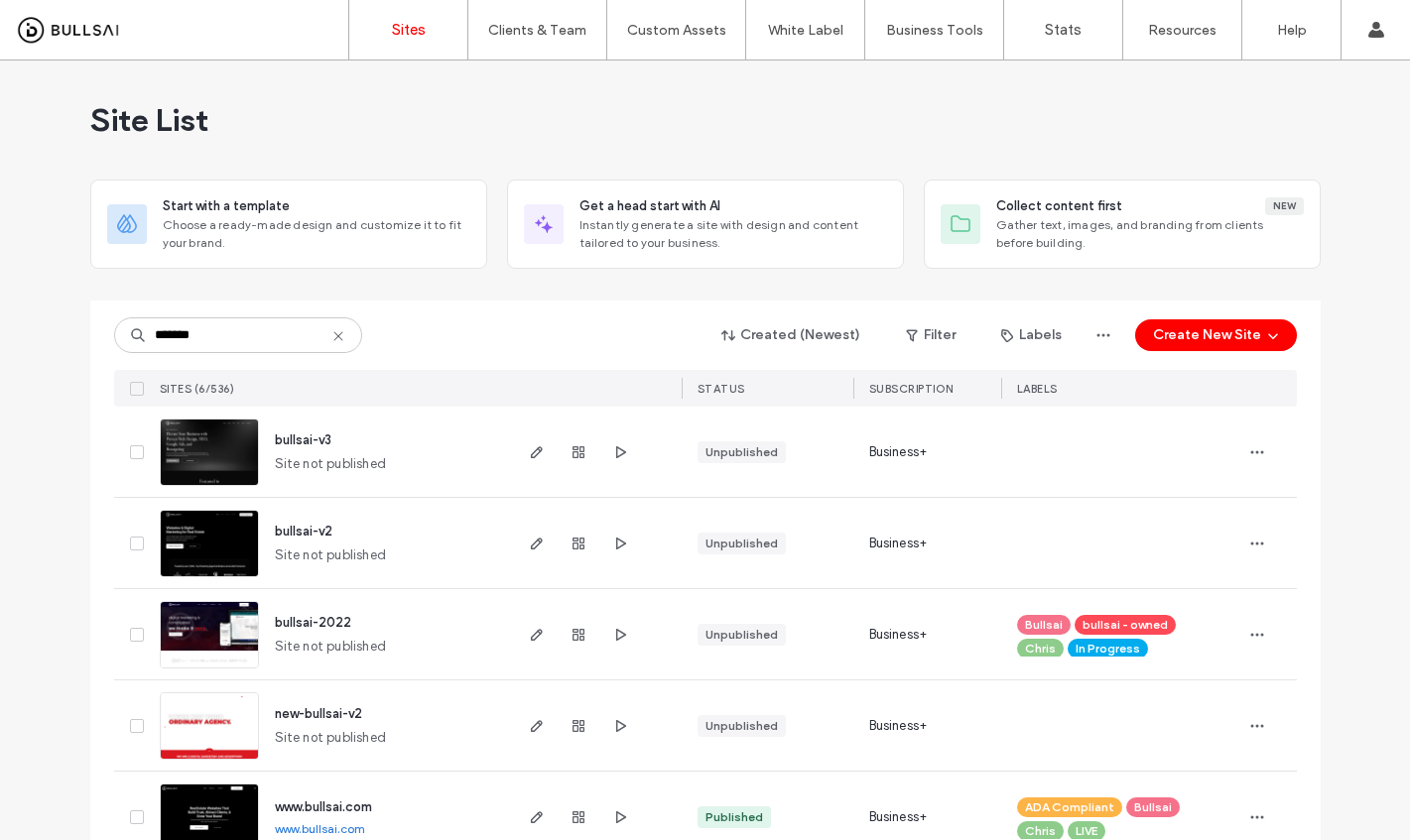 scroll, scrollTop: 0, scrollLeft: 0, axis: both 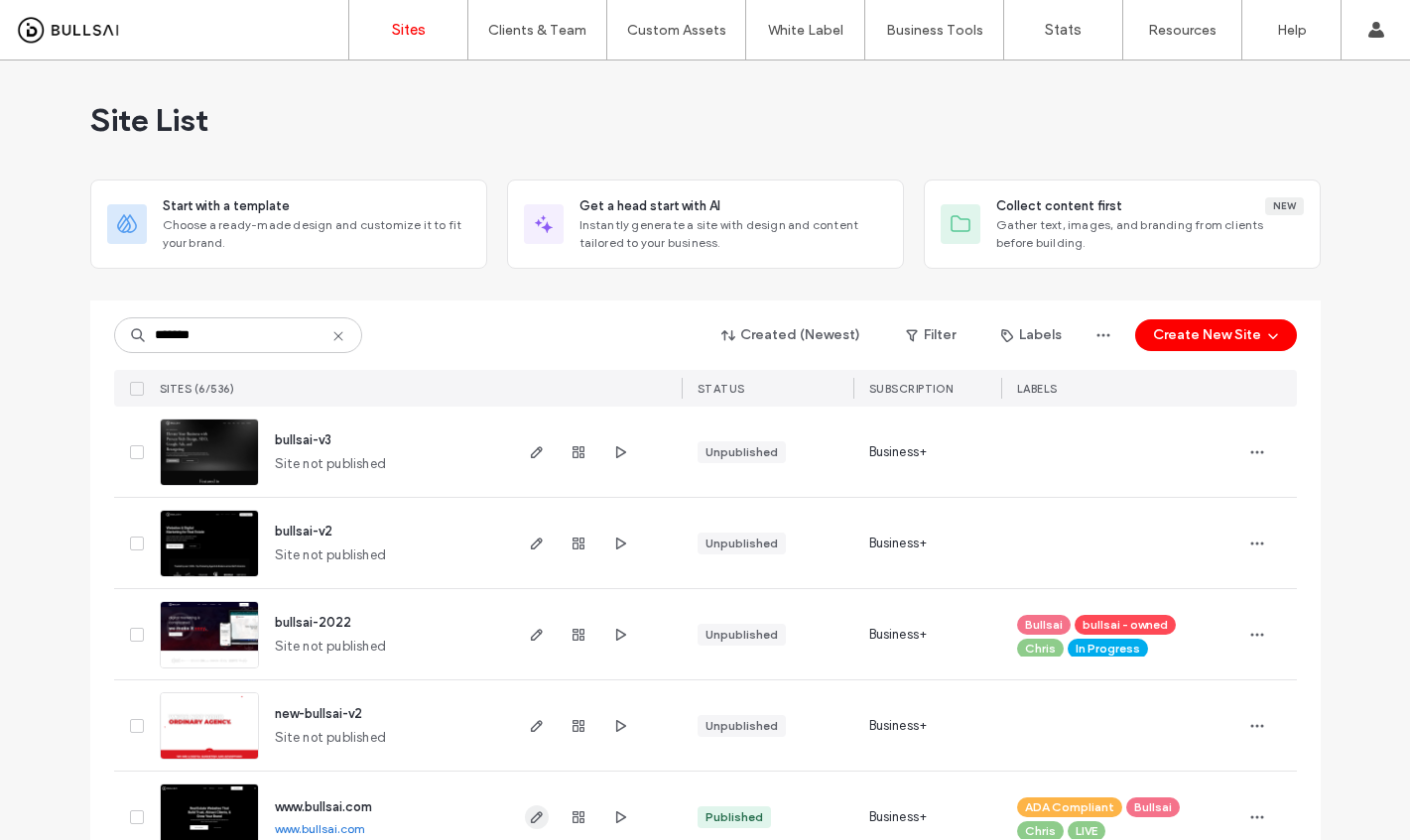 type on "*******" 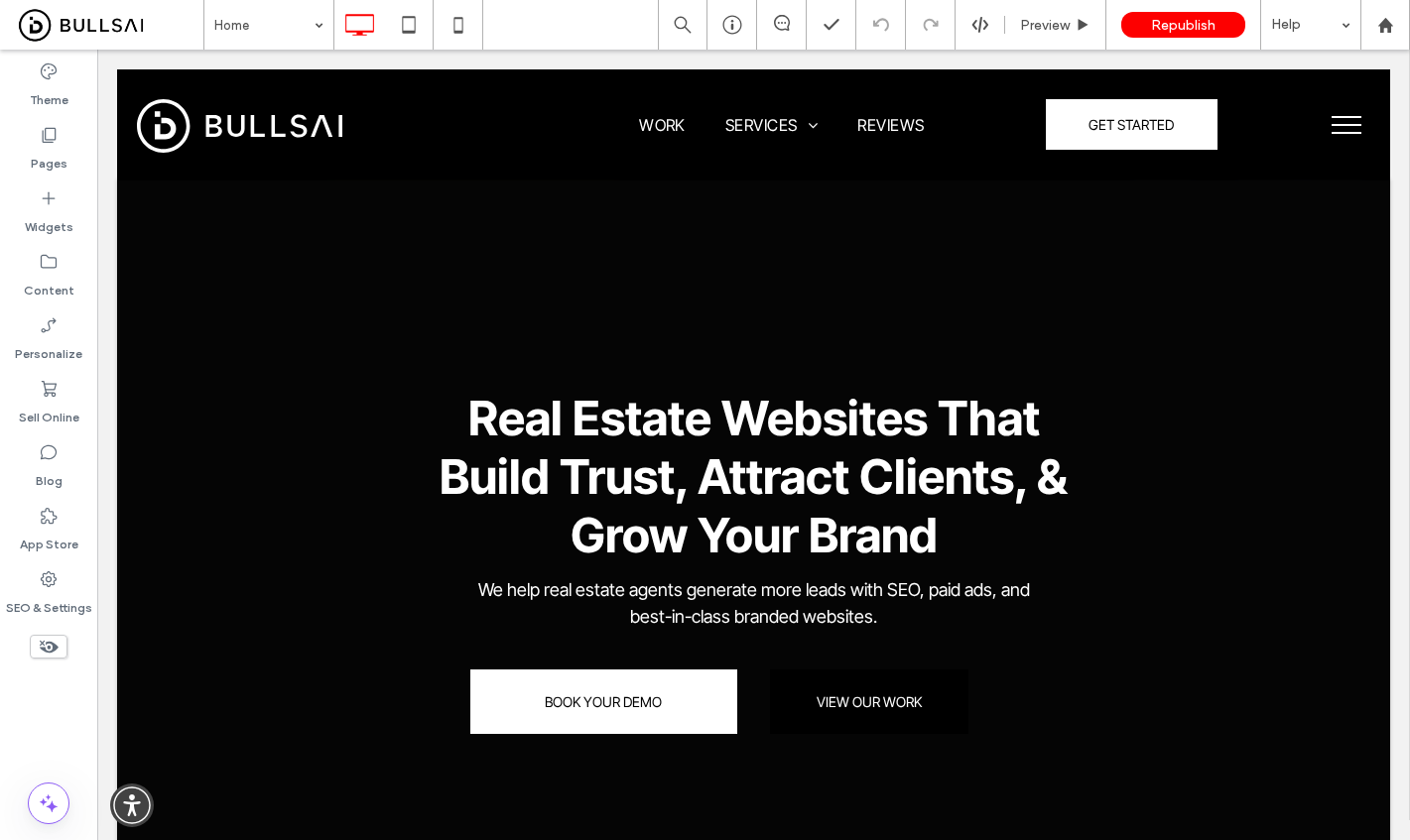 scroll, scrollTop: 0, scrollLeft: 0, axis: both 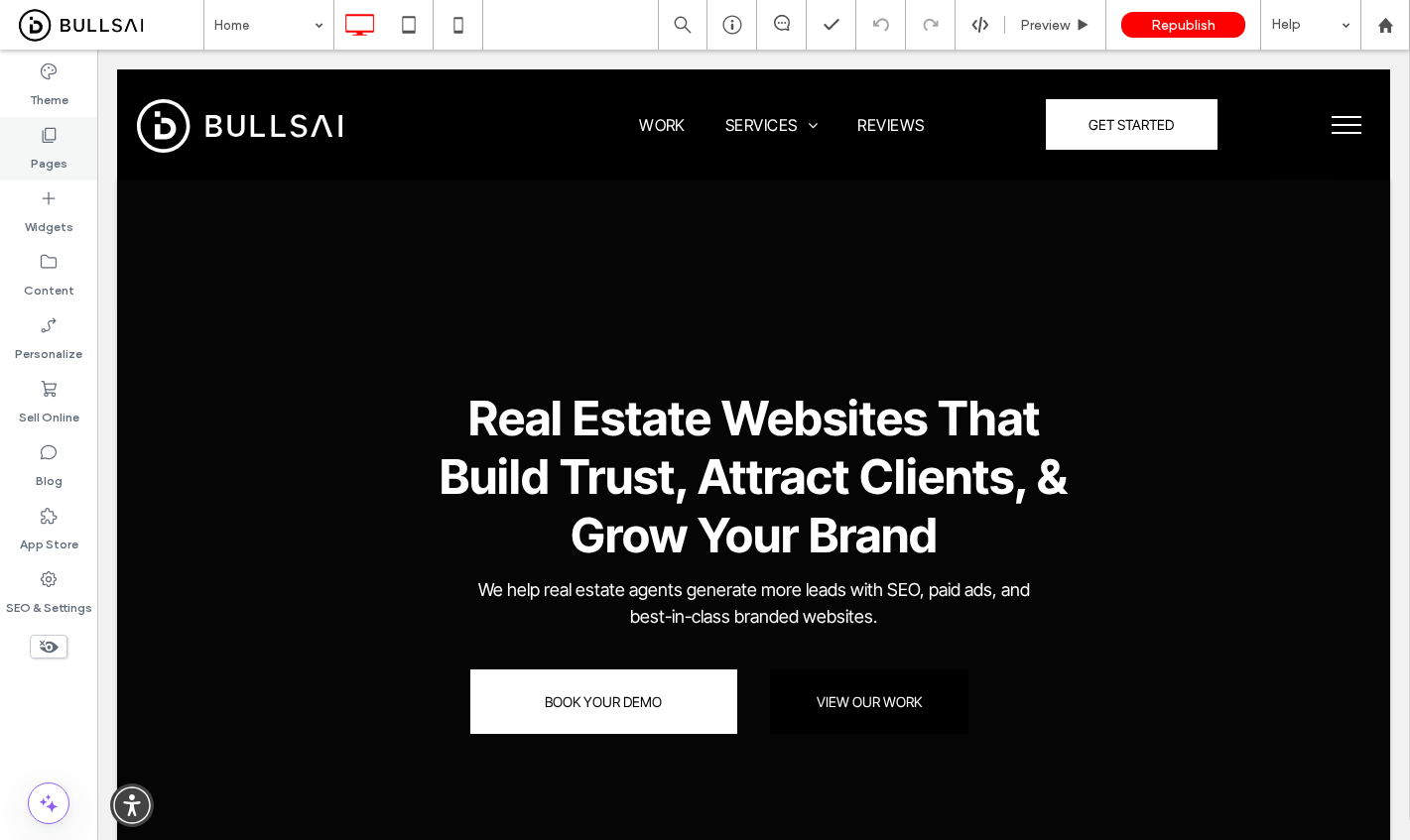 click on "Pages" at bounding box center [49, 149] 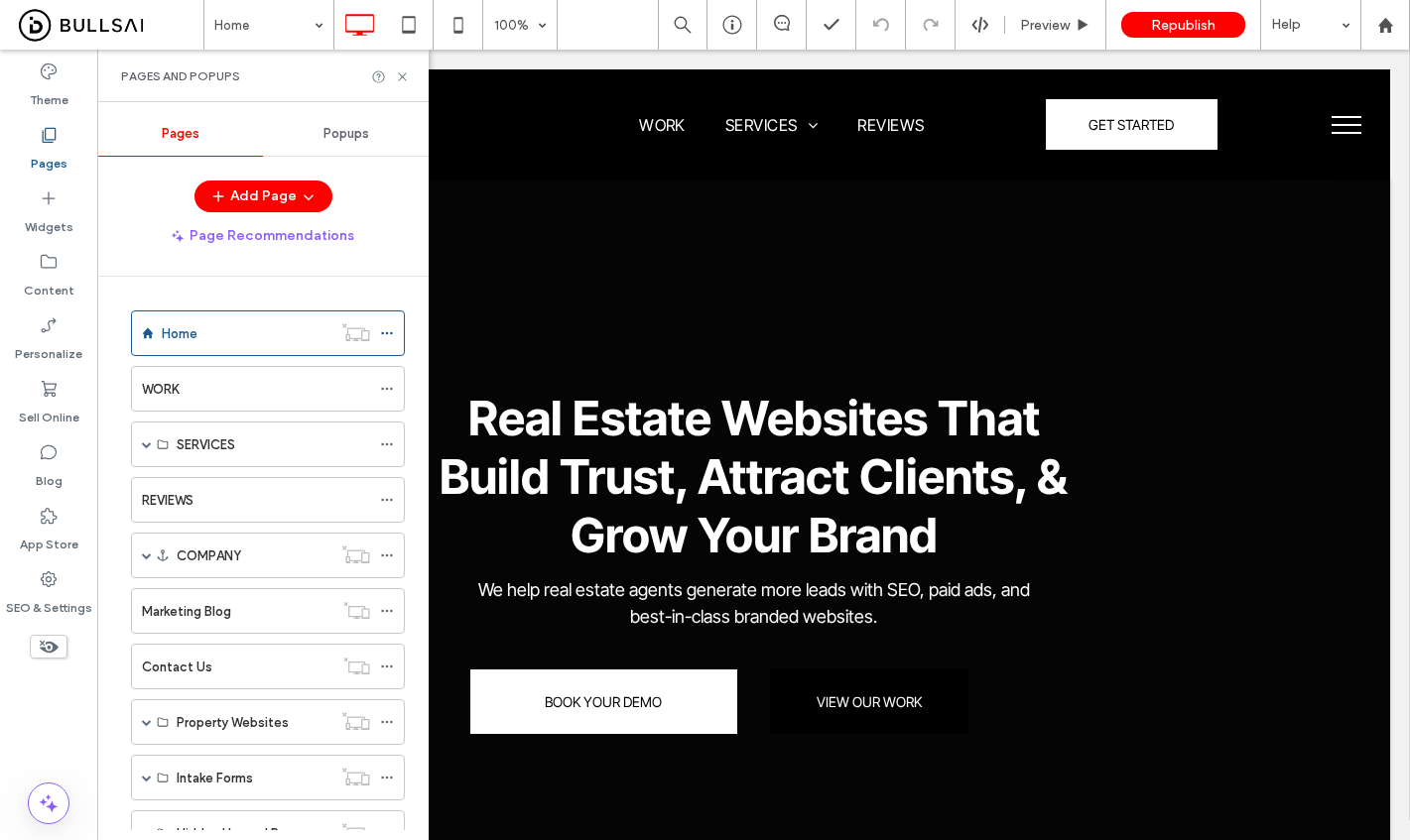 click 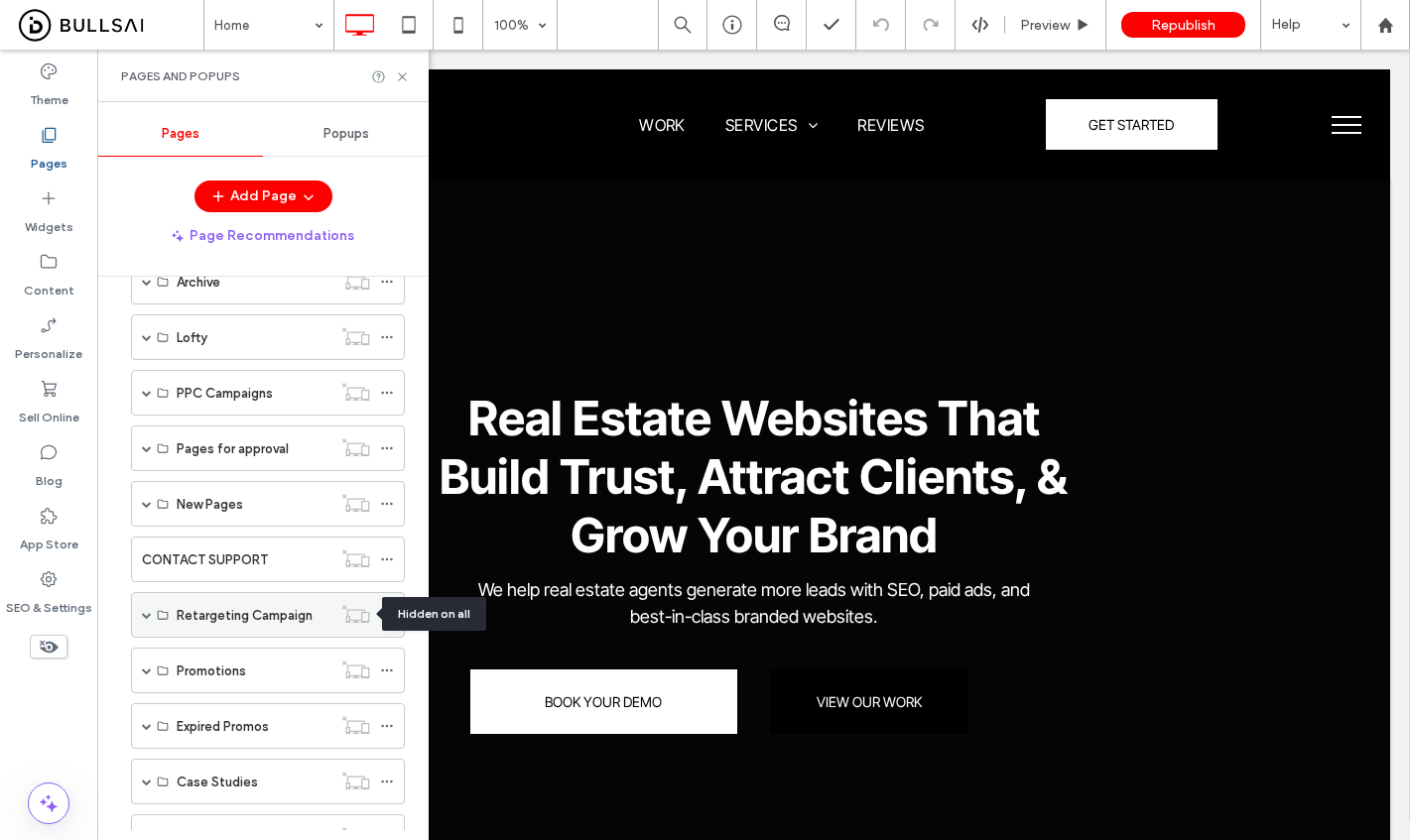 scroll, scrollTop: 775, scrollLeft: 0, axis: vertical 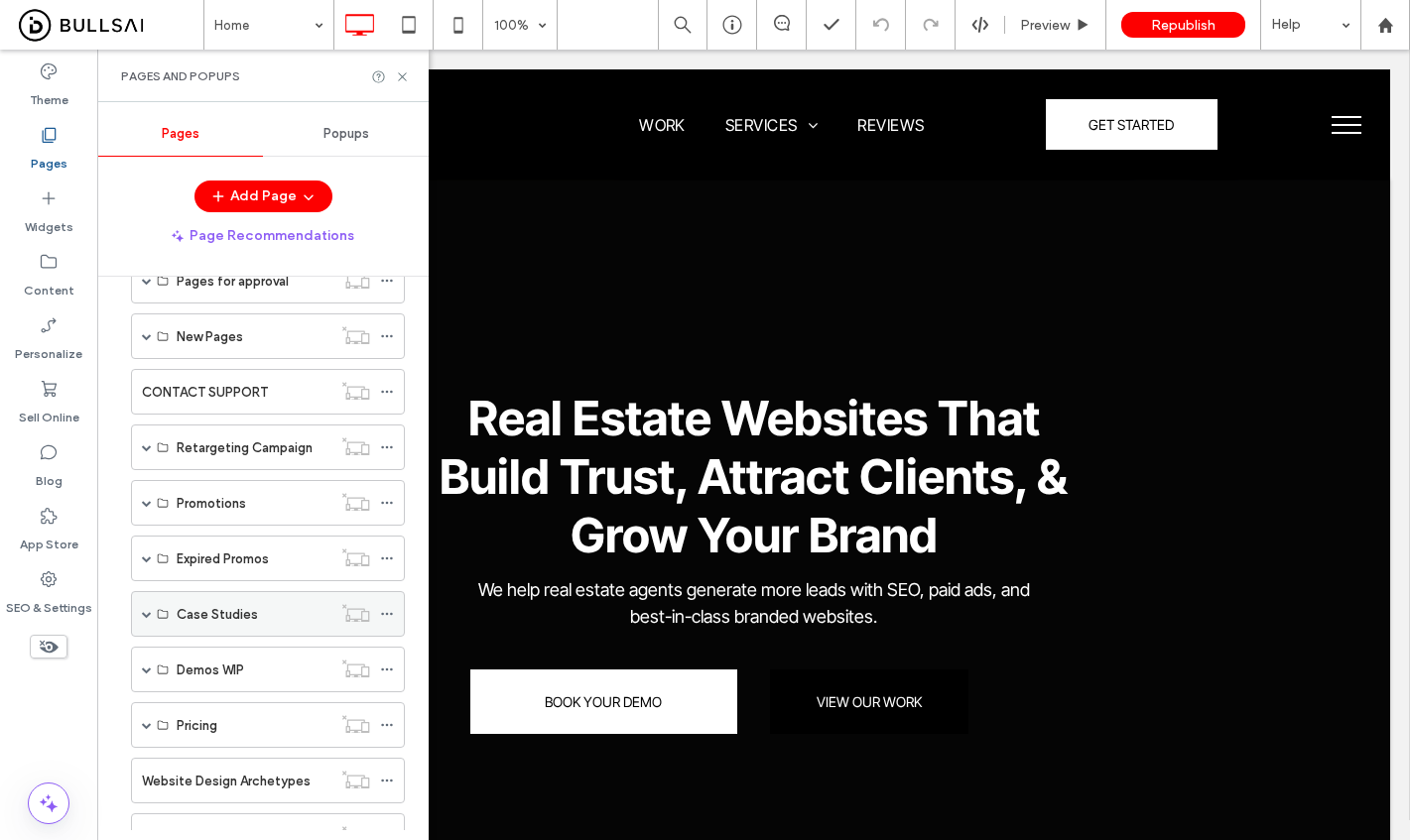 click at bounding box center [147, 614] 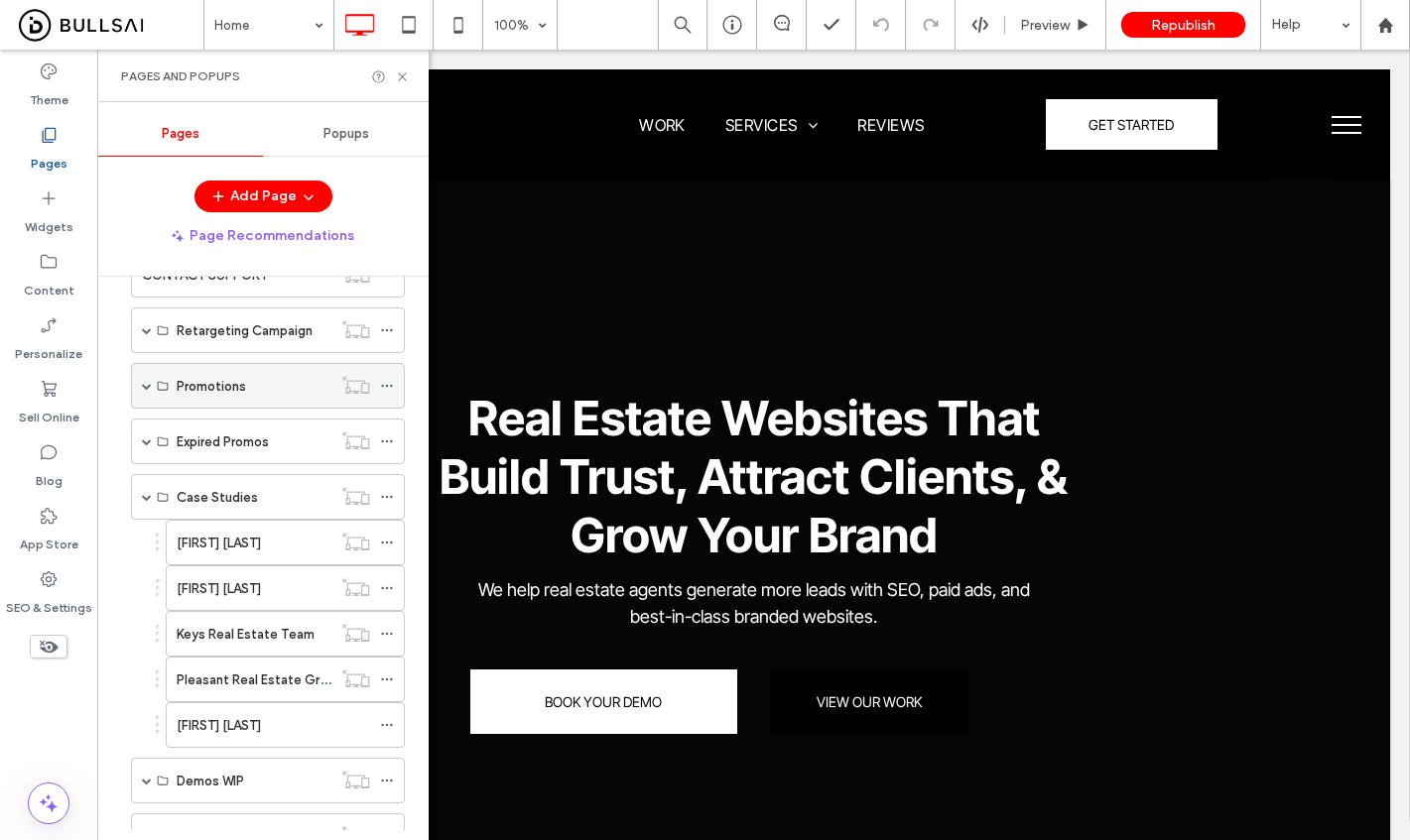 scroll, scrollTop: 928, scrollLeft: 0, axis: vertical 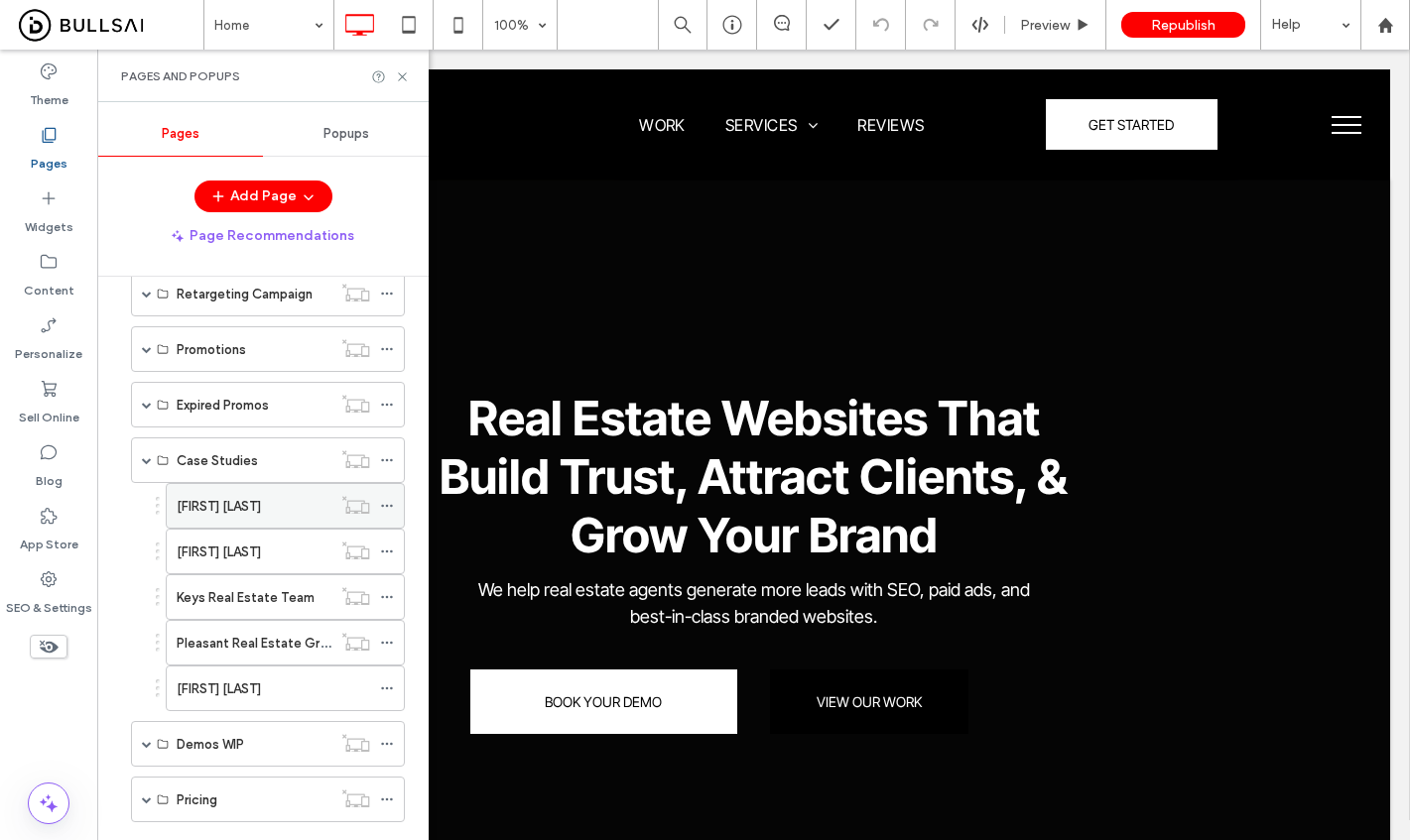click on "Pratima Solanki" at bounding box center [218, 506] 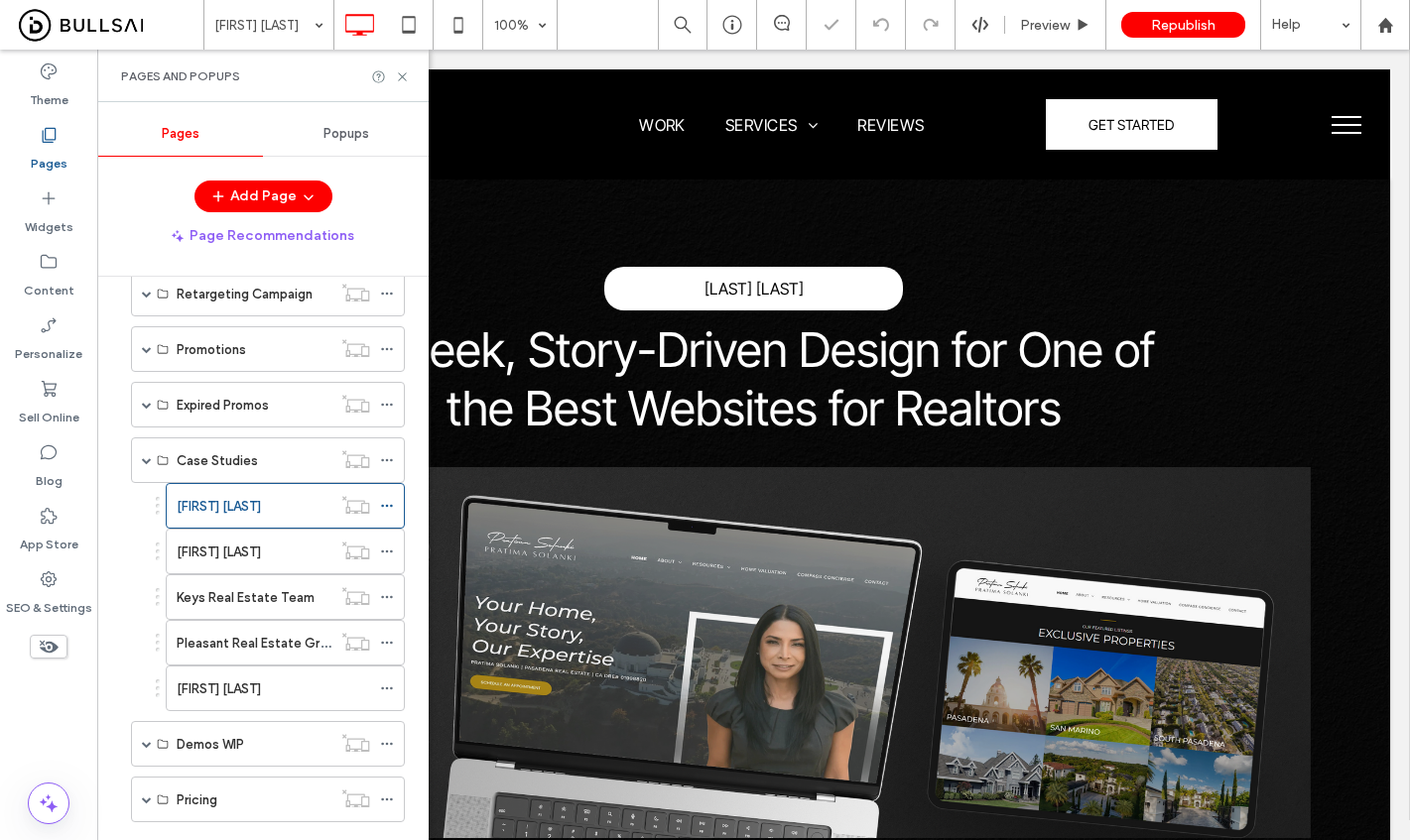 scroll, scrollTop: 0, scrollLeft: 0, axis: both 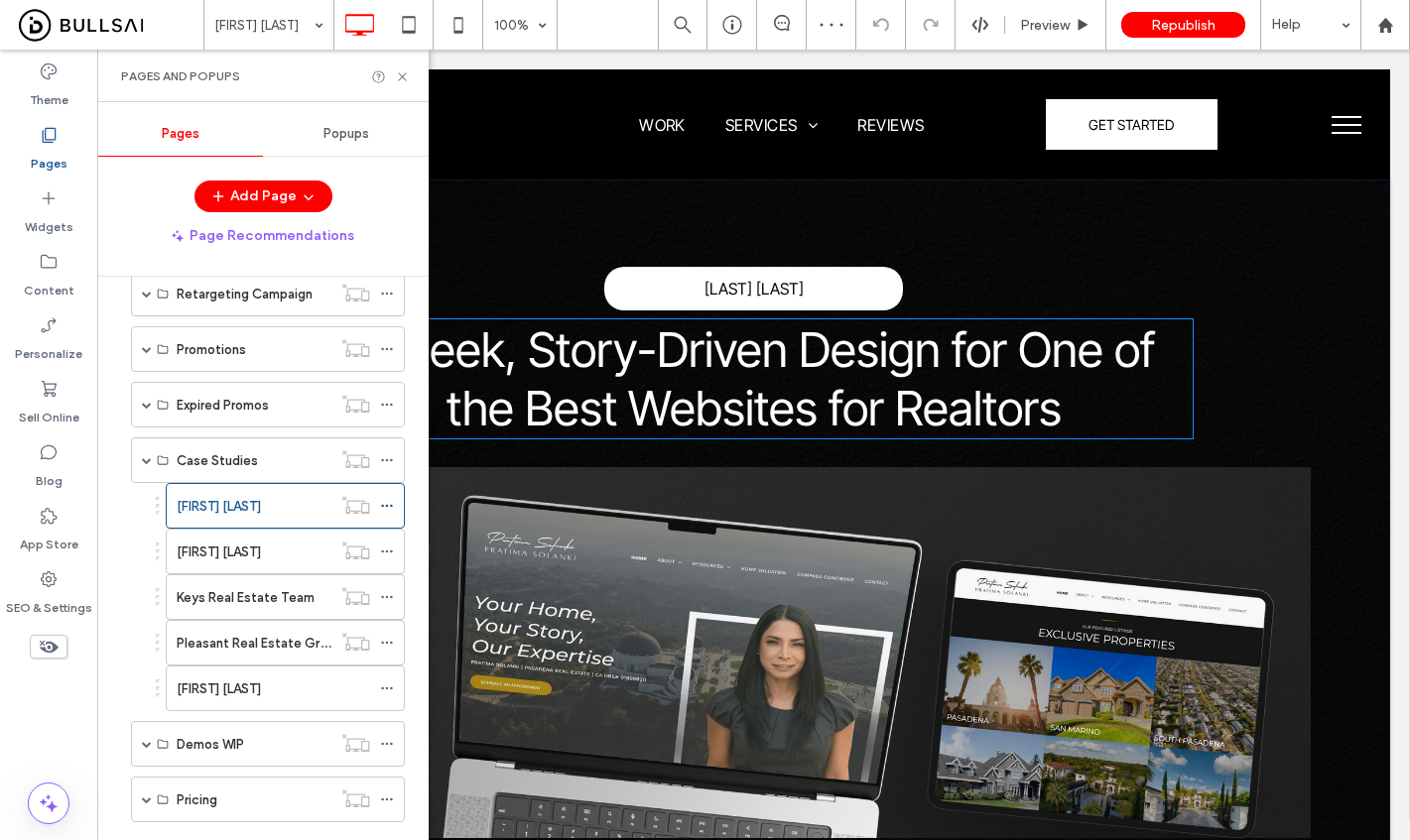 click on "A Sleek, Story-Driven Design for One of the Best Websites for Realtors" at bounding box center [753, 379] 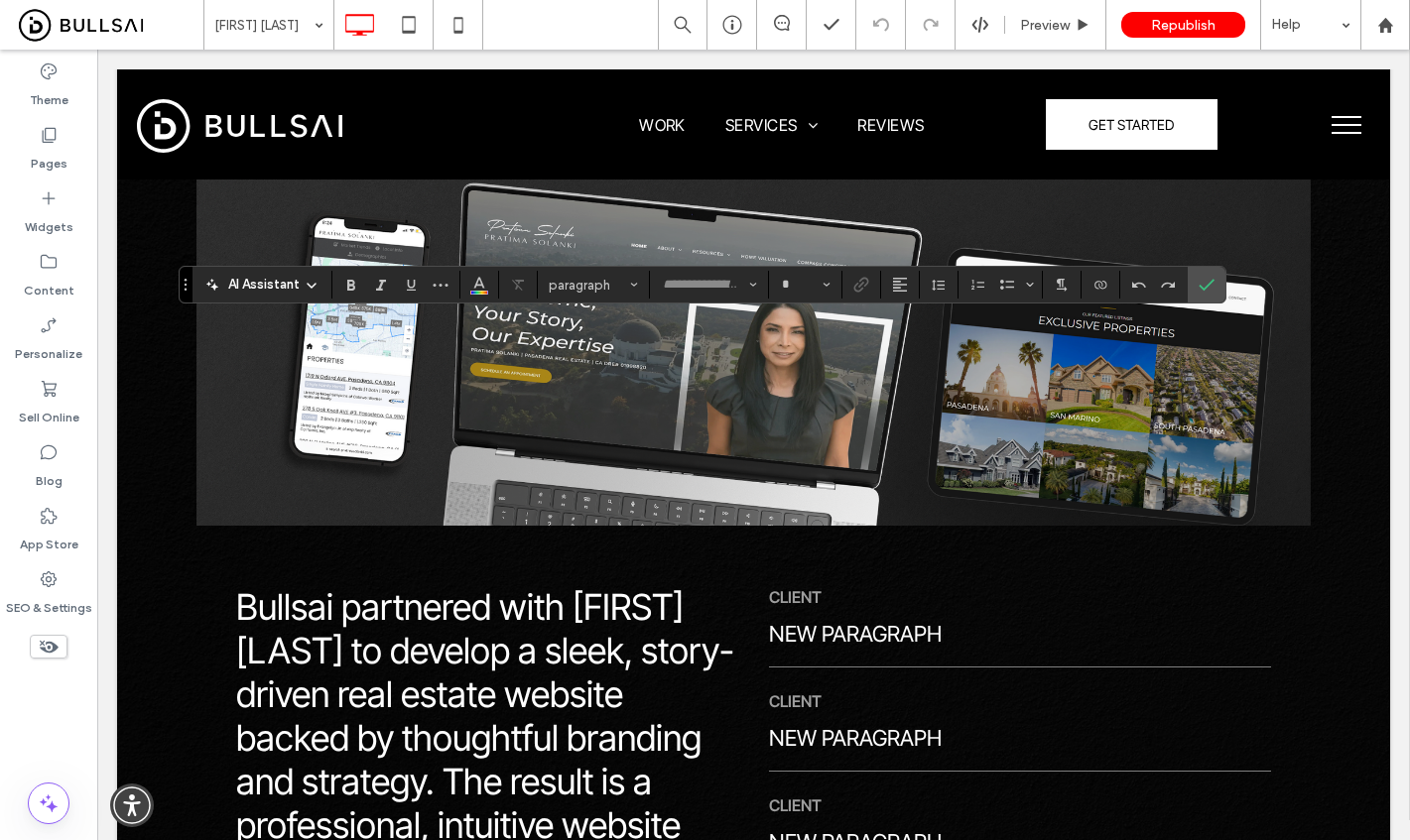 type on "**********" 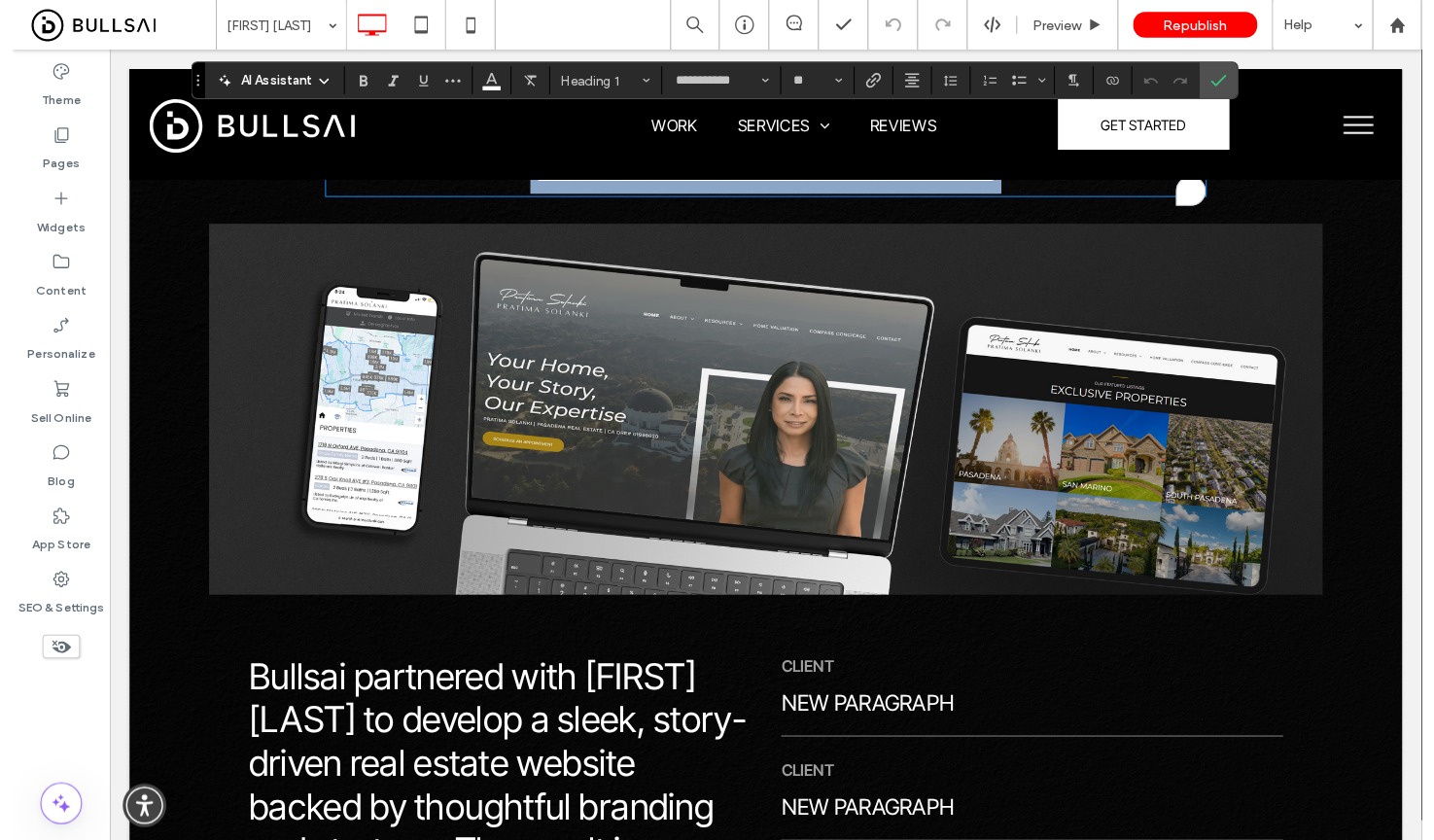 scroll, scrollTop: 558, scrollLeft: 0, axis: vertical 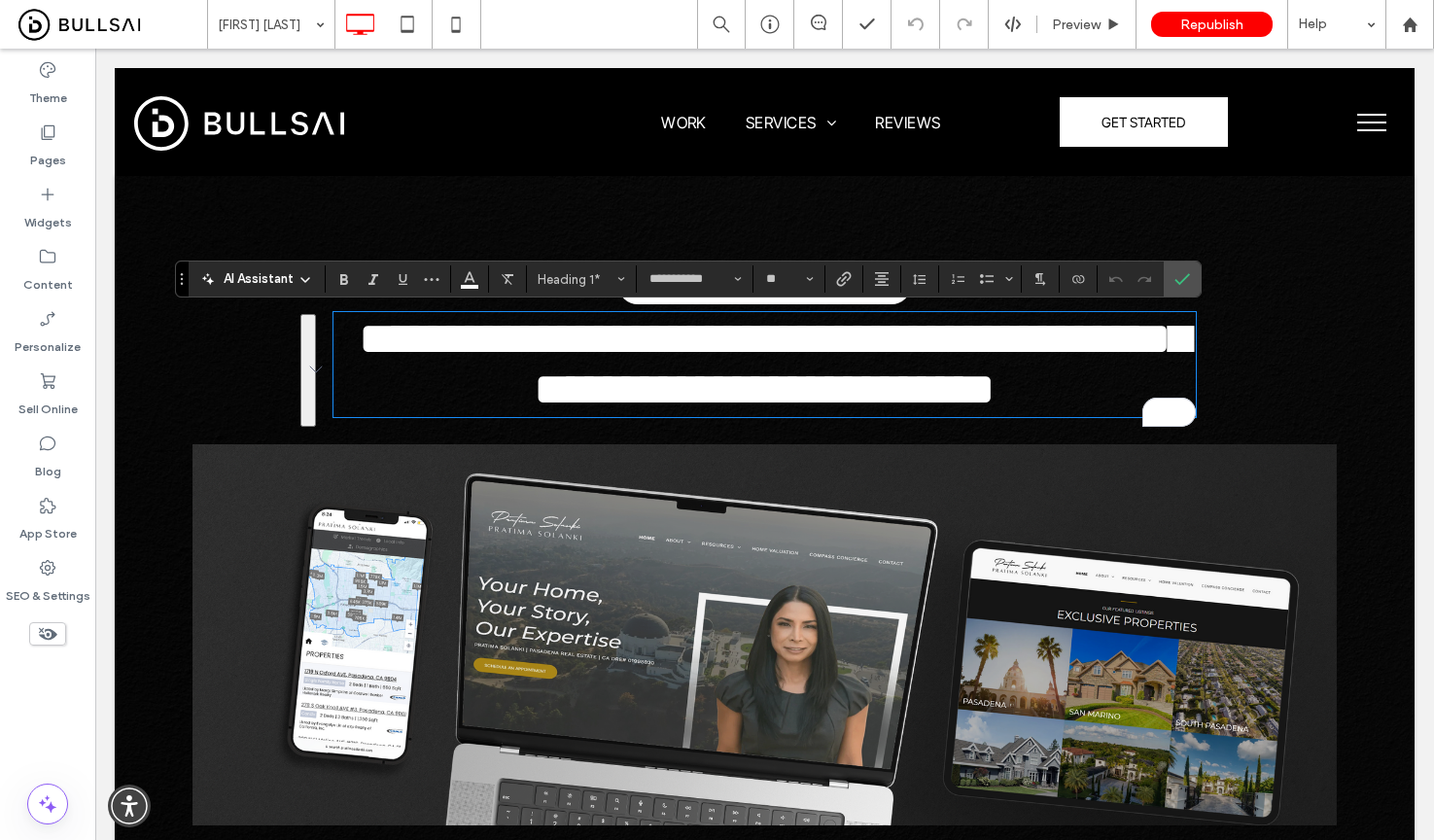 click on "**********" at bounding box center (764, 748) 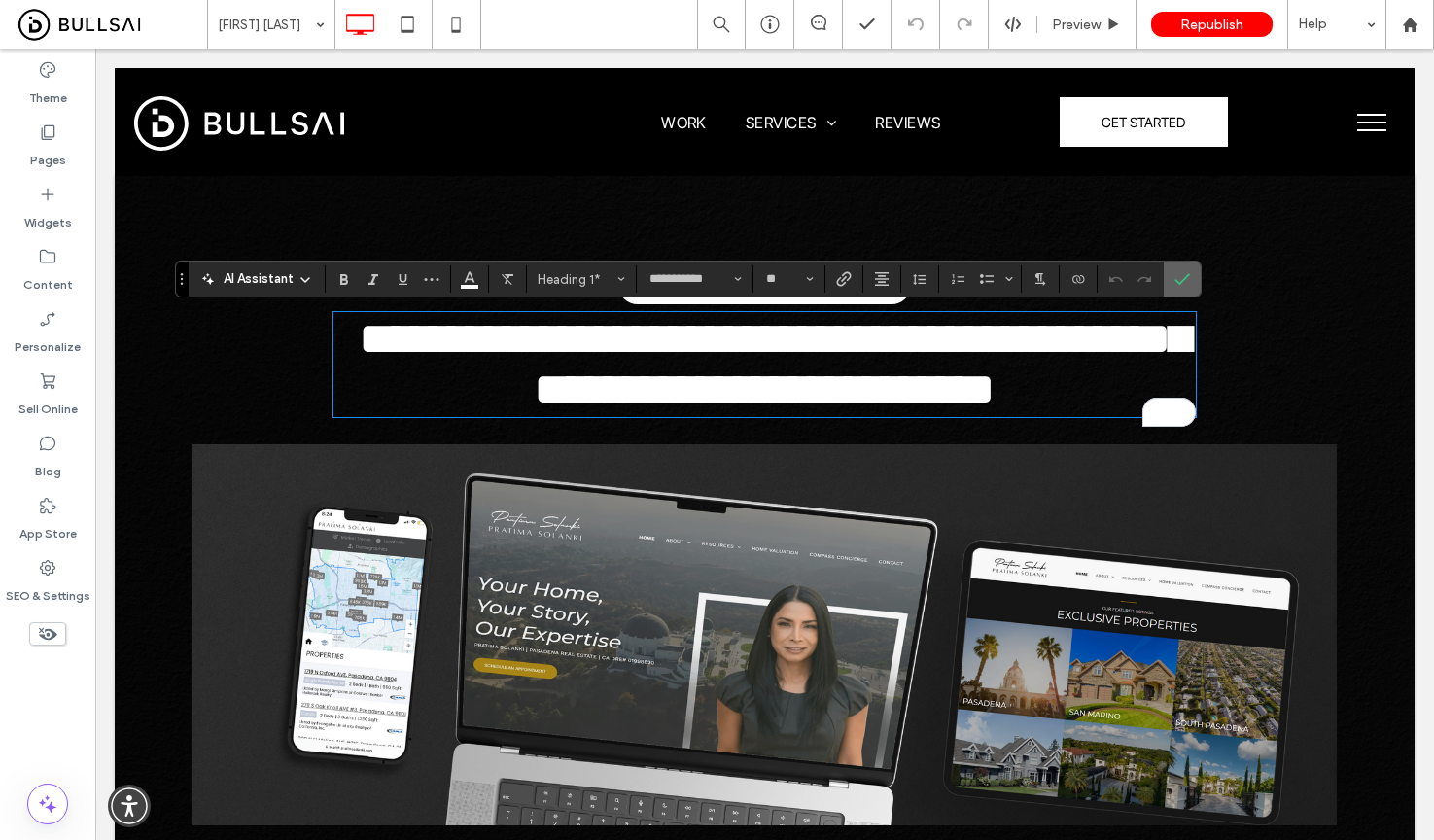 click 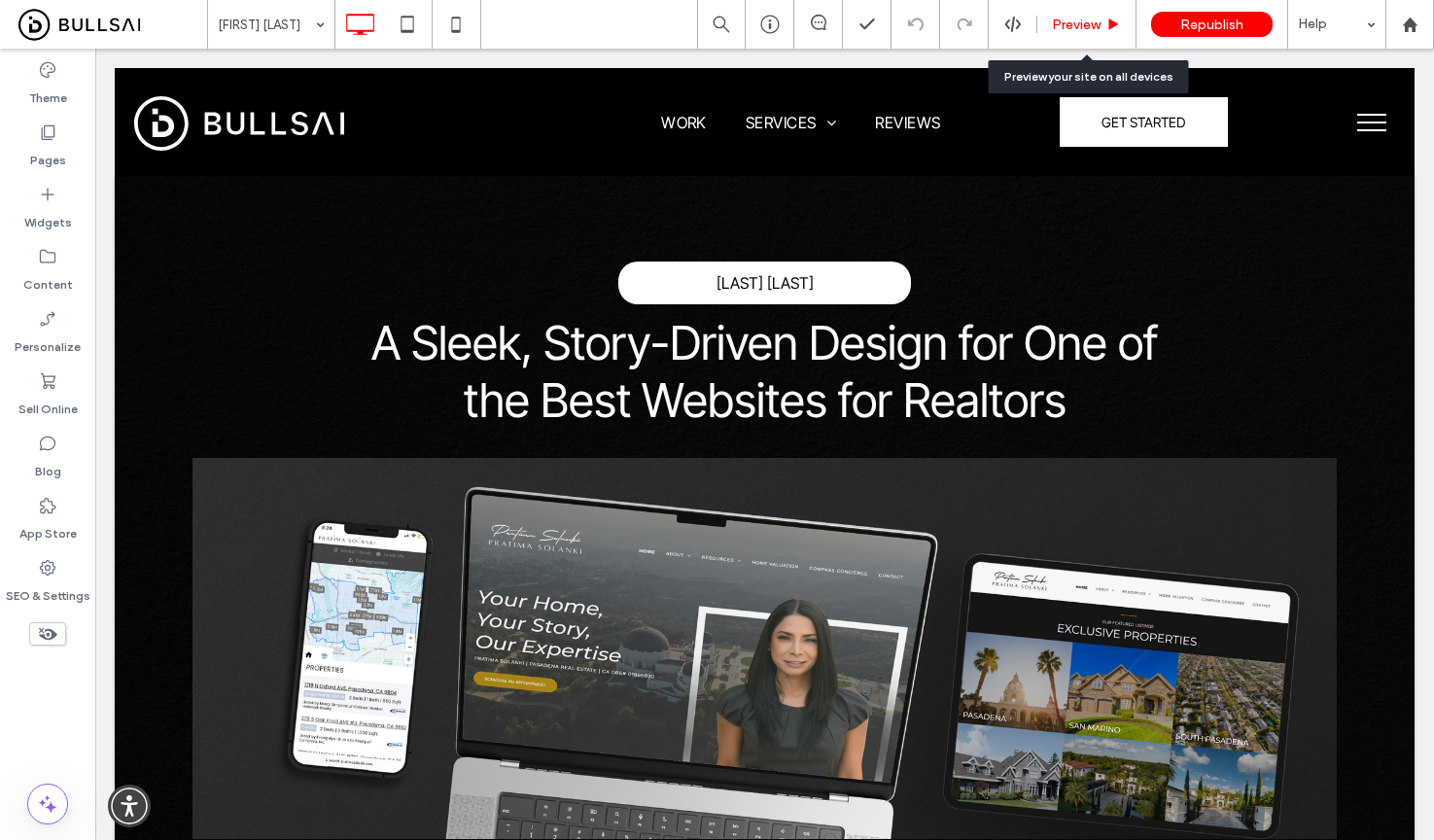 click on "Preview" at bounding box center [1087, 24] 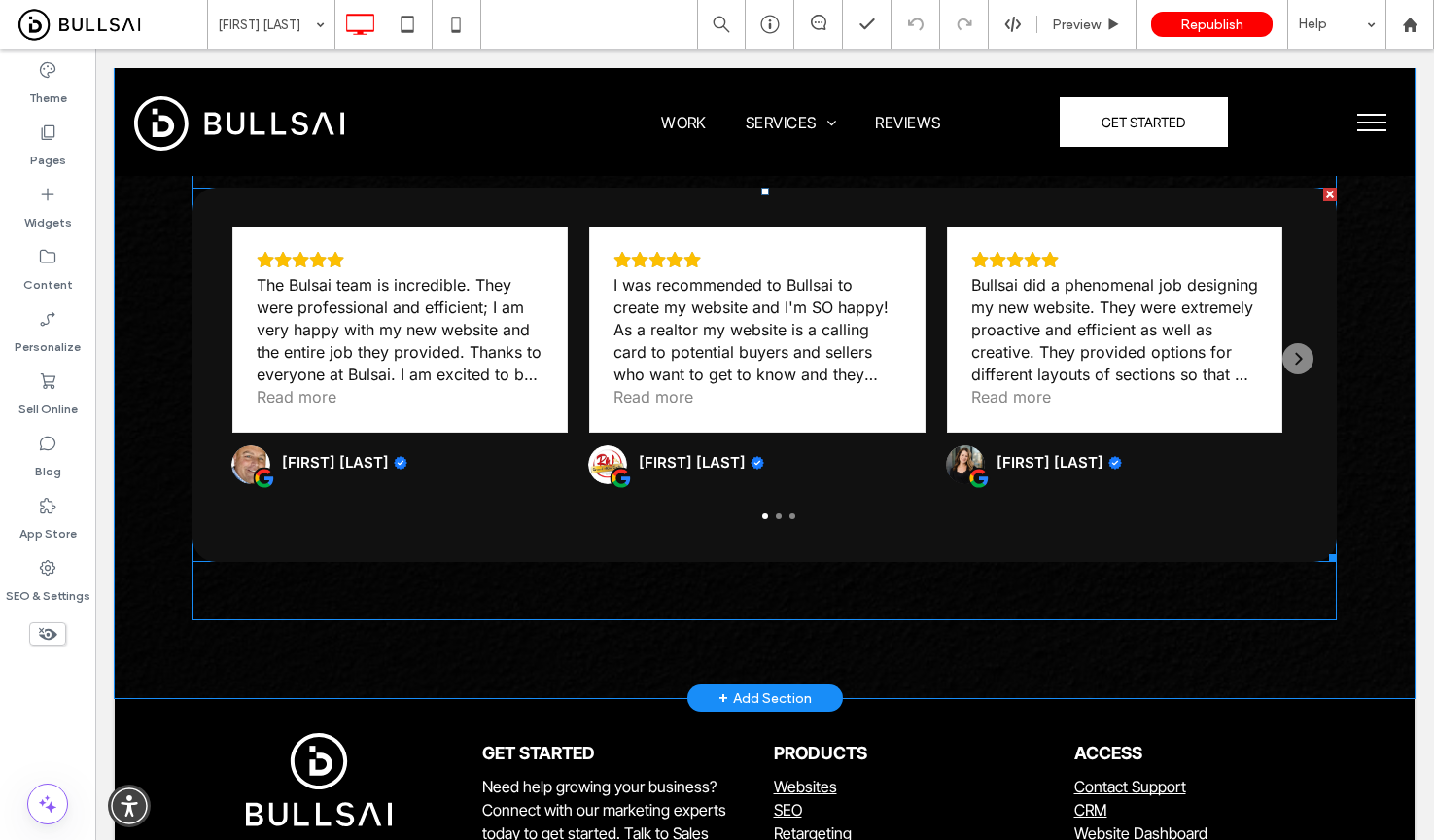 scroll, scrollTop: 3406, scrollLeft: 0, axis: vertical 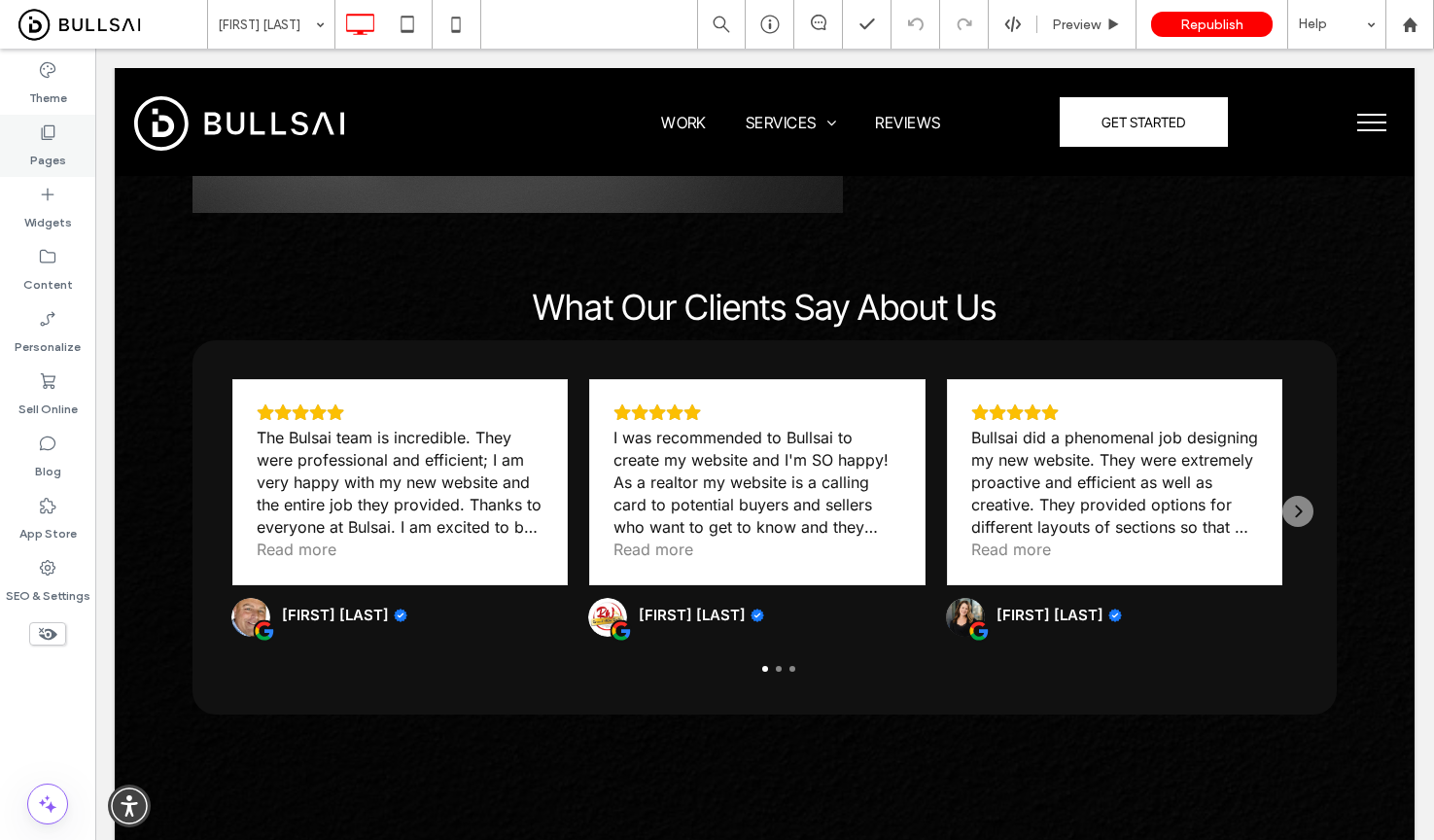 click on "Pages" at bounding box center [48, 156] 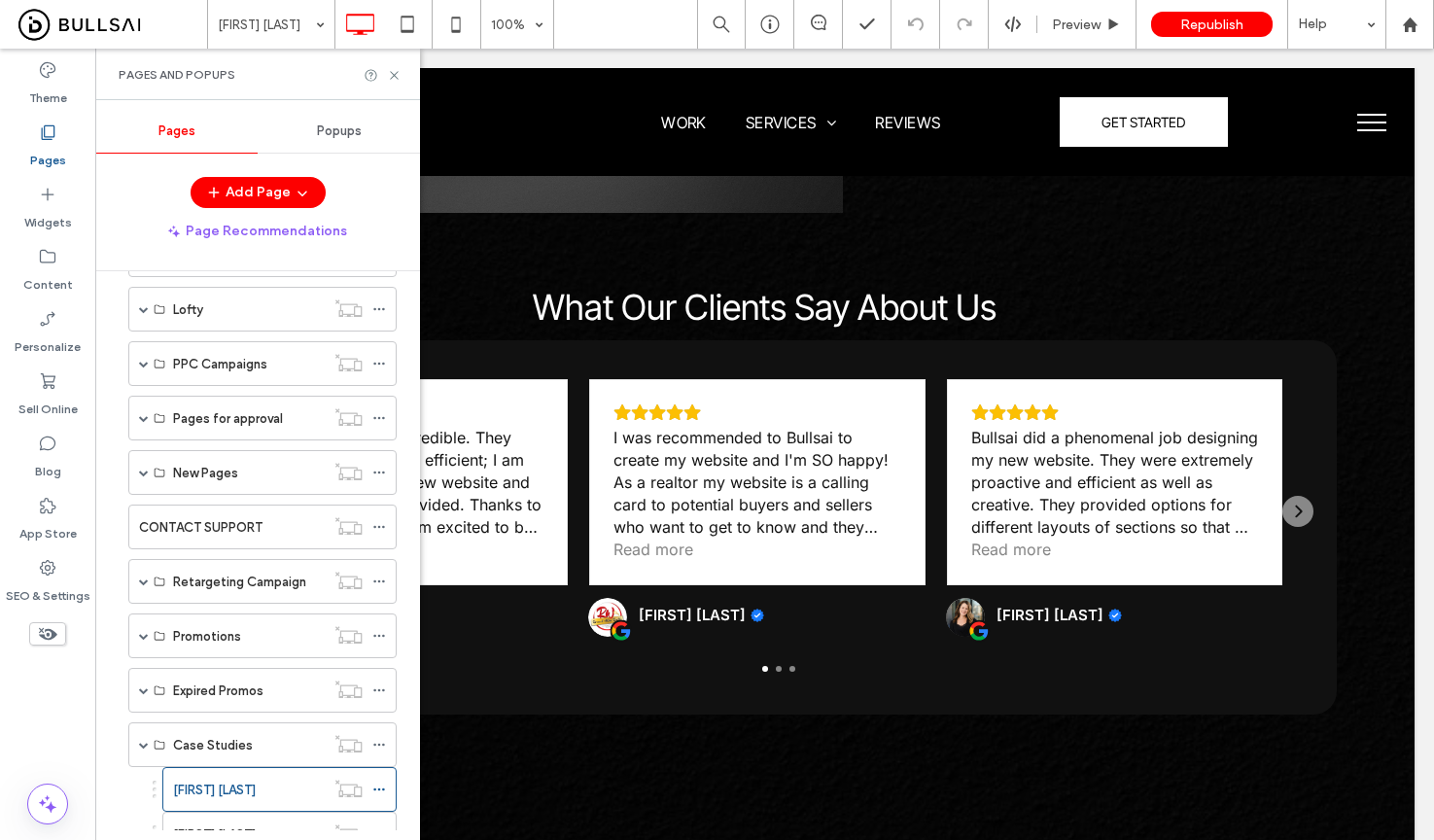 scroll, scrollTop: 904, scrollLeft: 0, axis: vertical 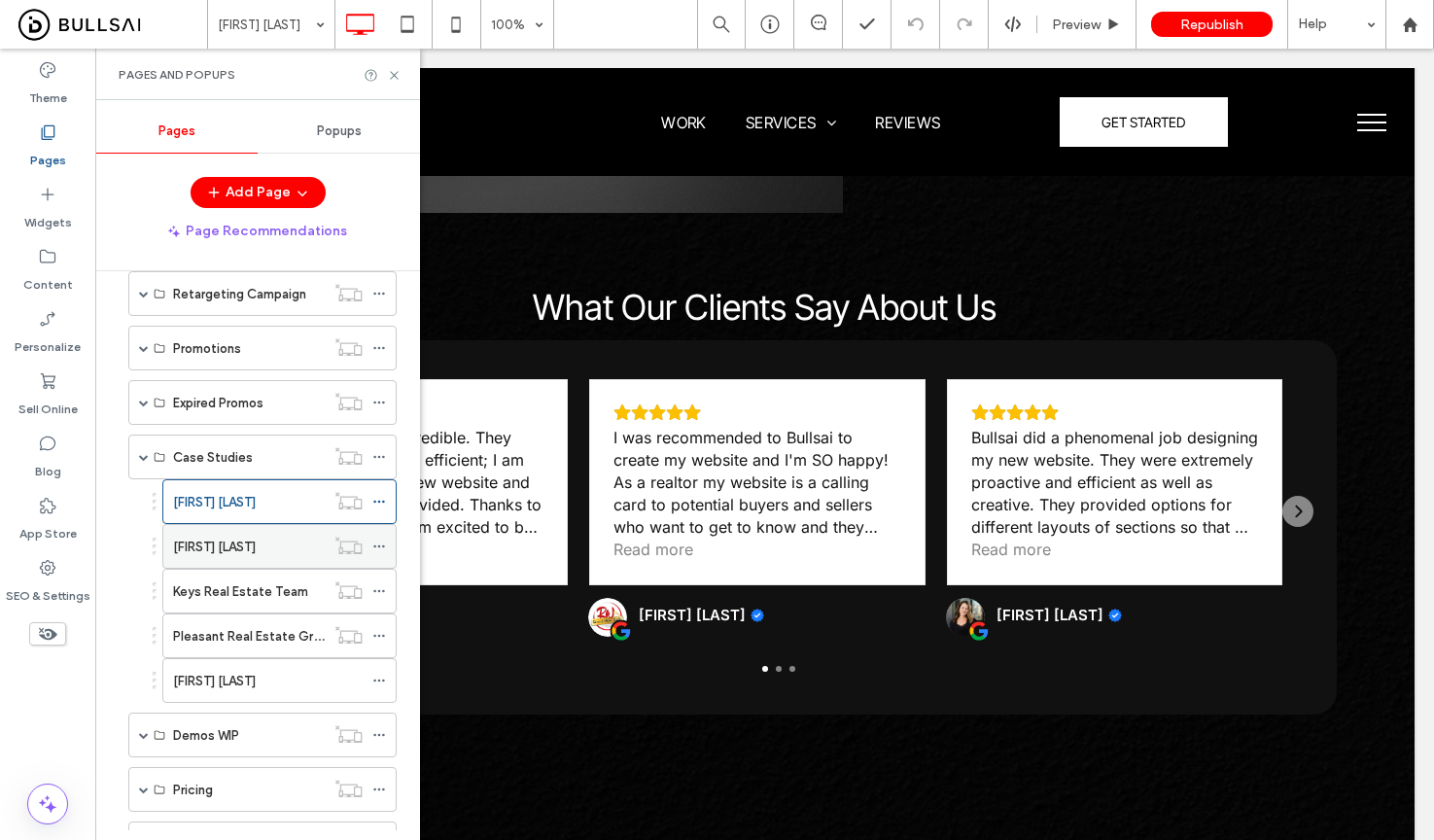 click on "Stephanie Barden" at bounding box center [214, 546] 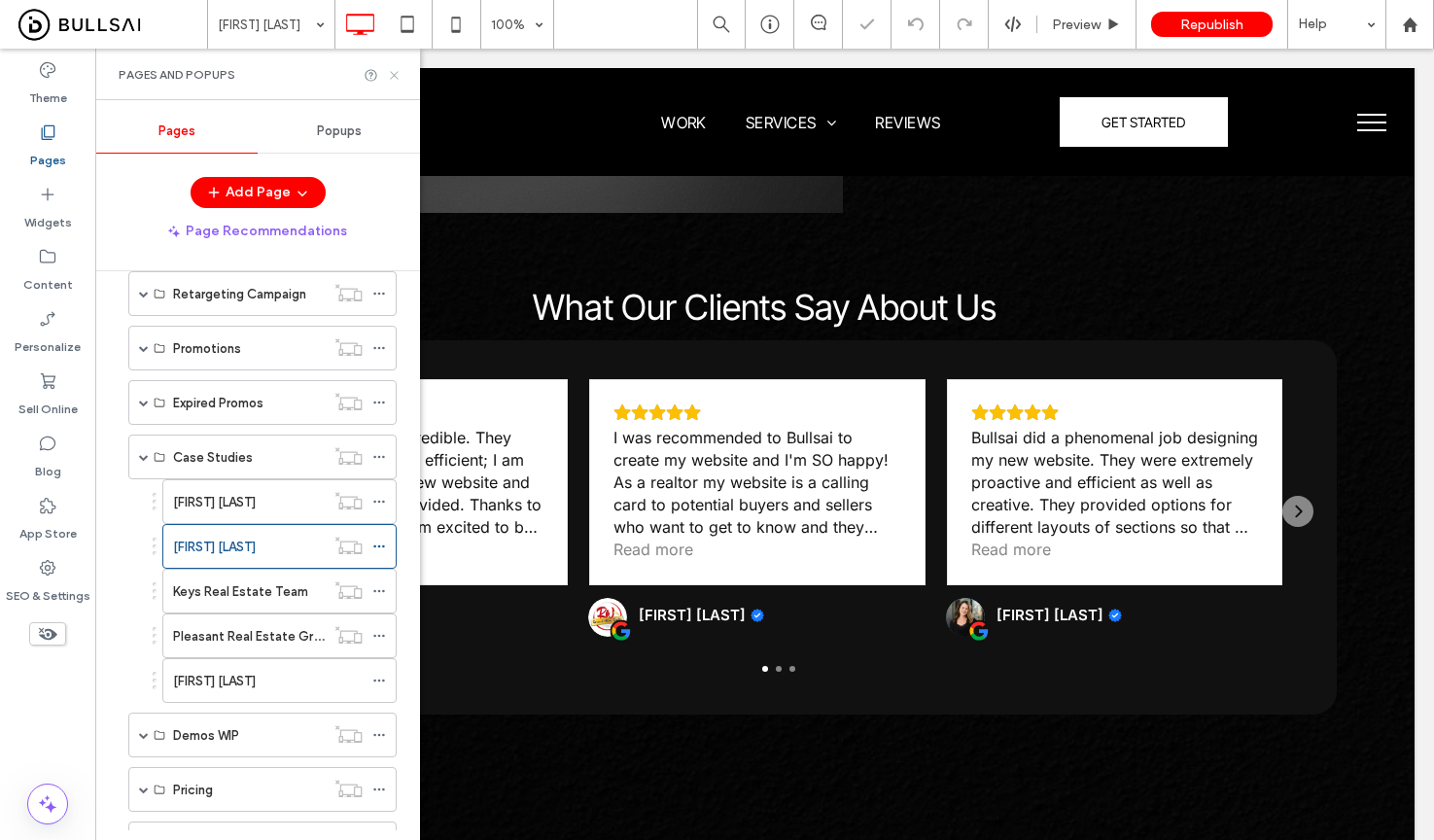 click 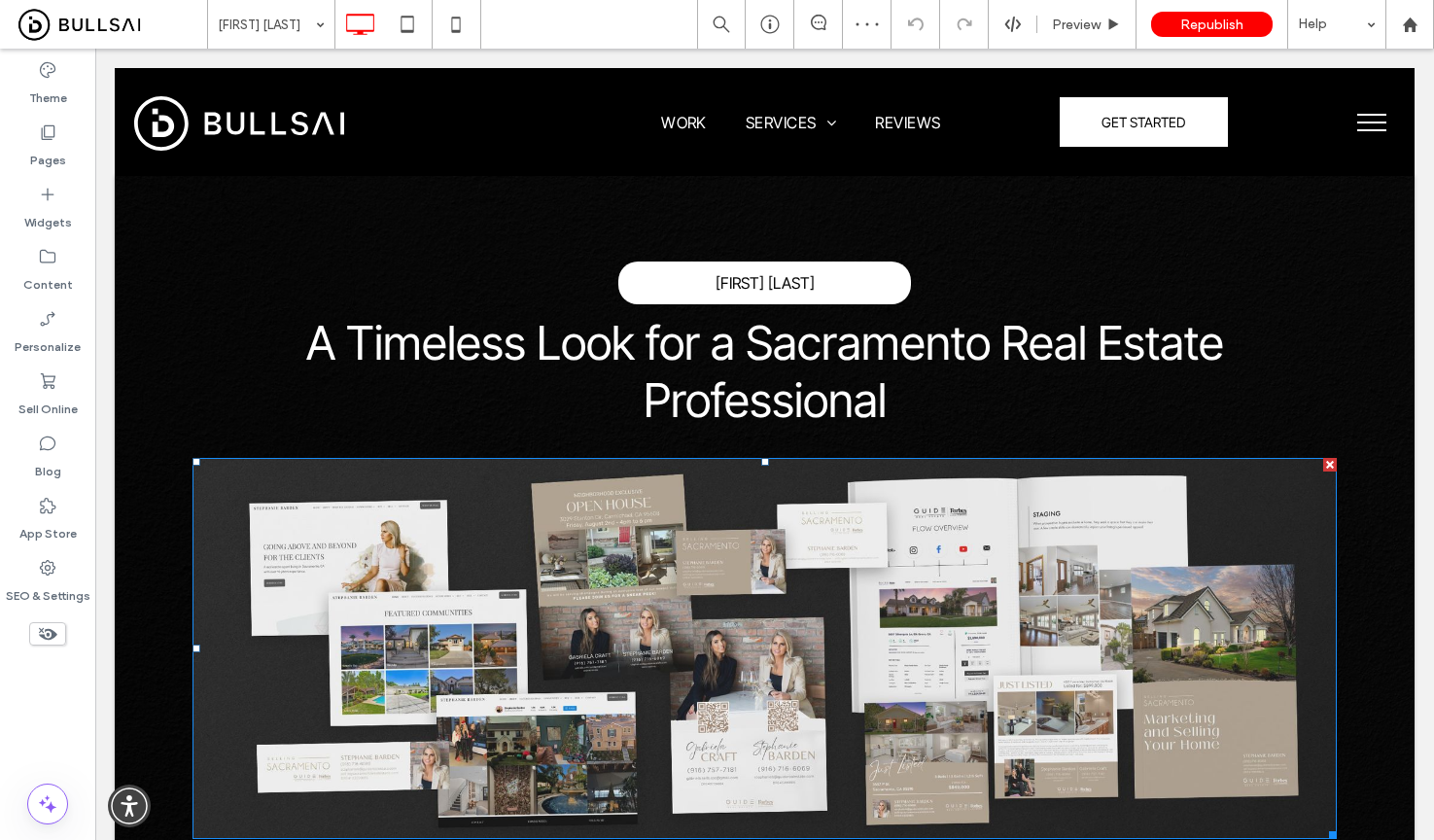 scroll, scrollTop: 543, scrollLeft: 0, axis: vertical 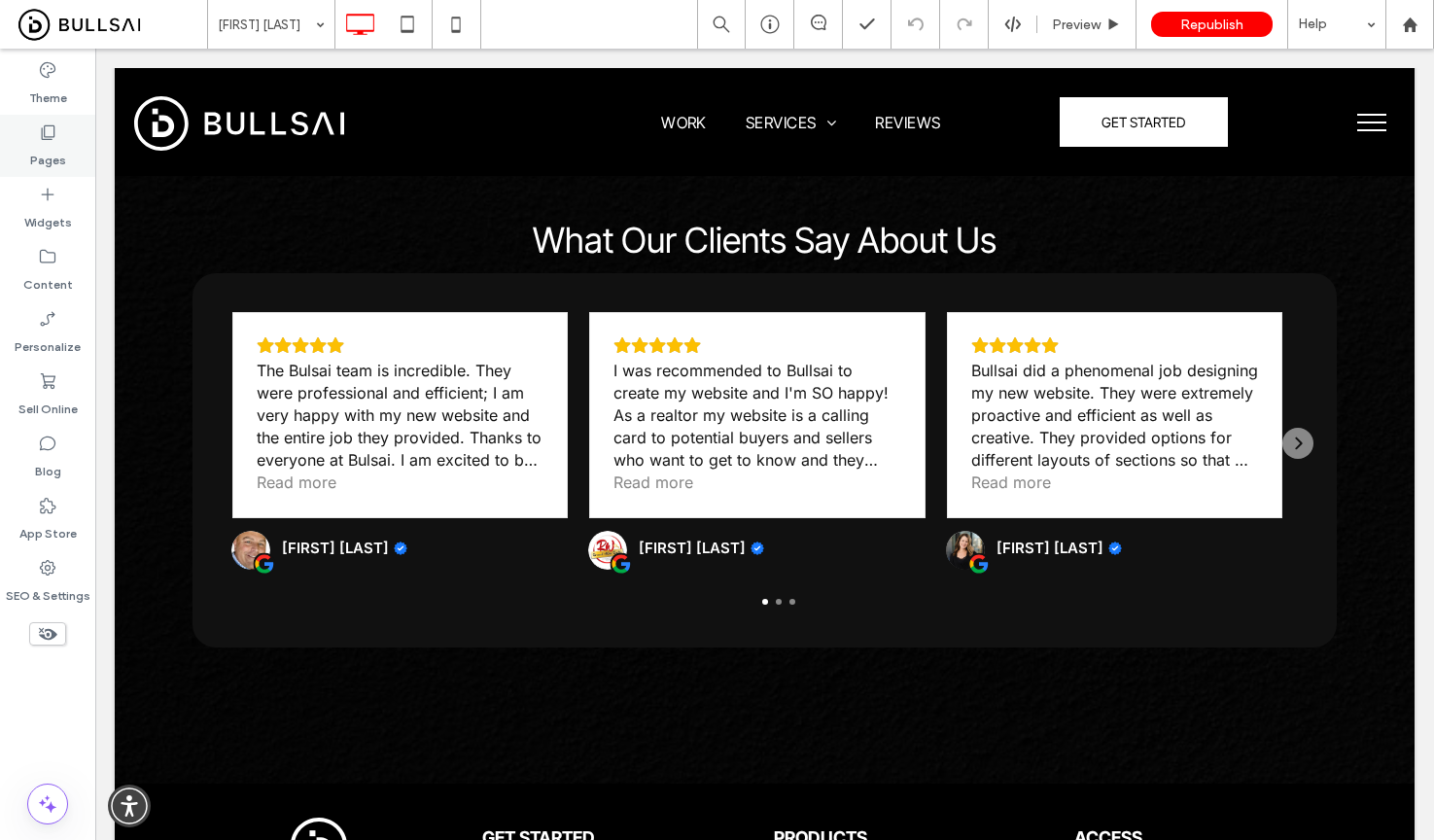 click on "Pages" at bounding box center [48, 146] 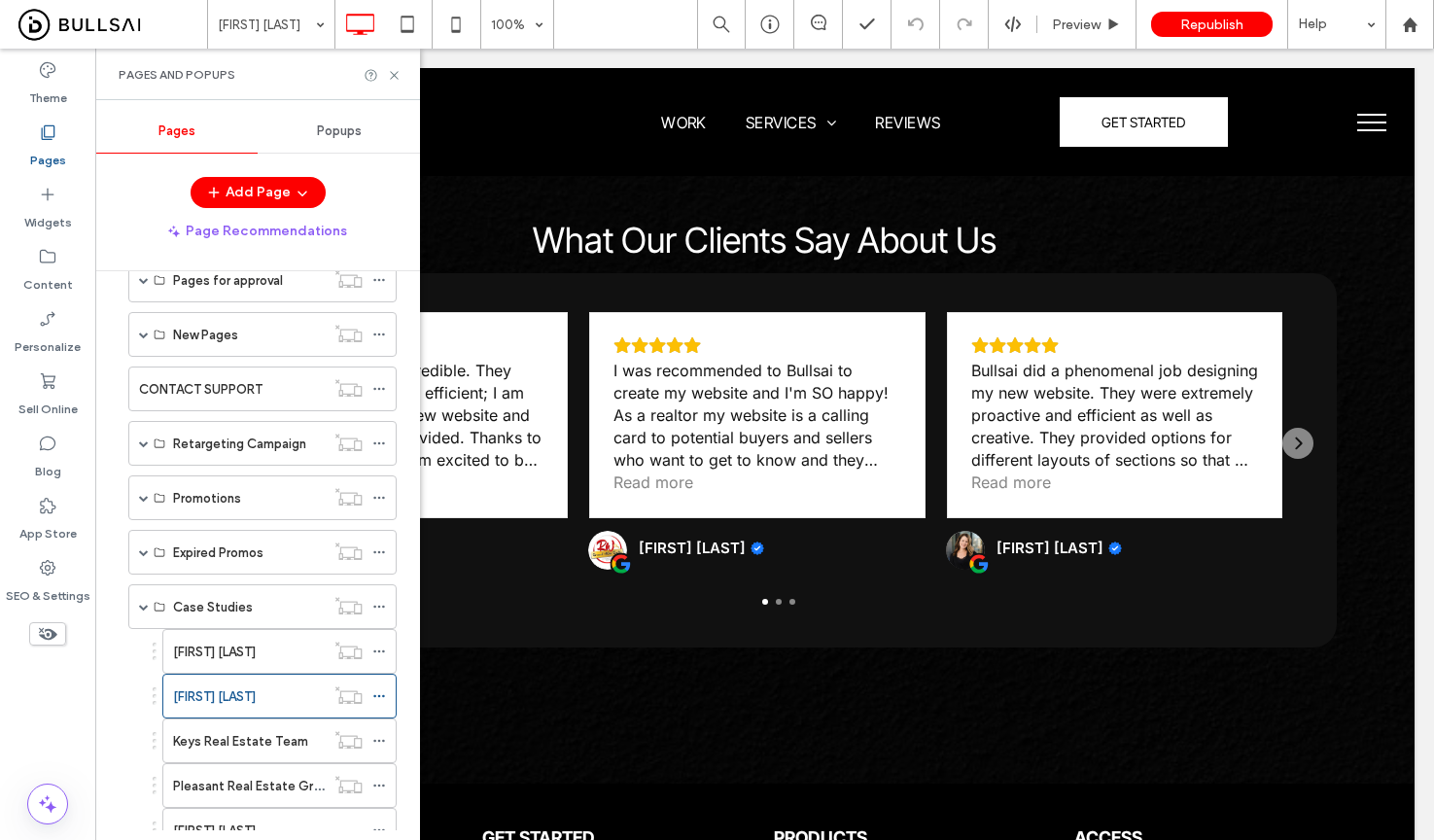 scroll, scrollTop: 1059, scrollLeft: 0, axis: vertical 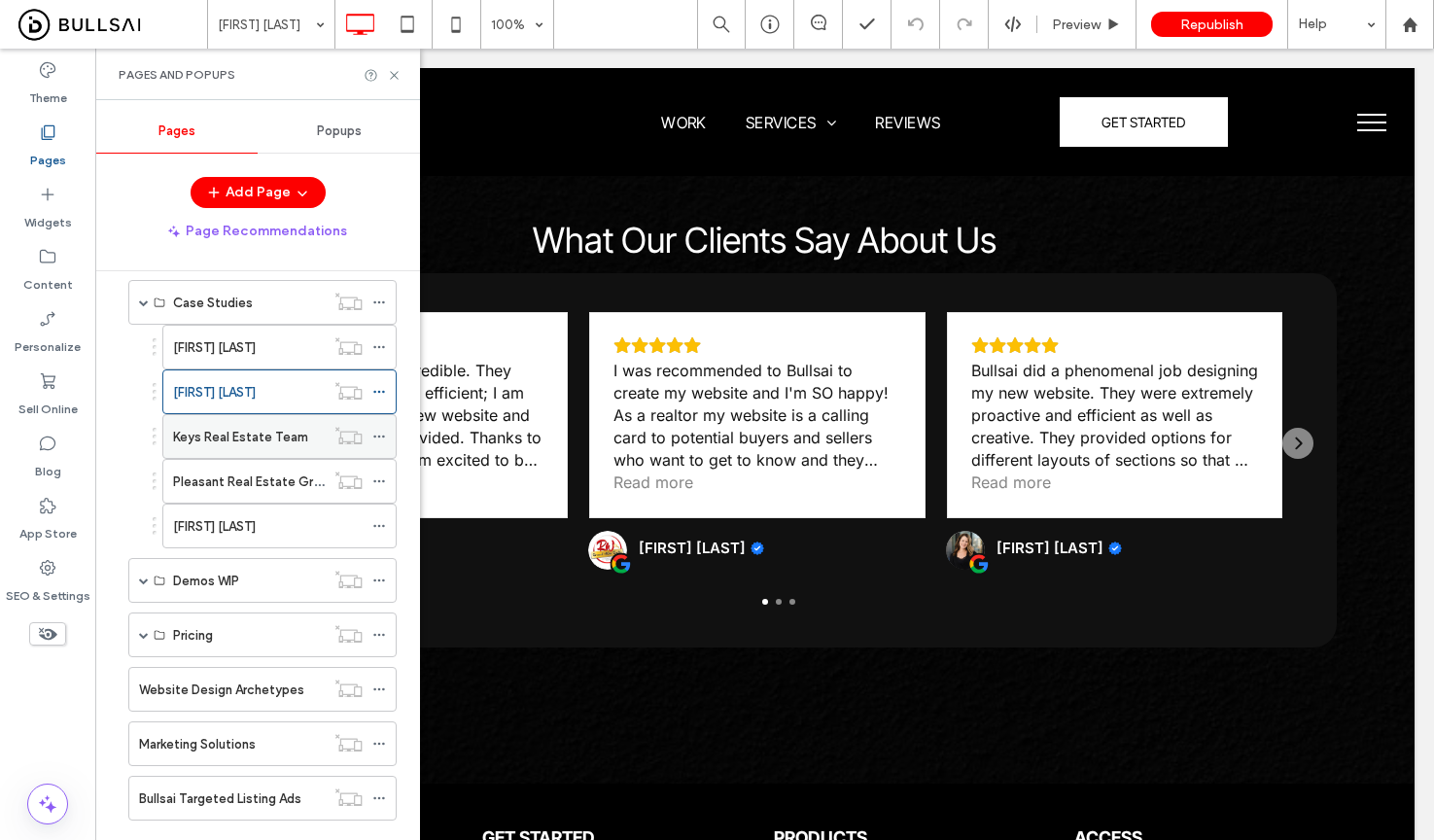 click on "Keys Real Estate Team" at bounding box center [240, 437] 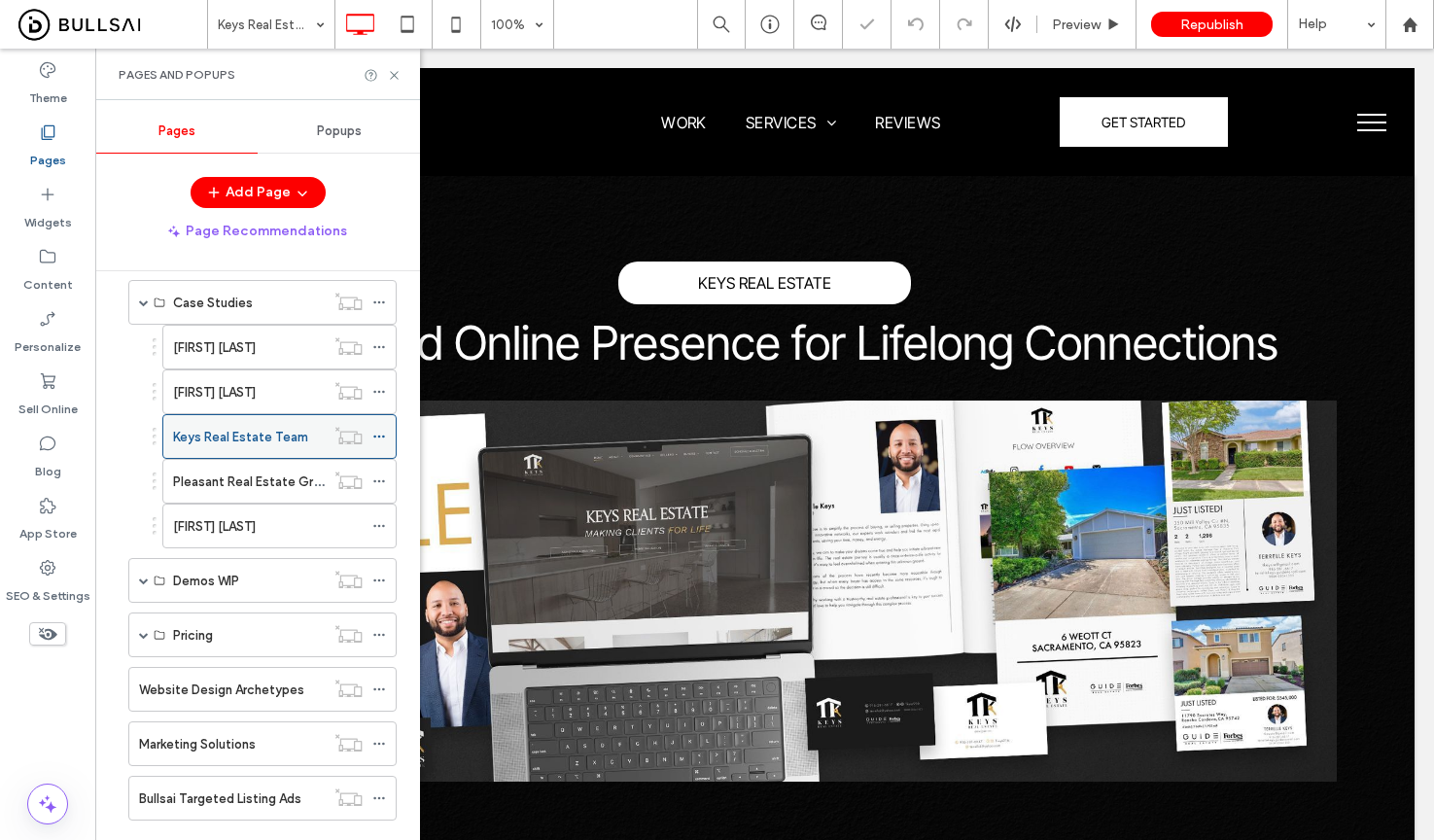 scroll, scrollTop: 436, scrollLeft: 0, axis: vertical 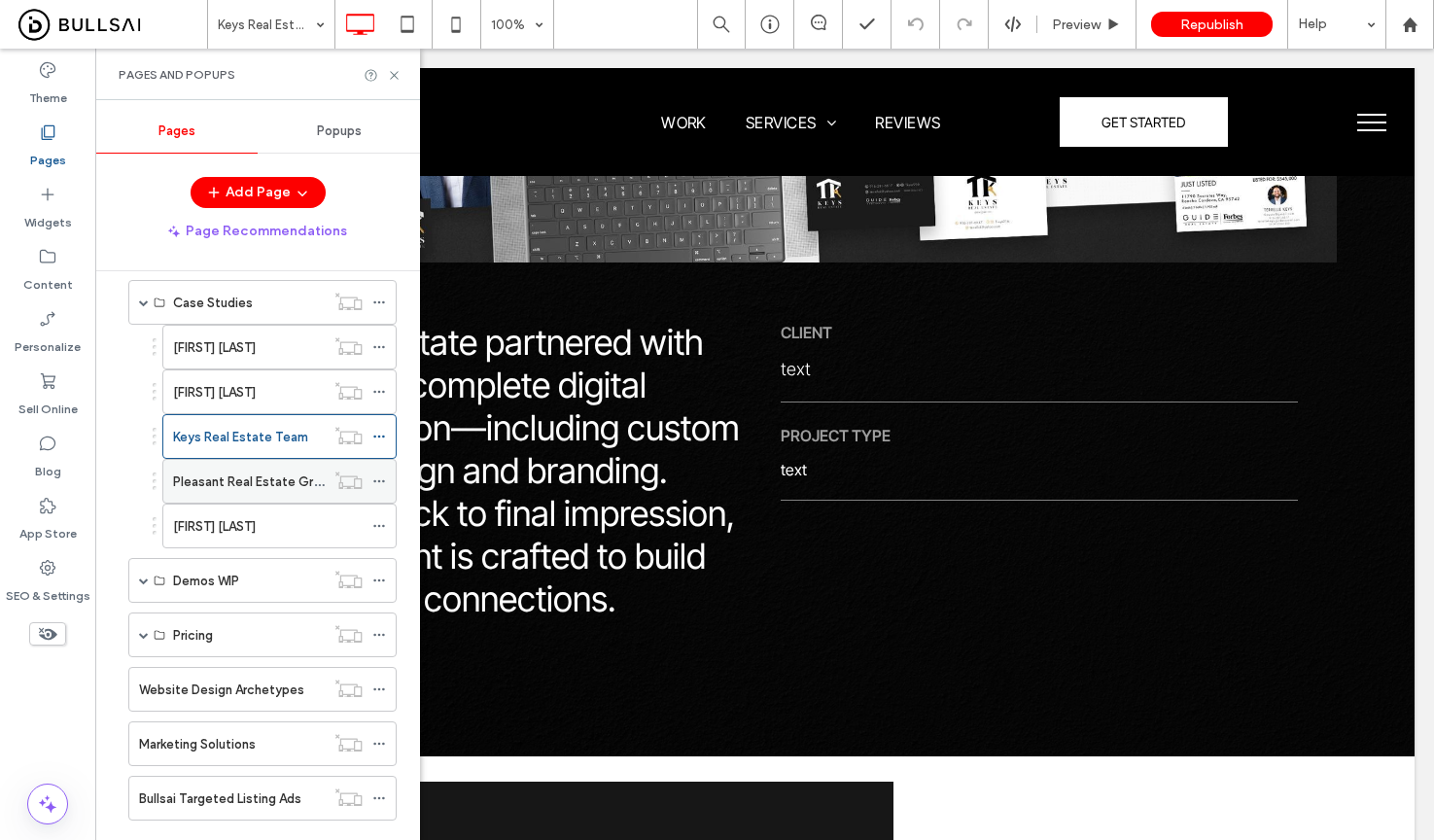 click on "Pleasant Real Estate Group" at bounding box center (254, 481) 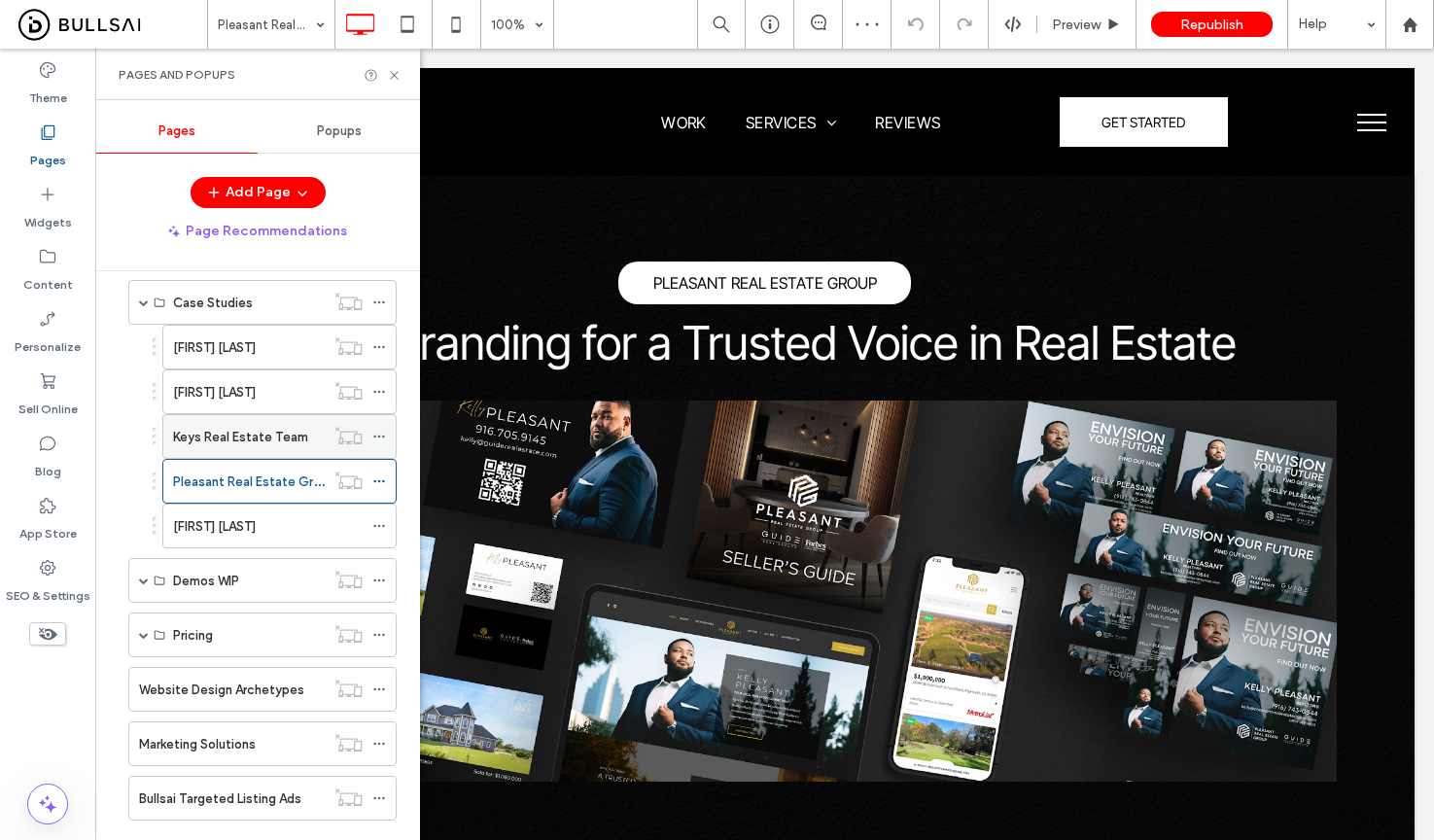 scroll, scrollTop: 450, scrollLeft: 0, axis: vertical 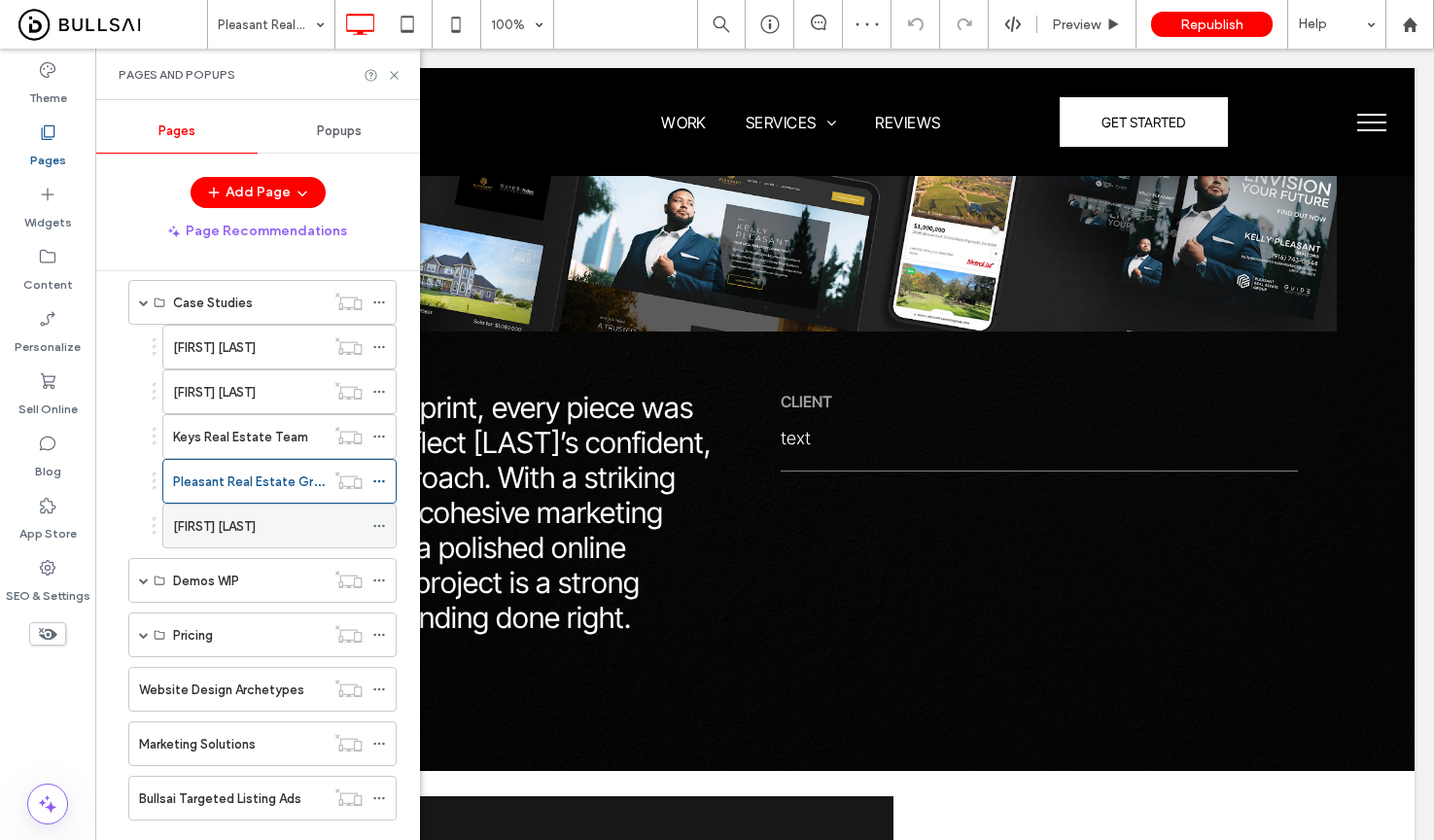 click on "Nicole Spencer" at bounding box center [214, 526] 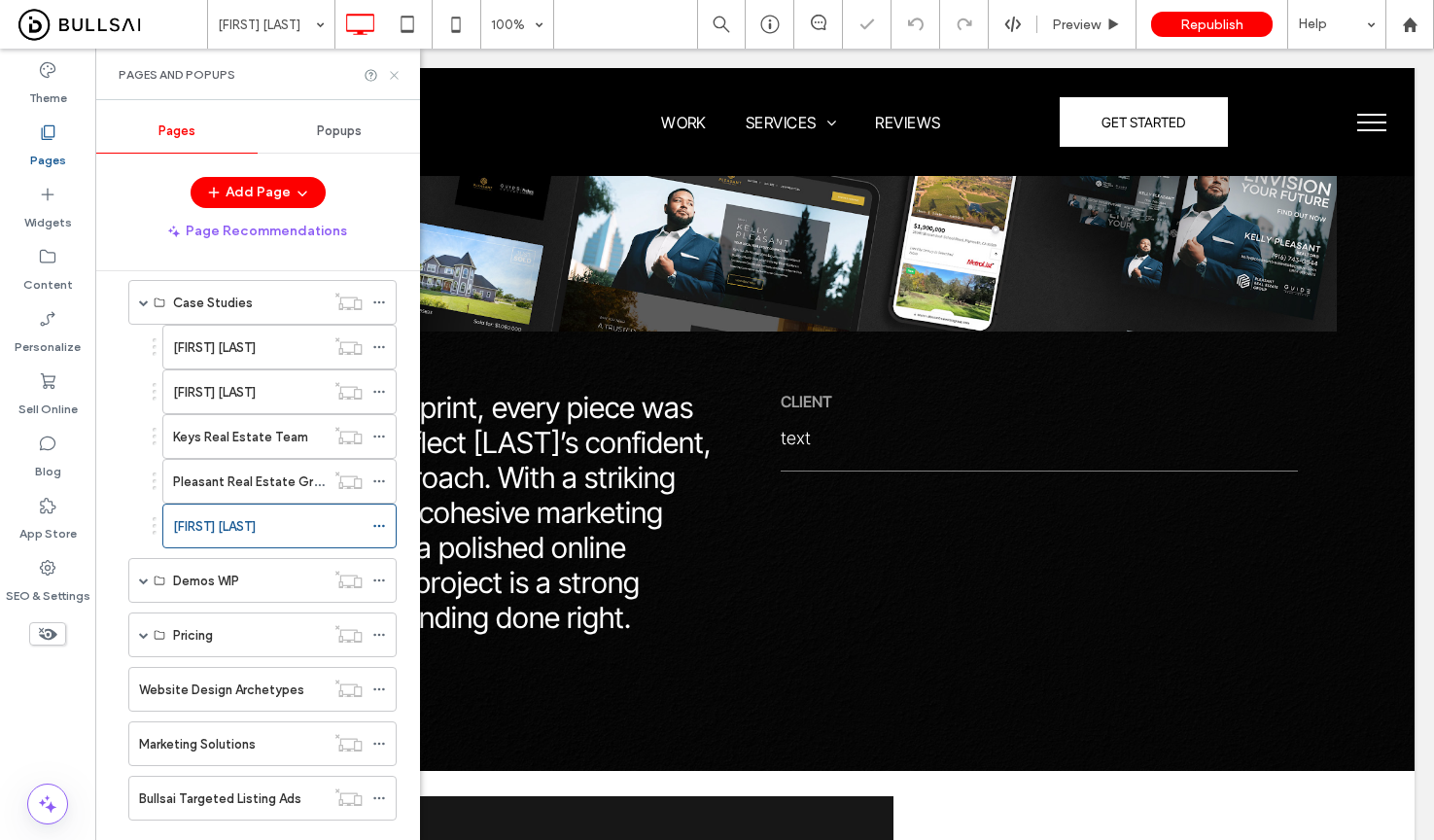 click 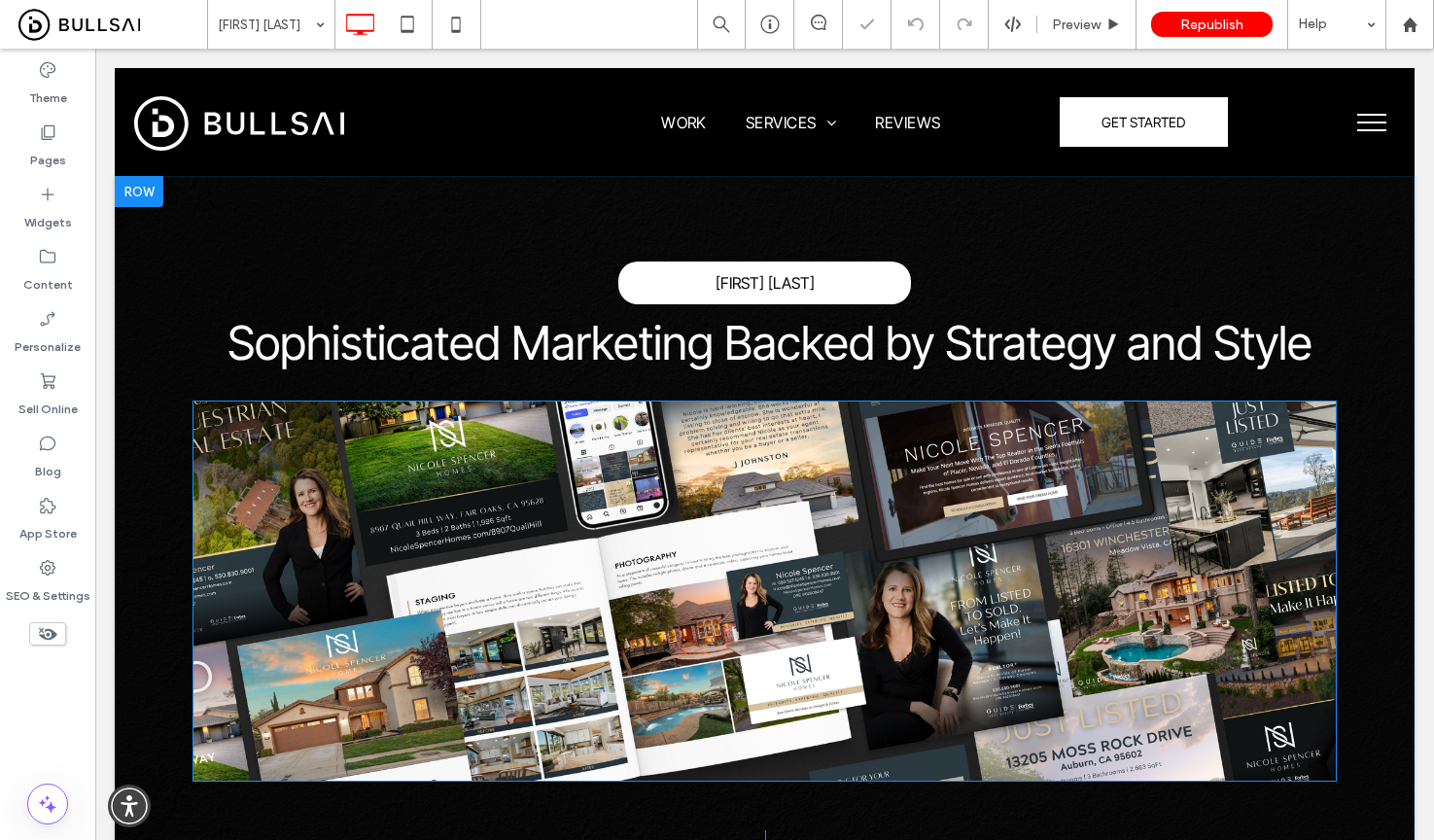 scroll, scrollTop: 0, scrollLeft: 0, axis: both 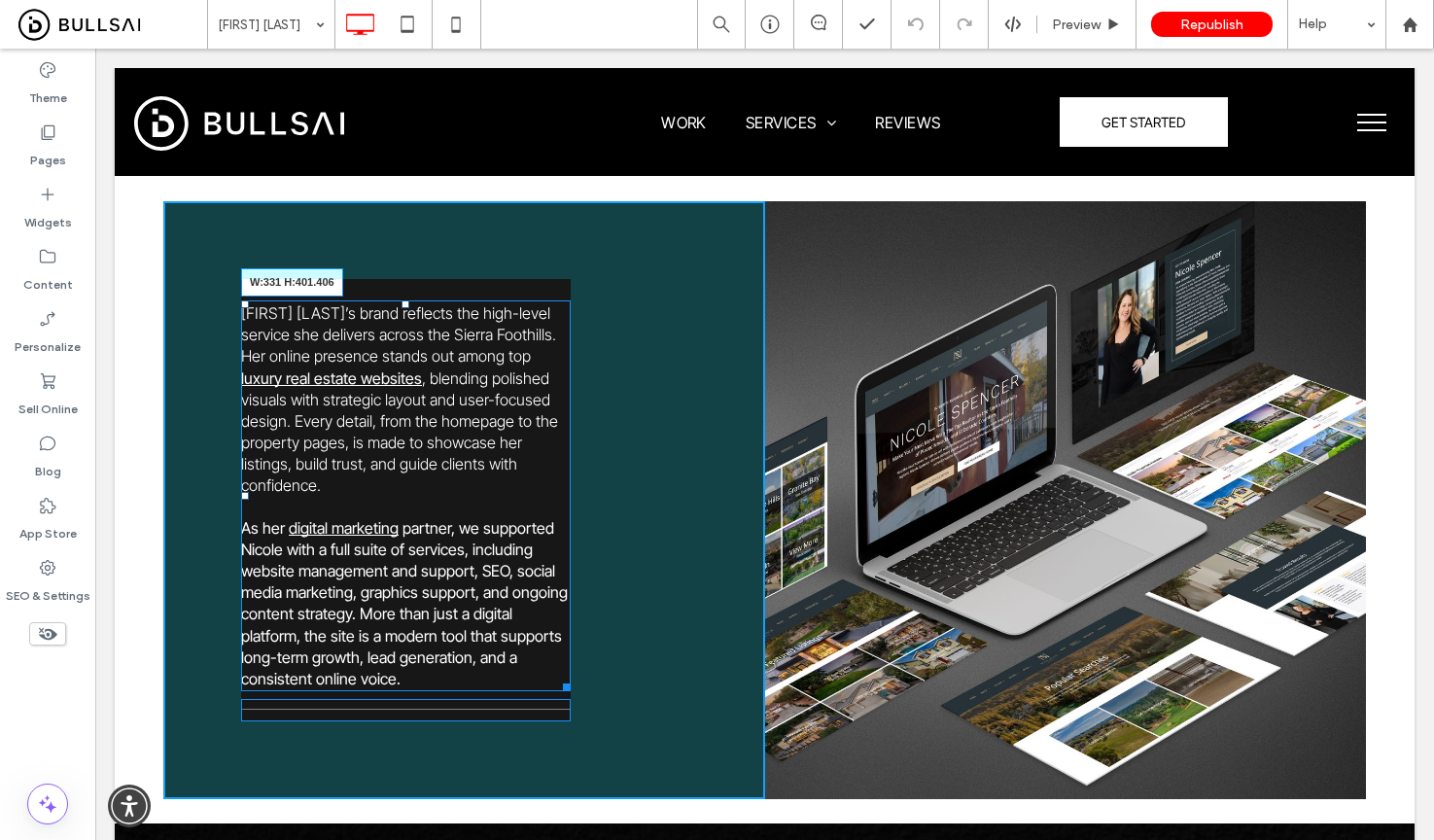 drag, startPoint x: 554, startPoint y: 679, endPoint x: 574, endPoint y: 679, distance: 20 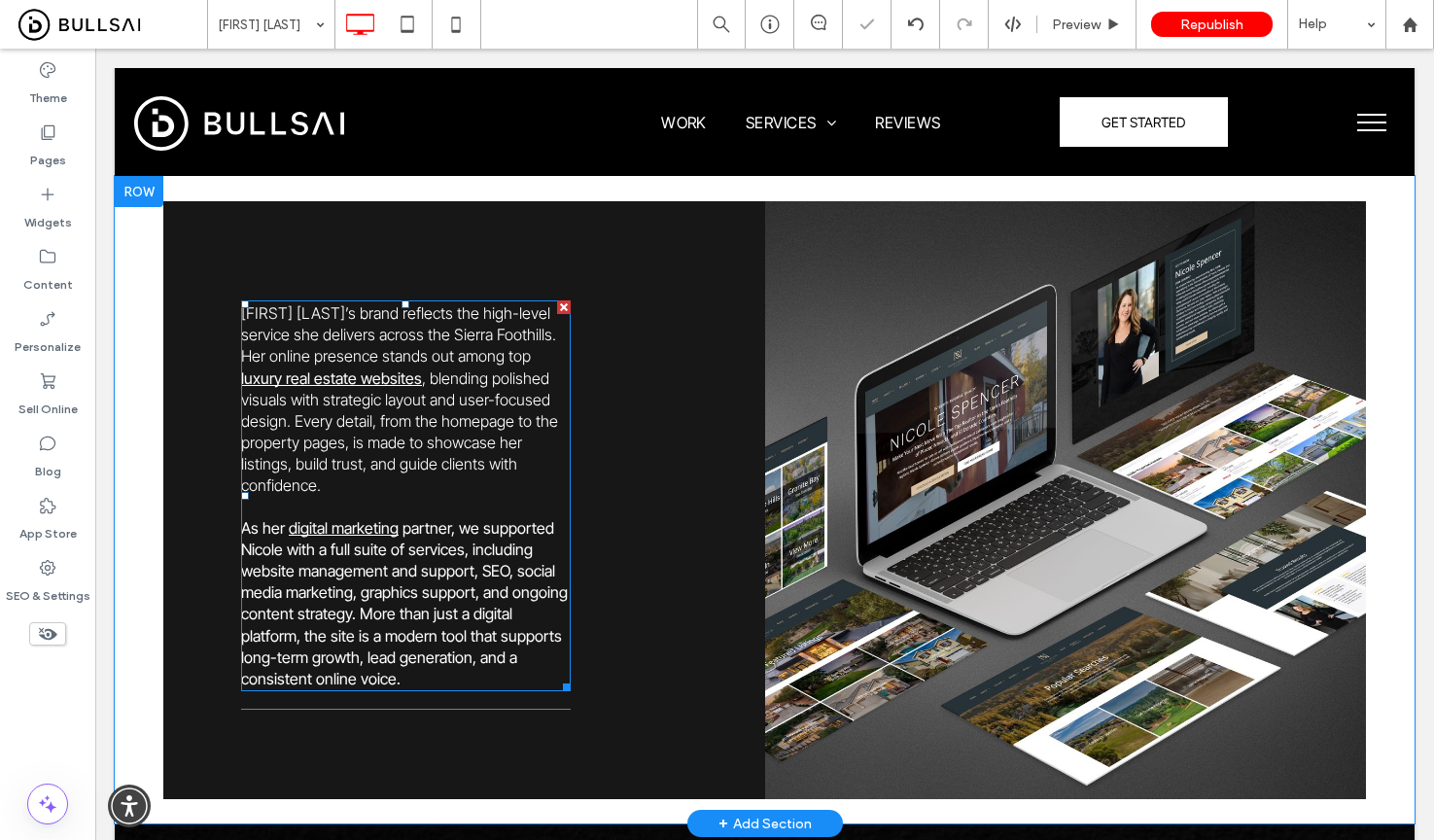click on "Nicole Spencer’s brand reflects the high-level service she delivers across the Sierra Foothills. Her online presence stands out among top
luxury real estate websites , blending polished visuals with strategic layout and user-focused design. Every detail, from the homepage to the property pages, is made to showcase her listings, build trust, and guide clients with confidence. As her
digital marketing   partner, we supported Nicole with a full suite of services, including website management and support, SEO, social media marketing, graphics support, and ongoing content strategy. More than just a digital platform, the site is a modern tool that supports long-term growth, lead generation, and a consistent online voice.
Click To Paste" at bounding box center (464, 500) 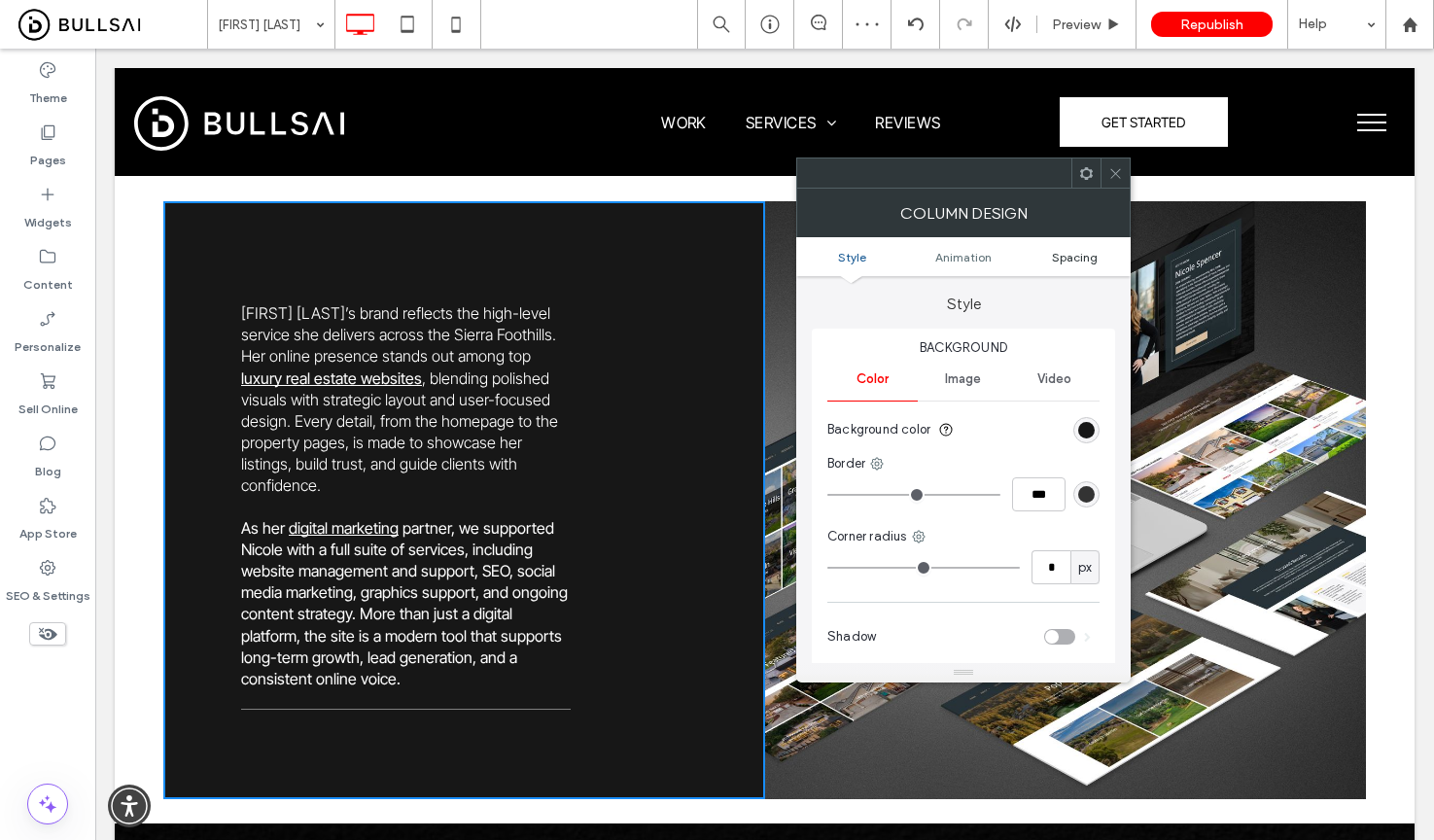 click on "Spacing" at bounding box center [1074, 257] 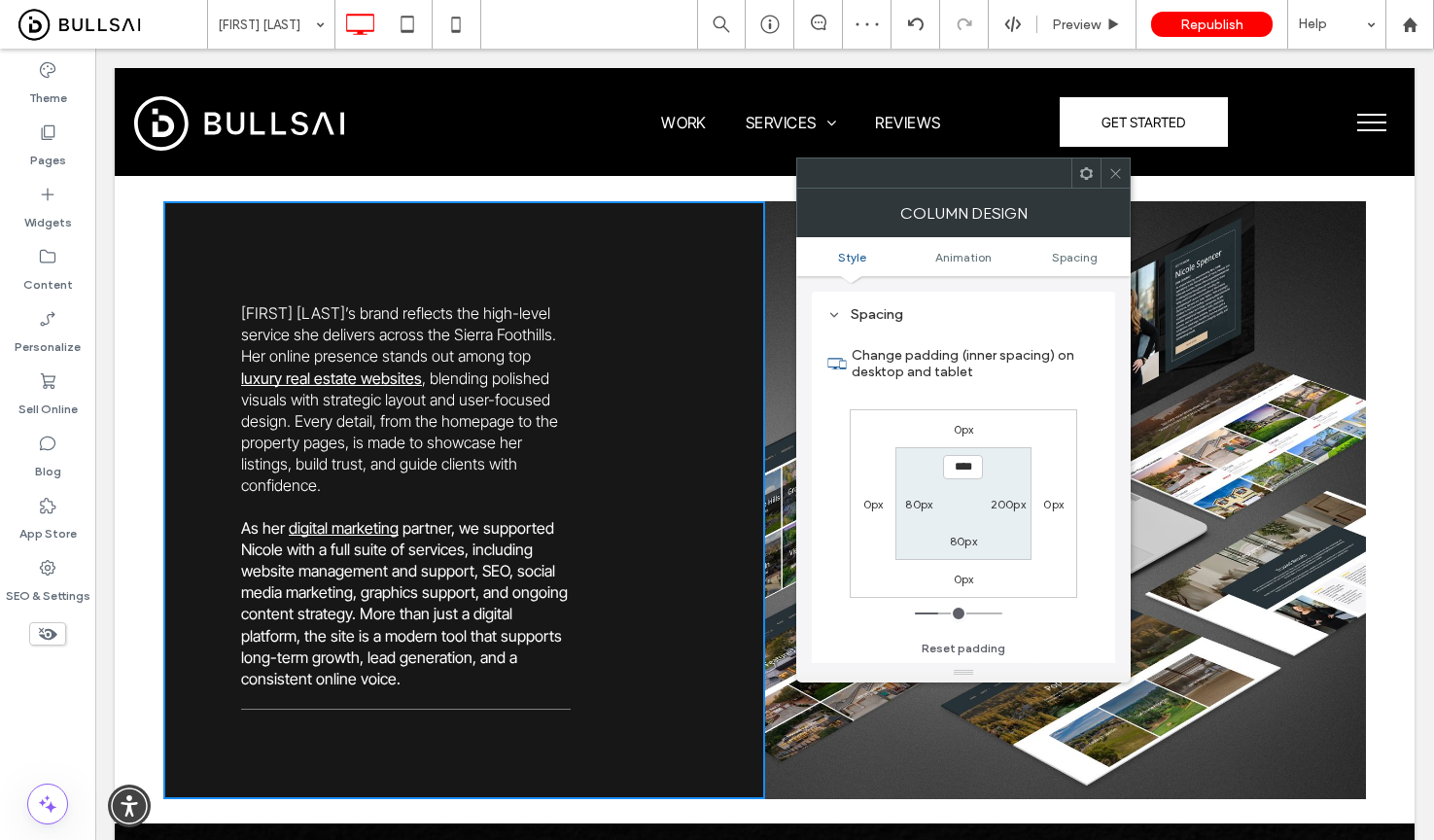 scroll, scrollTop: 457, scrollLeft: 0, axis: vertical 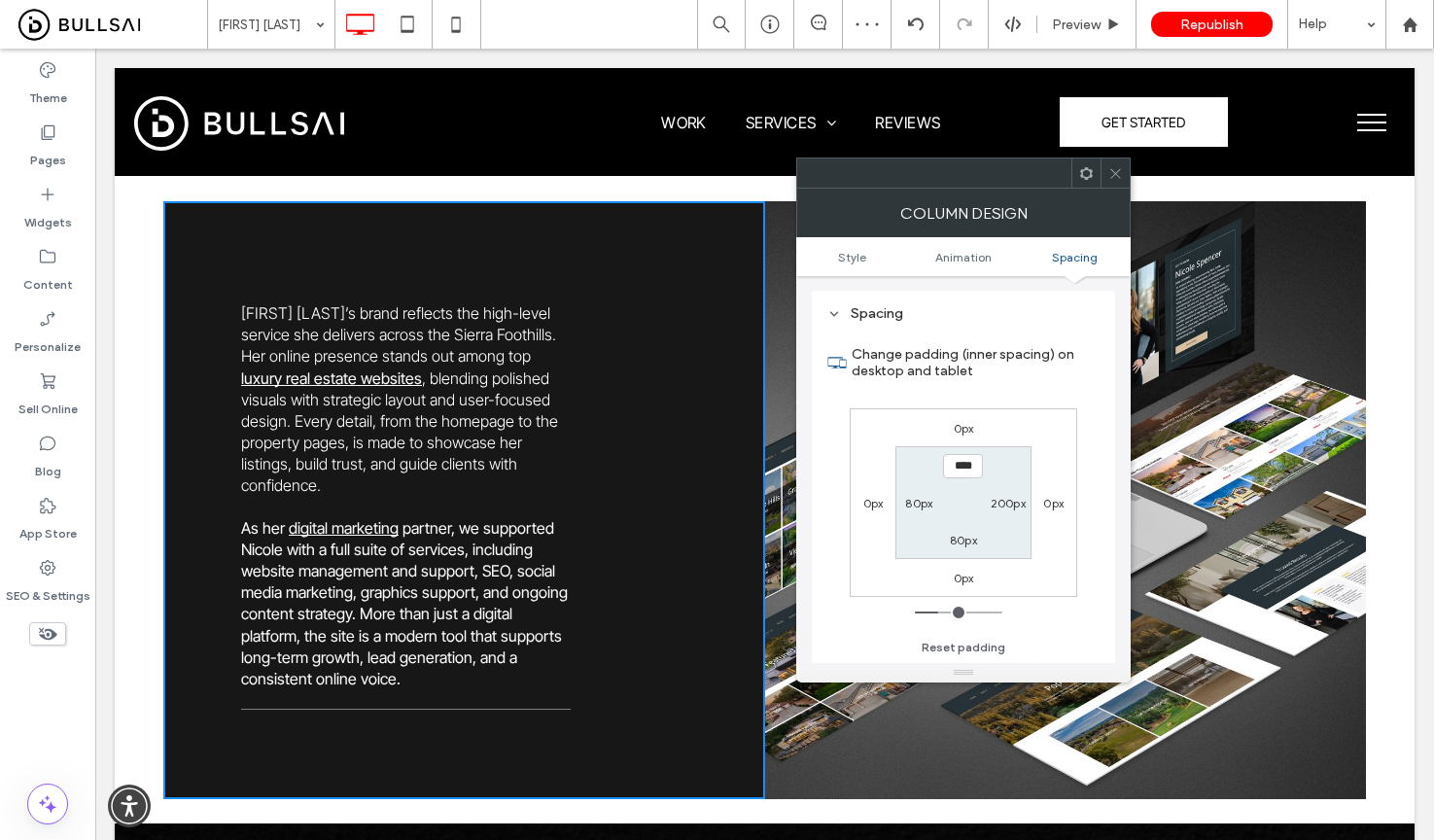 click on "200px" at bounding box center (1008, 503) 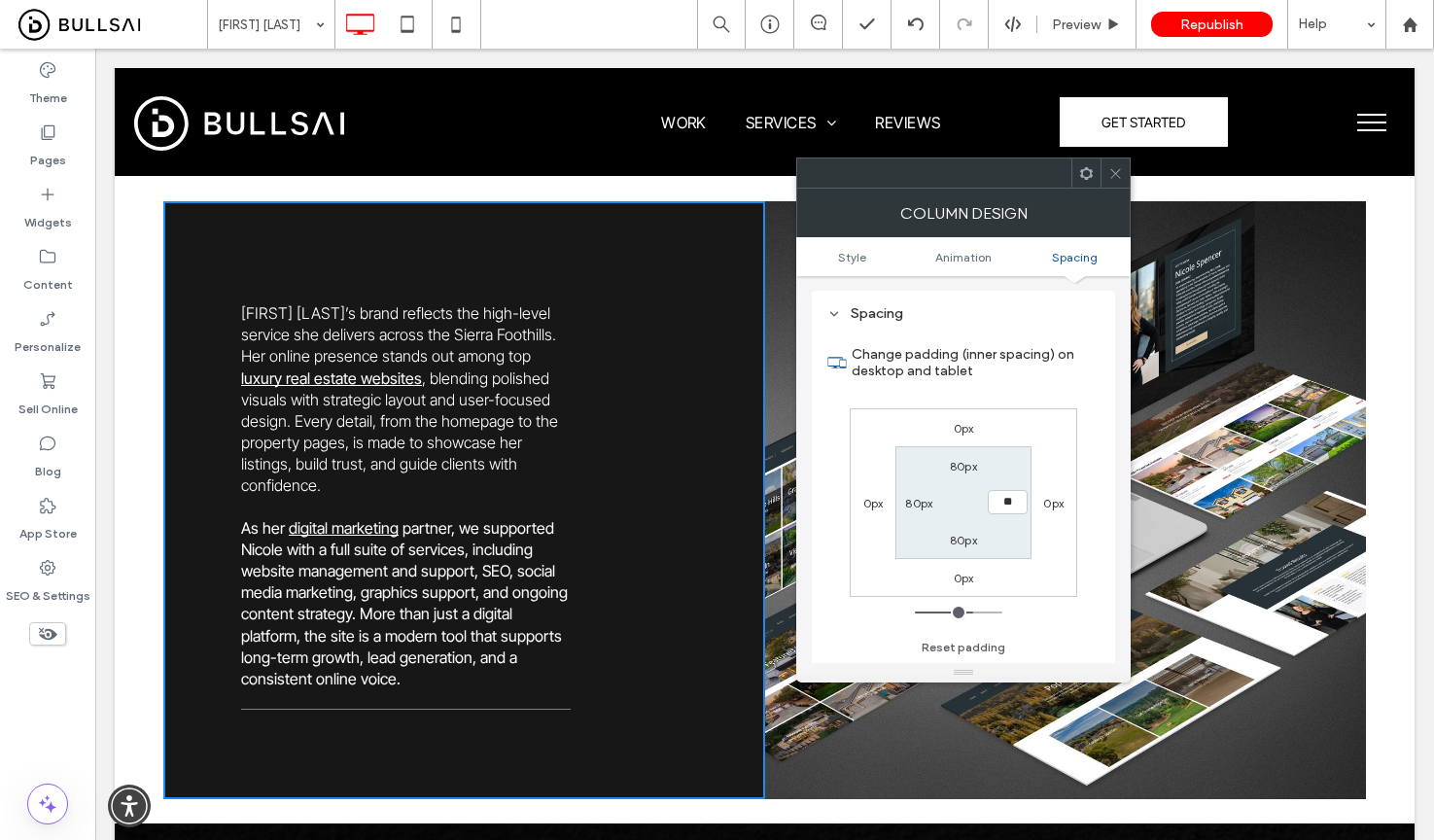 type on "**" 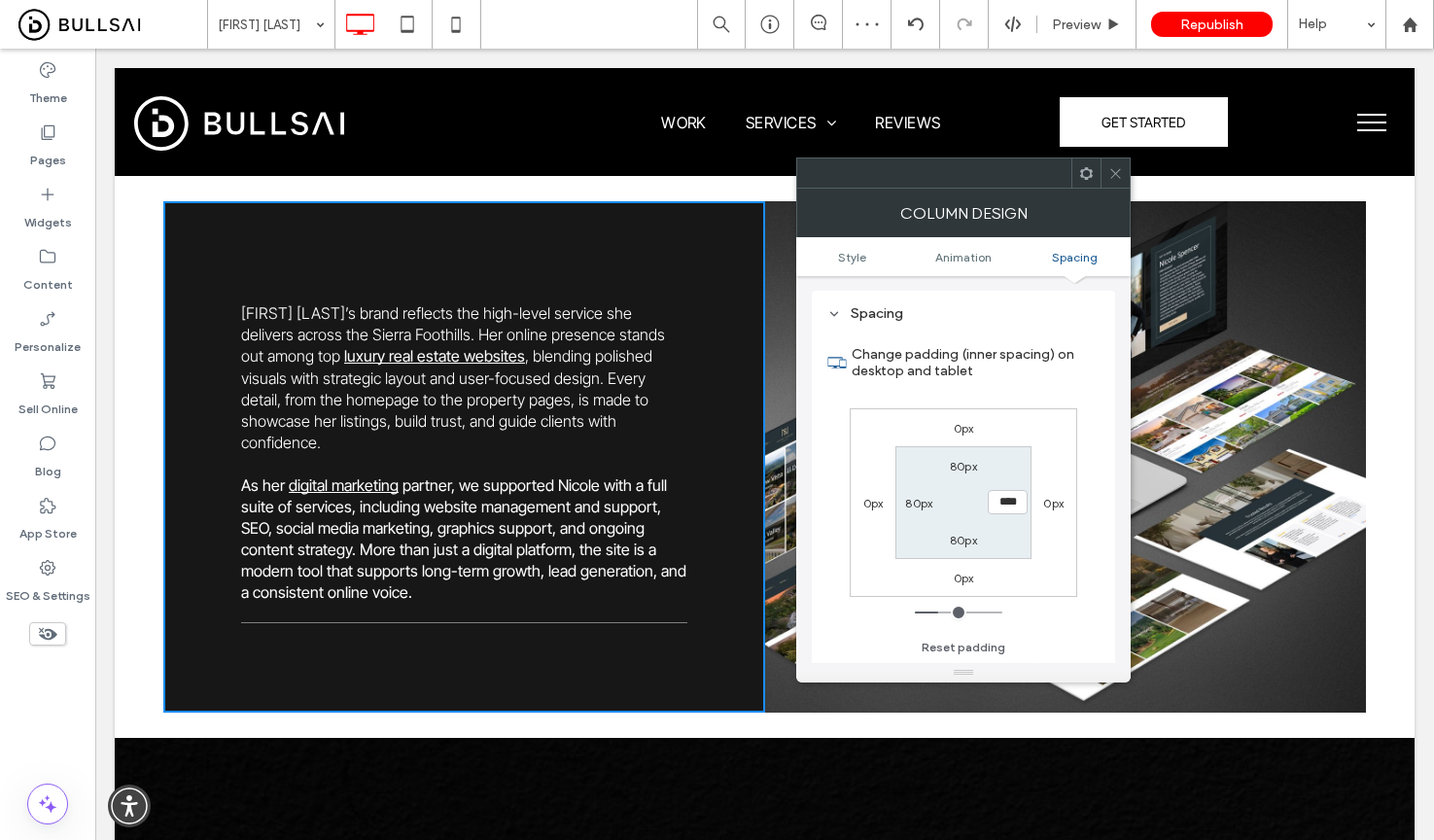 click at bounding box center [1115, 173] 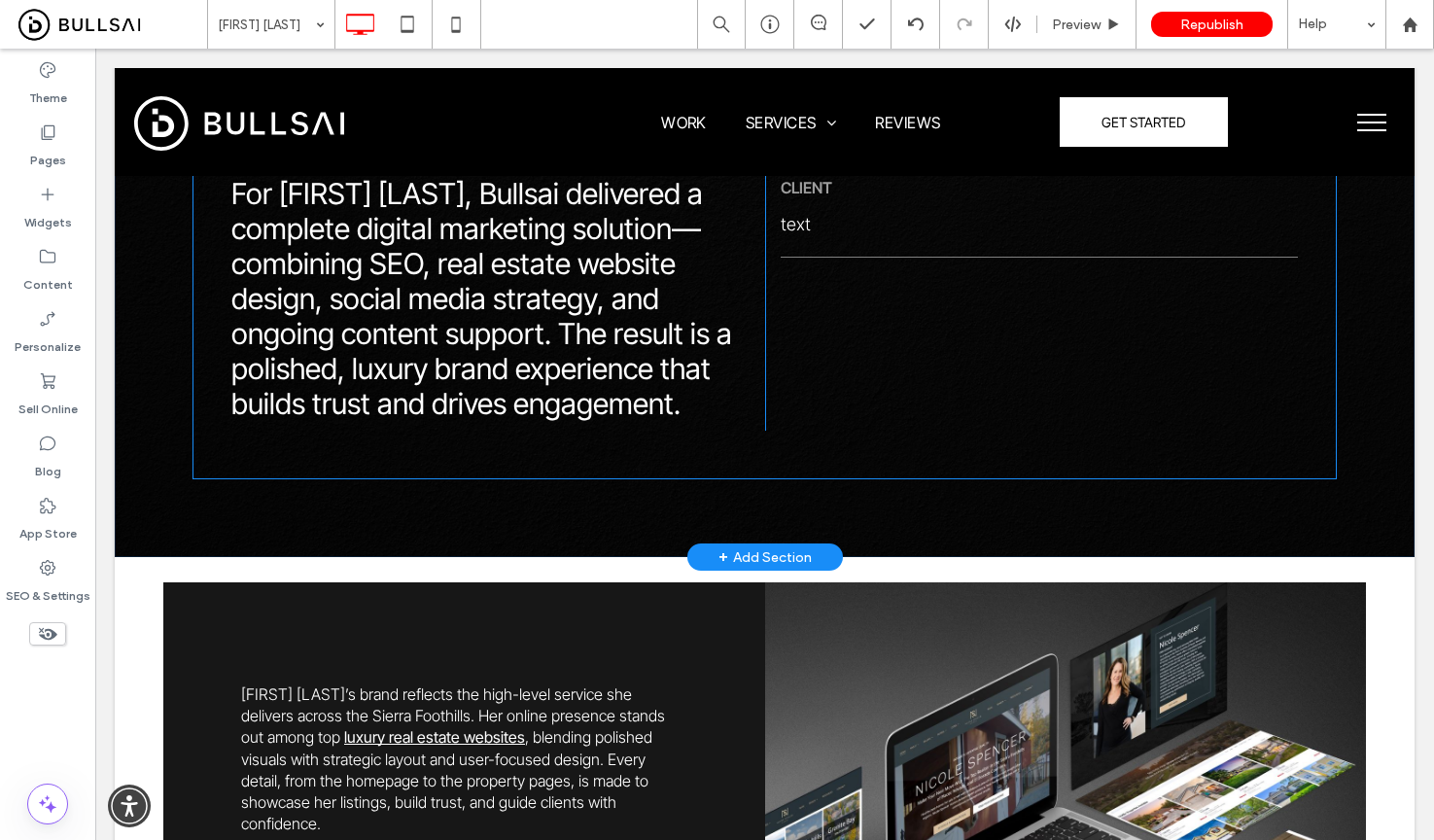 scroll, scrollTop: 846, scrollLeft: 0, axis: vertical 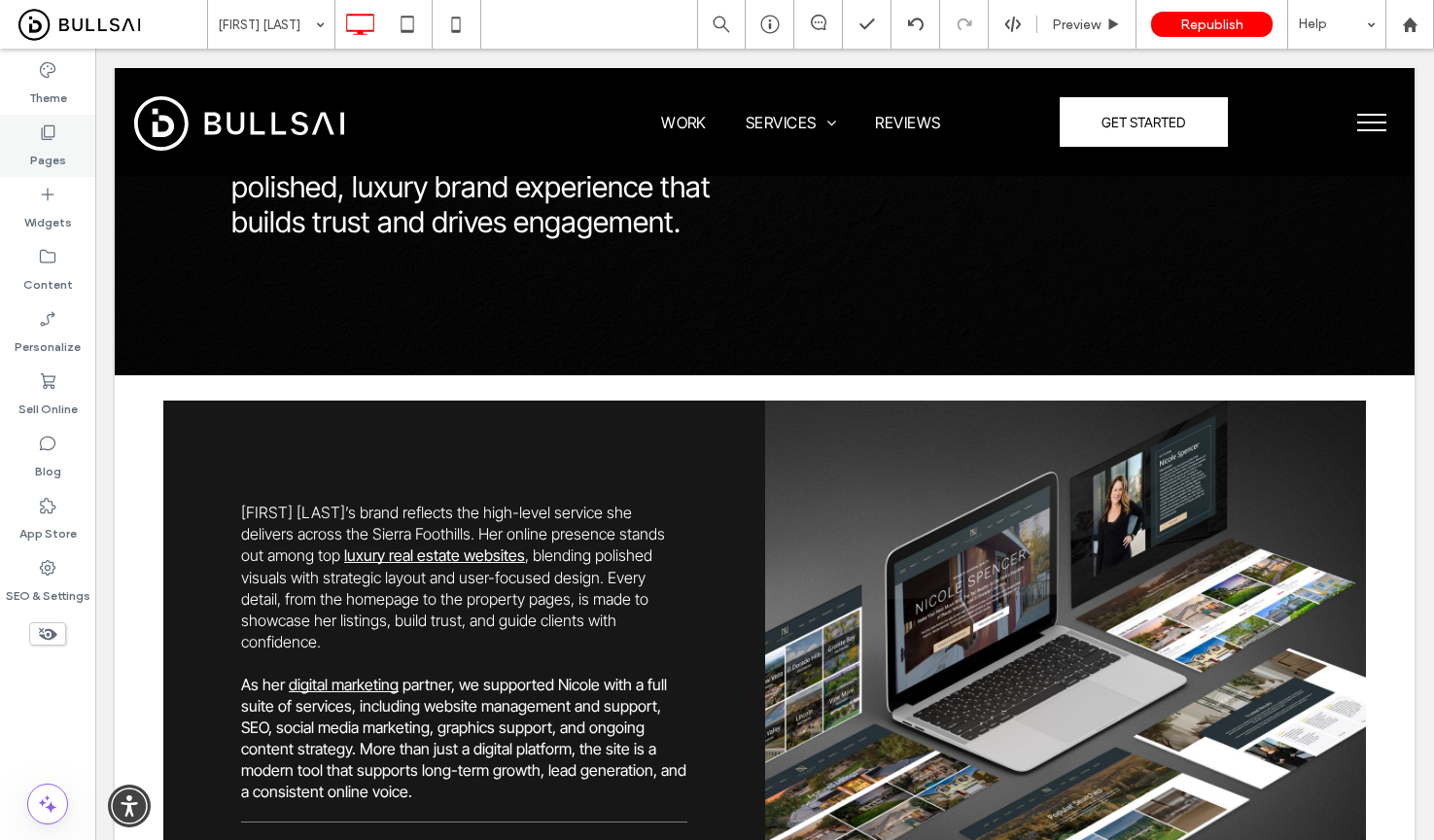 click on "Pages" at bounding box center (48, 156) 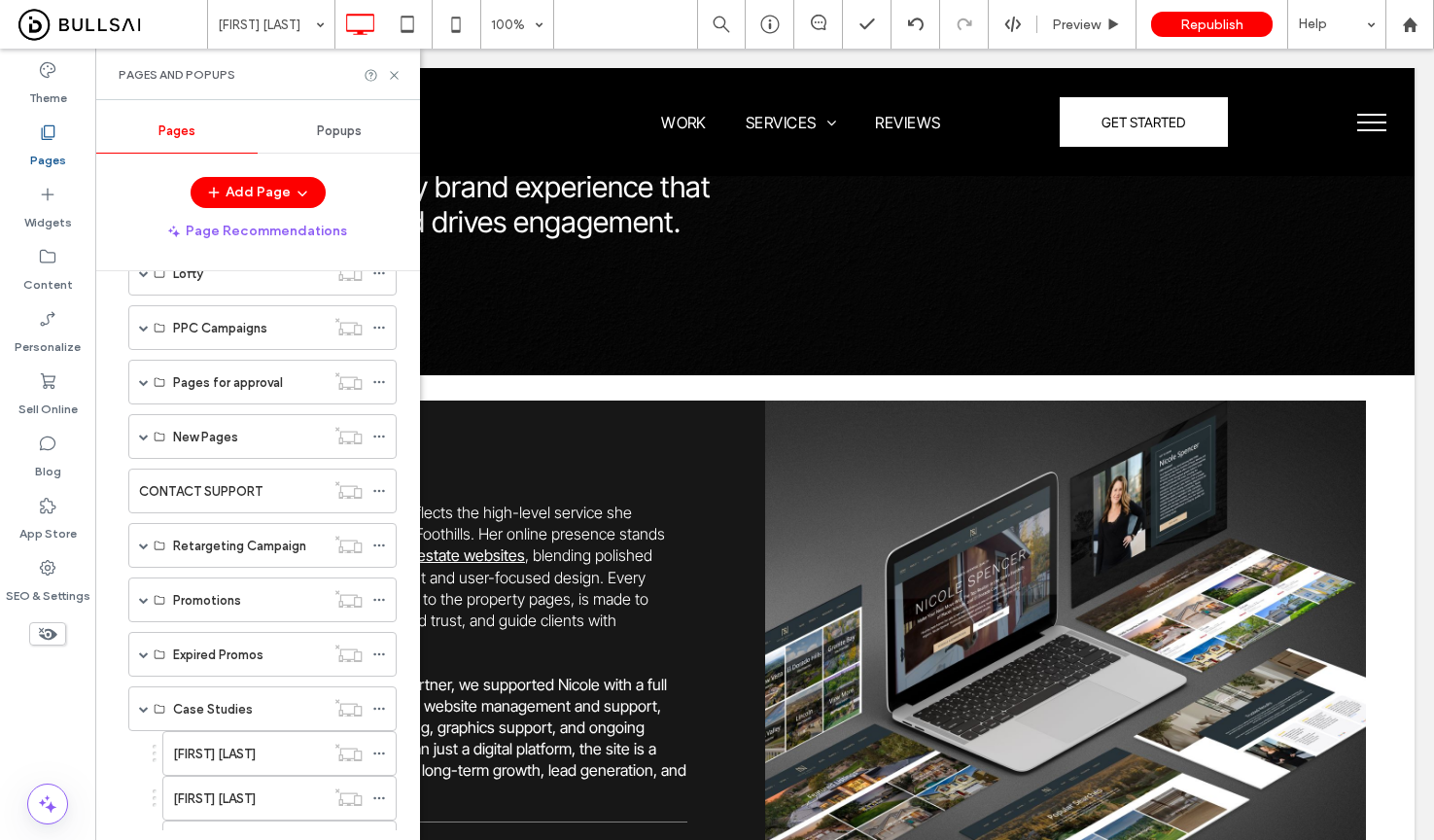 scroll, scrollTop: 1098, scrollLeft: 0, axis: vertical 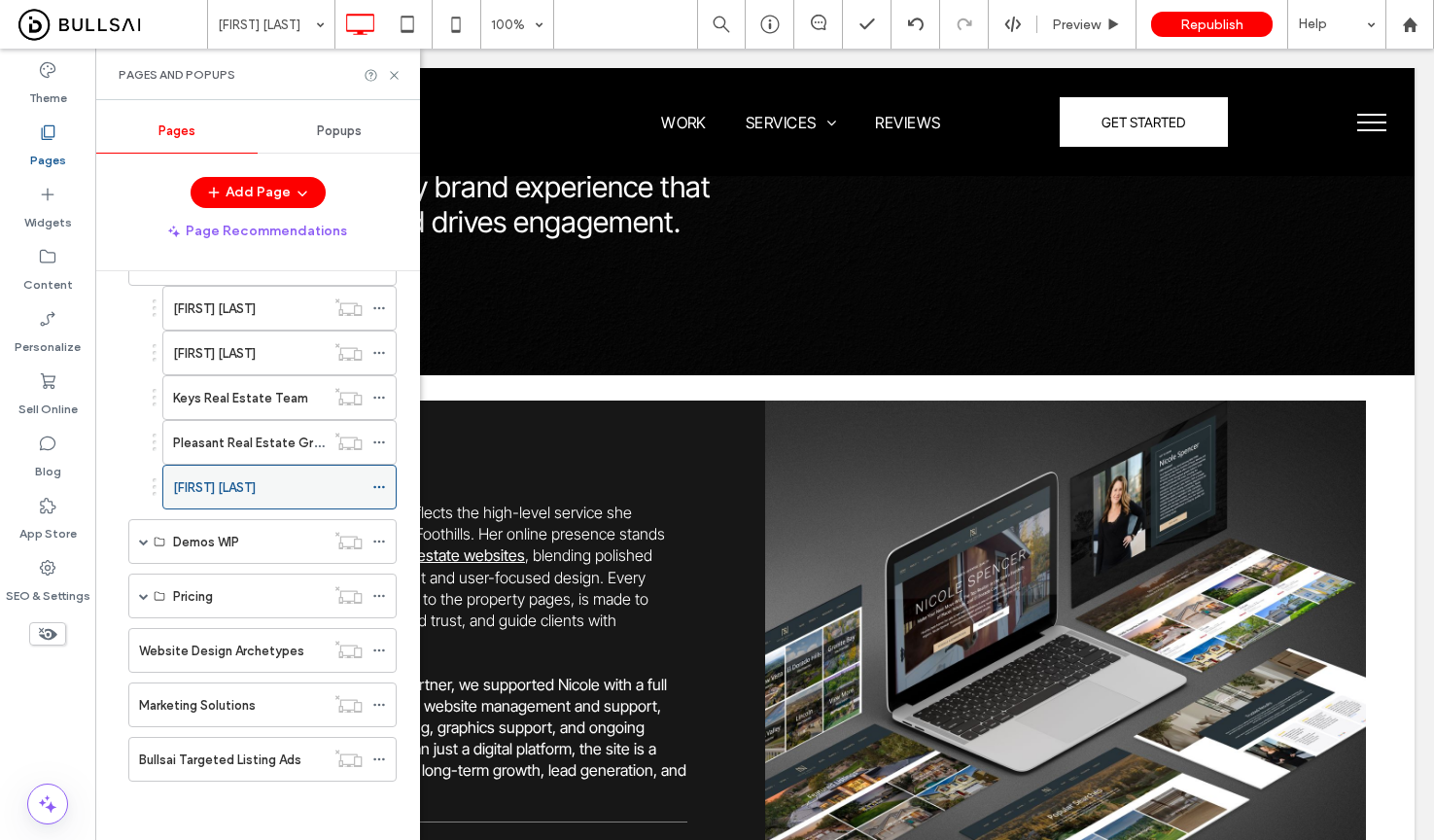 click 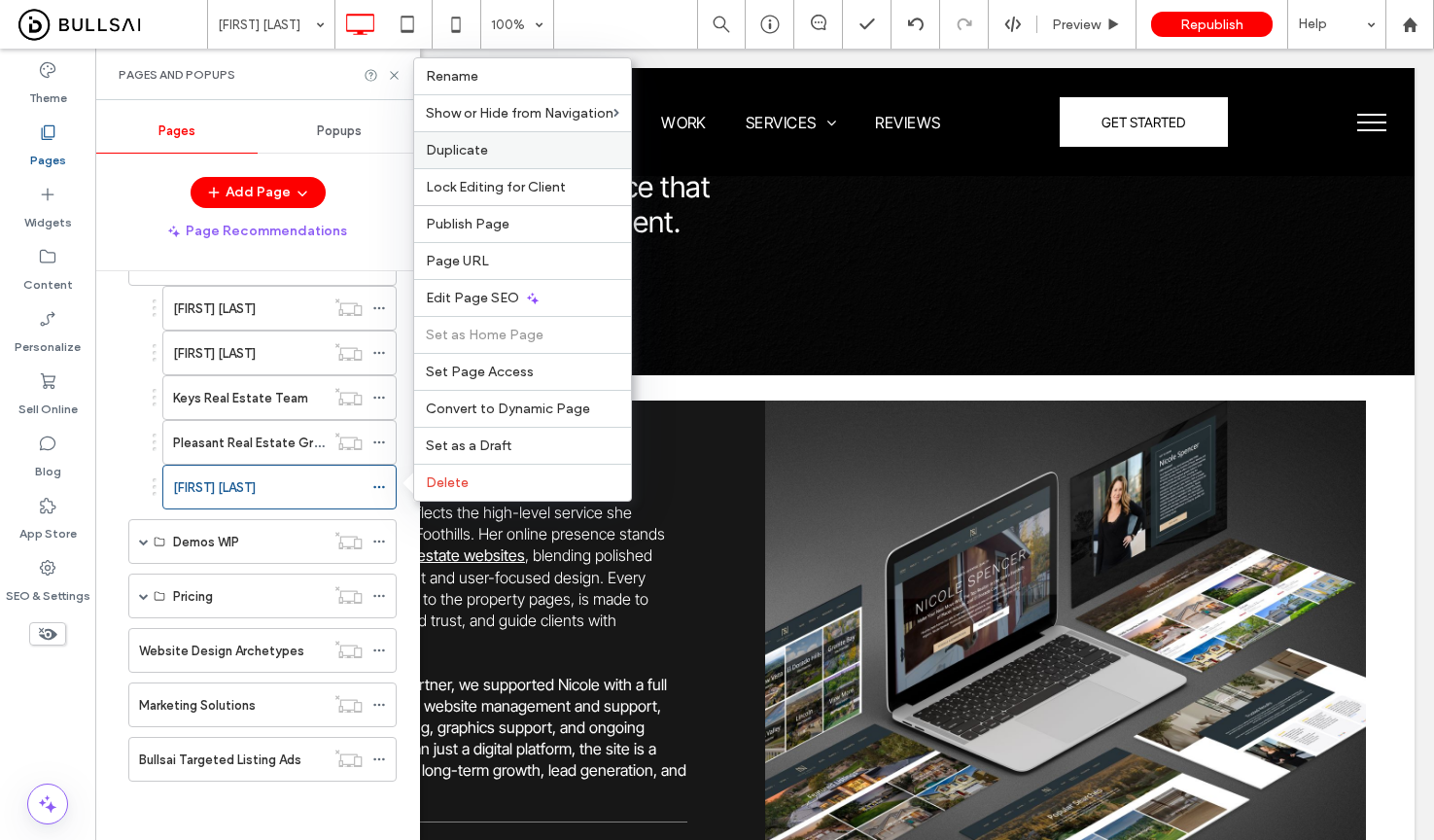 click on "Duplicate" at bounding box center (522, 150) 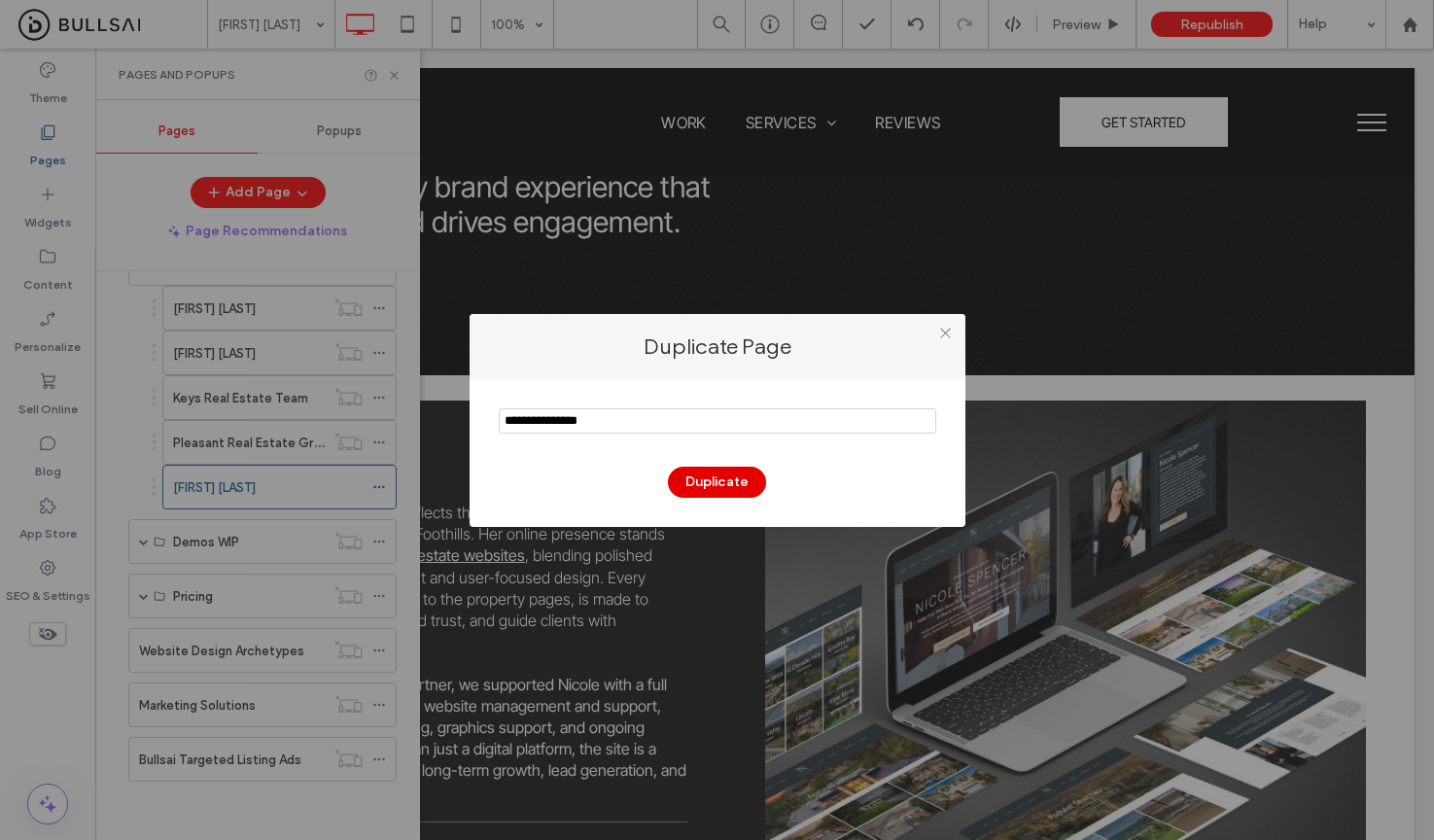 type on "**********" 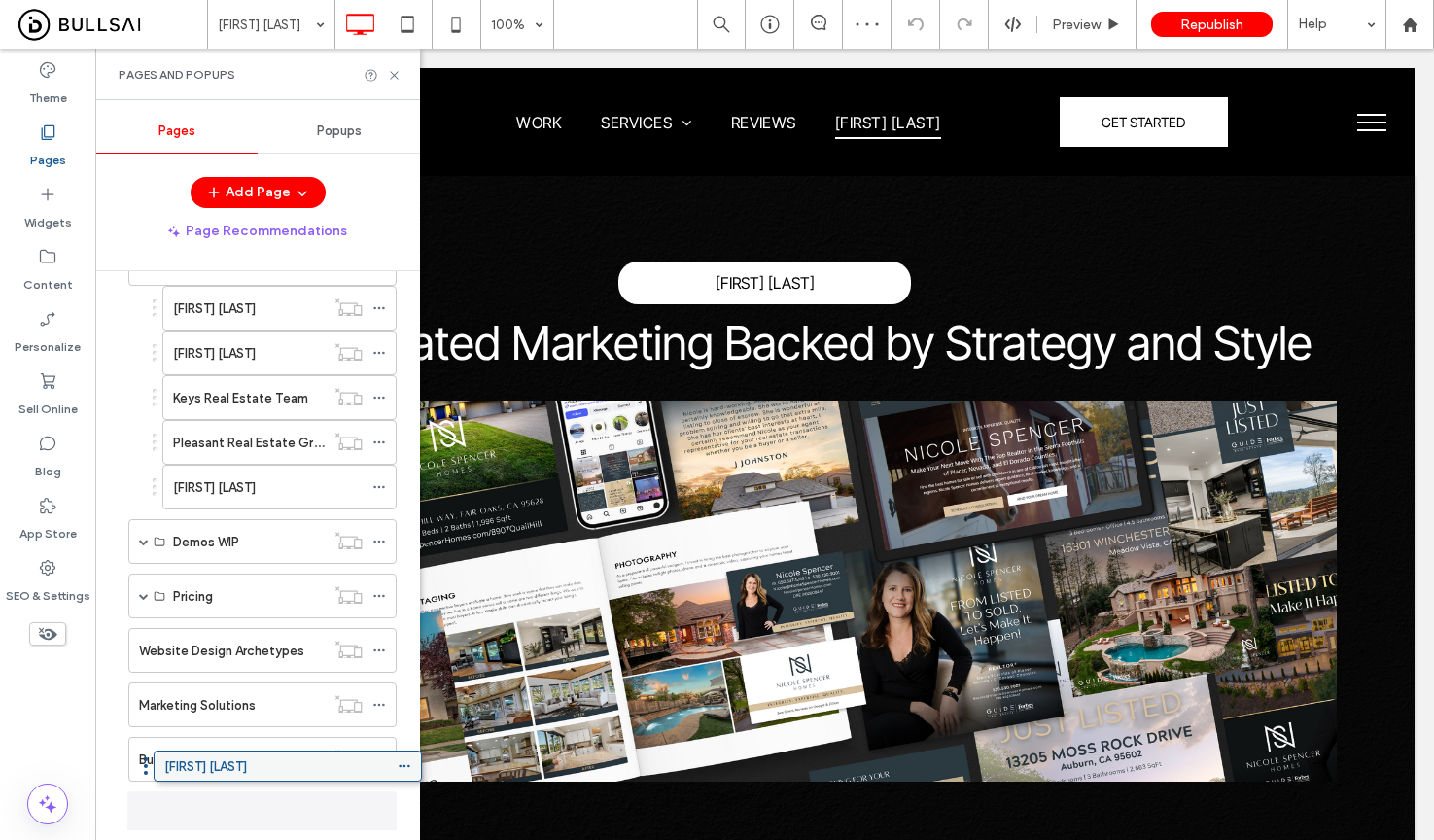 scroll, scrollTop: 0, scrollLeft: 0, axis: both 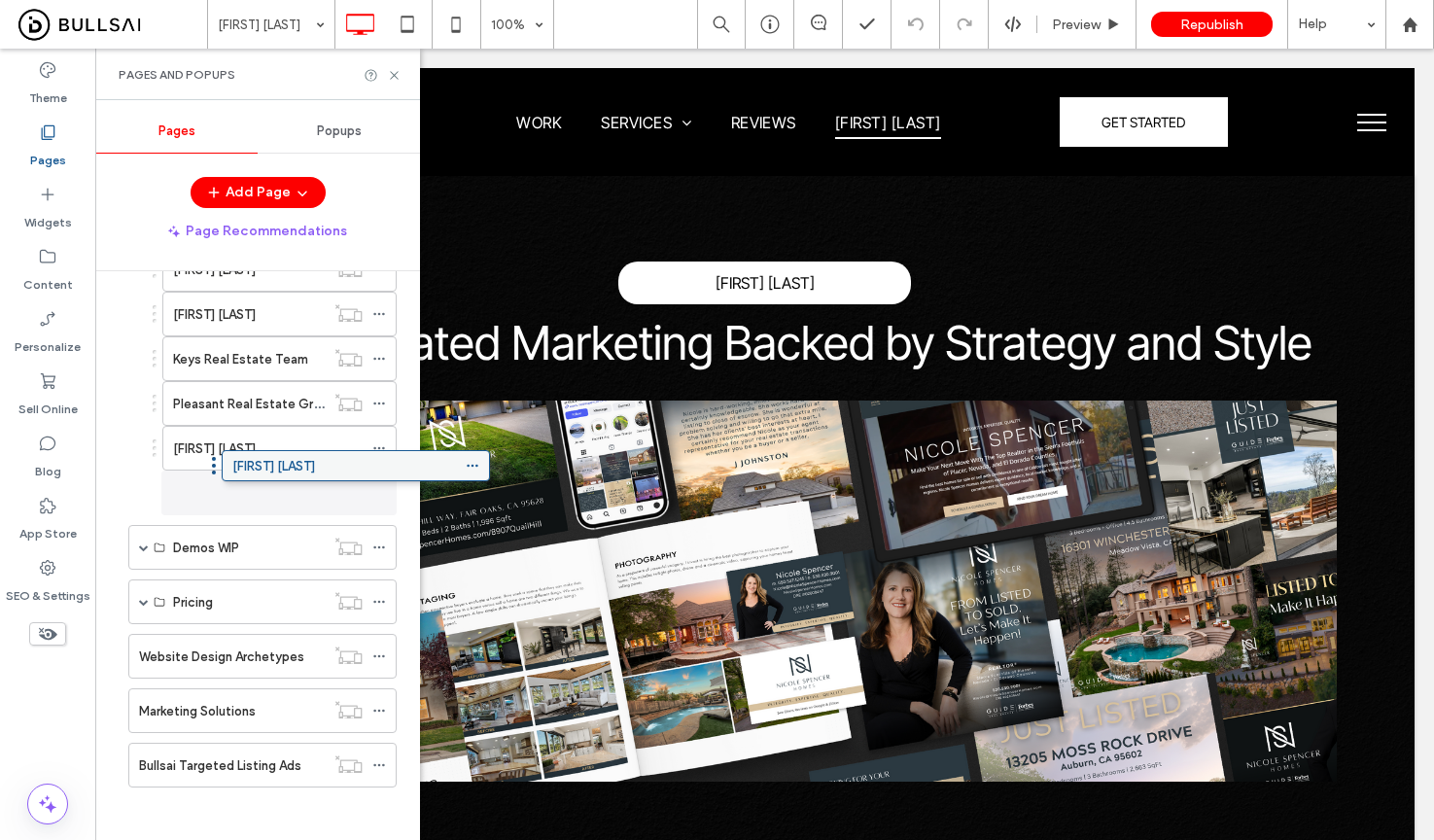 drag, startPoint x: 230, startPoint y: 812, endPoint x: 320, endPoint y: 476, distance: 347.84479 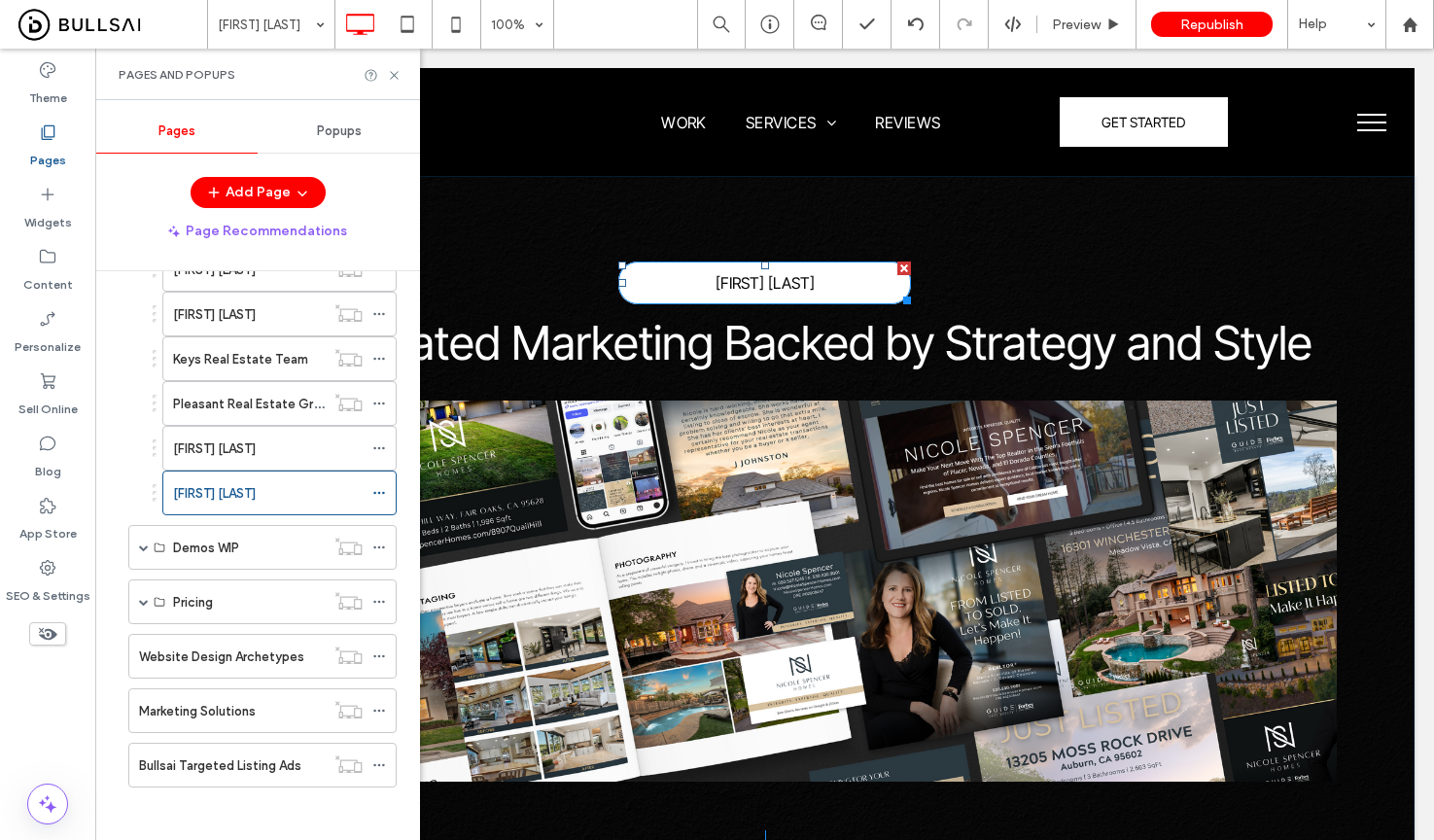 click on "NICOLE SPENCER" at bounding box center [765, 283] 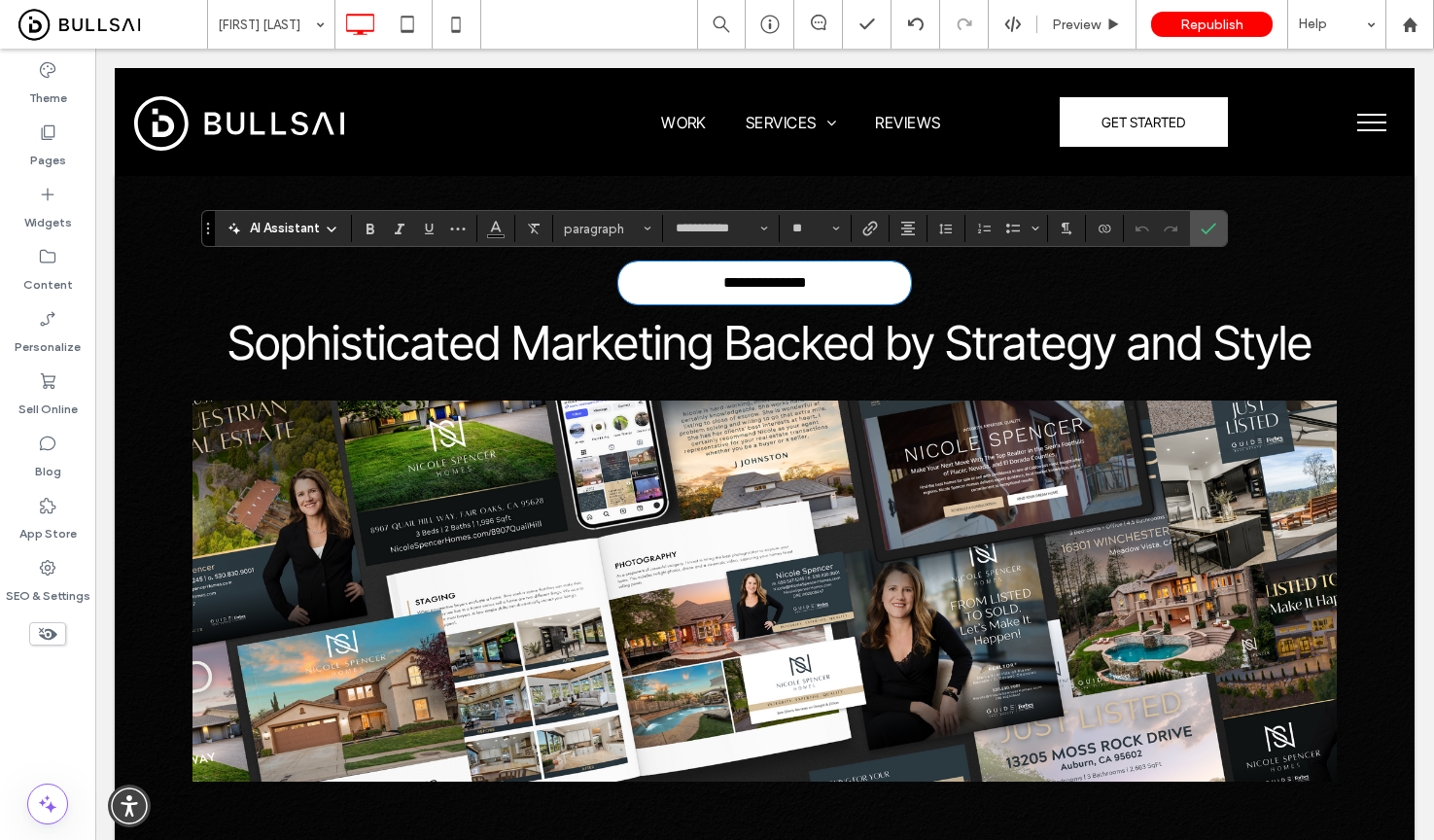 type 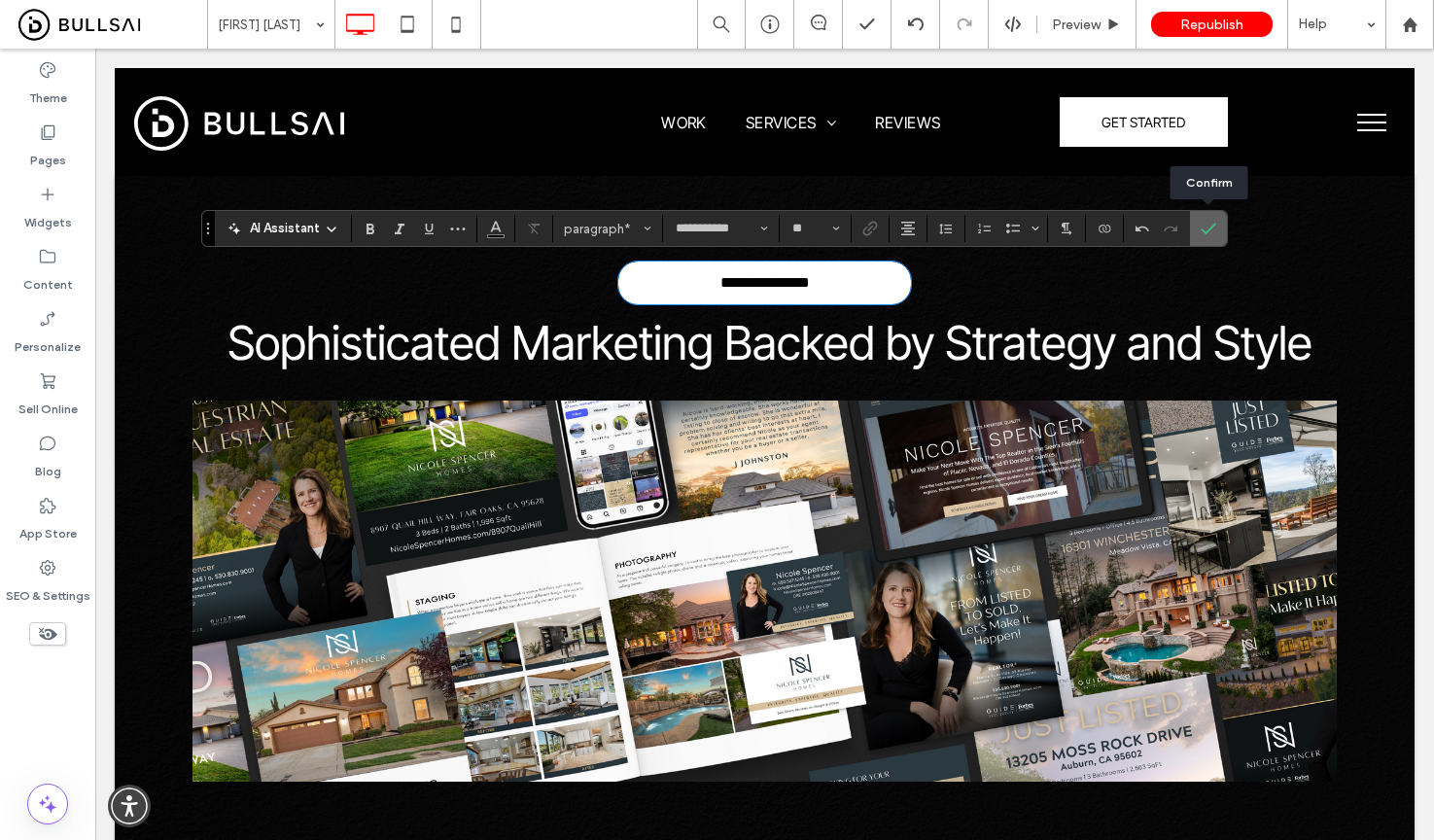 click 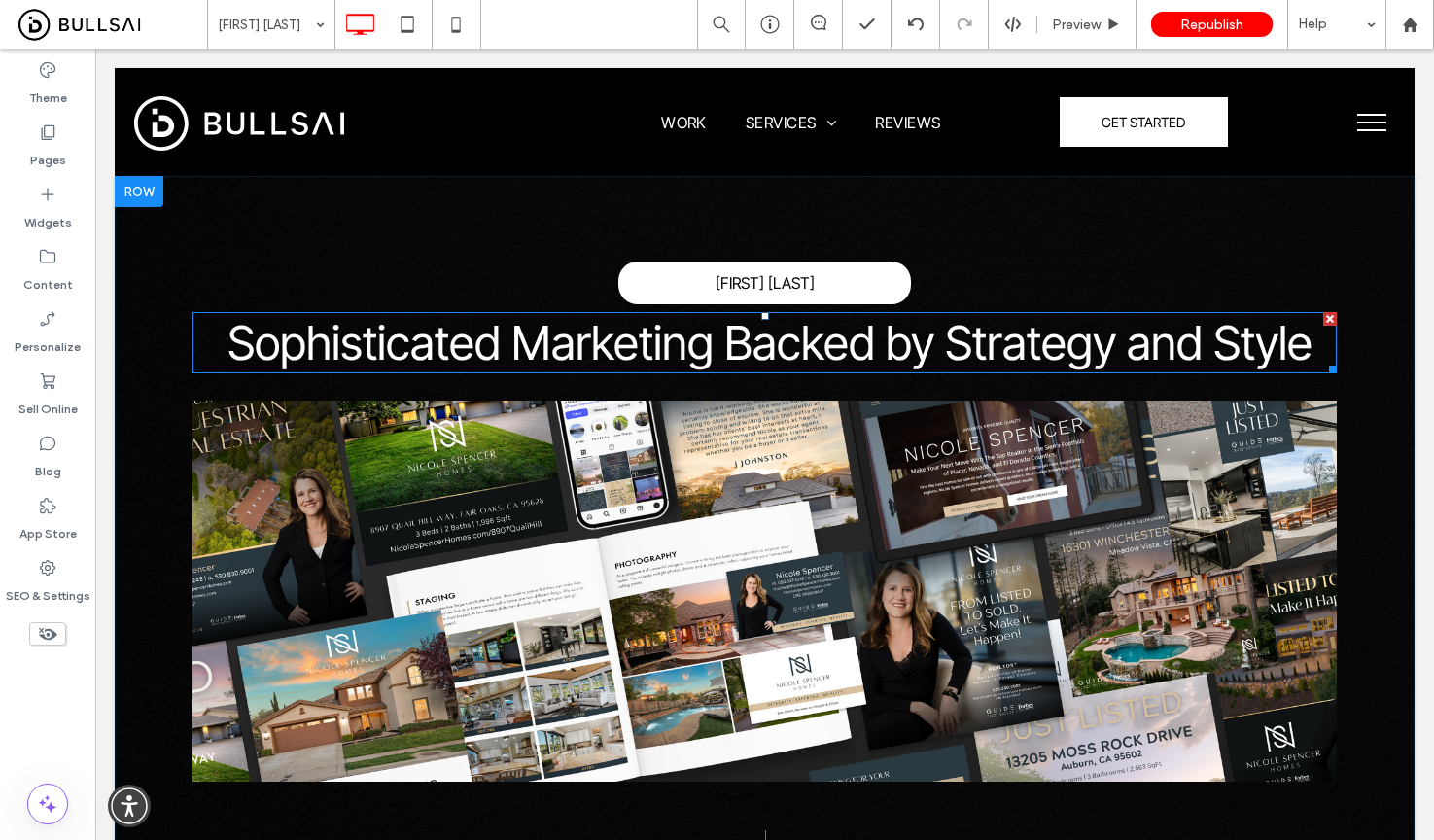 click on "Sophisticated Marketing Backed by Strategy and Style" at bounding box center (770, 342) 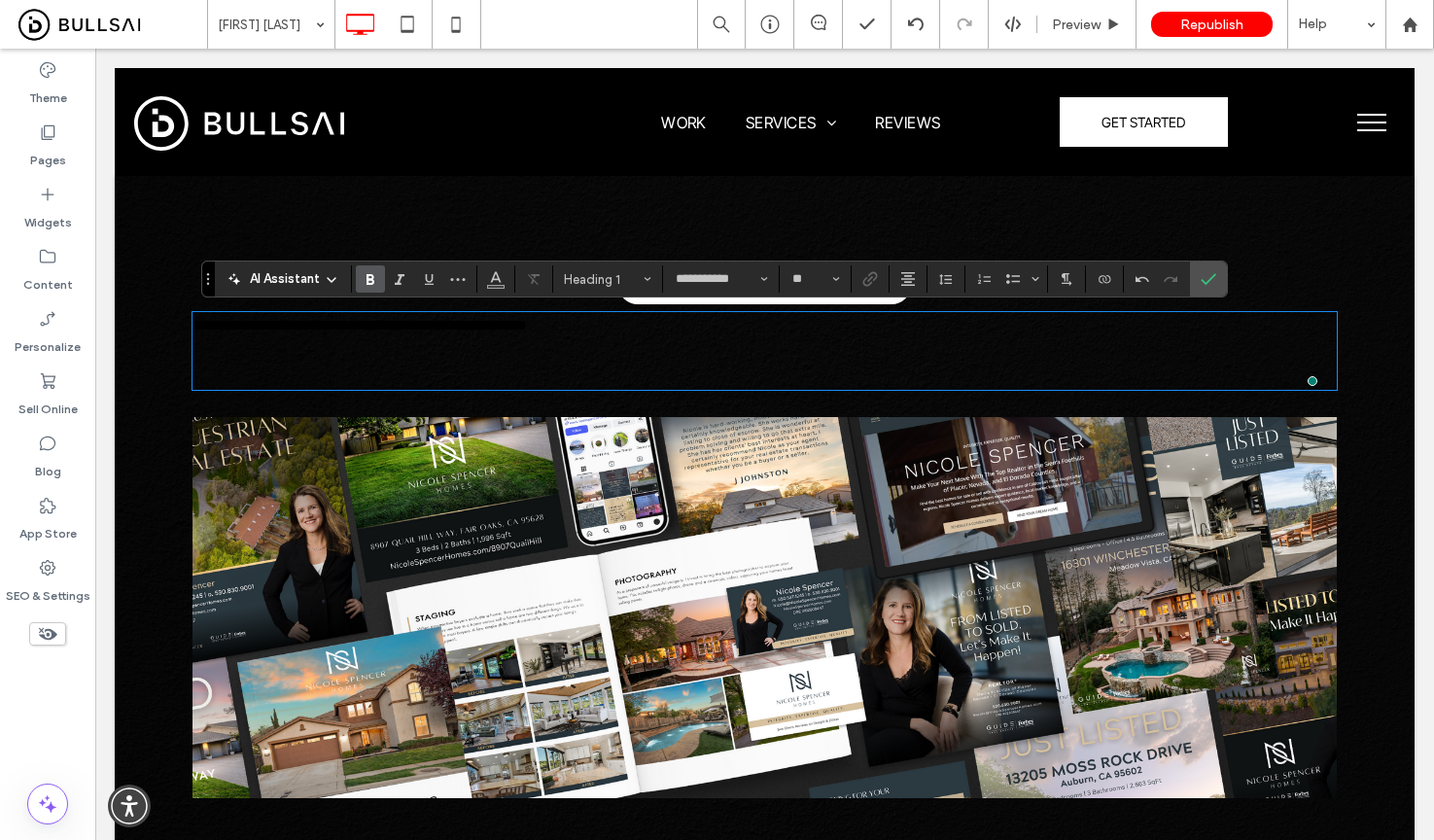 scroll, scrollTop: 0, scrollLeft: 0, axis: both 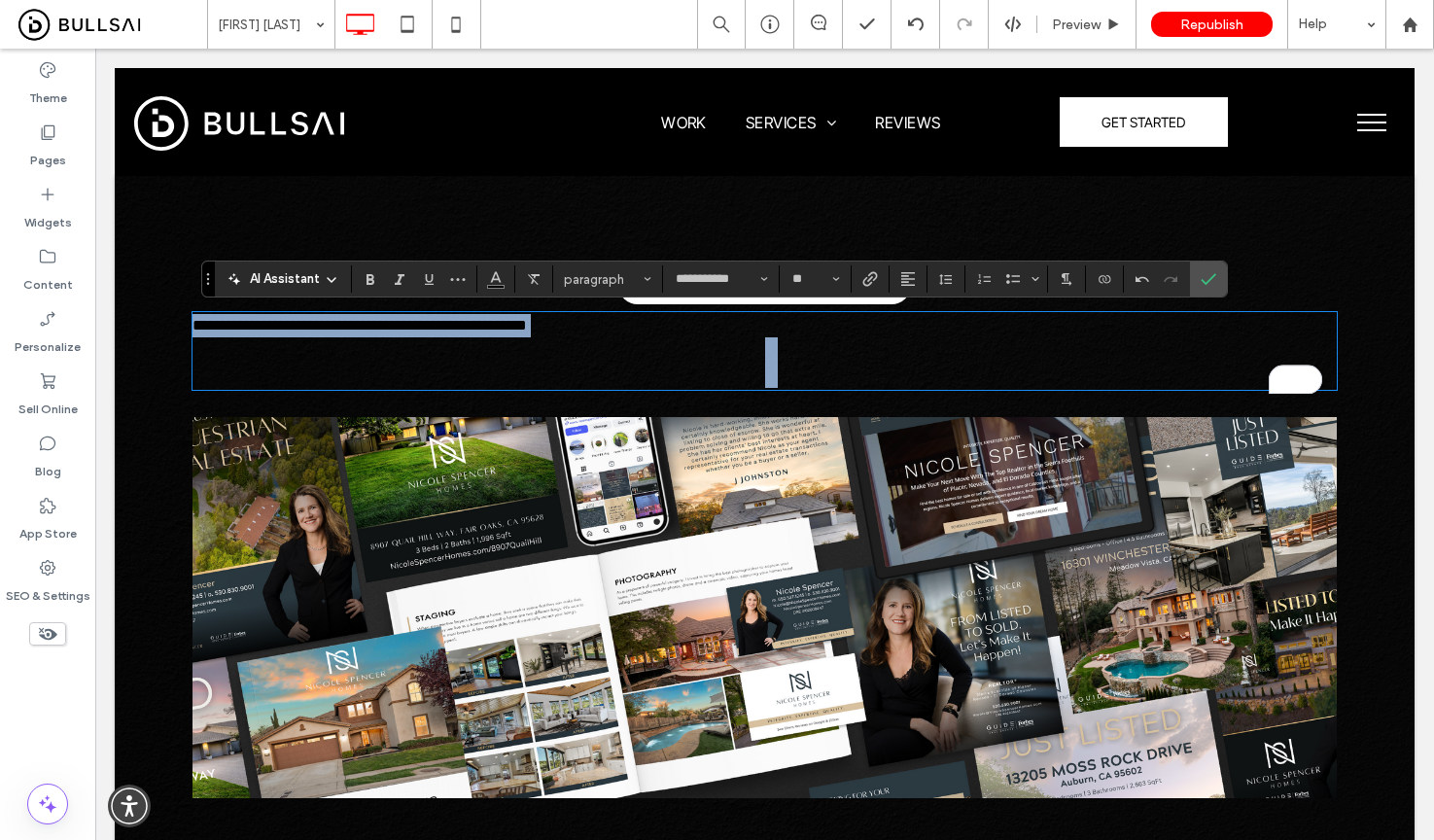drag, startPoint x: 615, startPoint y: 355, endPoint x: 610, endPoint y: 367, distance: 13 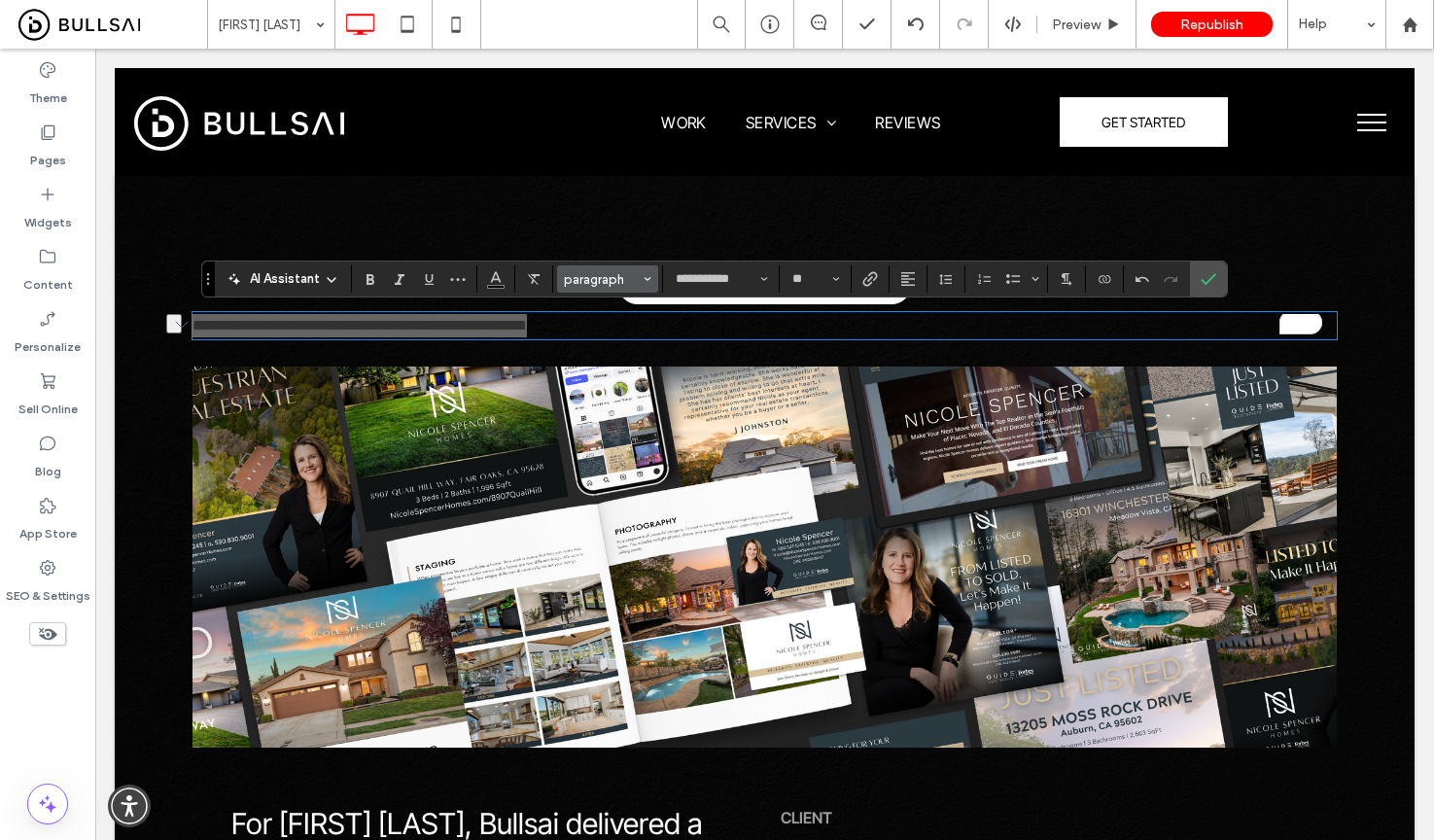 click on "paragraph" at bounding box center (602, 279) 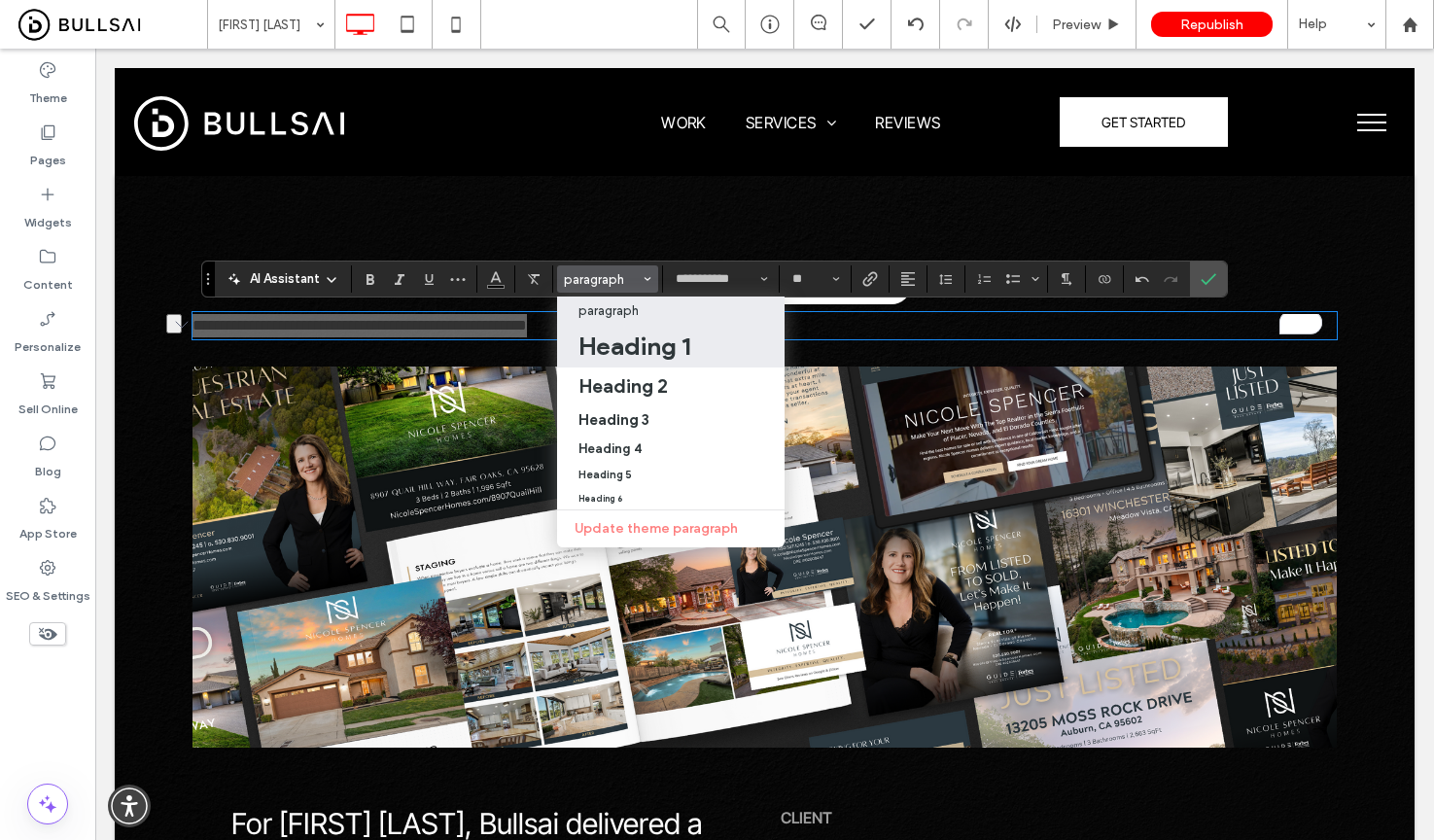 click on "Heading 1" at bounding box center [634, 346] 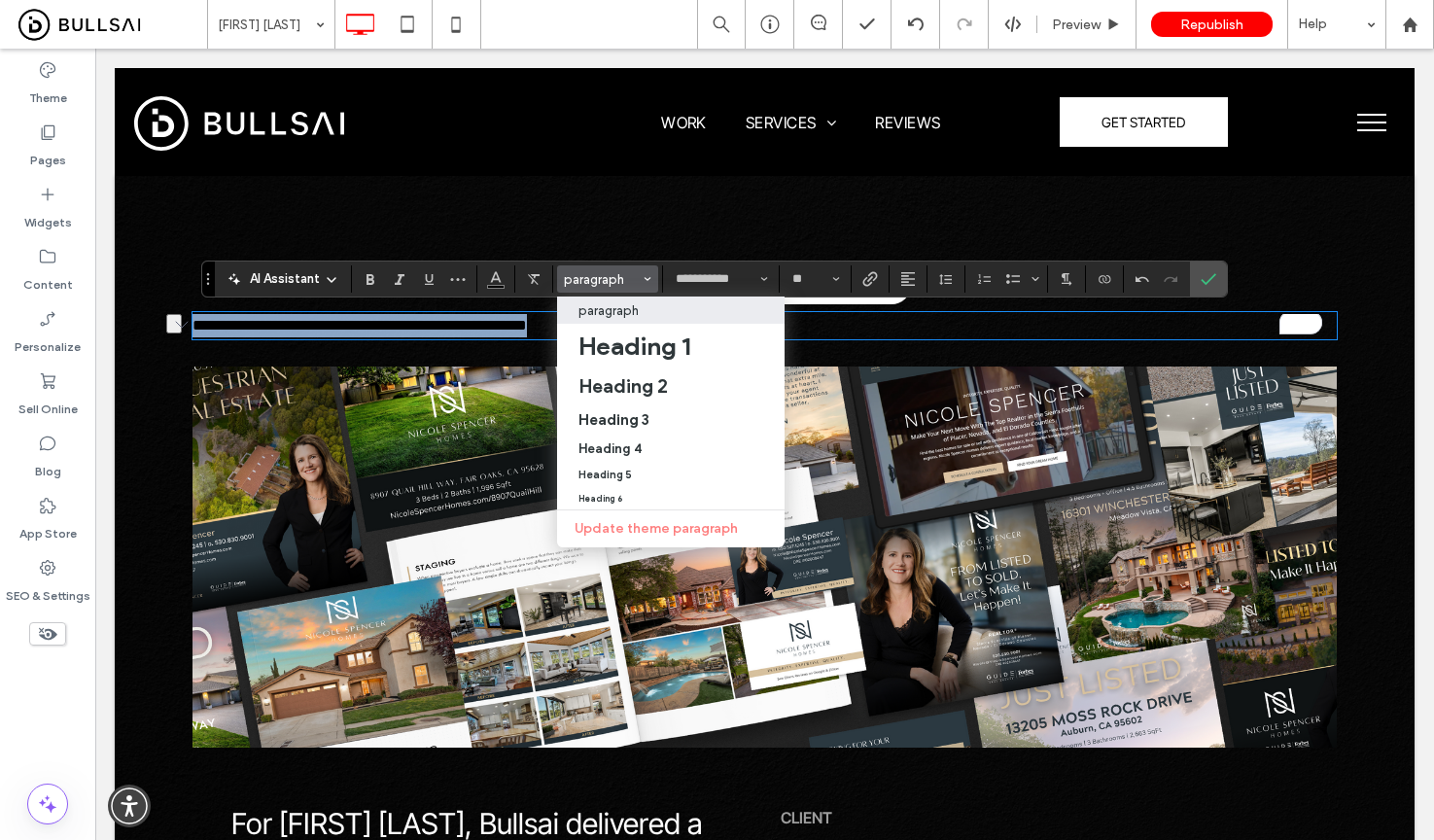 type on "**" 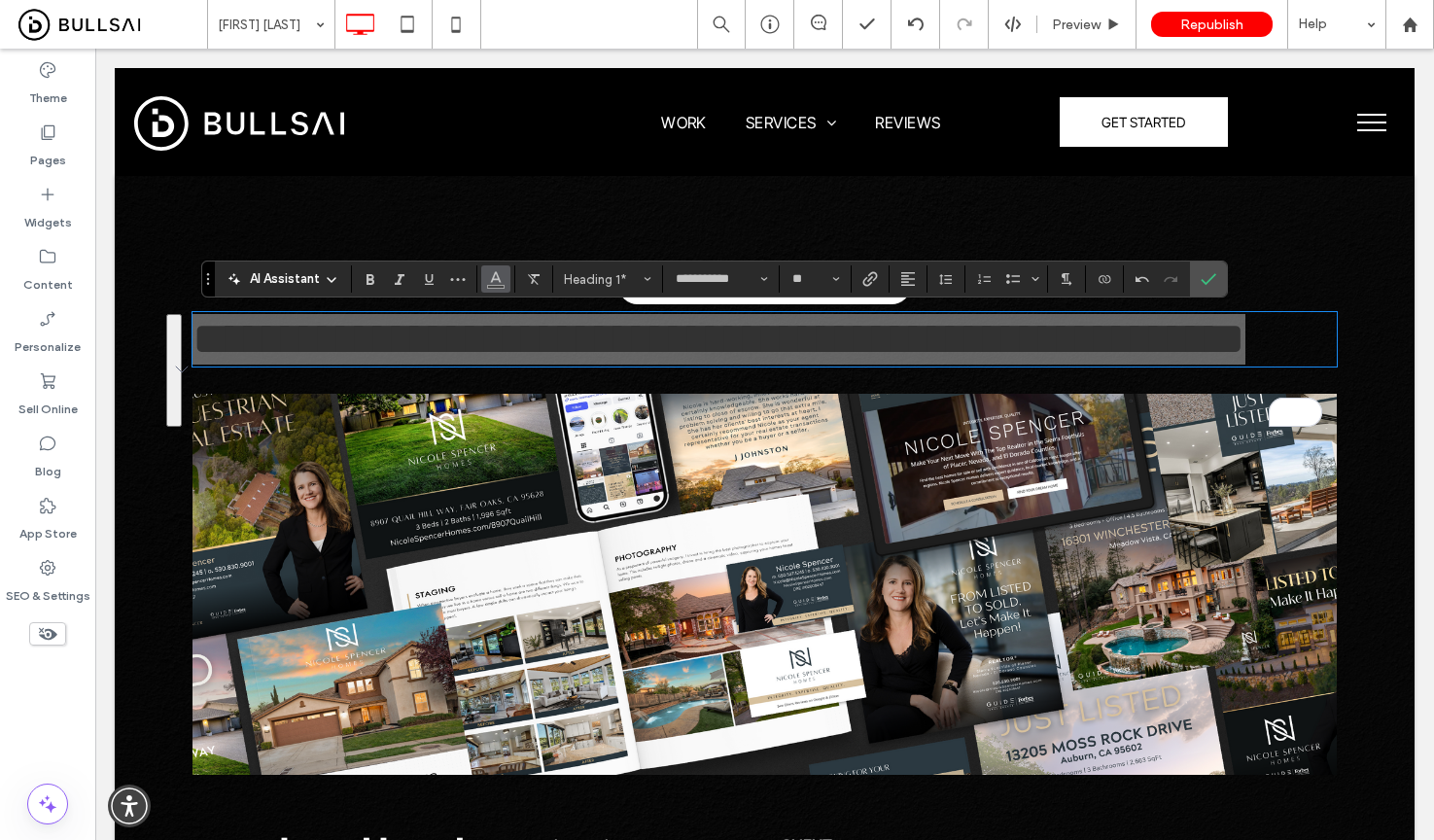 click at bounding box center (496, 279) 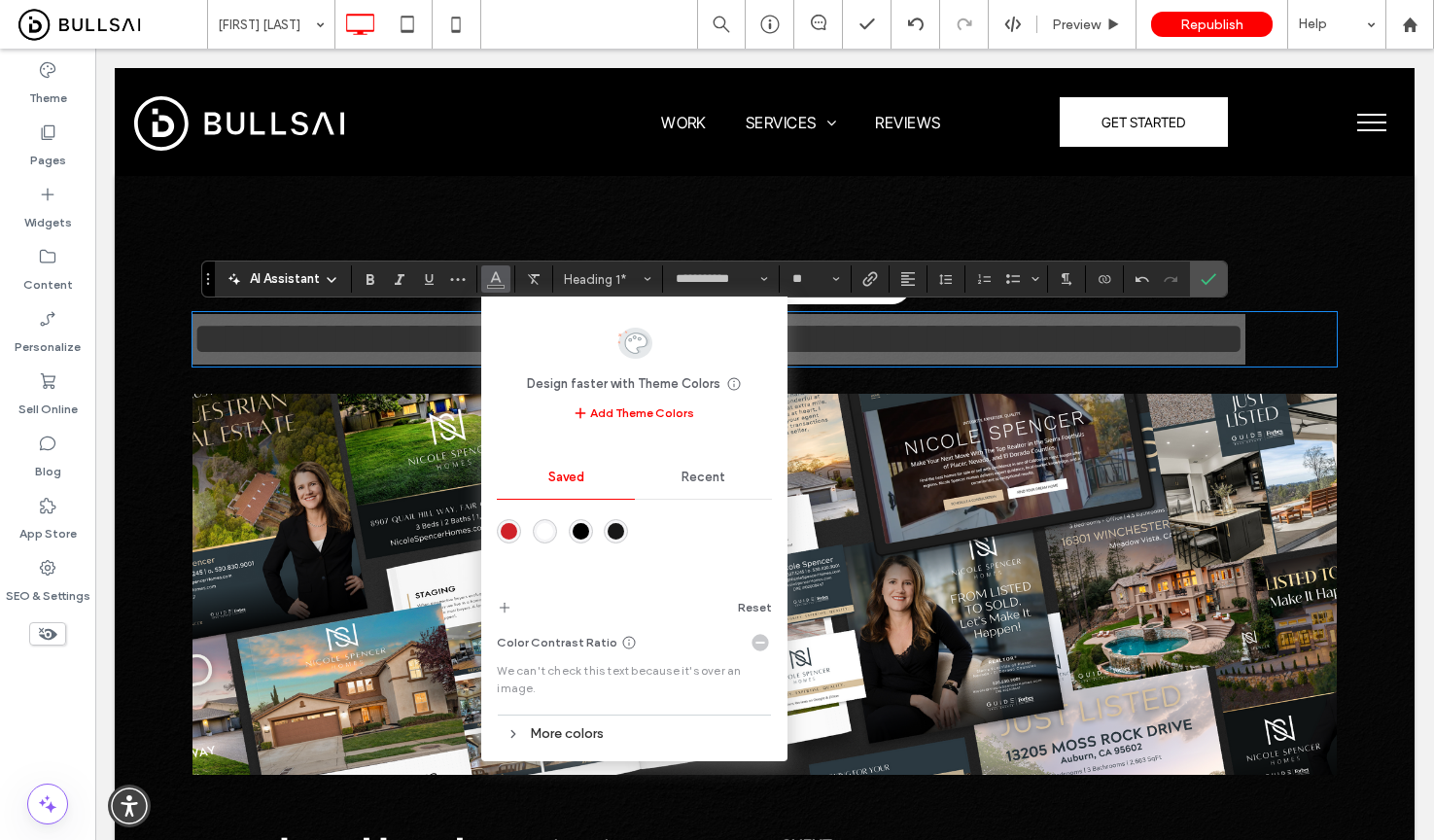 click at bounding box center [544, 531] 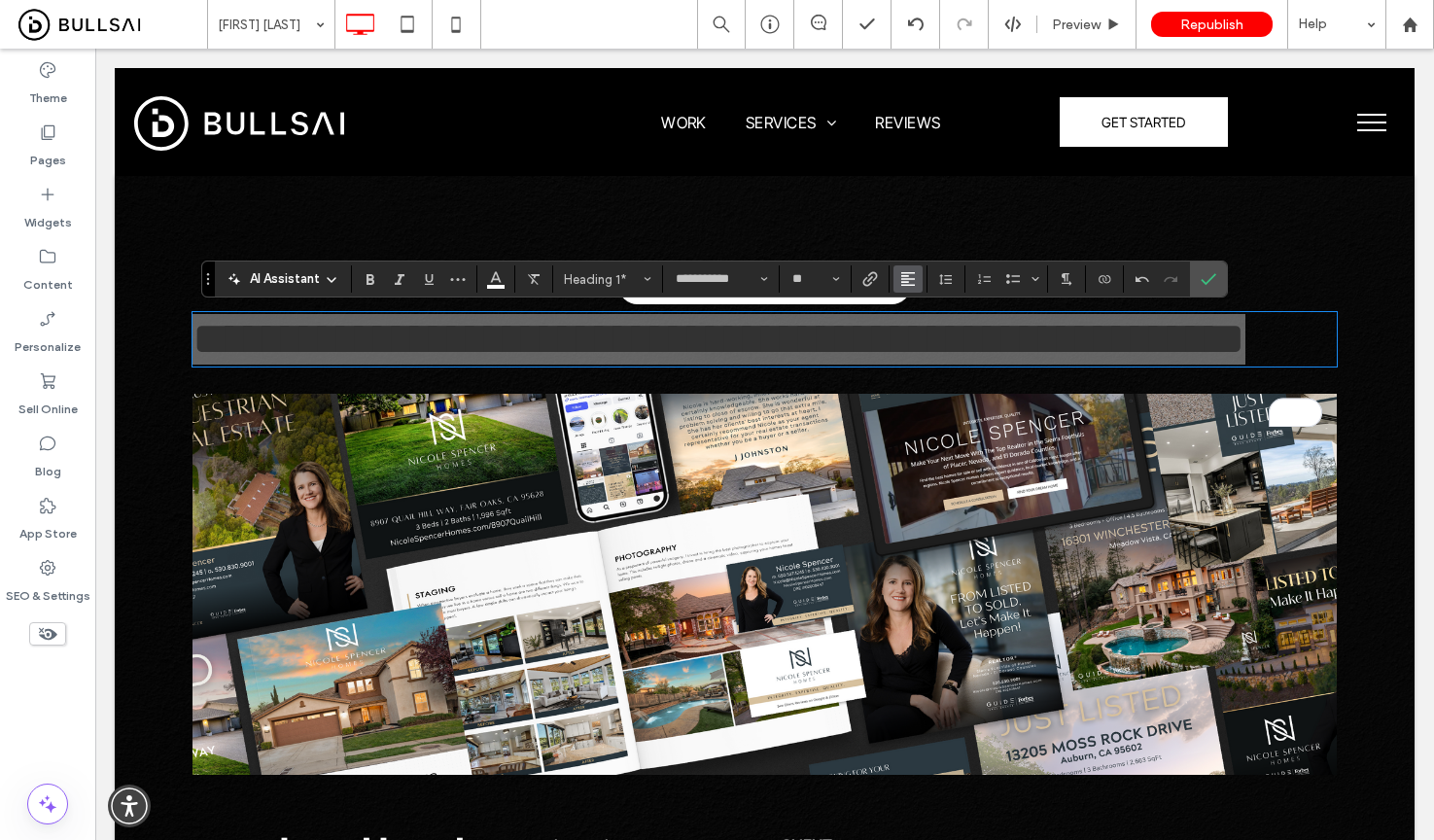 click 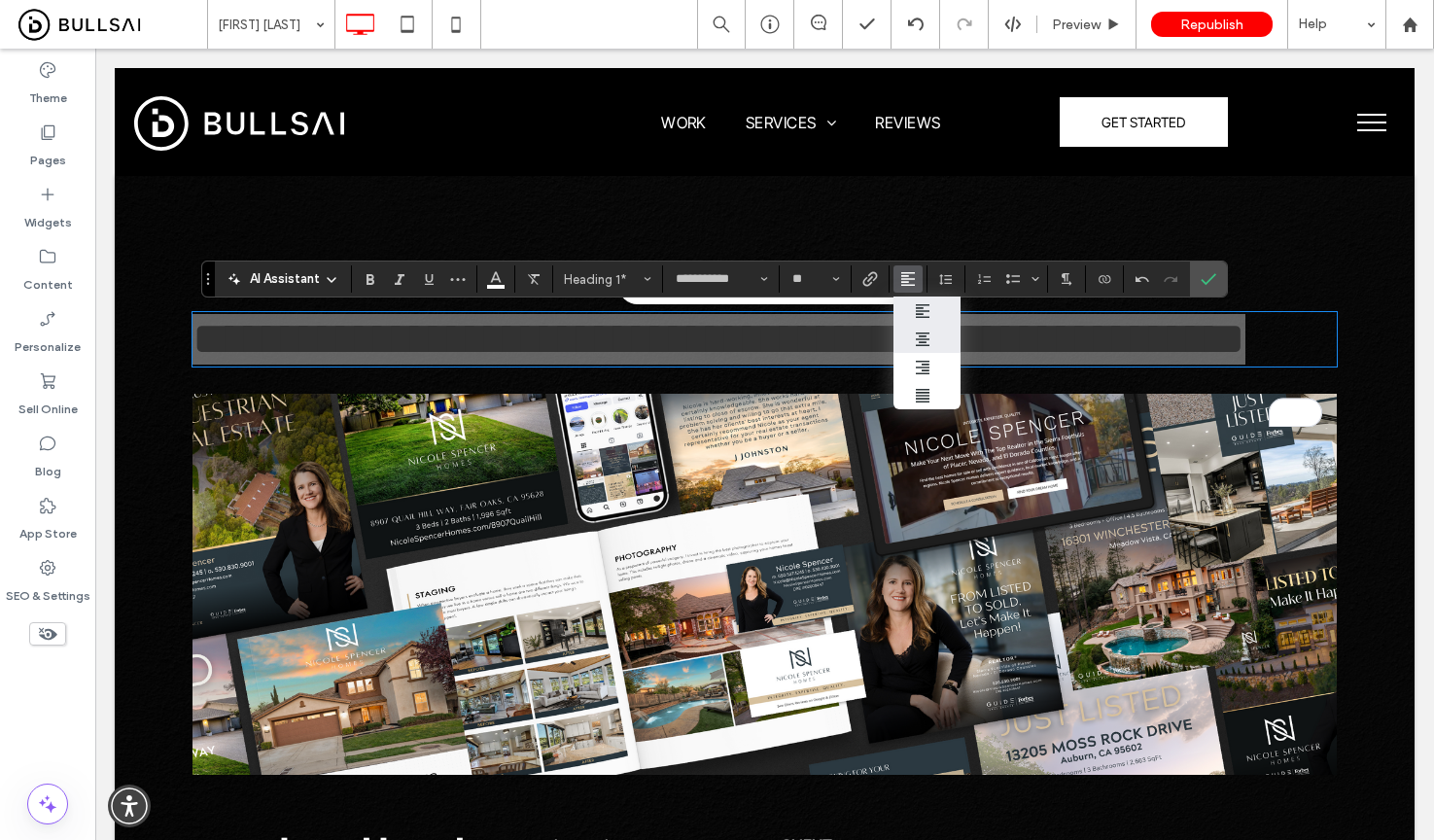 click at bounding box center [927, 338] 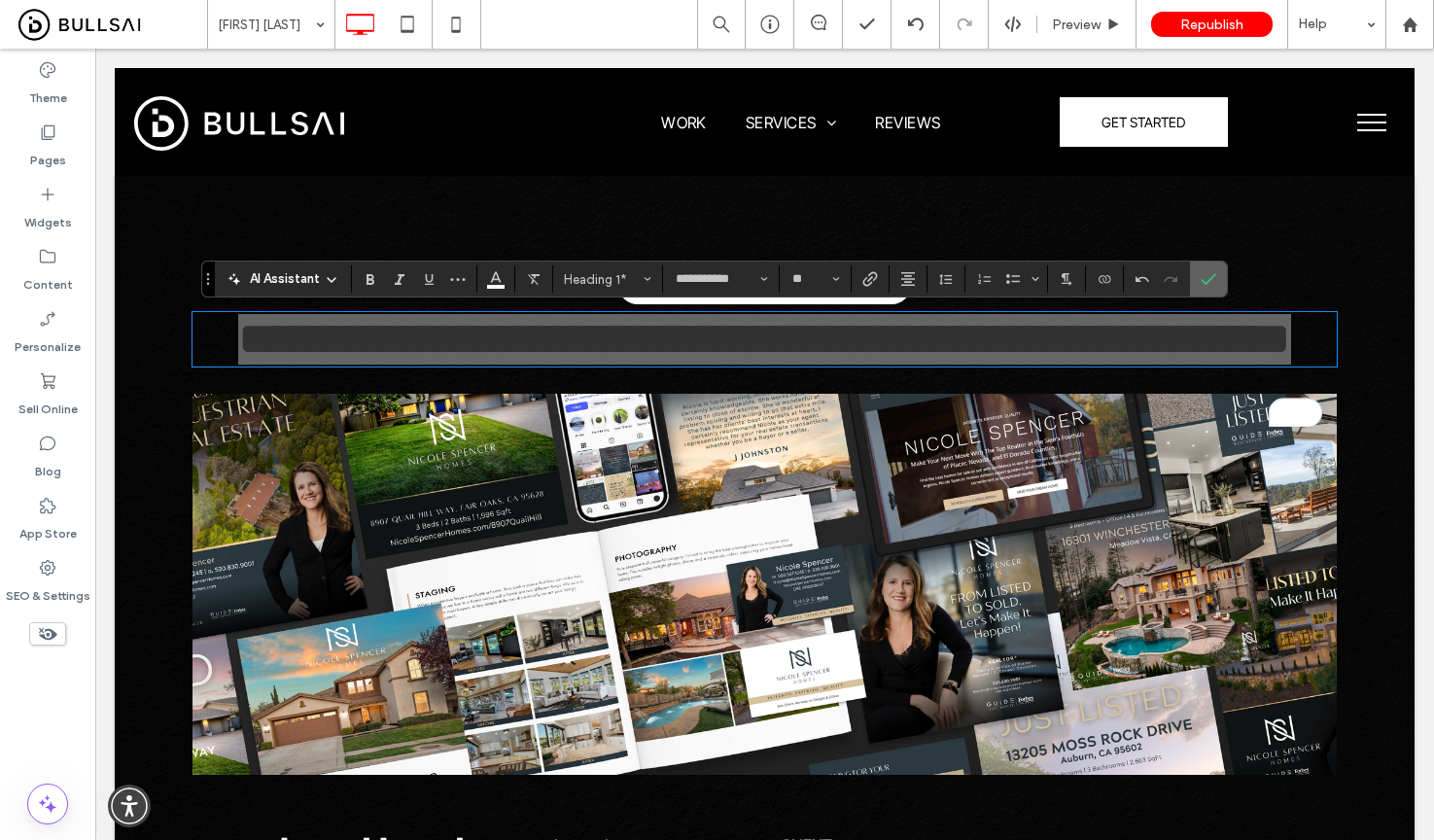 click 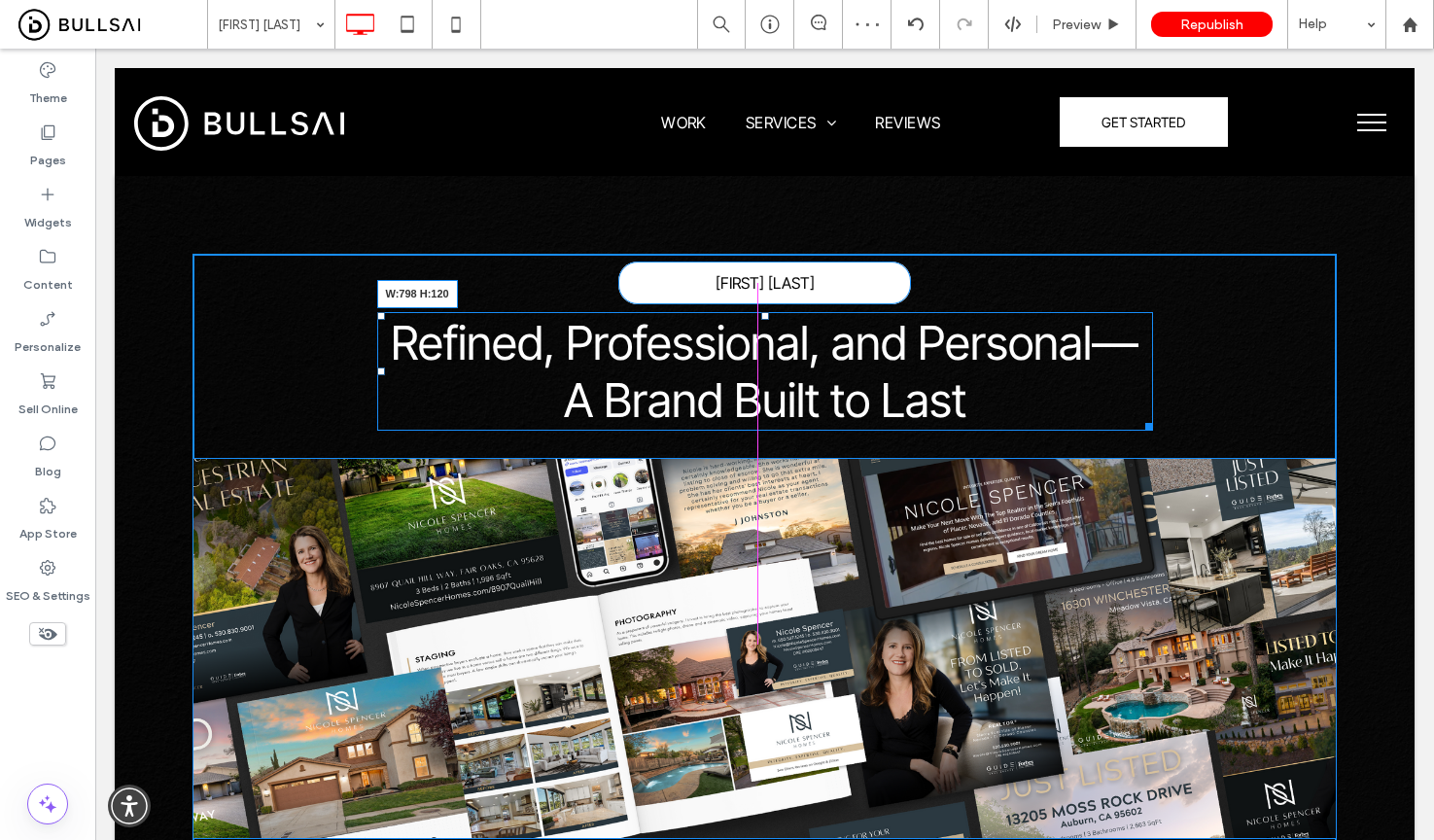 drag, startPoint x: 1308, startPoint y: 418, endPoint x: 1131, endPoint y: 412, distance: 177.10167 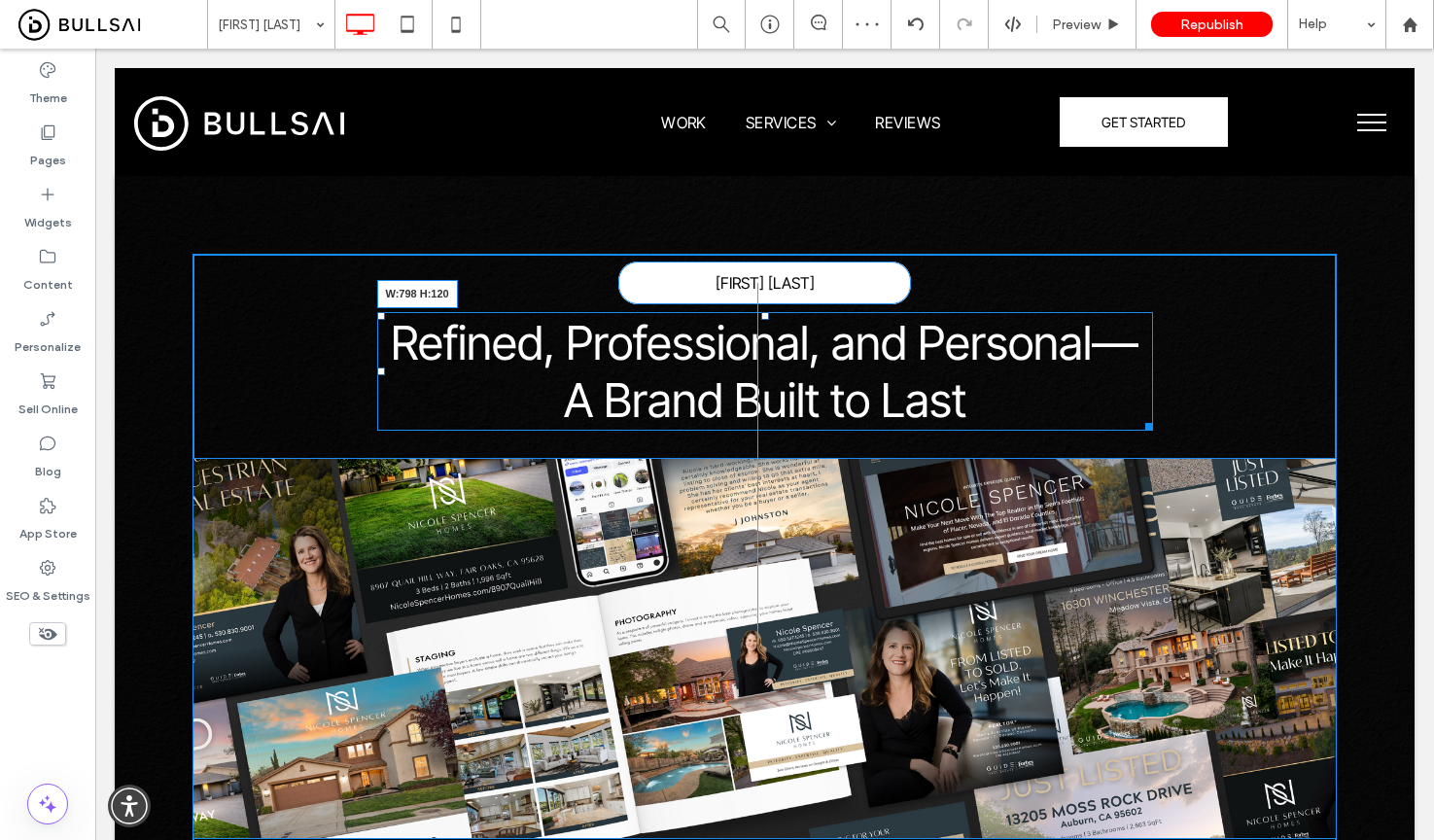 click on "Refined, Professional, and Personal—A Brand Built to Last W:798 H:120" at bounding box center [765, 371] 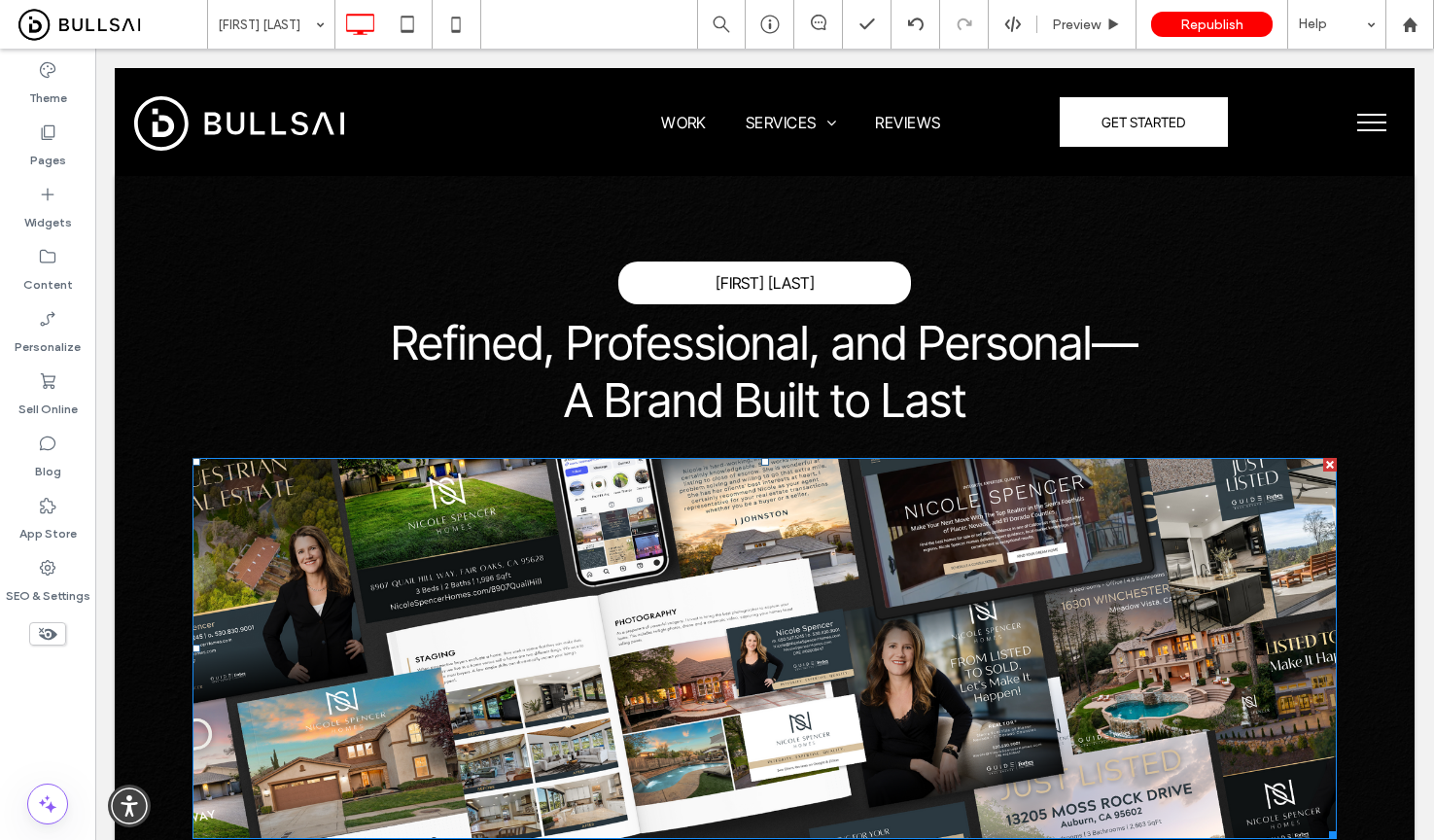 scroll, scrollTop: 0, scrollLeft: 0, axis: both 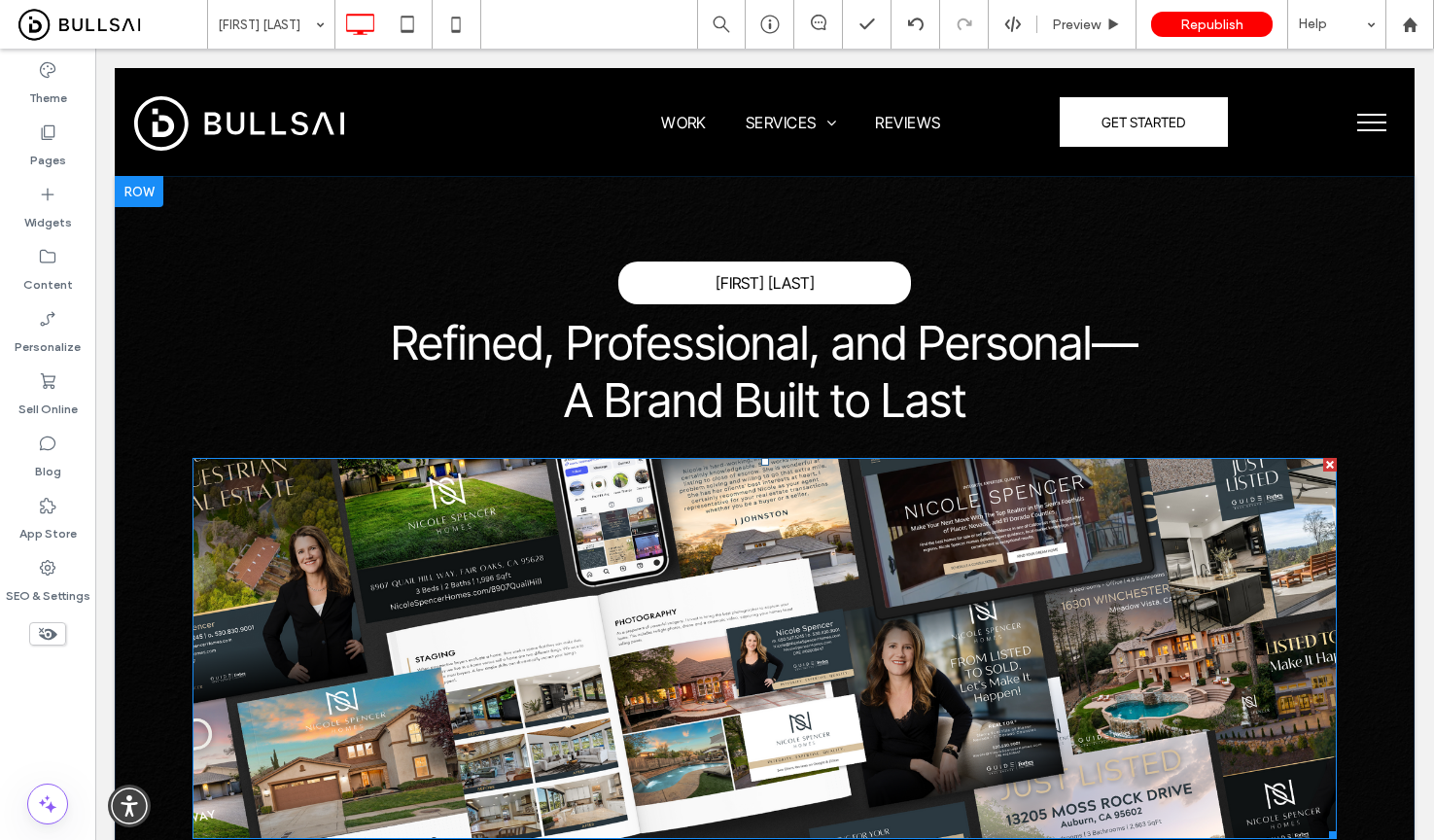 click at bounding box center [764, 648] 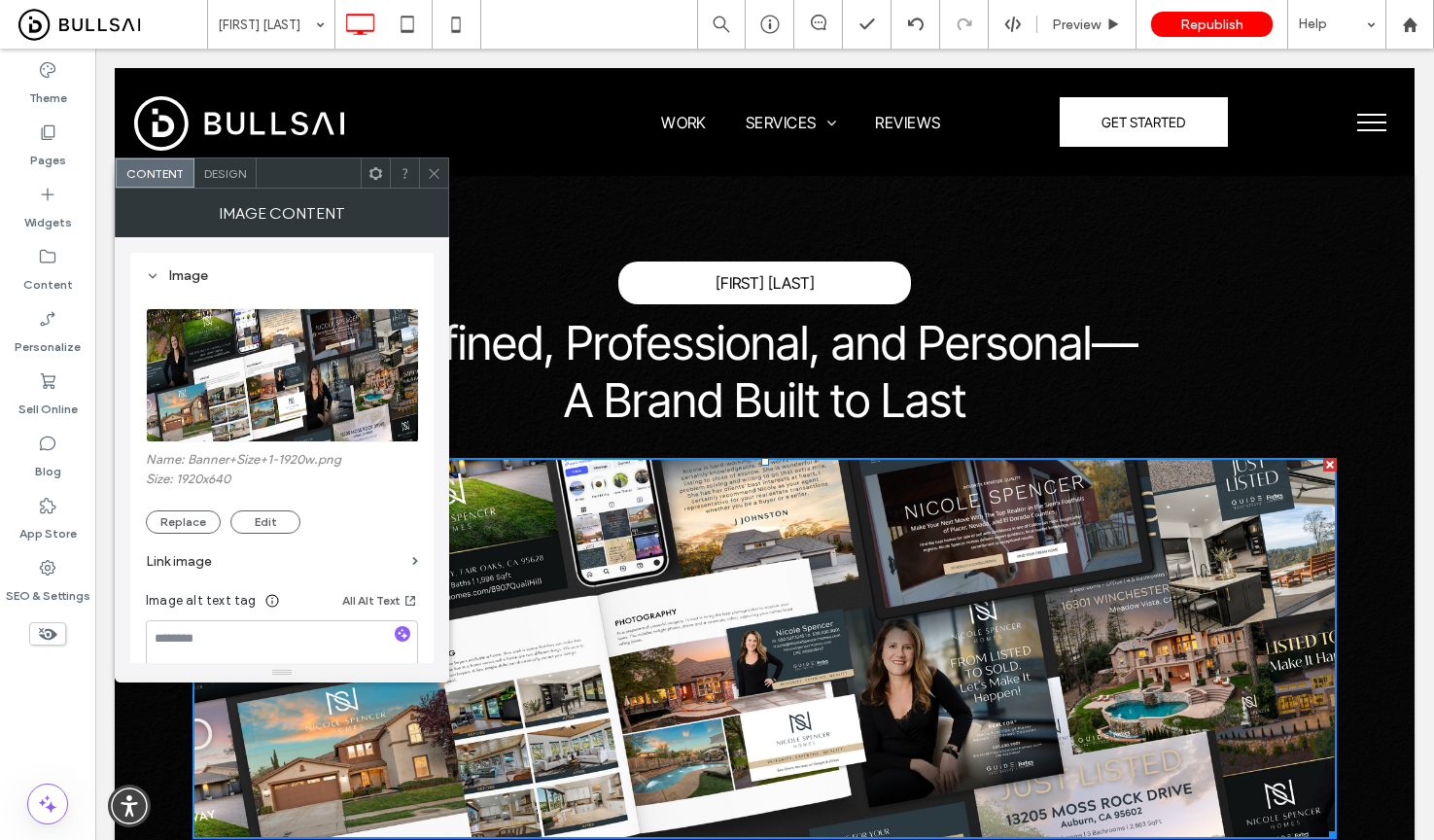 click at bounding box center [282, 375] 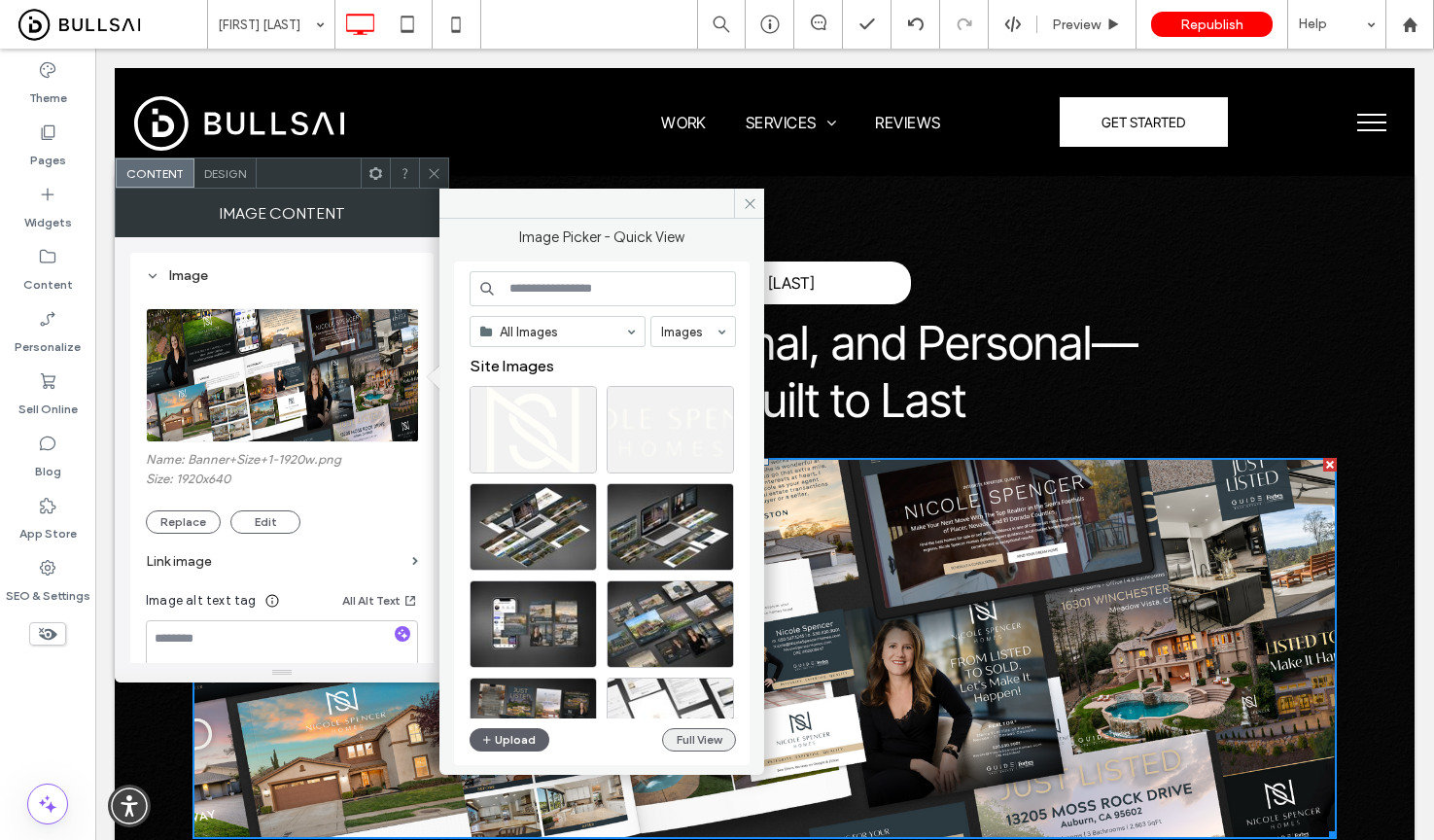 click on "Full View" at bounding box center [699, 740] 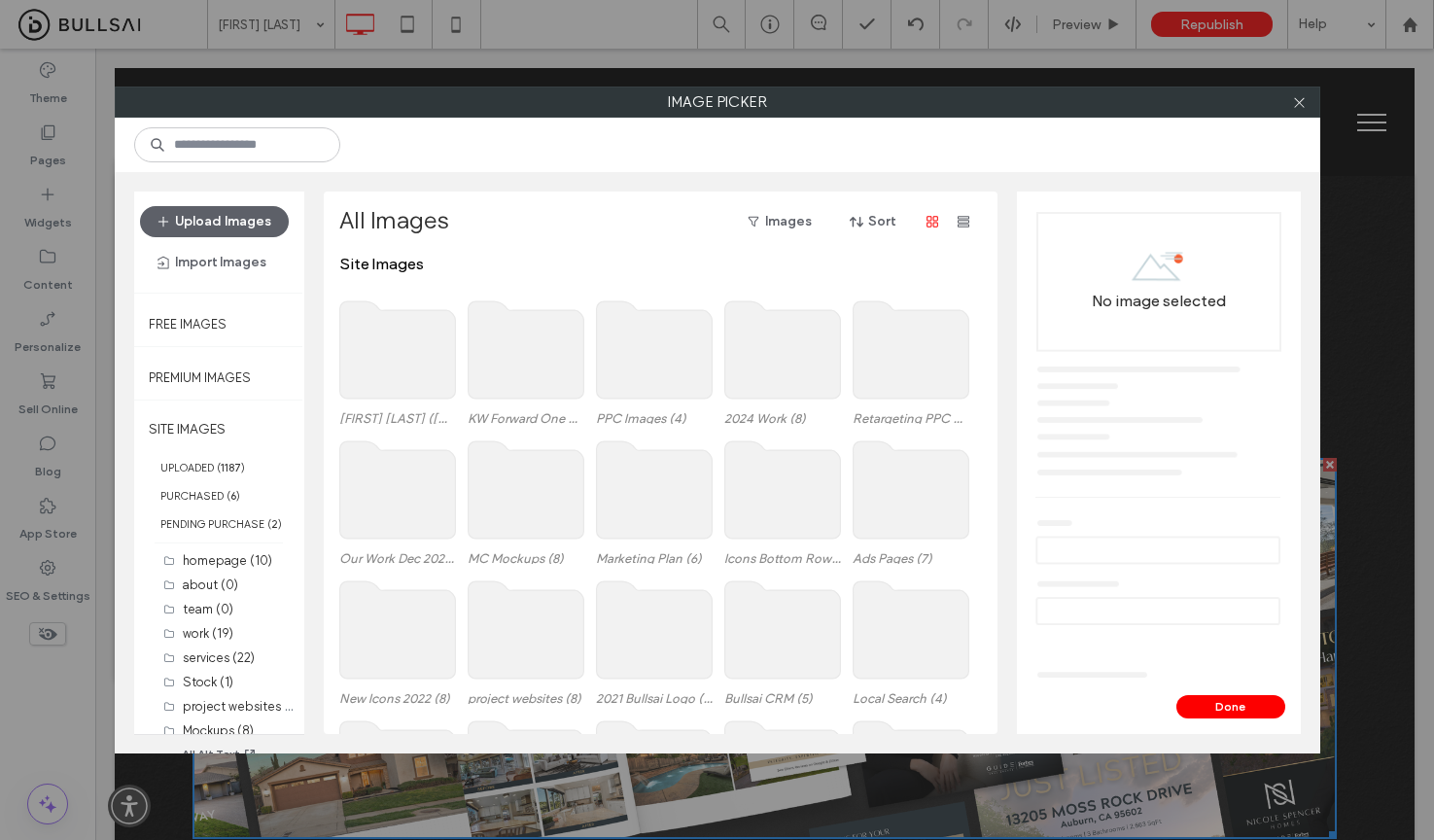 scroll, scrollTop: 58, scrollLeft: 0, axis: vertical 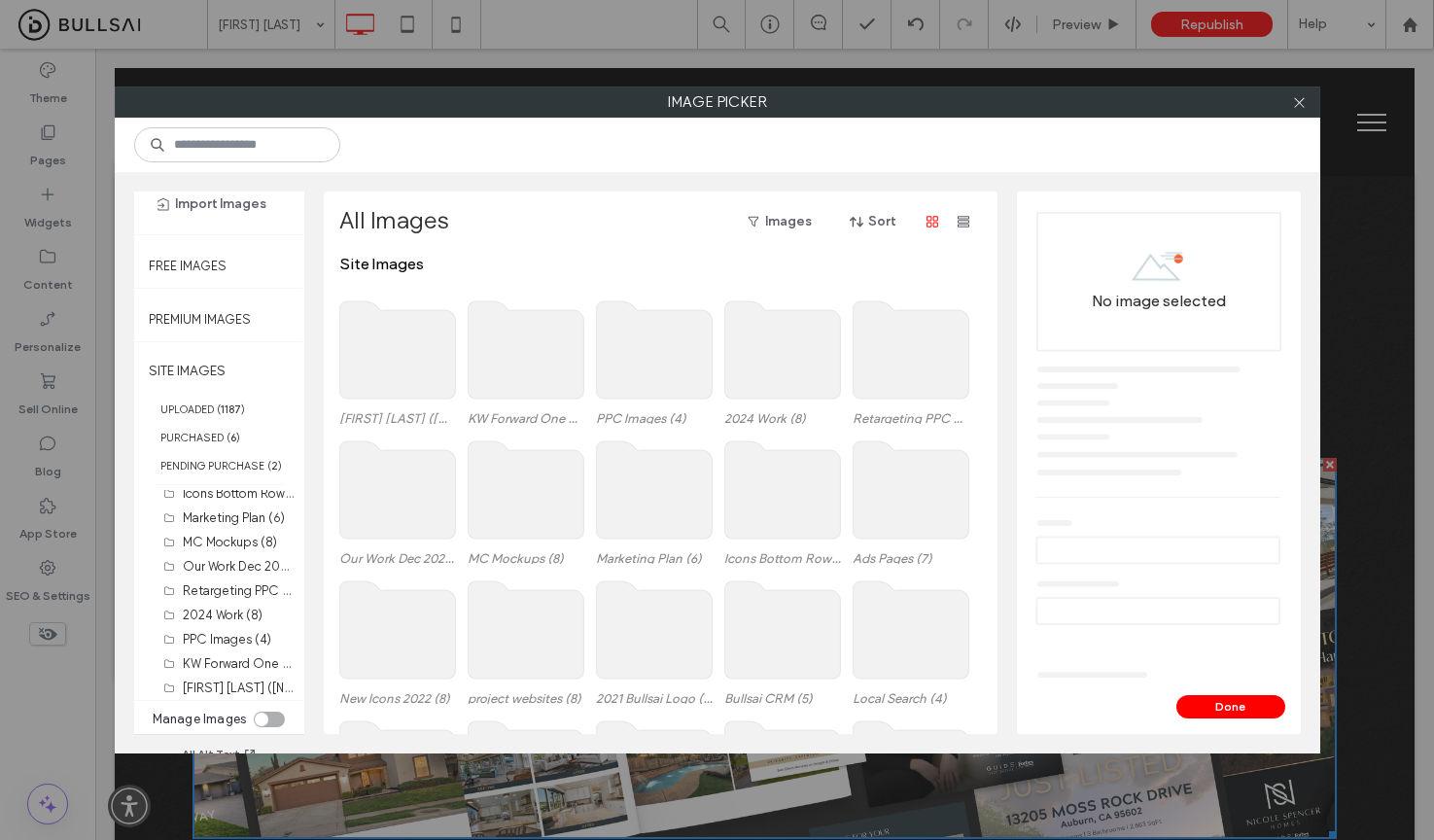 click at bounding box center (262, 719) 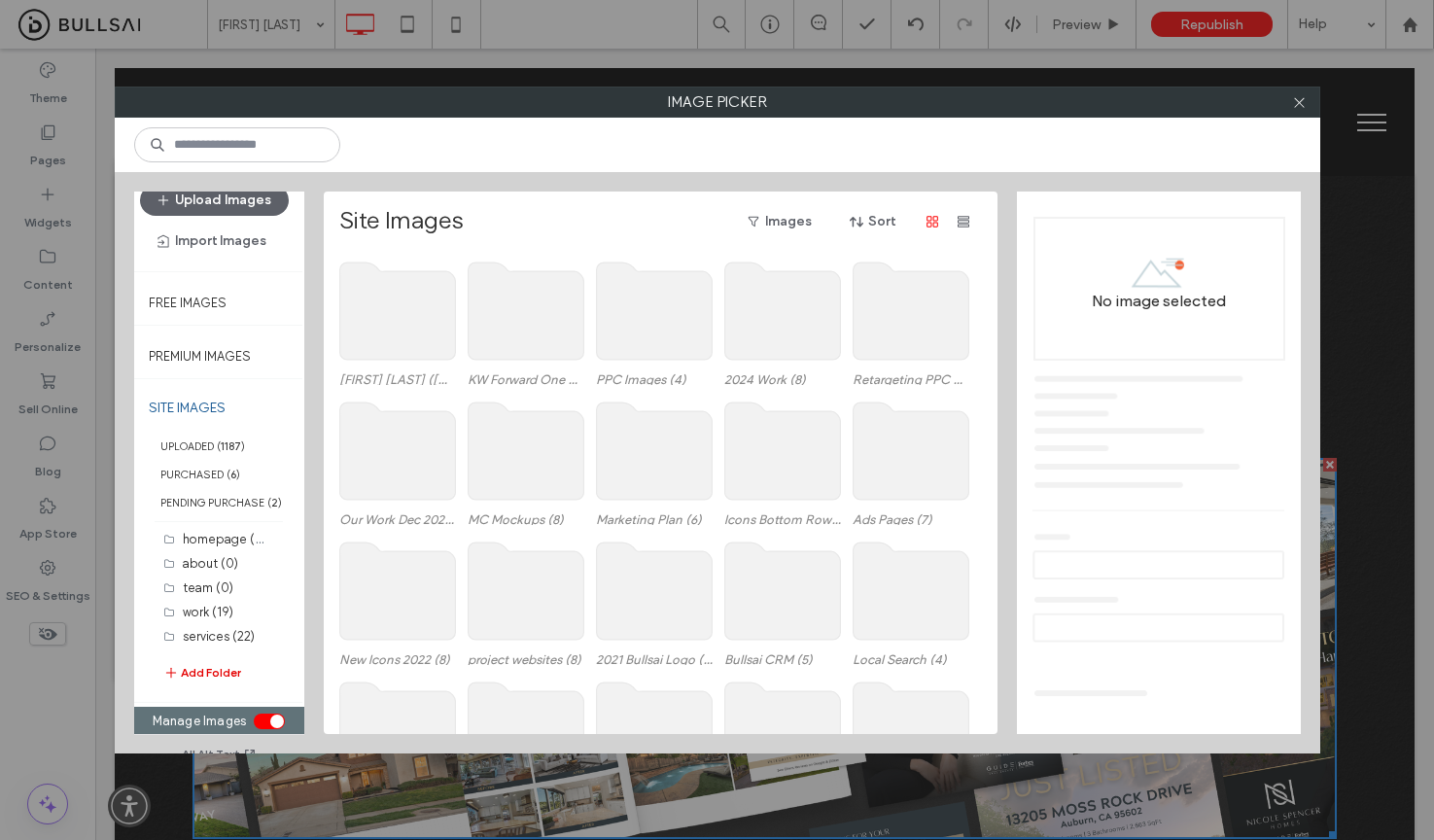 click on "Add Folder" at bounding box center (202, 673) 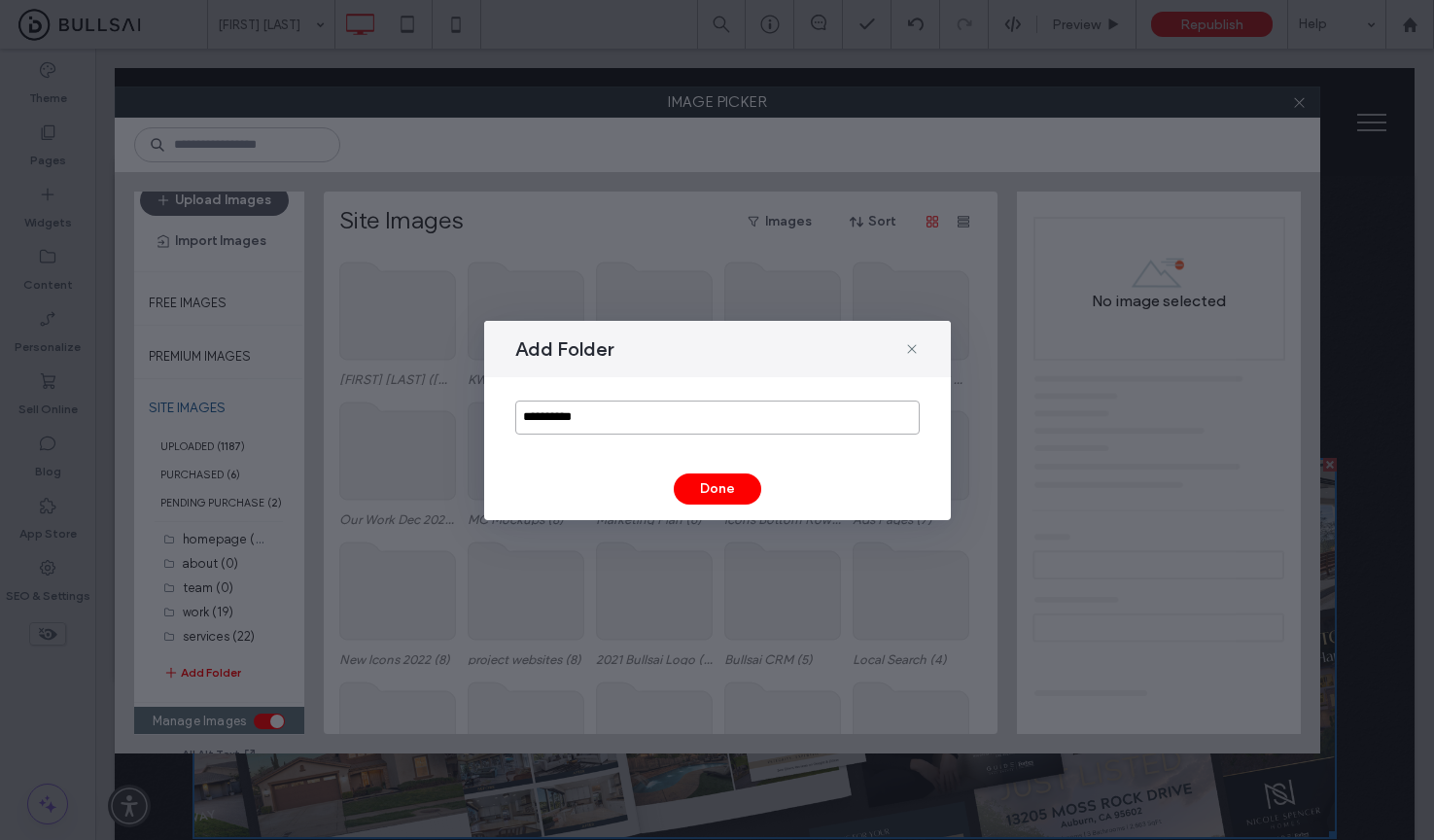 drag, startPoint x: 632, startPoint y: 420, endPoint x: 492, endPoint y: 410, distance: 140.3567 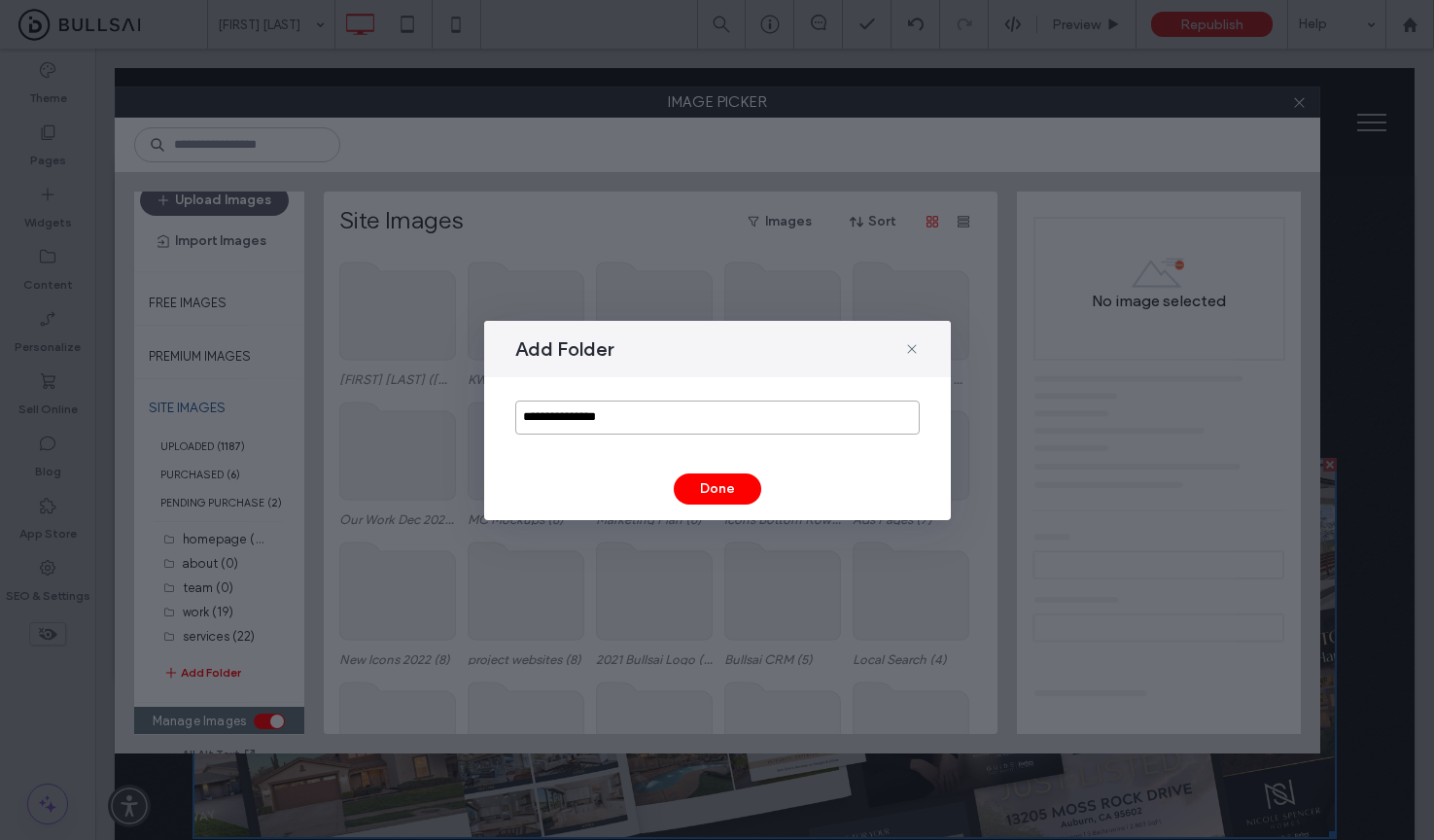 type on "**********" 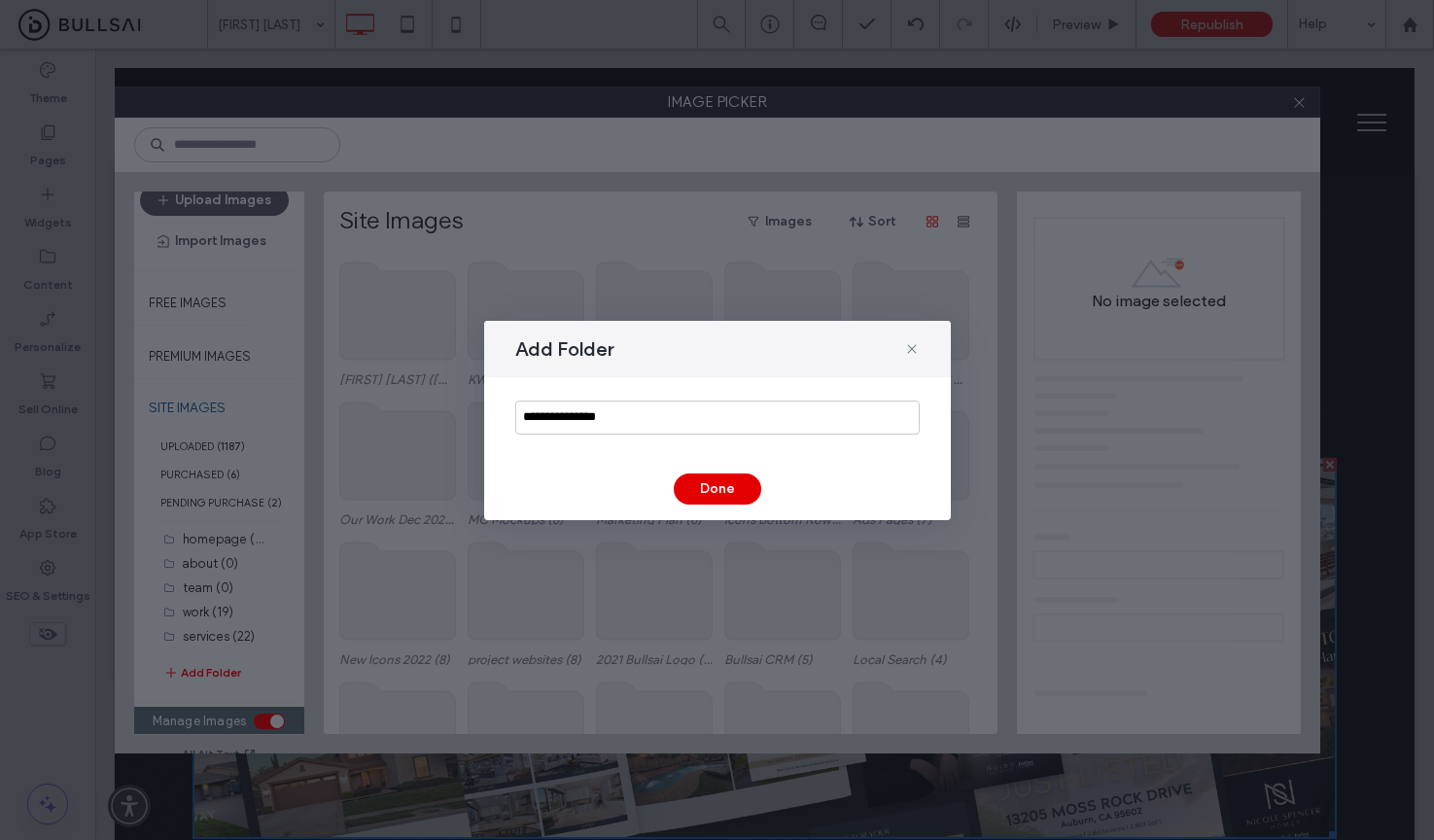 click on "Done" at bounding box center (717, 489) 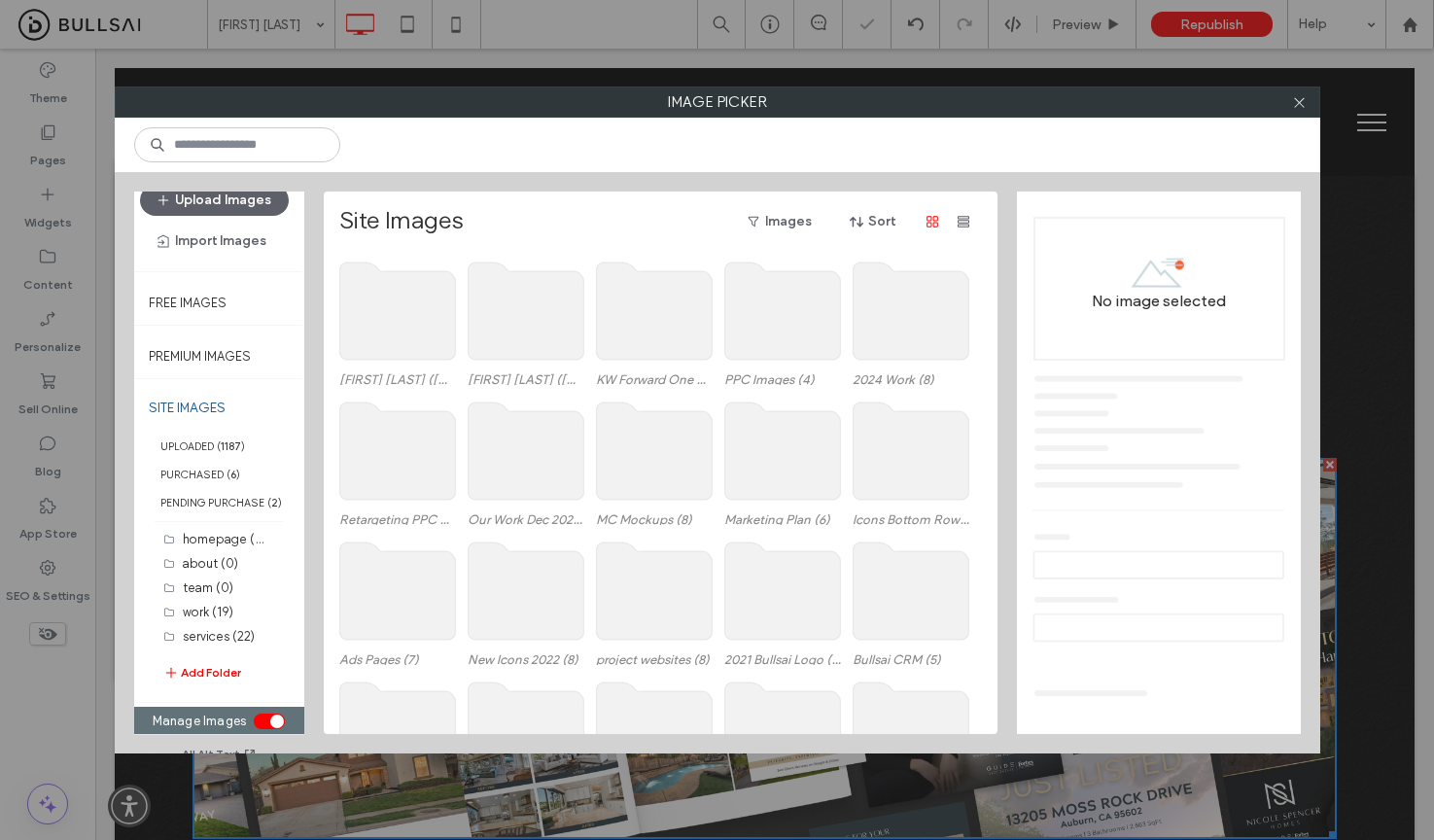 click 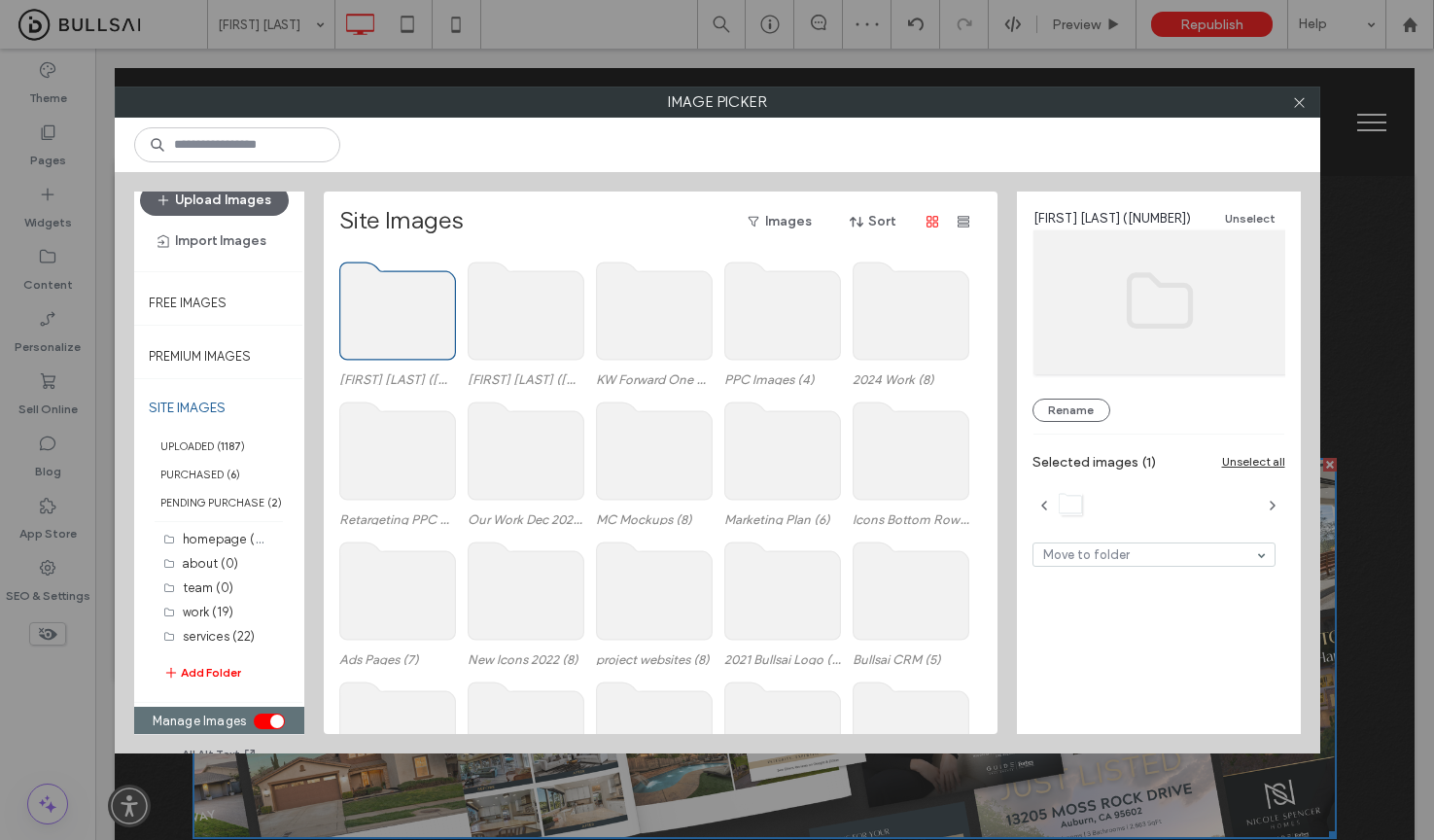 click 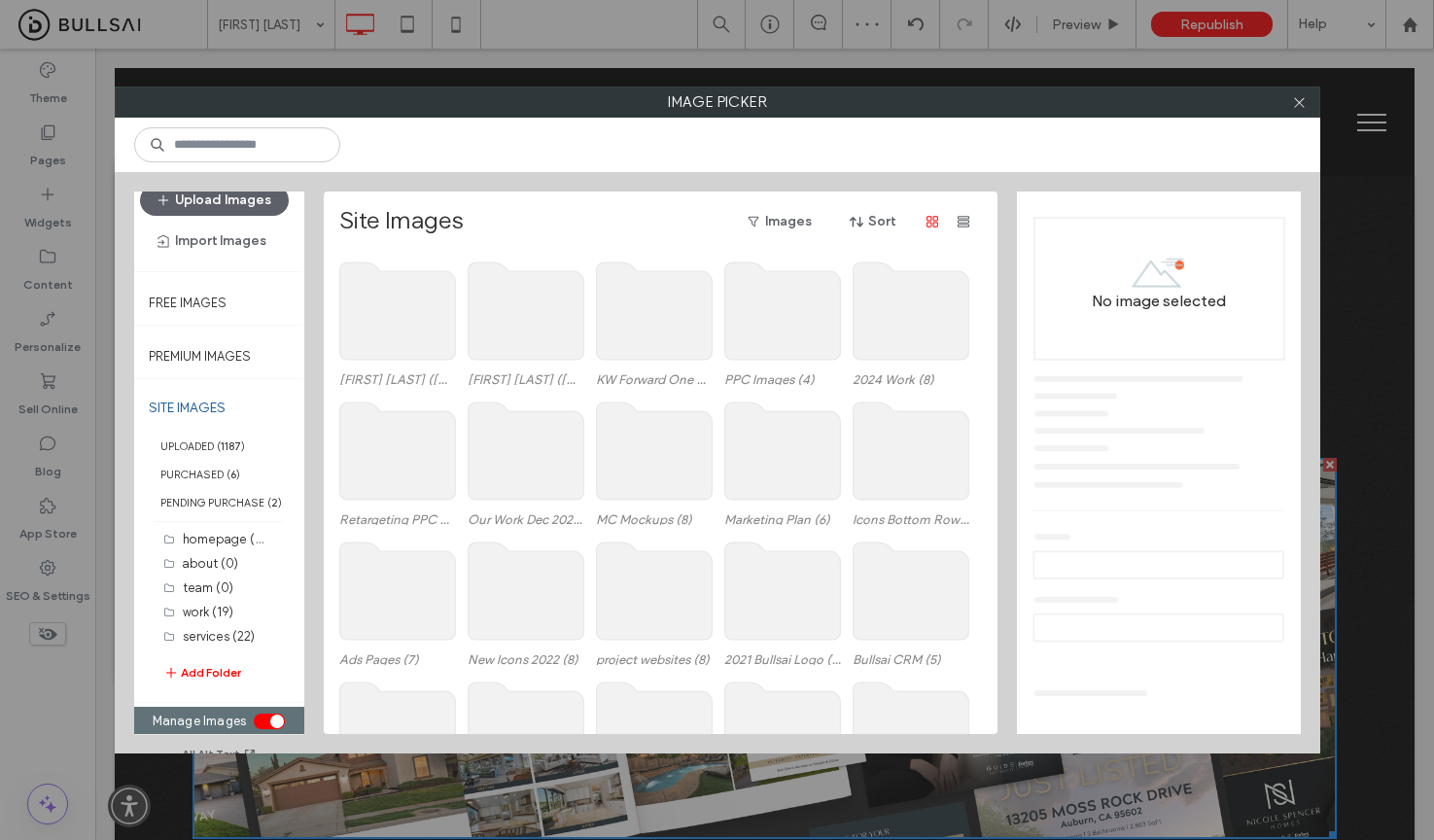 click 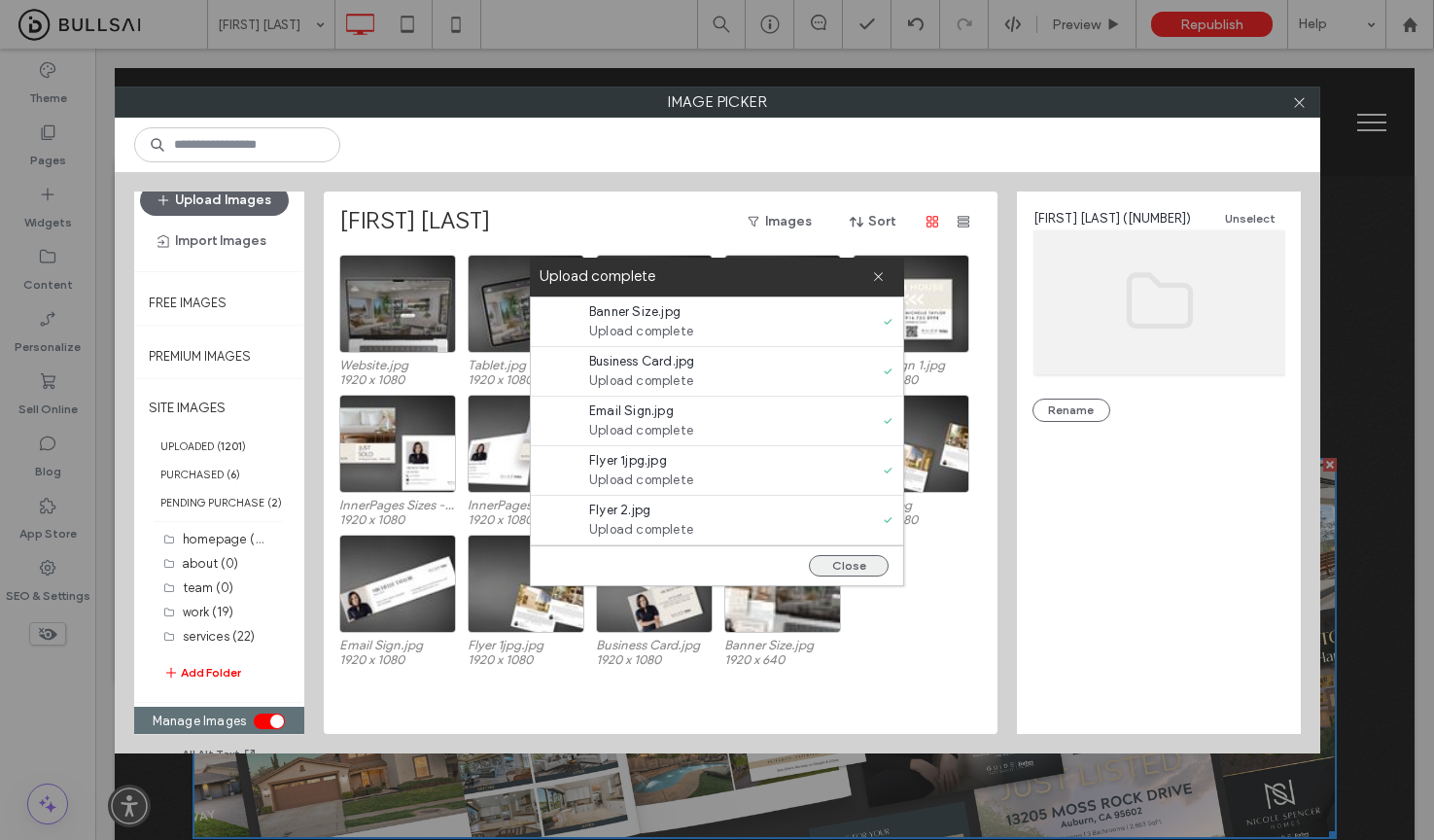 click on "Close" at bounding box center (849, 566) 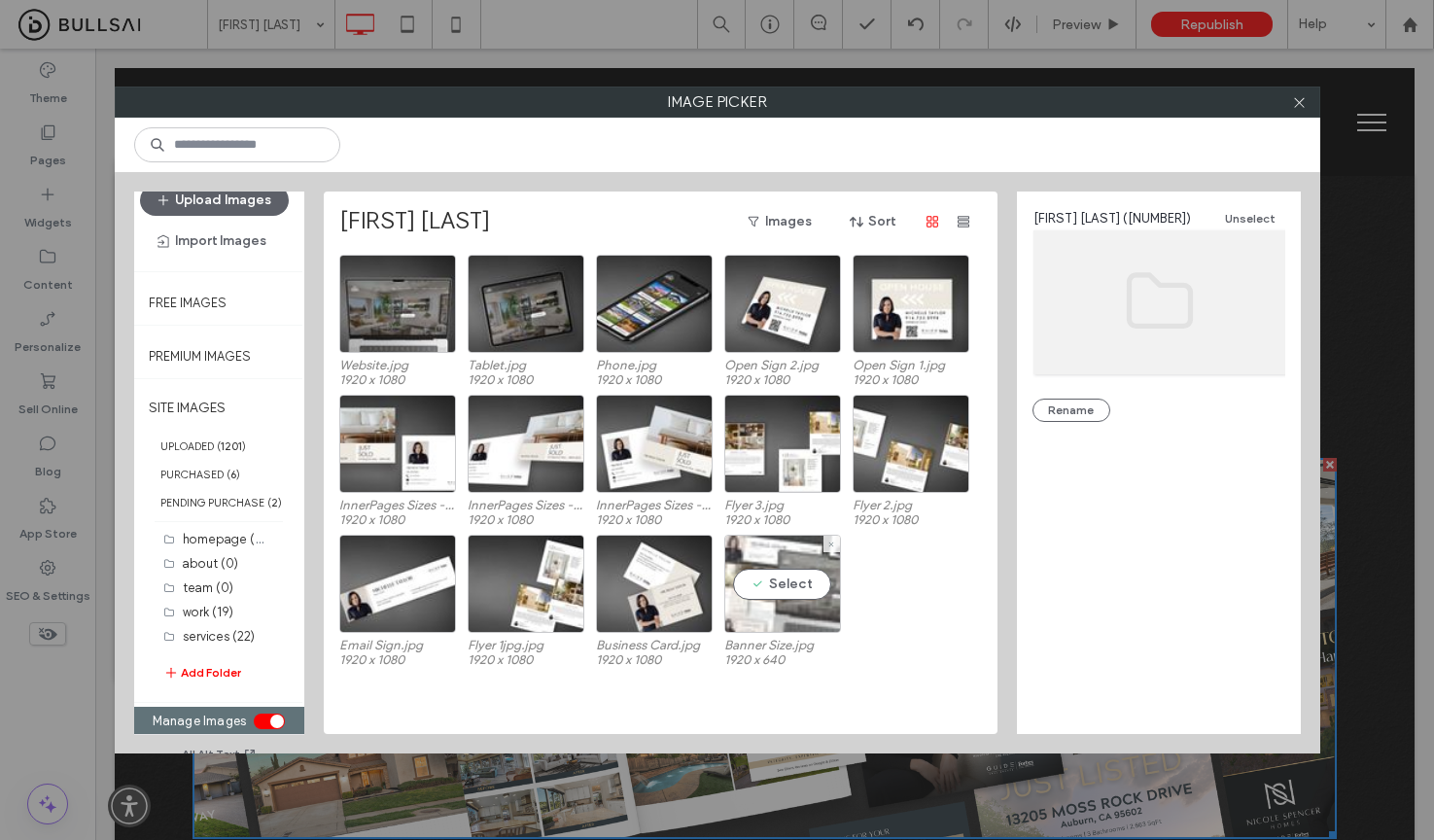 click on "Select" at bounding box center [783, 583] 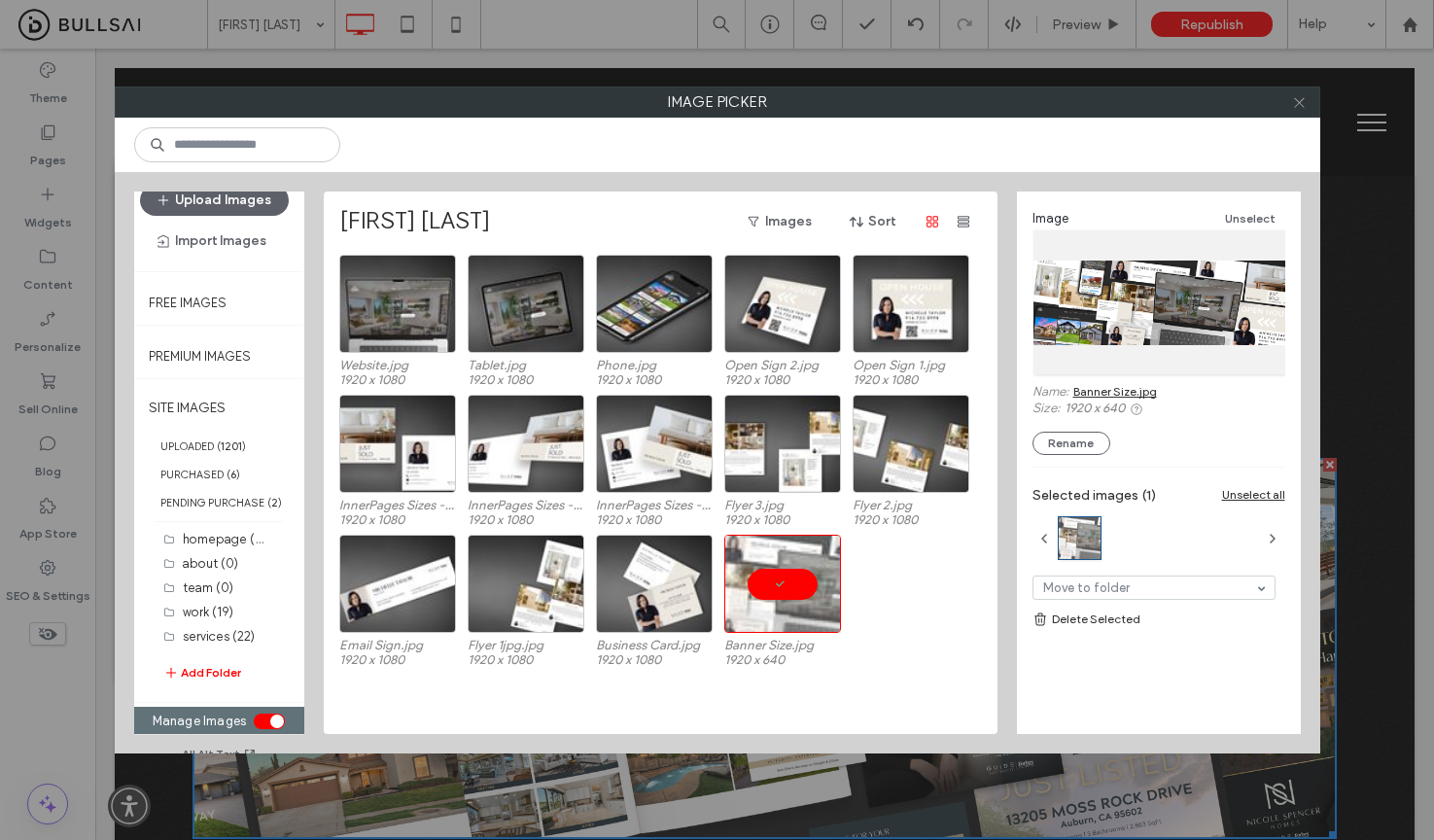 click 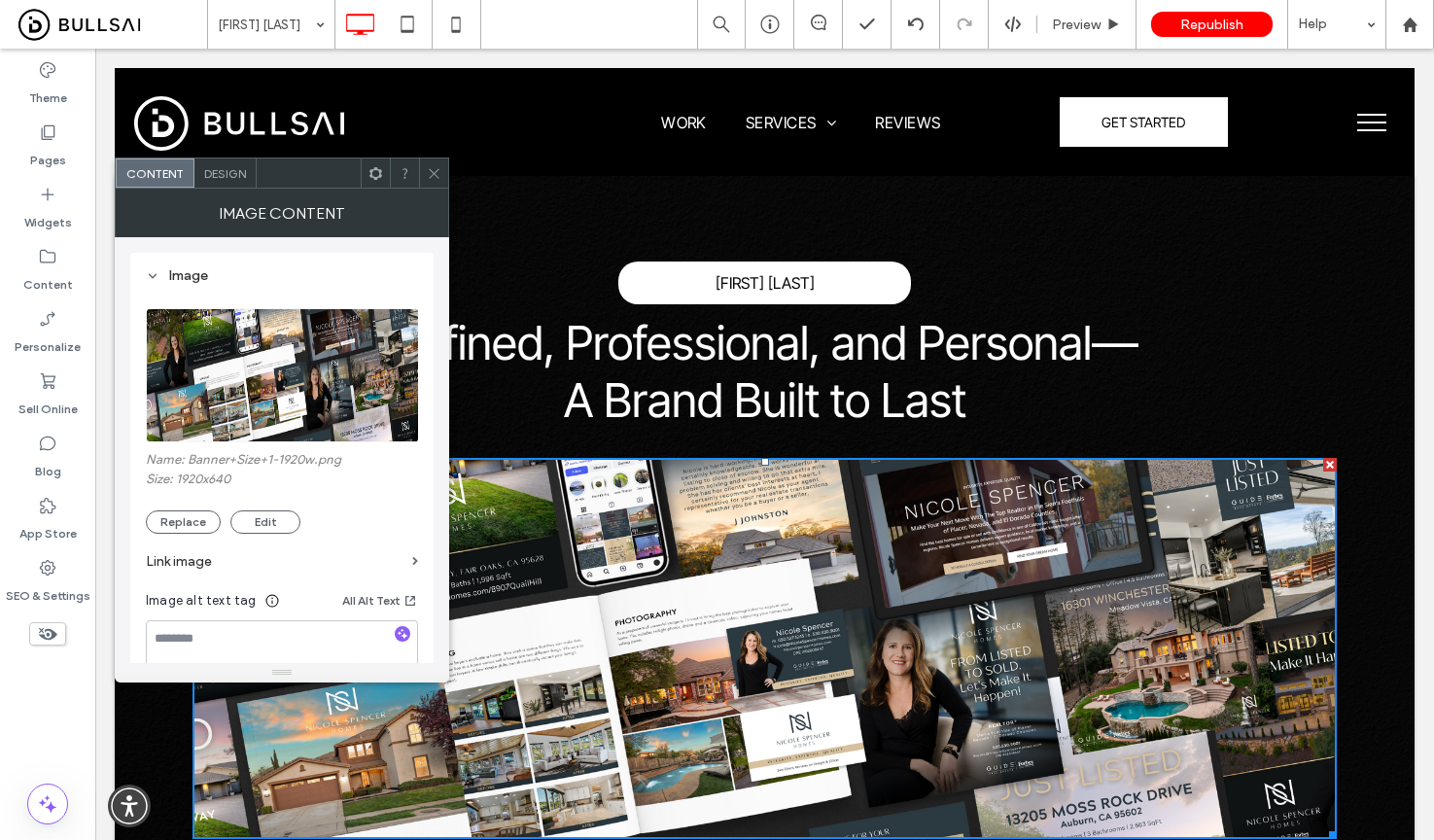 click at bounding box center [283, 375] 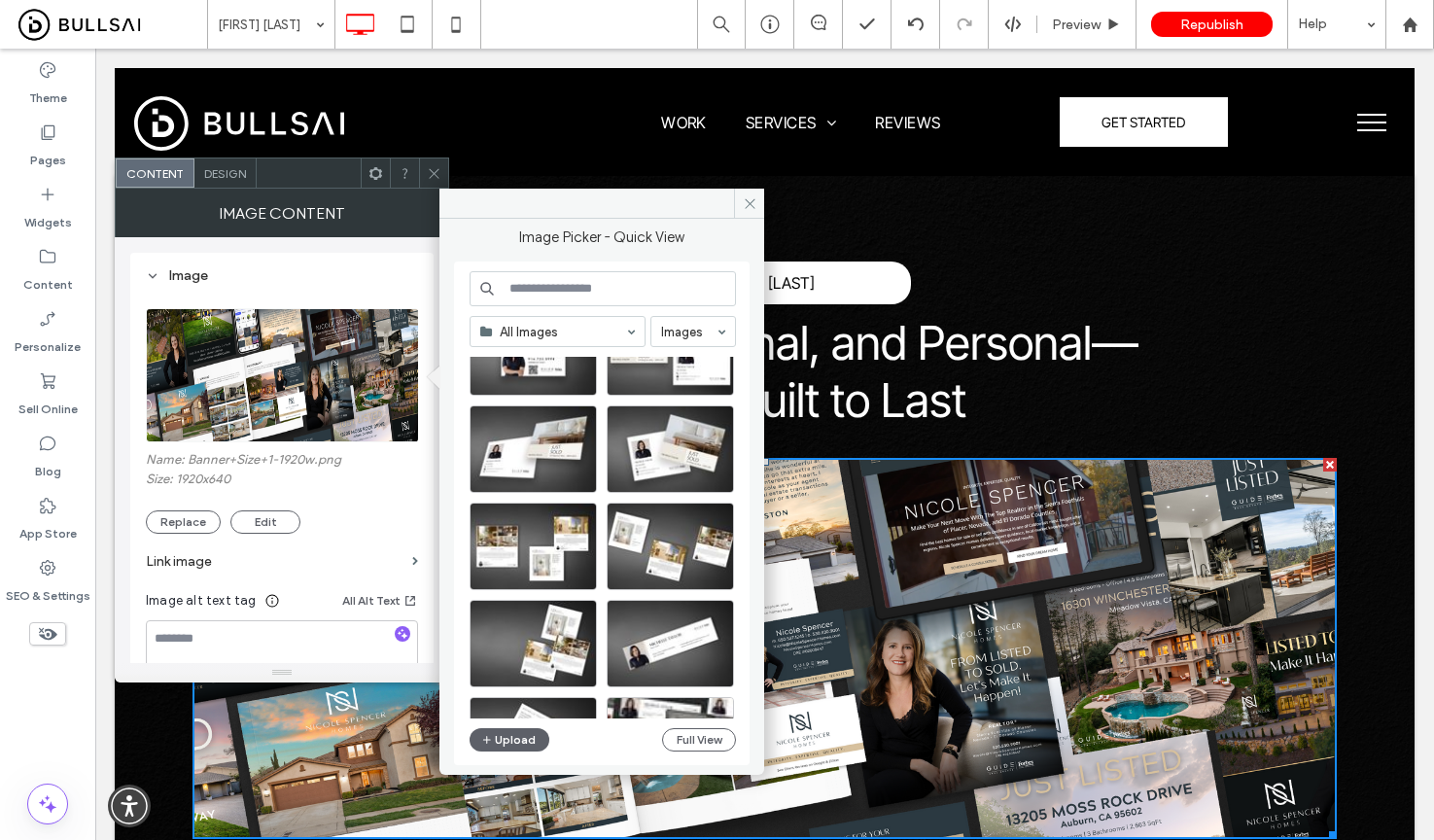scroll, scrollTop: 441, scrollLeft: 0, axis: vertical 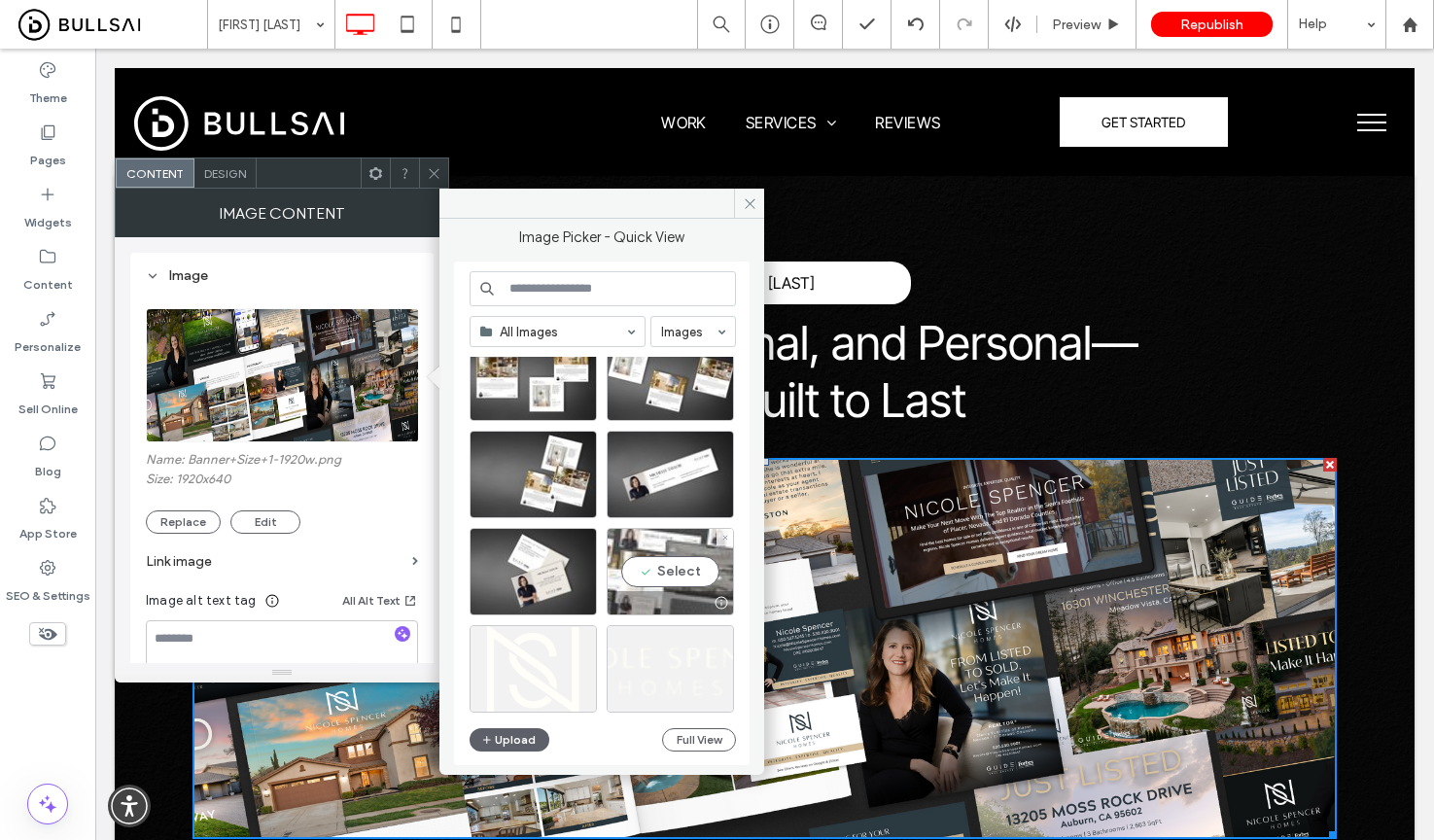 drag, startPoint x: 685, startPoint y: 578, endPoint x: 590, endPoint y: 530, distance: 106.43778 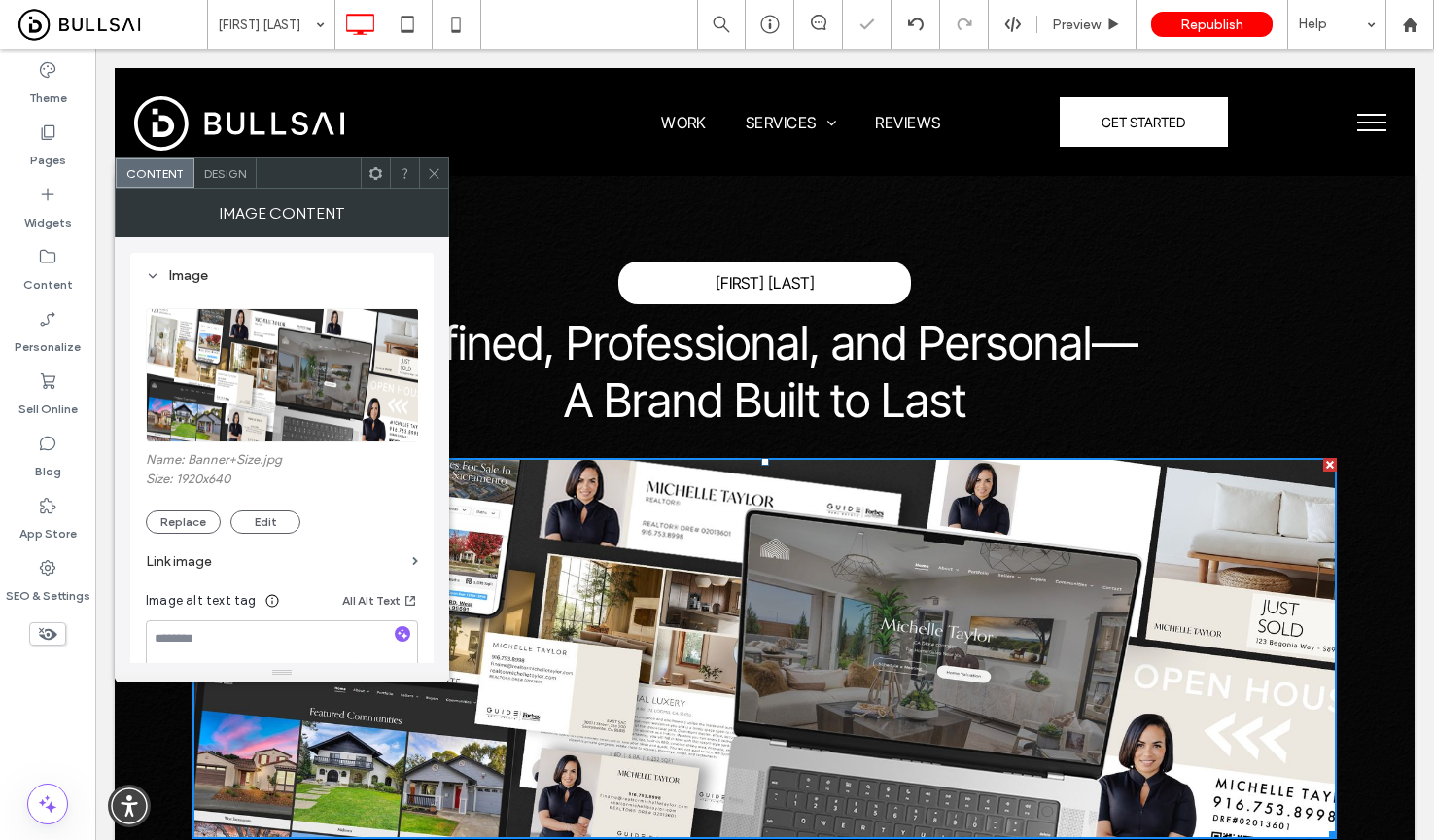 click 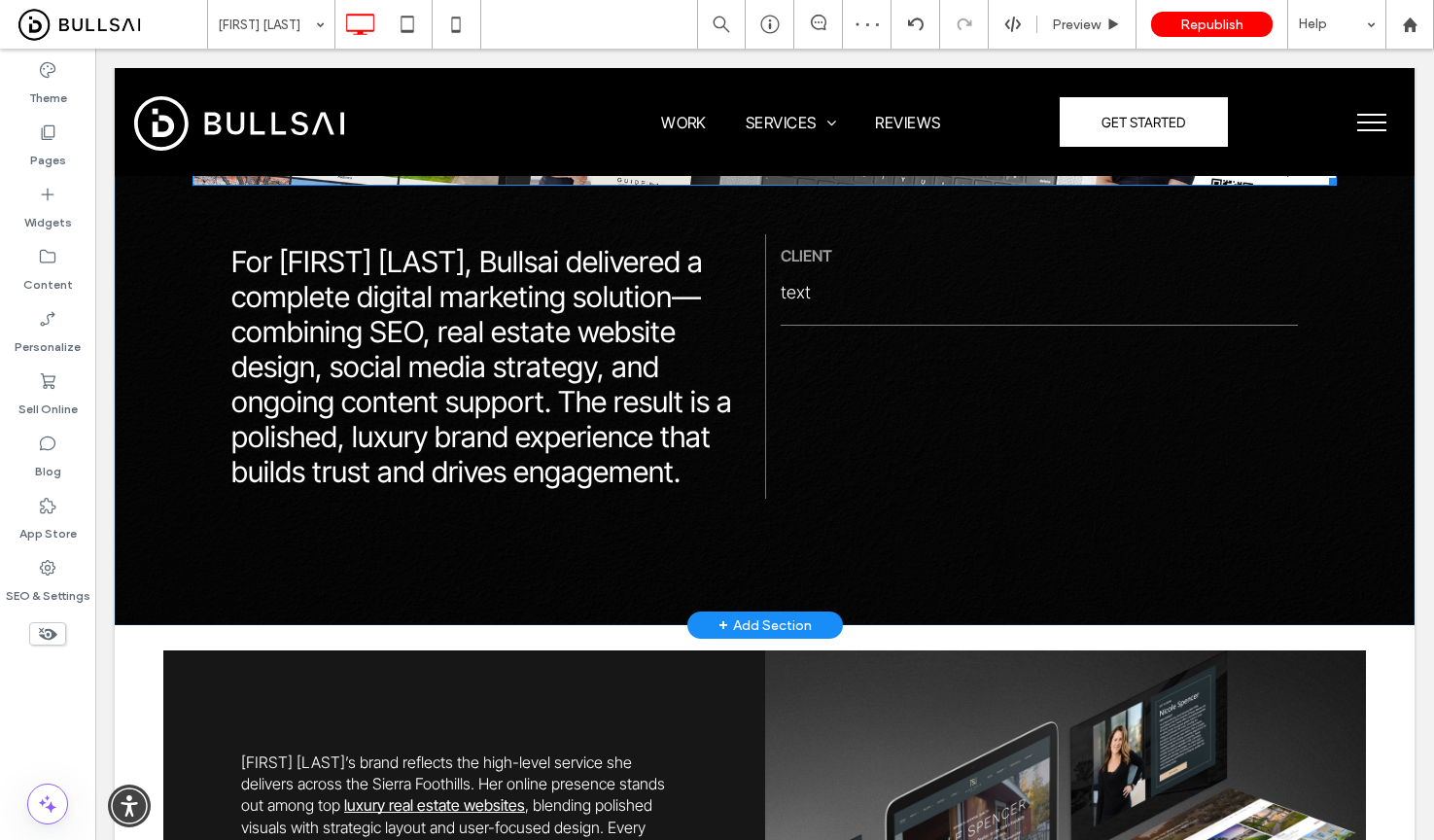 scroll, scrollTop: 677, scrollLeft: 0, axis: vertical 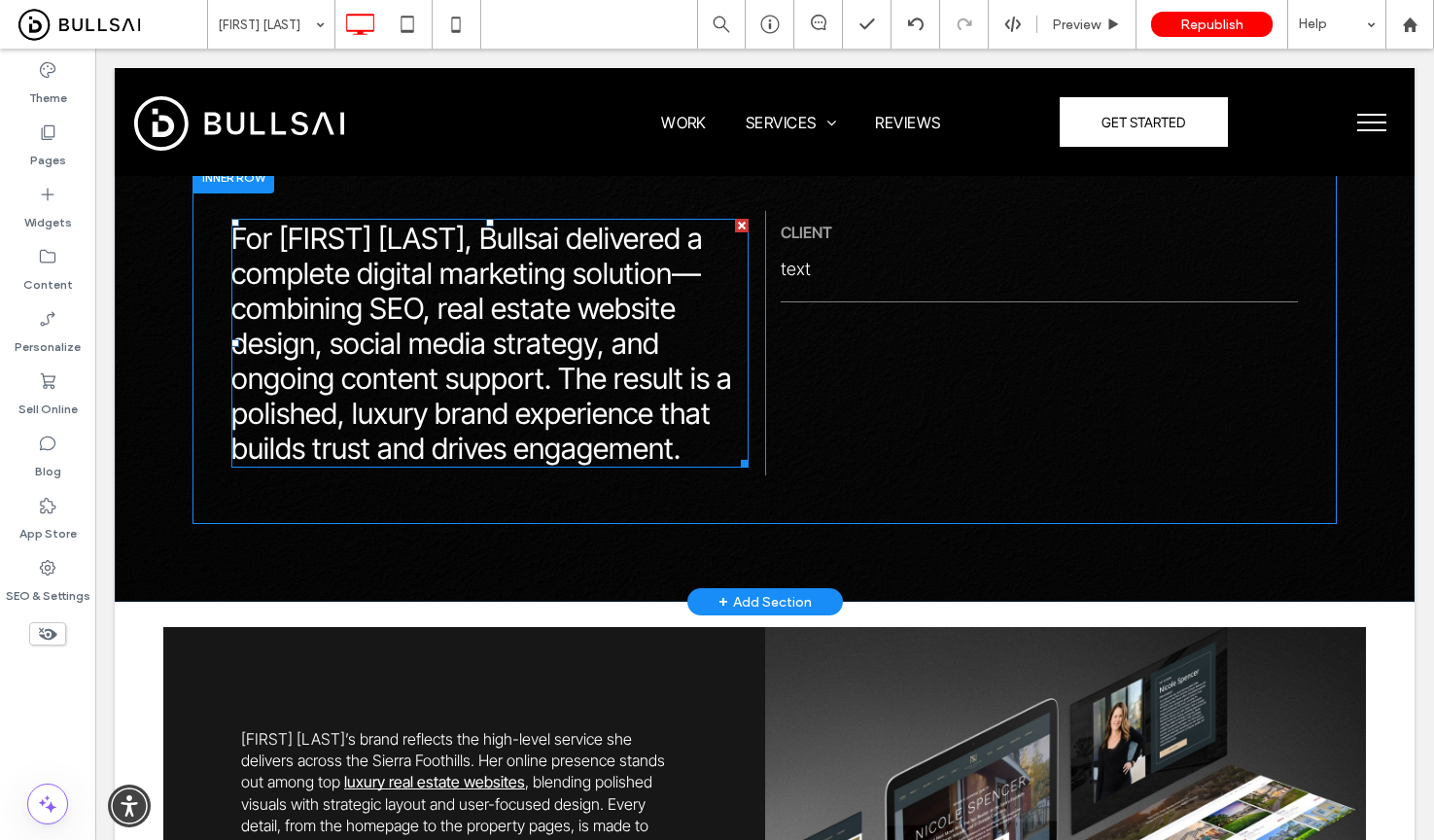 click on "For Nicole Spencer, Bullsai delivered a complete digital marketing solution—combining SEO, real estate website design, social media strategy, and ongoing content support. The result is a polished, luxury brand experience that builds trust and drives engagement." at bounding box center [481, 343] 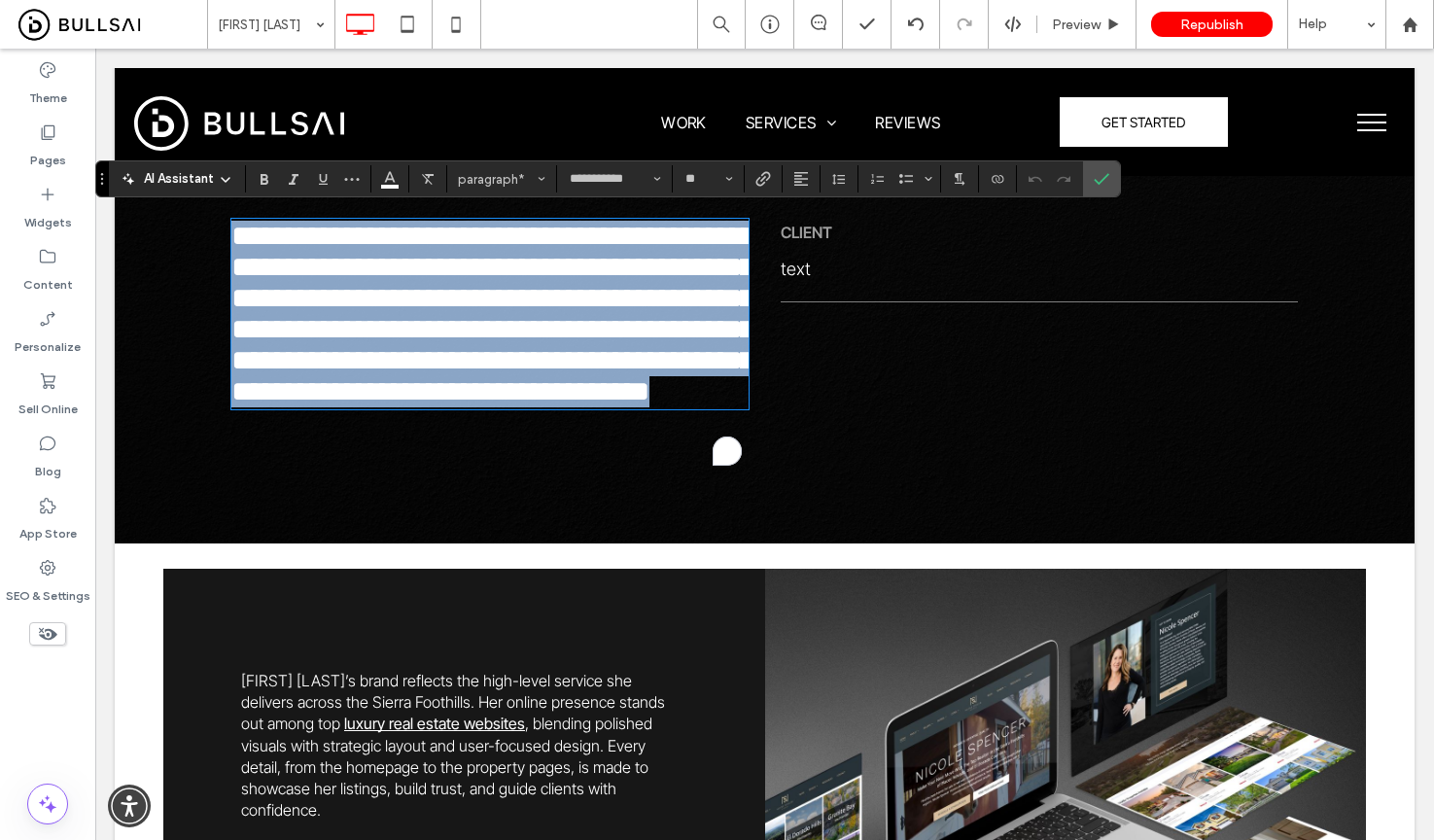 click on "**********" at bounding box center (493, 313) 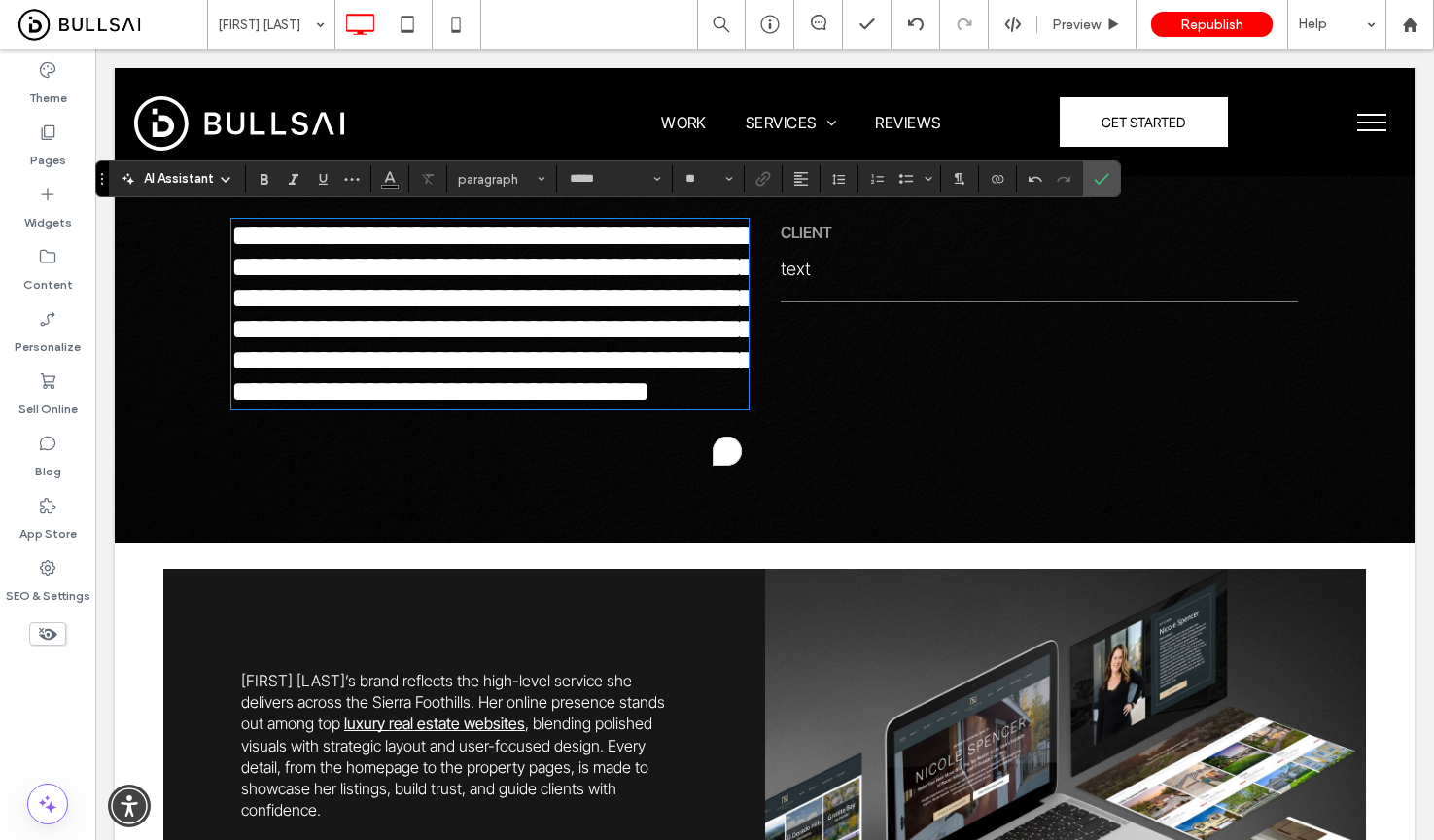scroll, scrollTop: 0, scrollLeft: 0, axis: both 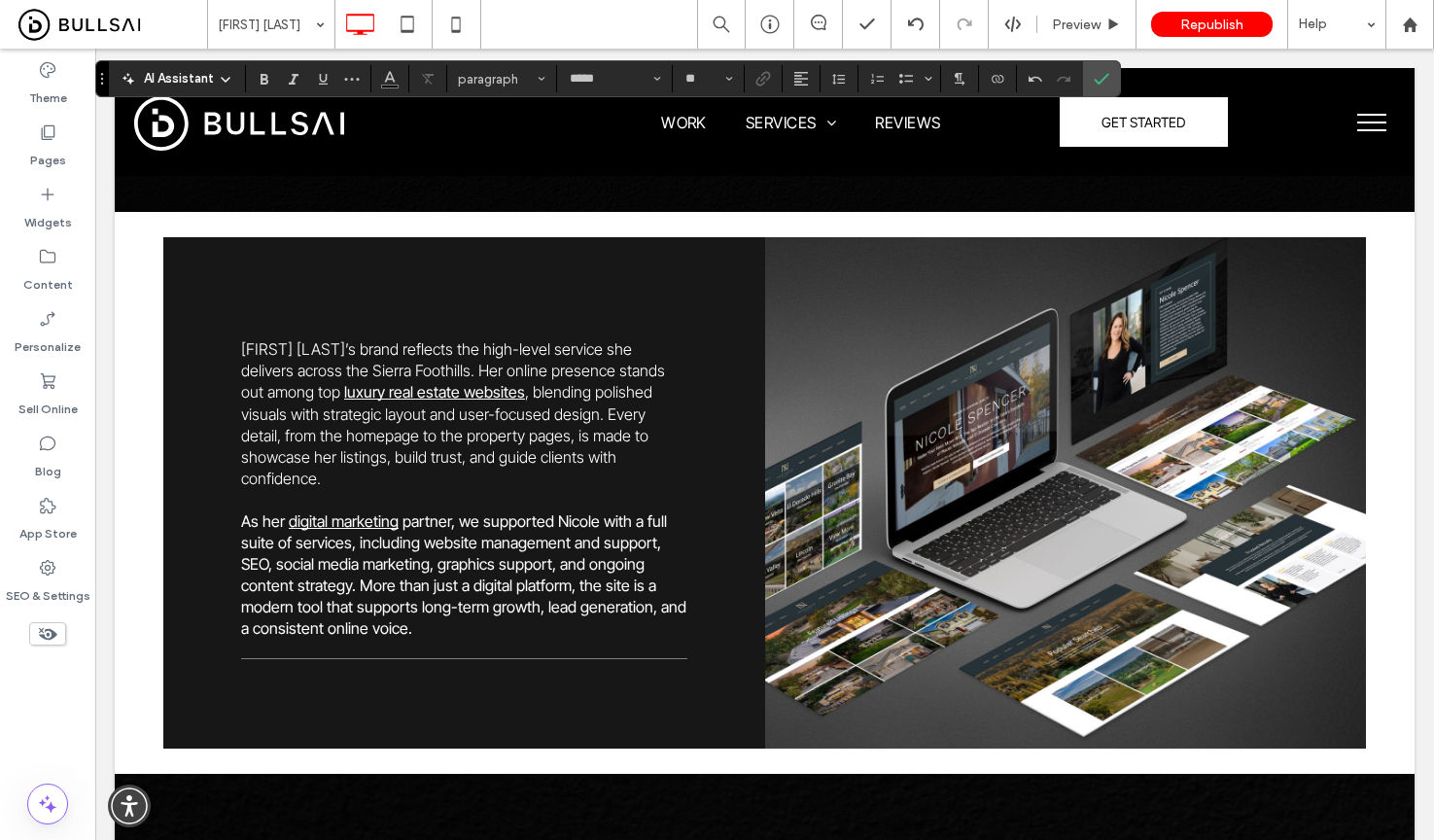 click on "Nicole Spencer’s brand reflects the high-level service she delivers across the Sierra Foothills. Her online presence stands out among top
luxury real estate websites , blending polished visuals with strategic layout and user-focused design. Every detail, from the homepage to the property pages, is made to showcase her listings, build trust, and guide clients with confidence." at bounding box center [464, 413] 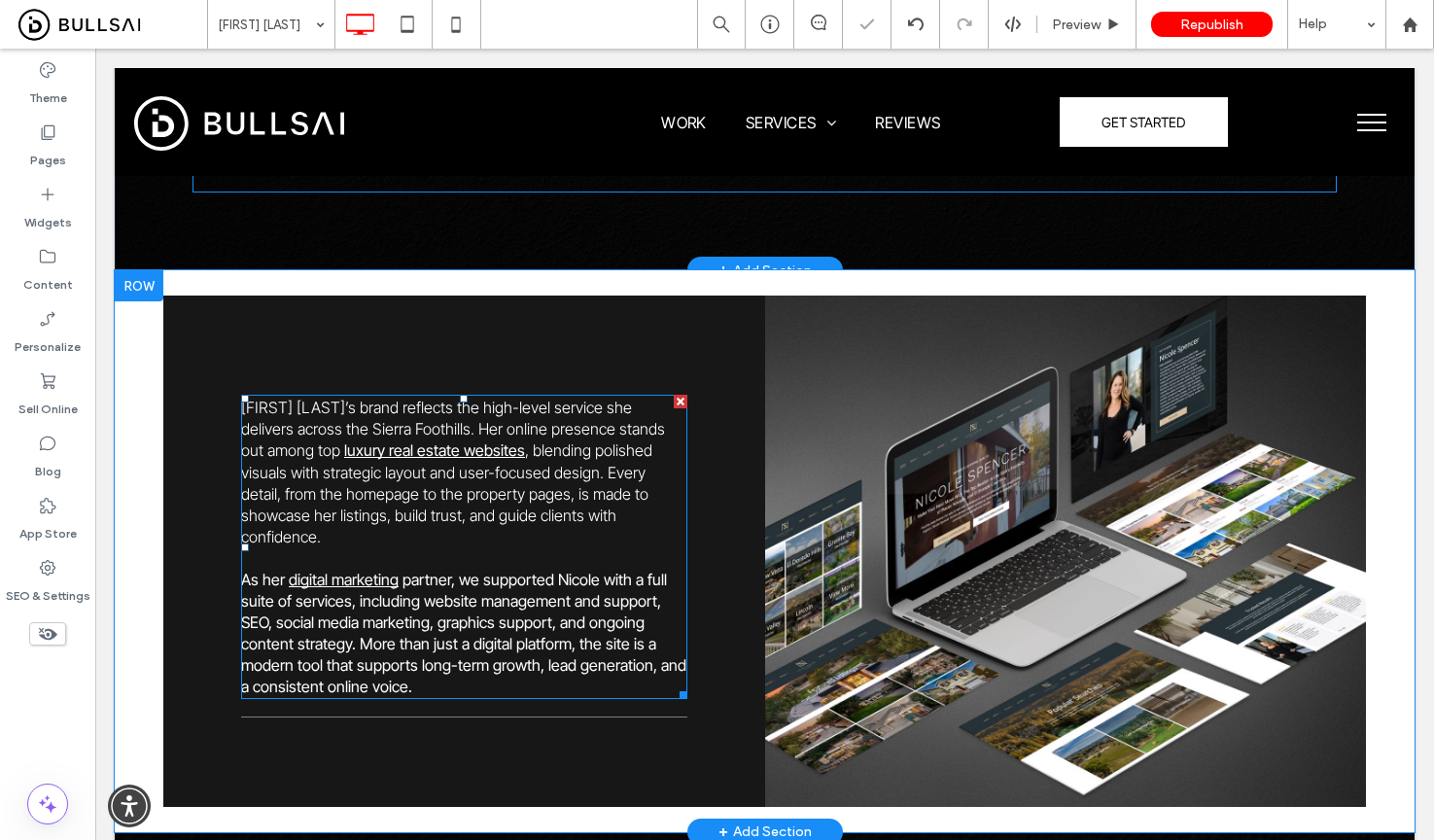 click on ", blending polished visuals with strategic layout and user-focused design. Every detail, from the homepage to the property pages, is made to showcase her listings, build trust, and guide clients with confidence." at bounding box center (446, 493) 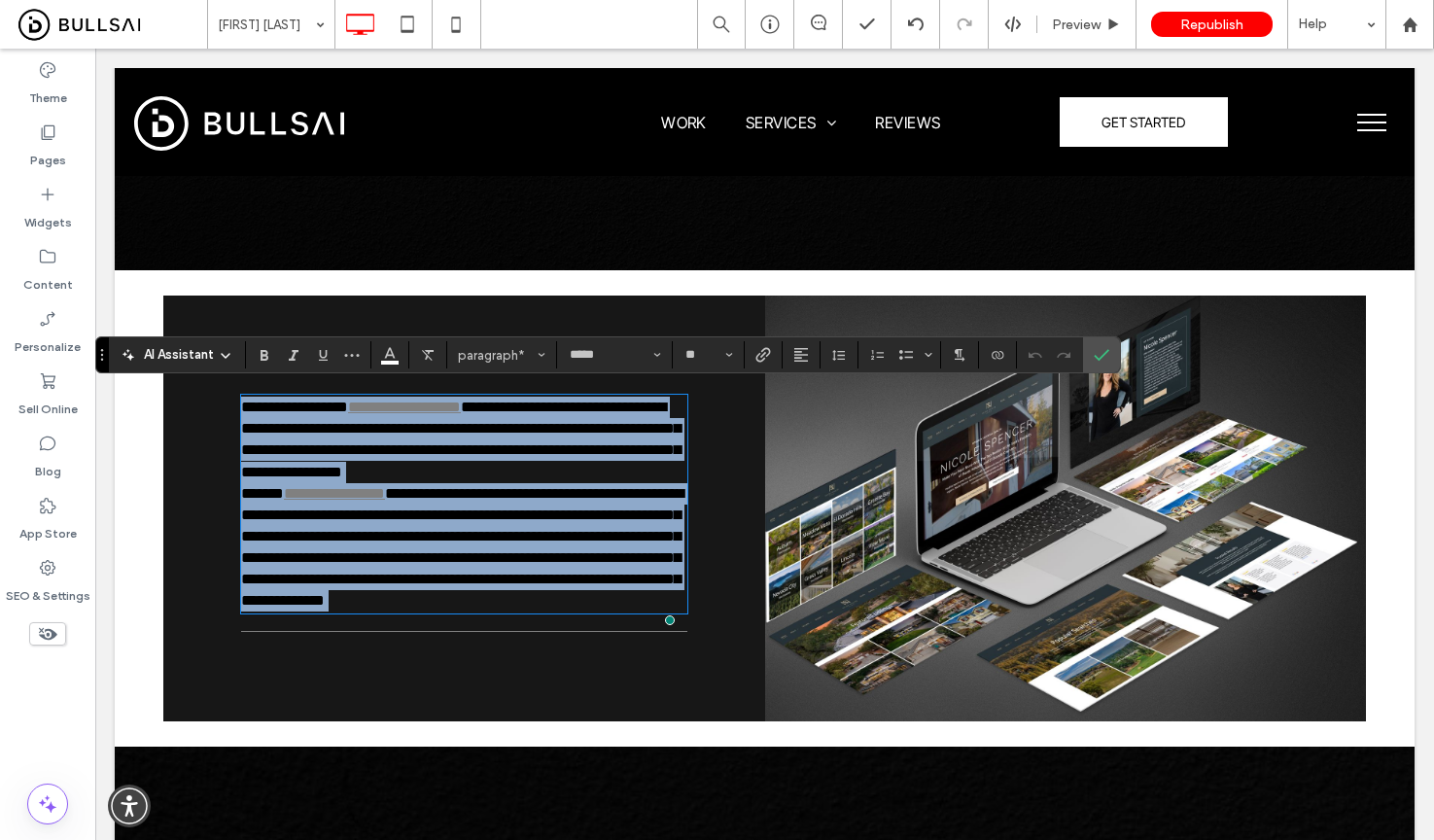 scroll, scrollTop: 0, scrollLeft: 0, axis: both 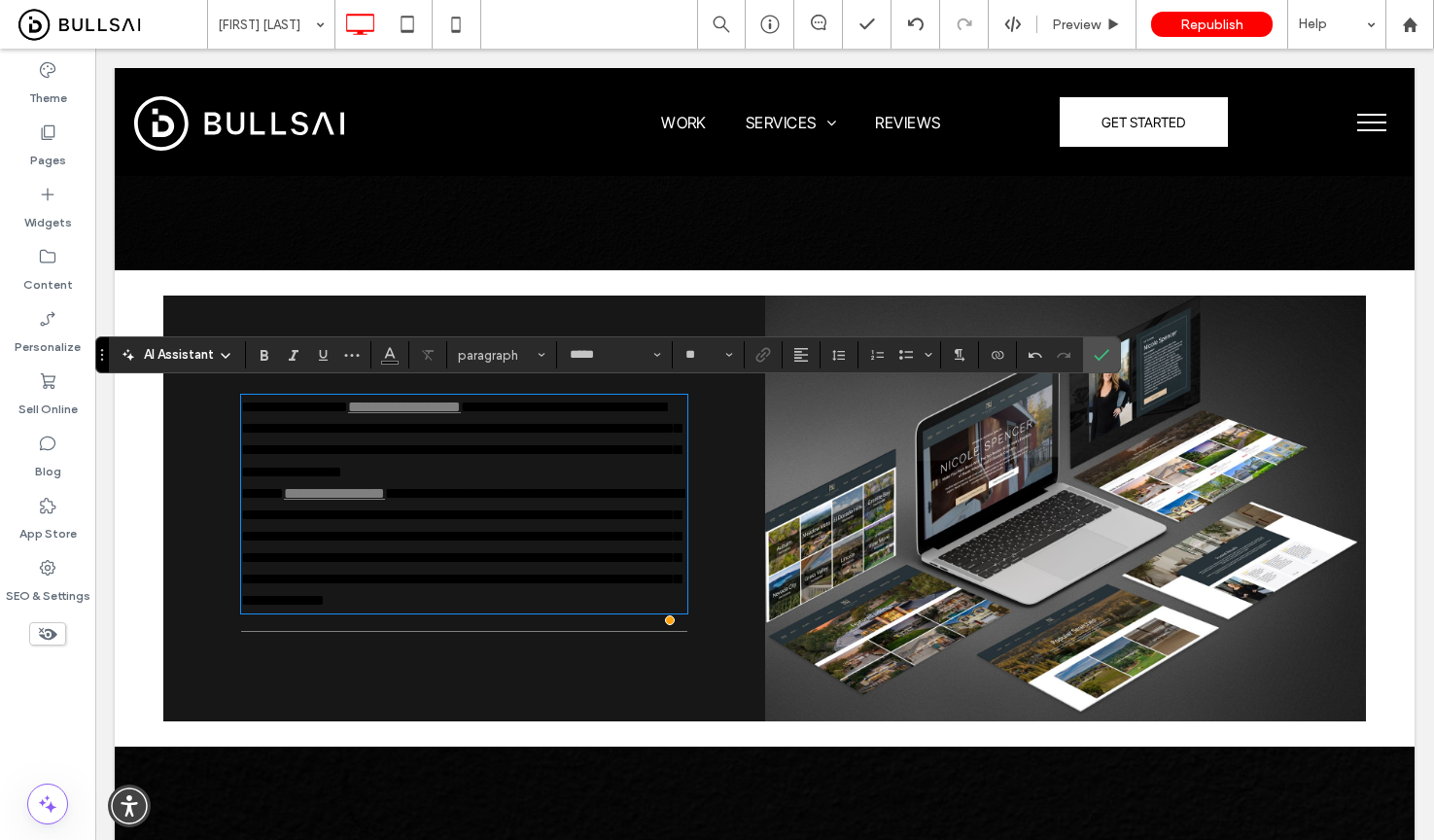 type on "**********" 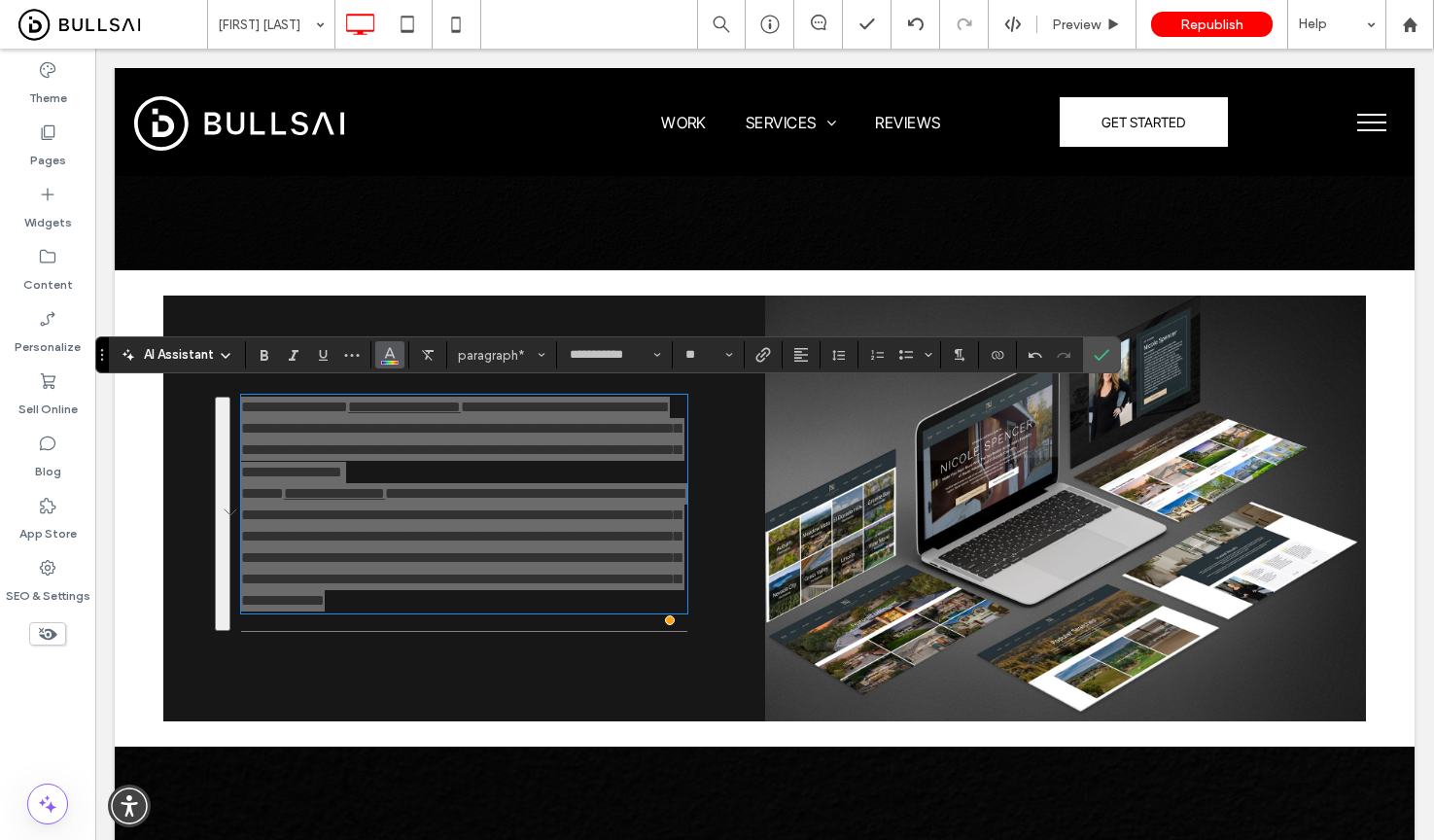 click 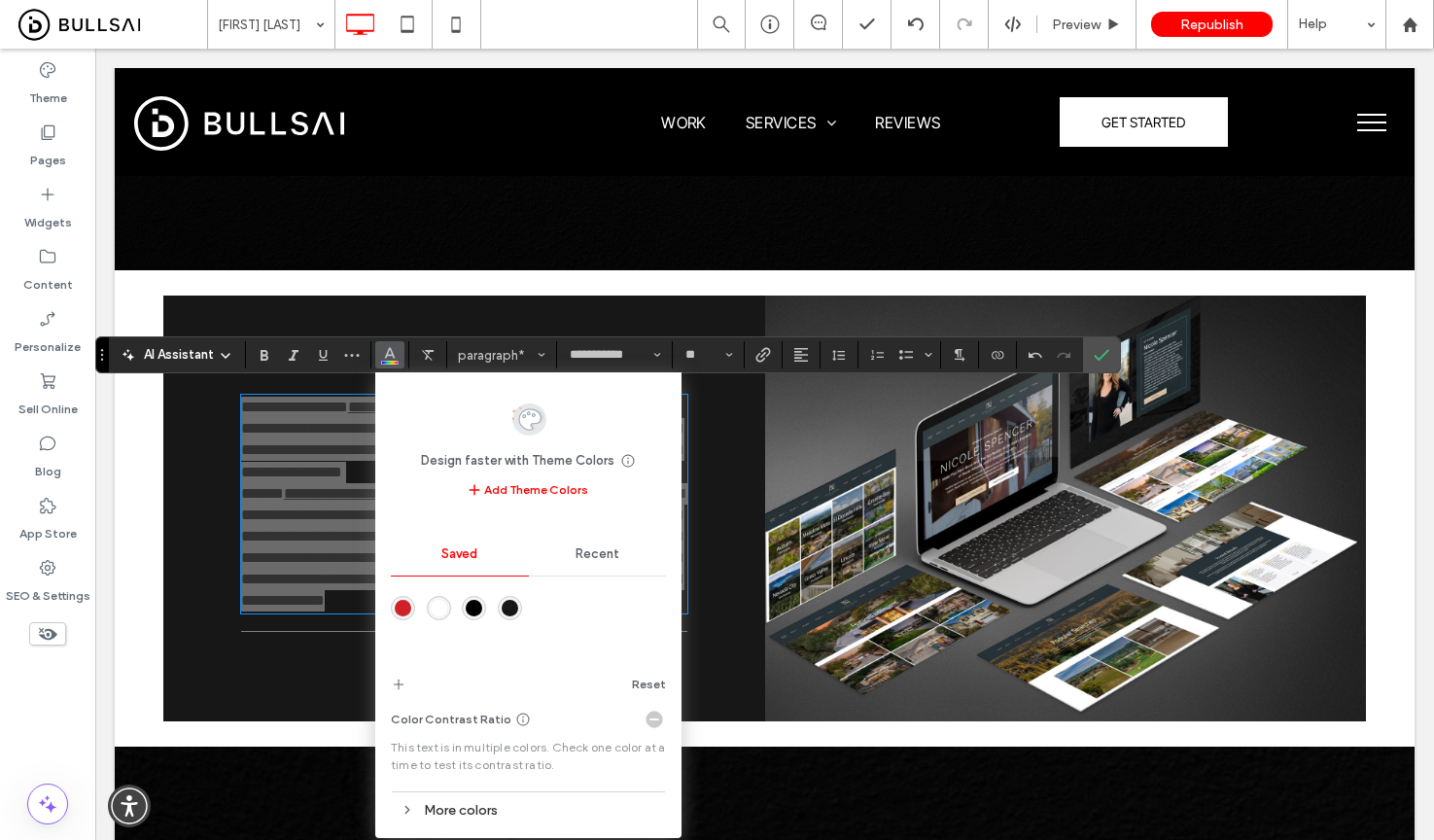 click at bounding box center [438, 608] 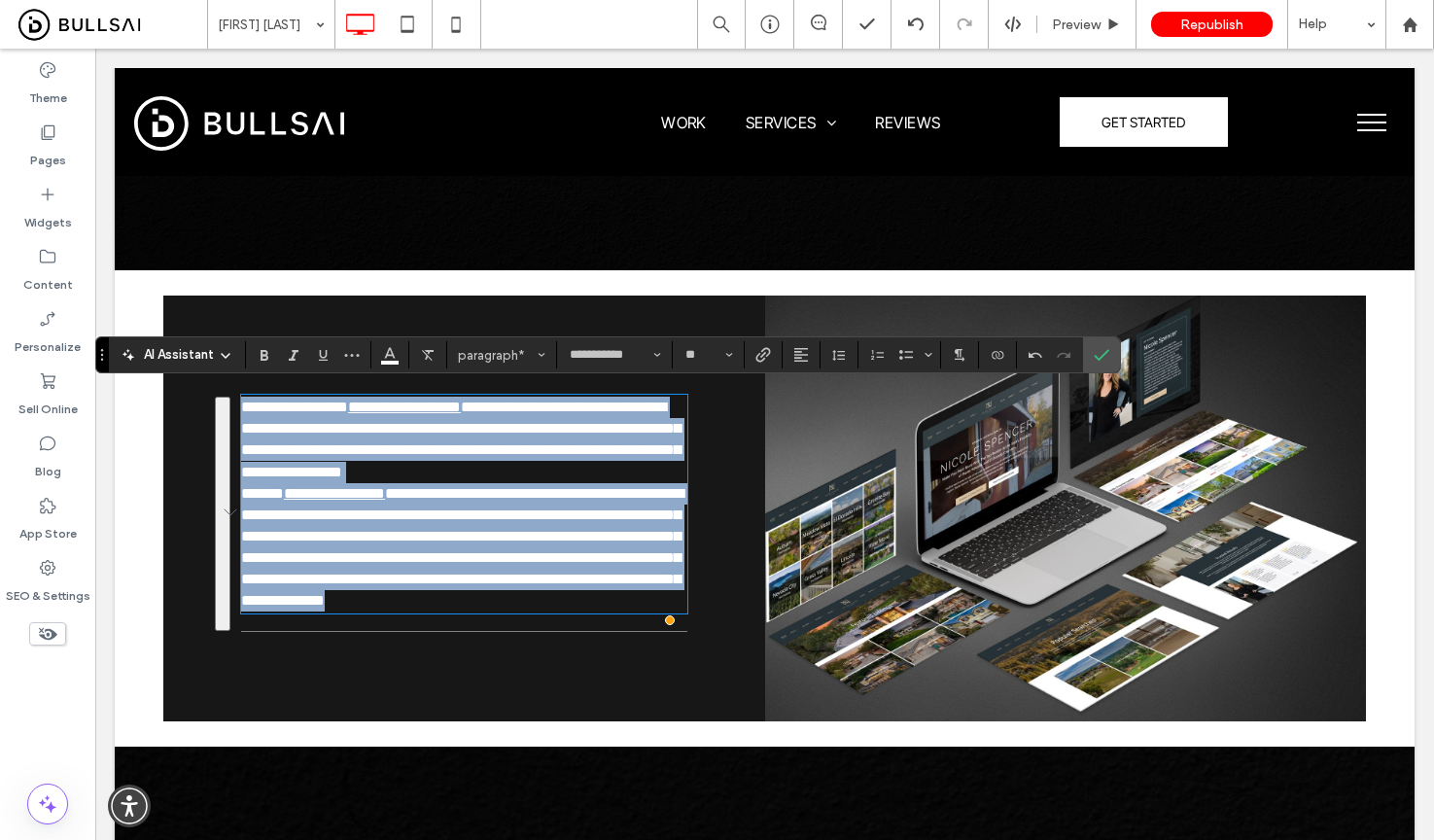 click on "**********" at bounding box center (461, 438) 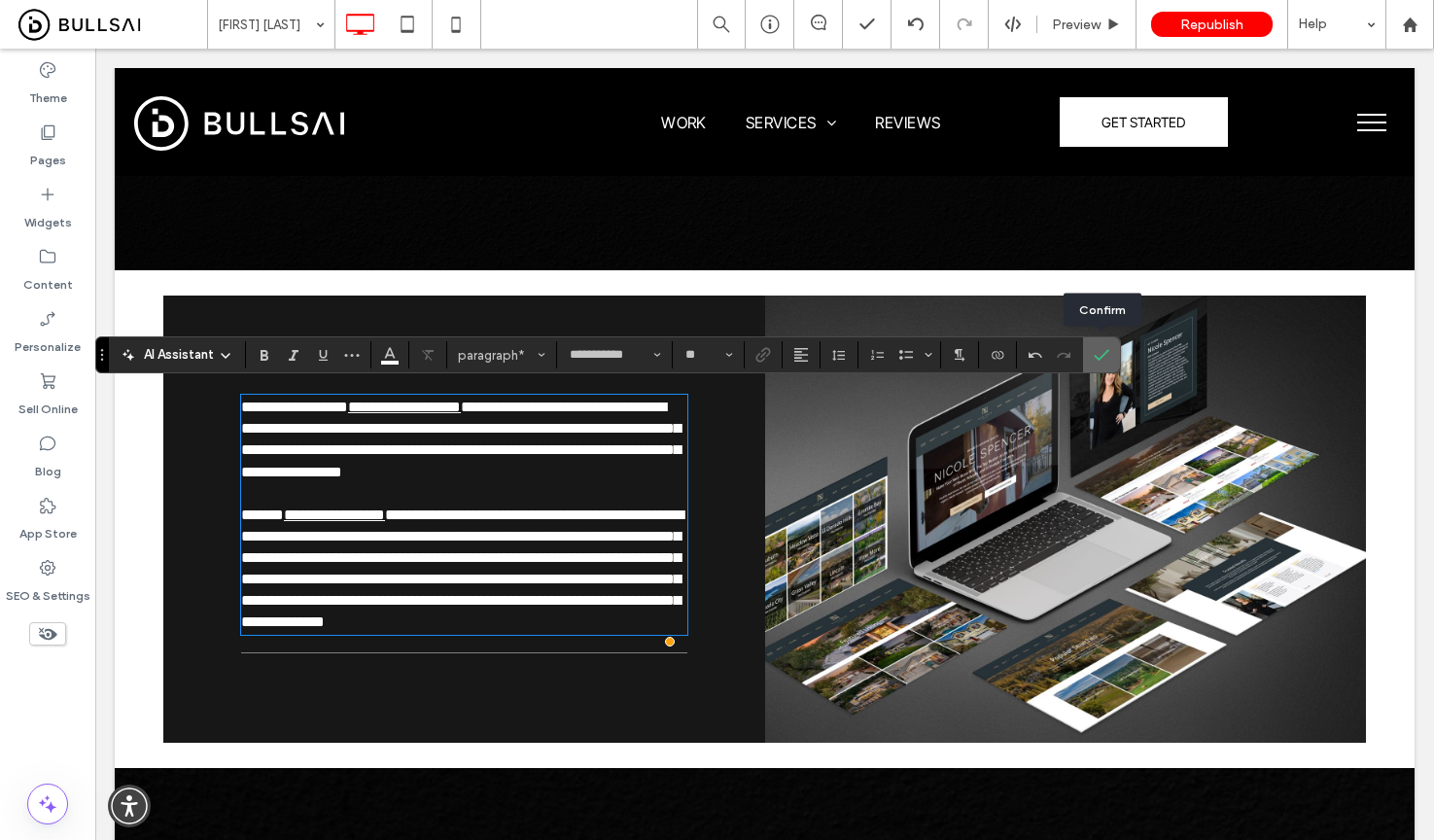 click at bounding box center (1102, 355) 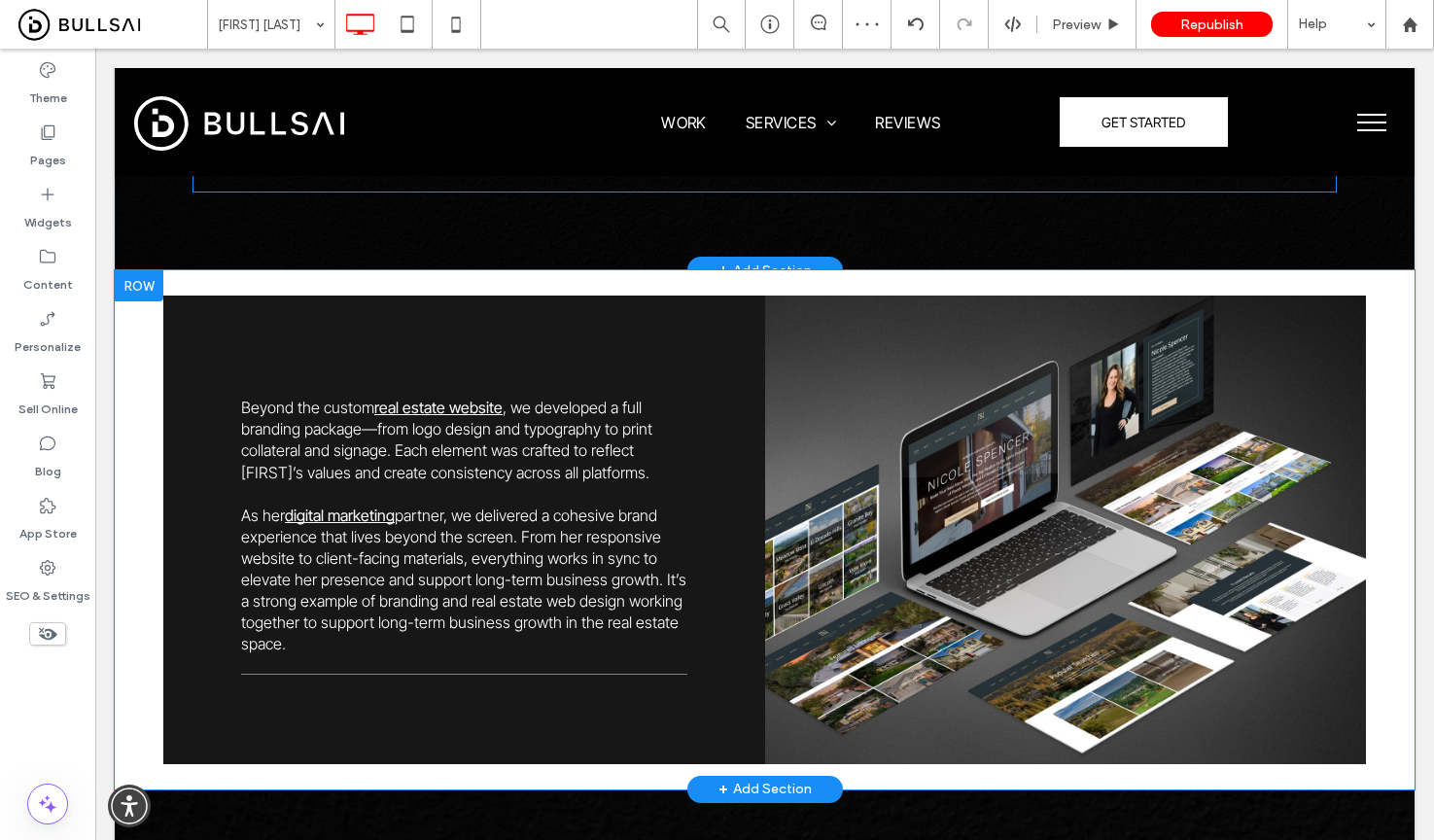 click on "Click To Paste" at bounding box center (1066, 530) 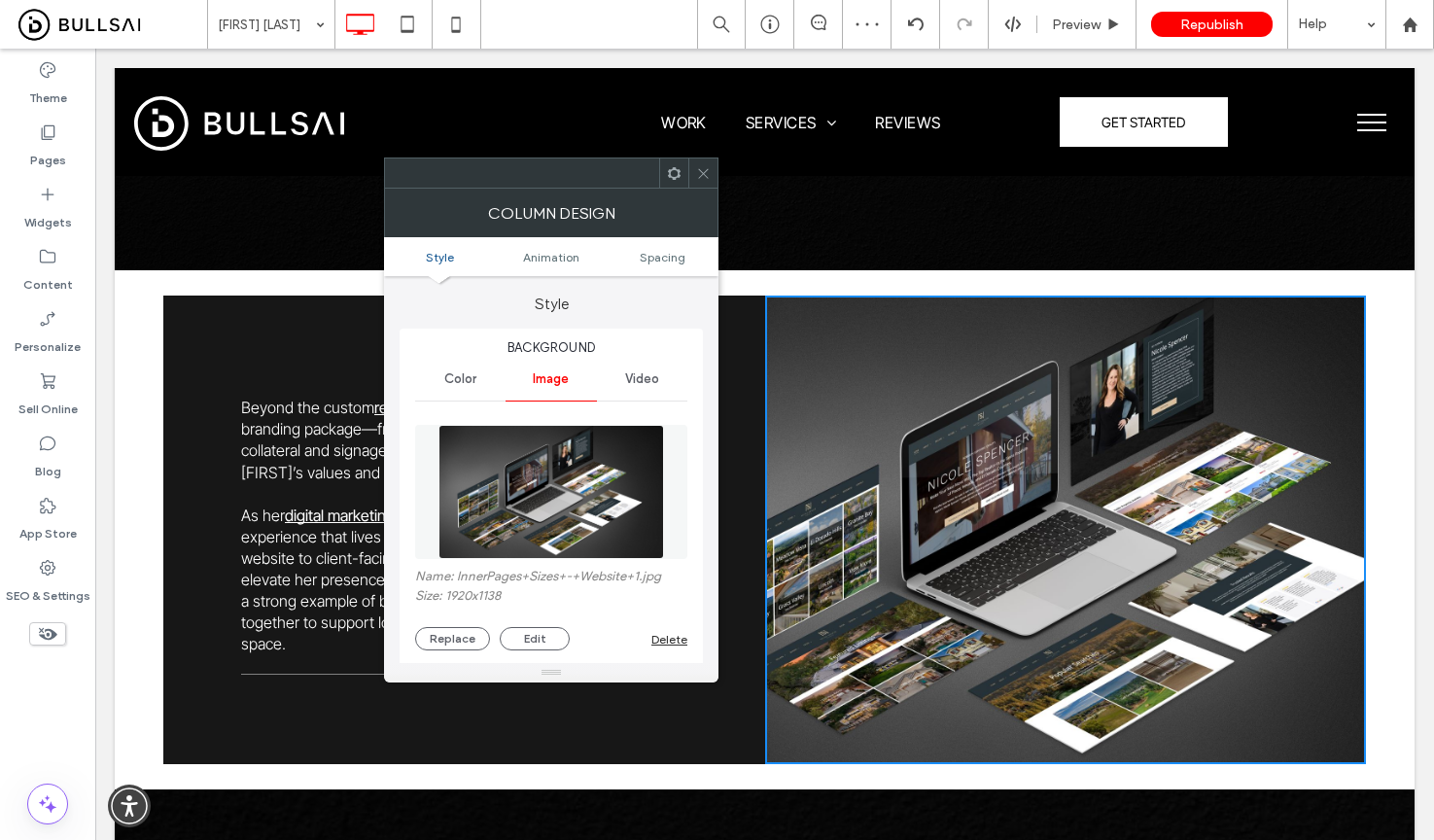 click at bounding box center (550, 492) 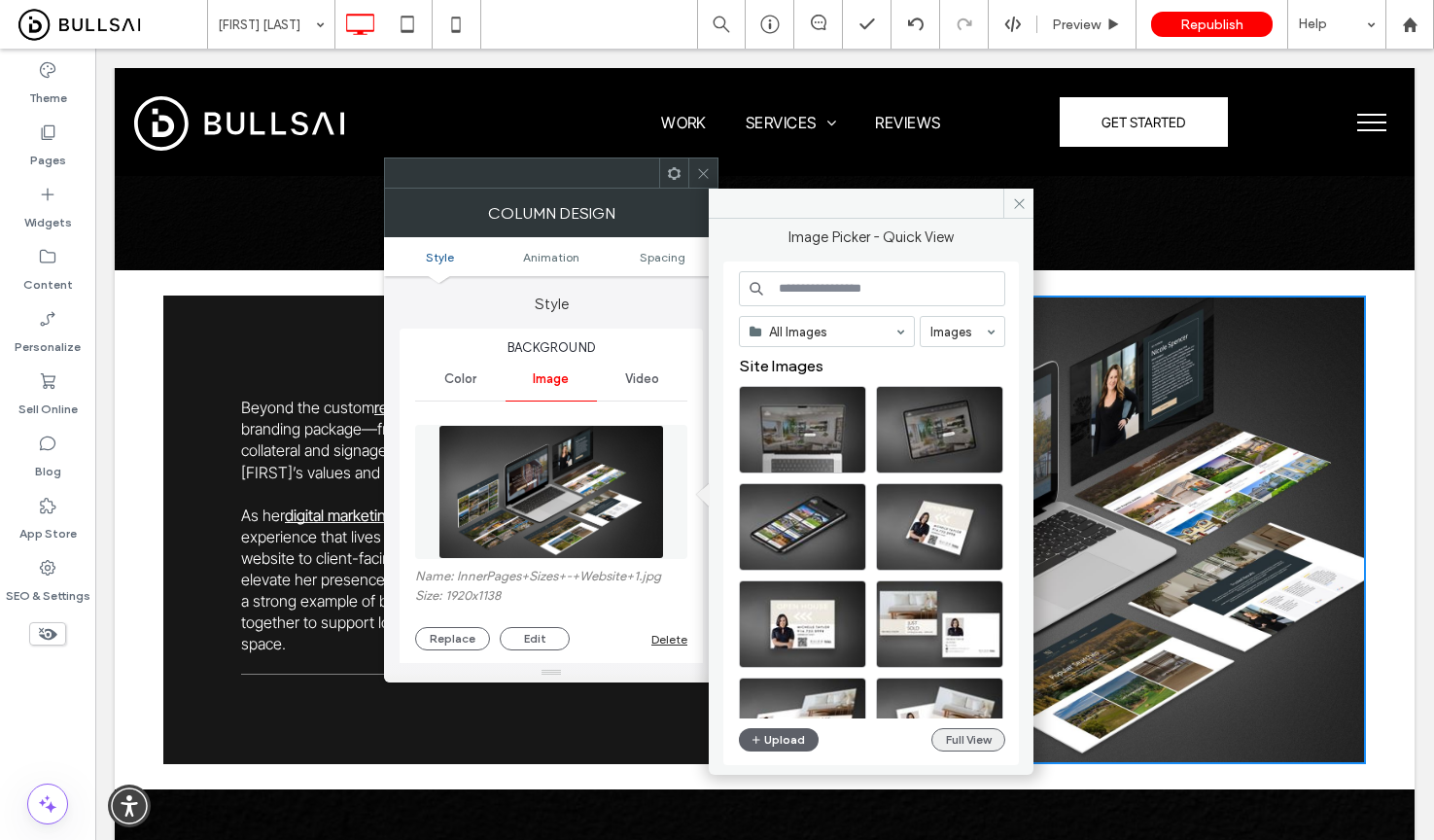 click on "Full View" at bounding box center (968, 740) 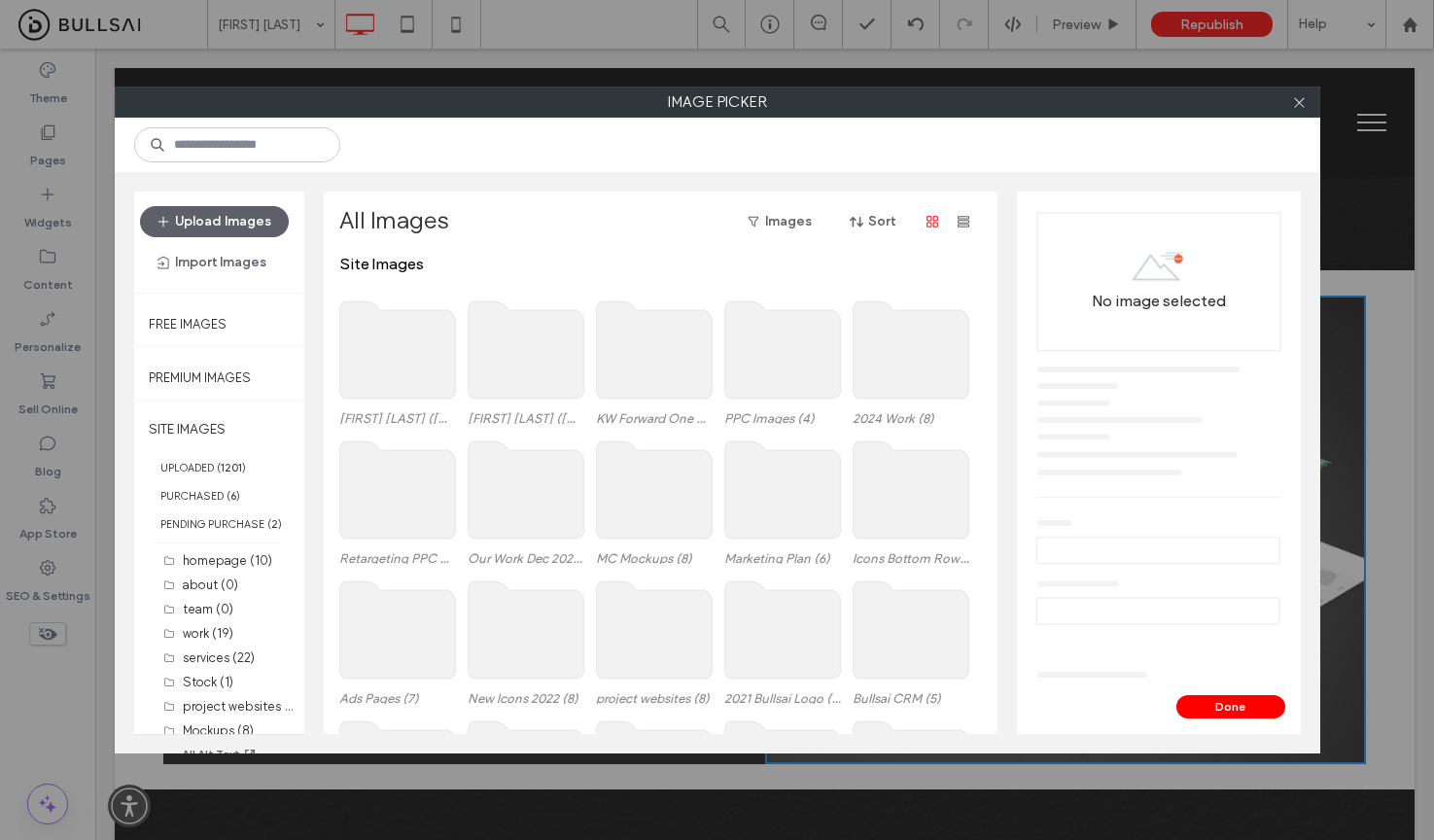 click 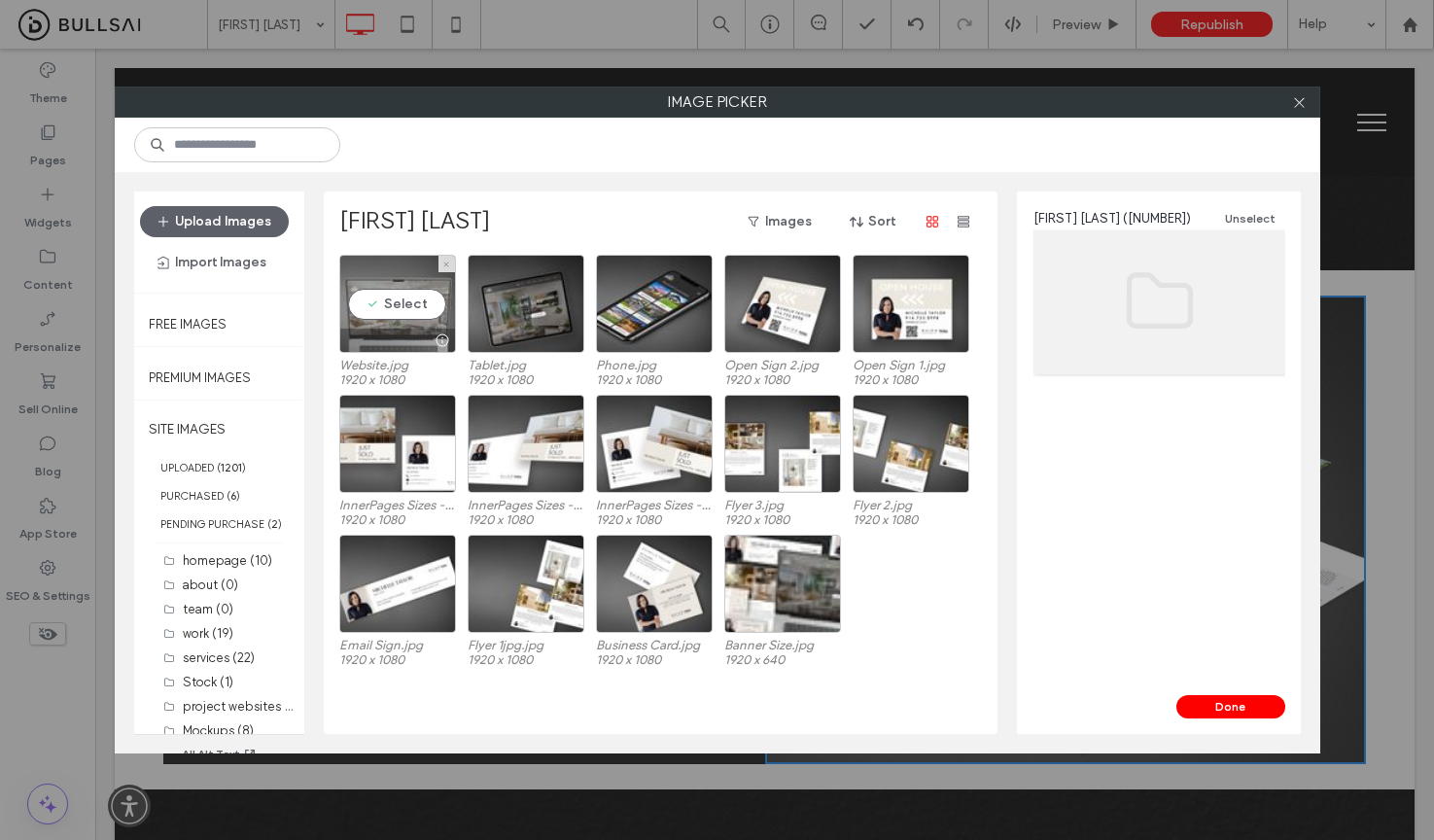 click on "Select" at bounding box center (398, 303) 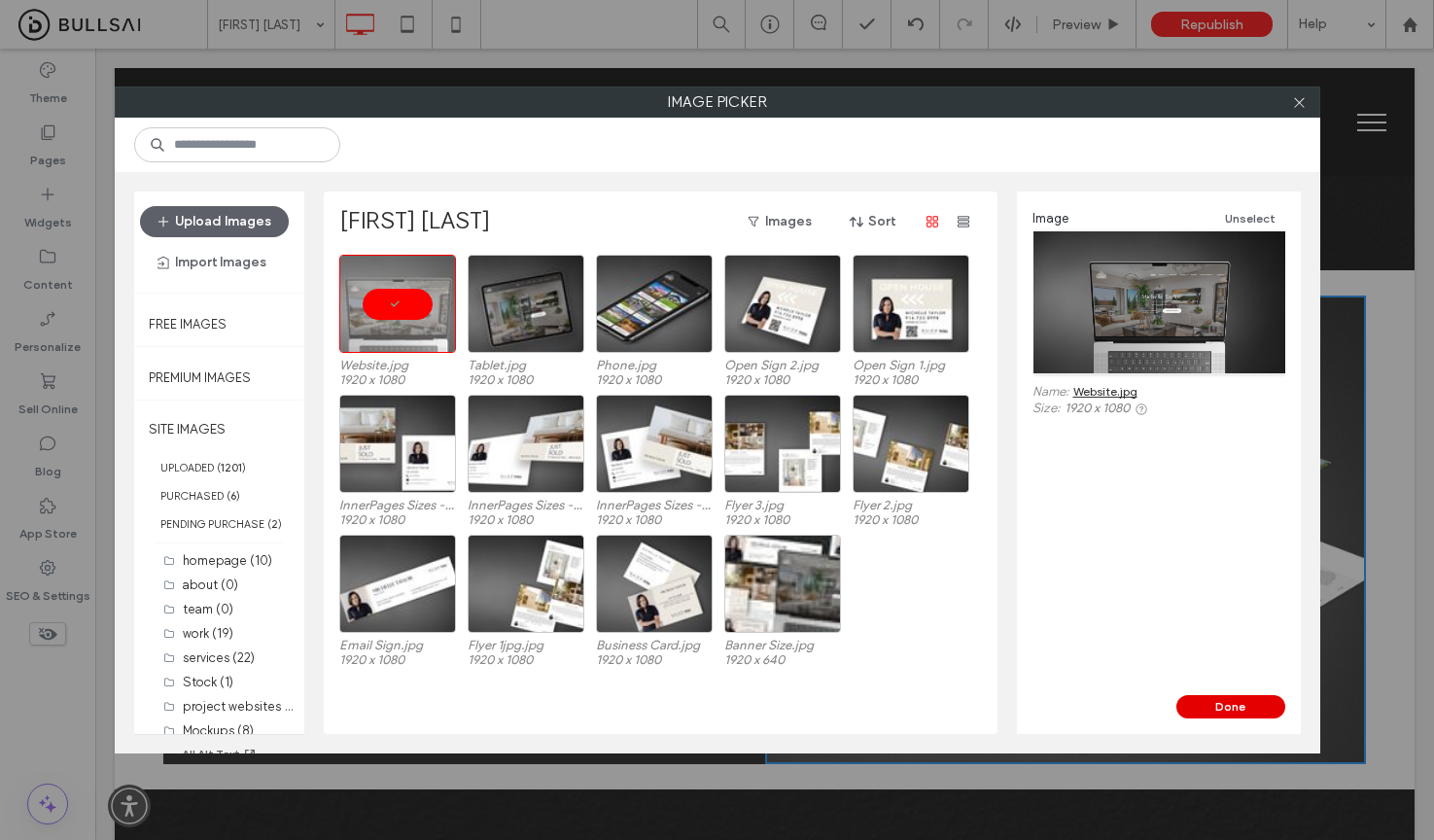 click on "Done" at bounding box center (1231, 707) 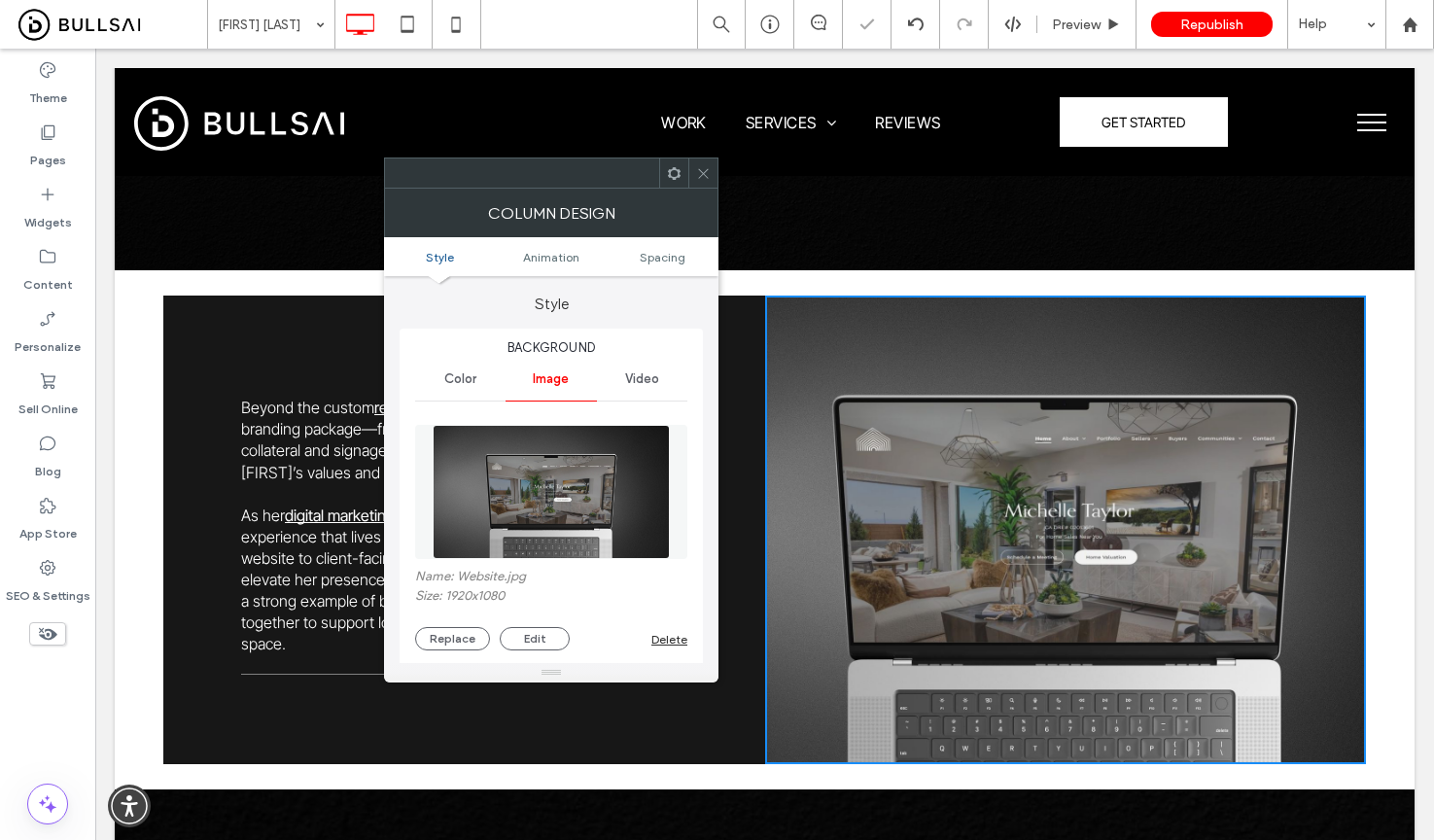 click 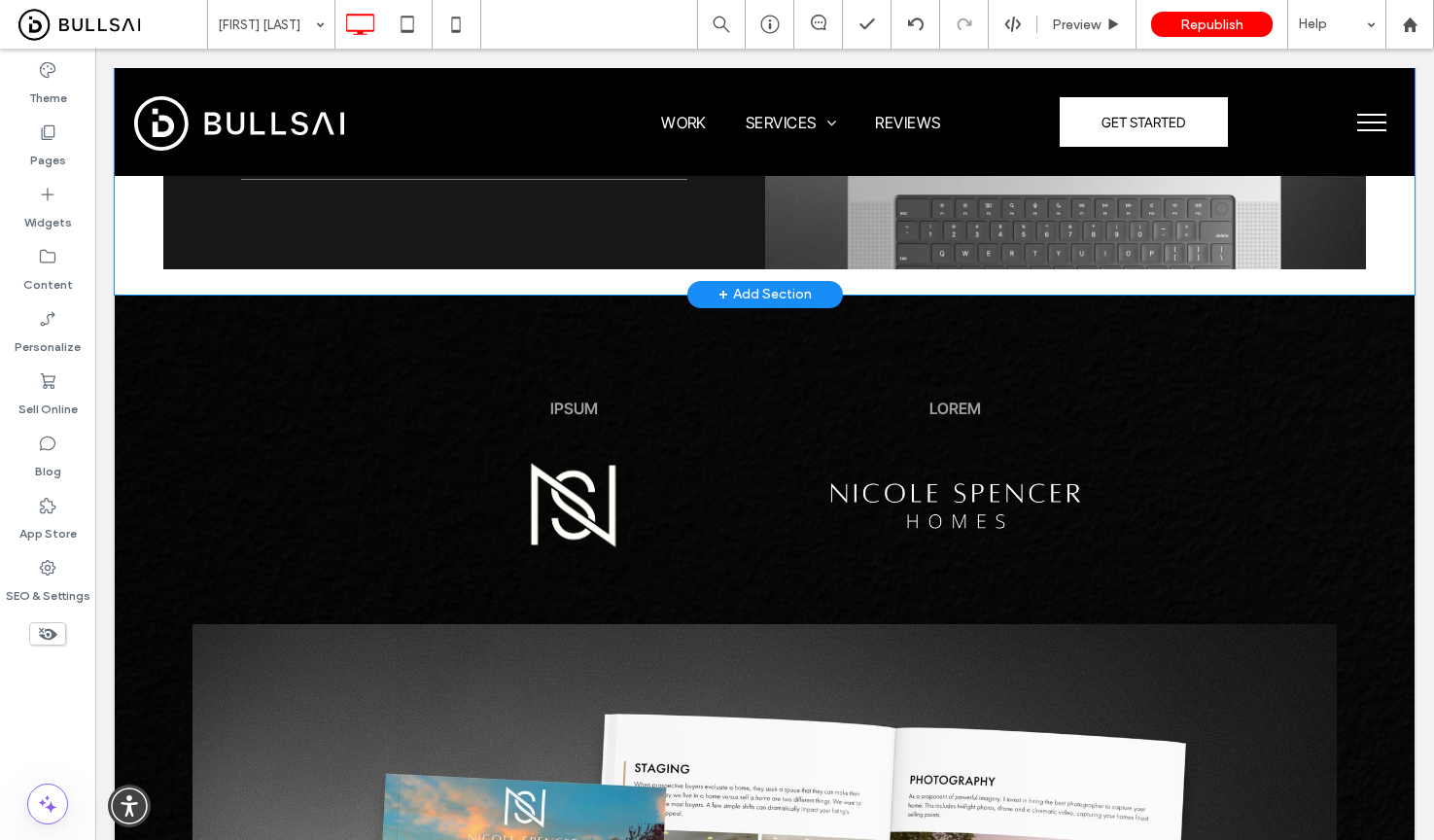 scroll, scrollTop: 1664, scrollLeft: 0, axis: vertical 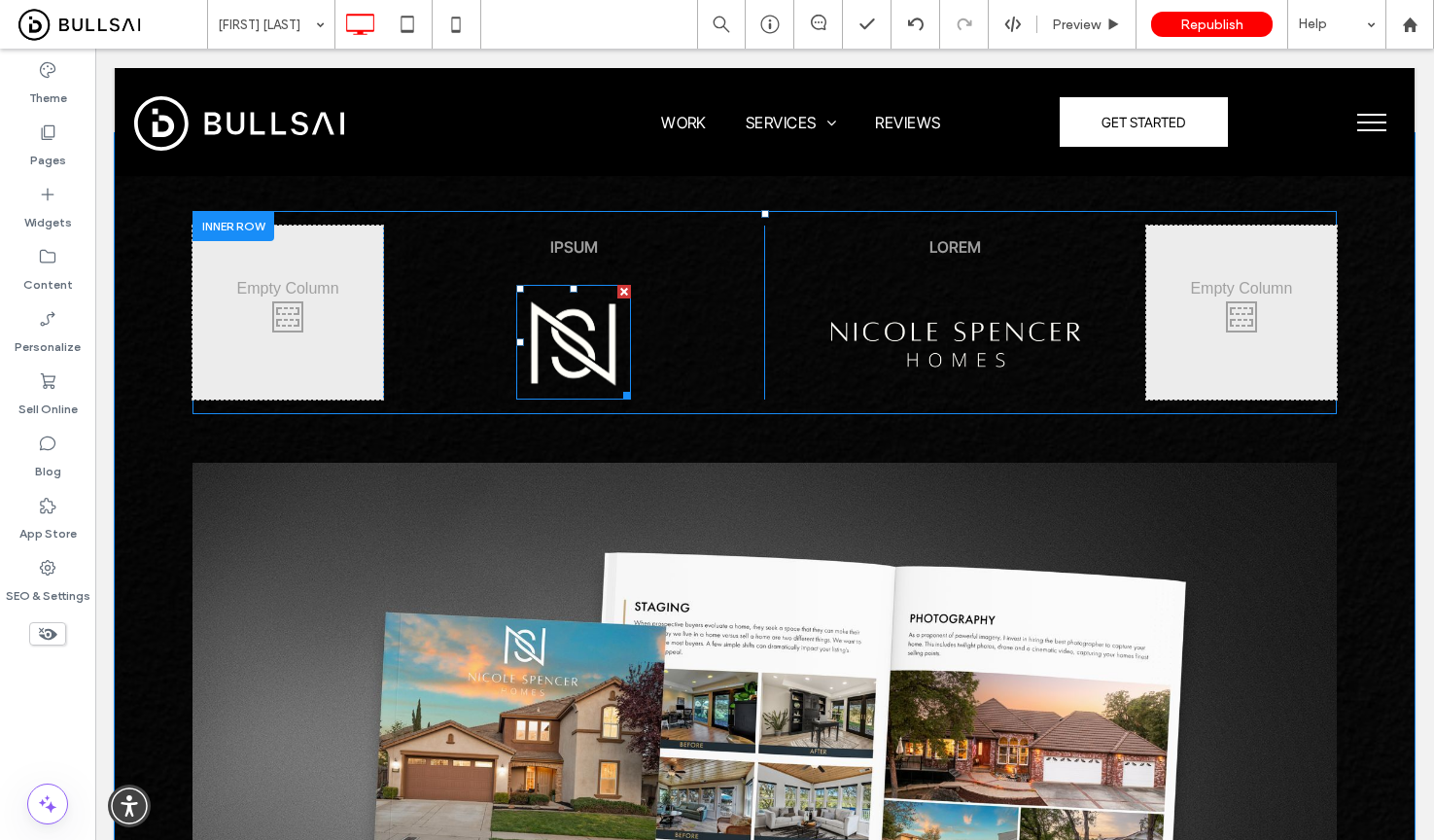 click at bounding box center (574, 342) 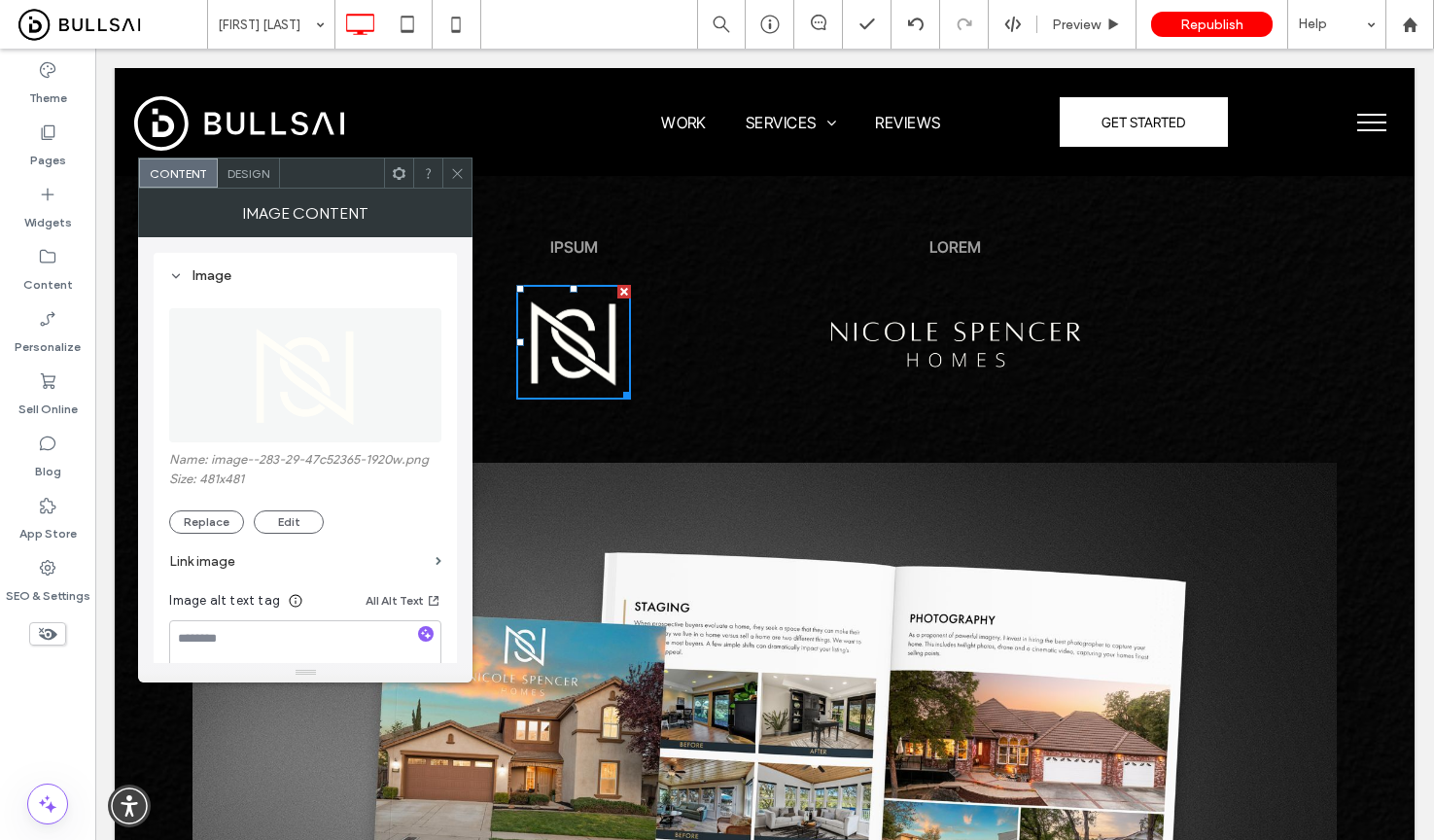 click at bounding box center (305, 375) 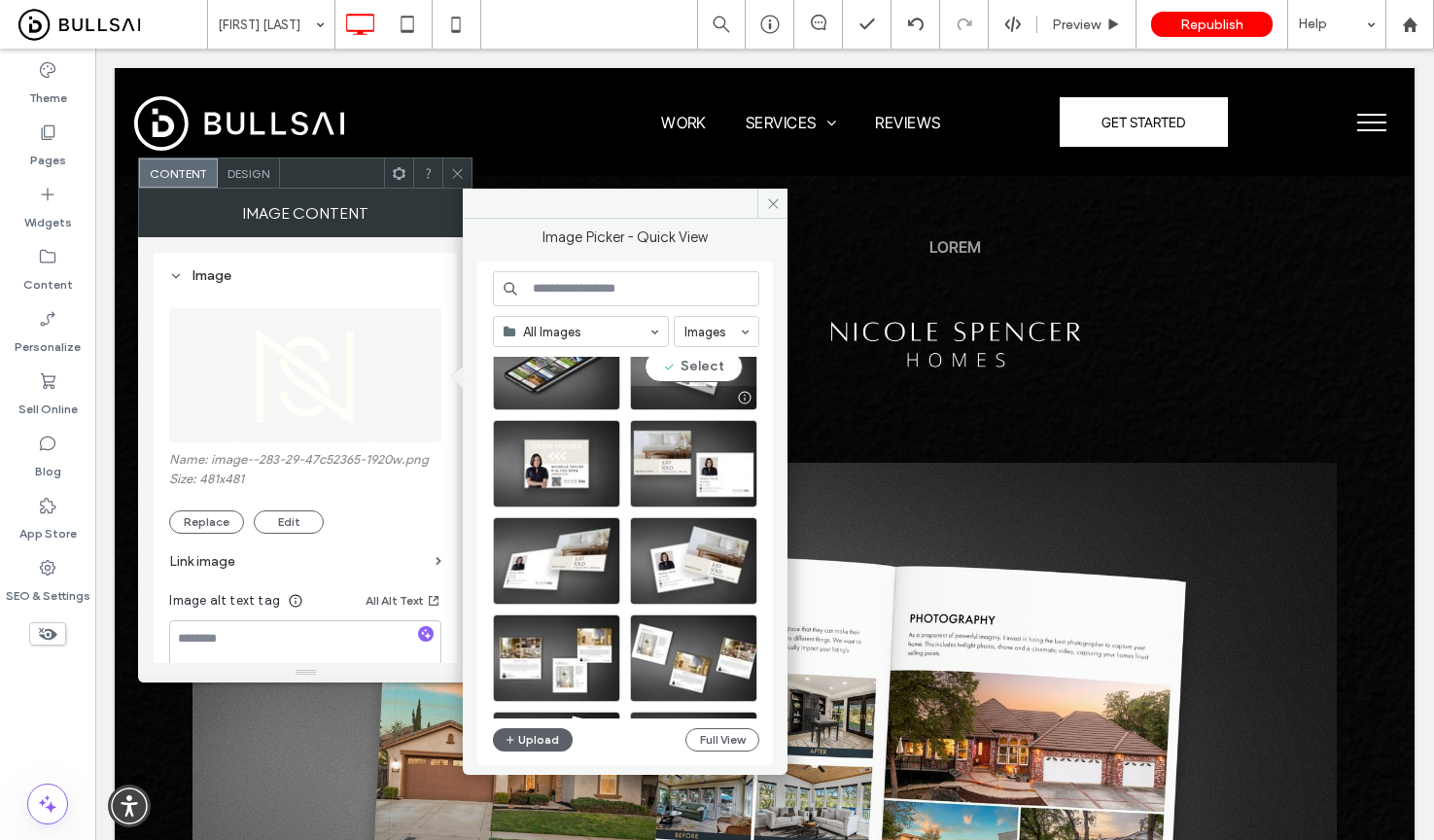 scroll, scrollTop: 350, scrollLeft: 0, axis: vertical 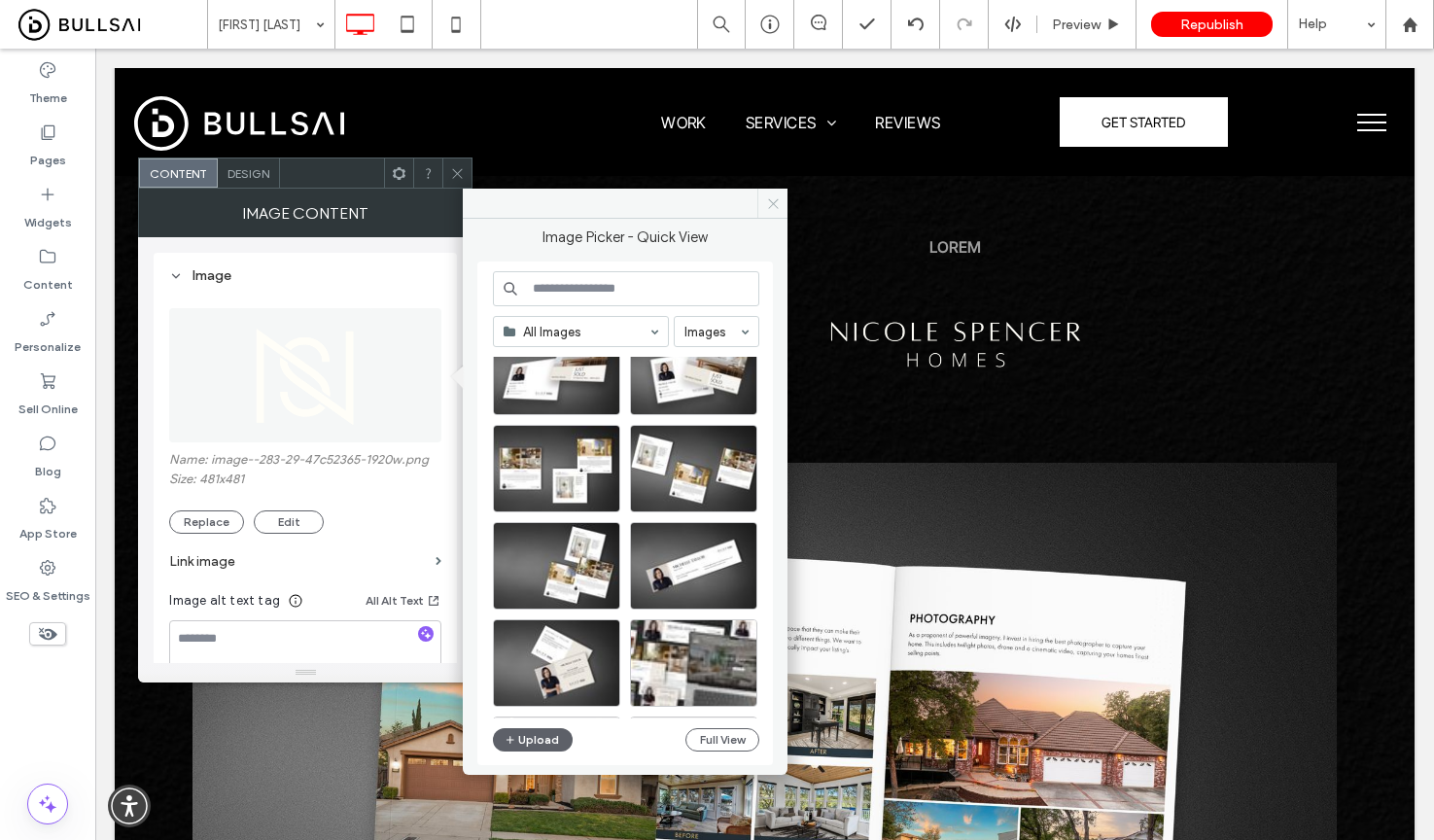 click 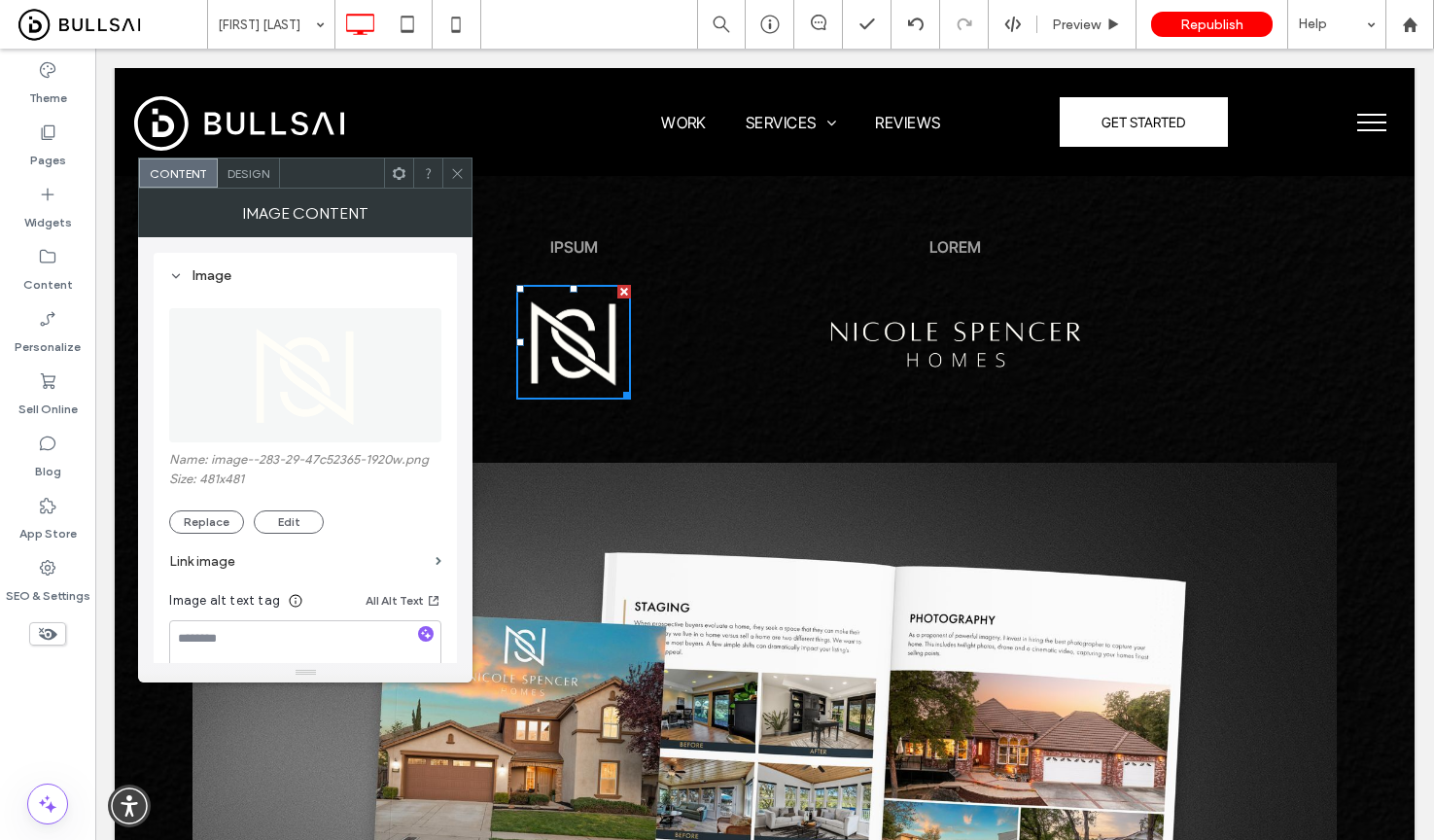 click at bounding box center [305, 375] 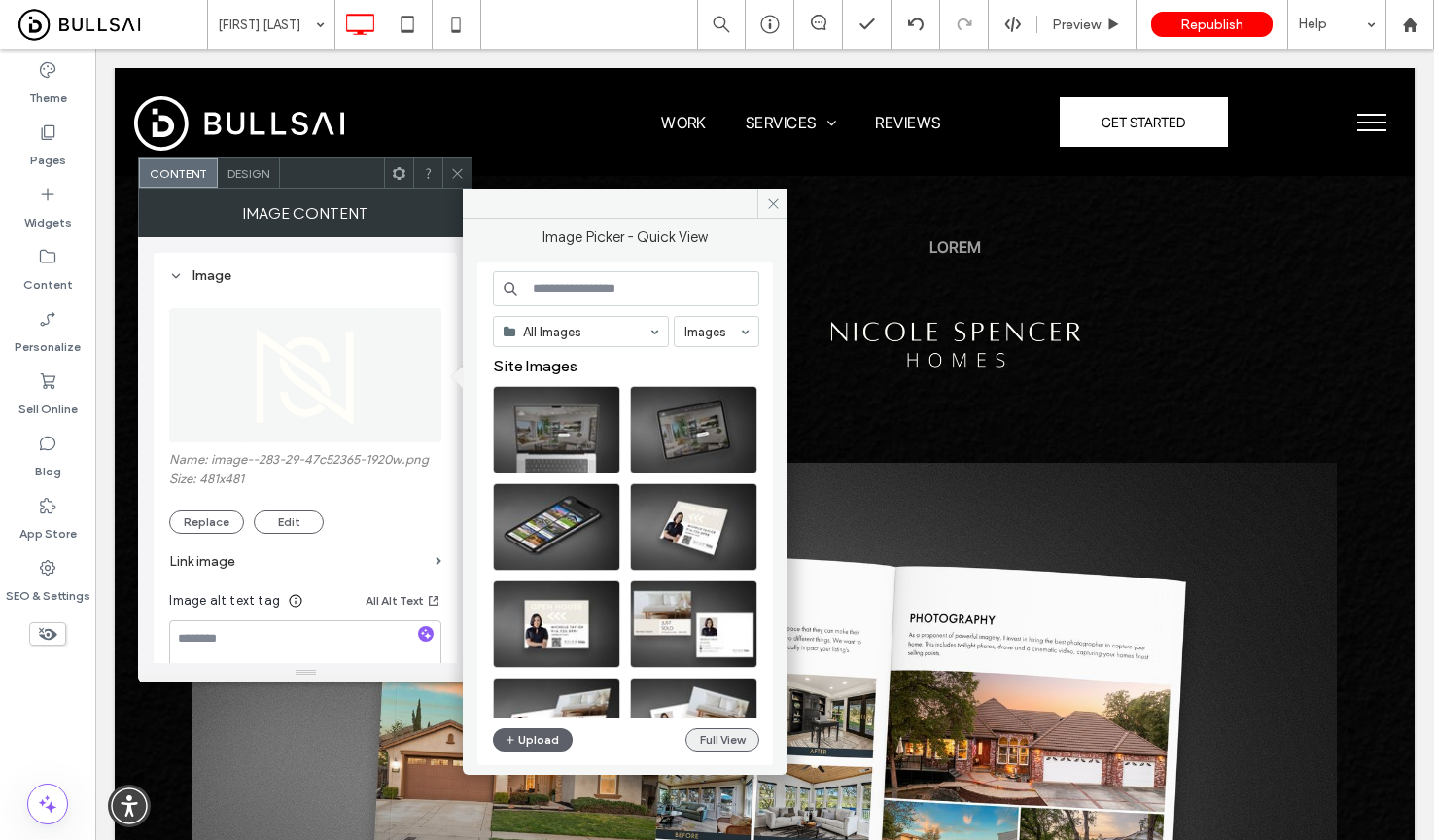 click on "Full View" at bounding box center [722, 740] 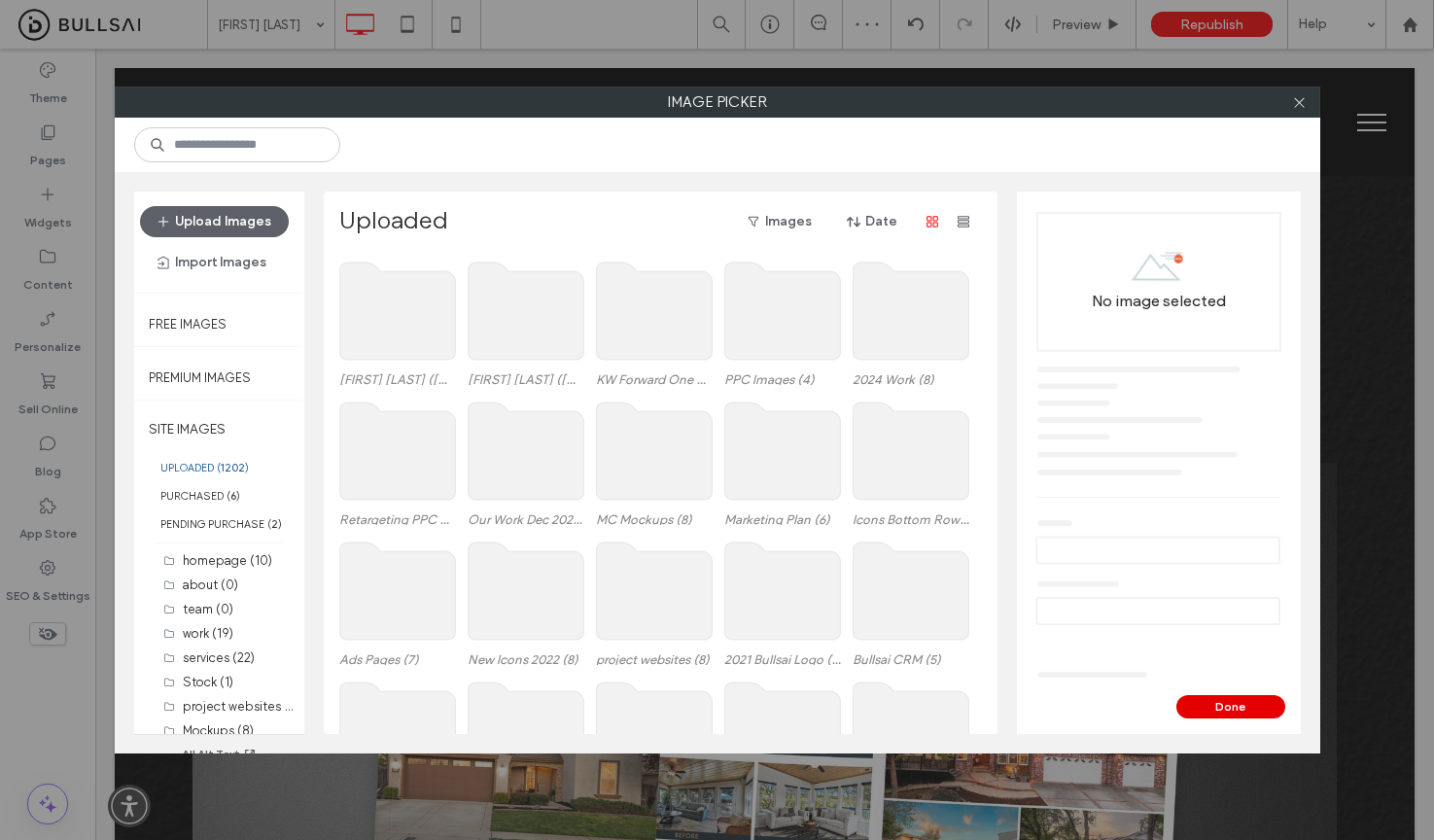 click on "Done" at bounding box center [1231, 707] 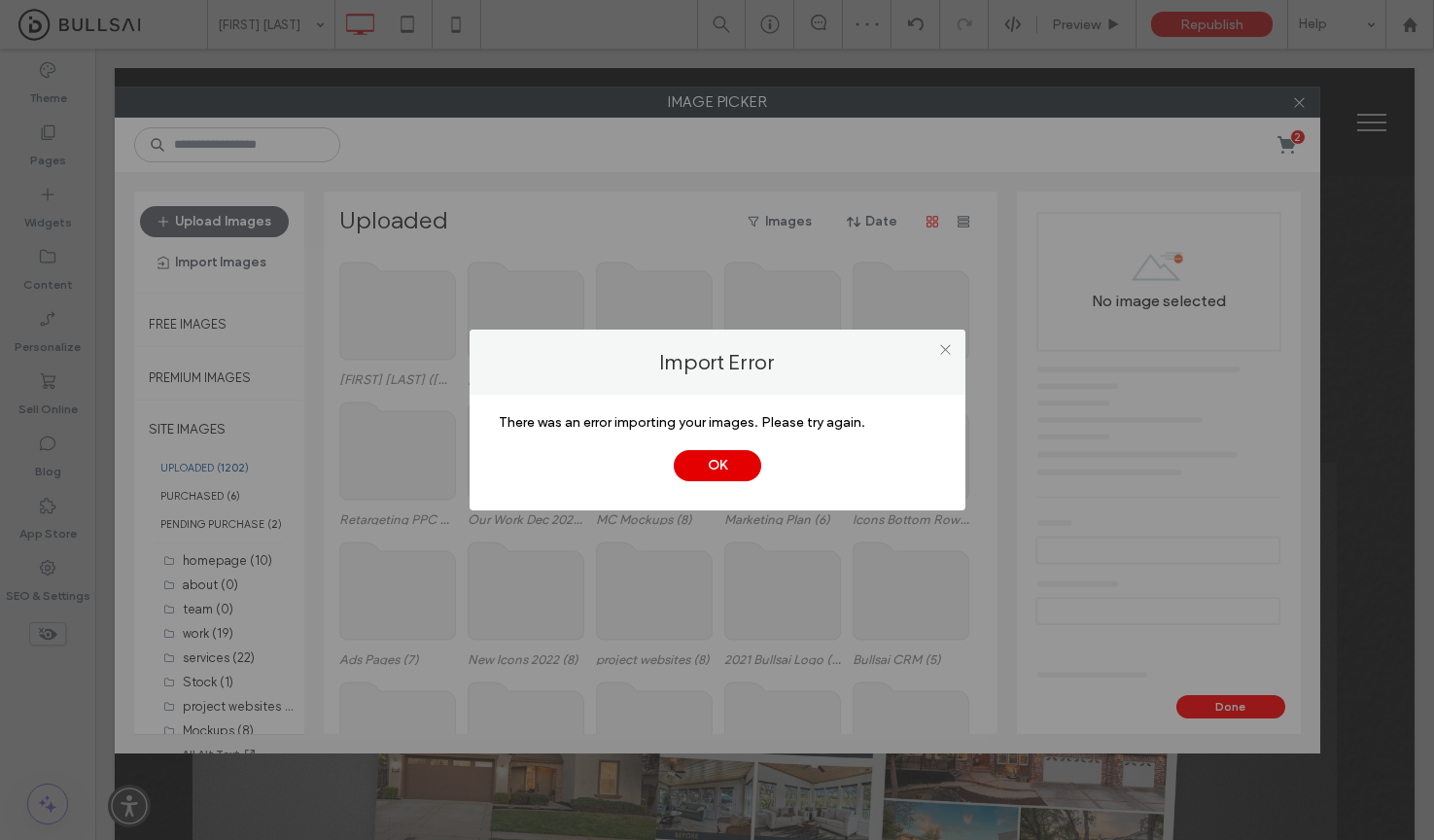 click on "OK" at bounding box center (717, 466) 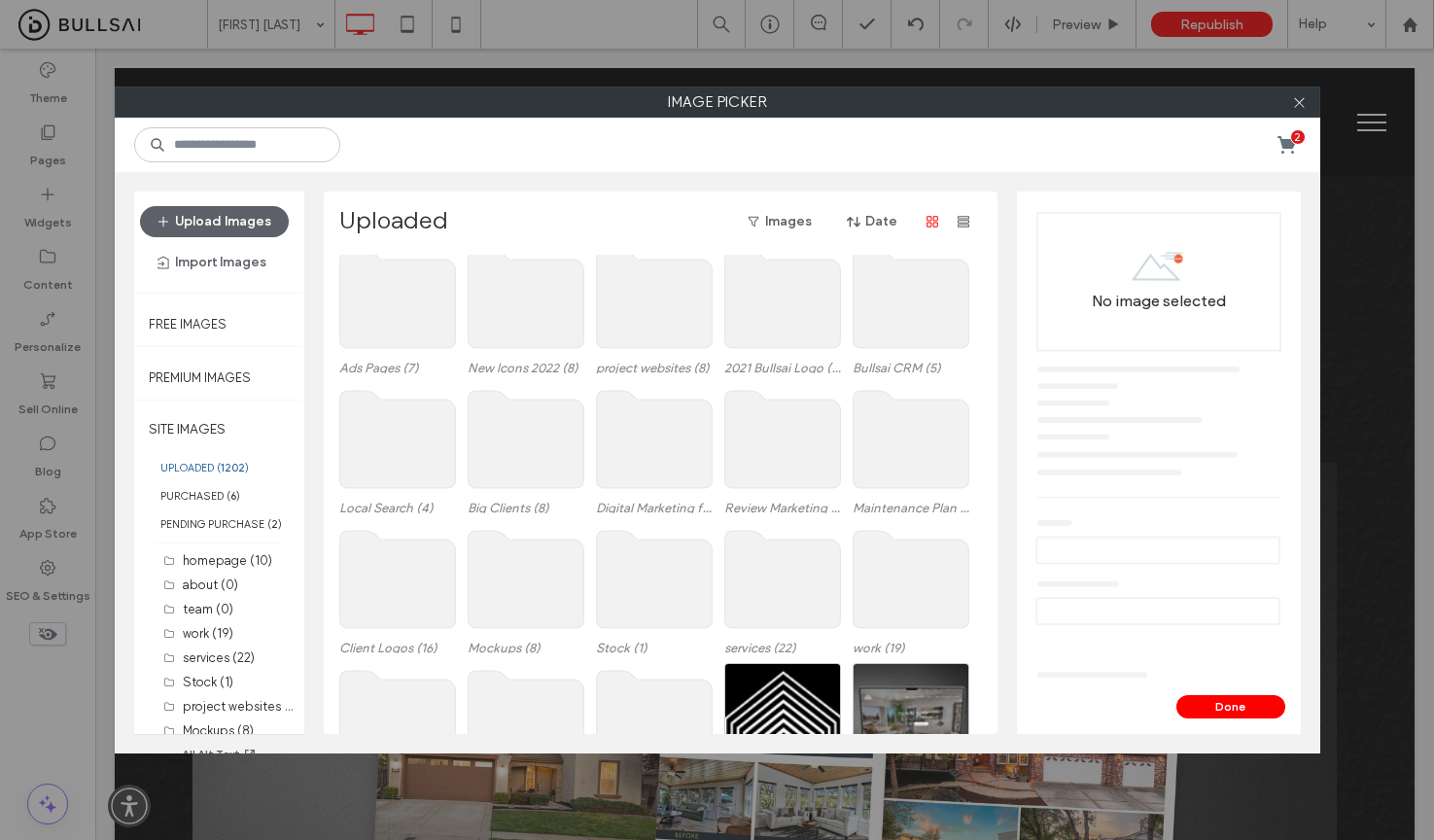 scroll, scrollTop: 557, scrollLeft: 0, axis: vertical 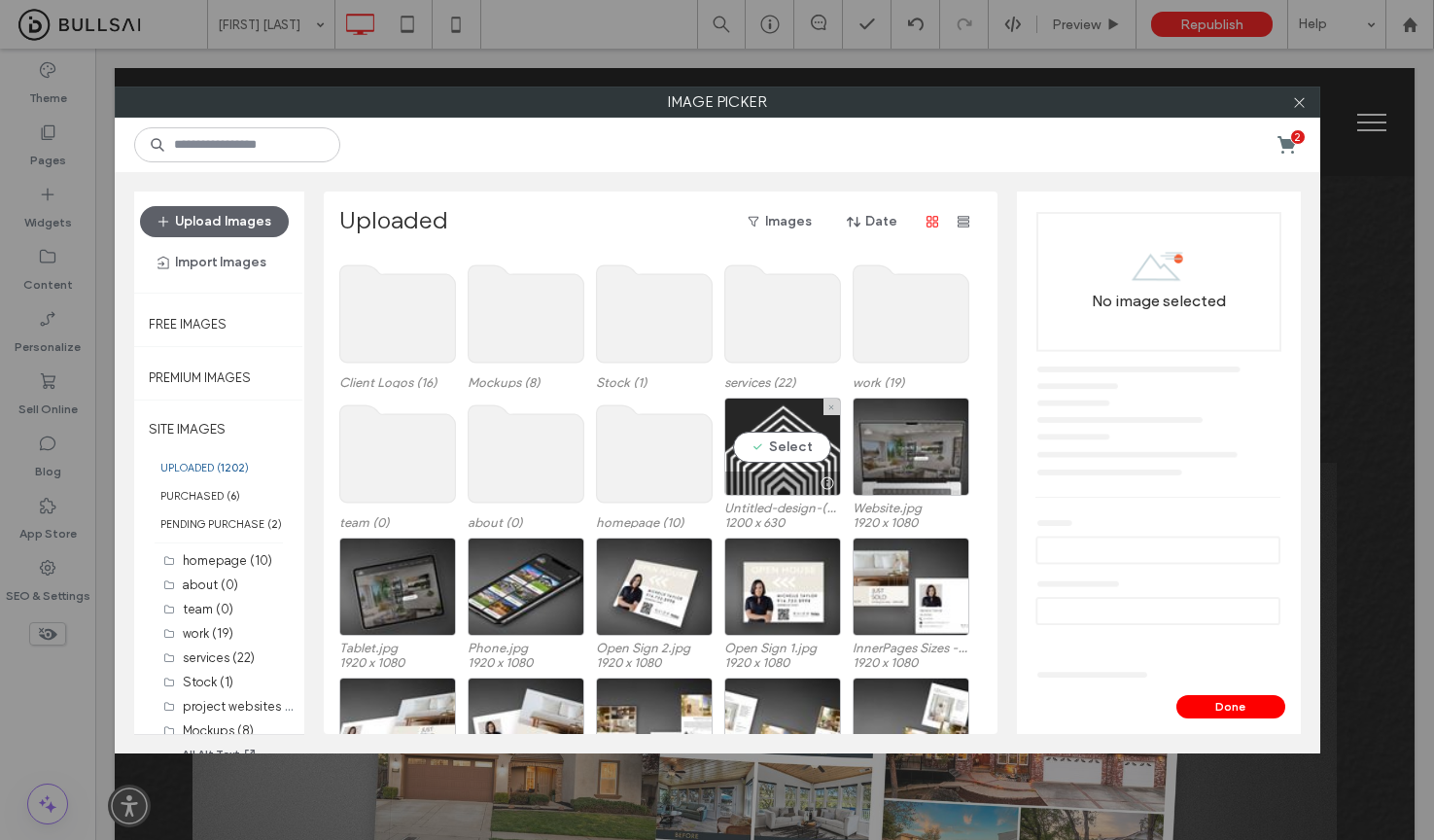 click on "Select" at bounding box center (783, 446) 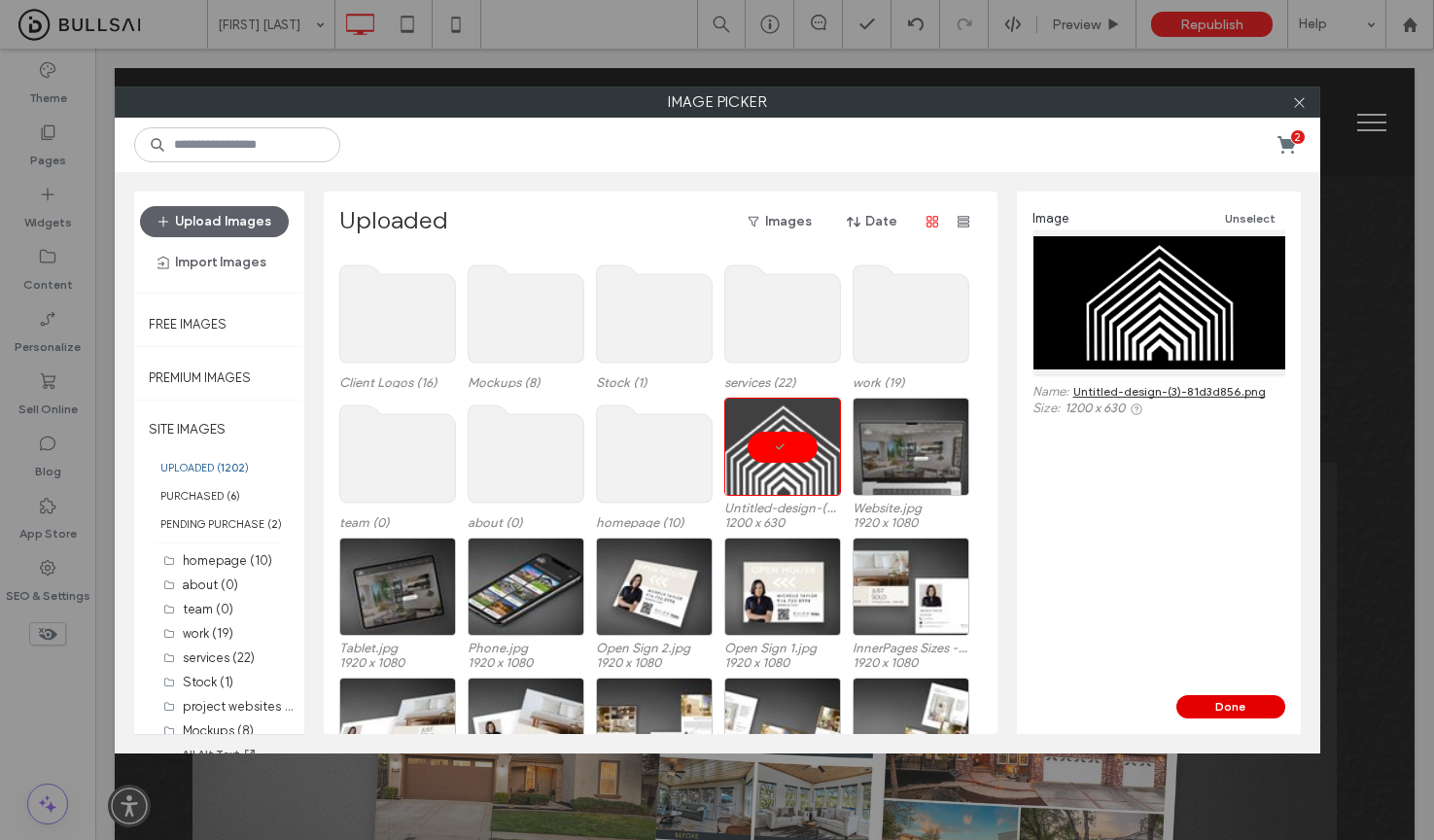 click on "Done" at bounding box center [1231, 707] 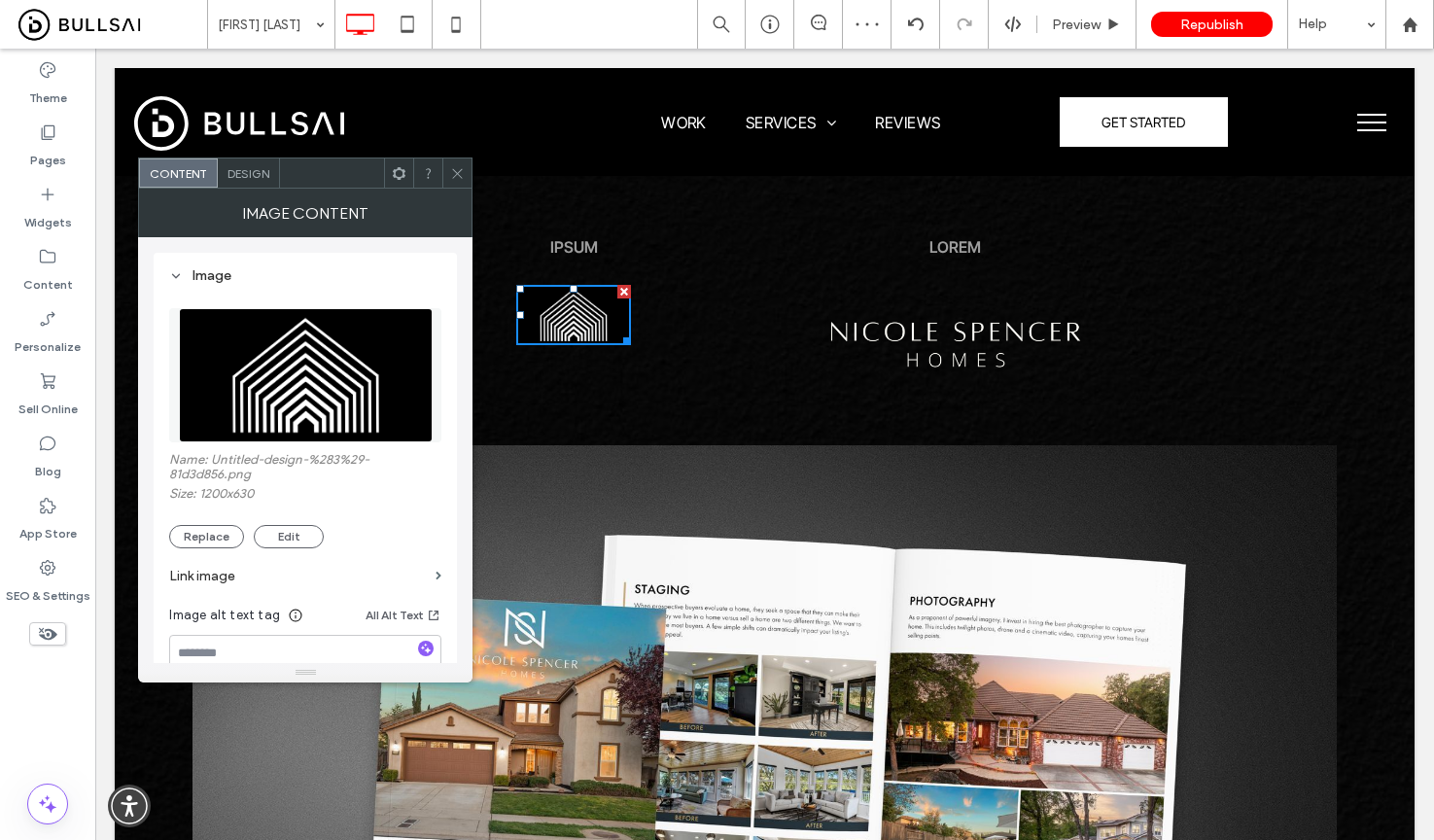 click 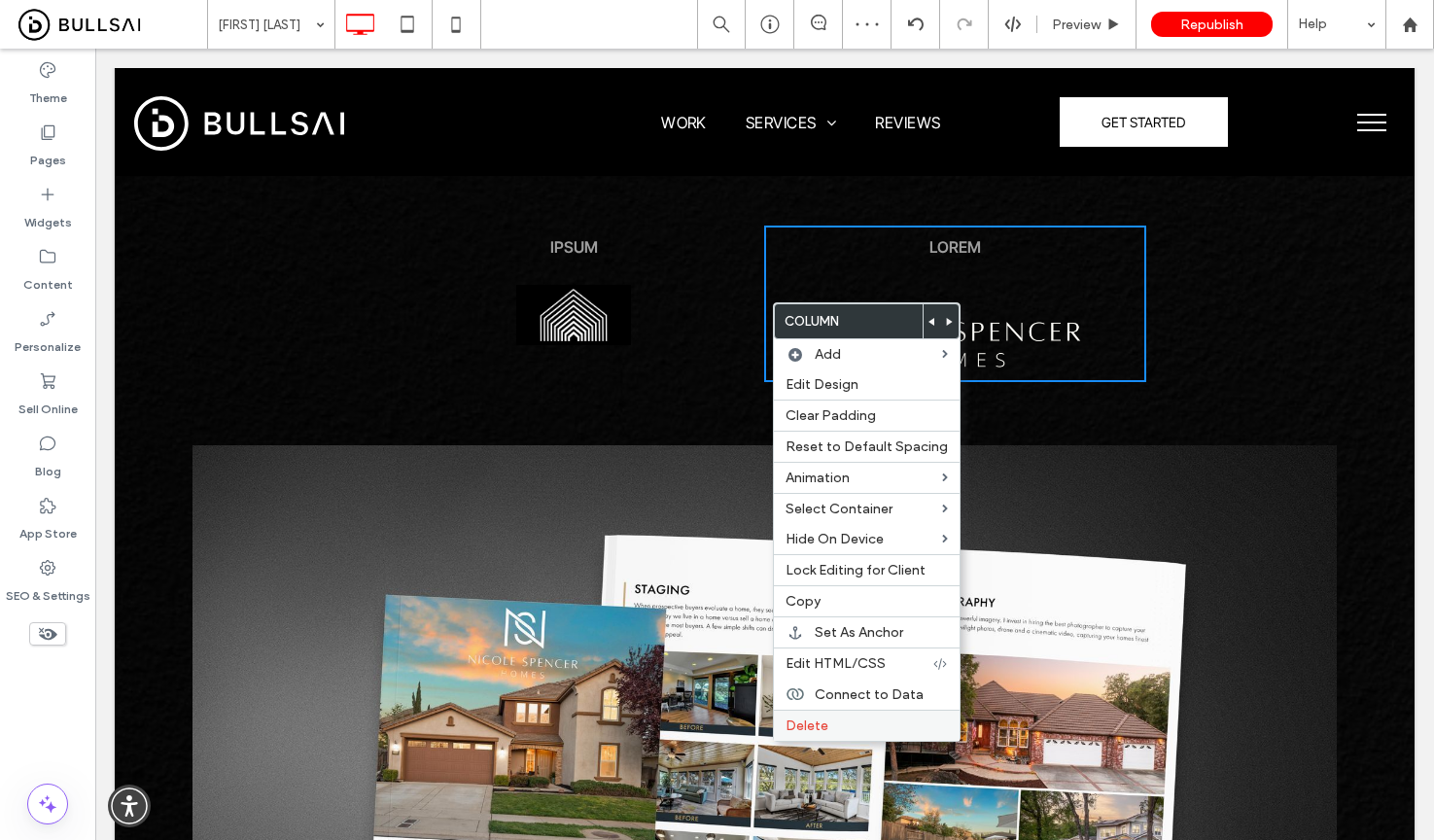 click on "Delete" at bounding box center [866, 725] 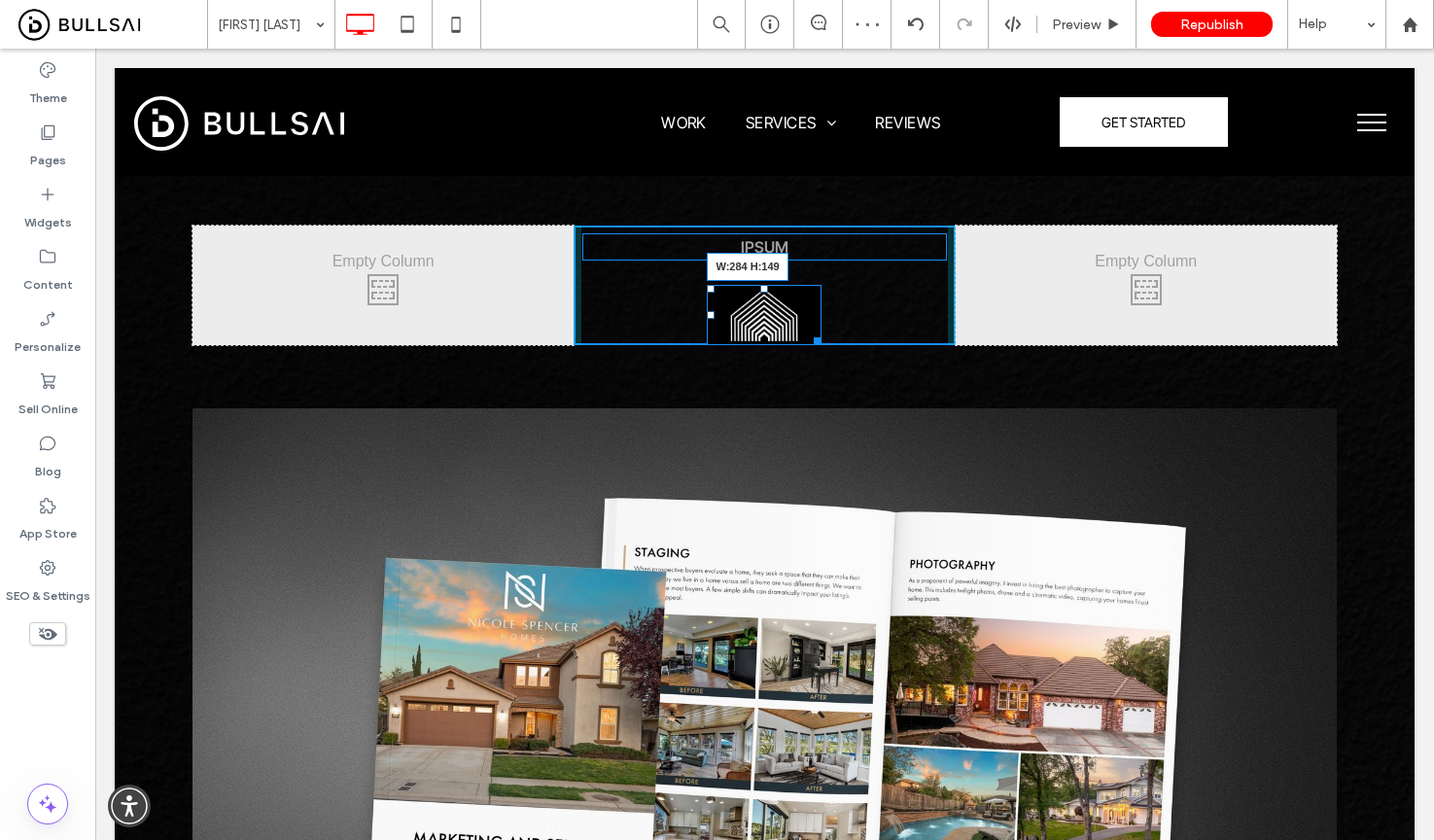 drag, startPoint x: 805, startPoint y: 332, endPoint x: 886, endPoint y: 409, distance: 111.75867 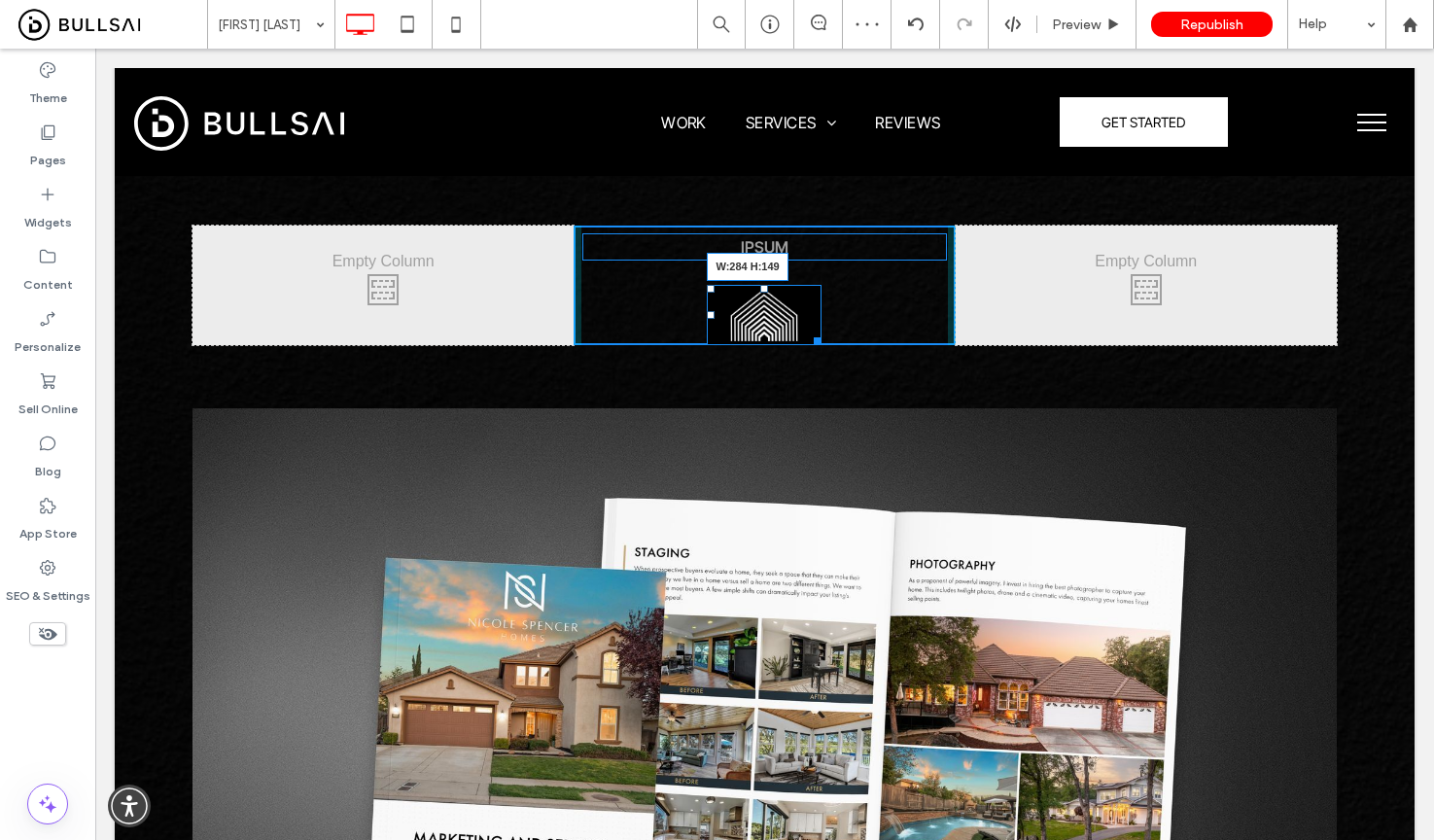 click at bounding box center (814, 337) 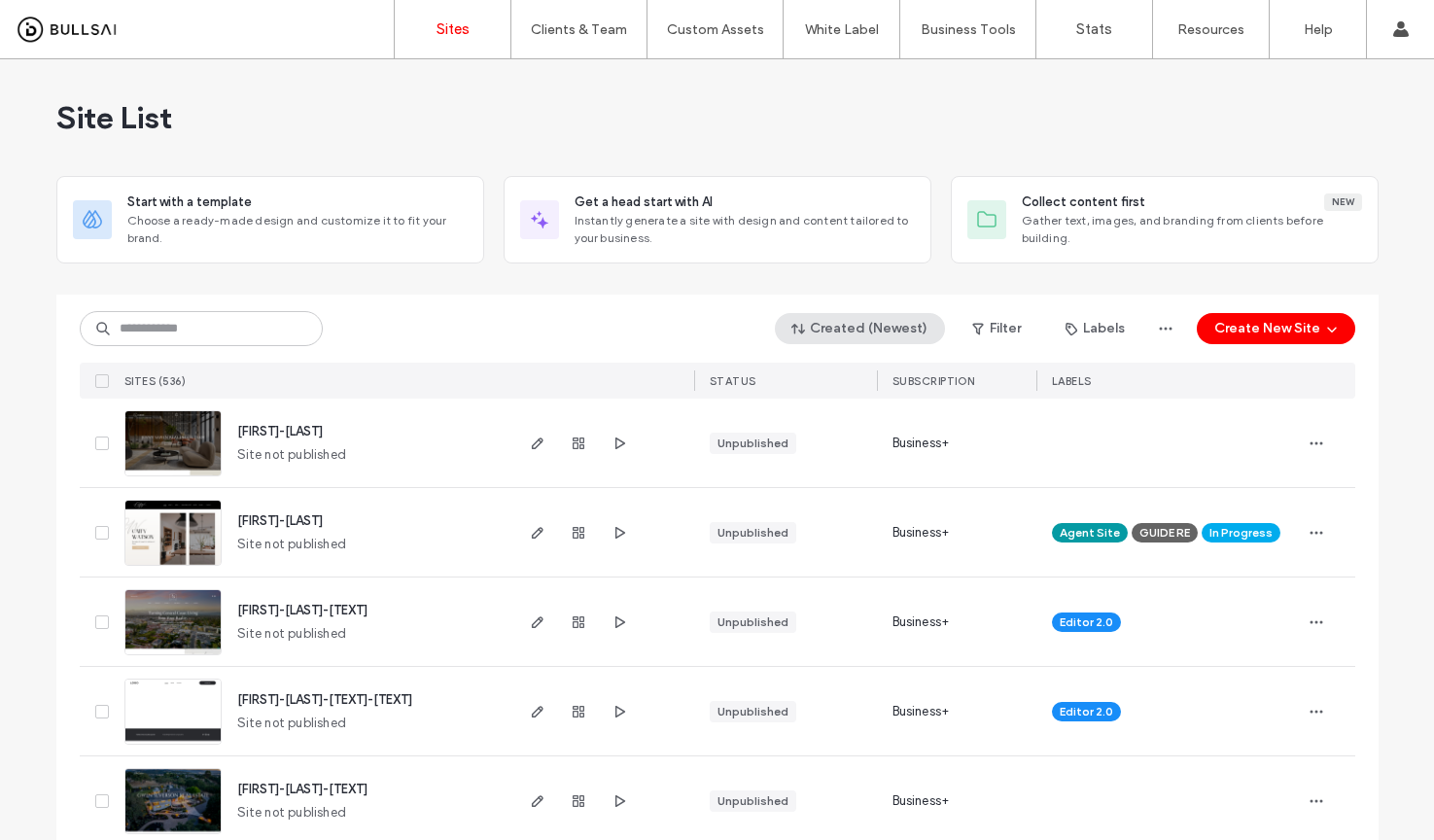 scroll, scrollTop: 0, scrollLeft: 0, axis: both 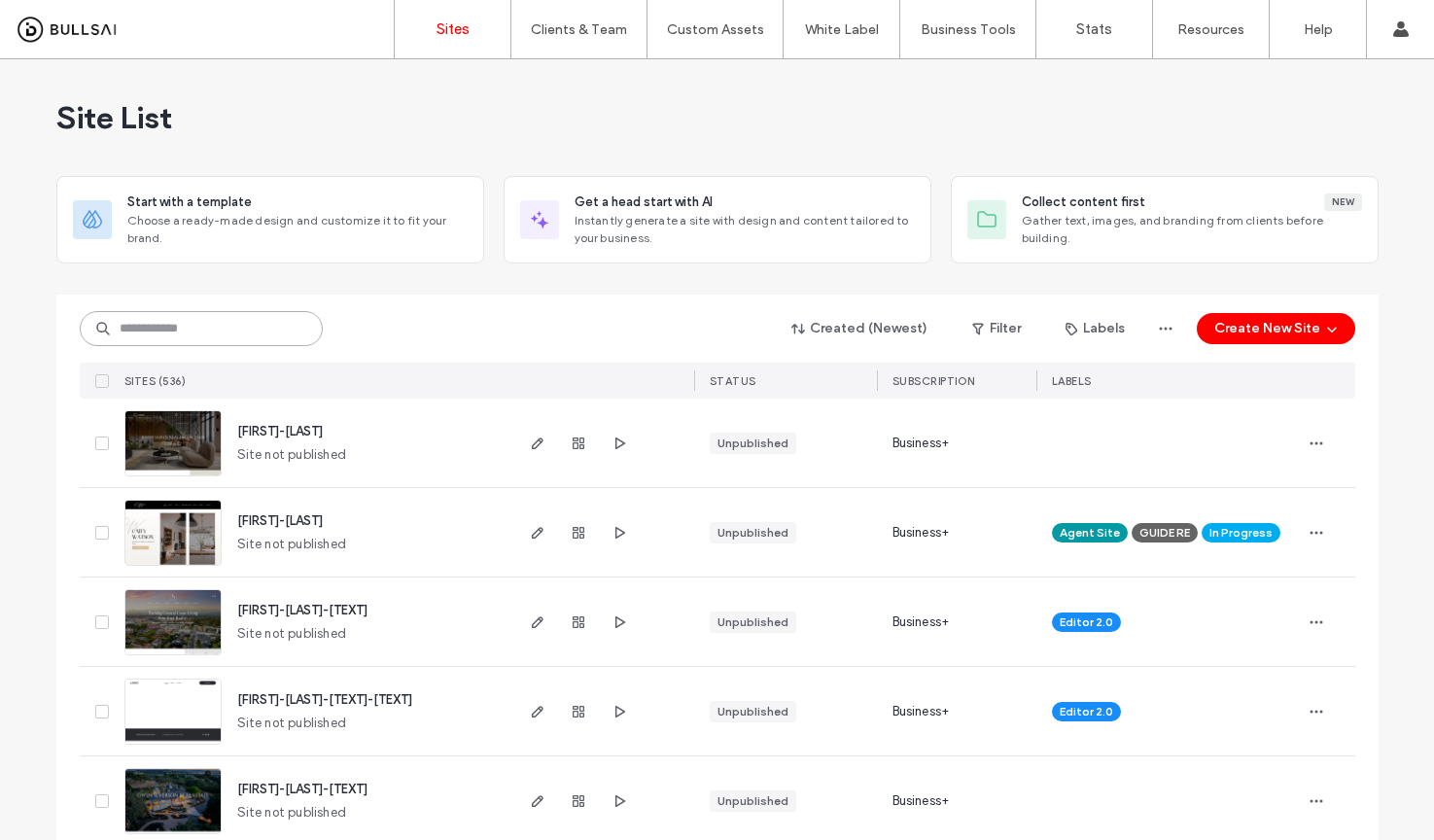 click at bounding box center (201, 329) 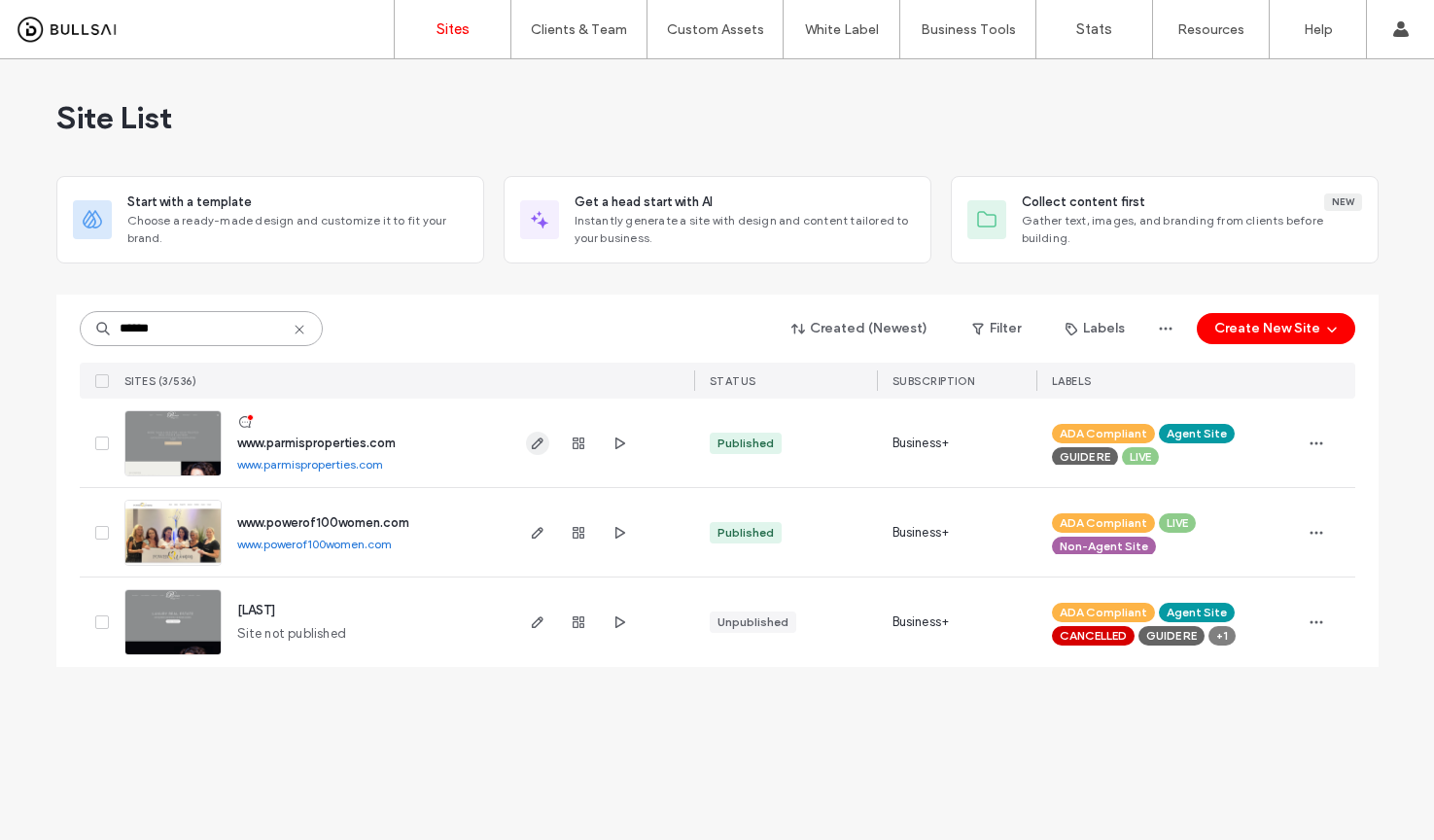 type on "******" 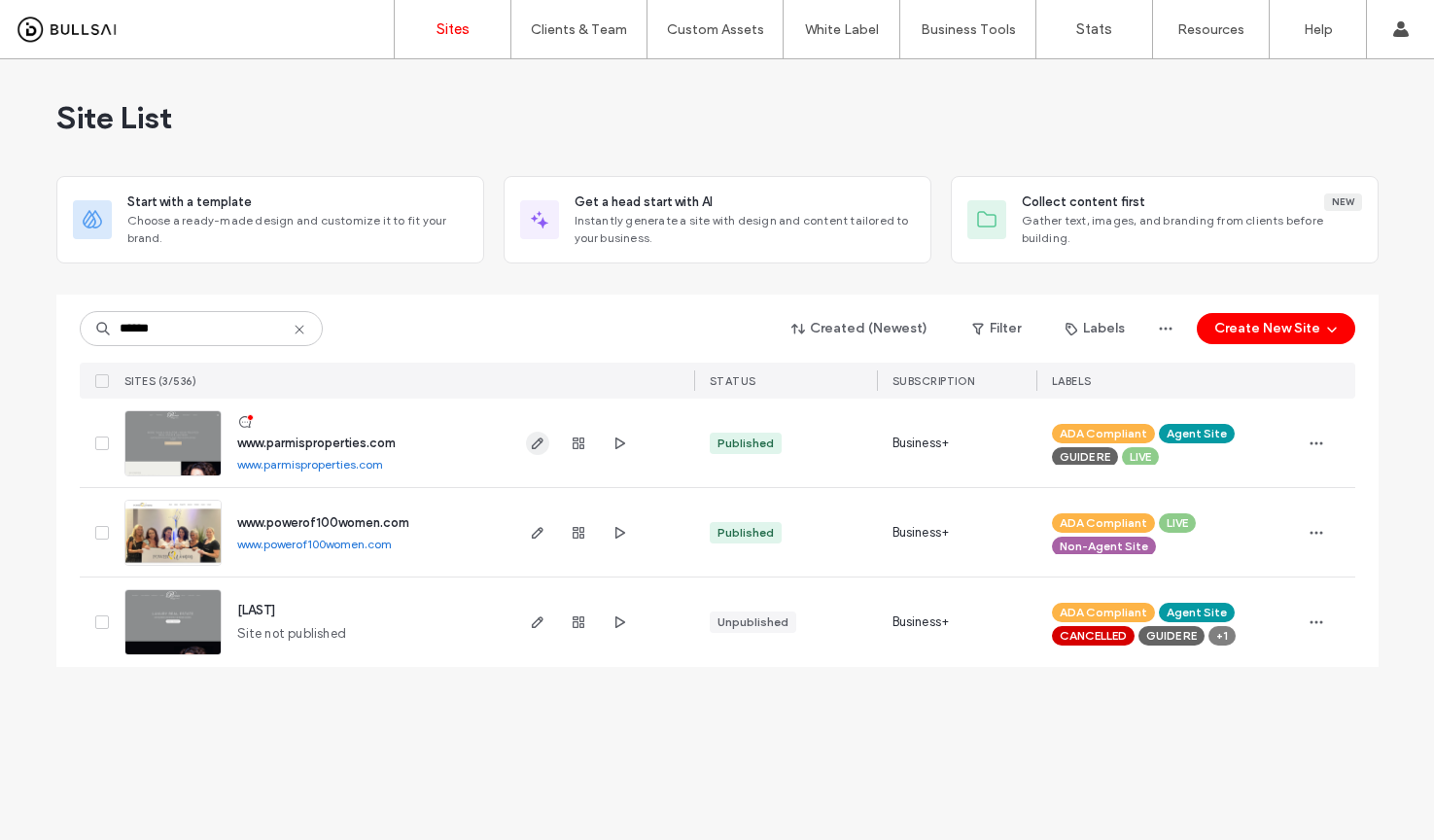 click 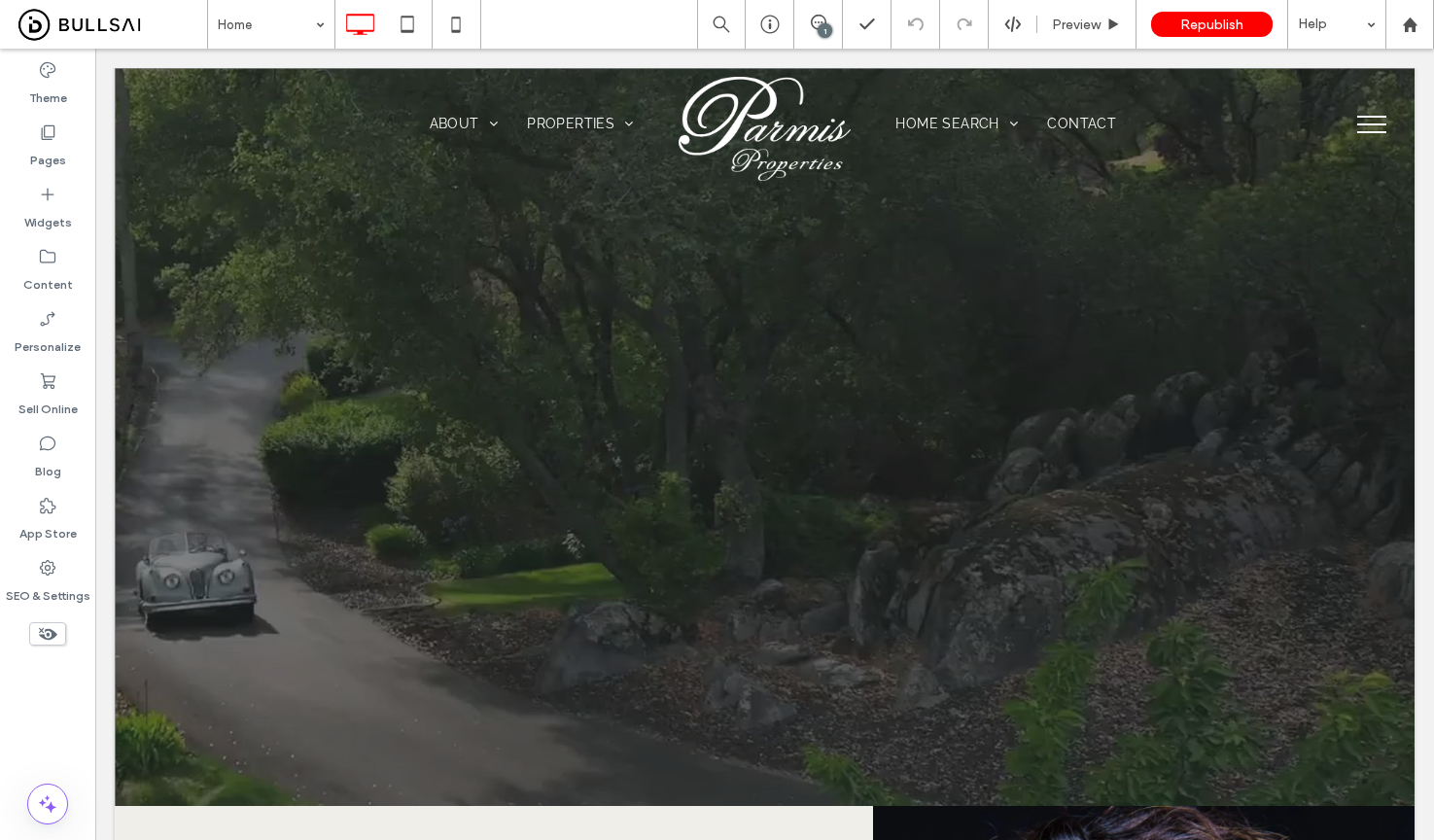 scroll, scrollTop: 0, scrollLeft: 0, axis: both 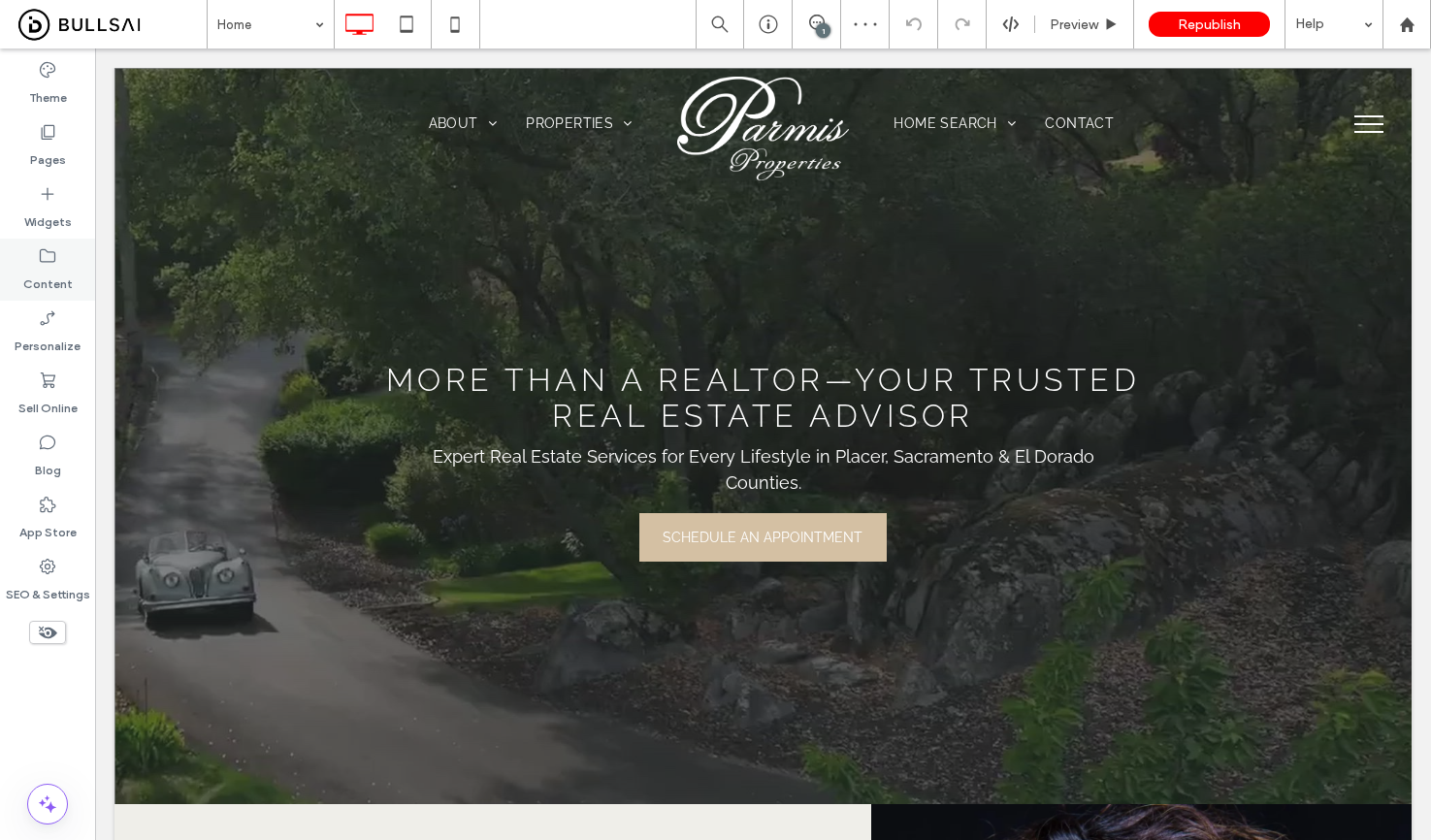 click on "Content" at bounding box center [48, 279] 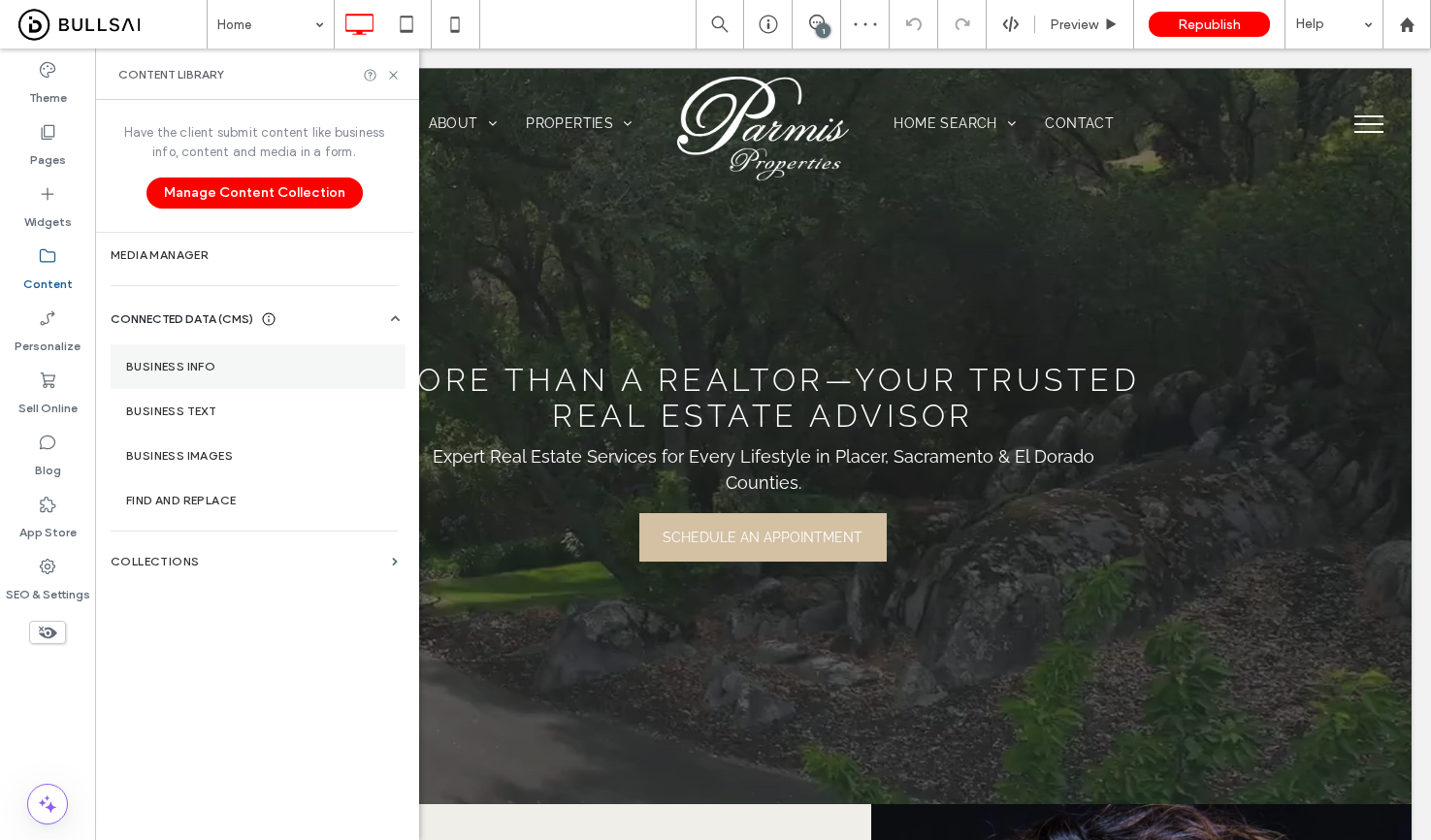 click on "Business Info" at bounding box center [258, 367] 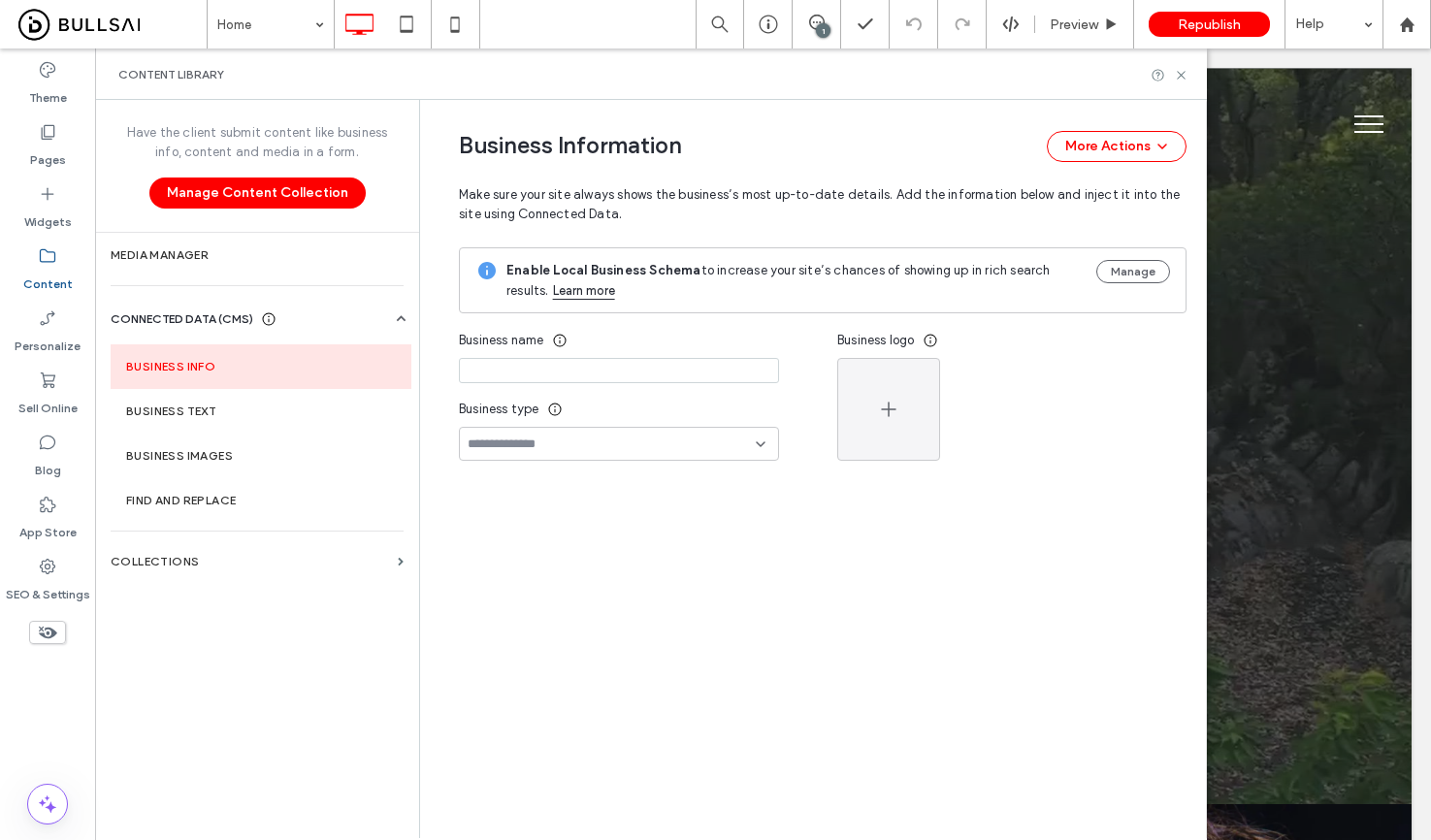 type on "**********" 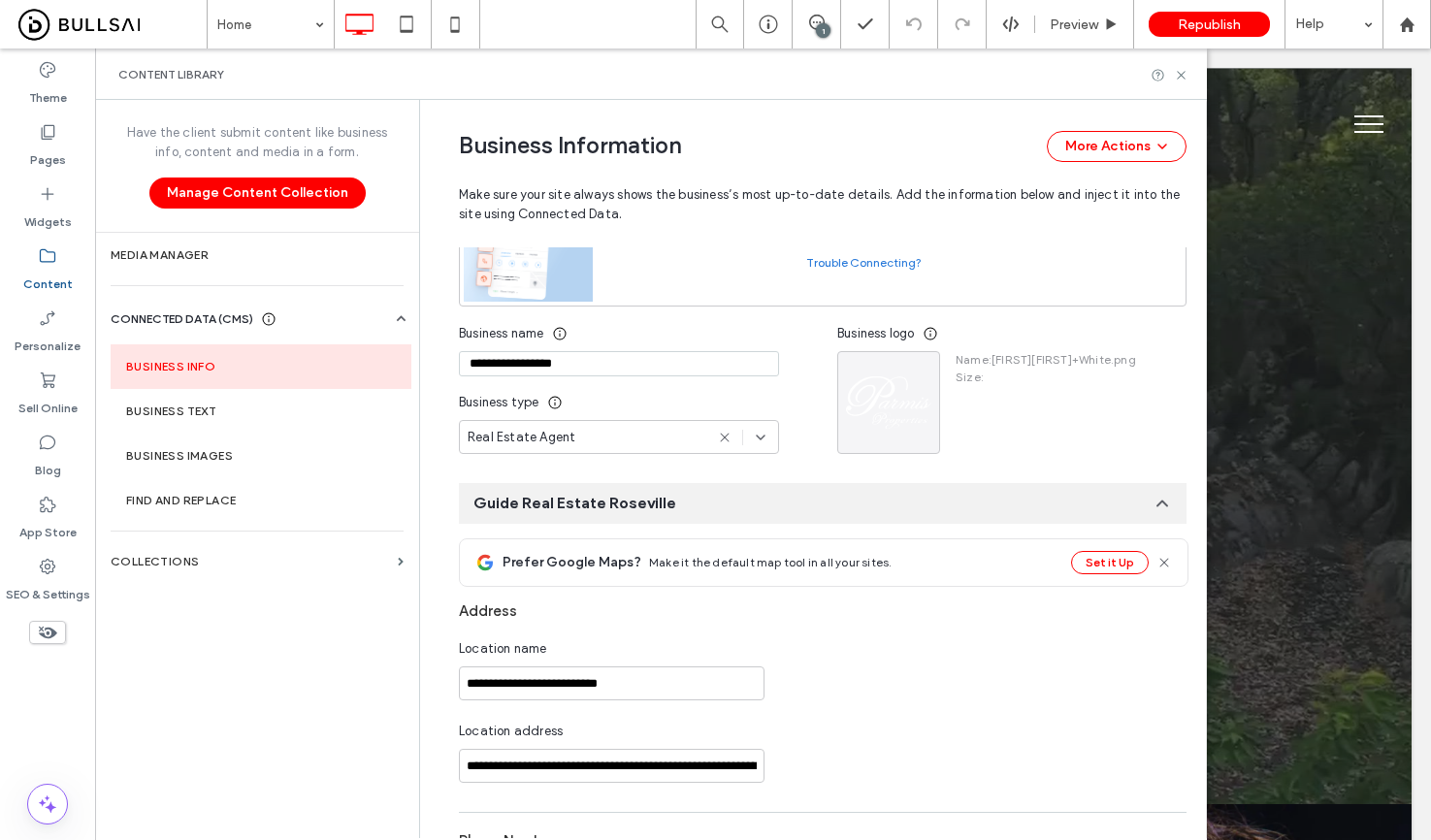 scroll, scrollTop: 199, scrollLeft: 0, axis: vertical 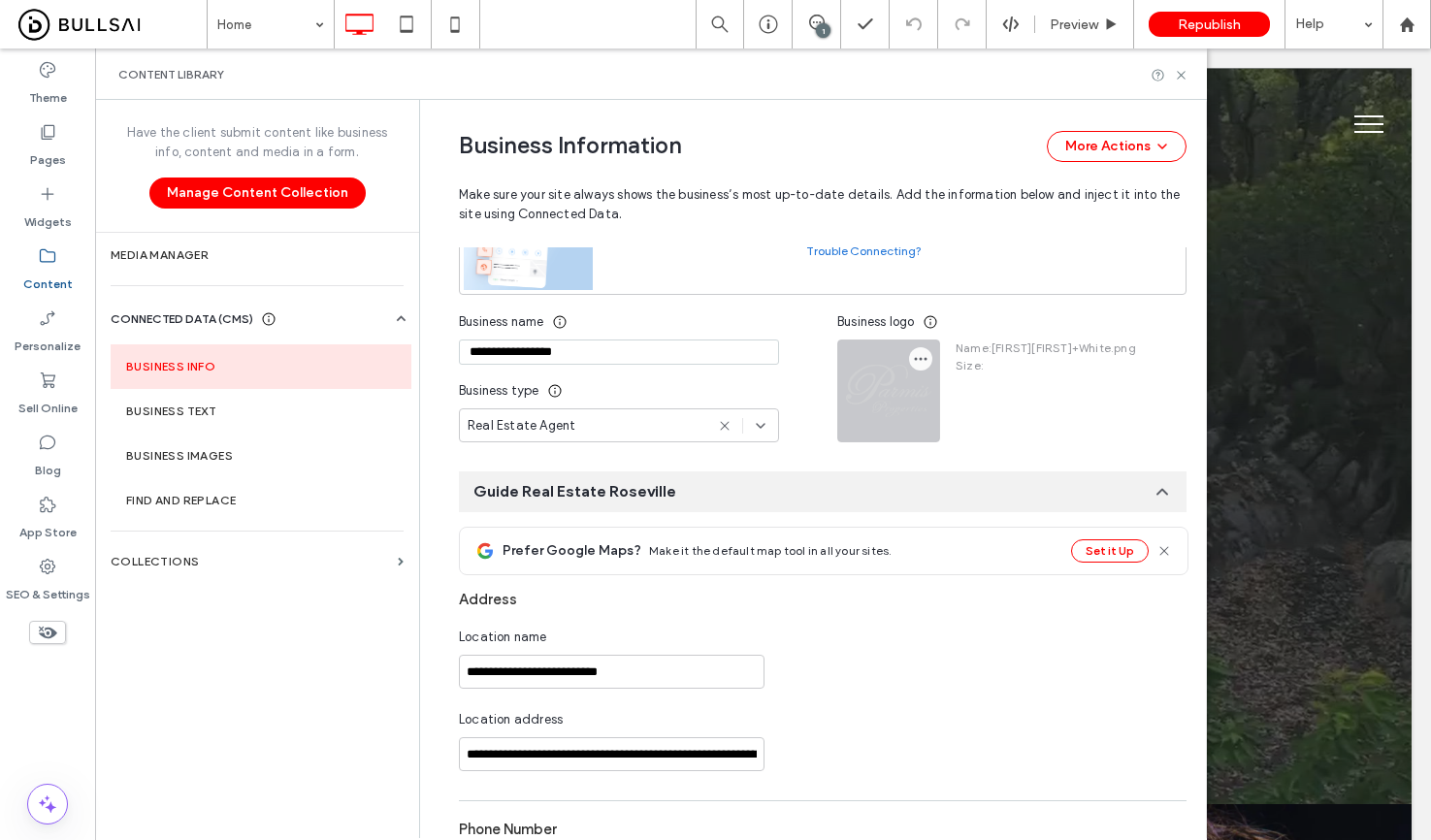 click 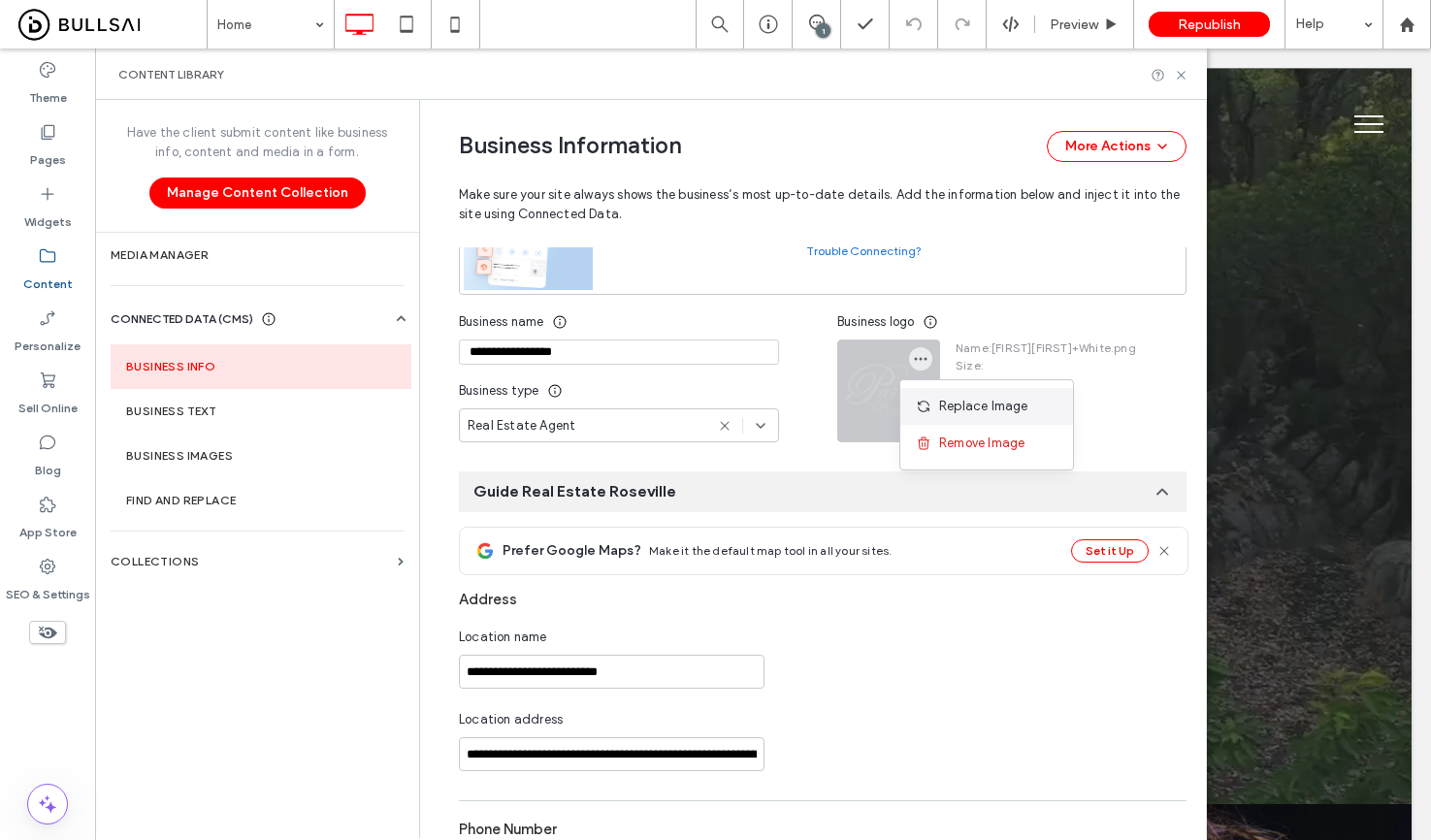 click on "Replace Image" at bounding box center [984, 406] 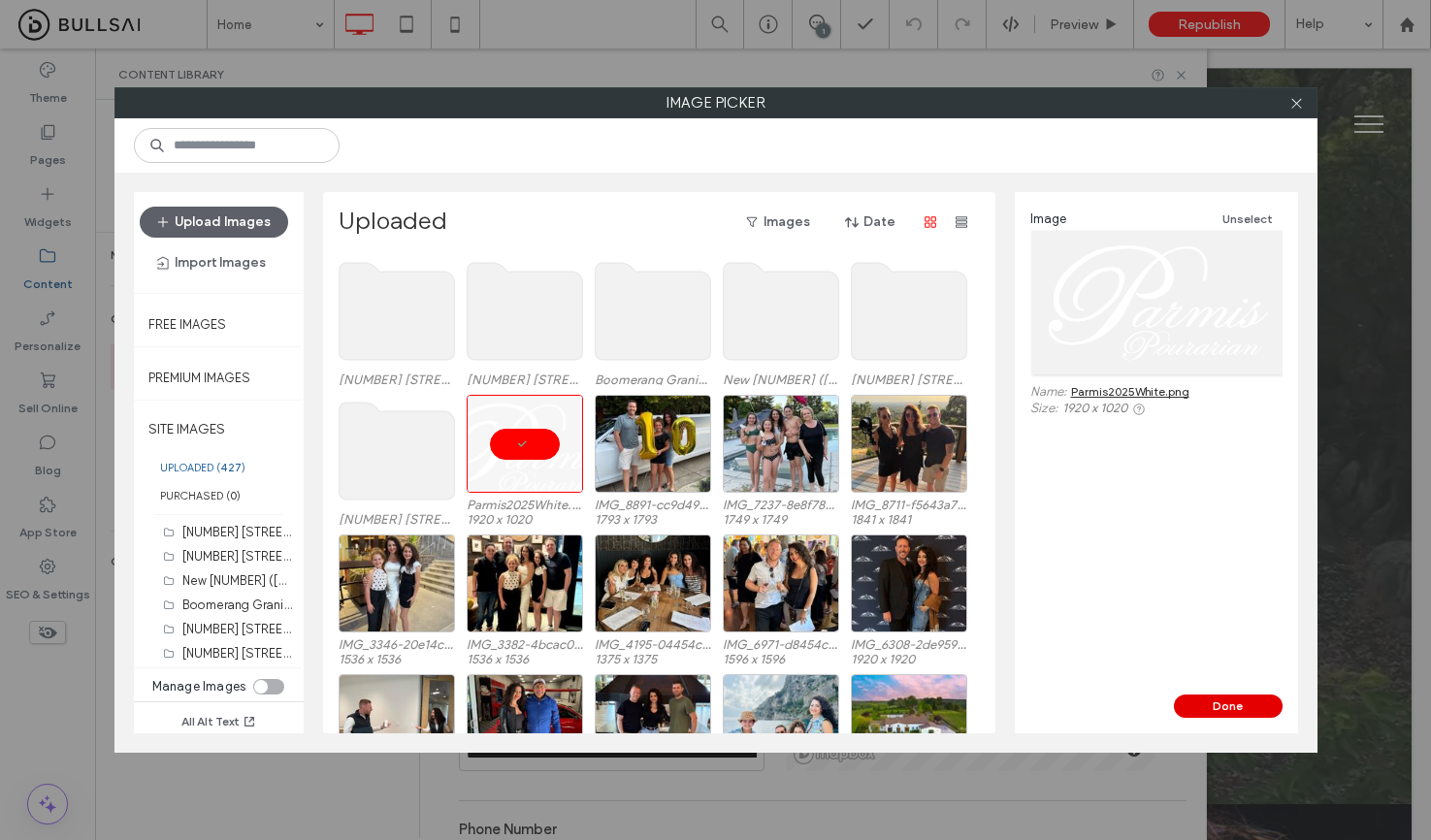 click on "Done" at bounding box center [1228, 706] 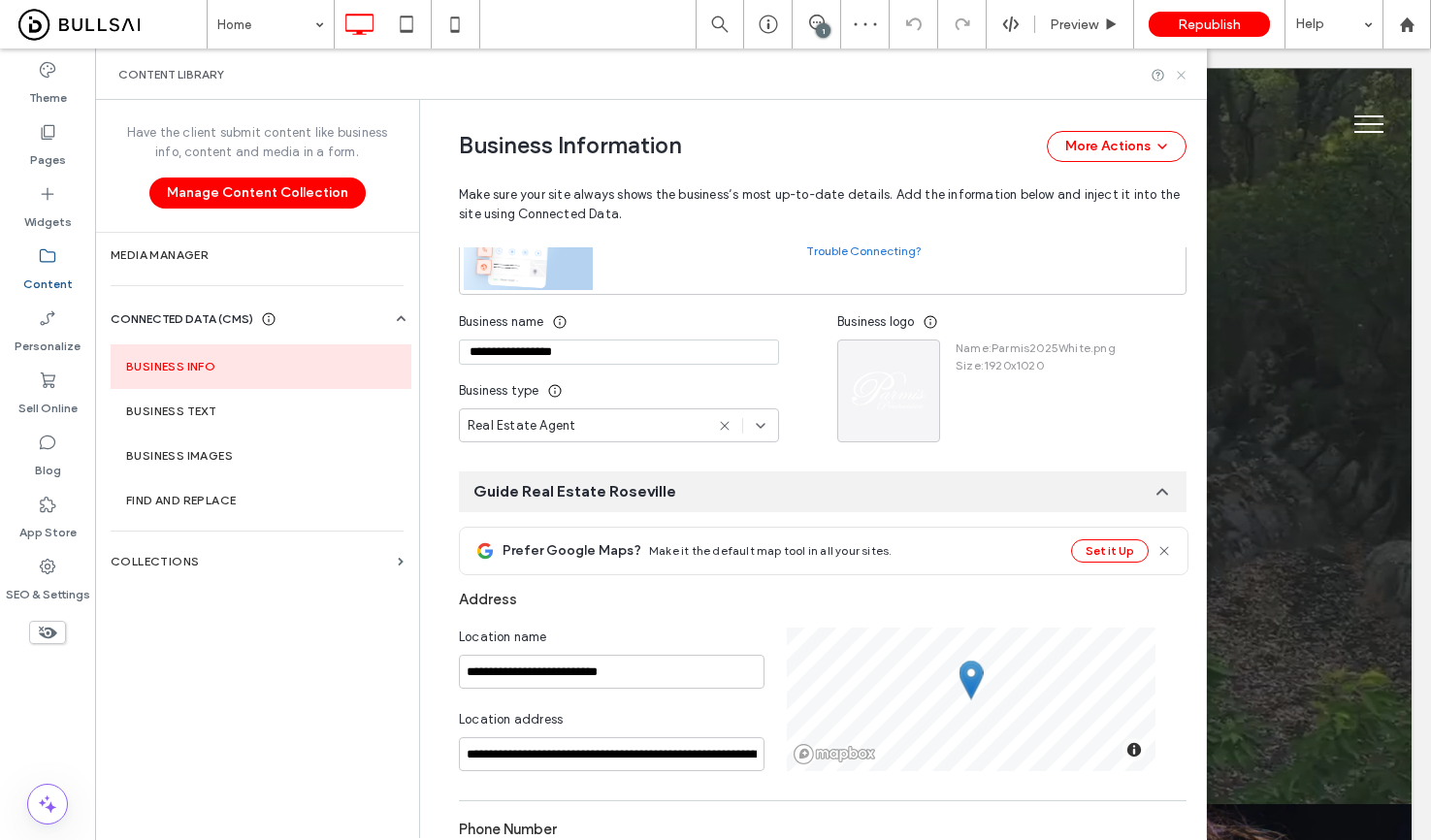 click 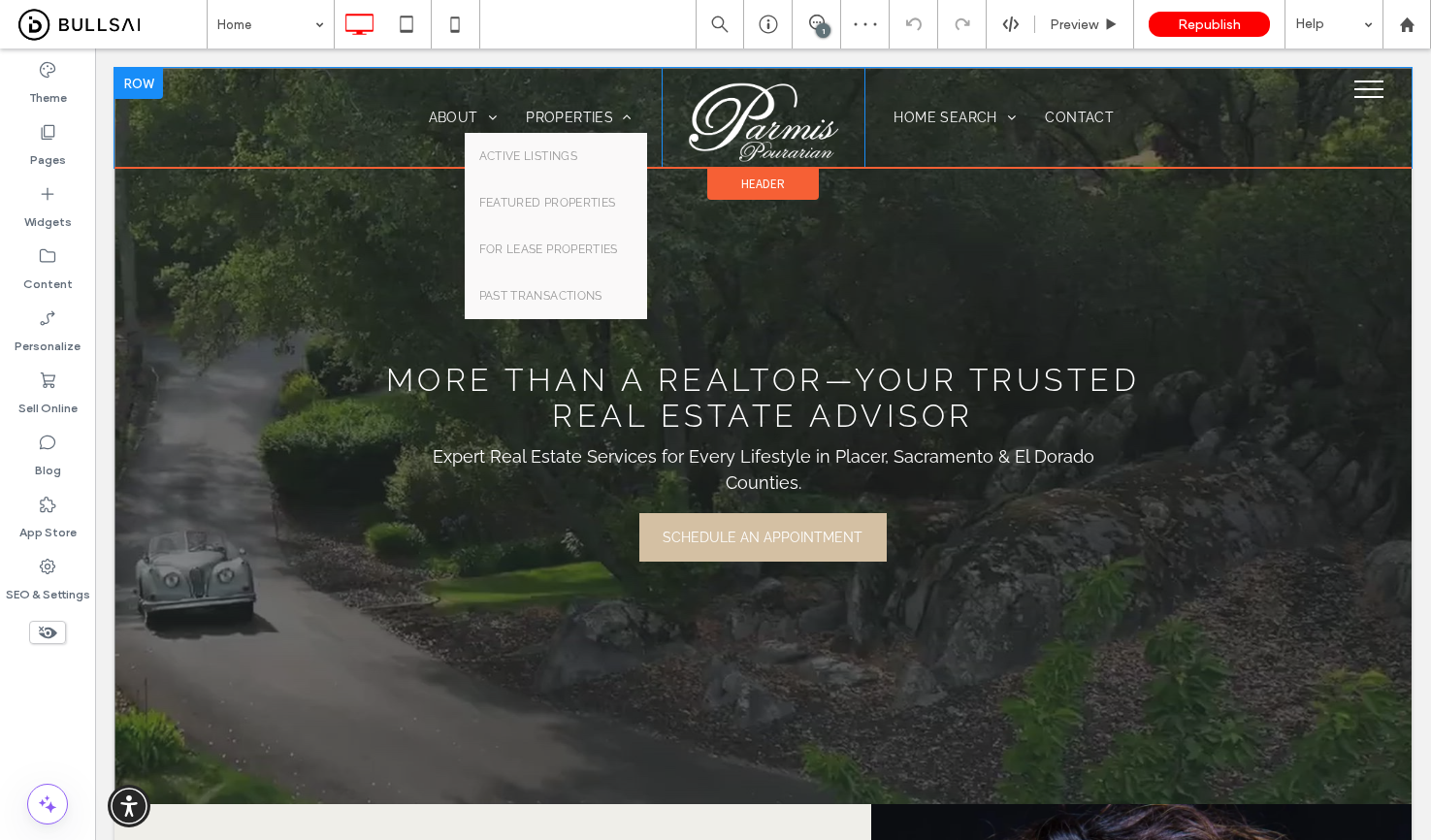 scroll, scrollTop: 0, scrollLeft: 0, axis: both 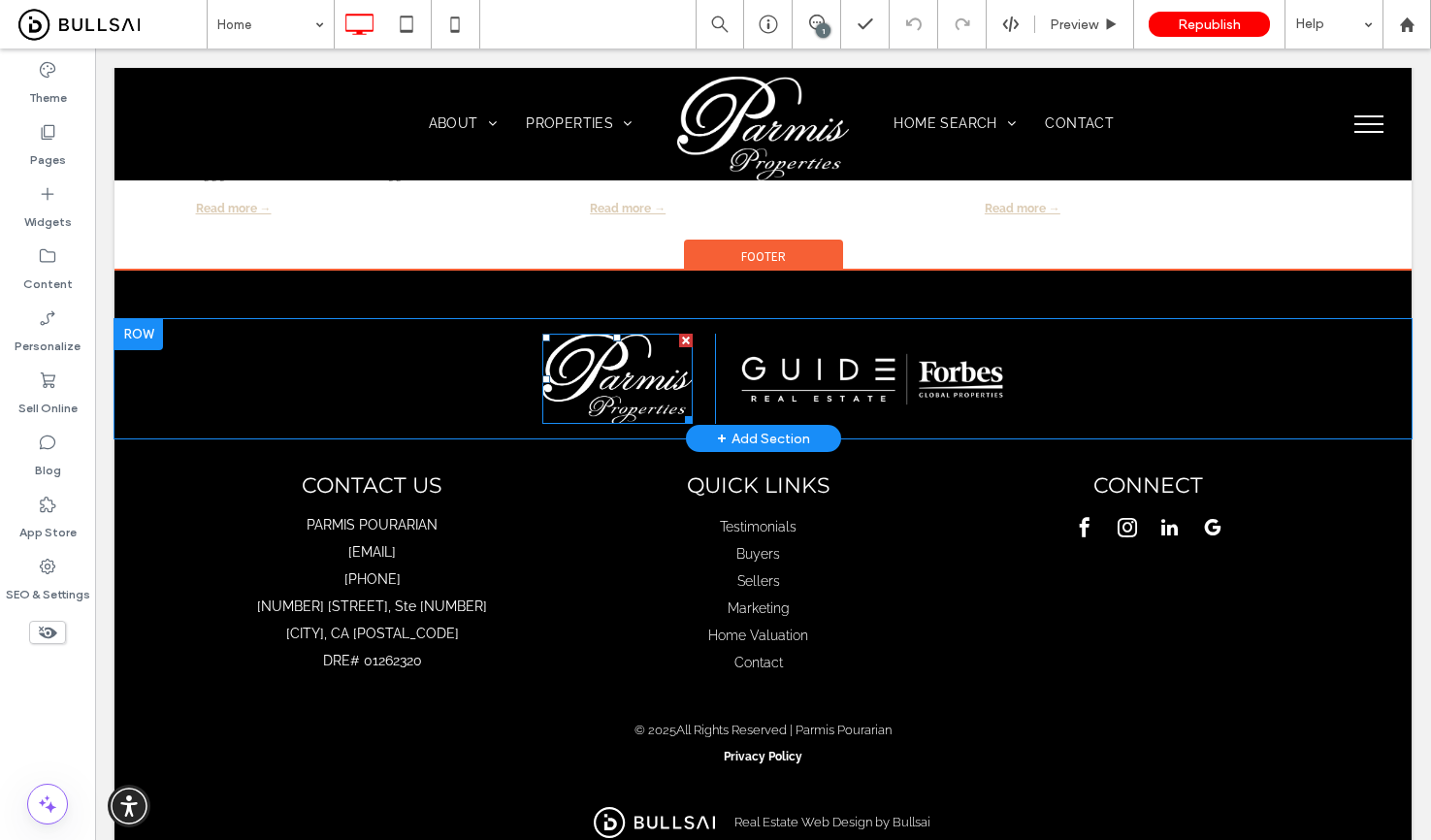 click at bounding box center [617, 378] 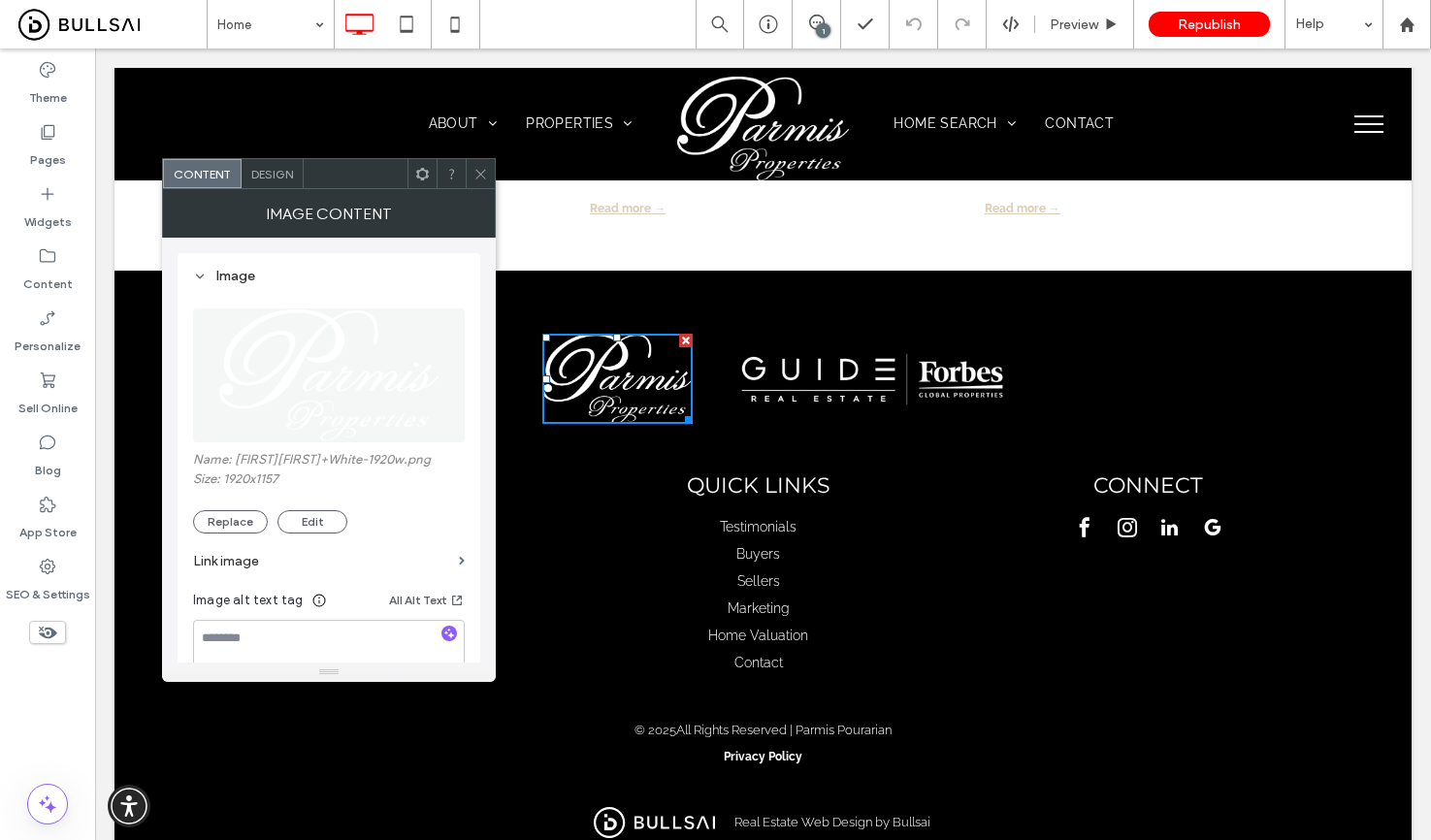 click at bounding box center (328, 375) 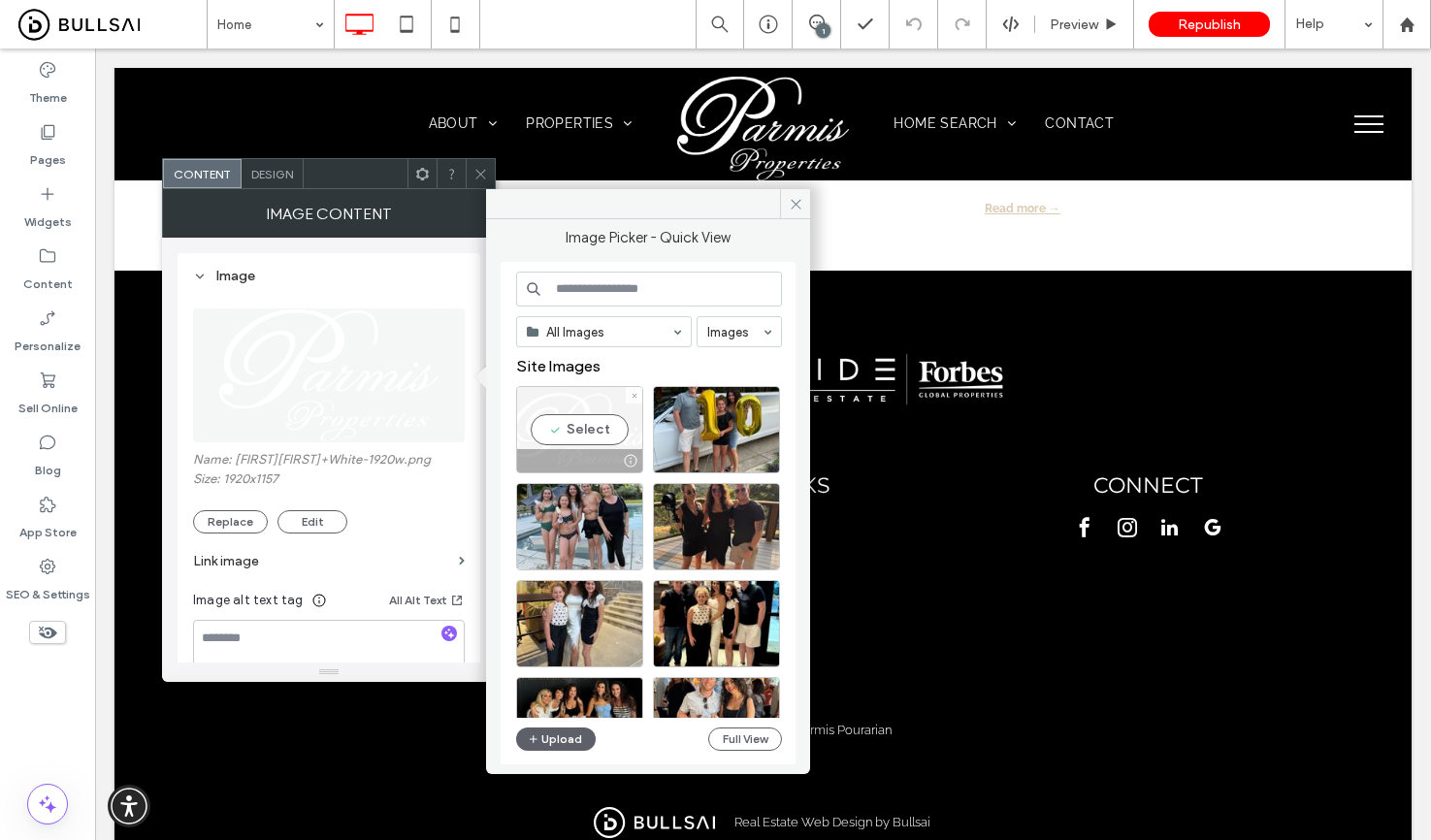click on "Select" at bounding box center [579, 430] 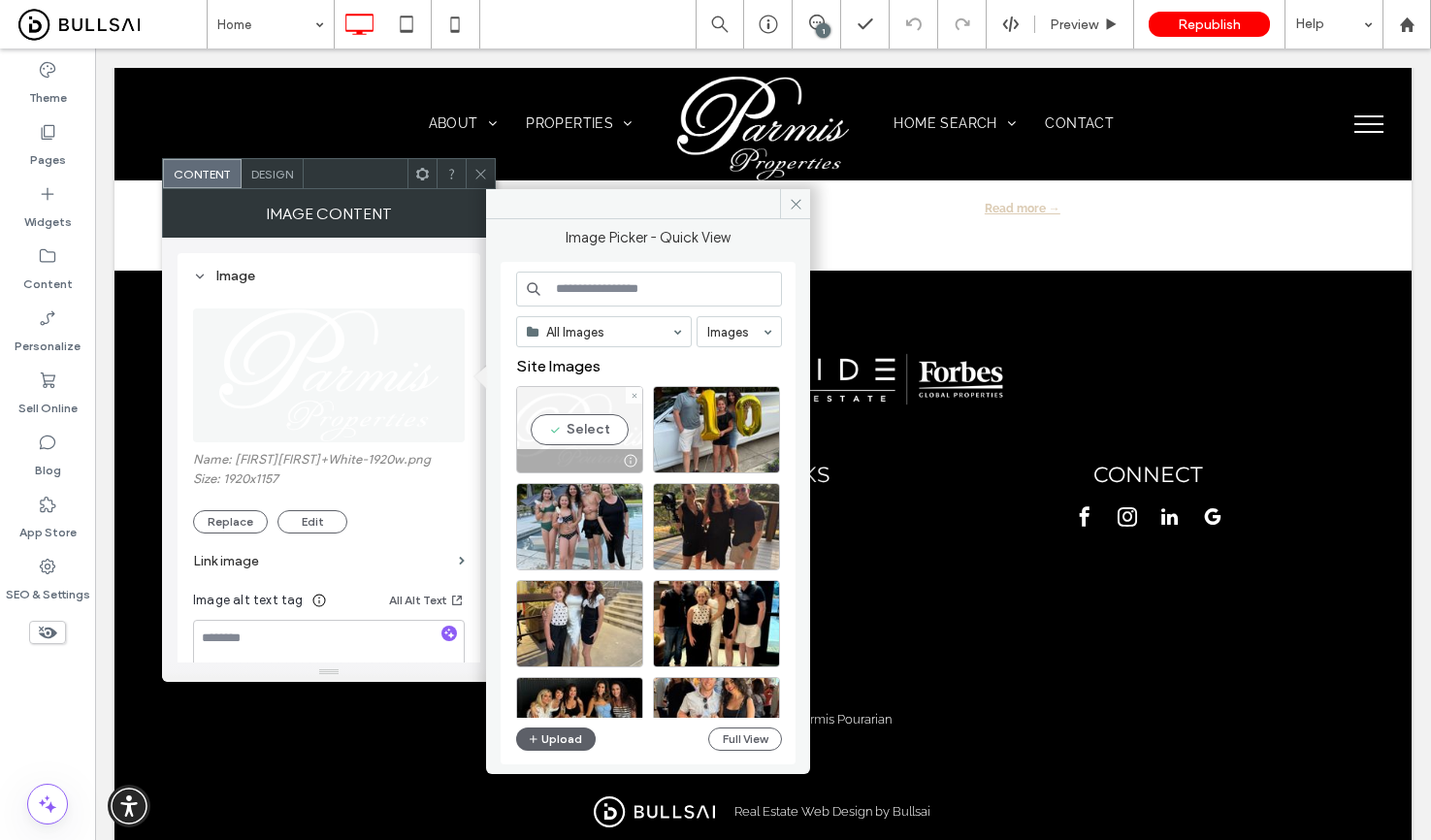 scroll, scrollTop: 5160, scrollLeft: 0, axis: vertical 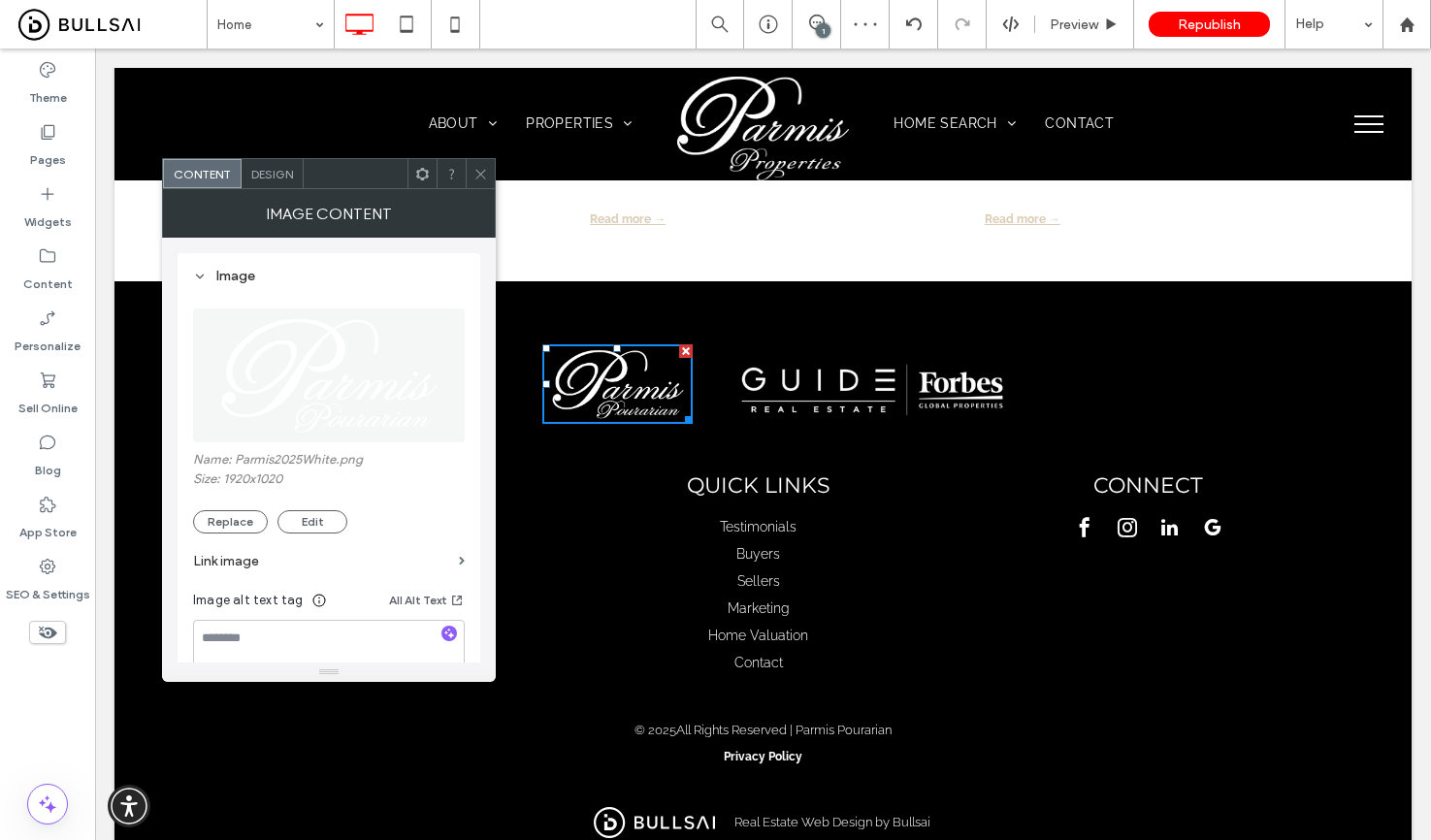 drag, startPoint x: 476, startPoint y: 172, endPoint x: 416, endPoint y: 171, distance: 60.008333 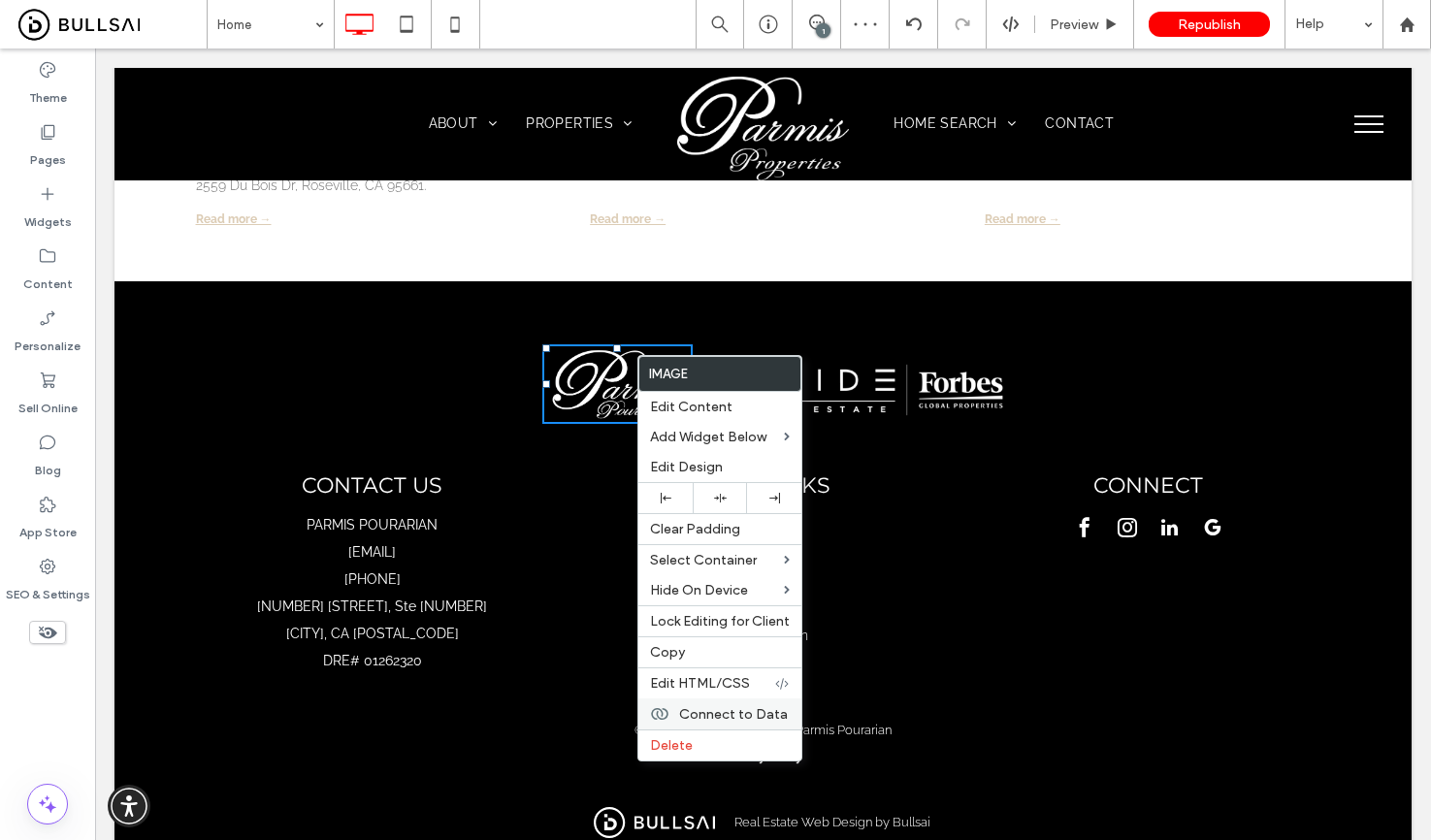 click on "Connect to Data" at bounding box center (733, 714) 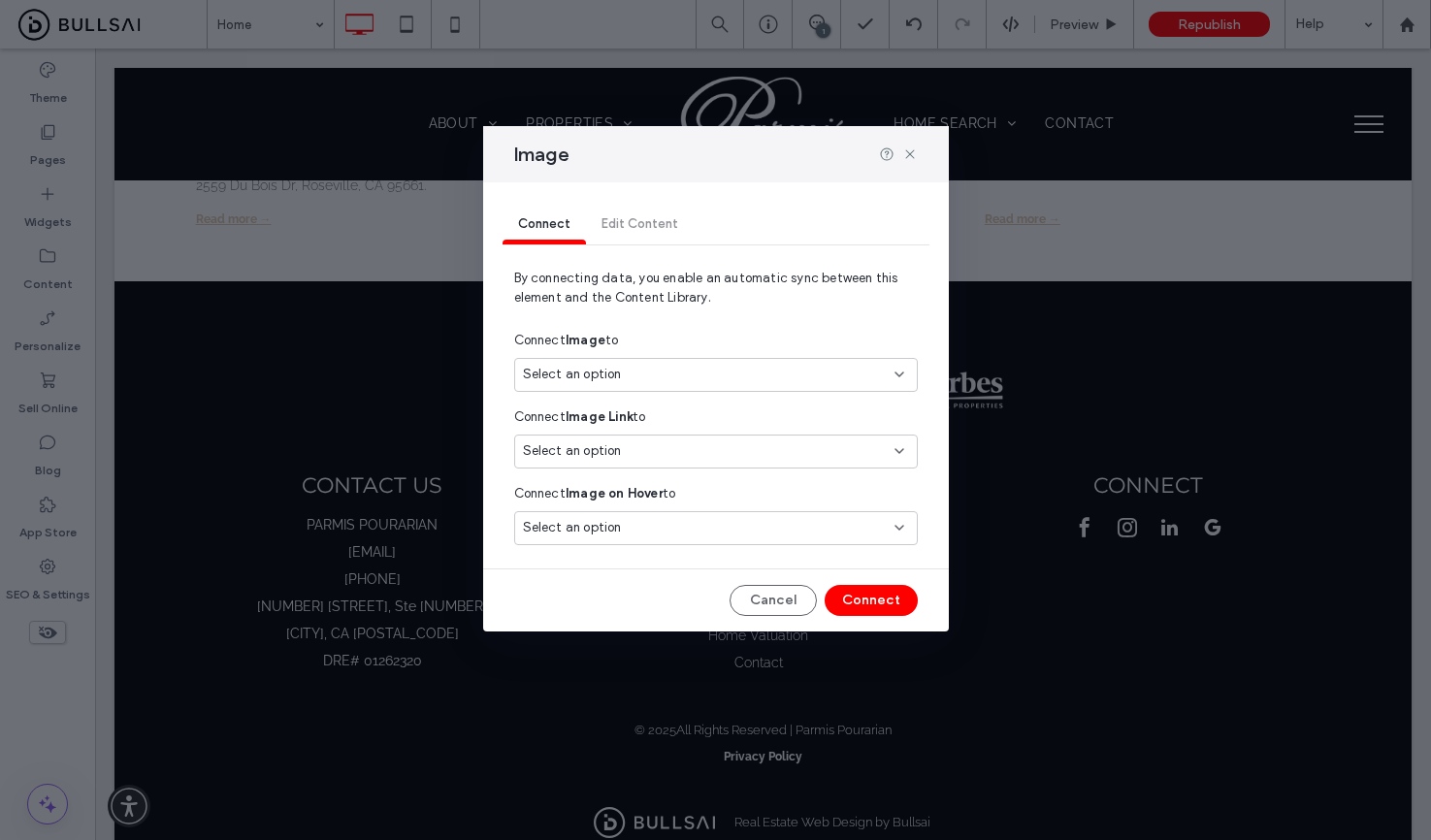 click on "Select an option" at bounding box center [716, 374] 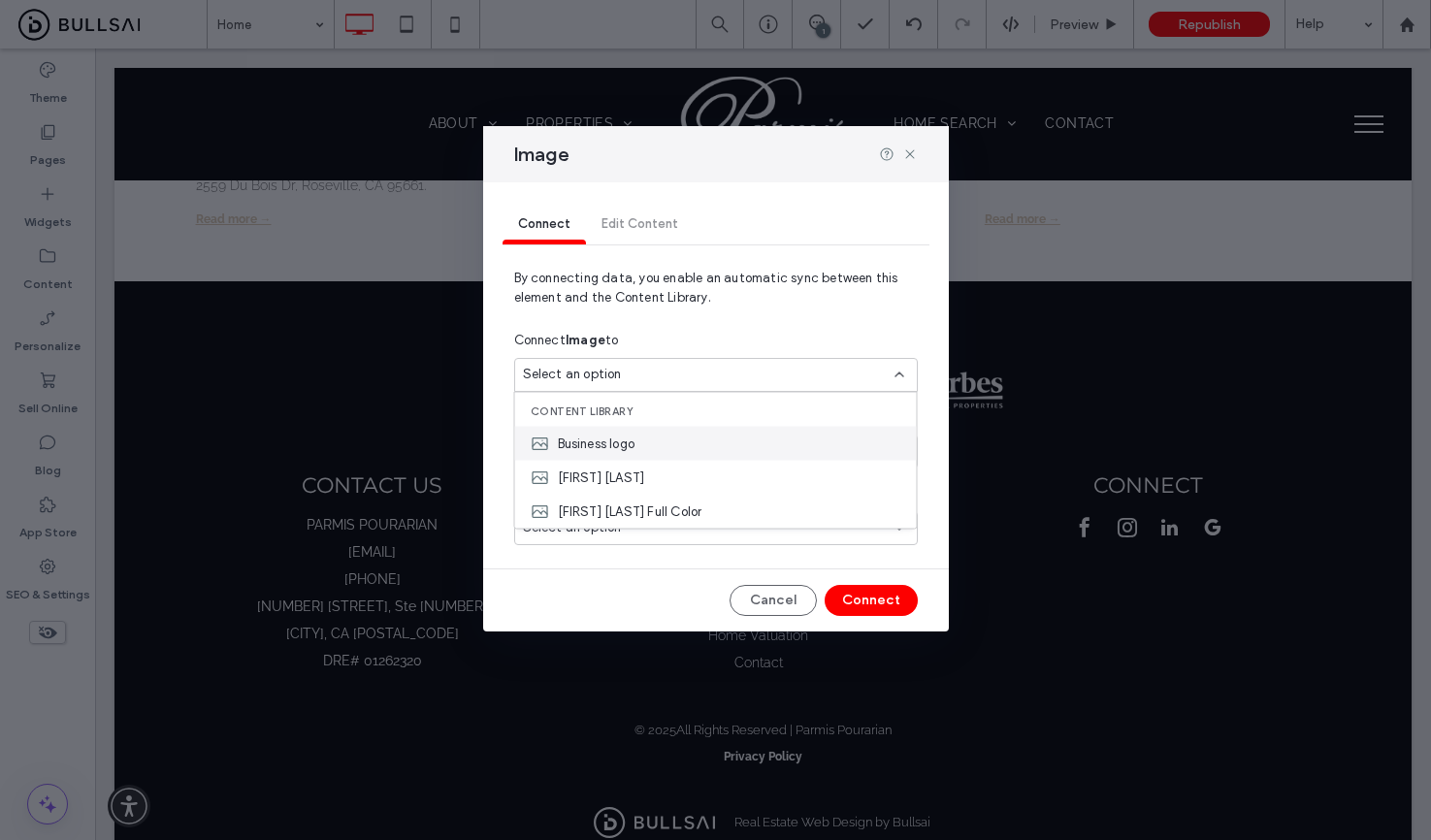 click on "Business logo" at bounding box center (597, 443) 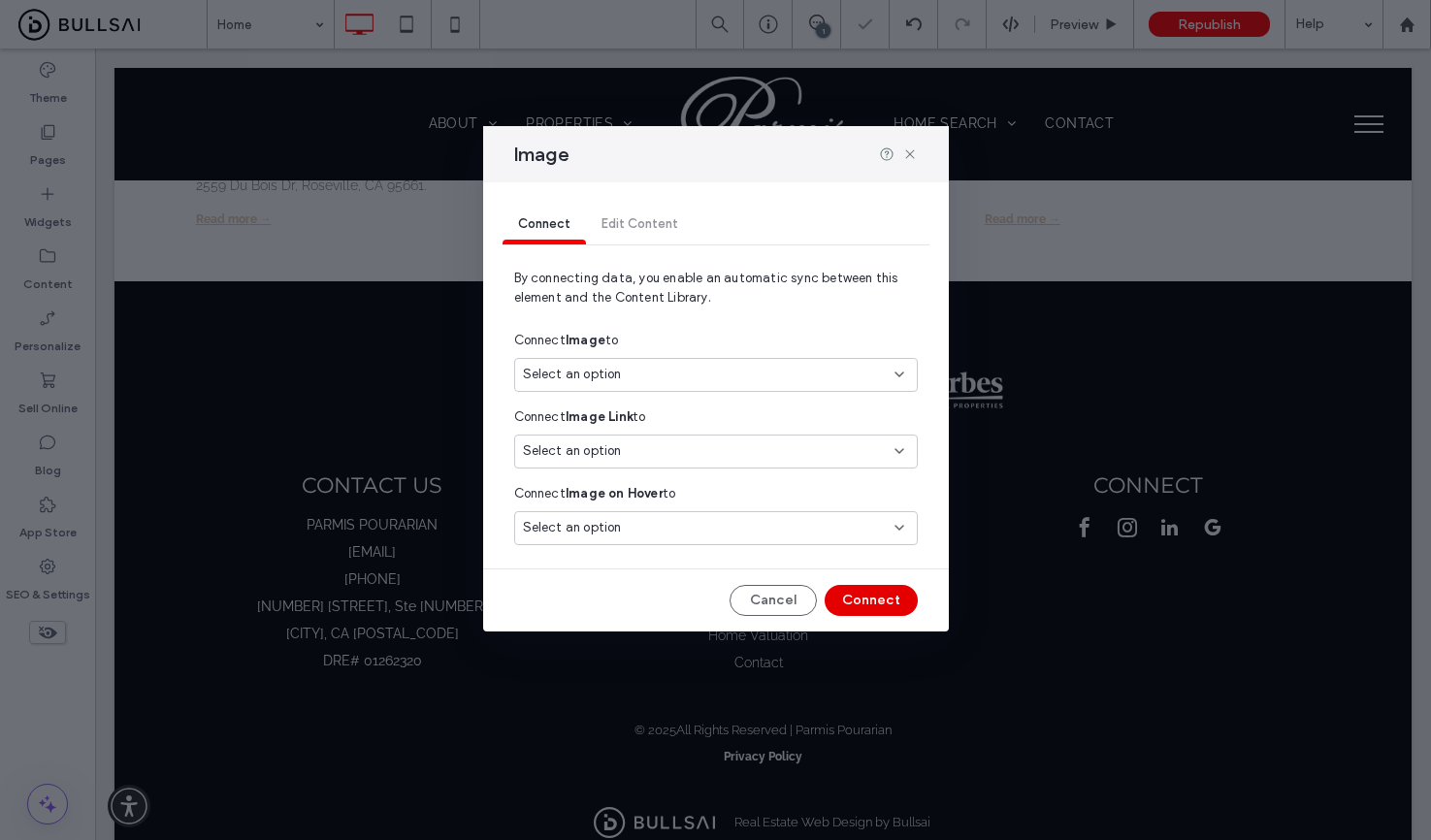 click on "Connect" at bounding box center (871, 600) 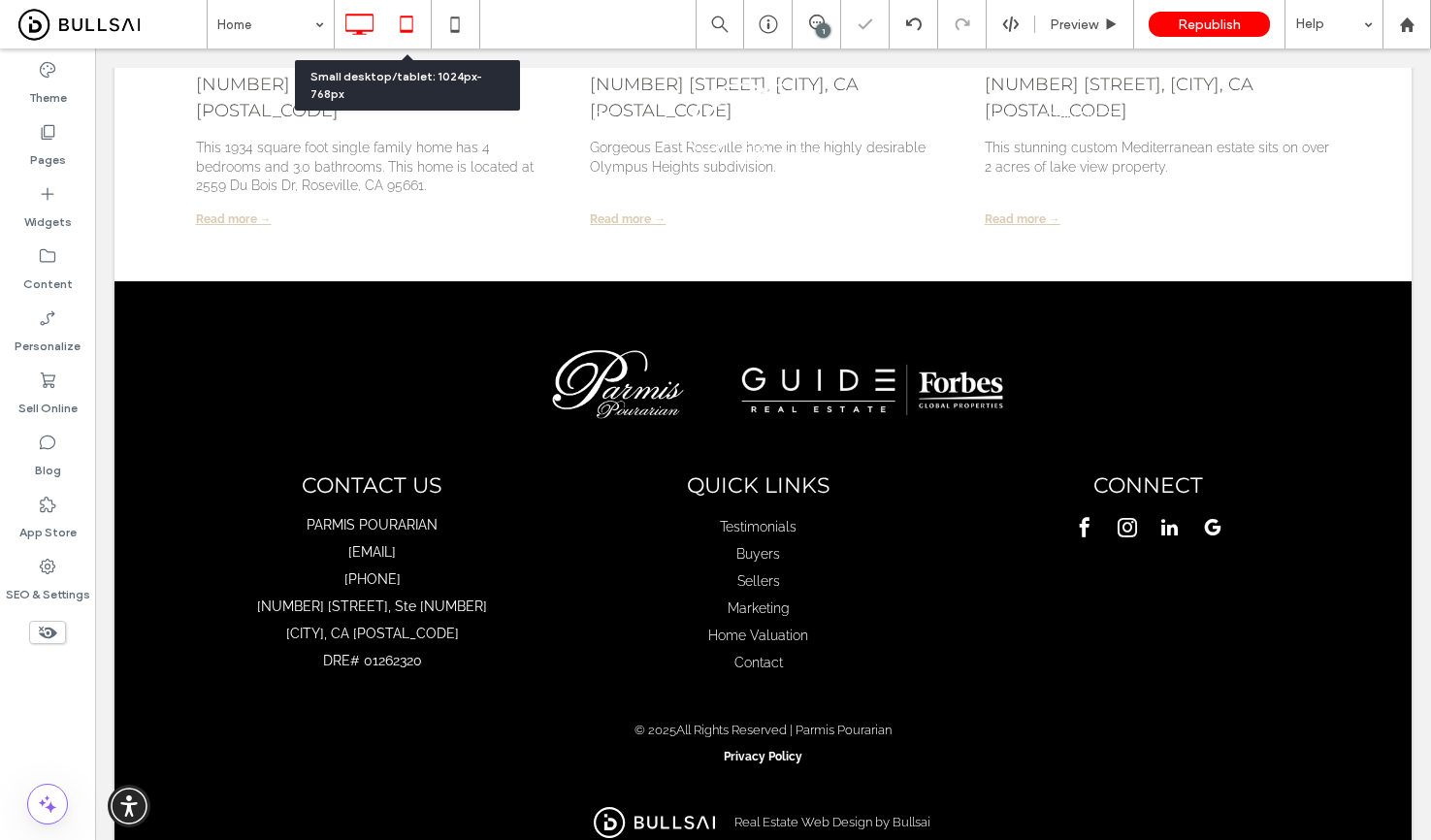 click 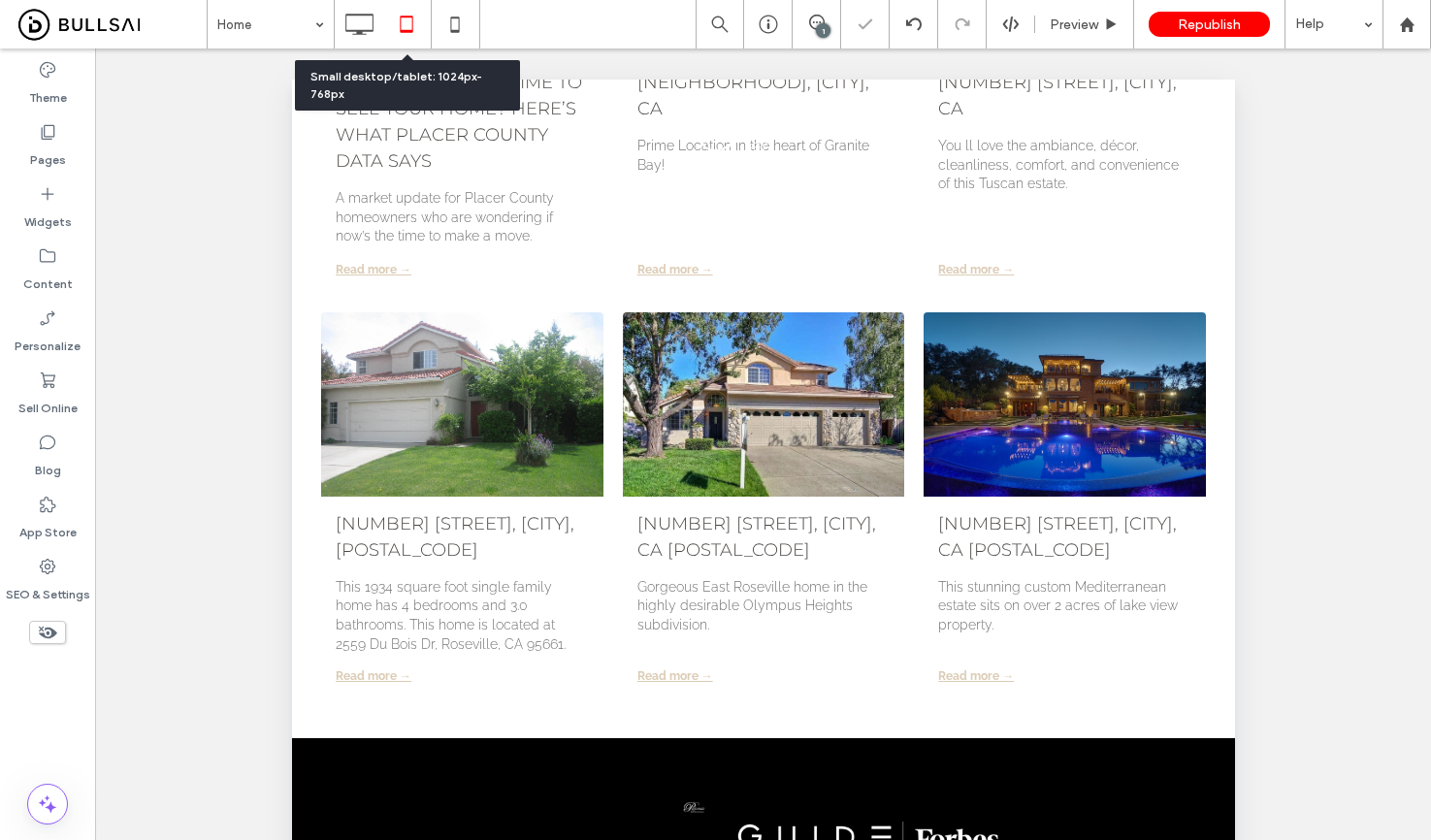 scroll, scrollTop: 4419, scrollLeft: 0, axis: vertical 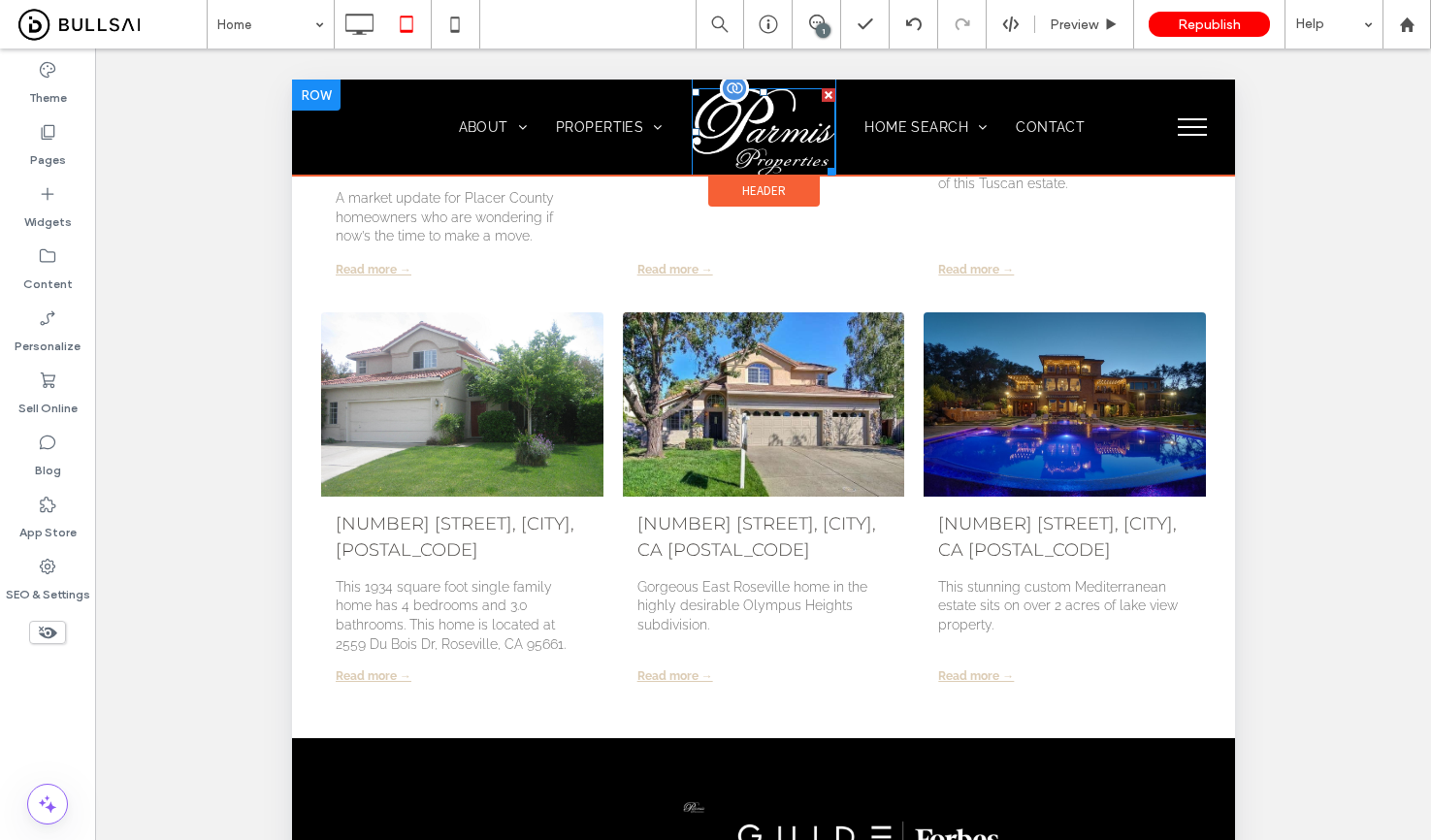 click at bounding box center (763, 132) 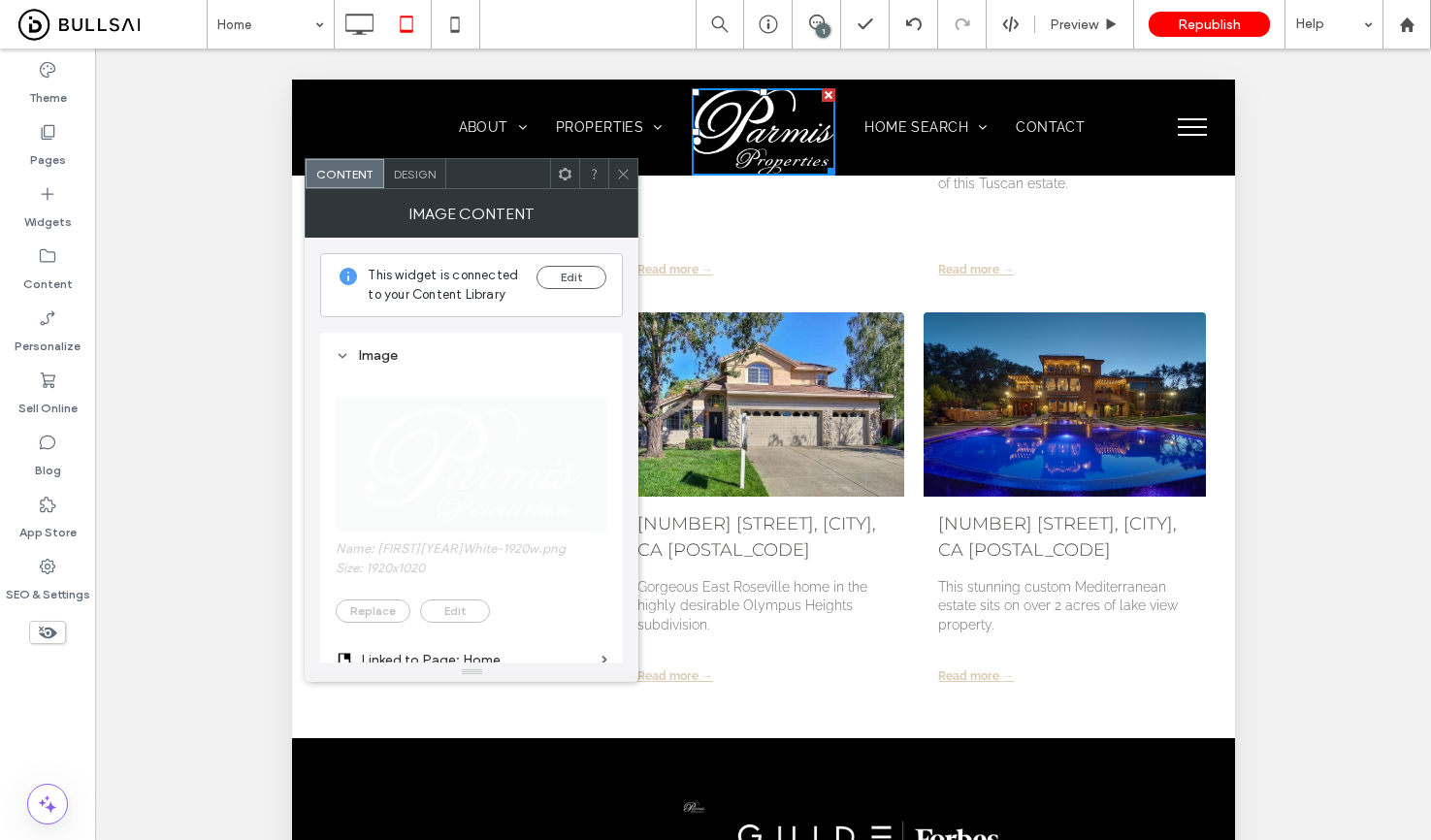 click 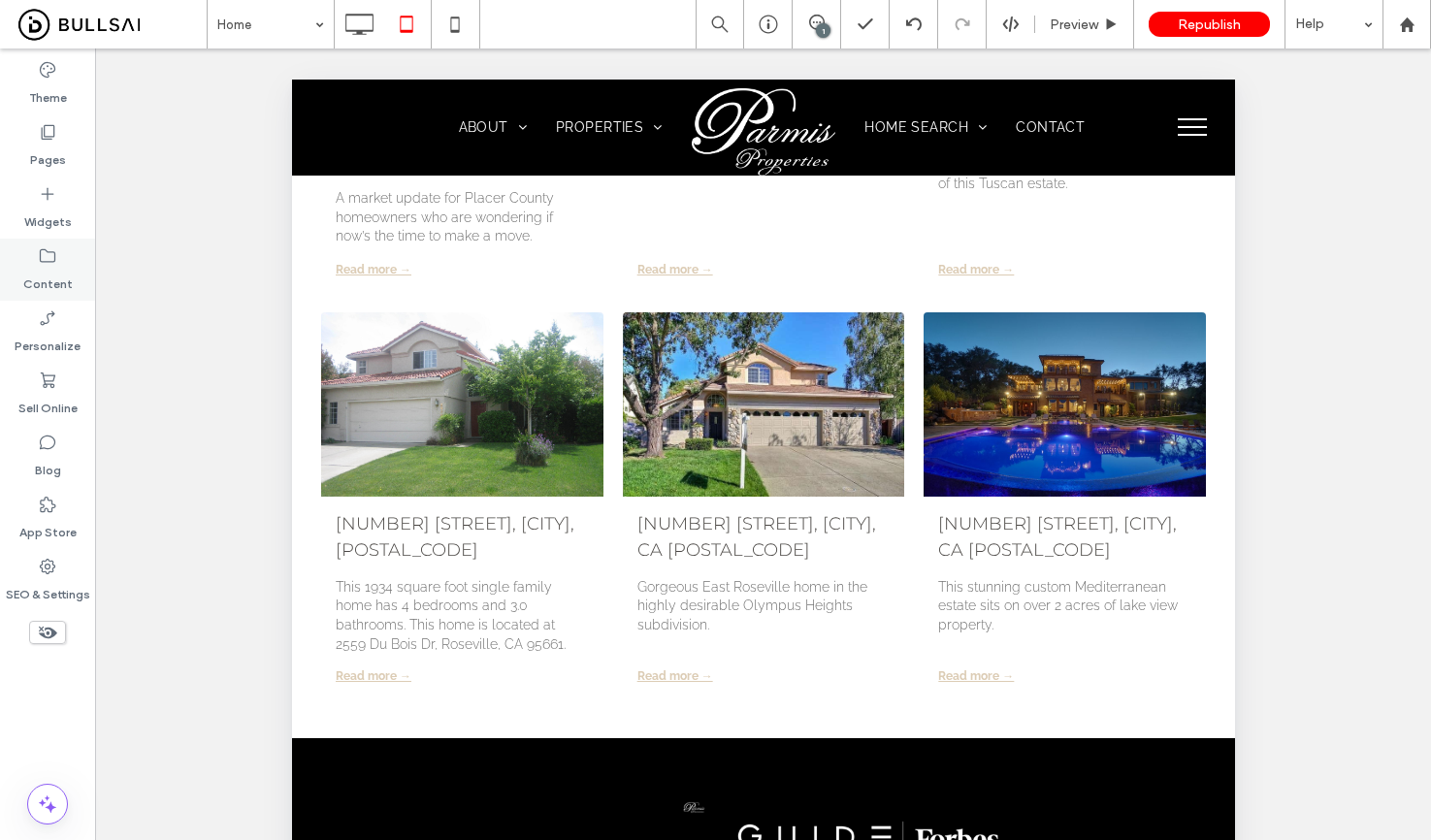 click on "Content" at bounding box center [48, 279] 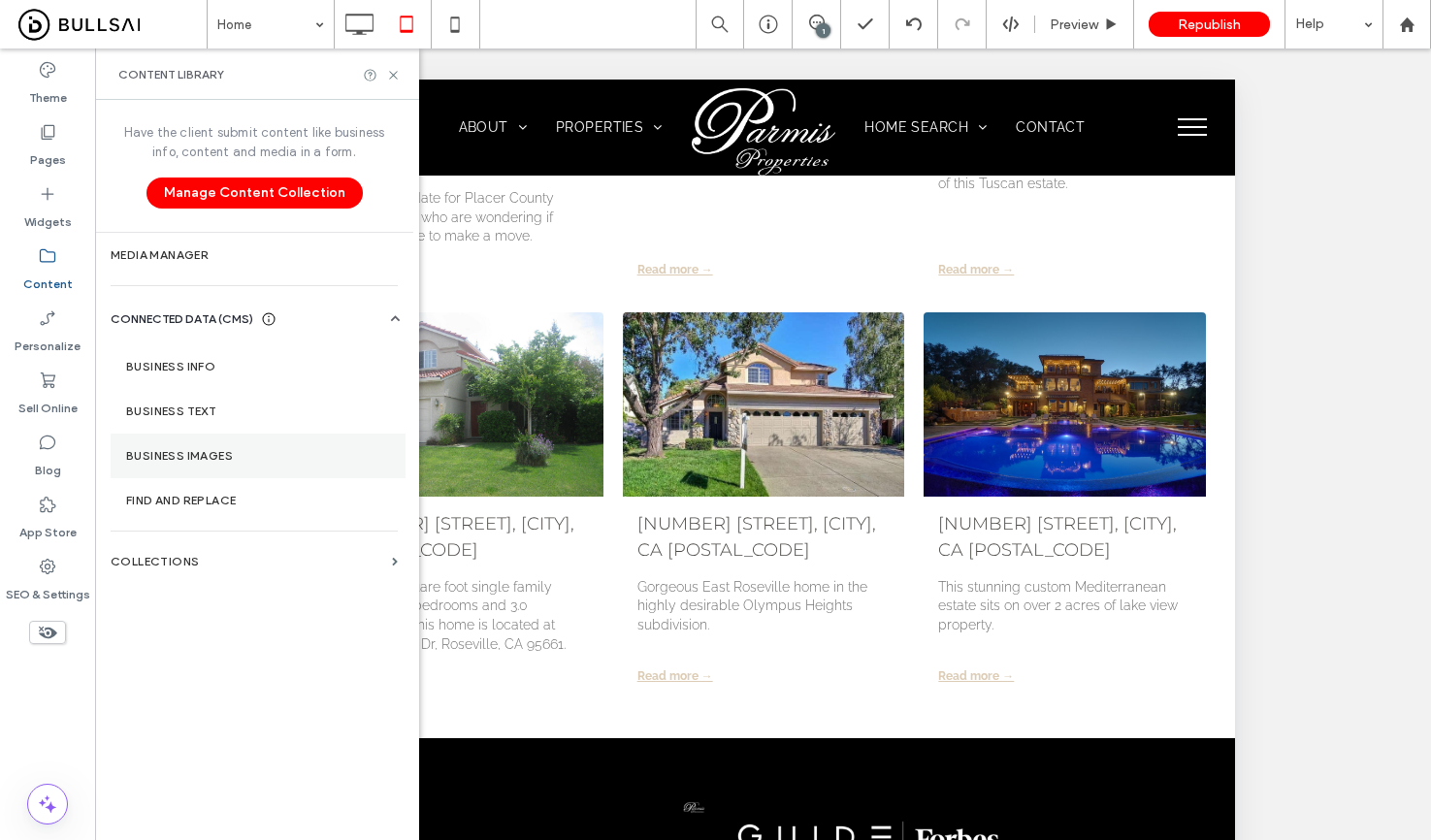 click on "Business Images" at bounding box center [258, 456] 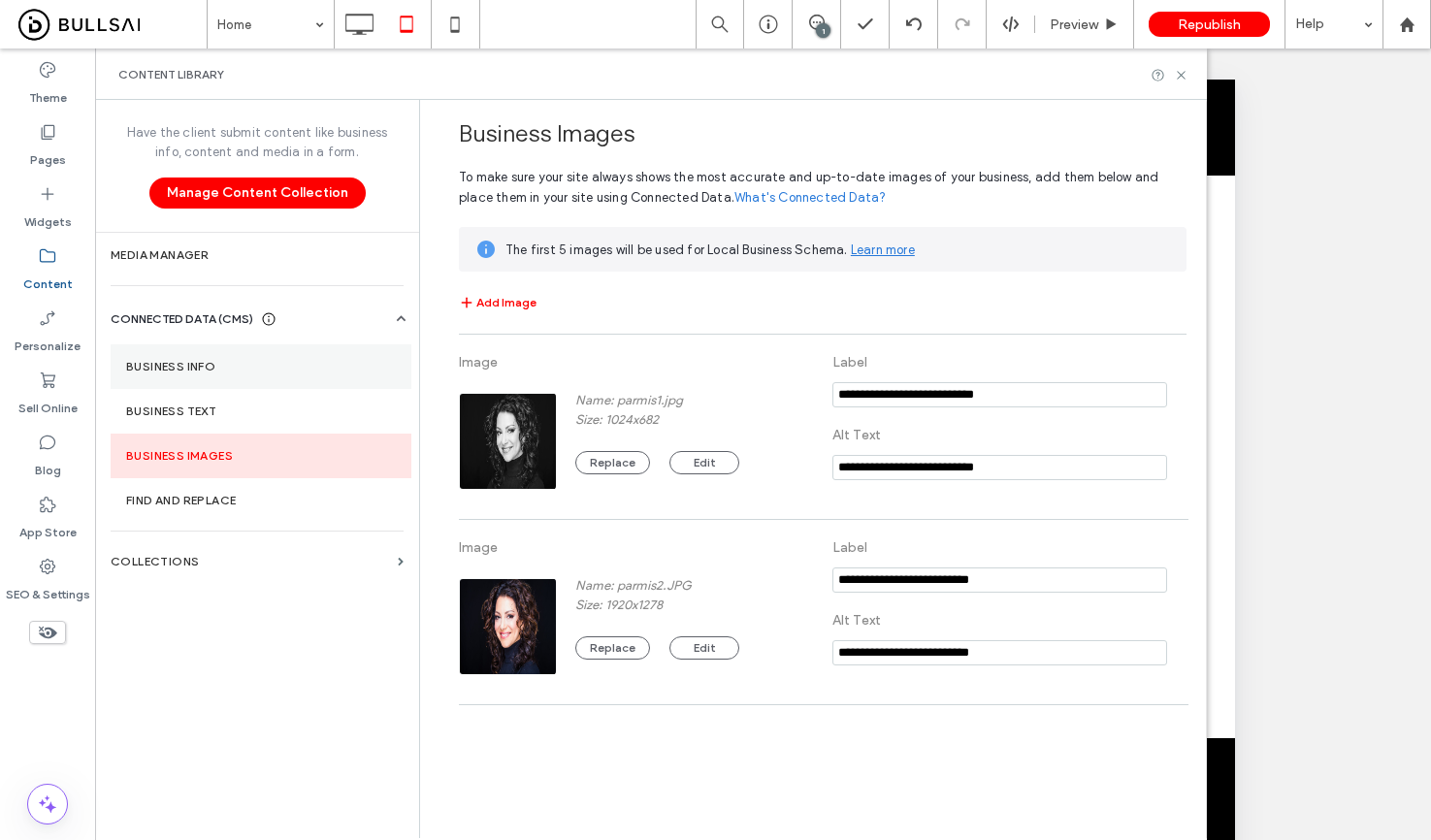 click on "Business Info" at bounding box center (261, 367) 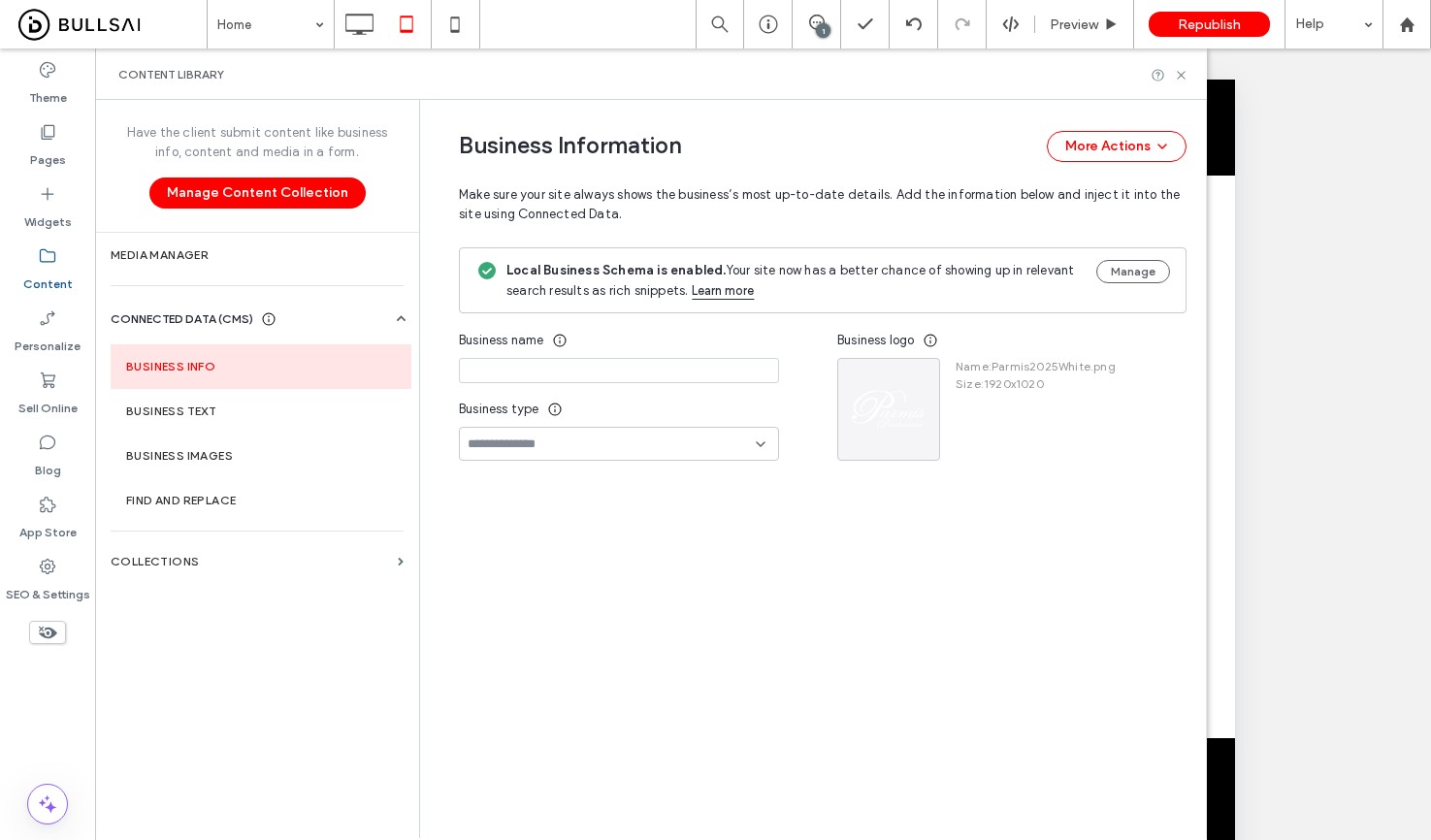 type on "**********" 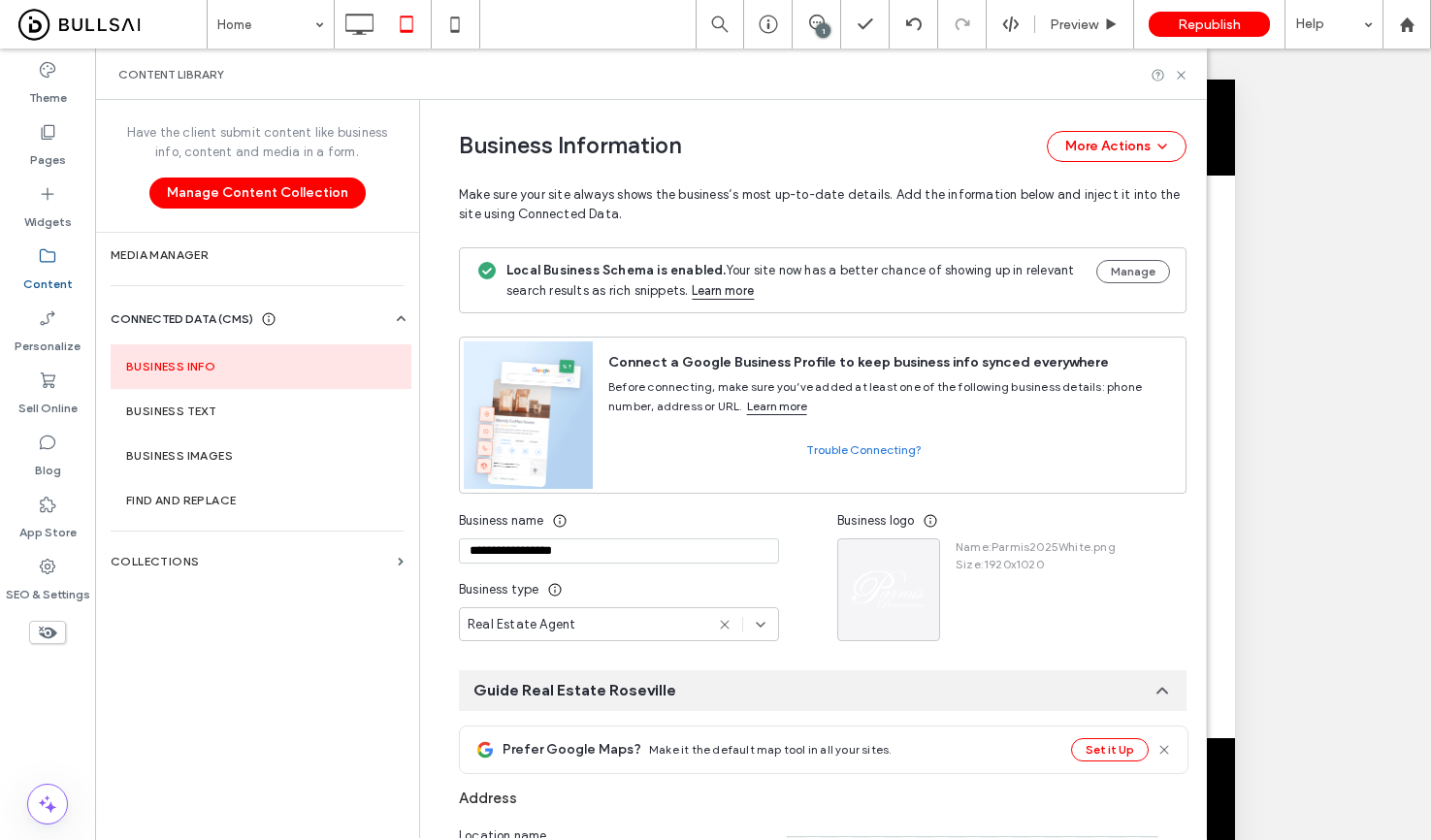click 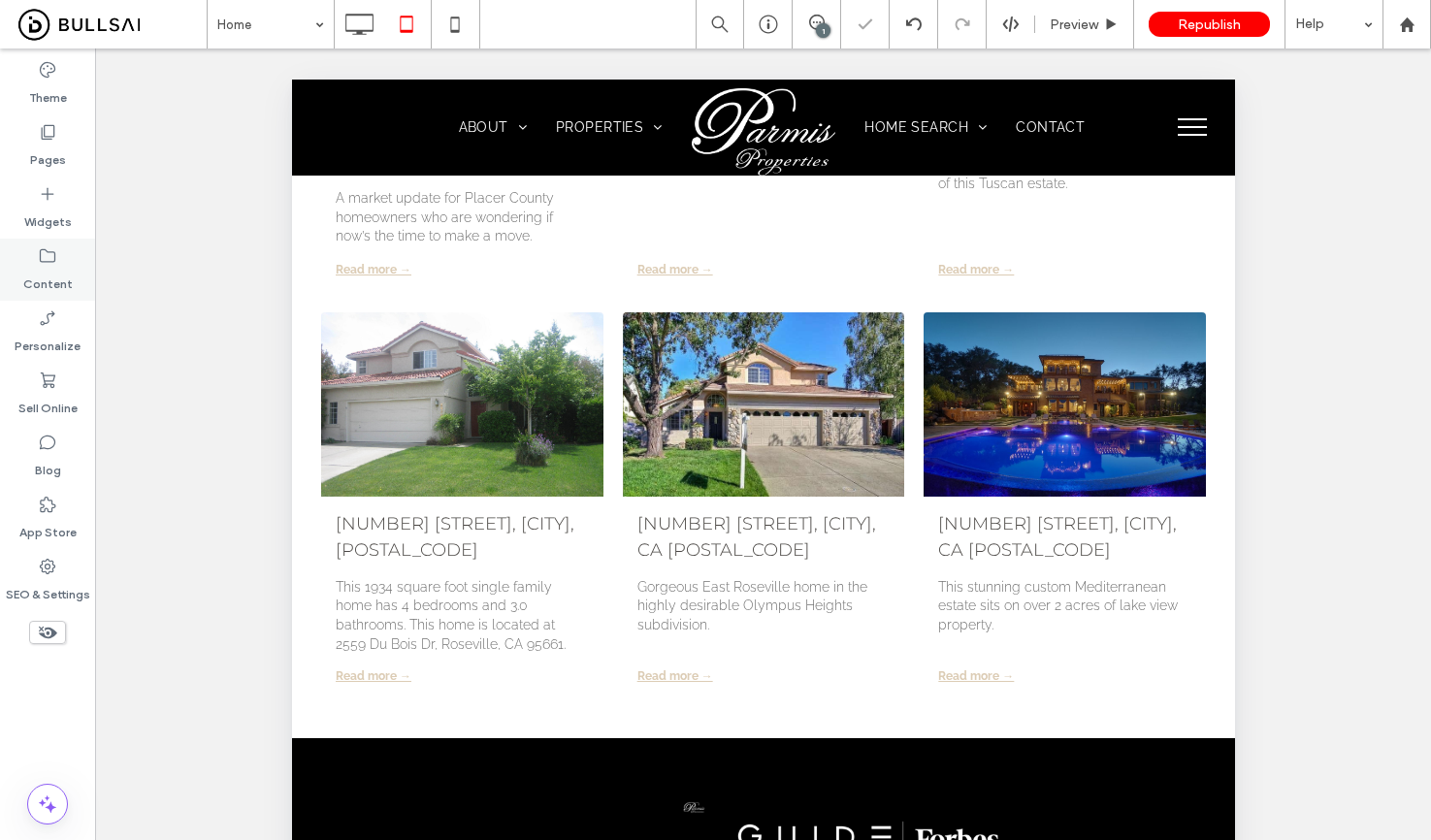 click on "Content" at bounding box center [48, 279] 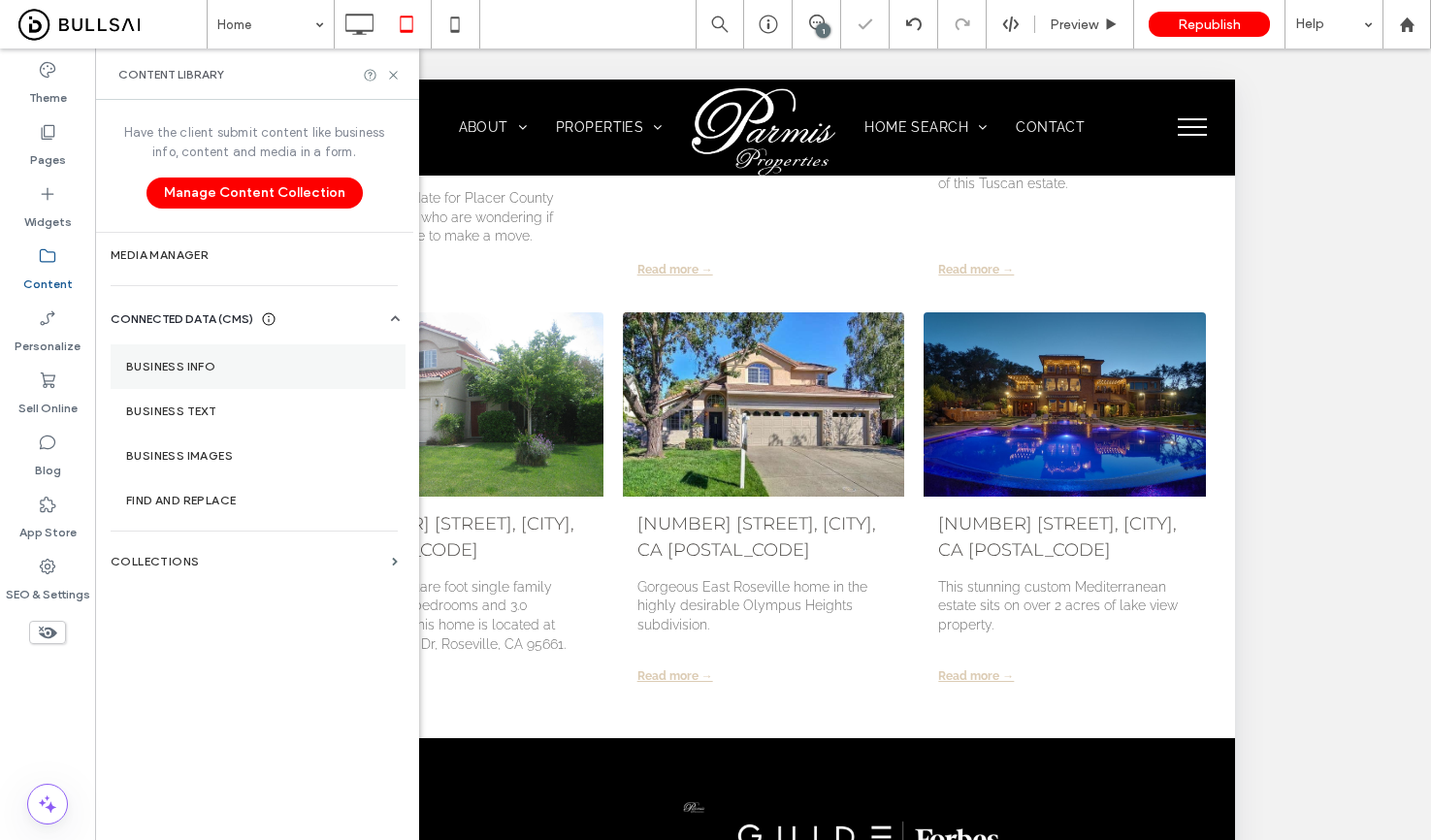 click on "Business Info" at bounding box center (258, 367) 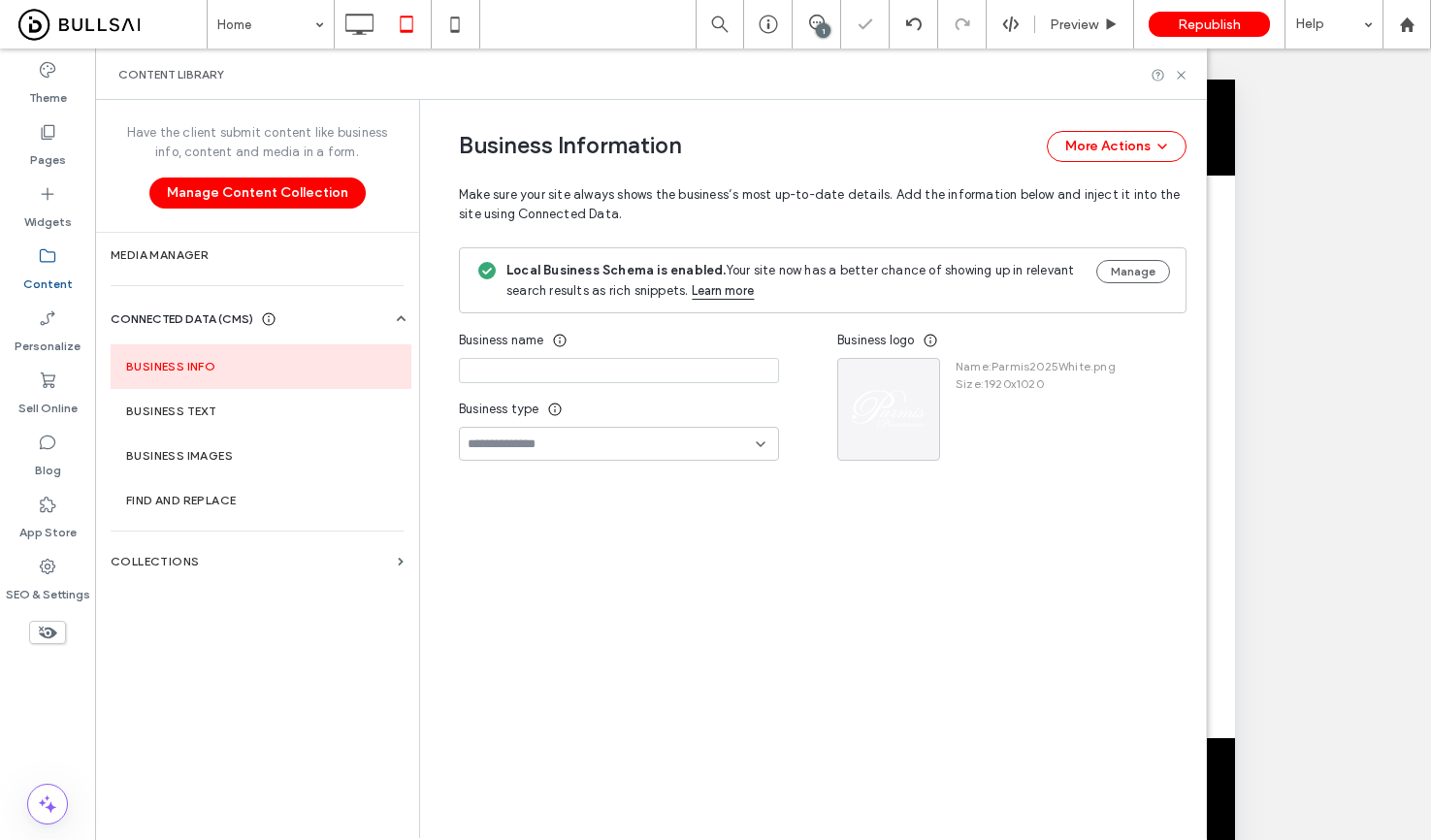 type on "**********" 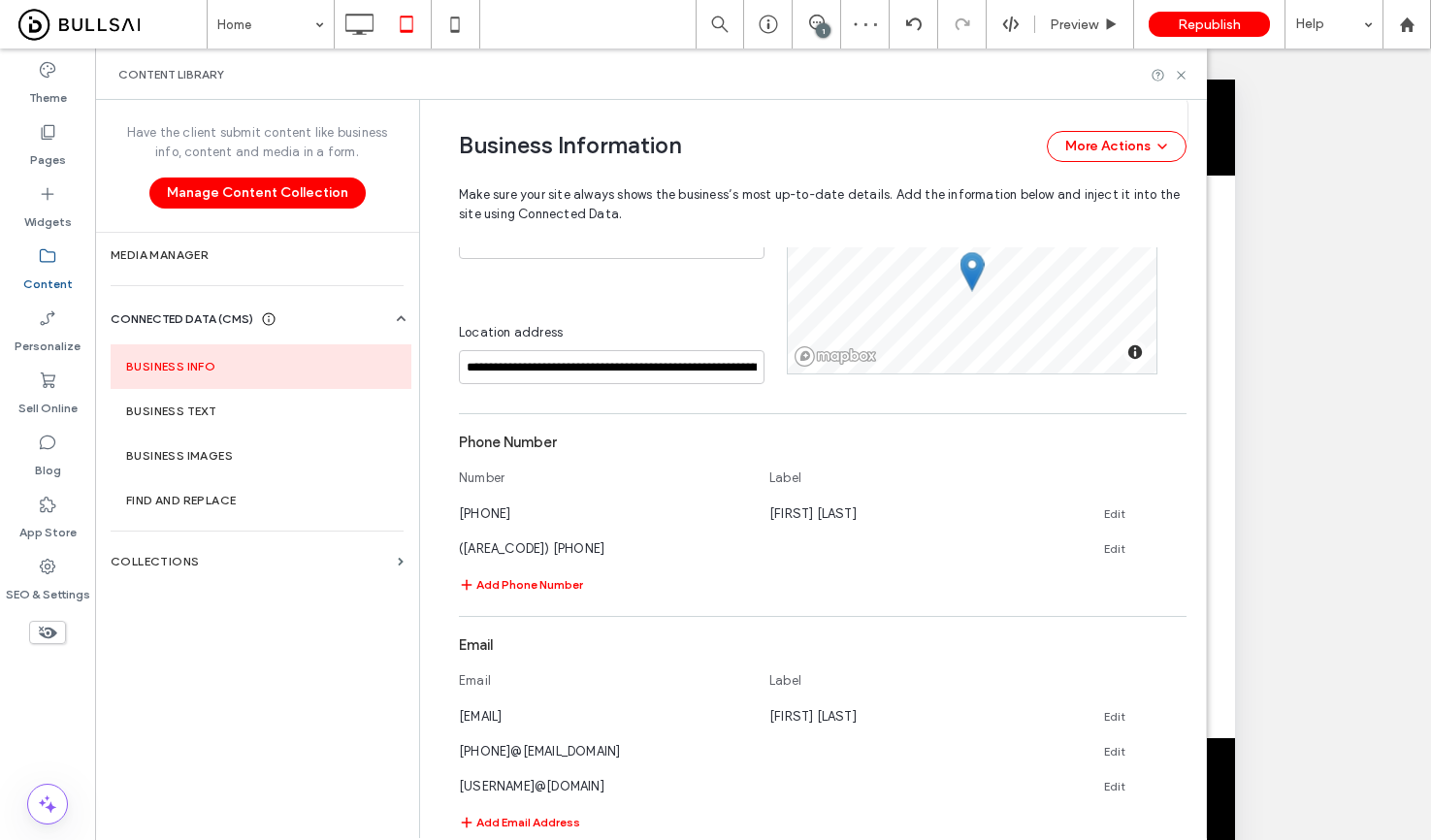 scroll, scrollTop: 1036, scrollLeft: 0, axis: vertical 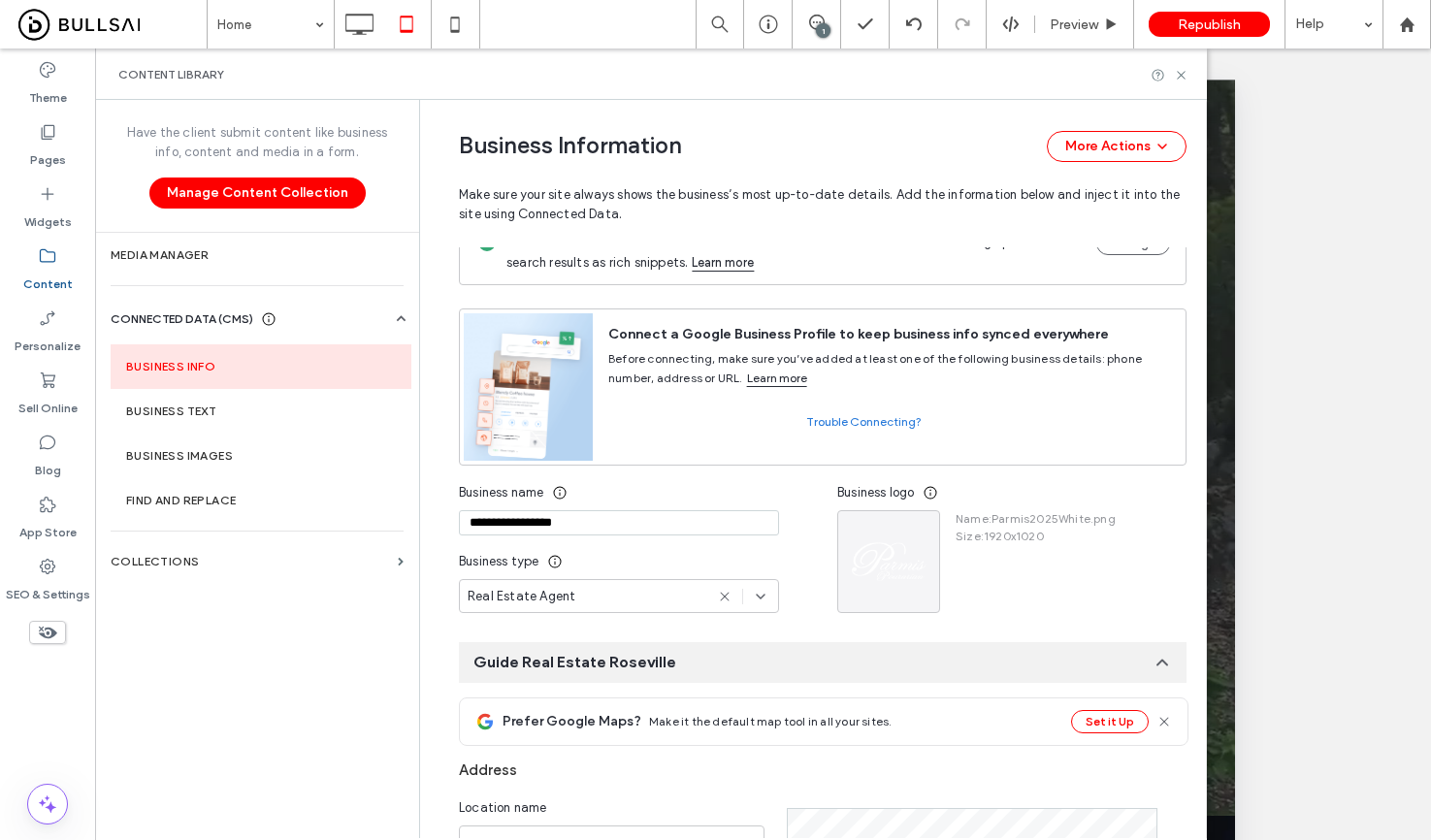 click 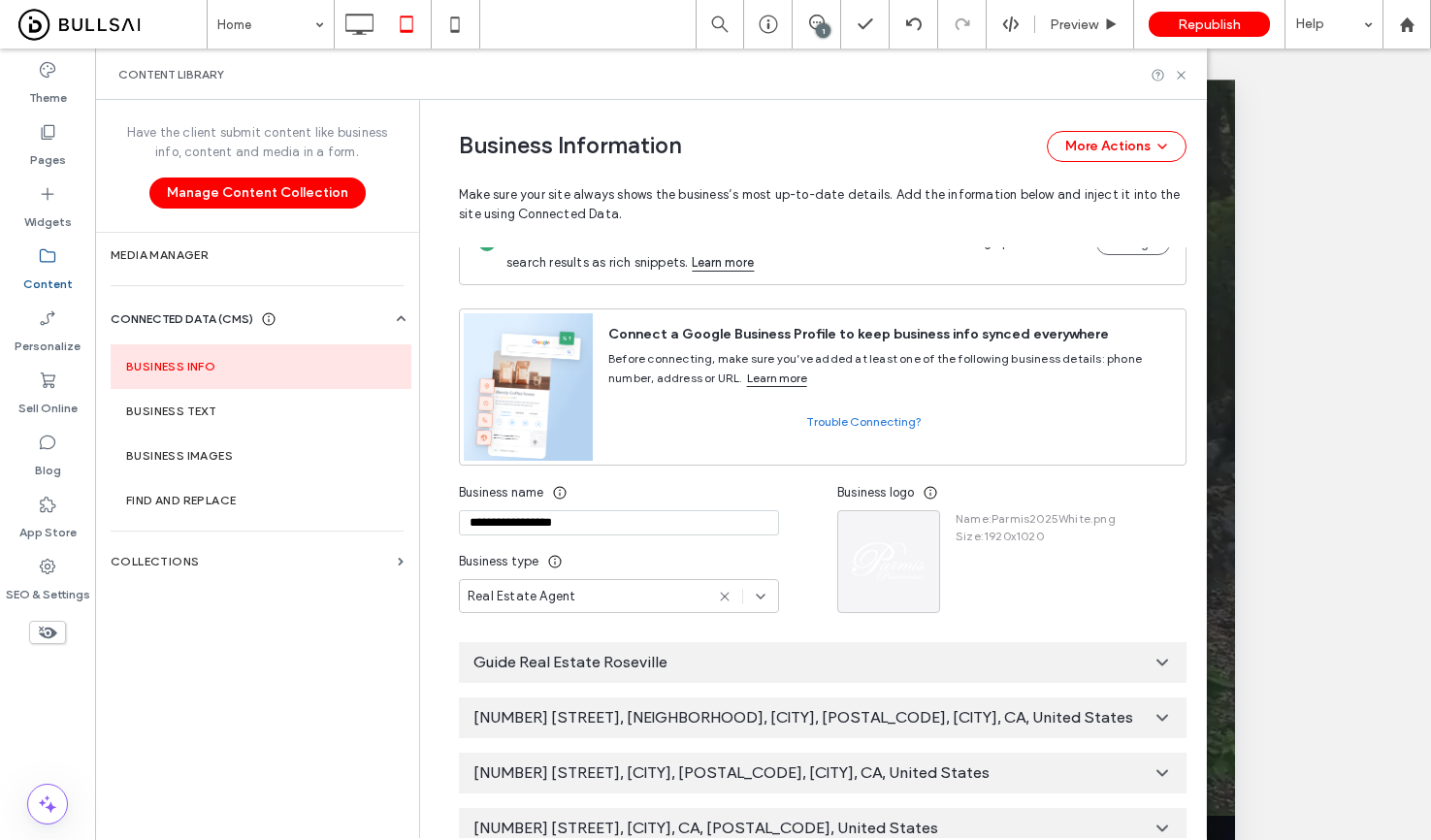 scroll, scrollTop: 0, scrollLeft: 0, axis: both 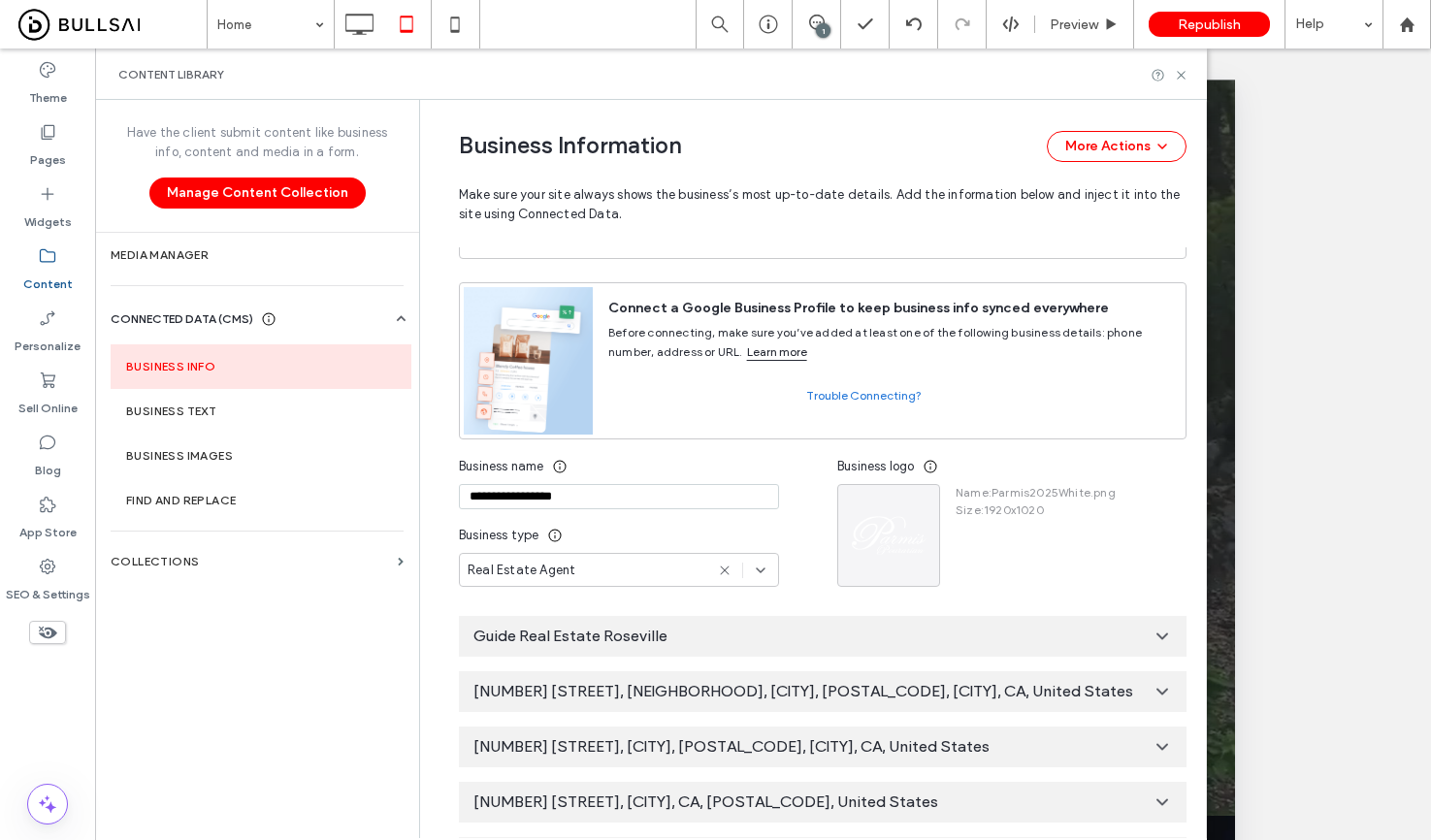 click 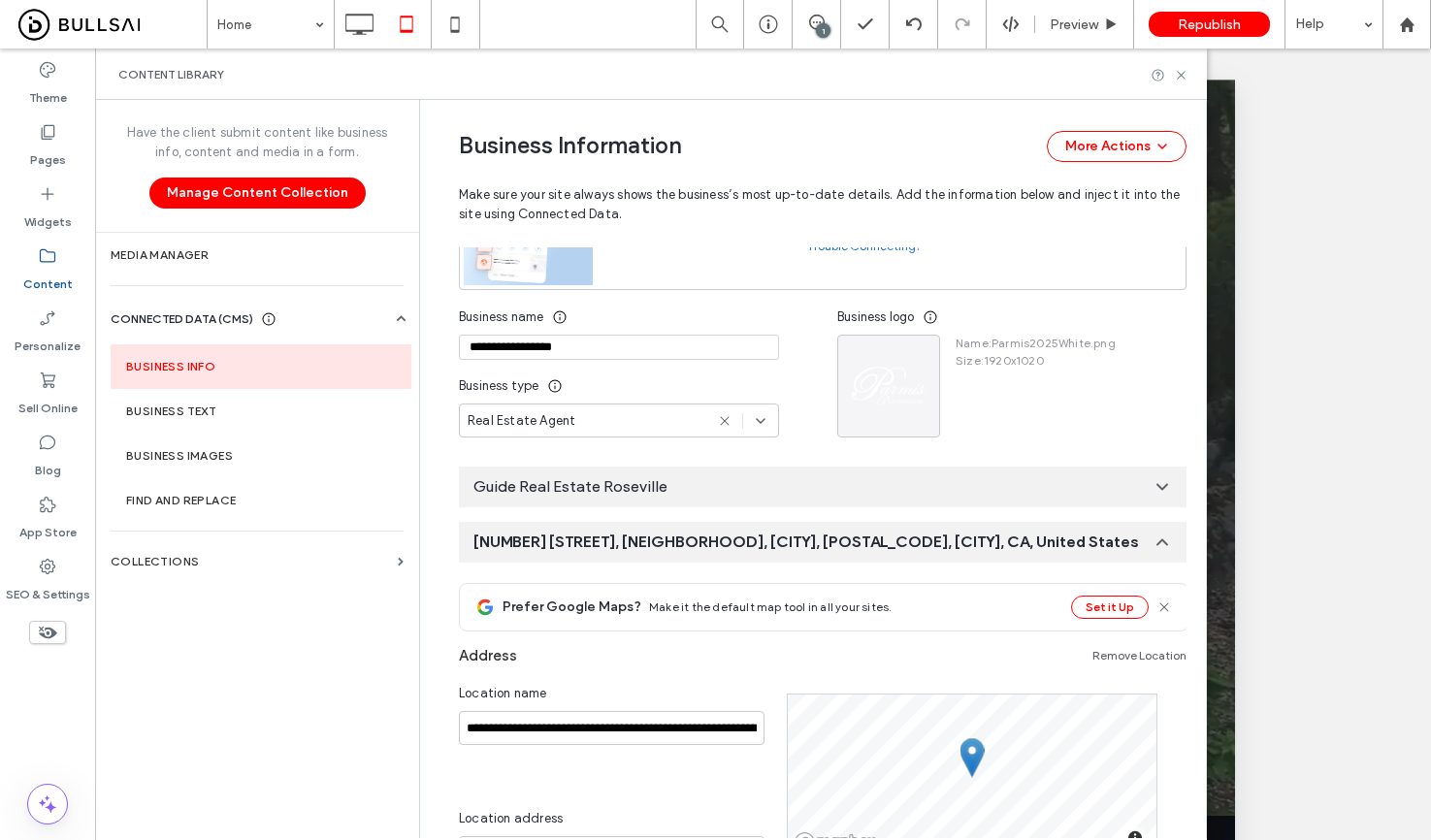 scroll, scrollTop: 294, scrollLeft: 0, axis: vertical 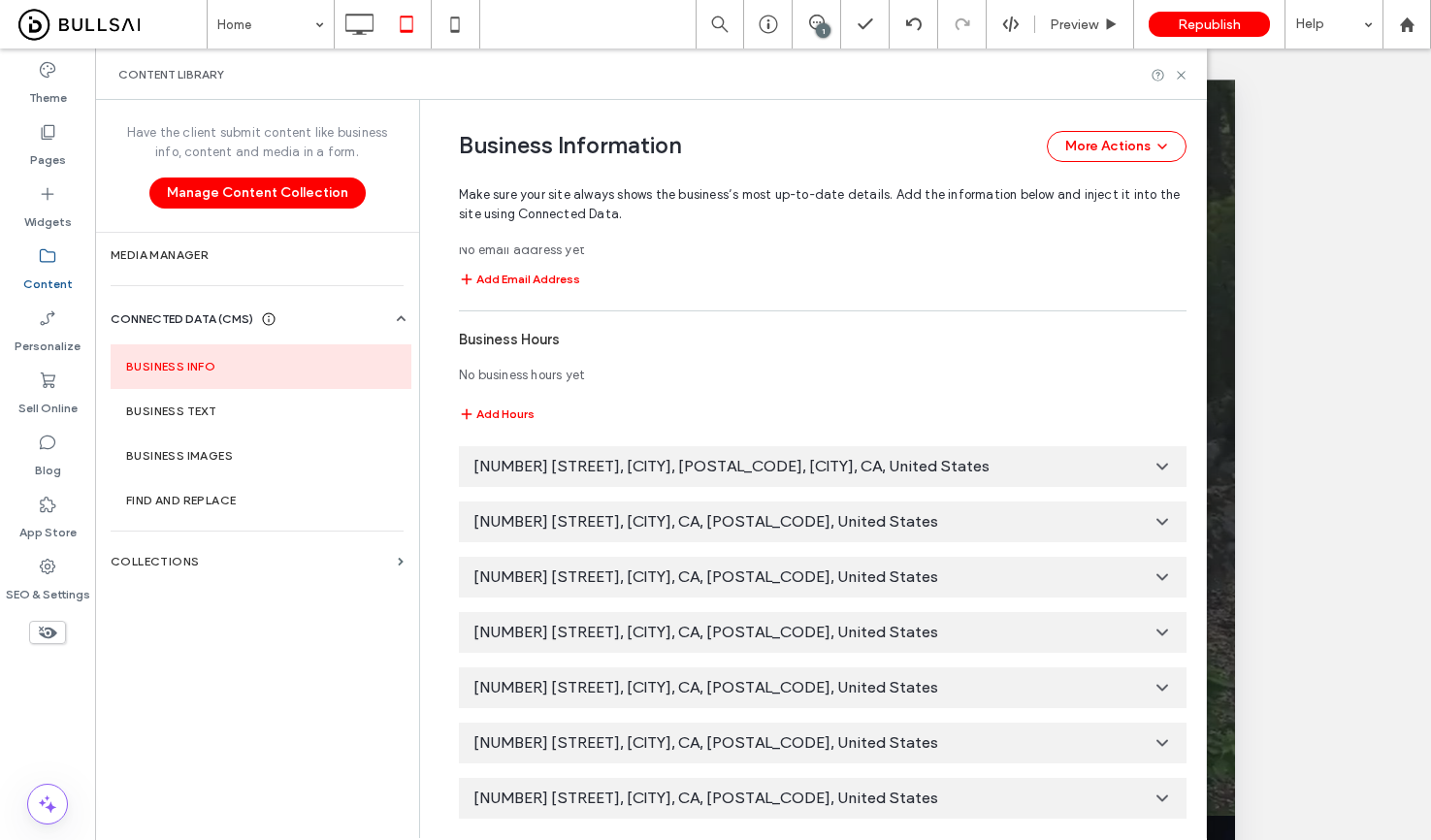 click 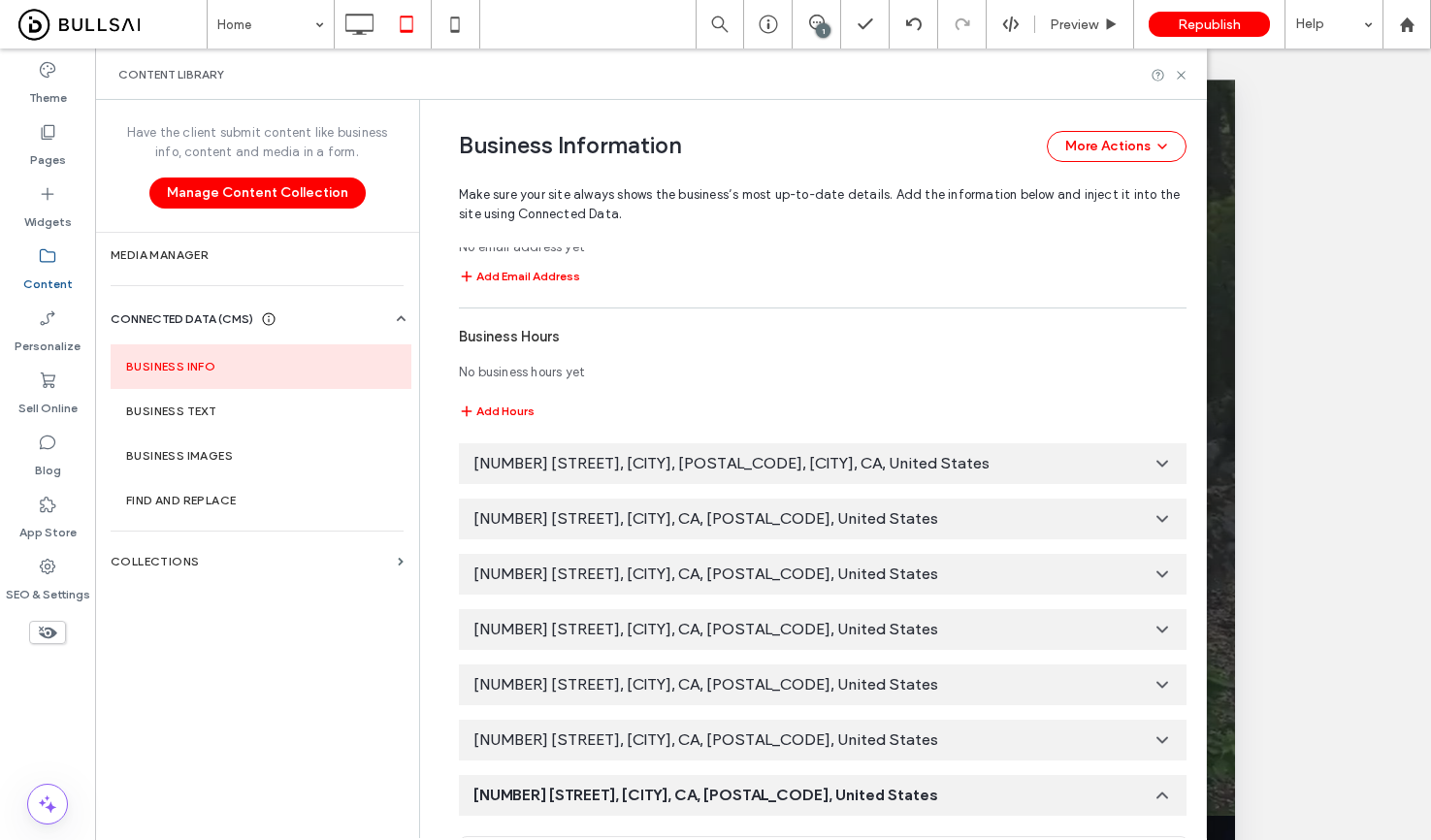 scroll, scrollTop: 0, scrollLeft: 0, axis: both 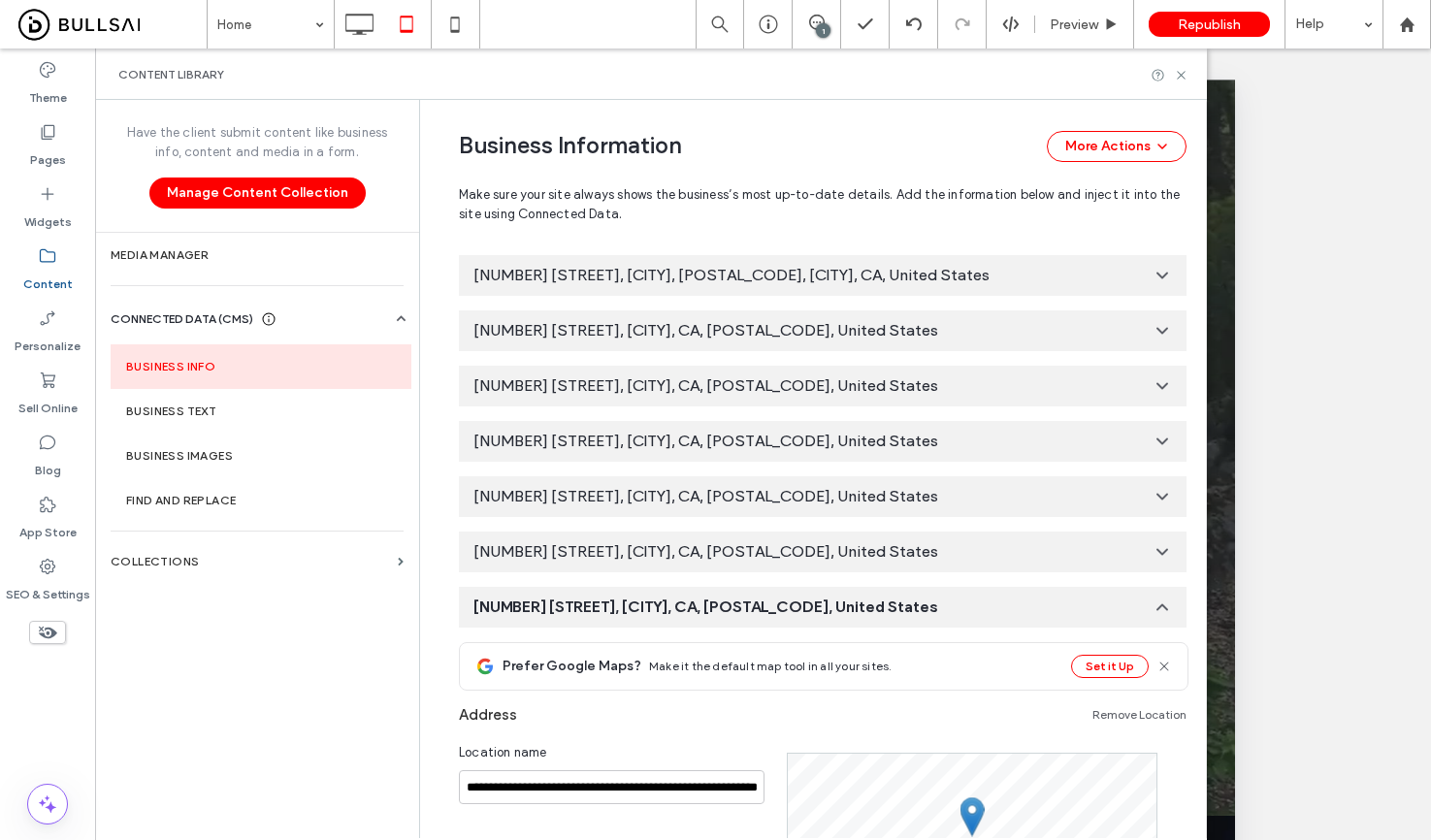 click on "11665 Lakeshore N, Auburn, CA, 95602, United States" at bounding box center [823, 497] 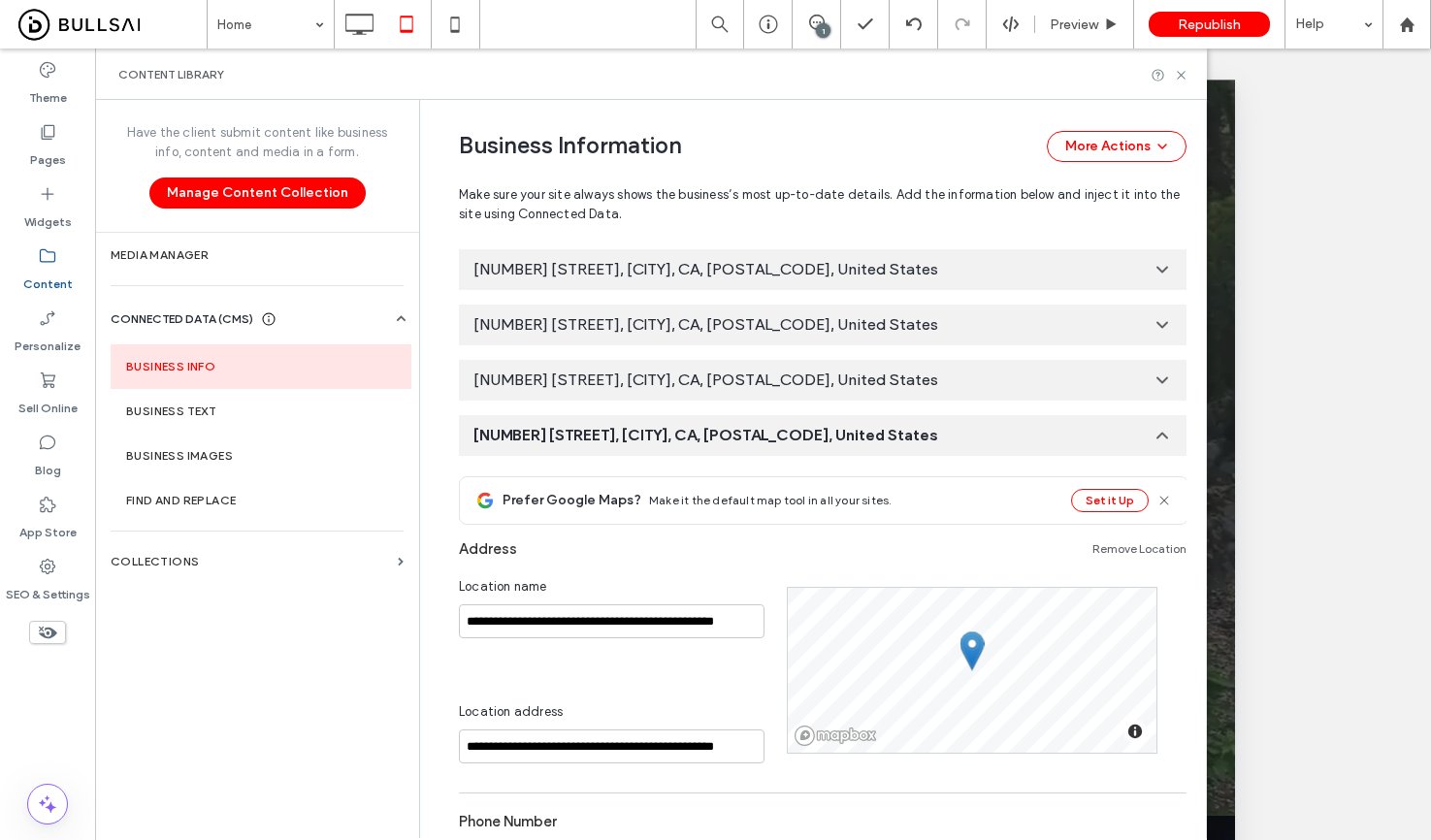 scroll, scrollTop: 1294, scrollLeft: 0, axis: vertical 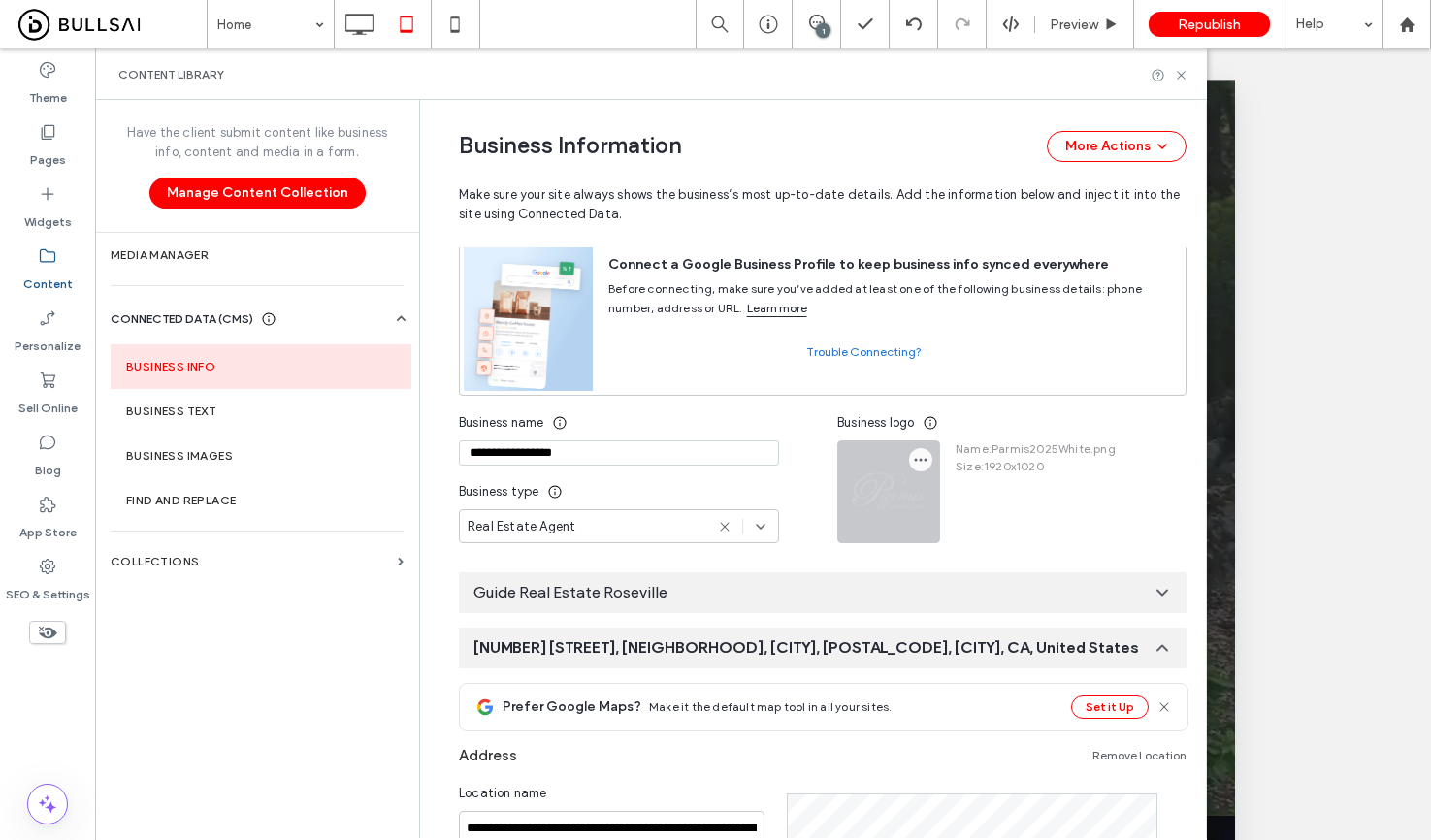click at bounding box center [921, 460] 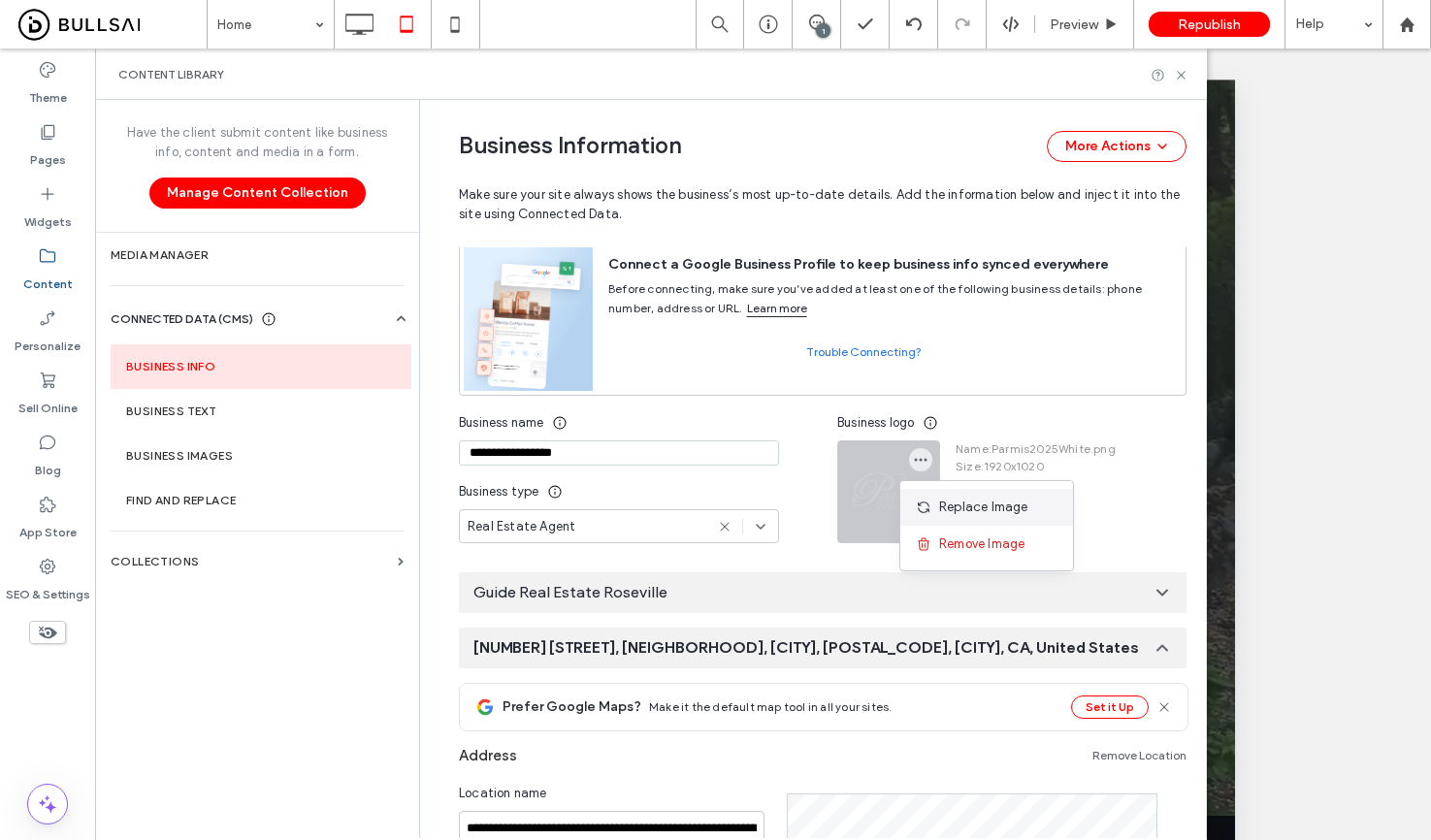 click at bounding box center (927, 507) 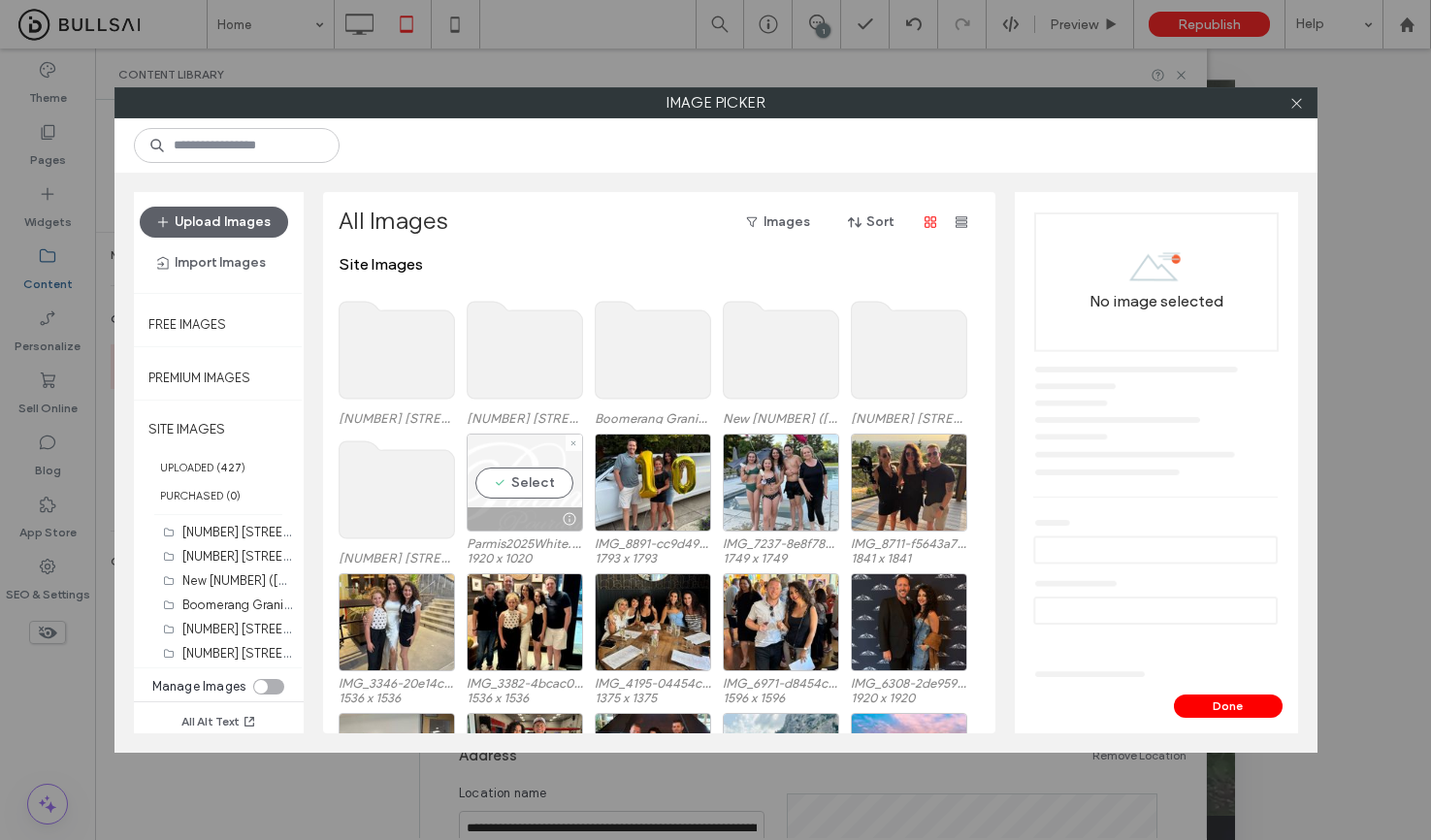 click on "Select" at bounding box center [525, 482] 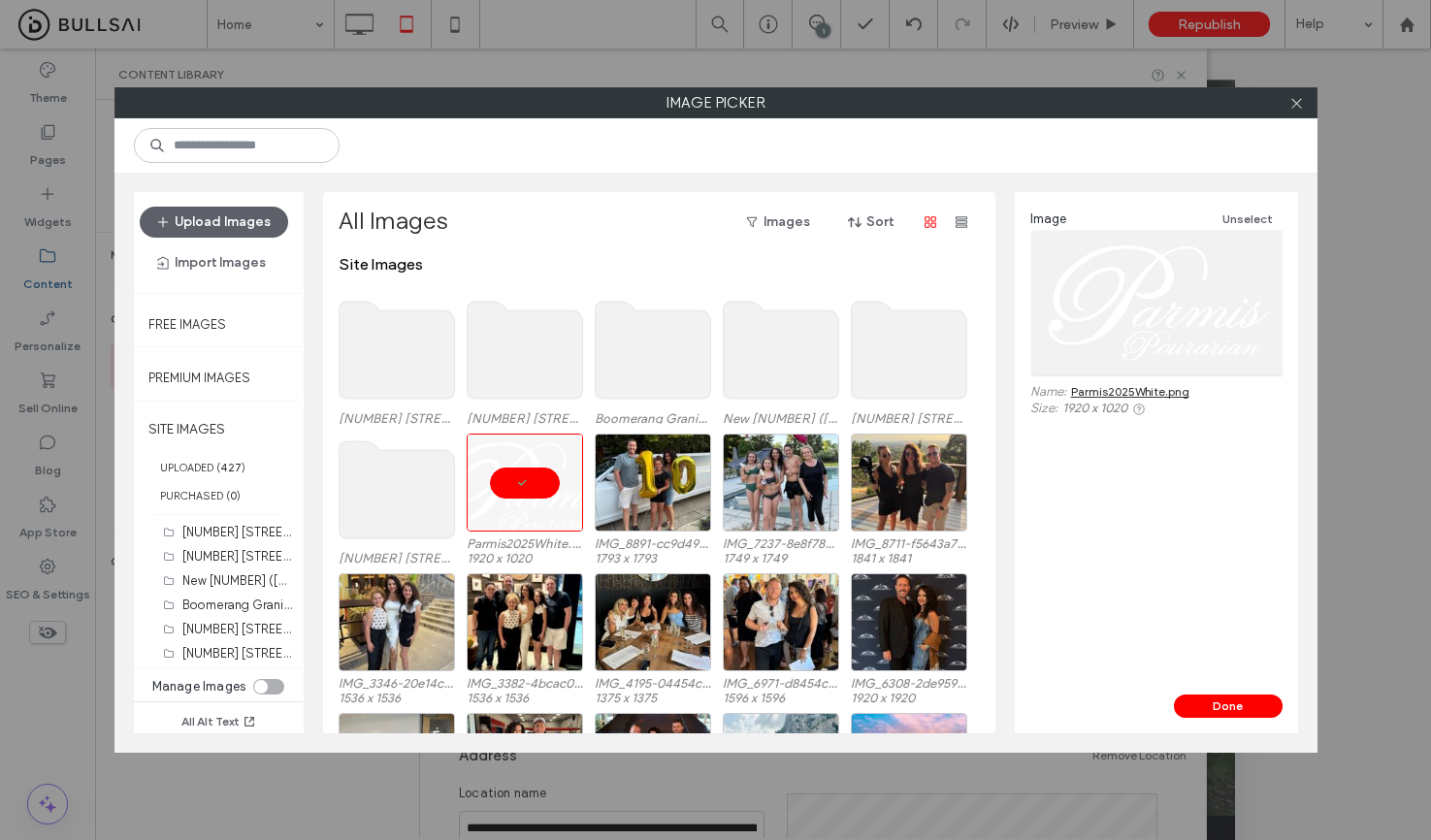 click on "Image Unselect Name: Parmis2025White.png Size: 1920 x 1020" at bounding box center [1156, 443] 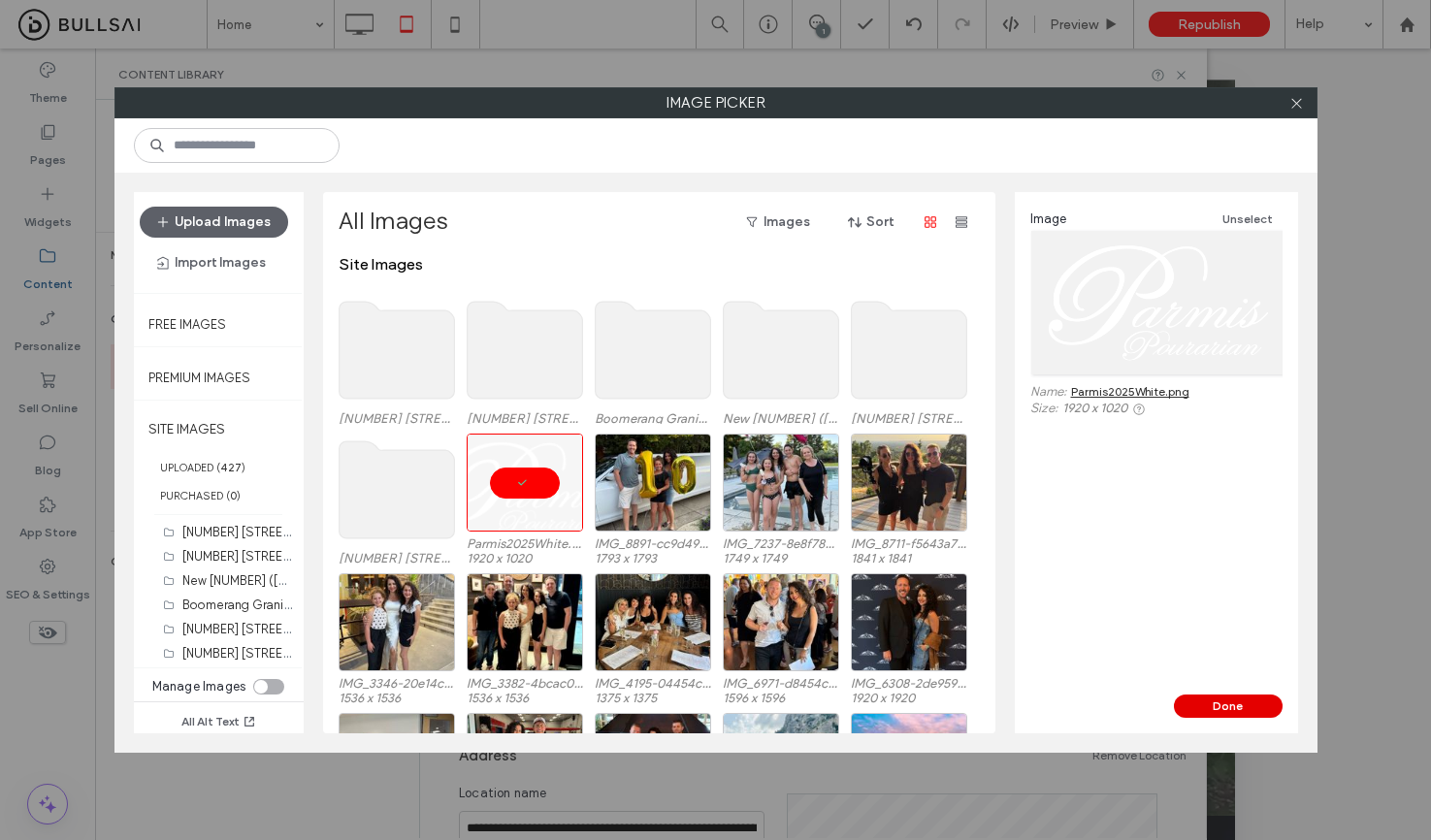 click on "Done" at bounding box center (1228, 706) 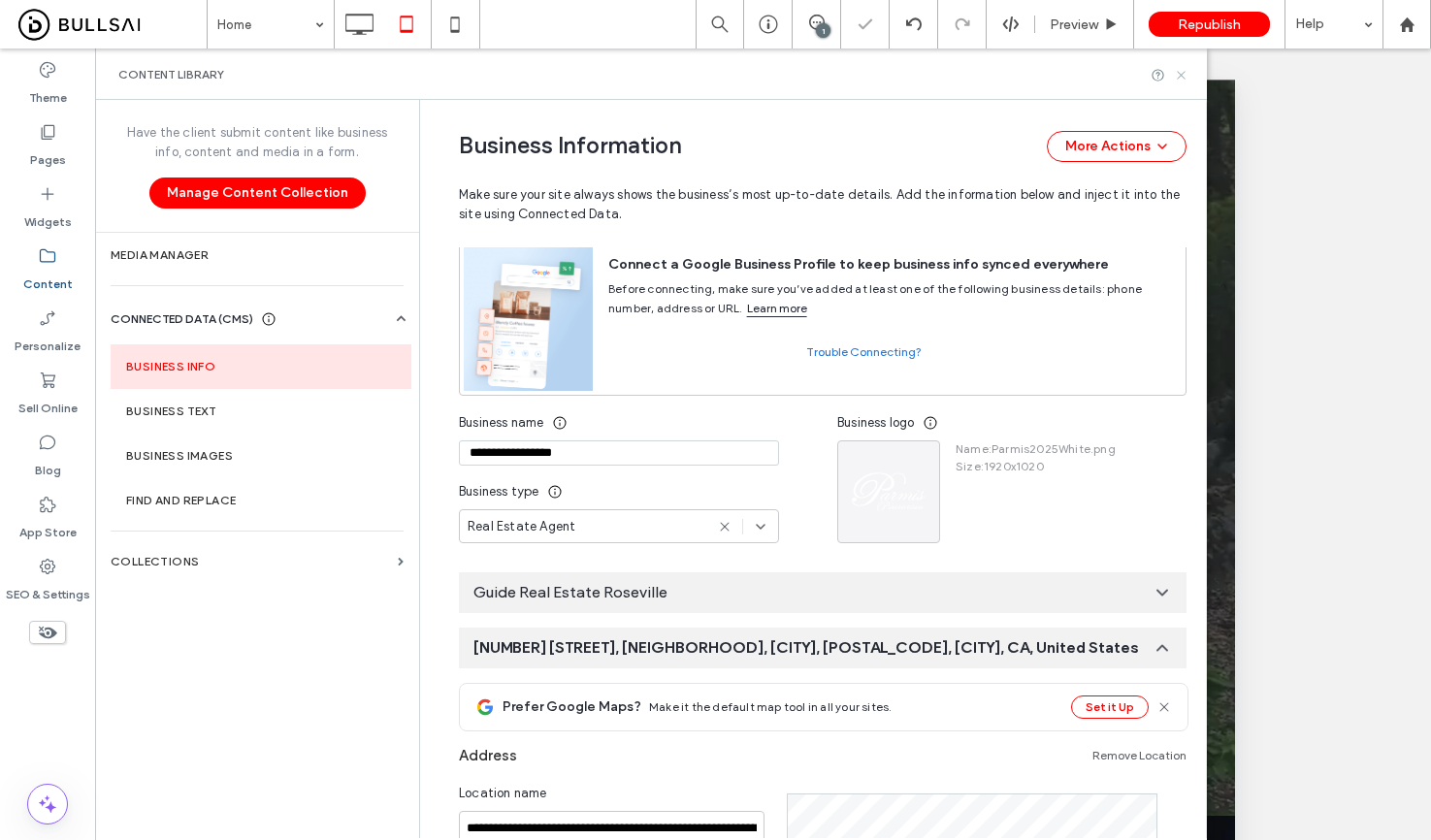 click 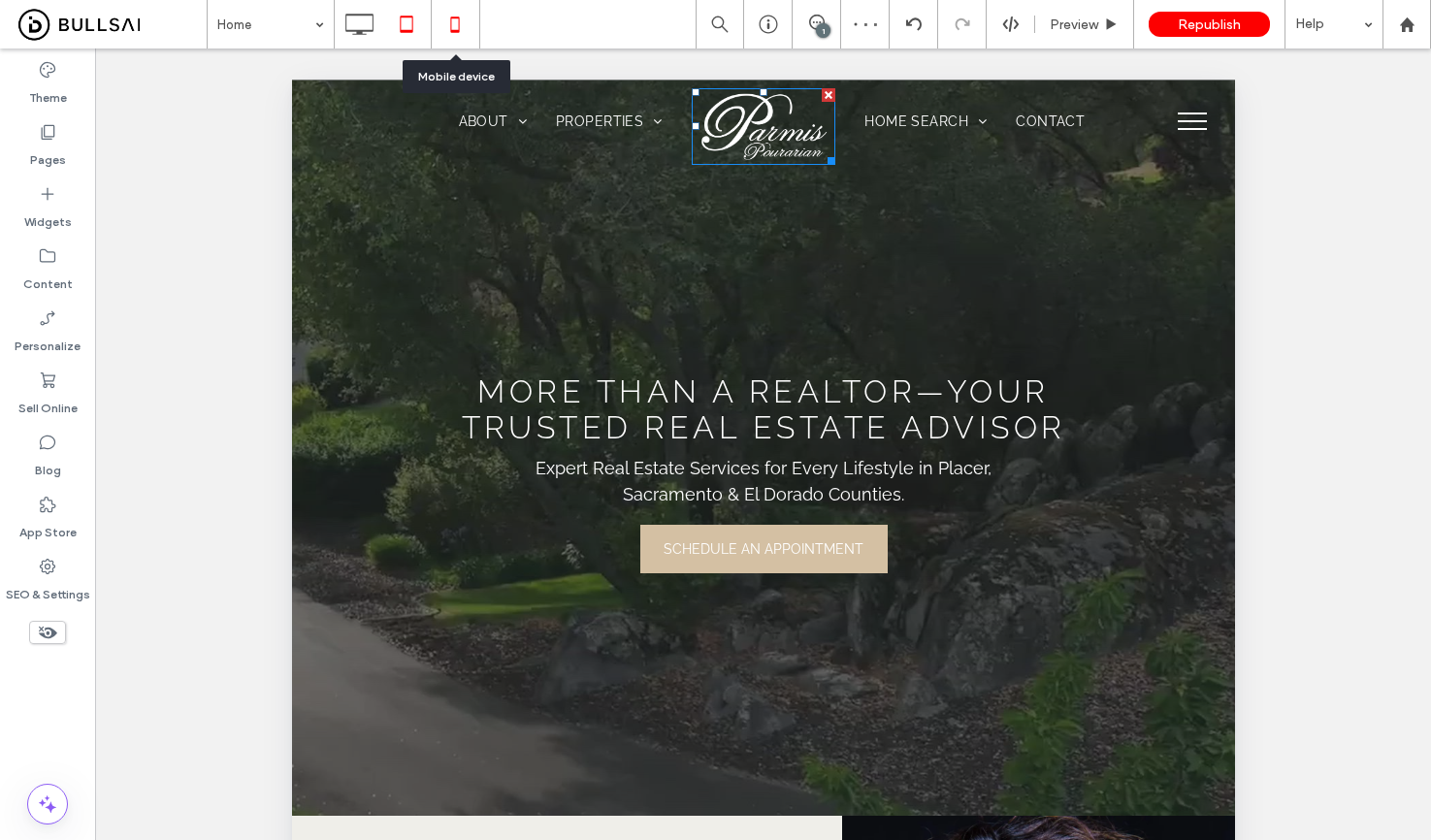 click 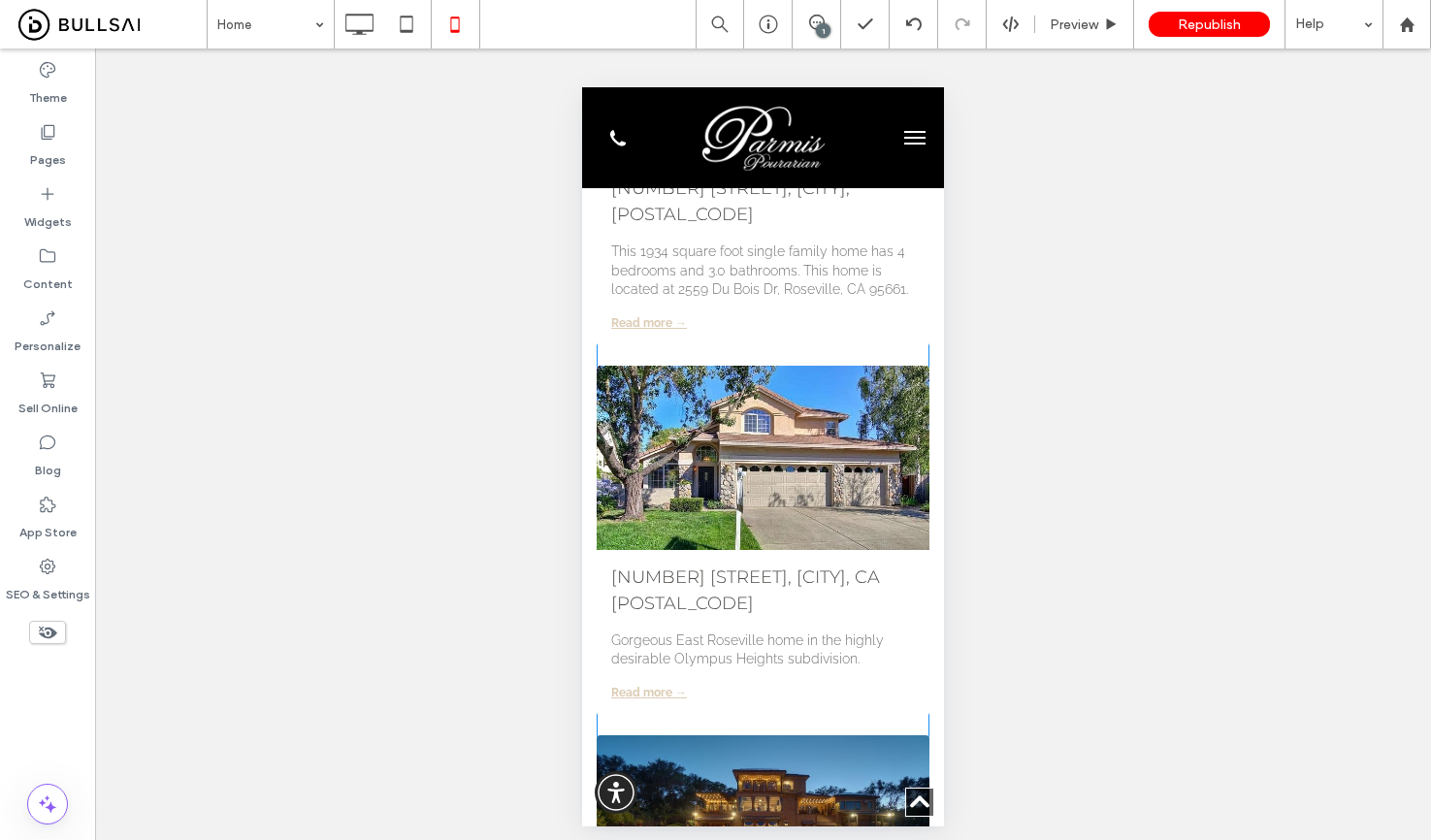 scroll, scrollTop: 4967, scrollLeft: 0, axis: vertical 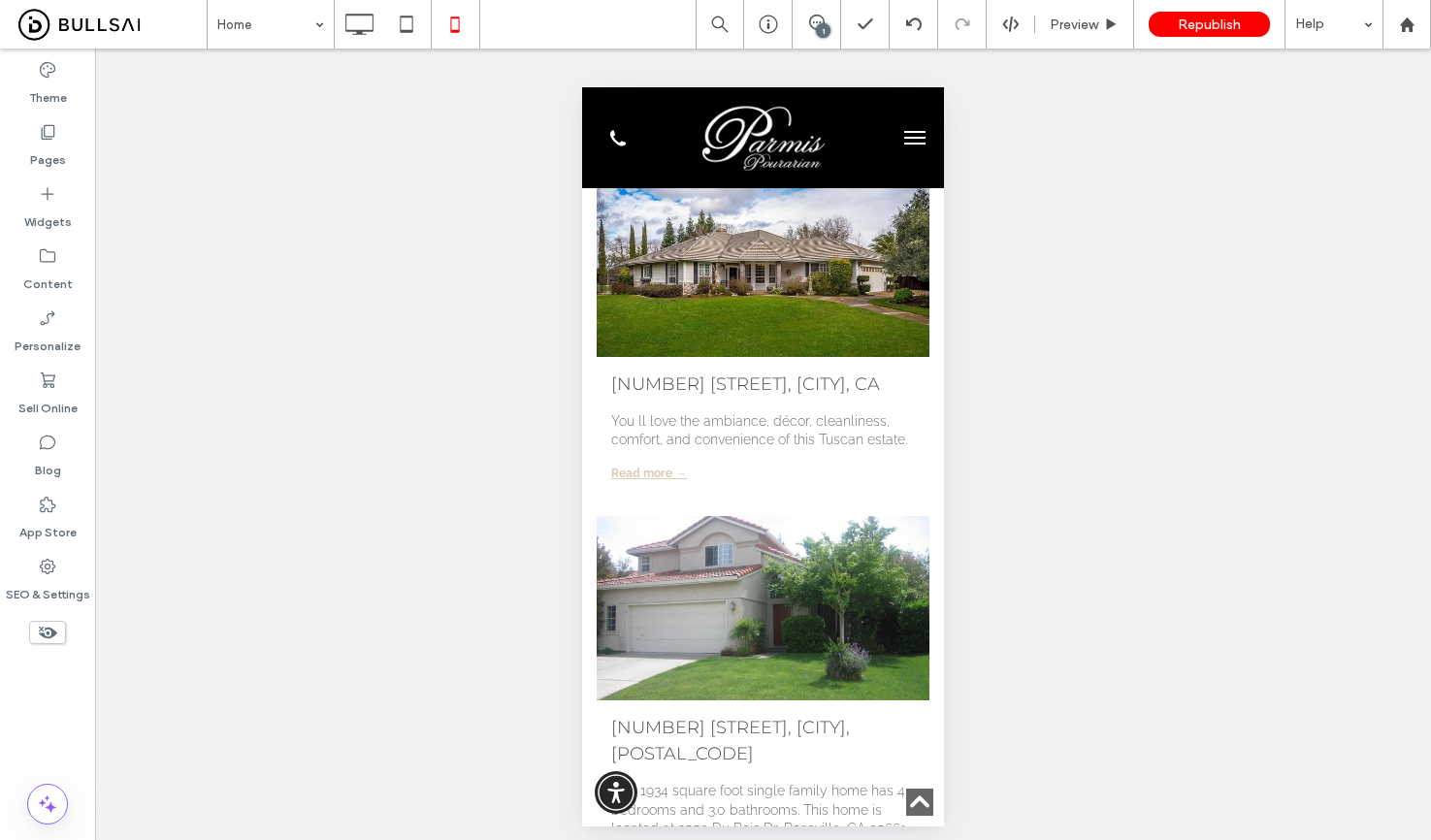 click at bounding box center [915, 138] 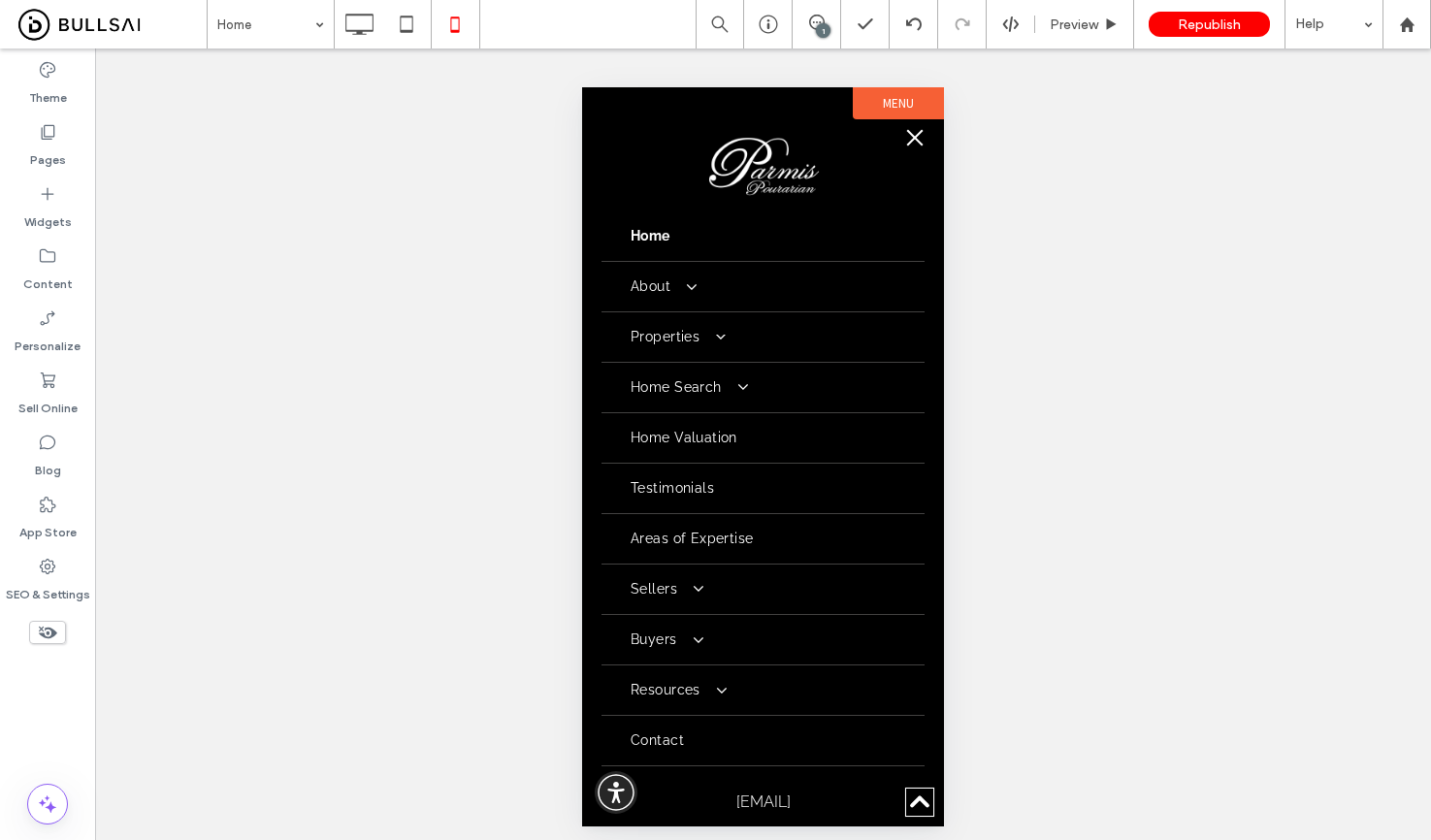 scroll, scrollTop: 4996, scrollLeft: 0, axis: vertical 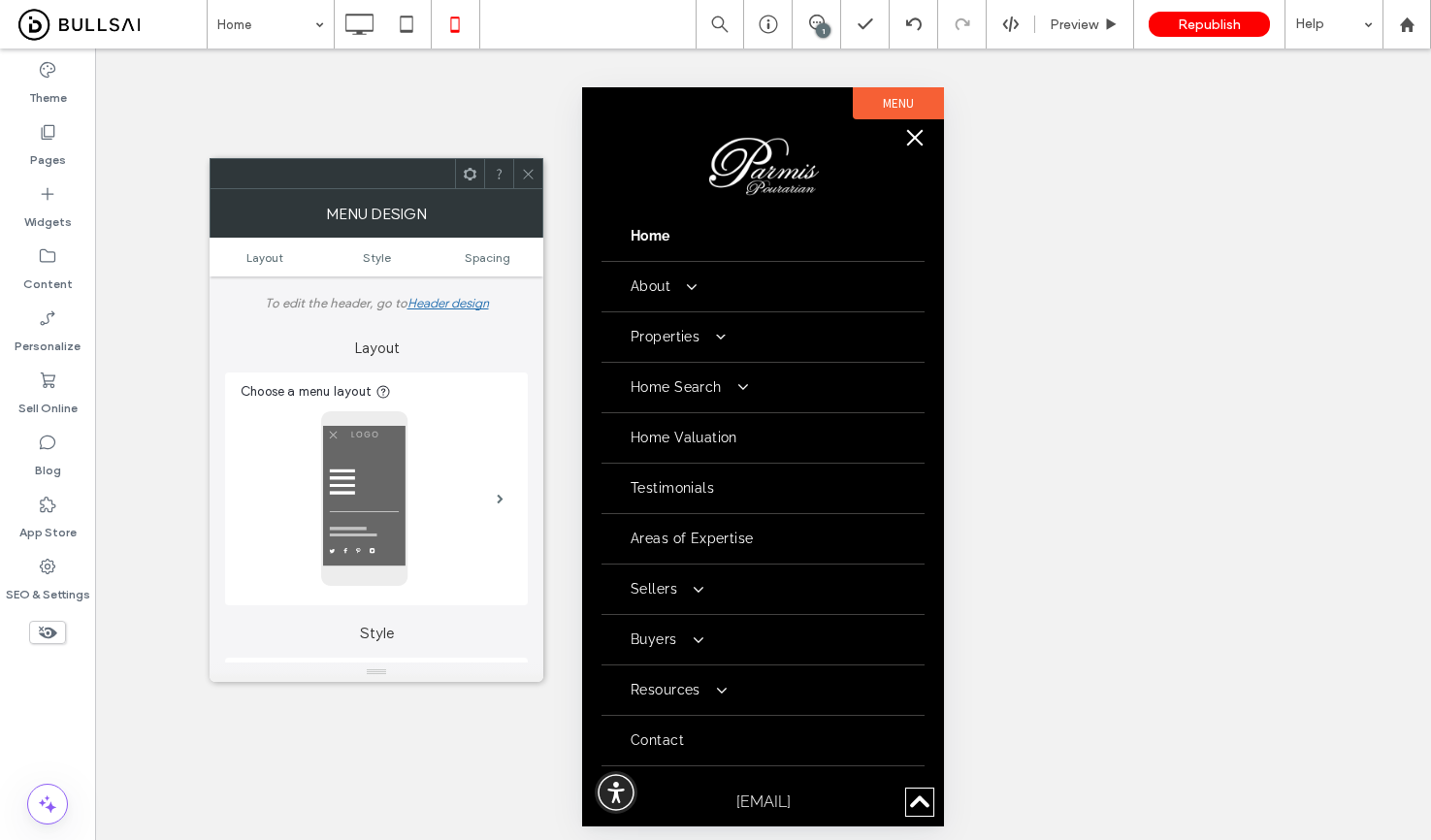 click 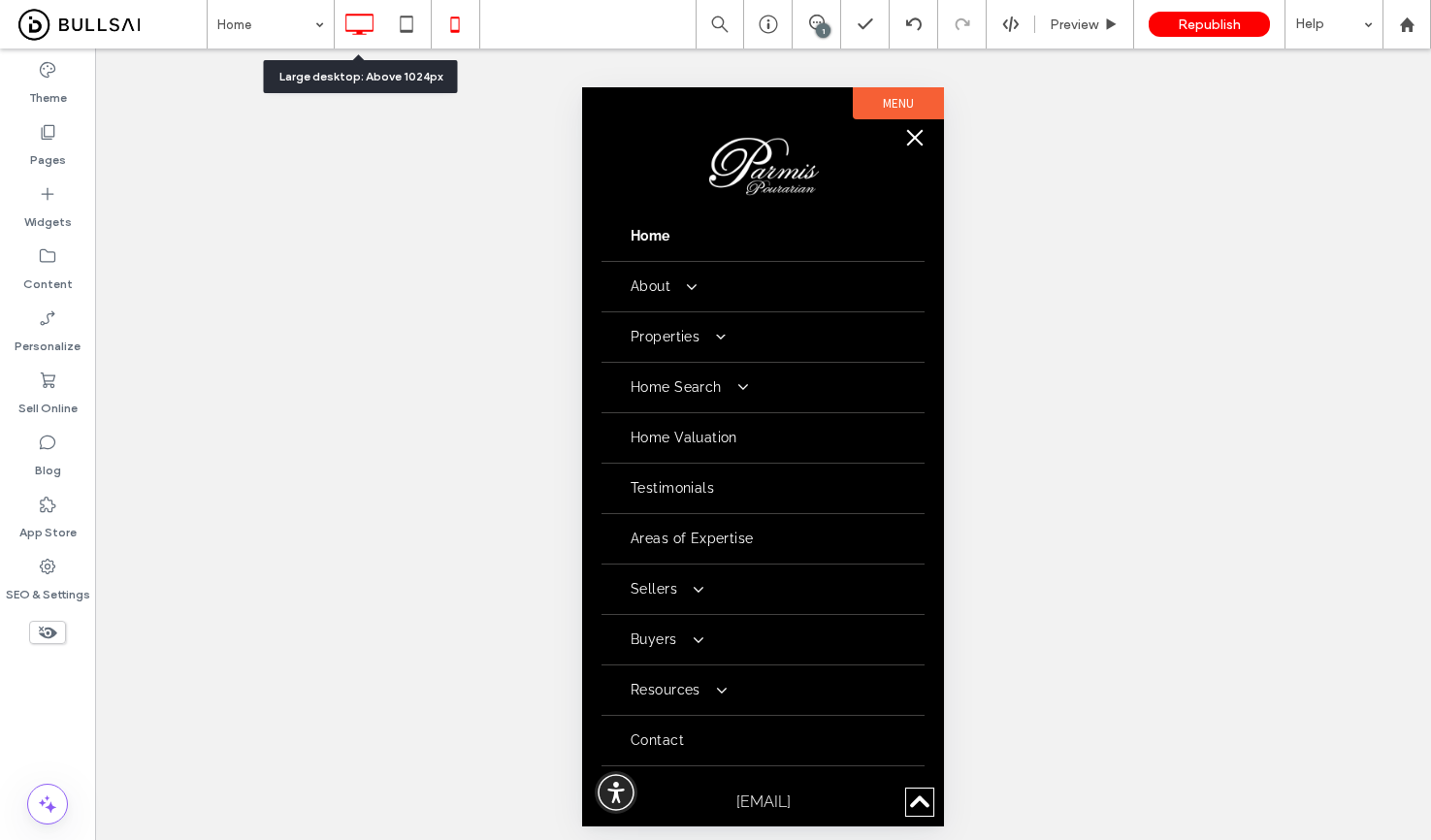 click 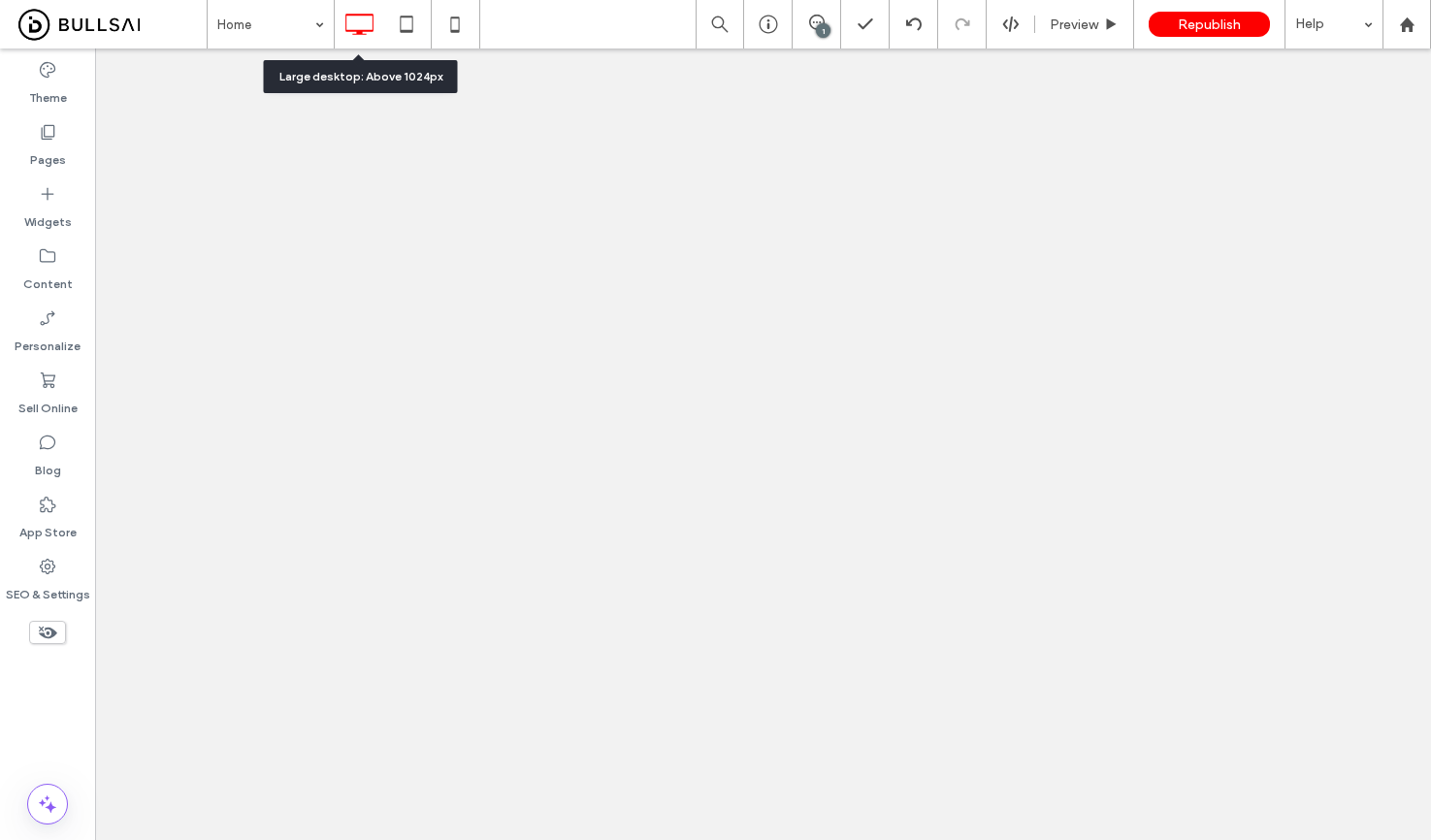 scroll, scrollTop: 0, scrollLeft: 0, axis: both 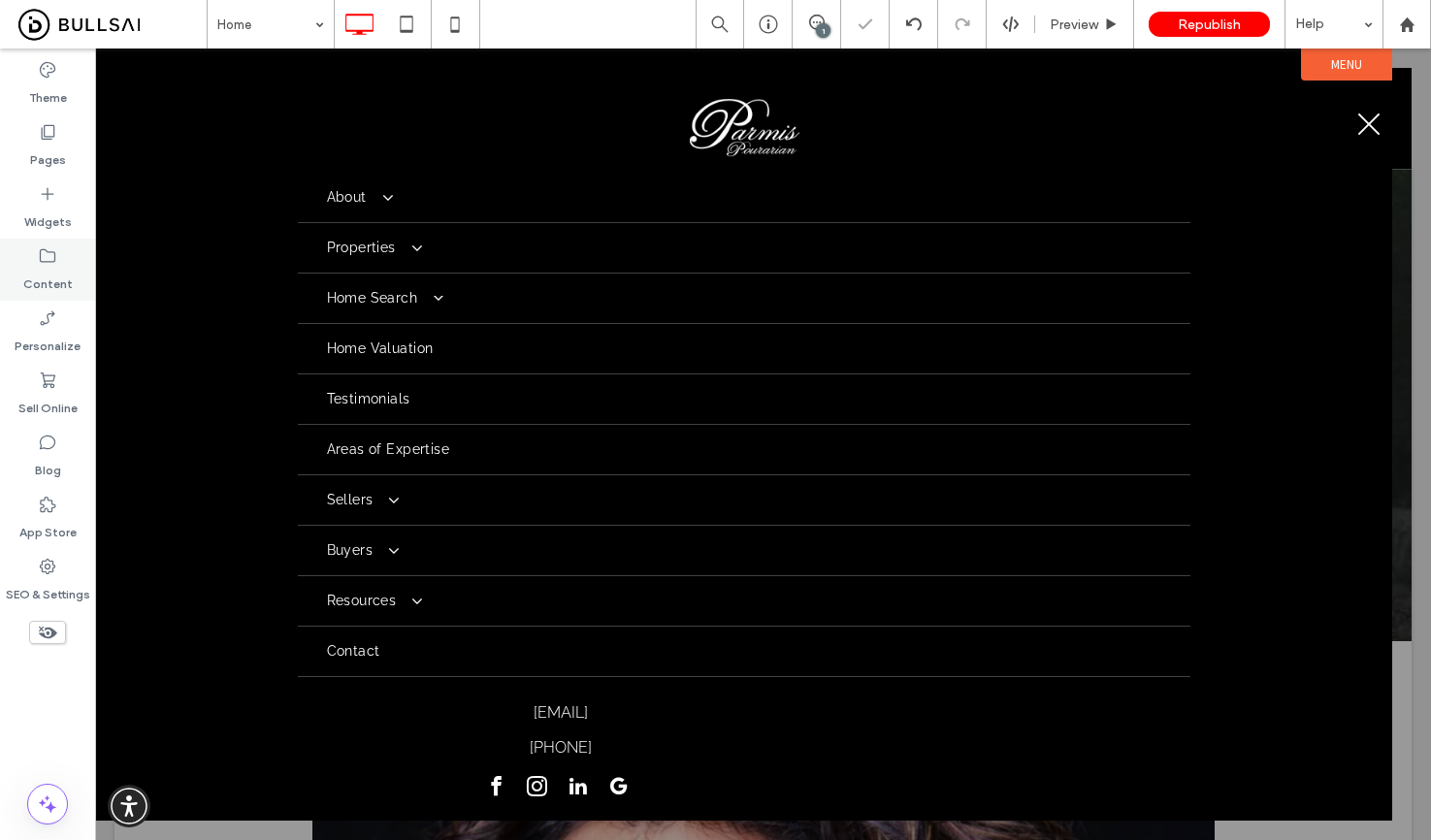 click on "Content" at bounding box center (48, 279) 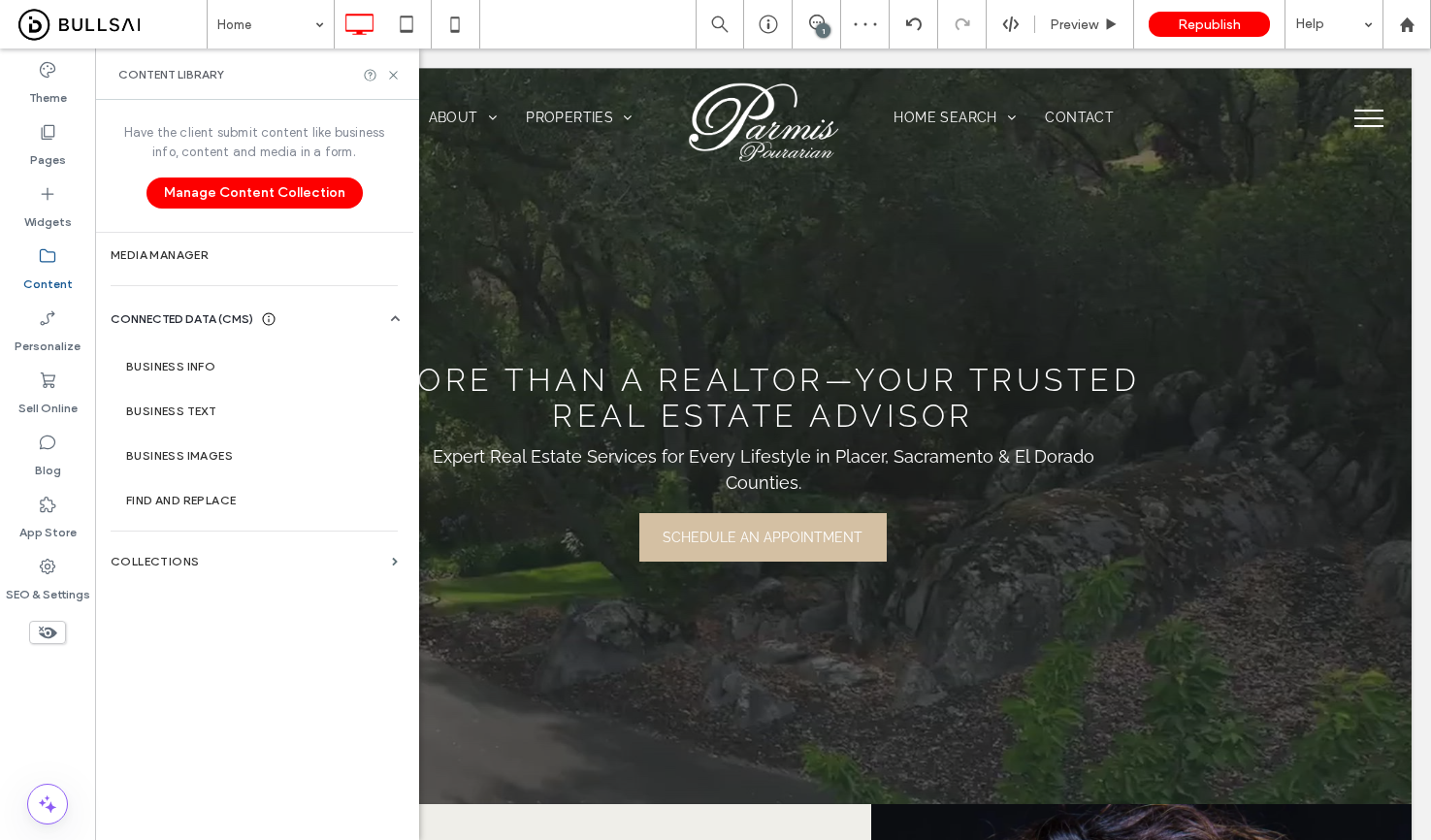 scroll, scrollTop: 0, scrollLeft: 0, axis: both 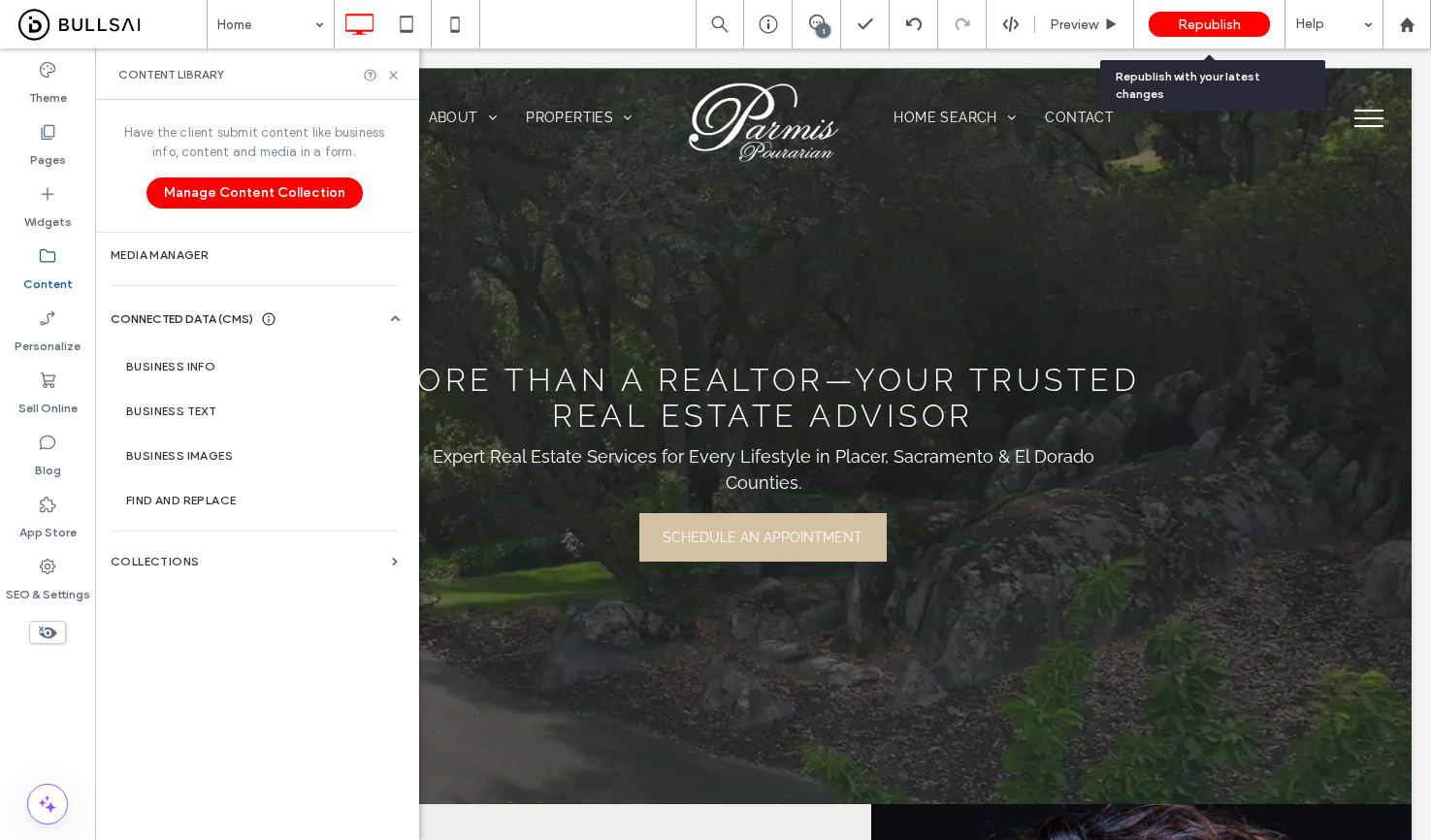 click on "Republish" at bounding box center [1209, 24] 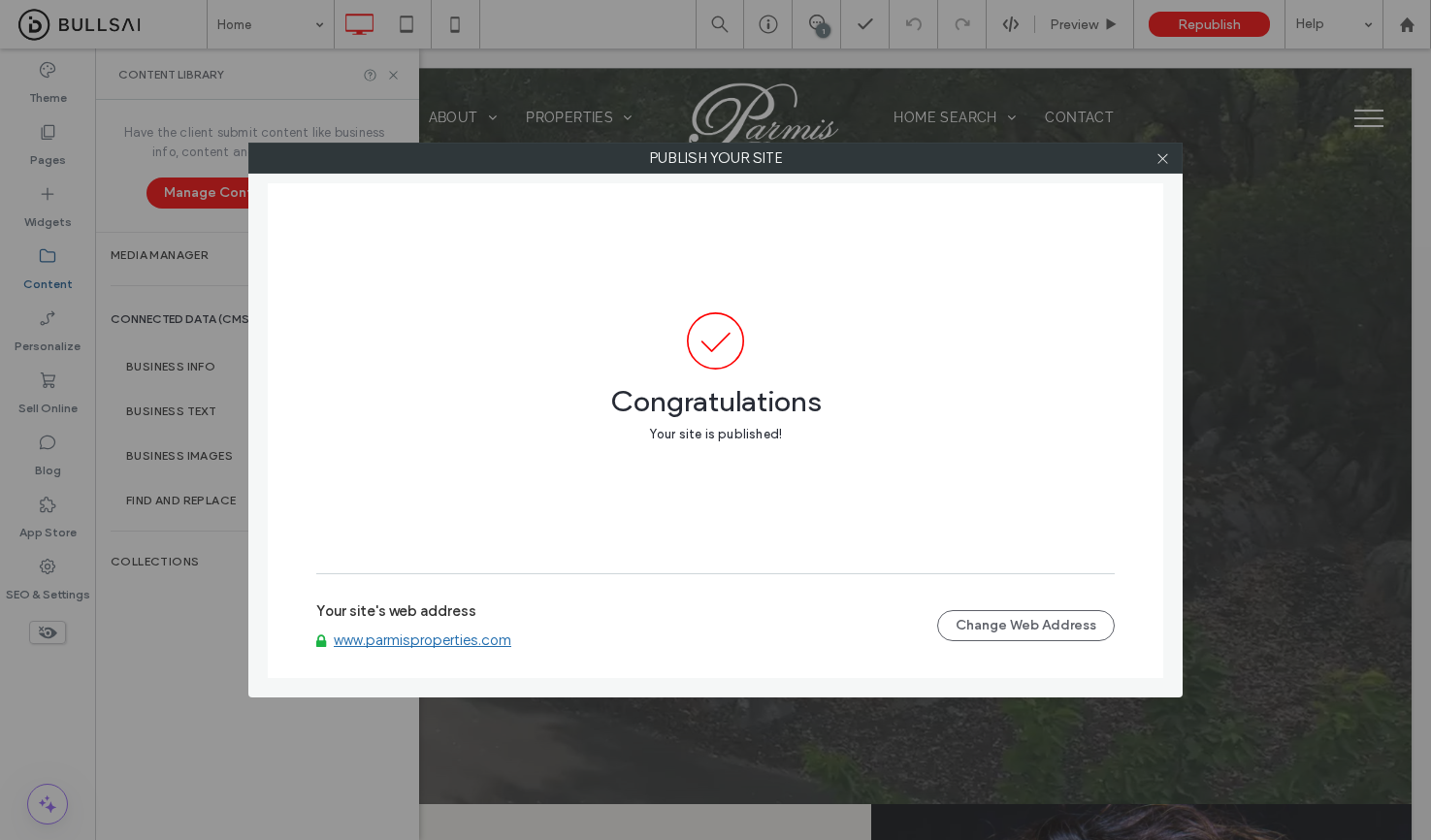 click on "www.parmisproperties.com" at bounding box center [422, 640] 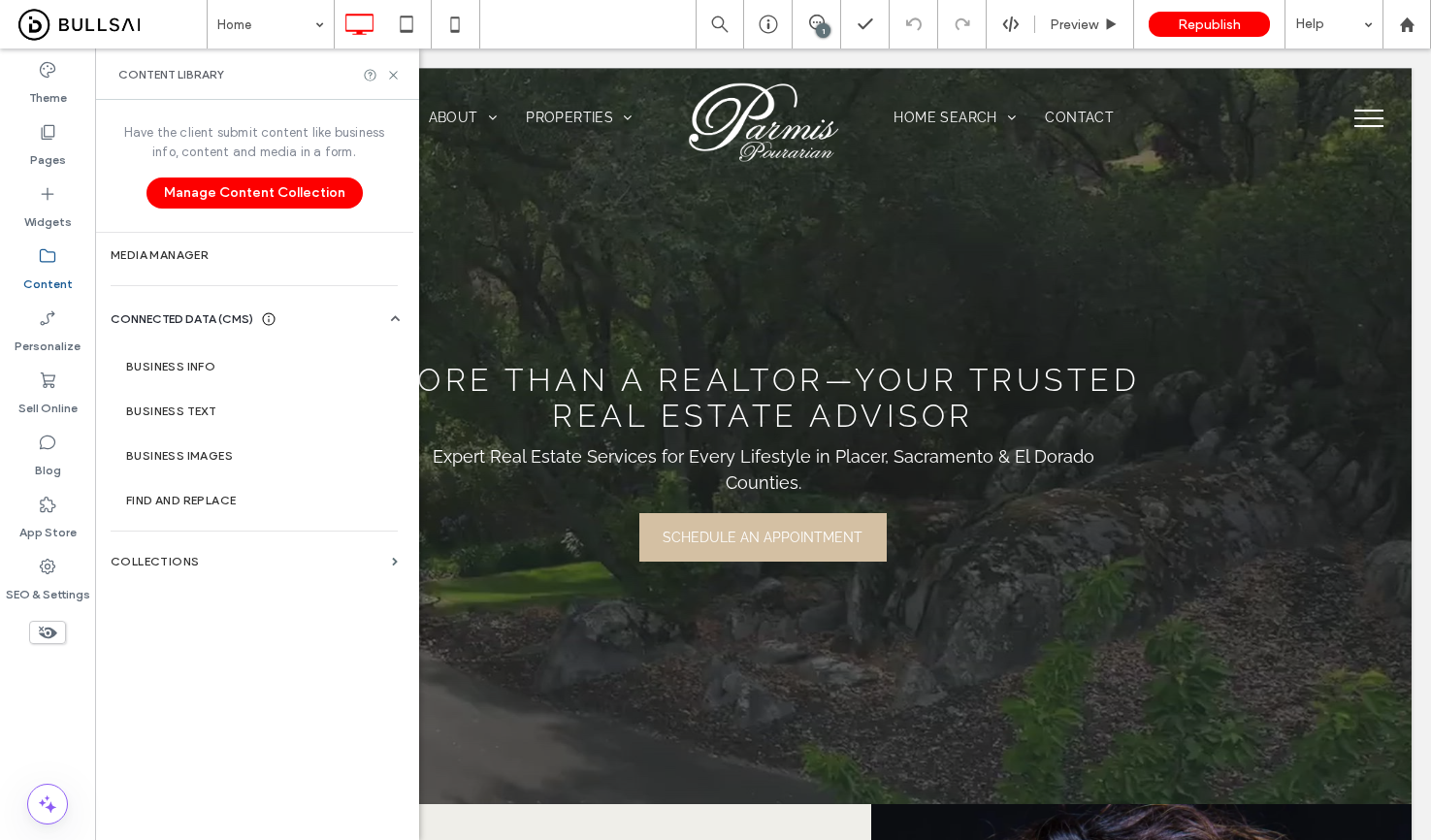click at bounding box center (1369, 118) 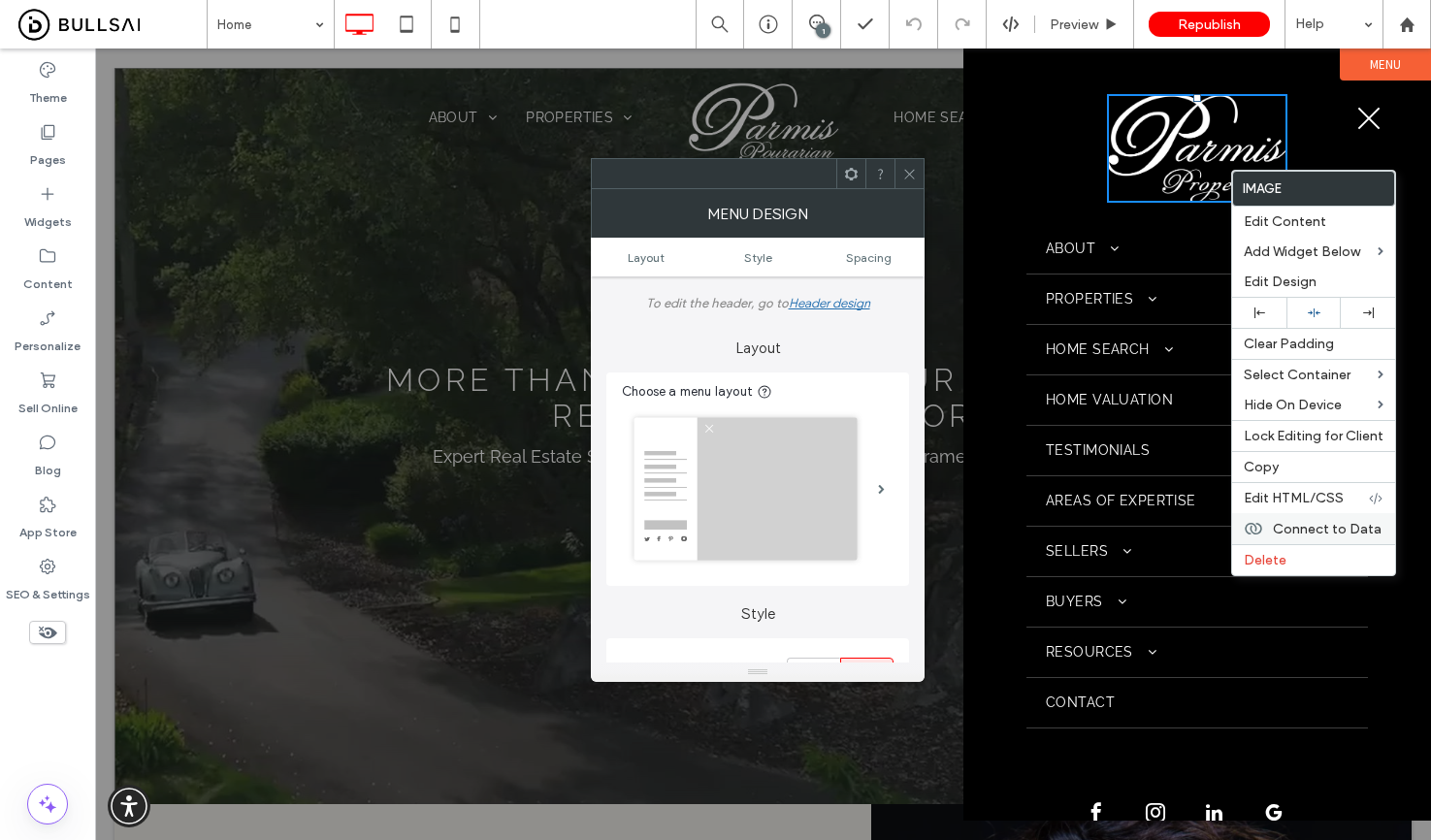 click on "Connect to Data" at bounding box center [1327, 529] 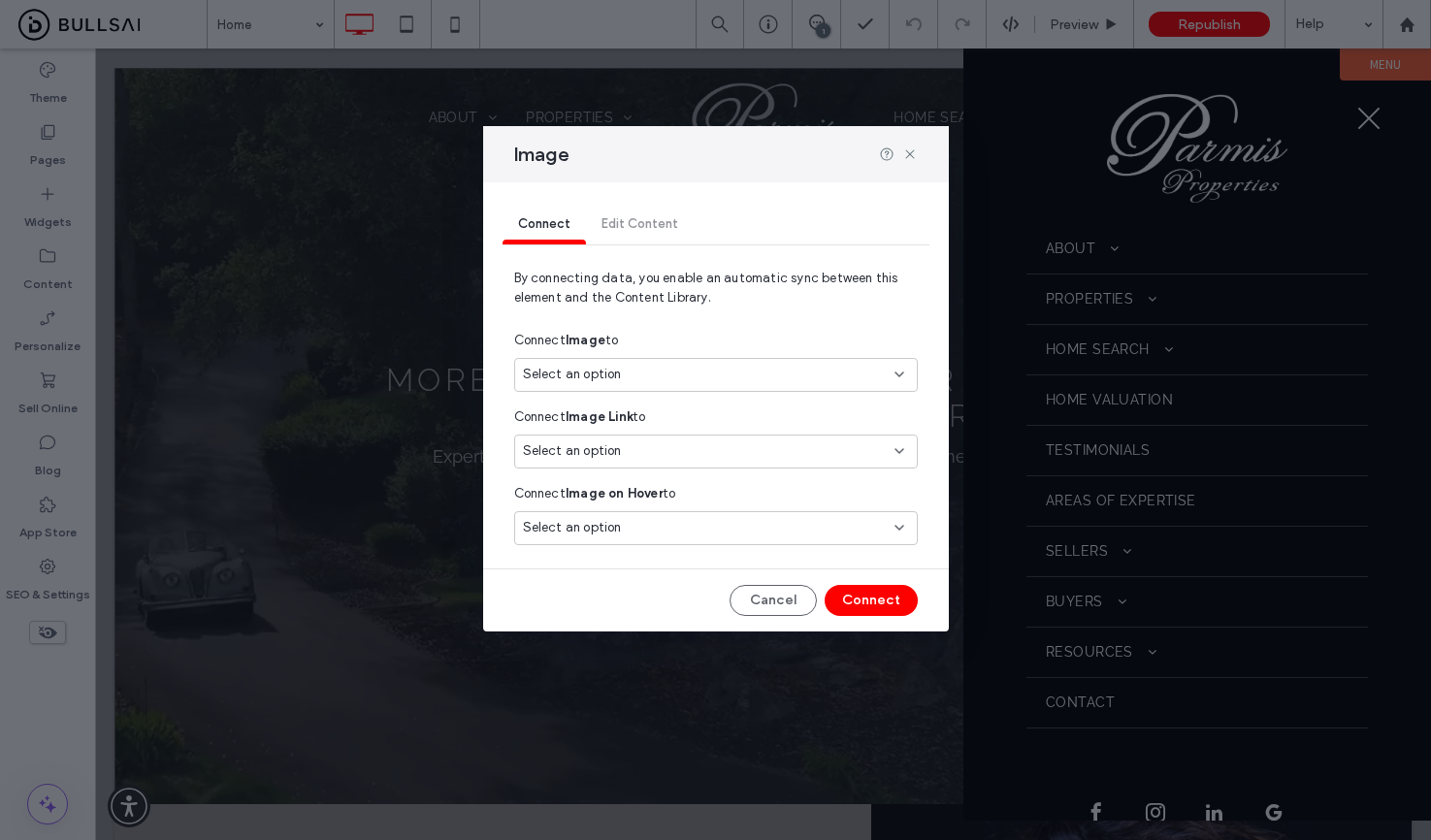 click on "Select an option" at bounding box center [704, 374] 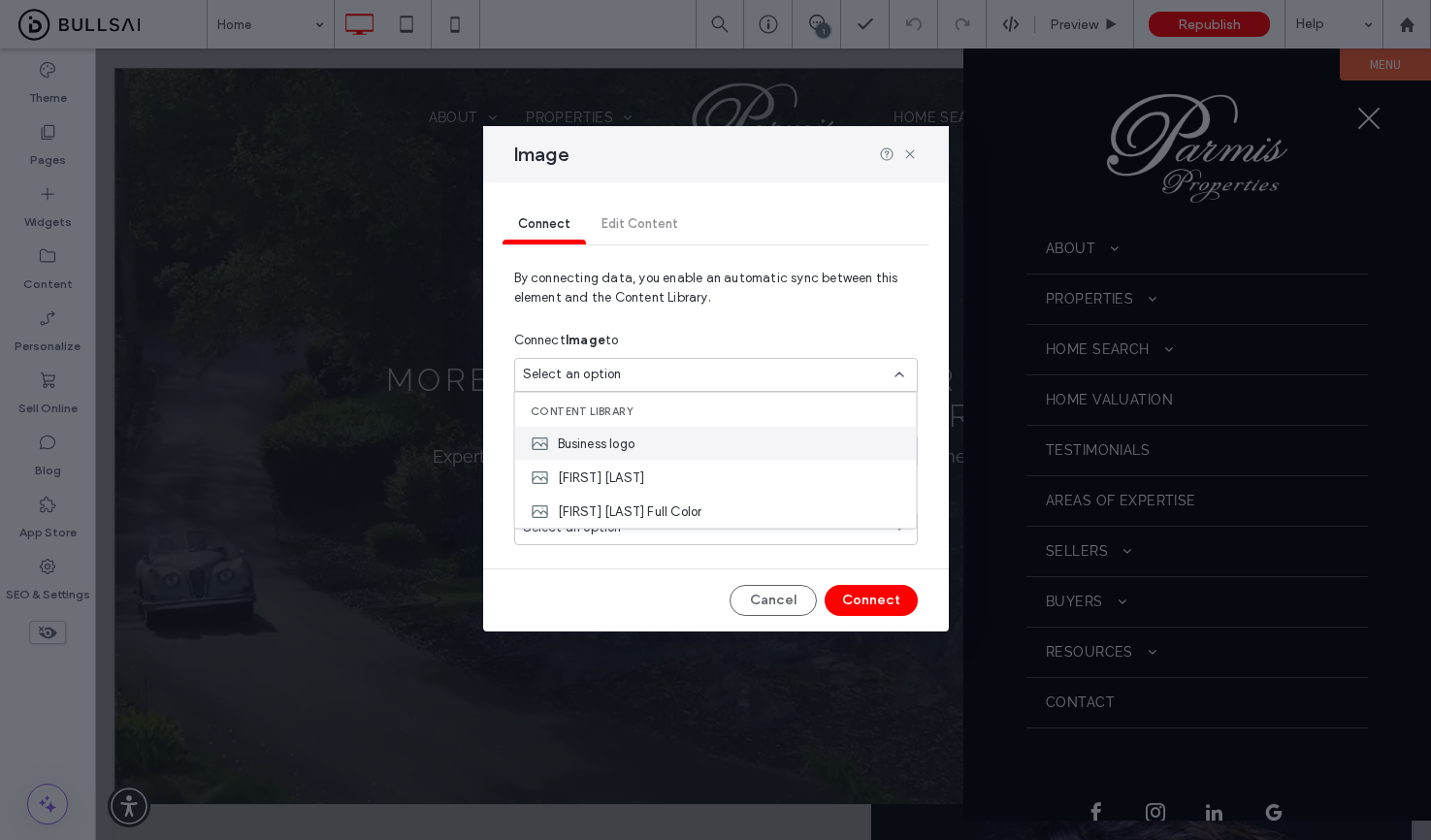 click on "Business logo" at bounding box center [597, 443] 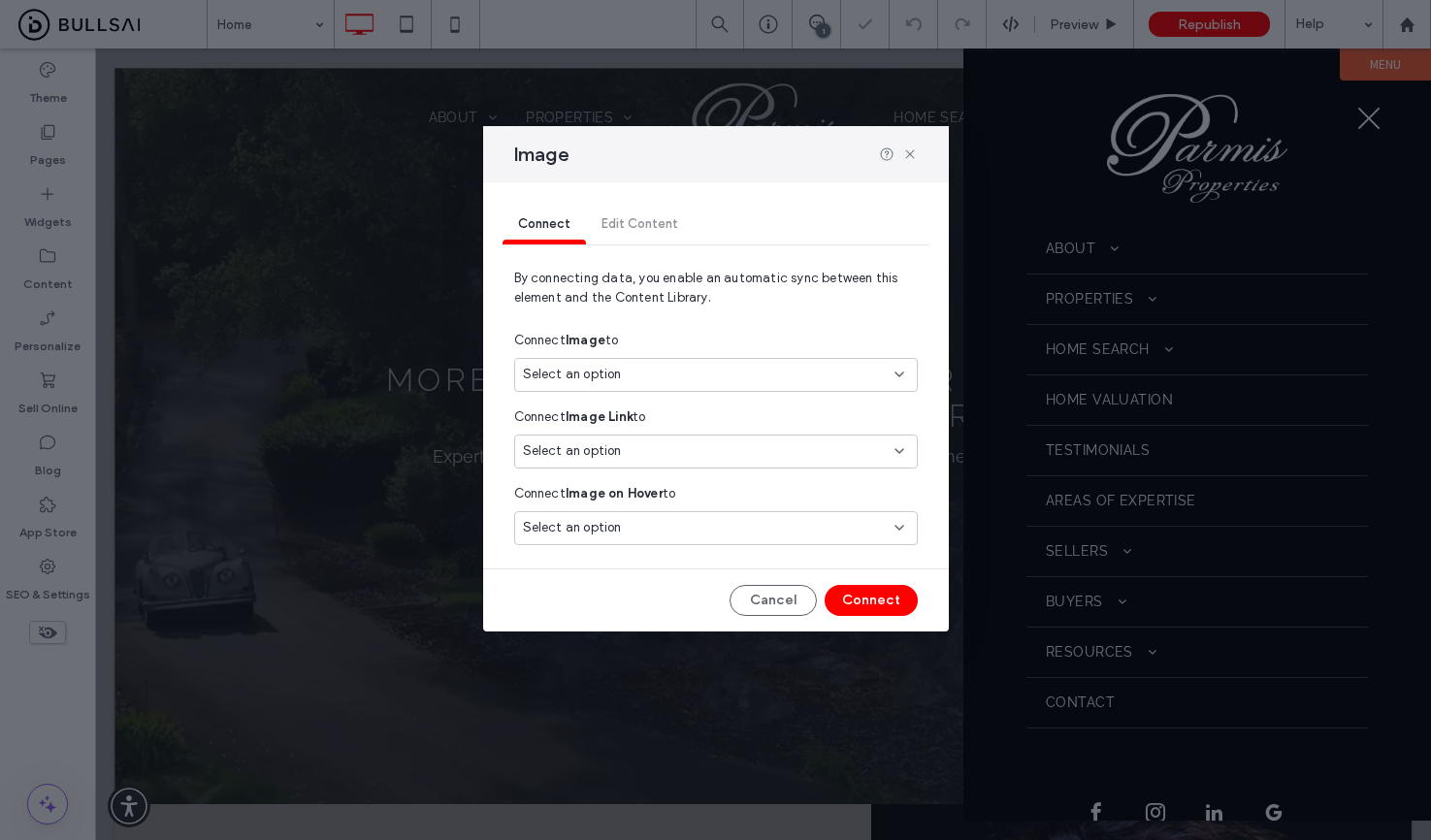 click on "Select an option" at bounding box center [704, 451] 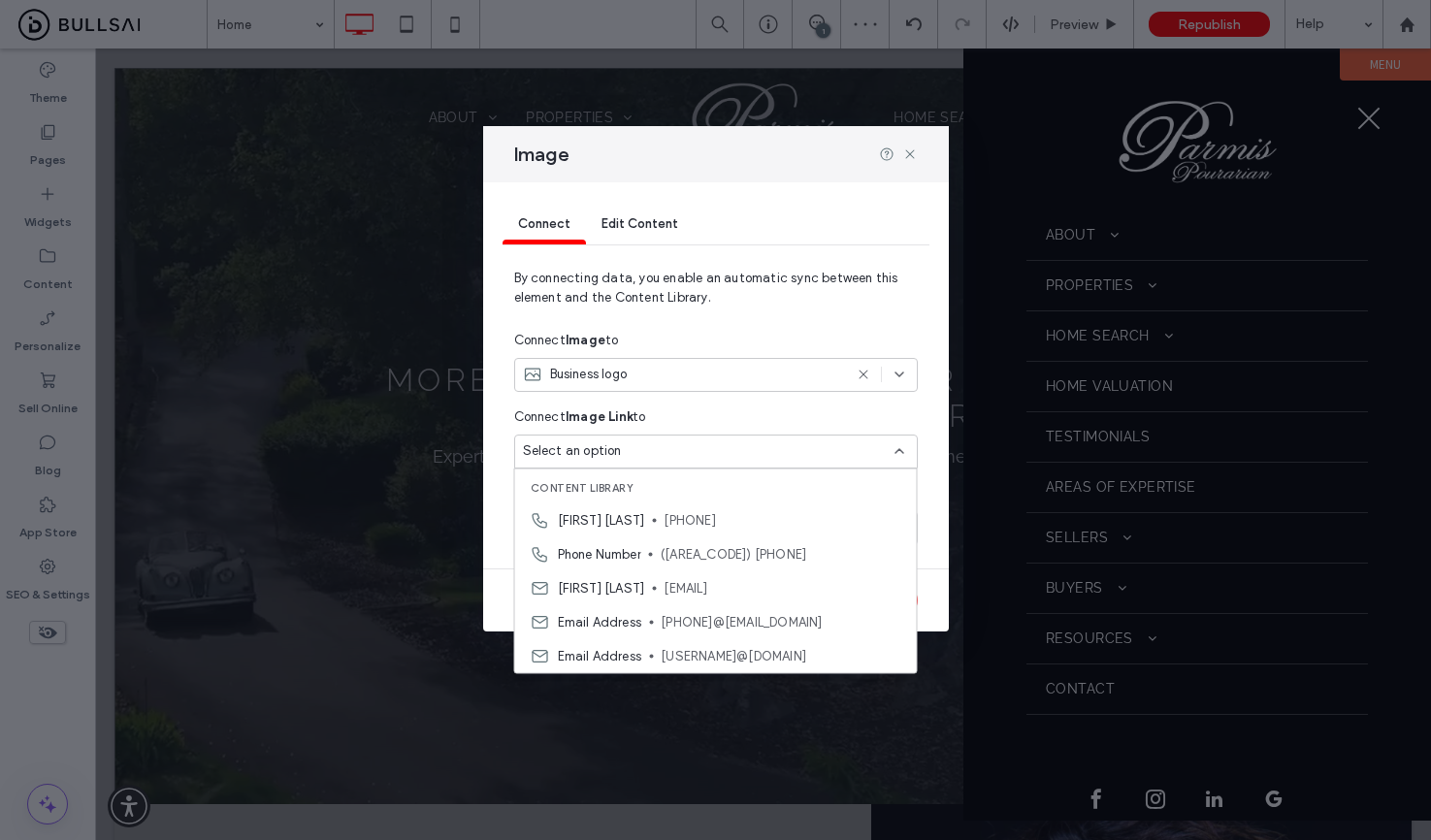 click on "Business logo" at bounding box center (716, 374) 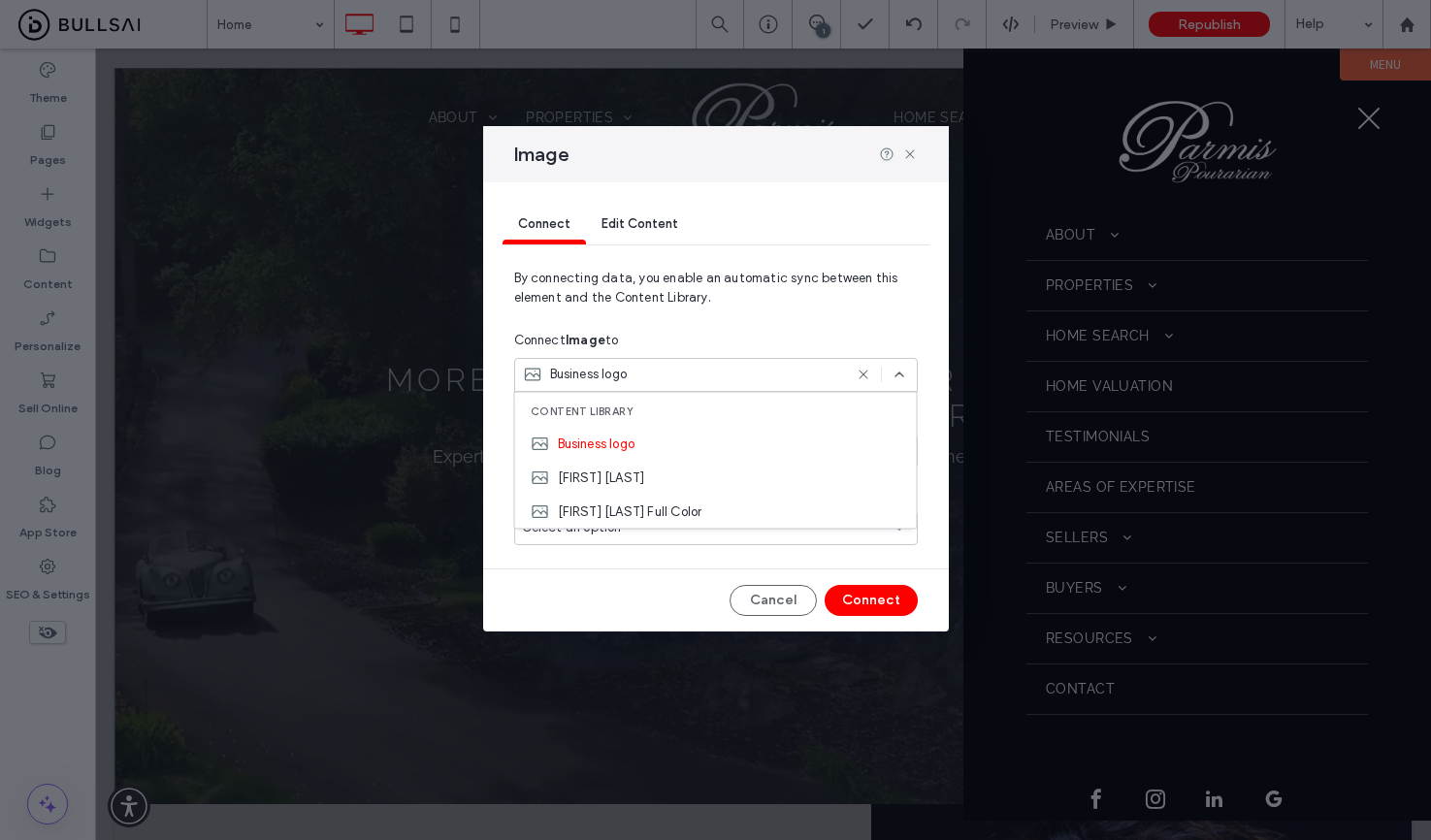 click on "By connecting data, you enable an automatic sync between this element and the Content Library." at bounding box center (716, 296) 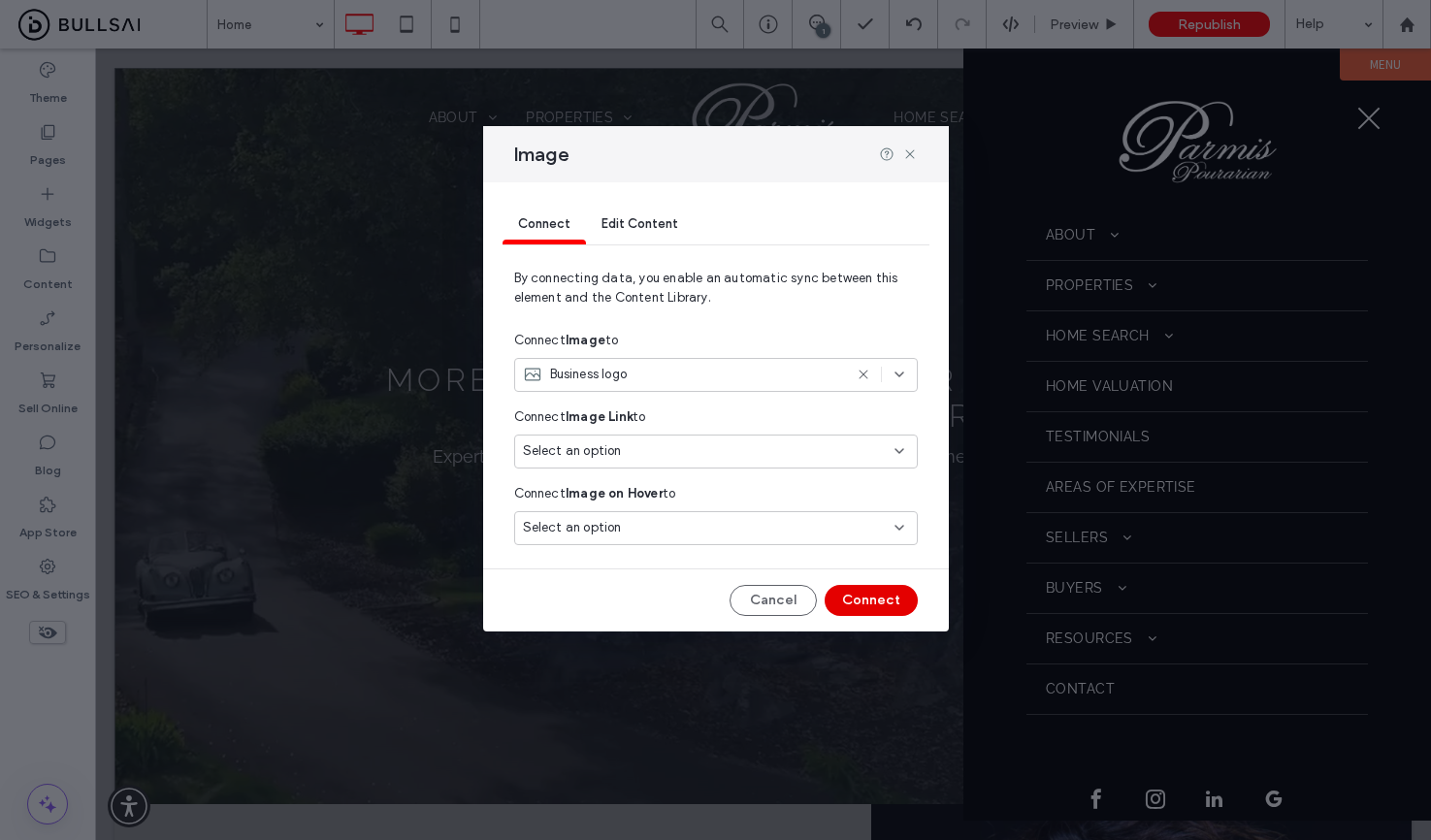 click on "Connect" at bounding box center [871, 600] 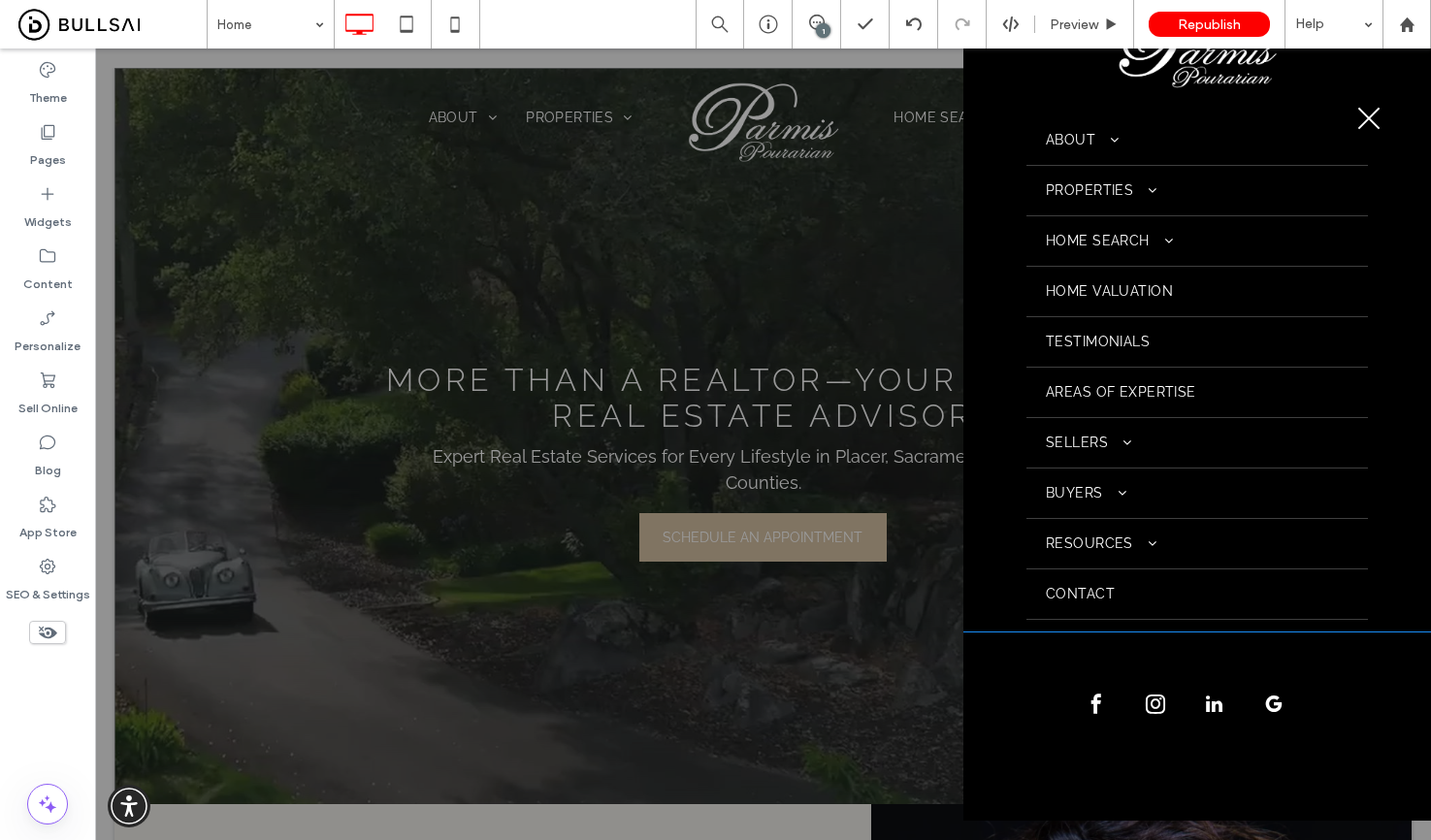 scroll, scrollTop: 0, scrollLeft: 0, axis: both 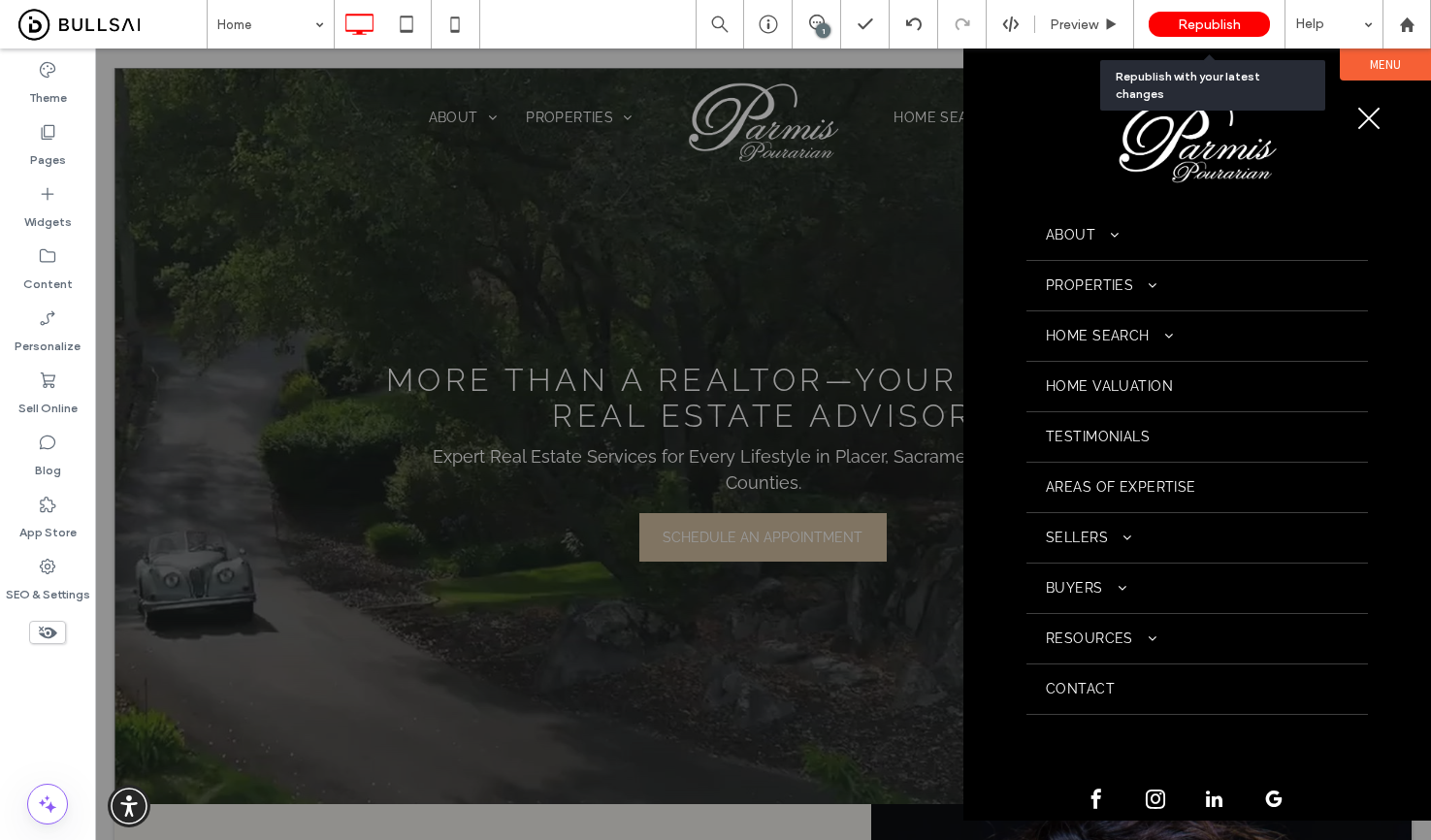 click on "Republish" at bounding box center (1209, 24) 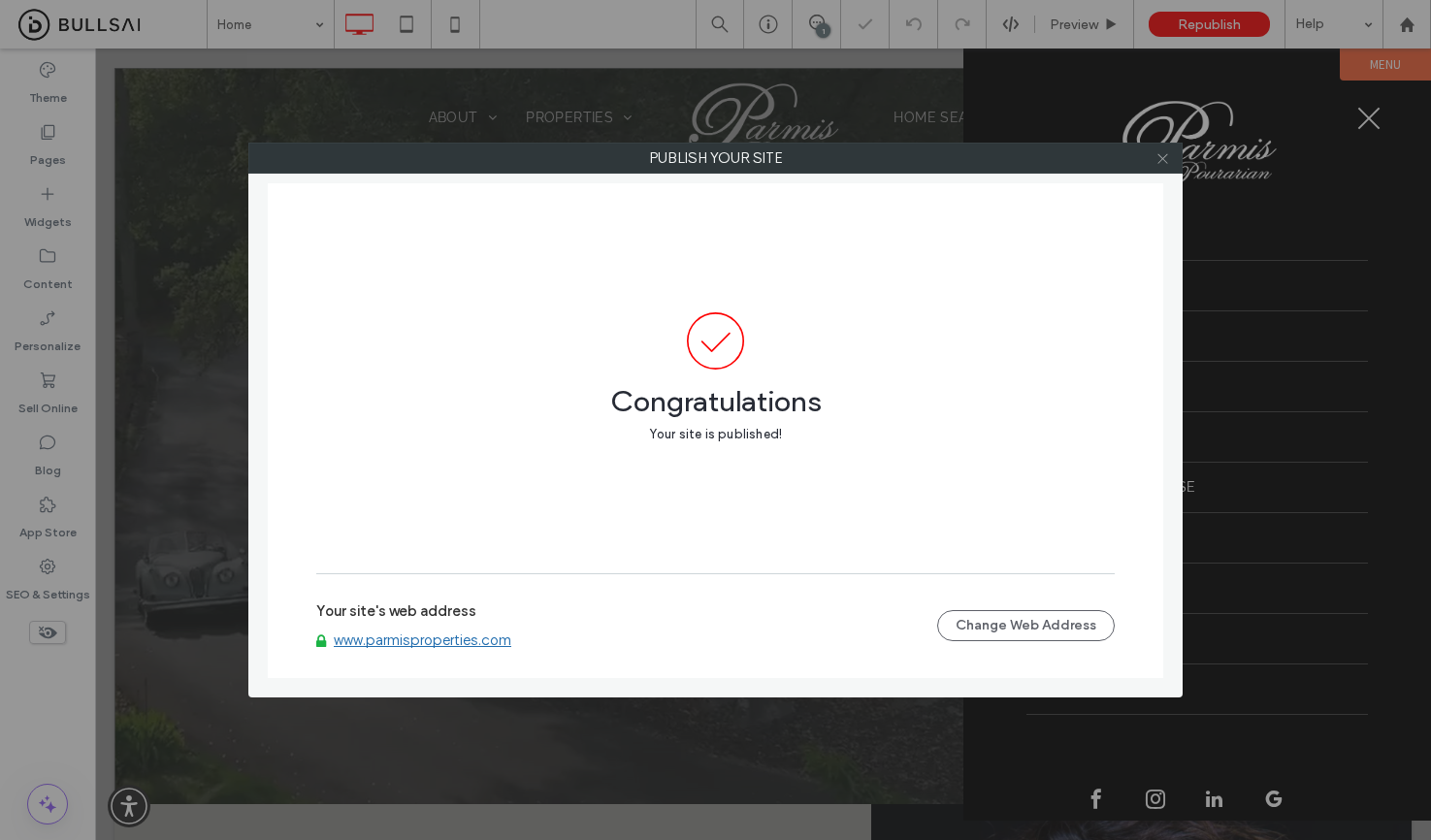 click 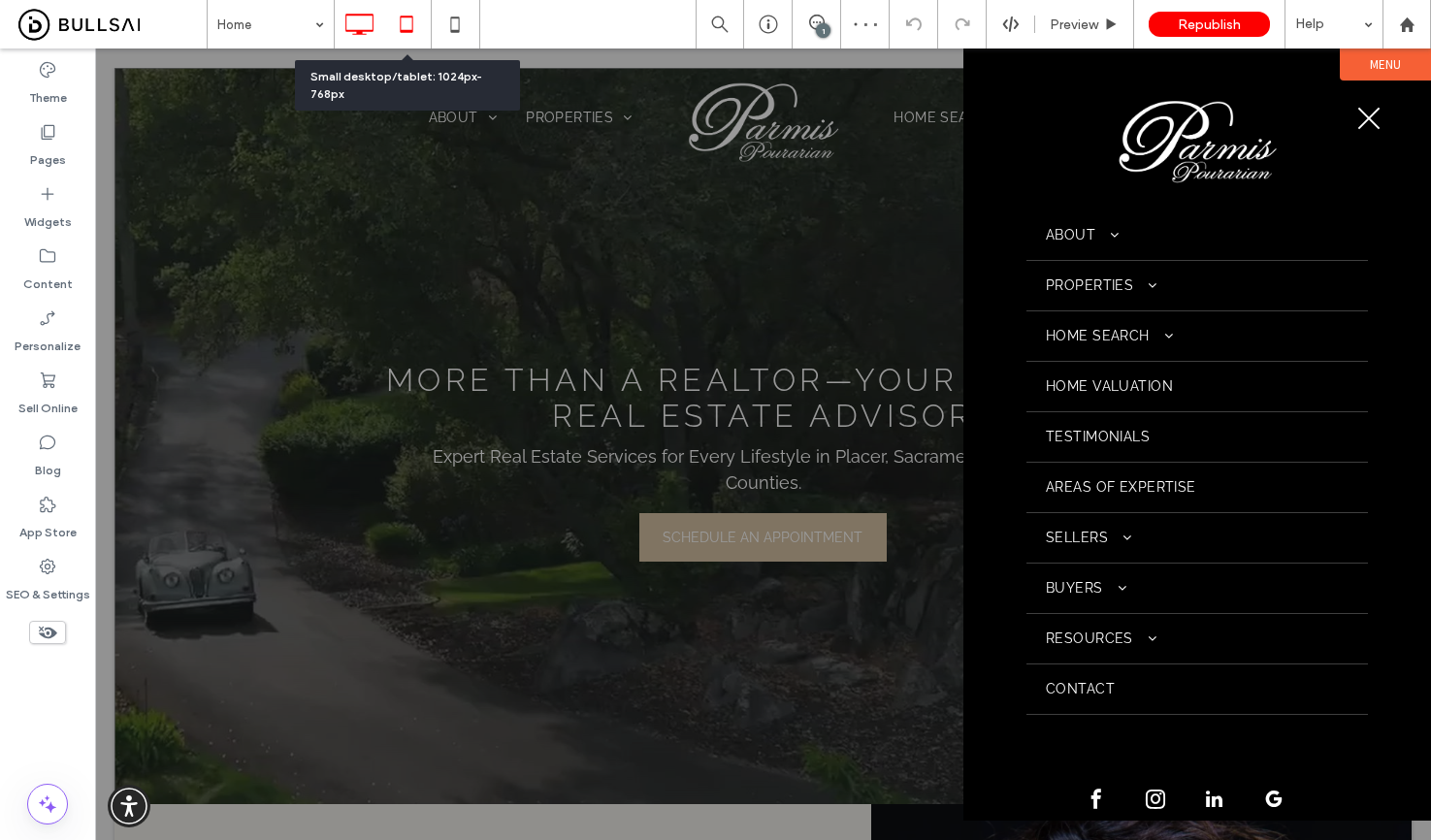 drag, startPoint x: 409, startPoint y: 36, endPoint x: 594, endPoint y: 18, distance: 185.87361 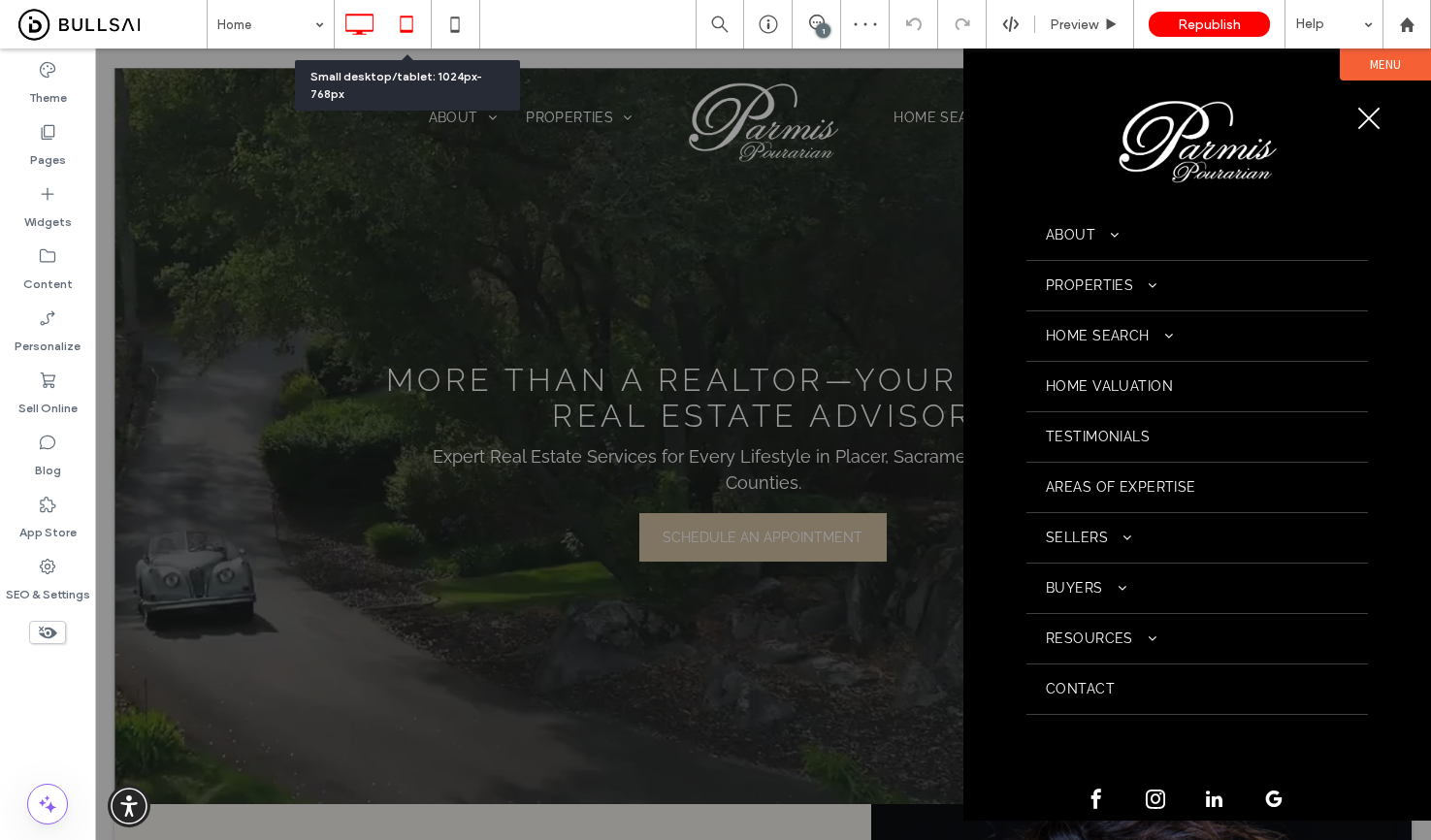 click 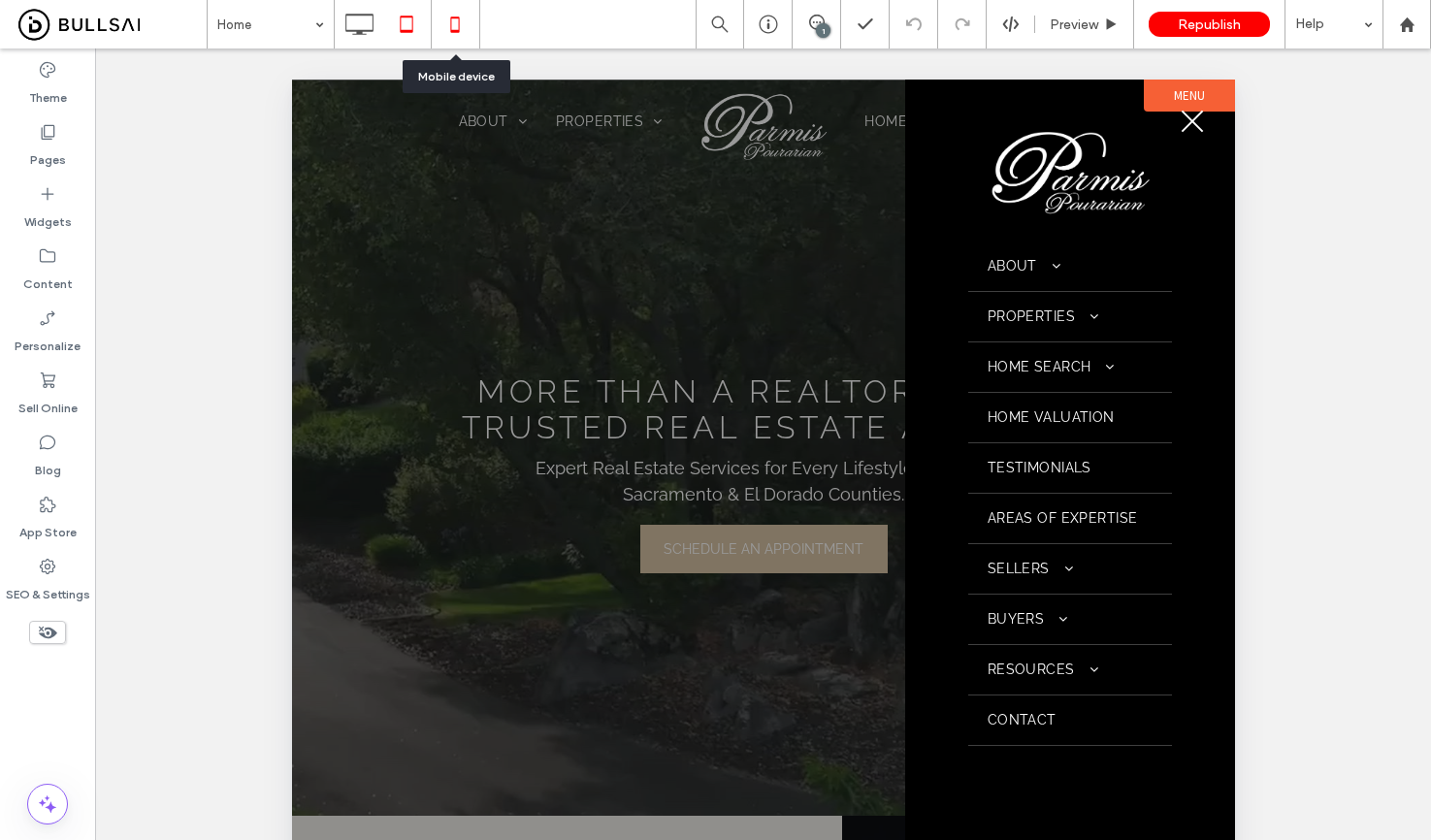click 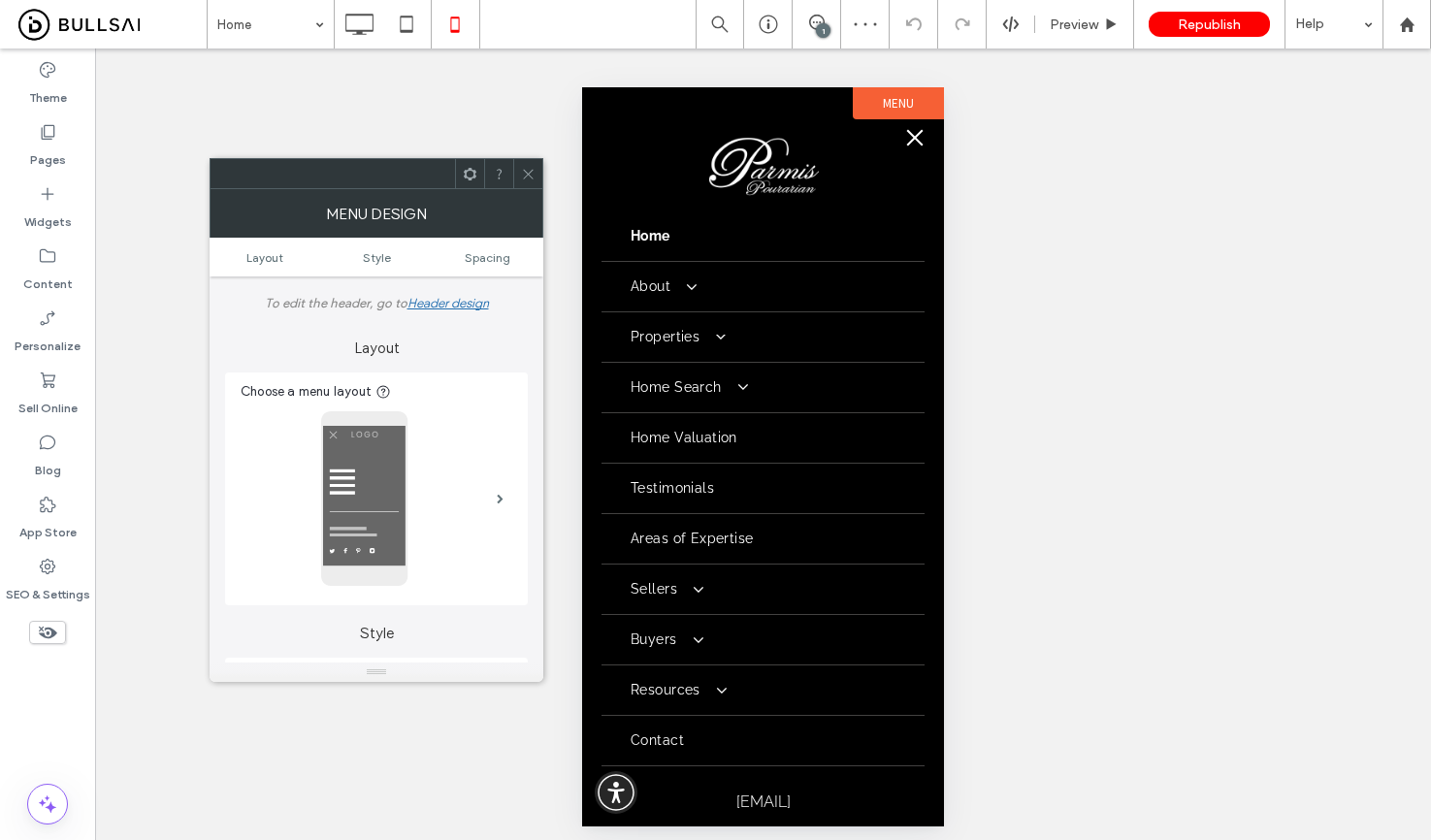 scroll, scrollTop: 0, scrollLeft: 0, axis: both 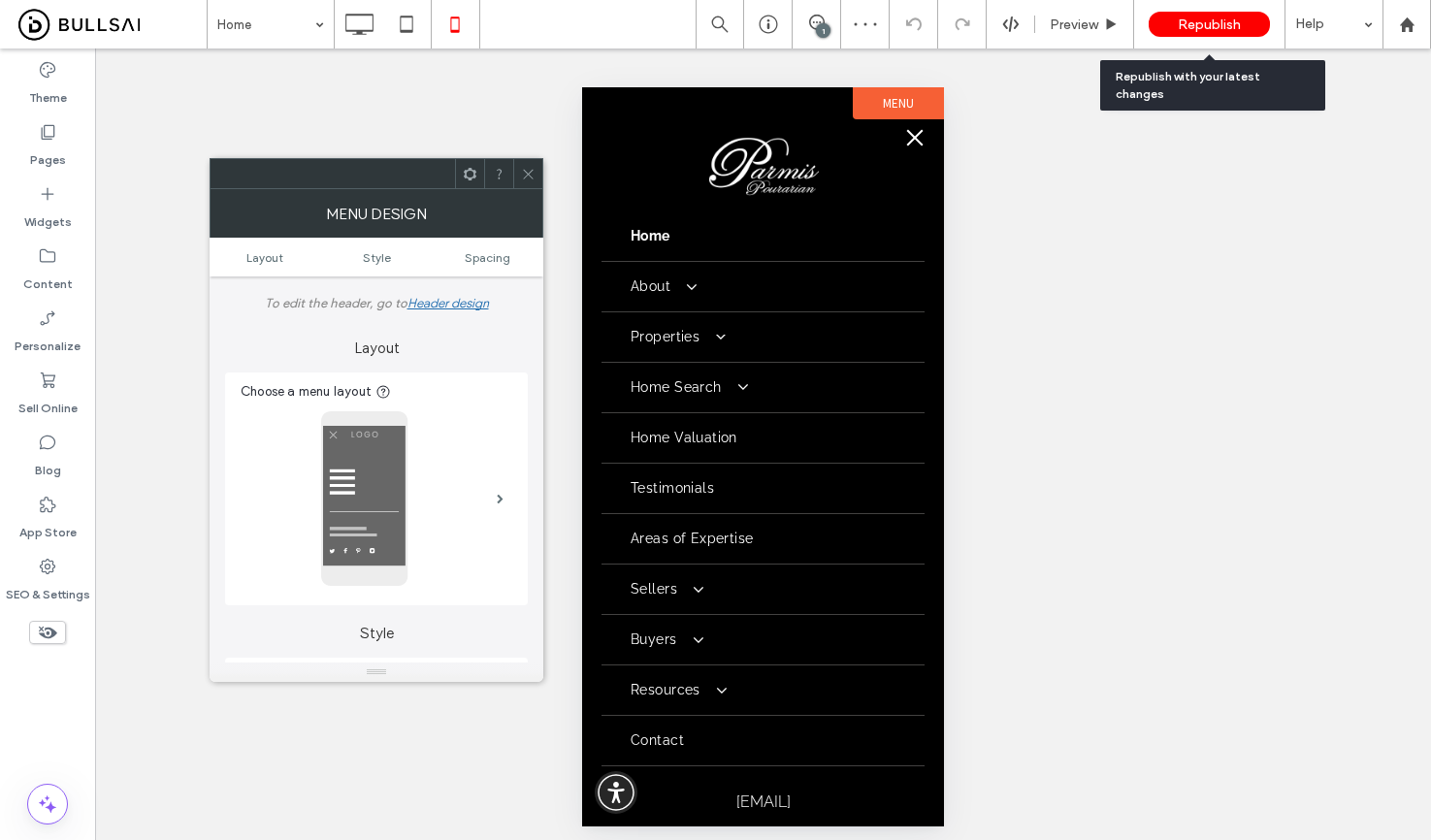click on "Republish" at bounding box center [1209, 24] 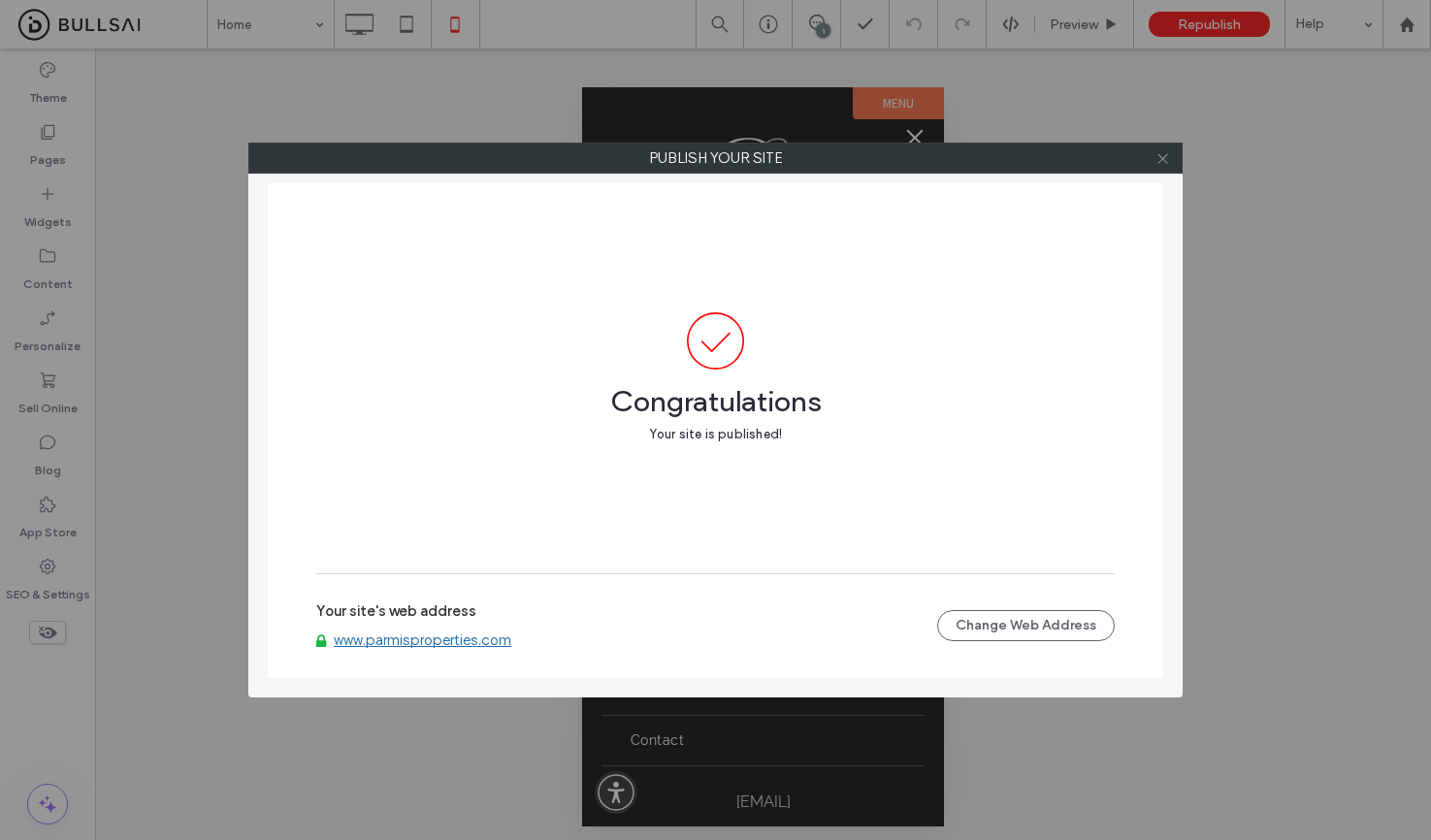 click 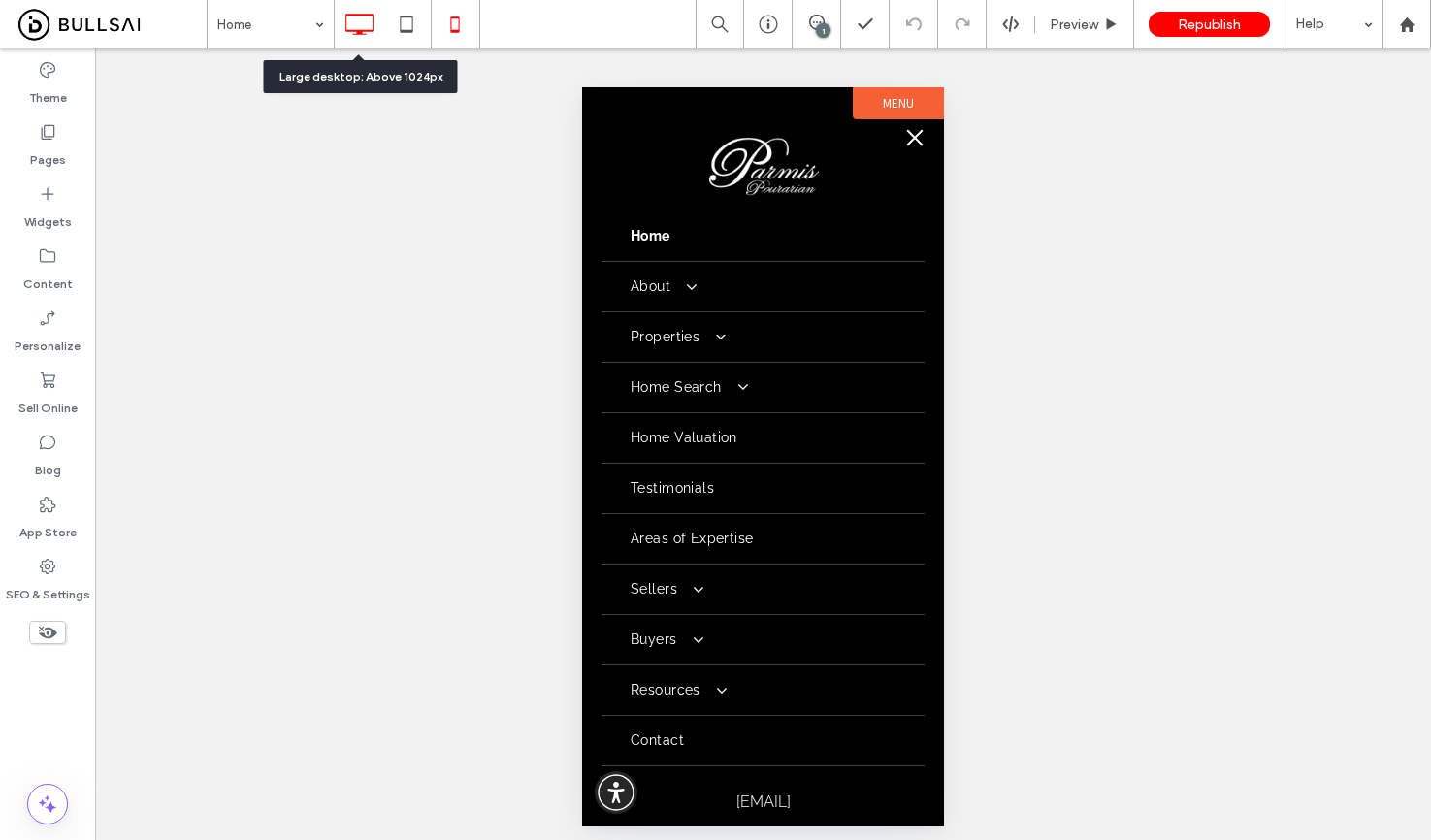 click 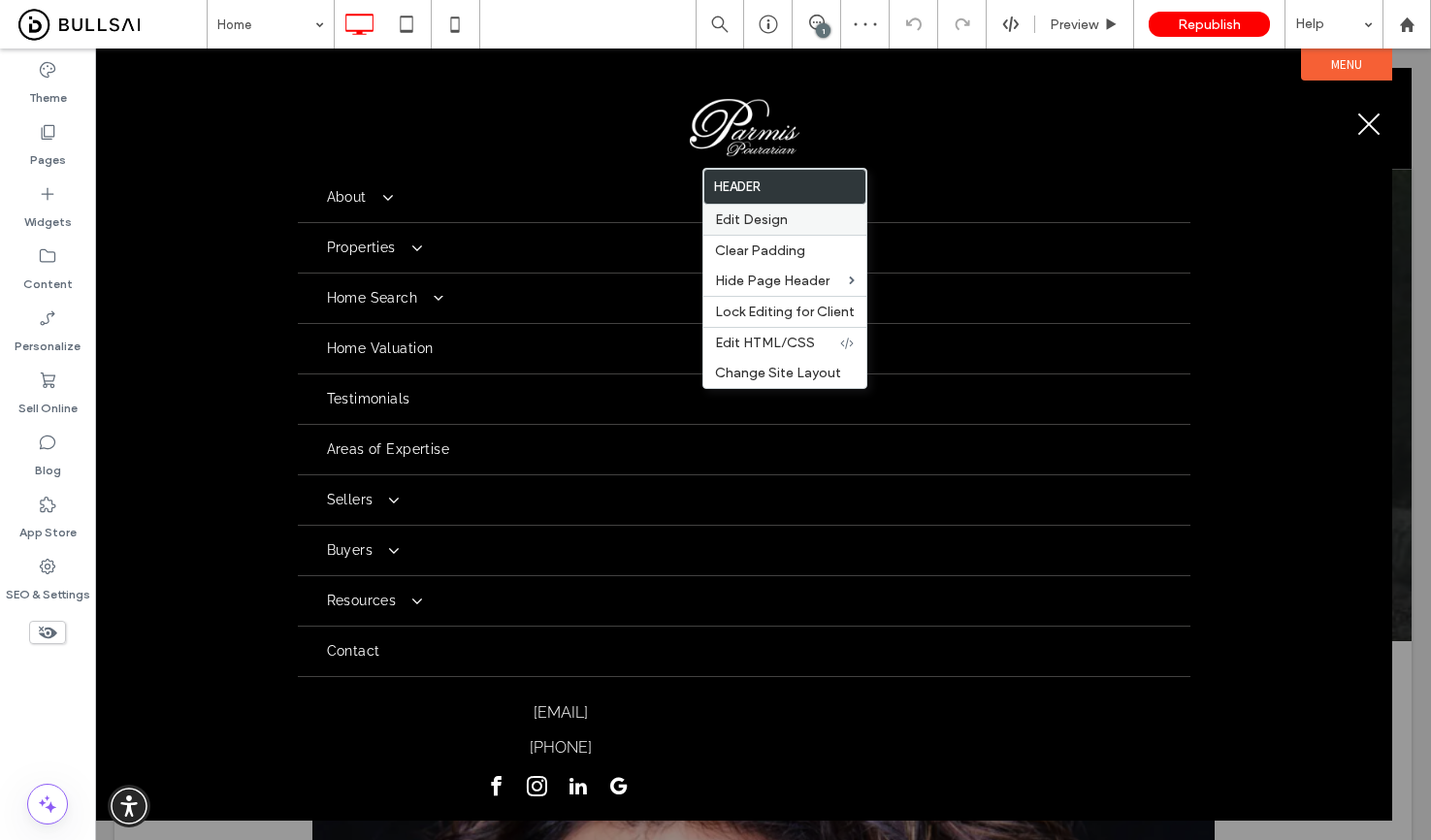 click on "Edit Design" at bounding box center [751, 219] 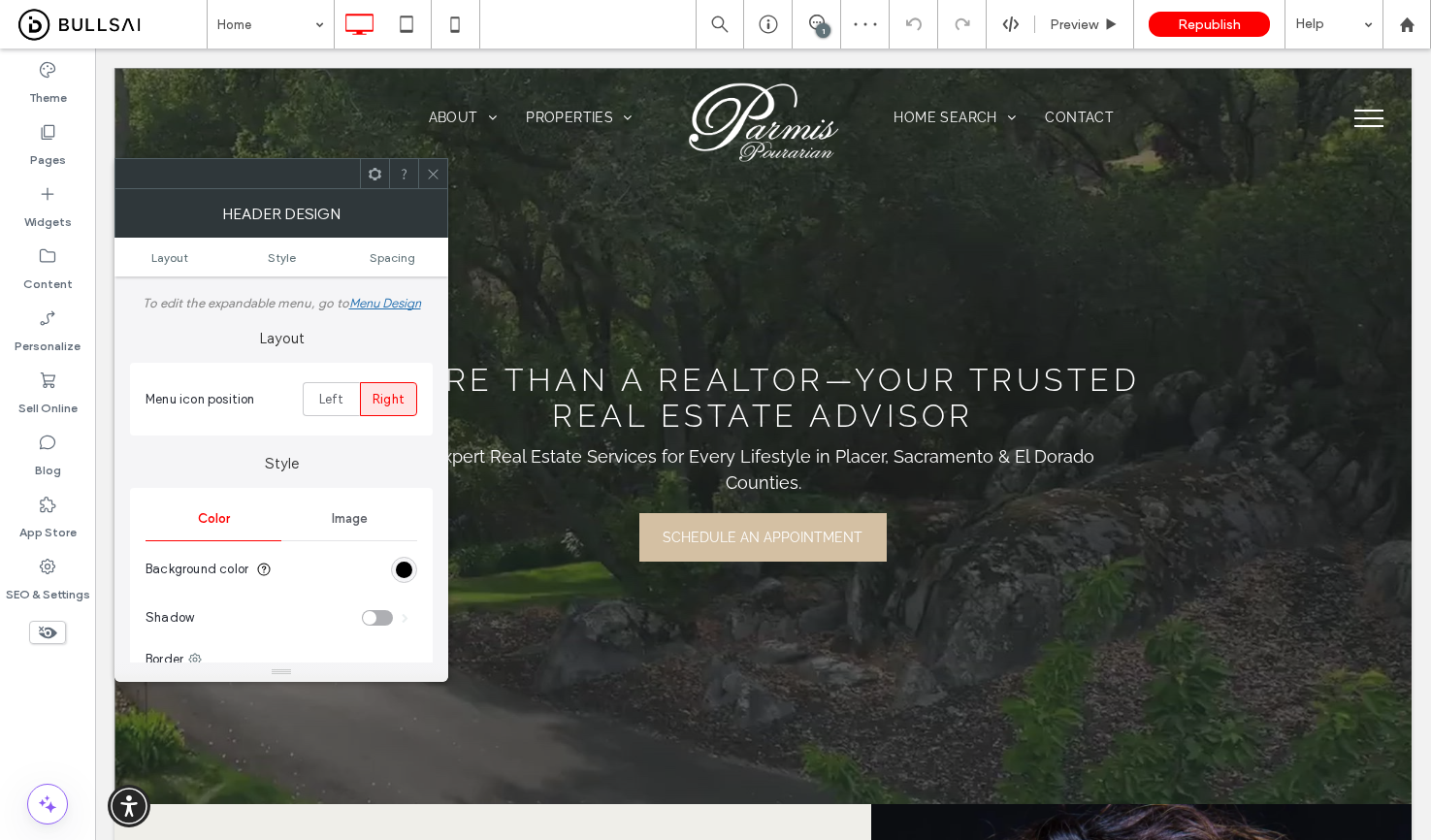 scroll, scrollTop: 0, scrollLeft: 0, axis: both 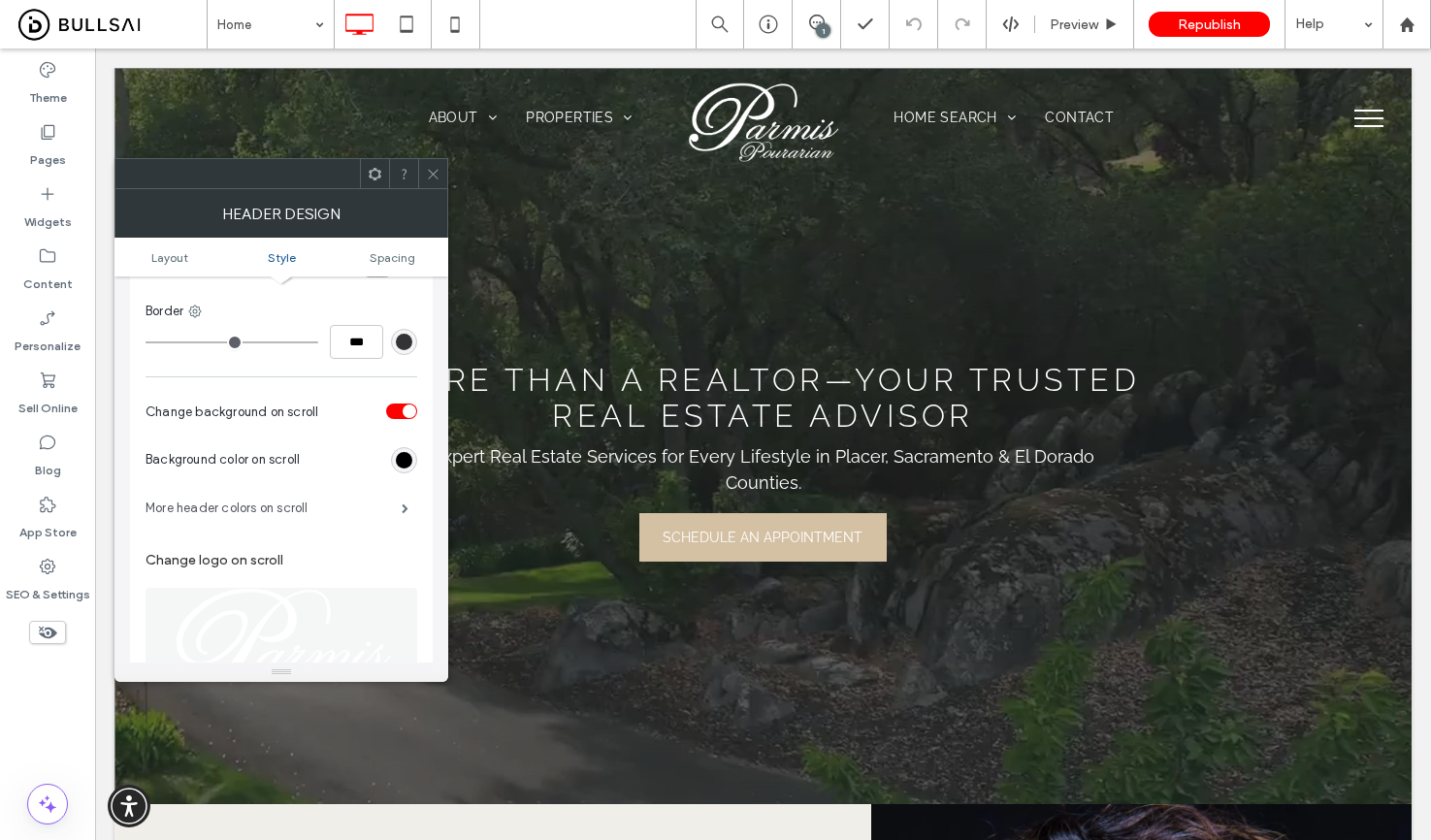 click on "More header colors on scroll" at bounding box center [274, 508] 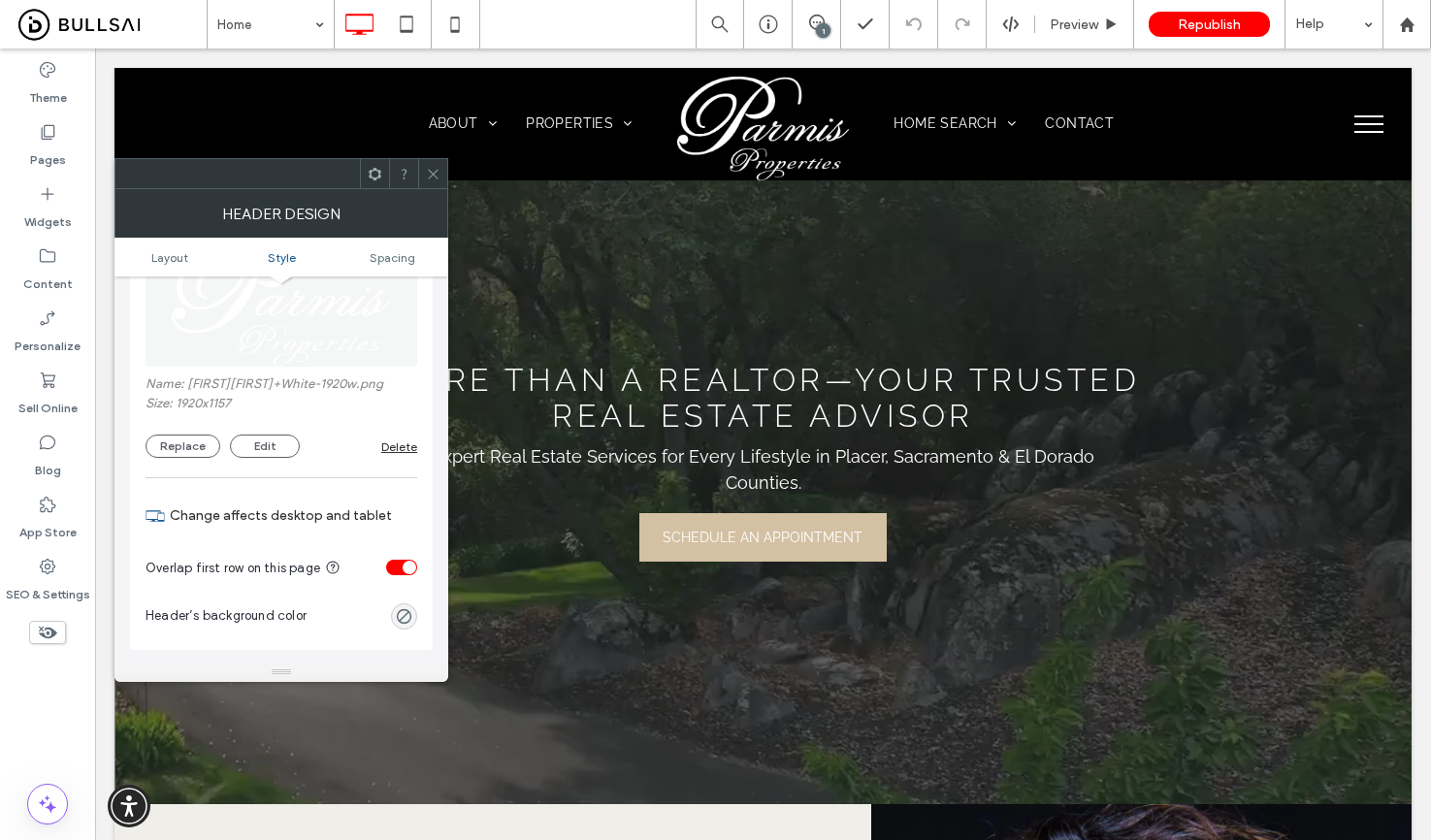 scroll, scrollTop: 404, scrollLeft: 0, axis: vertical 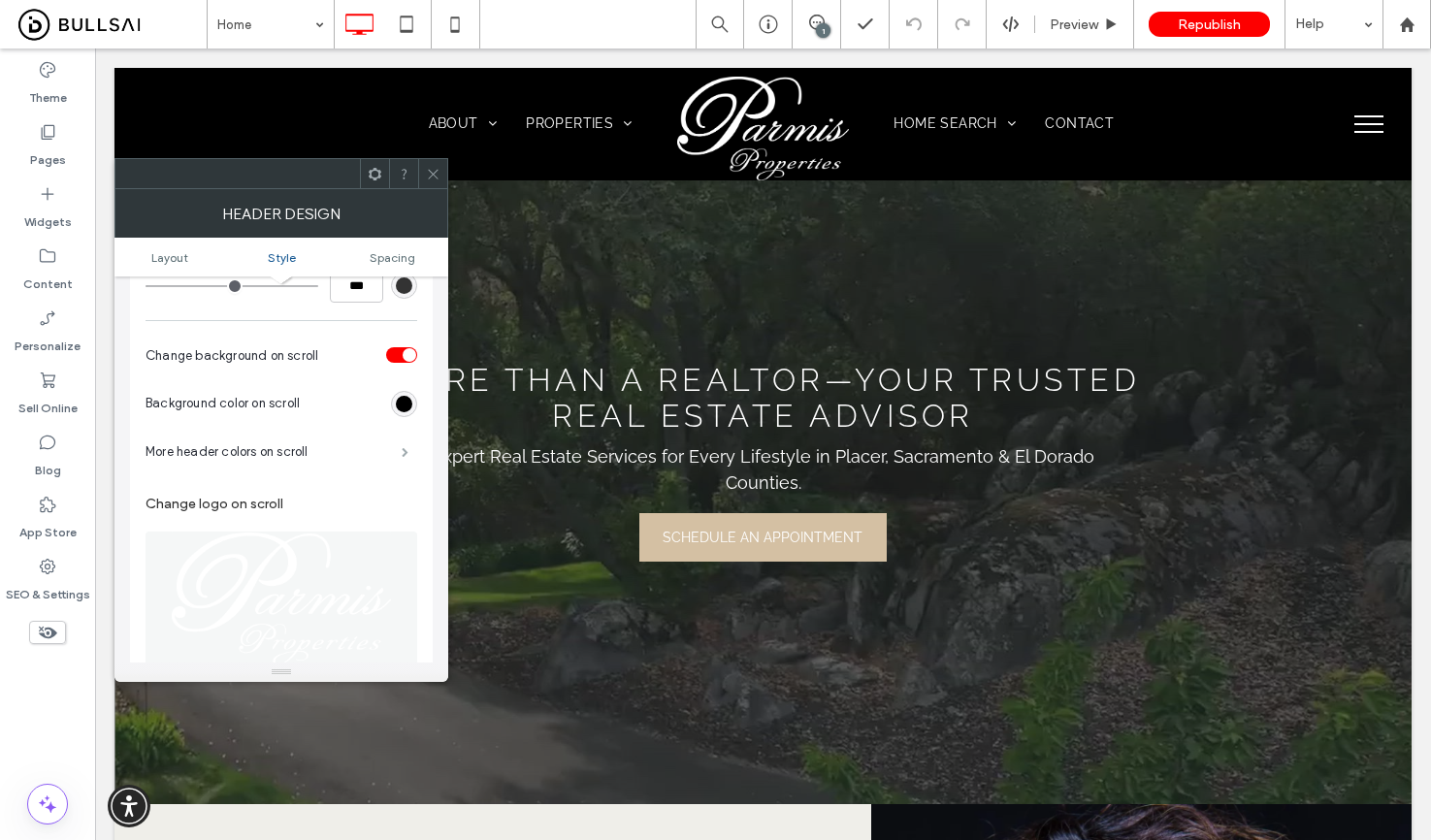 click at bounding box center [405, 452] 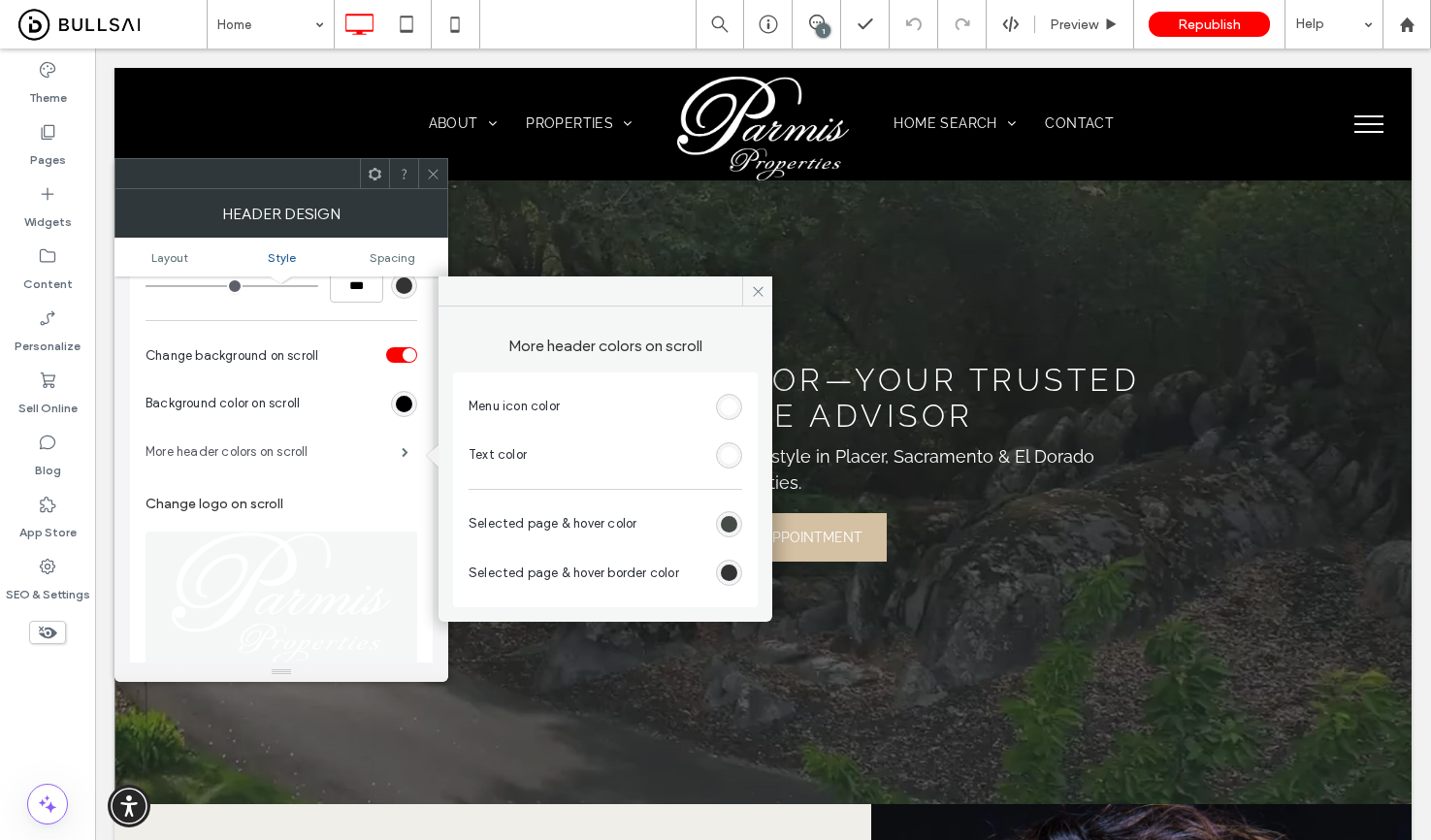 click on "More header colors on scroll" at bounding box center (274, 452) 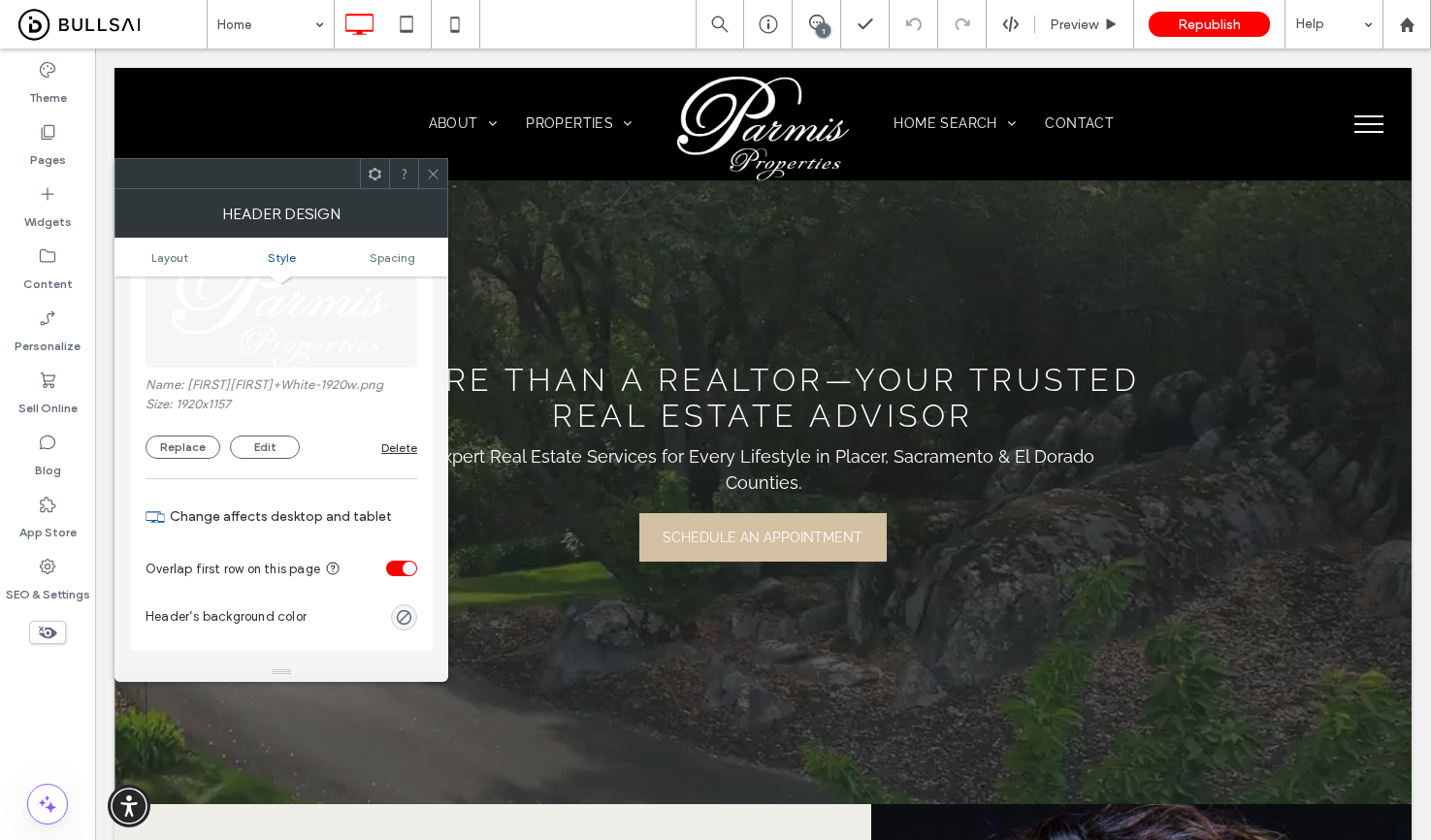 scroll, scrollTop: 990, scrollLeft: 0, axis: vertical 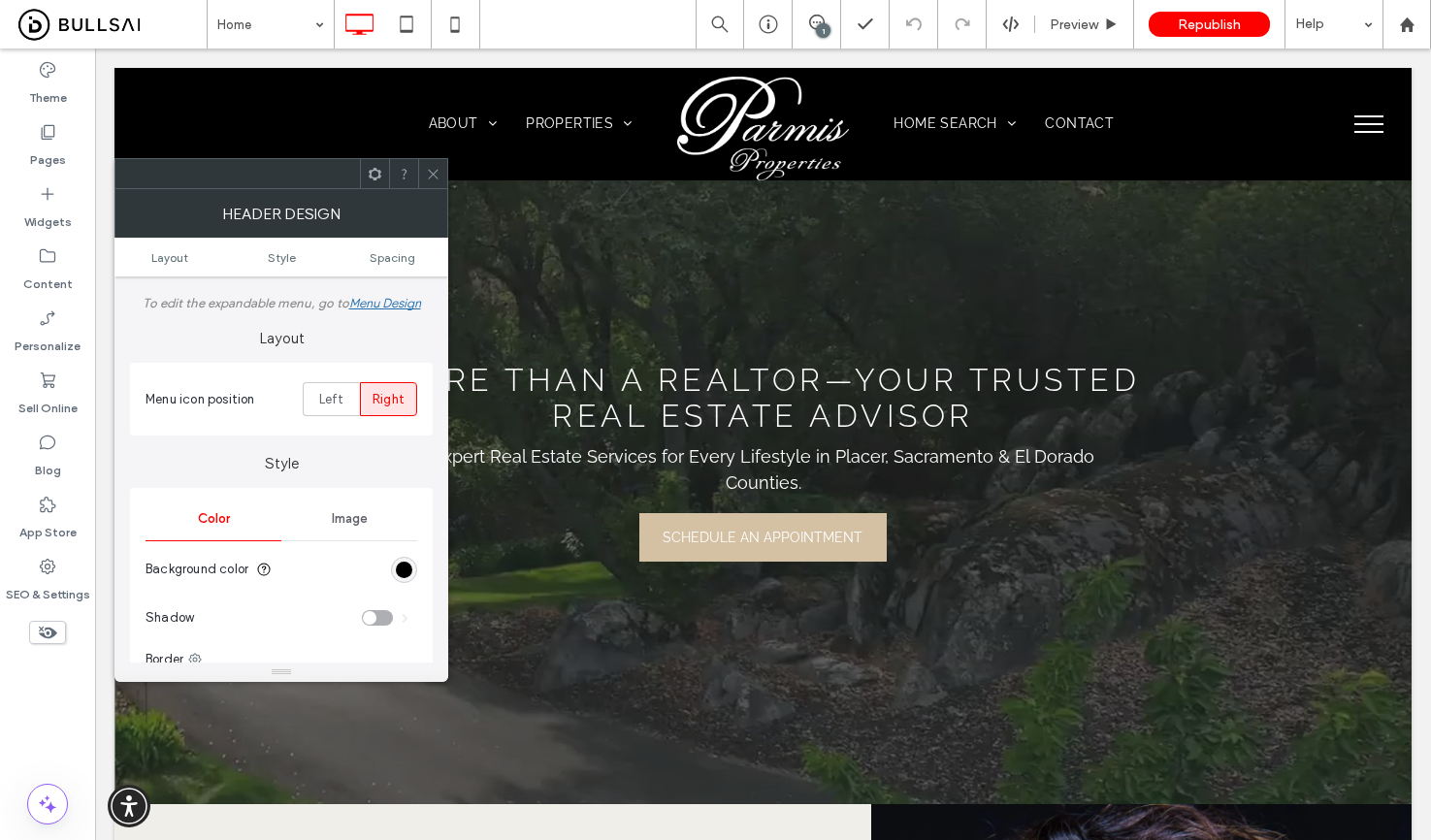 click on "Layout Style Spacing" at bounding box center (281, 257) 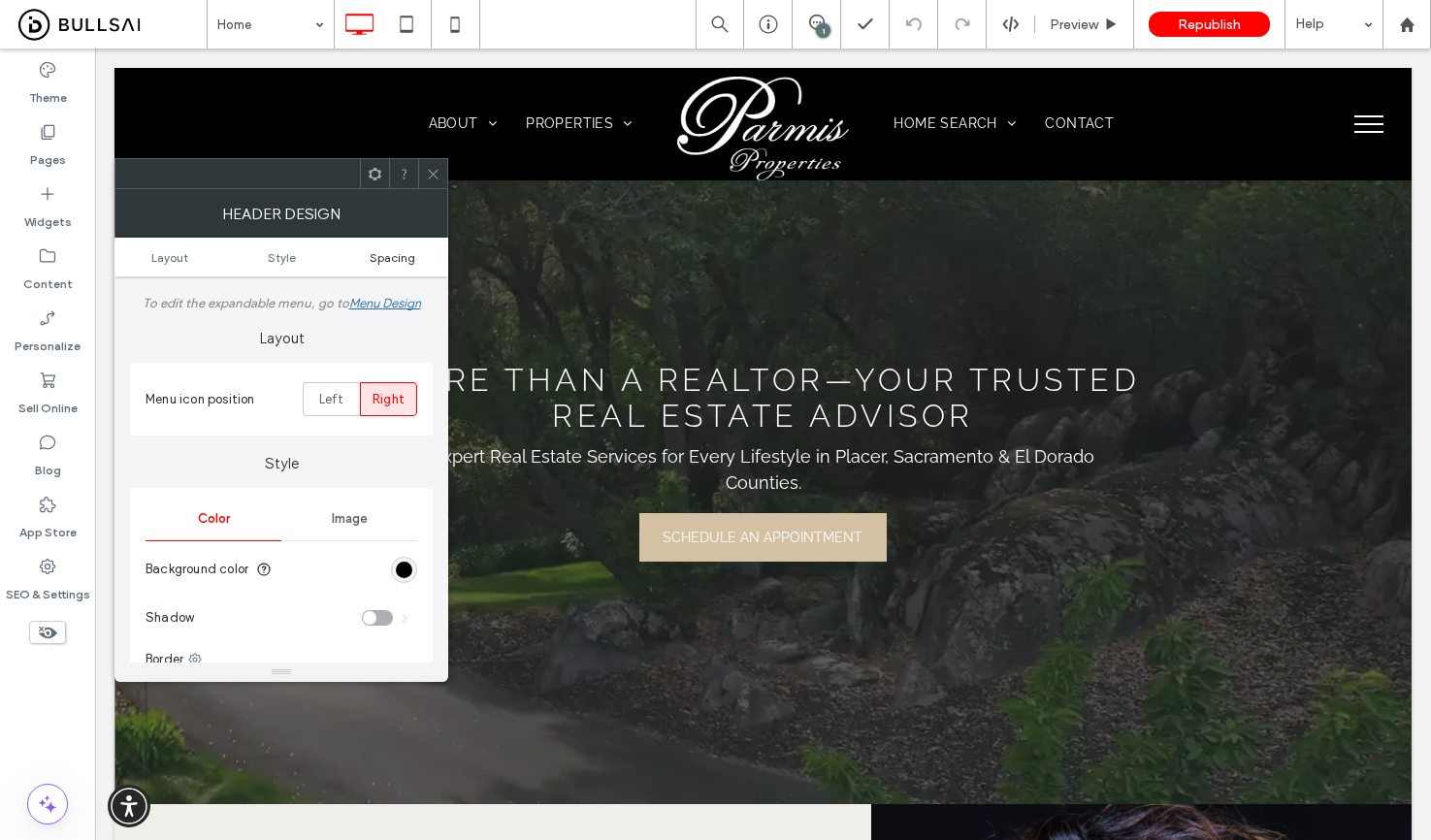 click on "Spacing" at bounding box center [392, 257] 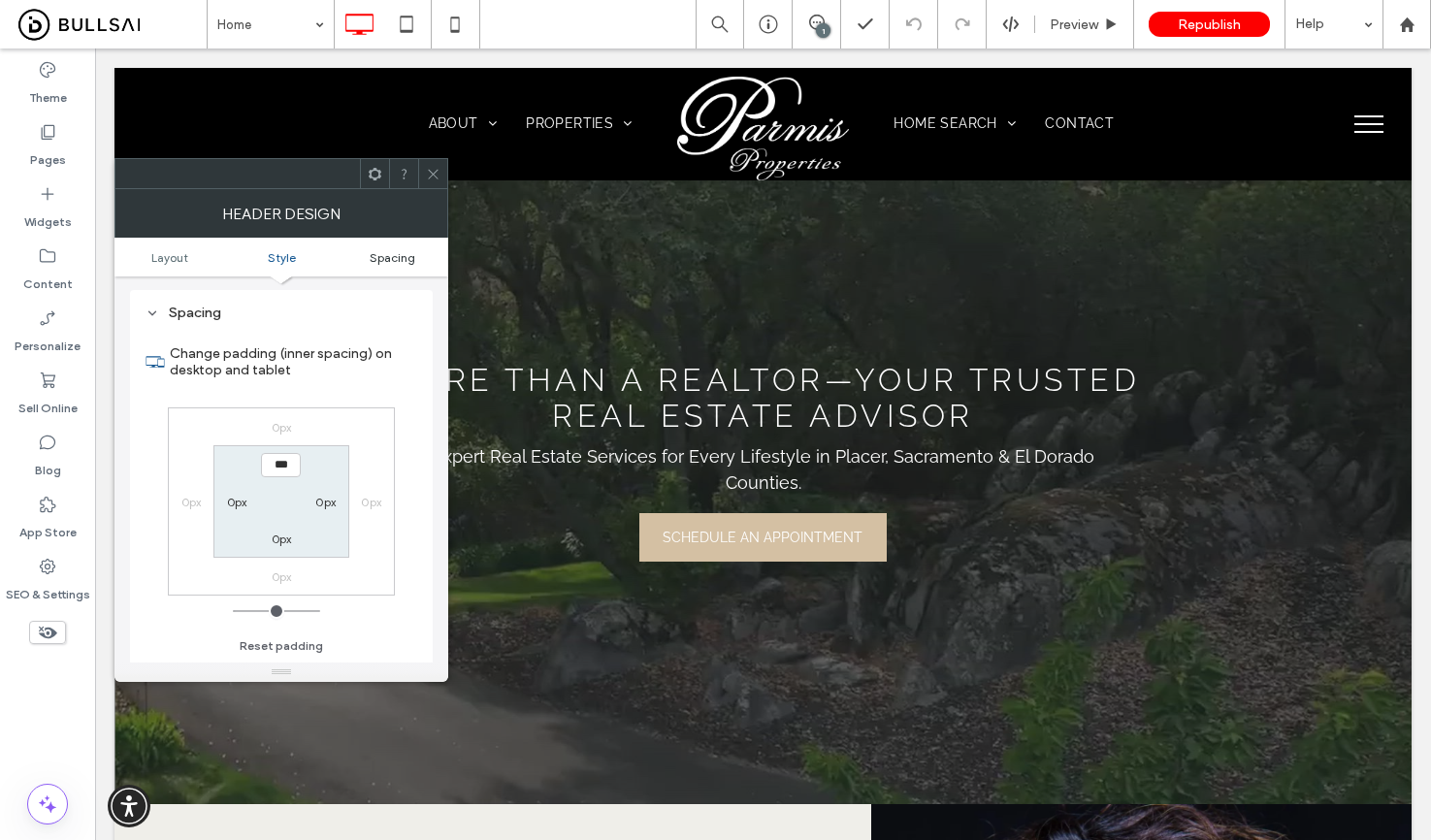 scroll, scrollTop: 1264, scrollLeft: 0, axis: vertical 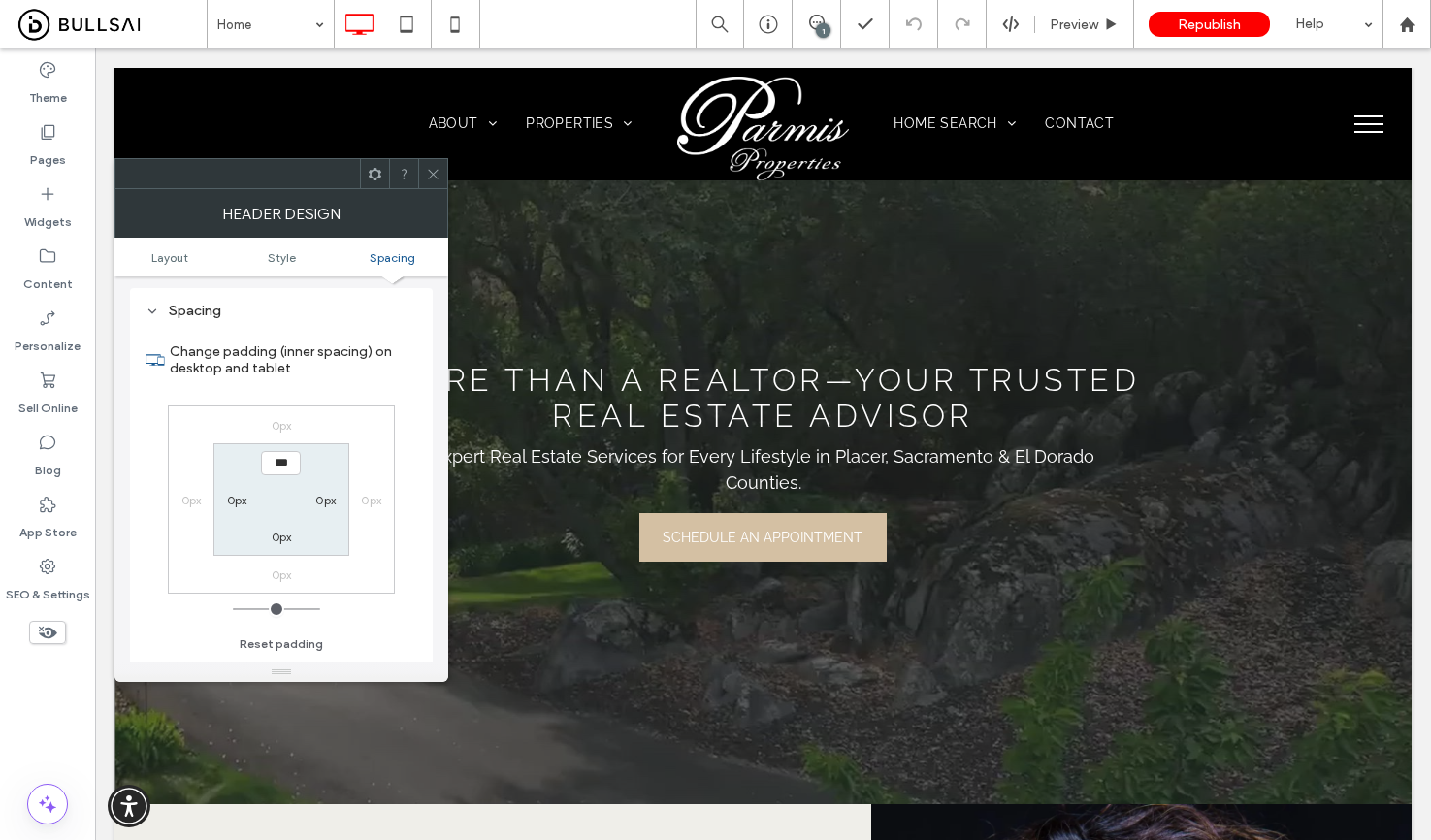 type on "*" 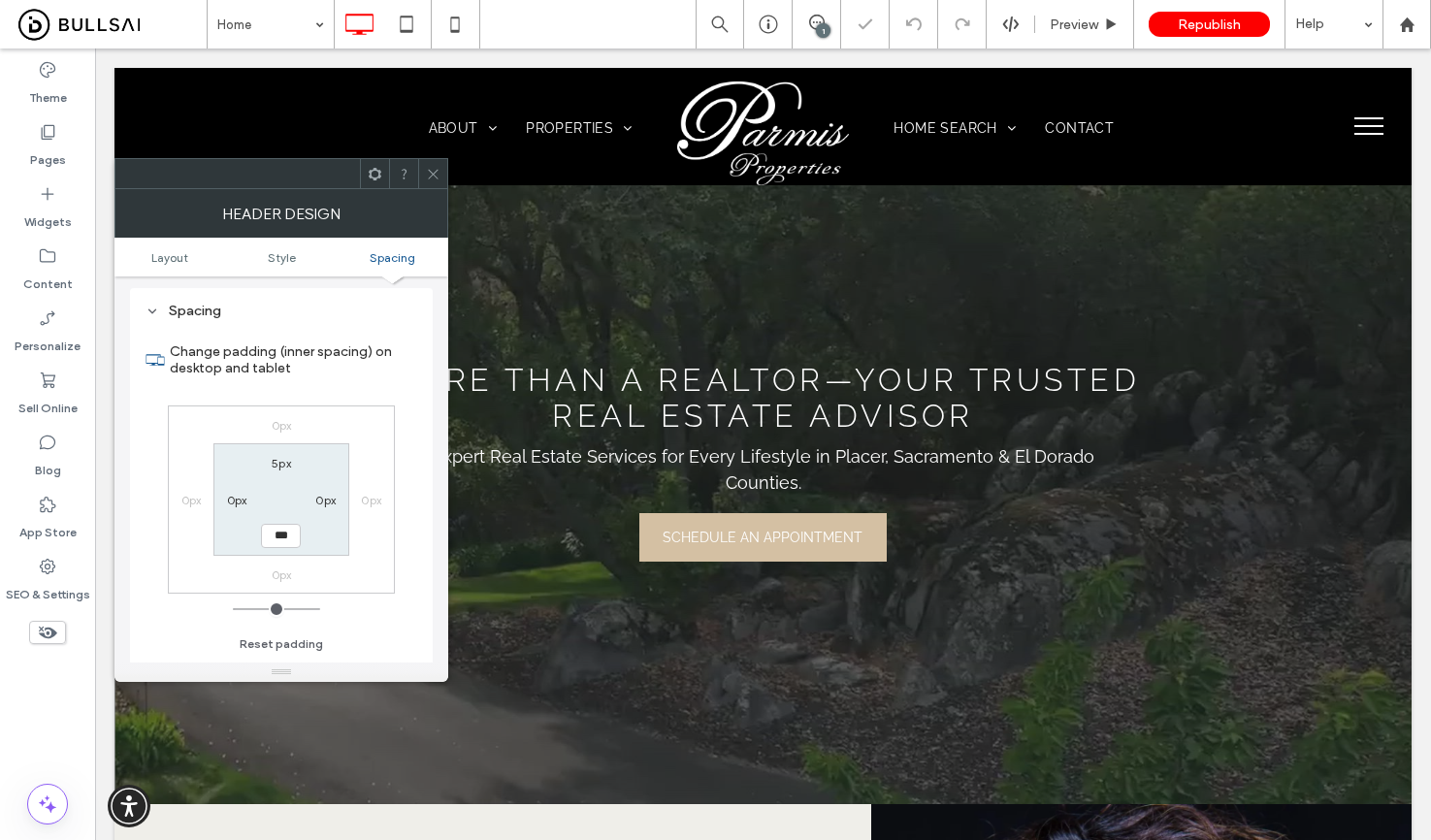 type on "*" 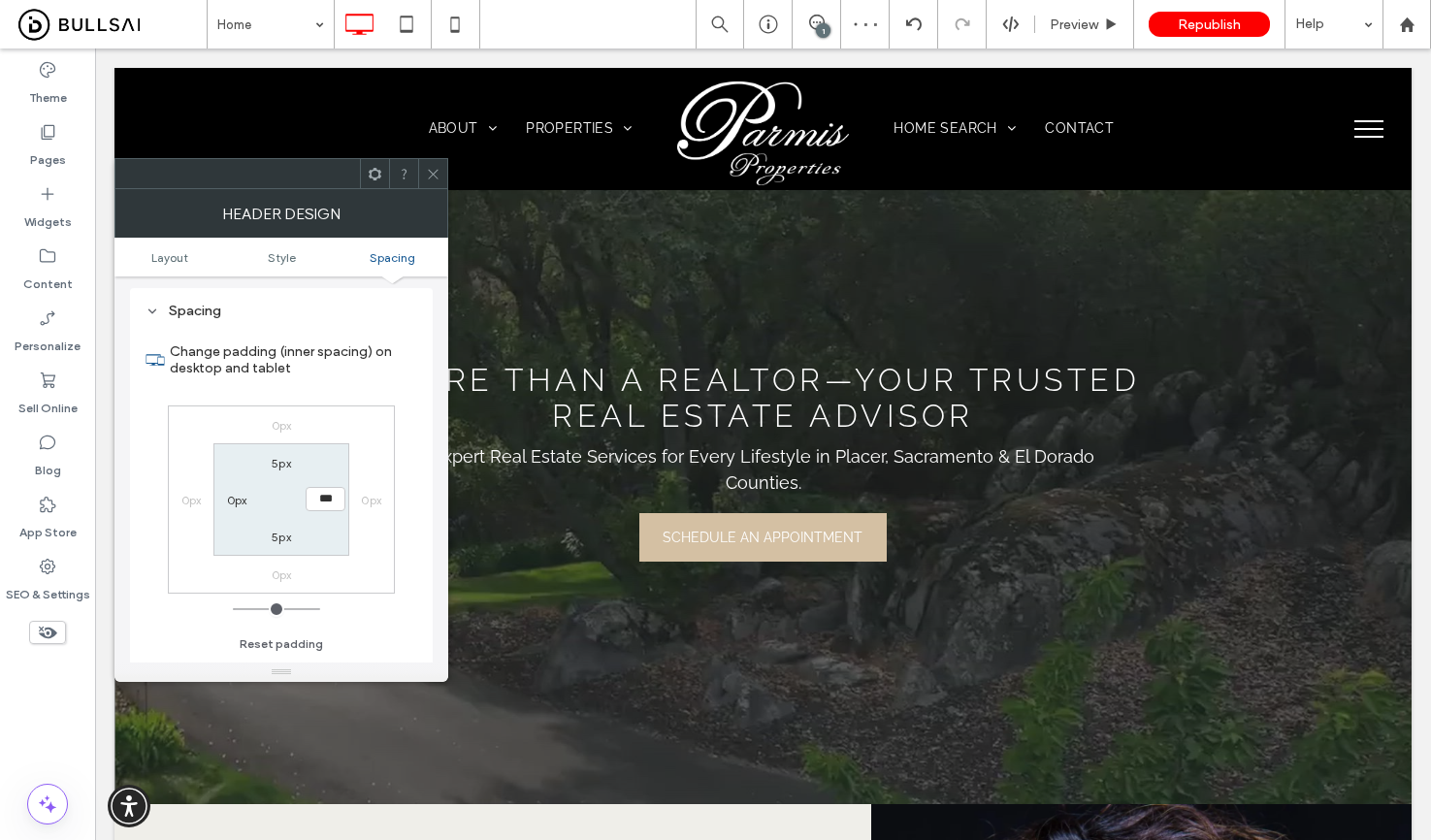 type on "*" 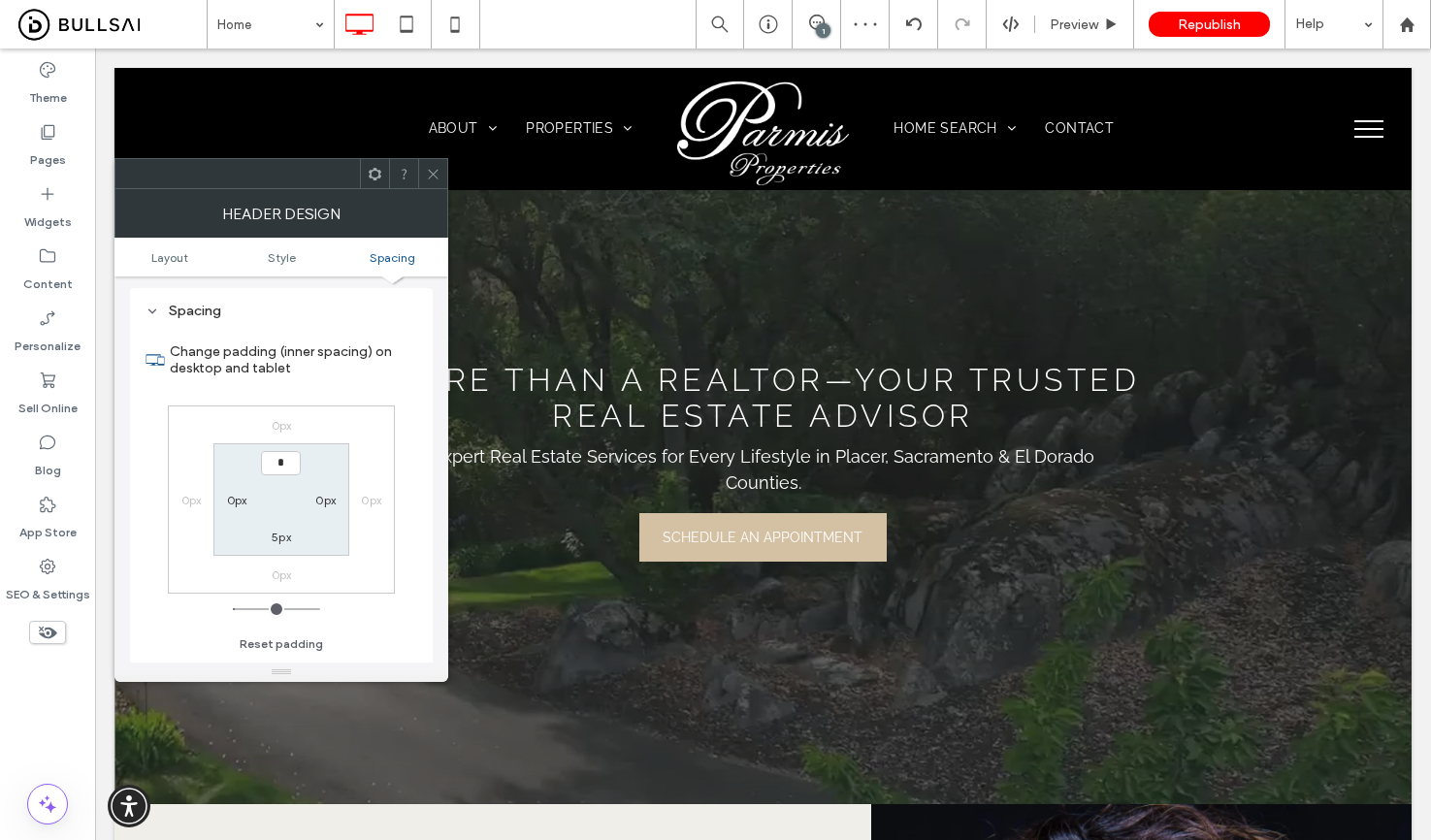 type on "**" 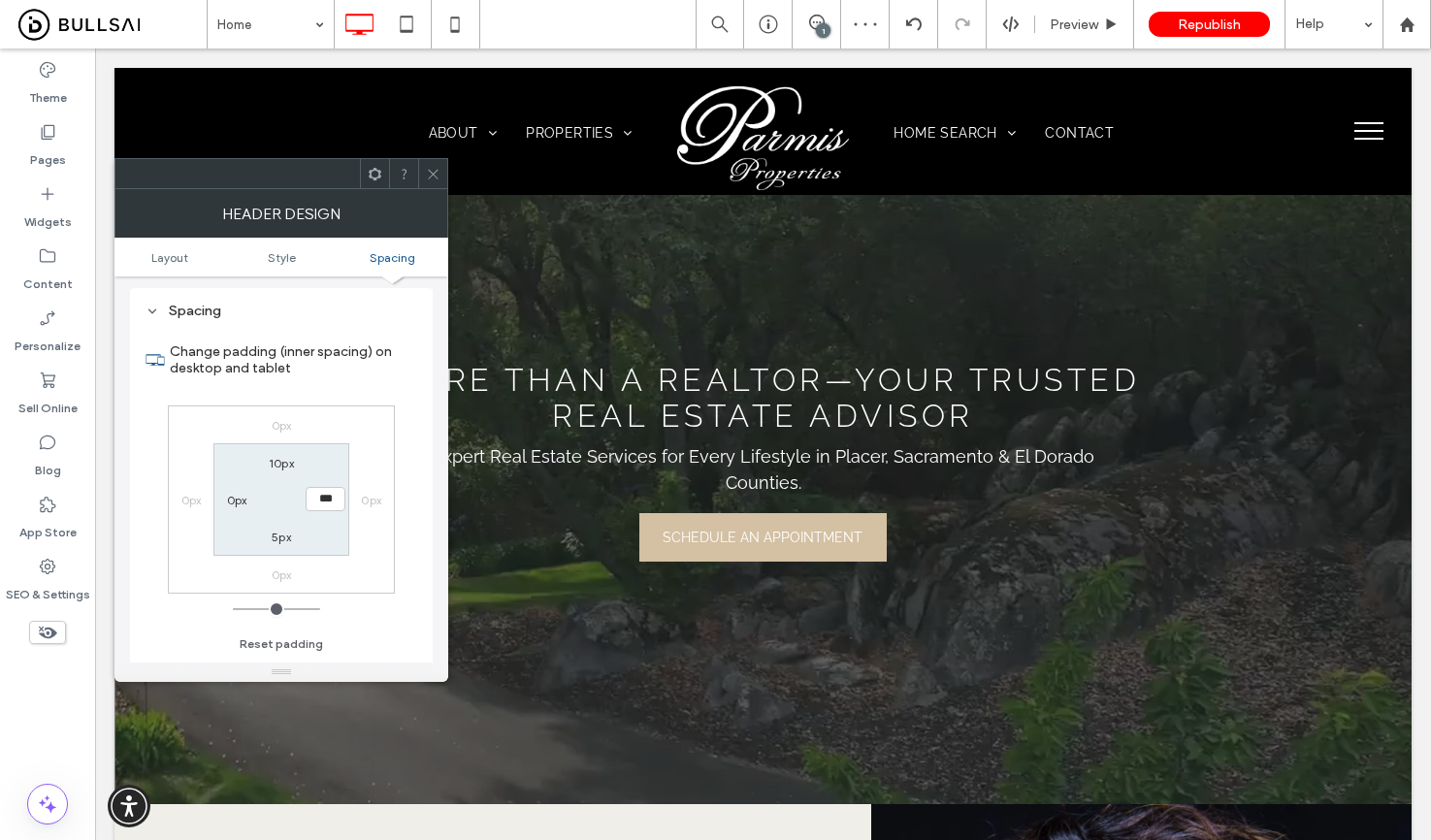 type on "*" 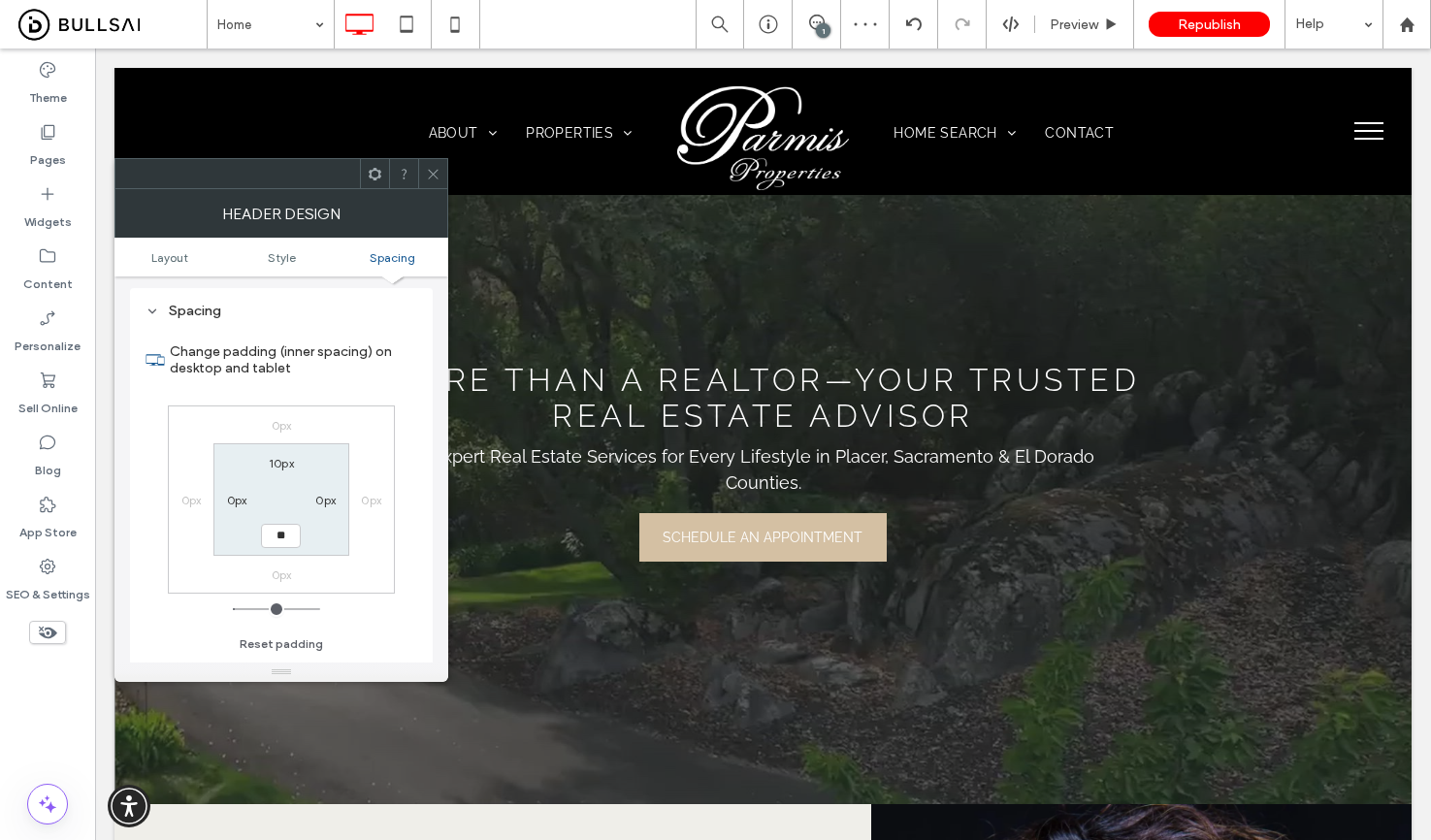 type on "**" 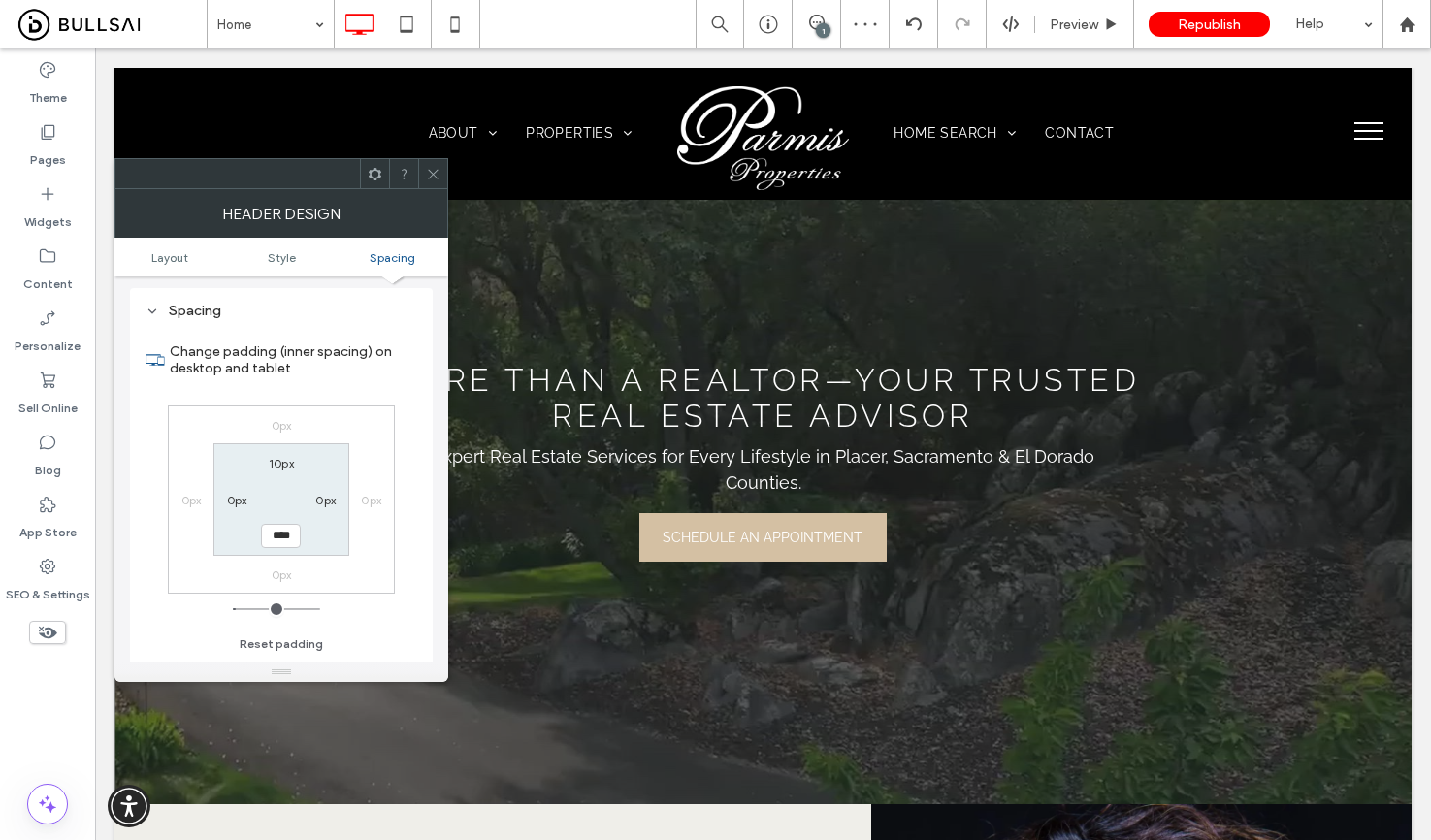 type on "*" 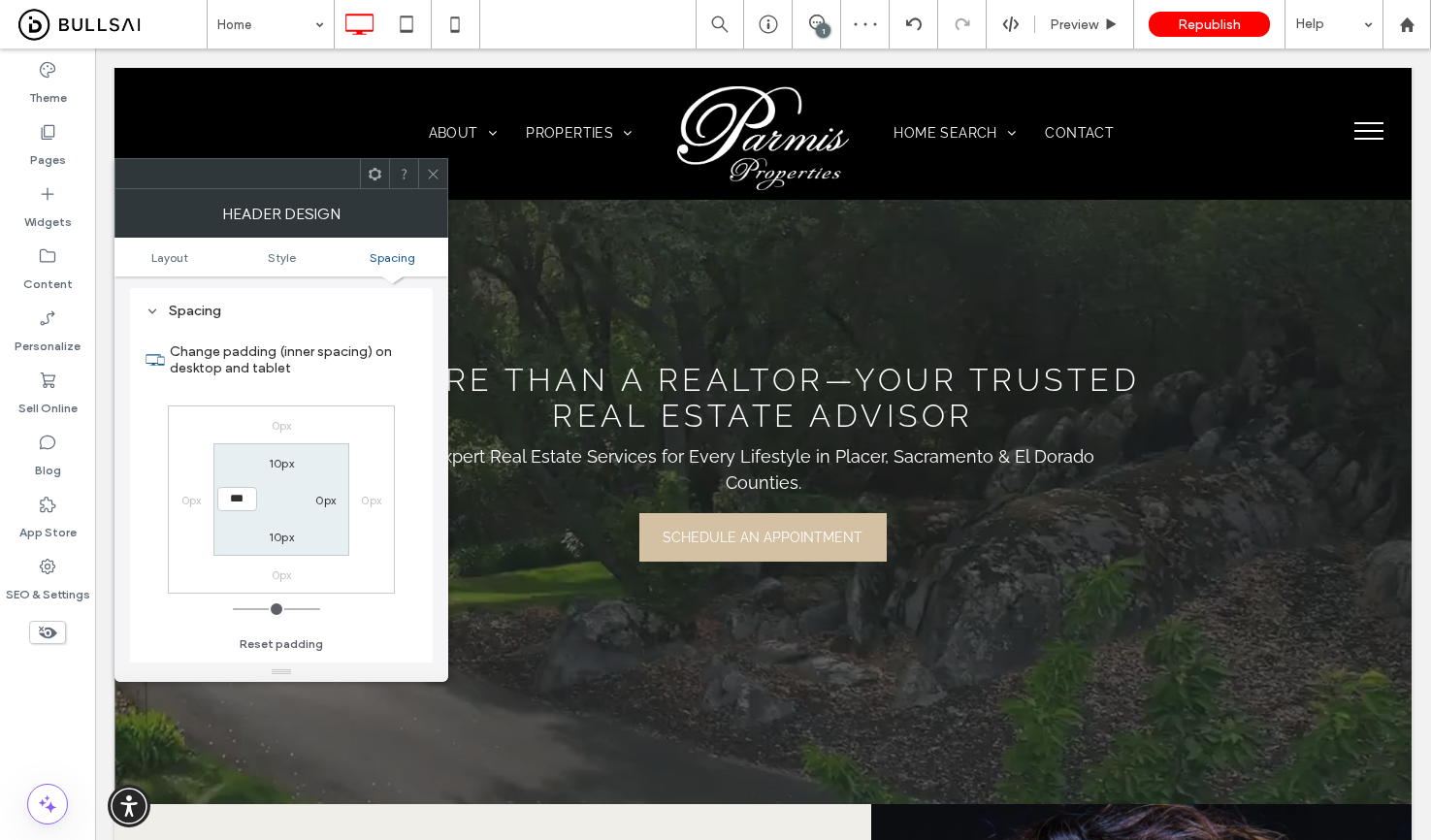 click 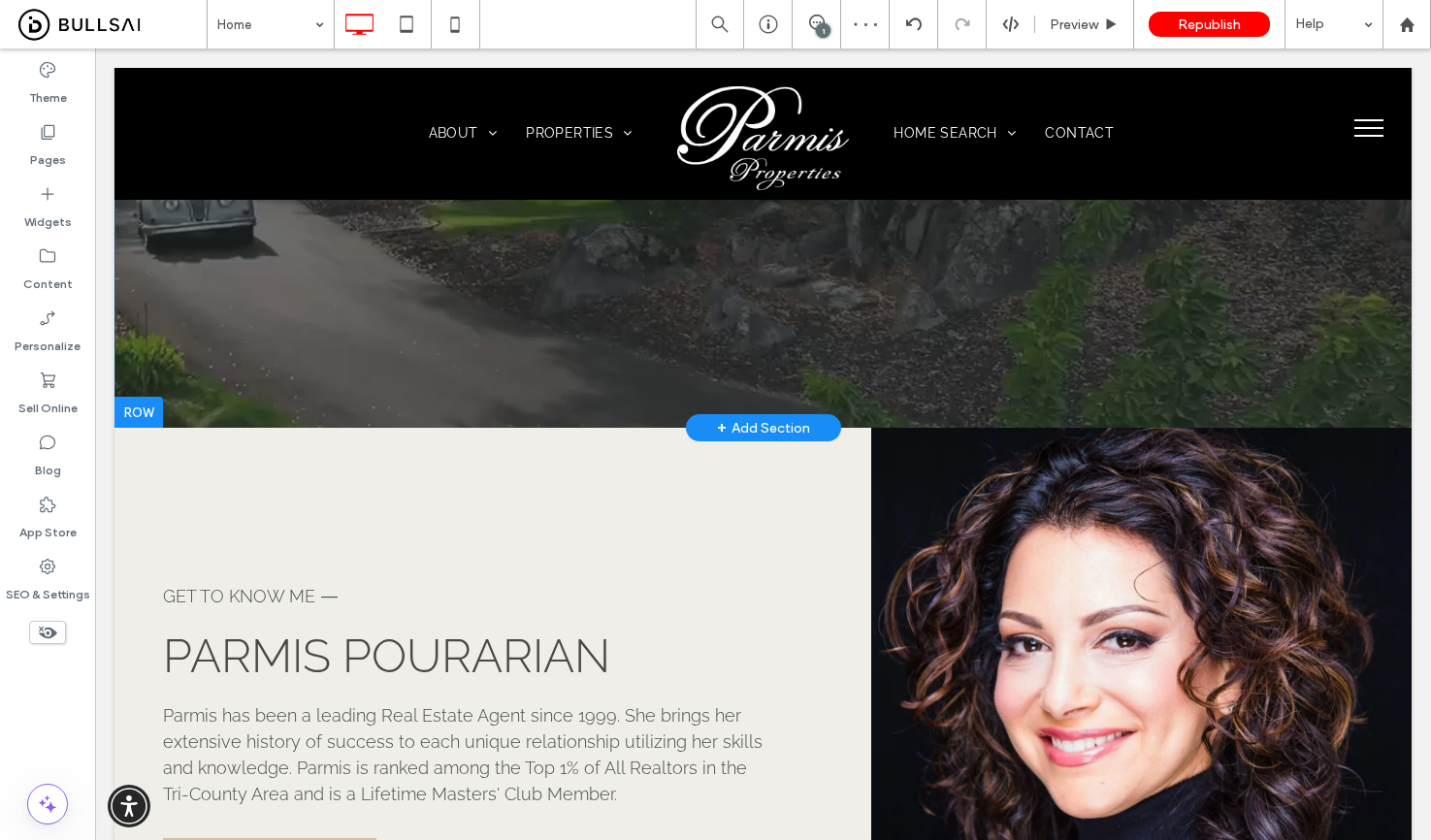 scroll, scrollTop: 0, scrollLeft: 0, axis: both 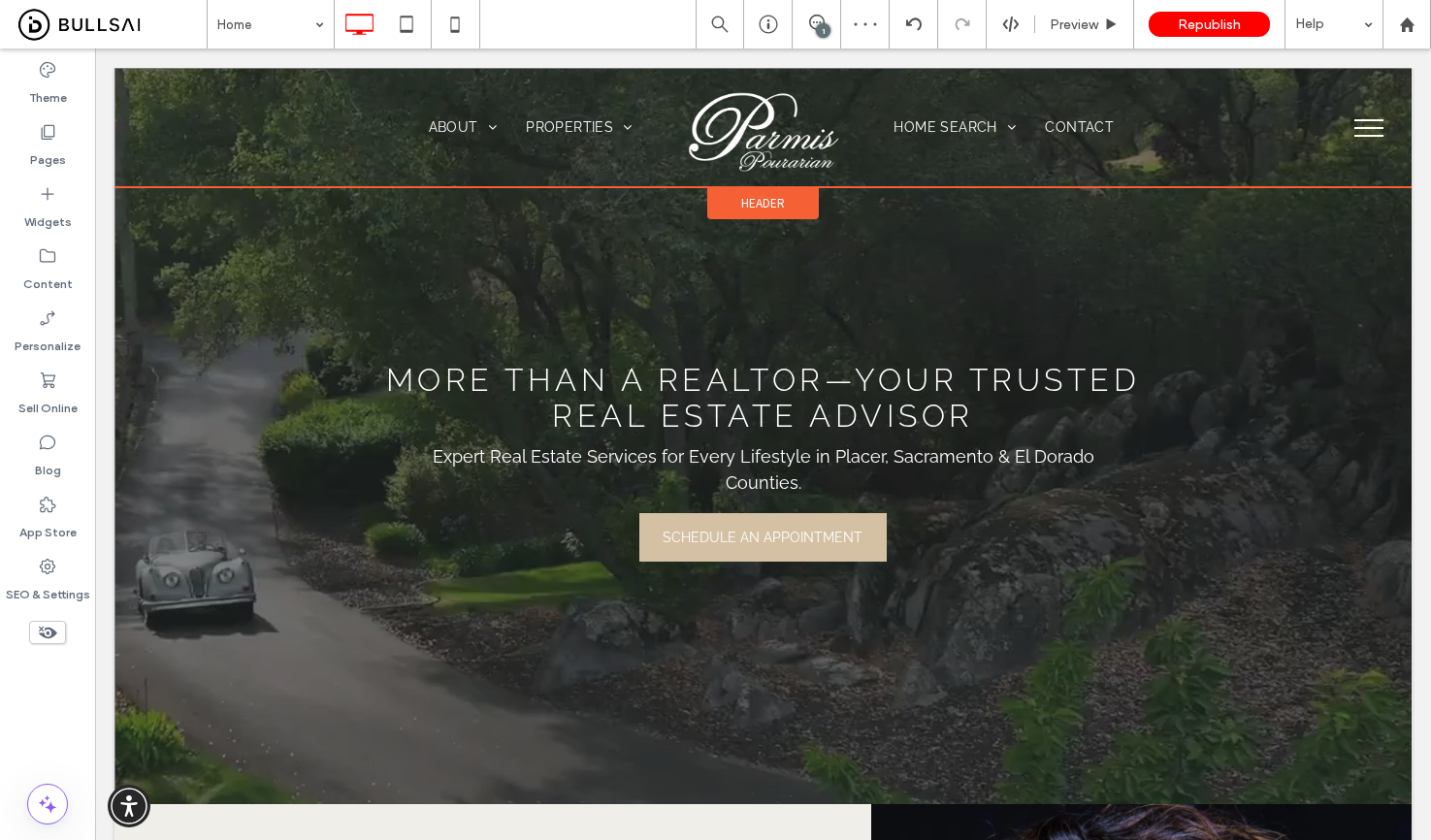 click on "Header" at bounding box center (763, 203) 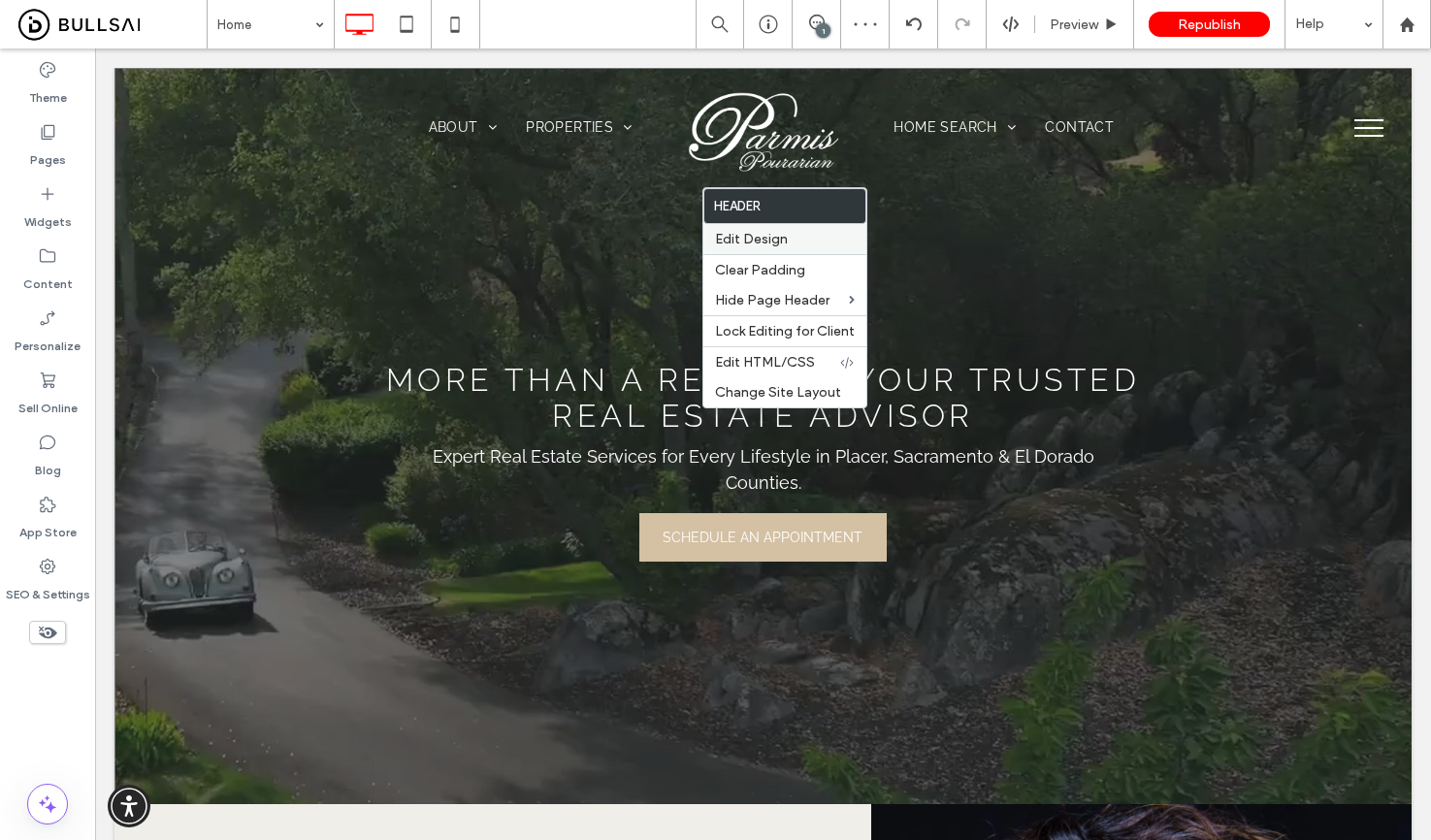 click on "Edit Design" at bounding box center [751, 239] 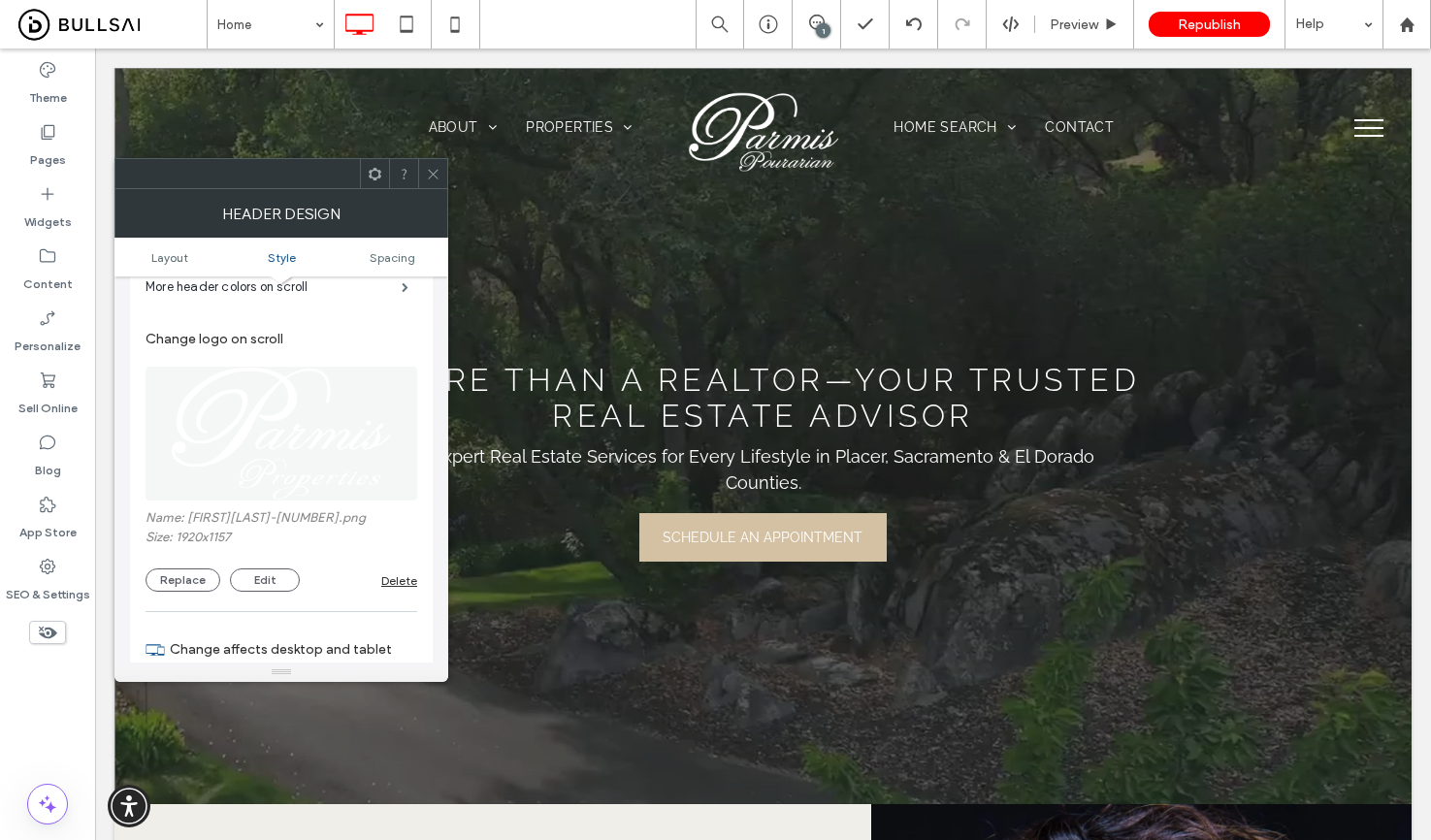 scroll, scrollTop: 423, scrollLeft: 0, axis: vertical 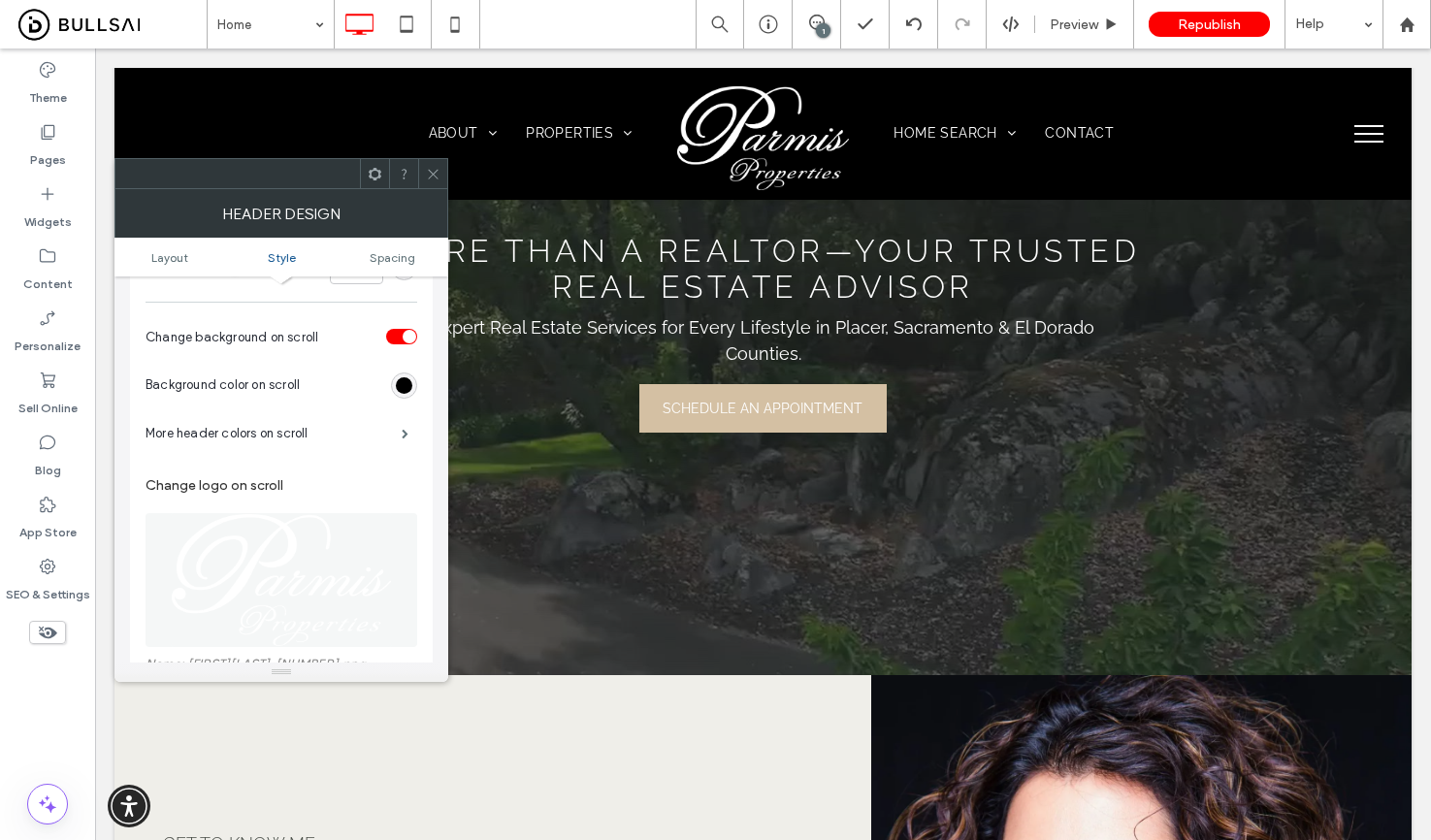 click at bounding box center (280, 580) 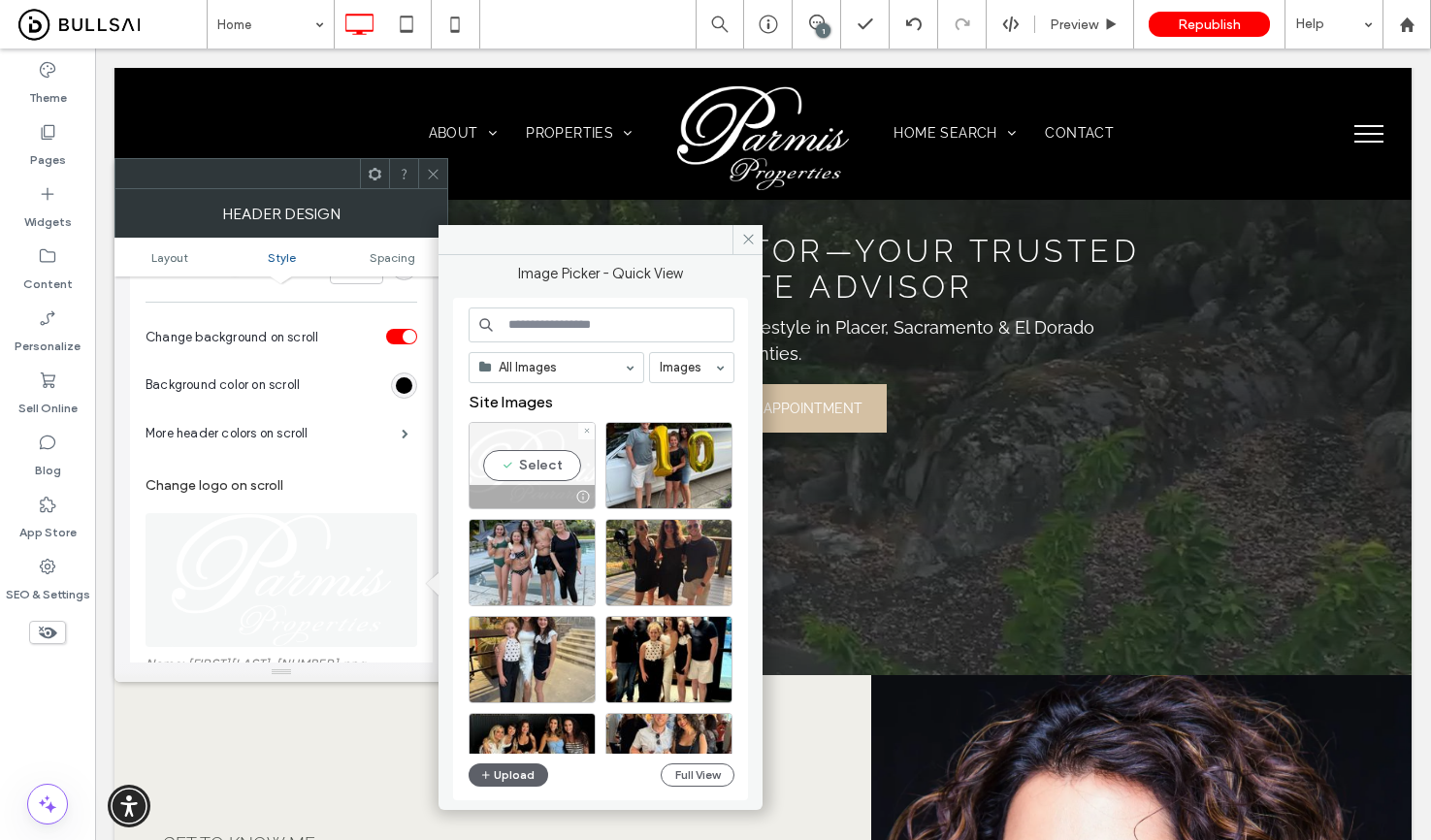 click on "Select" at bounding box center [532, 466] 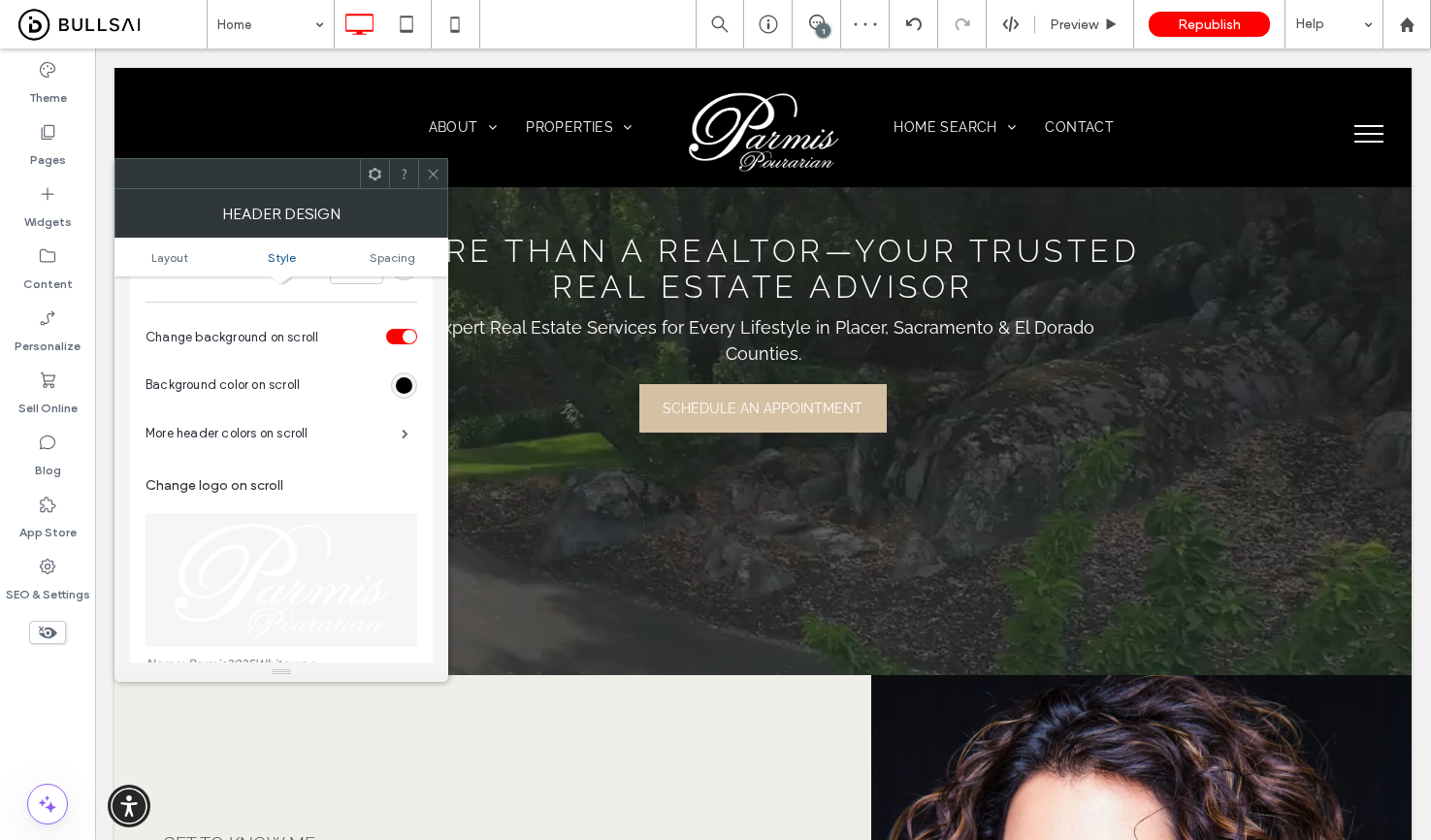 click at bounding box center [433, 174] 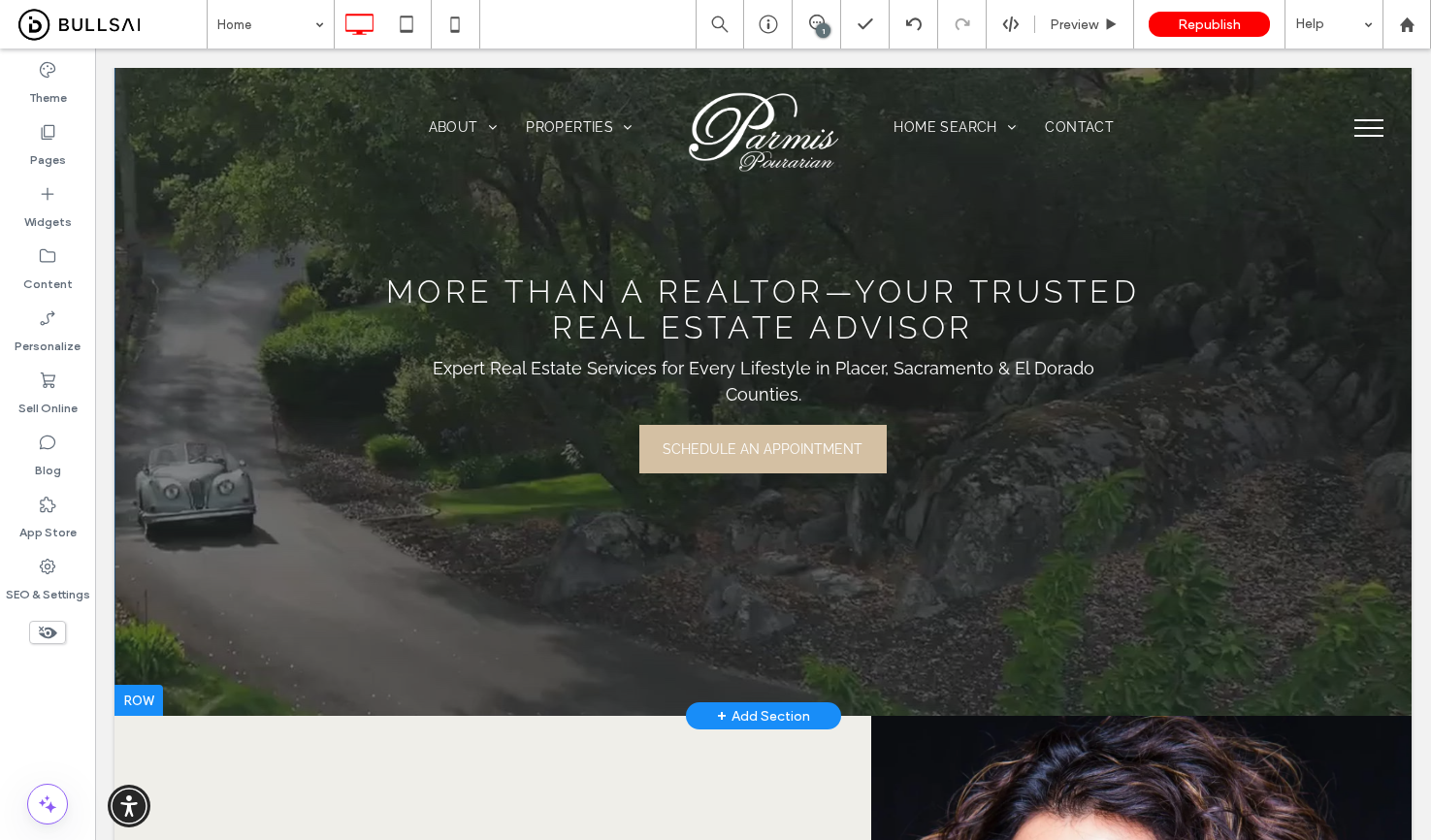 scroll, scrollTop: 273, scrollLeft: 0, axis: vertical 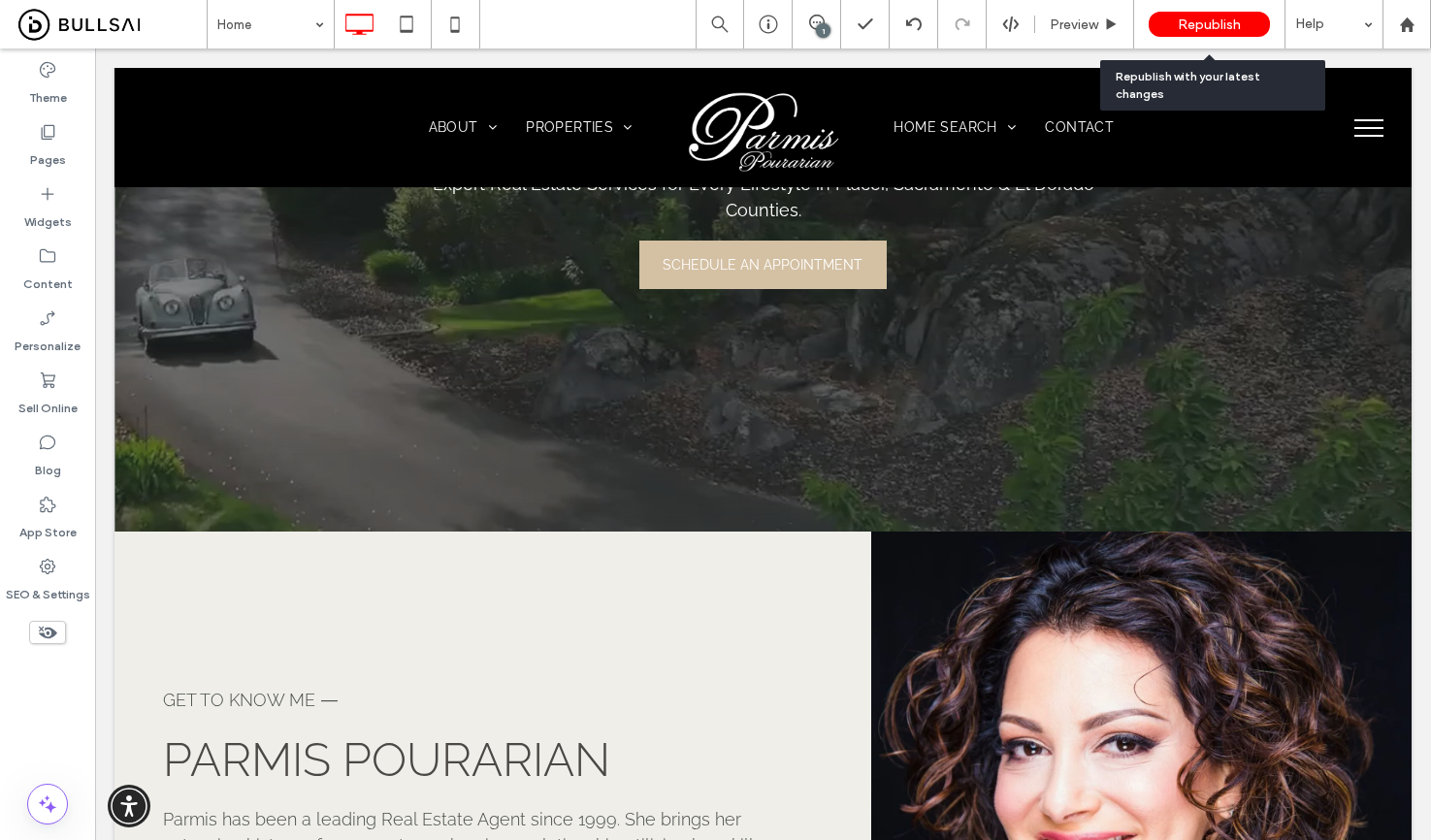 click on "Republish" at bounding box center [1209, 24] 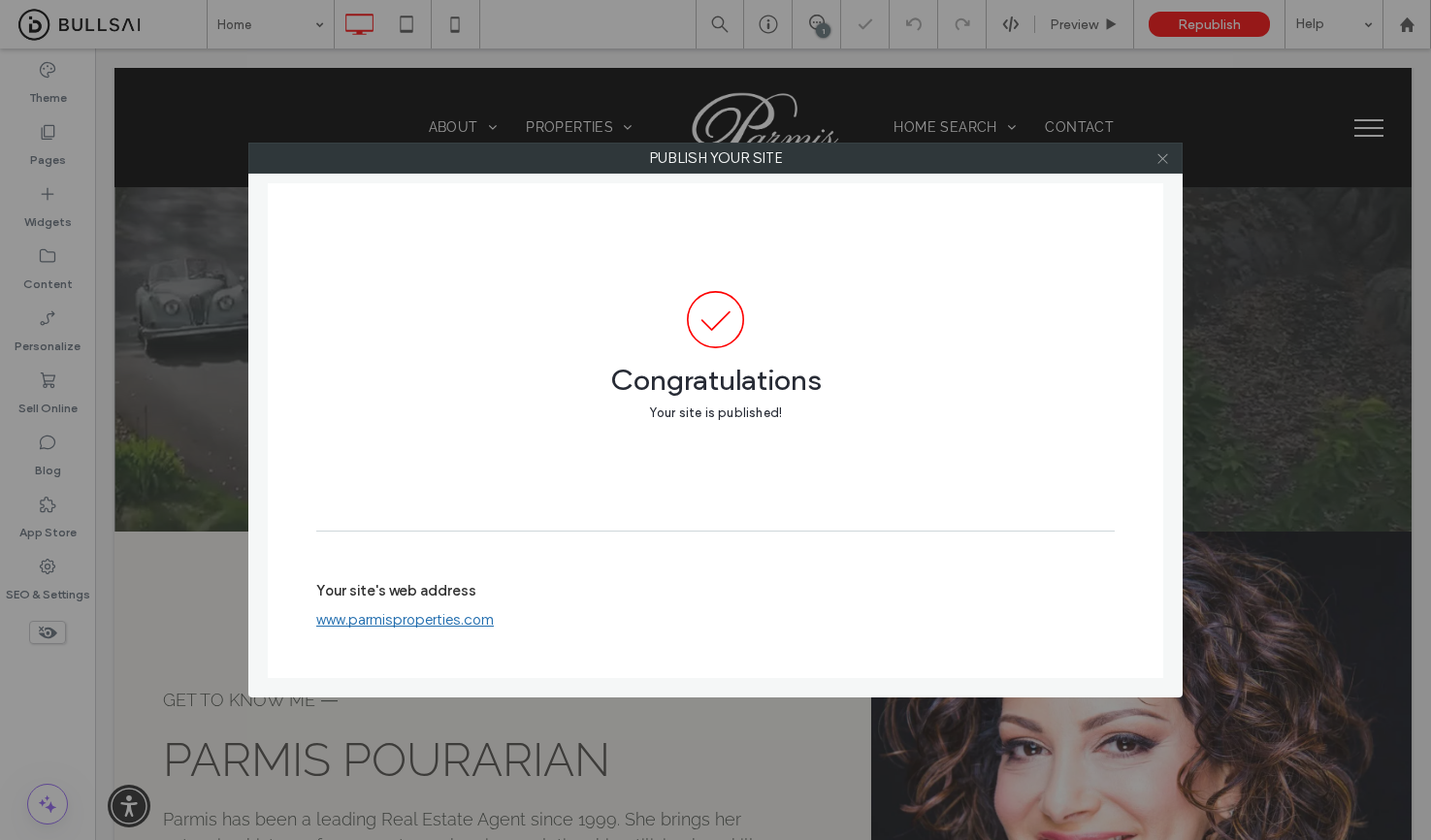 click 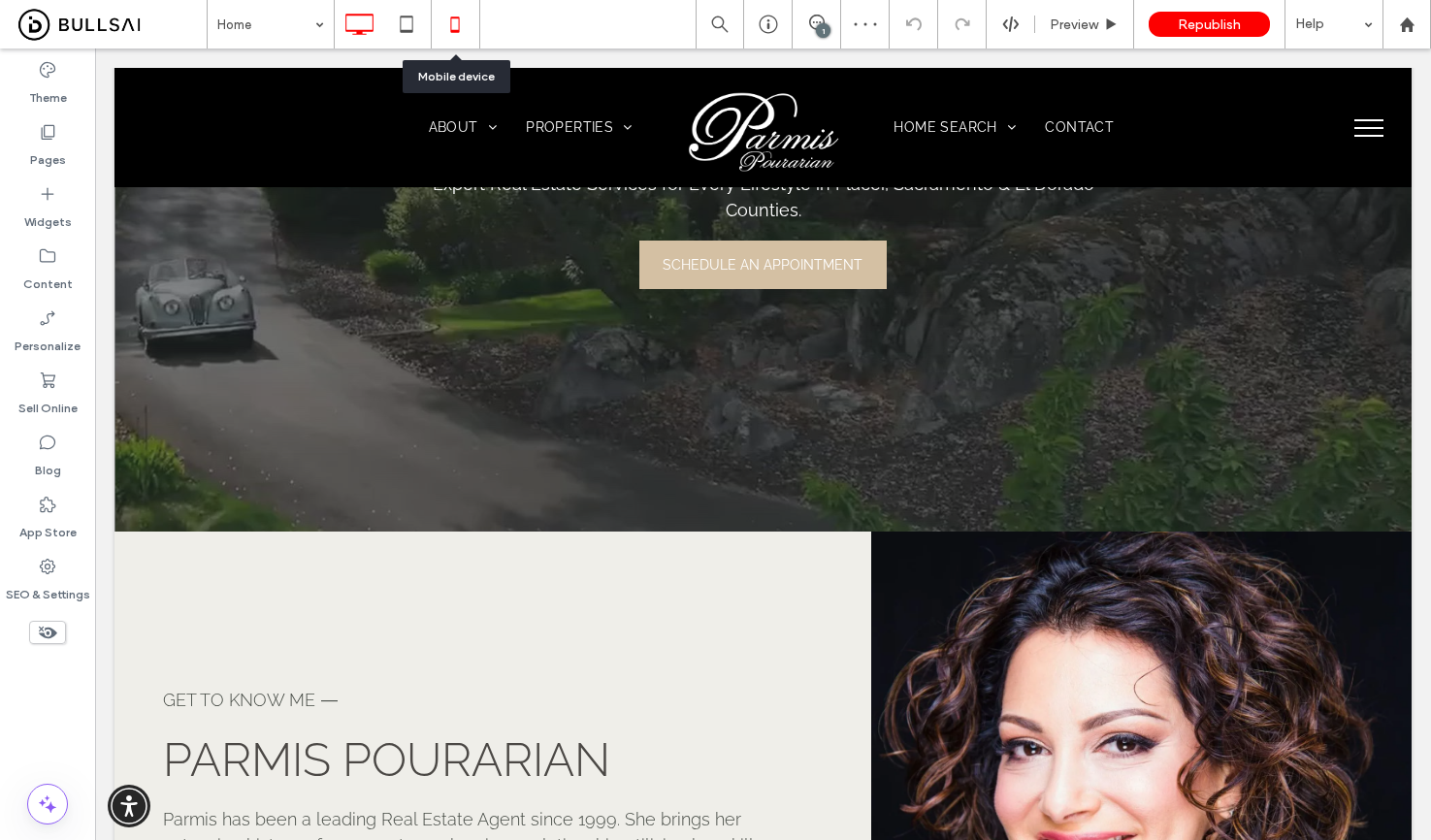 click 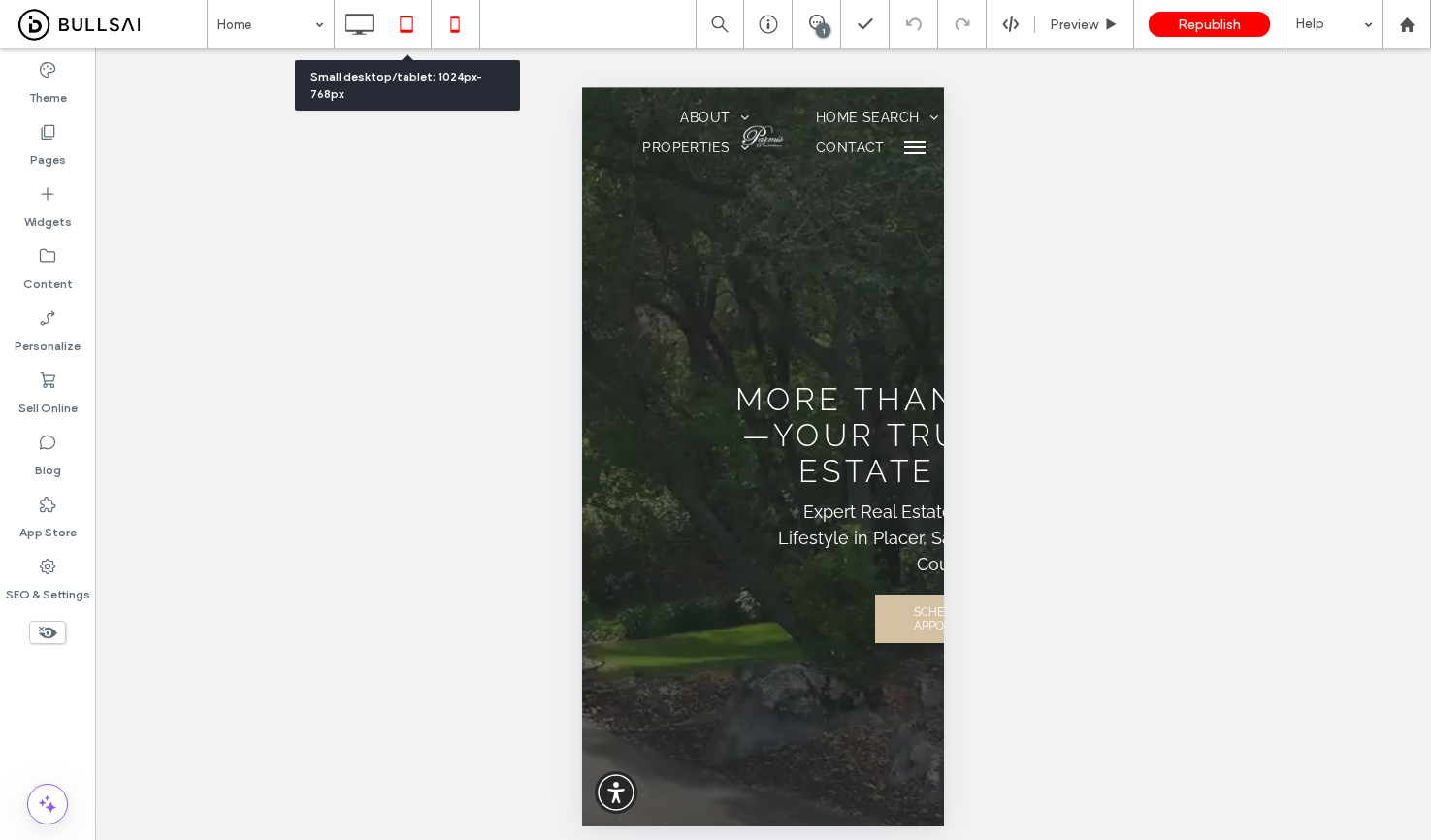 click 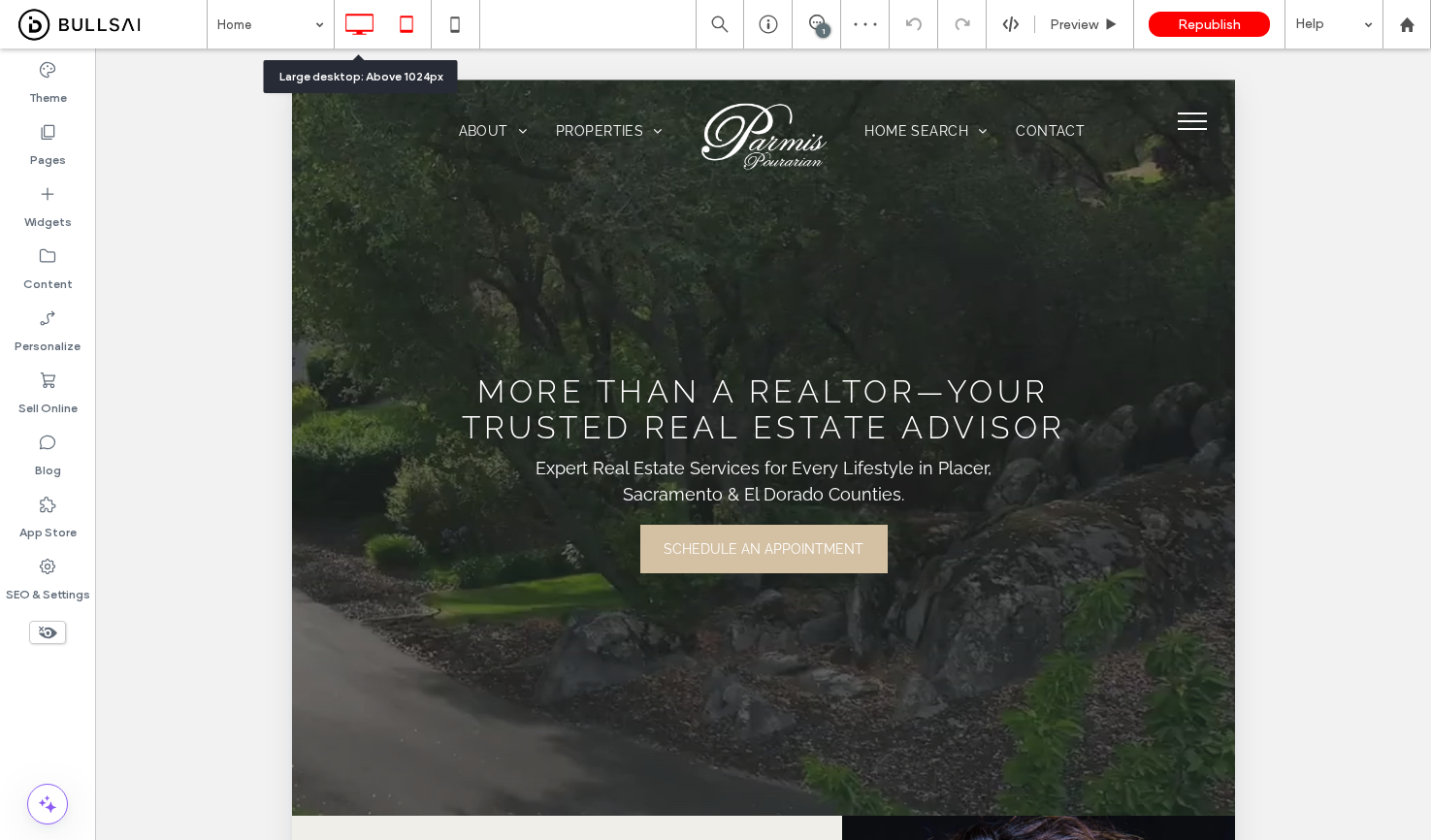click 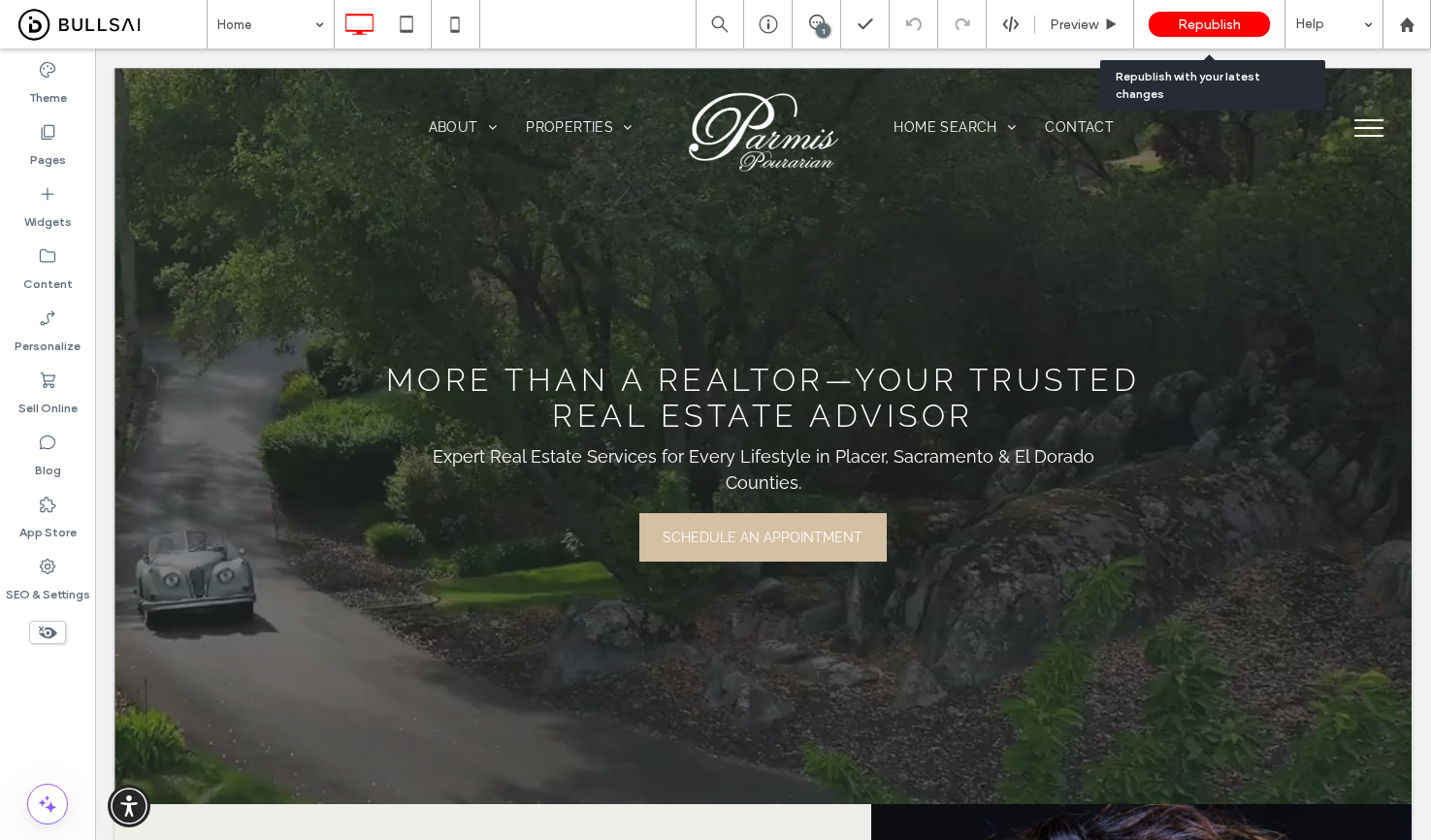 click on "Republish" at bounding box center [1209, 24] 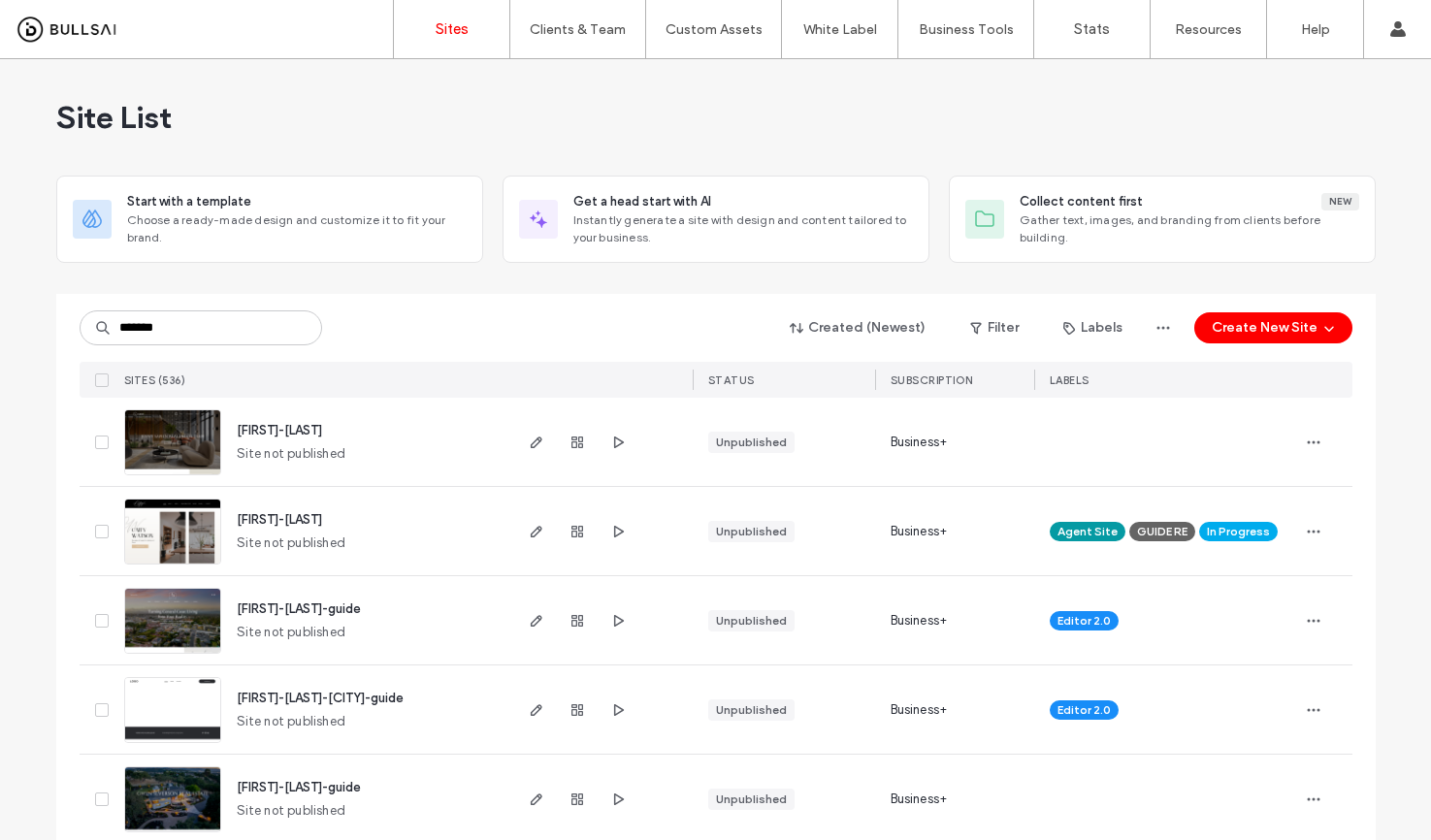 scroll, scrollTop: 0, scrollLeft: 0, axis: both 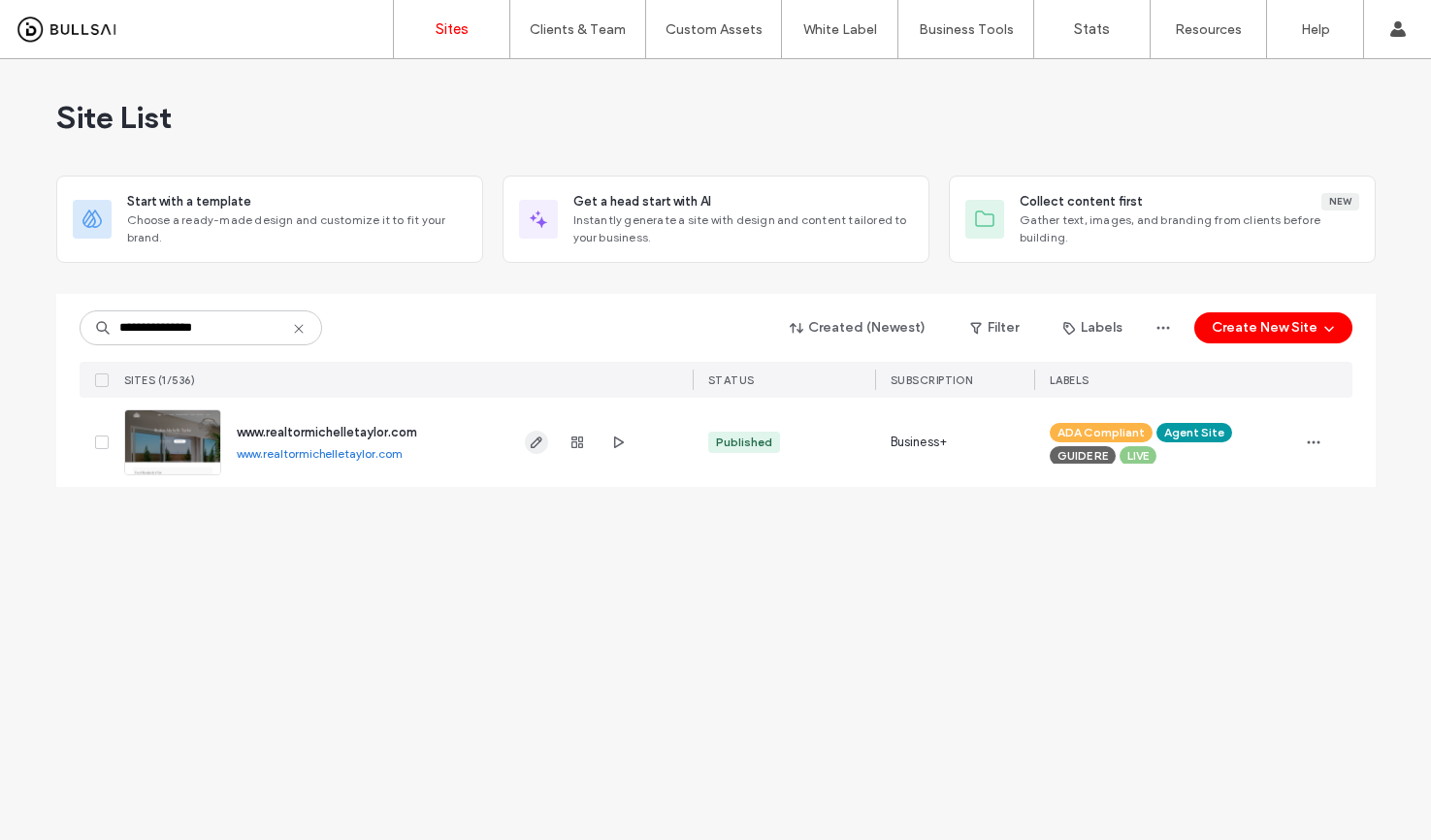type on "**********" 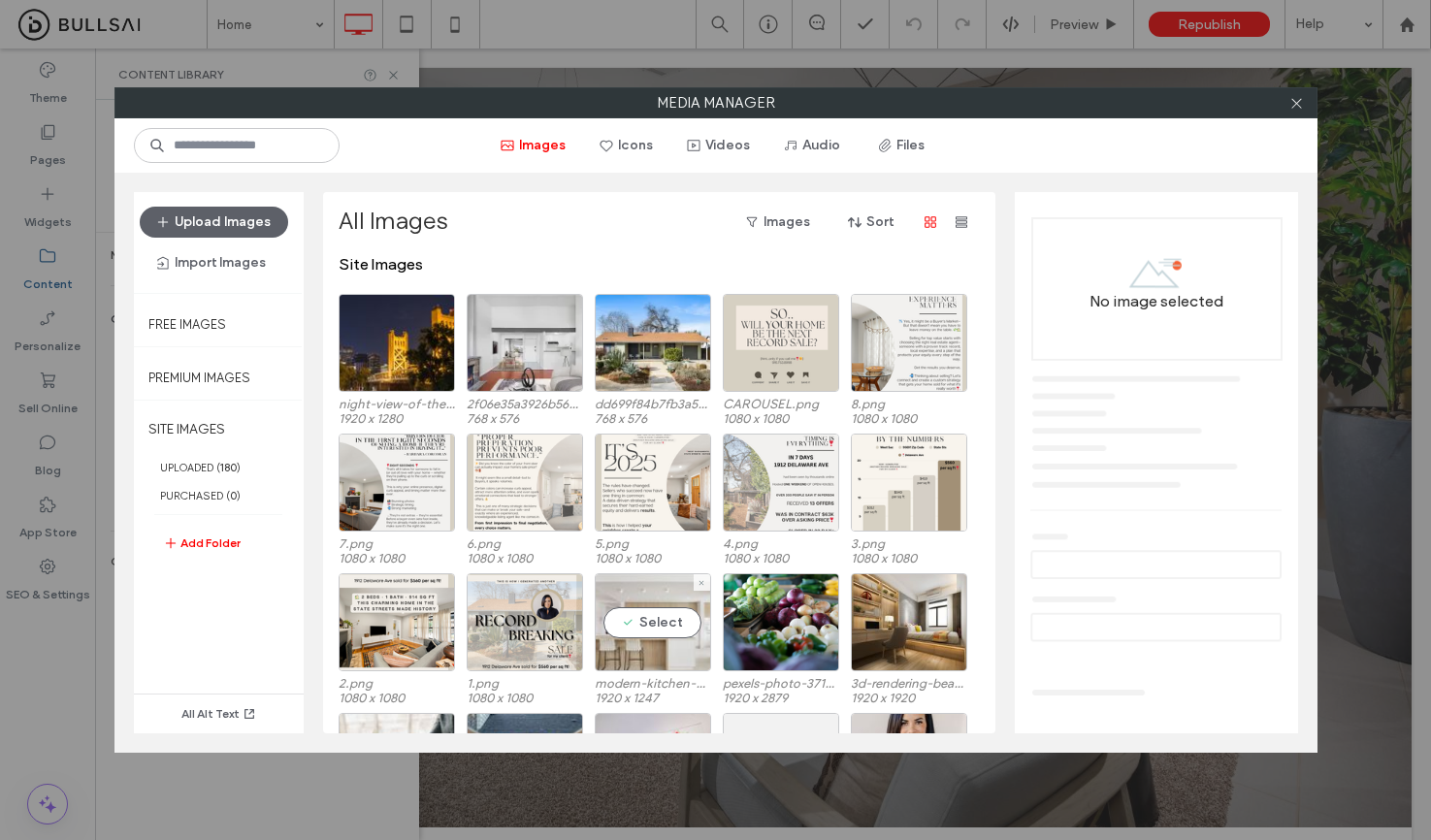 scroll, scrollTop: 0, scrollLeft: 0, axis: both 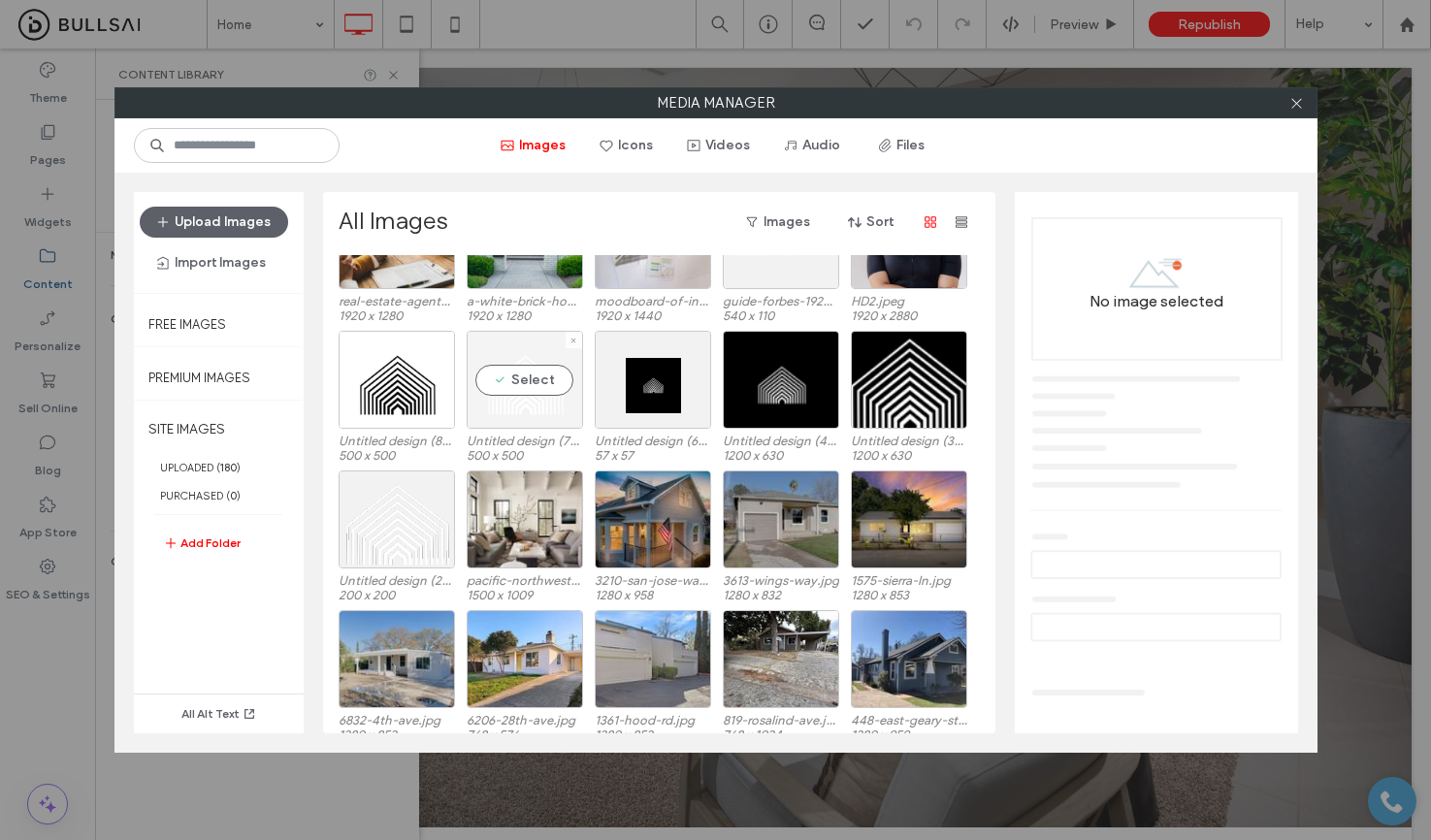 click on "Select" at bounding box center (525, 379) 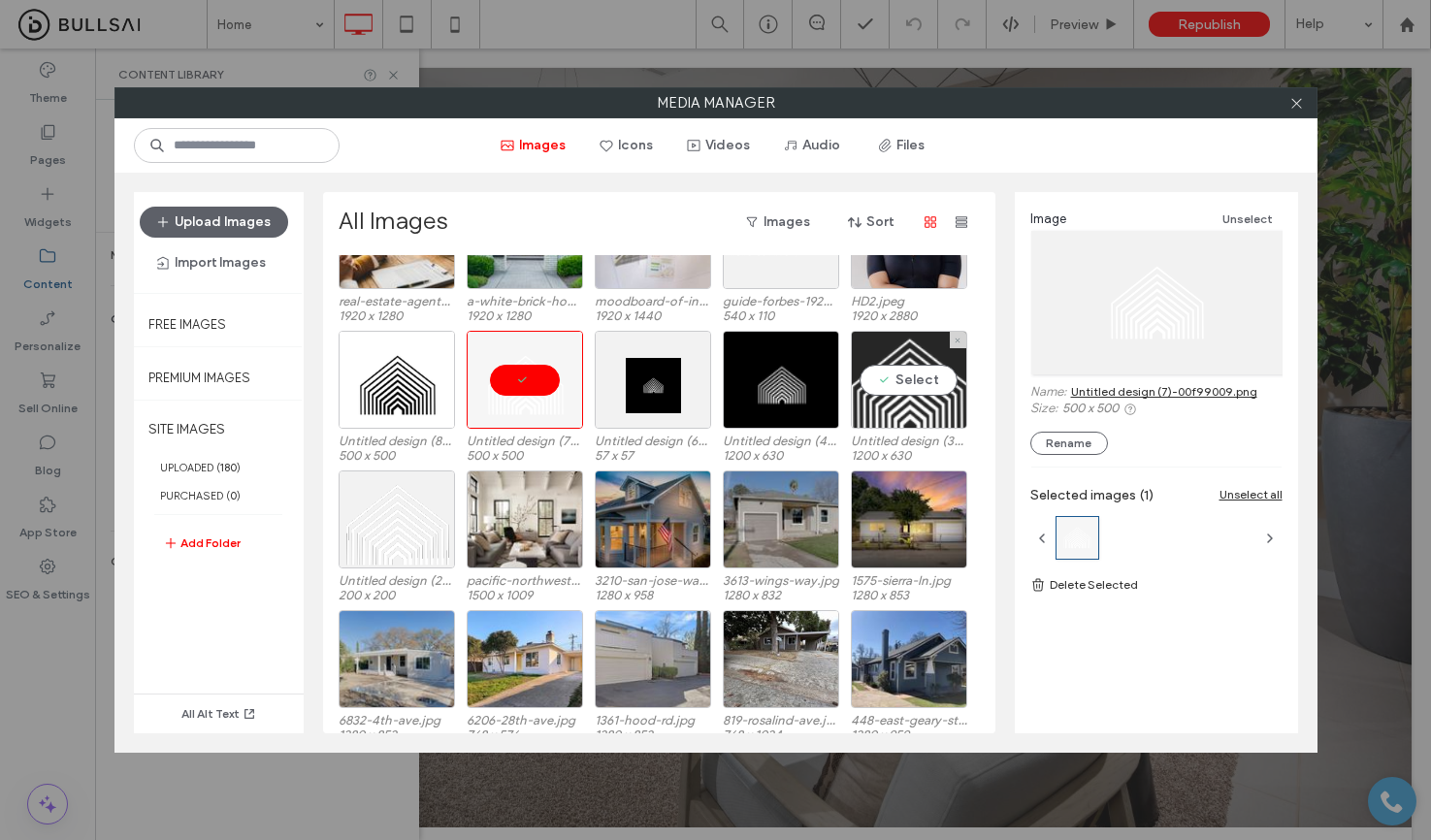 click on "Select" at bounding box center [909, 379] 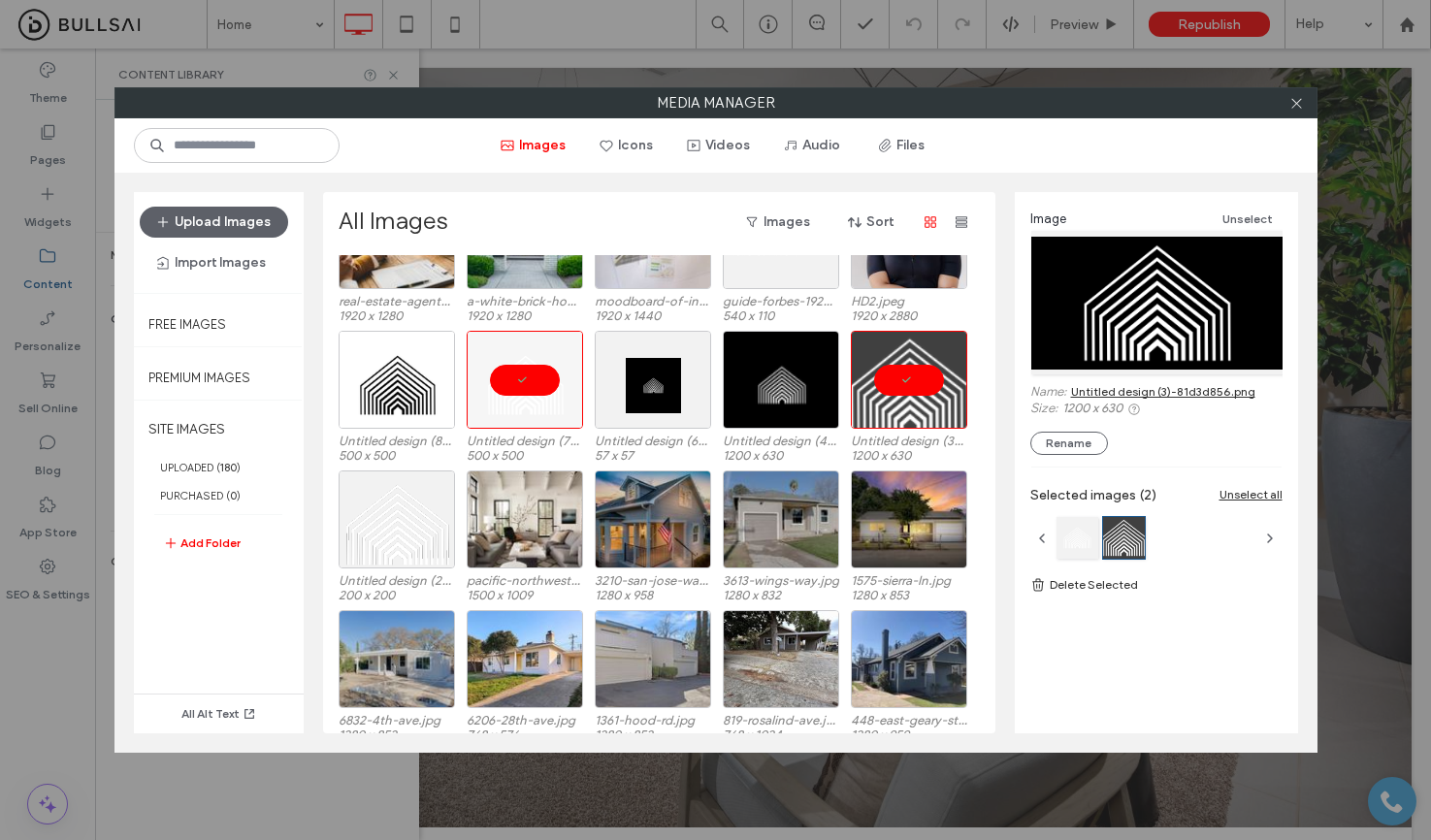 click on "Untitled design (3)-81d3d856.png" at bounding box center [1163, 391] 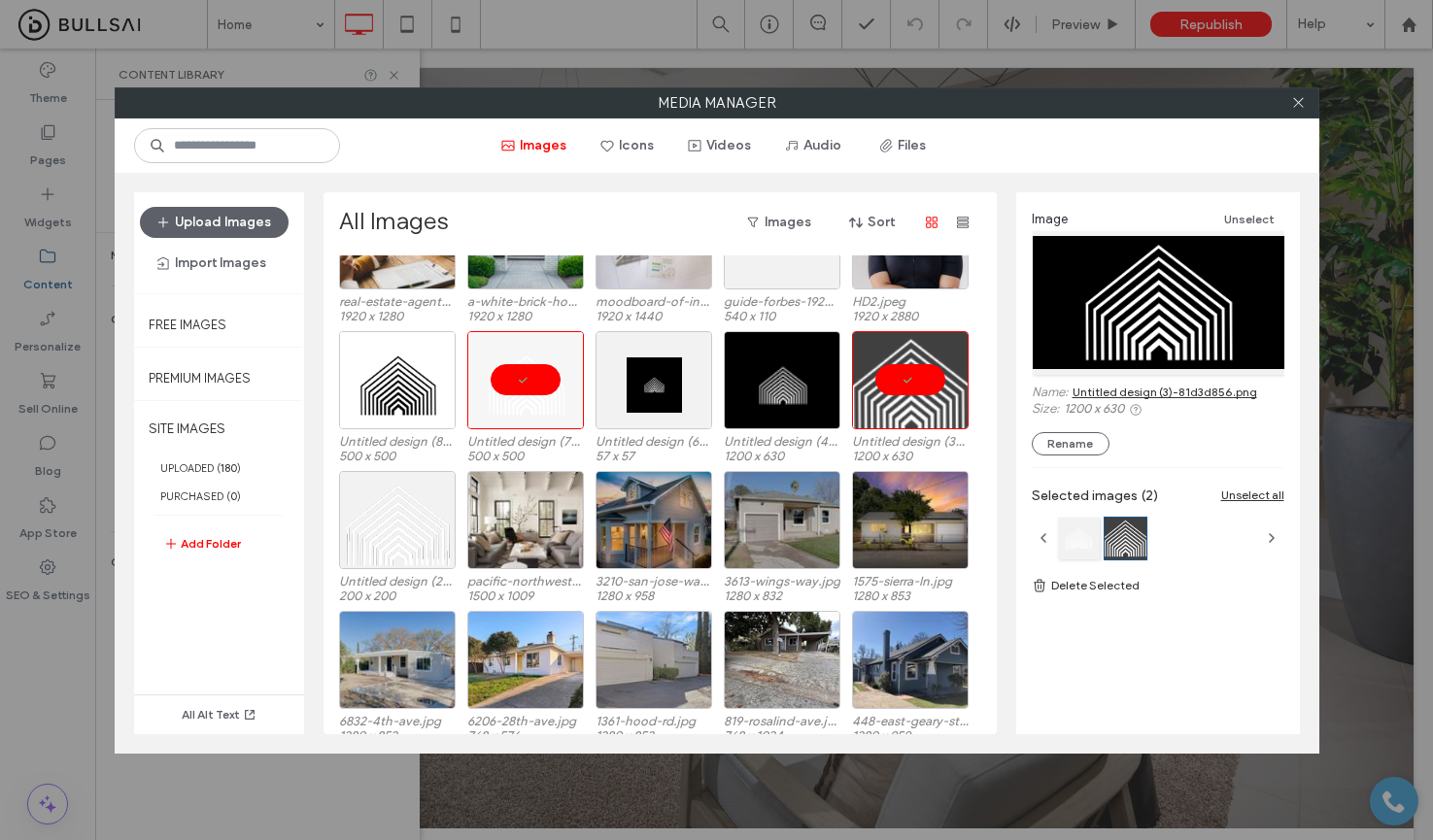 click 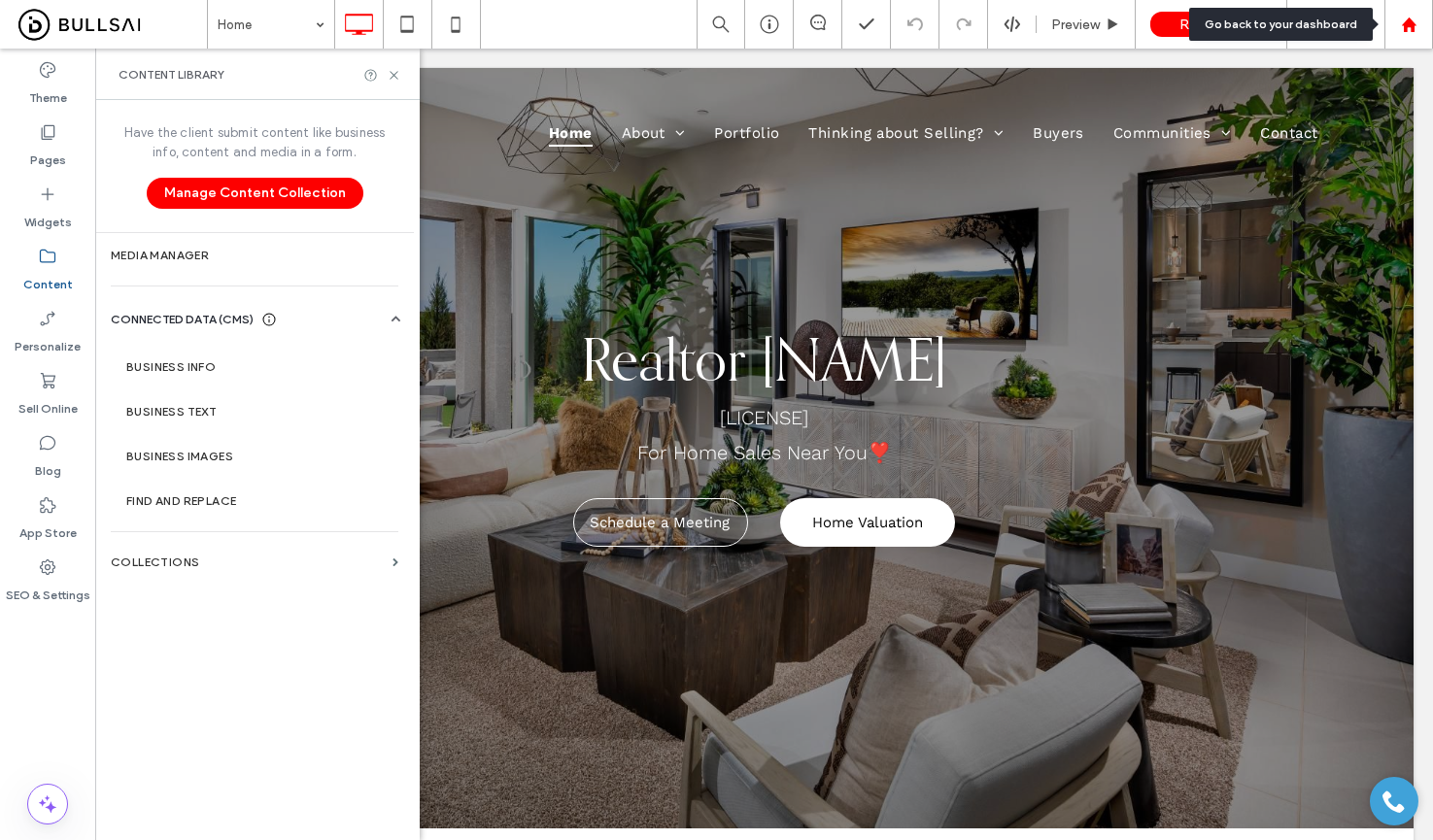 drag, startPoint x: 1416, startPoint y: 32, endPoint x: 859, endPoint y: 85, distance: 559.51586 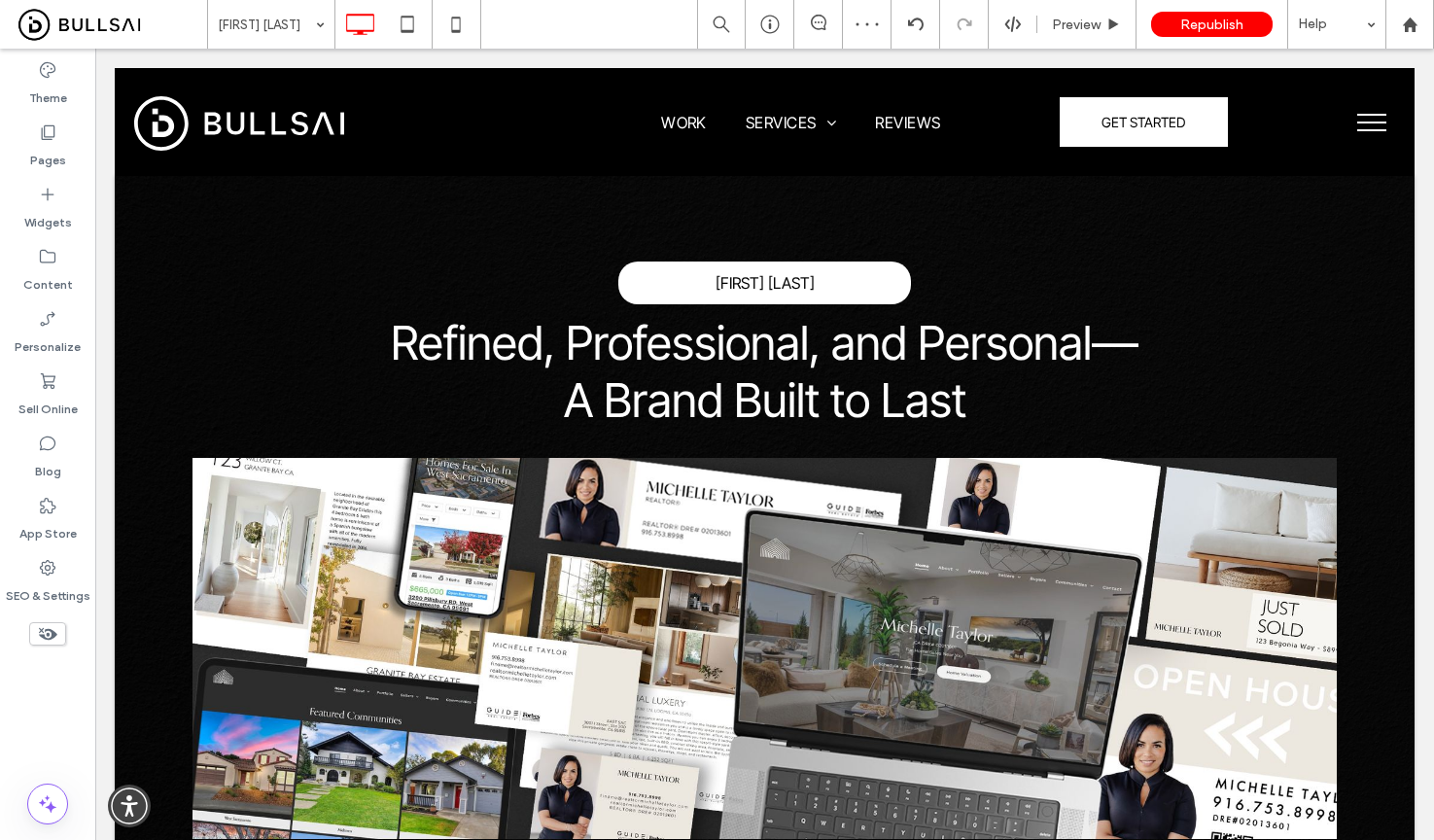 scroll, scrollTop: 1664, scrollLeft: 0, axis: vertical 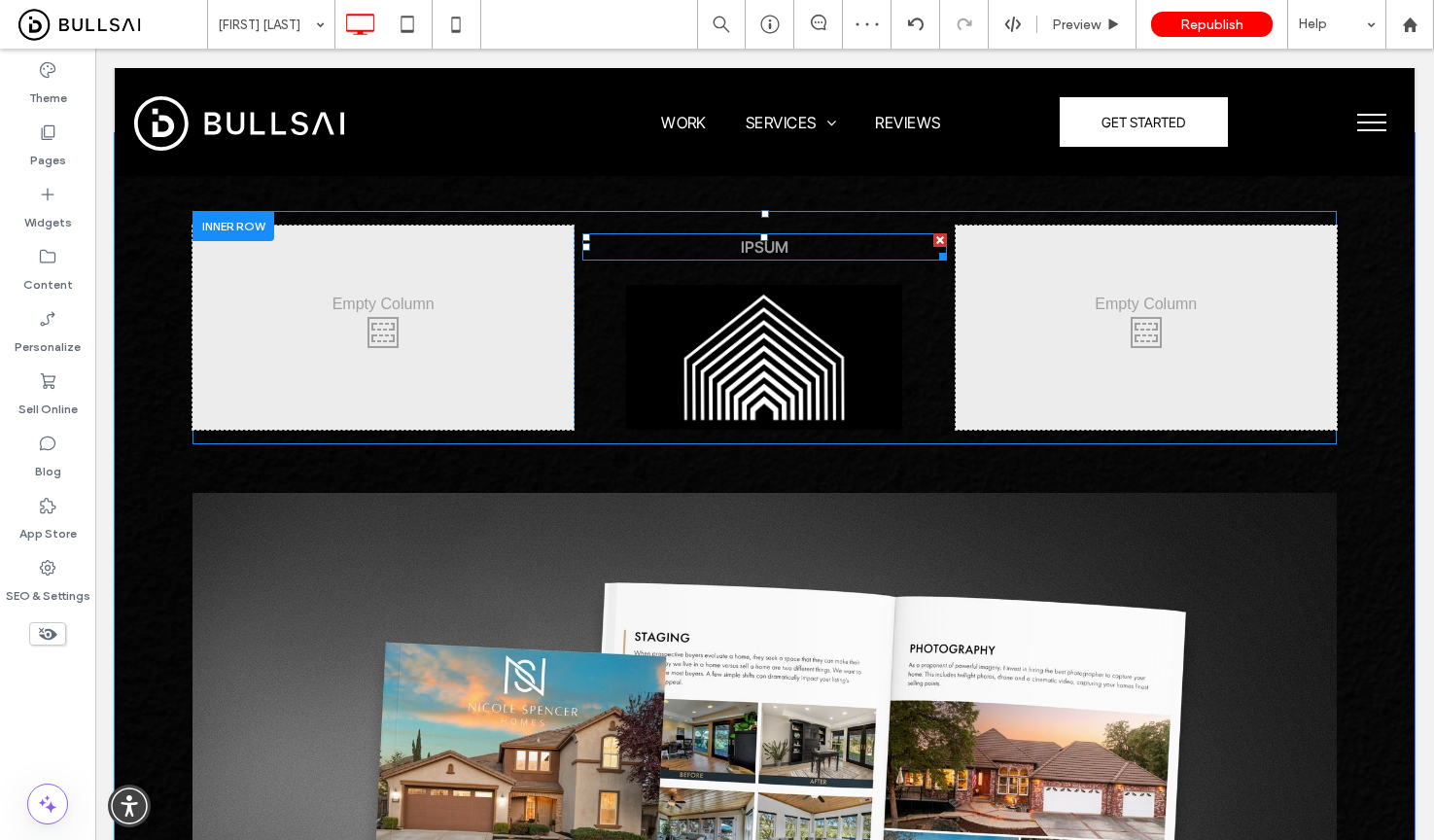 click on "IPSUM" at bounding box center (764, 247) 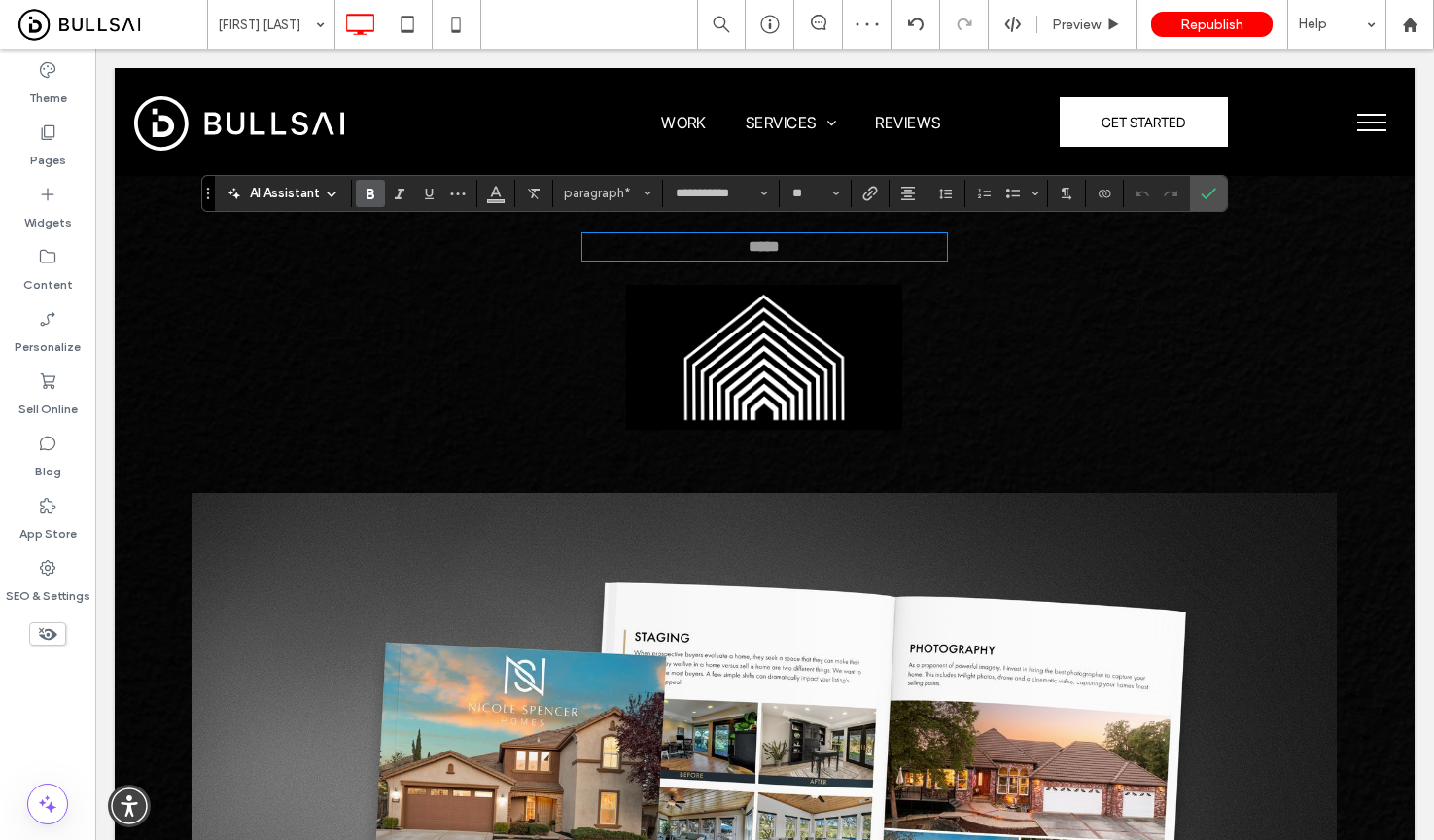 type 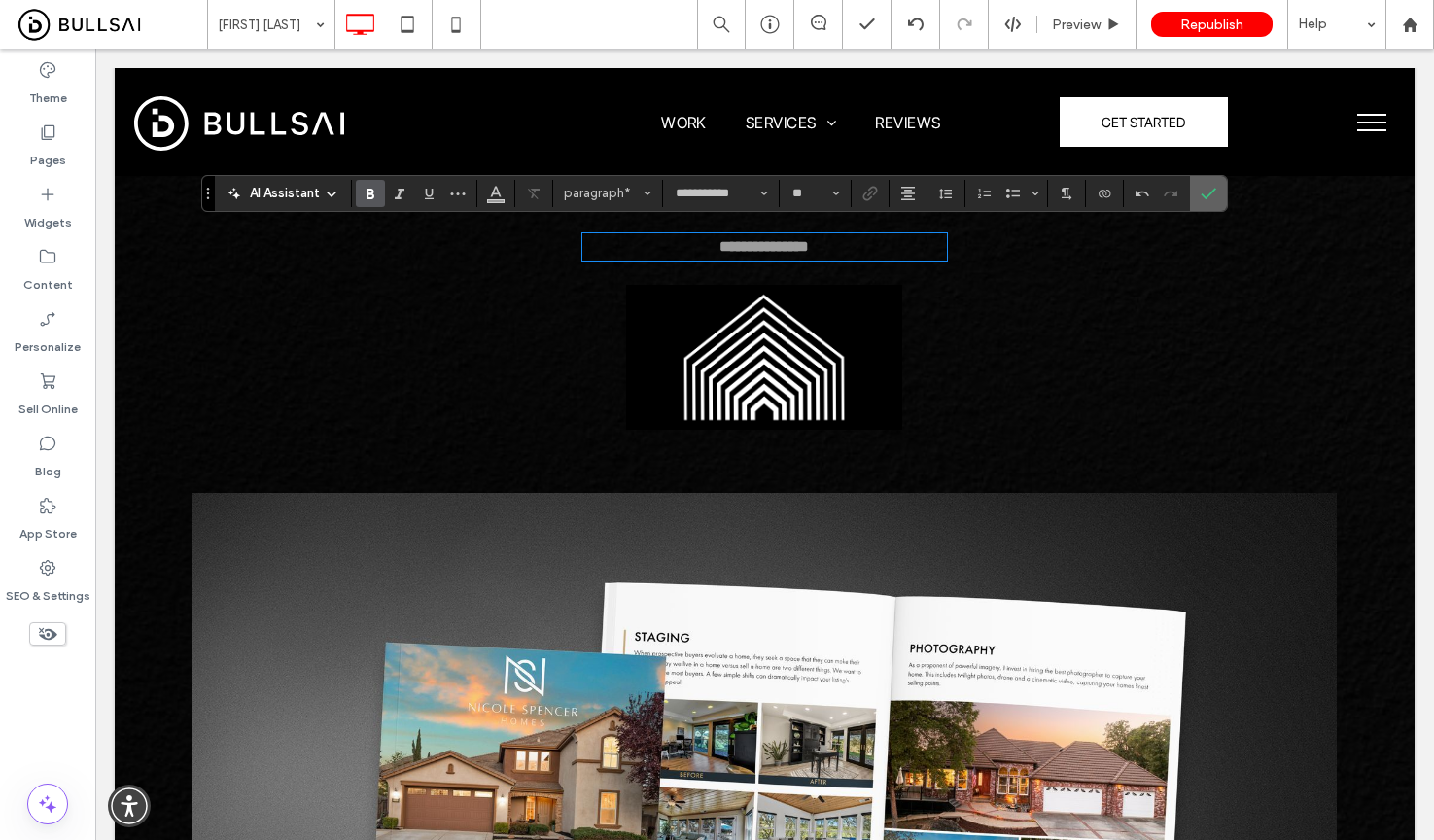 click 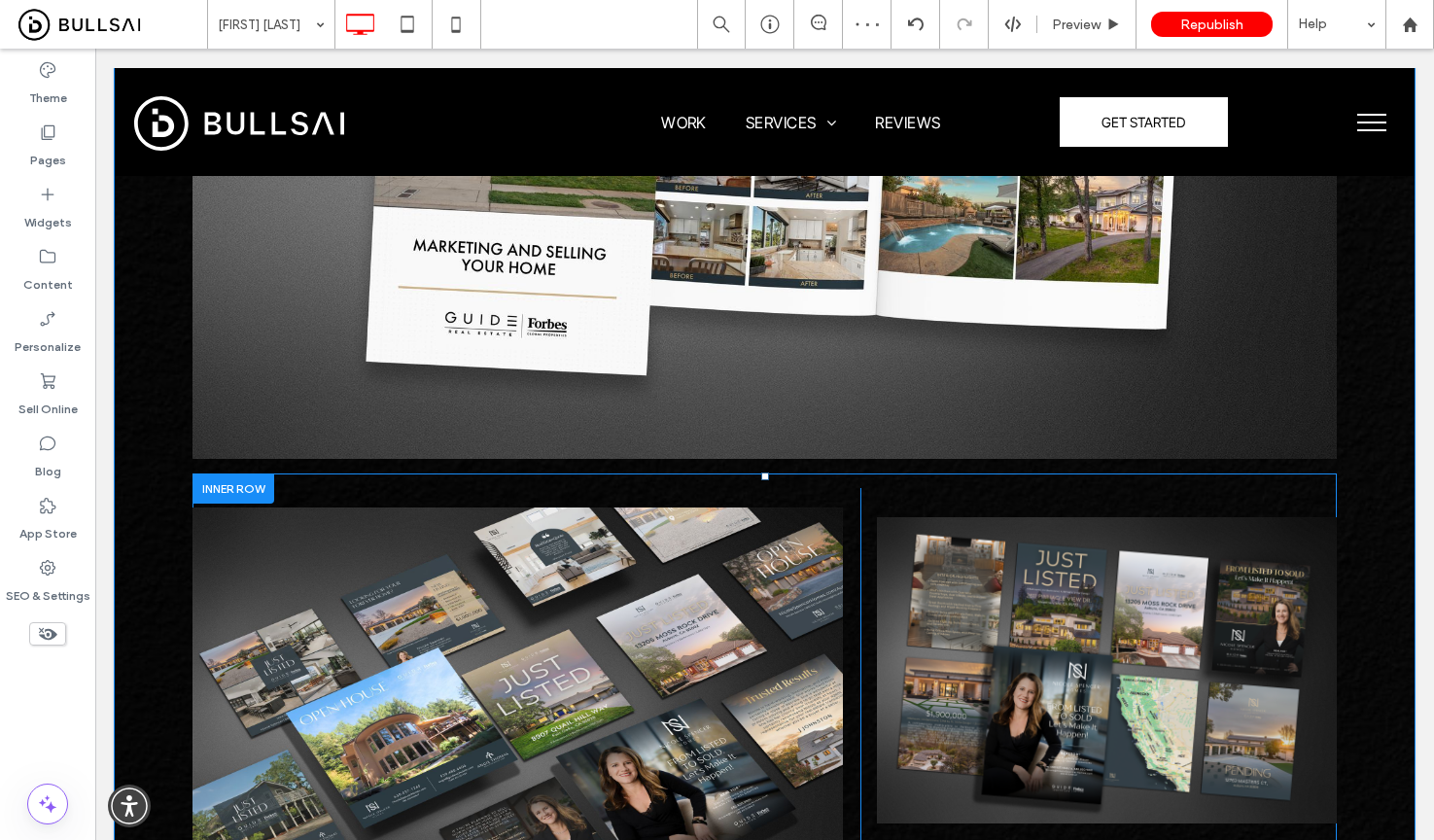 scroll, scrollTop: 1795, scrollLeft: 0, axis: vertical 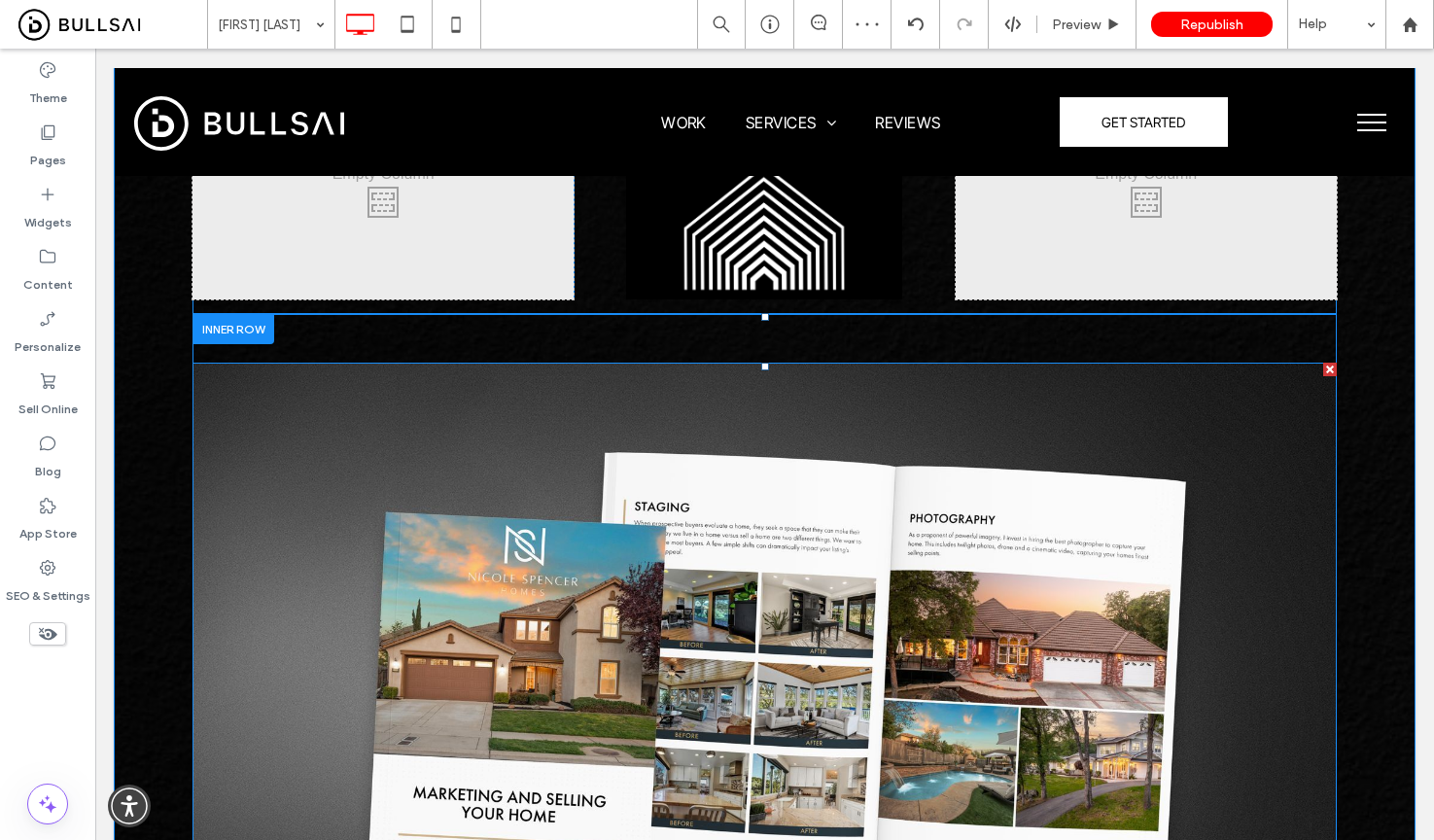 click at bounding box center (764, 684) 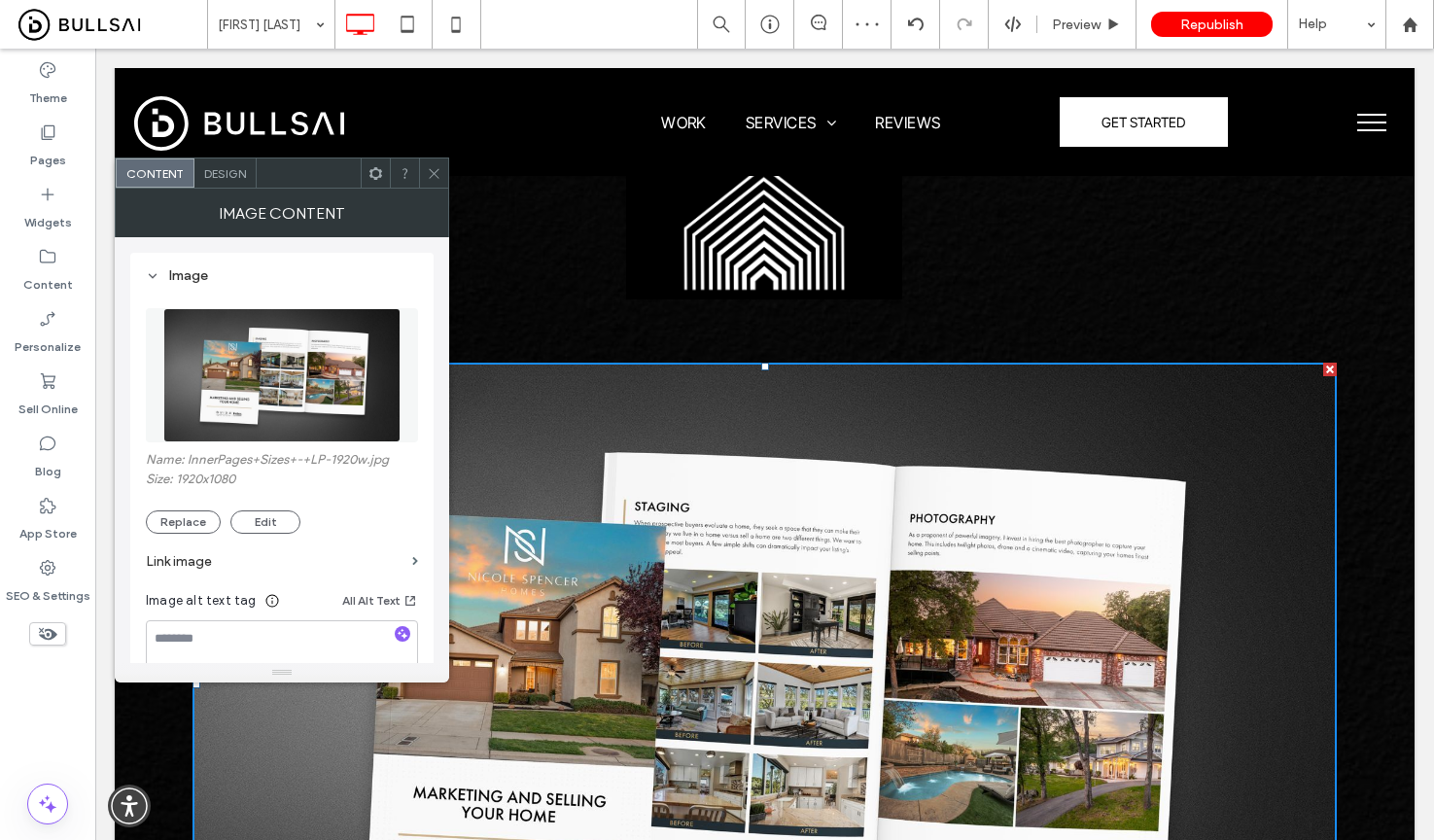 click at bounding box center (282, 375) 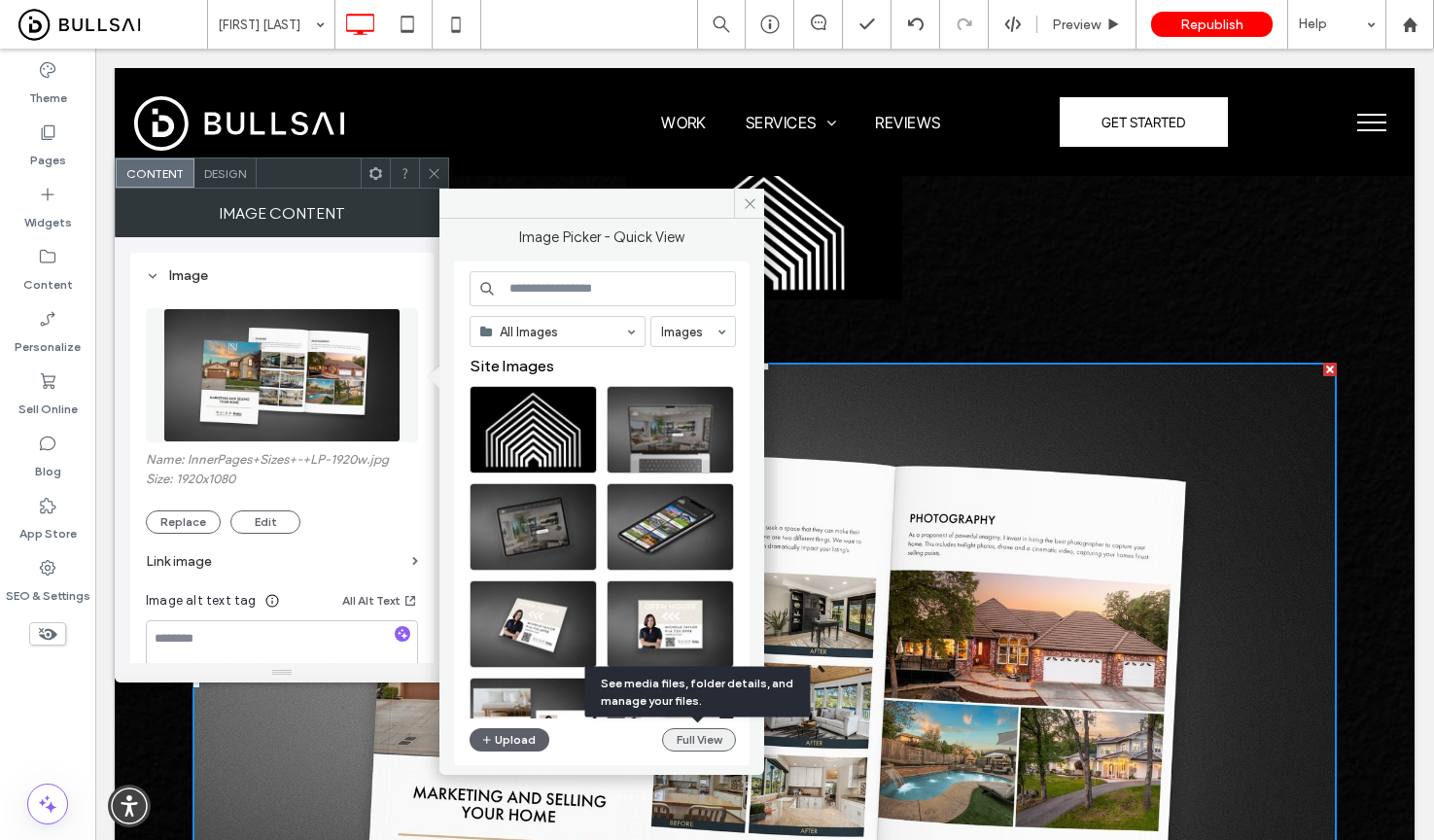 click on "Full View" at bounding box center (699, 740) 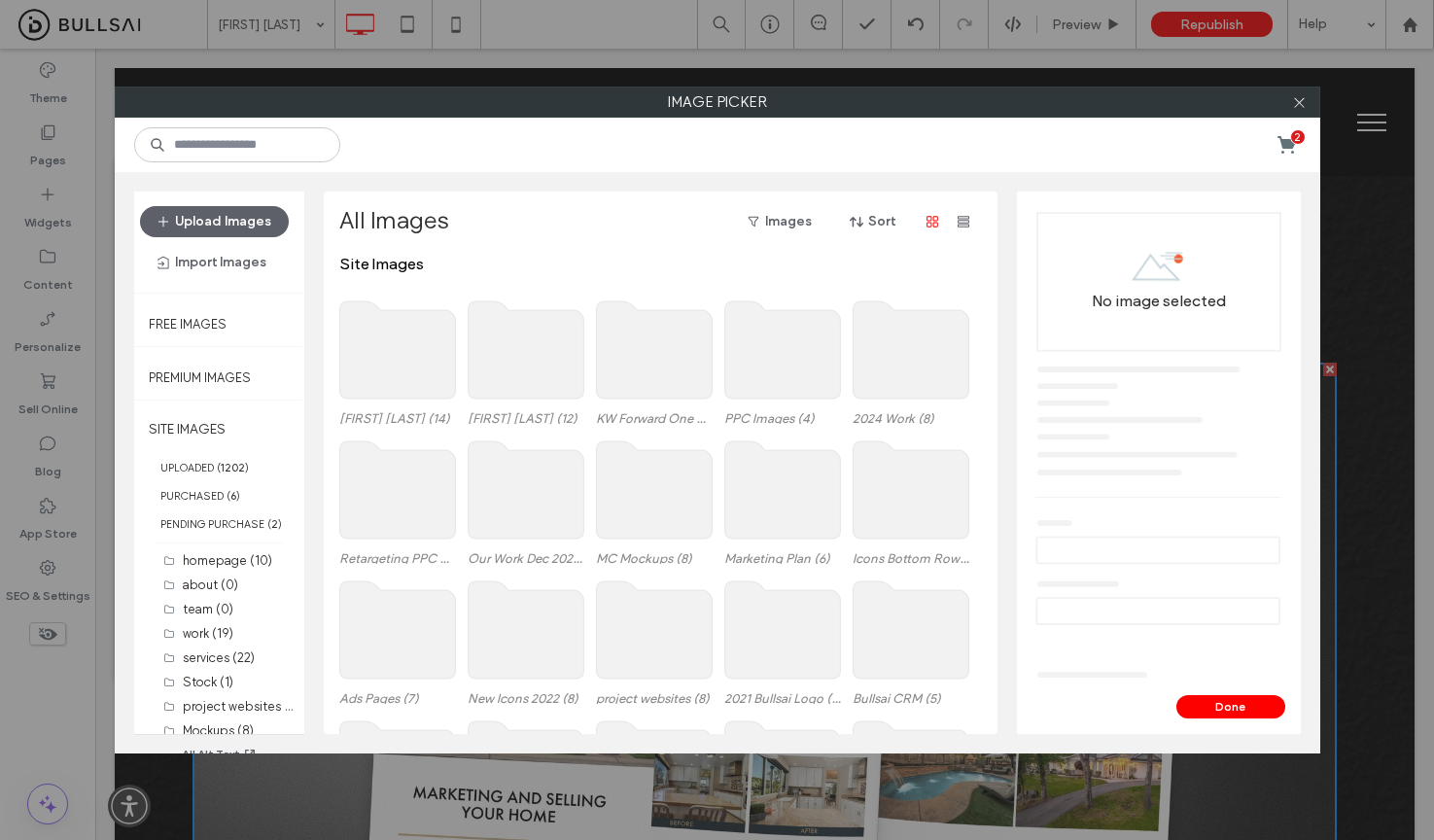 click 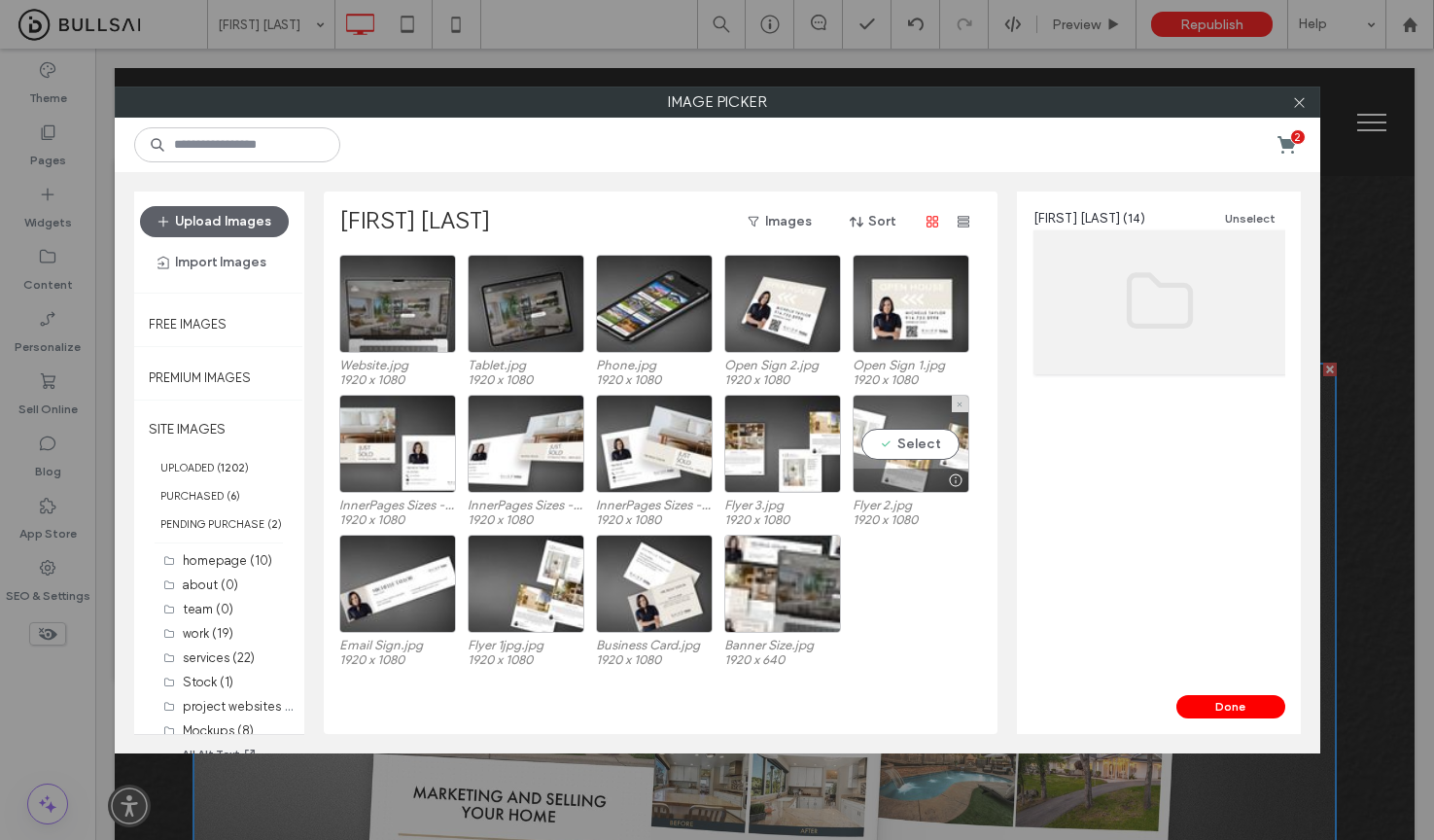 click on "Select" at bounding box center [911, 443] 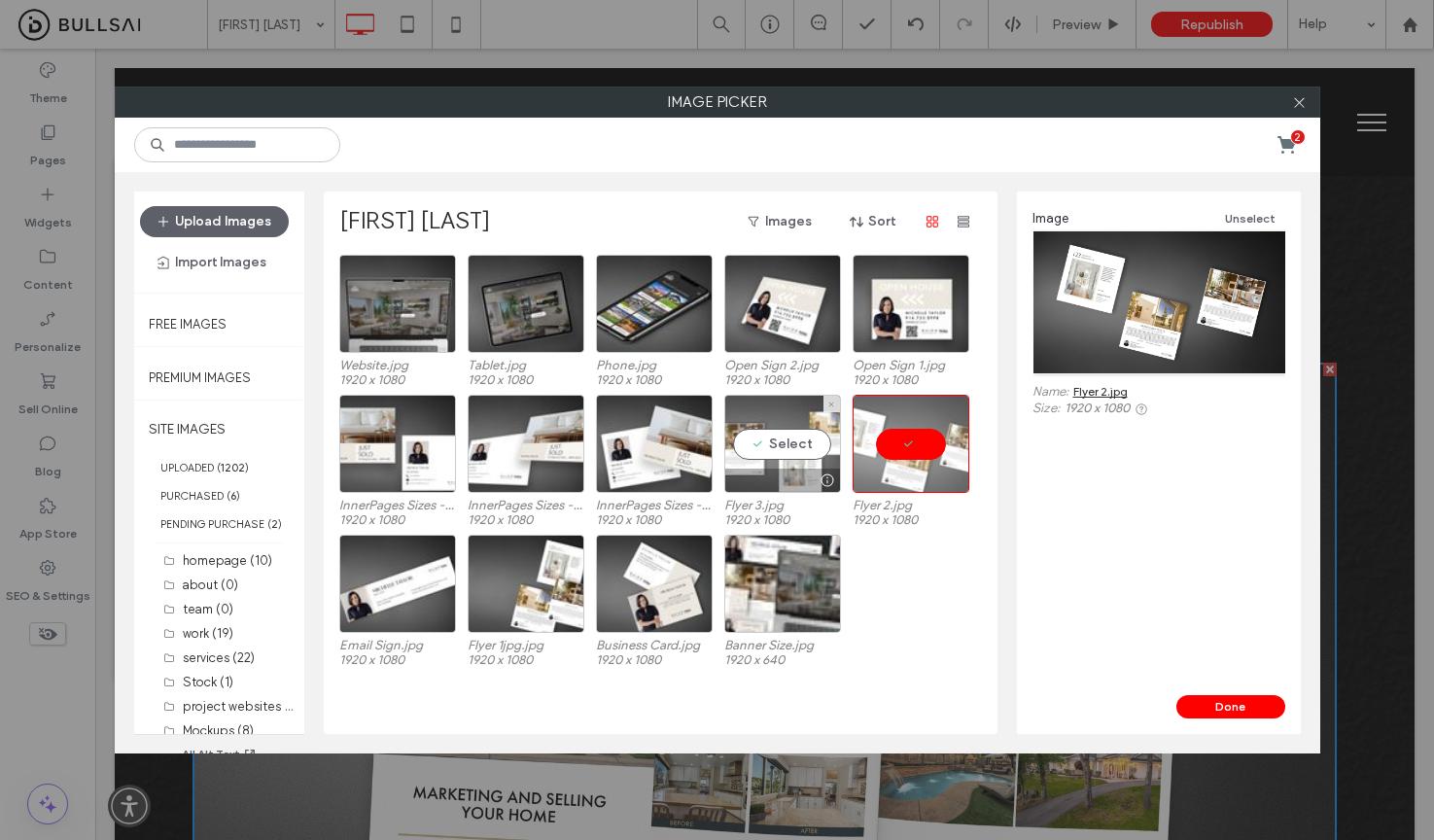 click on "Select" at bounding box center (783, 443) 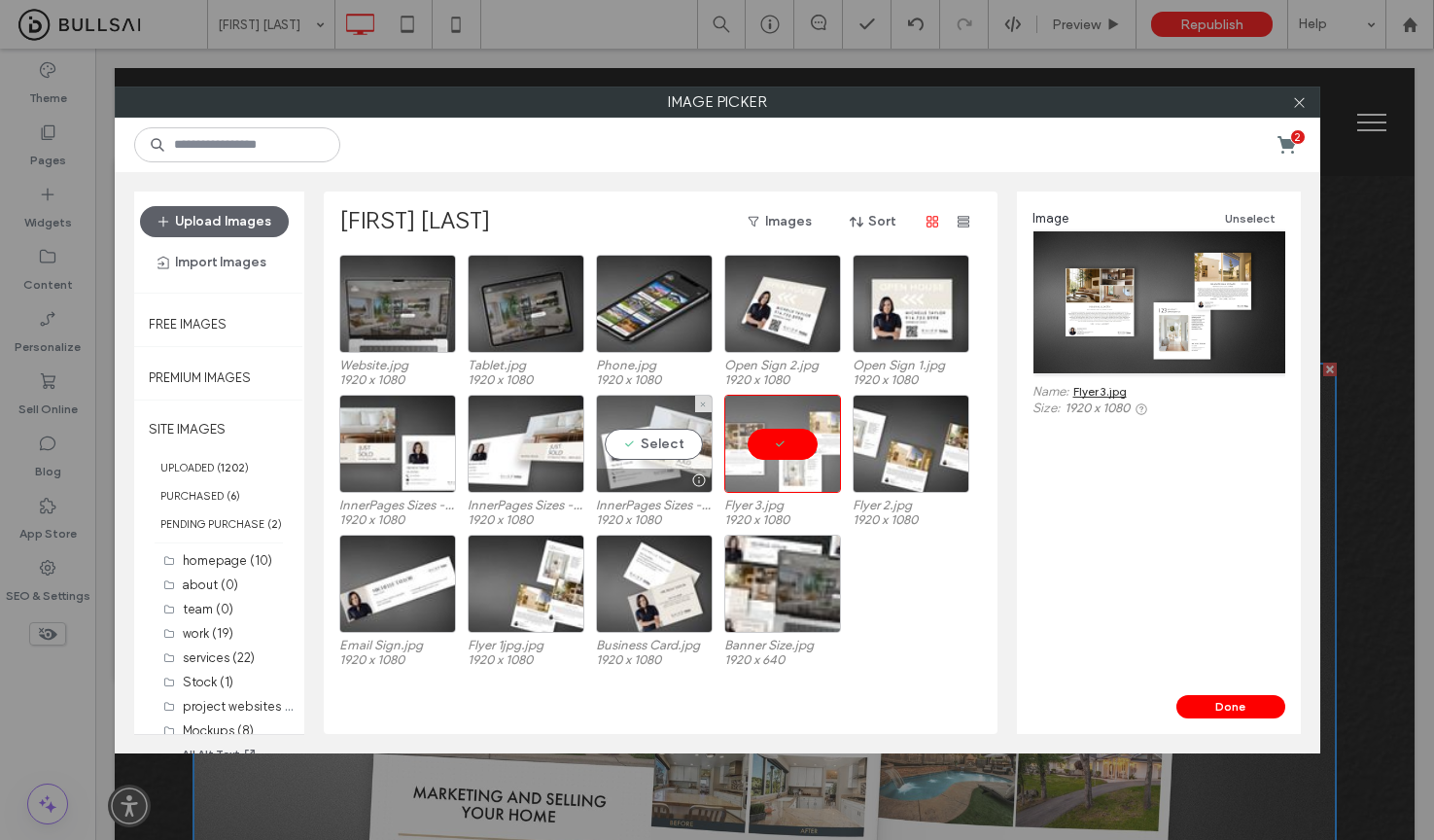 click on "Select" at bounding box center [654, 443] 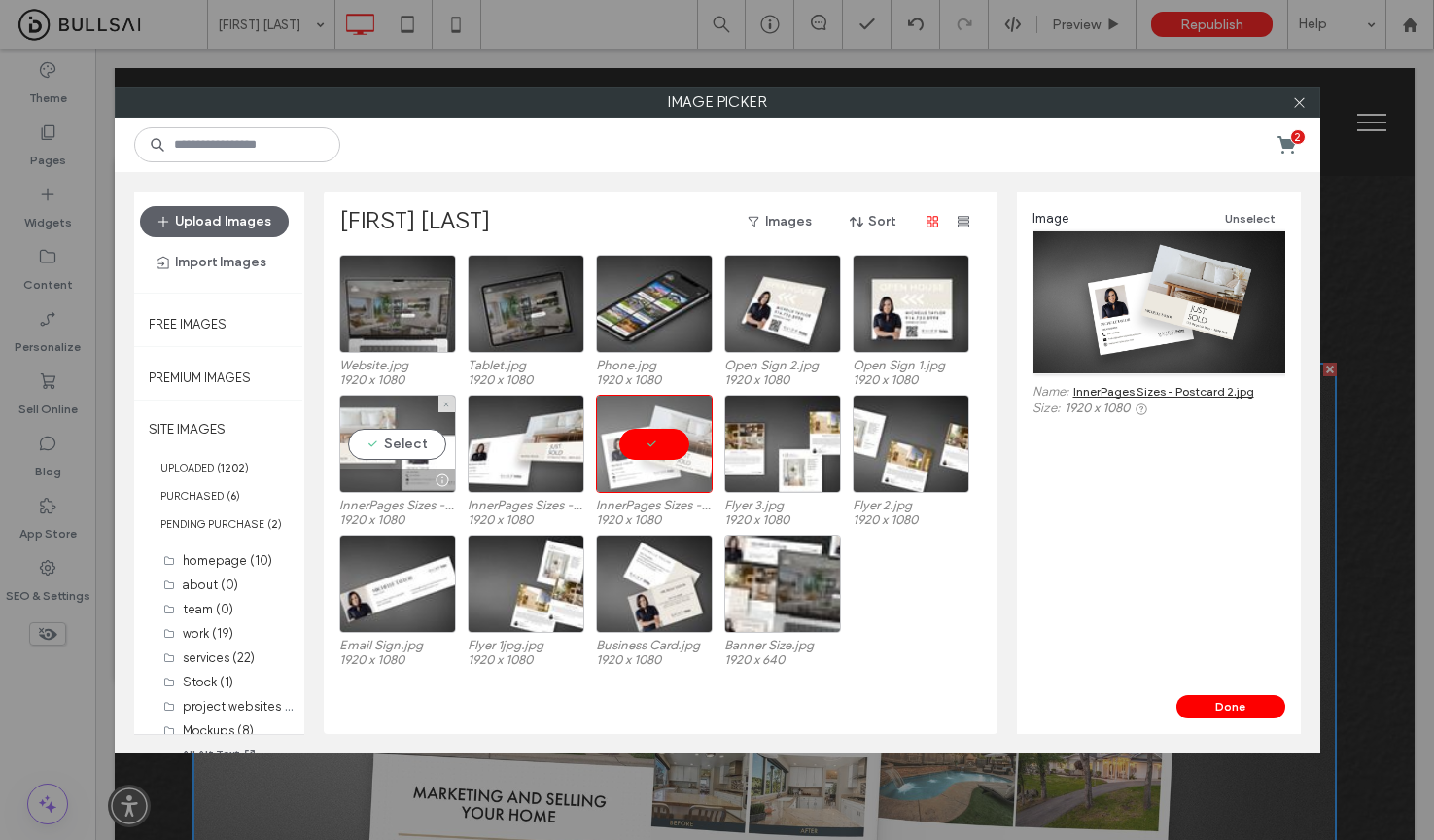 click on "Select" at bounding box center (398, 443) 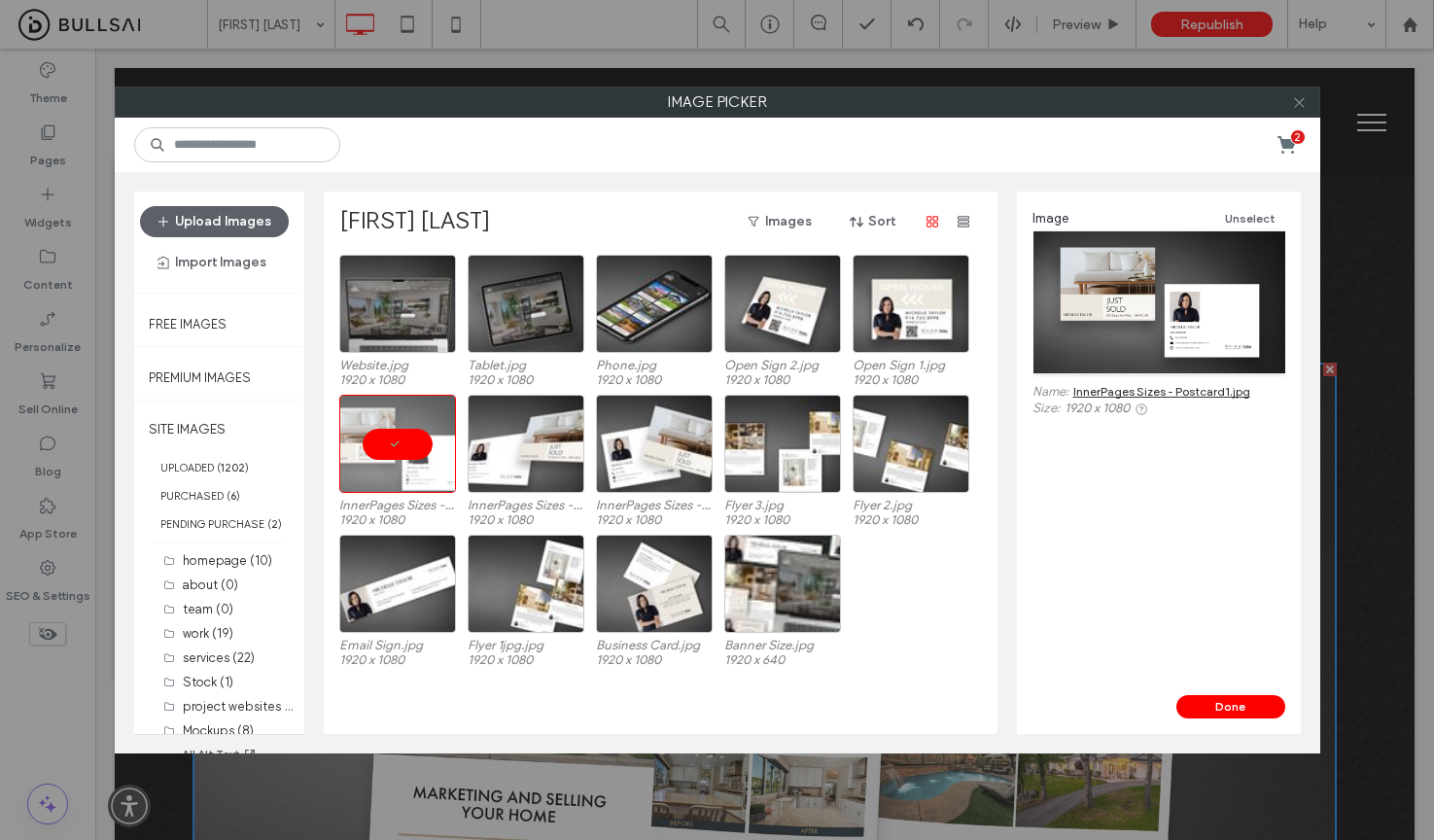 click at bounding box center (1300, 102) 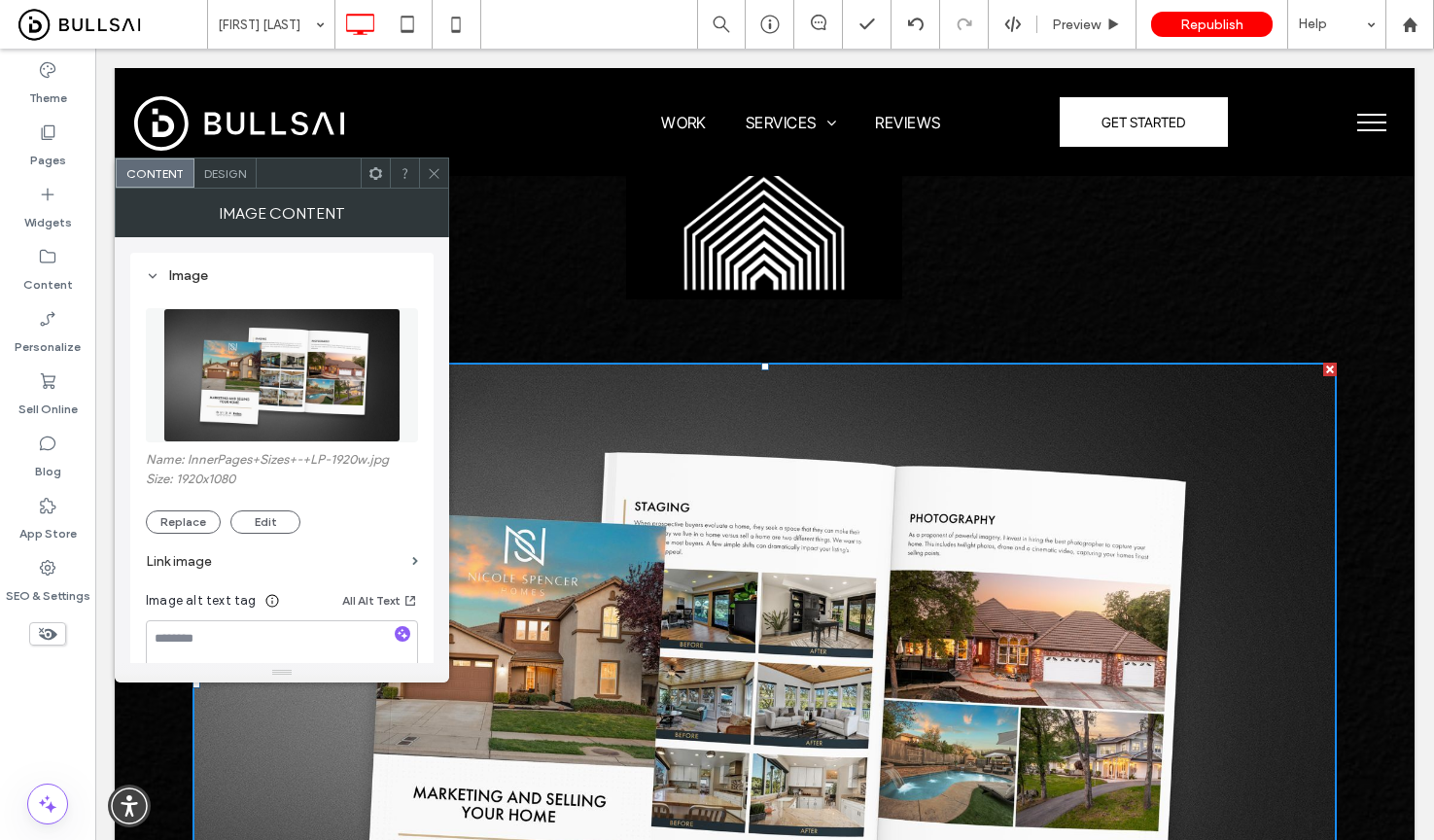 click 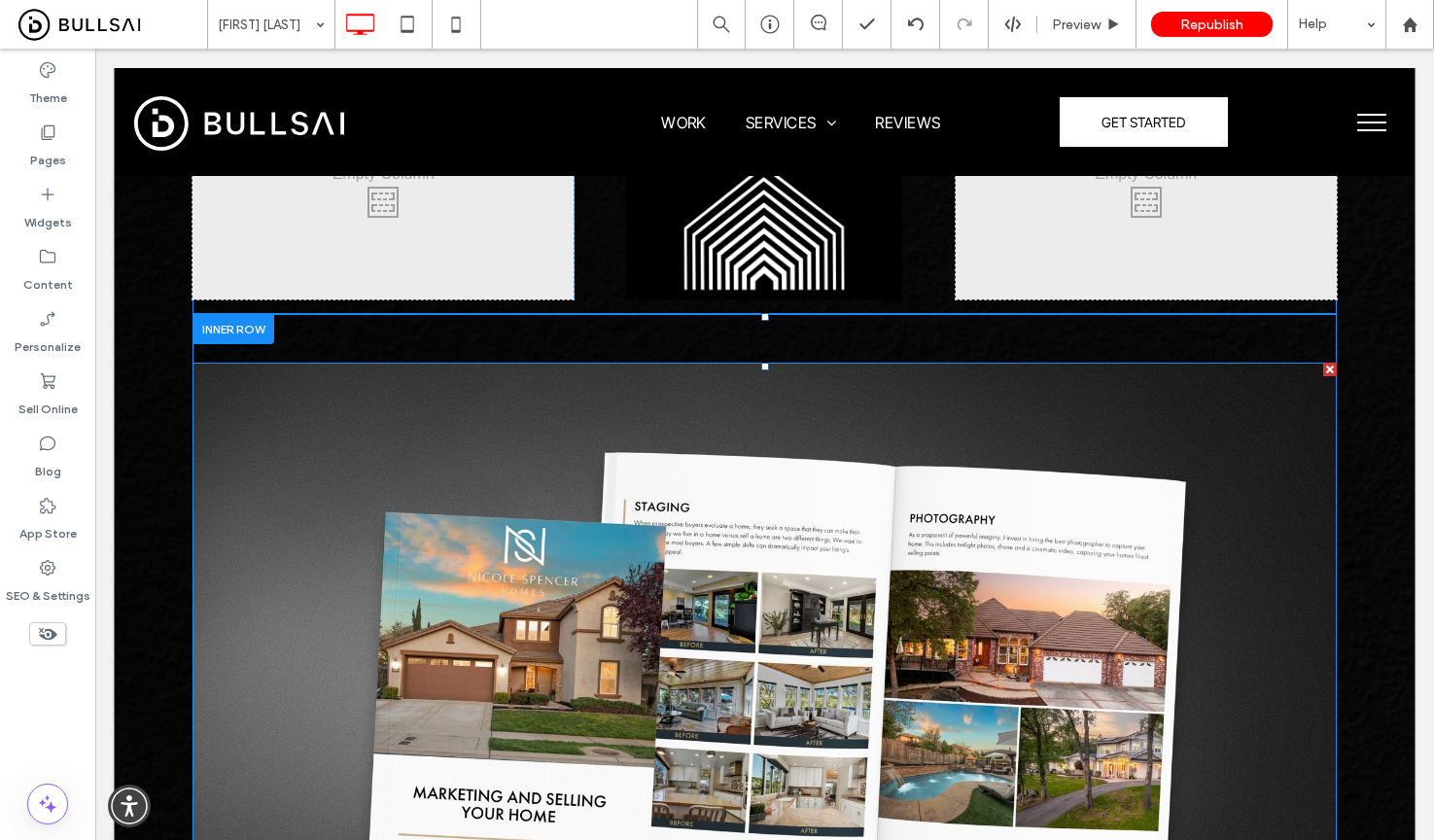 click at bounding box center [1330, 369] 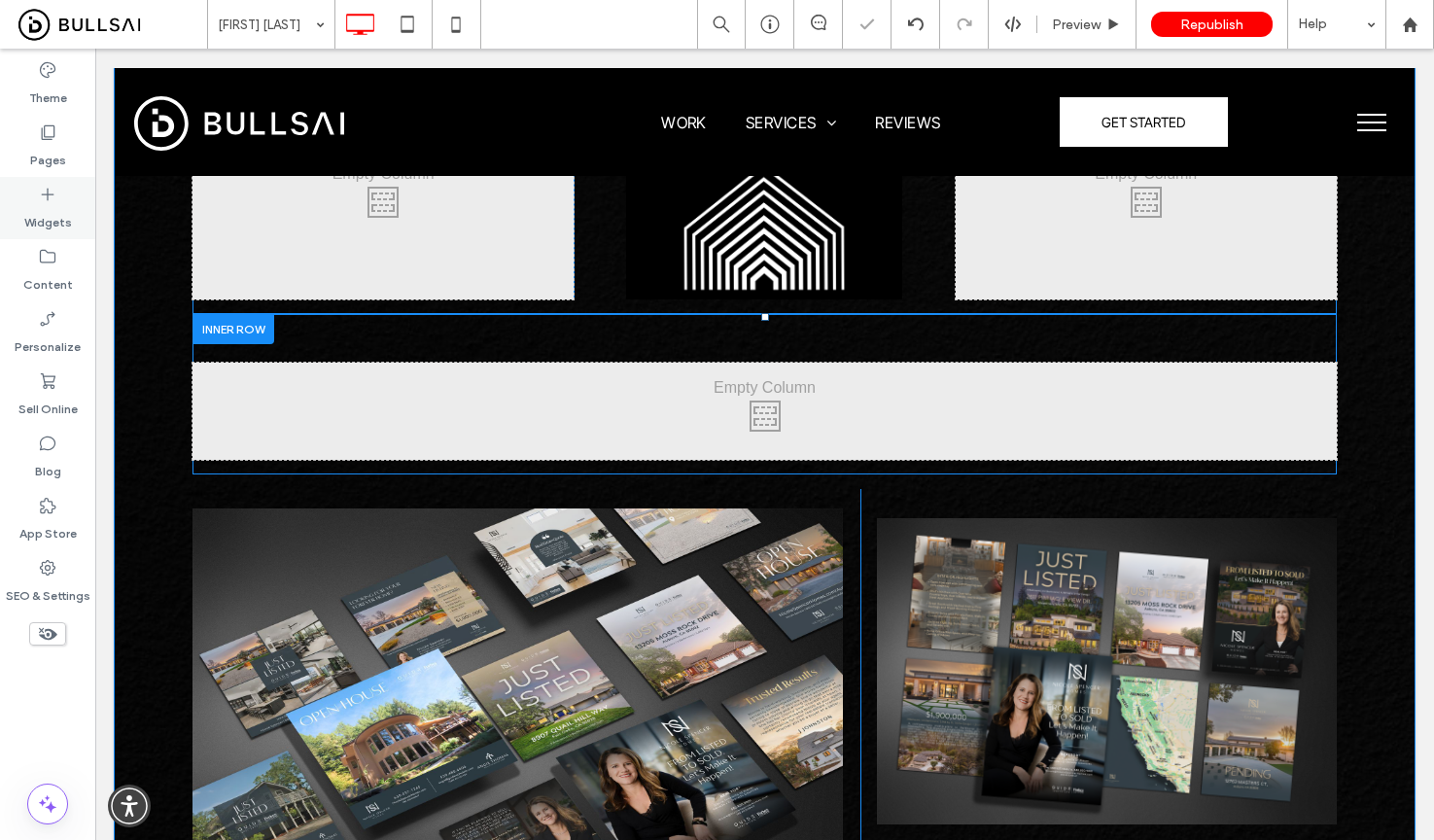 click on "Widgets" at bounding box center [48, 218] 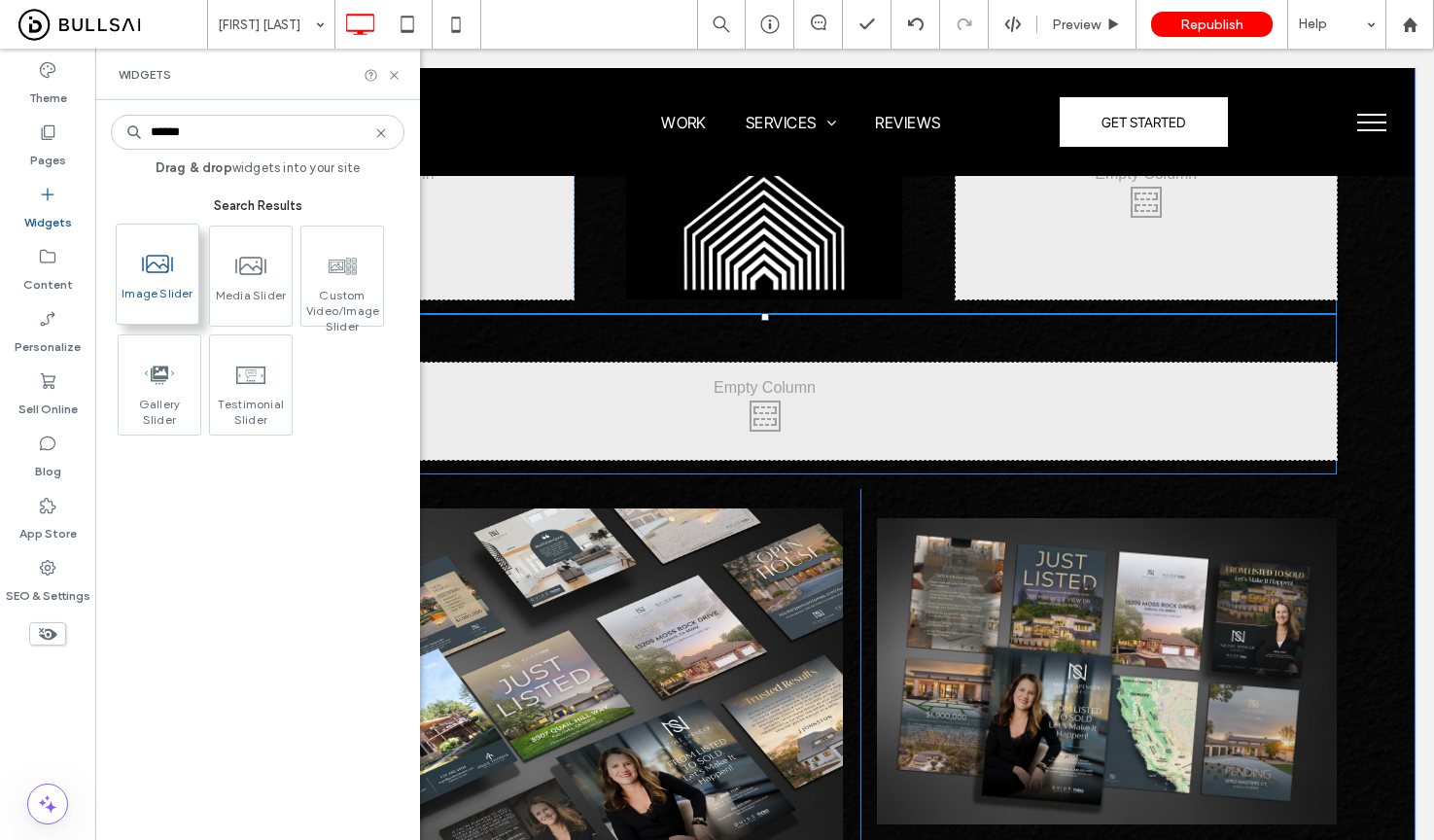 type on "******" 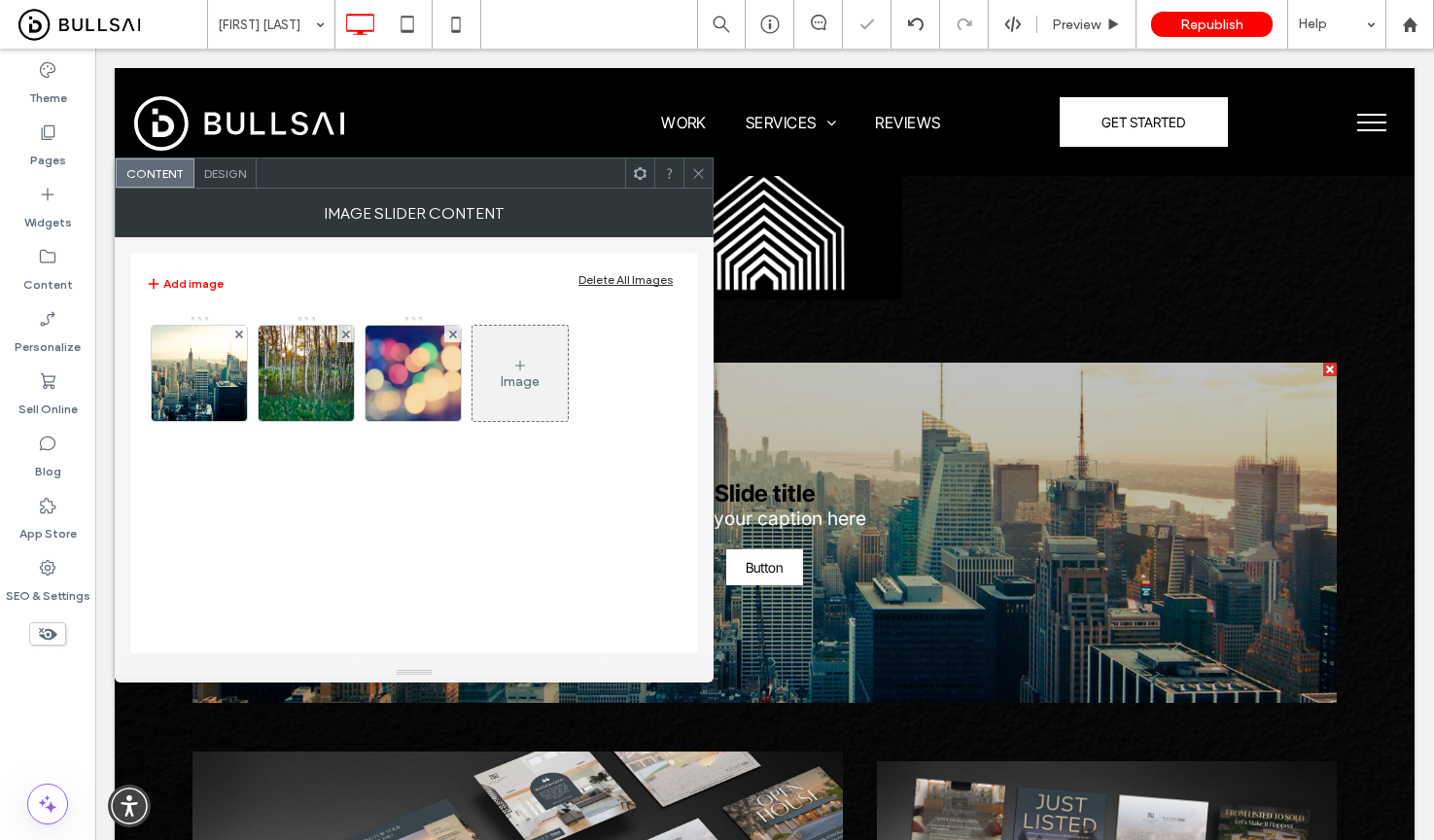 click on "Delete All Images" at bounding box center (625, 279) 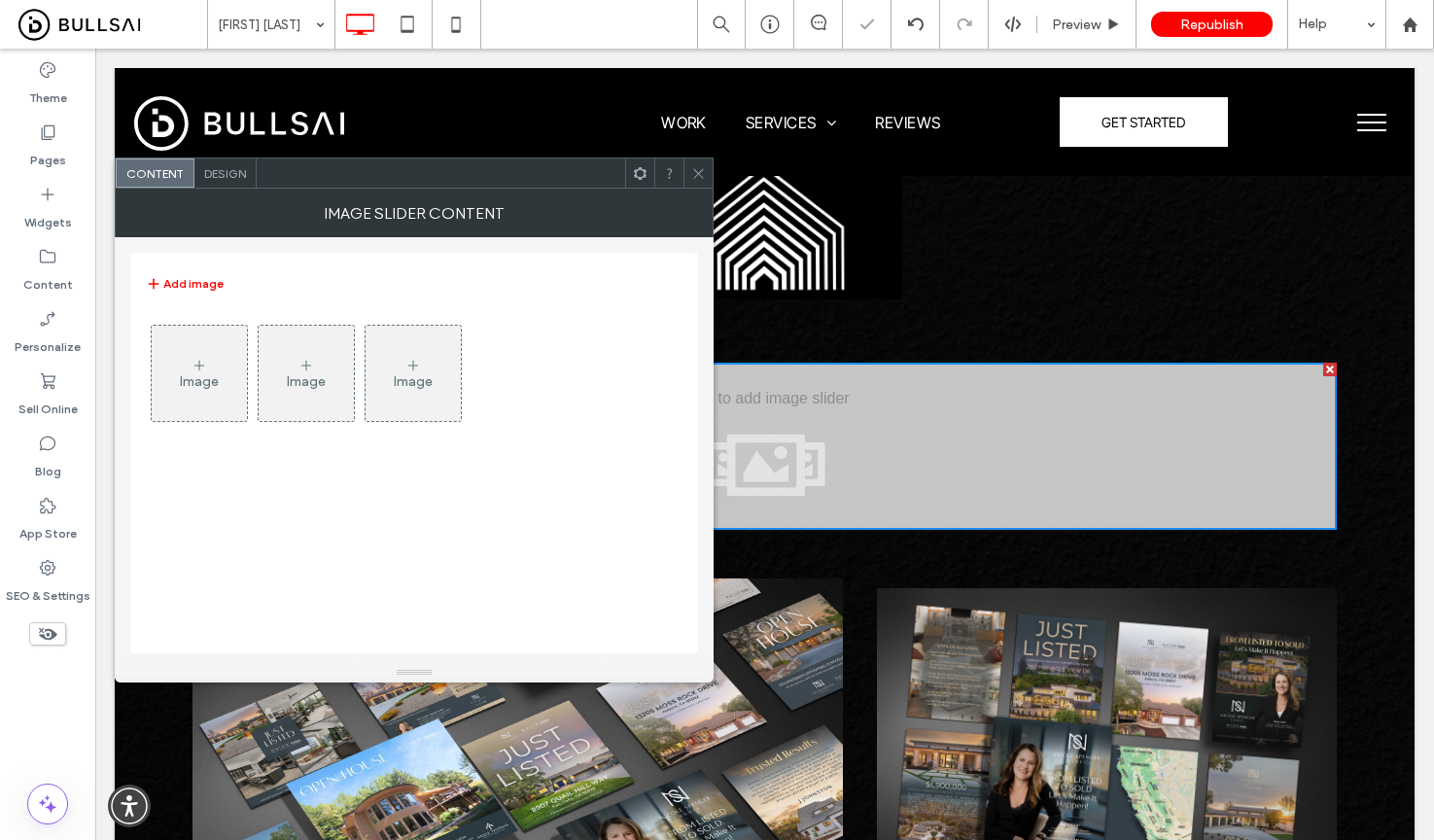 click on "Image" at bounding box center (199, 373) 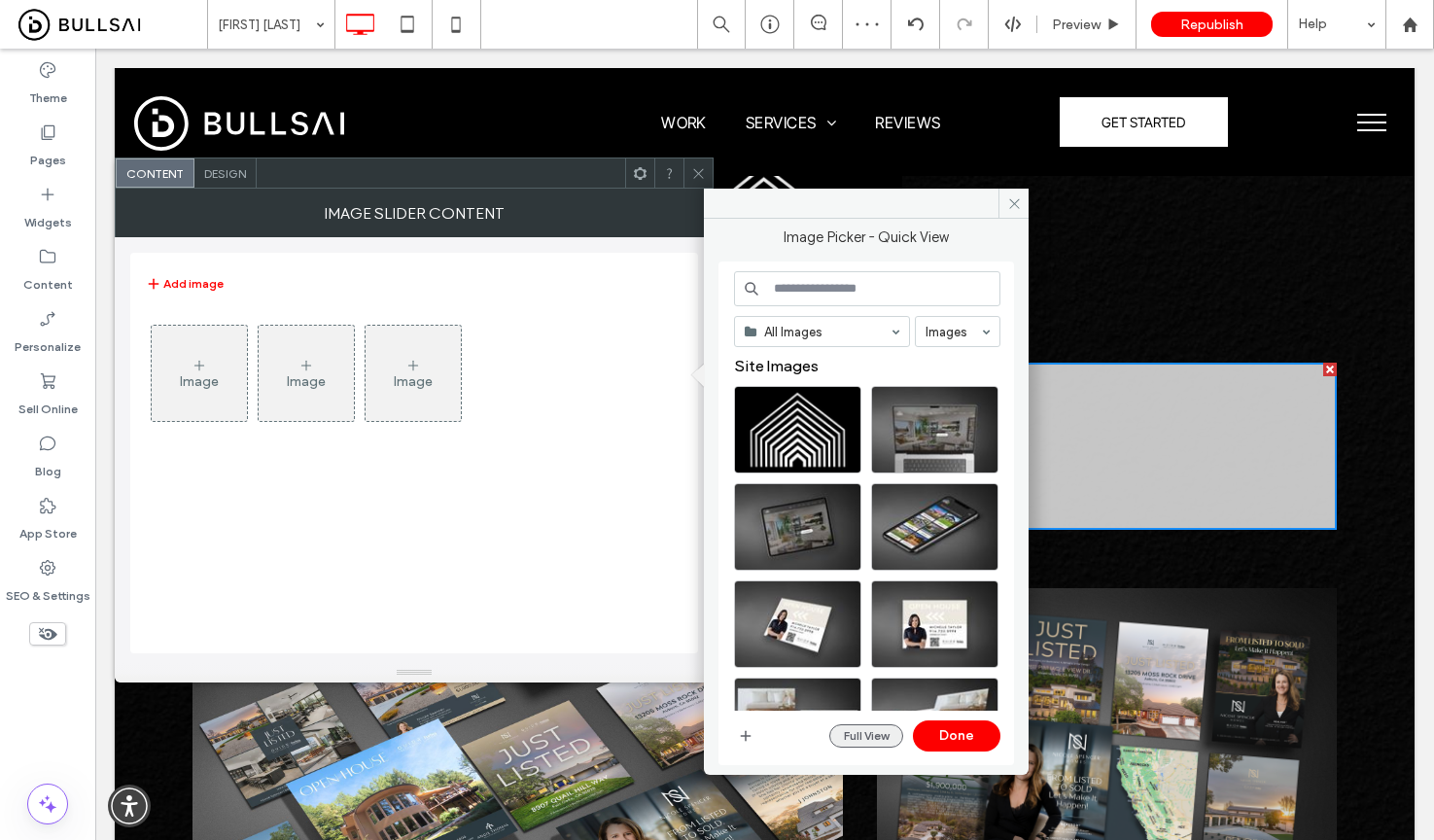 click on "Full View" at bounding box center [866, 736] 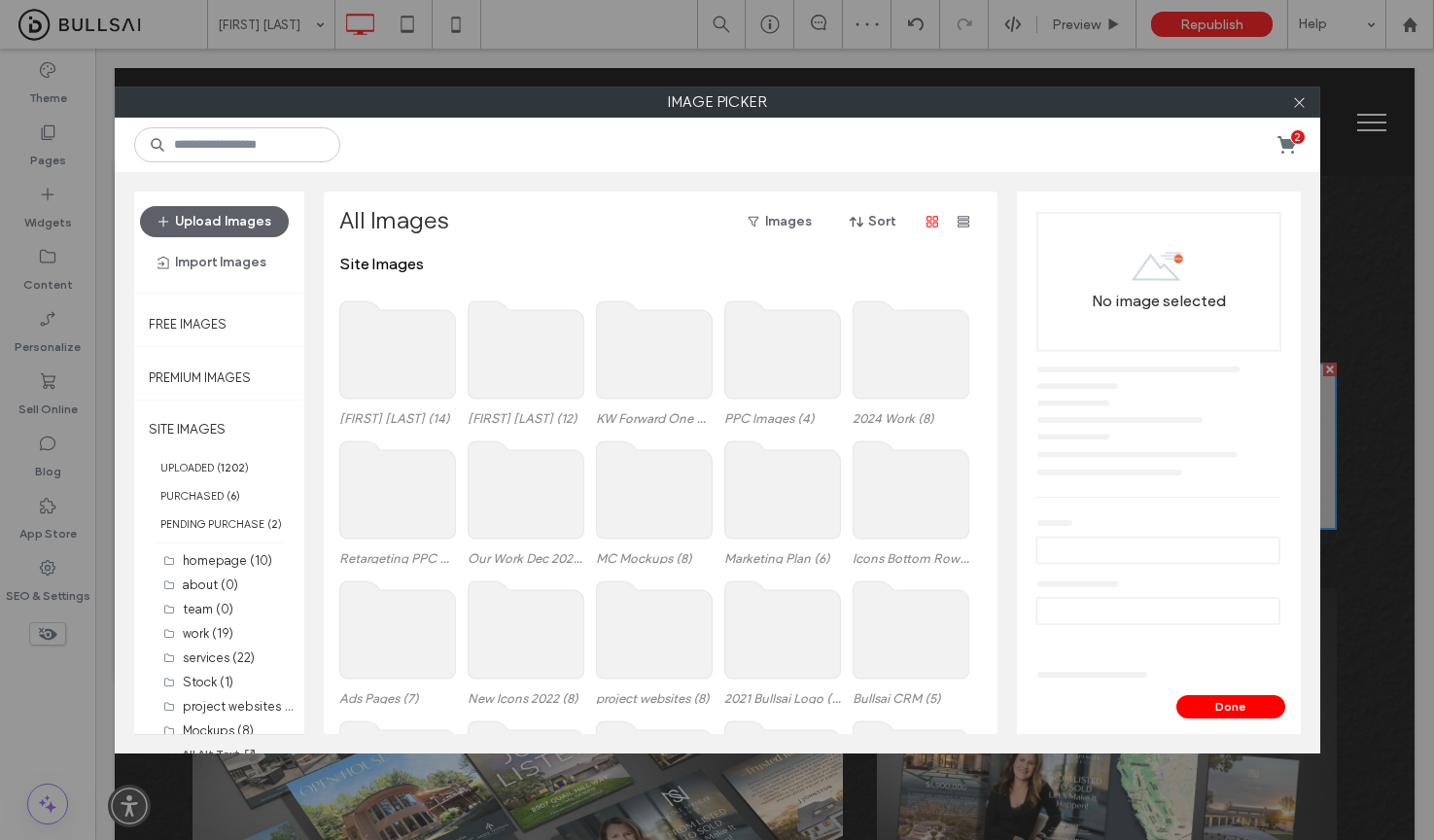 click 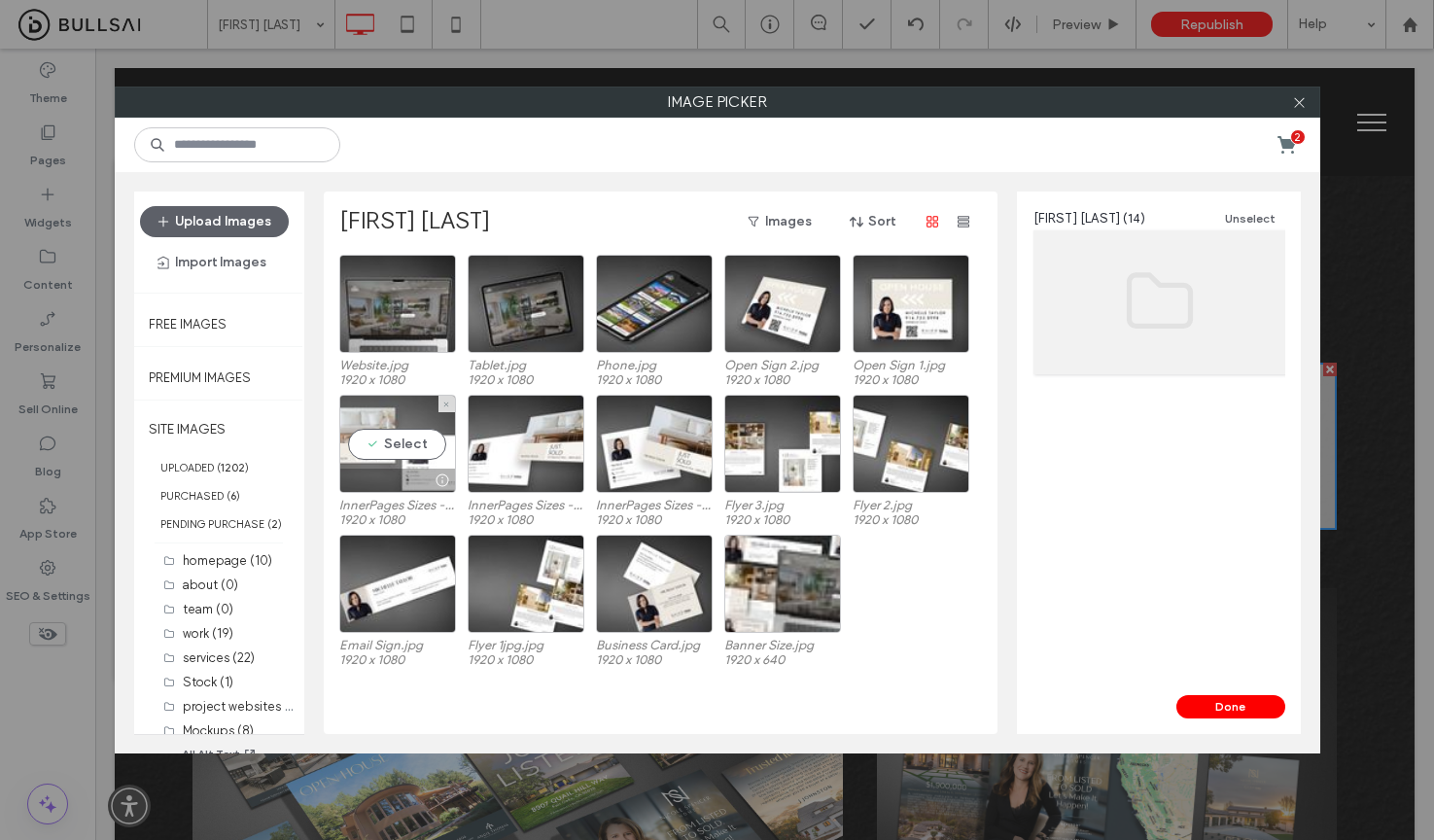 click on "Select" at bounding box center (398, 443) 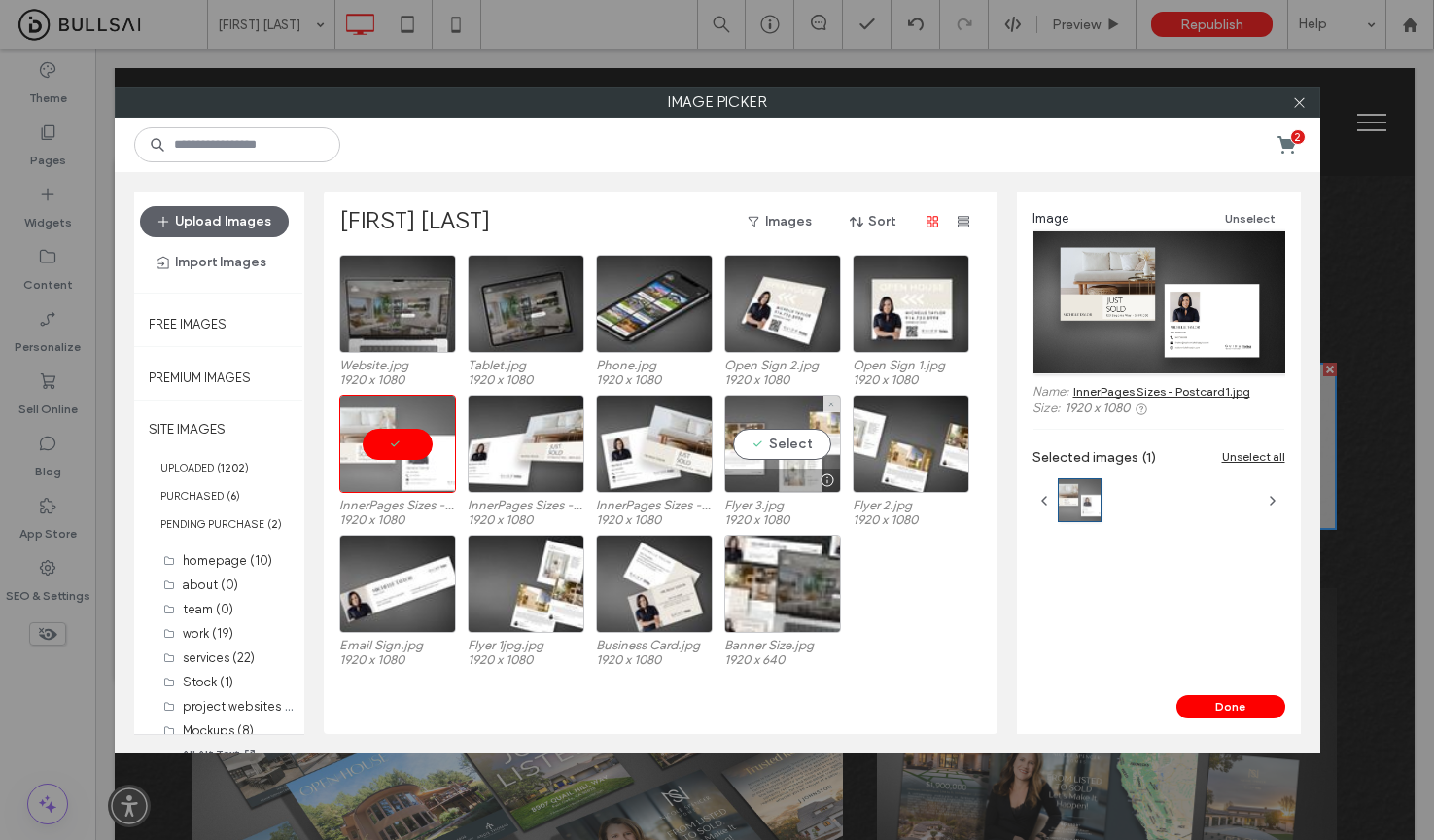 click on "Select" at bounding box center (783, 443) 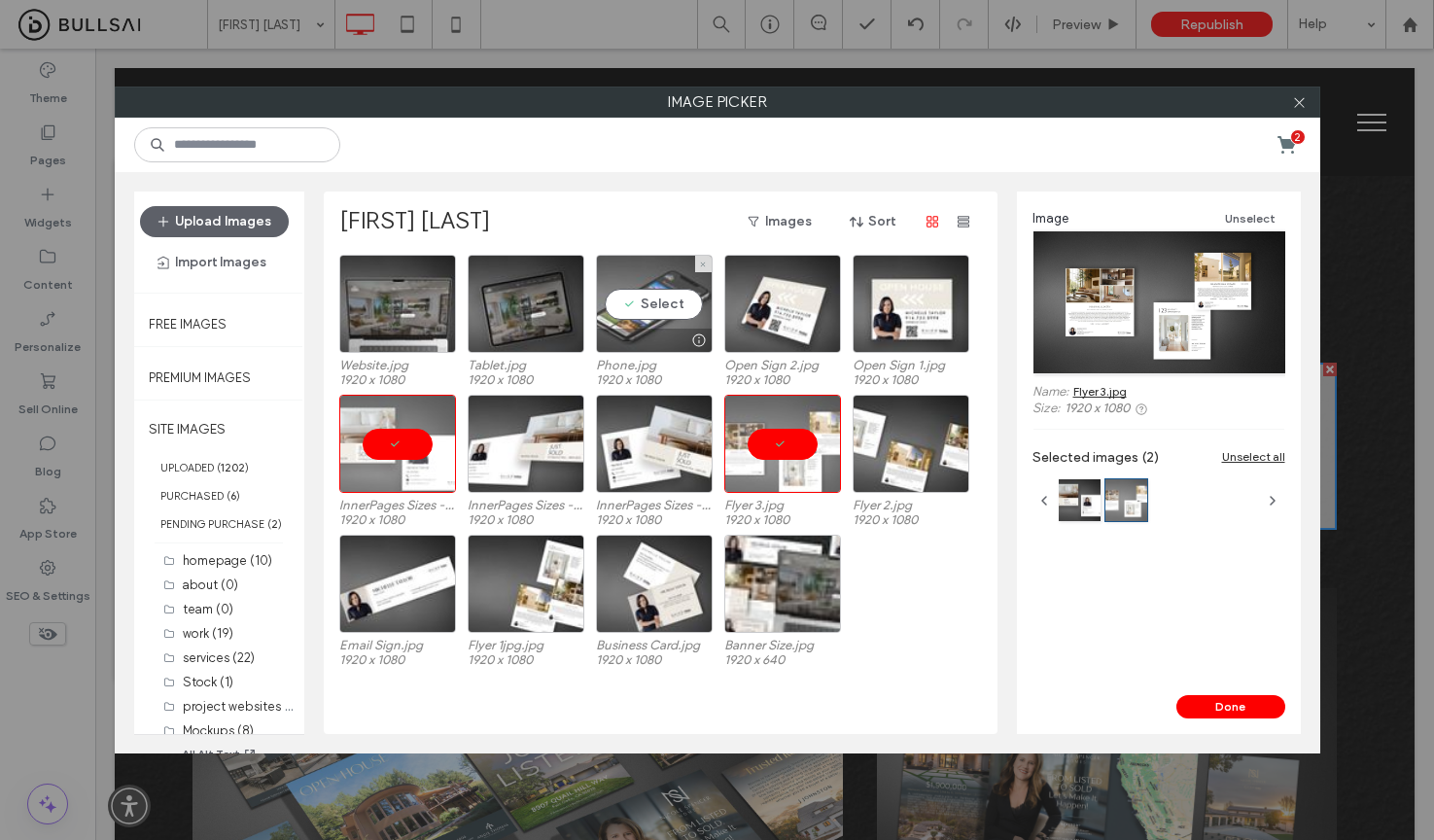 click on "Select" at bounding box center [654, 303] 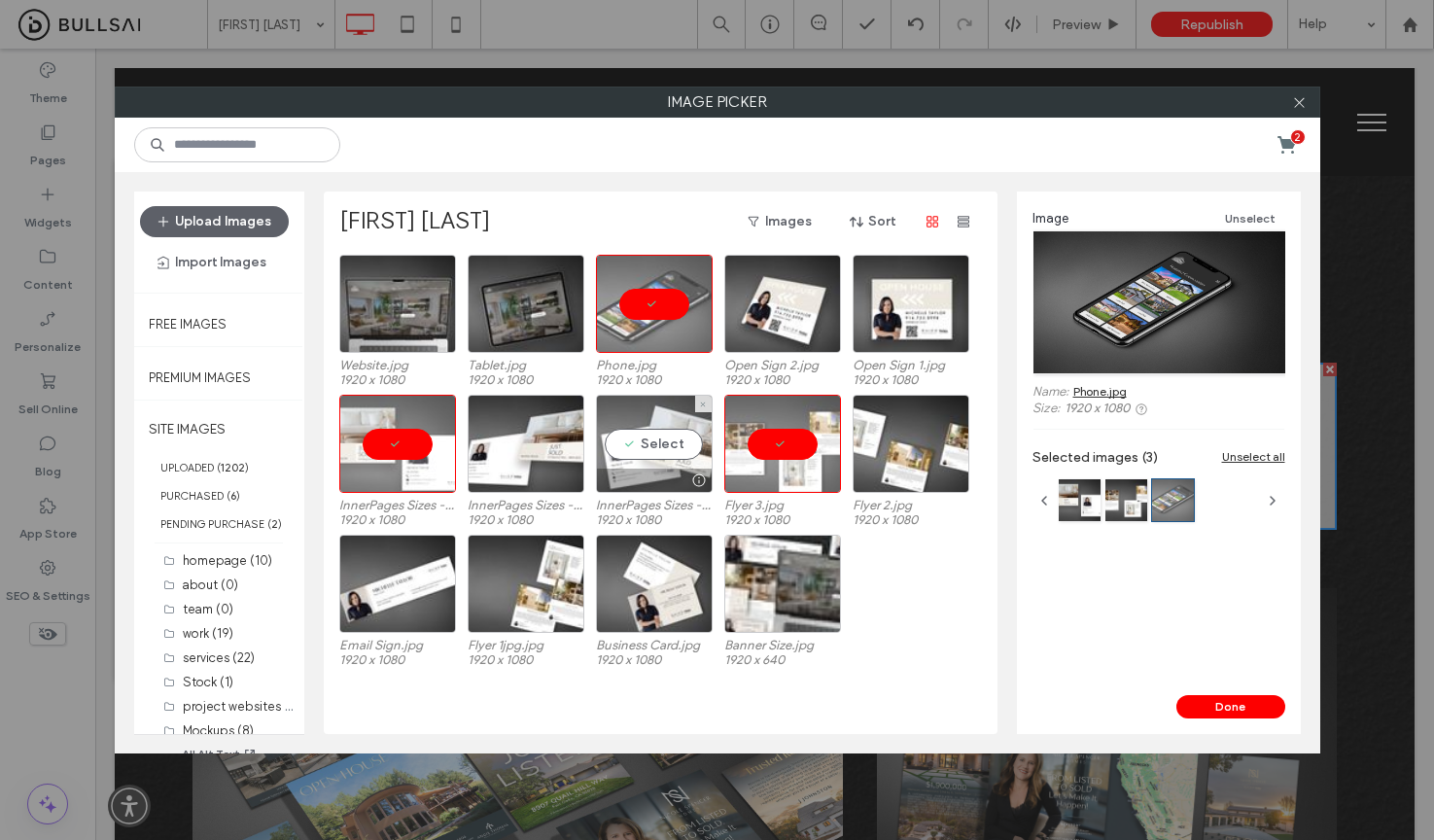 click on "Select" at bounding box center [654, 443] 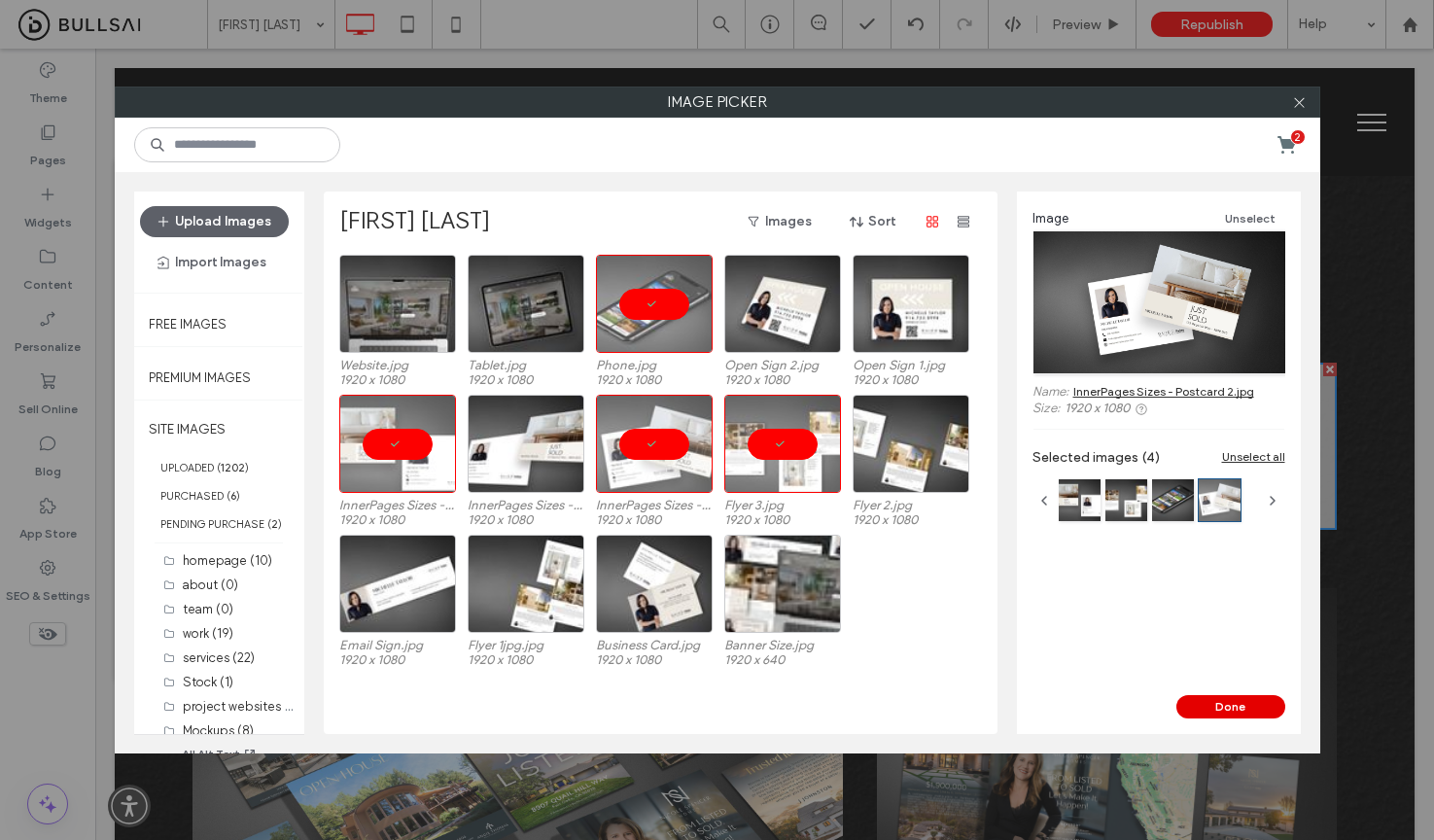click on "Done" at bounding box center [1231, 707] 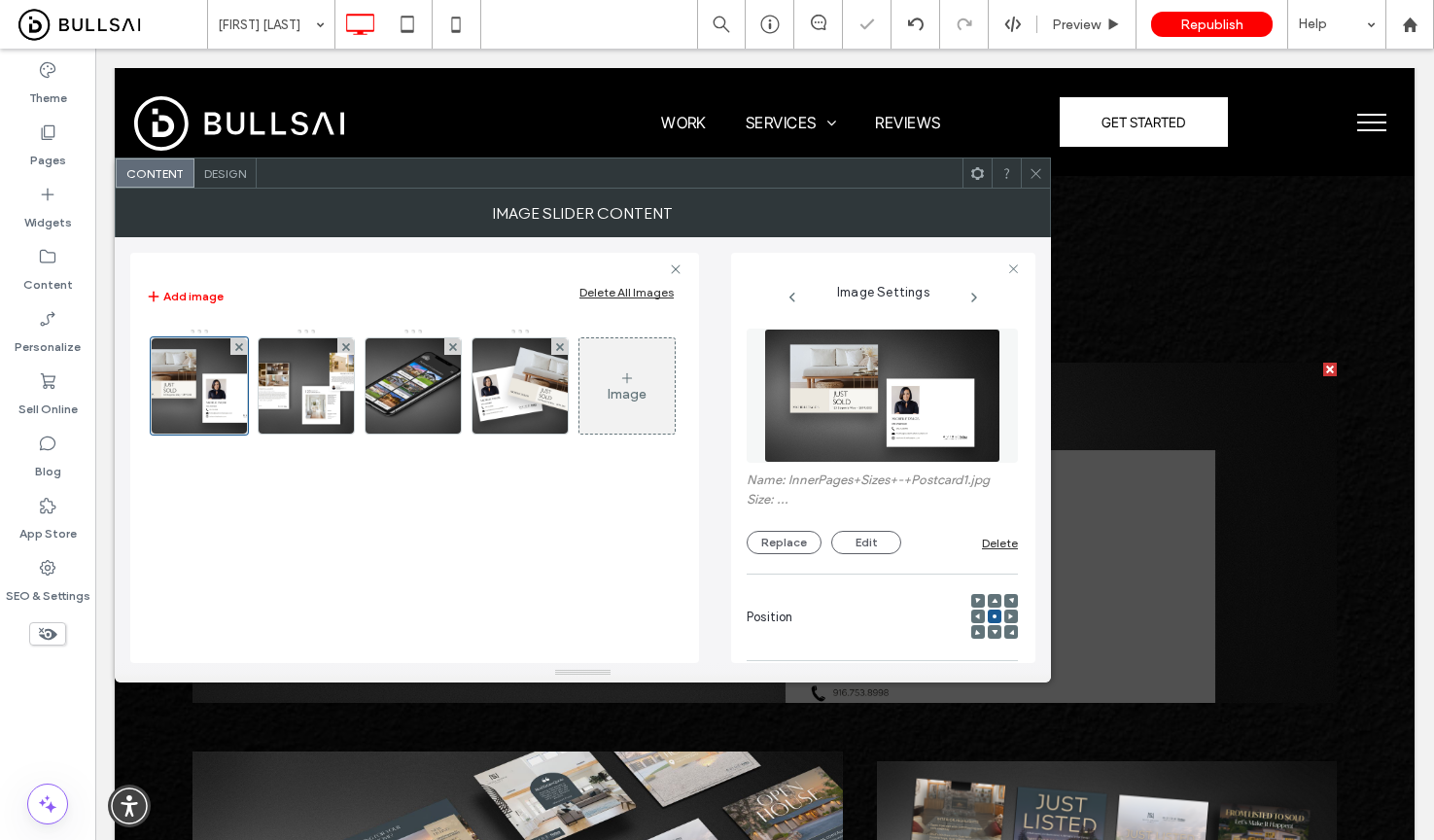 scroll, scrollTop: 0, scrollLeft: 17, axis: horizontal 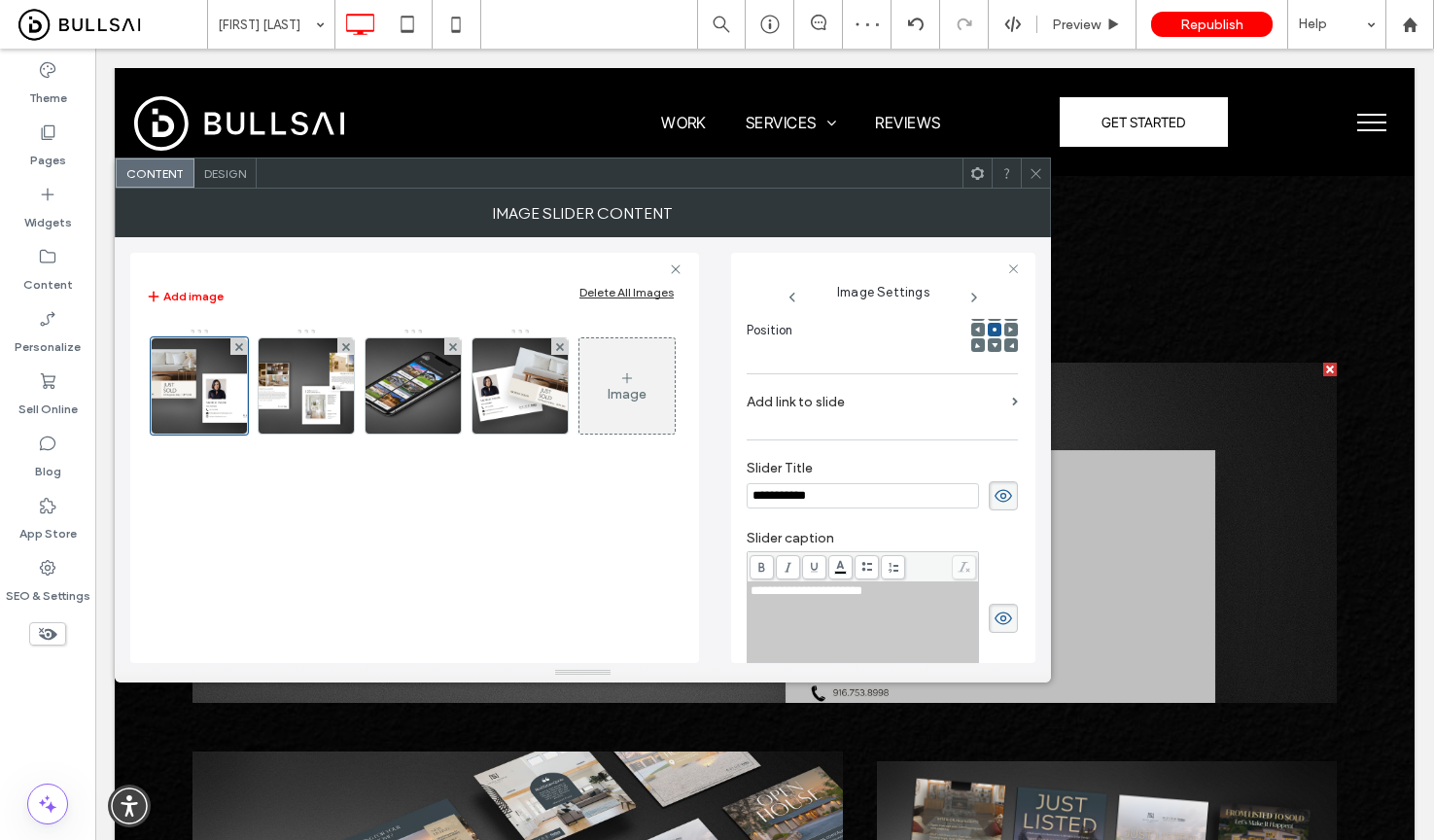 click on "Design" at bounding box center [226, 173] 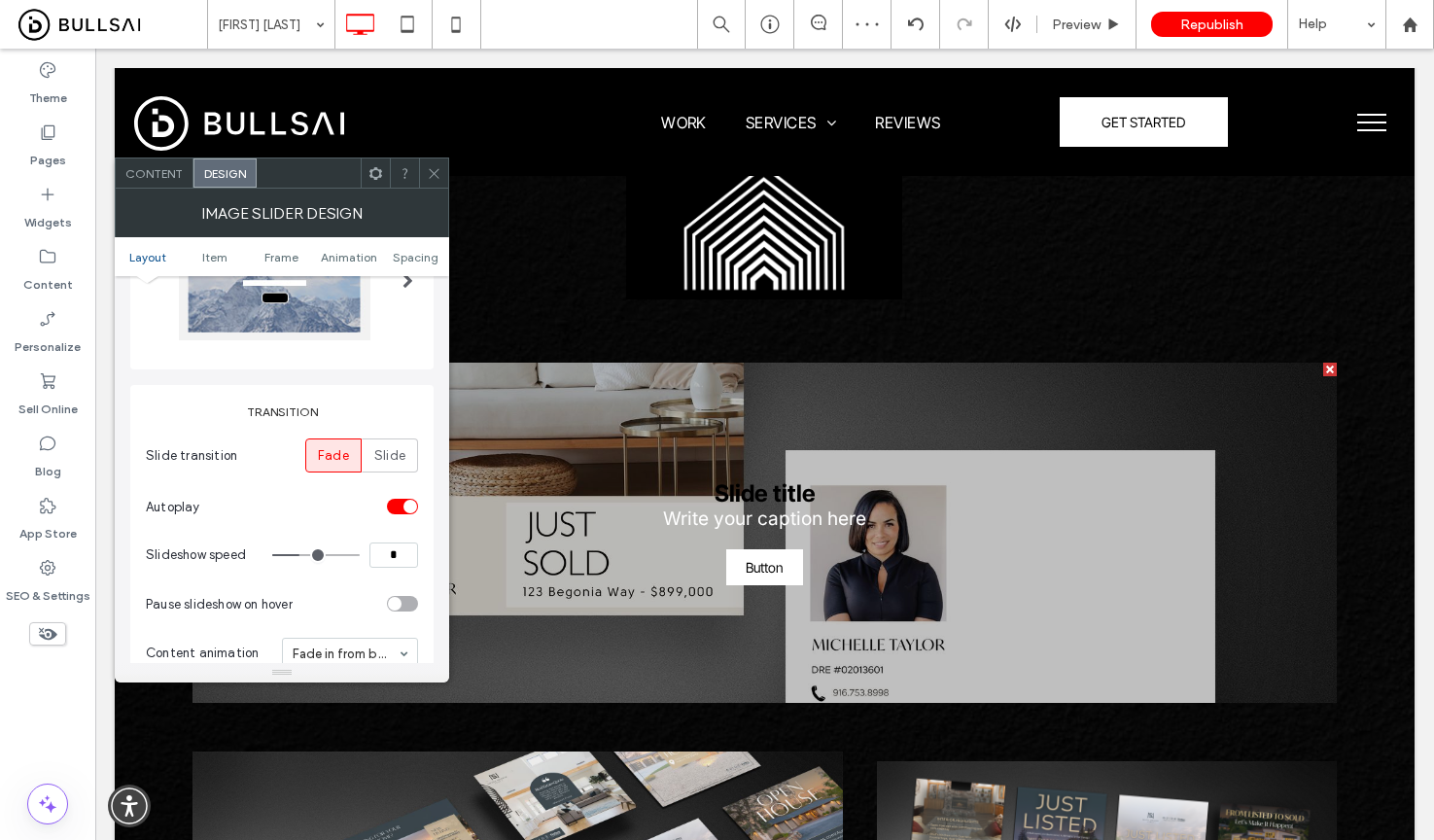 scroll, scrollTop: 146, scrollLeft: 0, axis: vertical 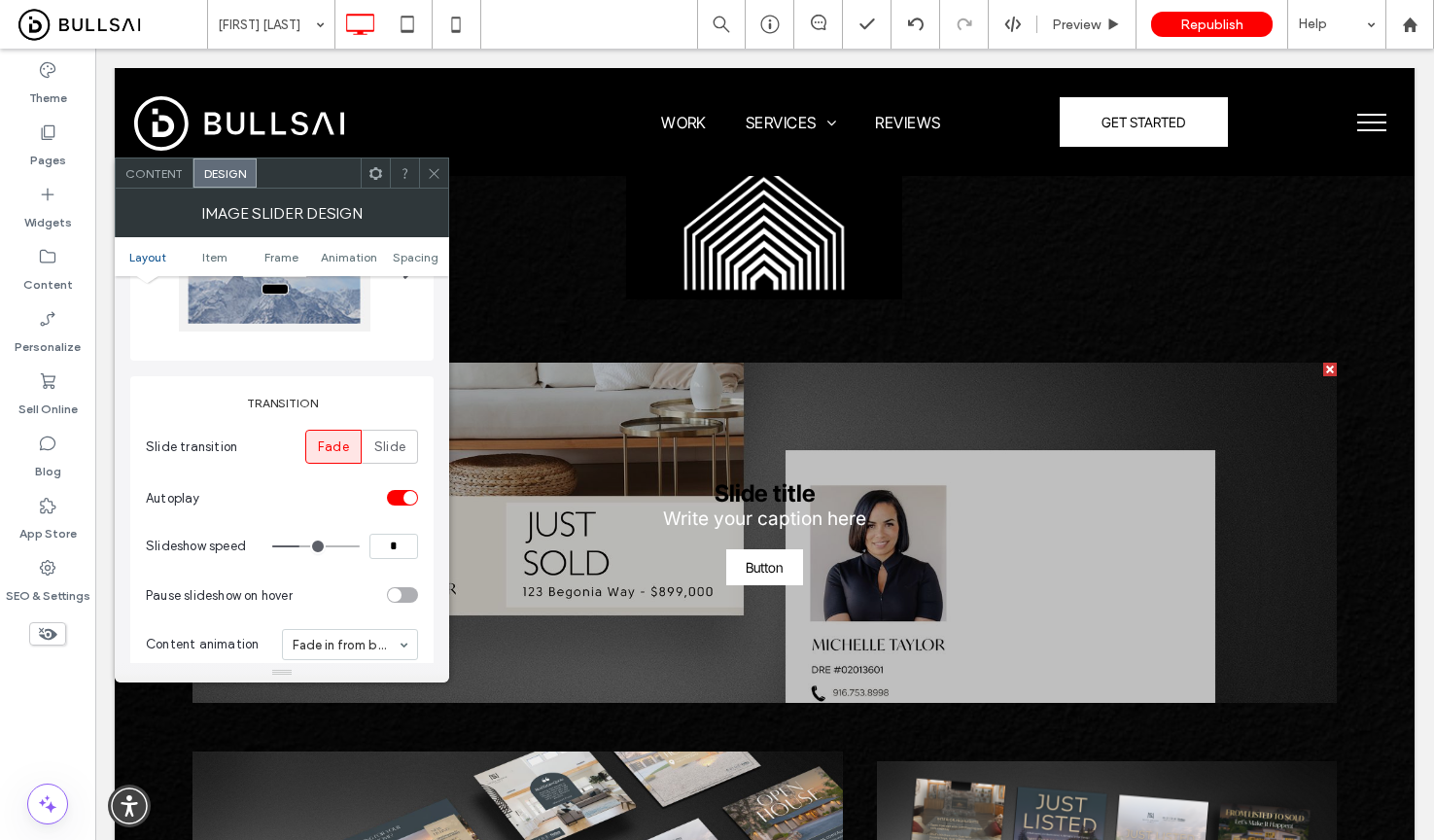 click on "Image Slider Design" at bounding box center [282, 213] 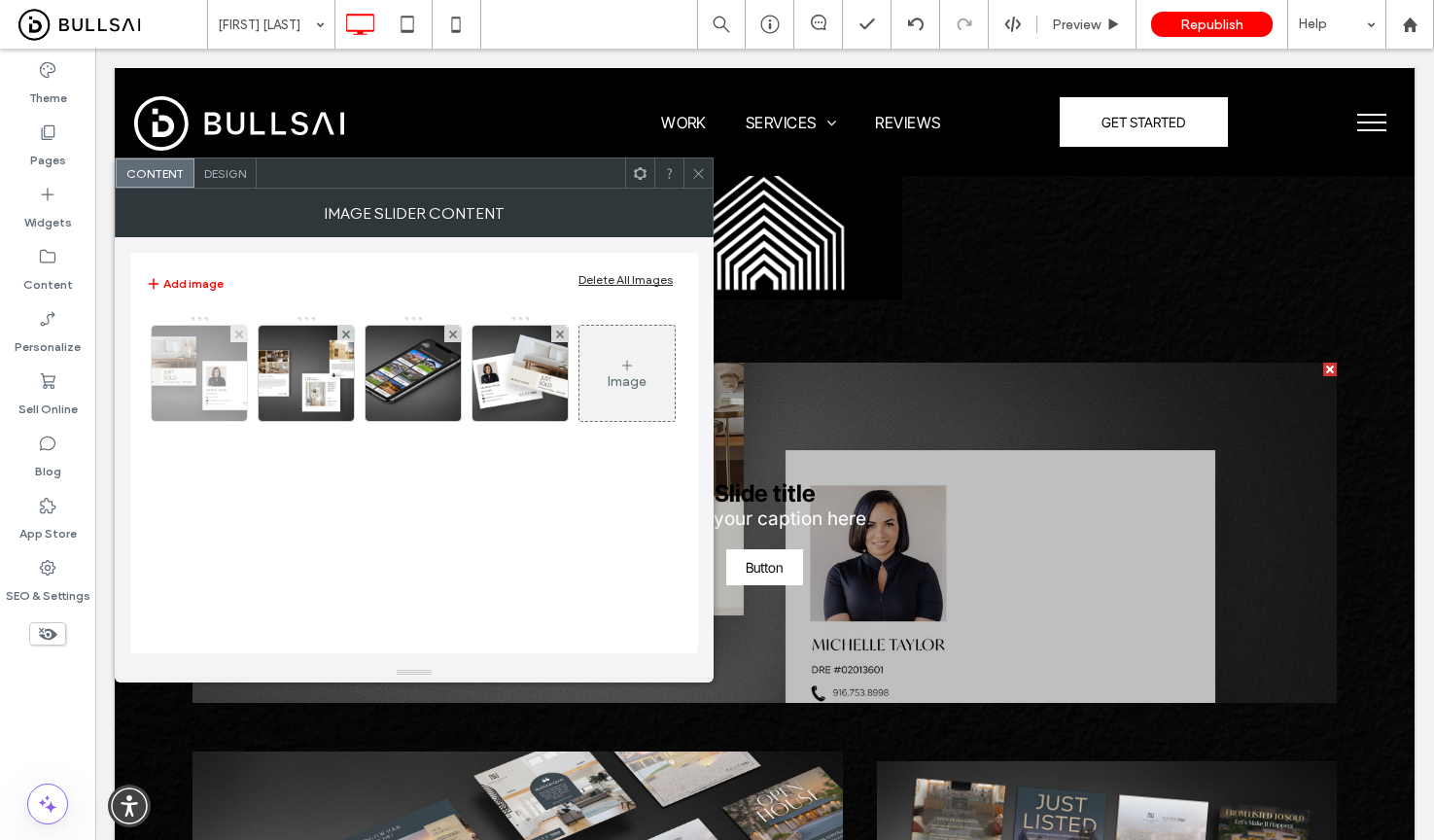 click at bounding box center (199, 373) 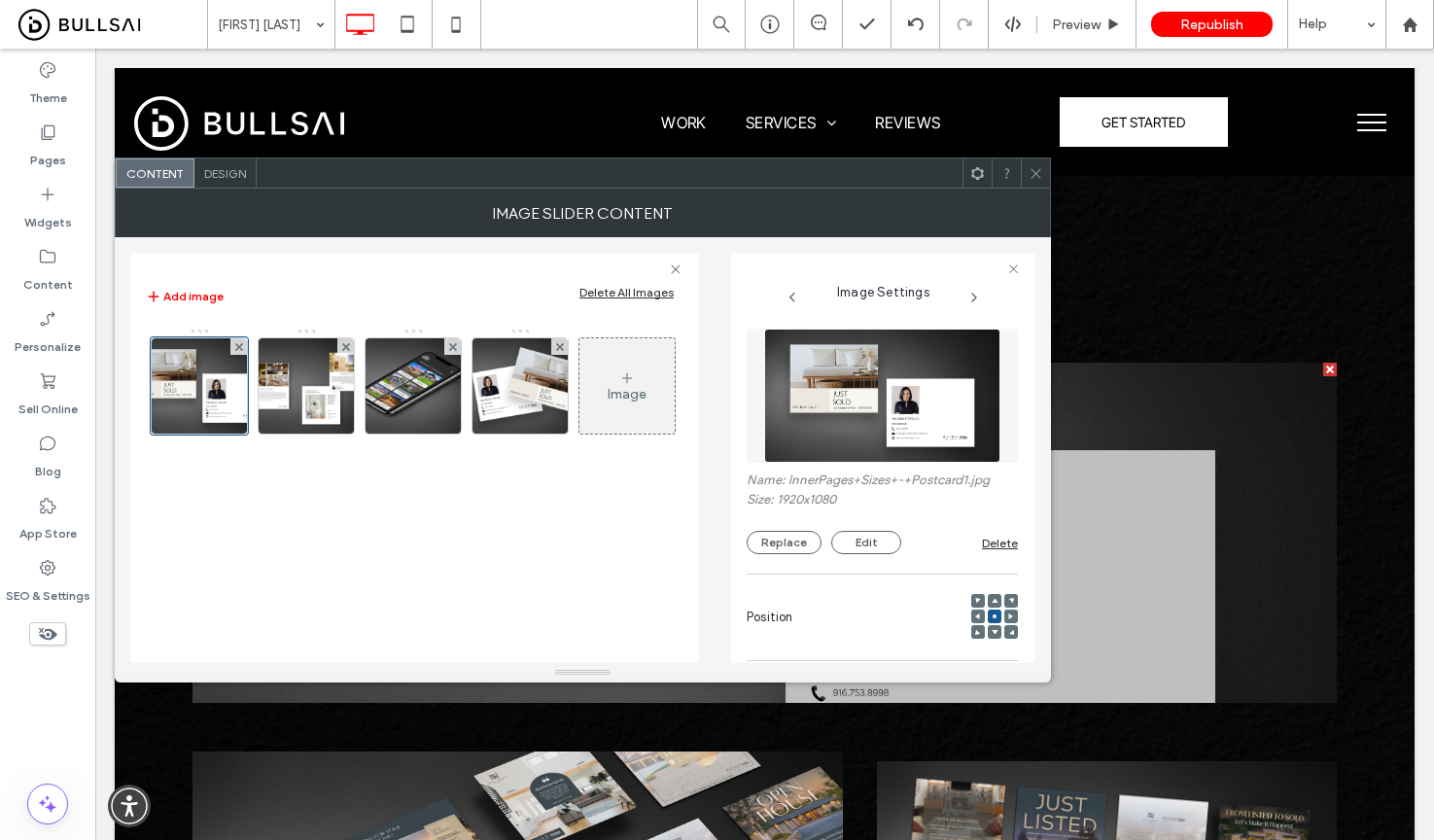 scroll, scrollTop: 0, scrollLeft: 10, axis: horizontal 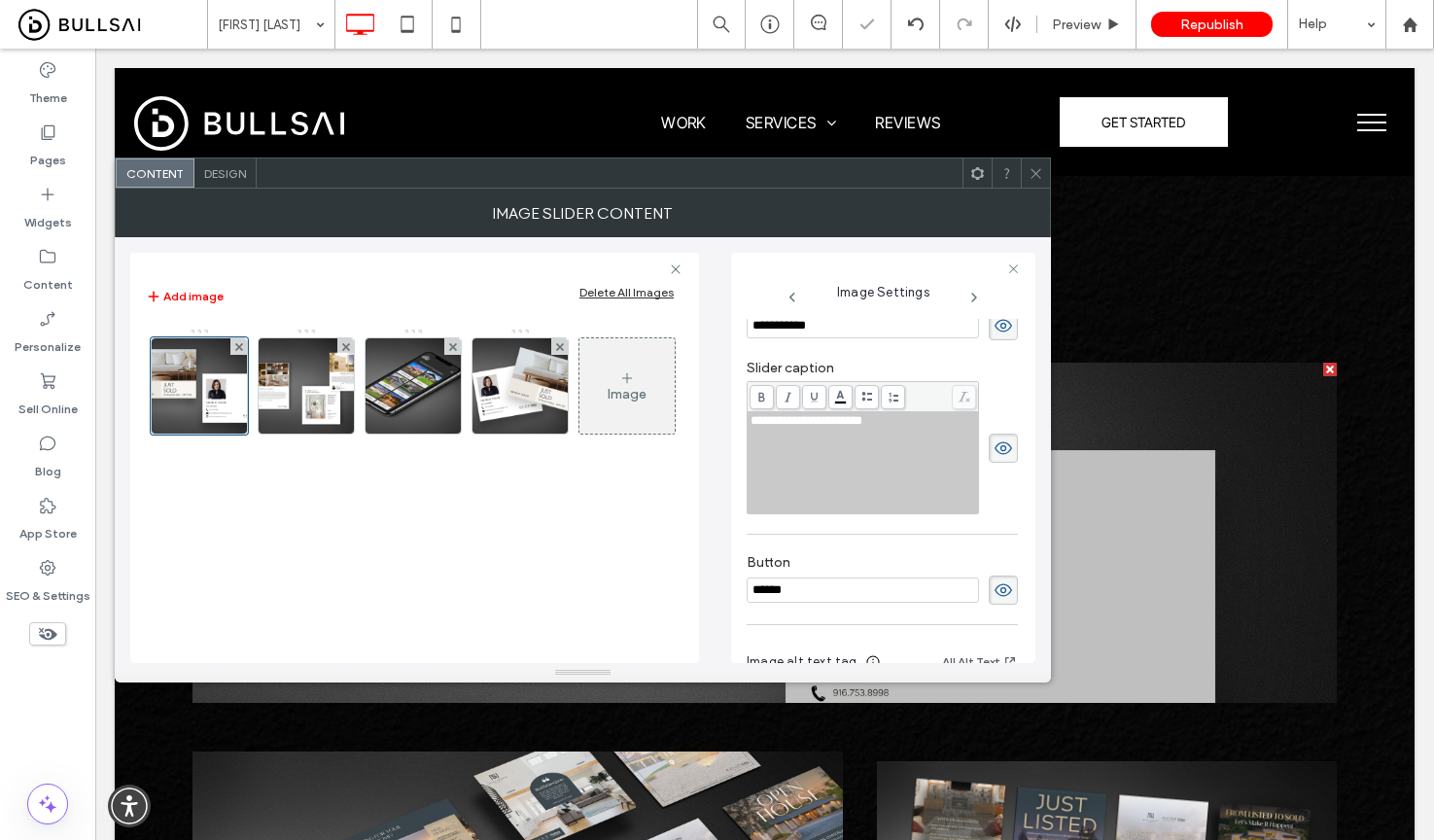 click at bounding box center (1003, 448) 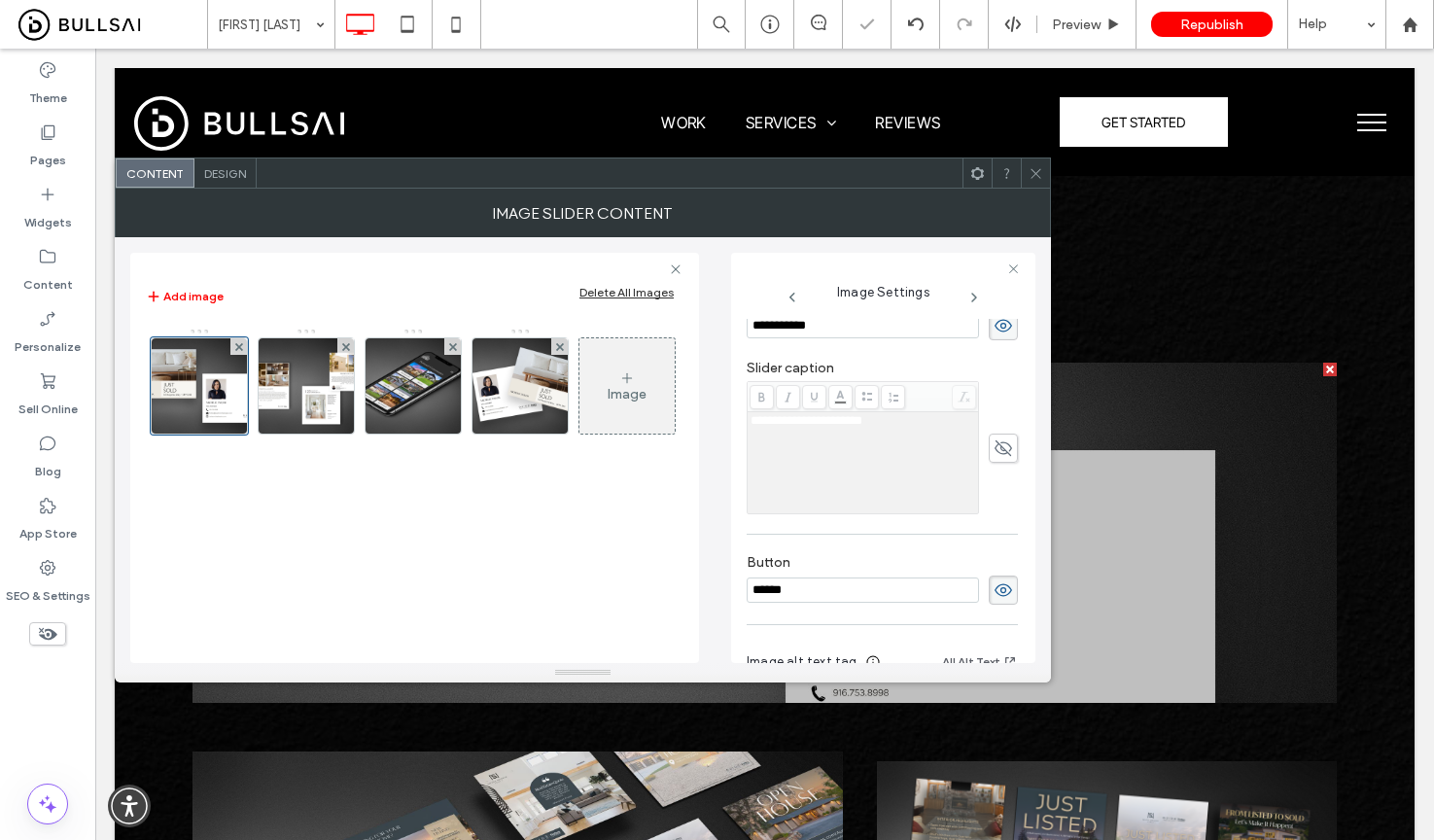 click 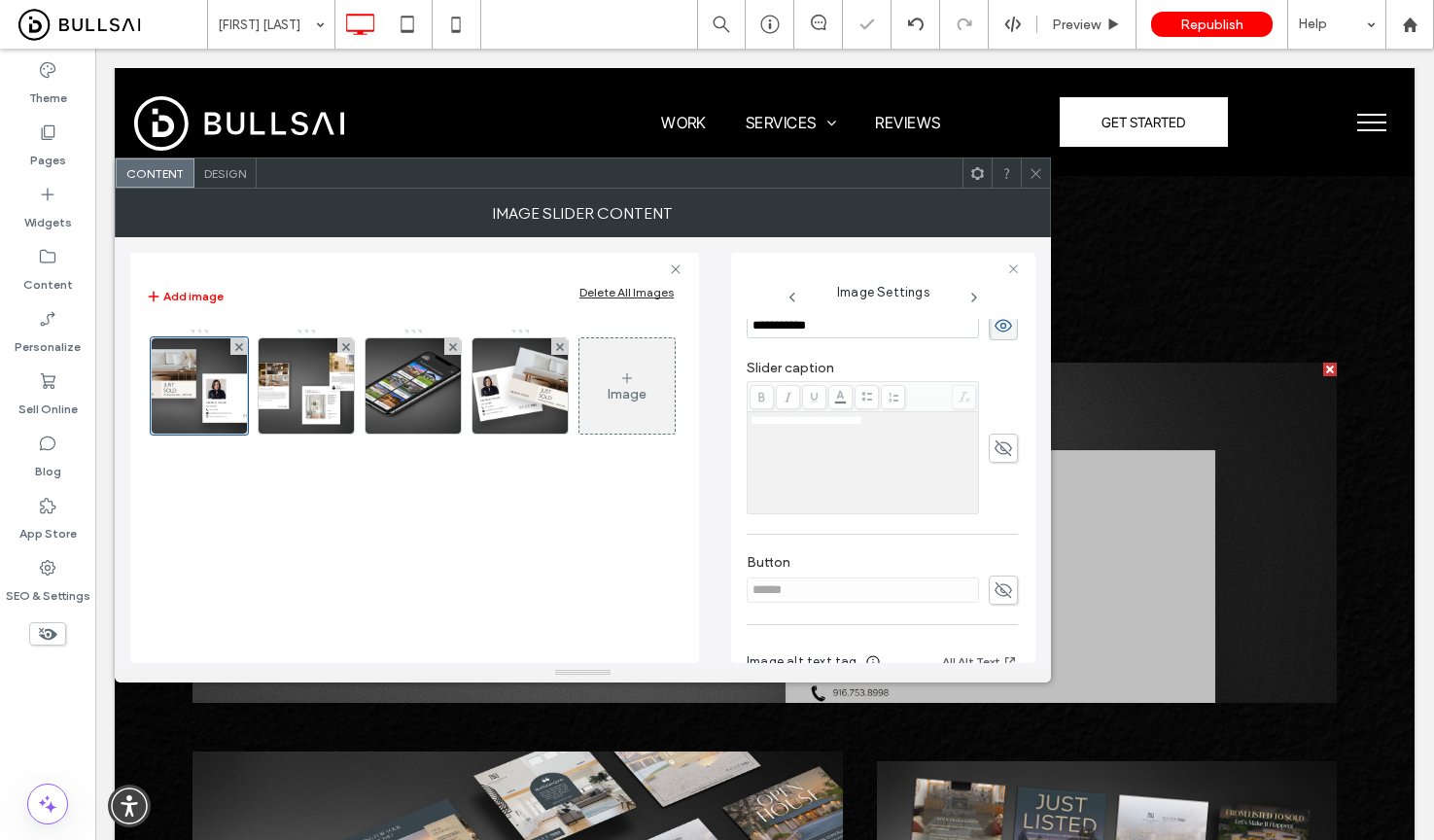 scroll, scrollTop: 288, scrollLeft: 0, axis: vertical 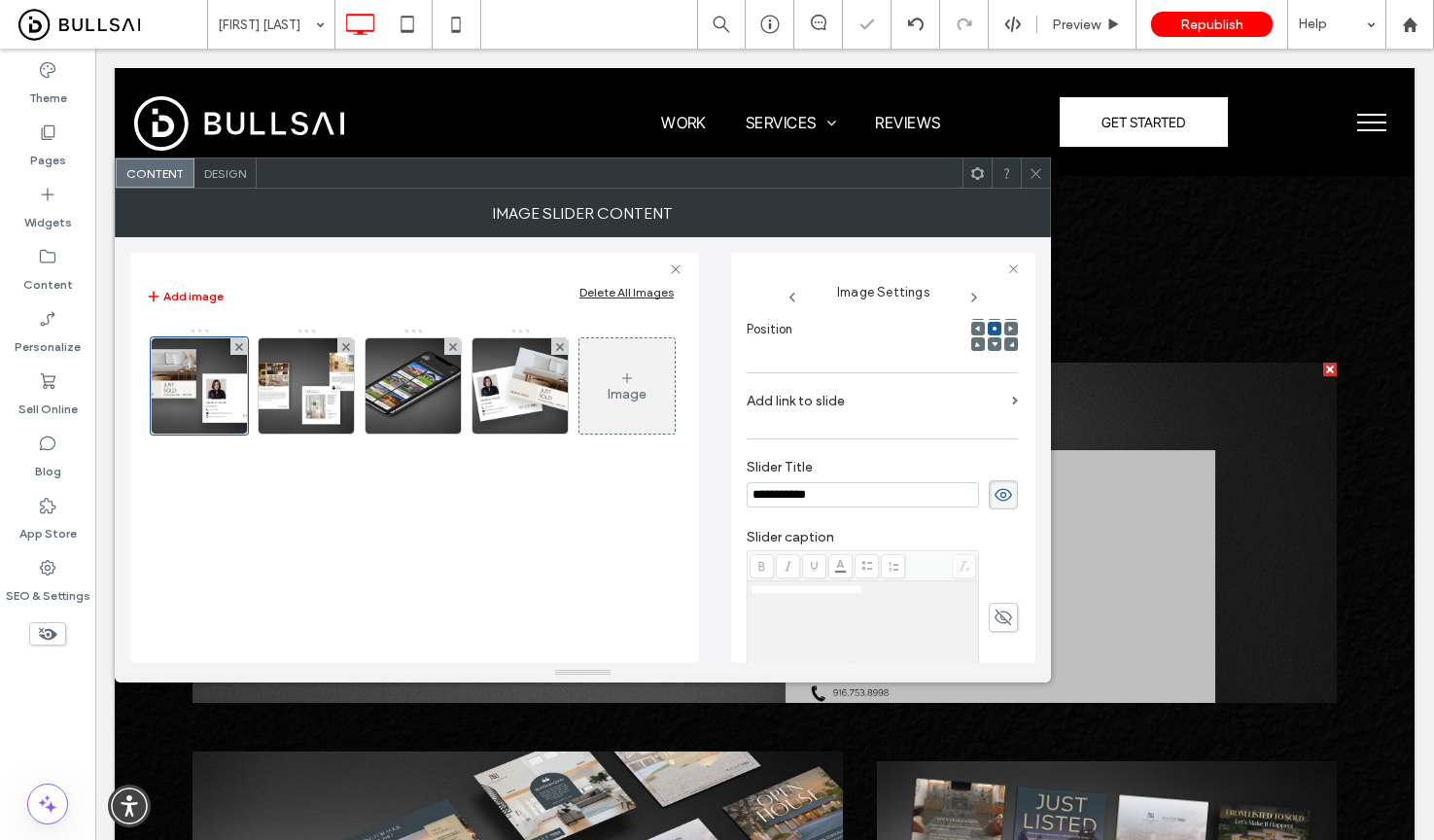 click 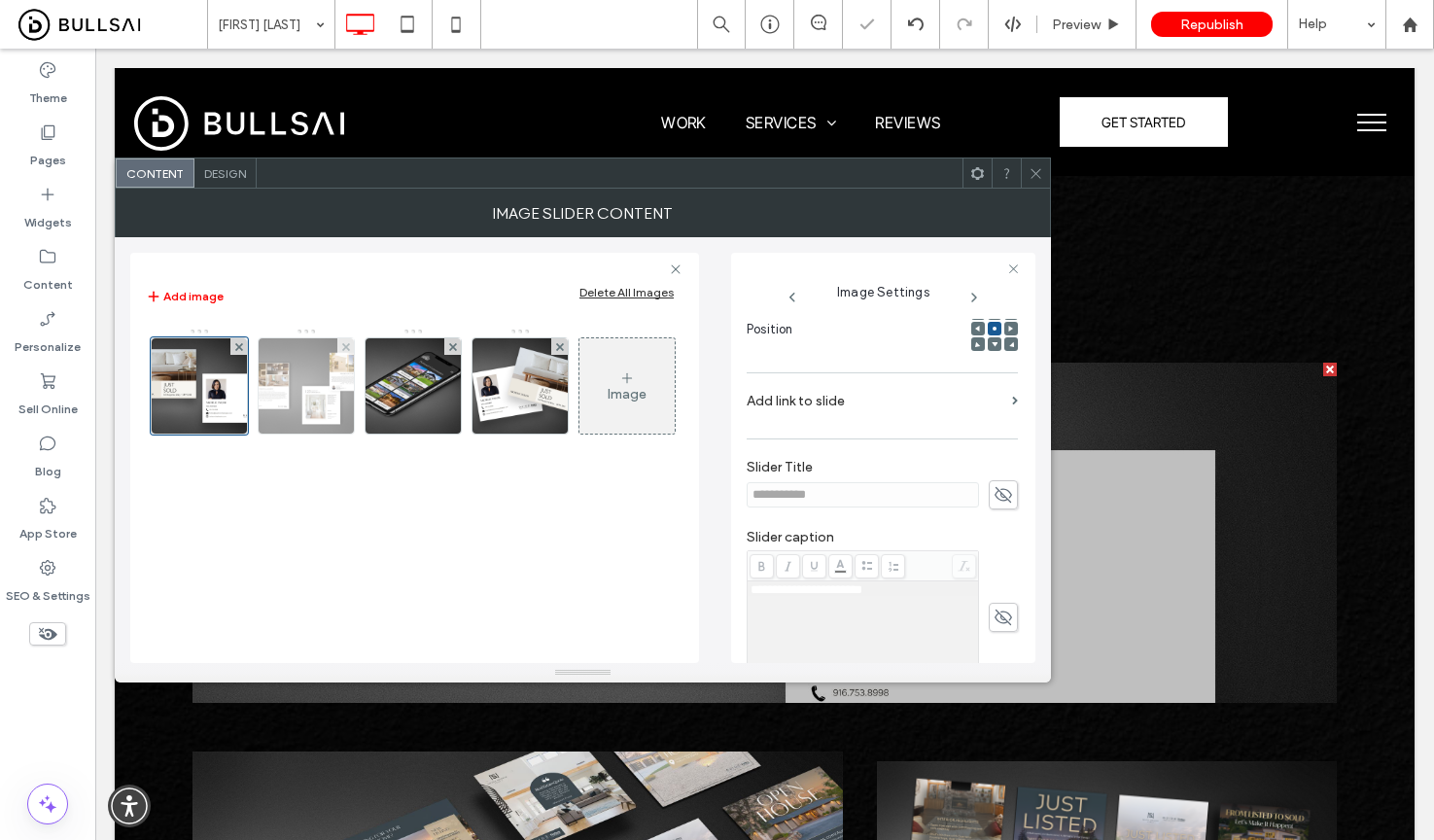 click at bounding box center [306, 386] 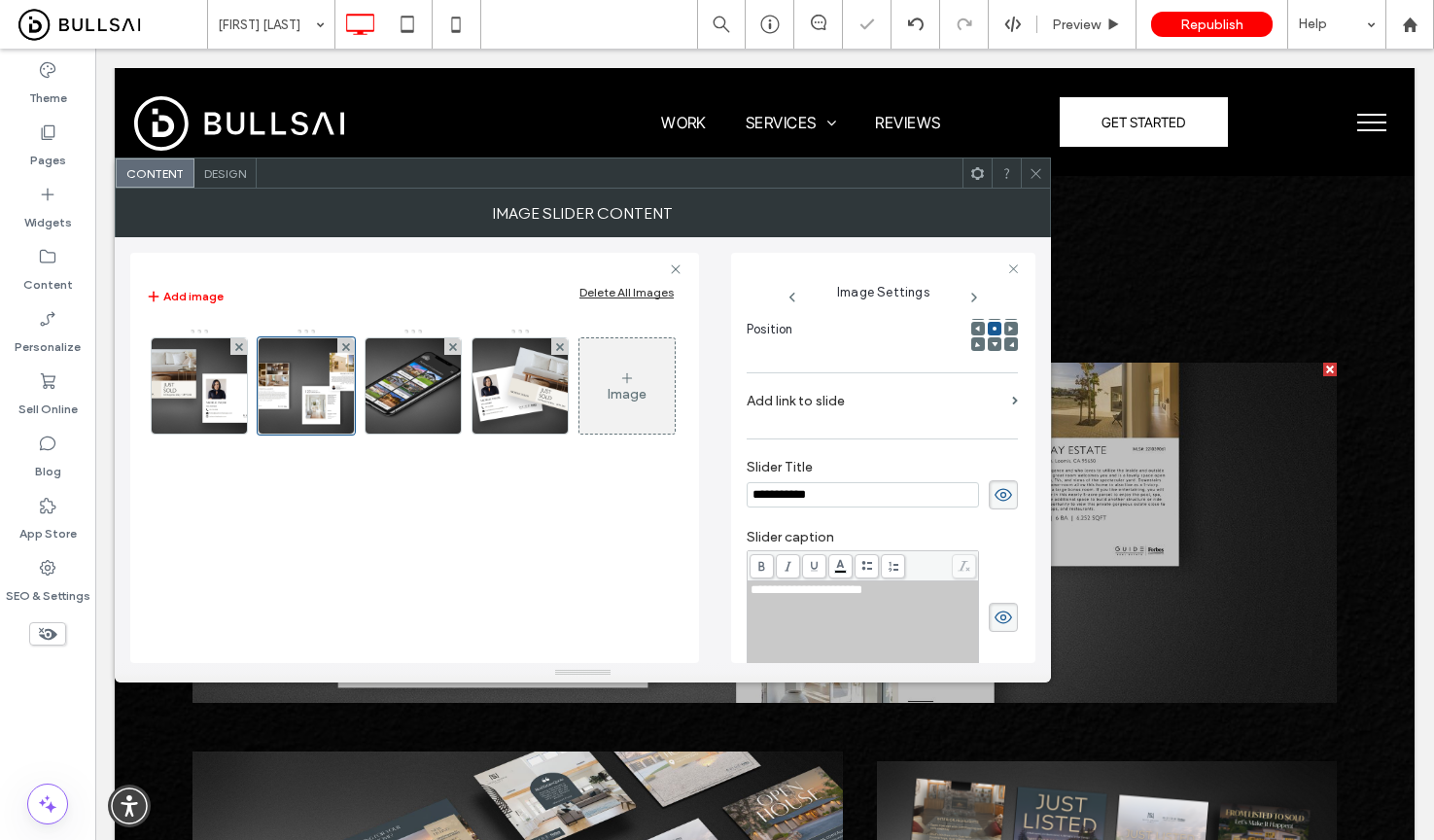 drag, startPoint x: 1000, startPoint y: 497, endPoint x: 997, endPoint y: 512, distance: 15.29706 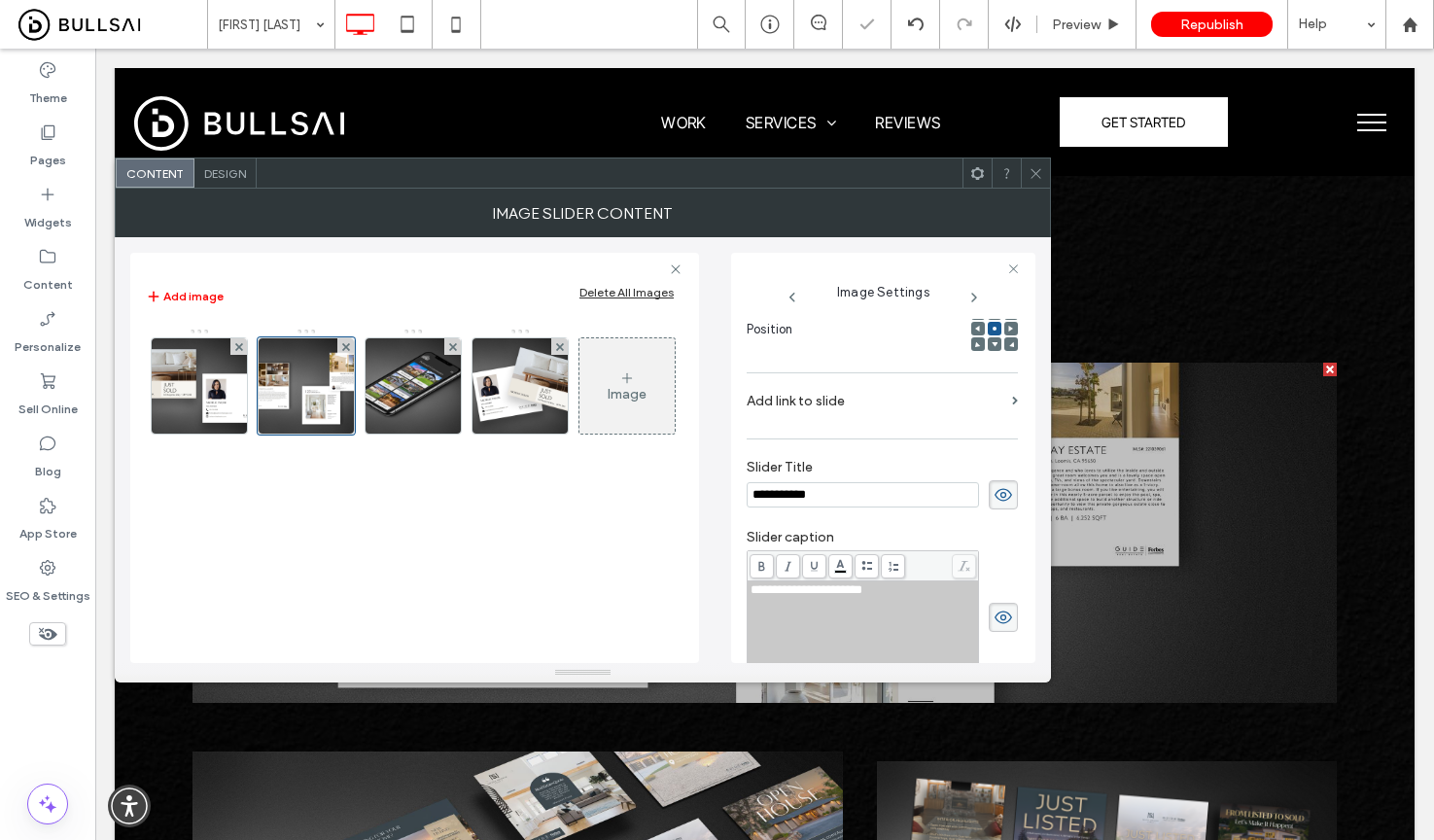 click 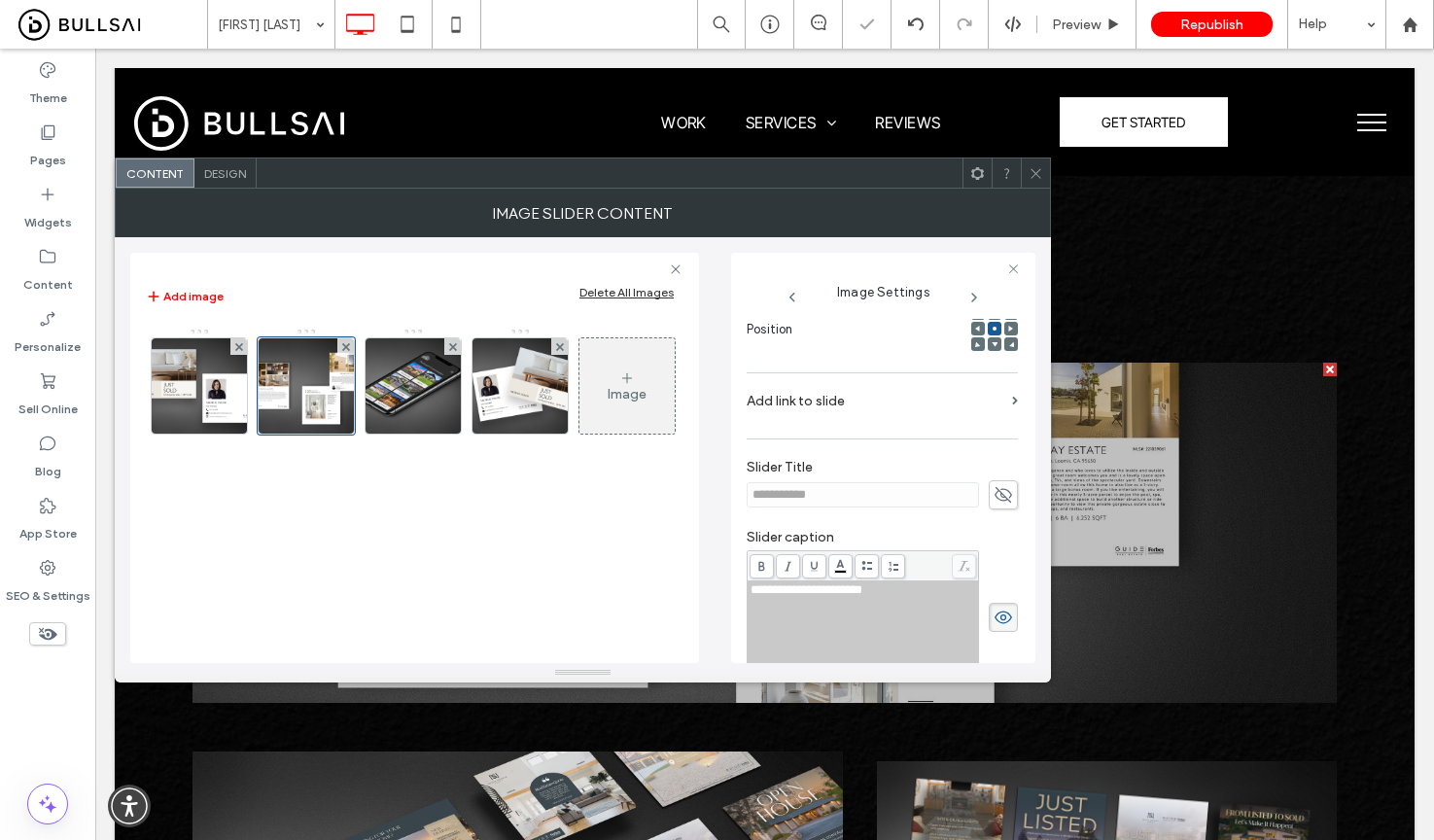 scroll, scrollTop: 557, scrollLeft: 0, axis: vertical 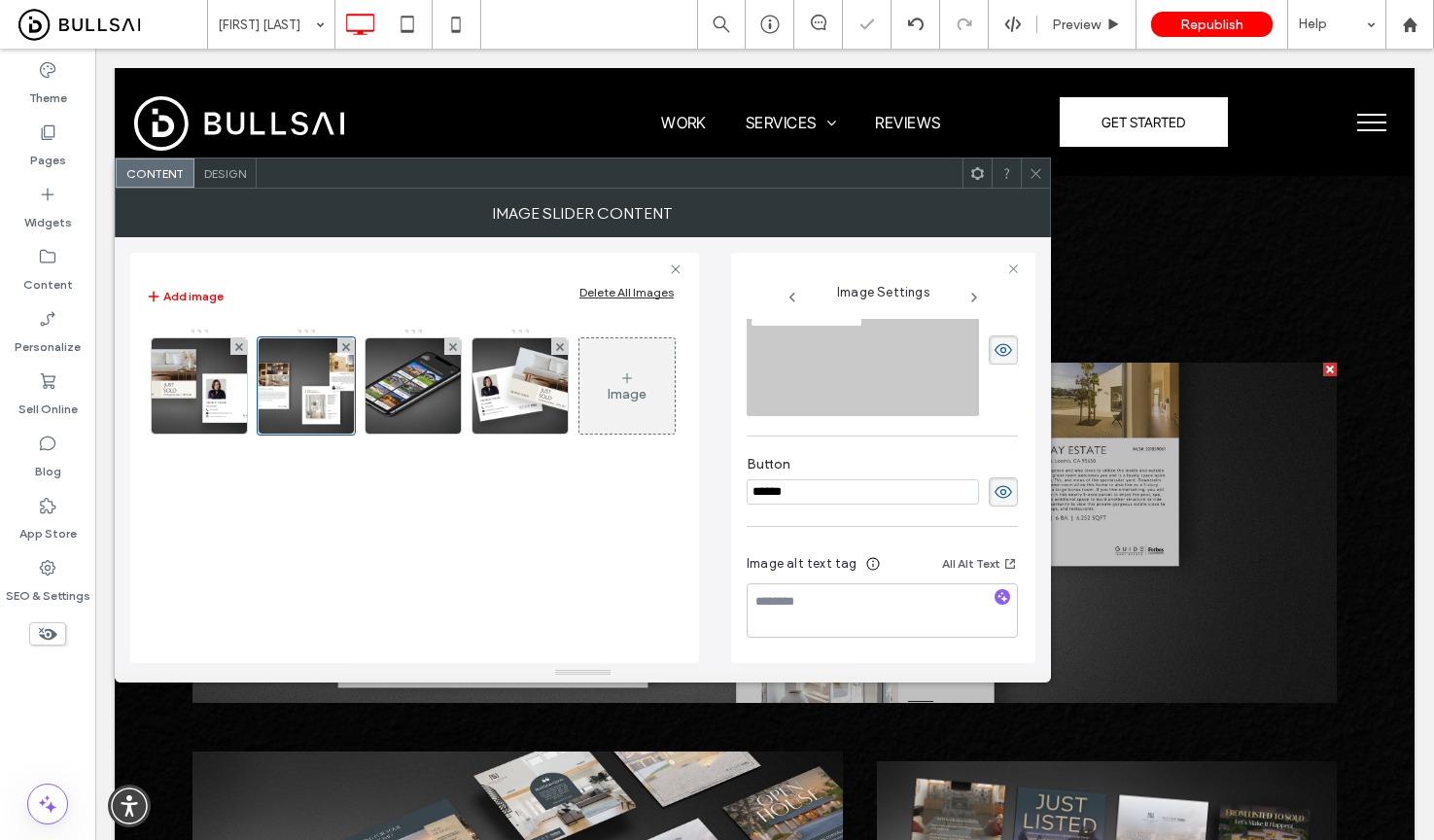 click 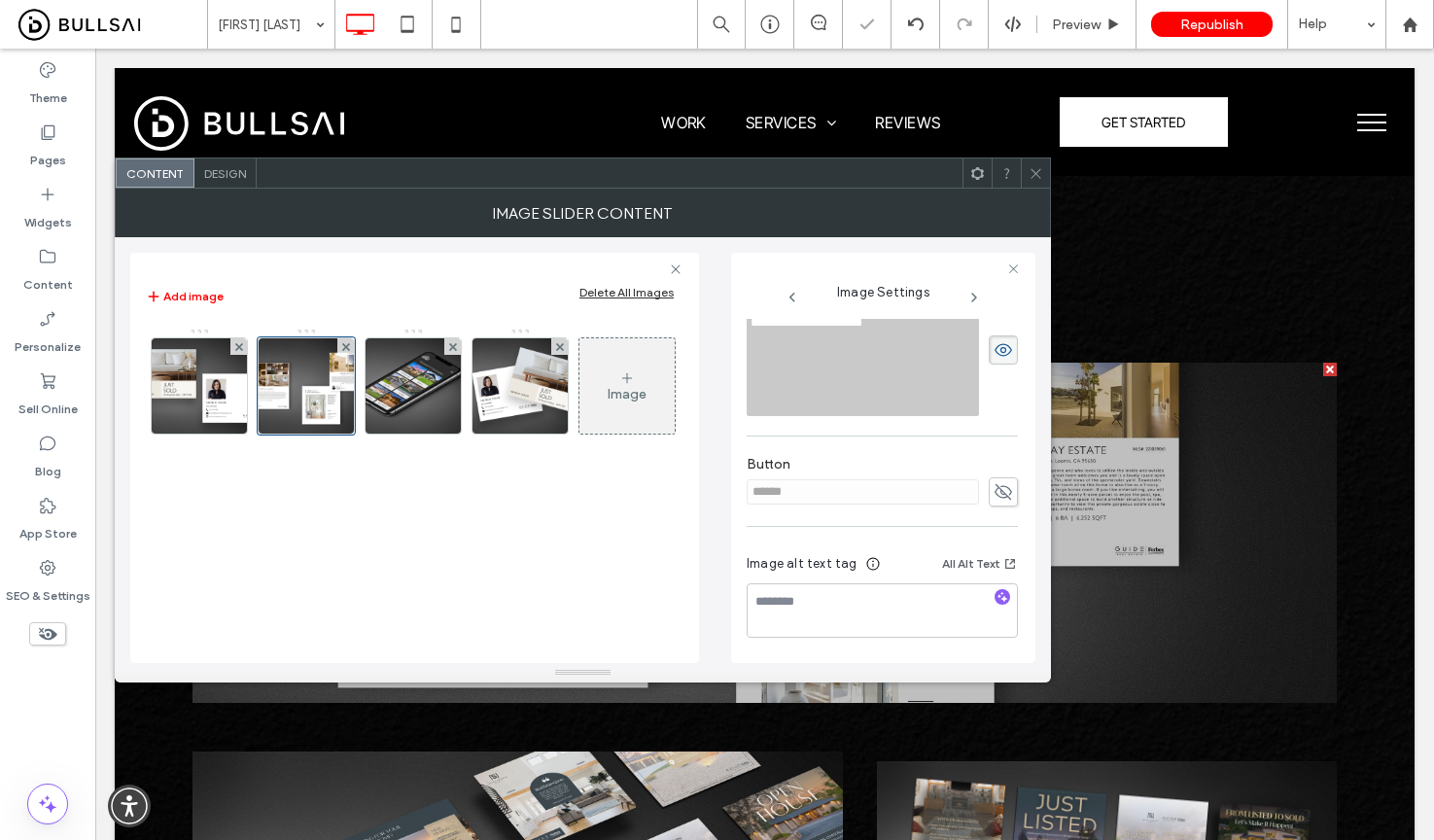 click at bounding box center (1003, 350) 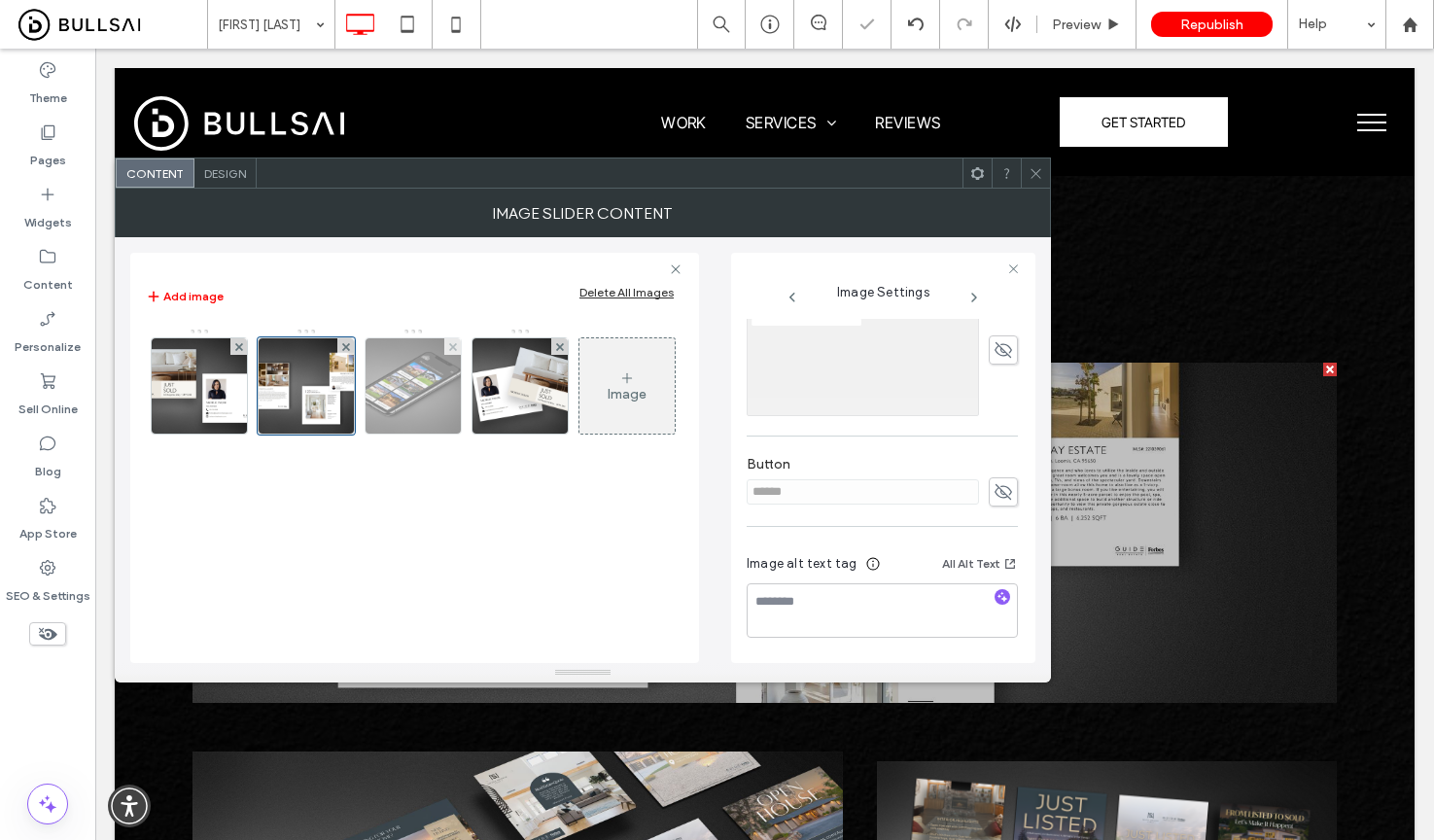 click at bounding box center (413, 386) 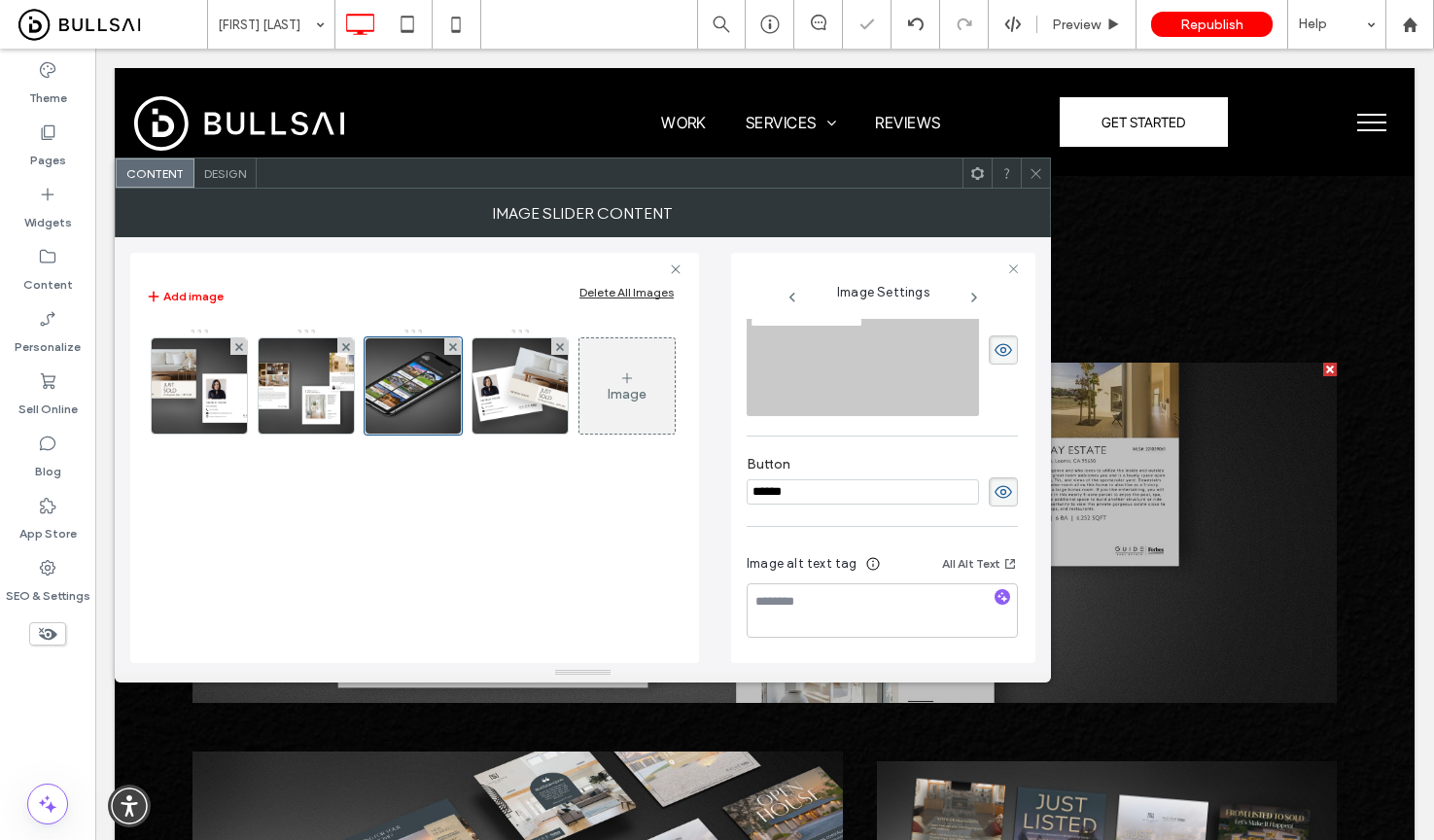 scroll, scrollTop: 294, scrollLeft: 0, axis: vertical 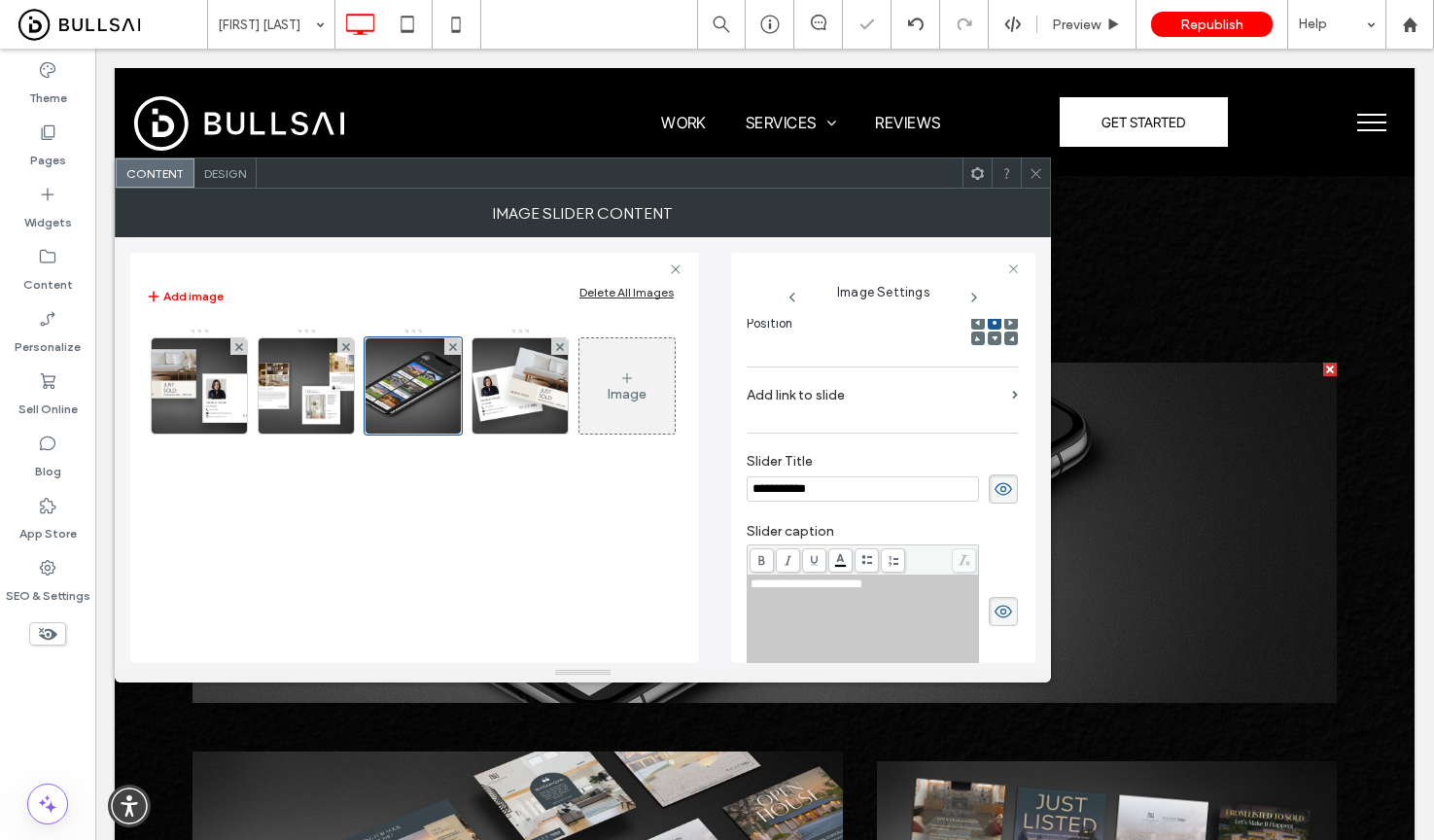 drag, startPoint x: 998, startPoint y: 494, endPoint x: 1014, endPoint y: 587, distance: 94.3663 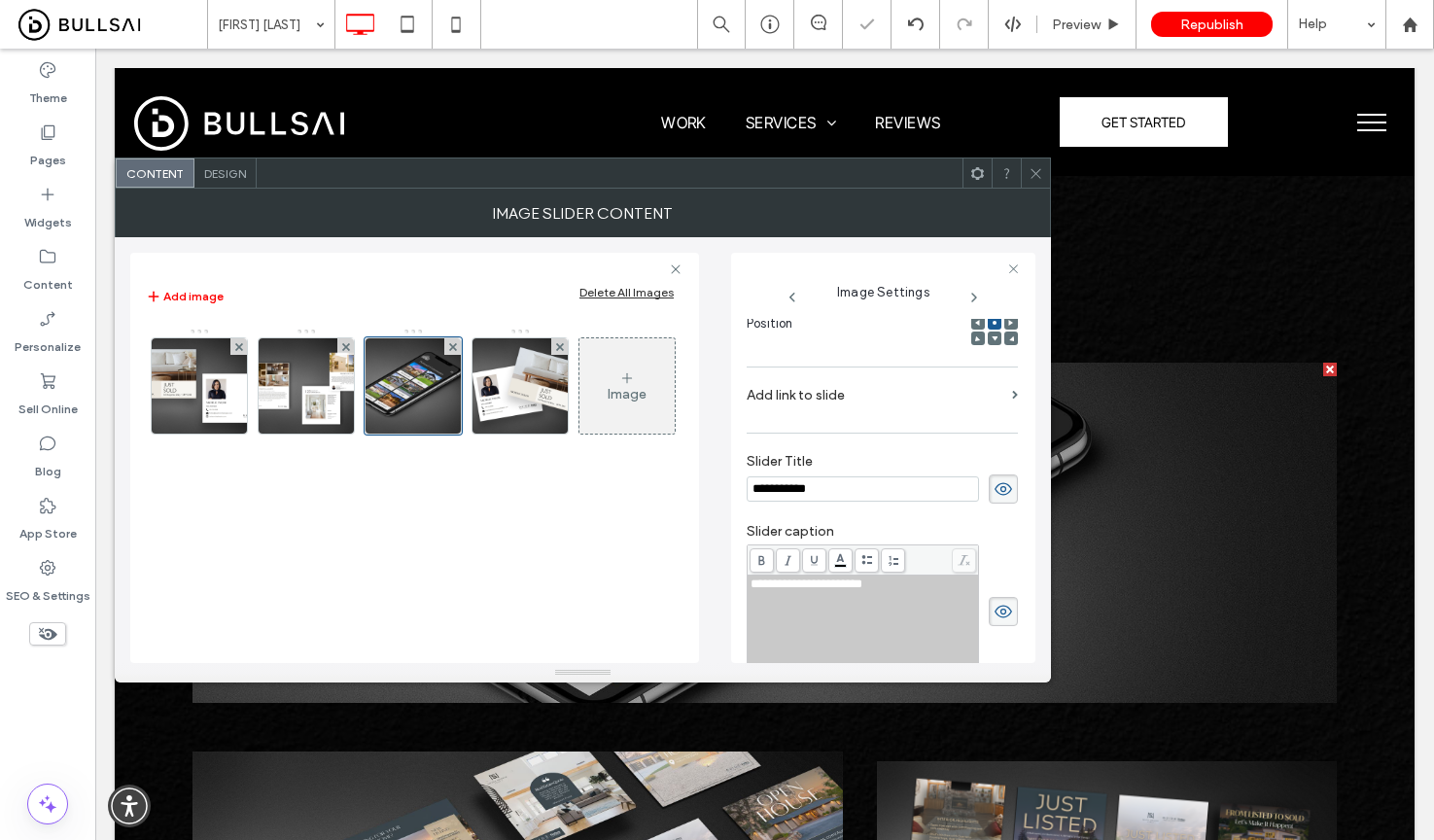 click 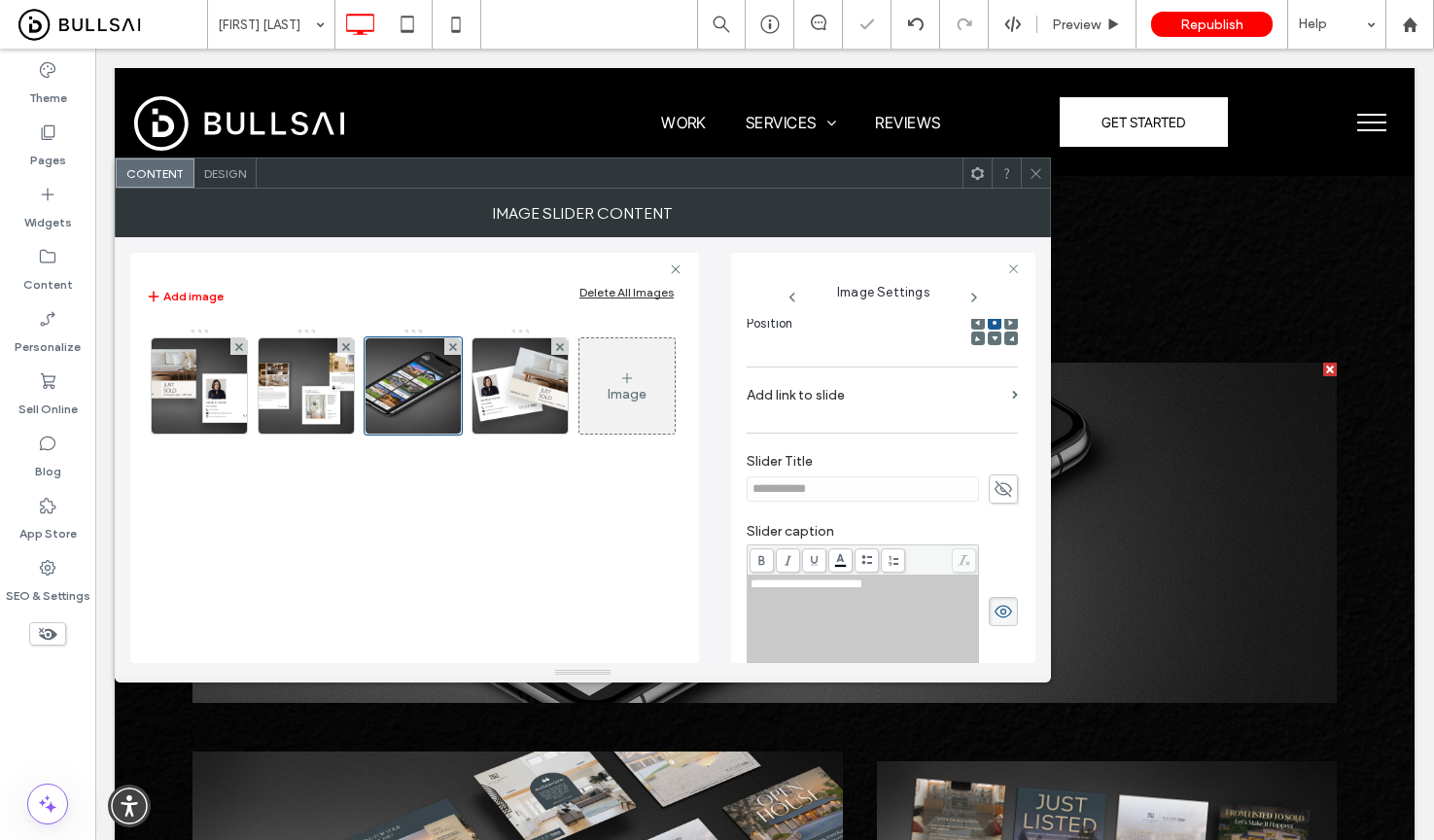 click at bounding box center (1003, 612) 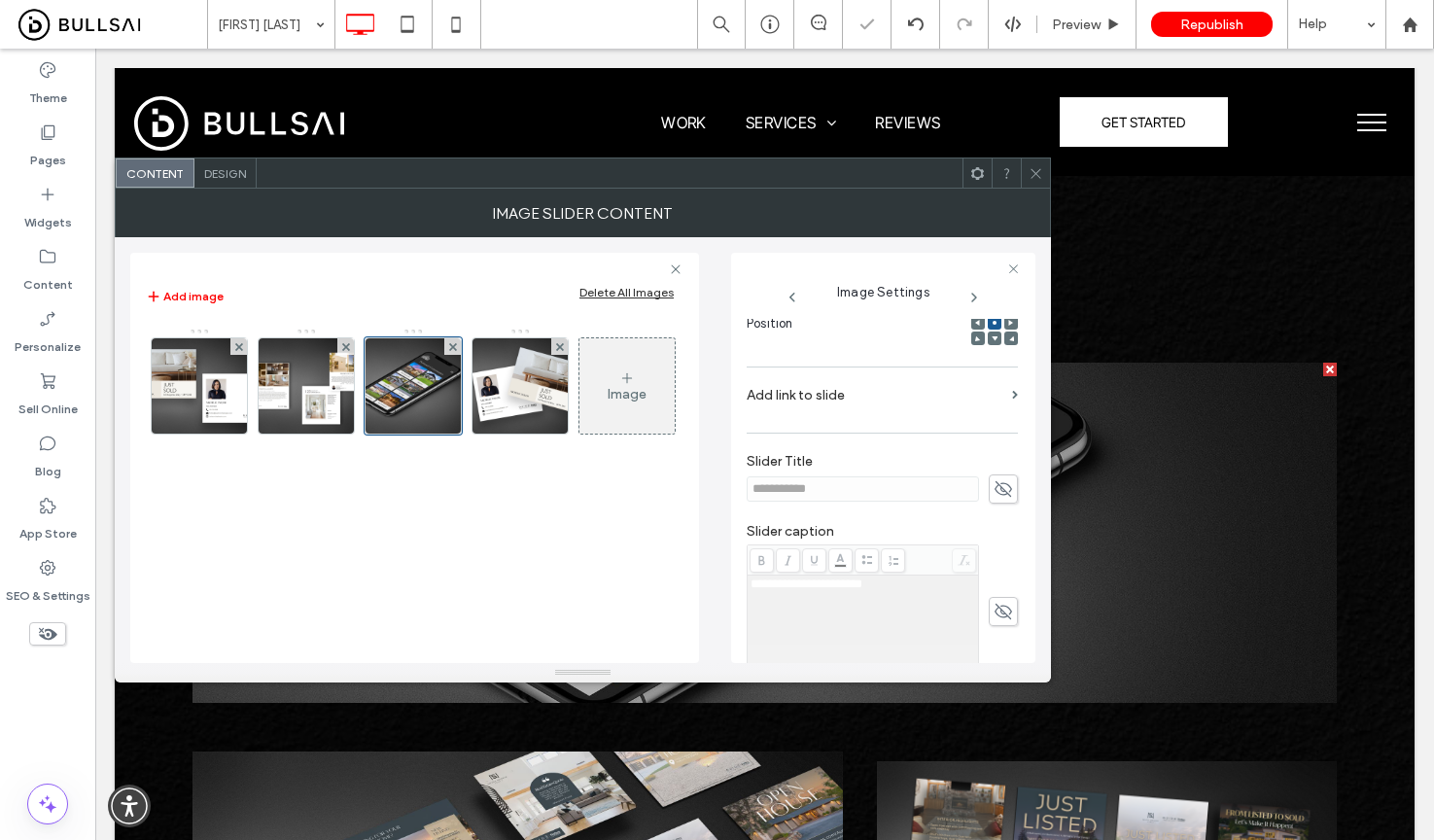 scroll, scrollTop: 464, scrollLeft: 0, axis: vertical 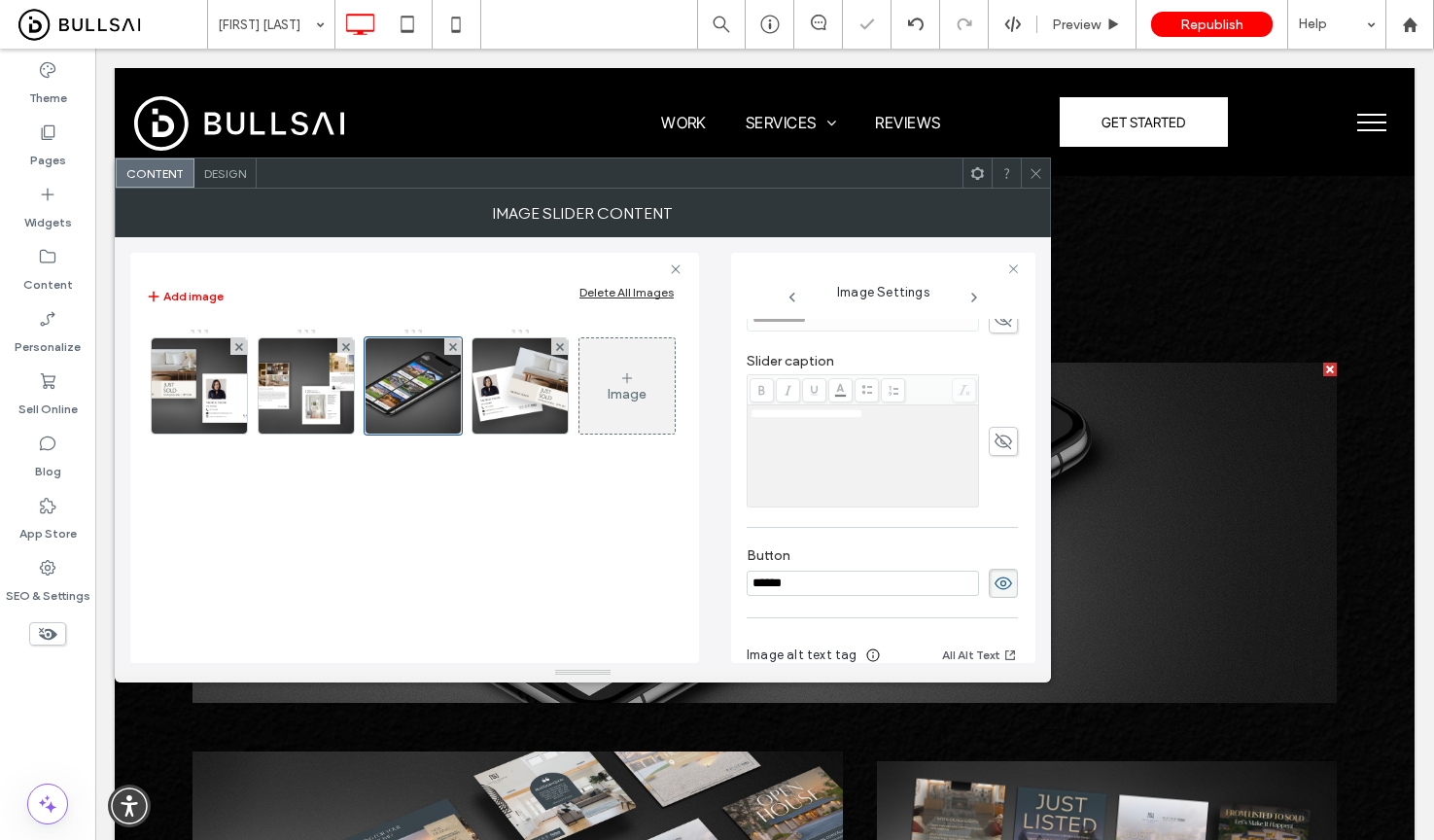click at bounding box center (1003, 583) 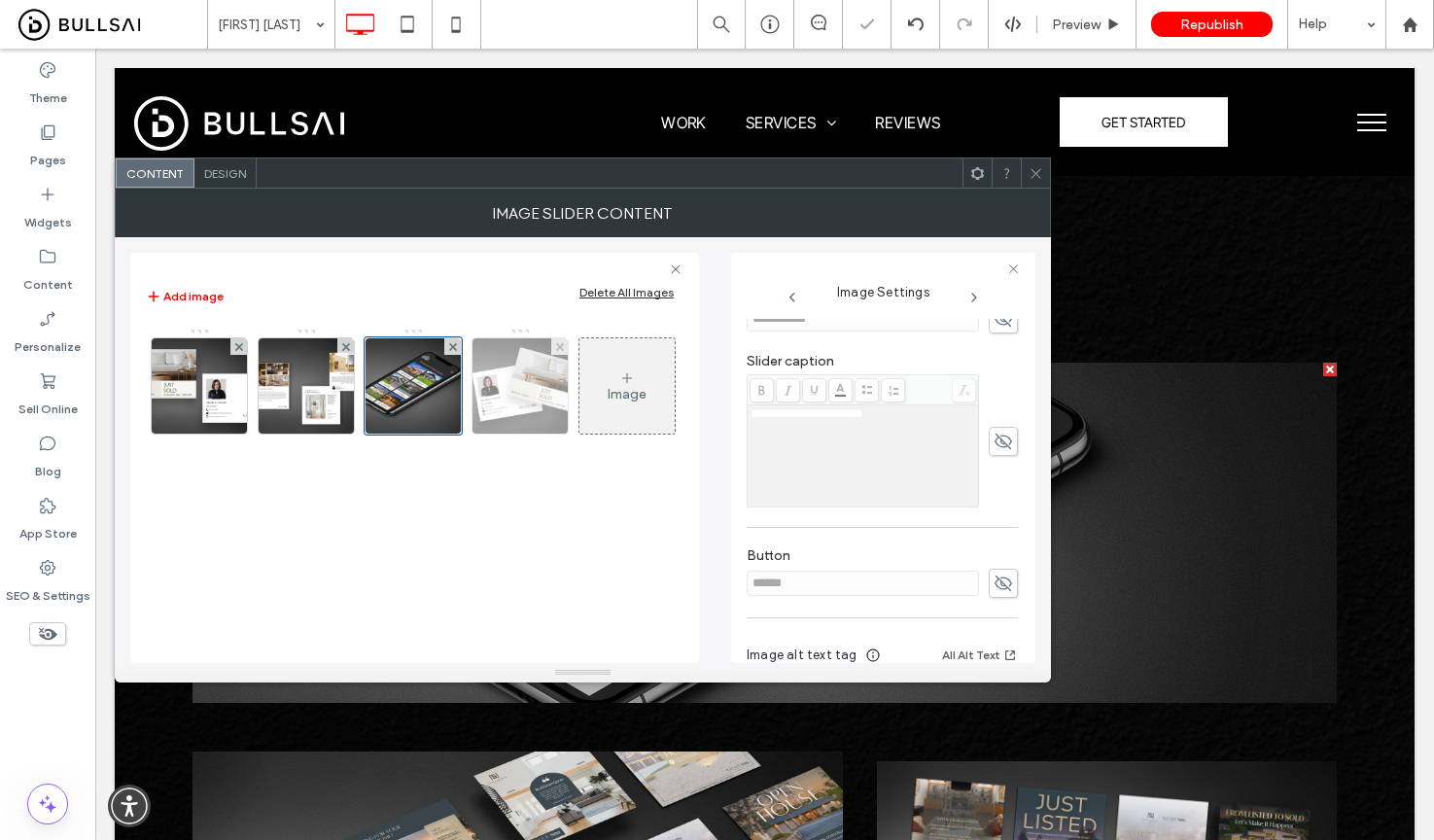 click at bounding box center (520, 386) 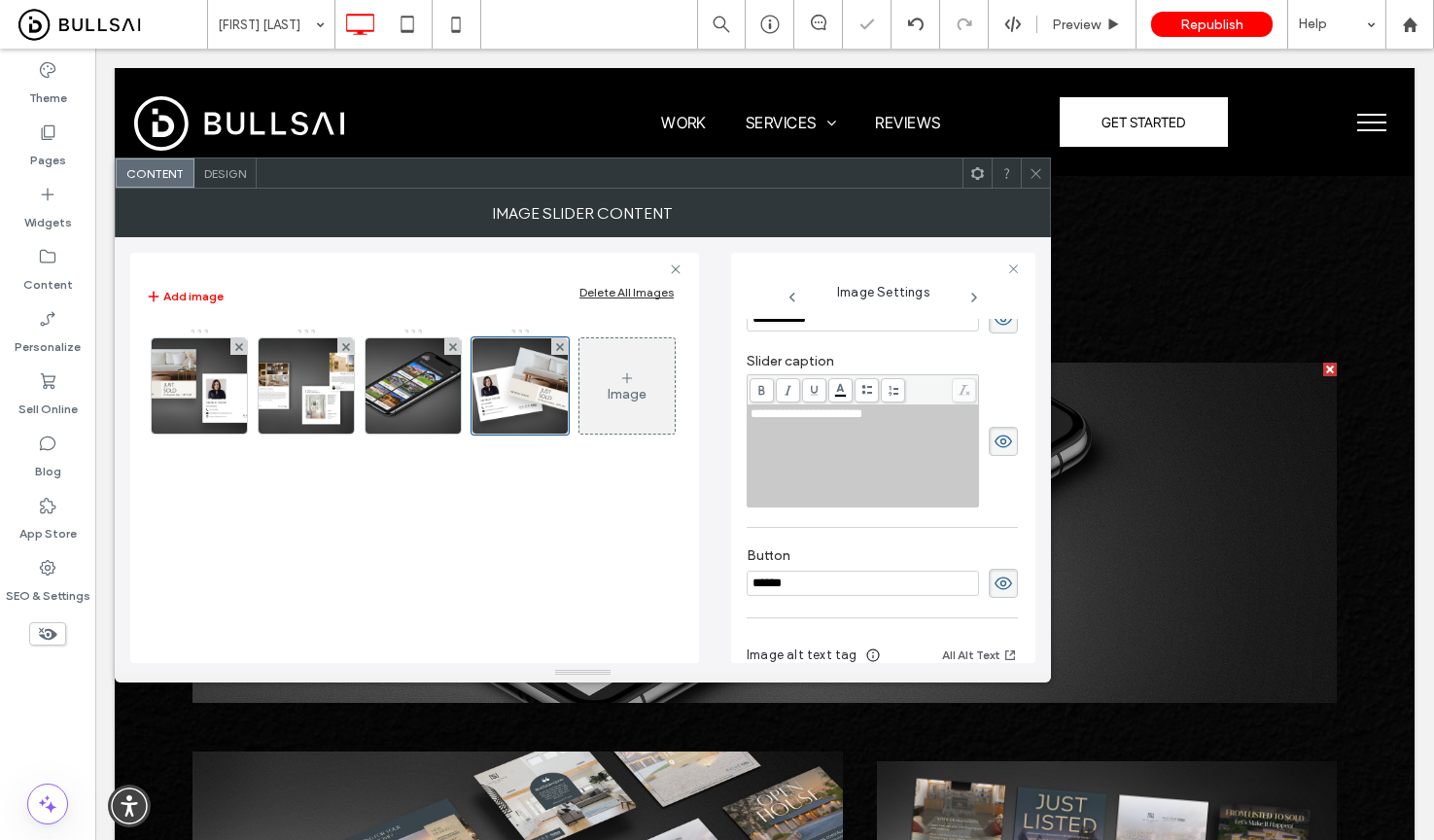 scroll, scrollTop: 452, scrollLeft: 0, axis: vertical 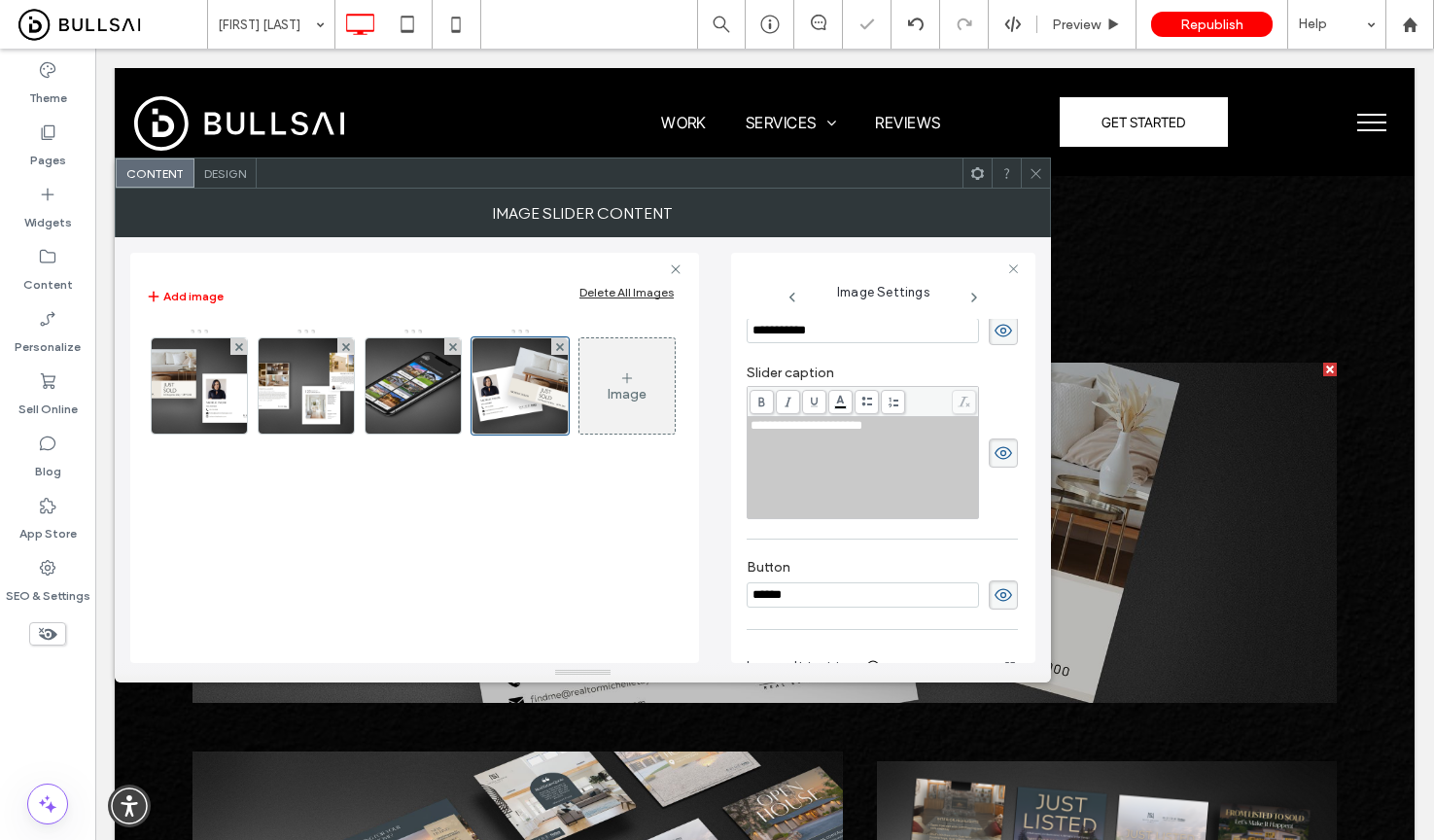 drag, startPoint x: 996, startPoint y: 602, endPoint x: 996, endPoint y: 578, distance: 24 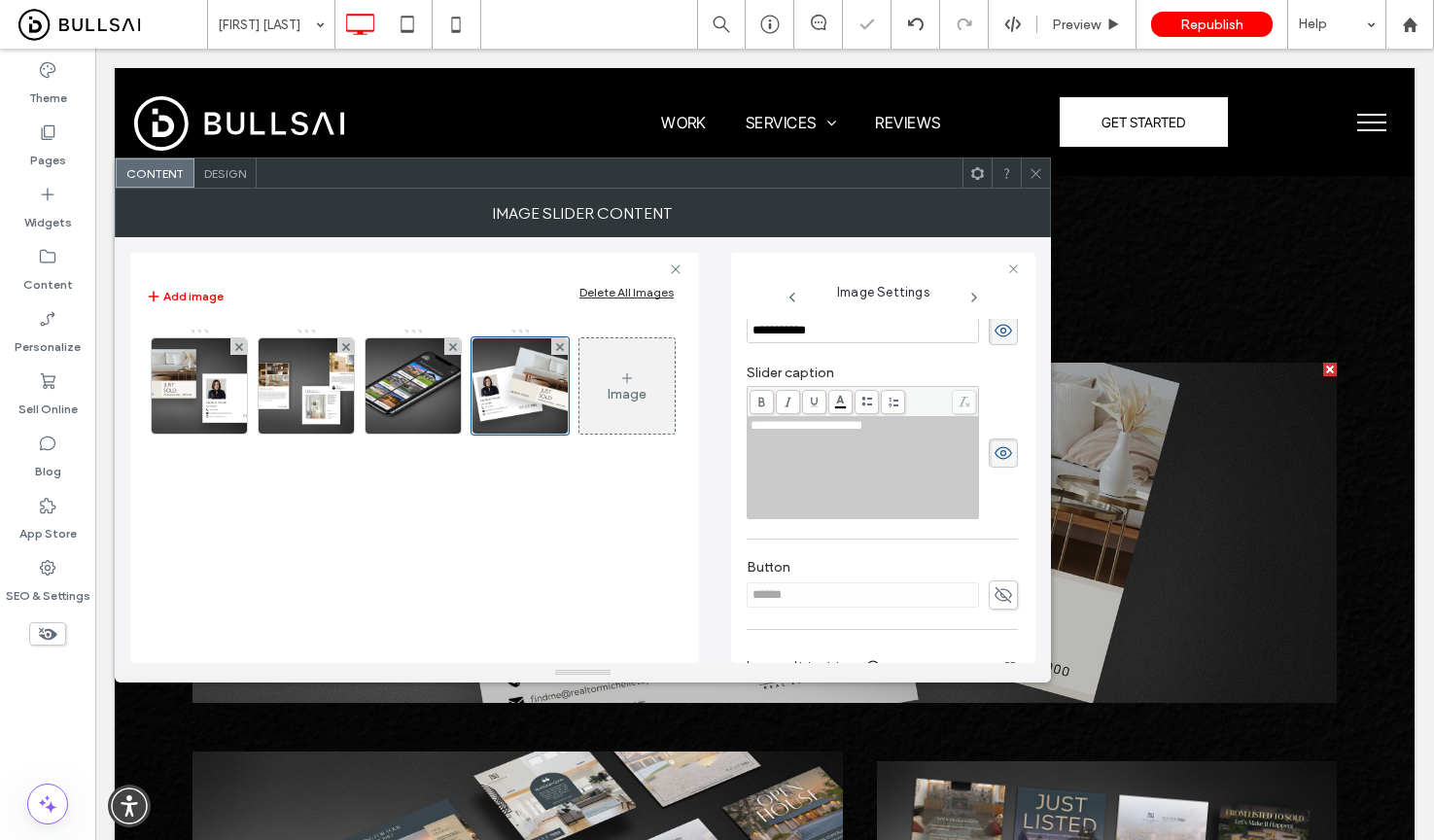 click 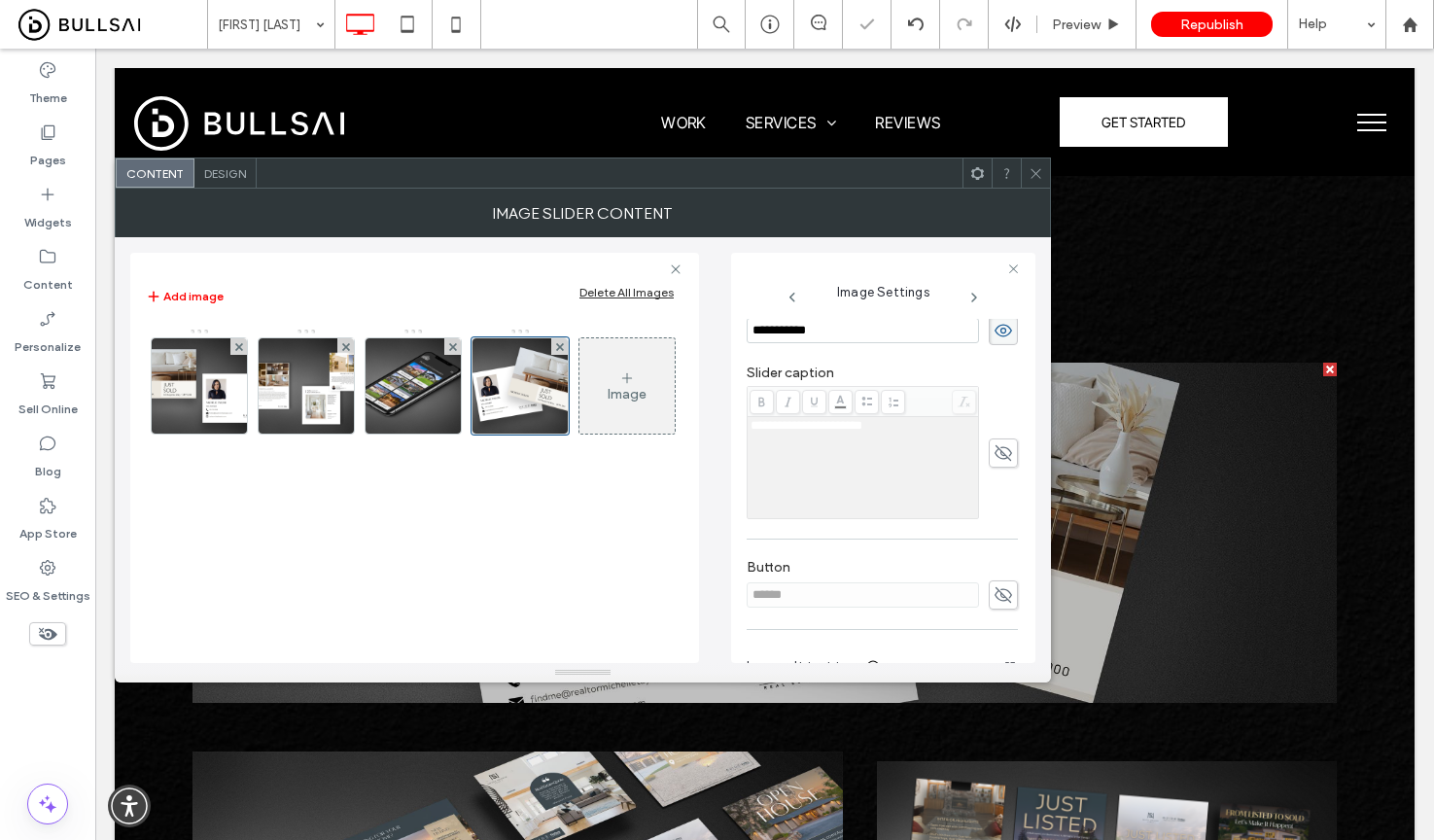 click 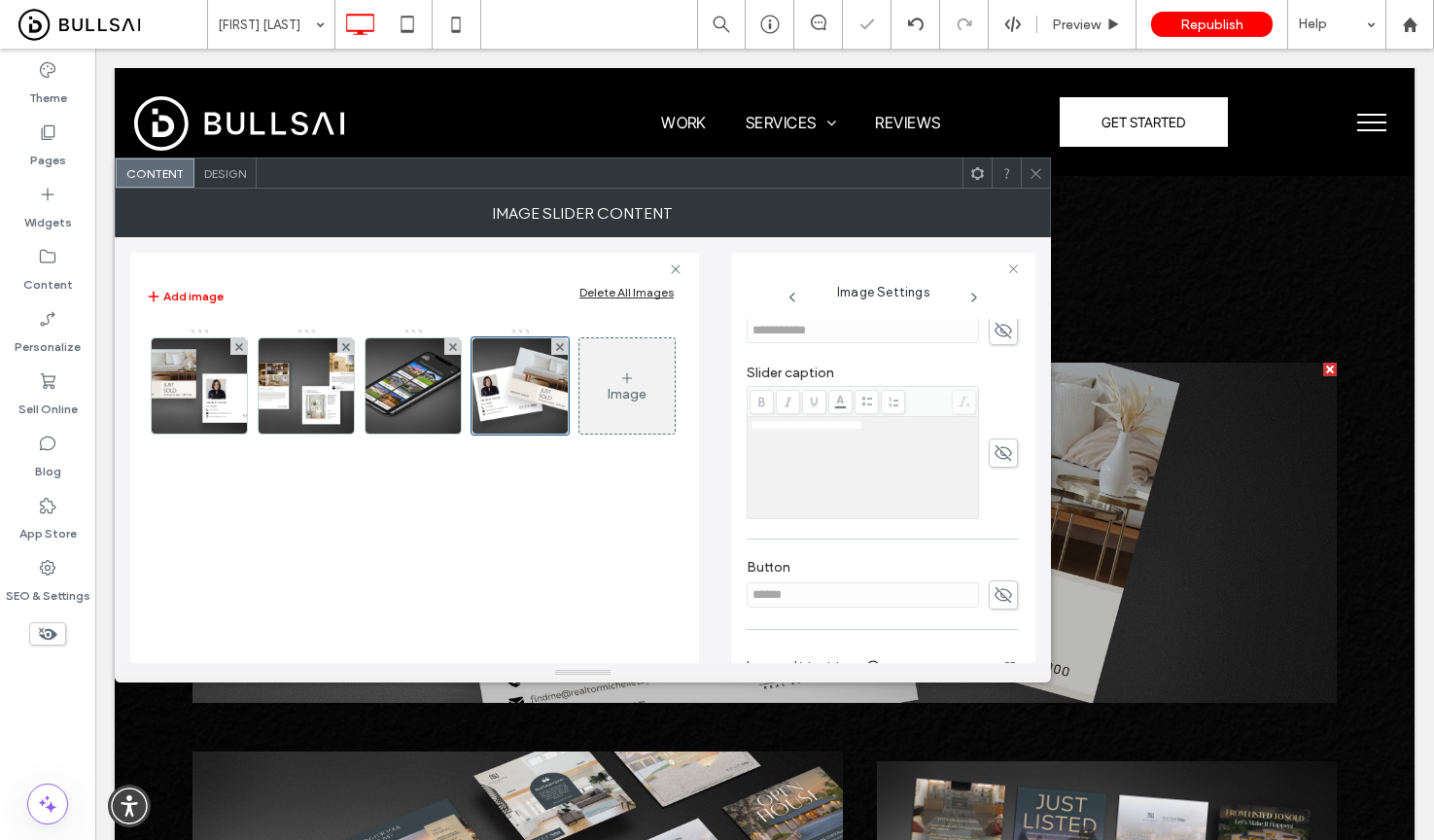 click on "Design" at bounding box center (225, 173) 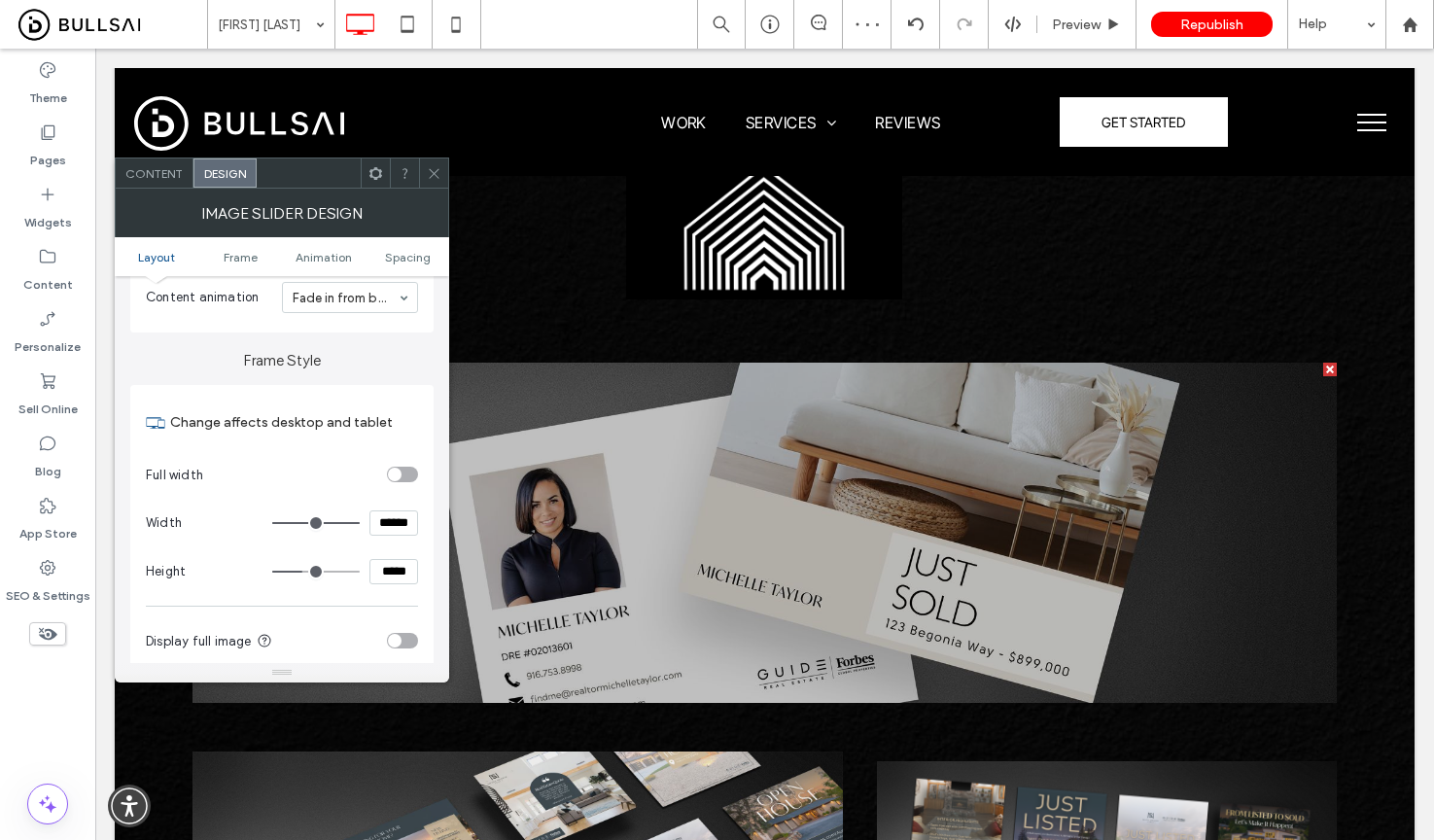 scroll, scrollTop: 682, scrollLeft: 0, axis: vertical 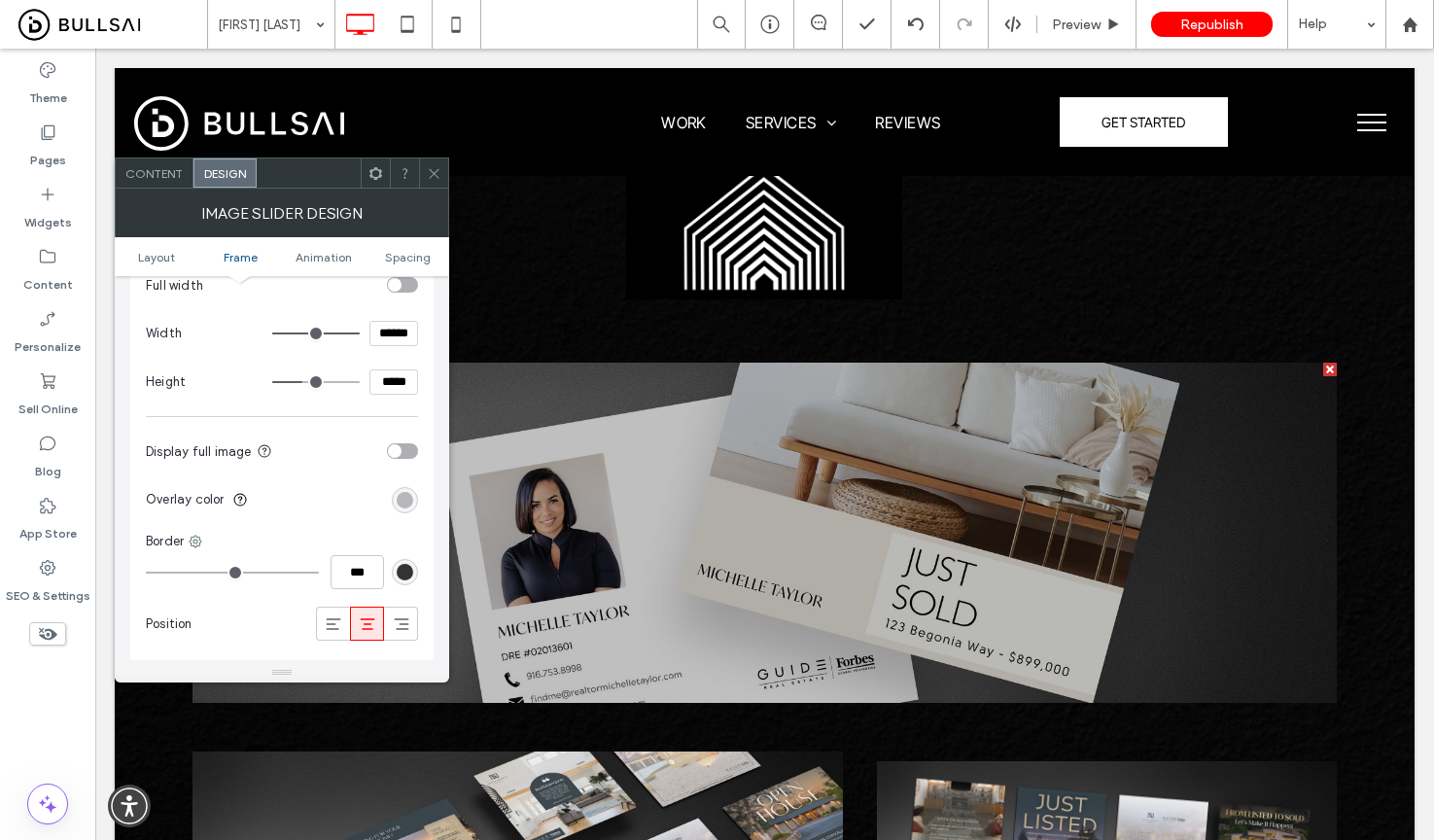 click at bounding box center [402, 451] 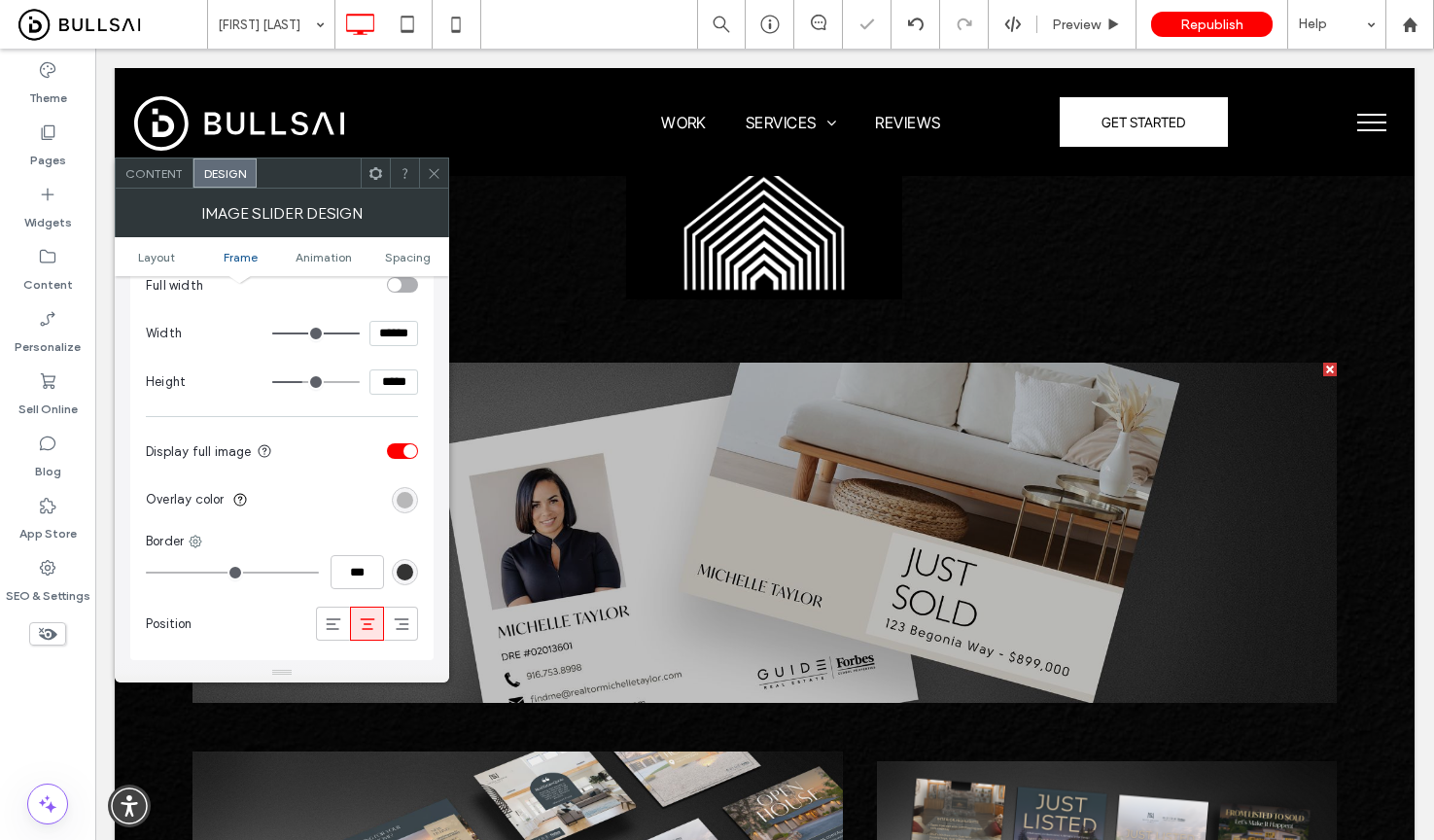 click on ".wqwq-1{fill:#231f20;}
.cls-1q, .cls-2q { fill-rule: evenodd; }
.cls-2q { fill: #6e8188; }
True_local
Agendize
HealthEngine
x_close_popup
from_your_site
multi_language
zoom-out
zoom-in
z_vimeo
z_yelp
z_picassa
w_vCita
youtube
yelp
x2
x
x_x
x_alignright
x_handwritten
wrench
wordpress
windowsvv
win8
whats_app
wallet
warning-sign
w_youtube
w_youtube_channel
w_yelp
w_video
w_twitter
w_title
w_tabs
w_social_icons
w_spacer
w_share
w_rss_feed
w_recent-posts
w_push
w_paypal
w_photo_gallery" at bounding box center [717, 420] 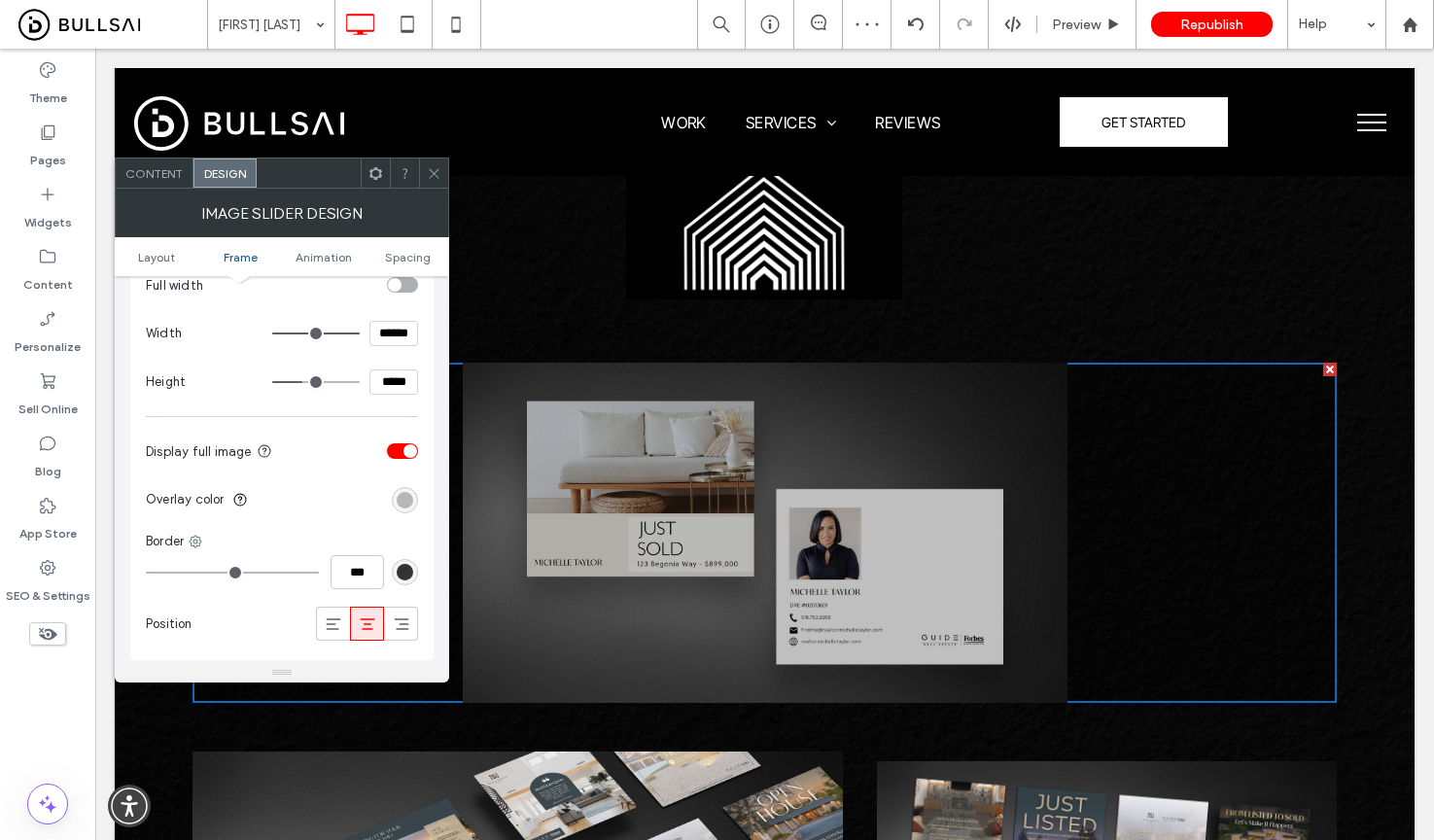 type on "***" 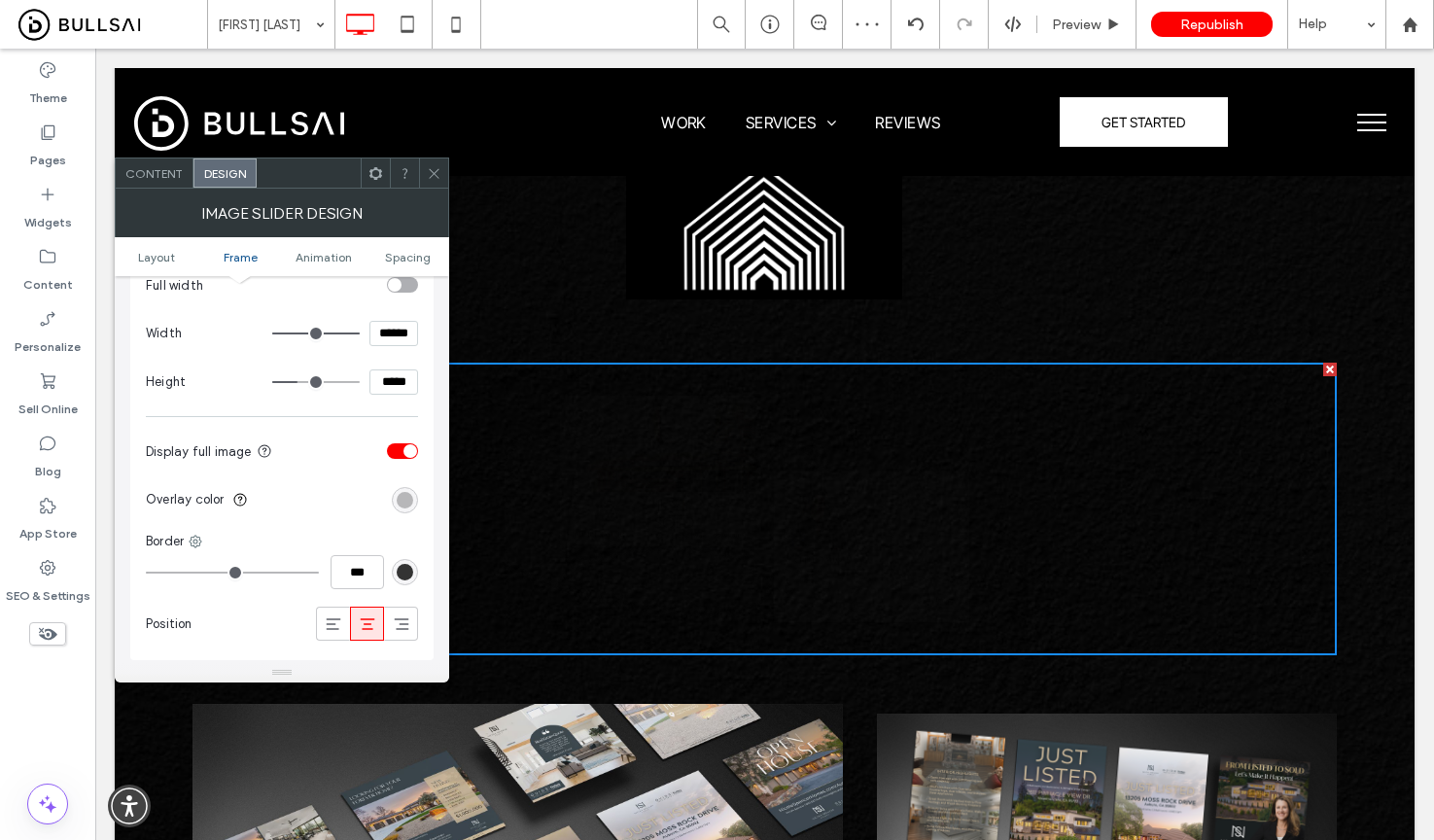 type on "***" 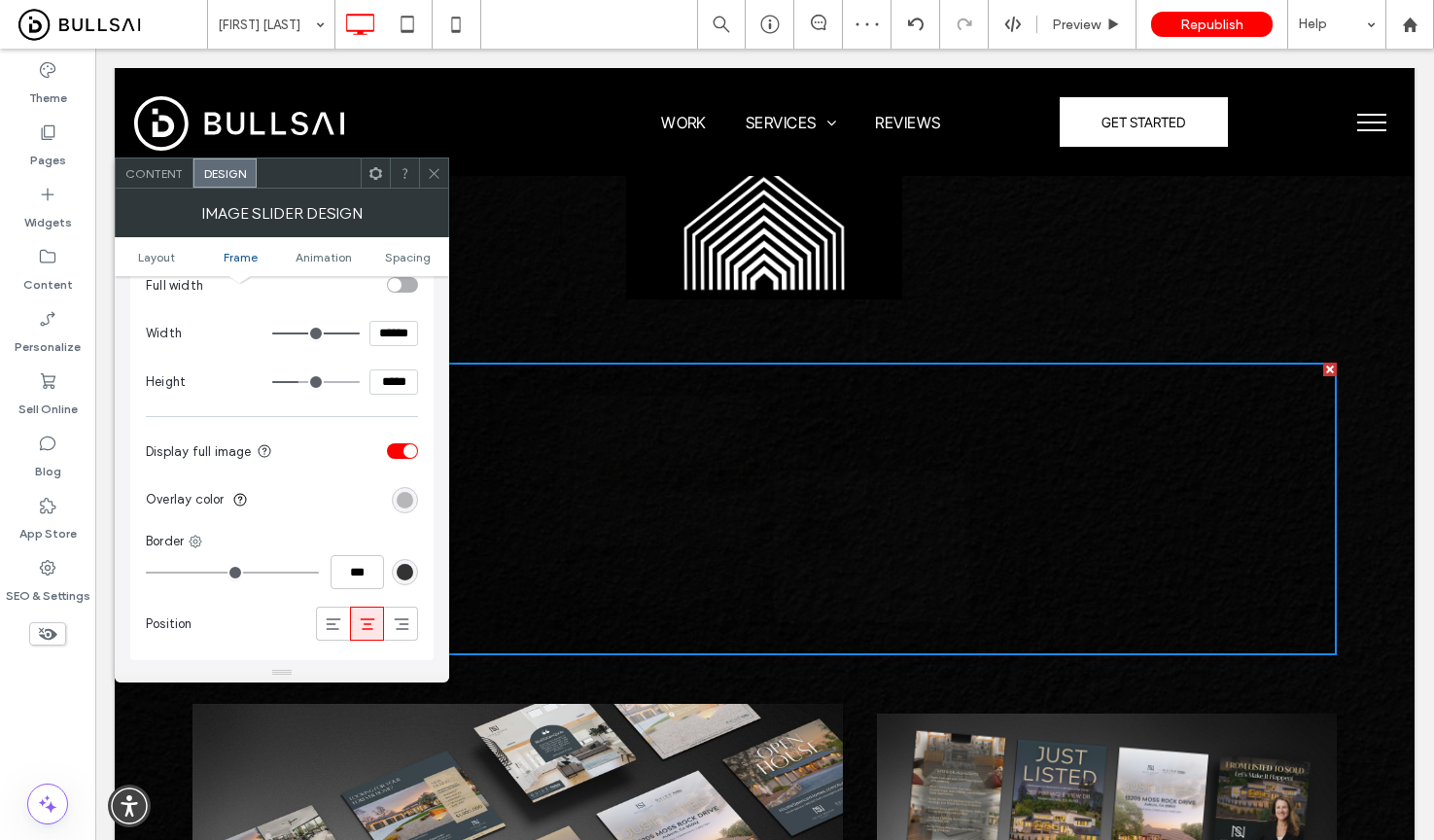 type on "***" 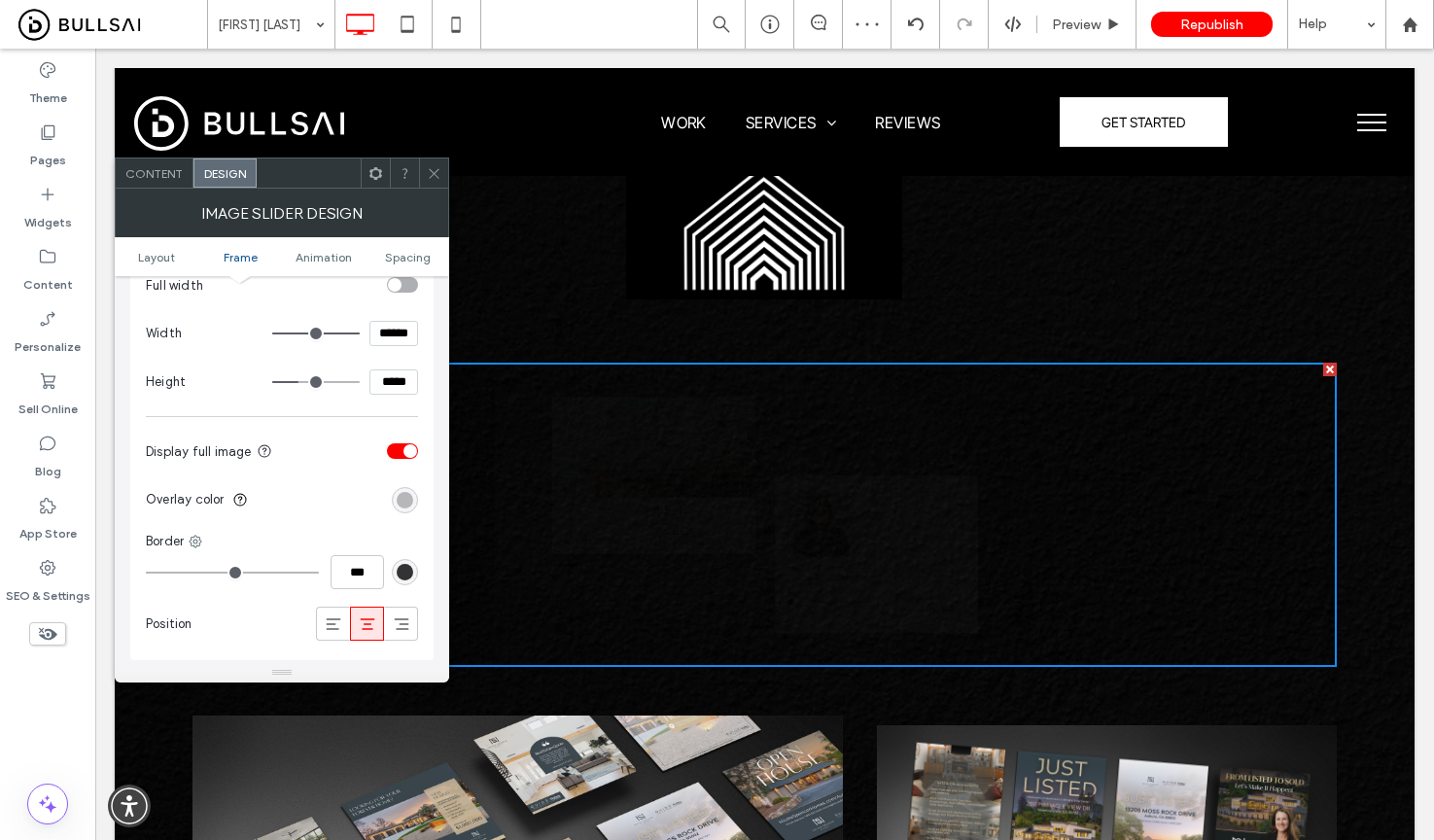 type on "***" 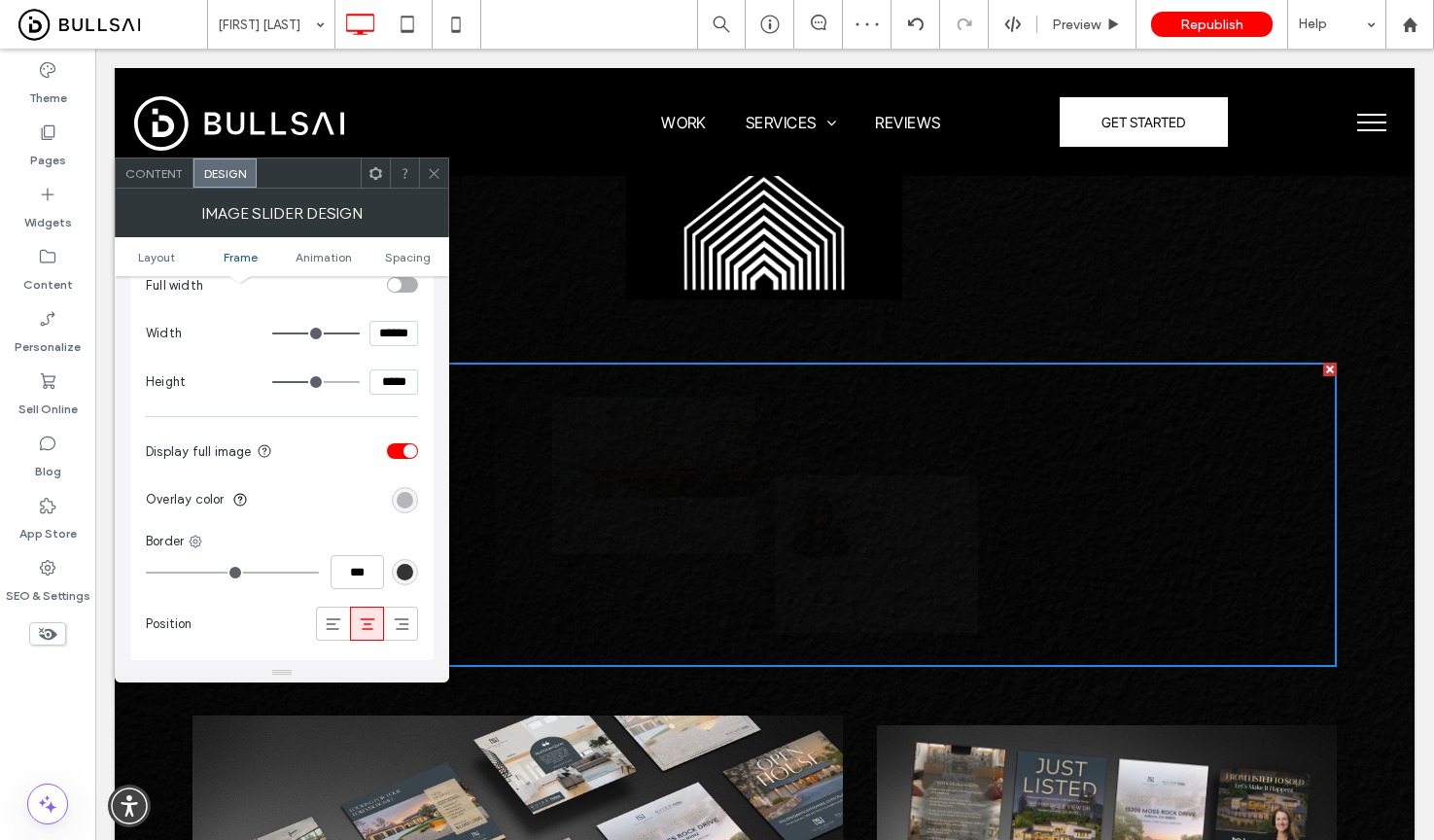 type on "***" 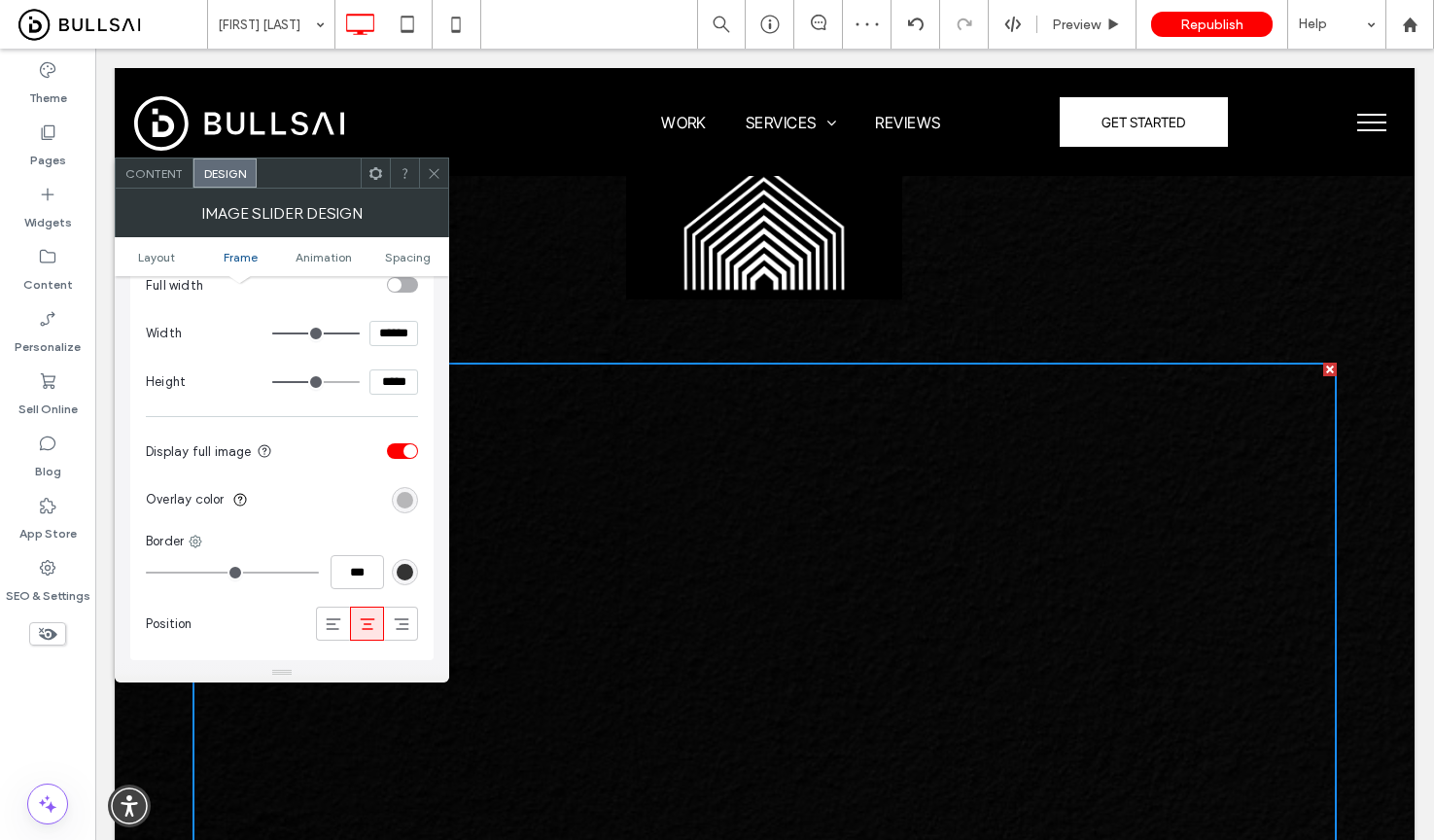 type on "***" 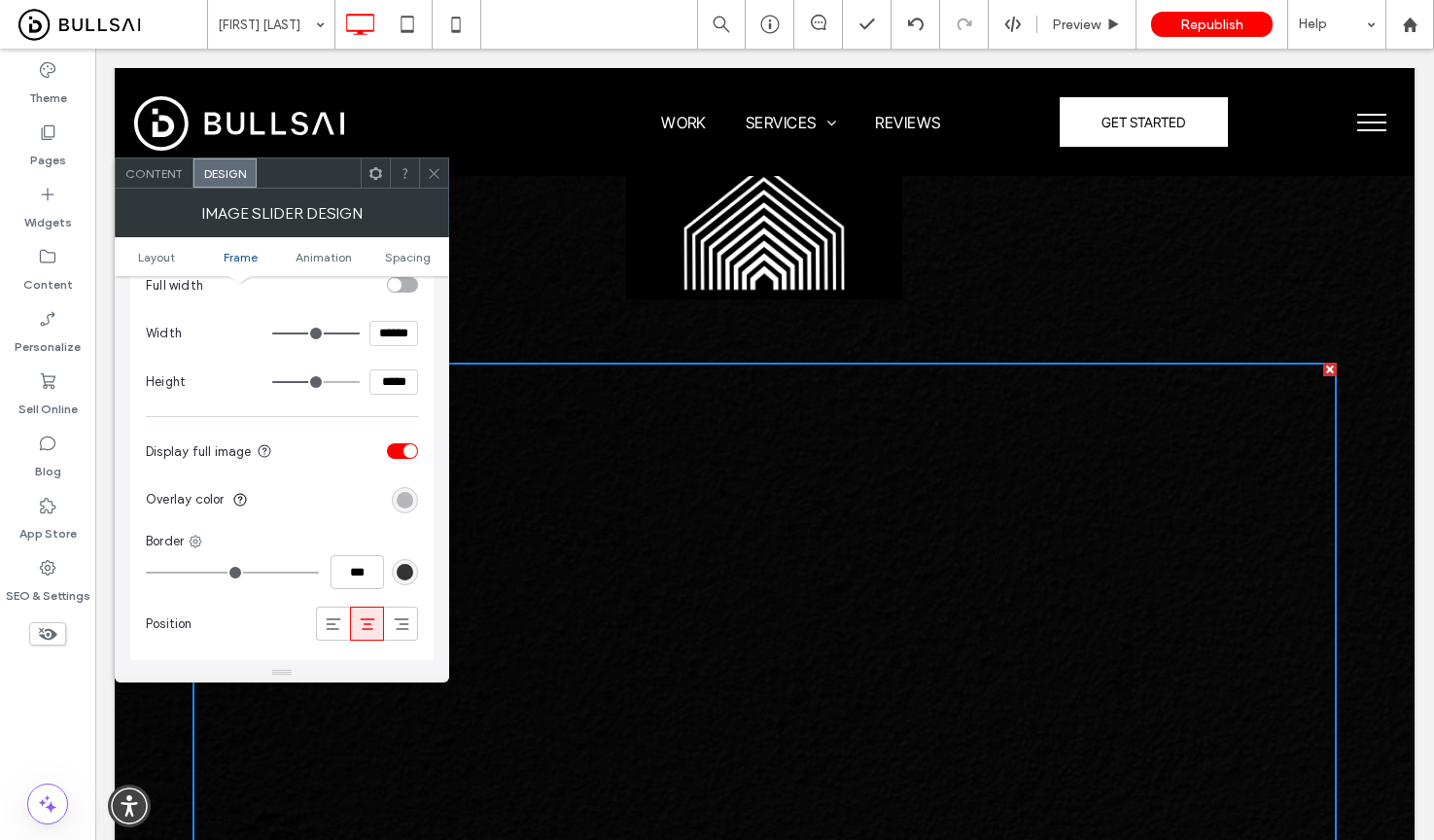 type on "***" 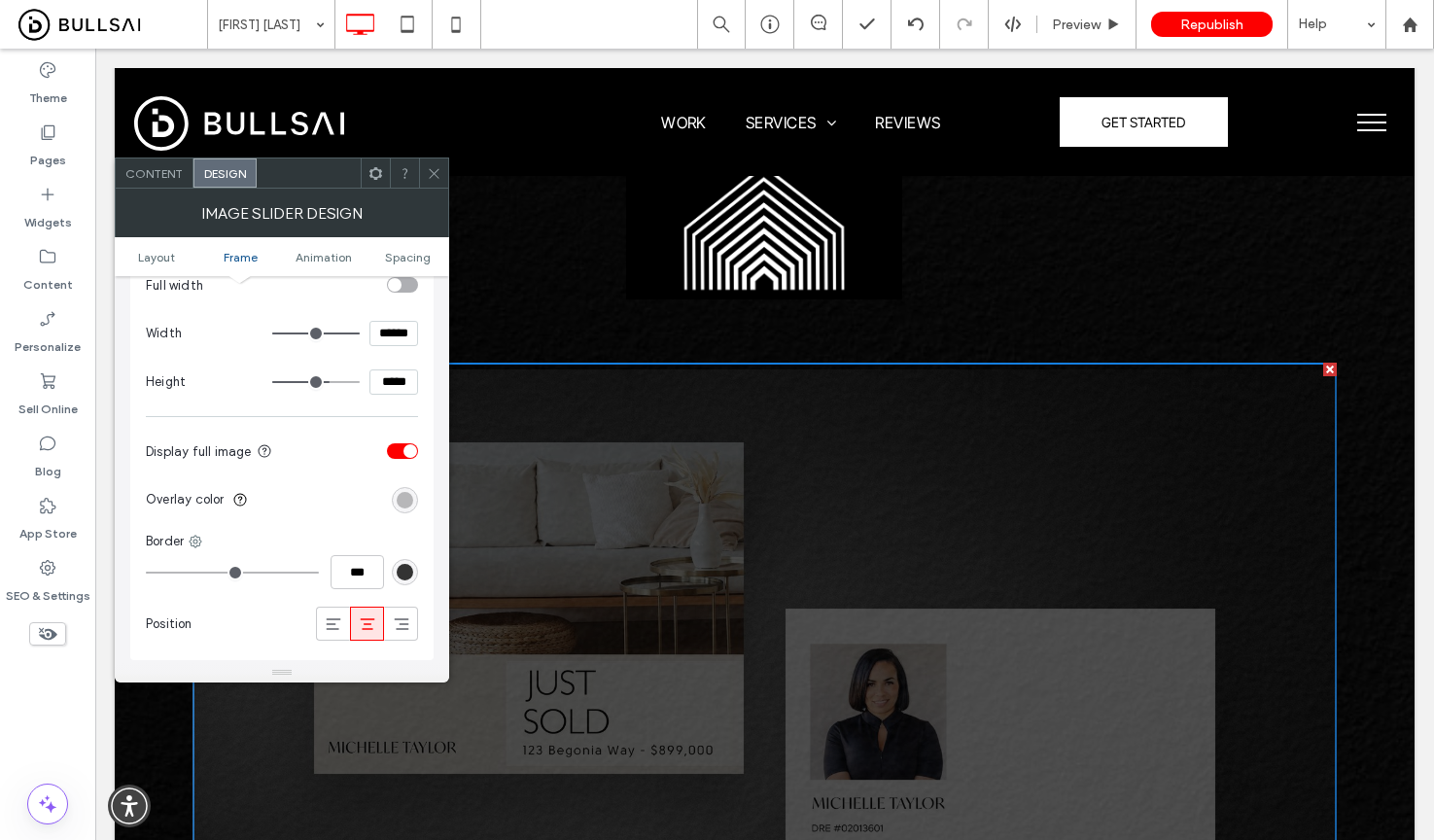 type on "***" 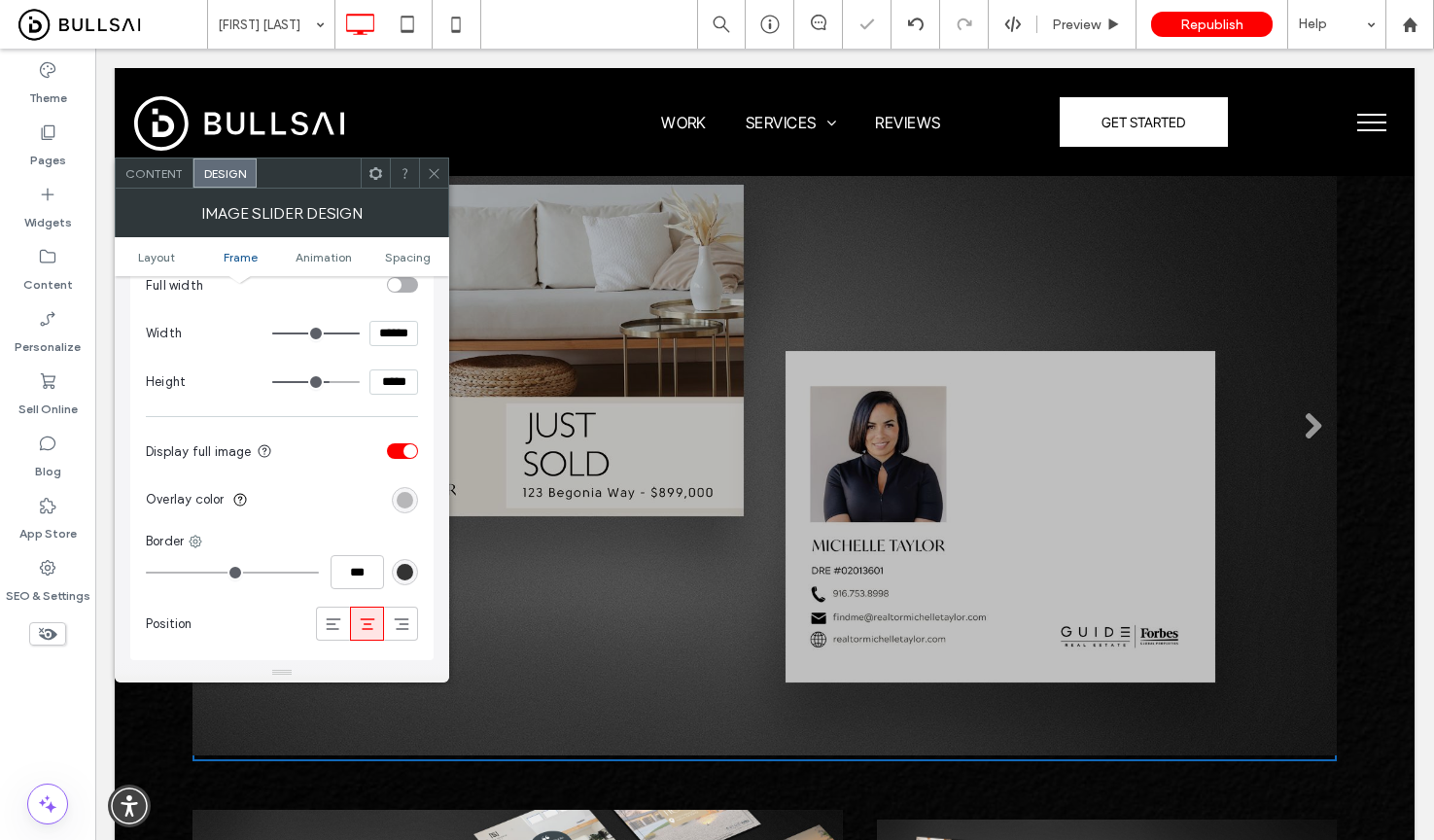 scroll, scrollTop: 2105, scrollLeft: 0, axis: vertical 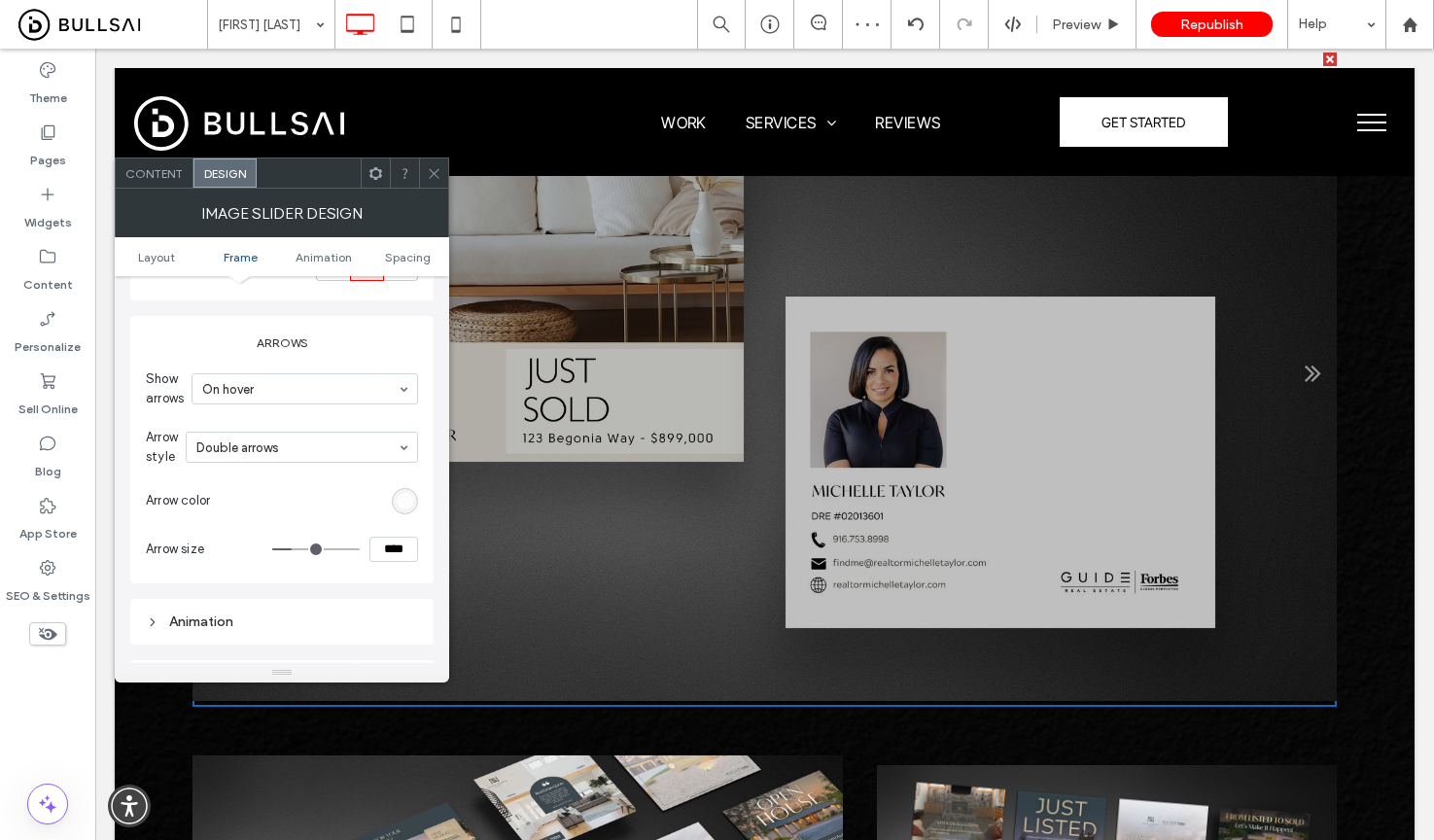 click on "Show arrows On hover" at bounding box center (282, 389) 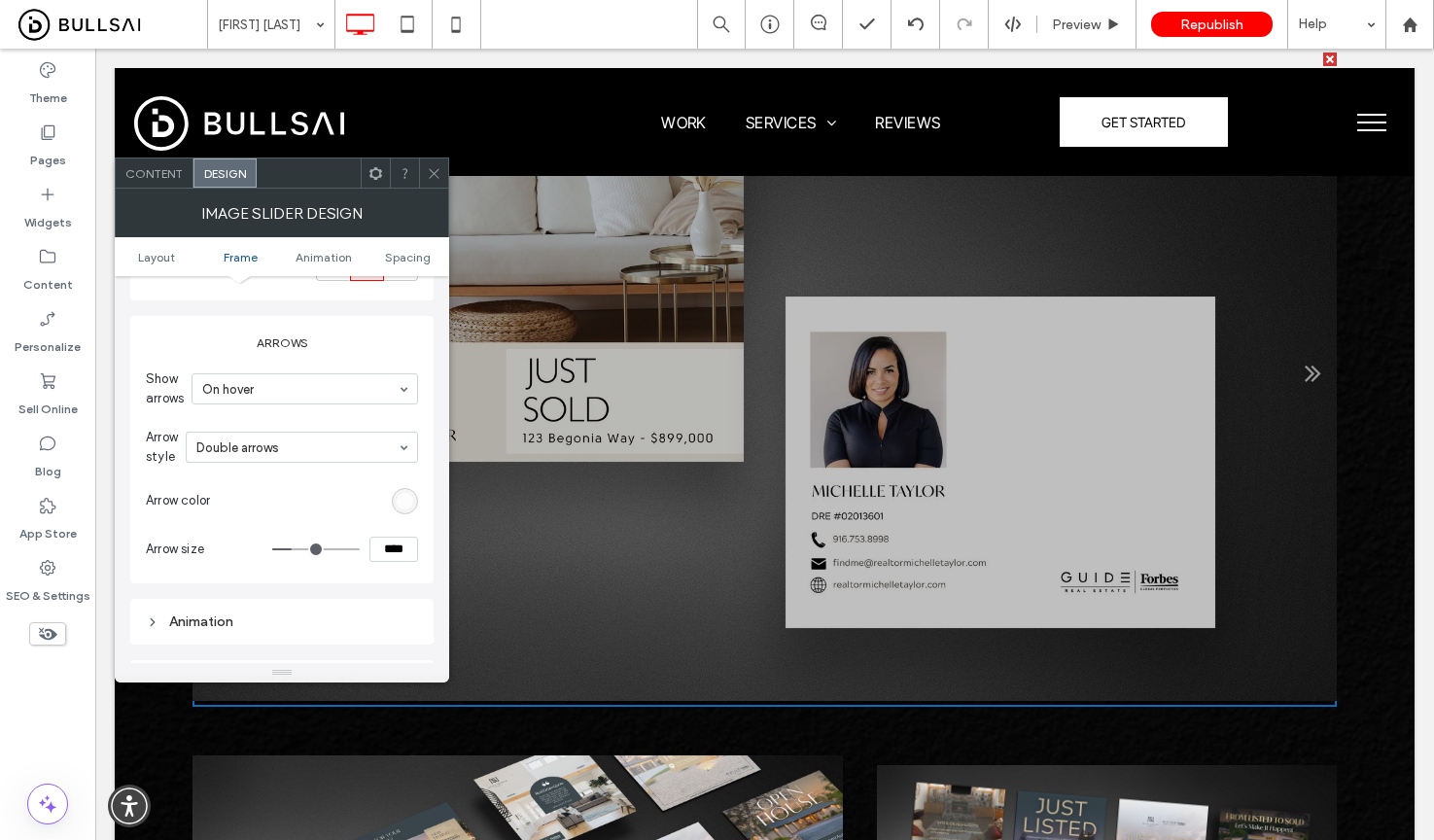 click on "Show arrows On hover" at bounding box center [282, 389] 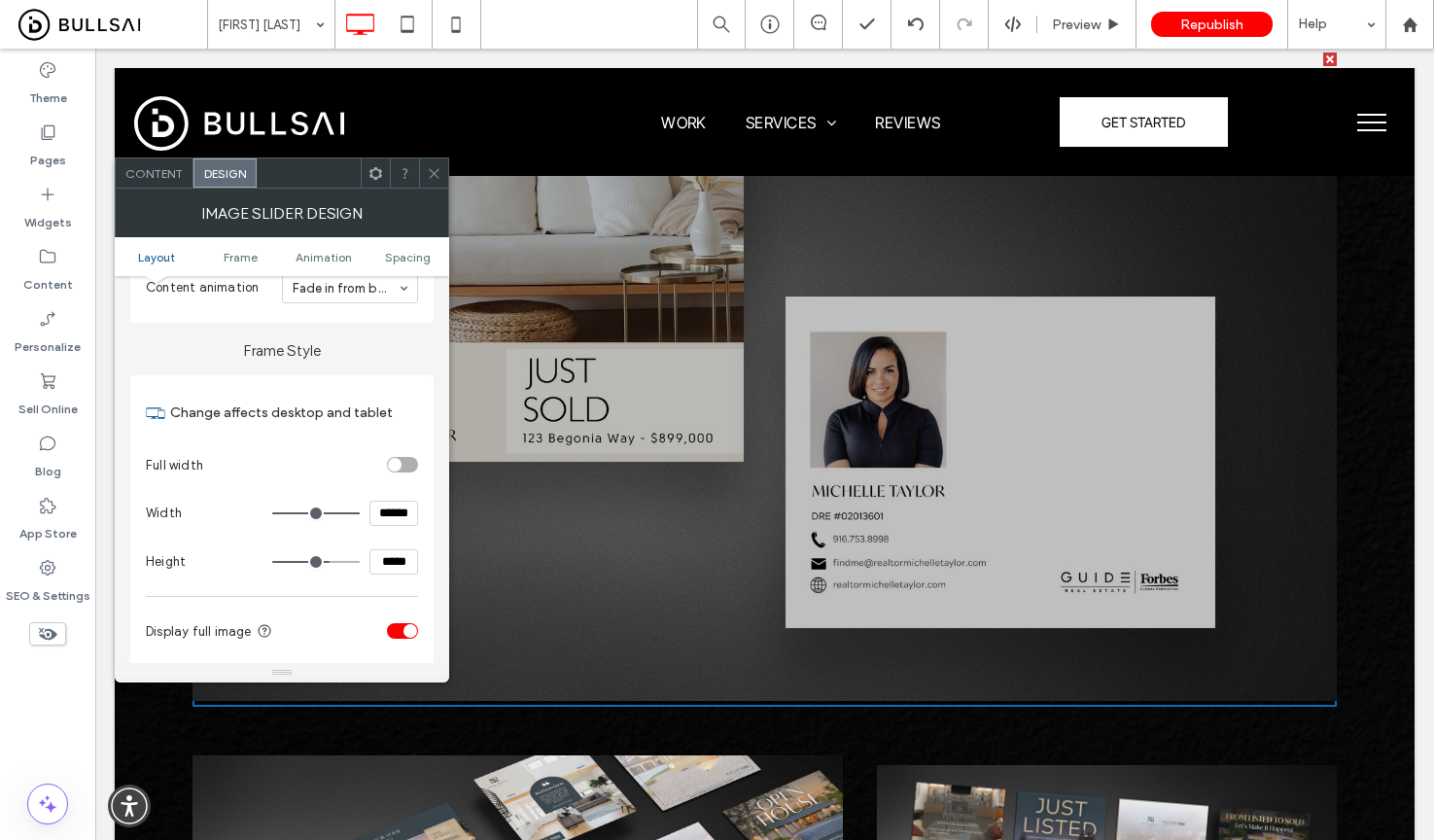scroll, scrollTop: 551, scrollLeft: 0, axis: vertical 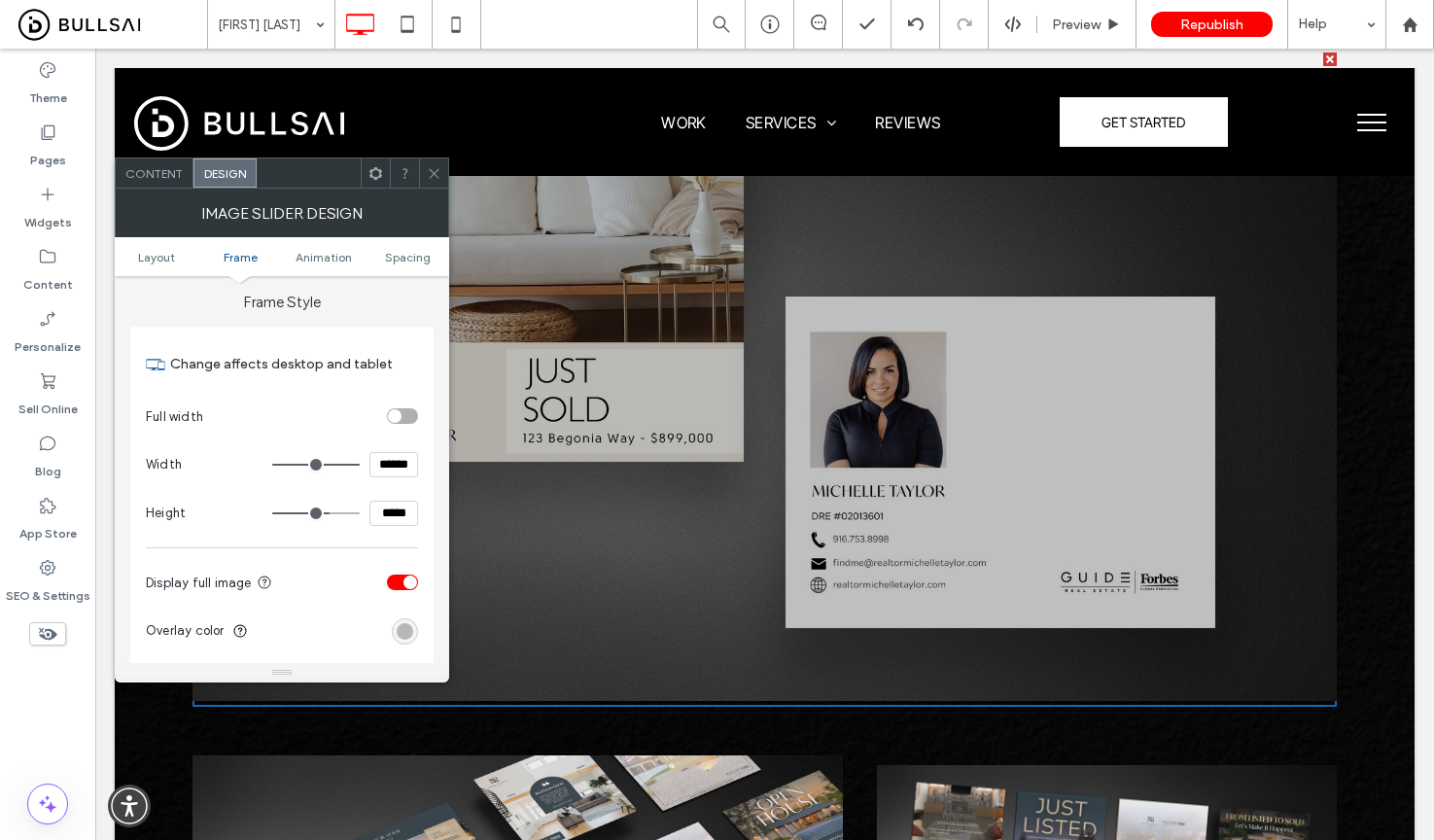 click on "Overlay color" at bounding box center (282, 631) 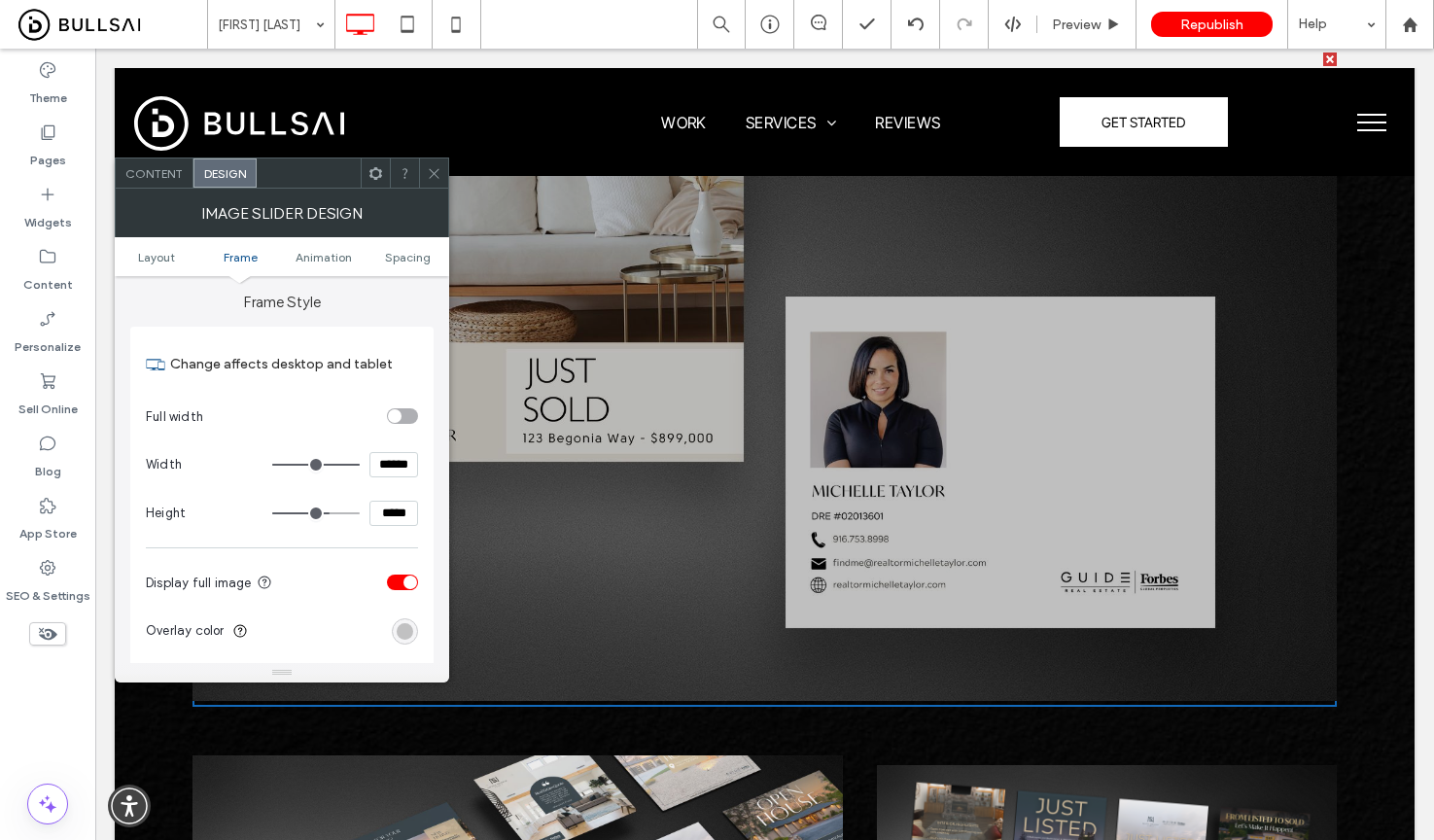 click at bounding box center (404, 631) 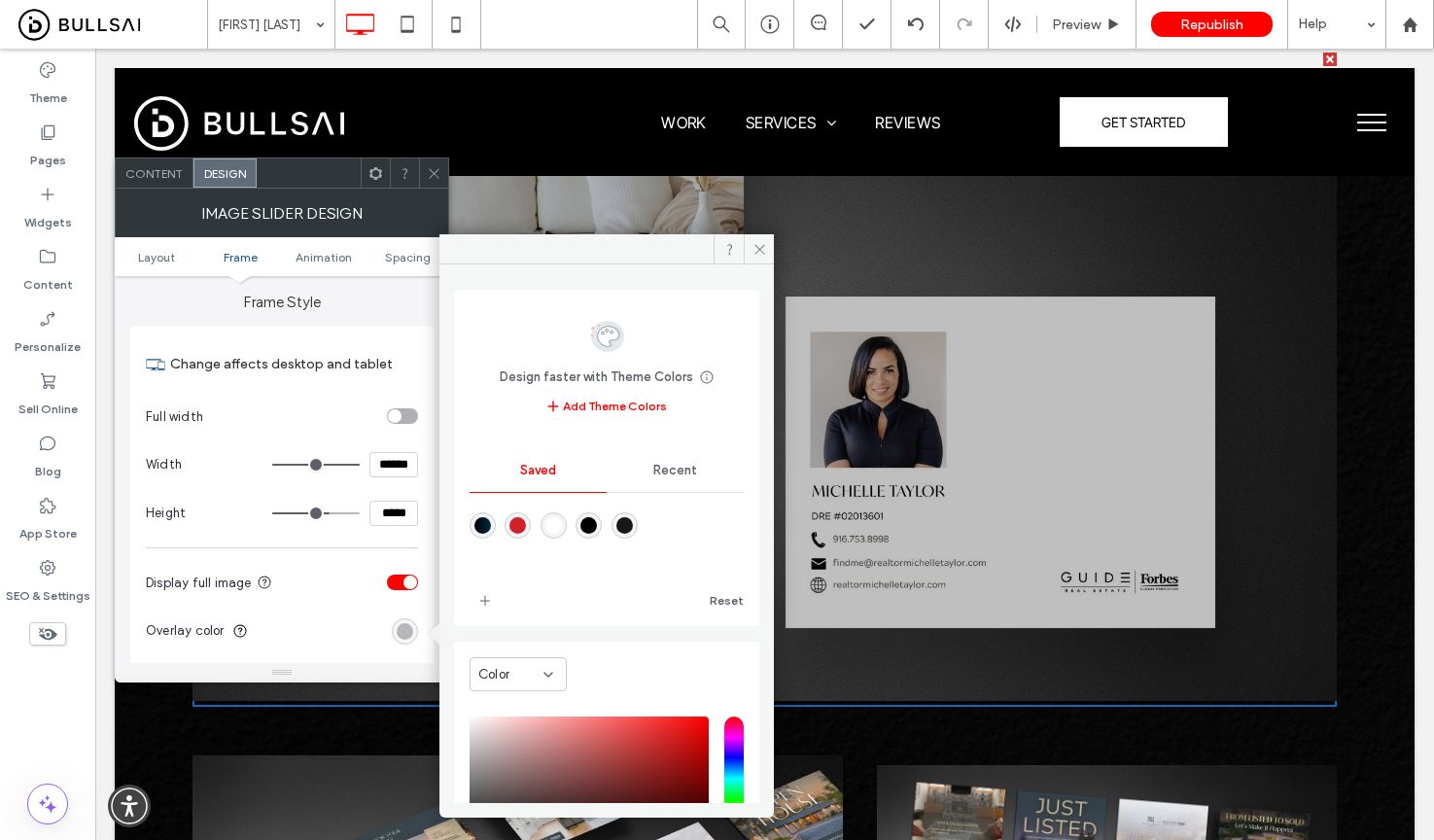 click on "Recent" at bounding box center [675, 471] 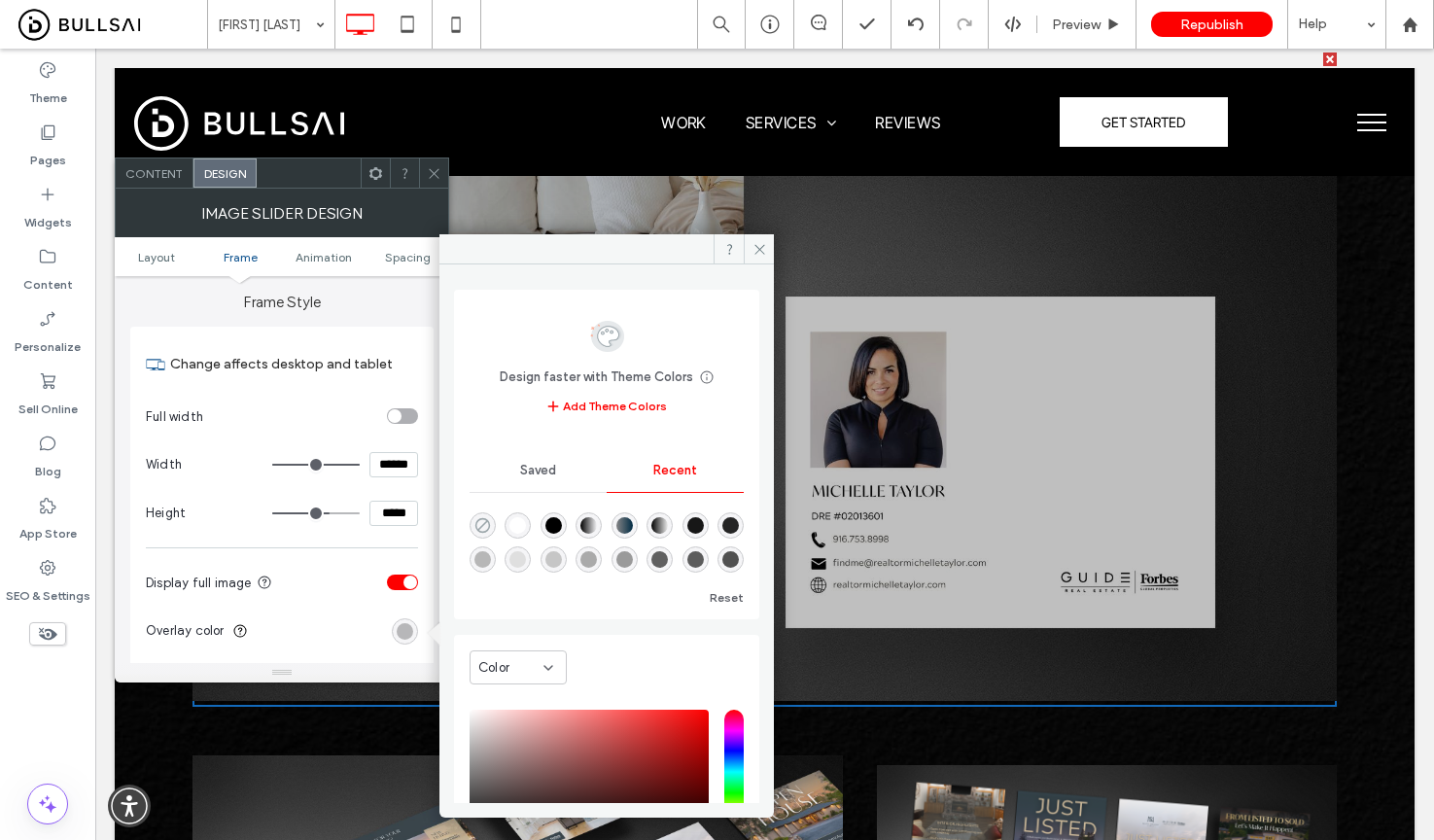 click 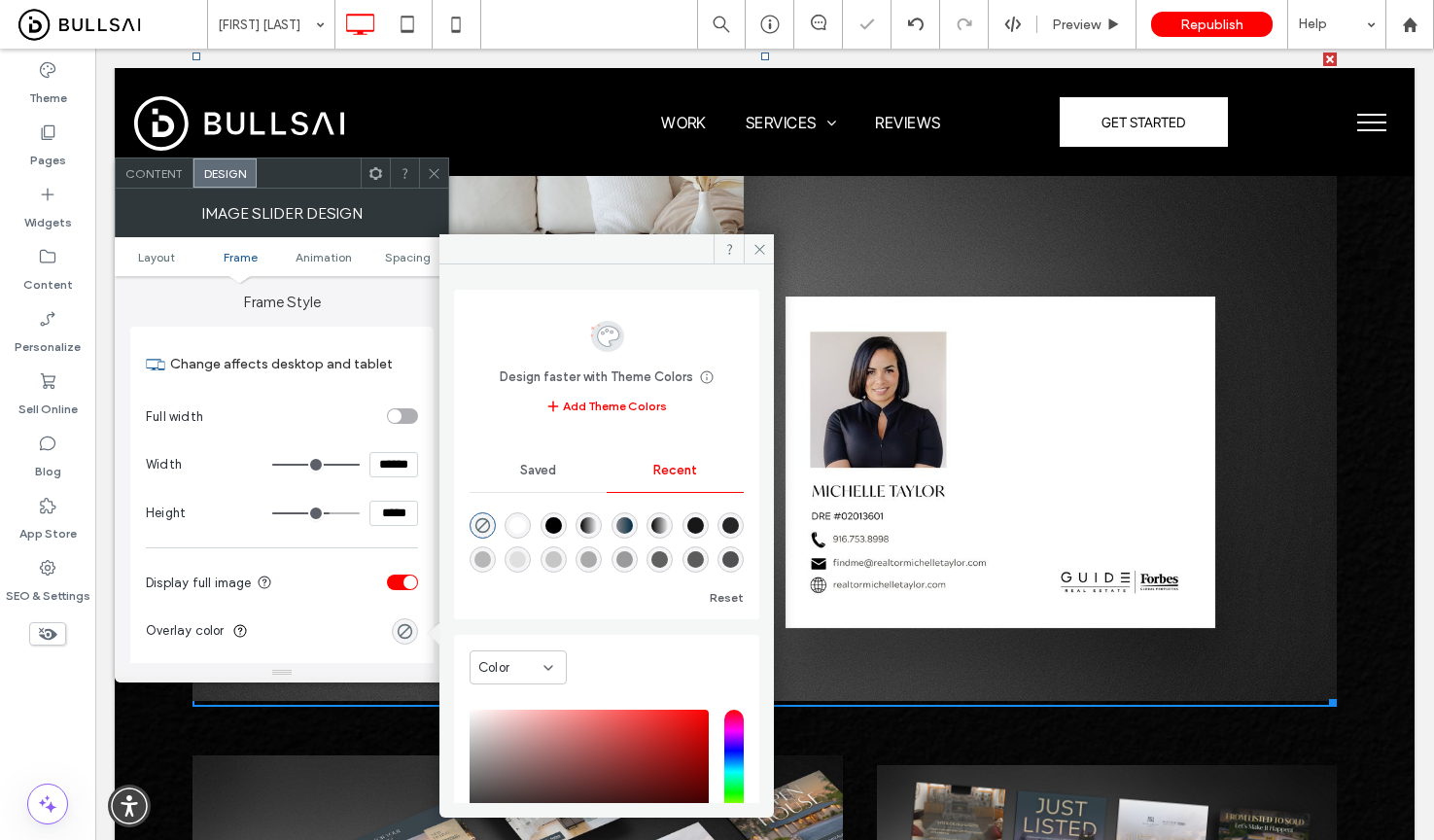 click 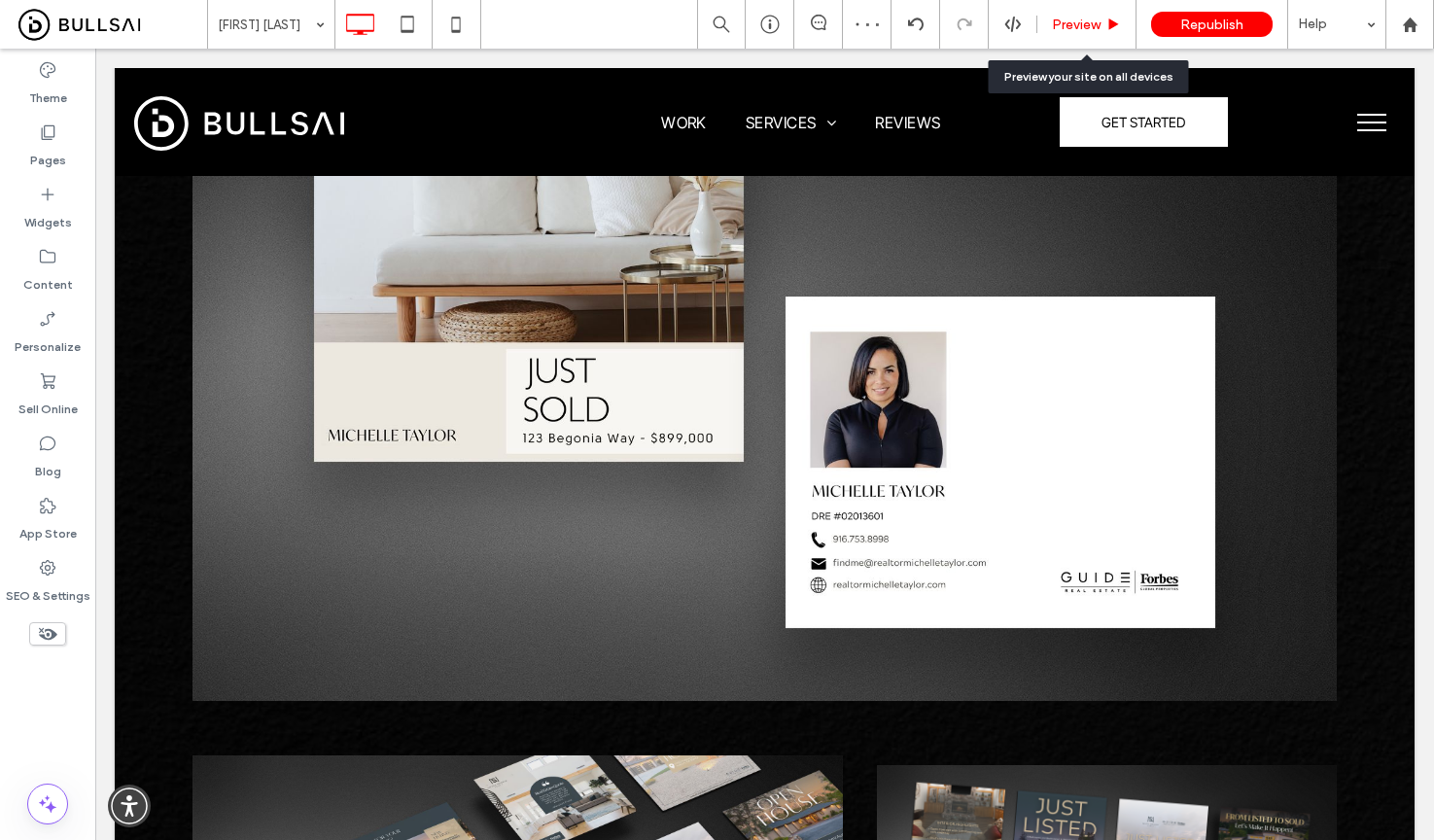 click 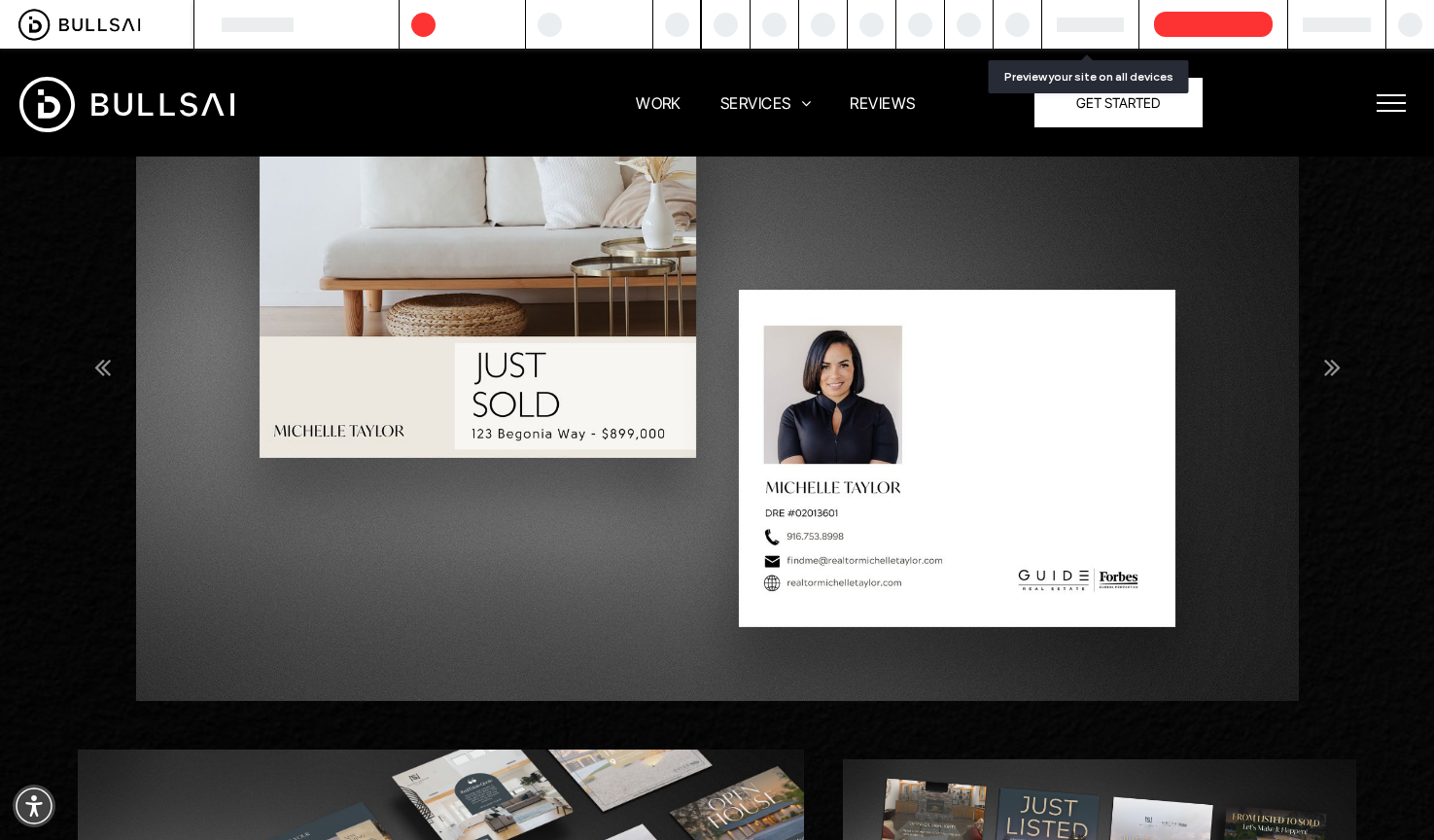 scroll, scrollTop: 1863, scrollLeft: 0, axis: vertical 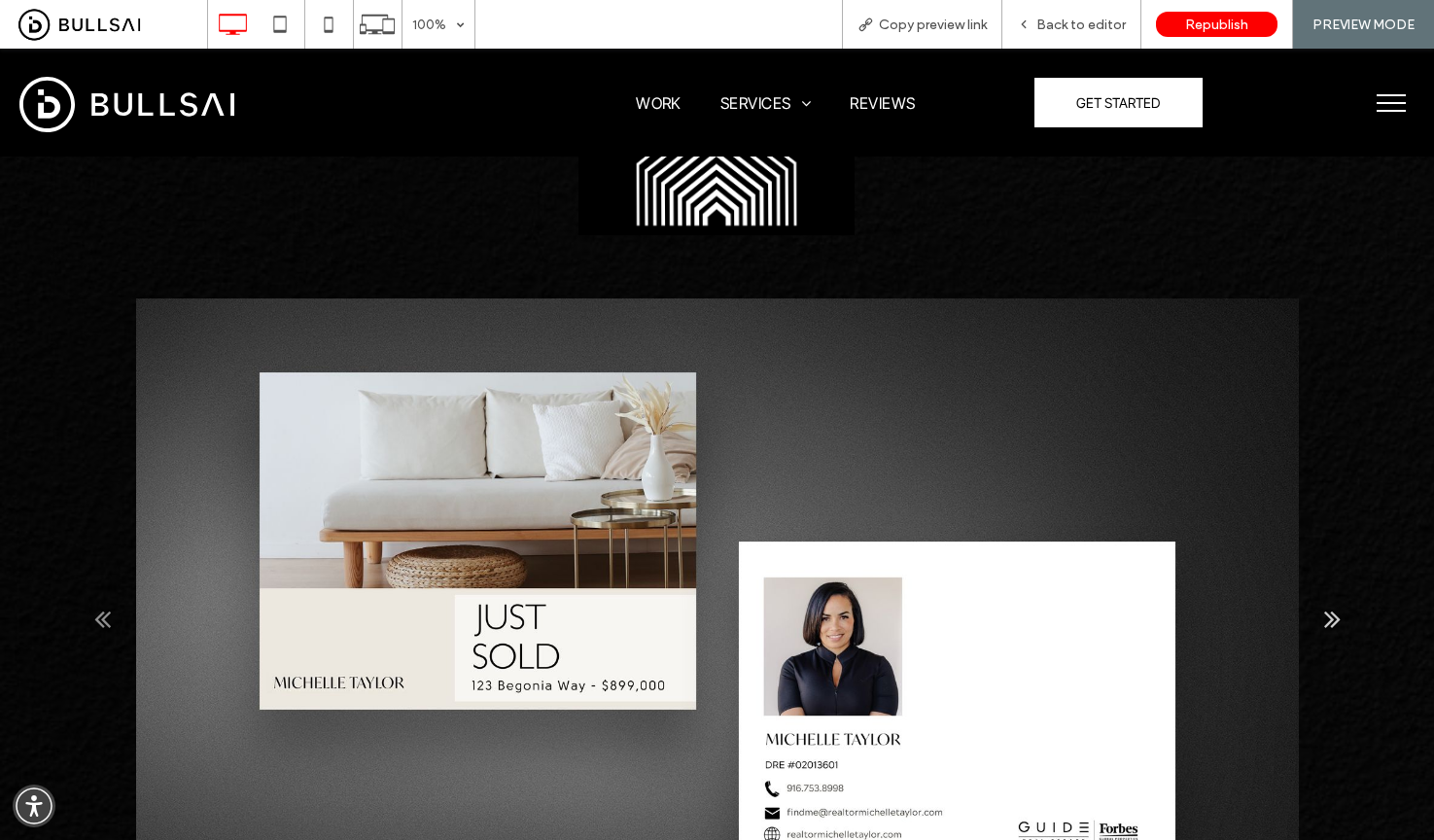 click on "Next" at bounding box center (1332, 618) 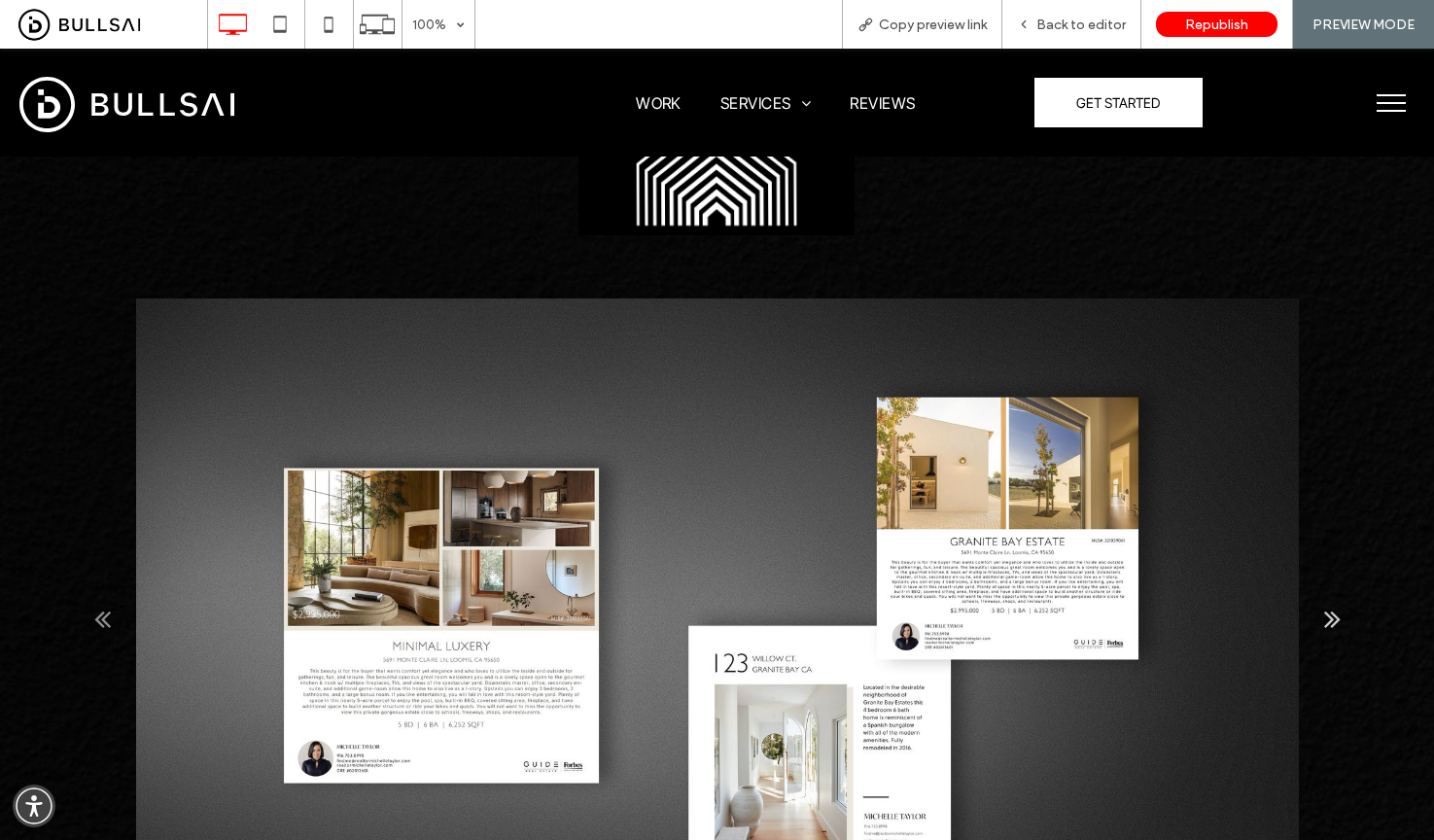 click on "Next" at bounding box center (1332, 618) 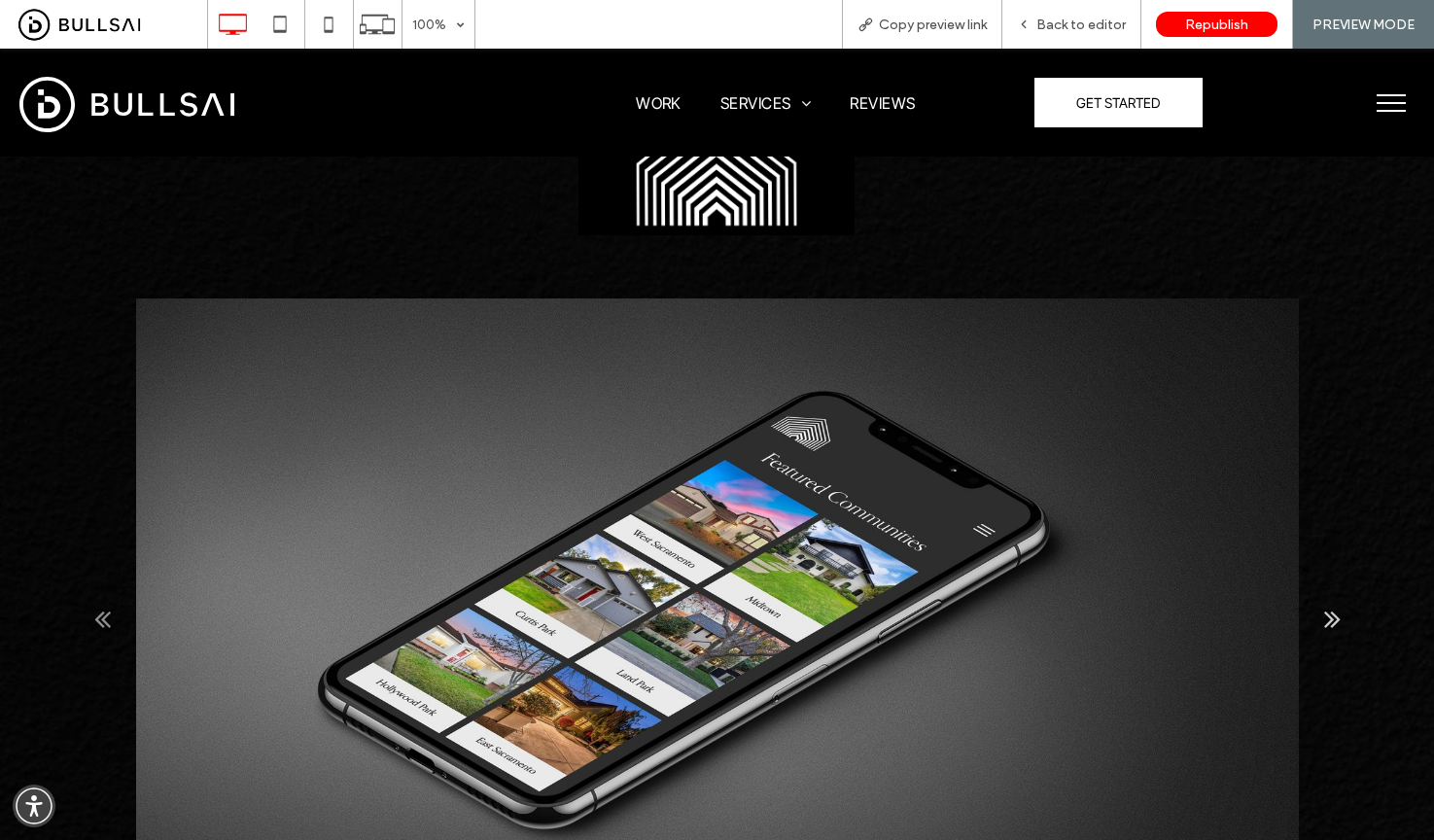 click on "Next" at bounding box center [1332, 618] 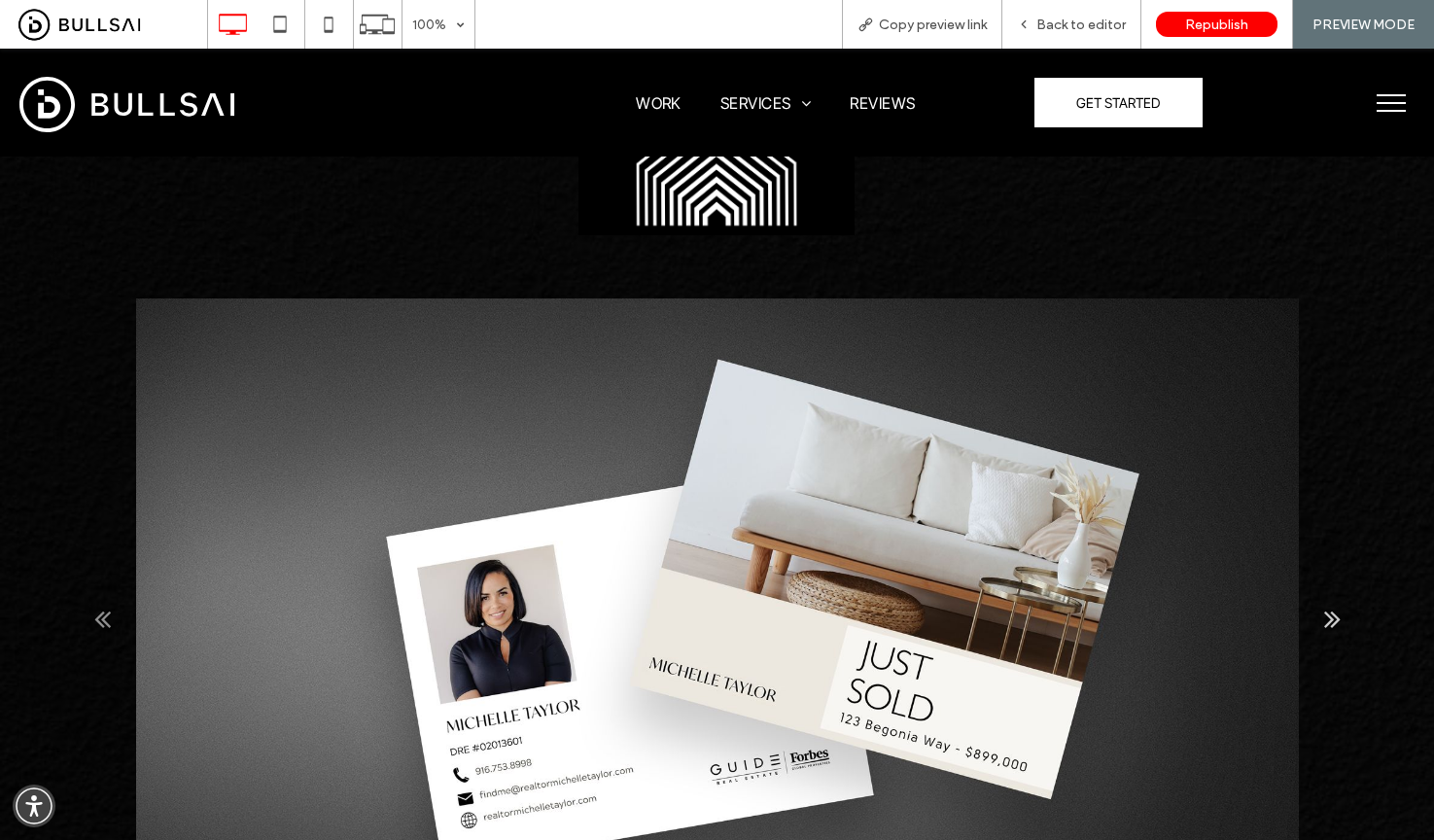 click on "Next" at bounding box center [1332, 618] 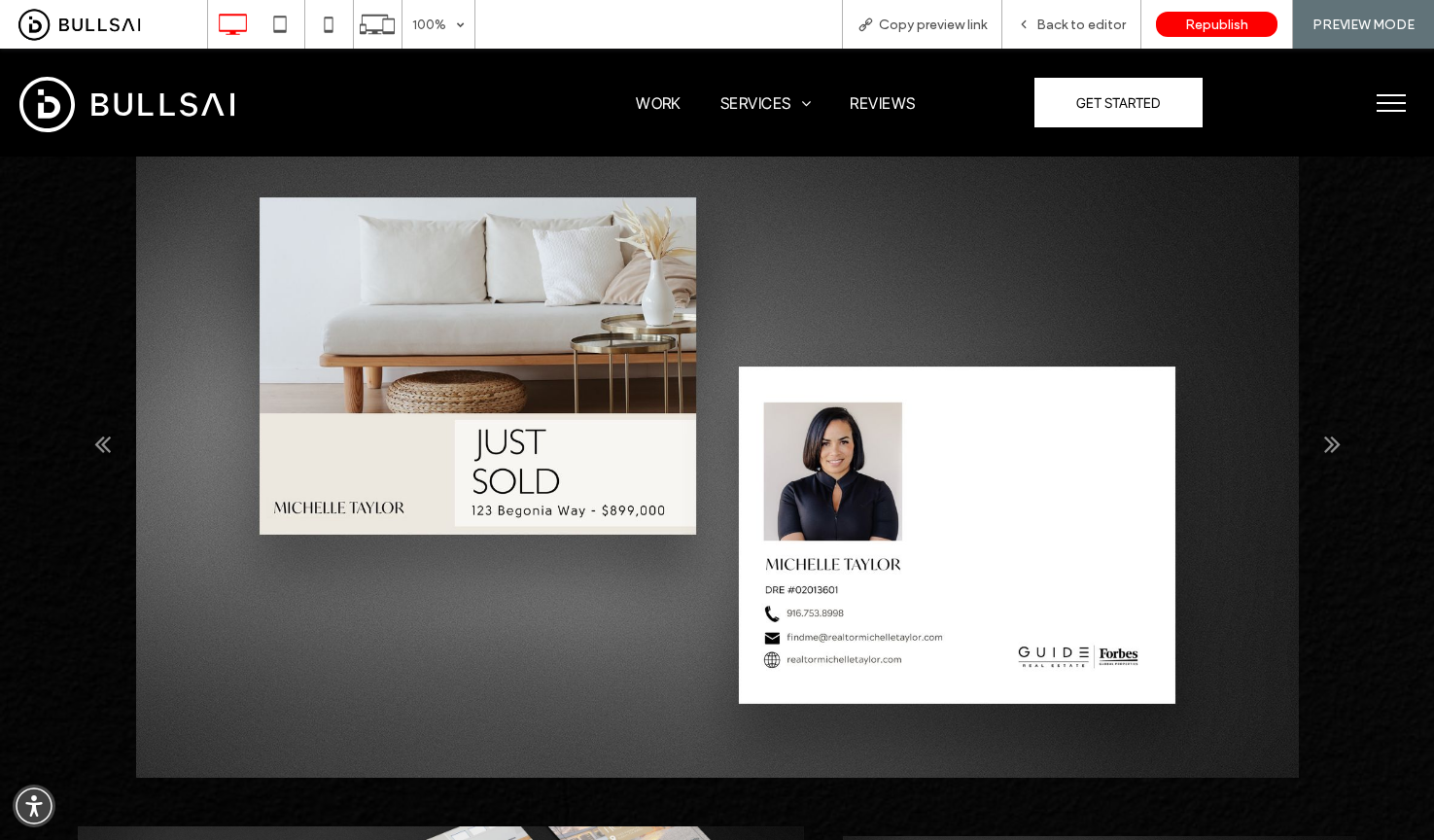 scroll, scrollTop: 2349, scrollLeft: 0, axis: vertical 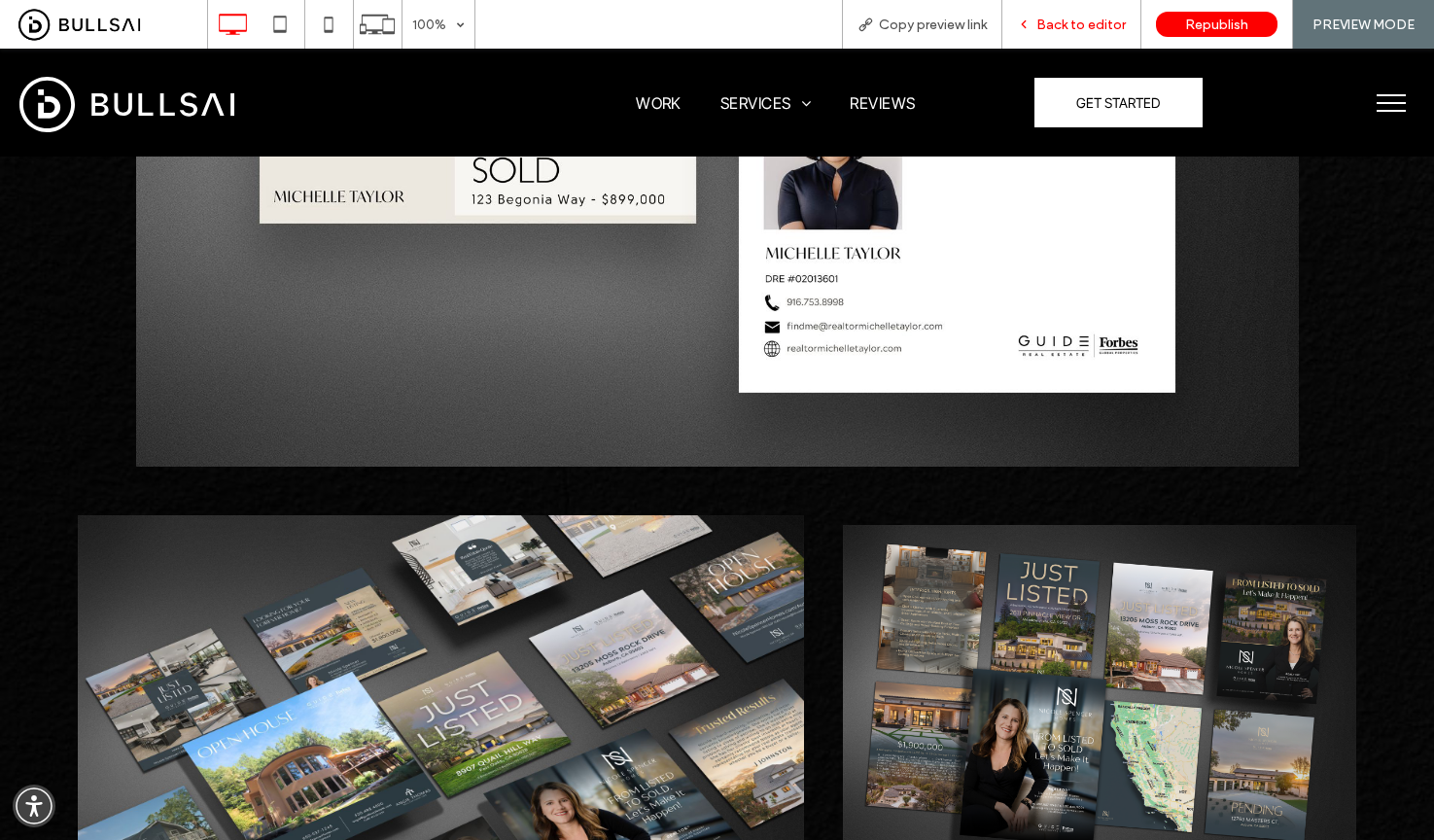 drag, startPoint x: 1065, startPoint y: 28, endPoint x: 704, endPoint y: 427, distance: 538.07249 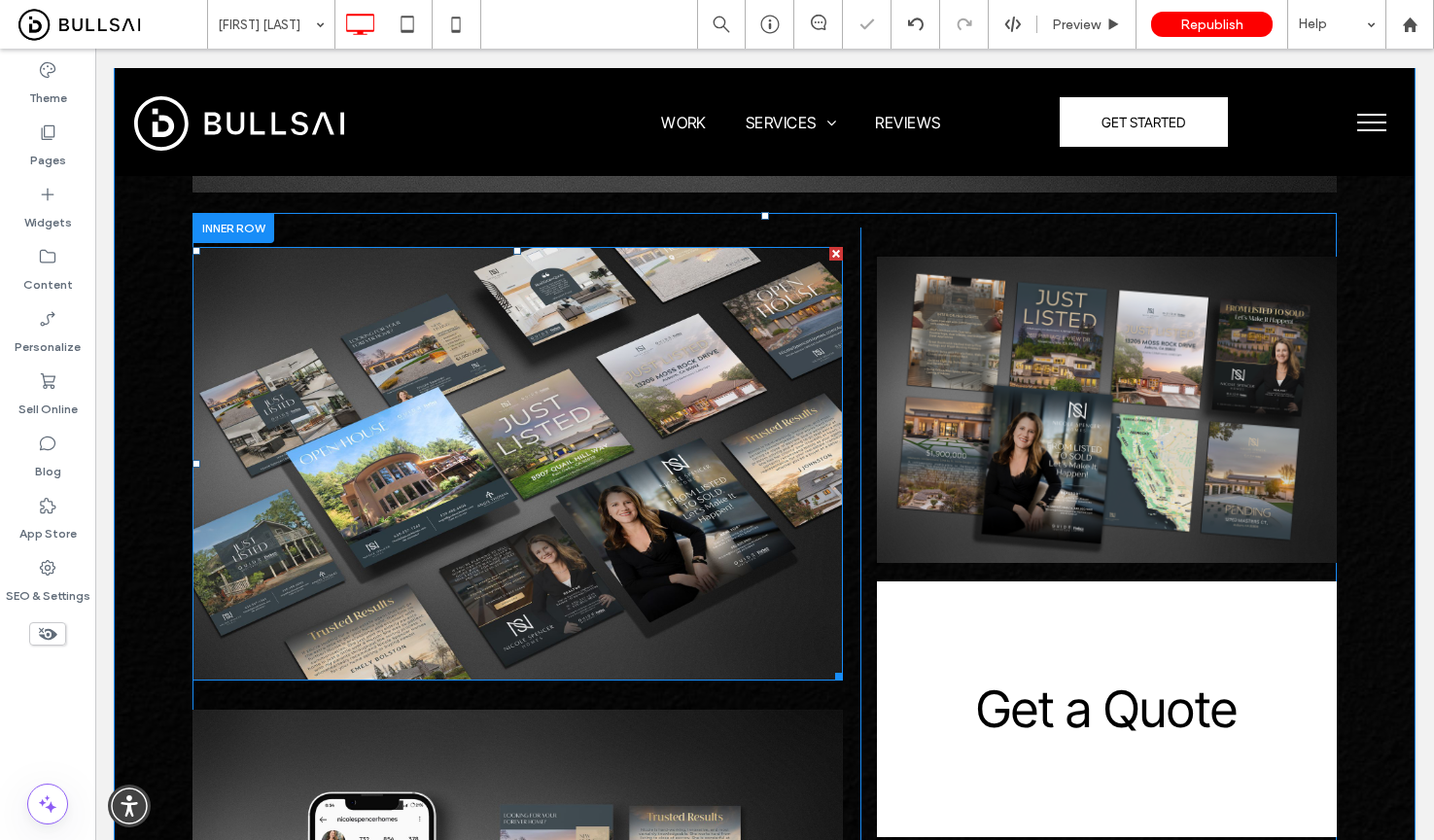 scroll, scrollTop: 2660, scrollLeft: 0, axis: vertical 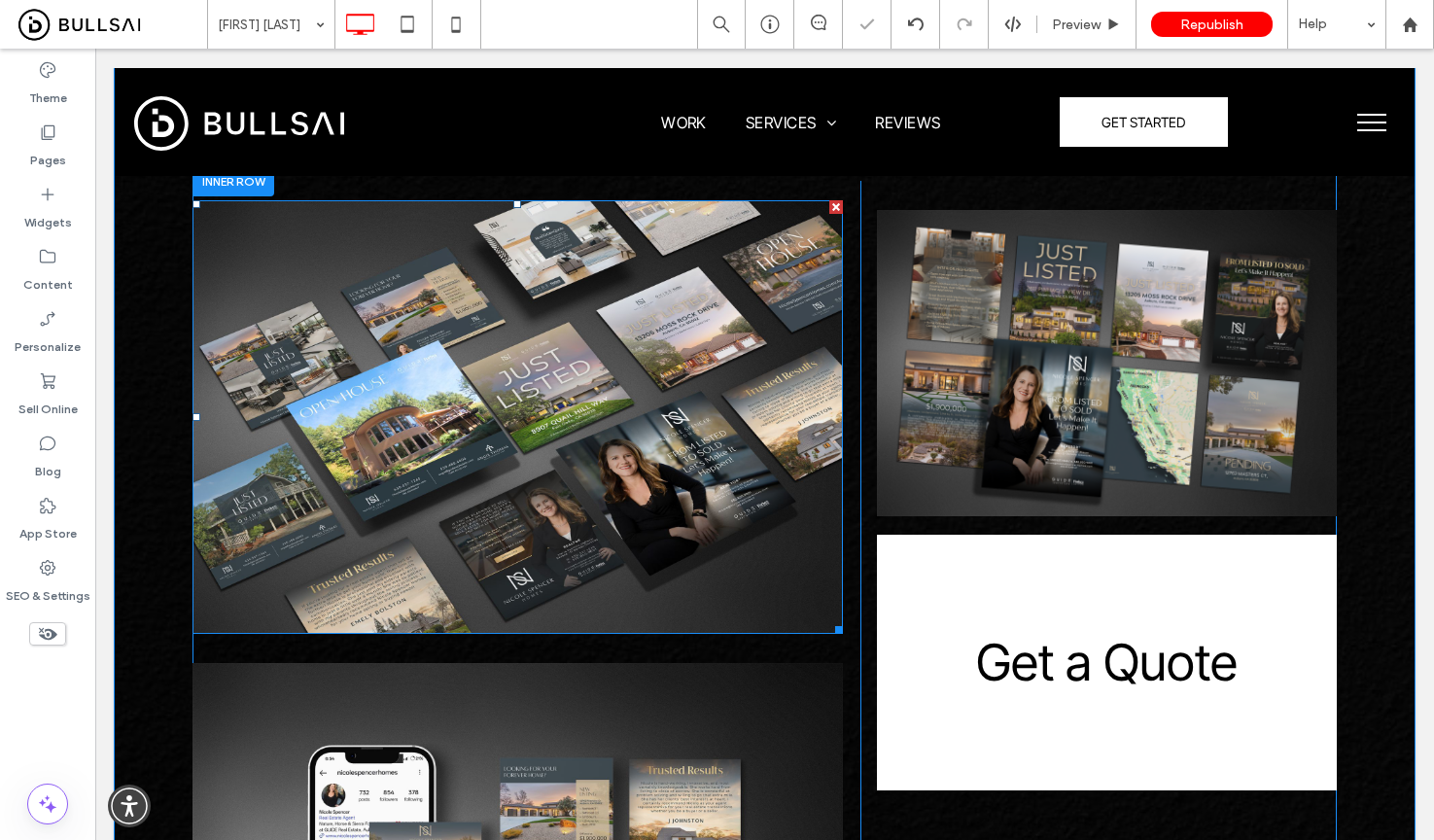 click at bounding box center [517, 417] 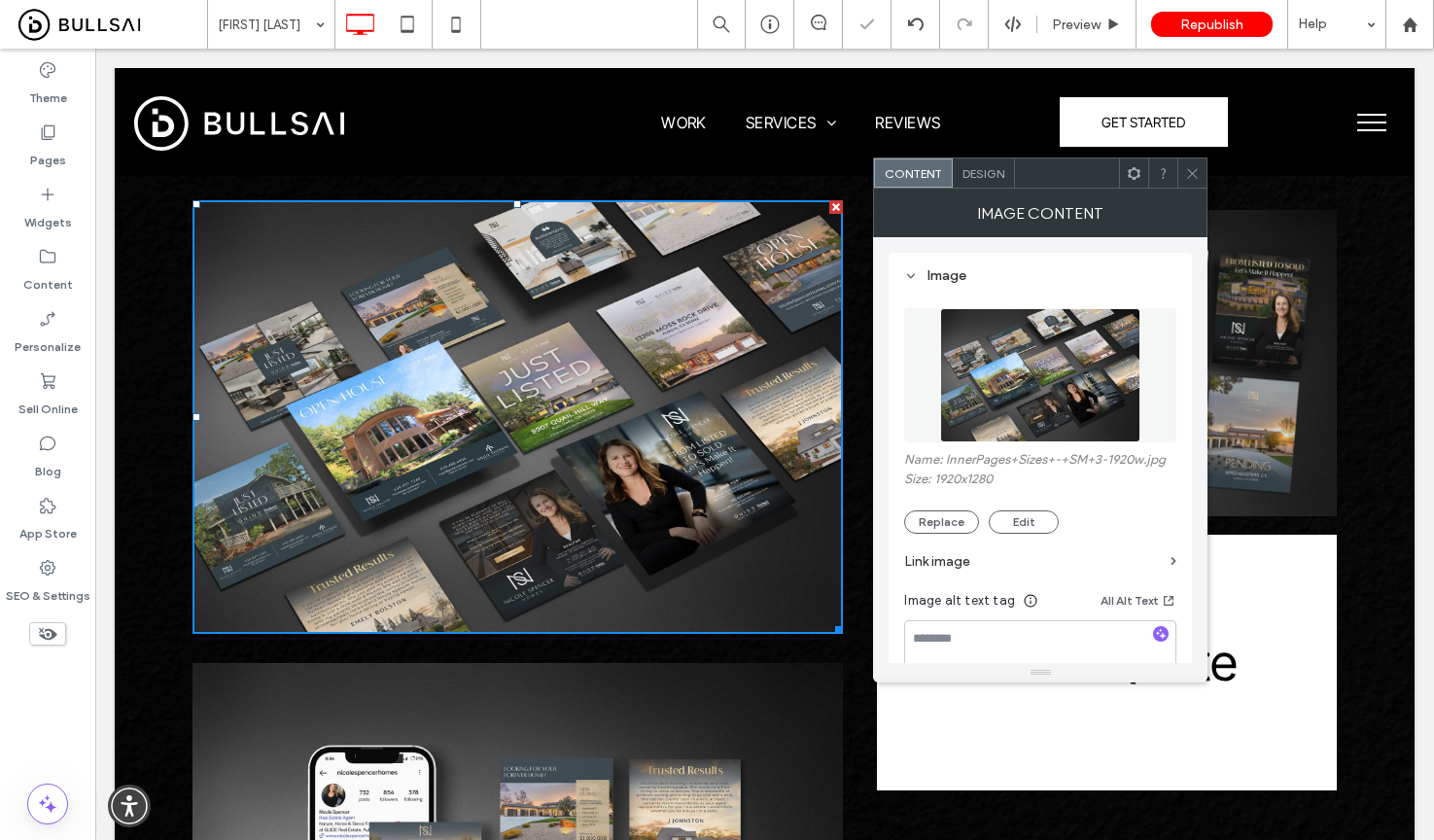 click at bounding box center [1040, 375] 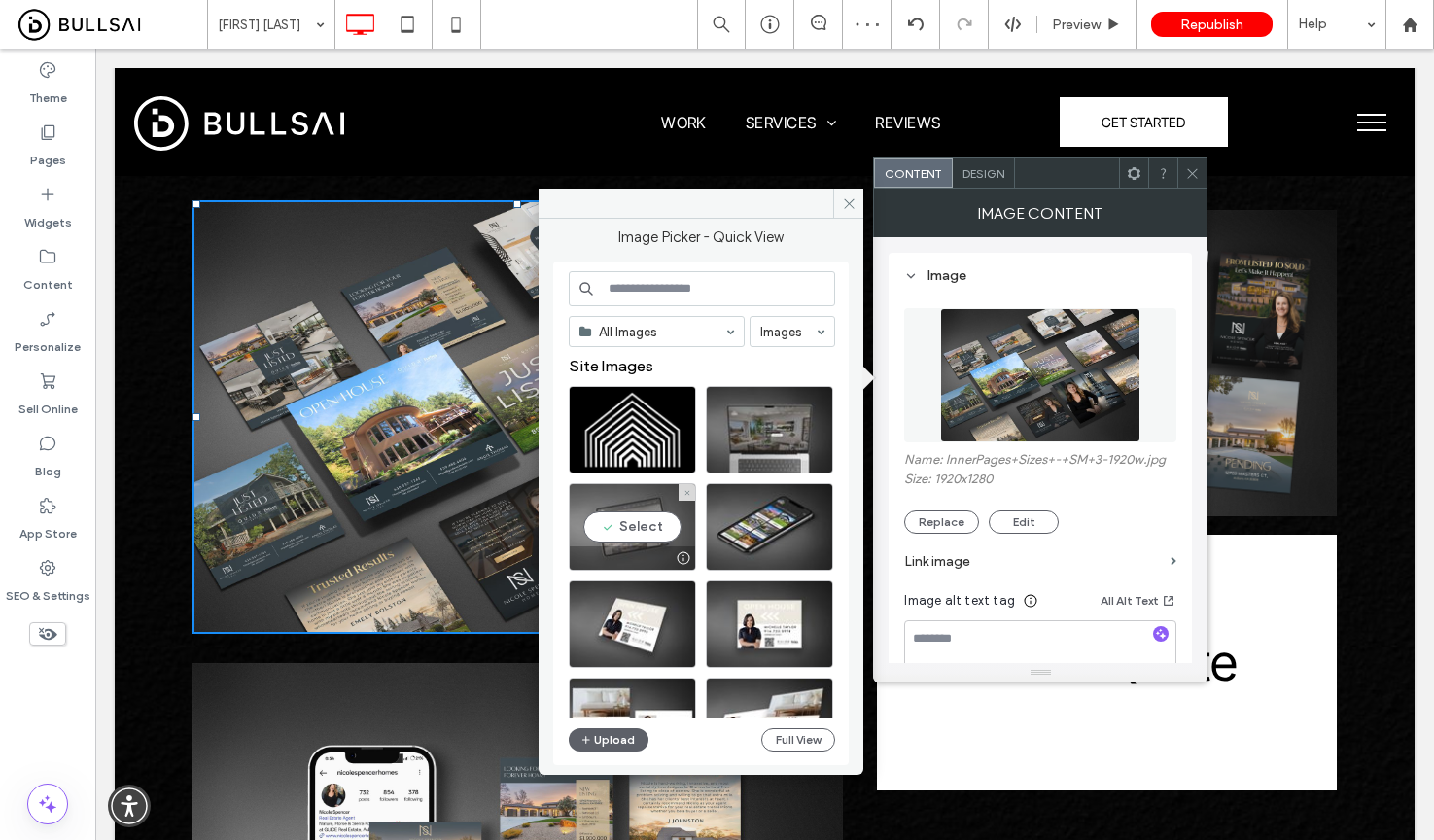 click on "Select" at bounding box center [632, 527] 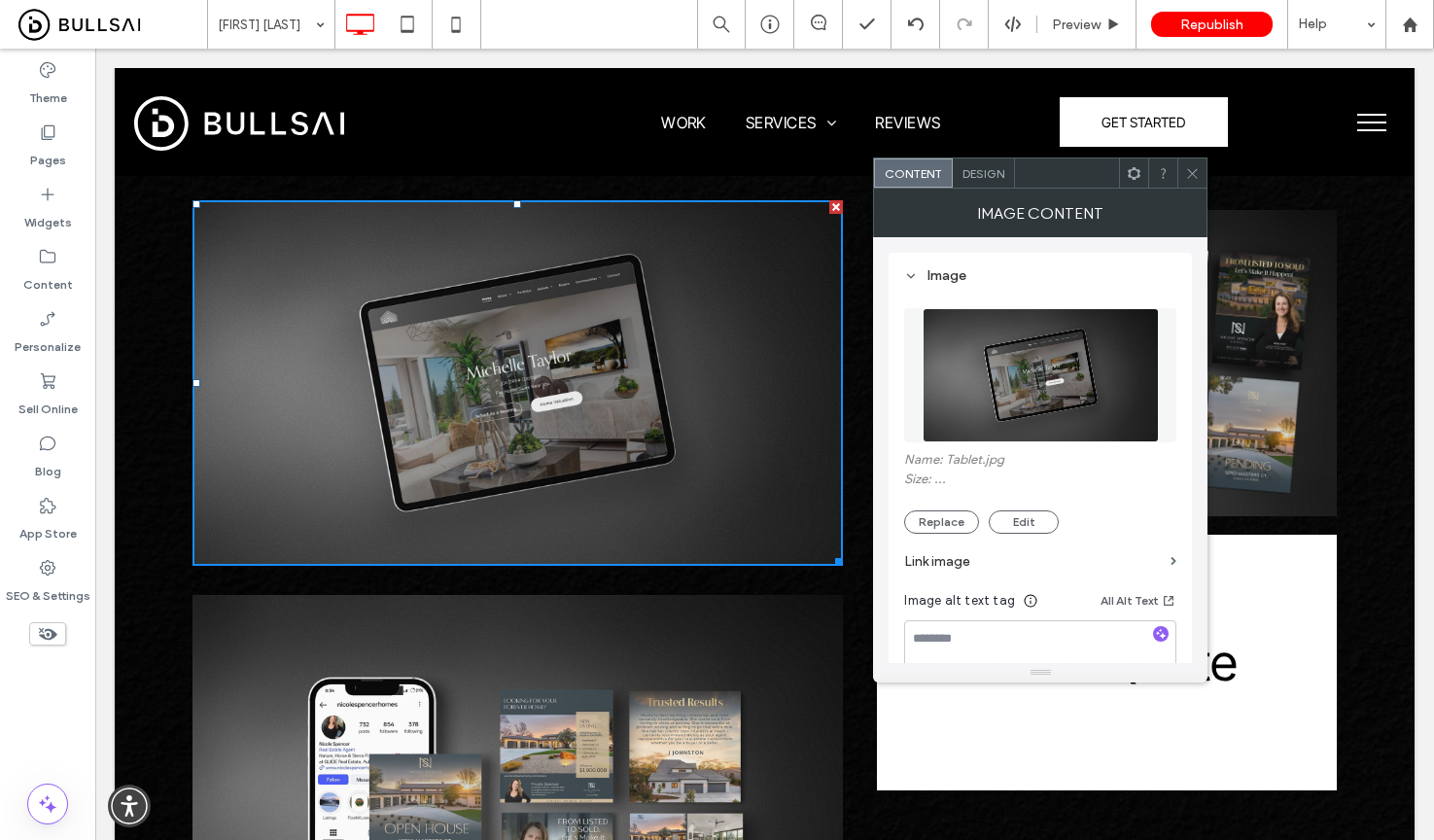 drag, startPoint x: 1195, startPoint y: 169, endPoint x: 1059, endPoint y: 269, distance: 168.80758 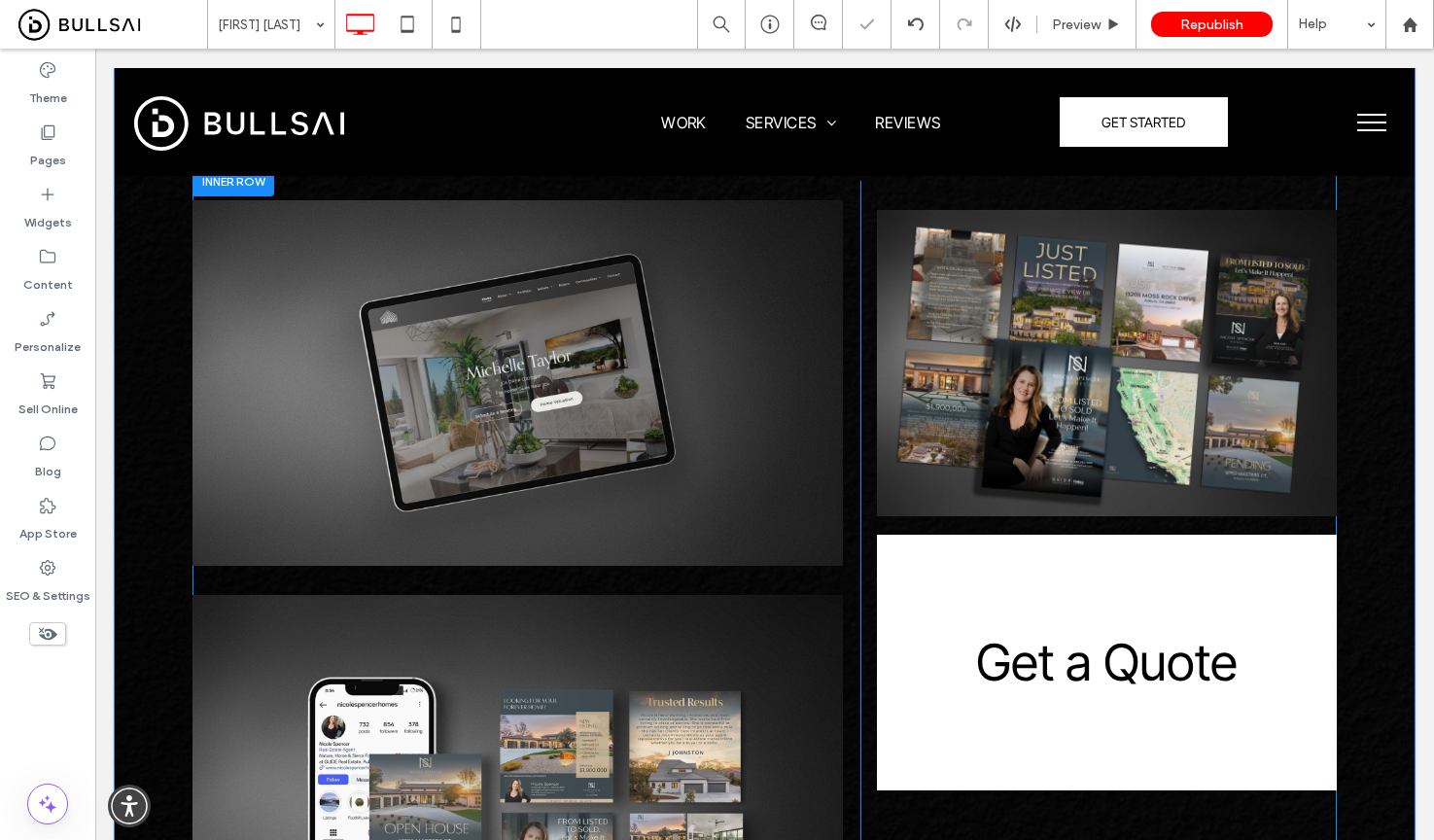 scroll, scrollTop: 2991, scrollLeft: 0, axis: vertical 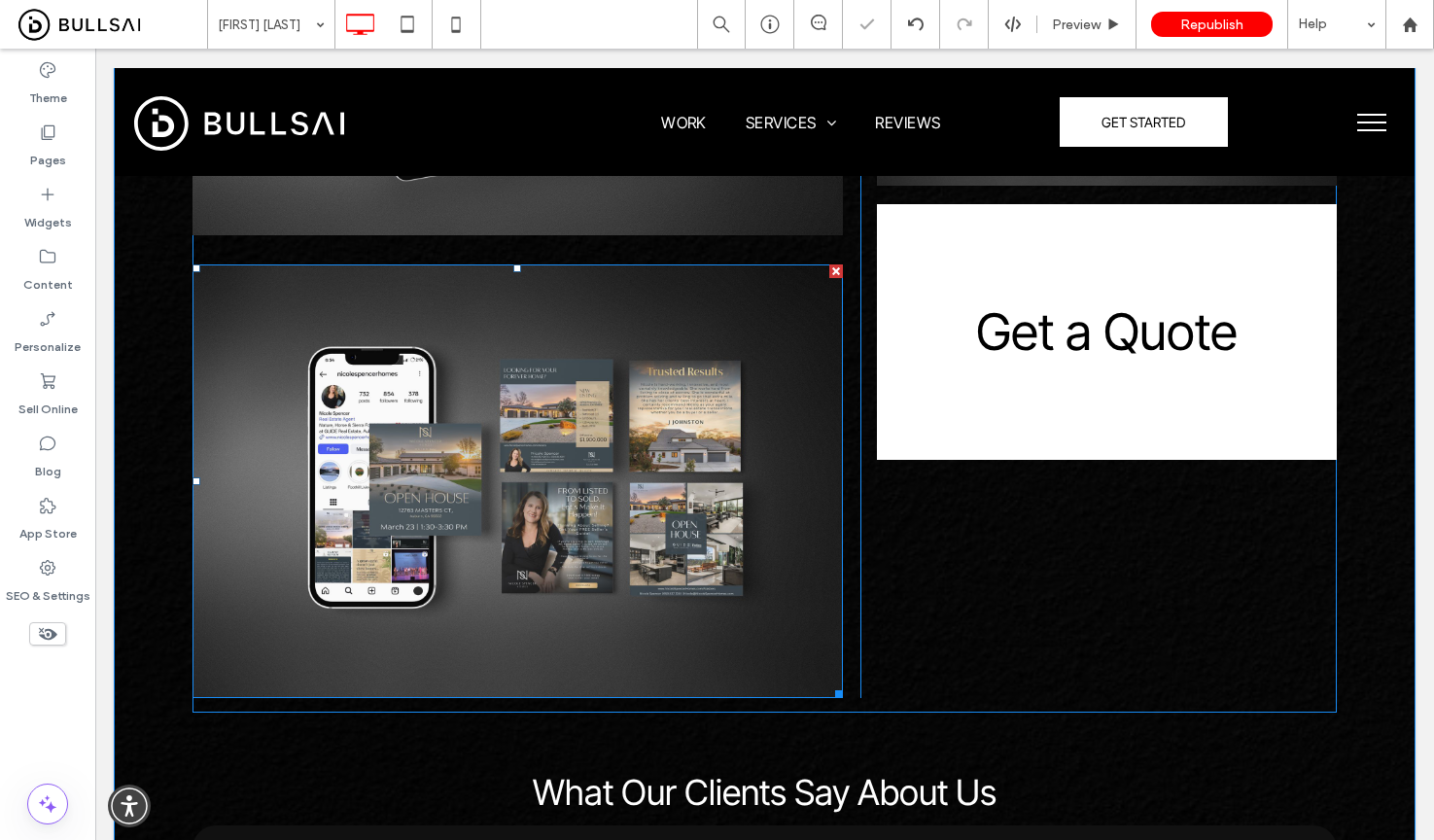 click at bounding box center (517, 481) 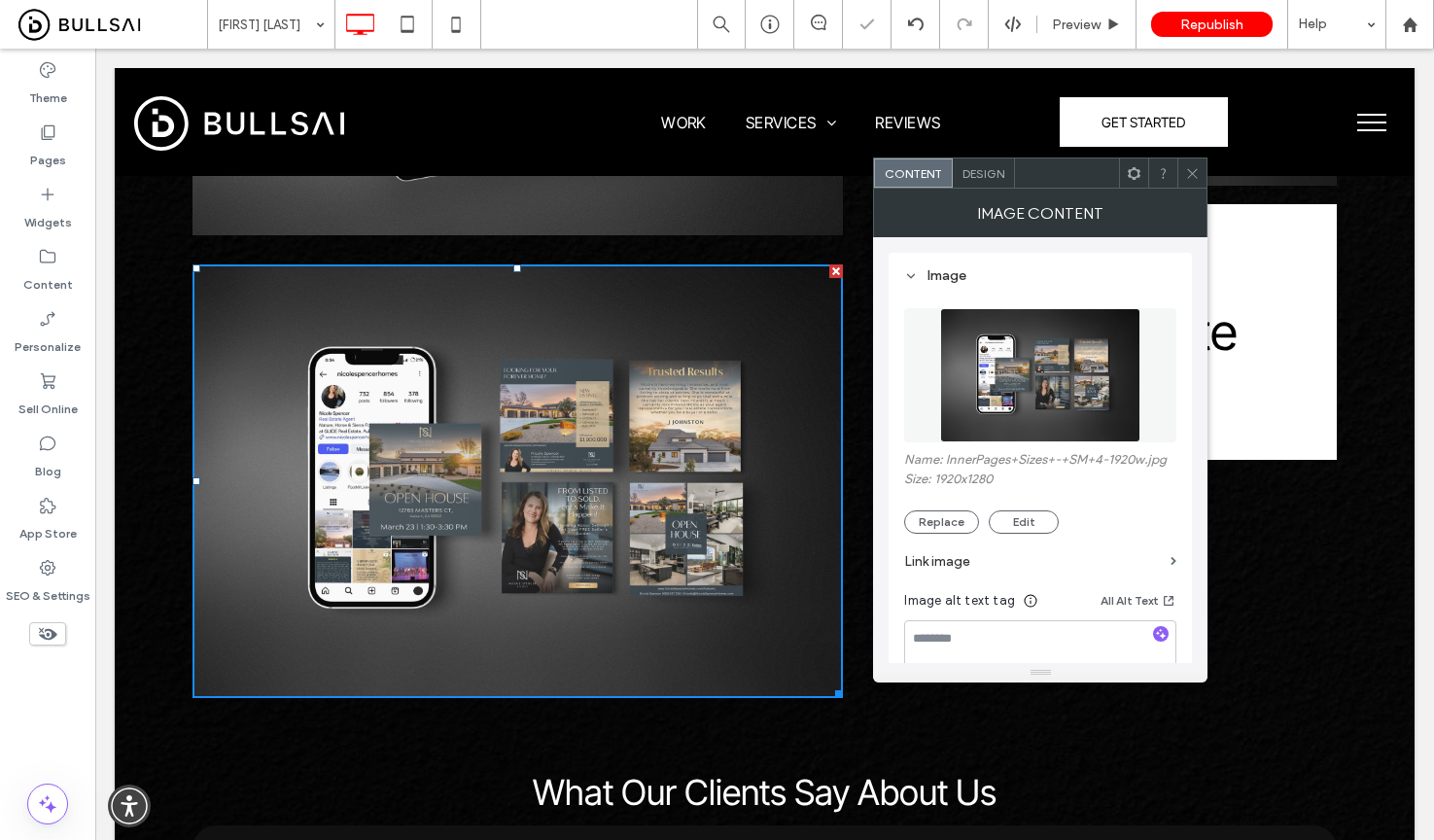 click at bounding box center (1040, 375) 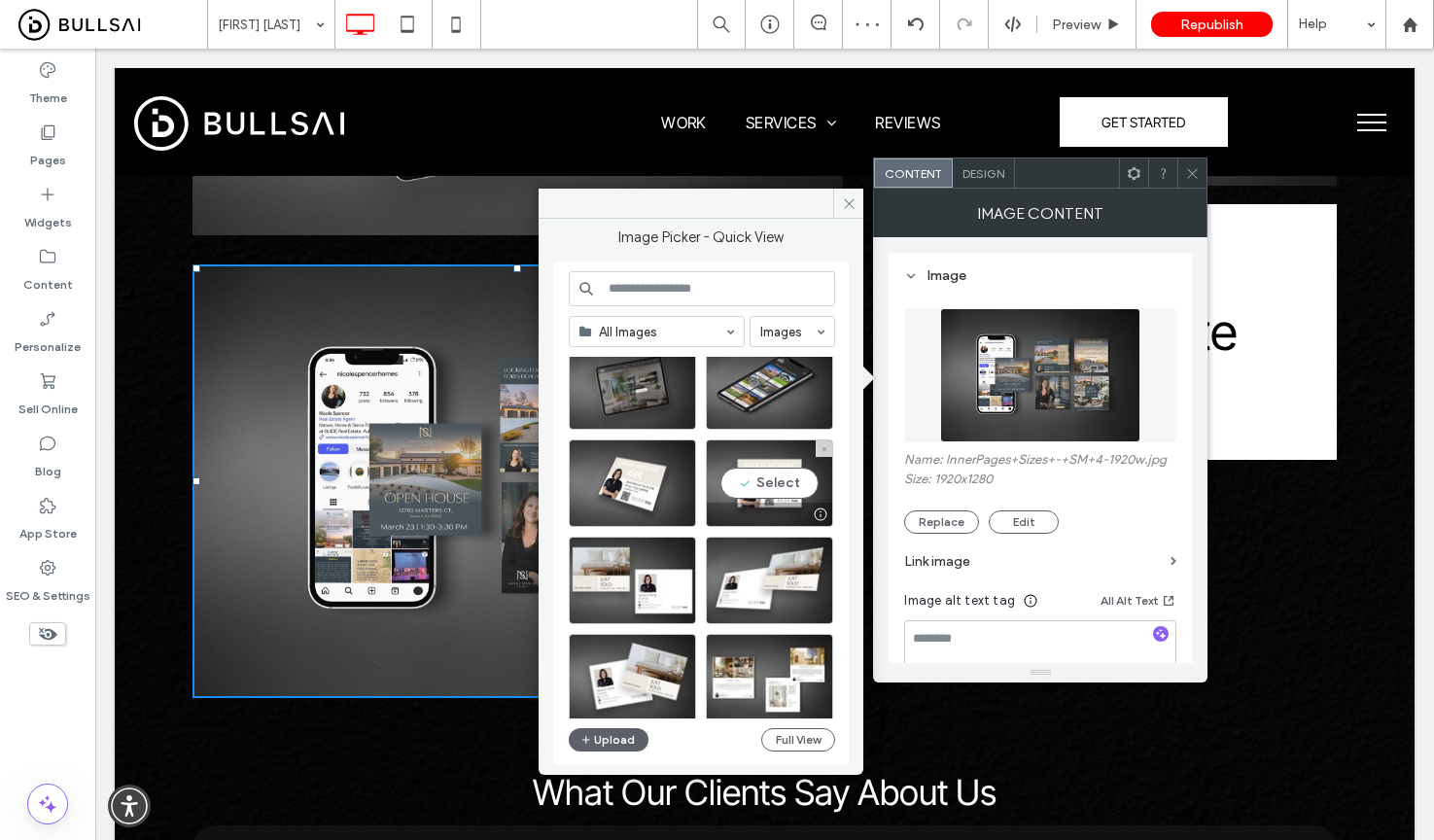 scroll, scrollTop: 312, scrollLeft: 0, axis: vertical 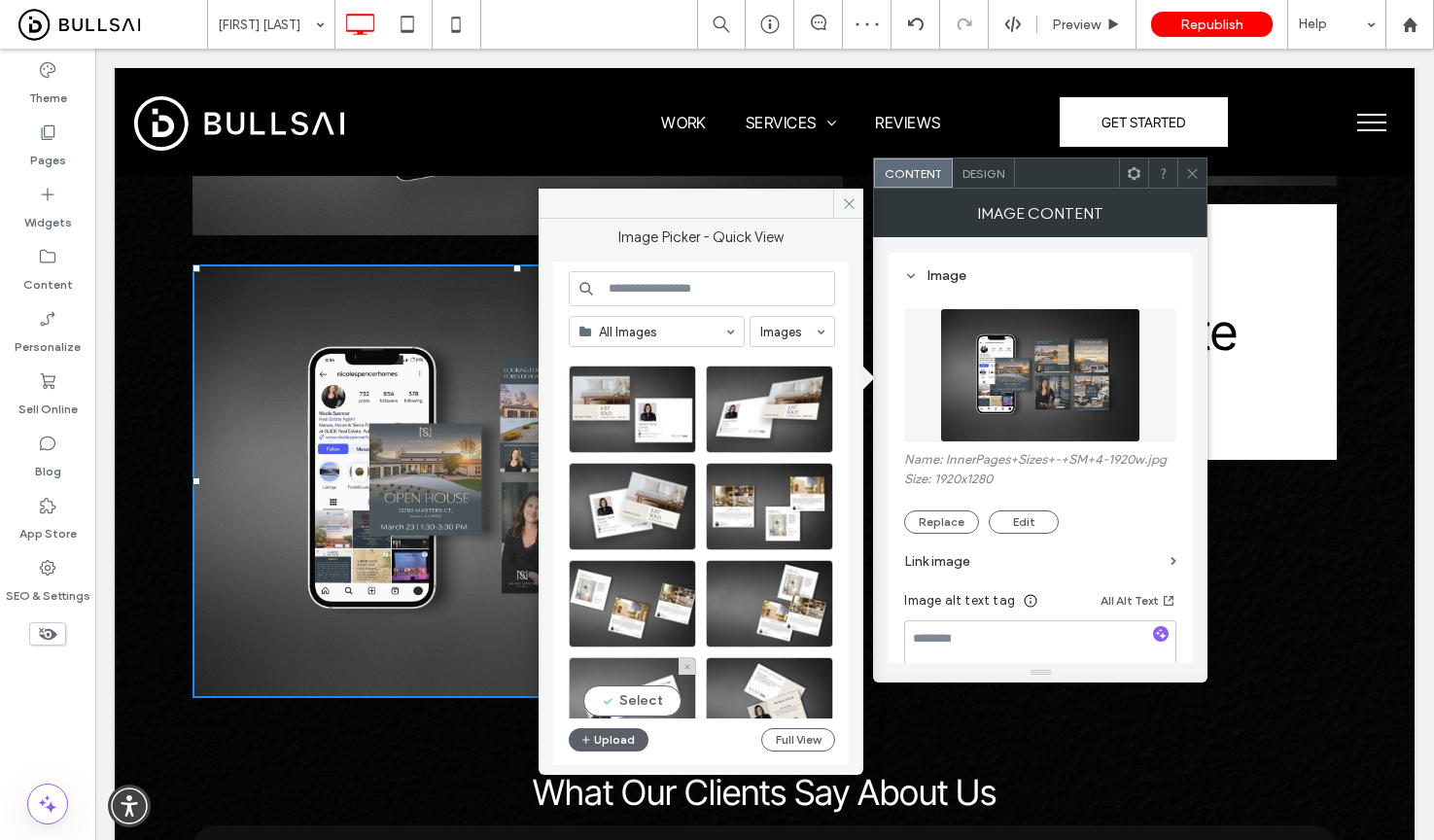 click on "Select" at bounding box center [632, 701] 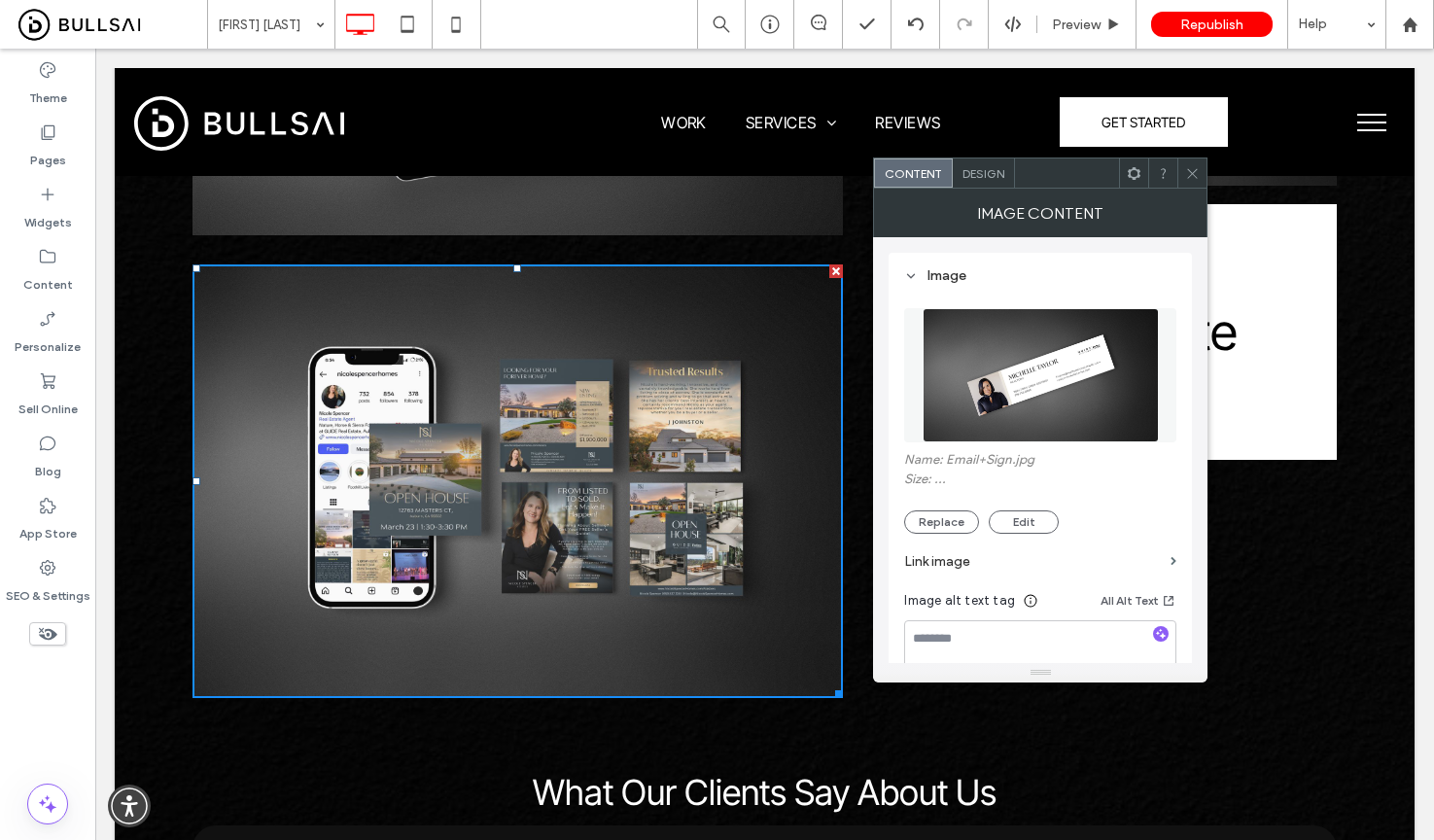 click 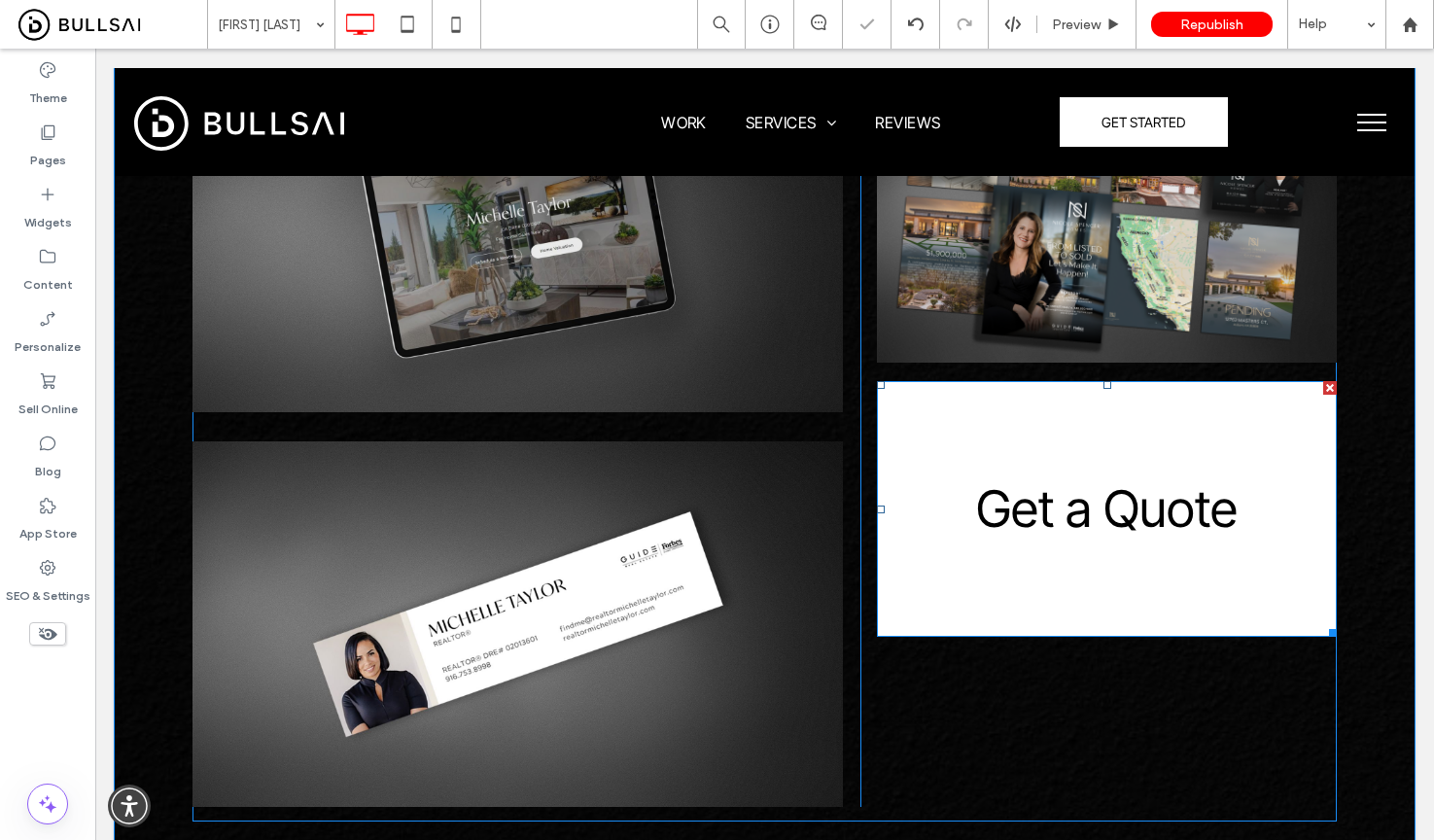 scroll, scrollTop: 2628, scrollLeft: 0, axis: vertical 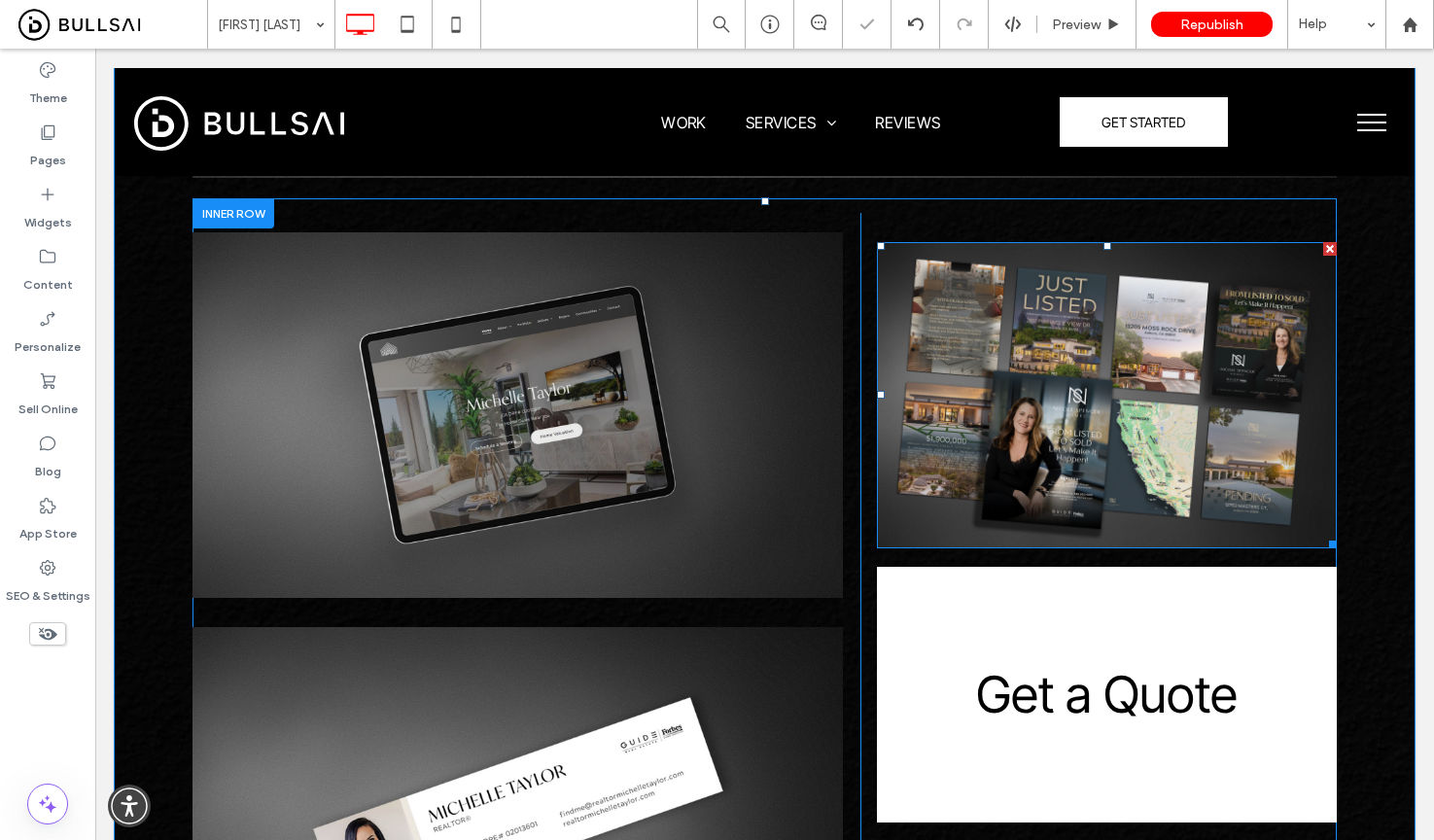 click at bounding box center [1106, 395] 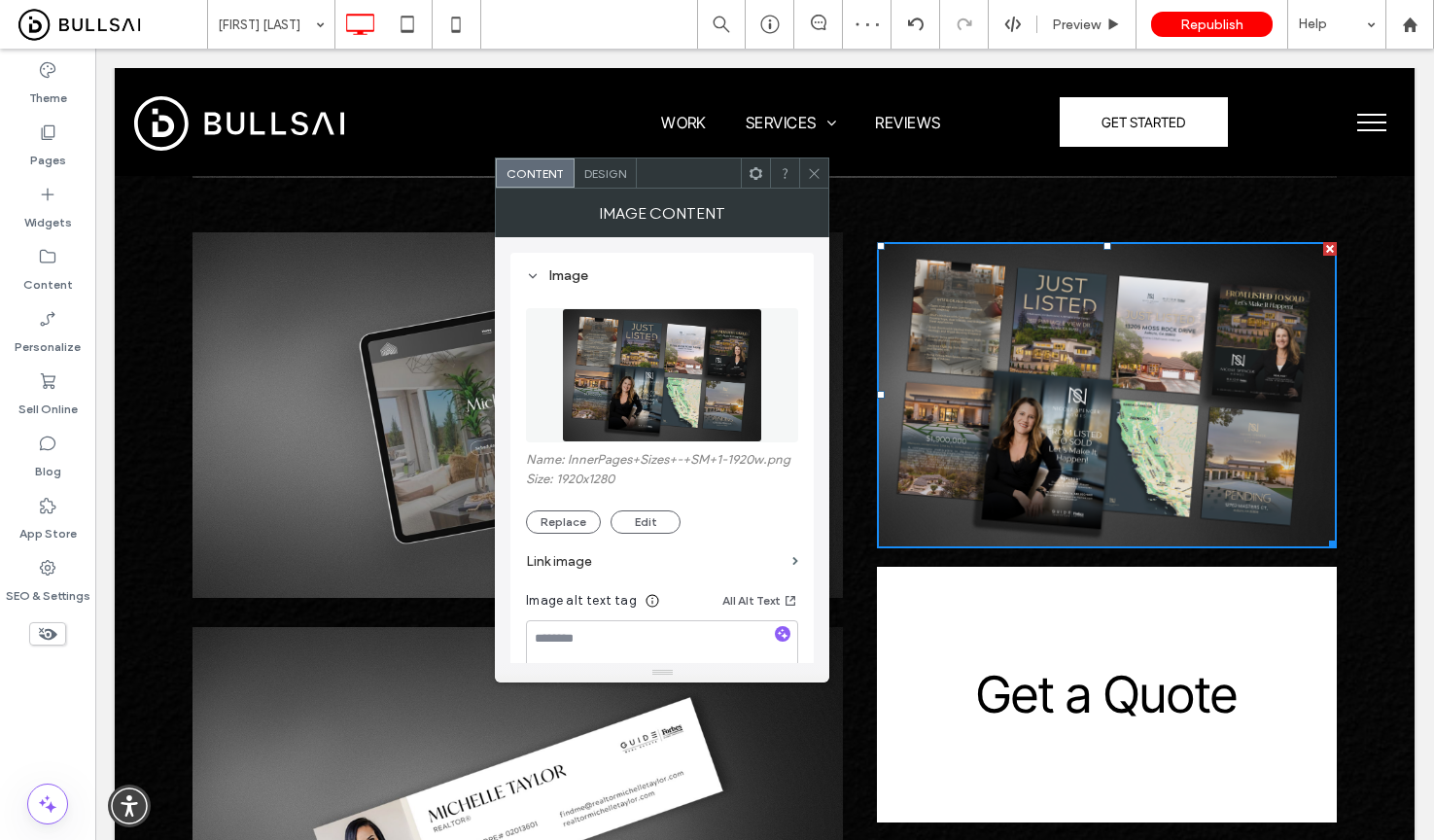 click at bounding box center [662, 375] 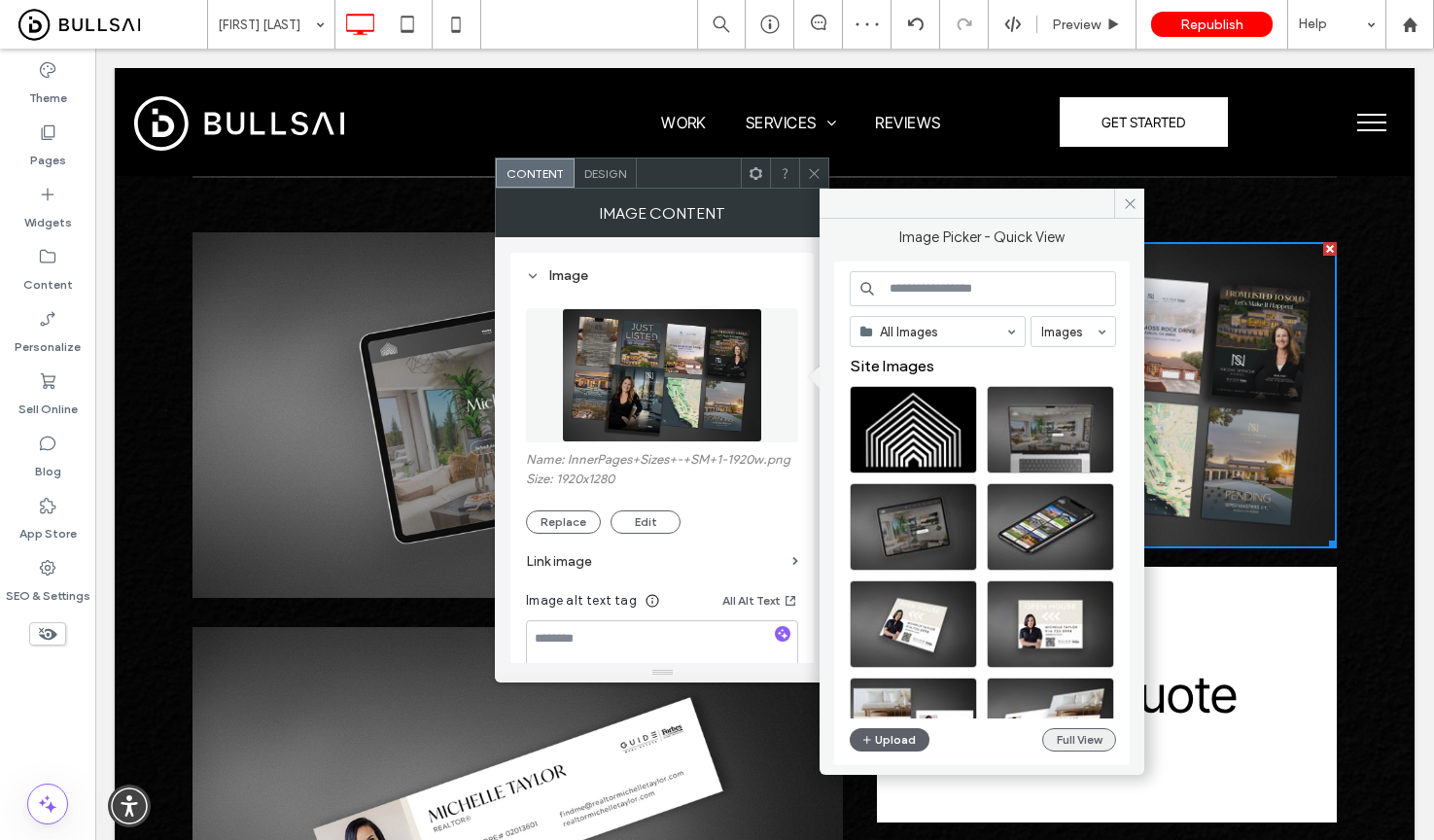 click on "Full View" at bounding box center [1079, 740] 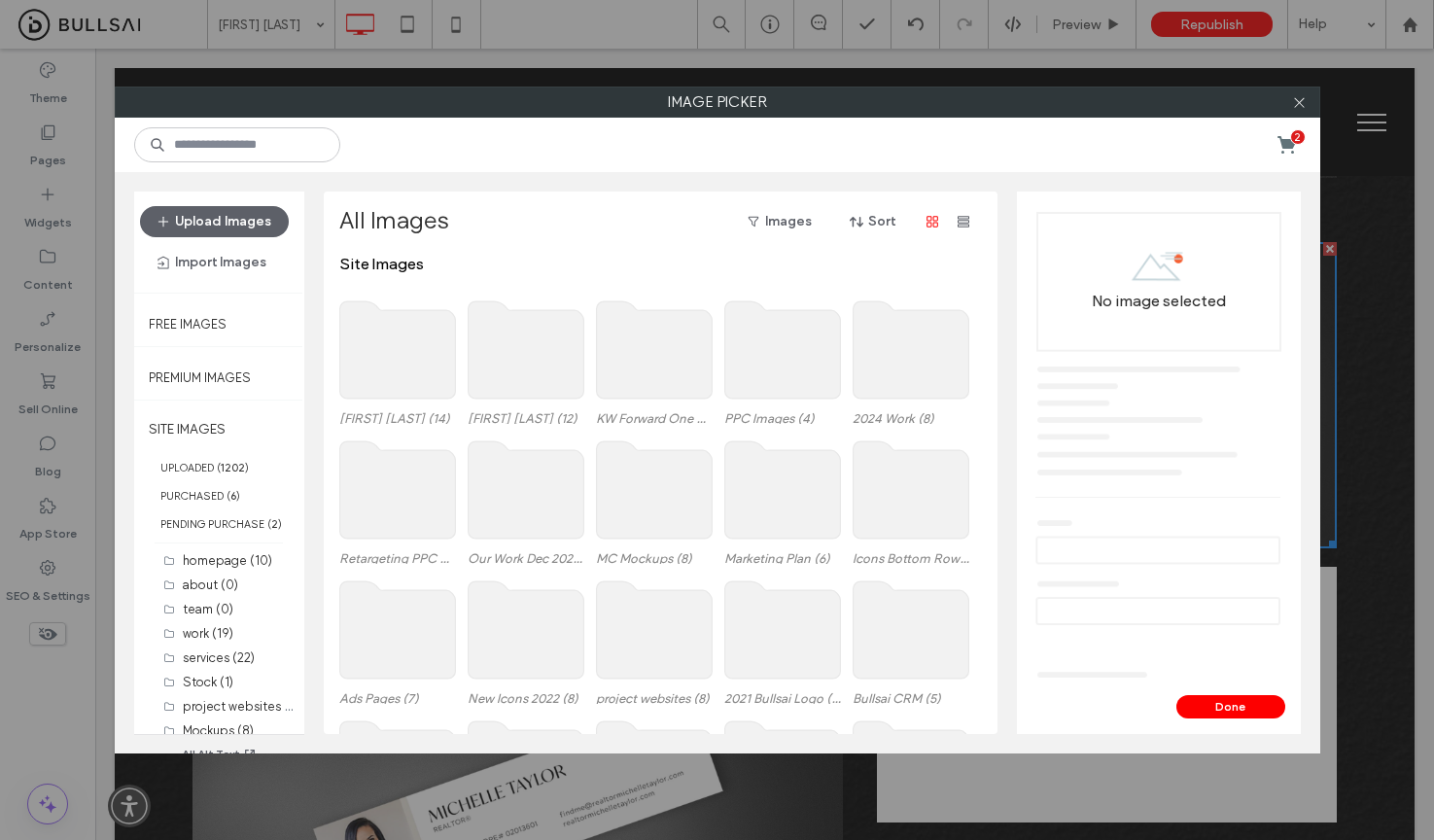 click 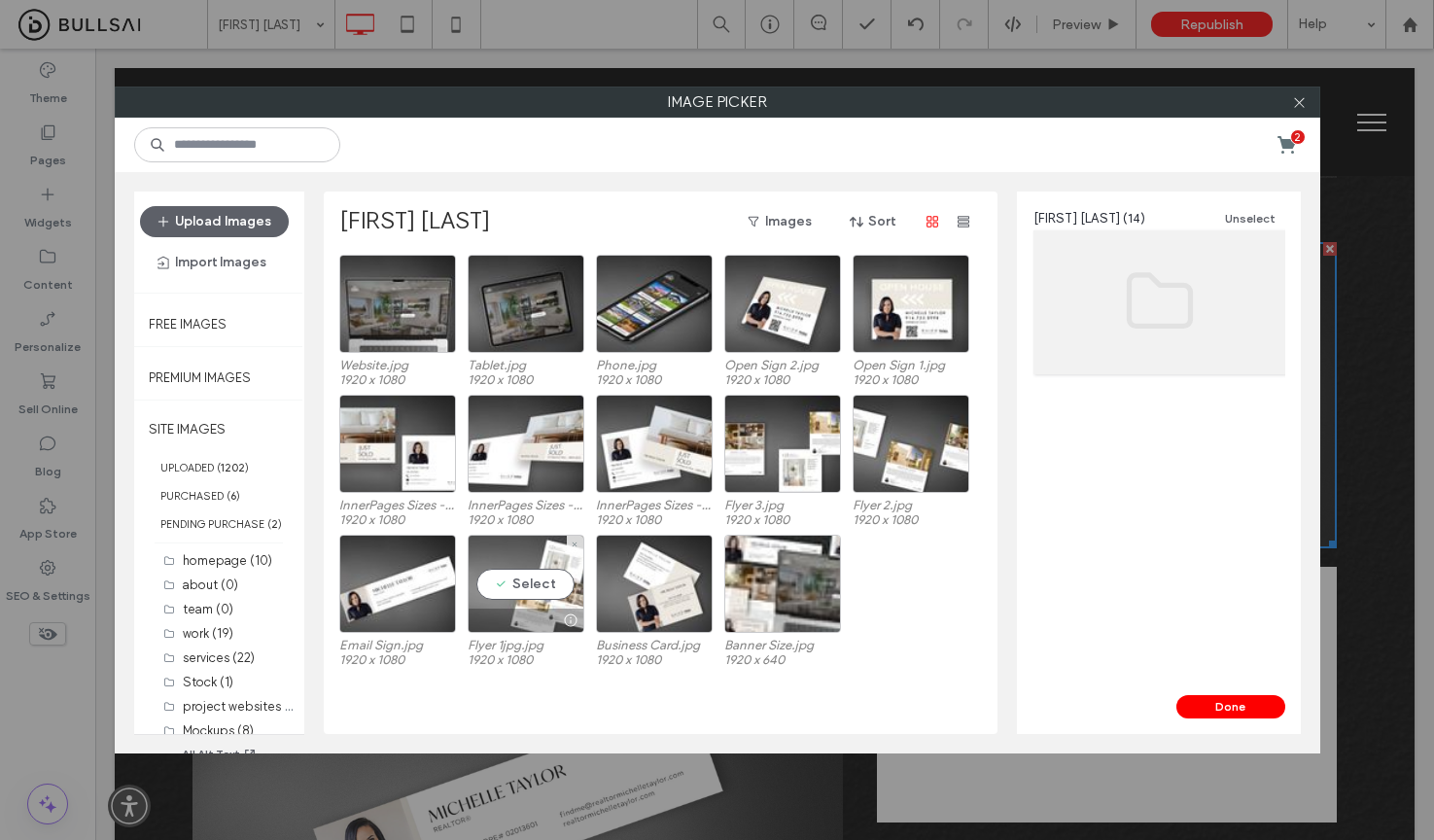 click on "Select" at bounding box center [526, 583] 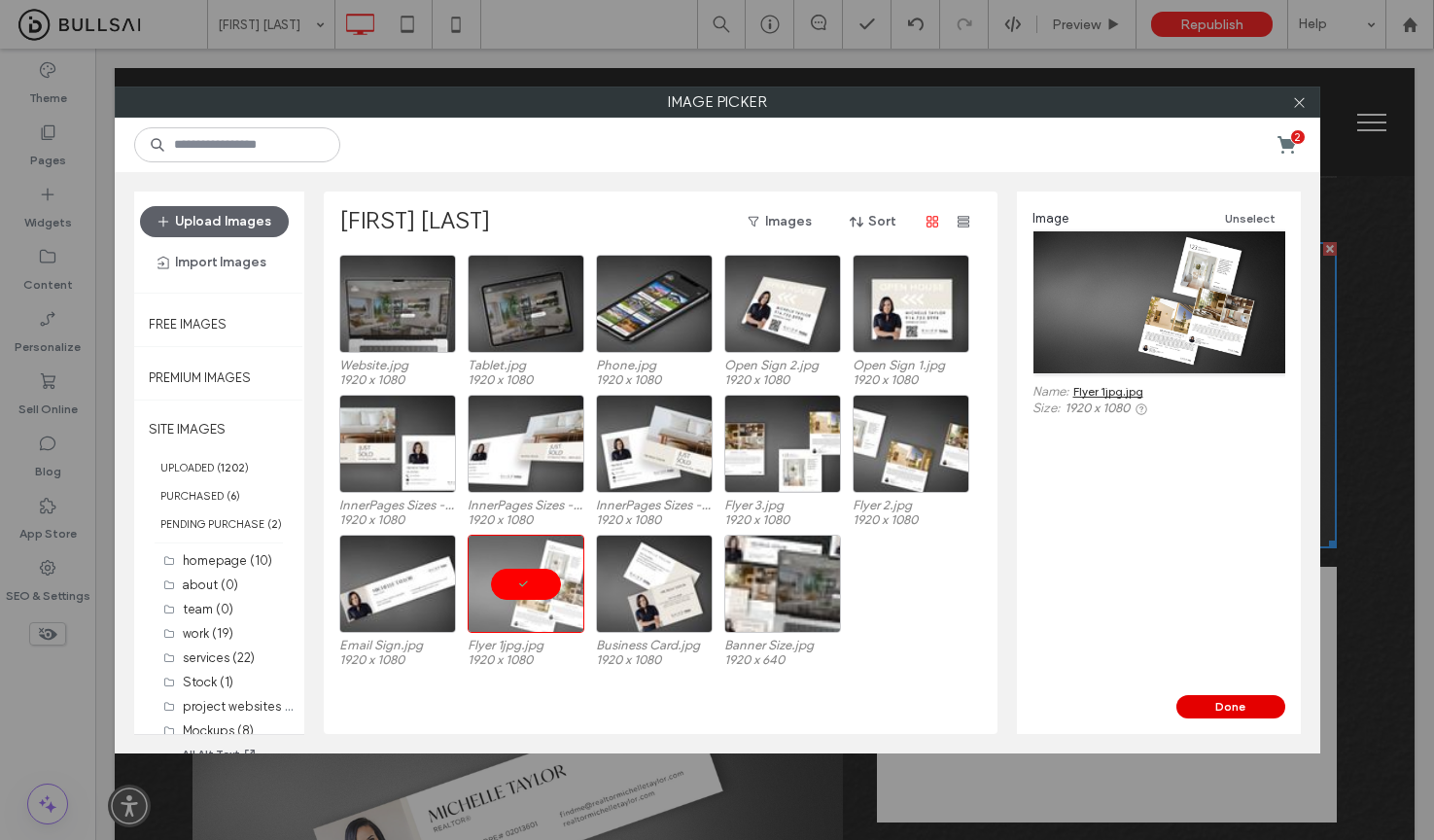 click on "Done" at bounding box center (1231, 707) 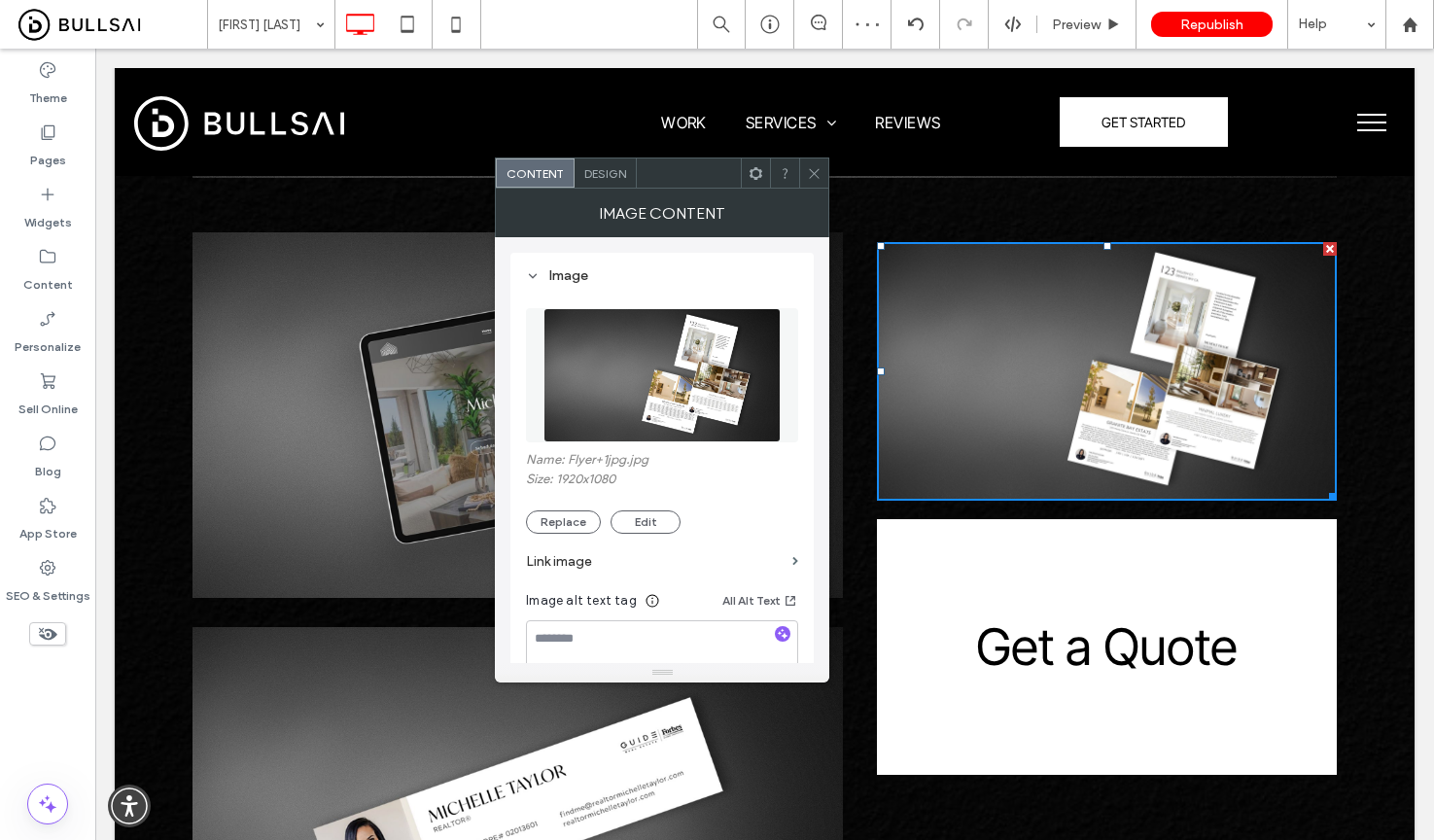 click at bounding box center [662, 375] 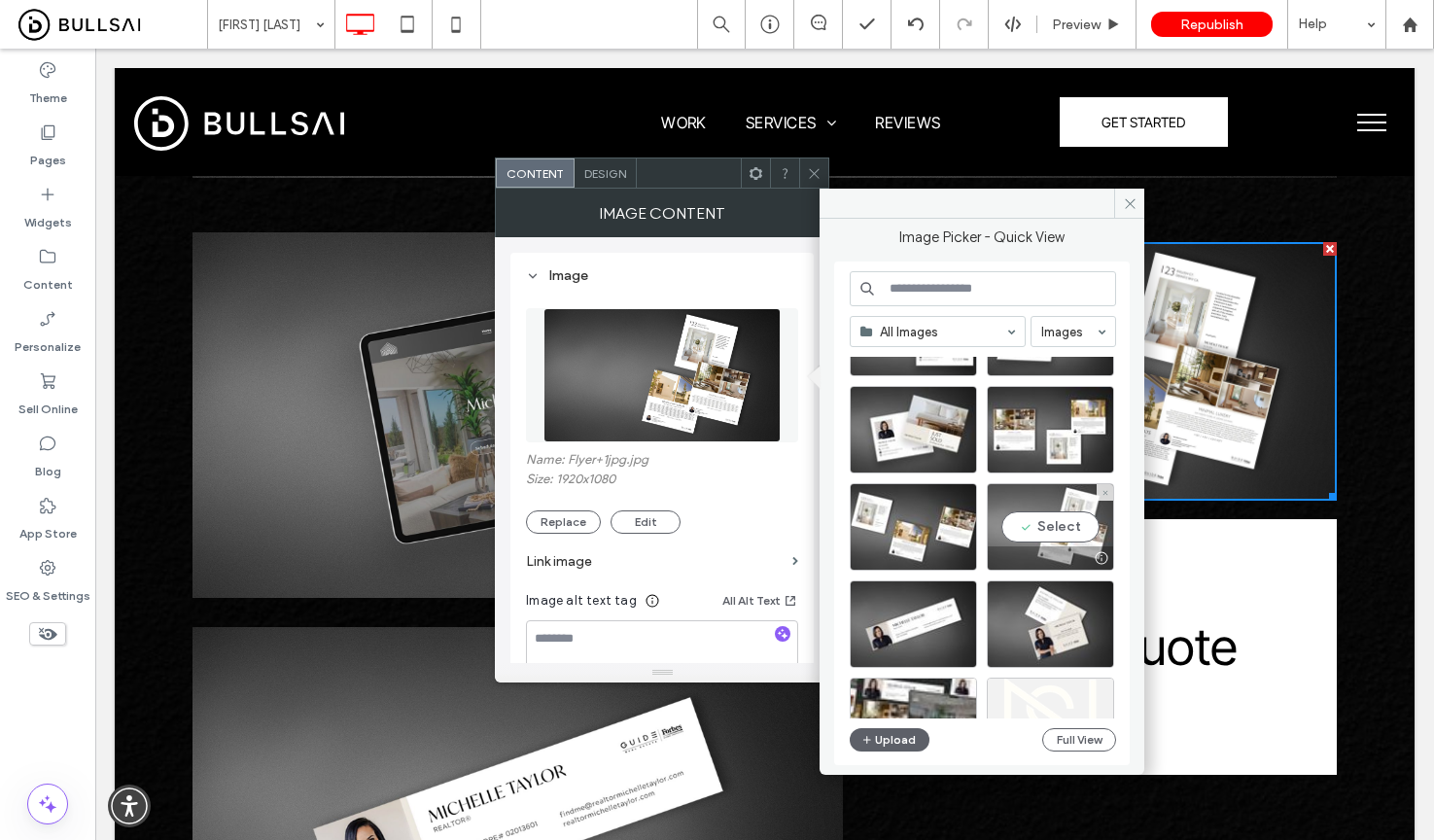 scroll, scrollTop: 440, scrollLeft: 0, axis: vertical 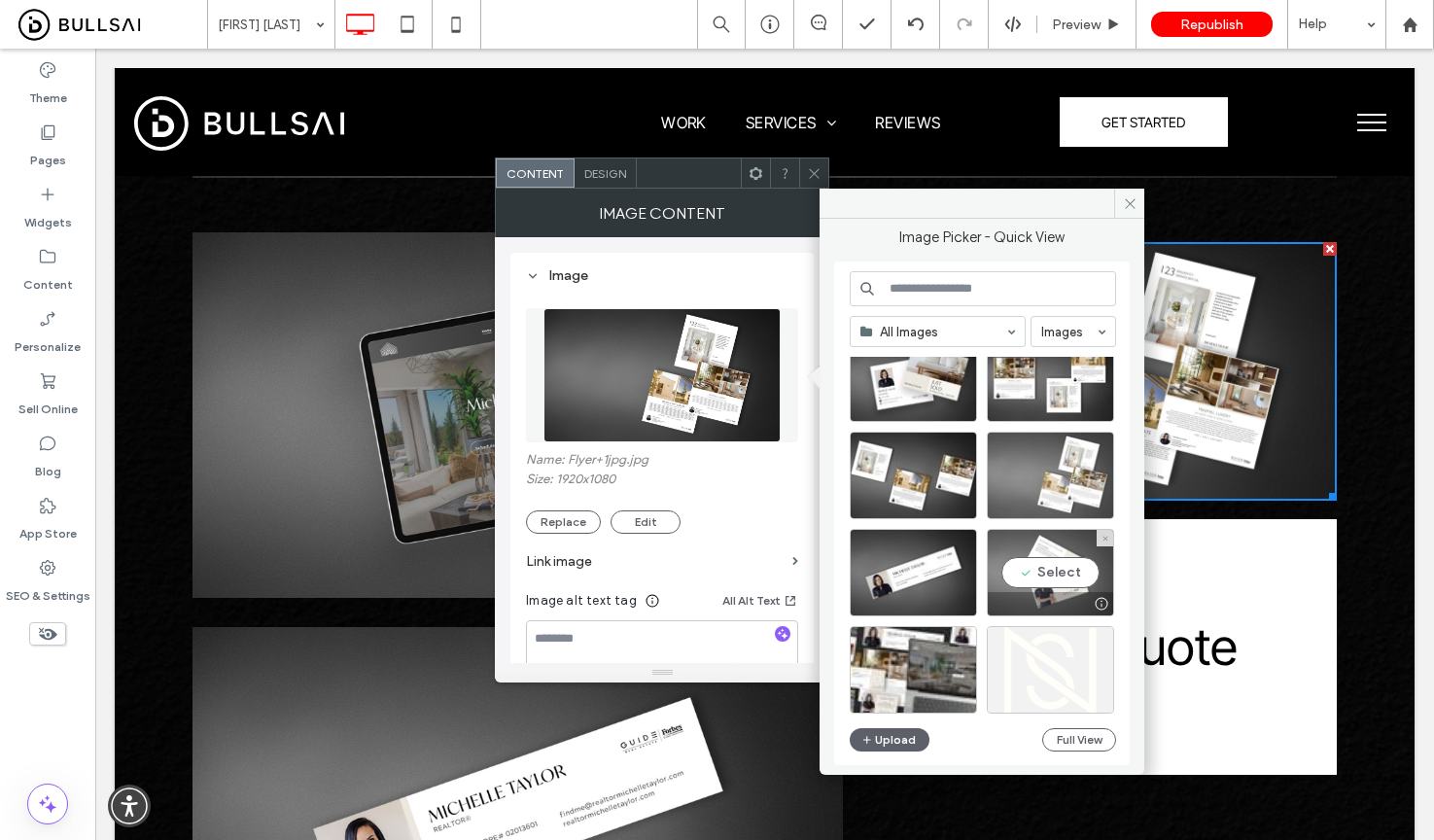 click on "Select" at bounding box center [1050, 573] 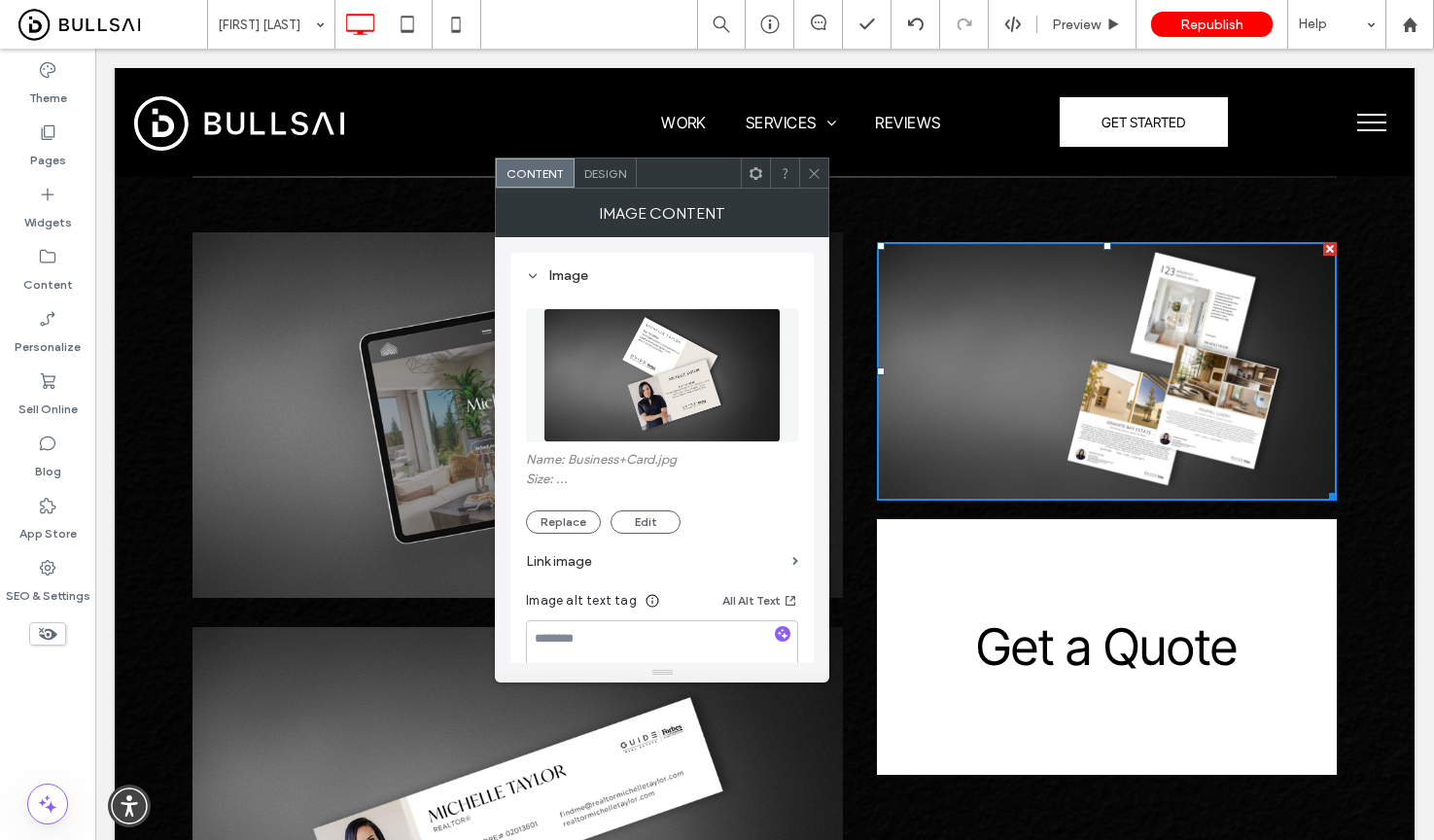 click 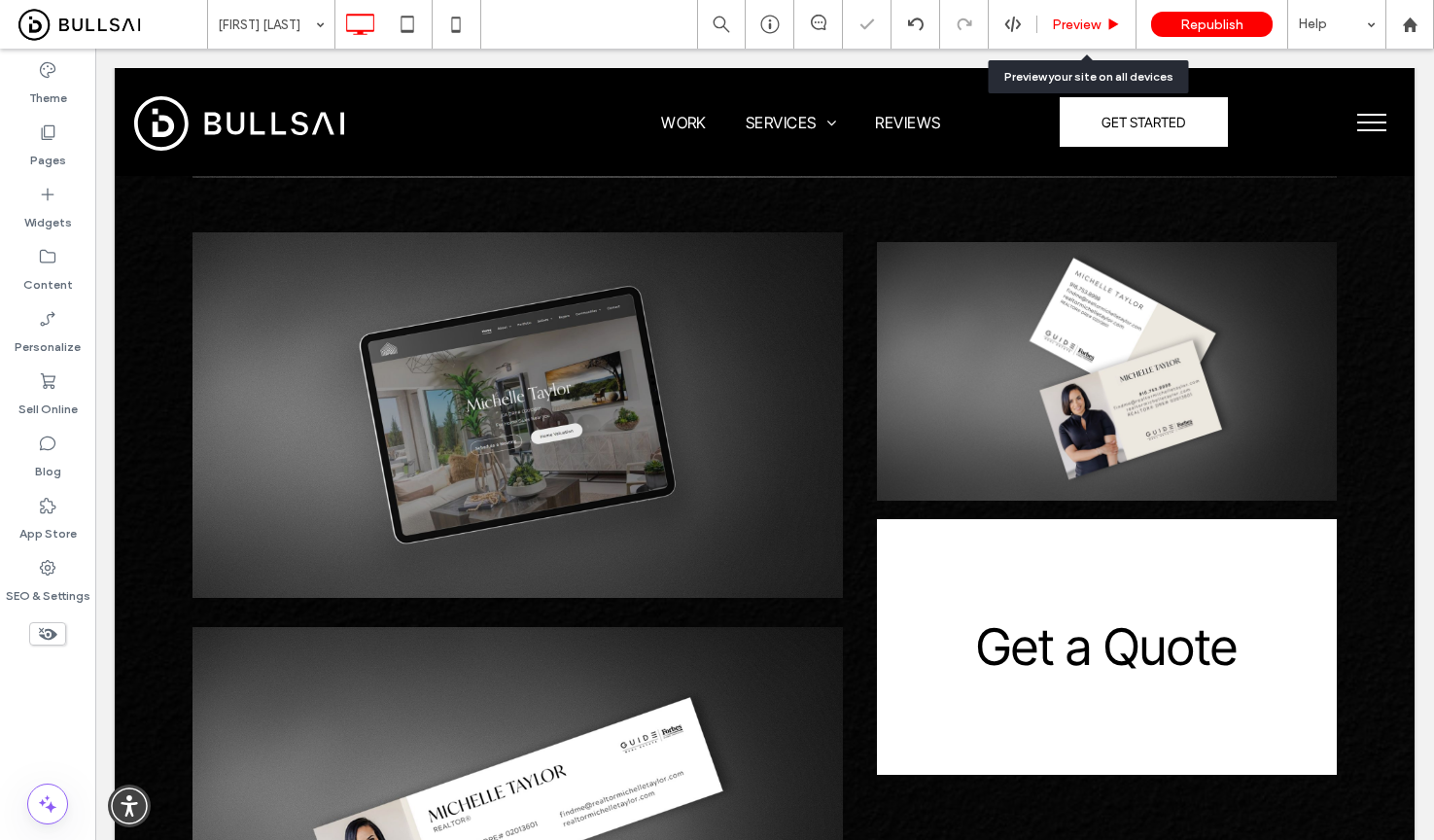 click on "Preview" at bounding box center (1076, 24) 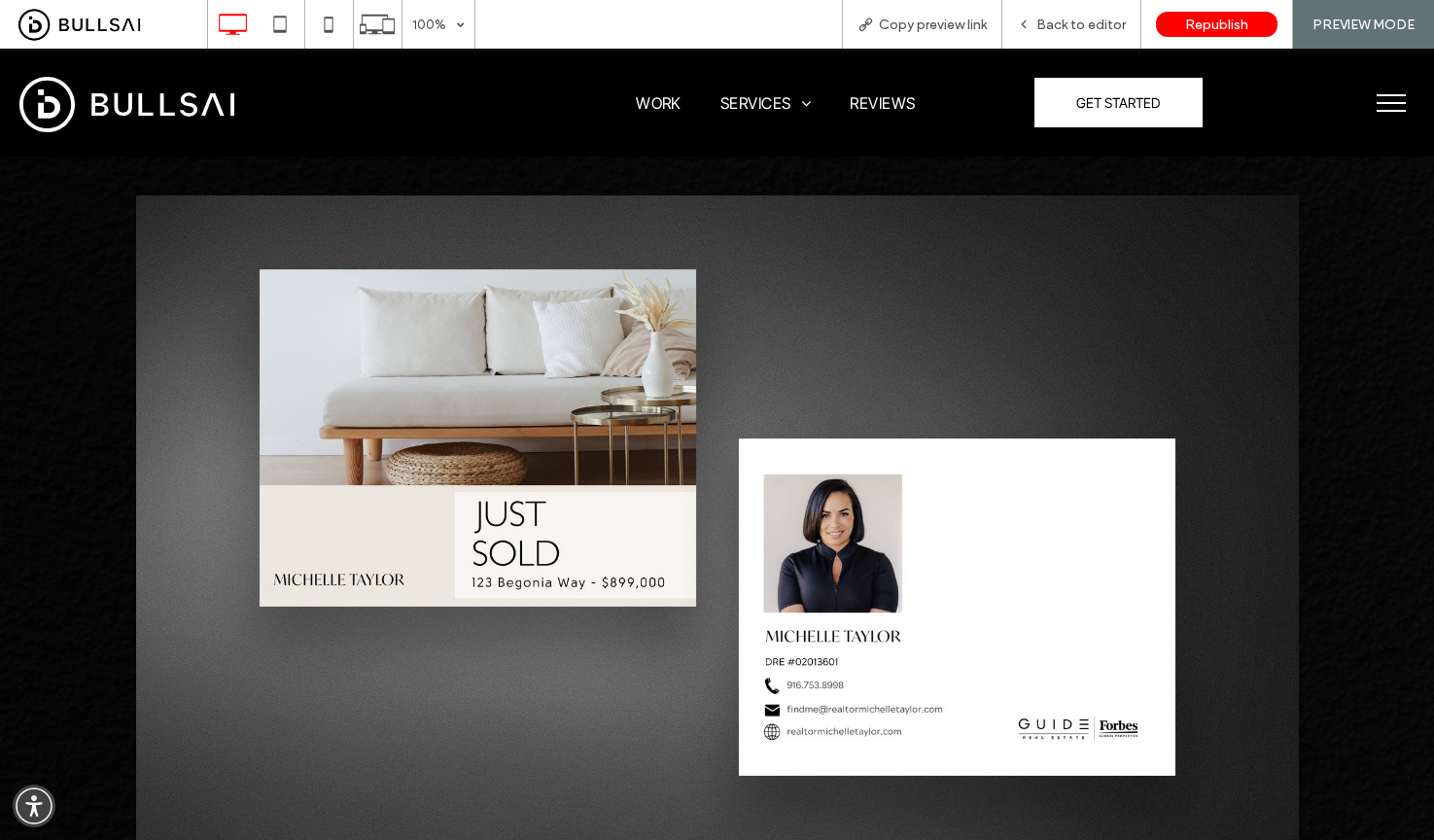 scroll, scrollTop: 1981, scrollLeft: 0, axis: vertical 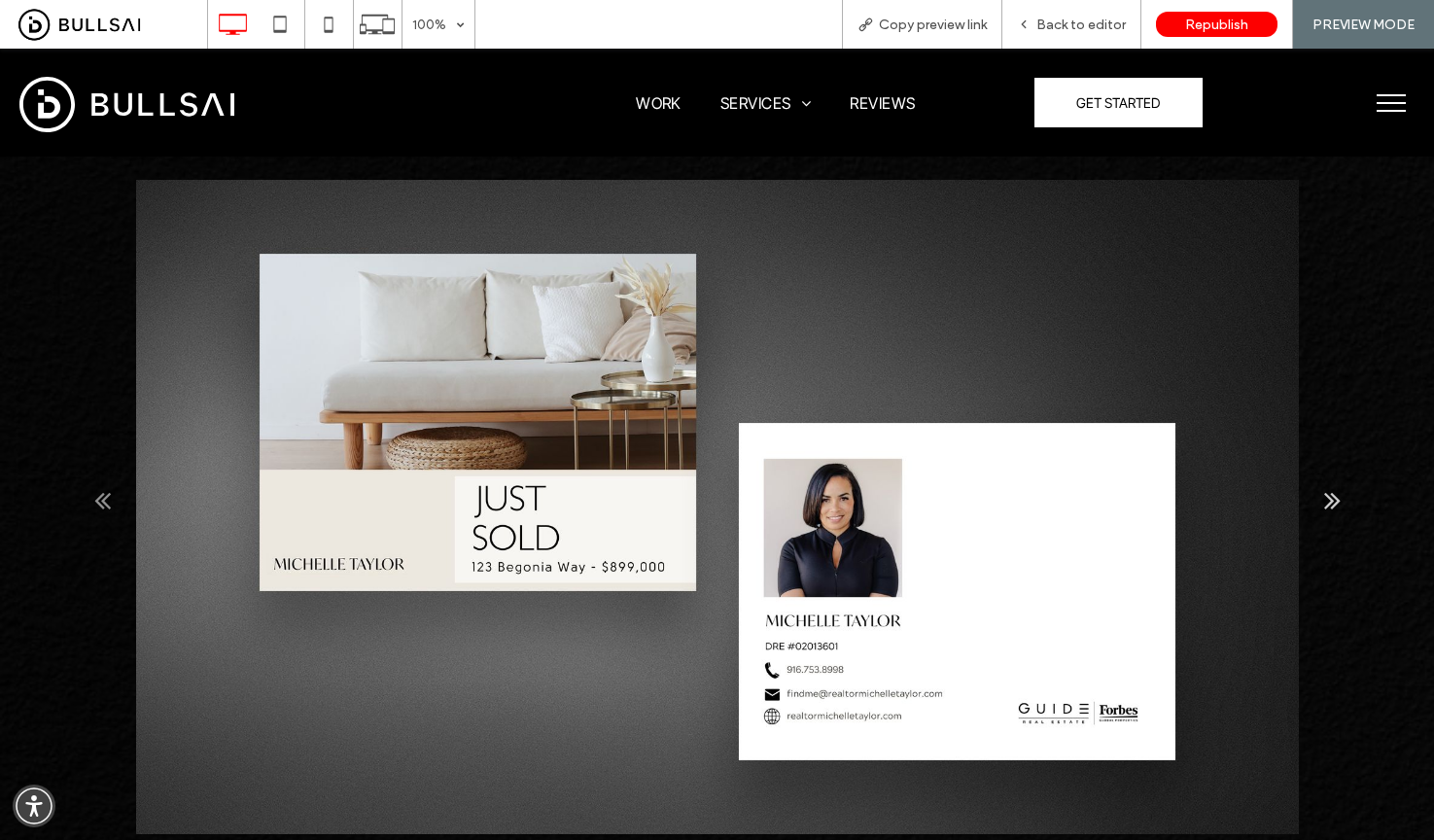click on "Next" at bounding box center (1332, 500) 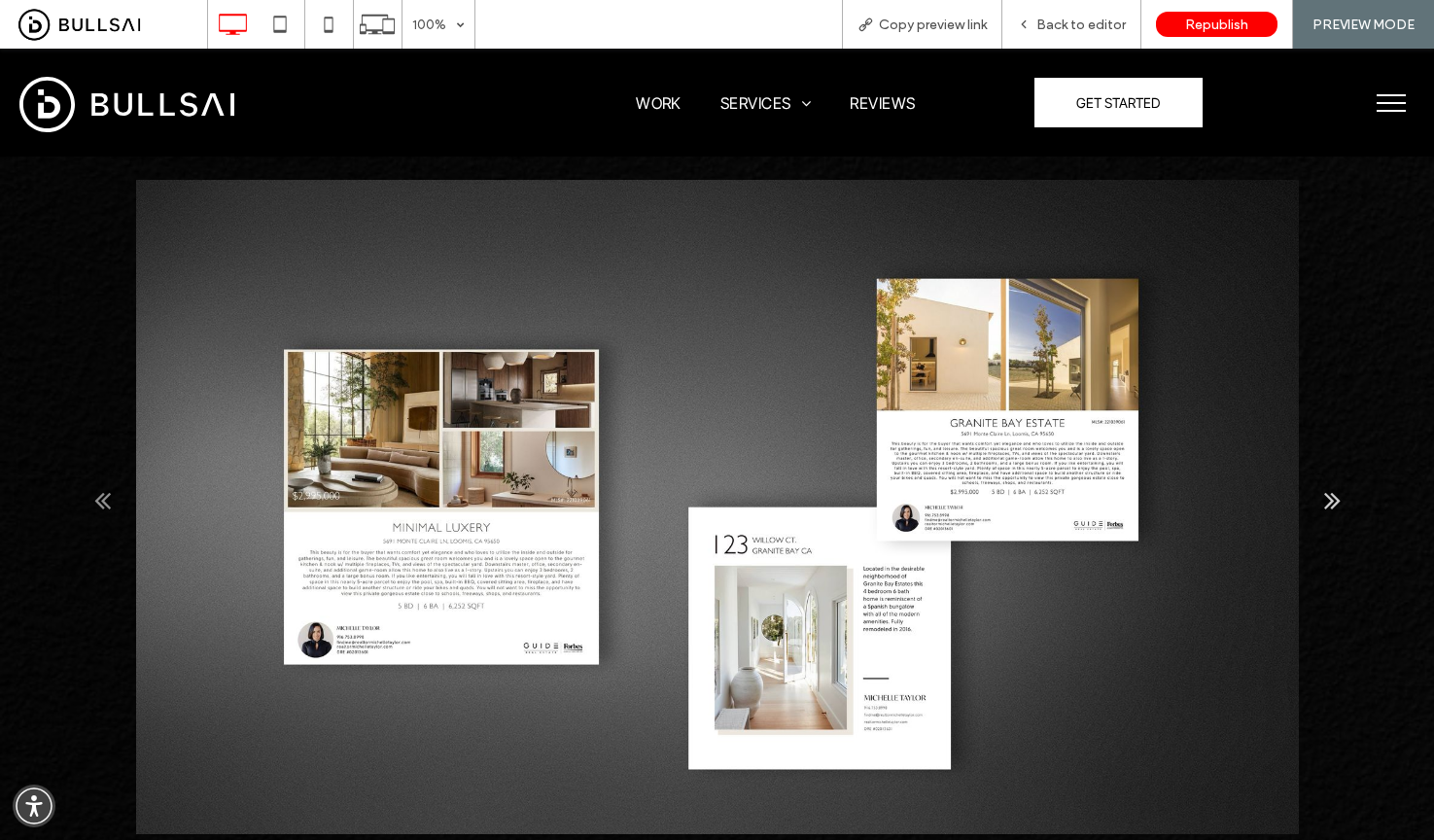 click on "Next" at bounding box center [1332, 500] 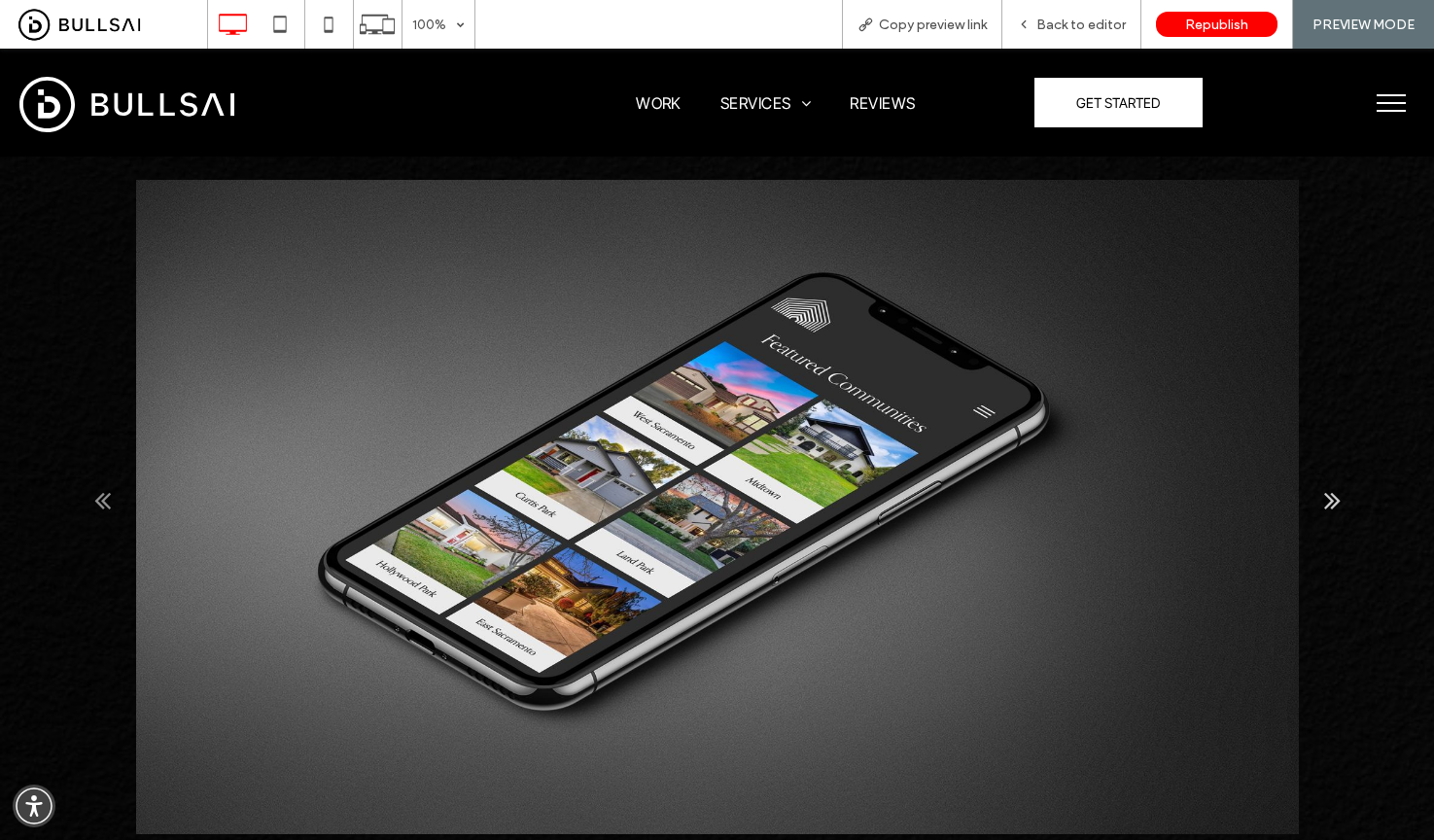 click on "Next" at bounding box center (1332, 500) 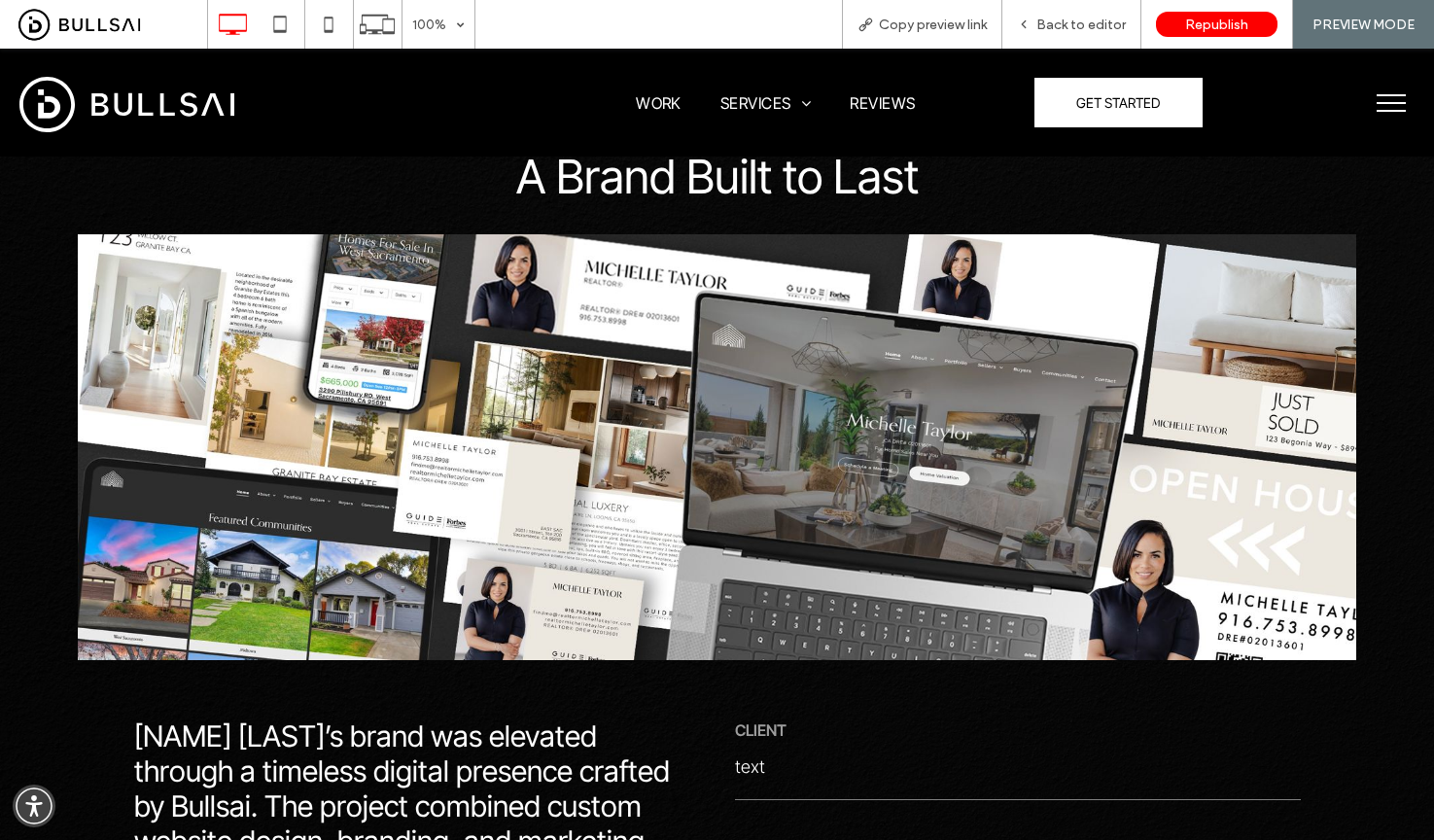 scroll, scrollTop: 0, scrollLeft: 0, axis: both 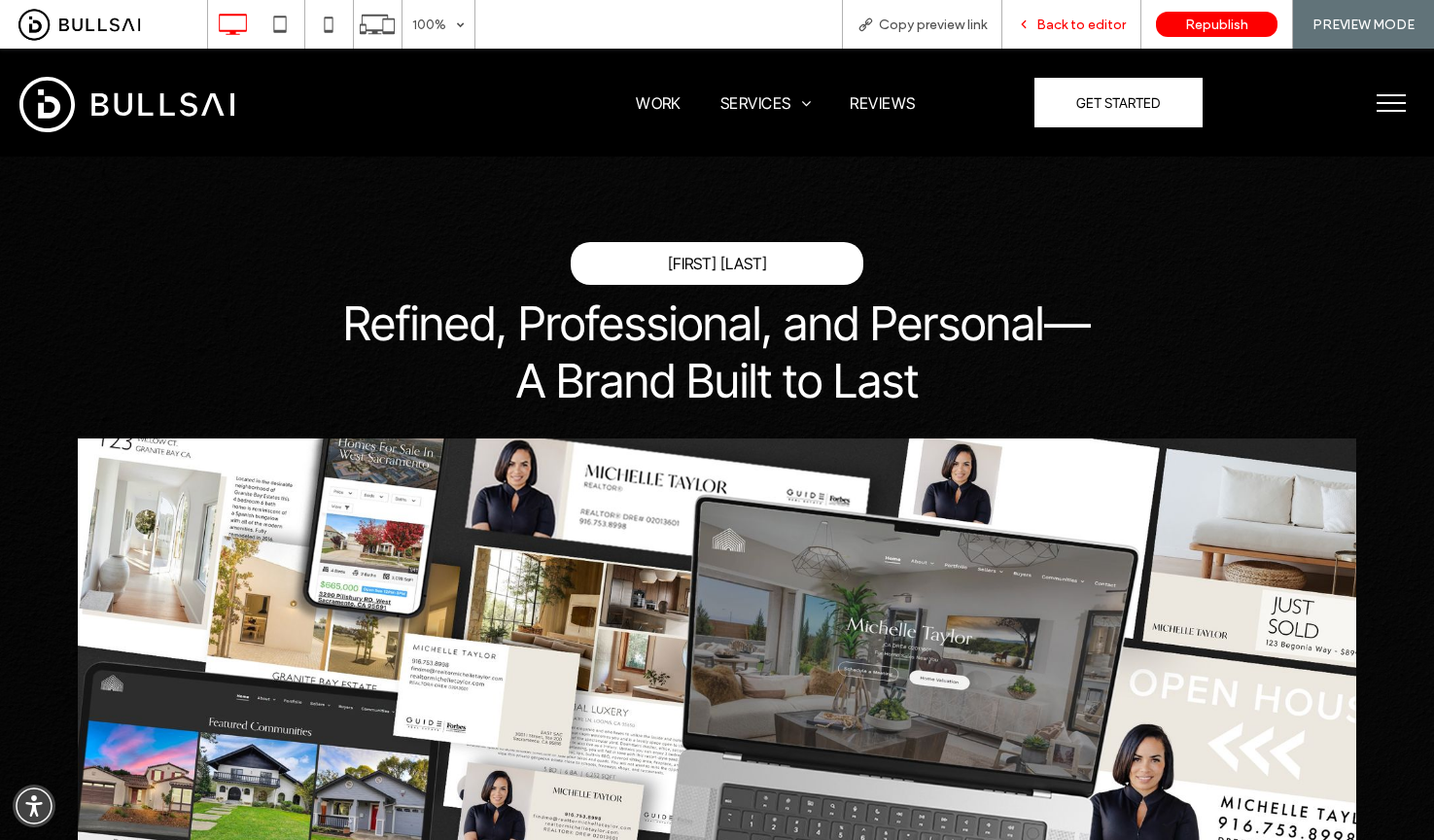 click on "Back to editor" at bounding box center [1081, 24] 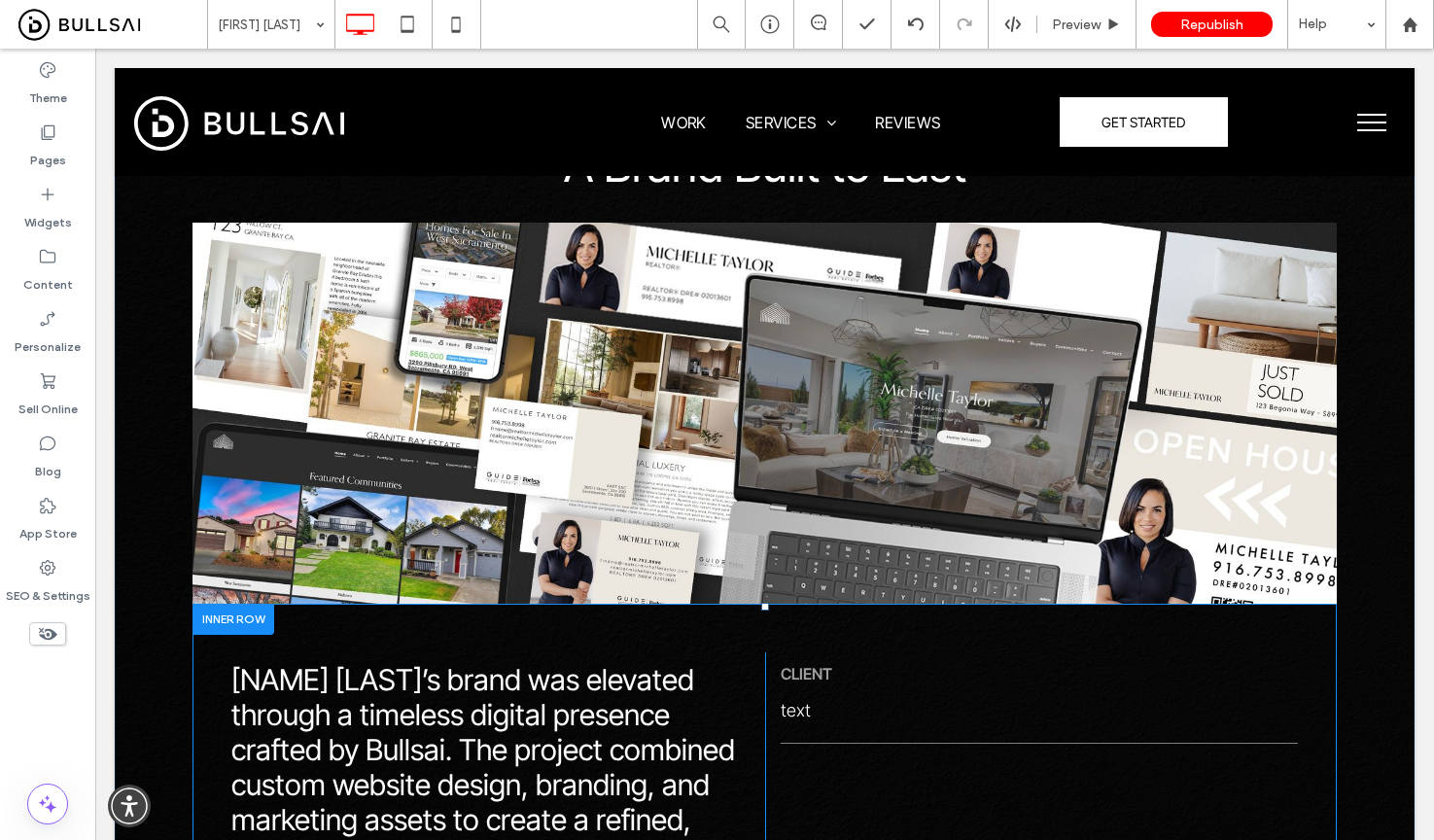 scroll, scrollTop: 0, scrollLeft: 0, axis: both 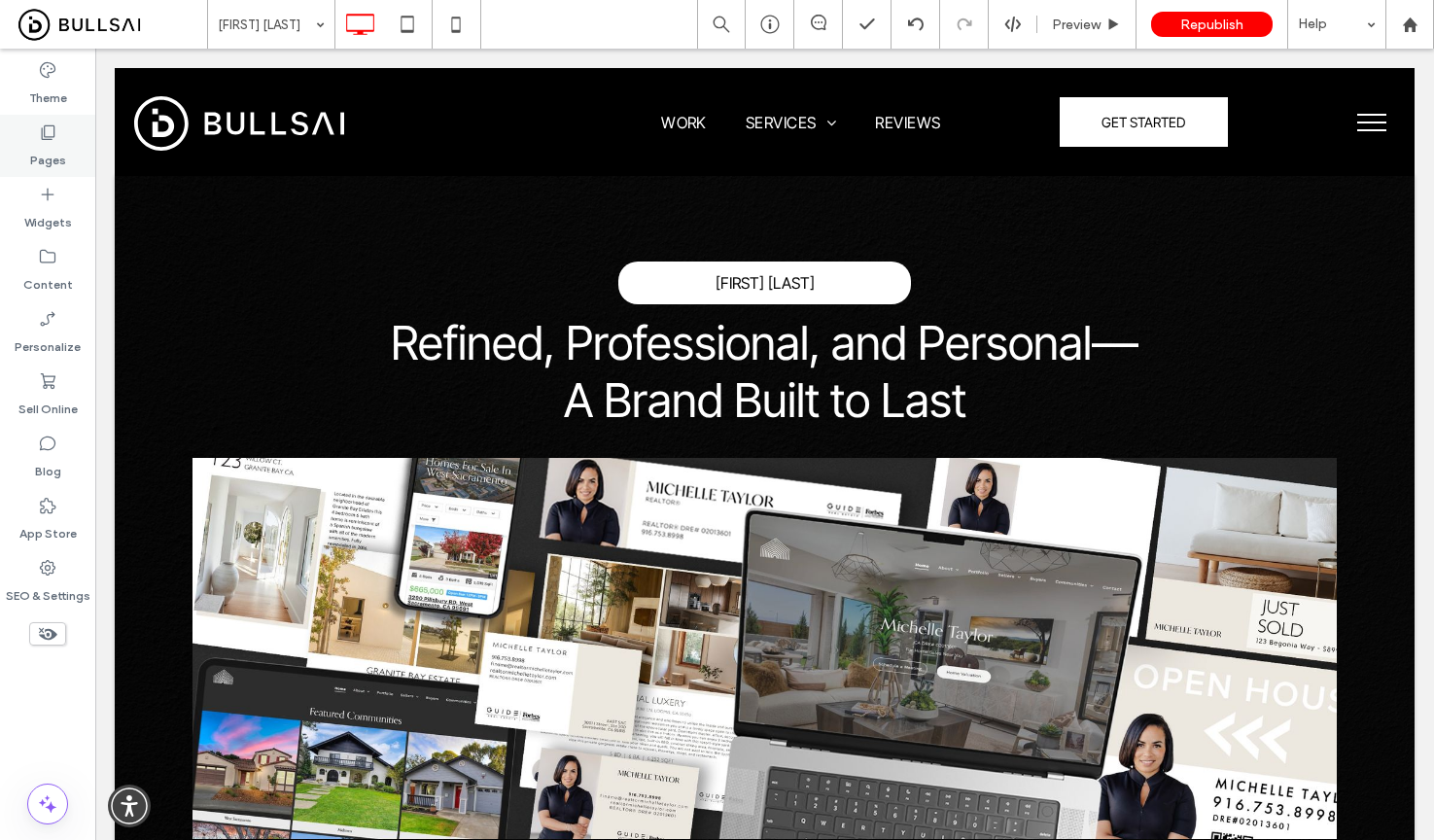 click on "Pages" at bounding box center (48, 156) 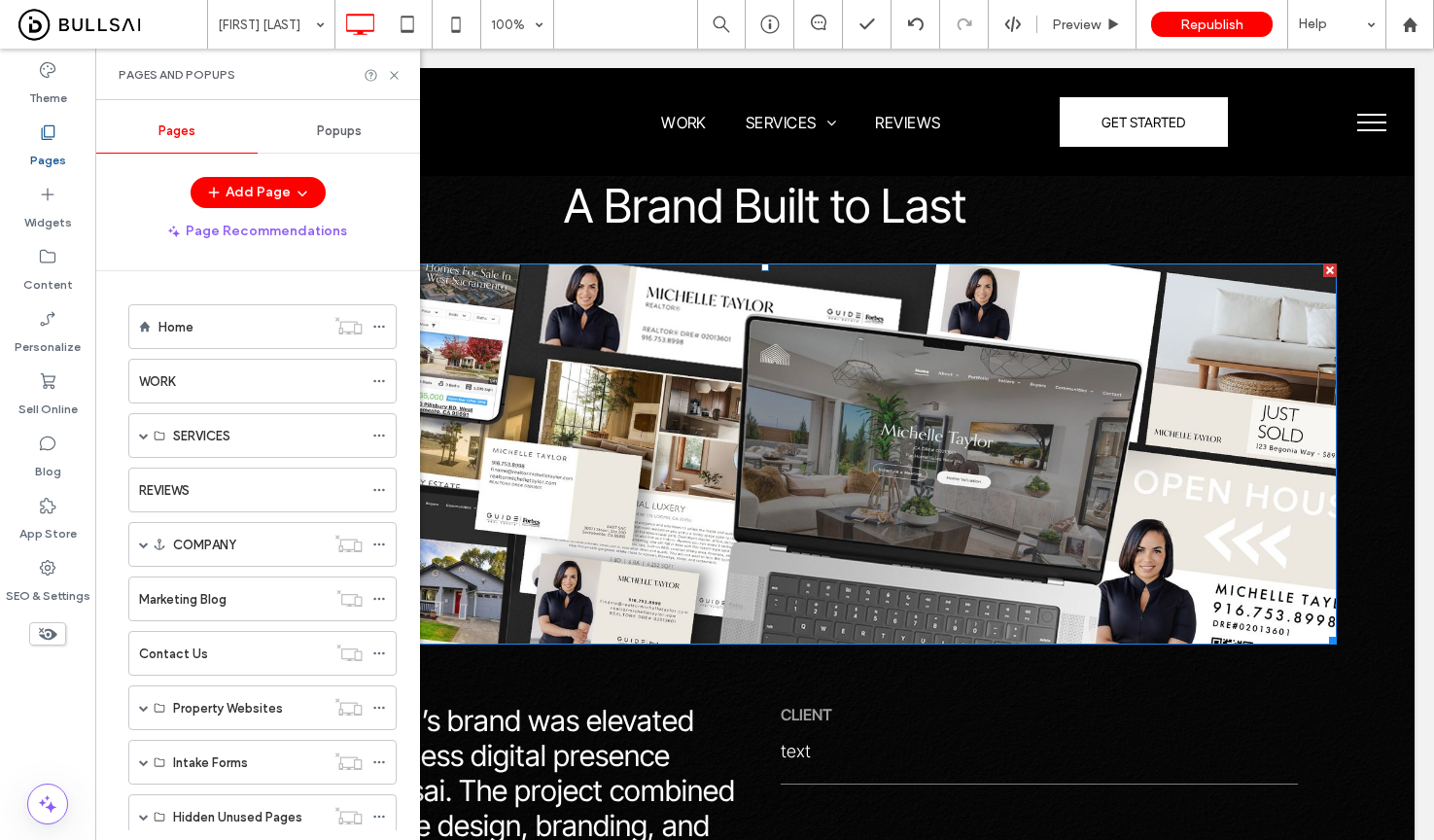 scroll, scrollTop: 357, scrollLeft: 0, axis: vertical 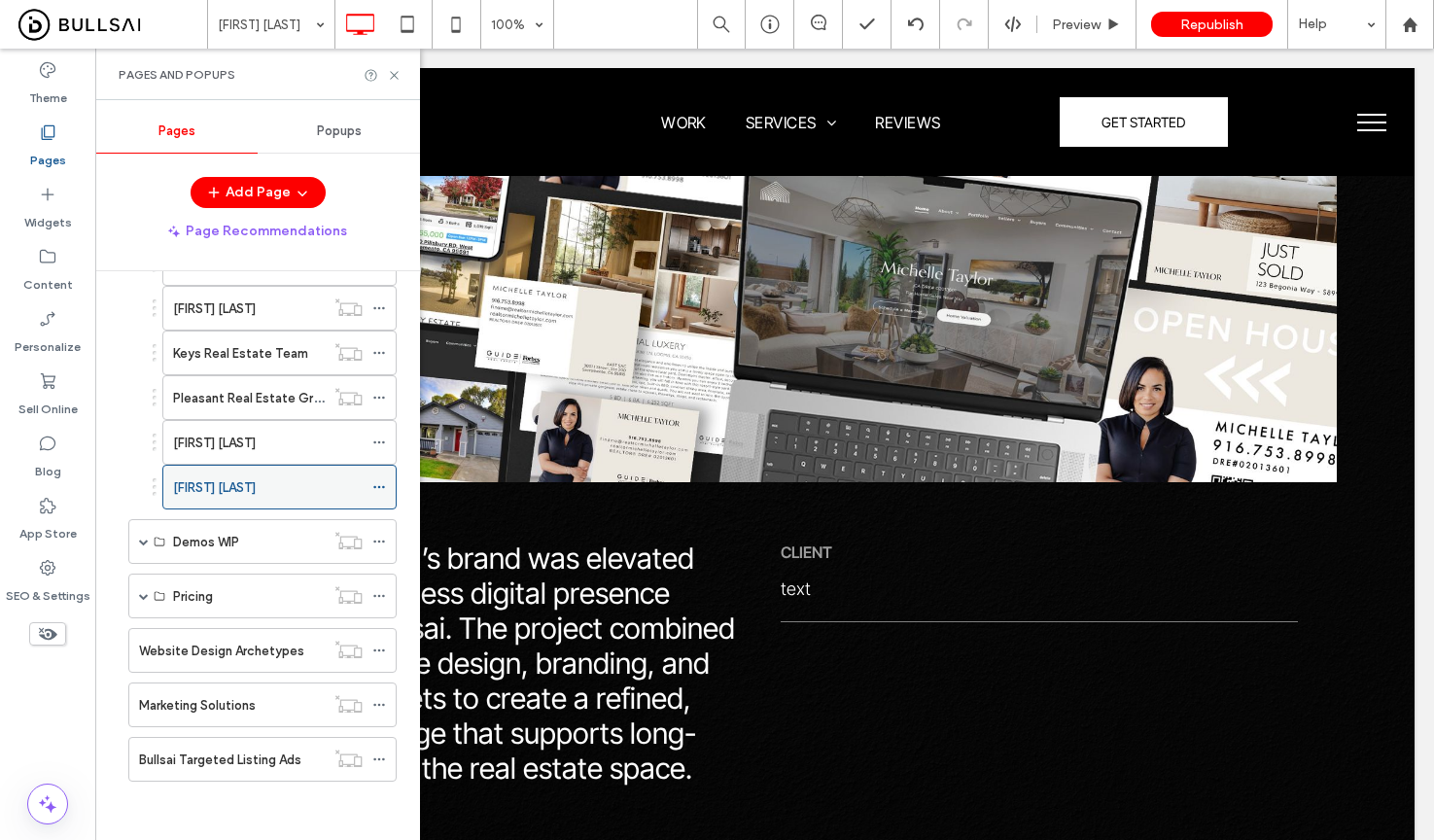 click 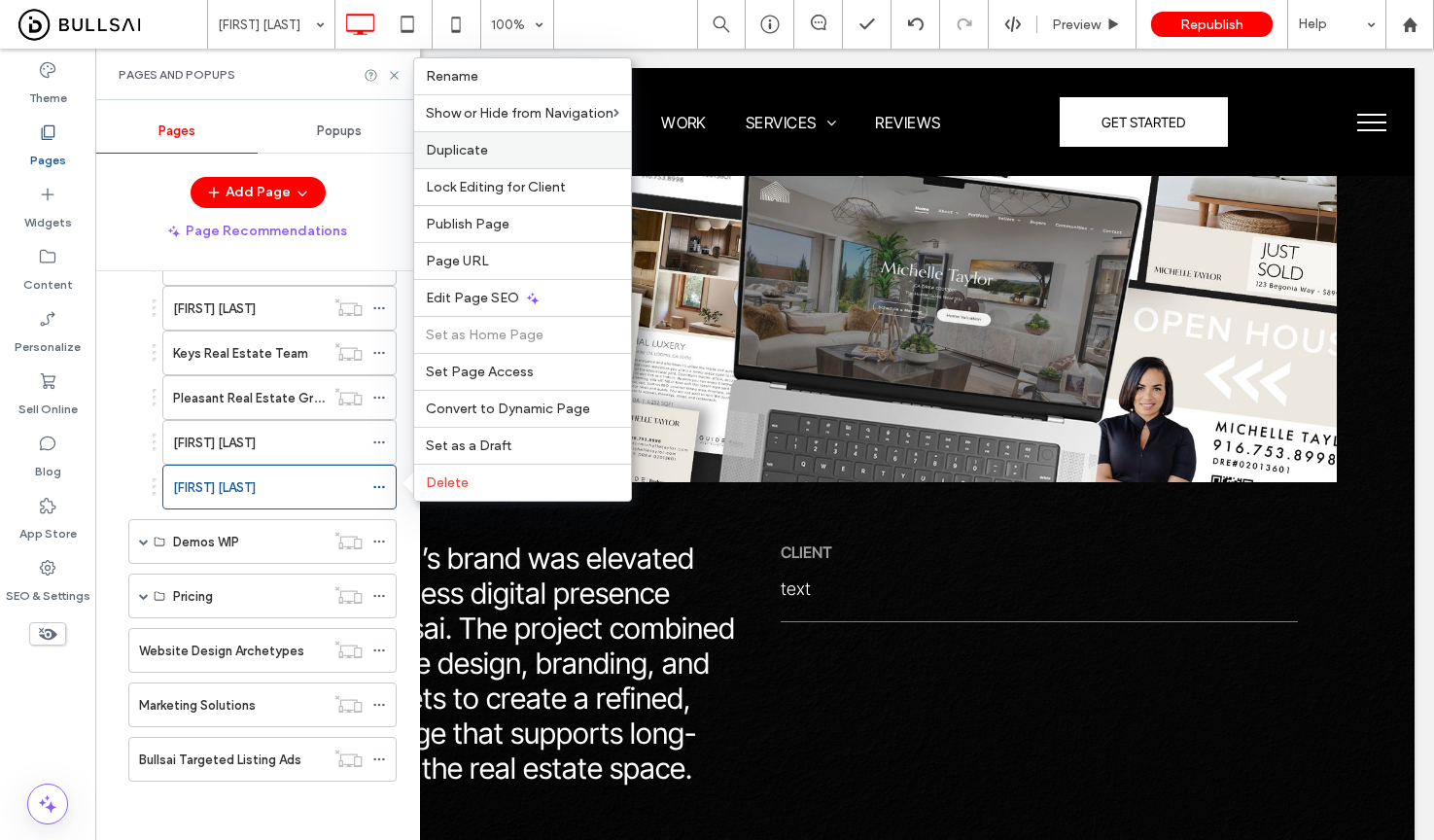 click on "Duplicate" at bounding box center (457, 150) 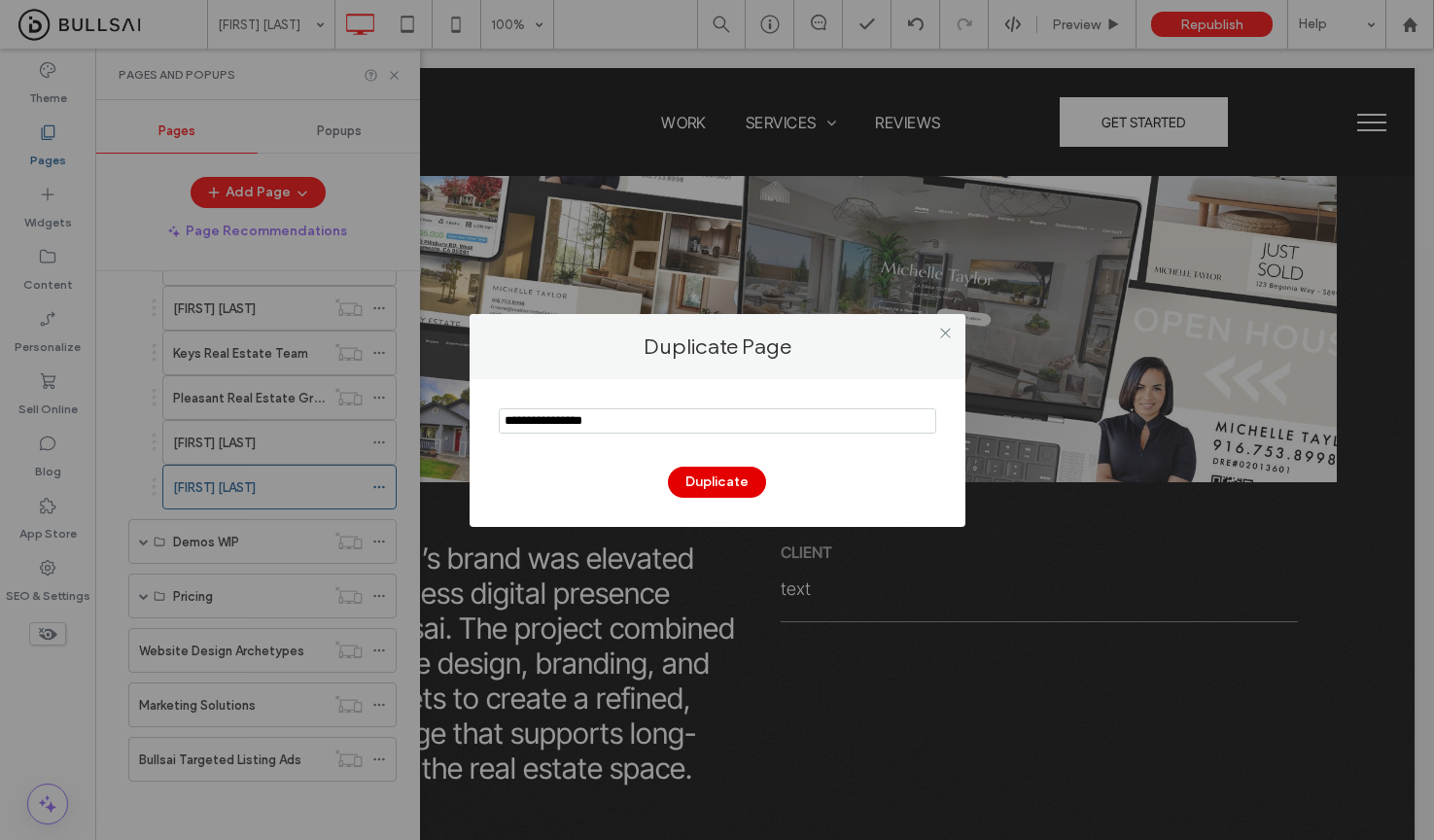 type on "**********" 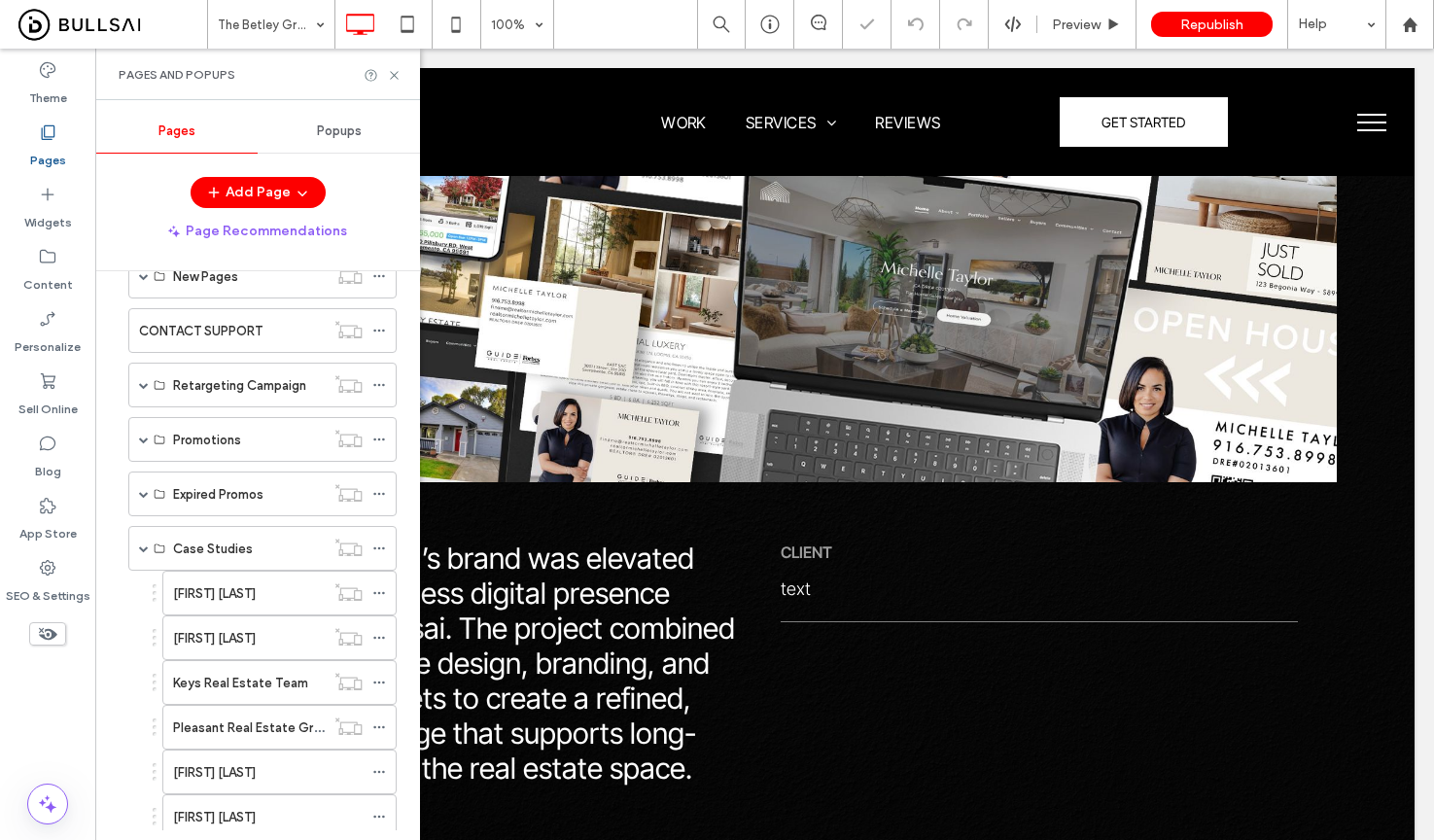 scroll, scrollTop: 1103, scrollLeft: 0, axis: vertical 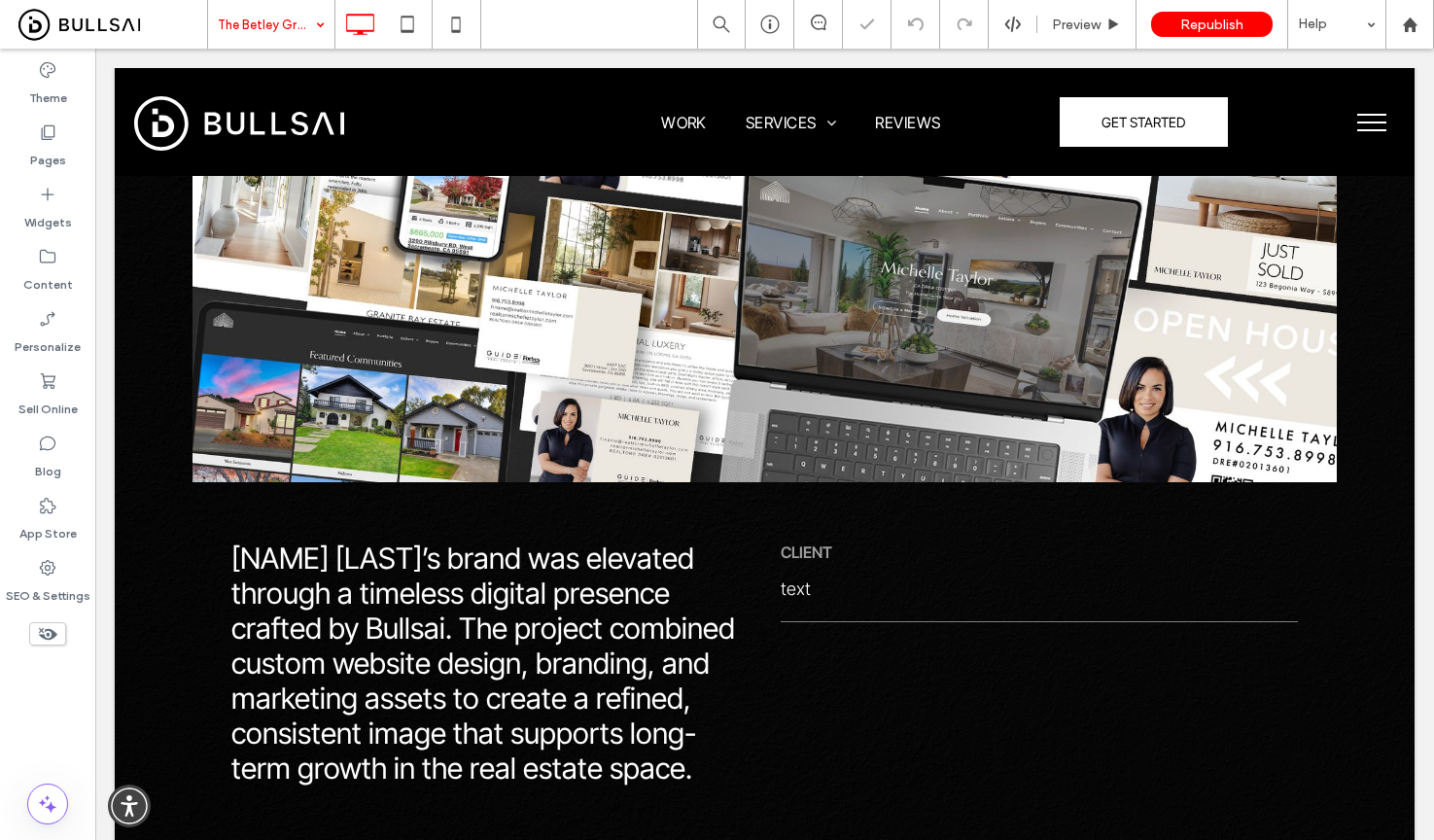 type on "**********" 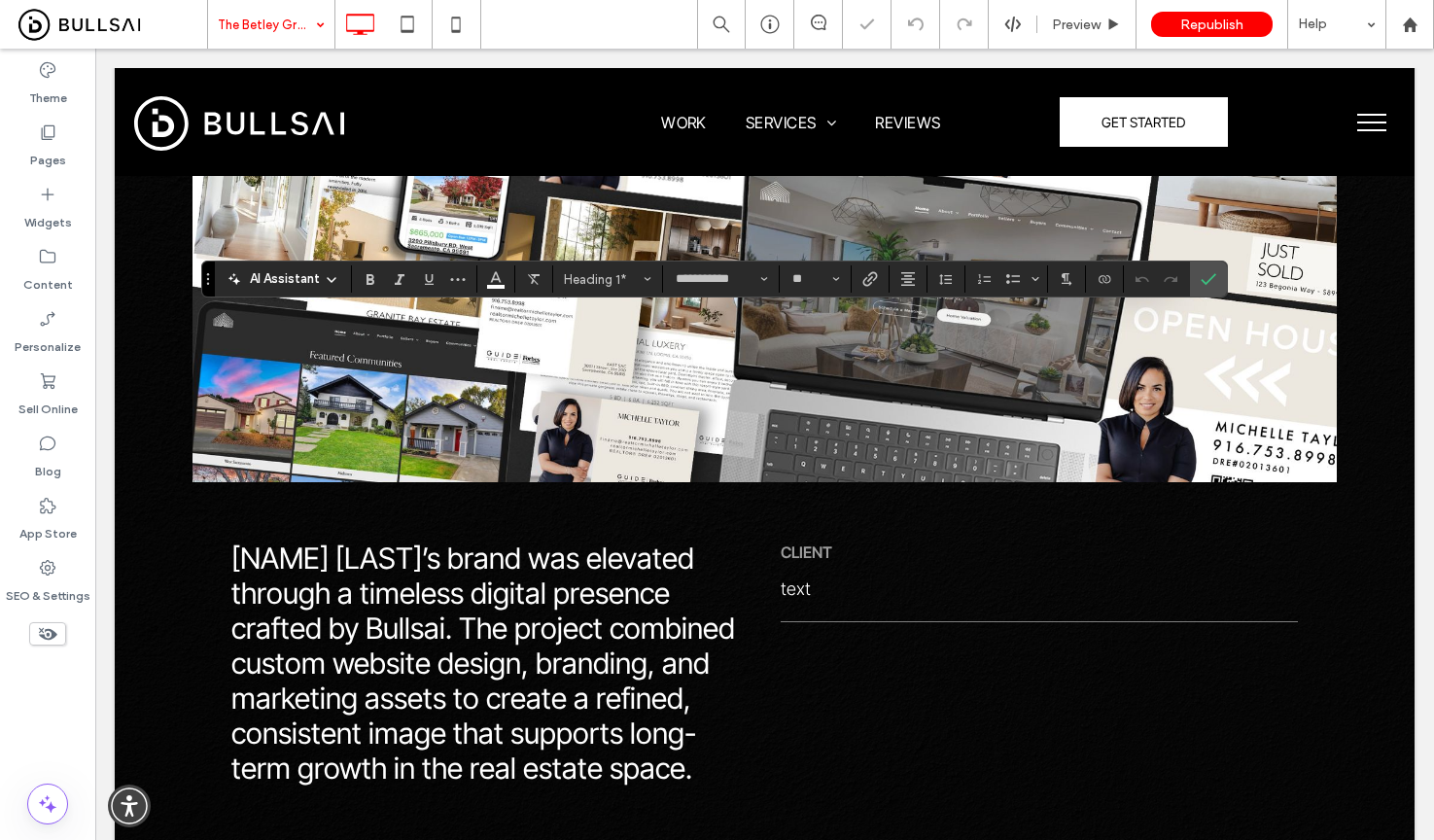 type on "*****" 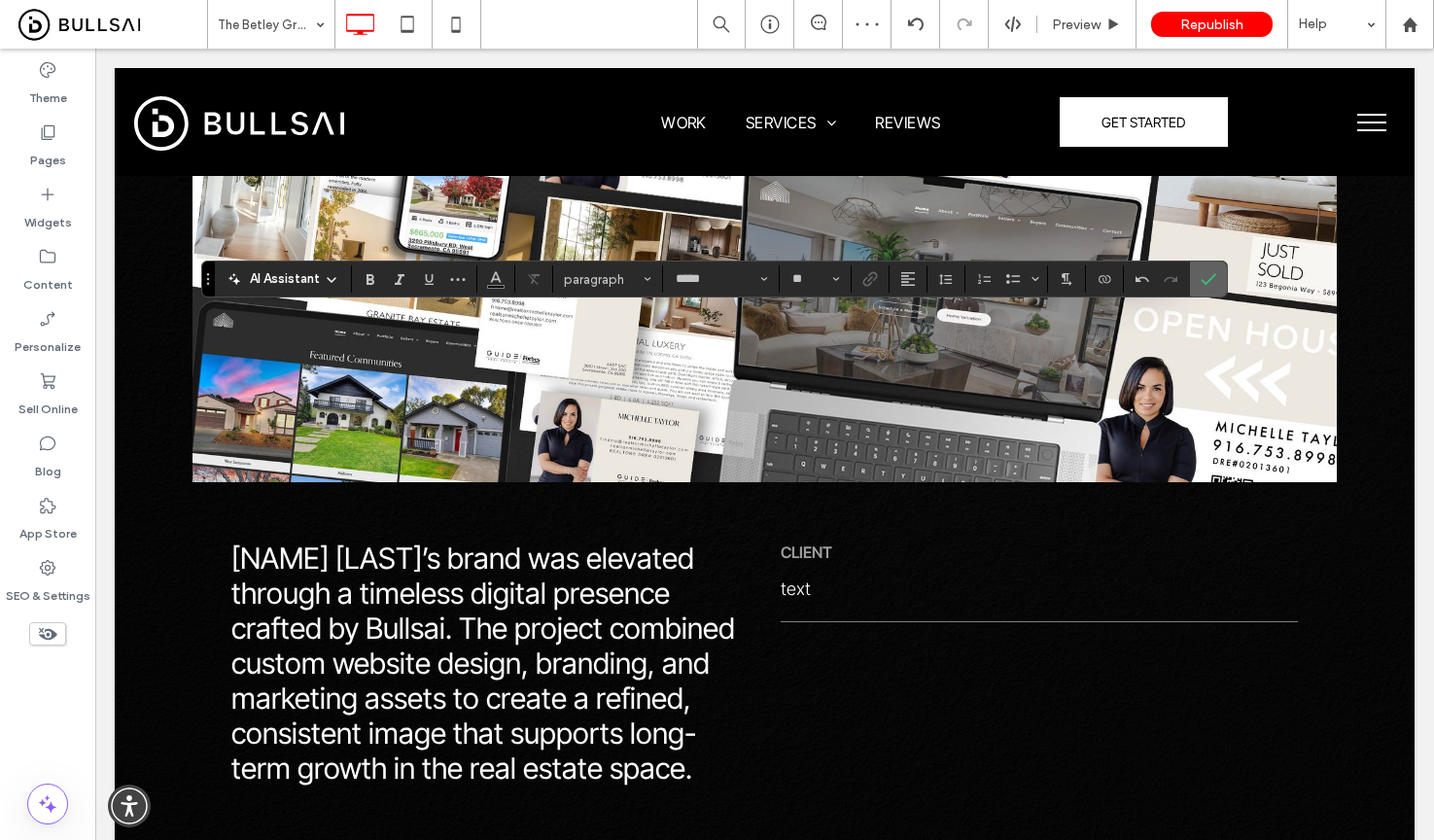 click at bounding box center (1208, 279) 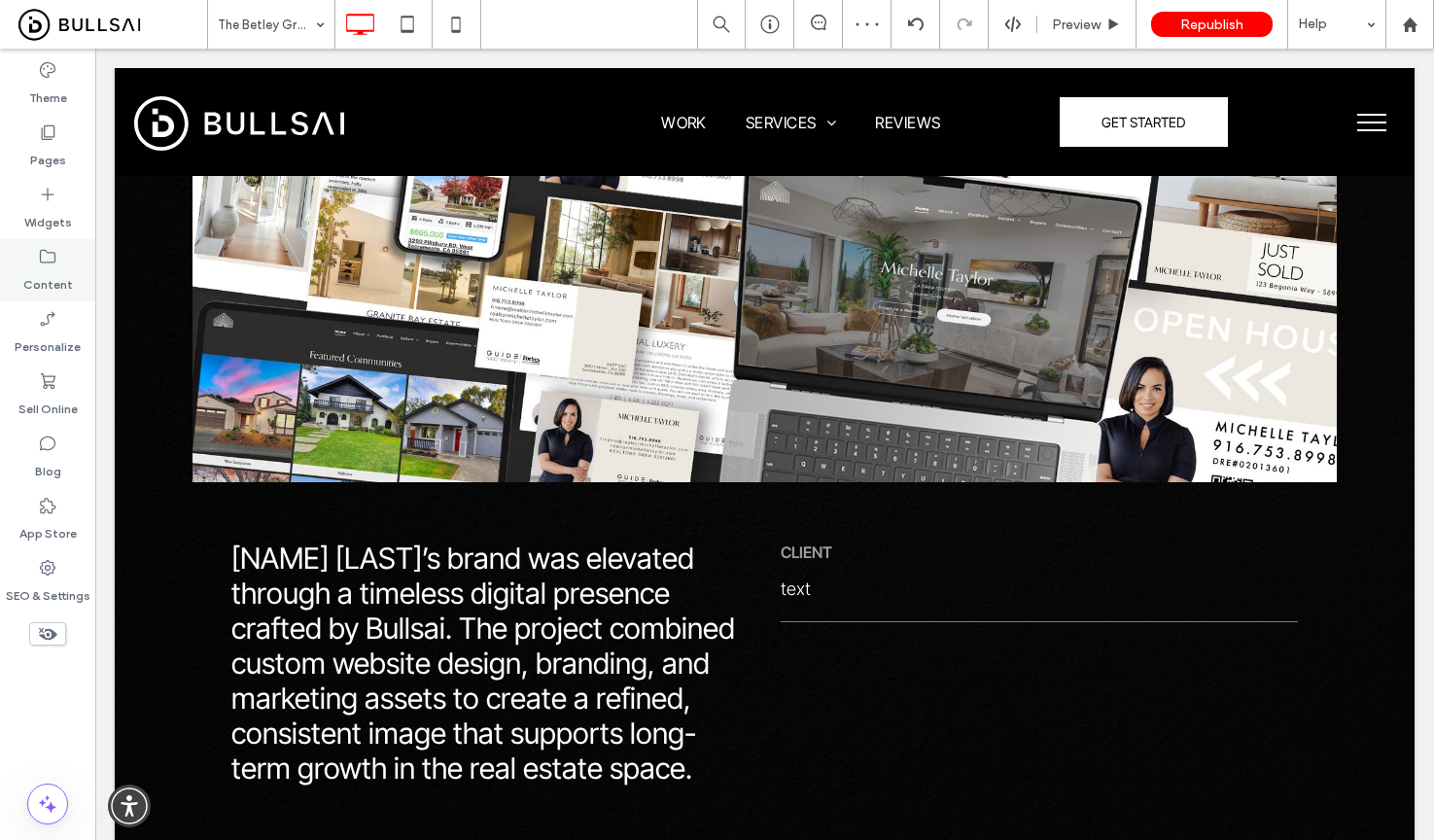click on "Content" at bounding box center [48, 280] 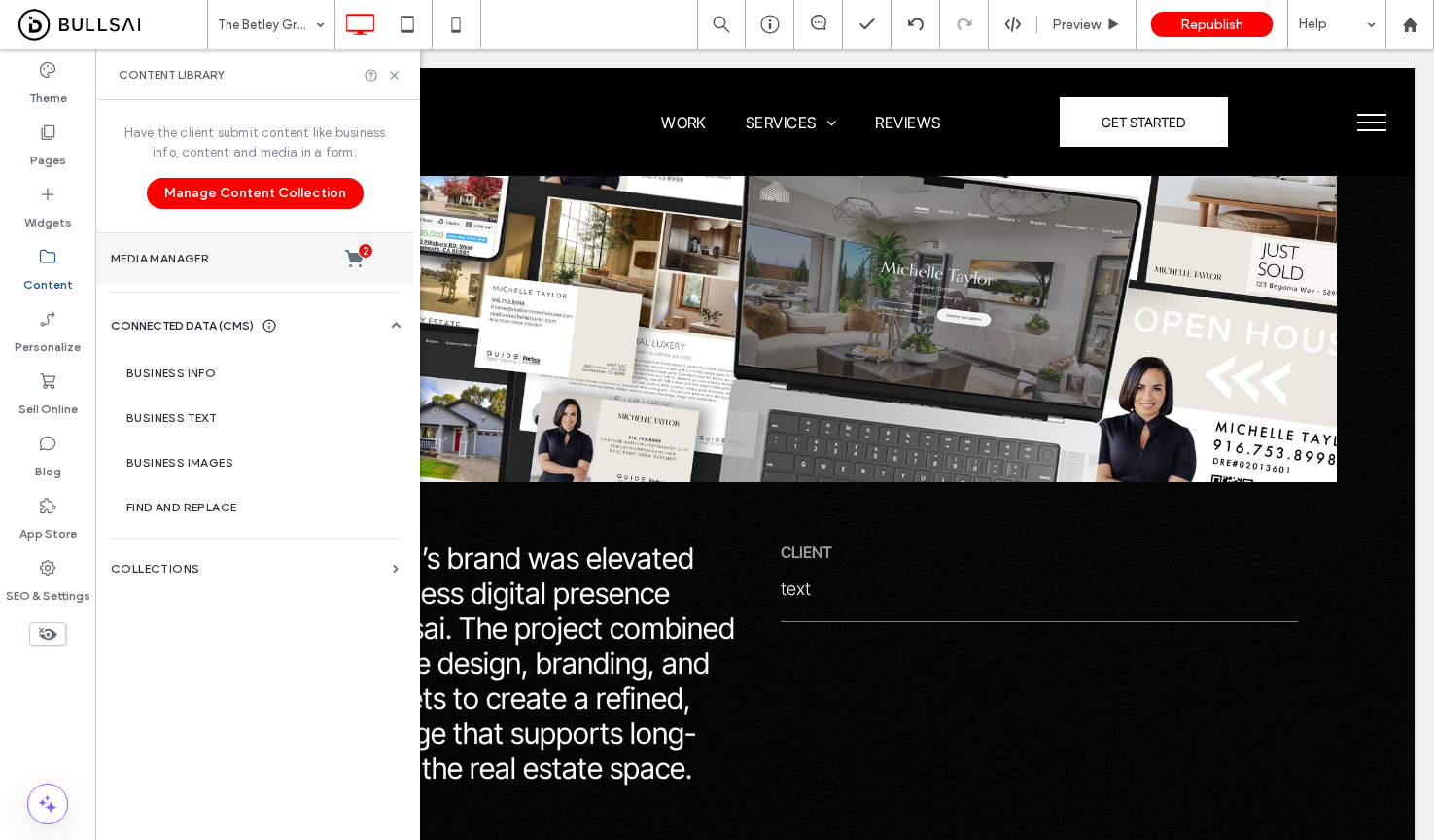 click on "Media Manager 2" at bounding box center (255, 259) 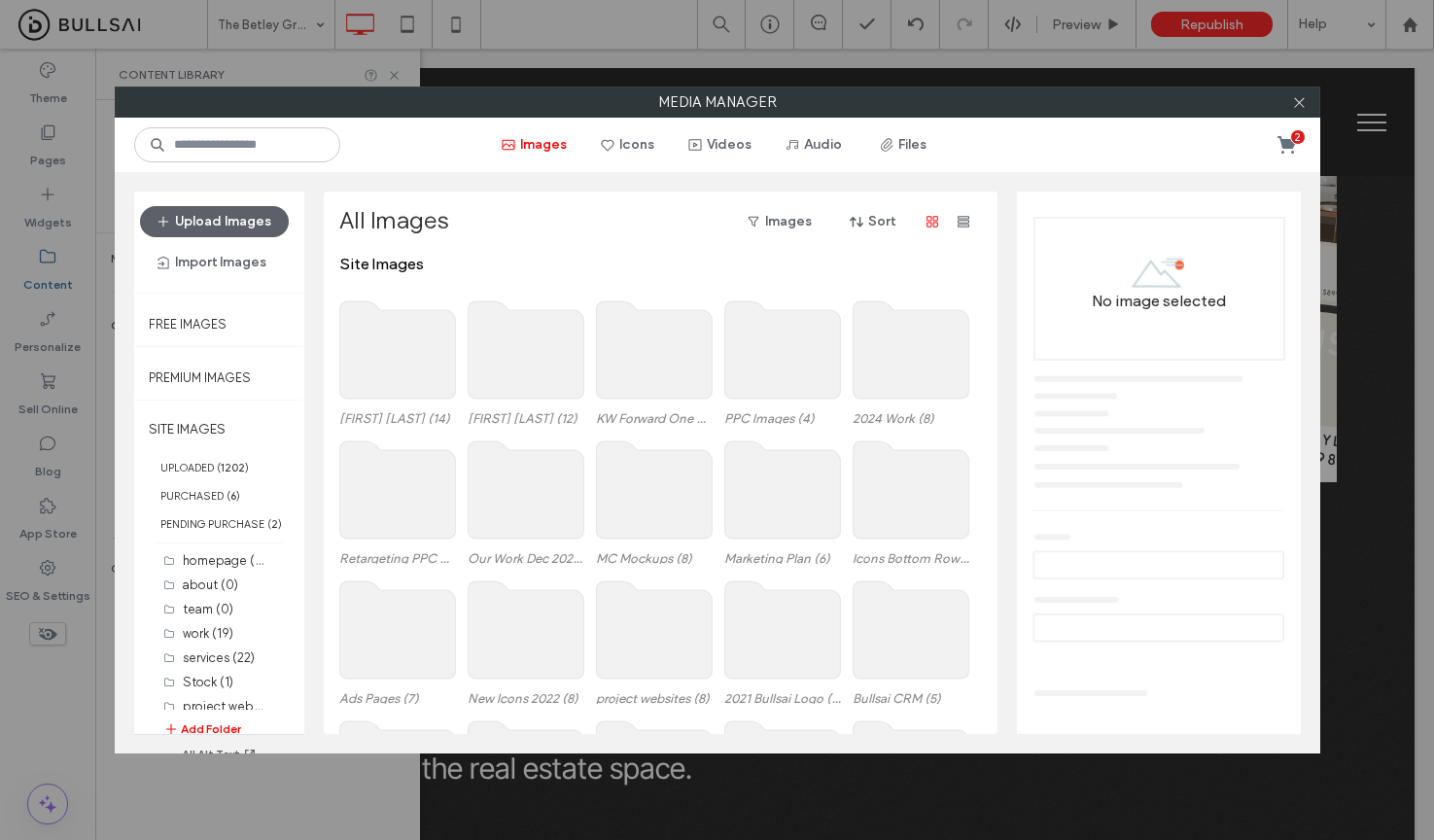 scroll, scrollTop: 370, scrollLeft: 0, axis: vertical 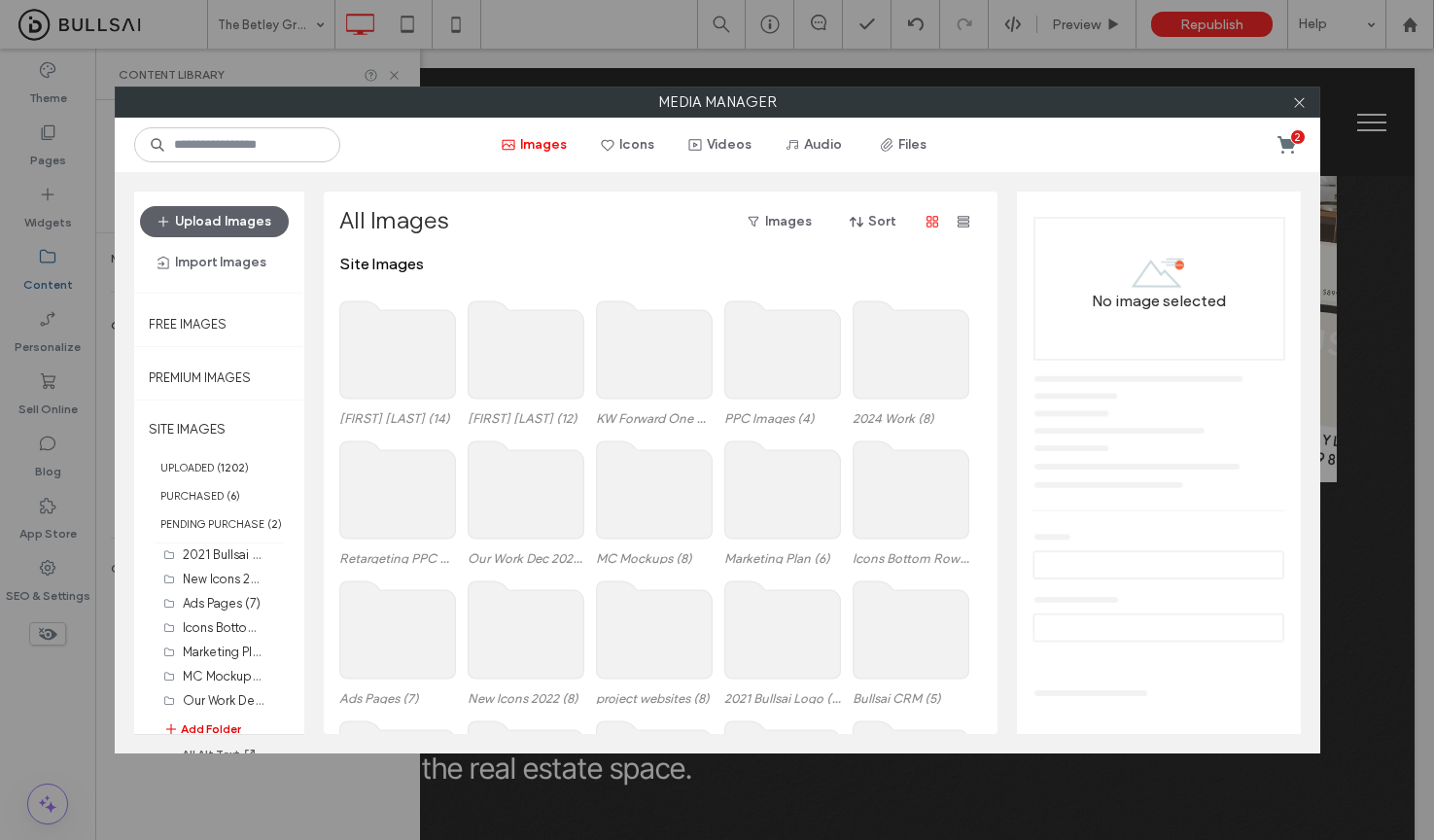 click on "Add Folder" at bounding box center (202, 729) 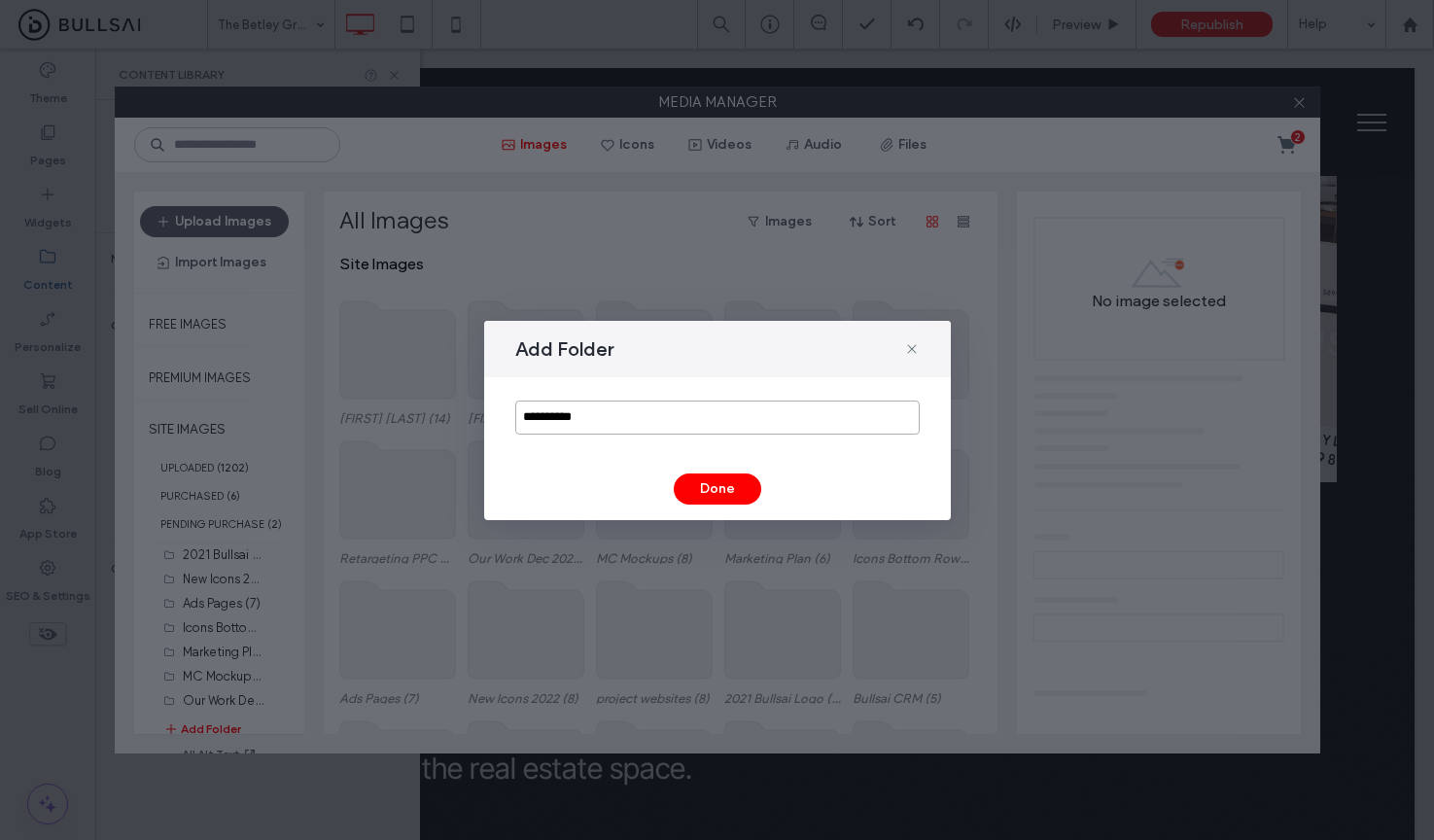 click on "**********" at bounding box center [717, 417] 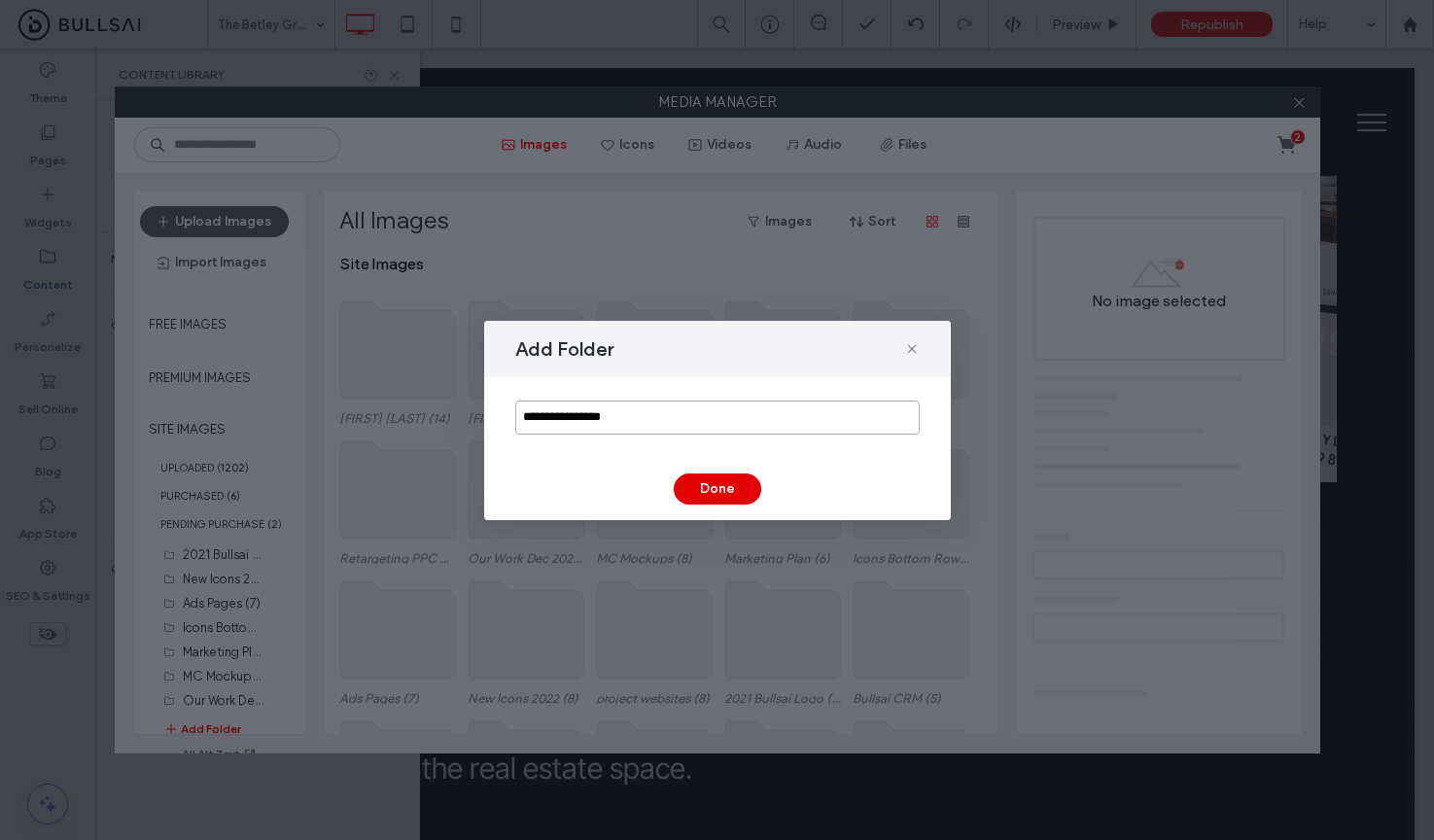 type on "**********" 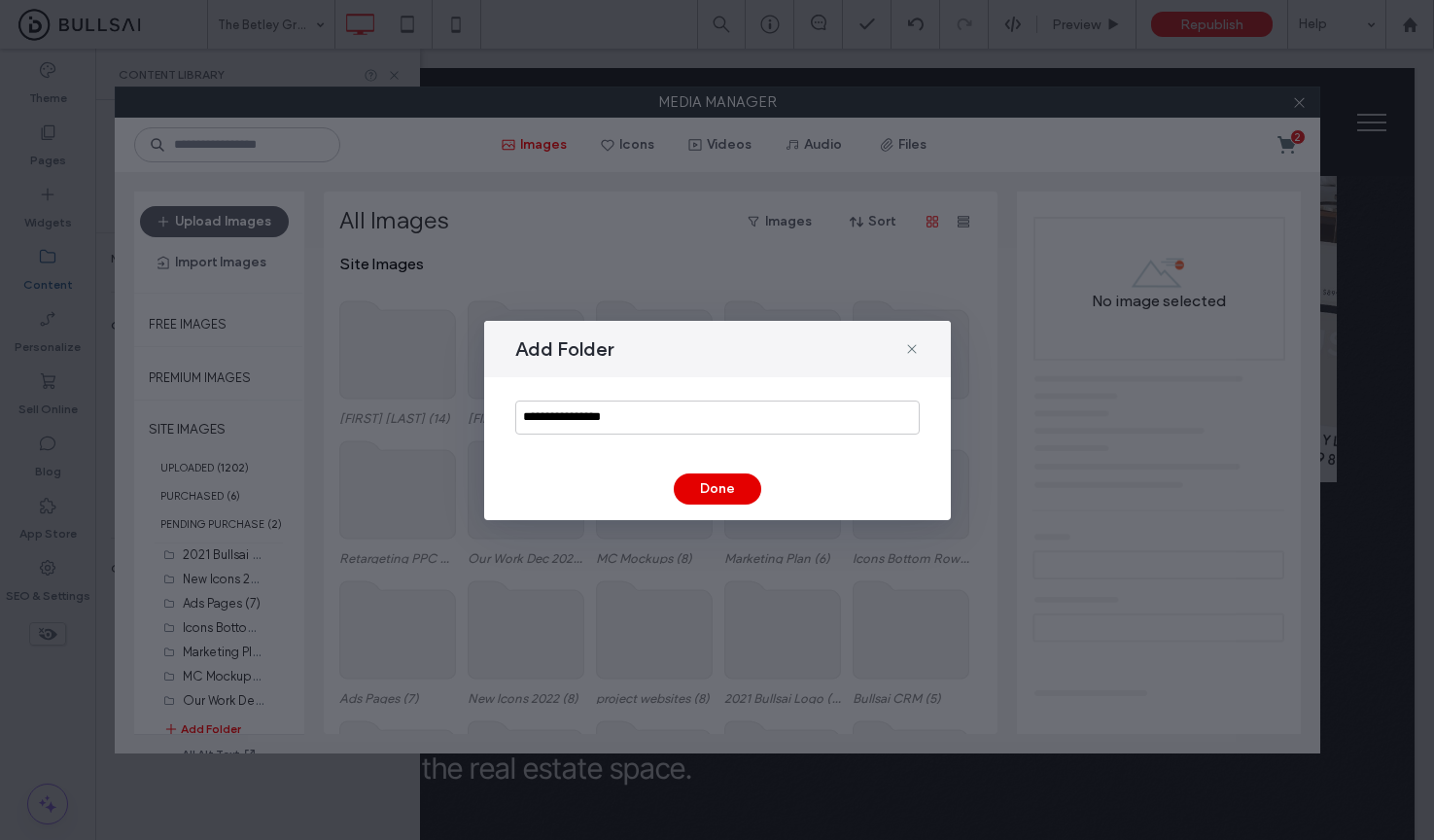 click on "Done" at bounding box center (717, 489) 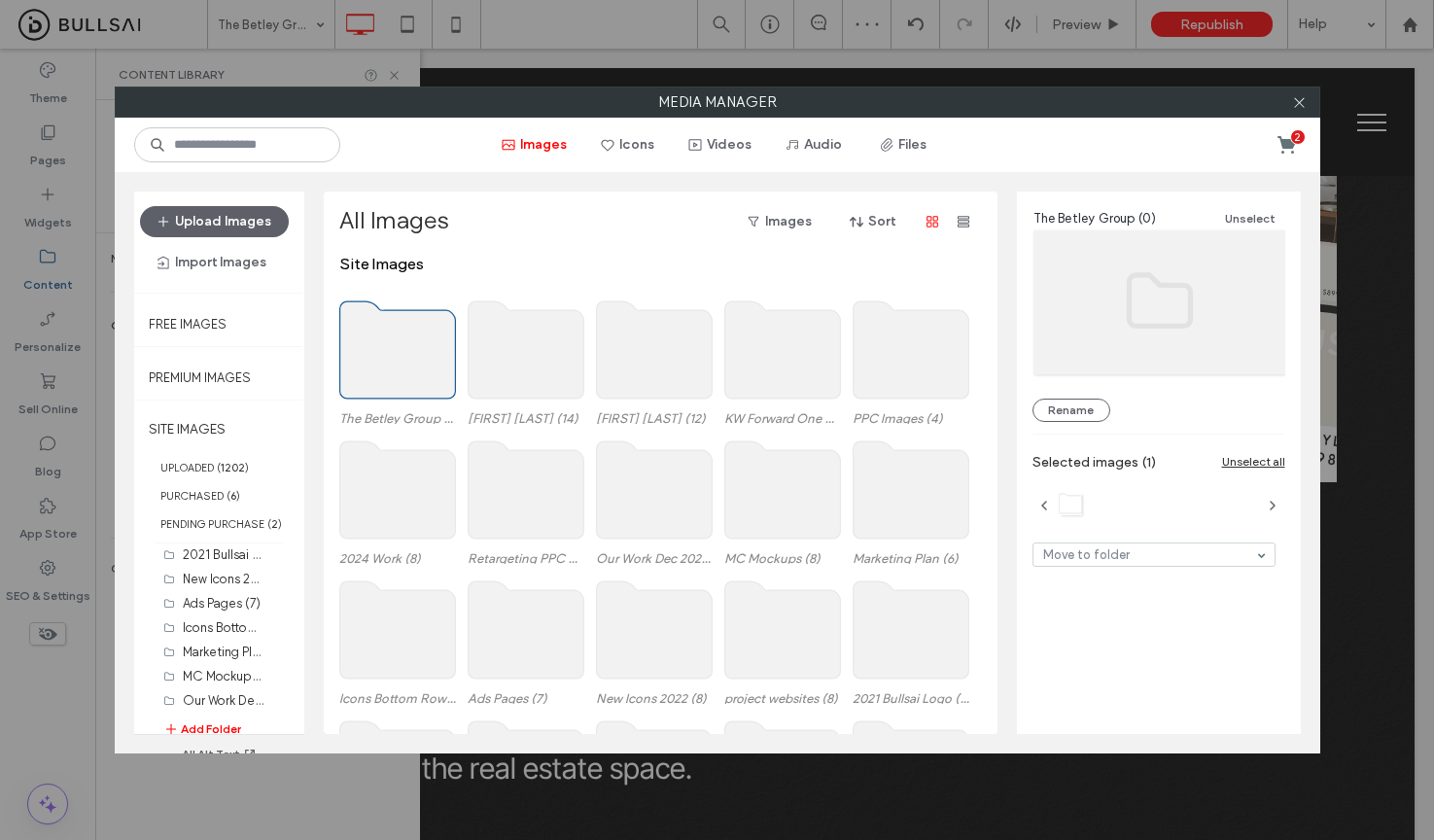 click 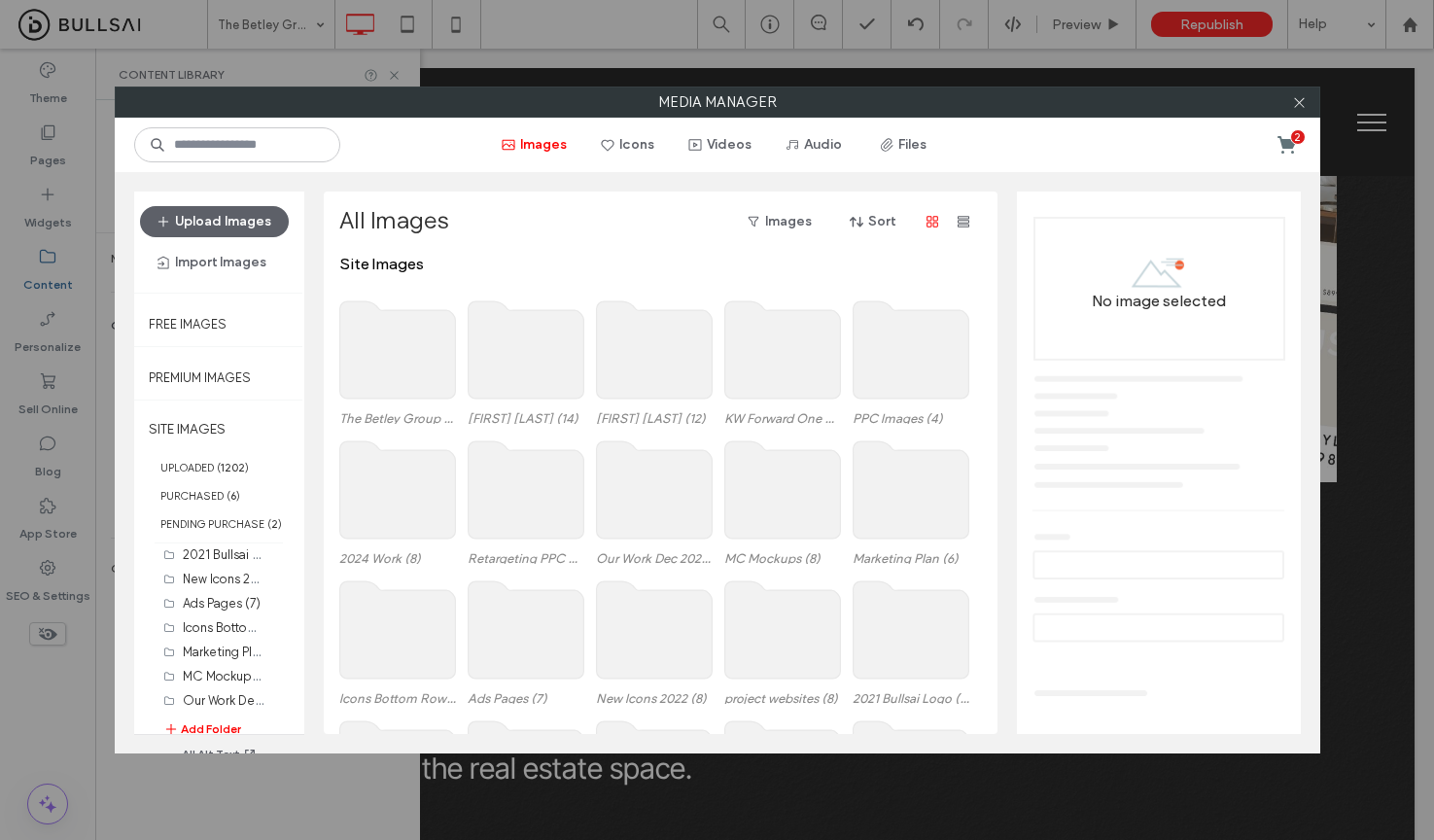 click 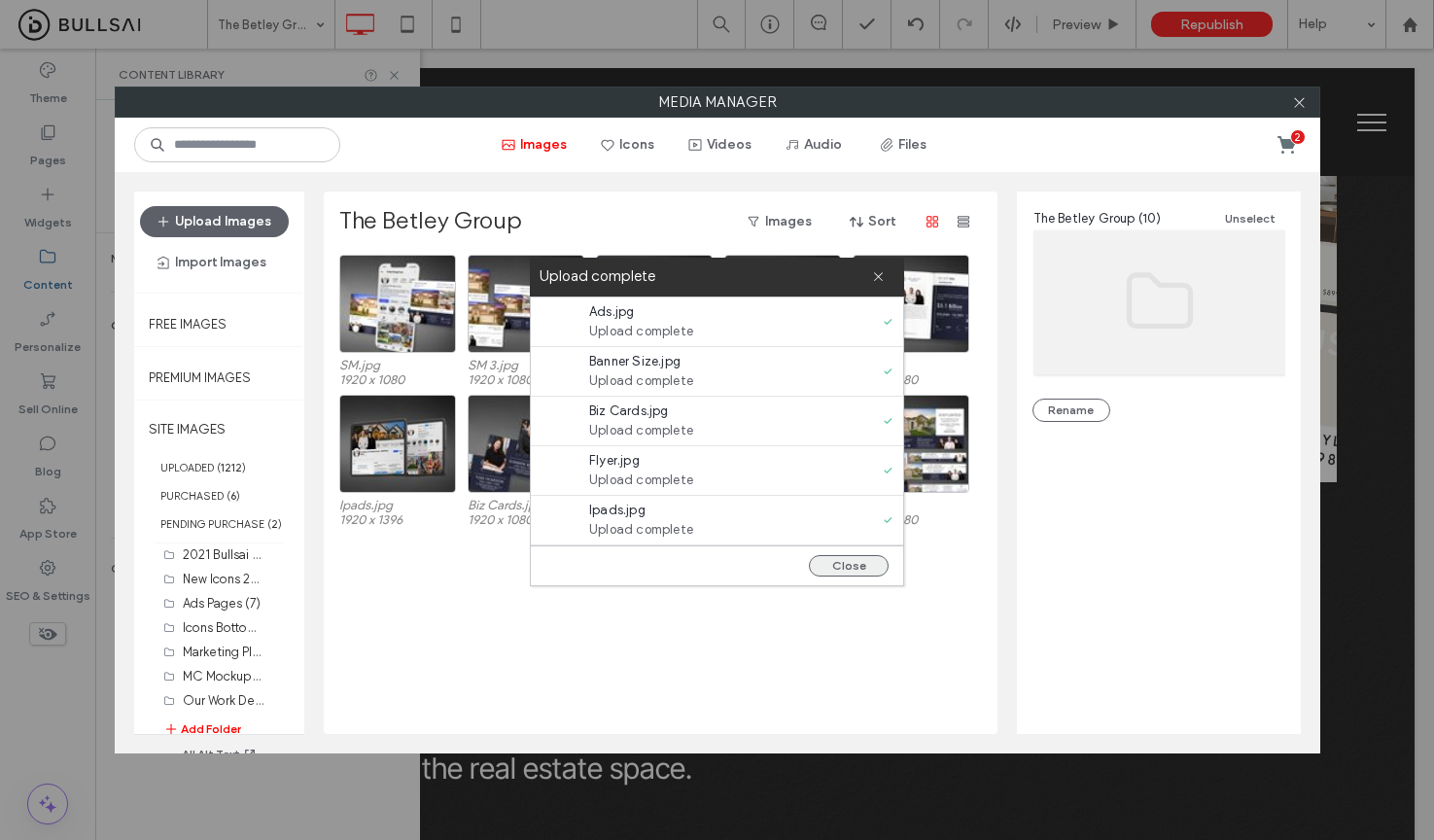 click on "Close" at bounding box center [849, 566] 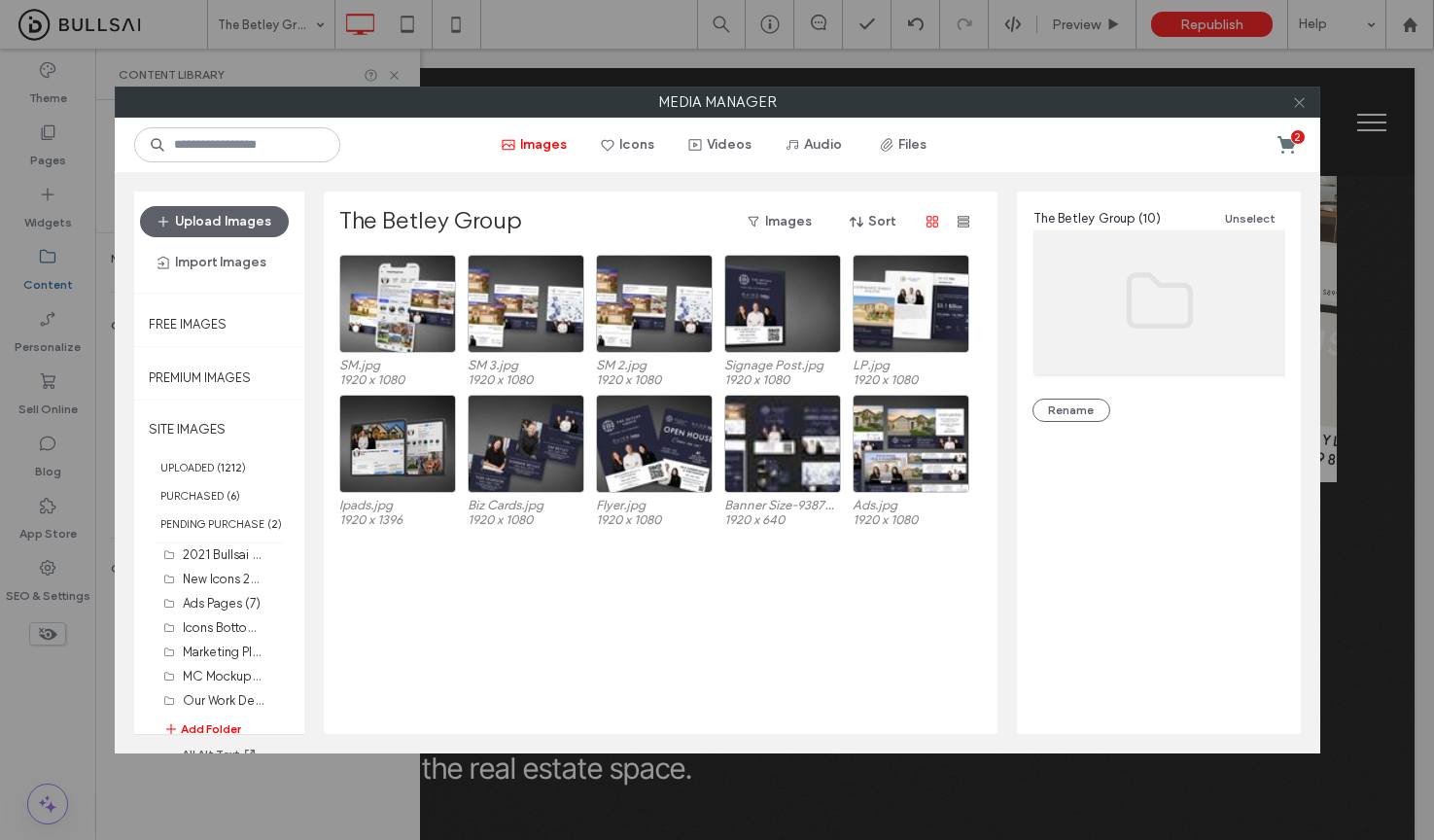 click 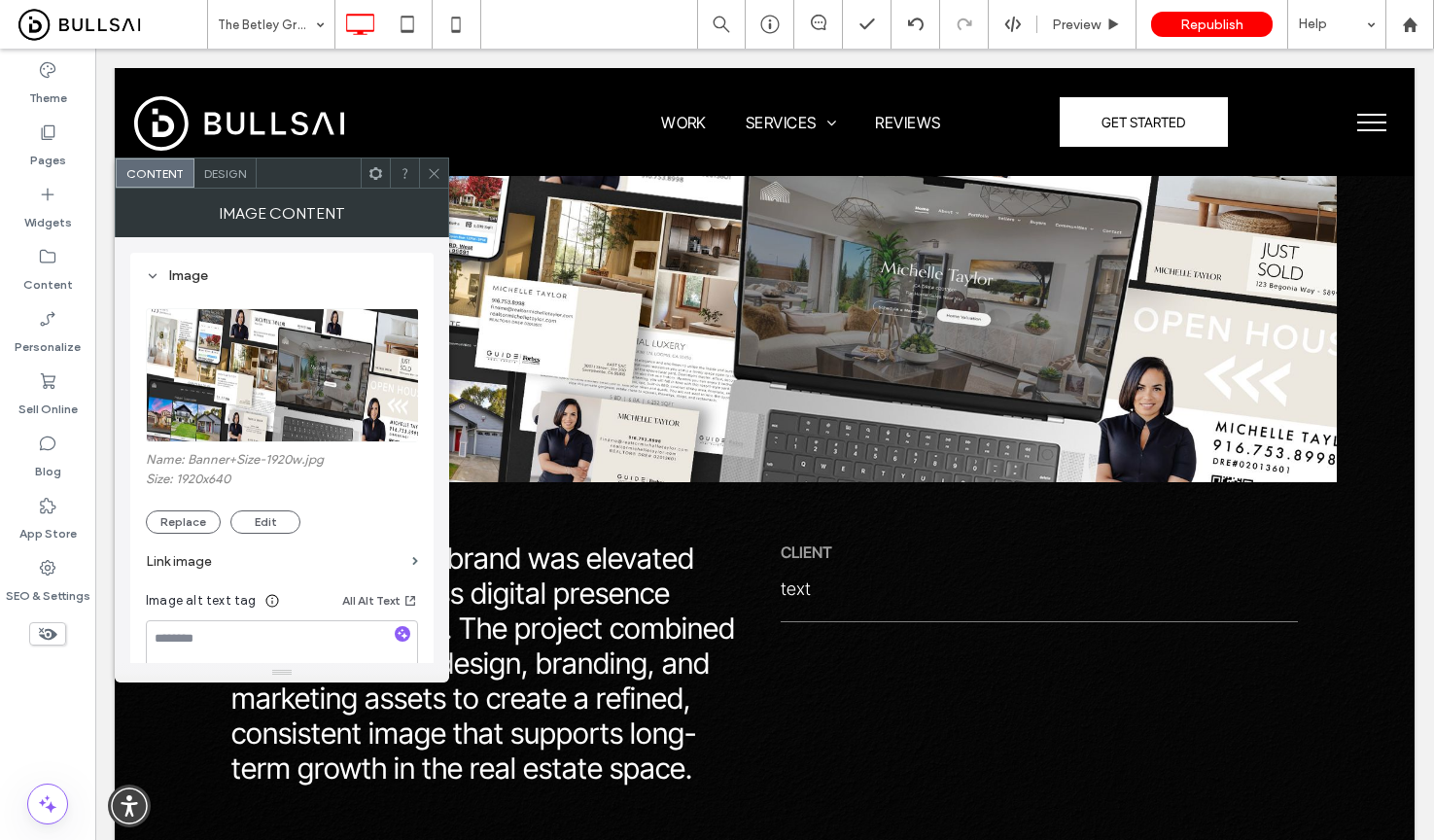 click at bounding box center (282, 375) 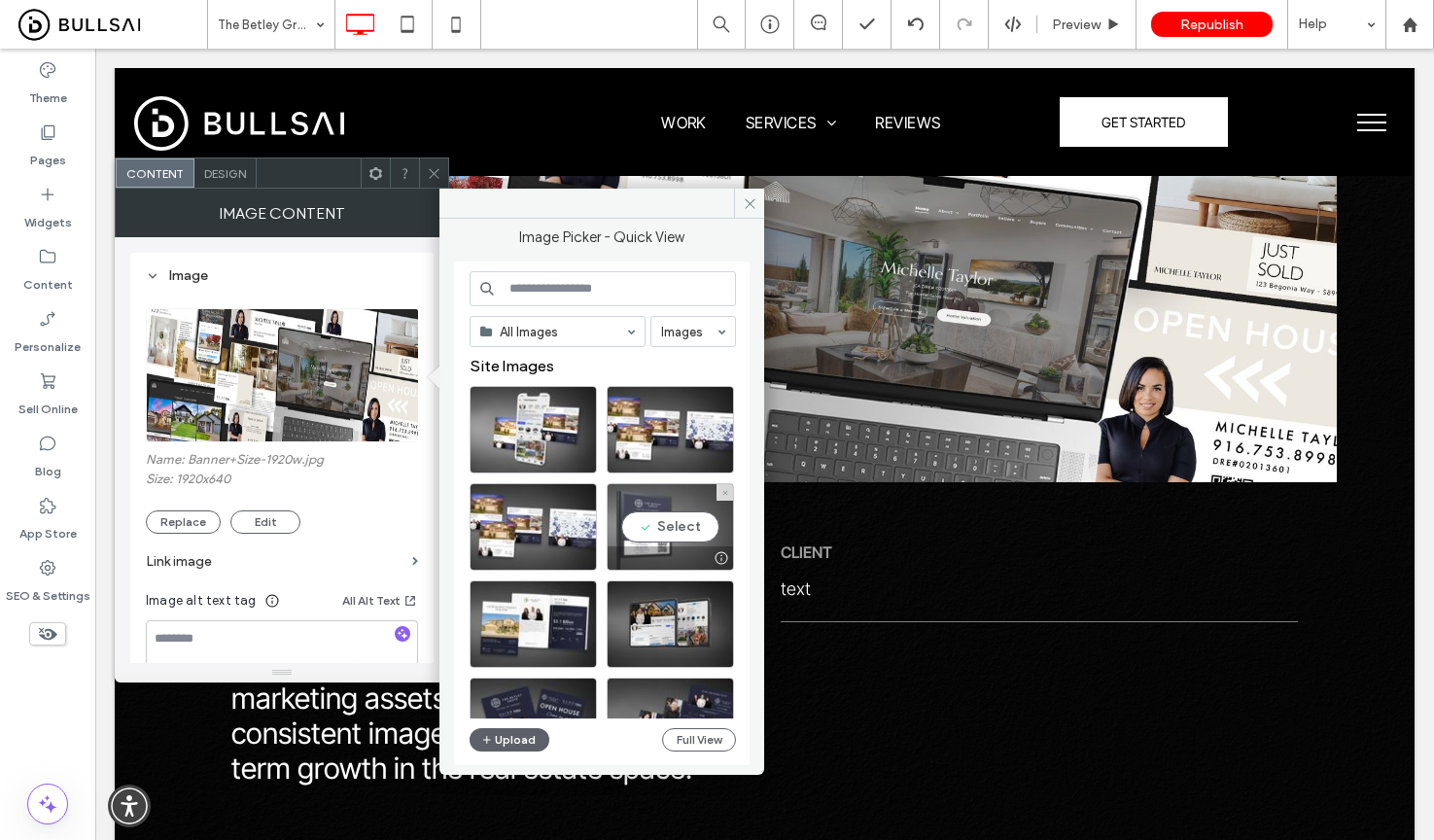 scroll, scrollTop: 171, scrollLeft: 0, axis: vertical 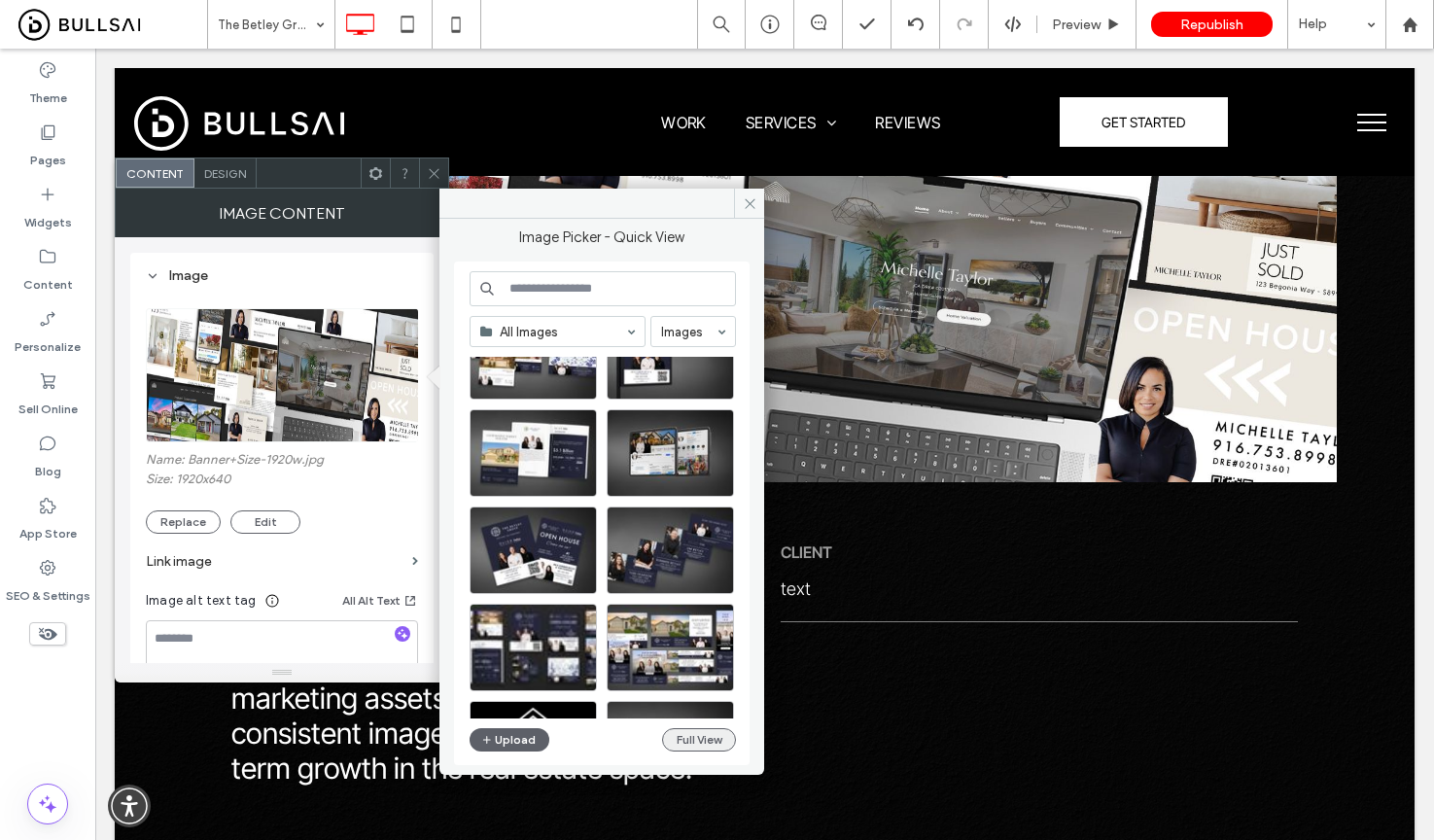 click on "Full View" at bounding box center (699, 740) 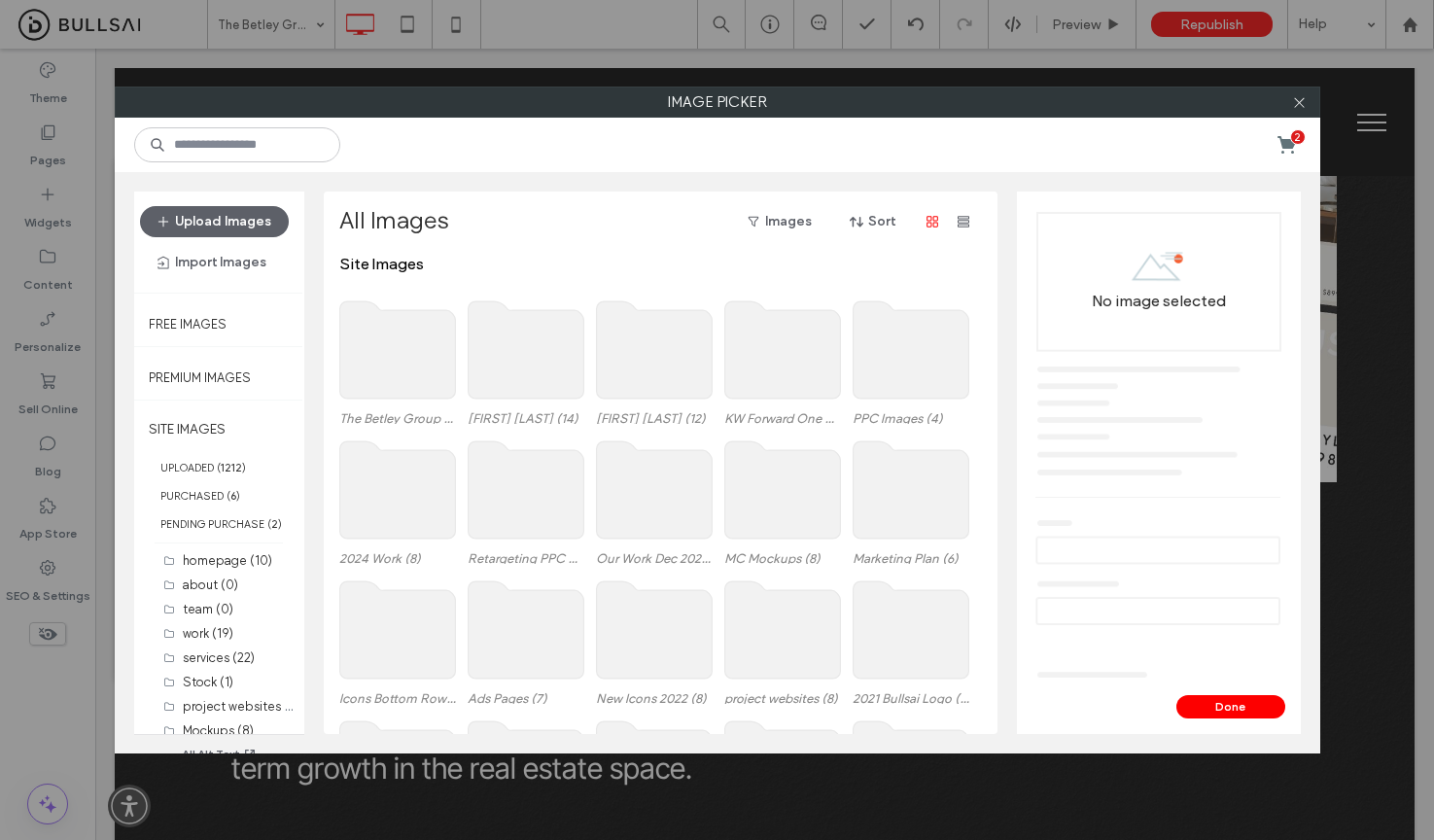 click 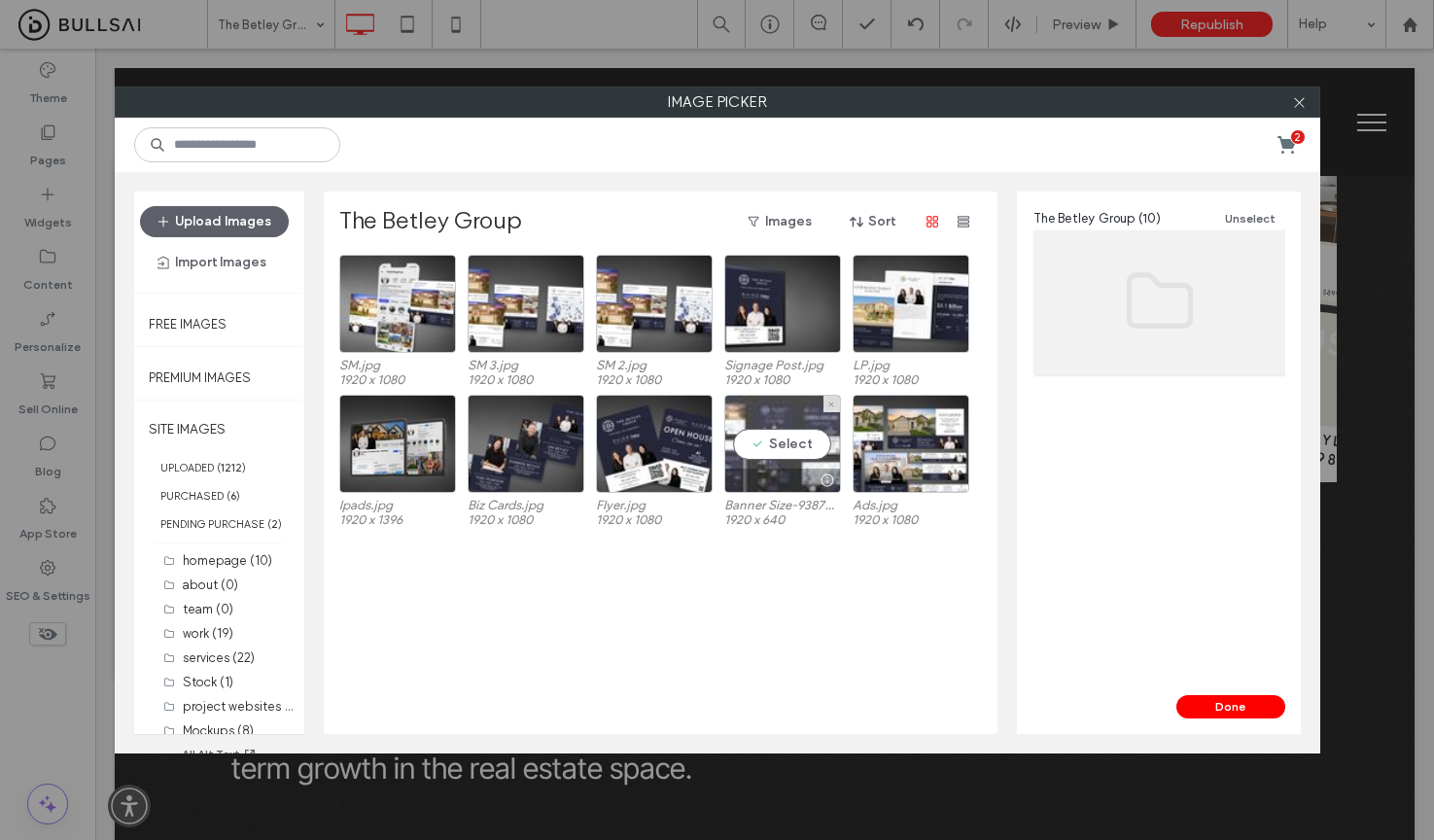 click on "Select" at bounding box center (783, 443) 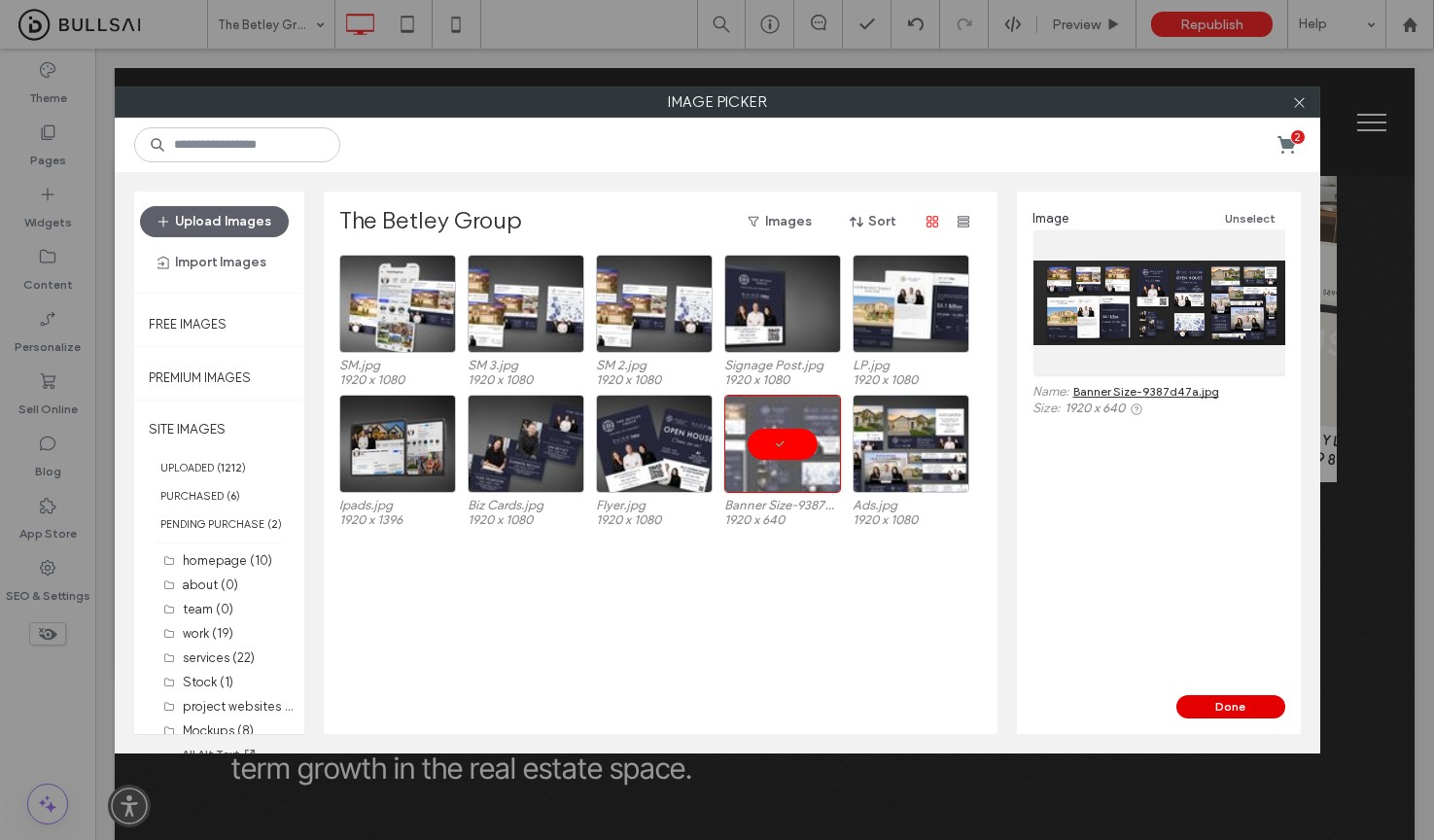 click on "Done" at bounding box center [1231, 707] 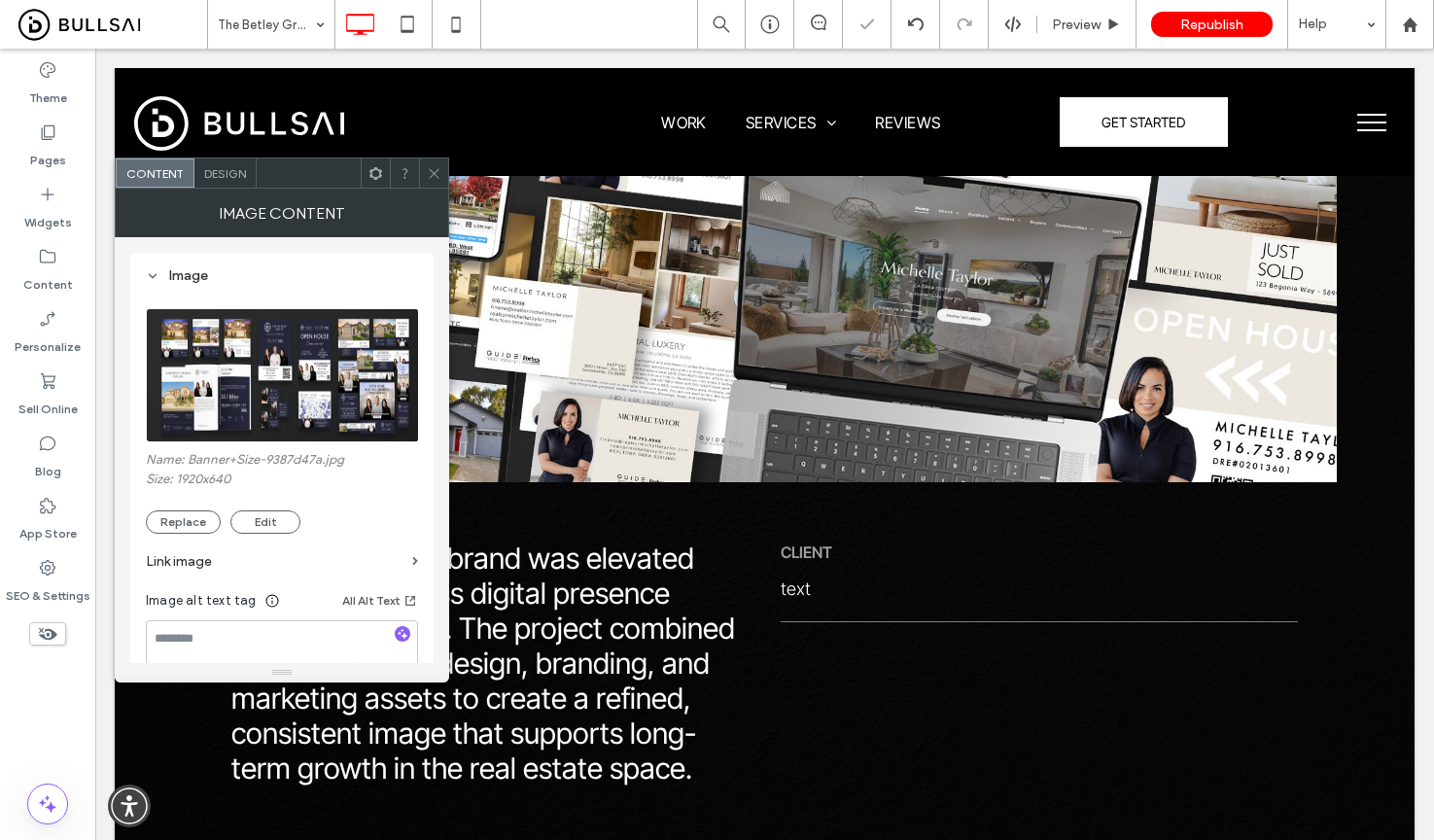 click at bounding box center [434, 173] 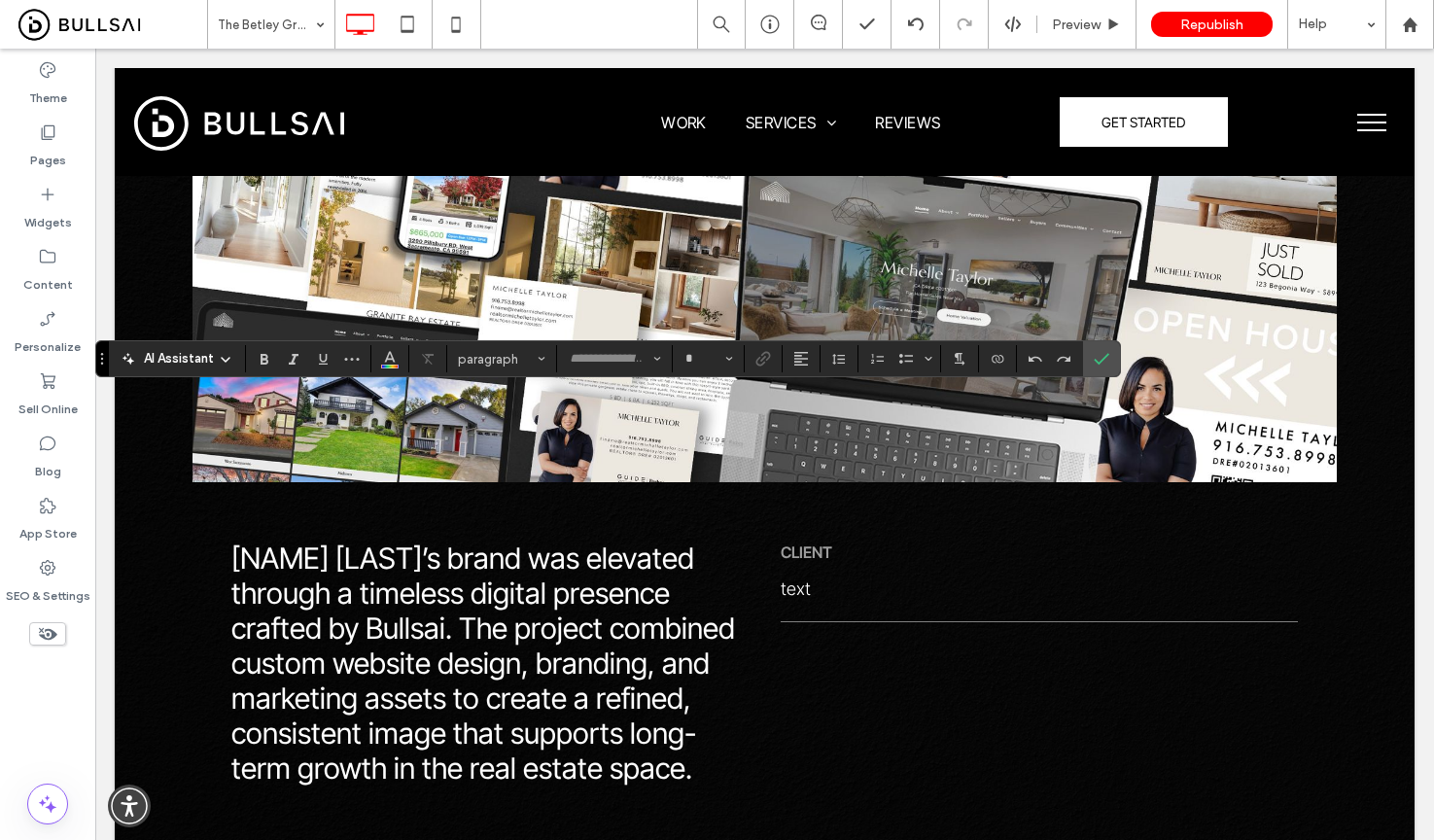 type on "**********" 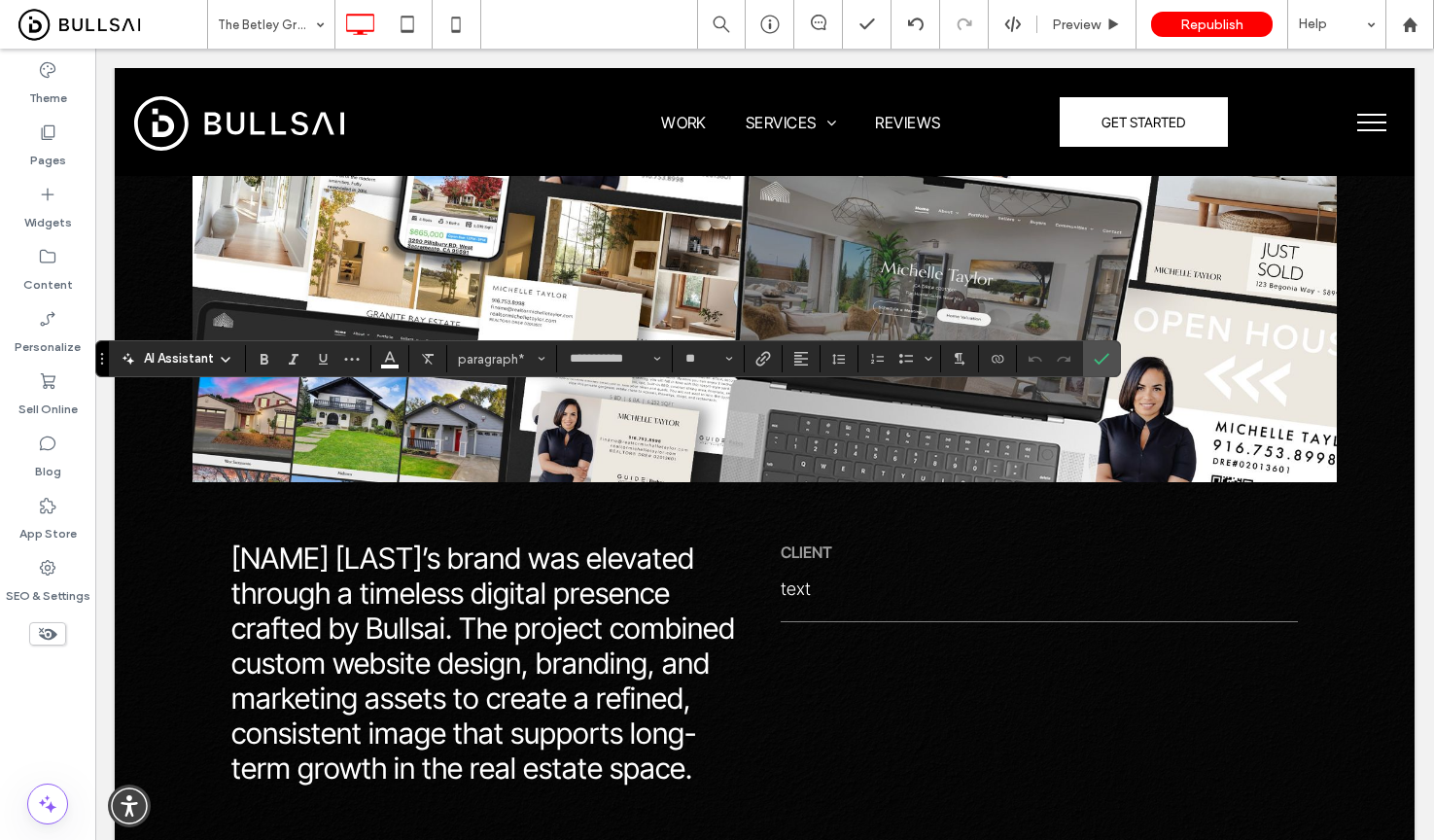 type on "*****" 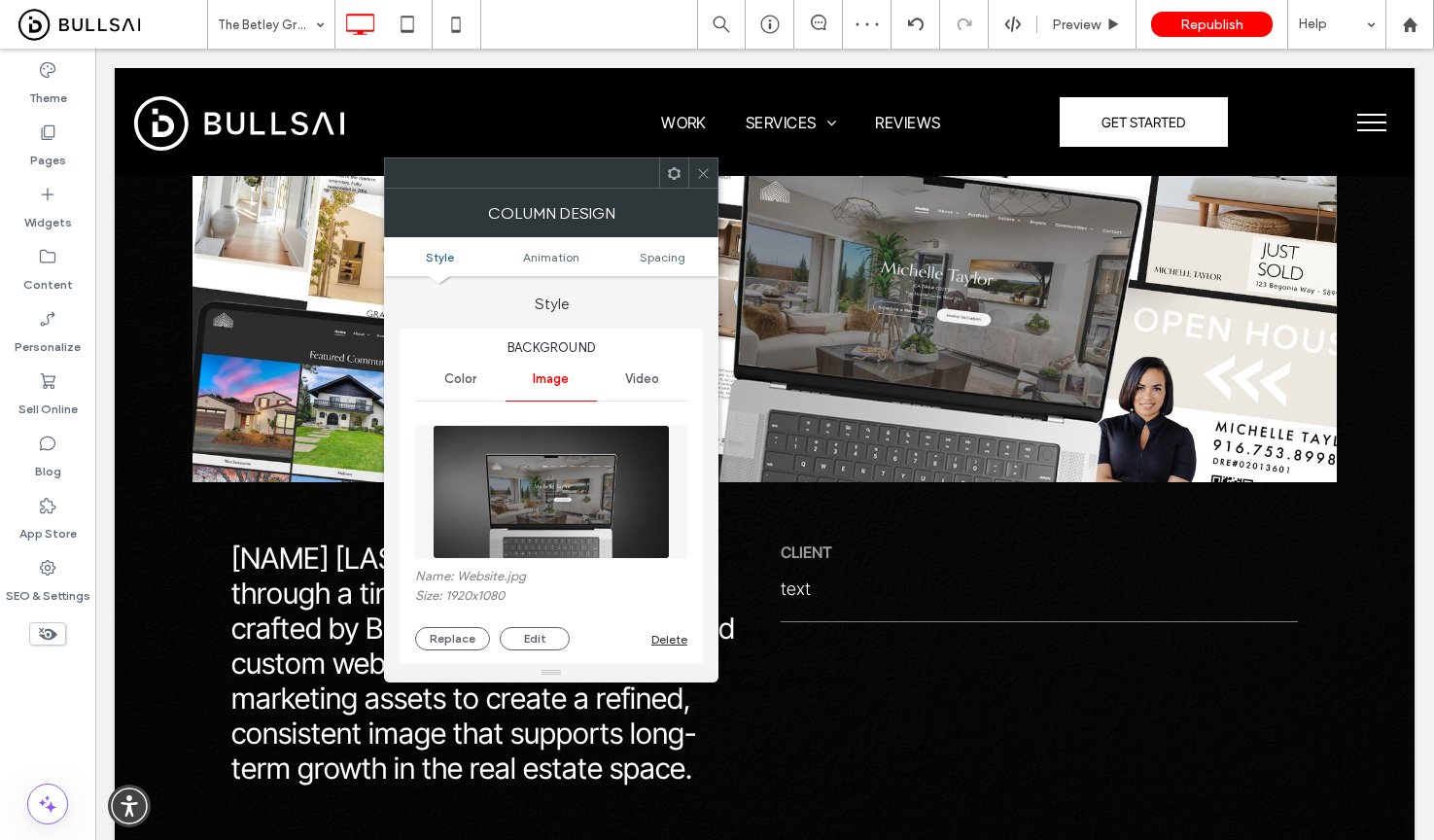click at bounding box center (551, 492) 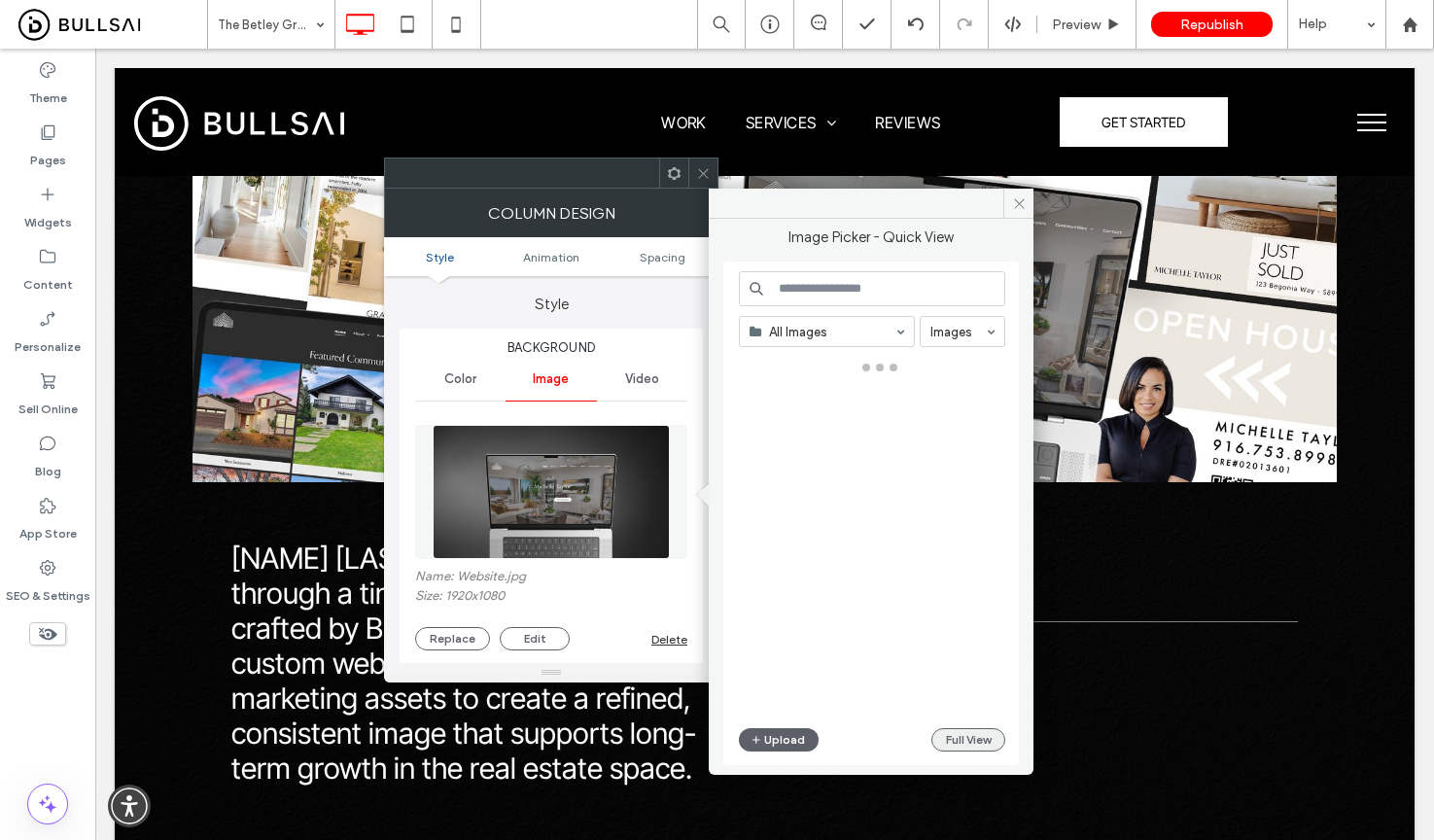 click on "Full View" at bounding box center [968, 740] 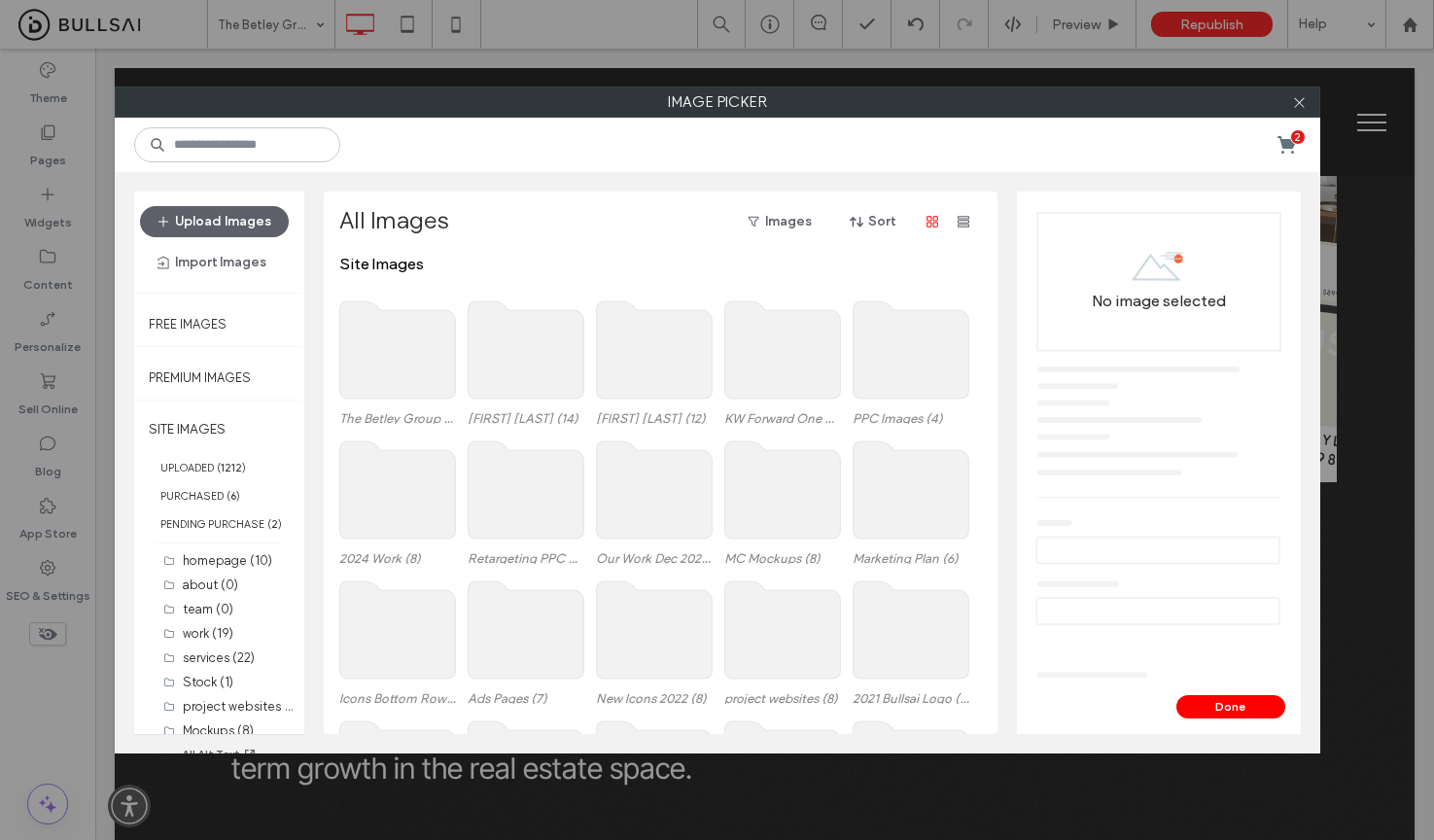 click 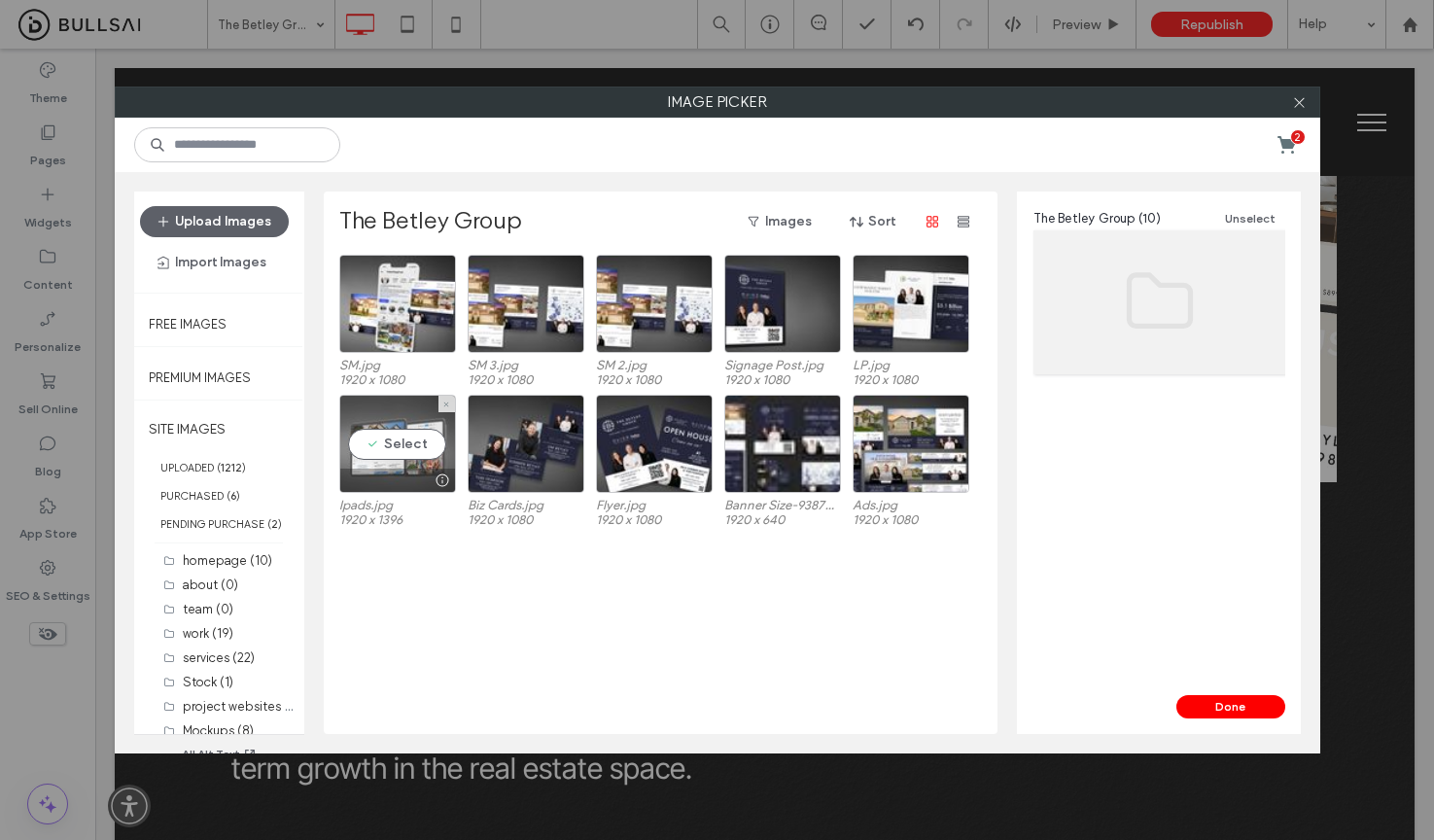 click at bounding box center [398, 480] 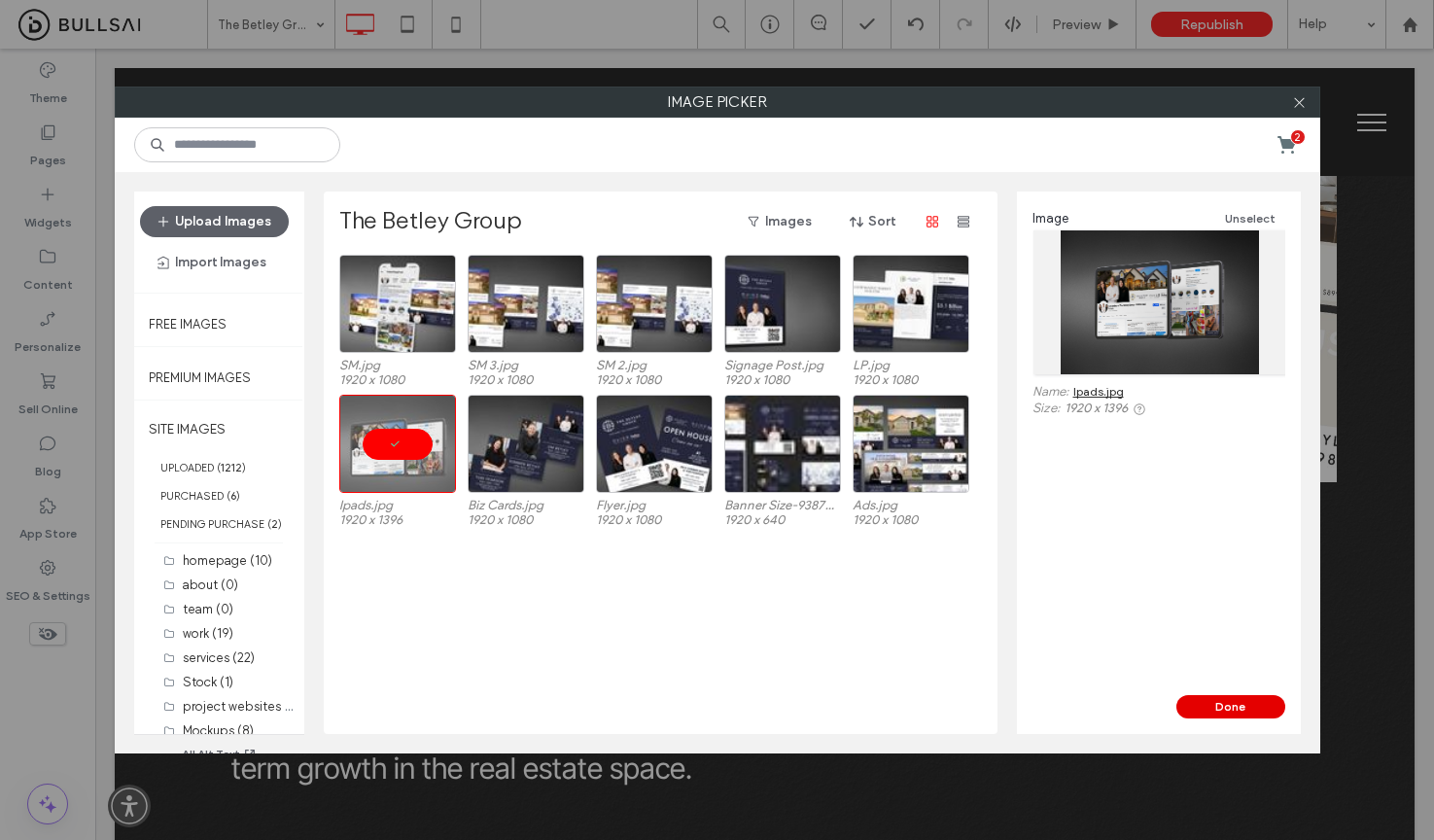click on "Done" at bounding box center (1231, 707) 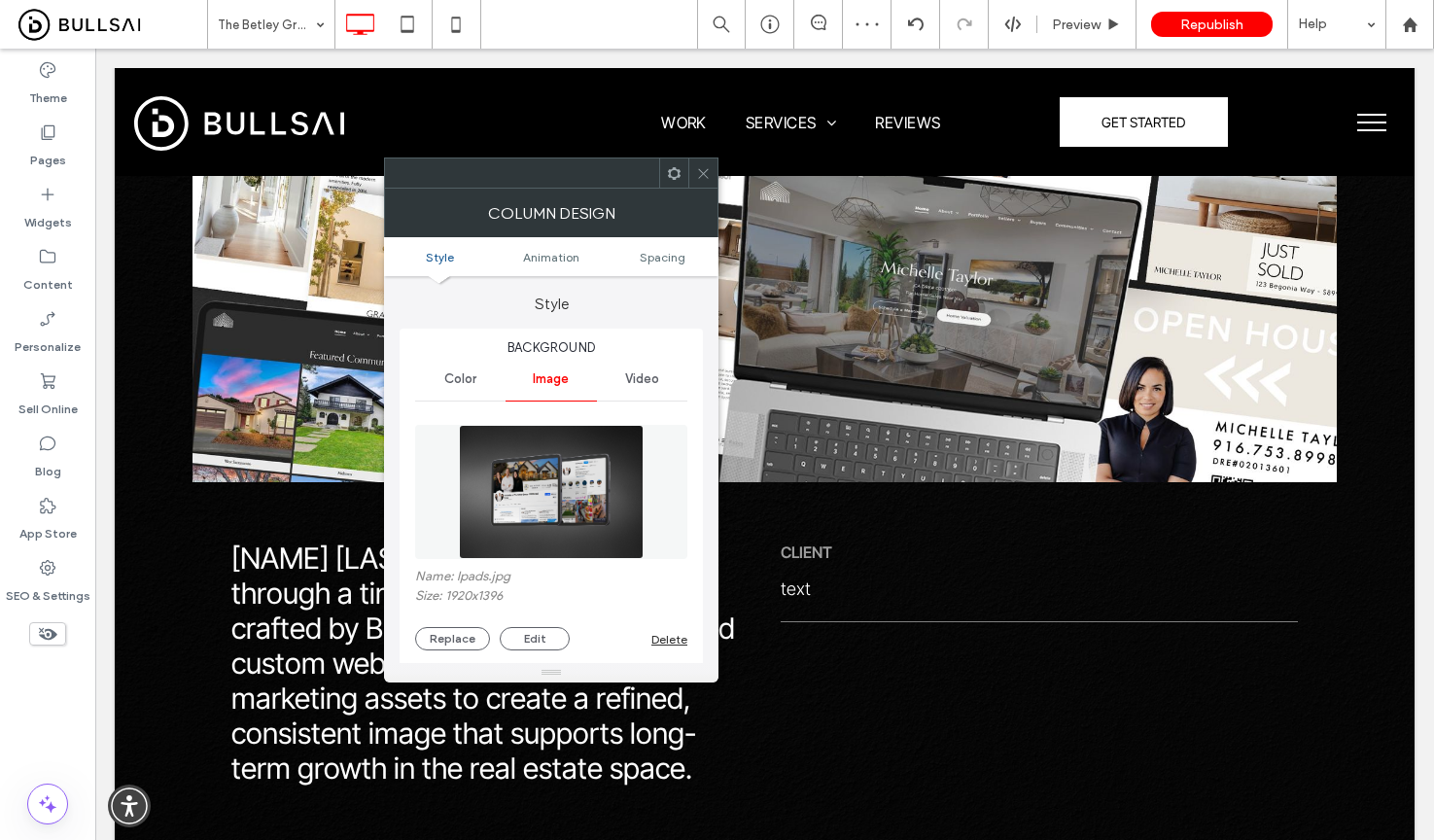 click at bounding box center (550, 492) 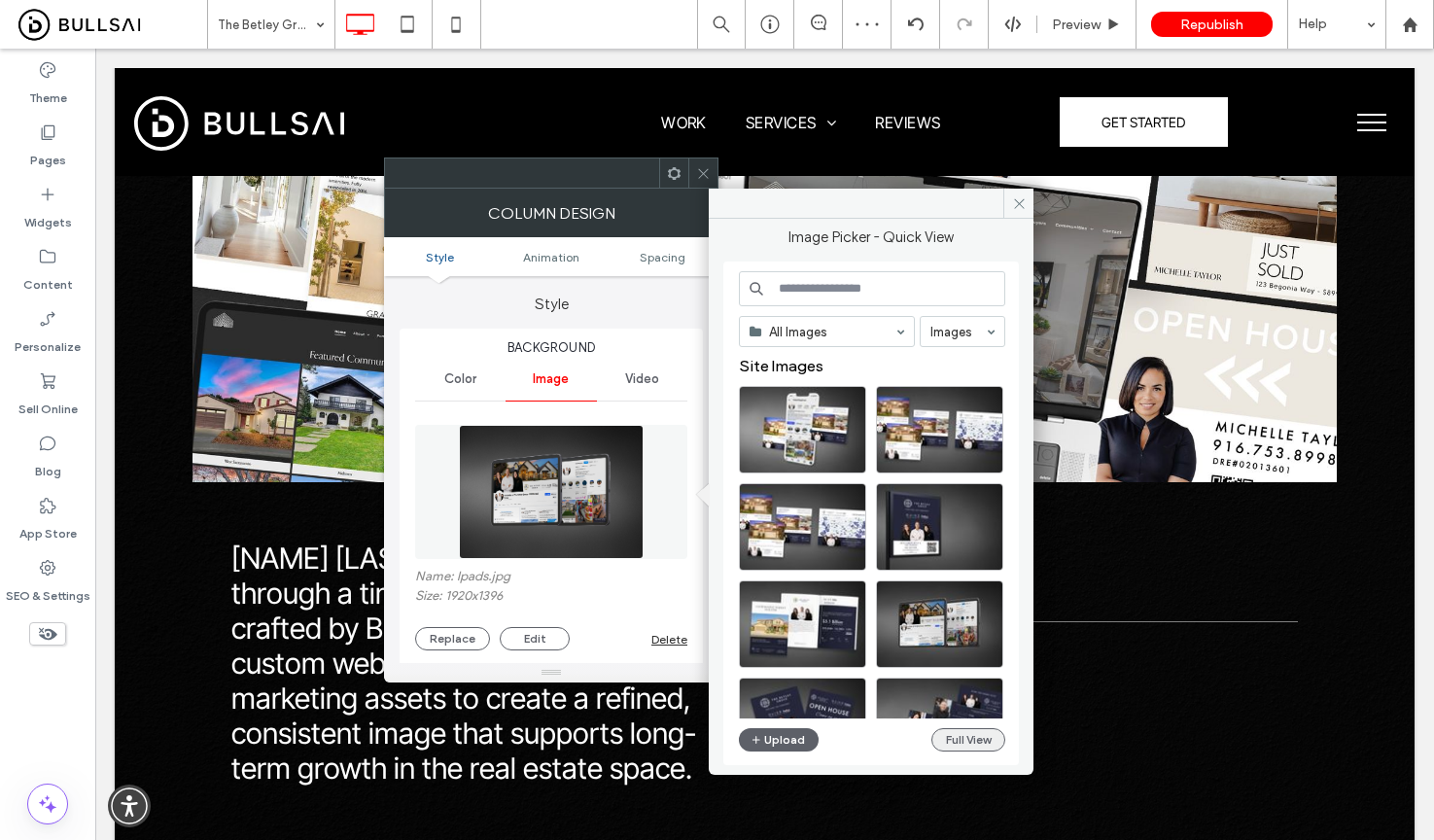 click on "Full View" at bounding box center [968, 740] 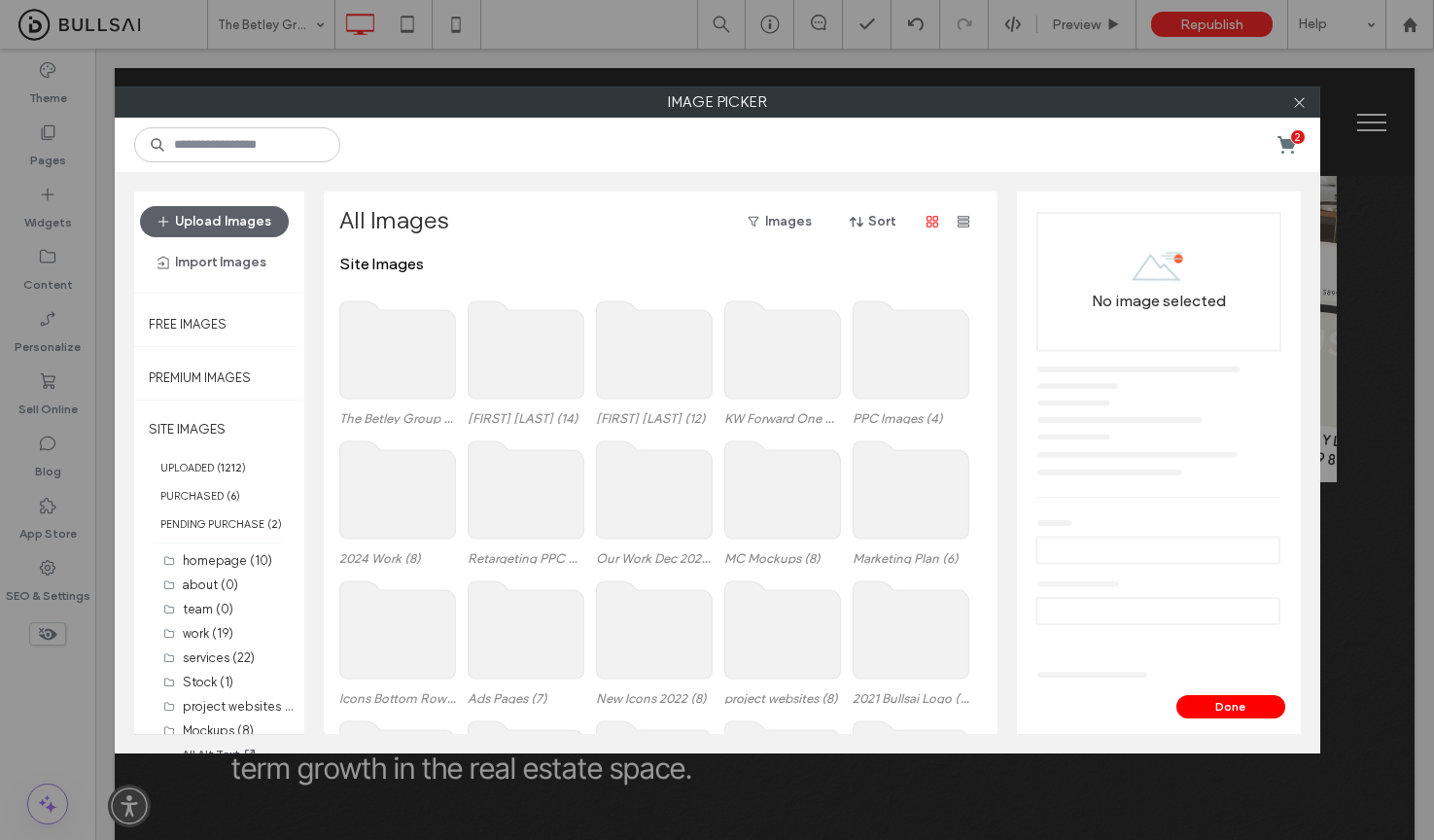 click 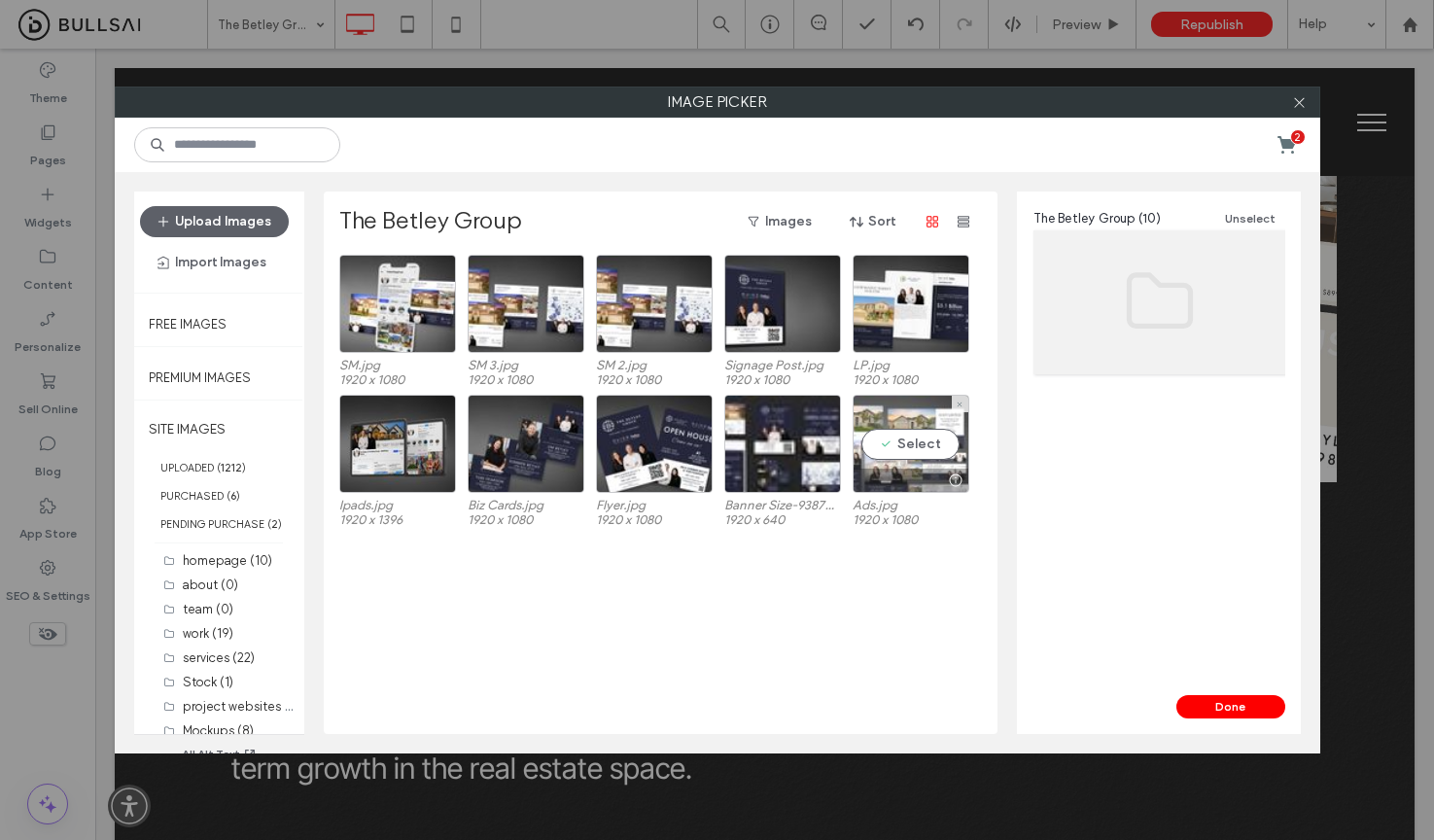 click on "Select" at bounding box center [911, 443] 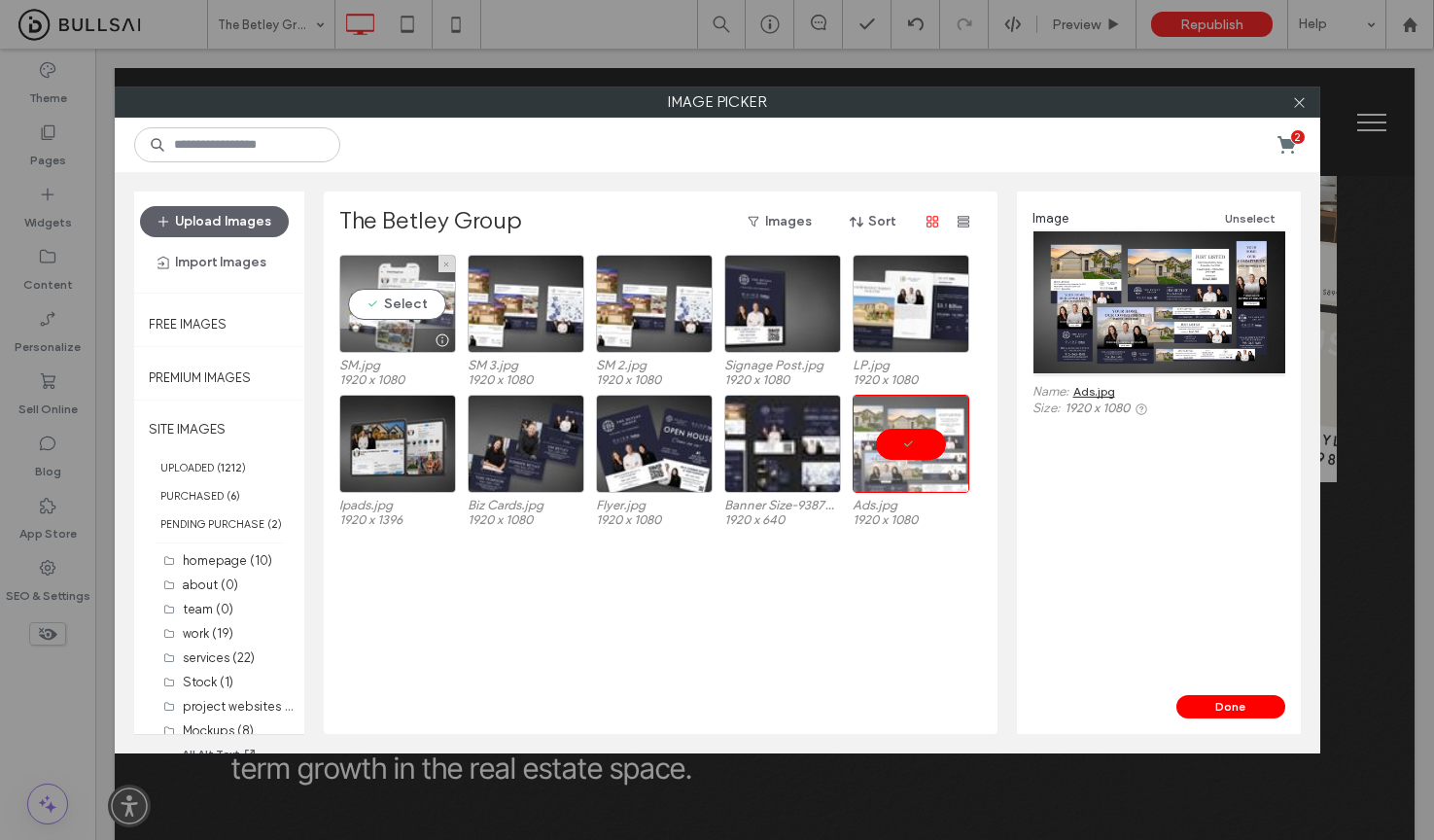 click on "Select" at bounding box center (398, 303) 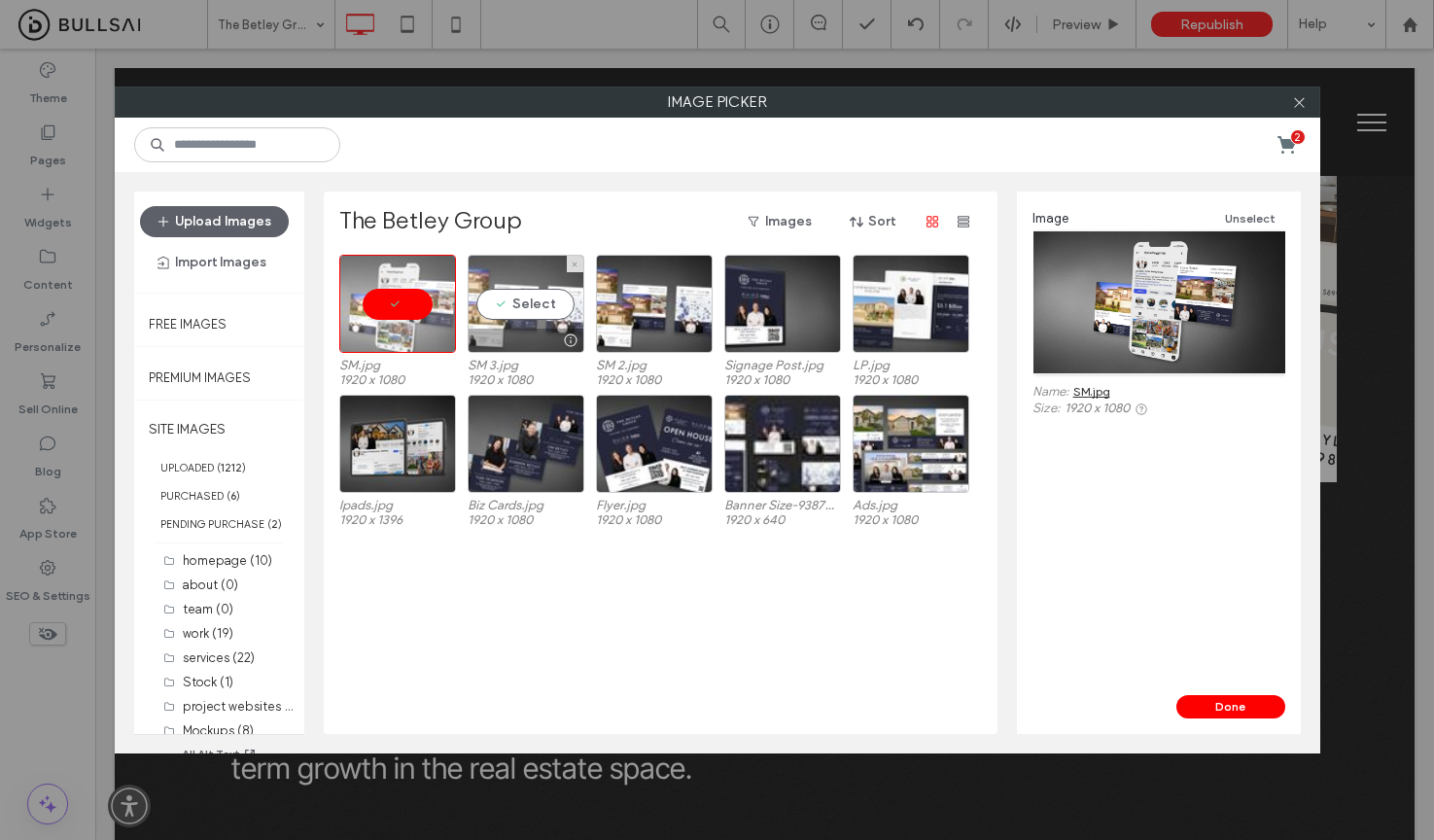 click on "Select" at bounding box center [526, 303] 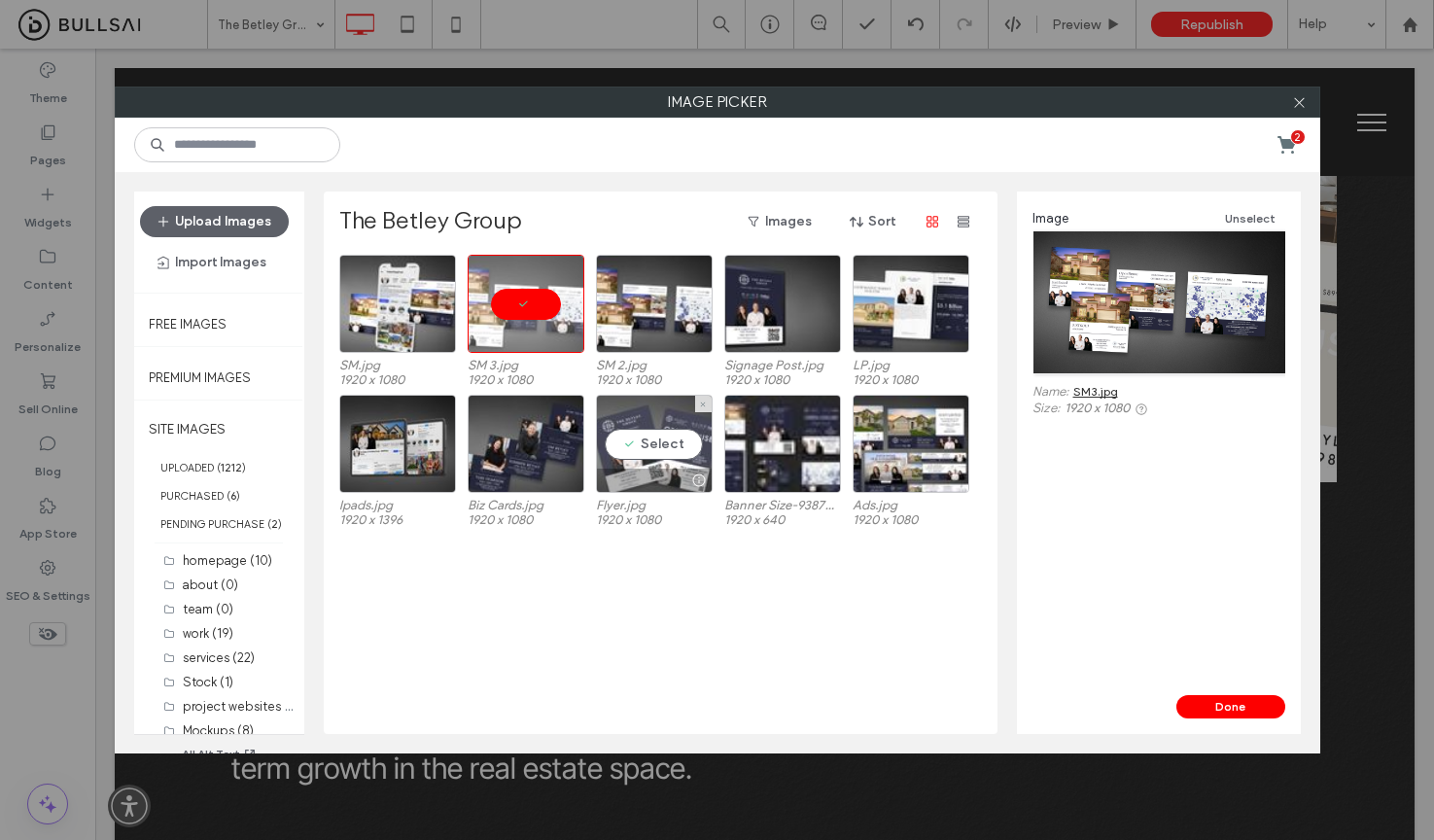 click on "Select" at bounding box center [654, 443] 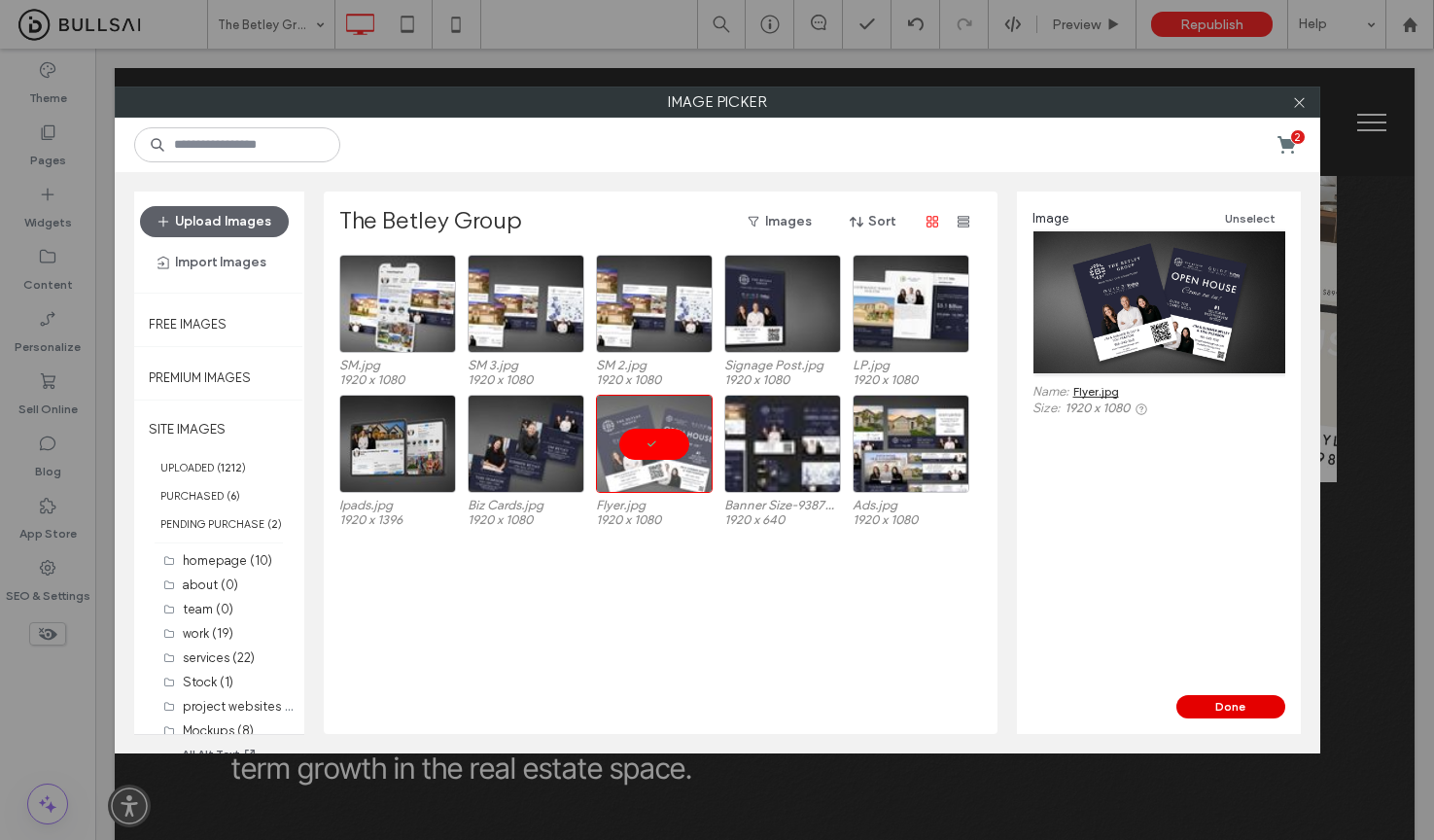 click on "Done" at bounding box center (1231, 707) 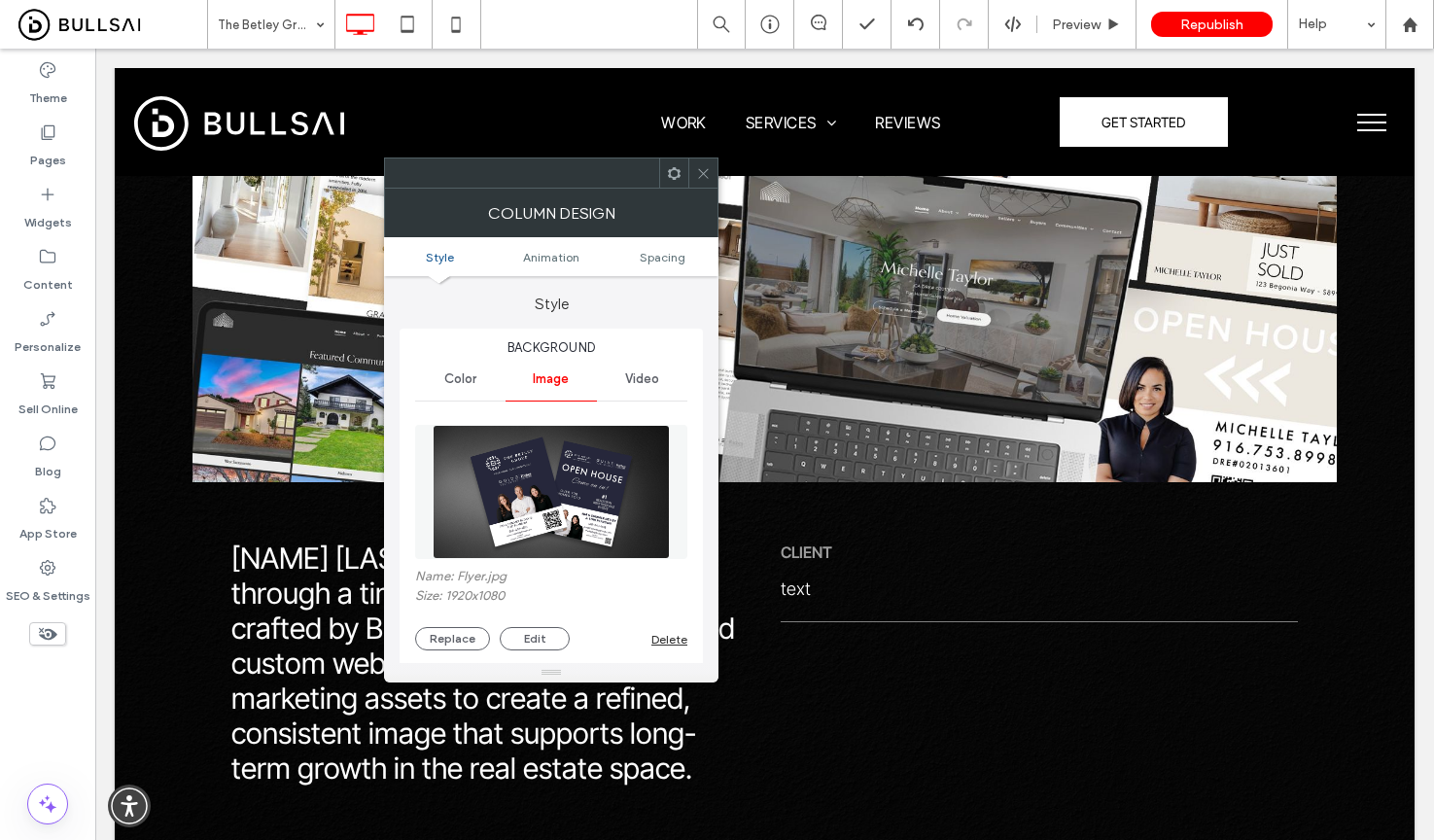 drag, startPoint x: 707, startPoint y: 173, endPoint x: 440, endPoint y: 466, distance: 396.4064 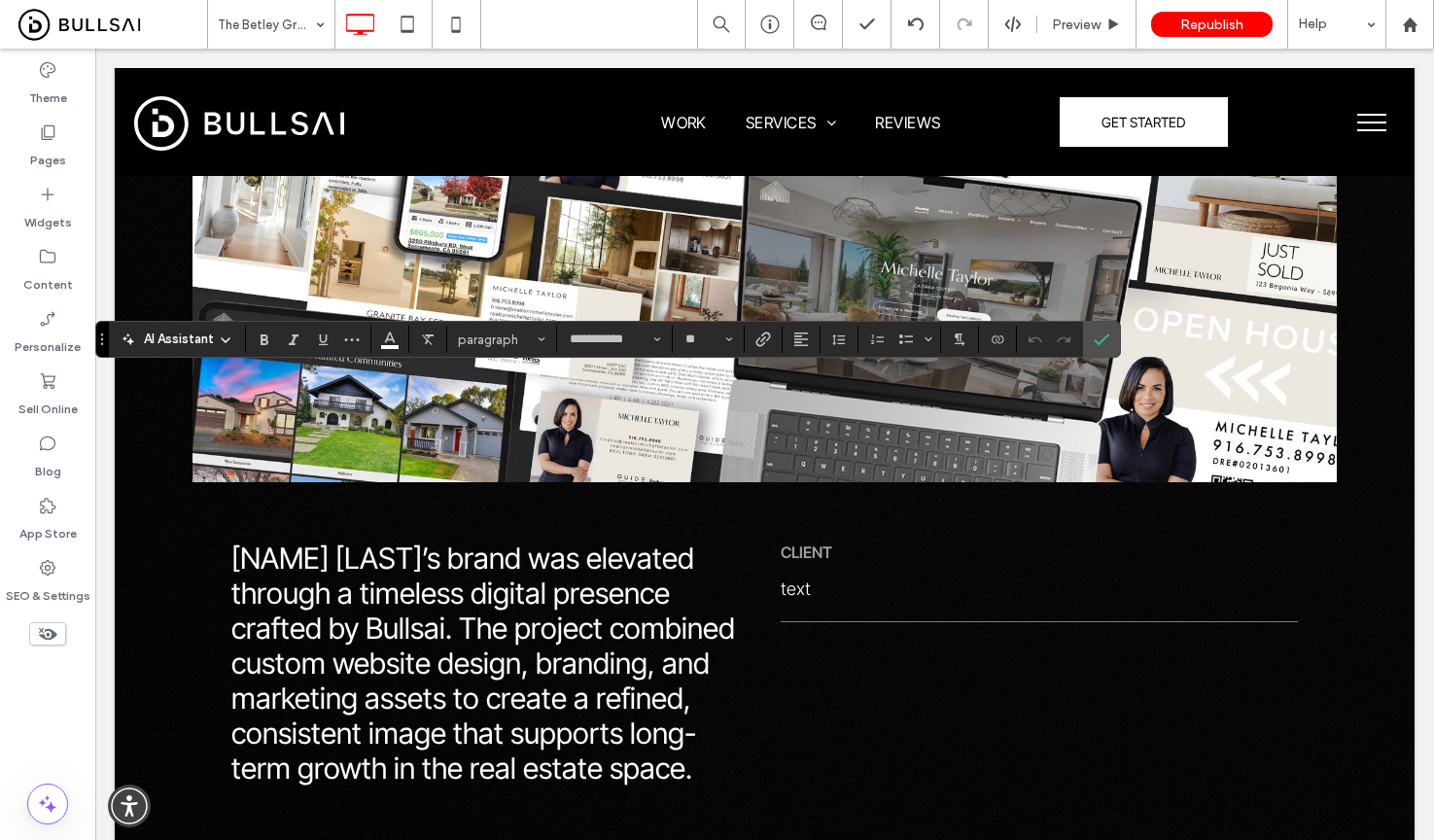 type on "**********" 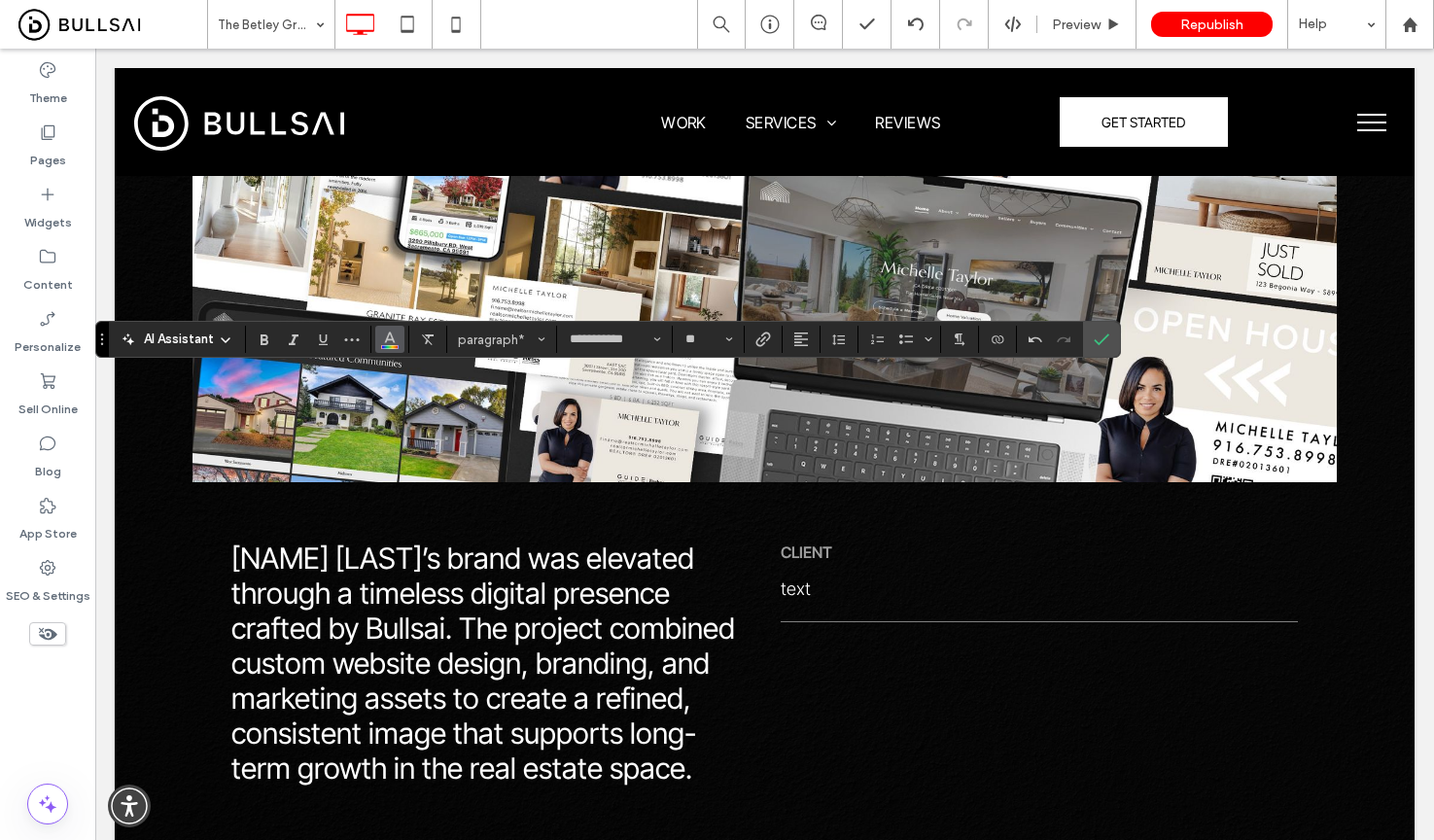 click at bounding box center [390, 337] 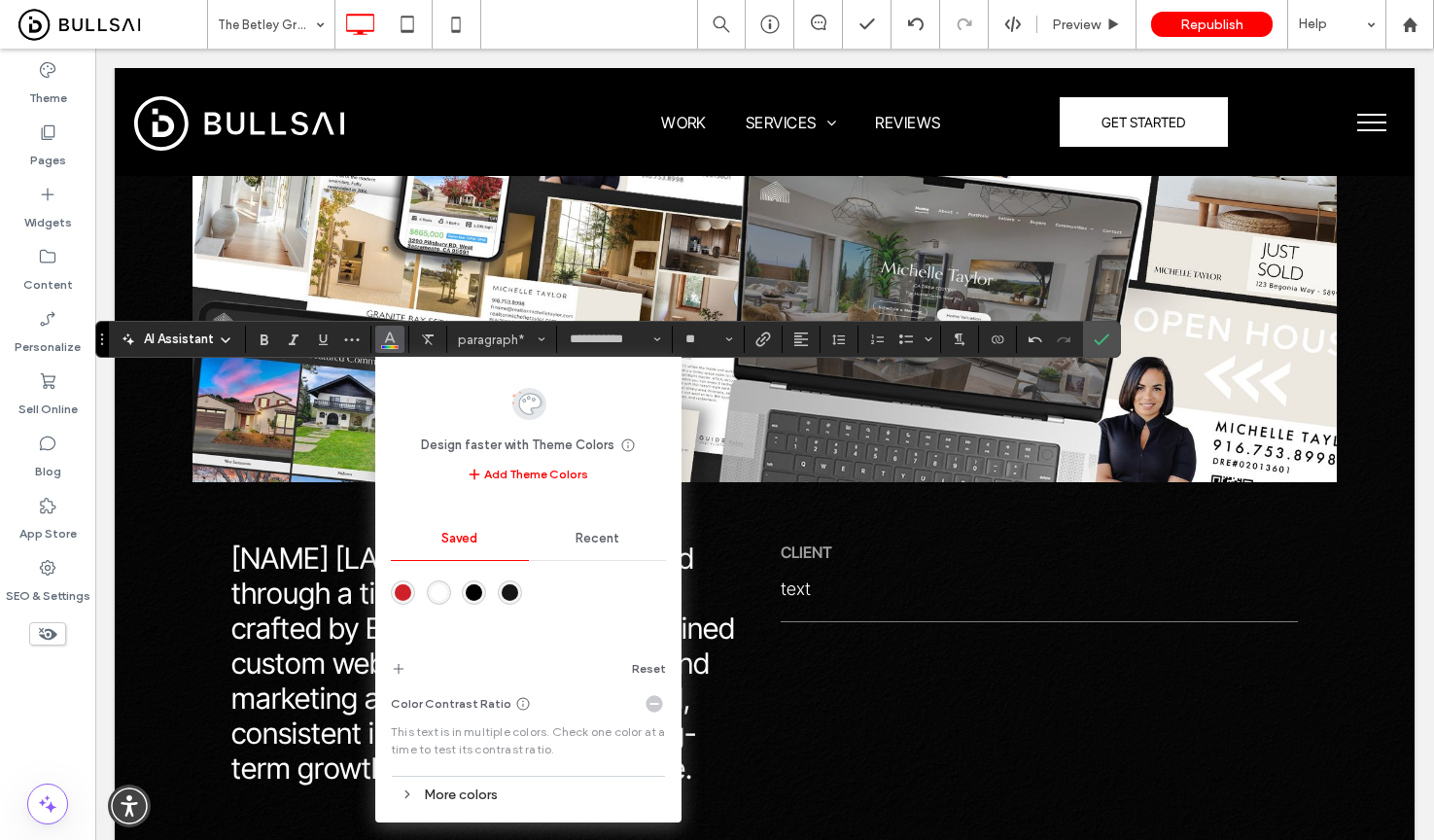 click at bounding box center [438, 592] 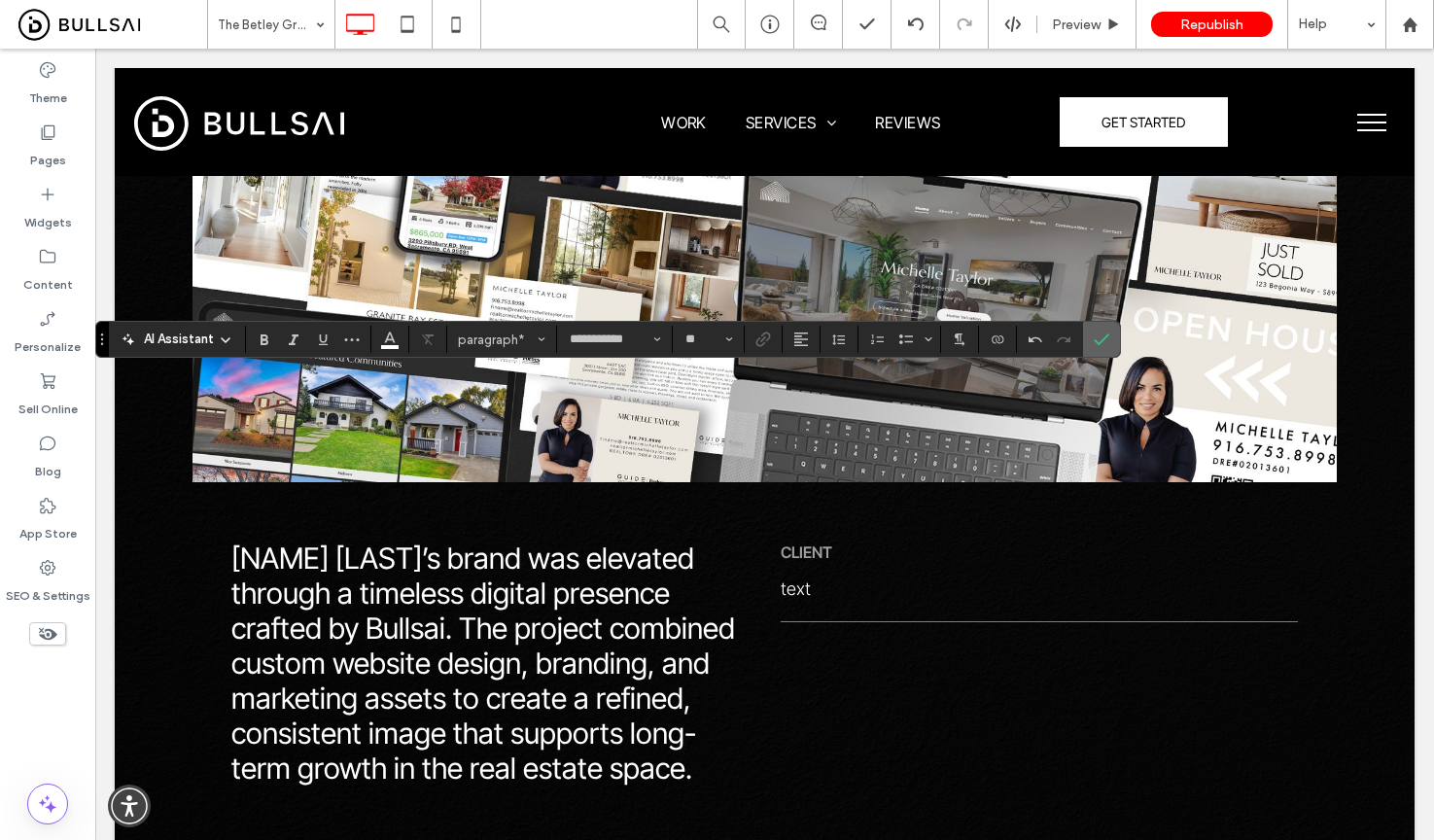 click 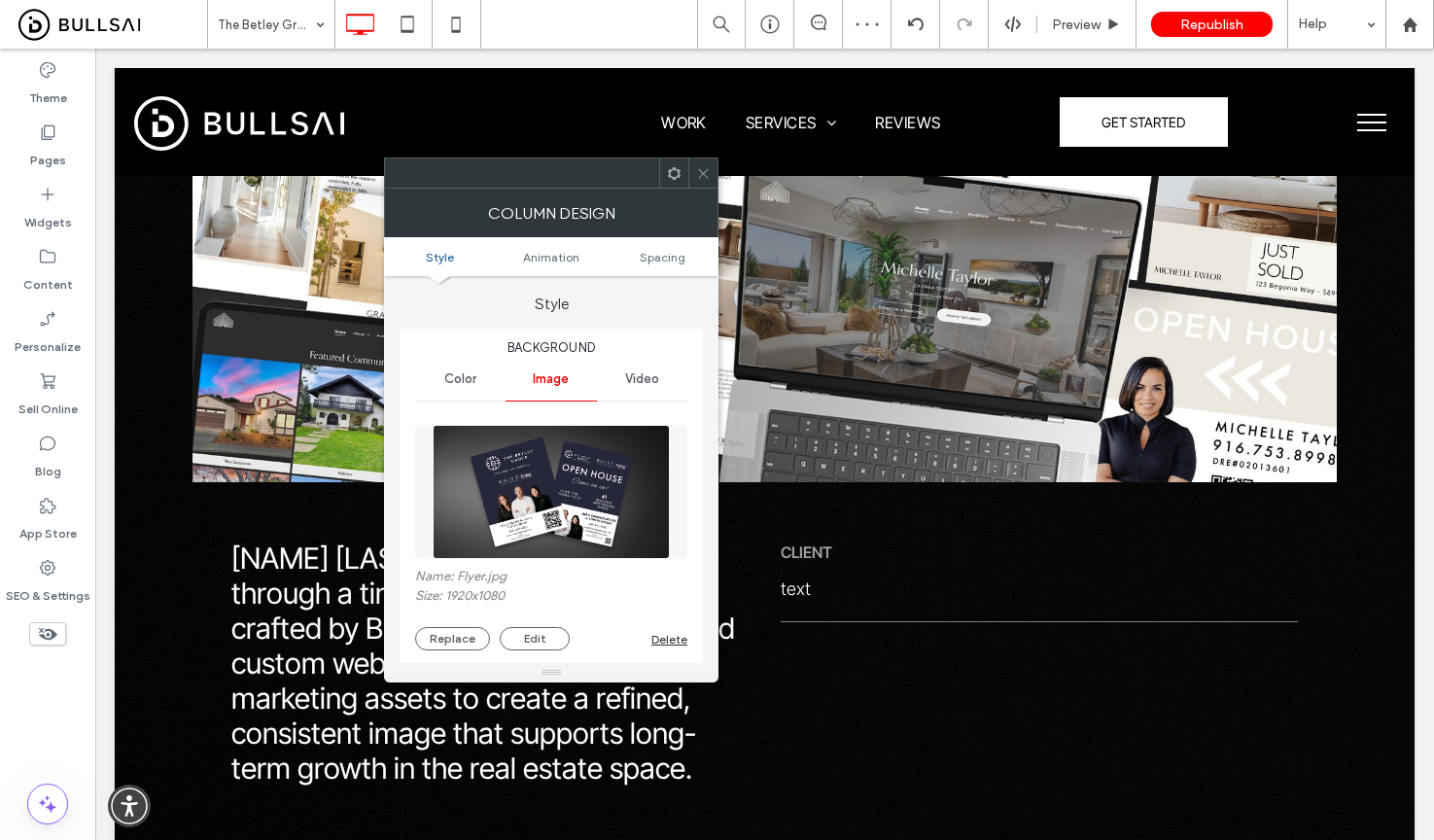 click at bounding box center (551, 492) 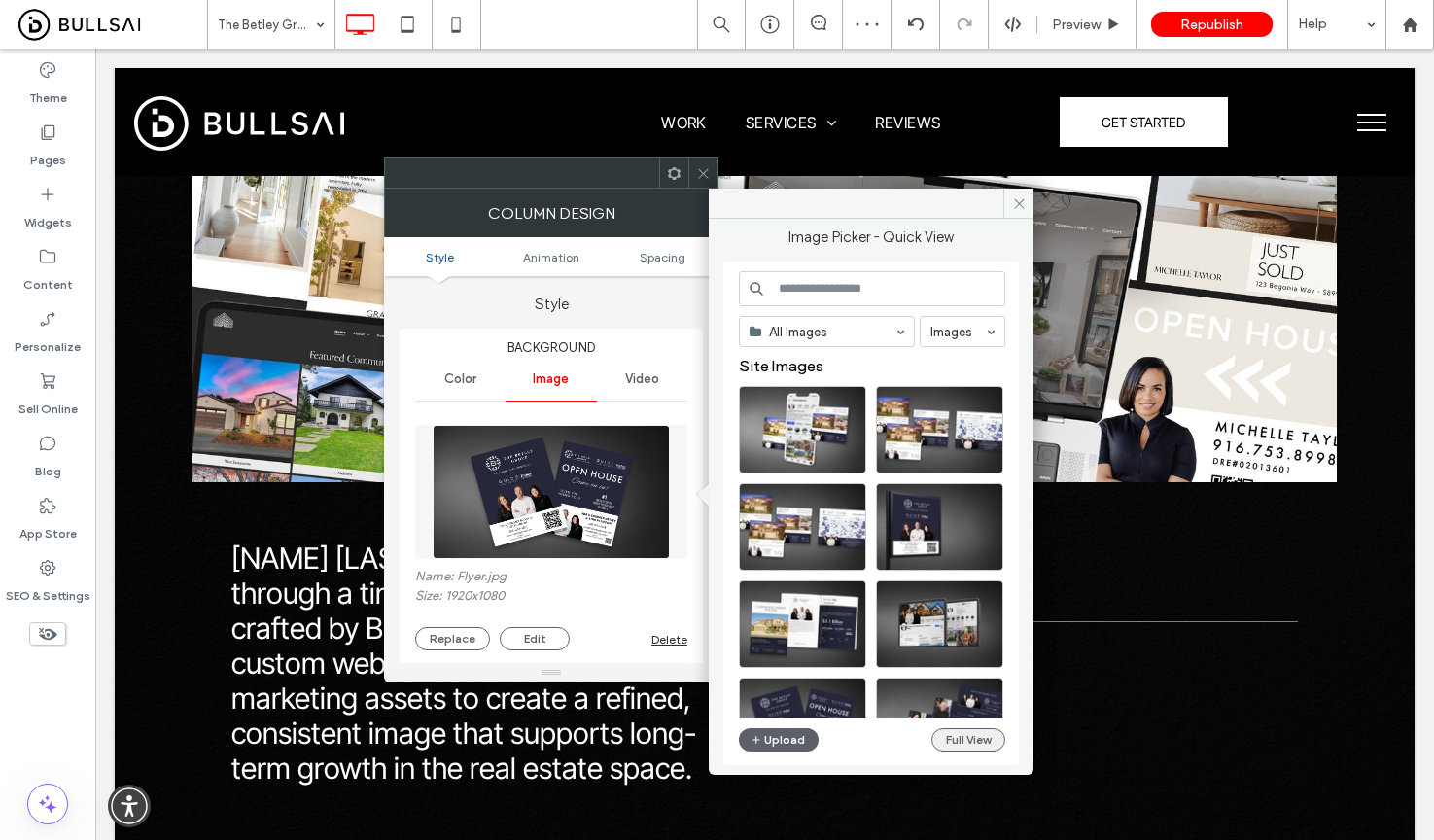 click on "Full View" at bounding box center [968, 740] 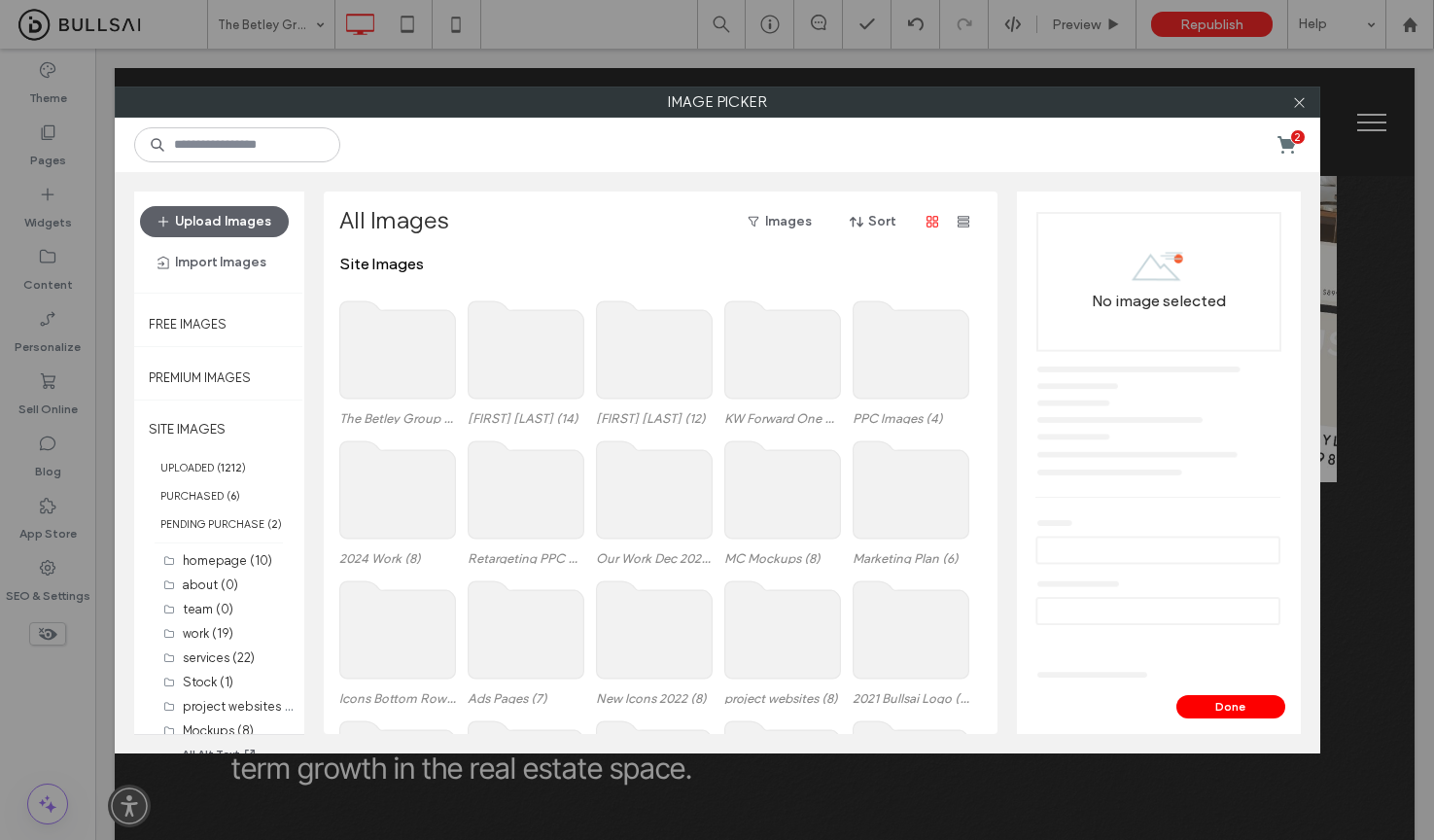 click 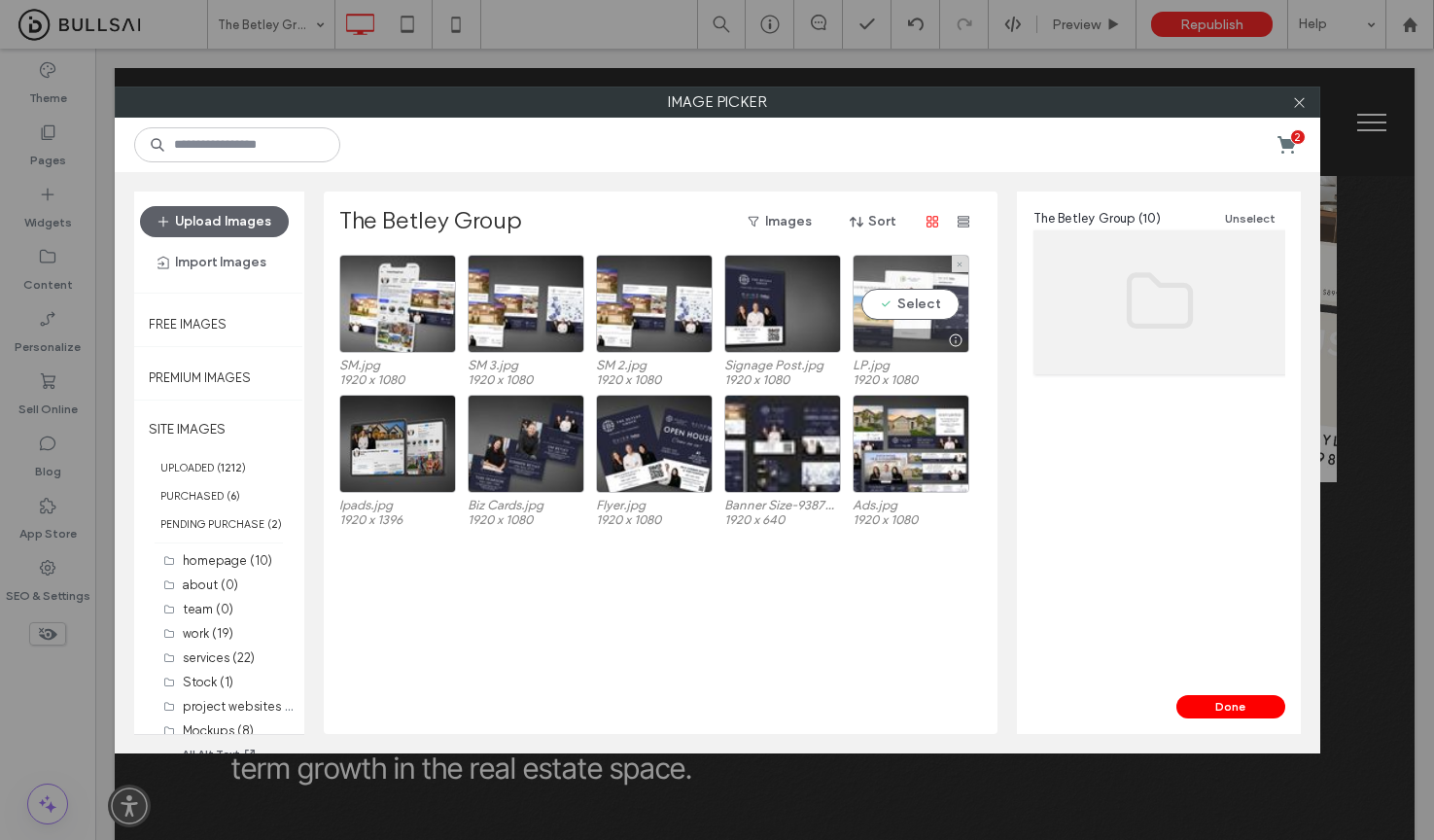click on "Select" at bounding box center (911, 303) 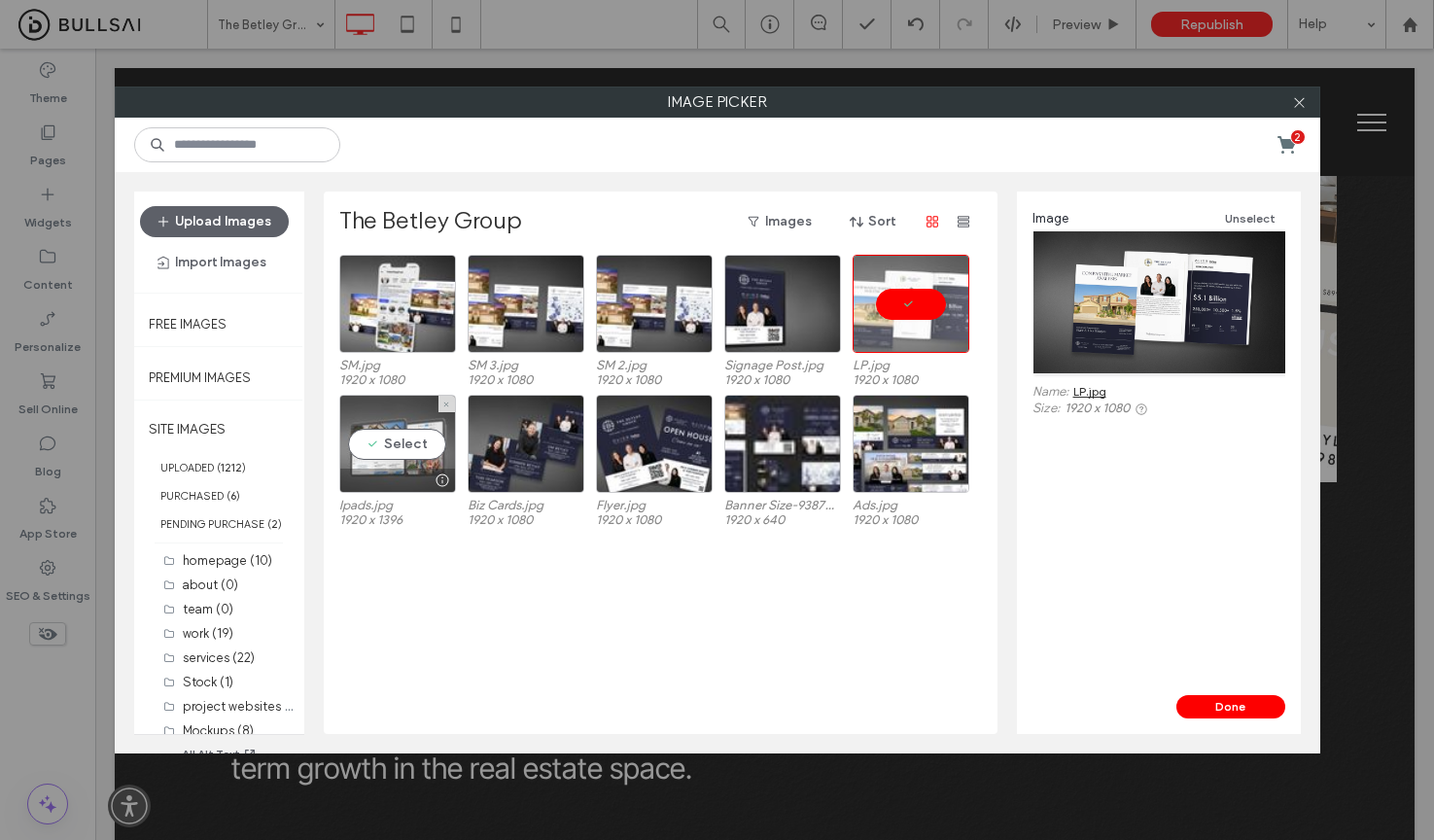 click on "Select" at bounding box center [398, 443] 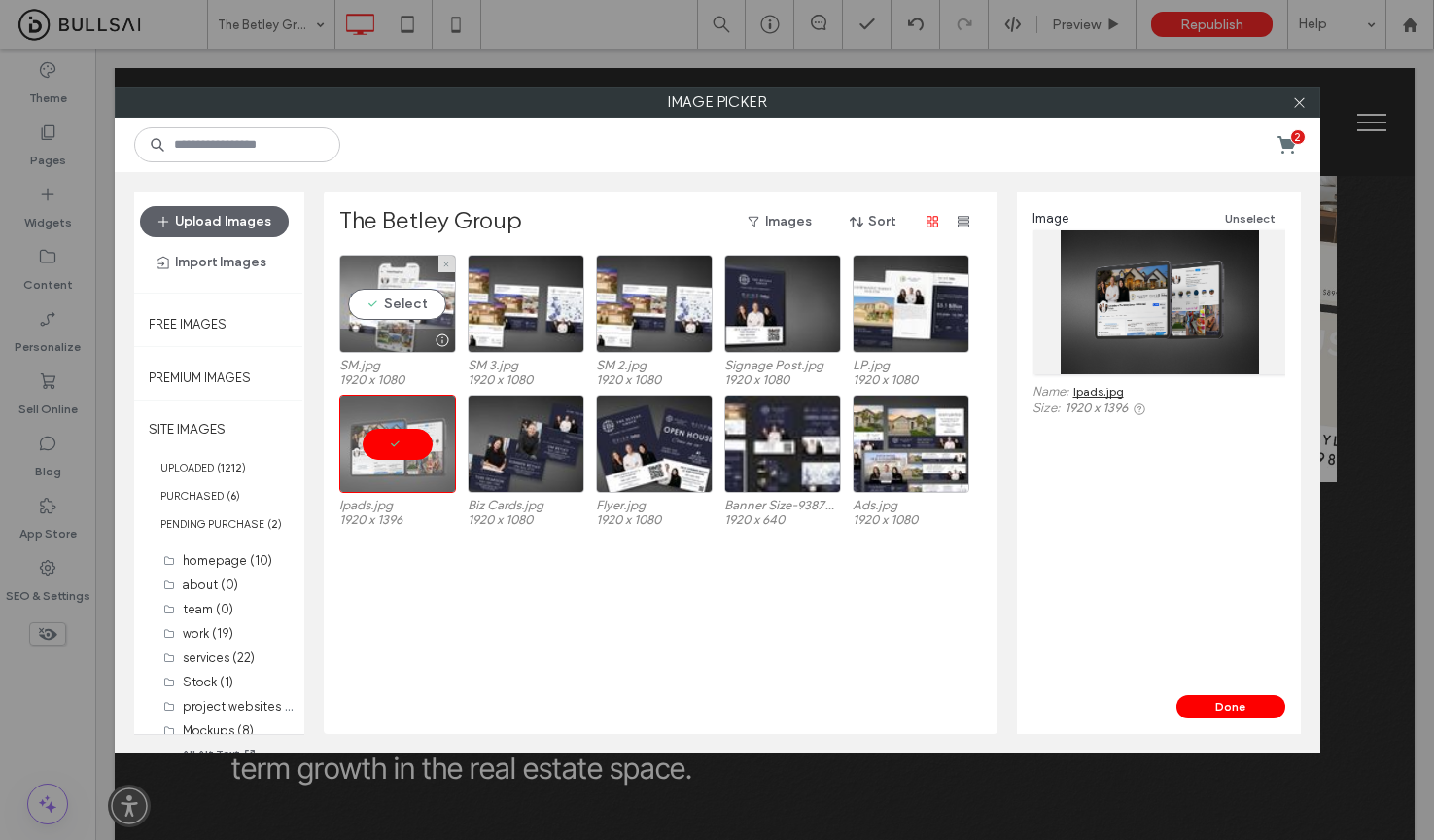 click on "Select" at bounding box center [398, 303] 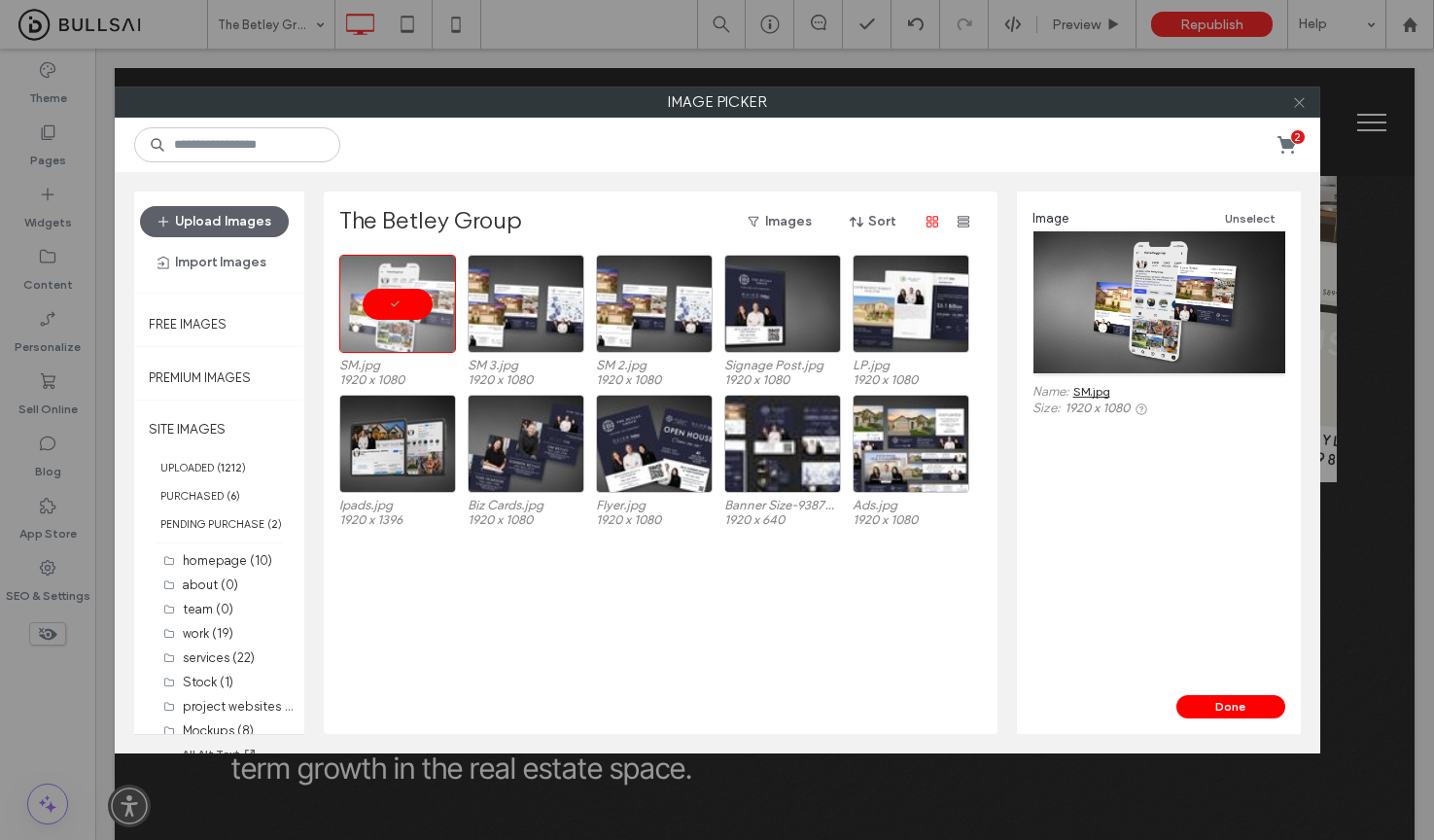 click 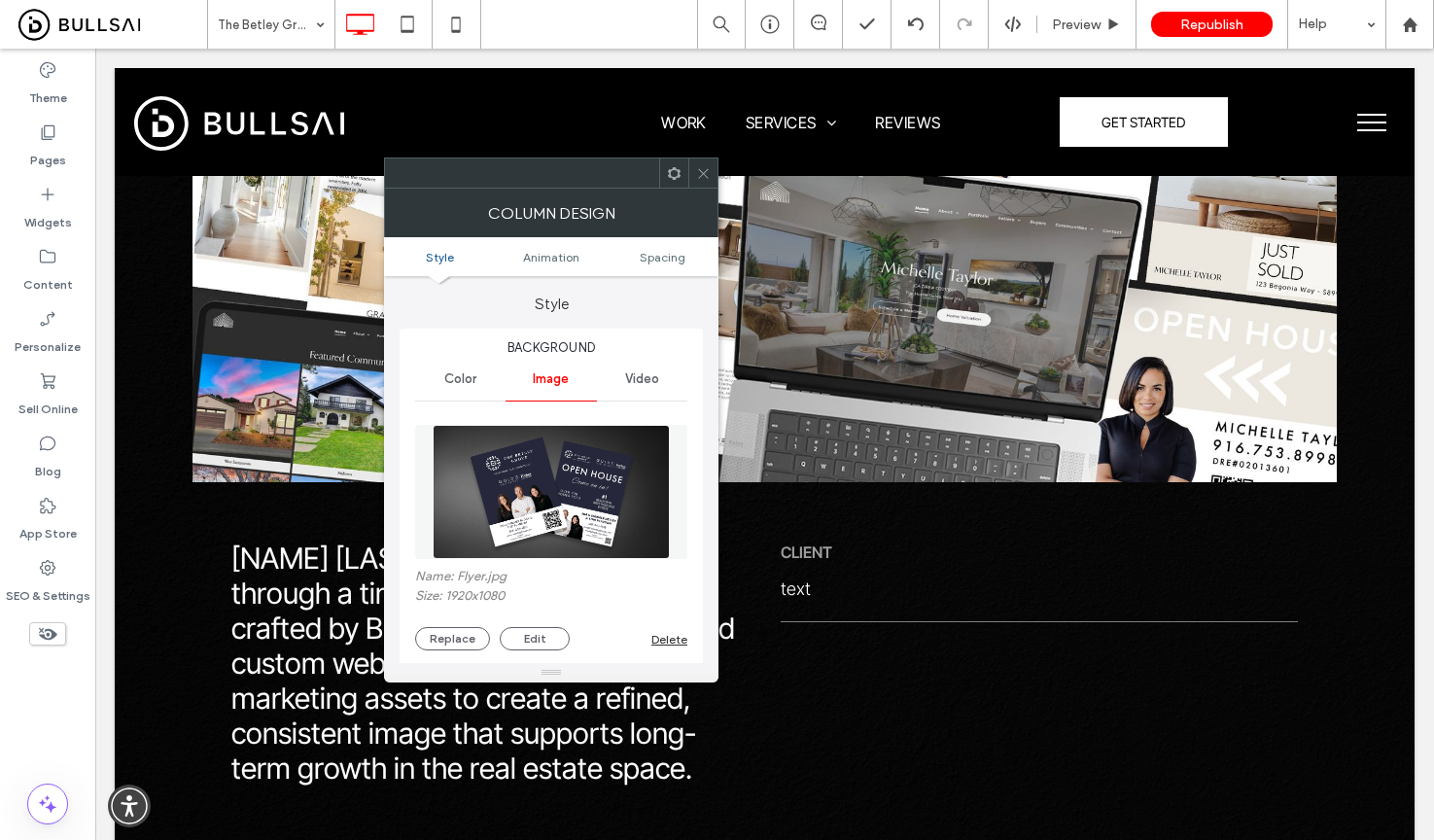 click 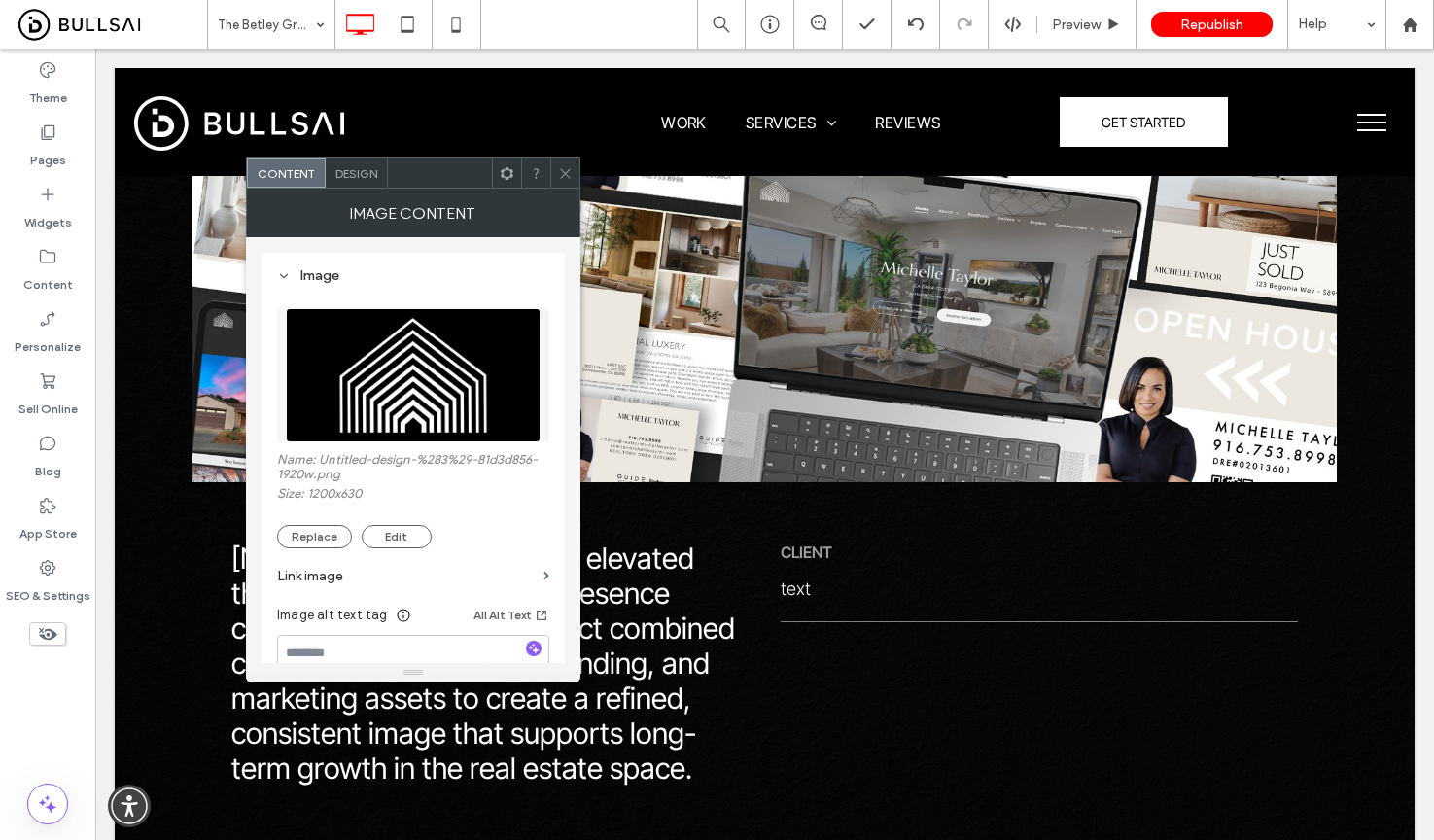 click at bounding box center [412, 375] 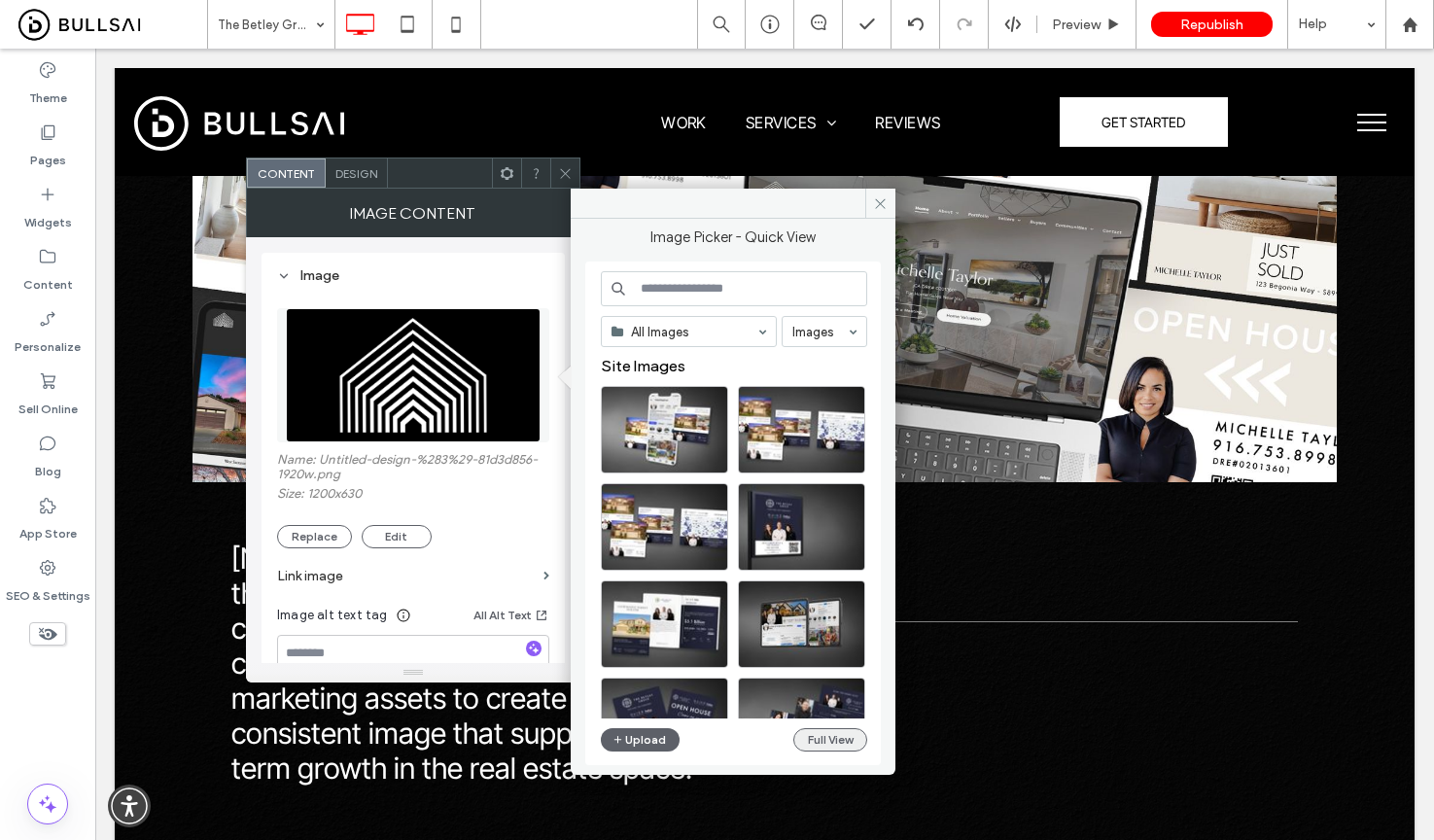 click on "Full View" at bounding box center [830, 740] 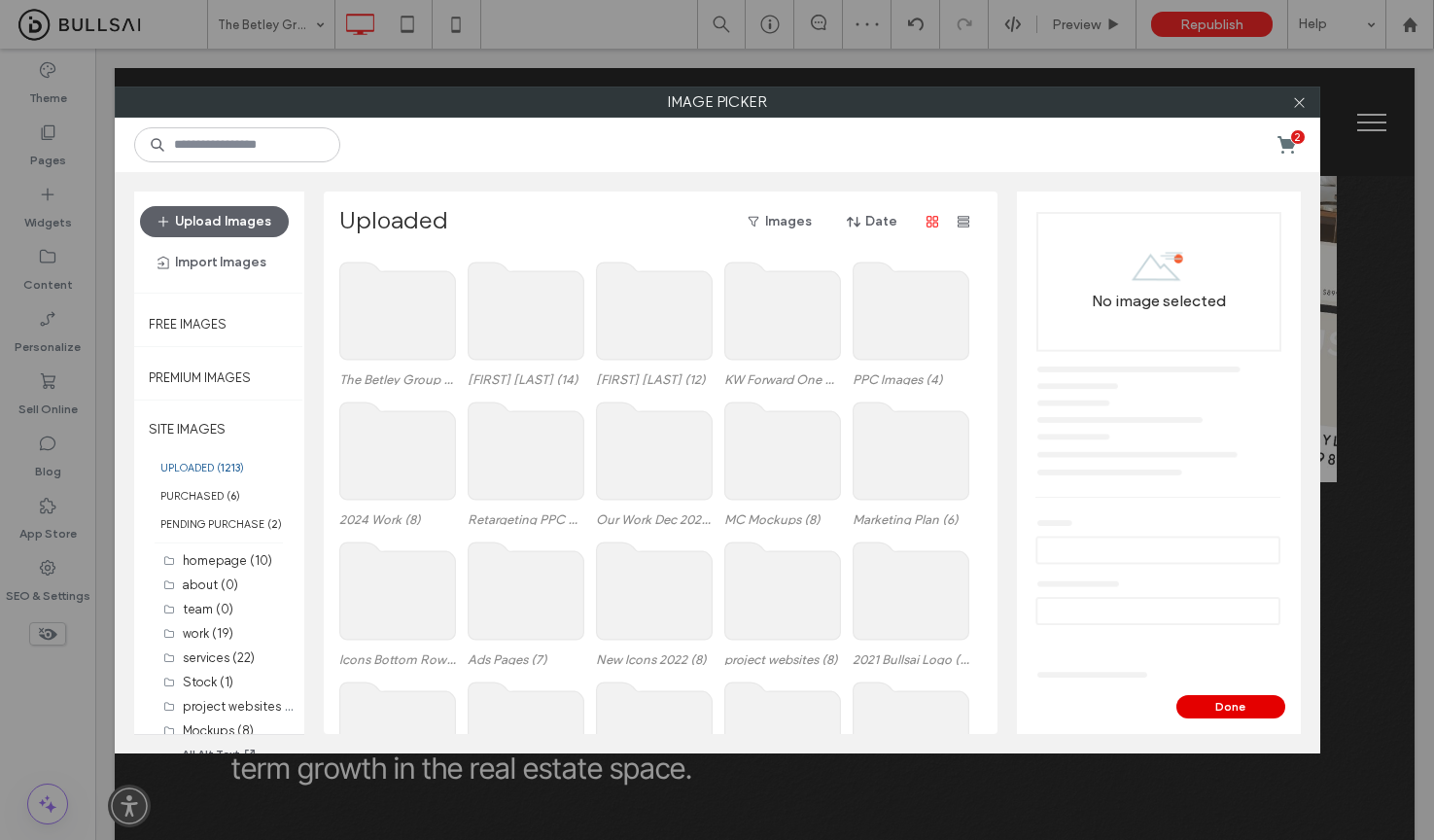 click on "Done" at bounding box center (1231, 707) 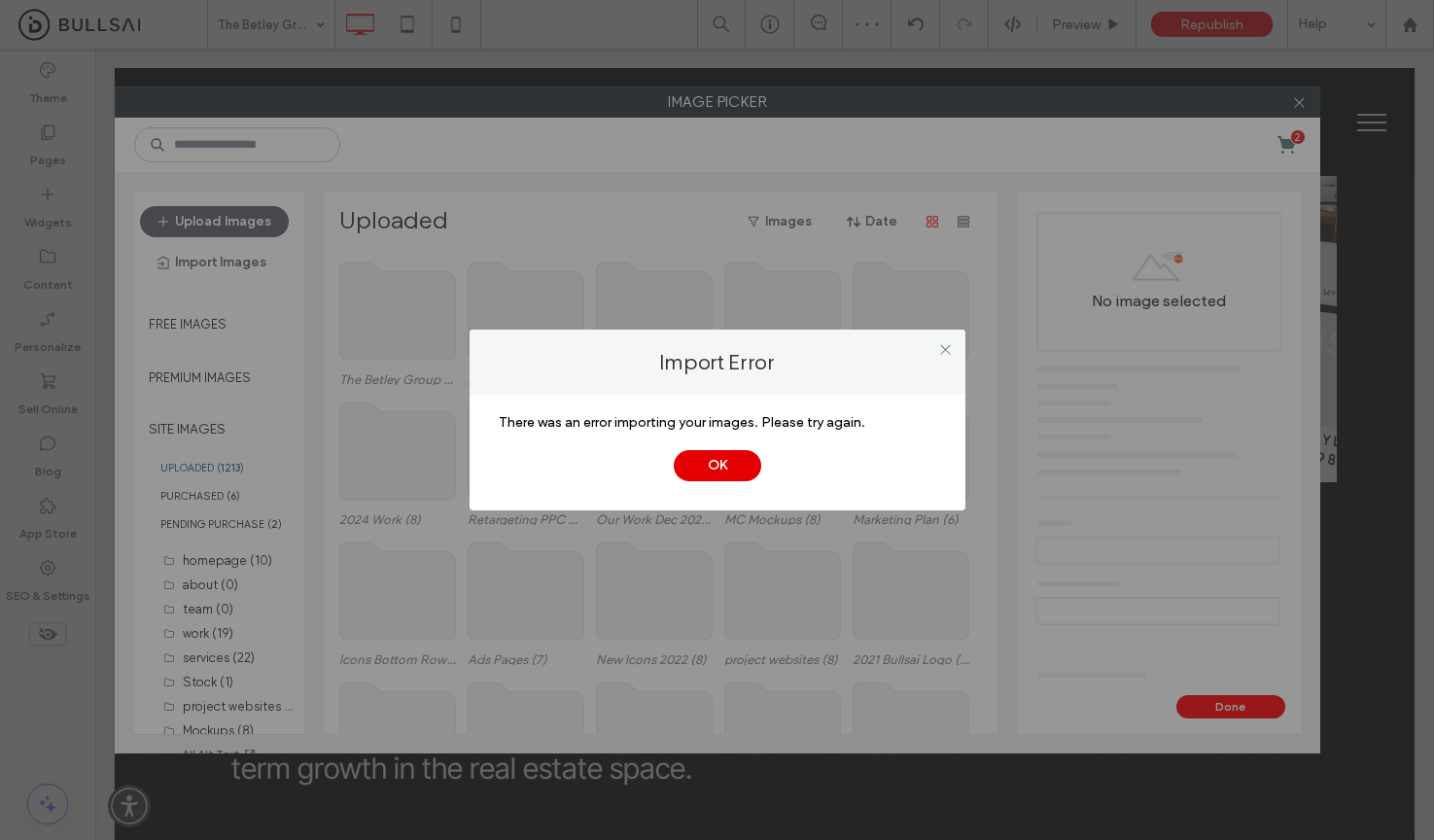 click on "OK" at bounding box center (717, 466) 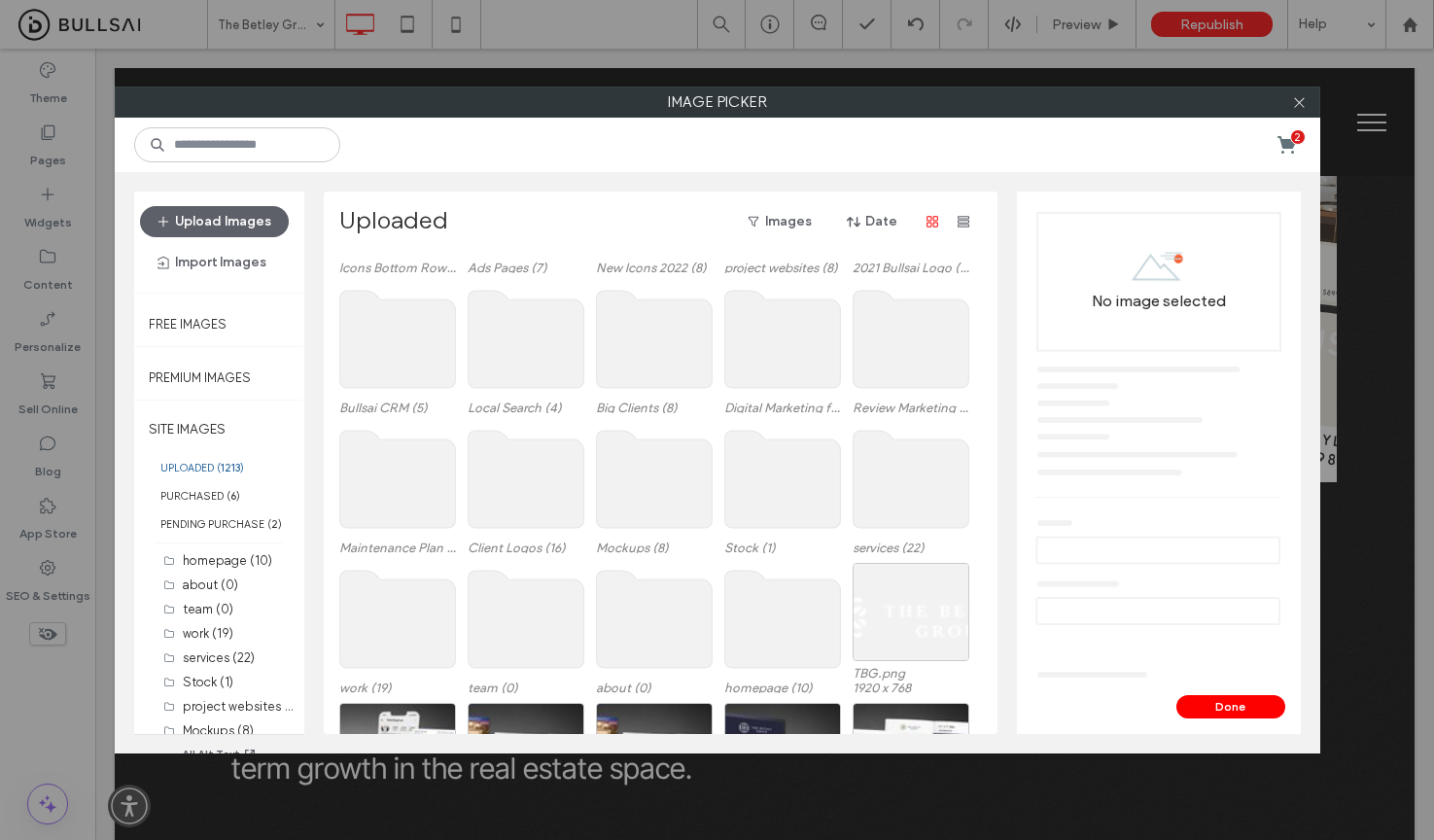 scroll, scrollTop: 664, scrollLeft: 0, axis: vertical 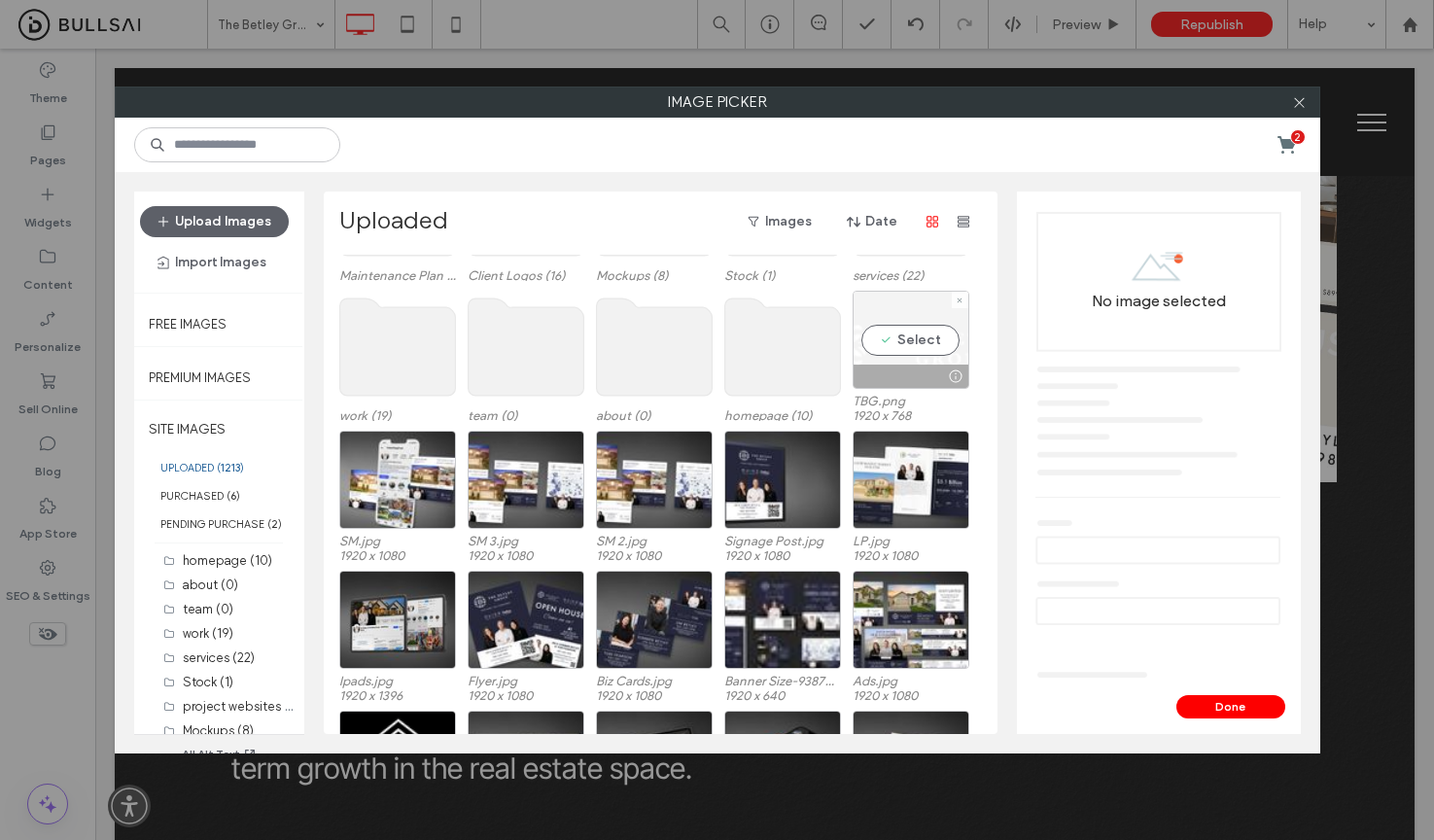 click on "Select" at bounding box center [911, 339] 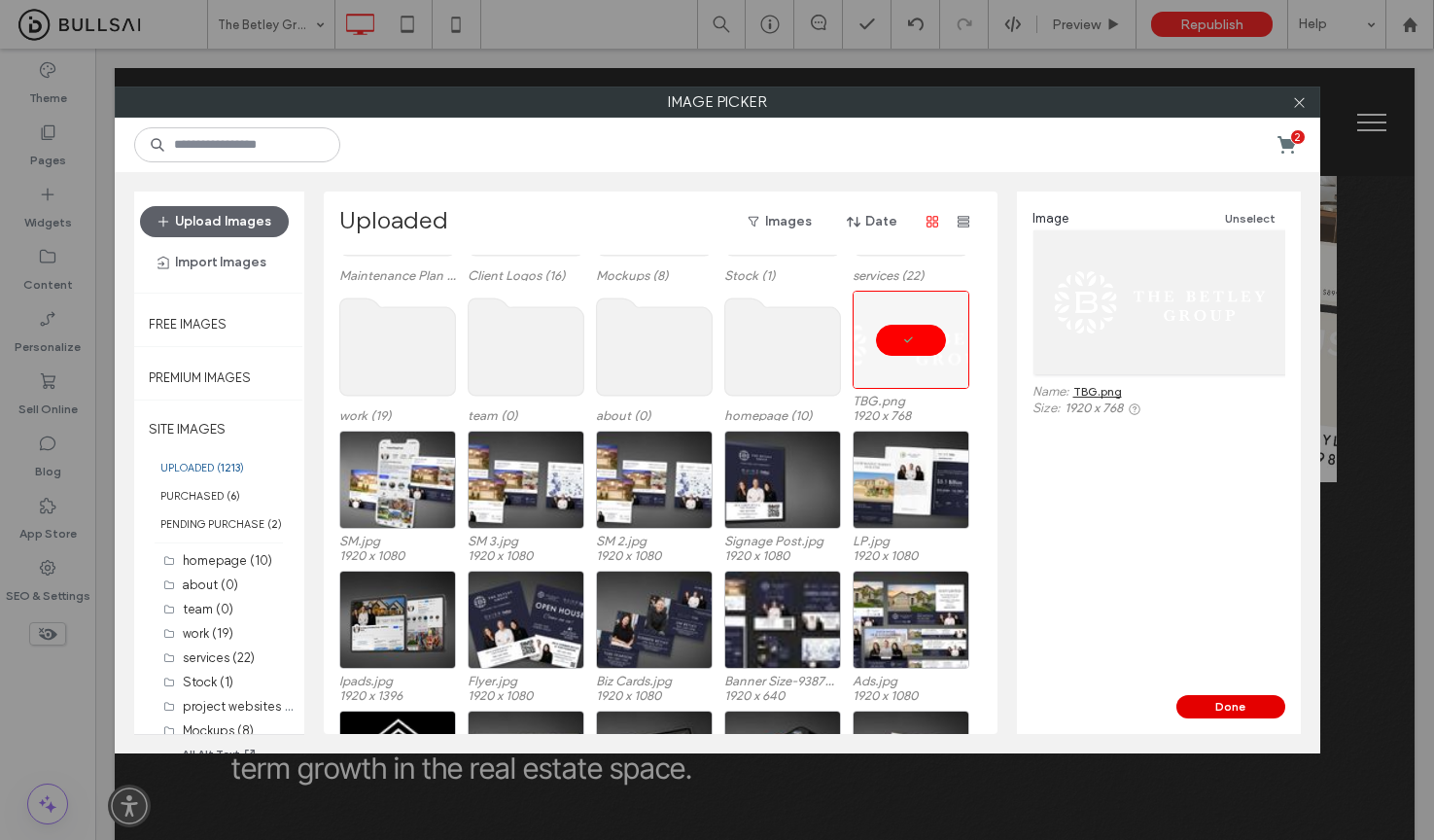 click on "Done" at bounding box center (1231, 707) 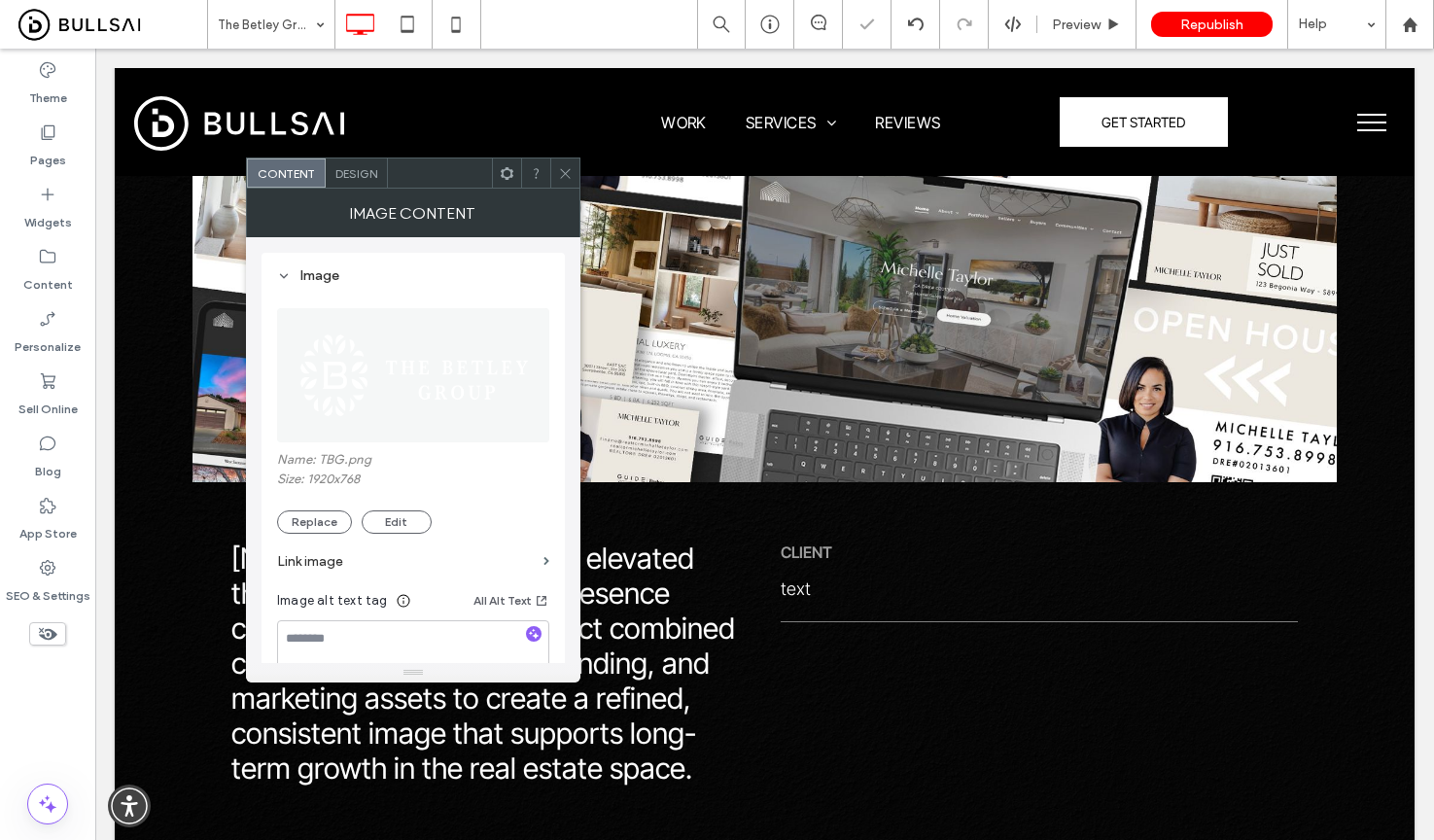 click 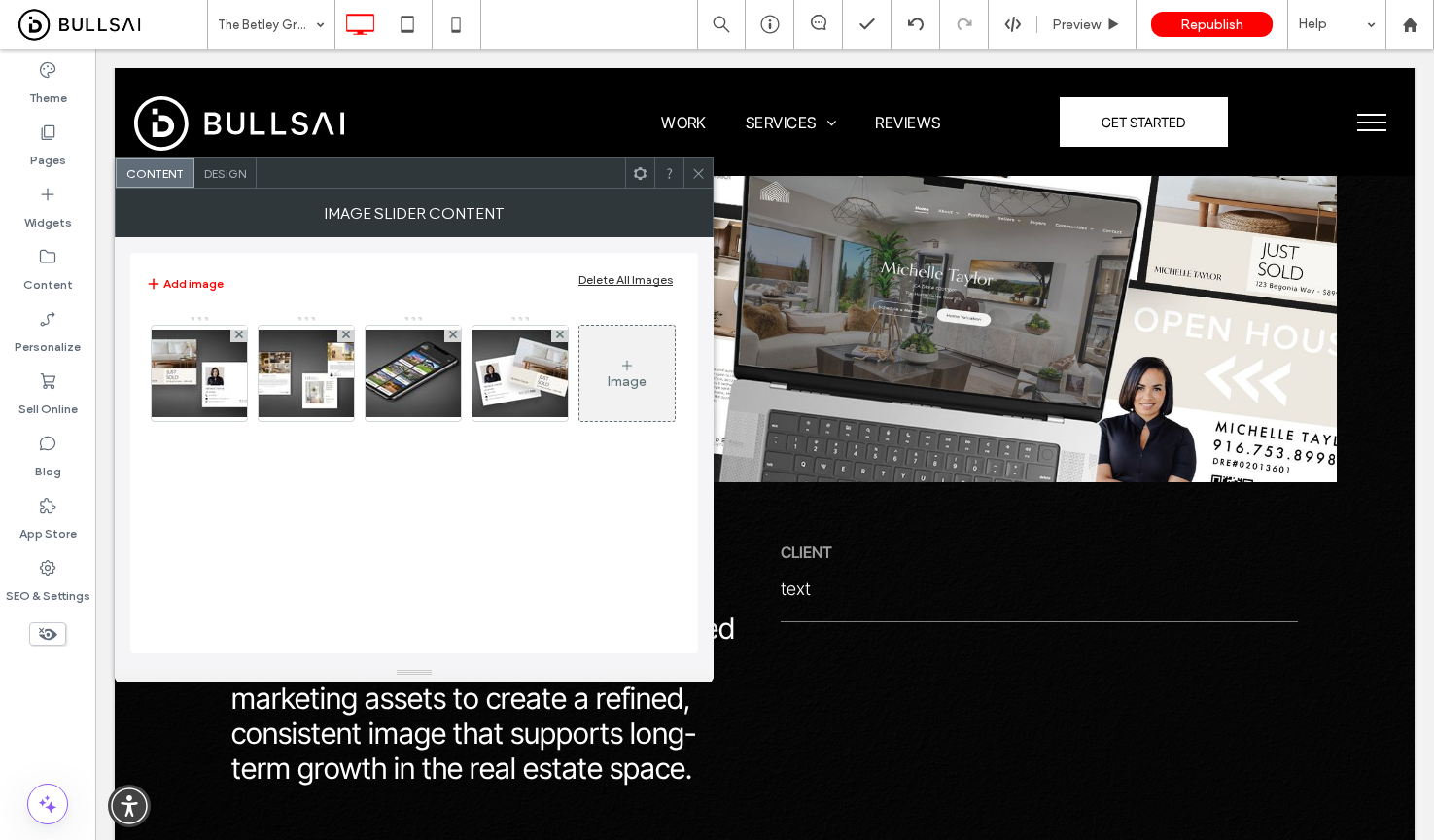 click on "Delete All Images" at bounding box center (625, 279) 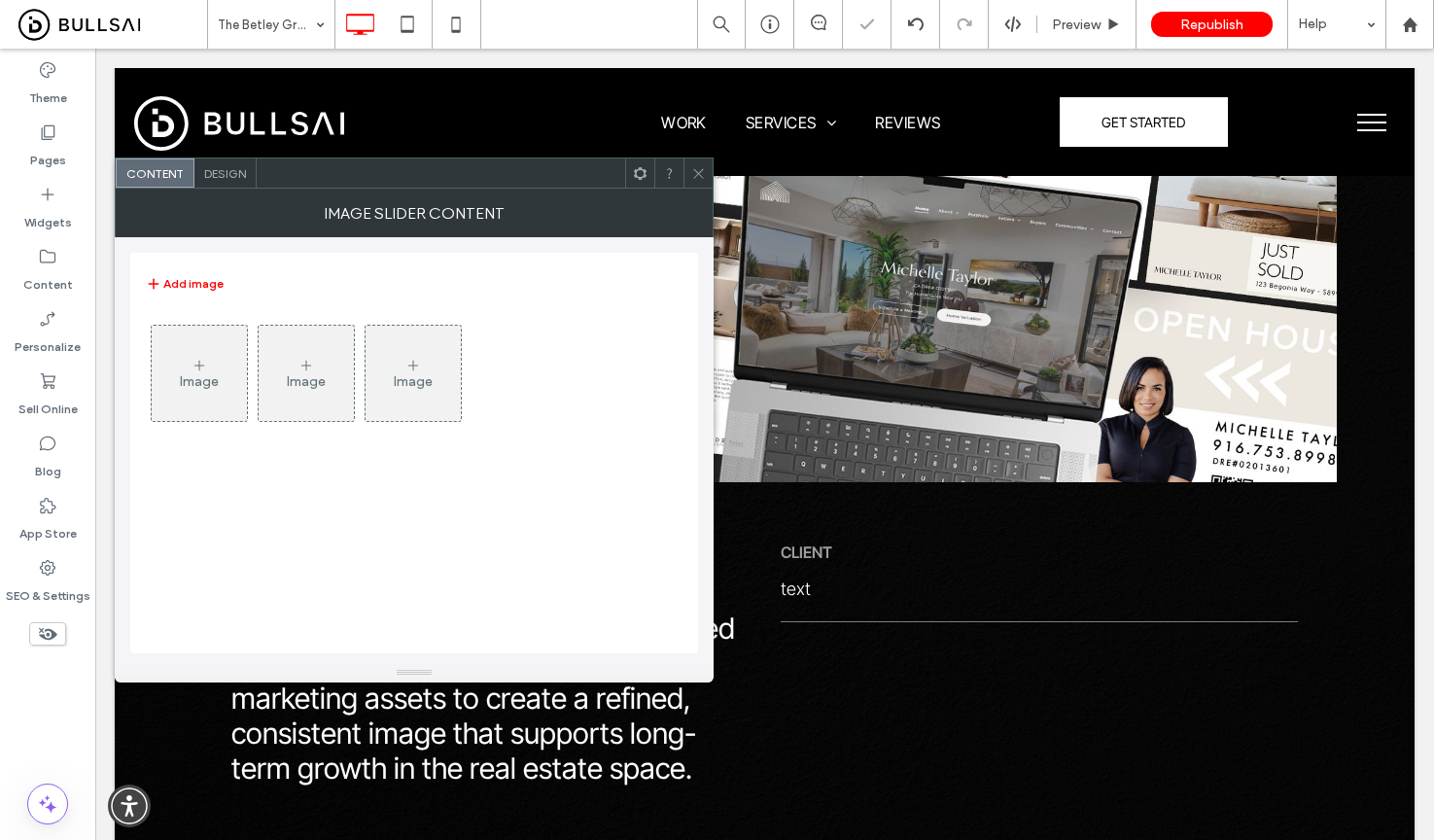 click on "Image" at bounding box center [199, 381] 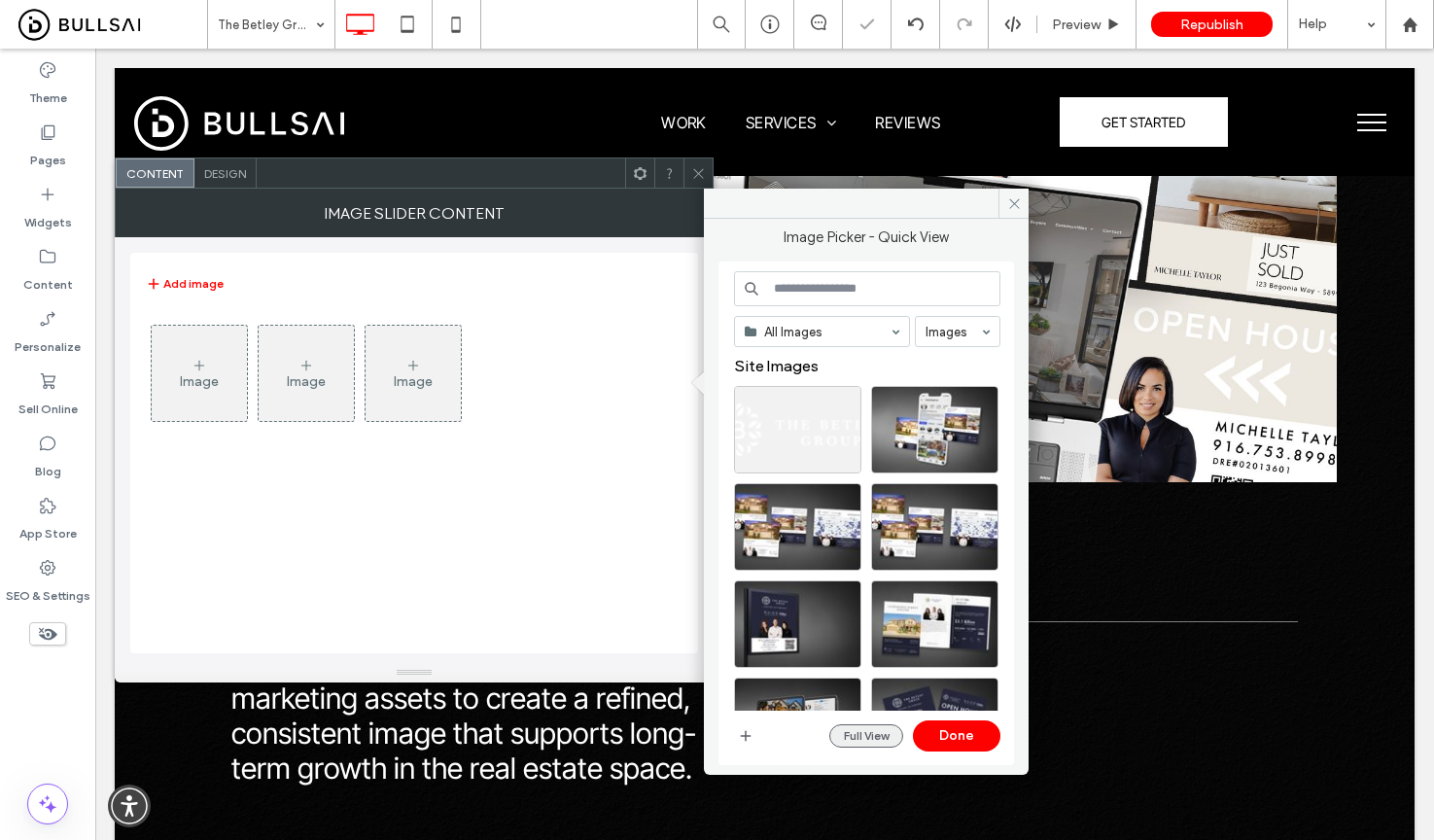 click on "Full View" at bounding box center (866, 736) 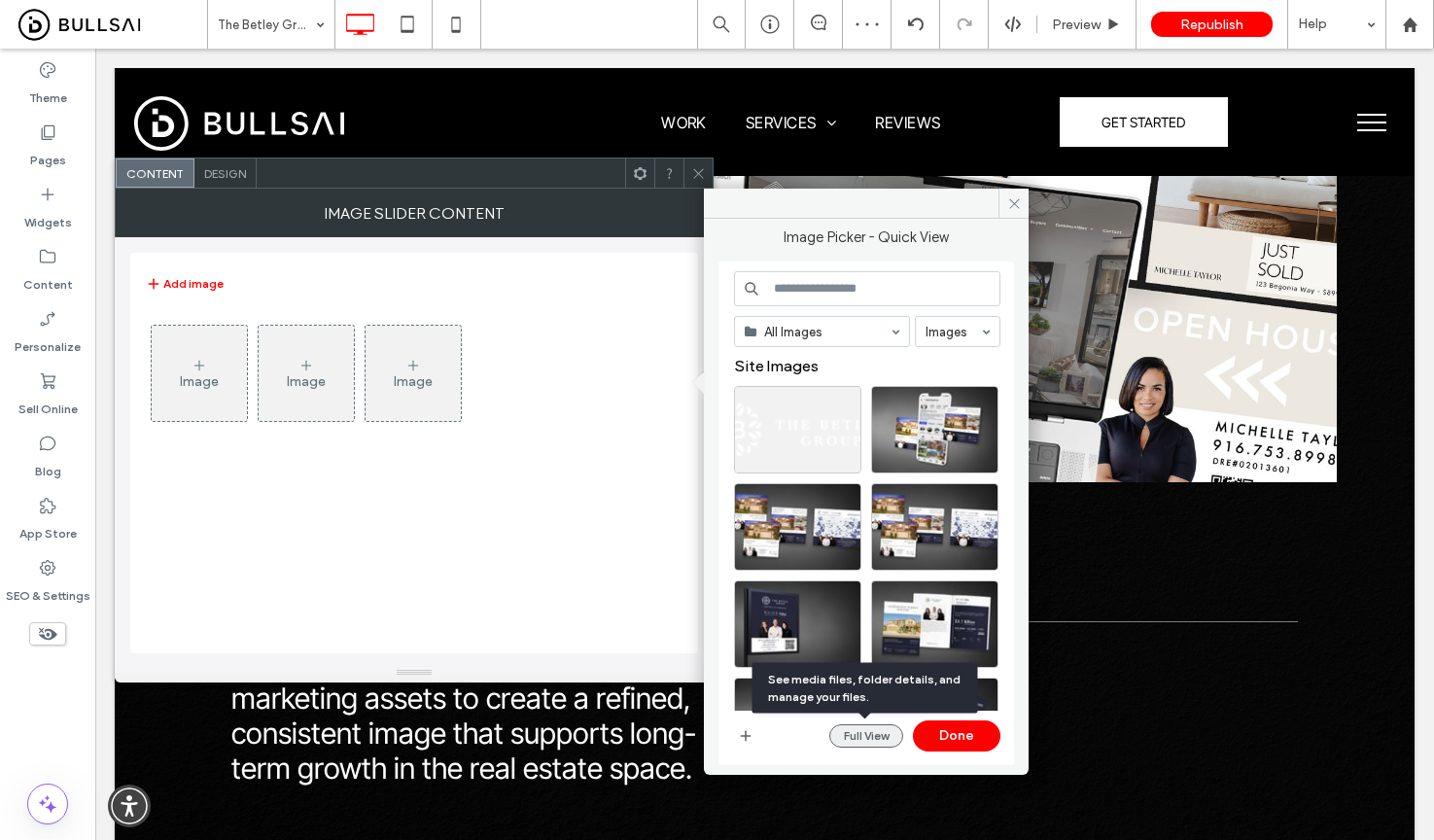 click on "Full View" at bounding box center (866, 736) 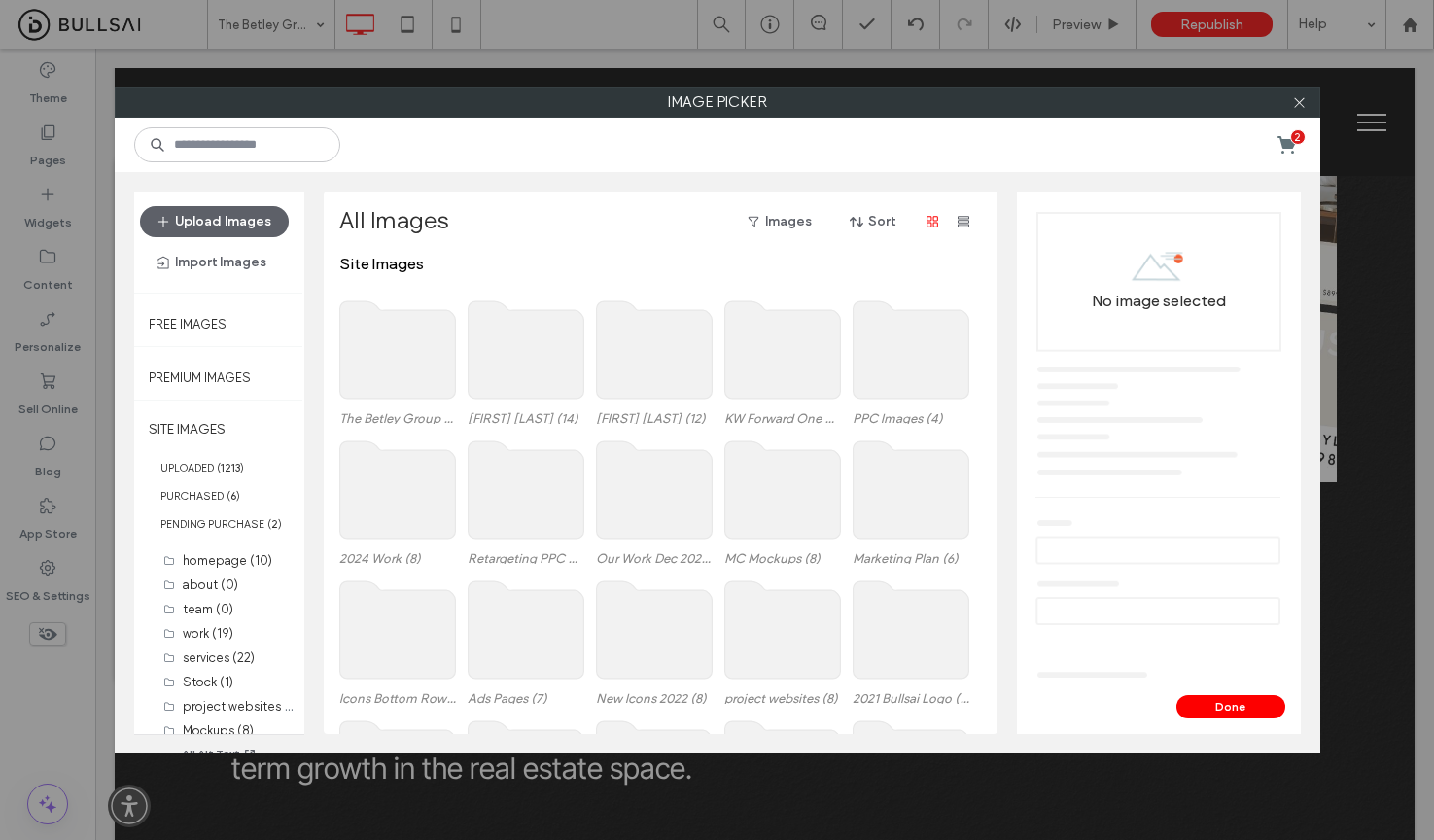 click 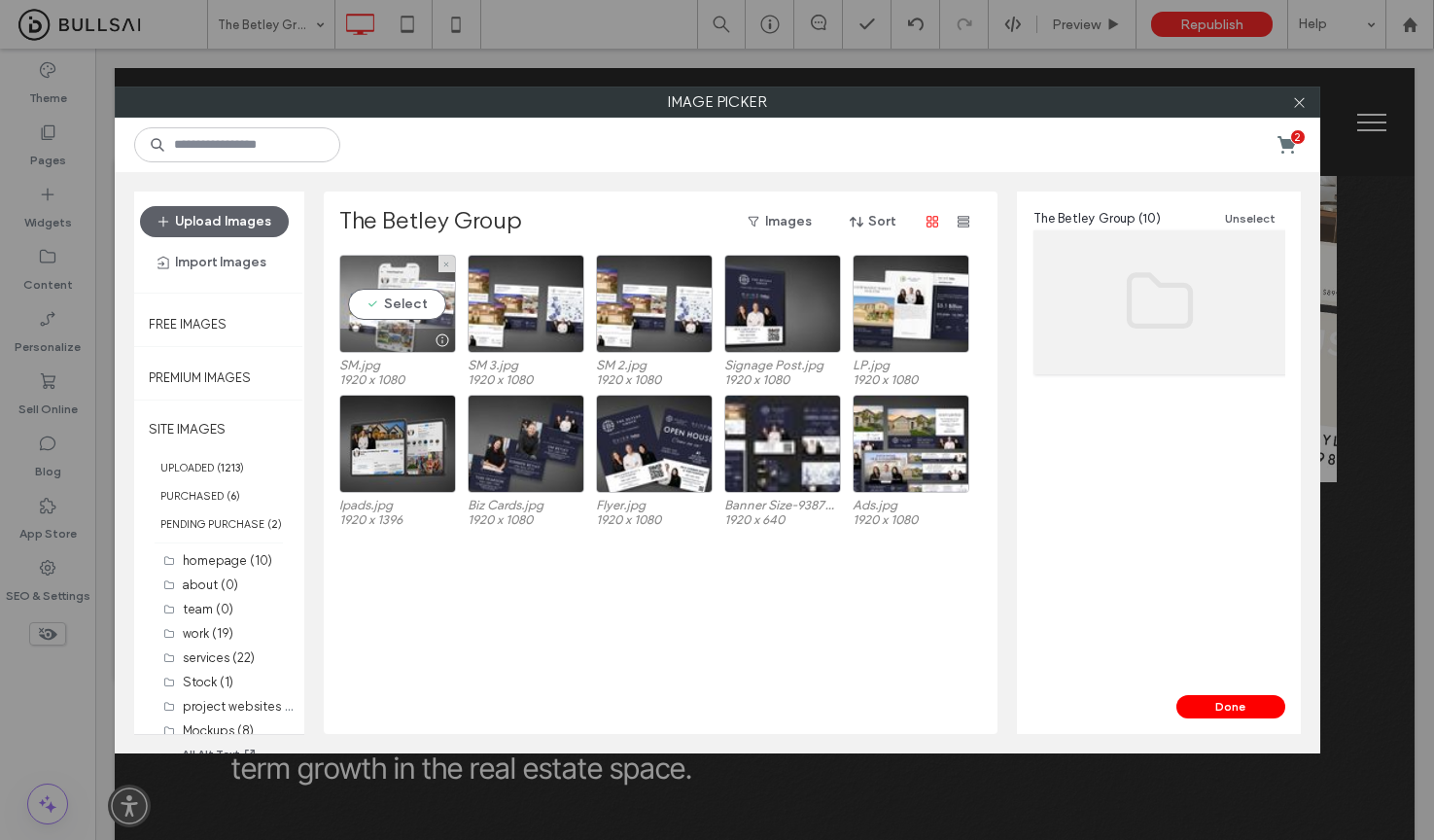 click on "Select" at bounding box center [398, 303] 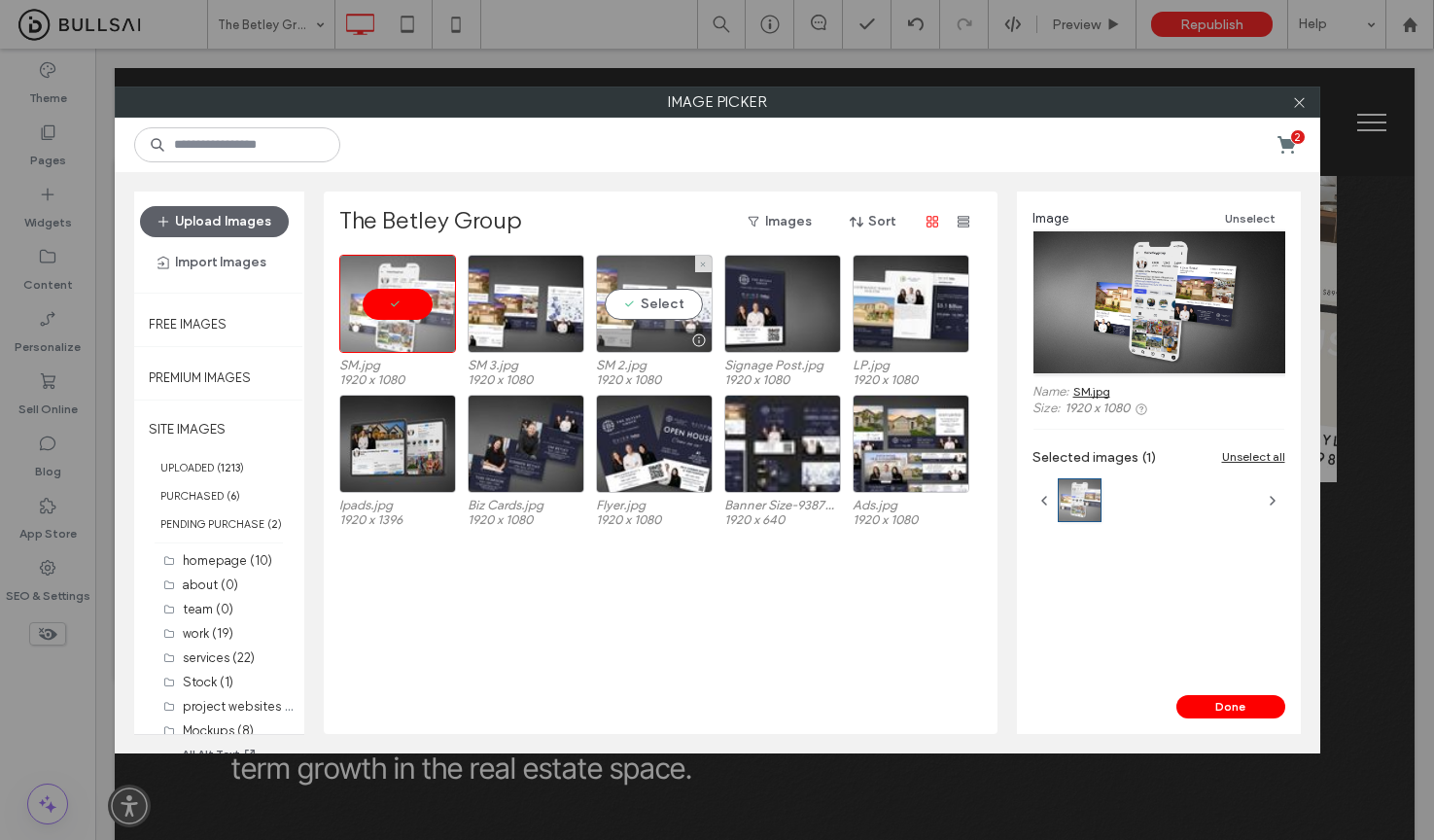 click on "Select" at bounding box center (654, 303) 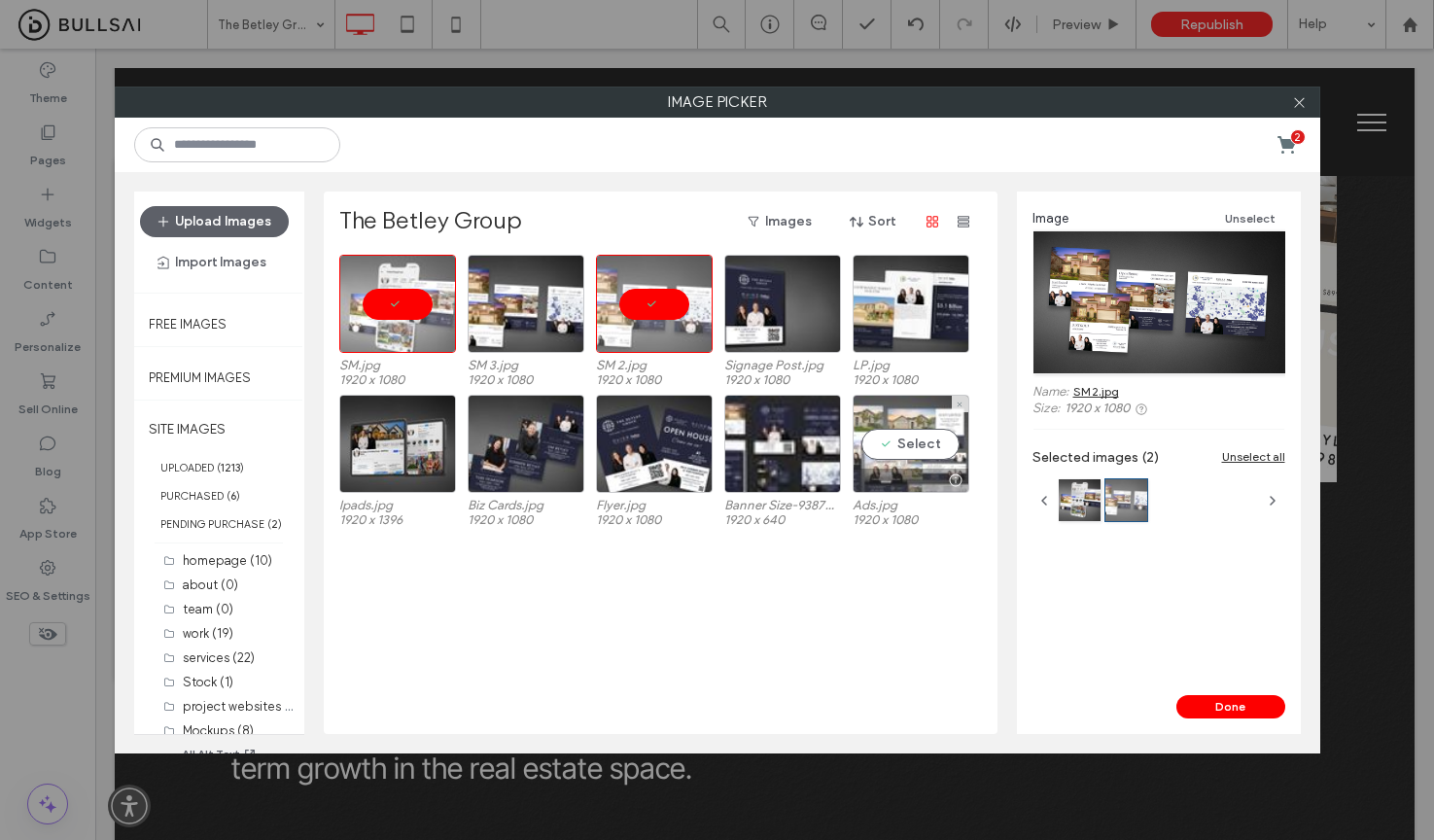 click on "Select" at bounding box center [911, 443] 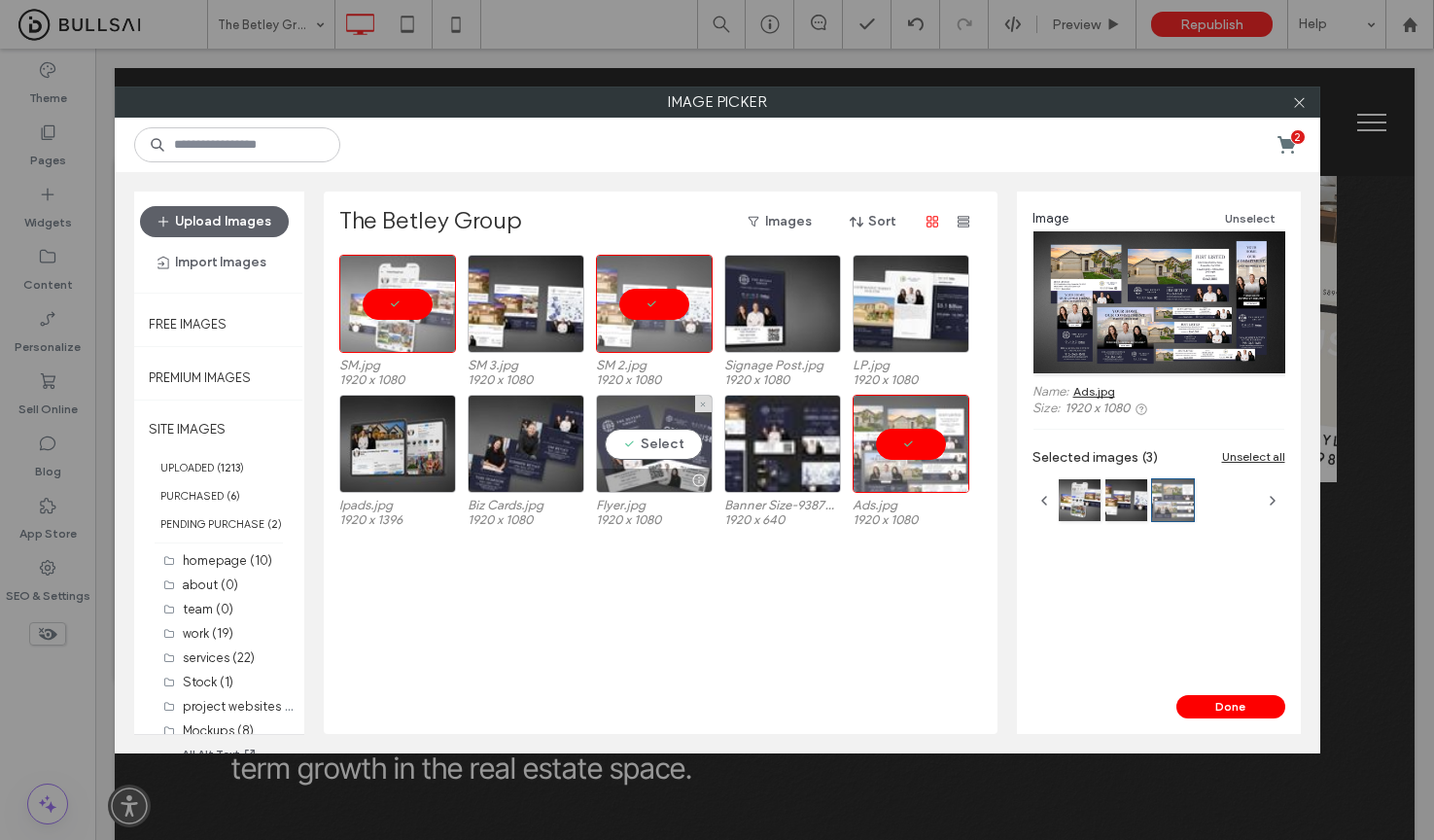 click on "Select" at bounding box center (654, 443) 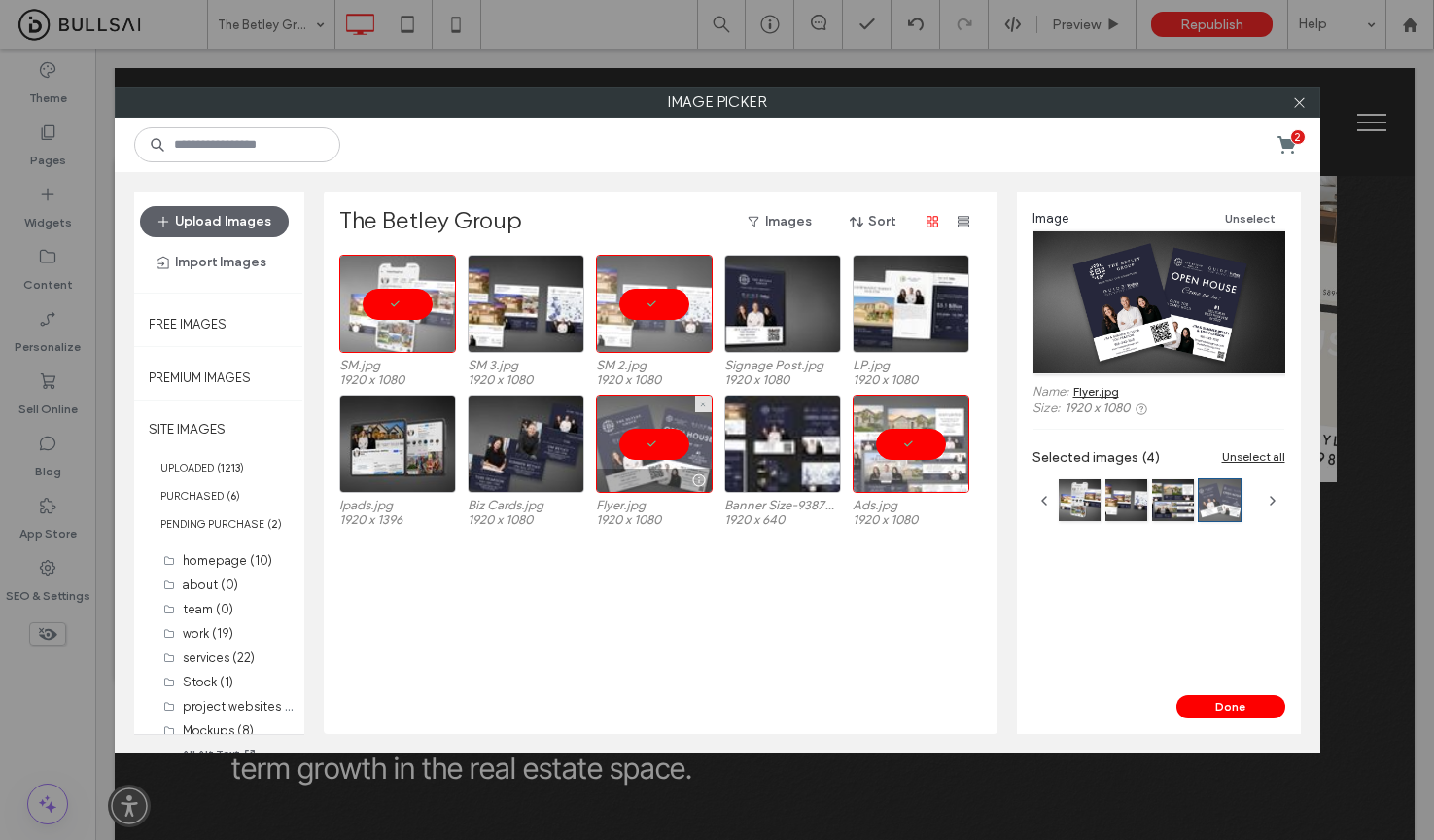 drag, startPoint x: 664, startPoint y: 436, endPoint x: 627, endPoint y: 446, distance: 38.32754 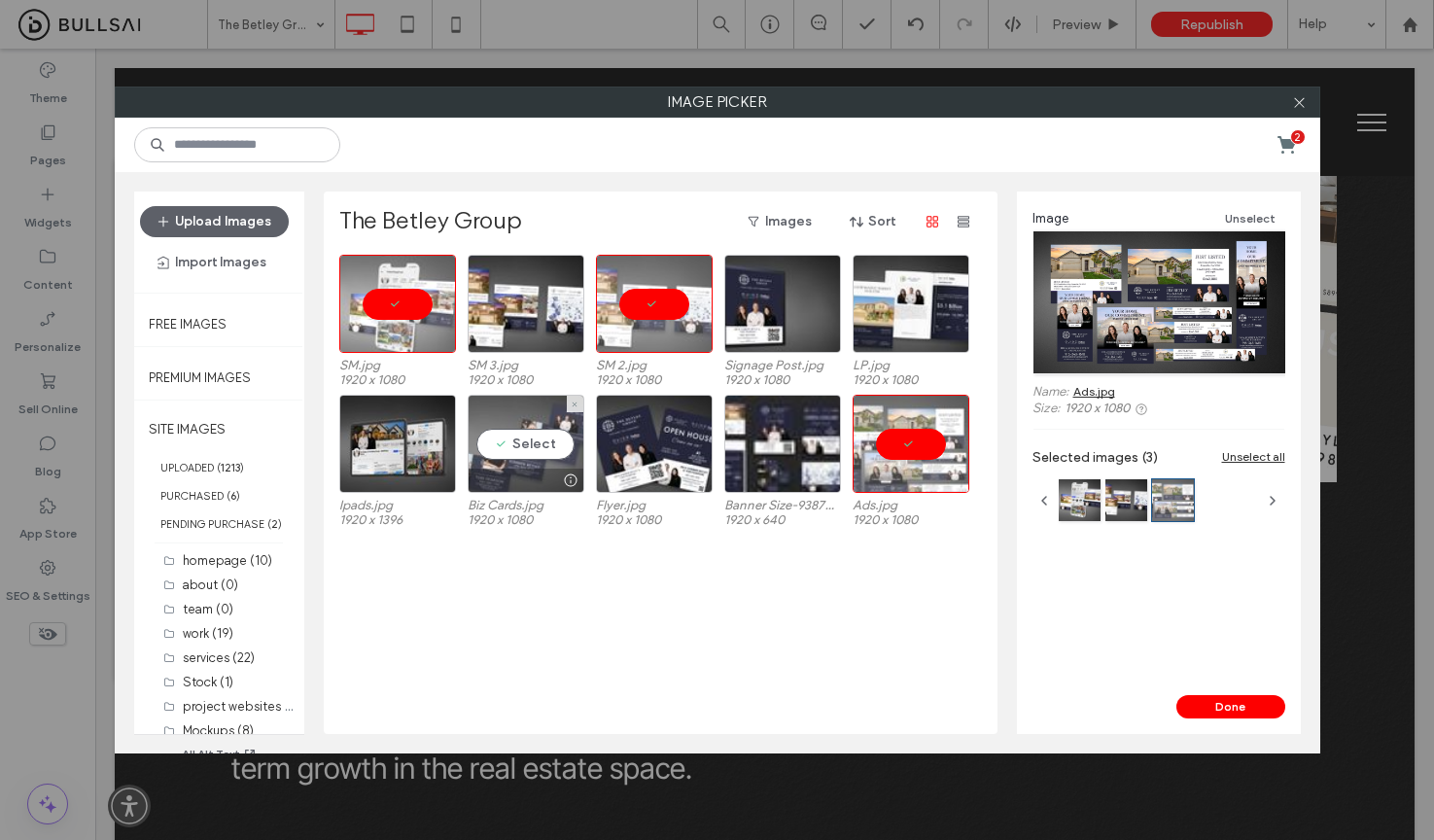 click on "Select" at bounding box center (526, 443) 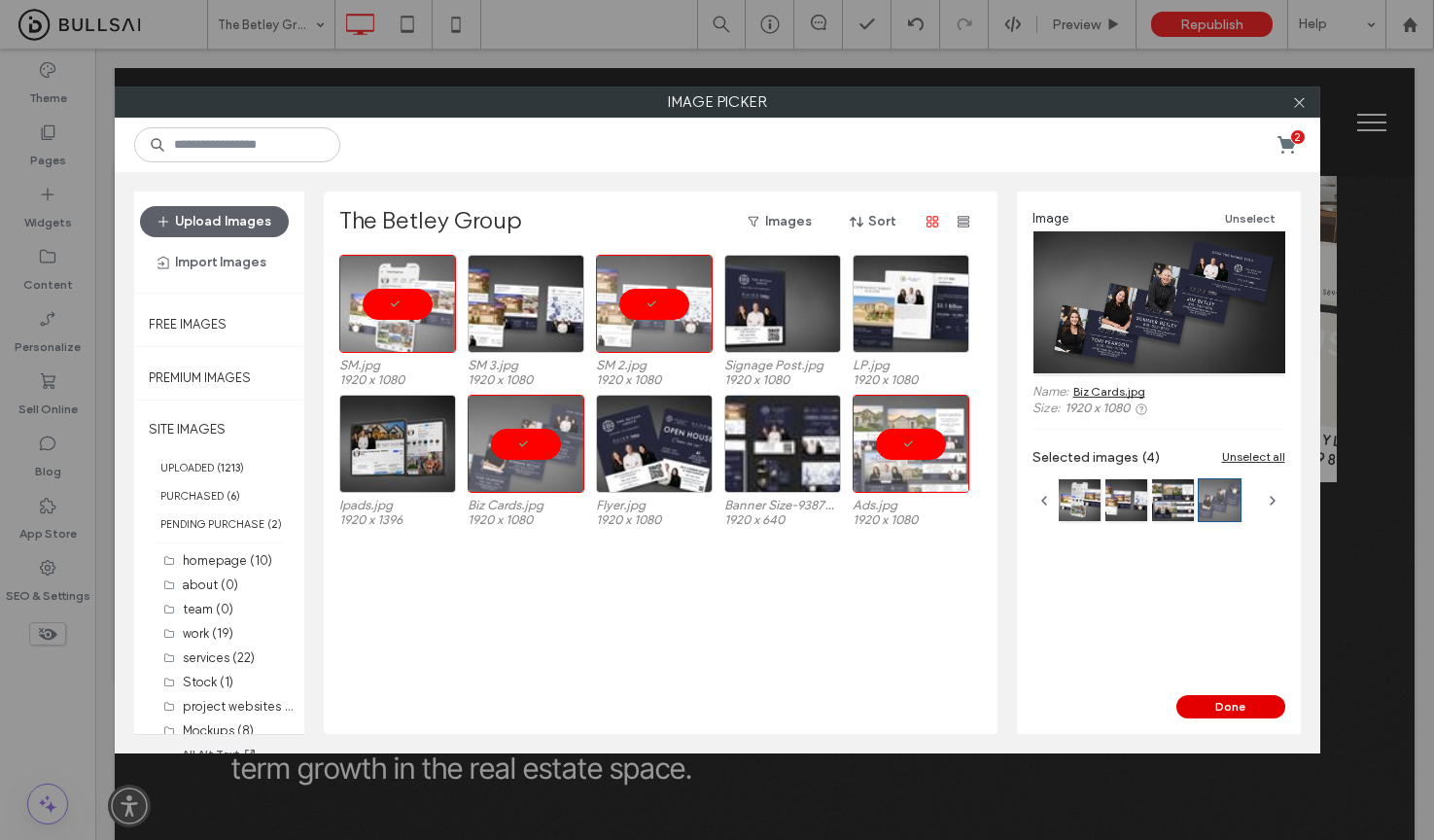 click on "Done" at bounding box center (1231, 707) 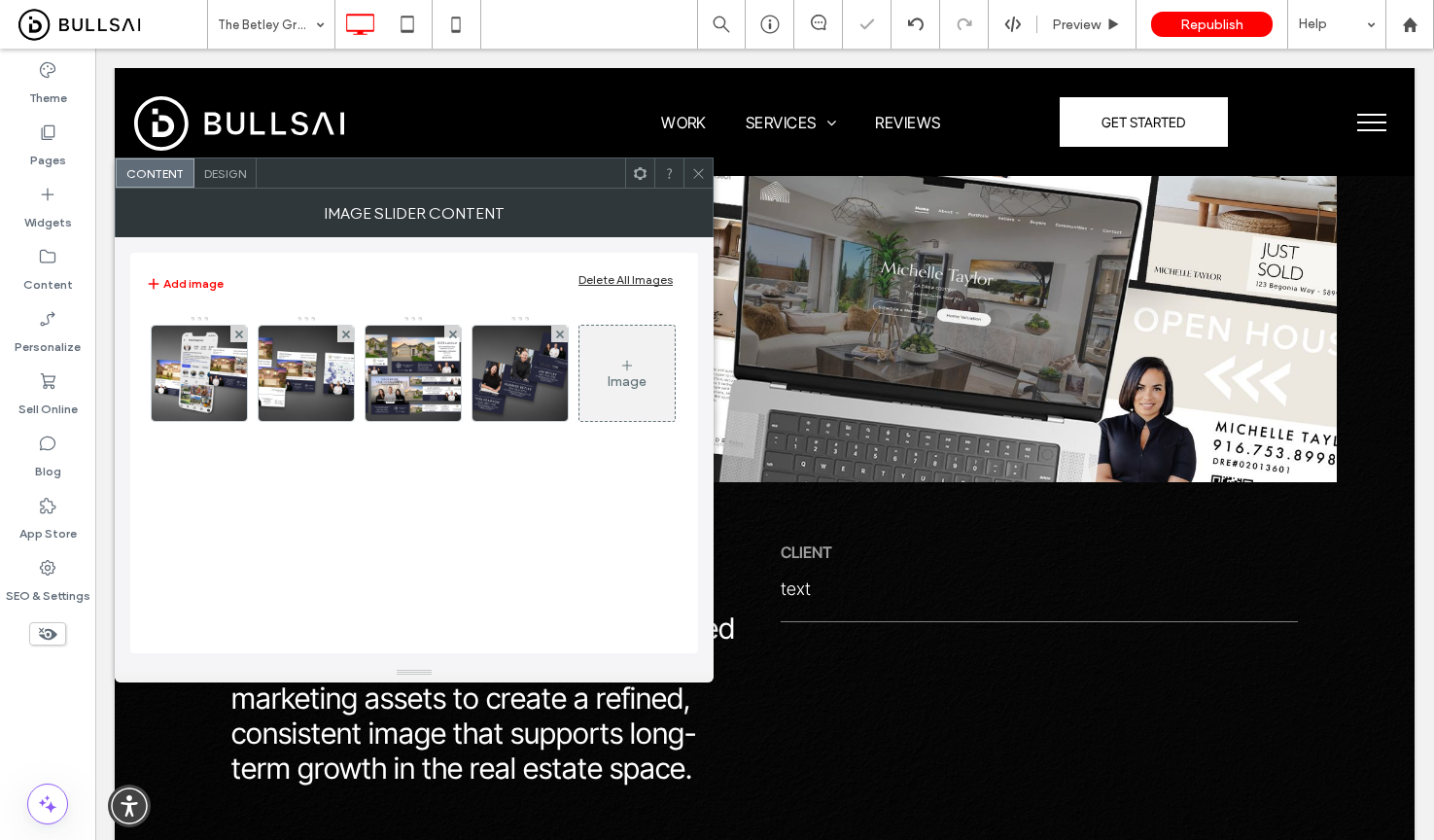 drag, startPoint x: 228, startPoint y: 380, endPoint x: 351, endPoint y: 405, distance: 125.51494 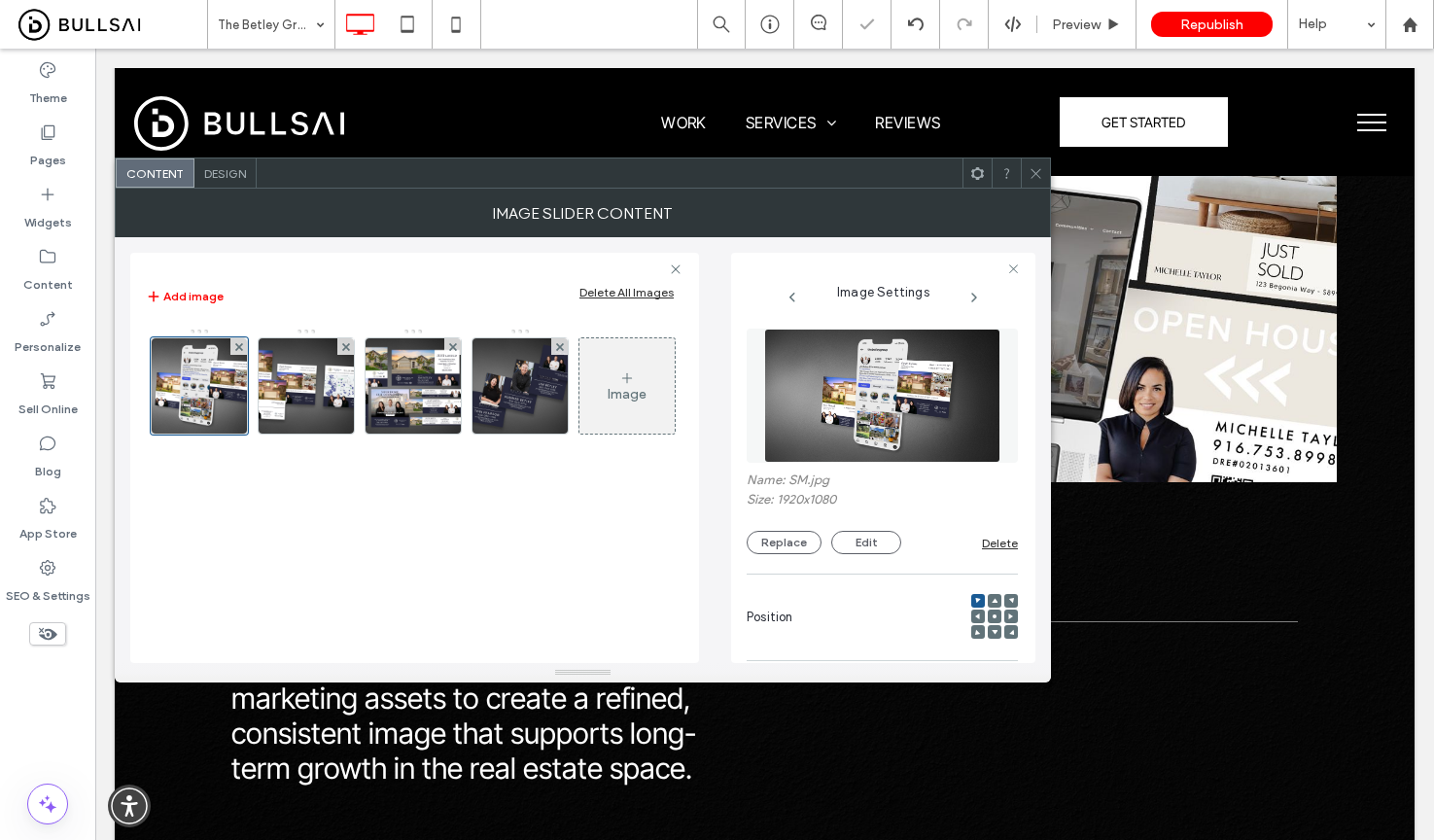 scroll, scrollTop: 0, scrollLeft: 79, axis: horizontal 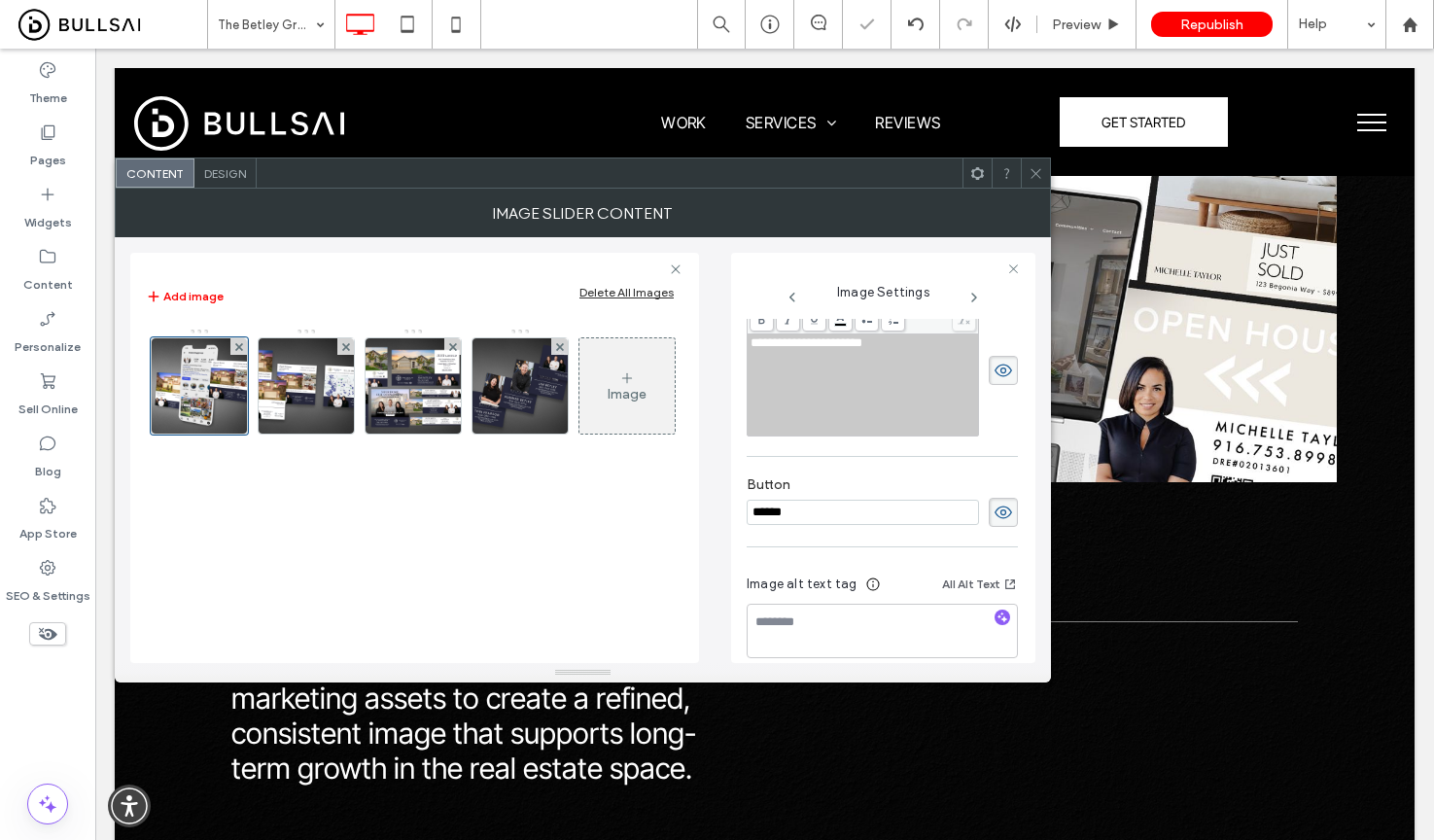 drag, startPoint x: 997, startPoint y: 517, endPoint x: 1000, endPoint y: 427, distance: 90.04999 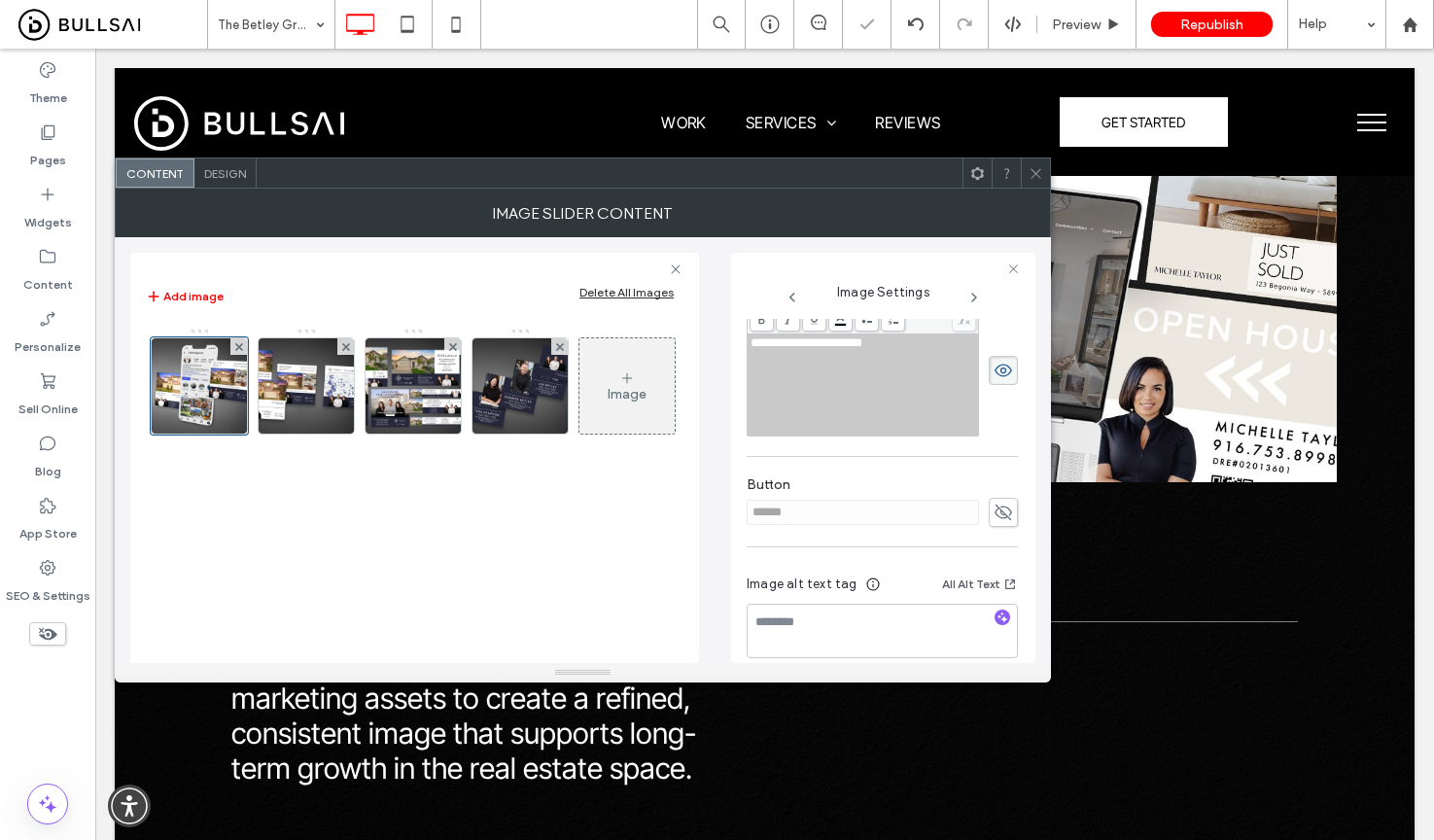 click 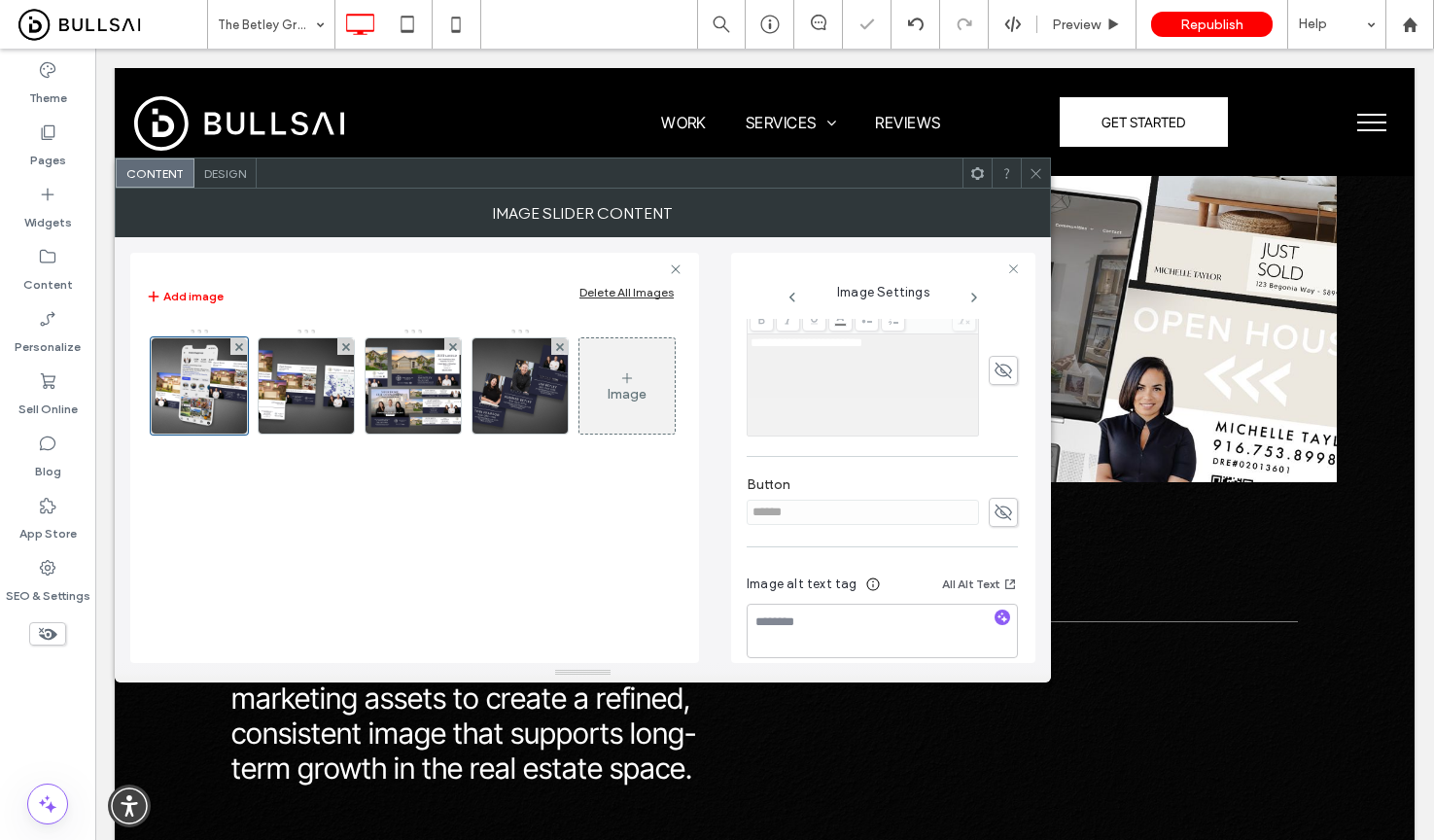 scroll, scrollTop: 471, scrollLeft: 0, axis: vertical 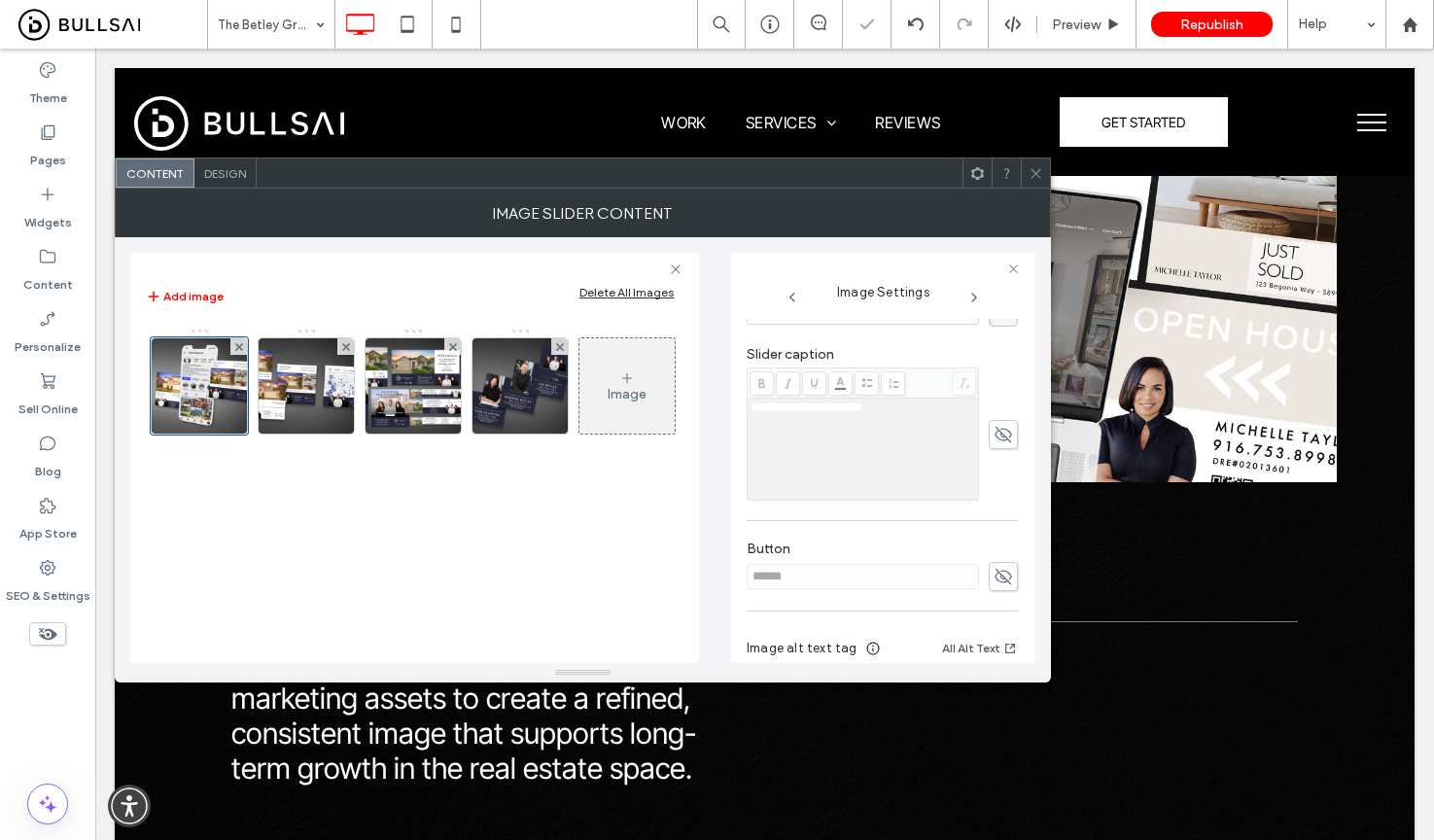 click 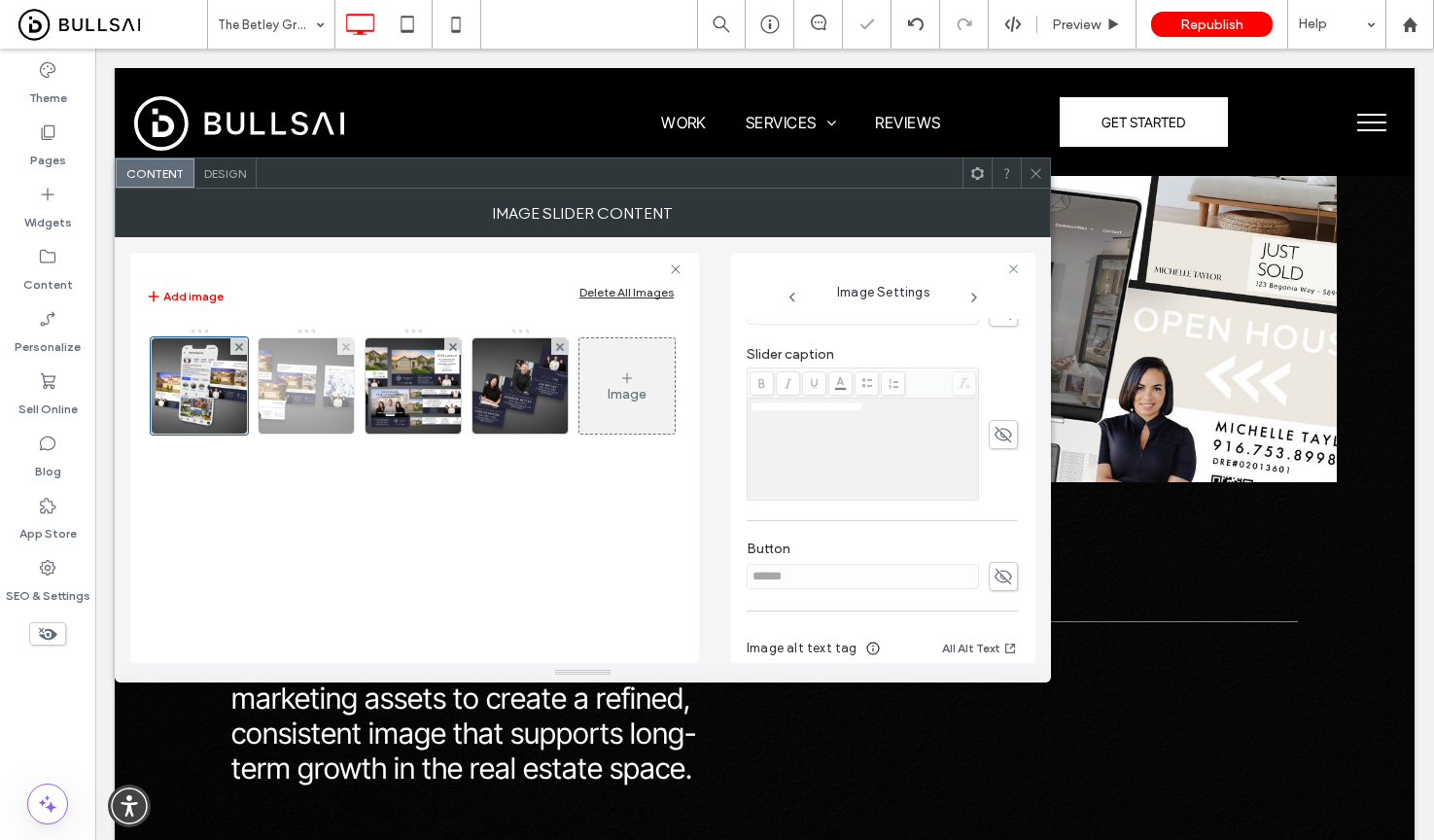 drag, startPoint x: 301, startPoint y: 422, endPoint x: 354, endPoint y: 431, distance: 53.75872 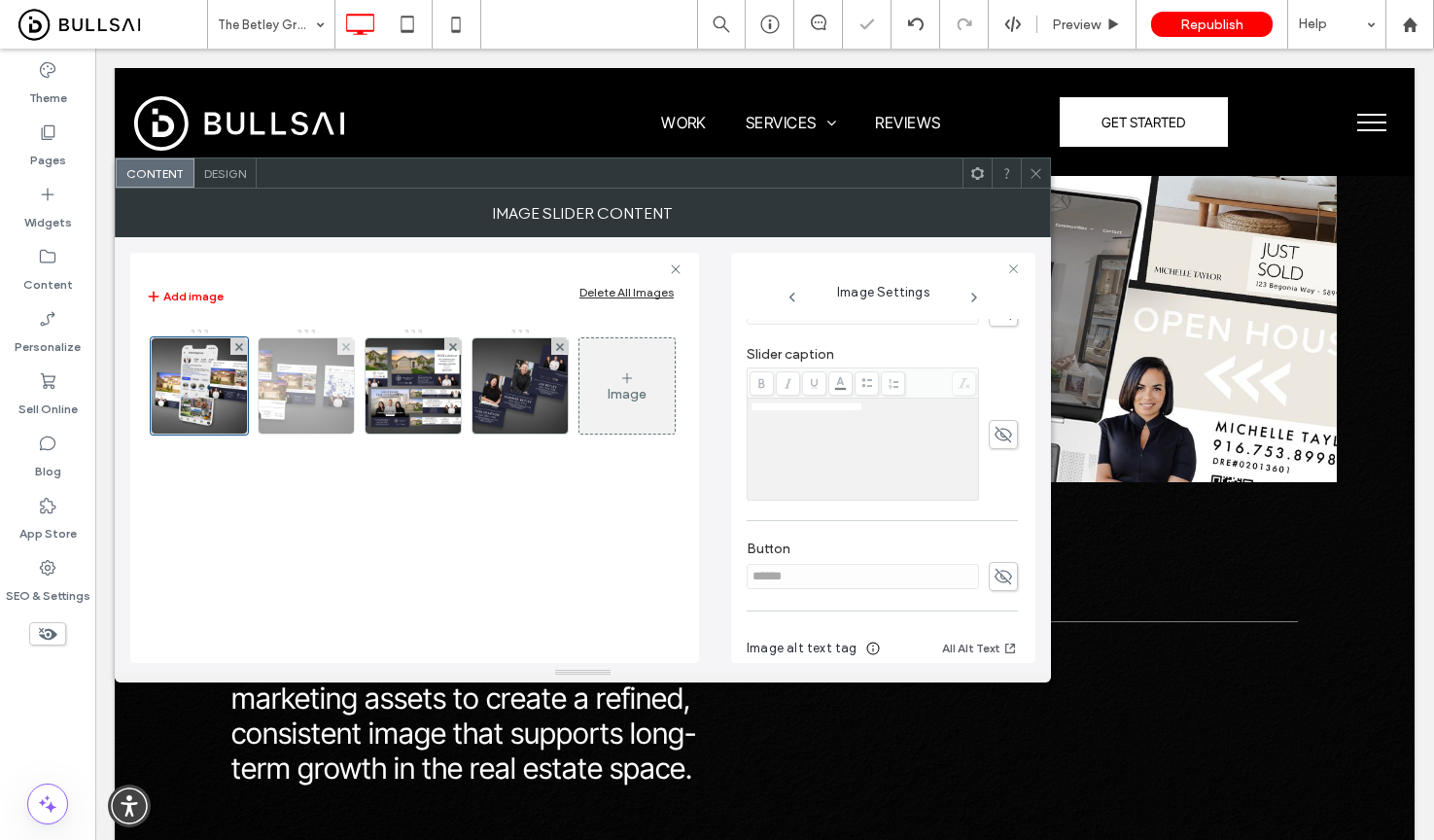 click at bounding box center (306, 386) 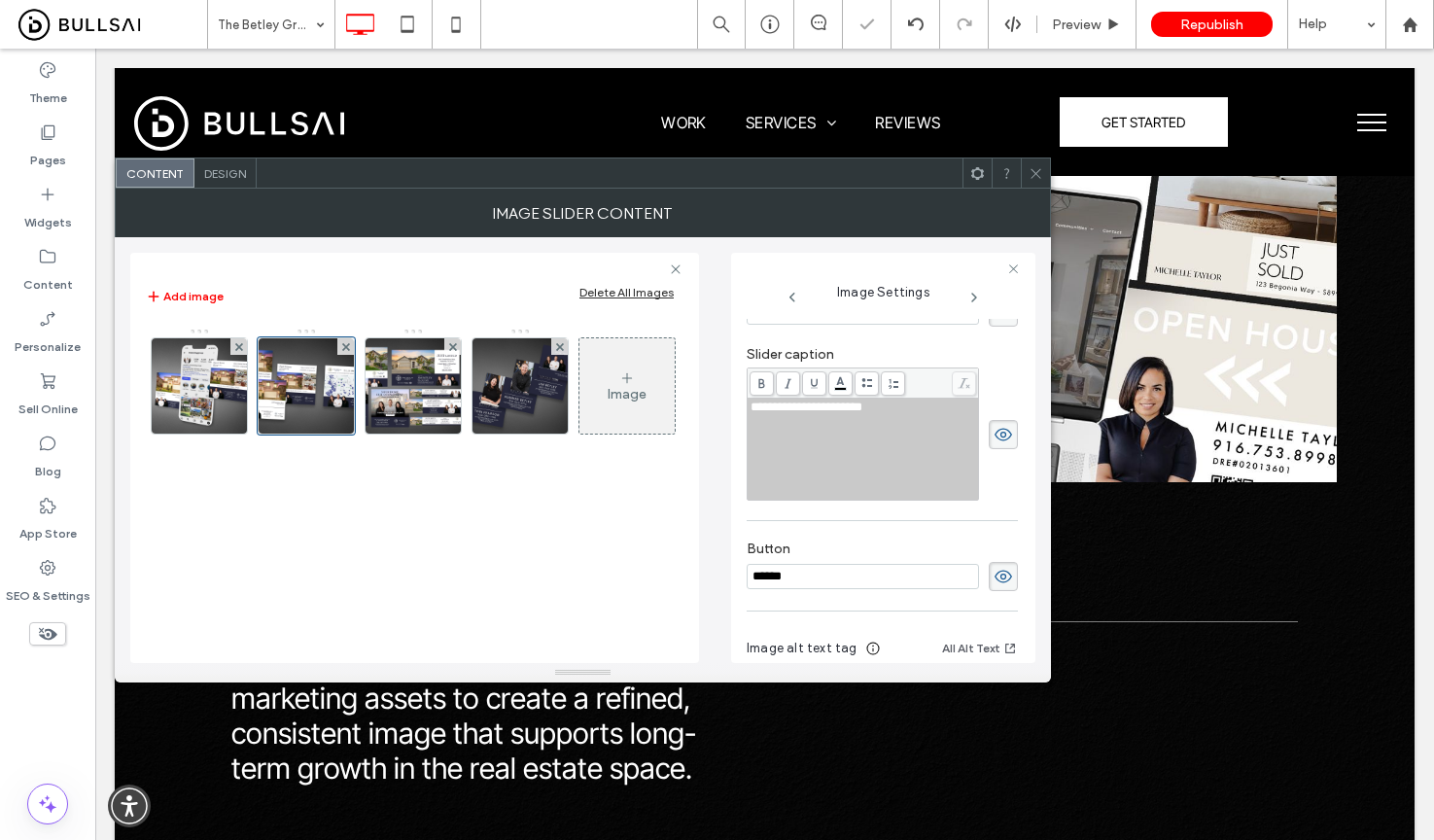 scroll, scrollTop: 452, scrollLeft: 0, axis: vertical 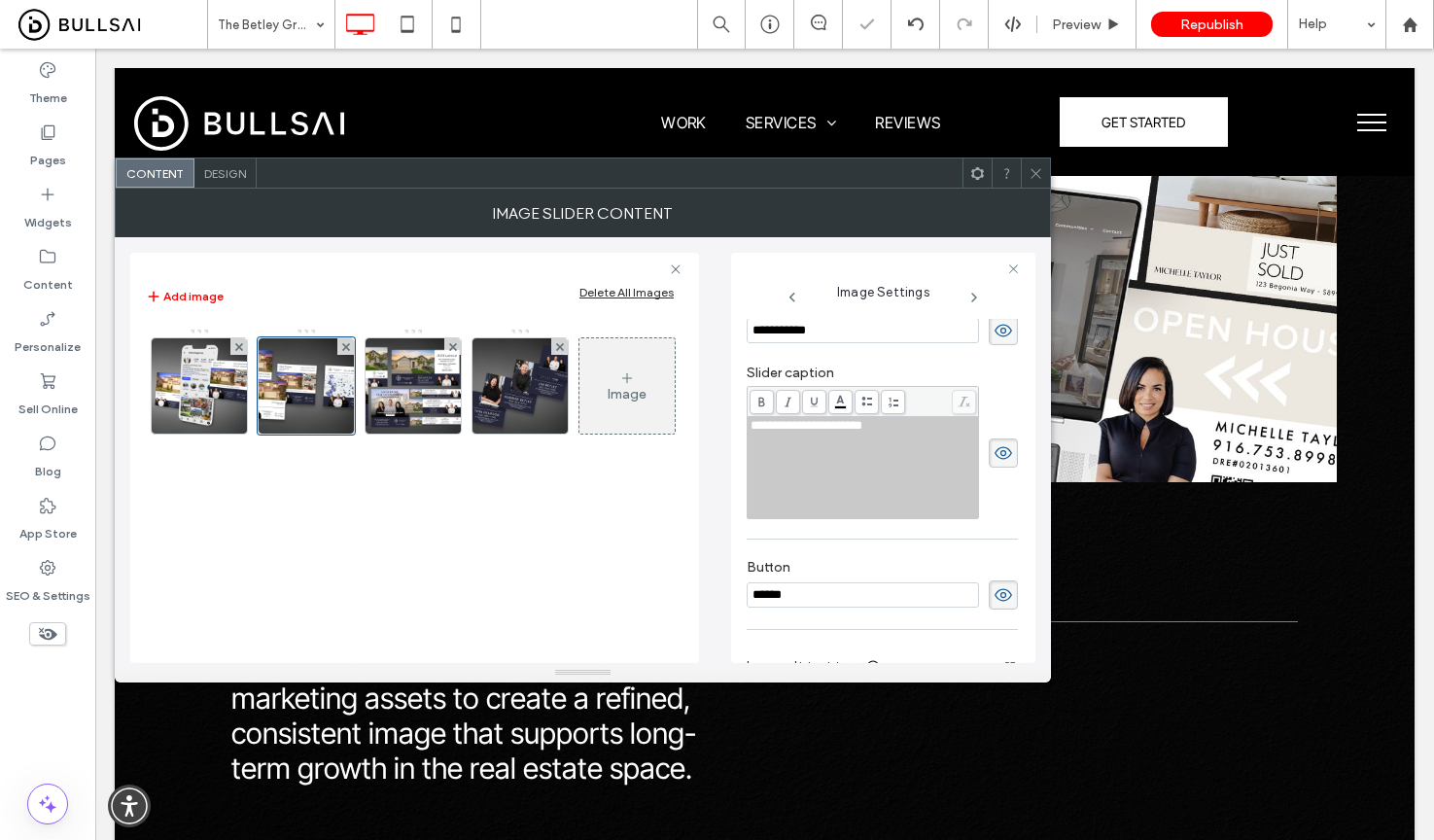 click 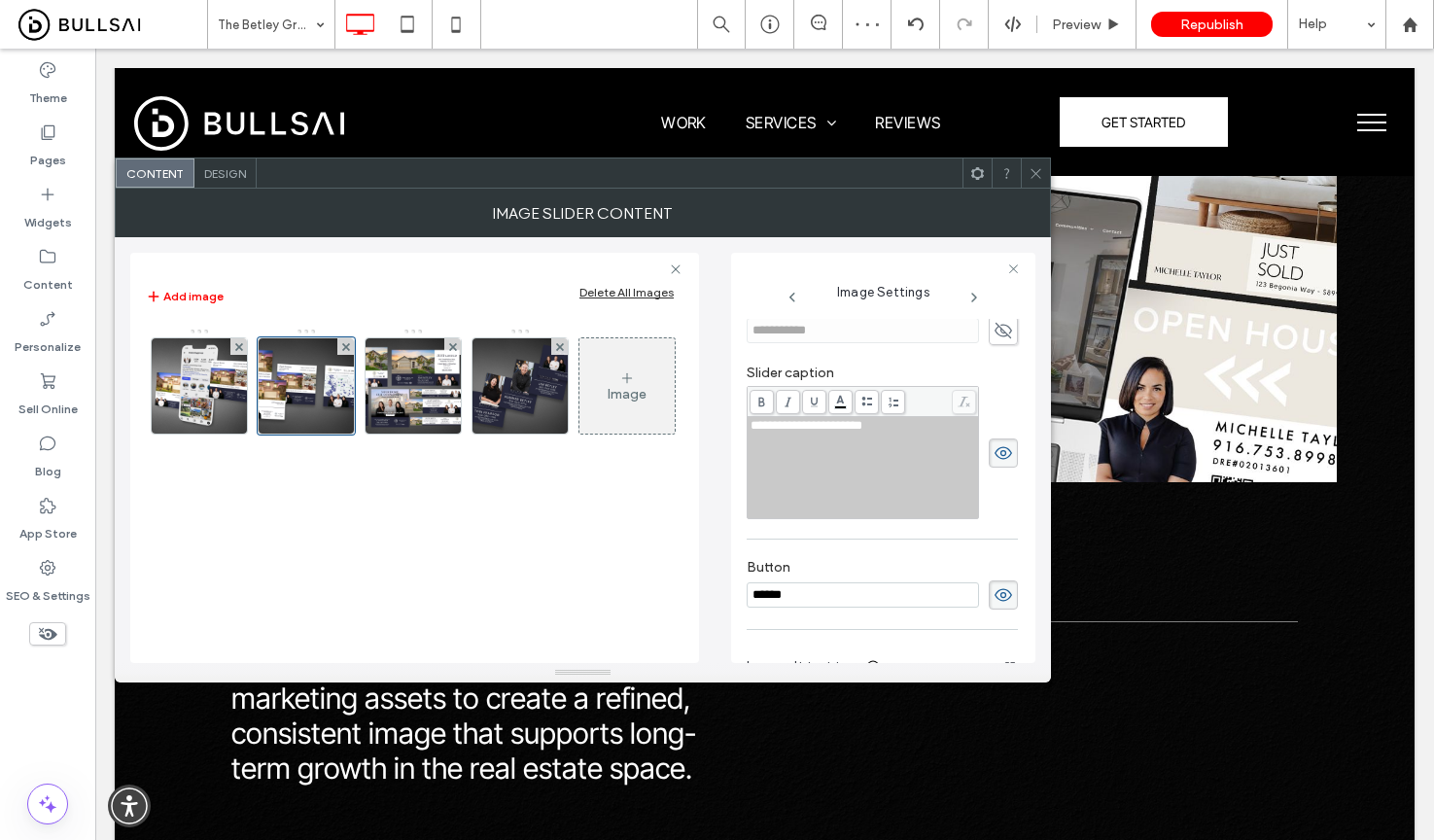 click 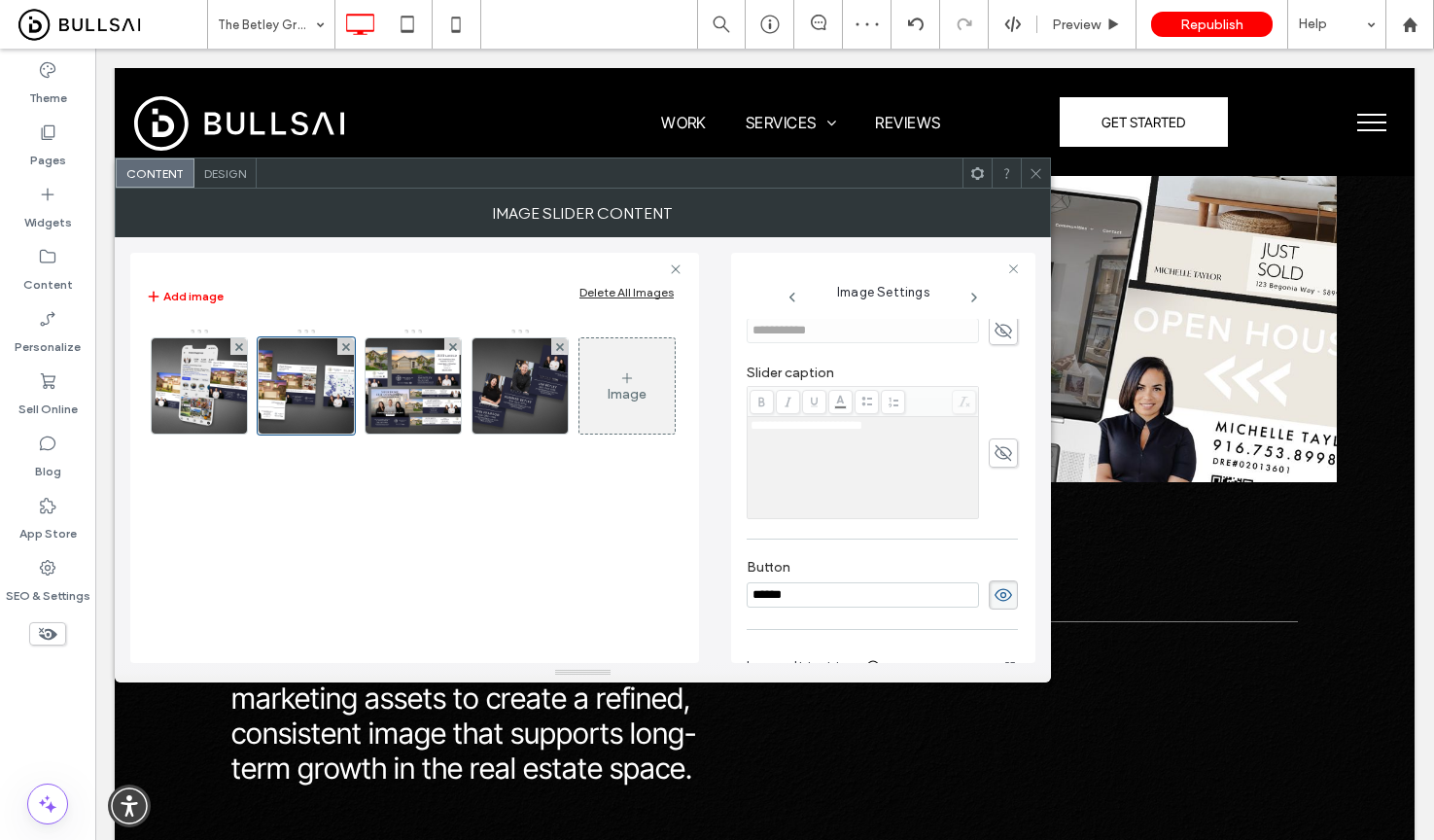 click at bounding box center [1003, 595] 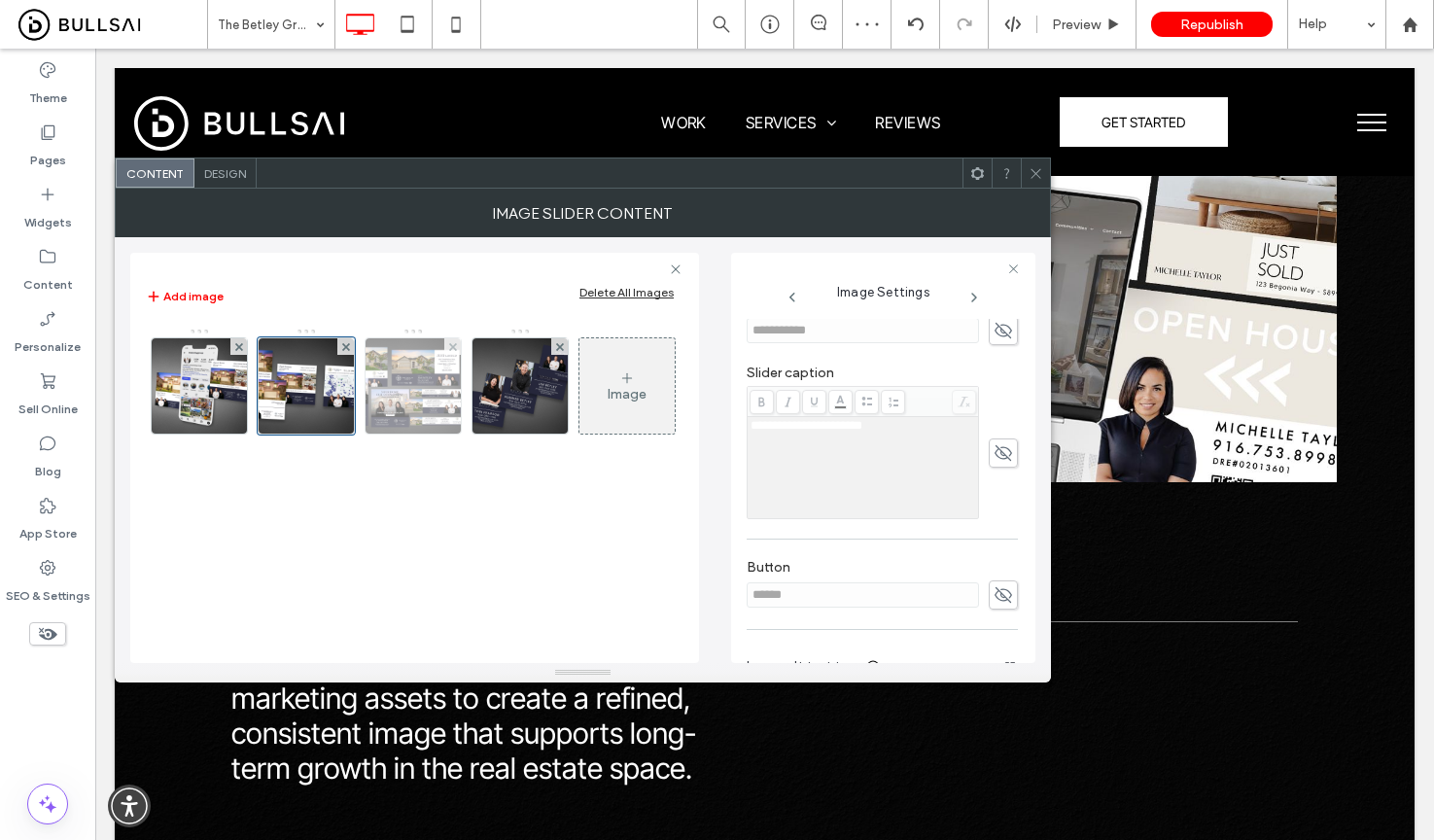 click at bounding box center [413, 386] 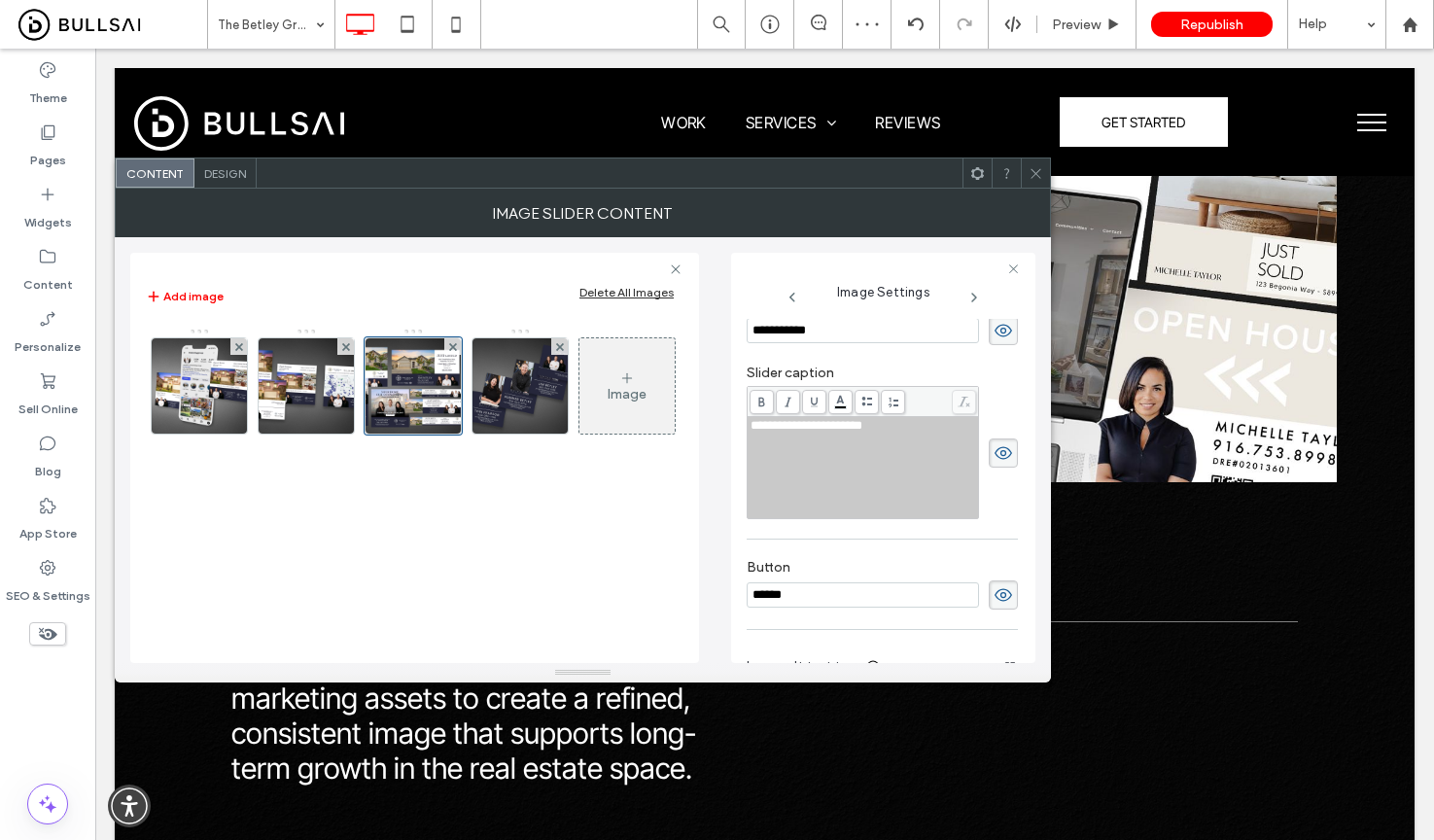 drag, startPoint x: 1000, startPoint y: 333, endPoint x: 1002, endPoint y: 396, distance: 63.03174 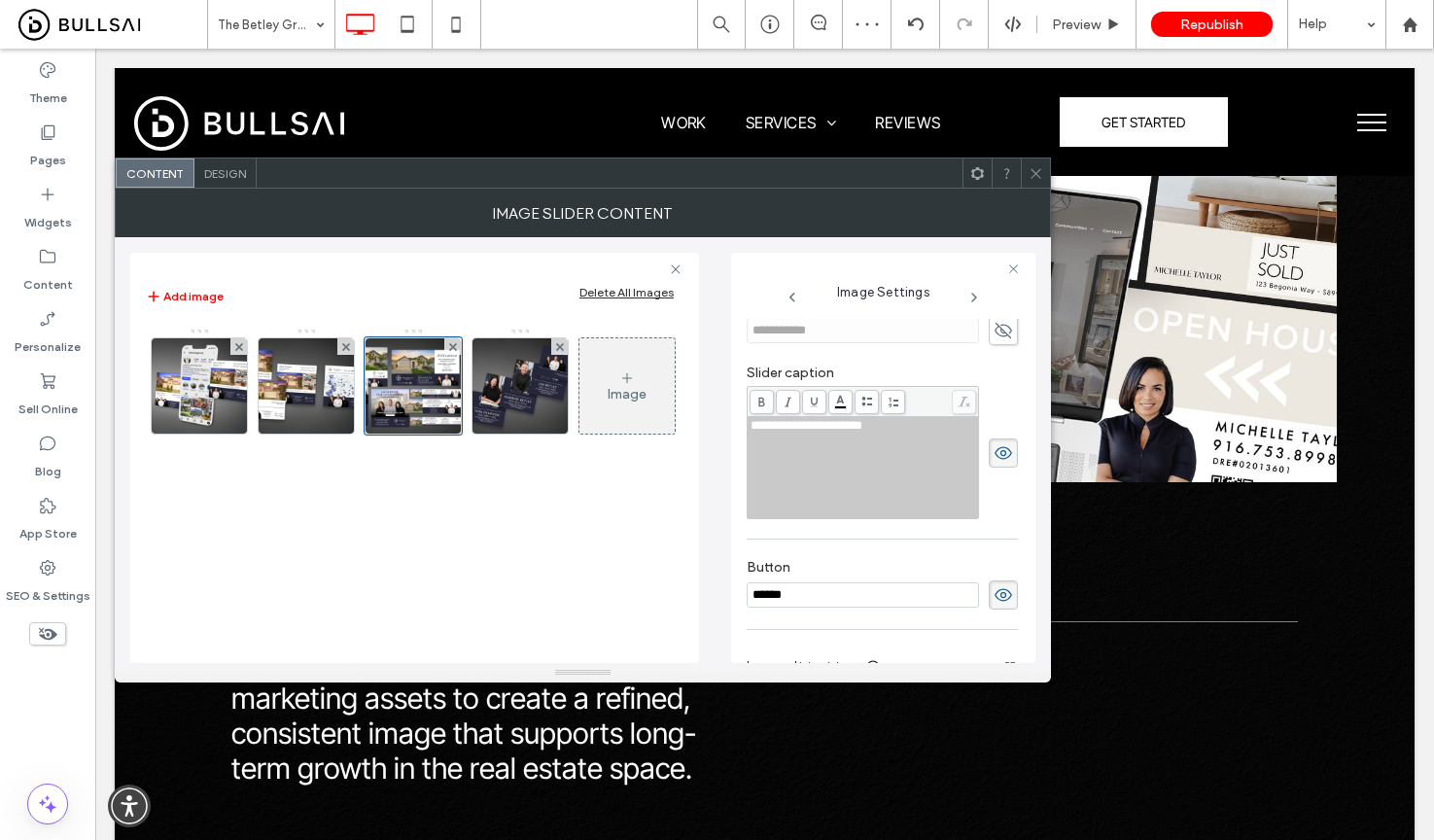 click 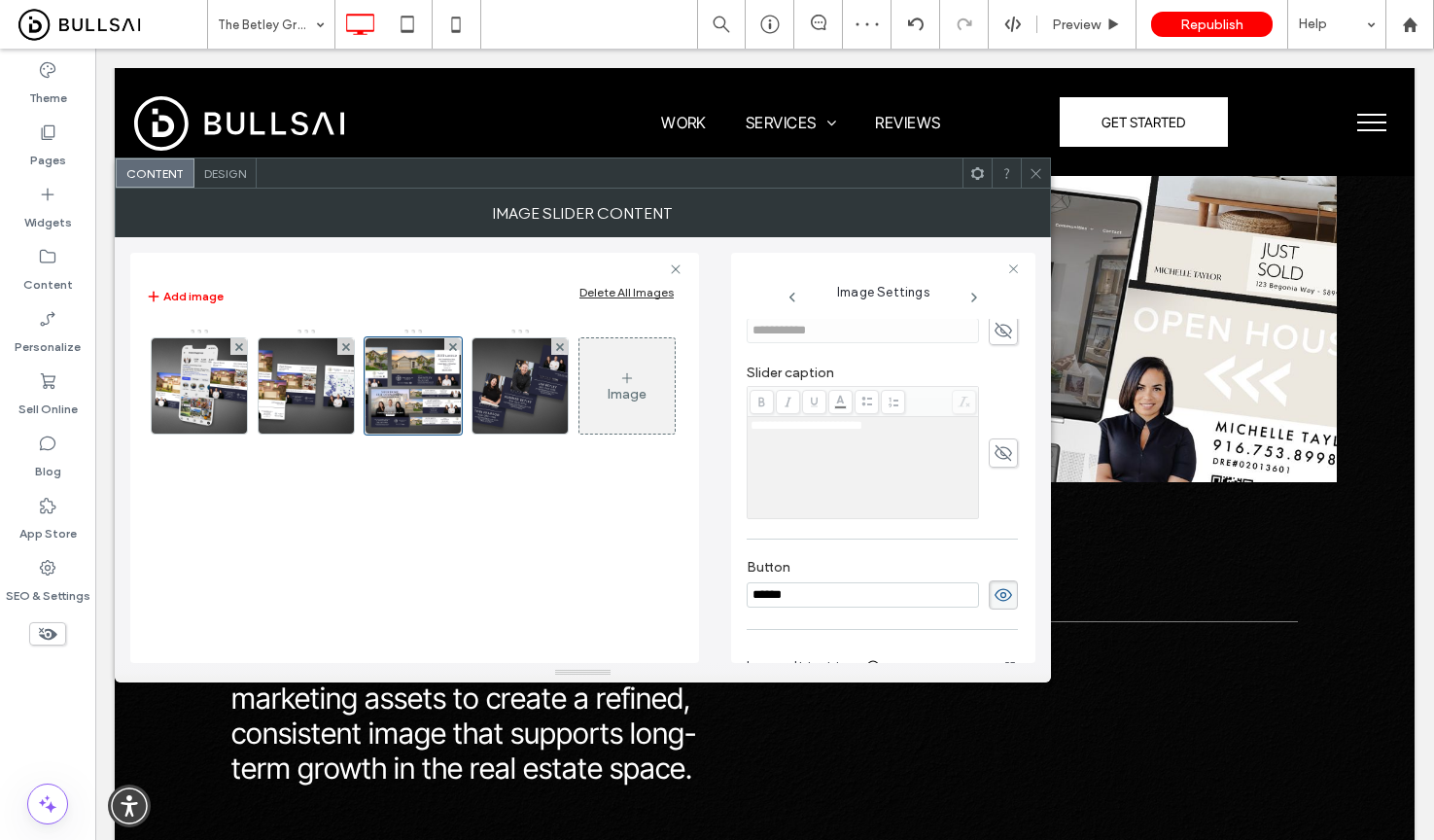 click at bounding box center (1003, 595) 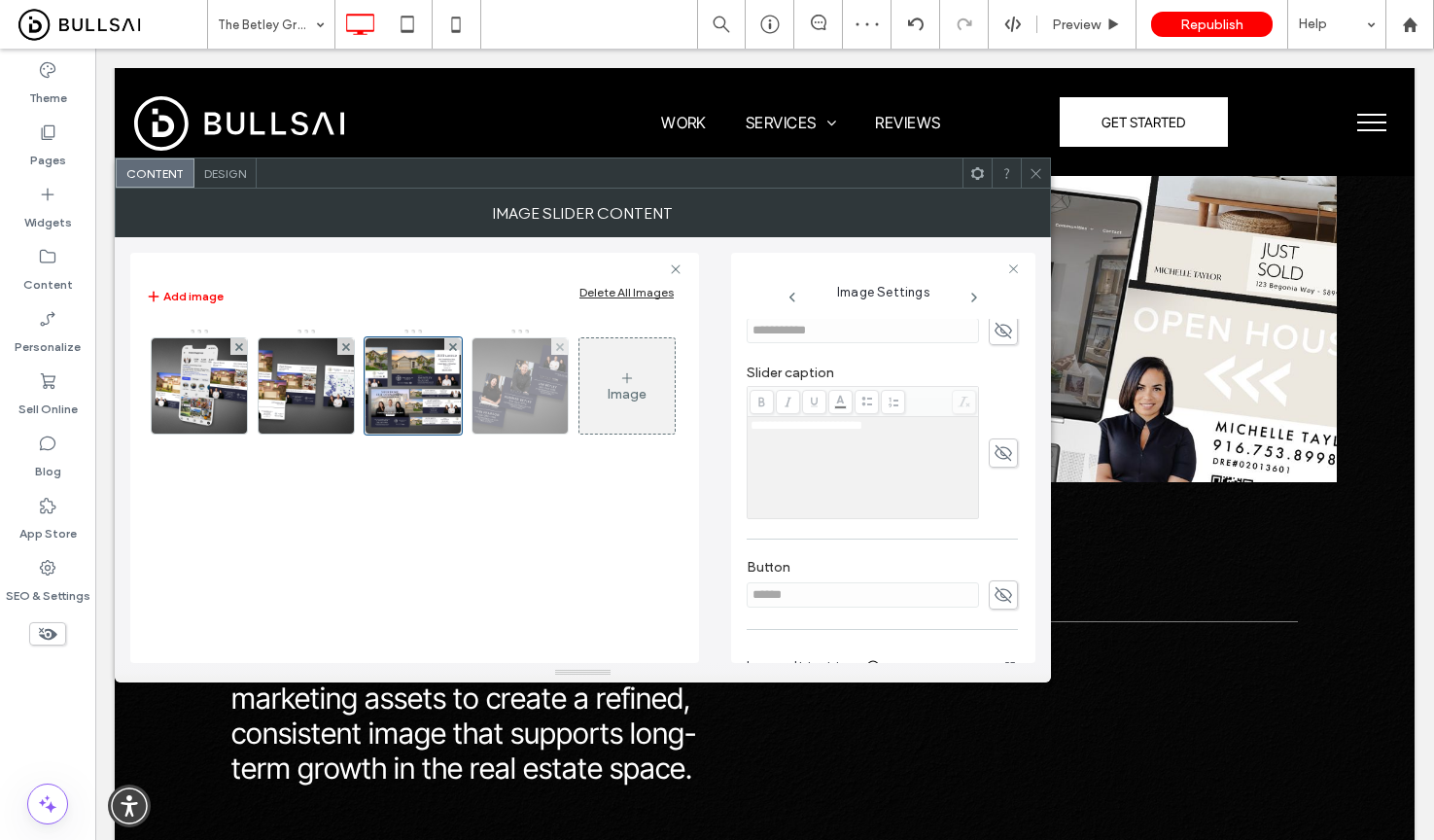 click at bounding box center [520, 386] 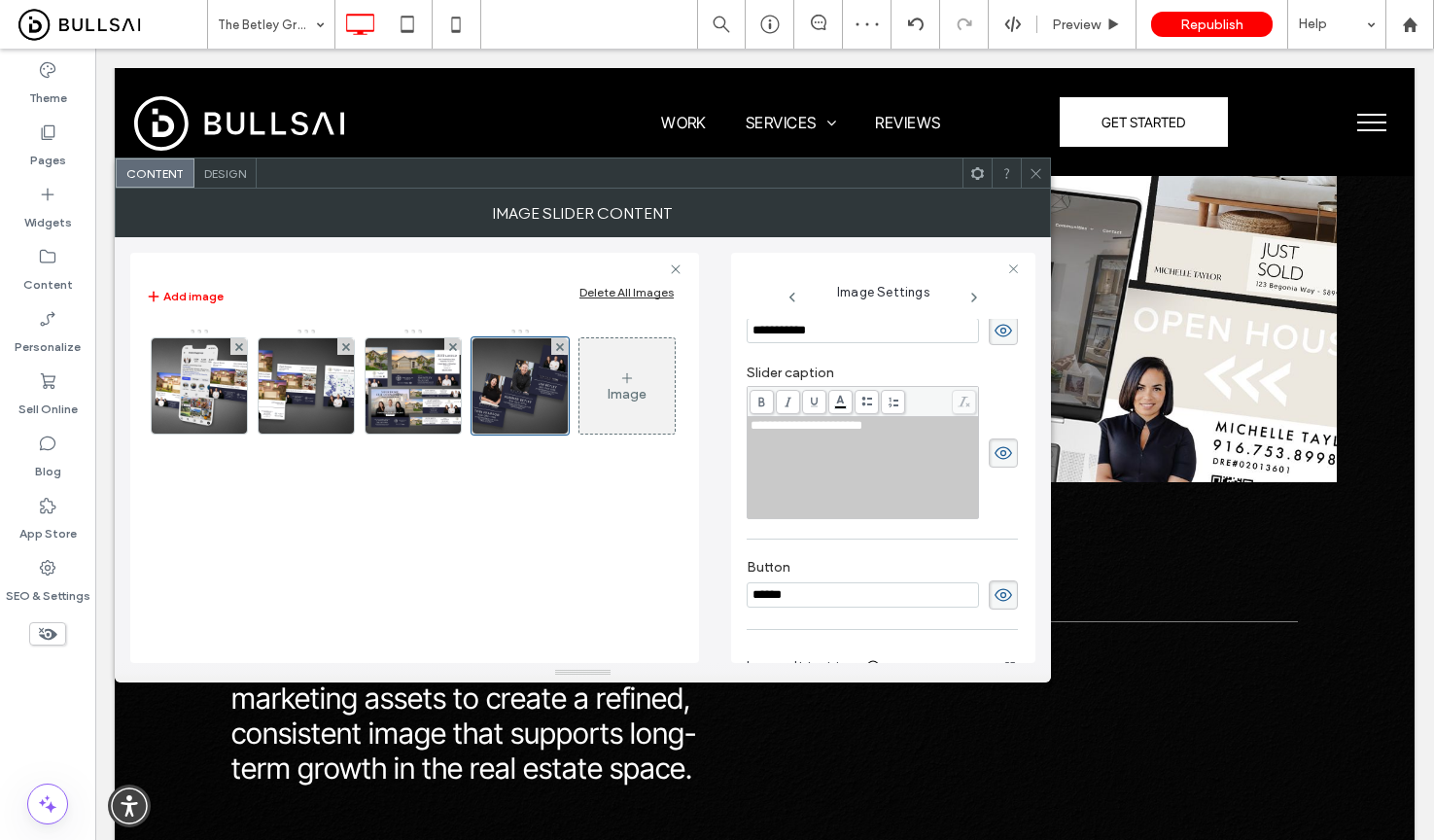click 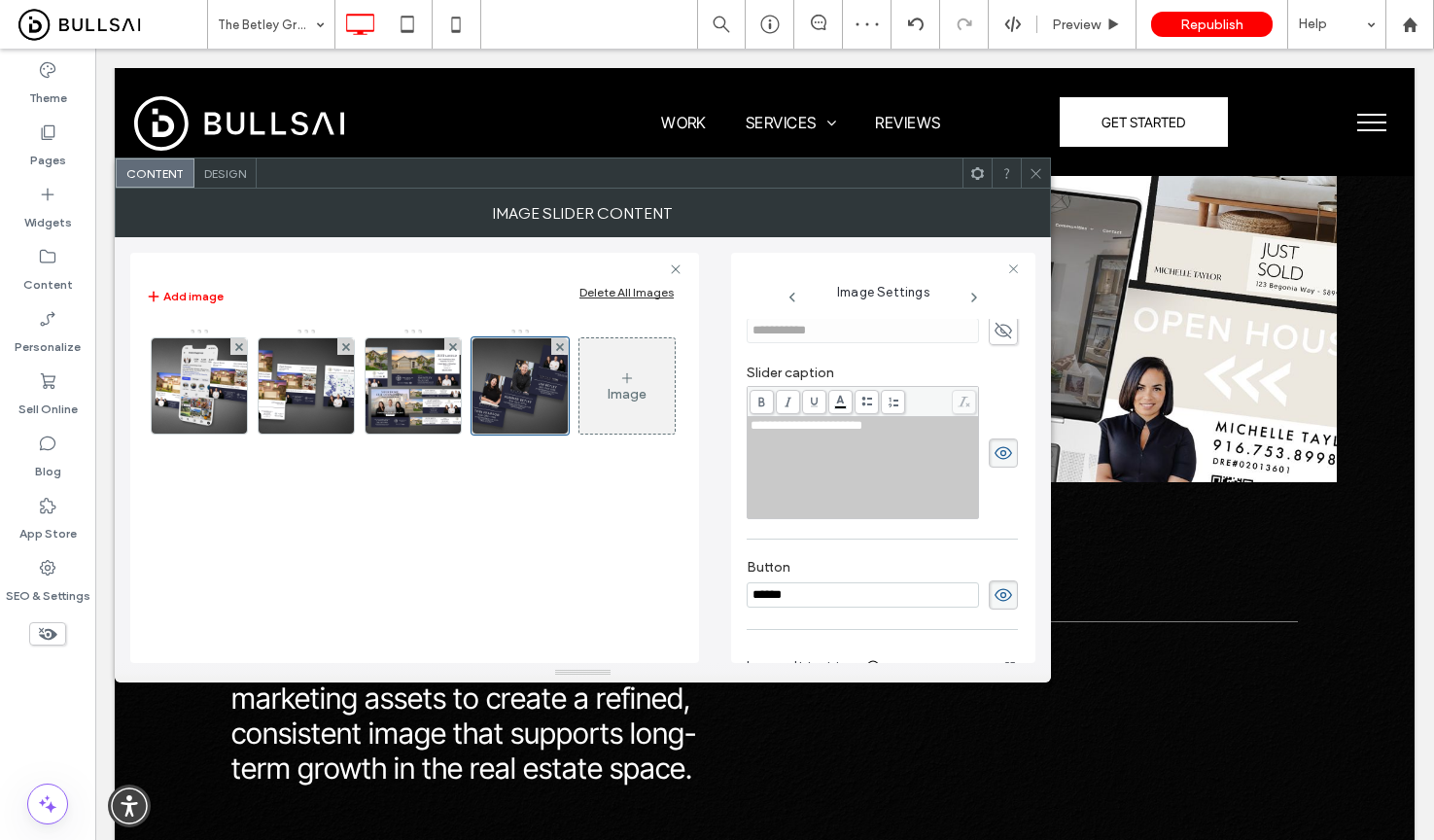 drag, startPoint x: 1004, startPoint y: 459, endPoint x: 1003, endPoint y: 485, distance: 26.019224 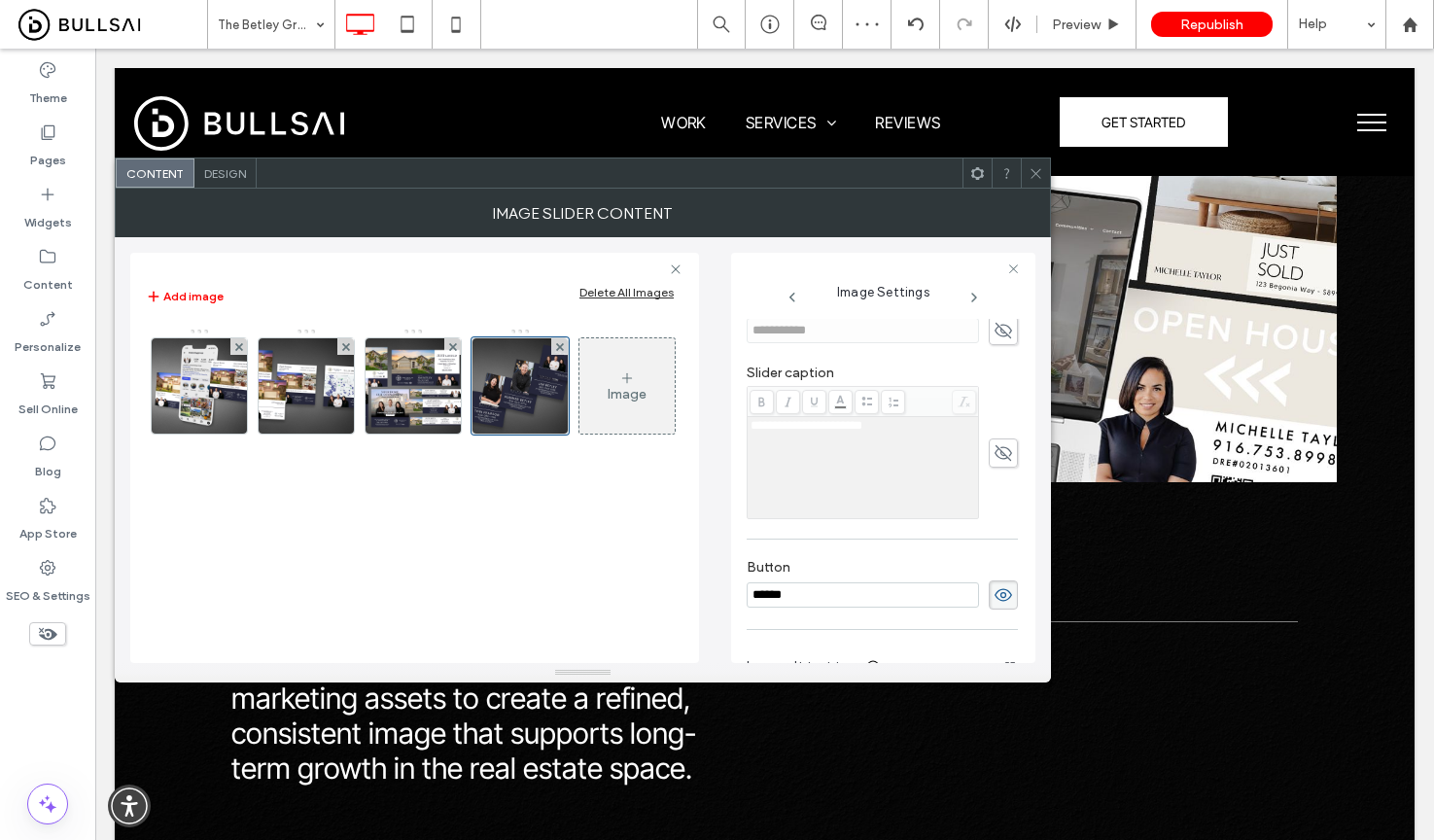 click 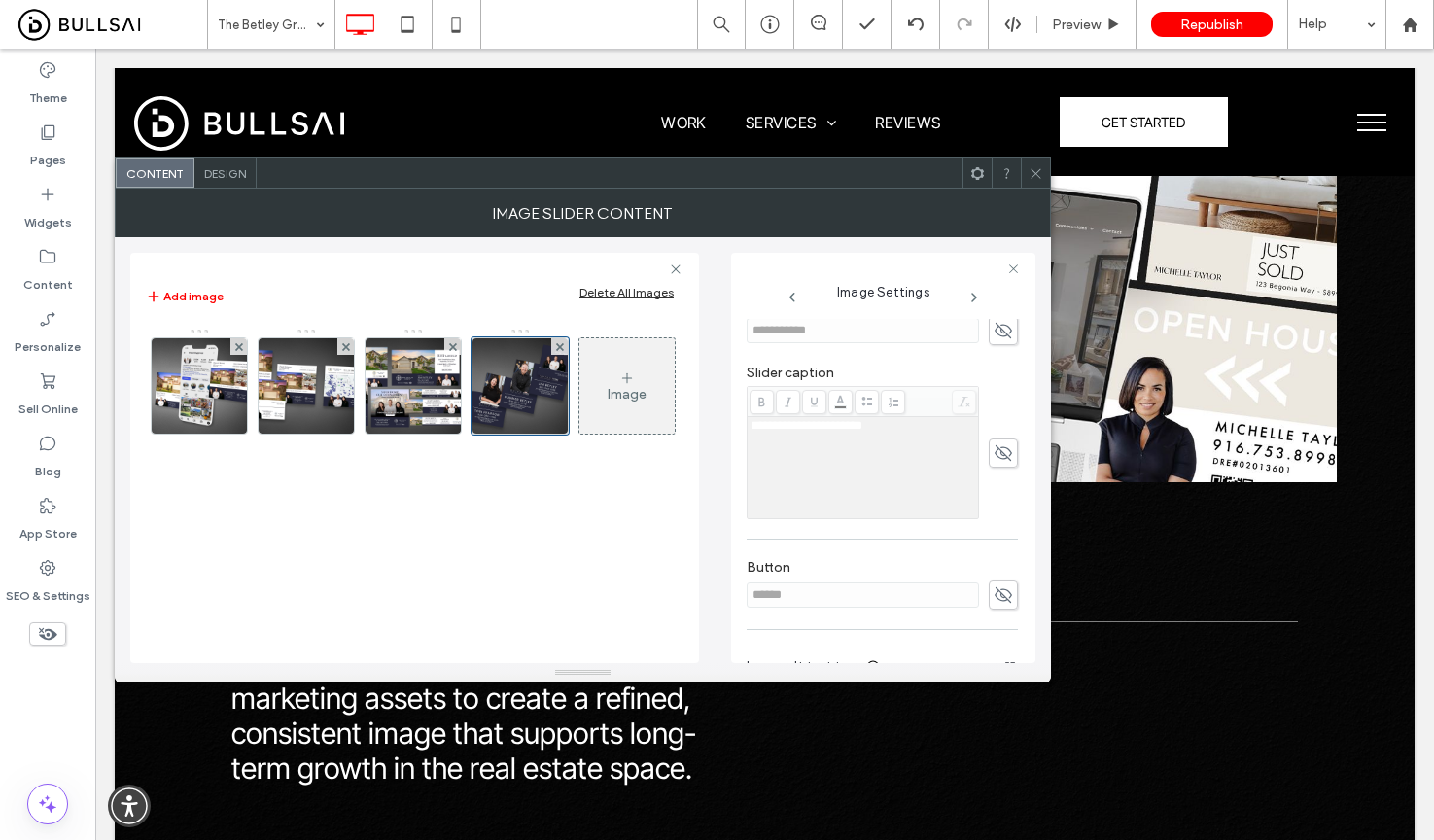 click at bounding box center (1035, 173) 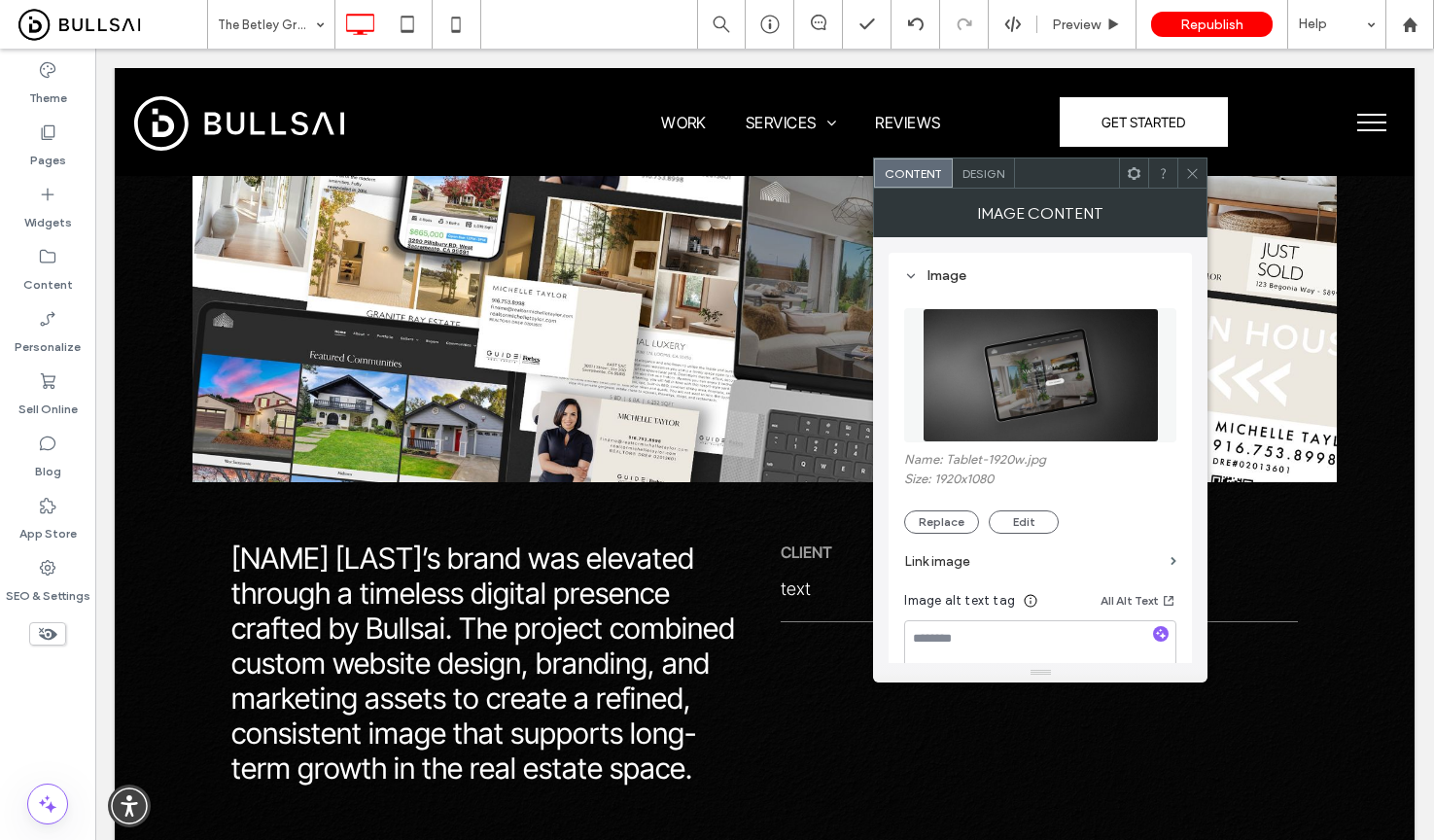 click at bounding box center (1040, 375) 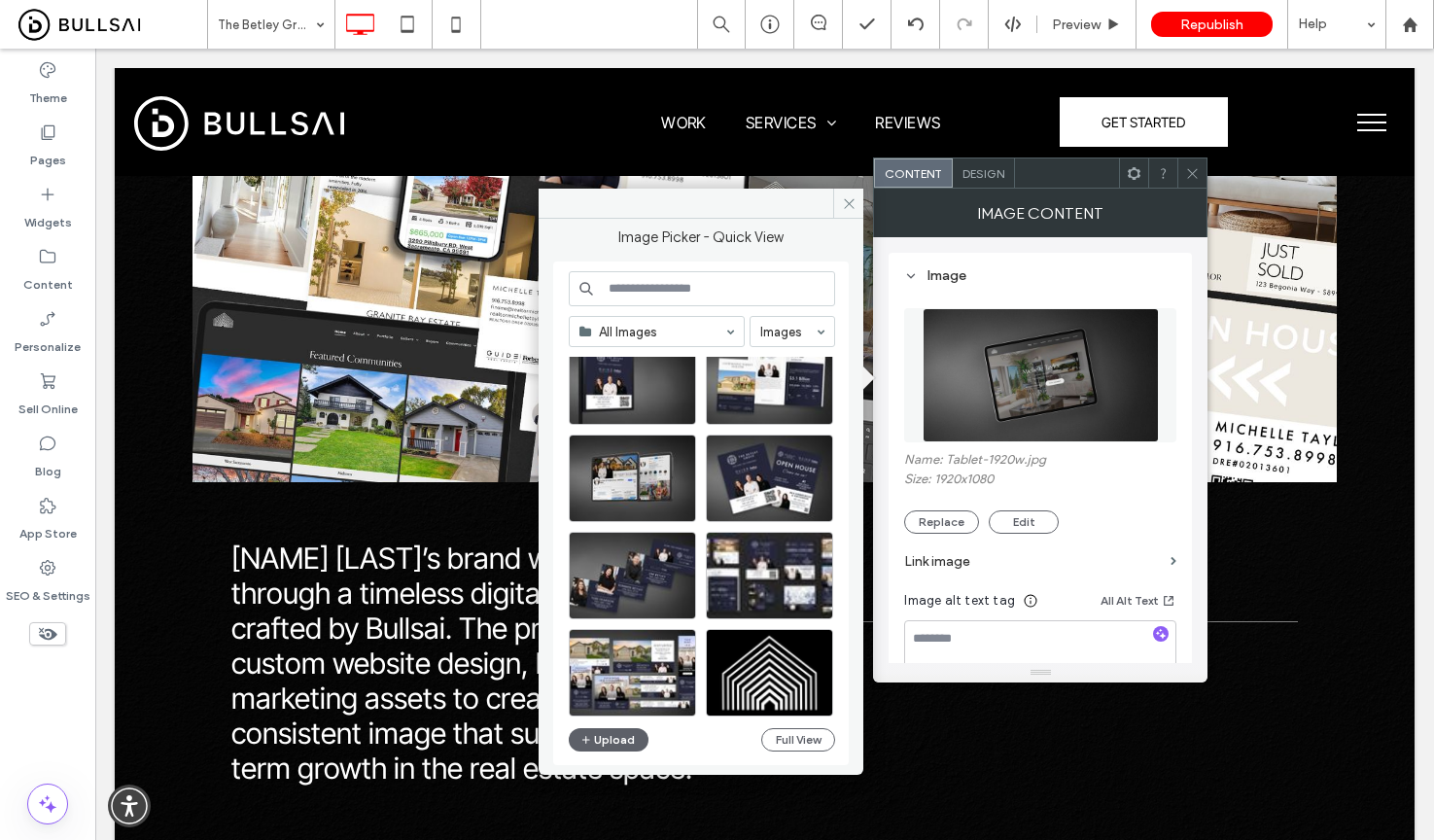scroll, scrollTop: 249, scrollLeft: 0, axis: vertical 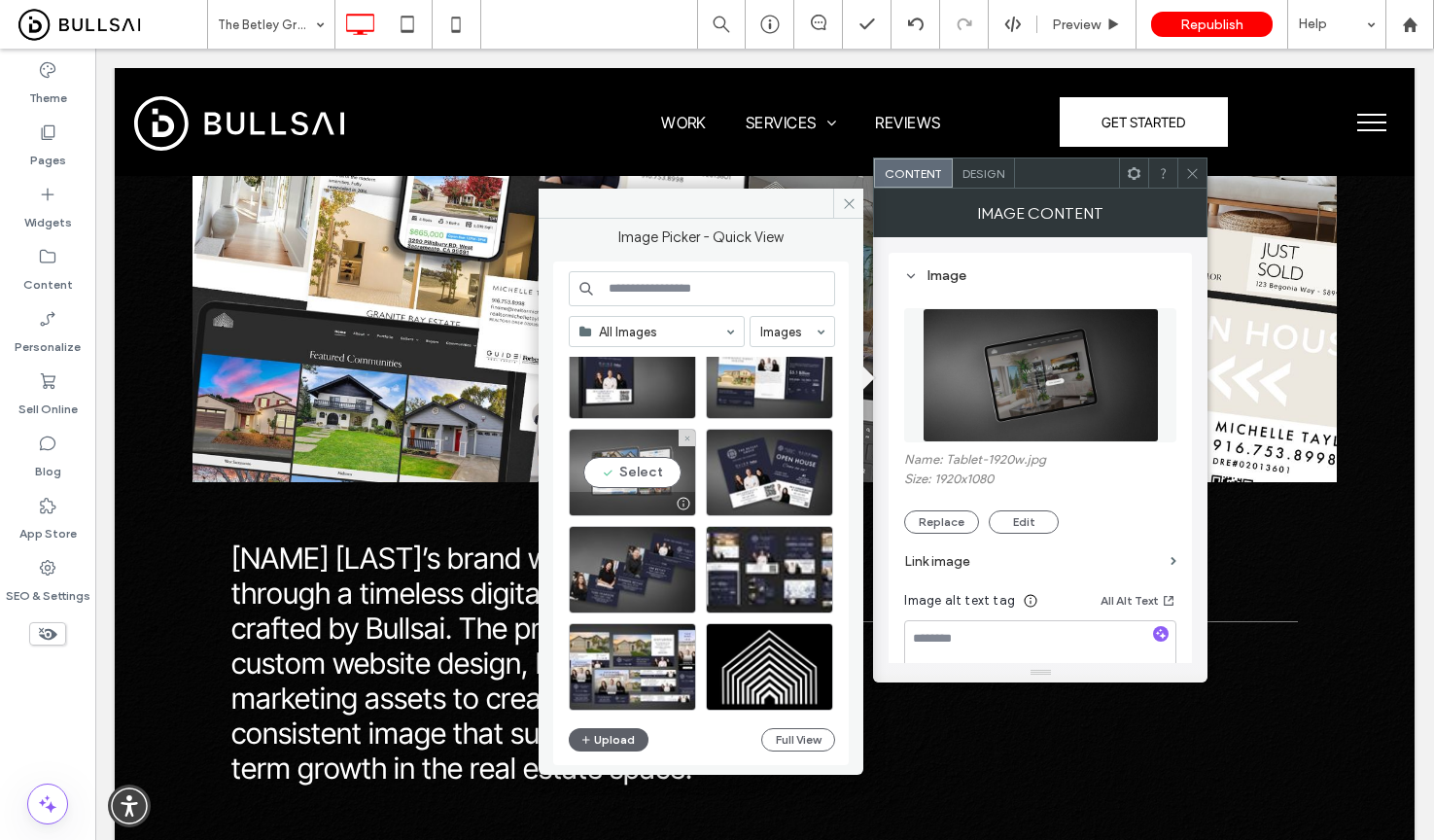 click on "Select" at bounding box center [632, 472] 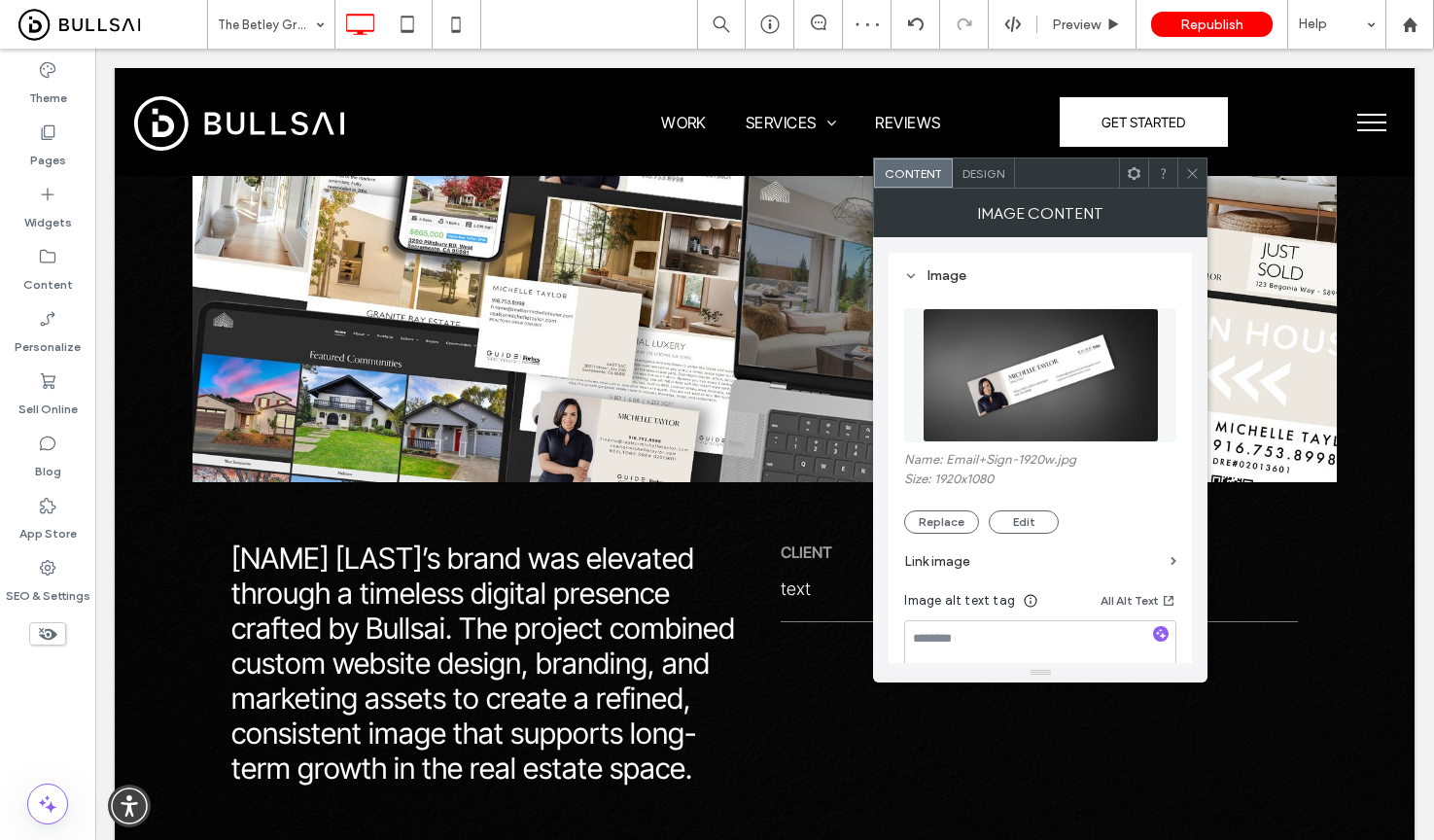 click at bounding box center (1040, 375) 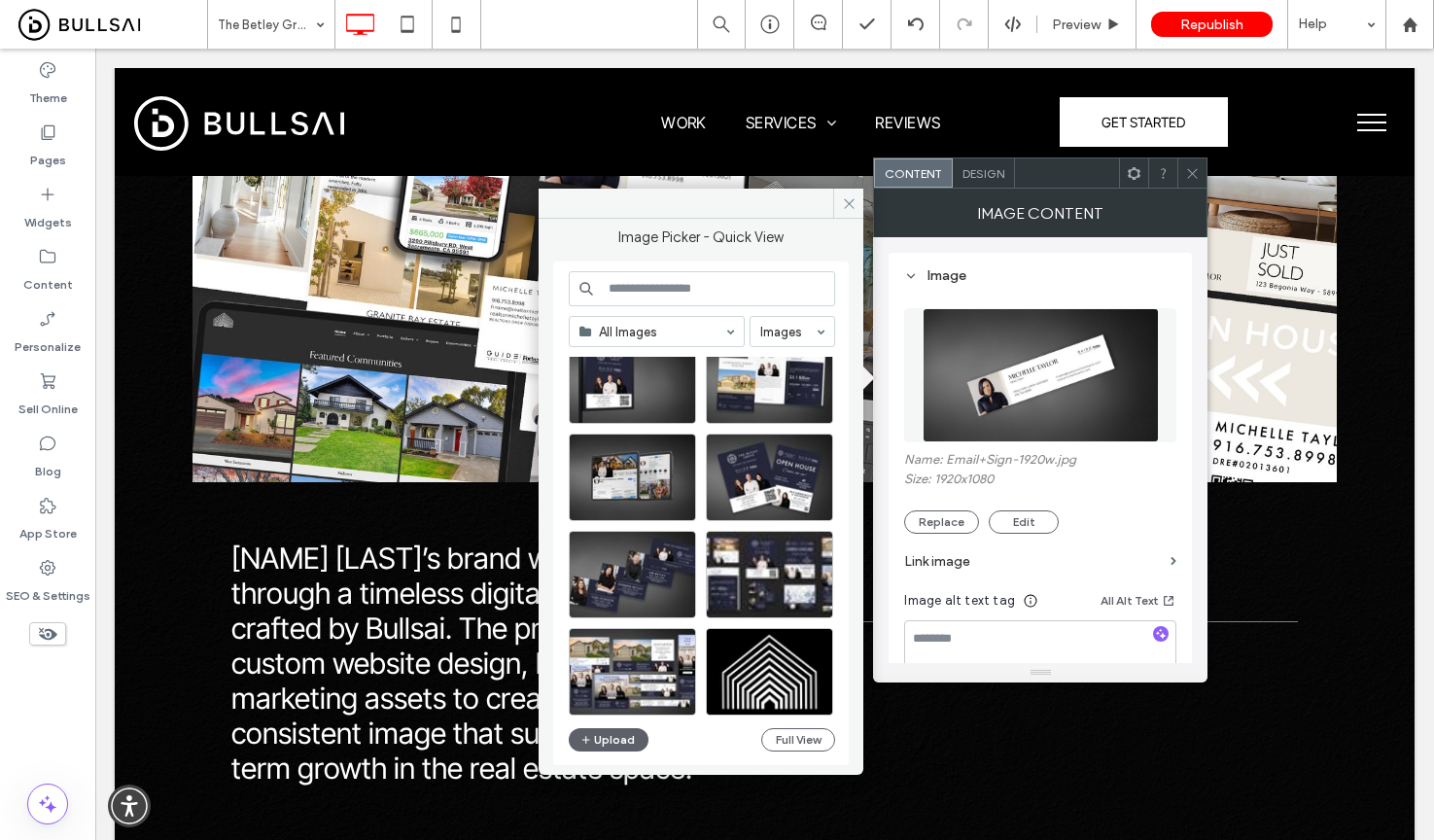 scroll, scrollTop: 120, scrollLeft: 0, axis: vertical 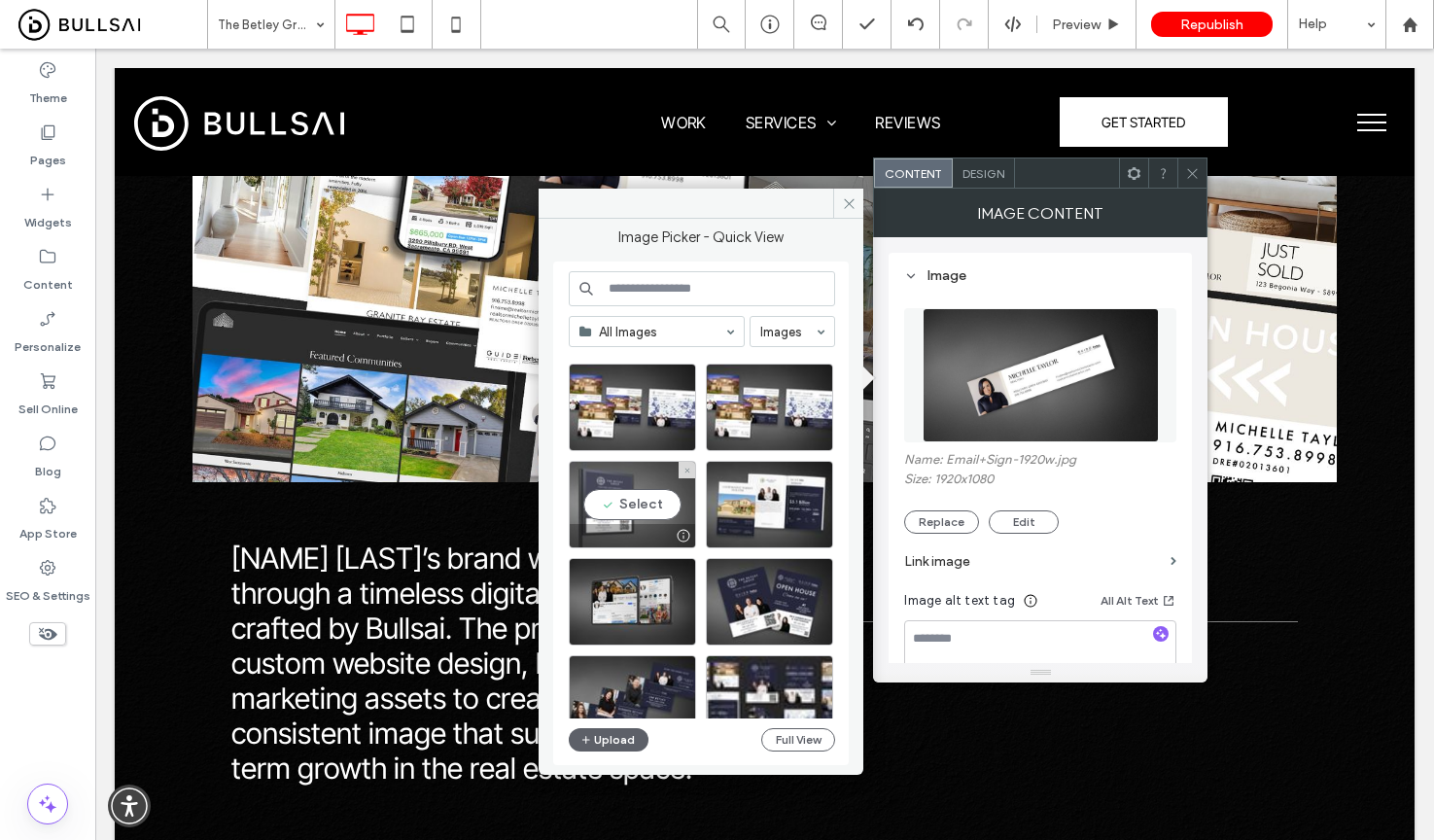 click on "Select" at bounding box center (632, 505) 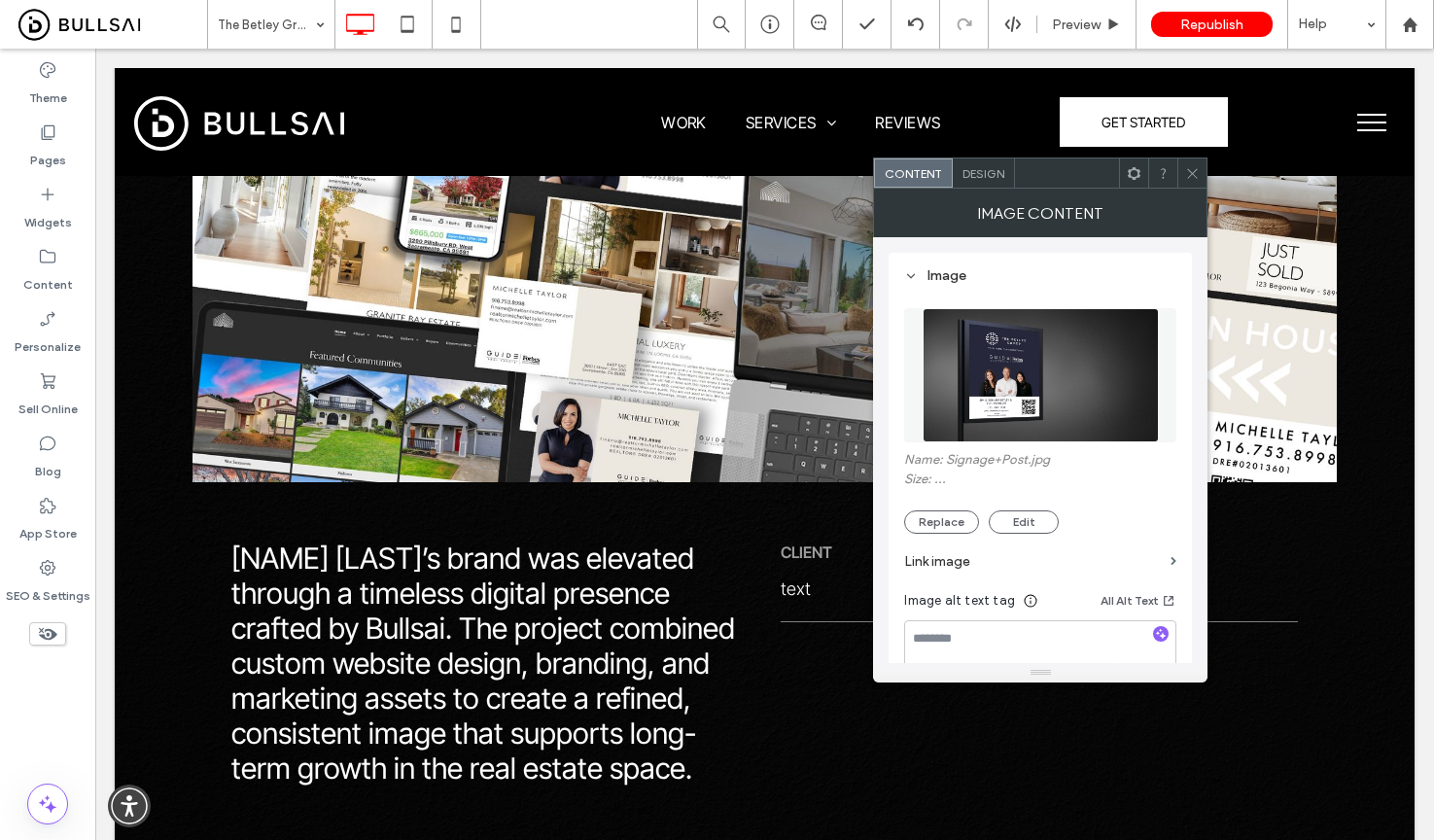 click at bounding box center [1192, 173] 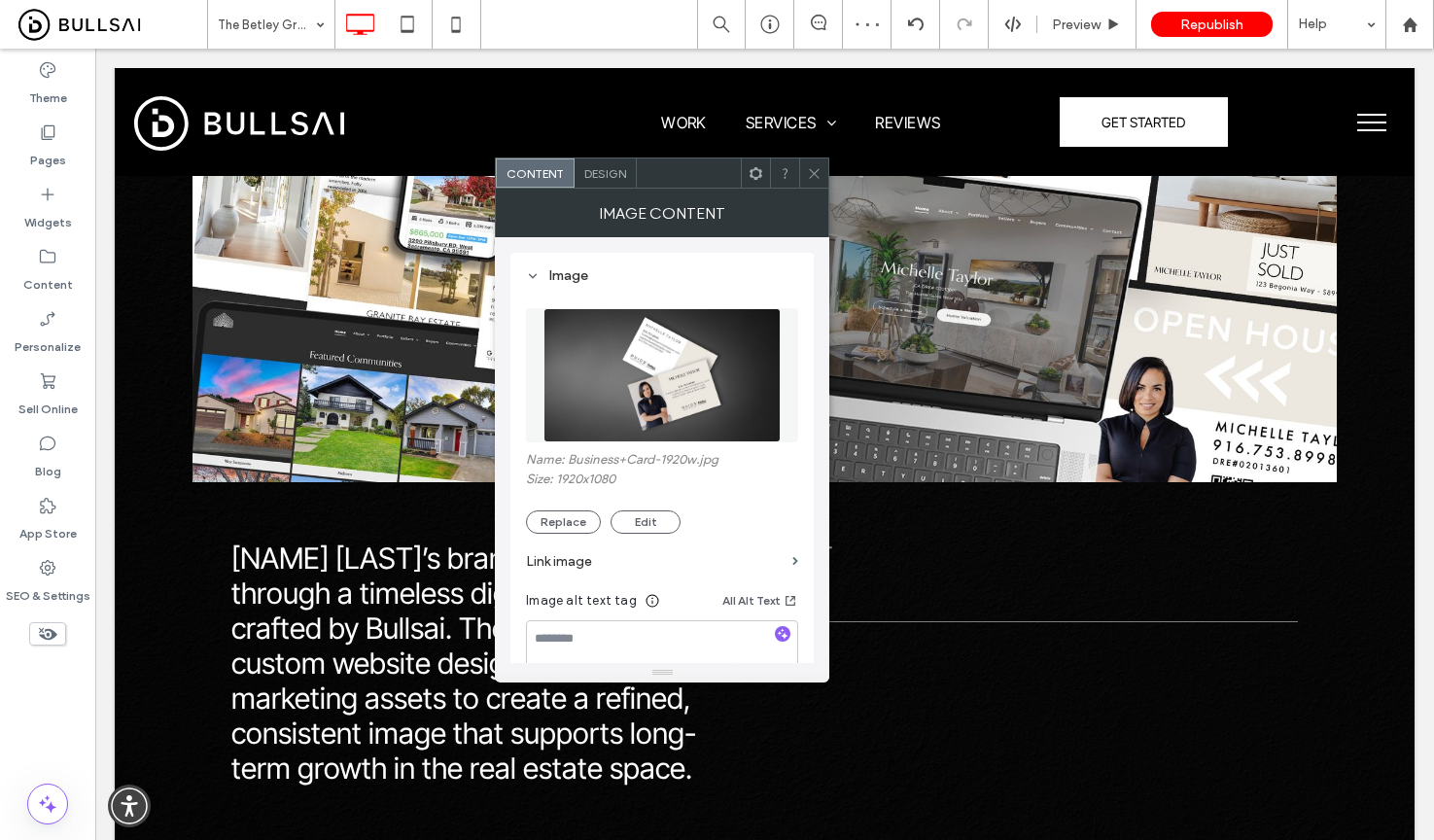 click at bounding box center (662, 375) 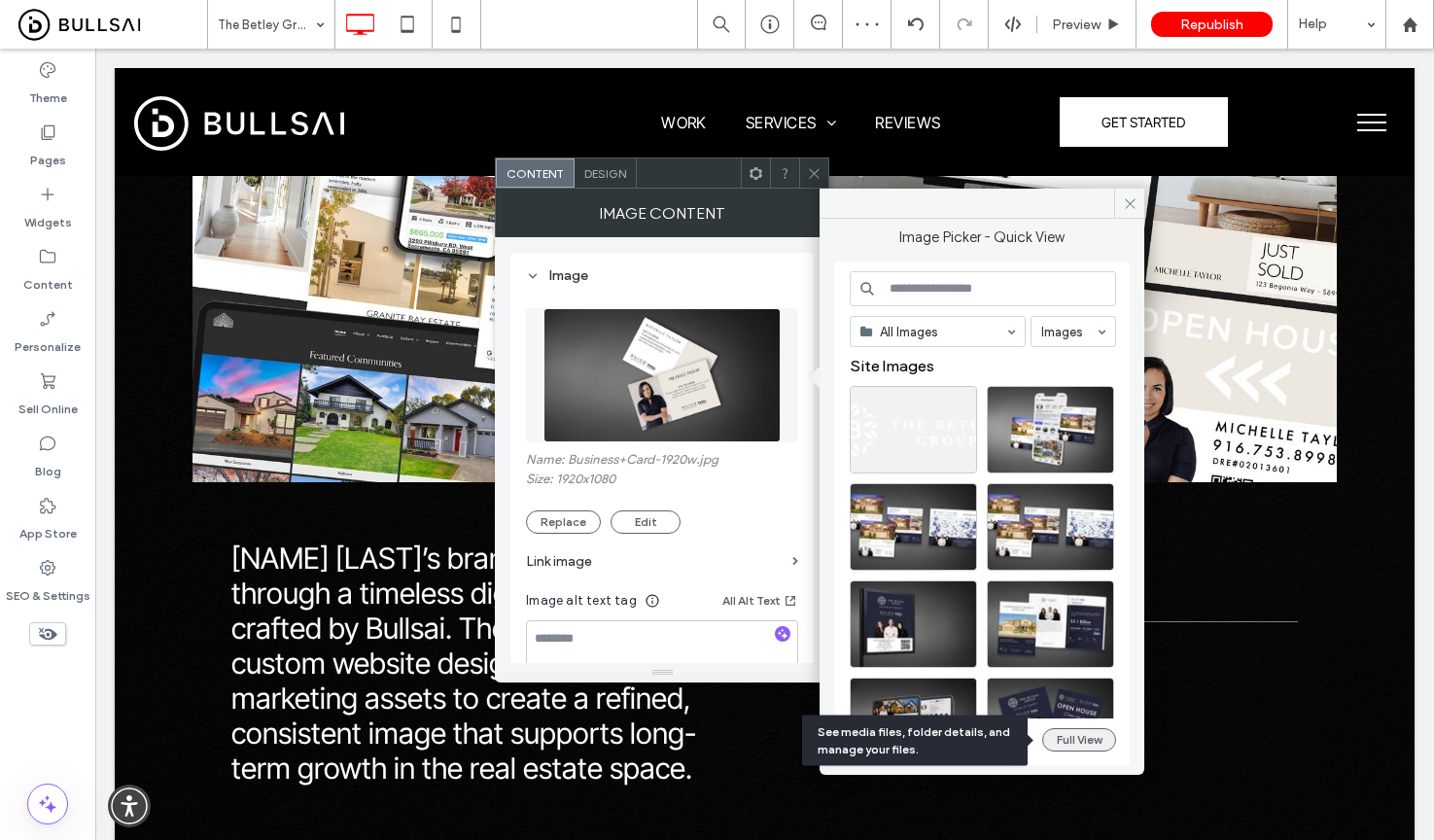 click on "Full View" at bounding box center (1079, 740) 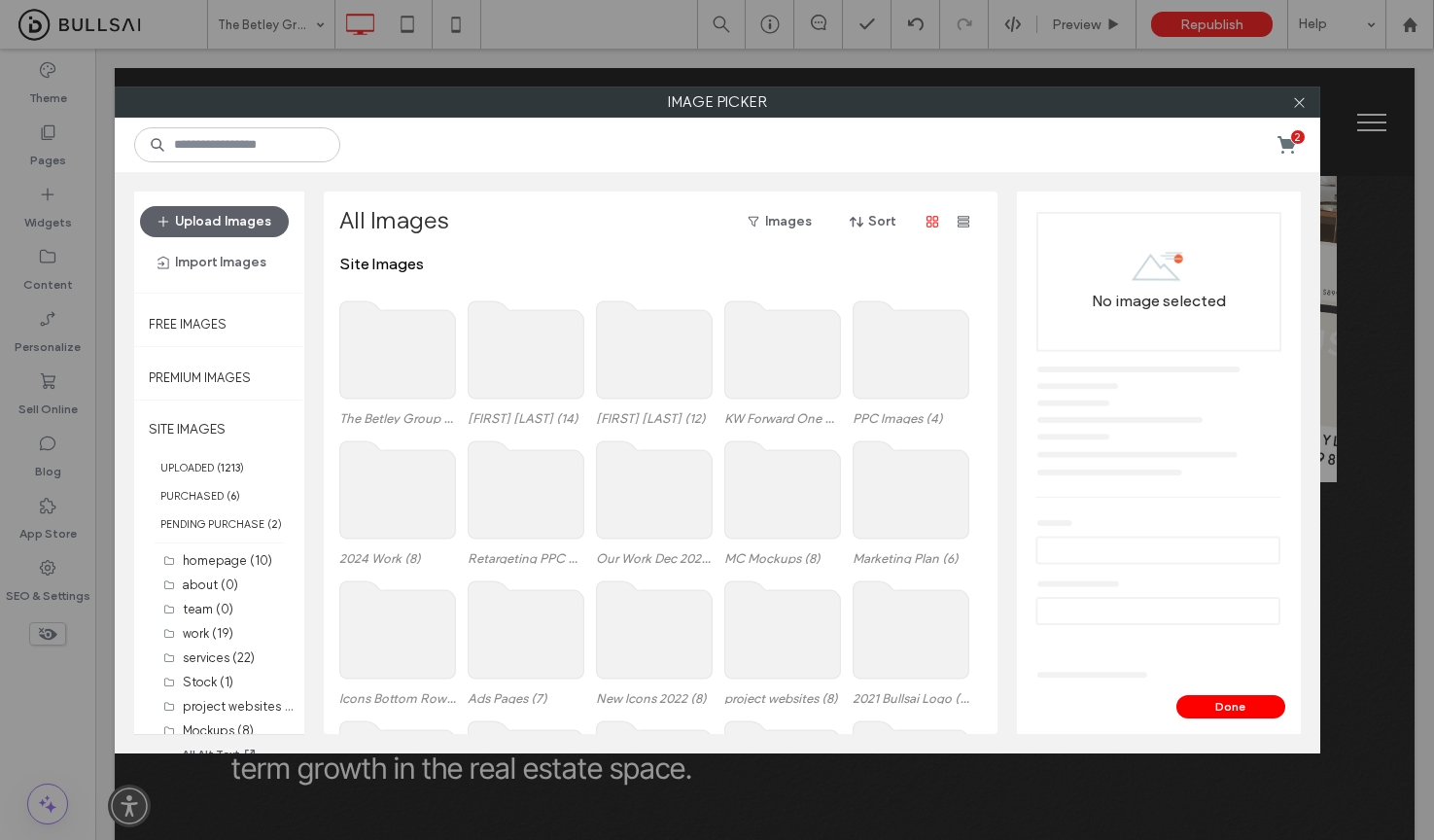click 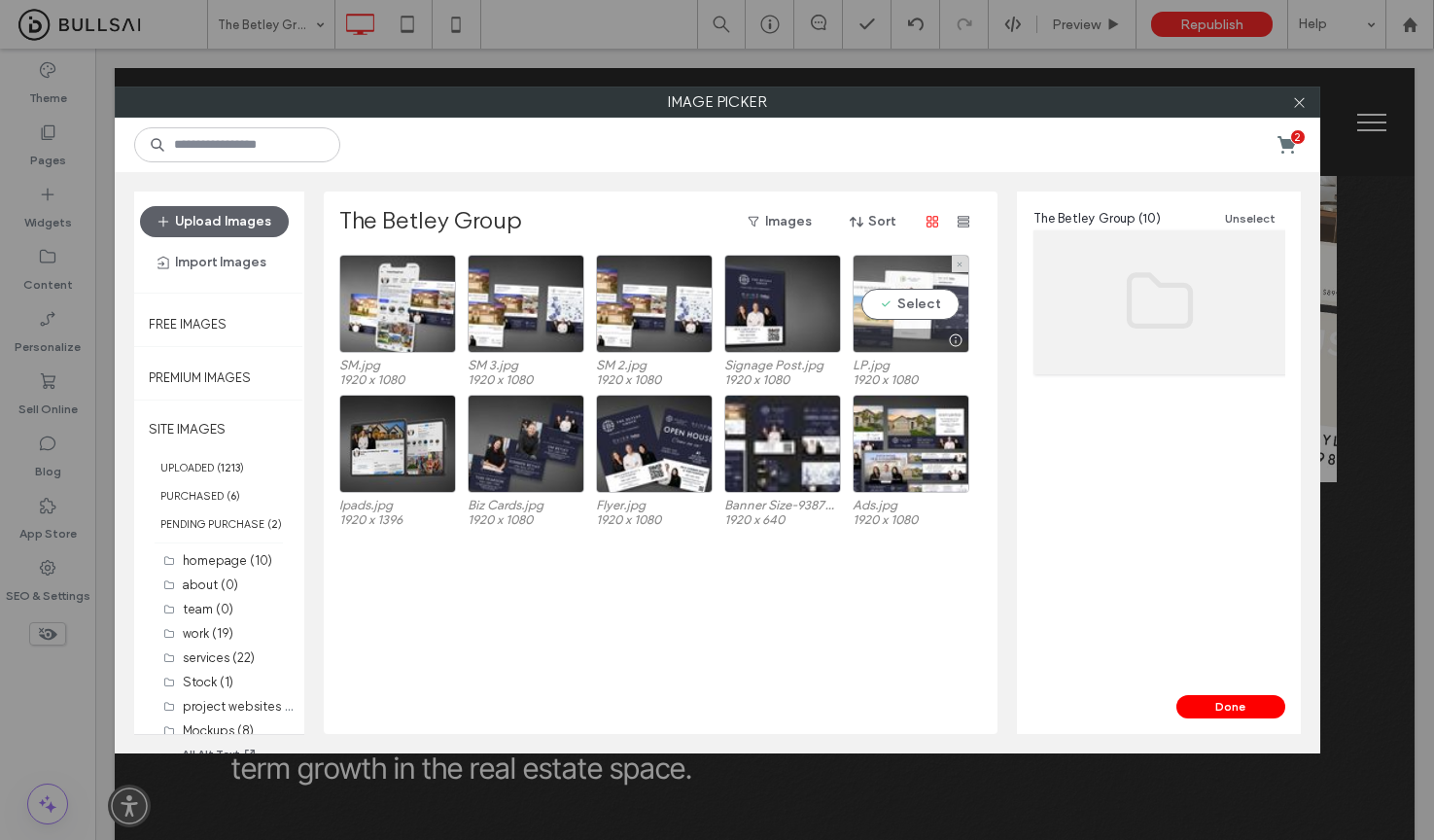 click on "Select" at bounding box center [911, 303] 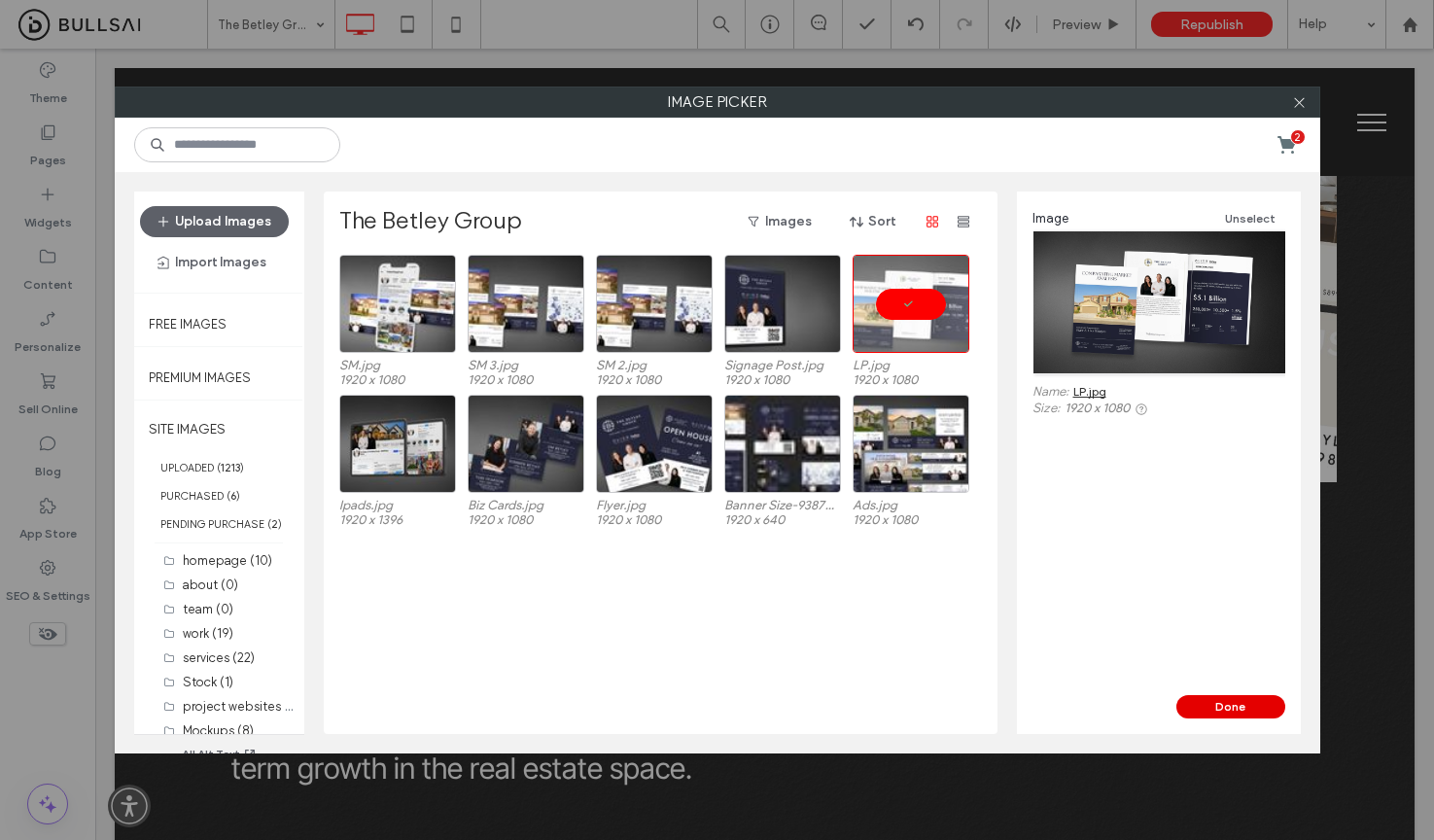 click on "Done" at bounding box center (1231, 707) 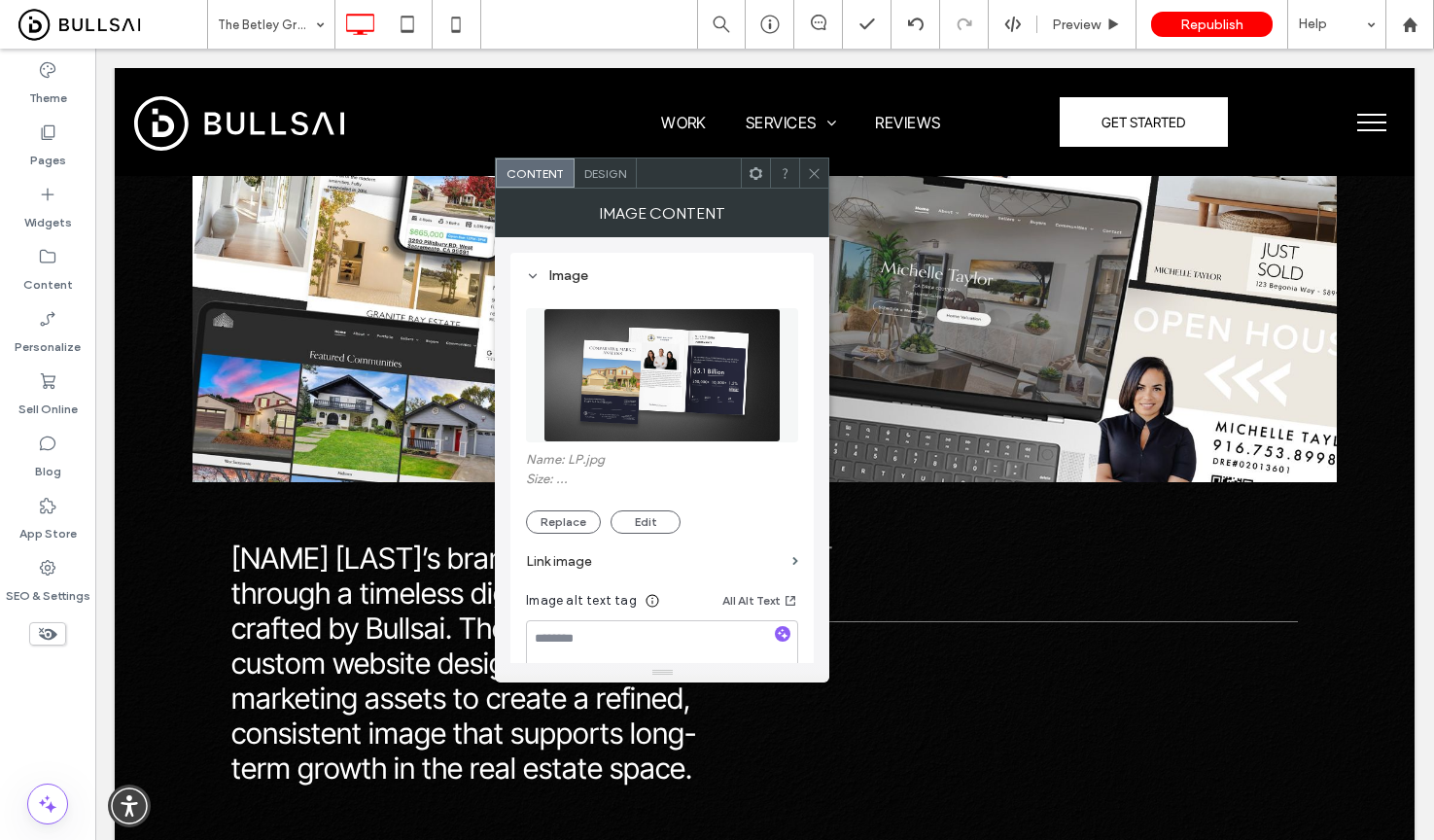 click 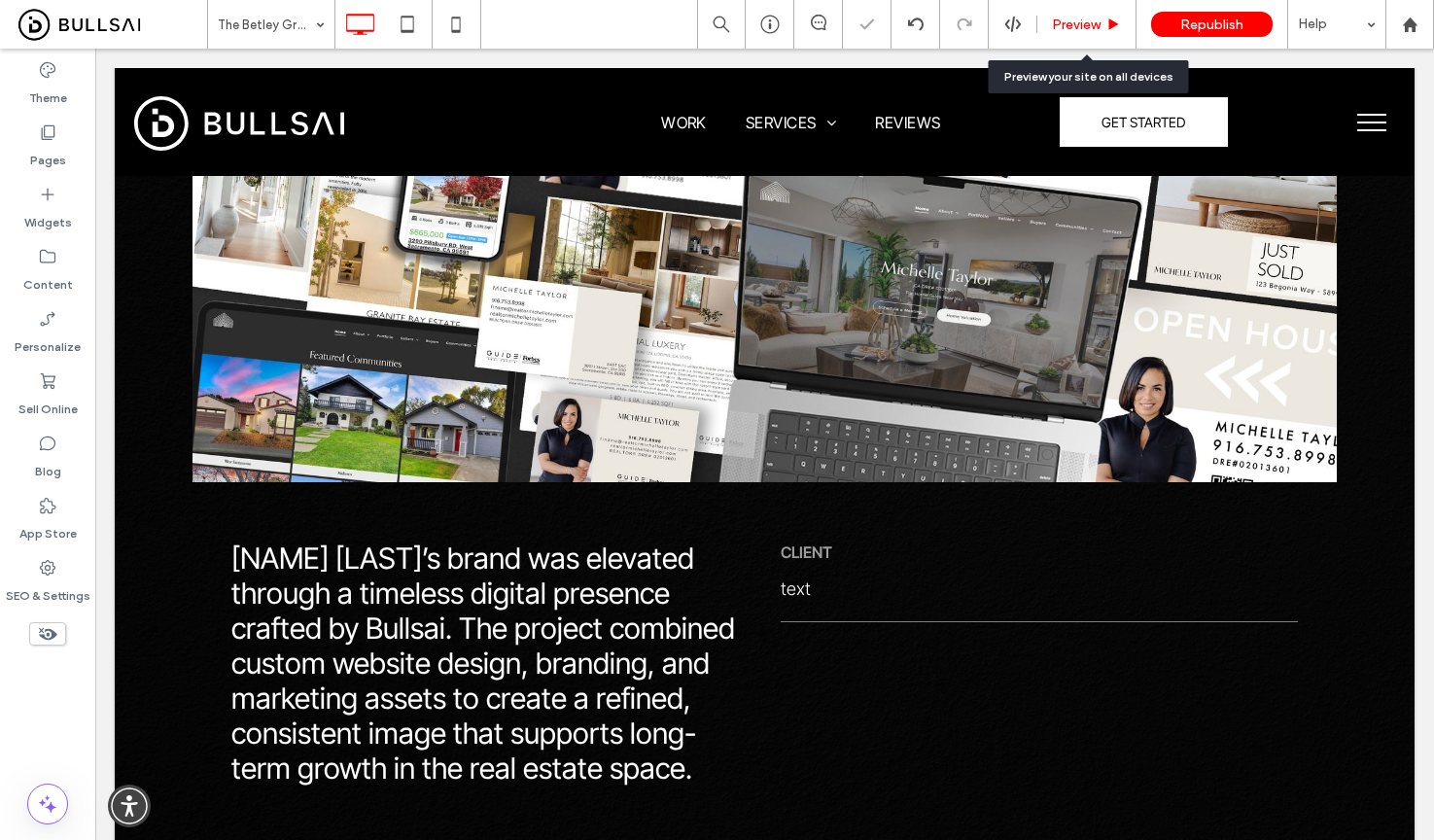 click on "Preview" at bounding box center (1076, 24) 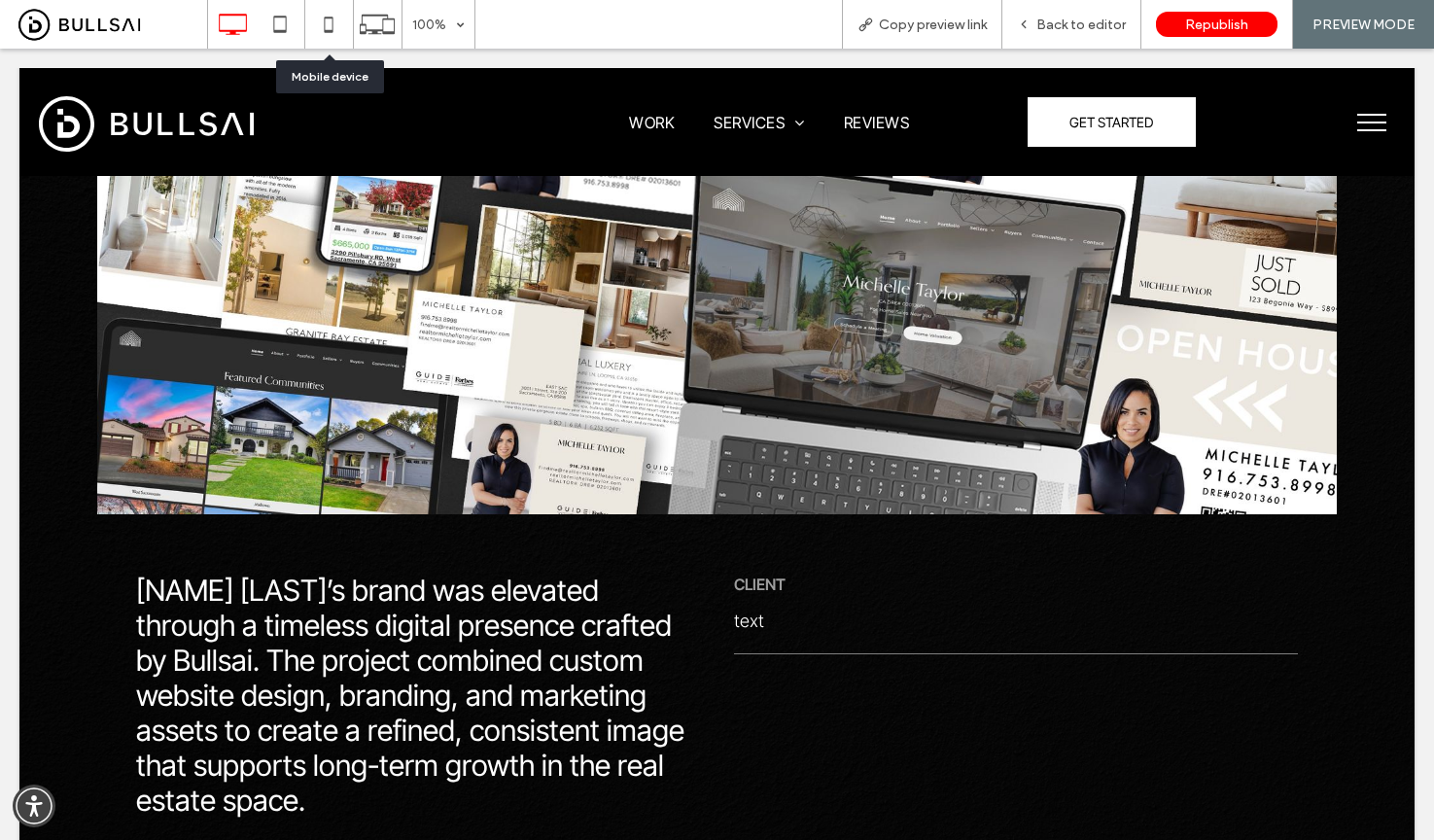 click 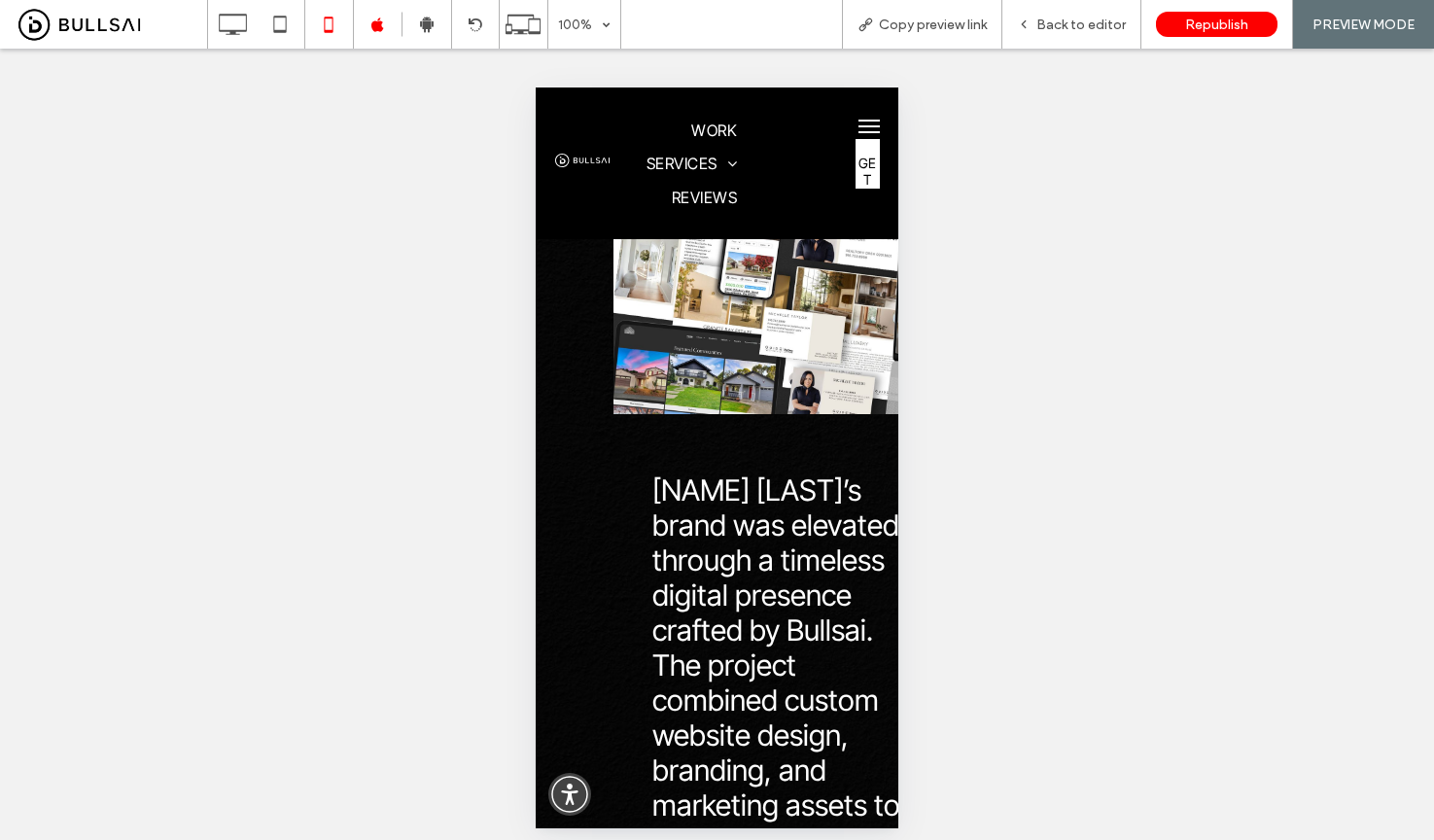 click on "Back to editor" at bounding box center [1081, 24] 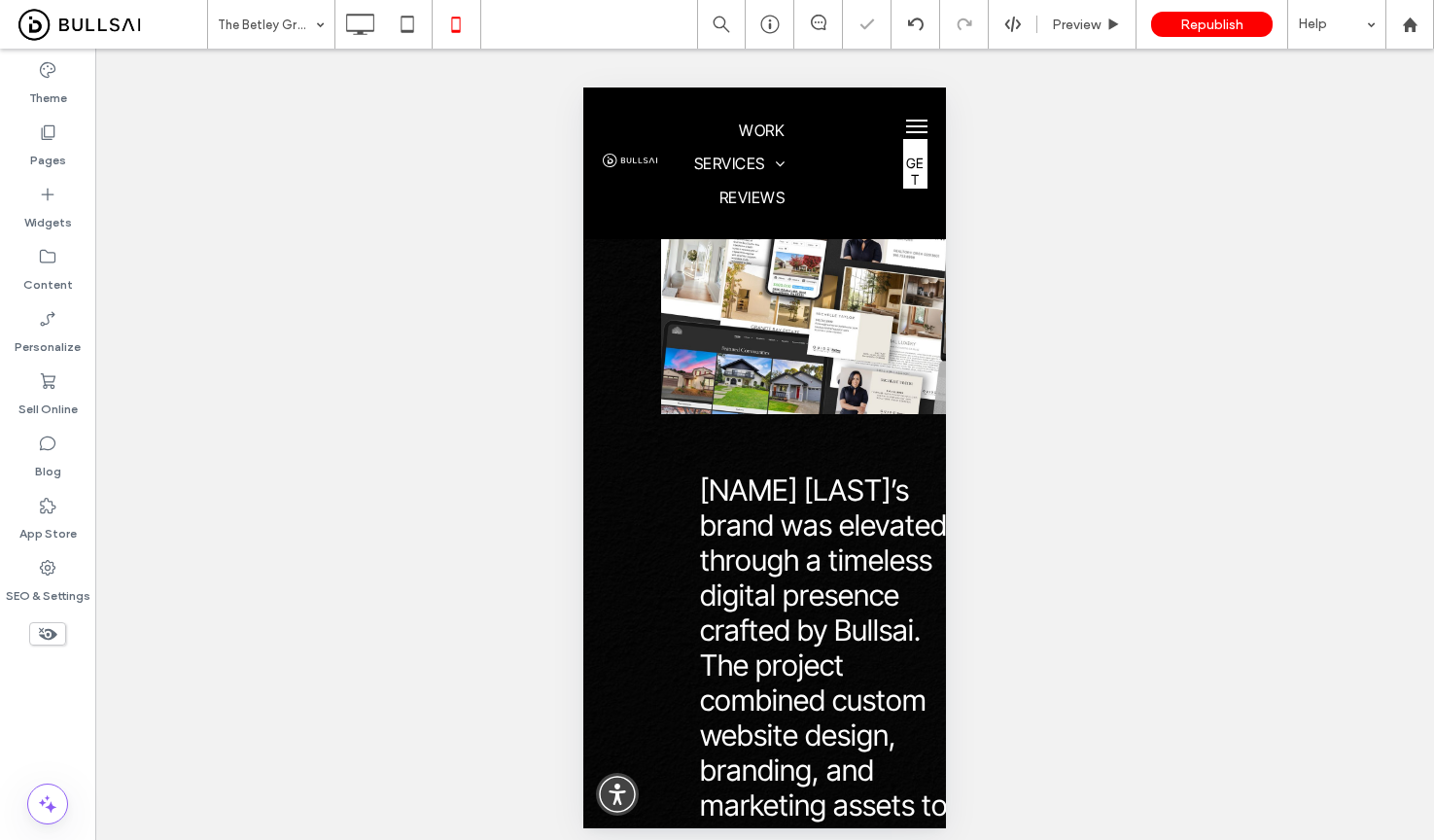 type on "**********" 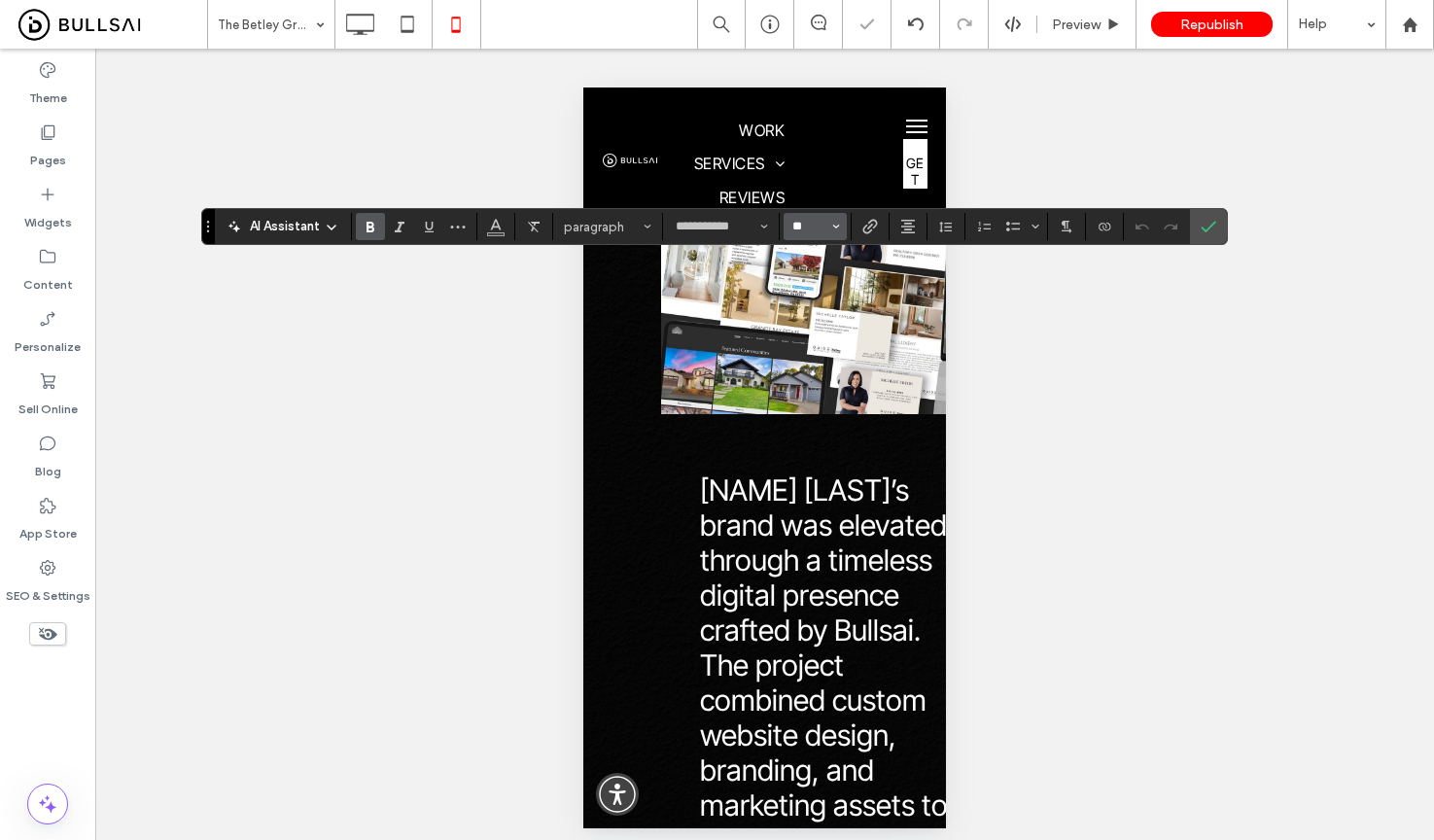 click on "**" at bounding box center (809, 227) 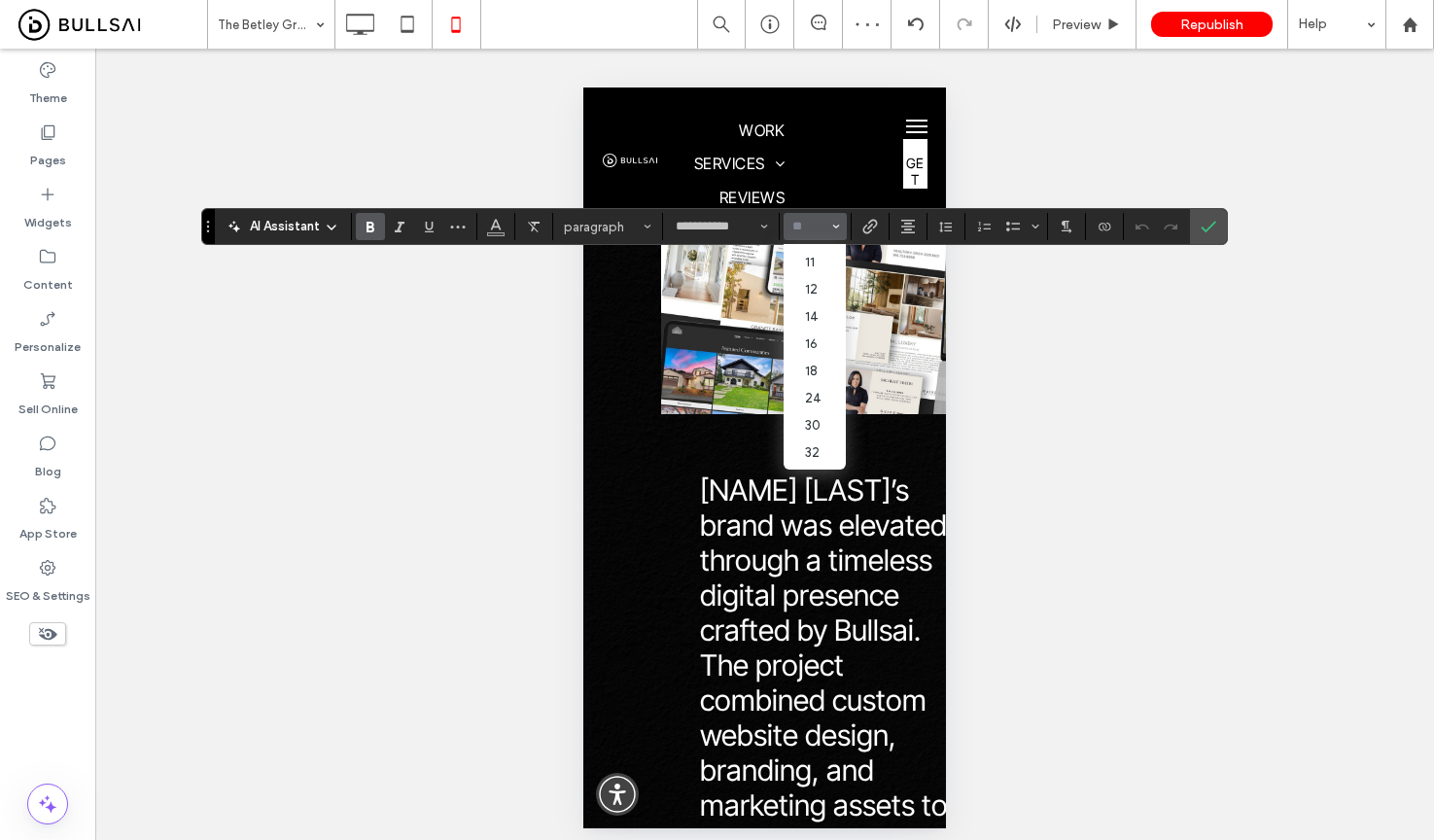 scroll, scrollTop: 226, scrollLeft: 0, axis: vertical 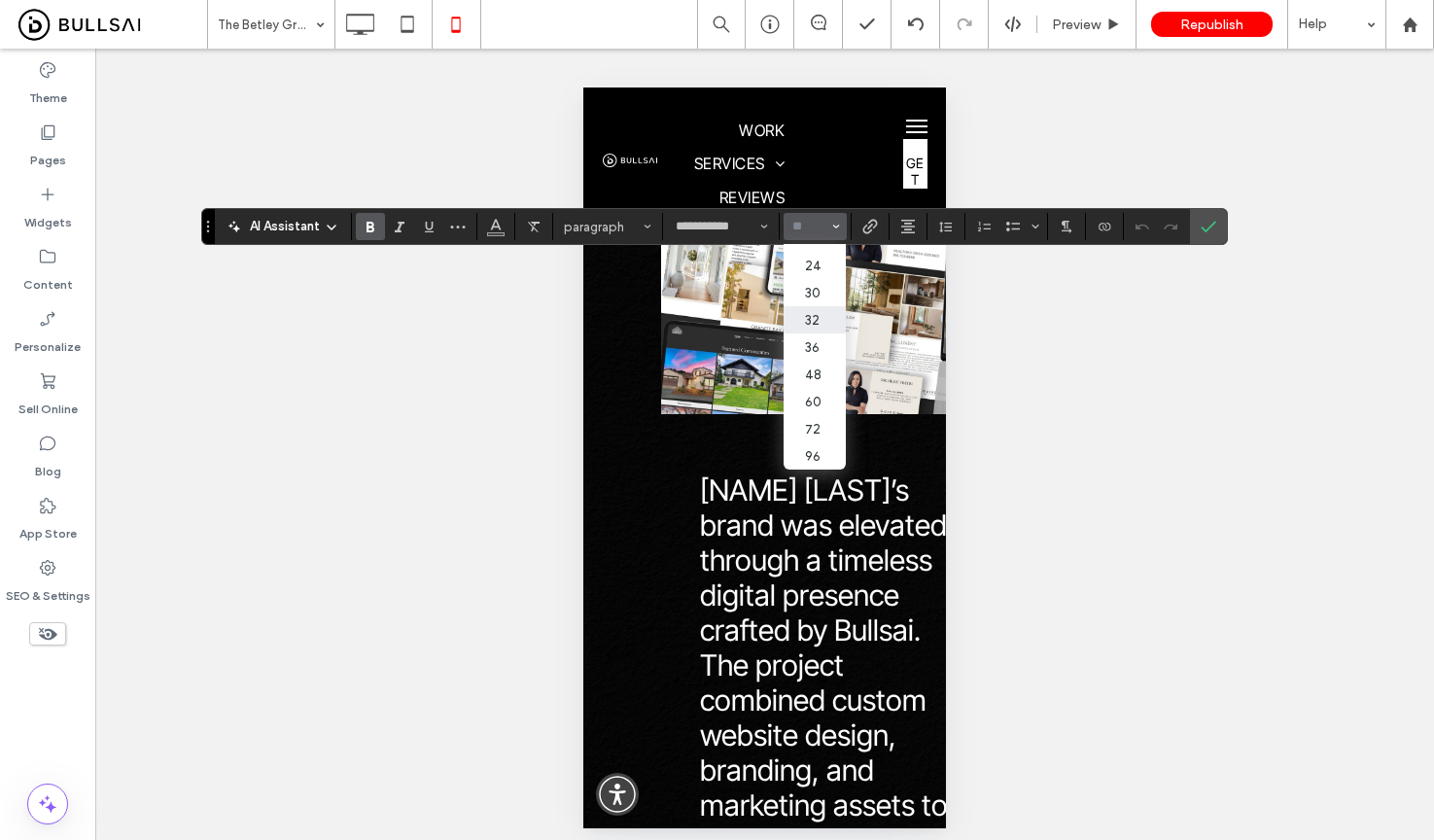 click on "32" at bounding box center [815, 320] 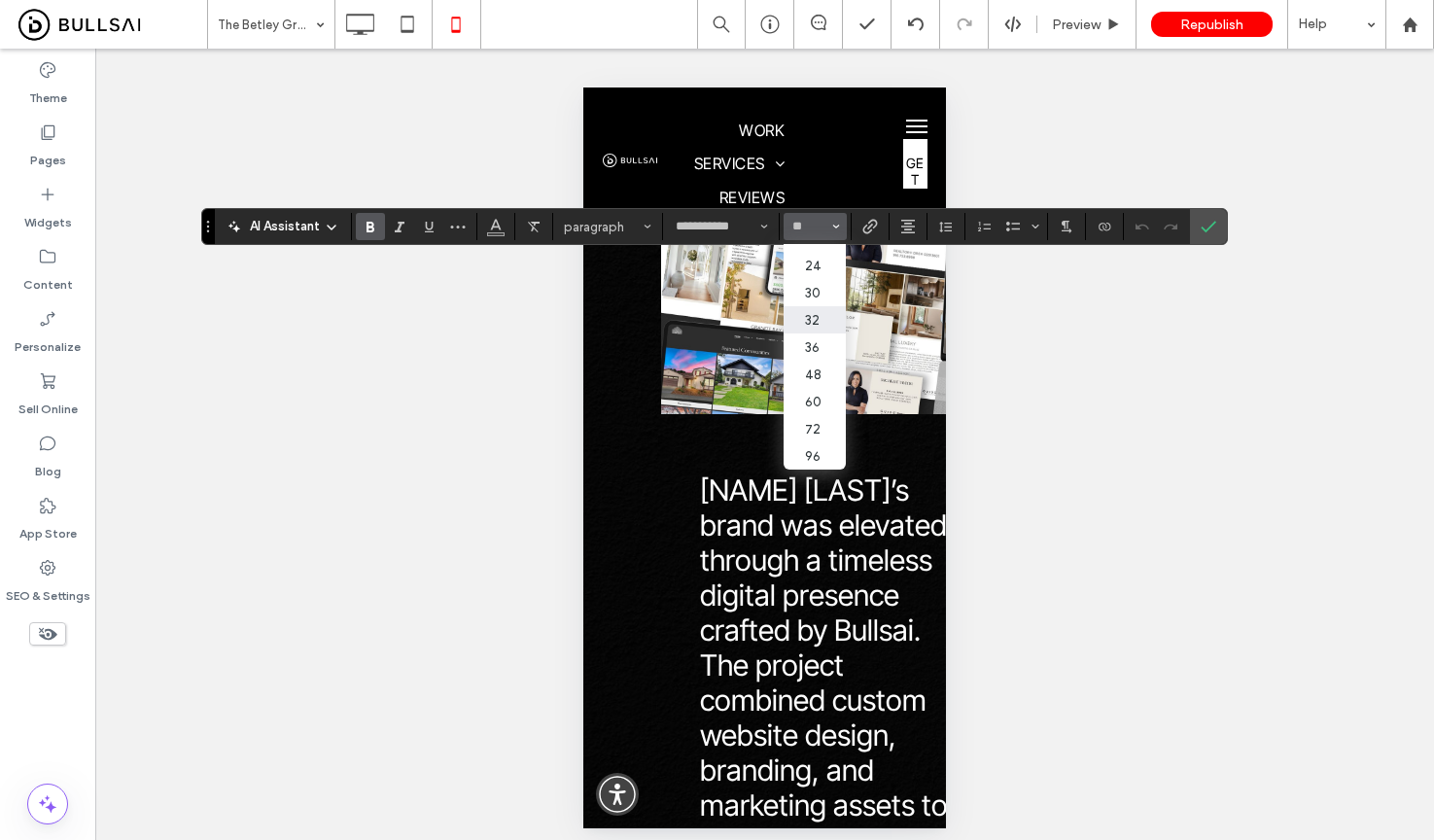 type on "**" 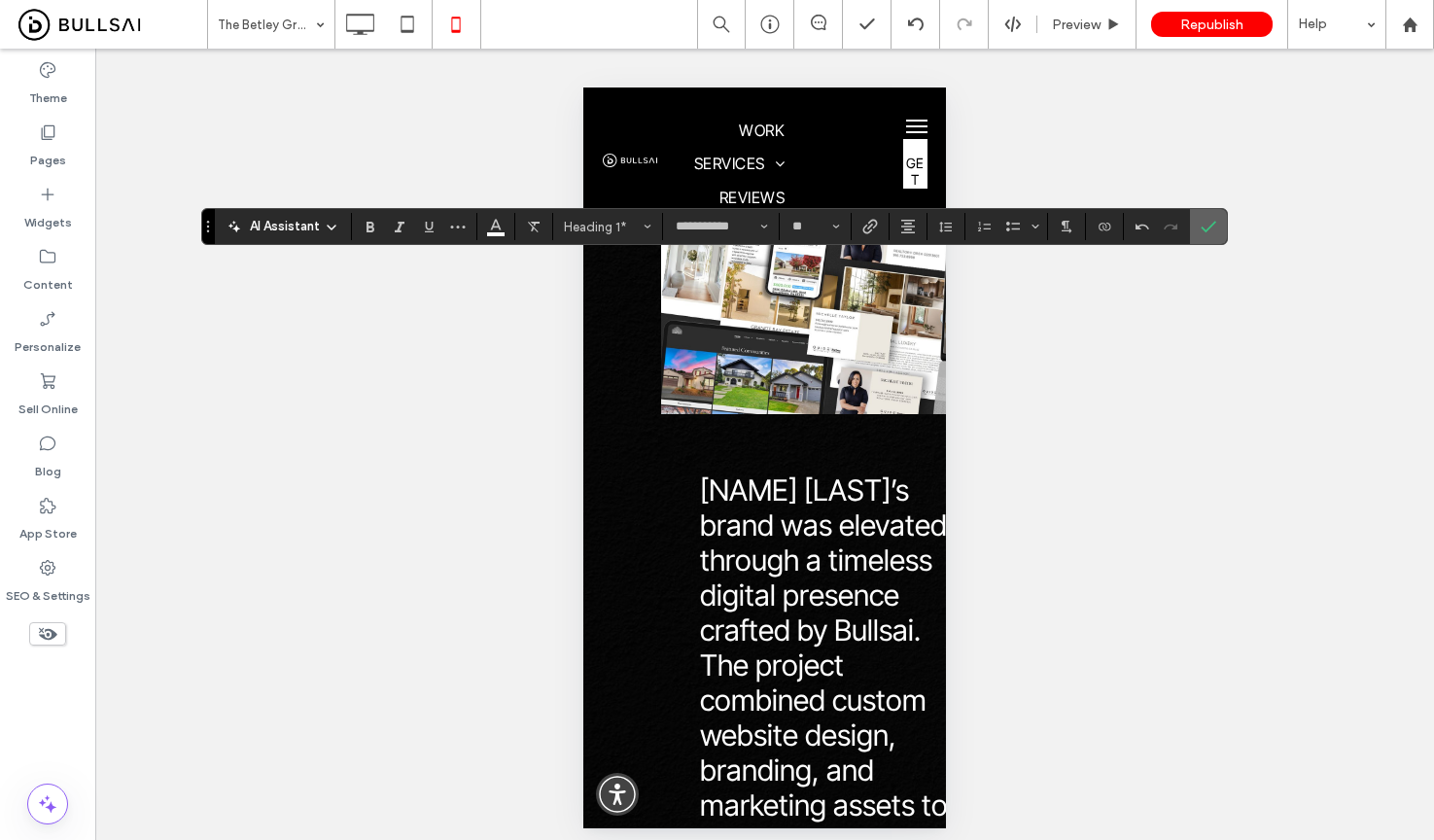 click at bounding box center [1208, 227] 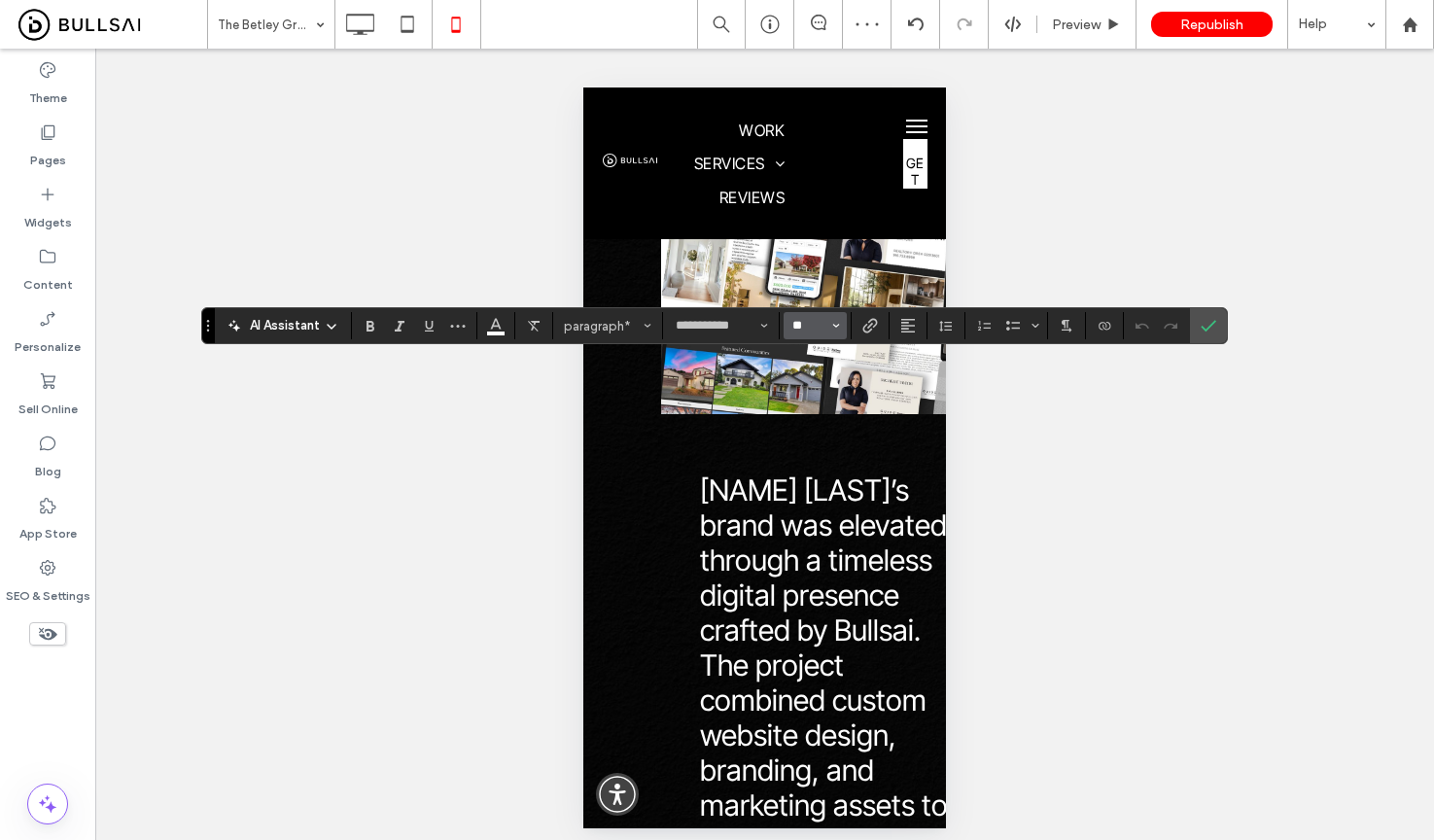 click on "**" at bounding box center [809, 326] 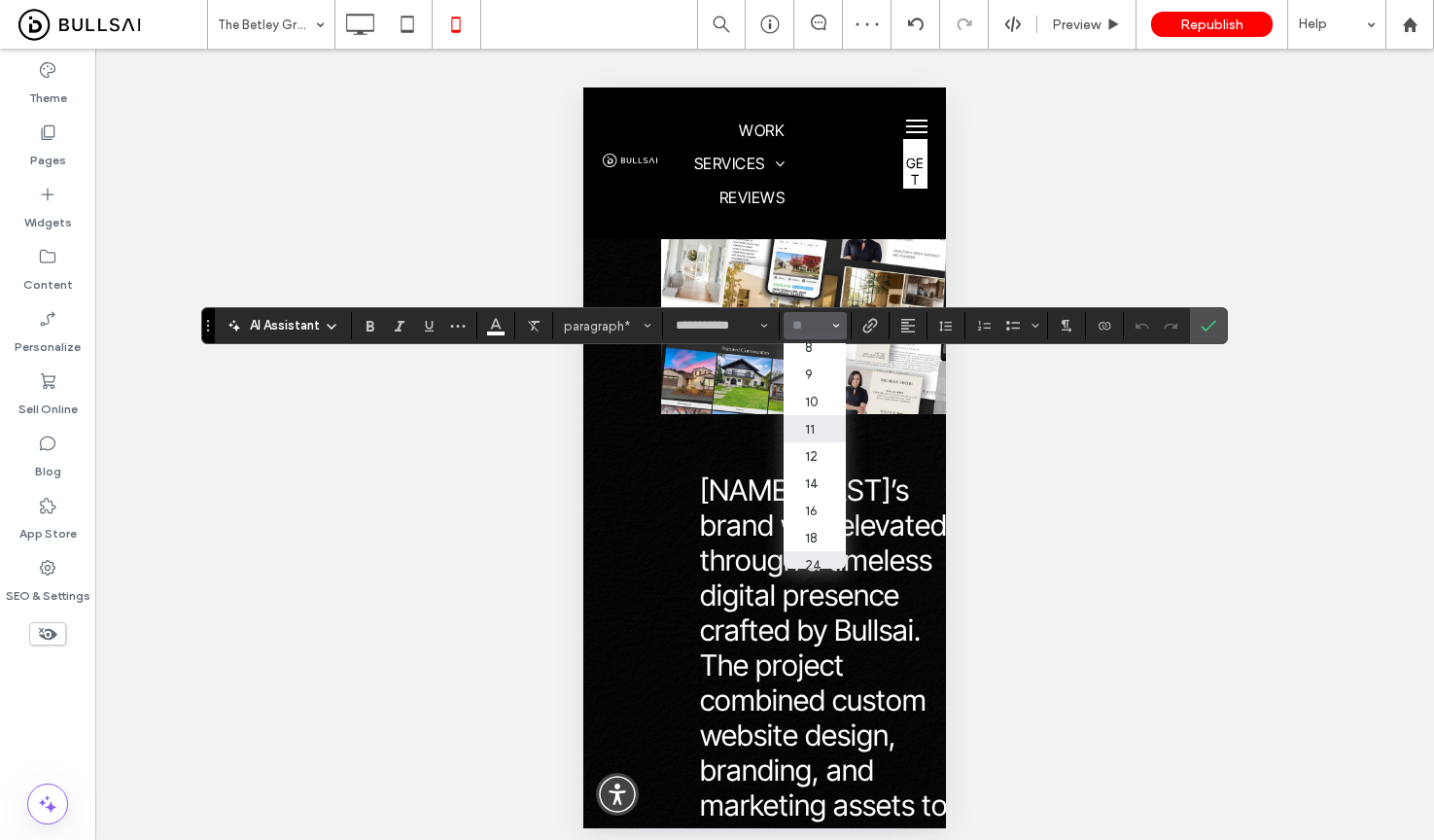 scroll, scrollTop: 12, scrollLeft: 0, axis: vertical 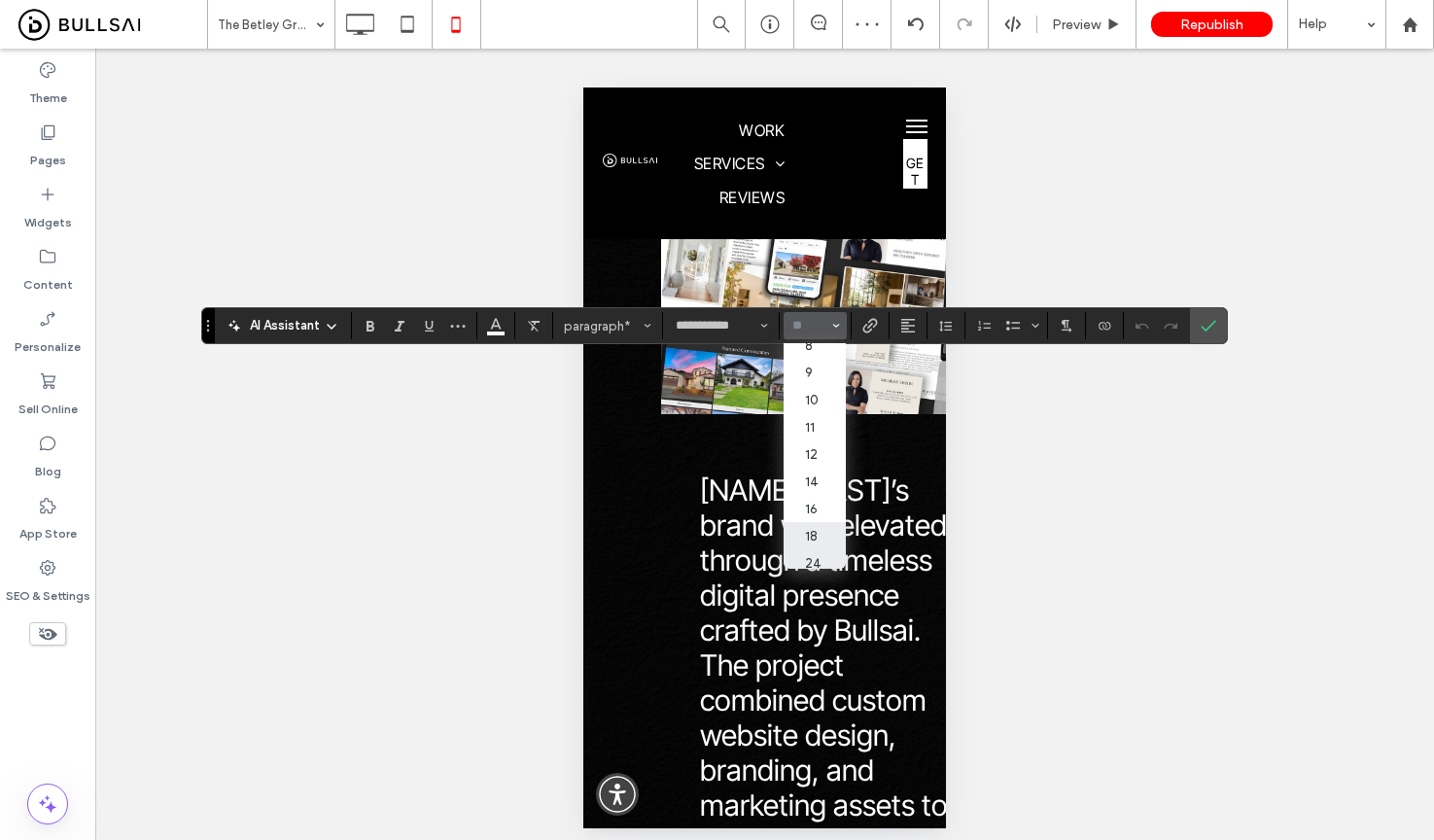 click on "18" at bounding box center (815, 536) 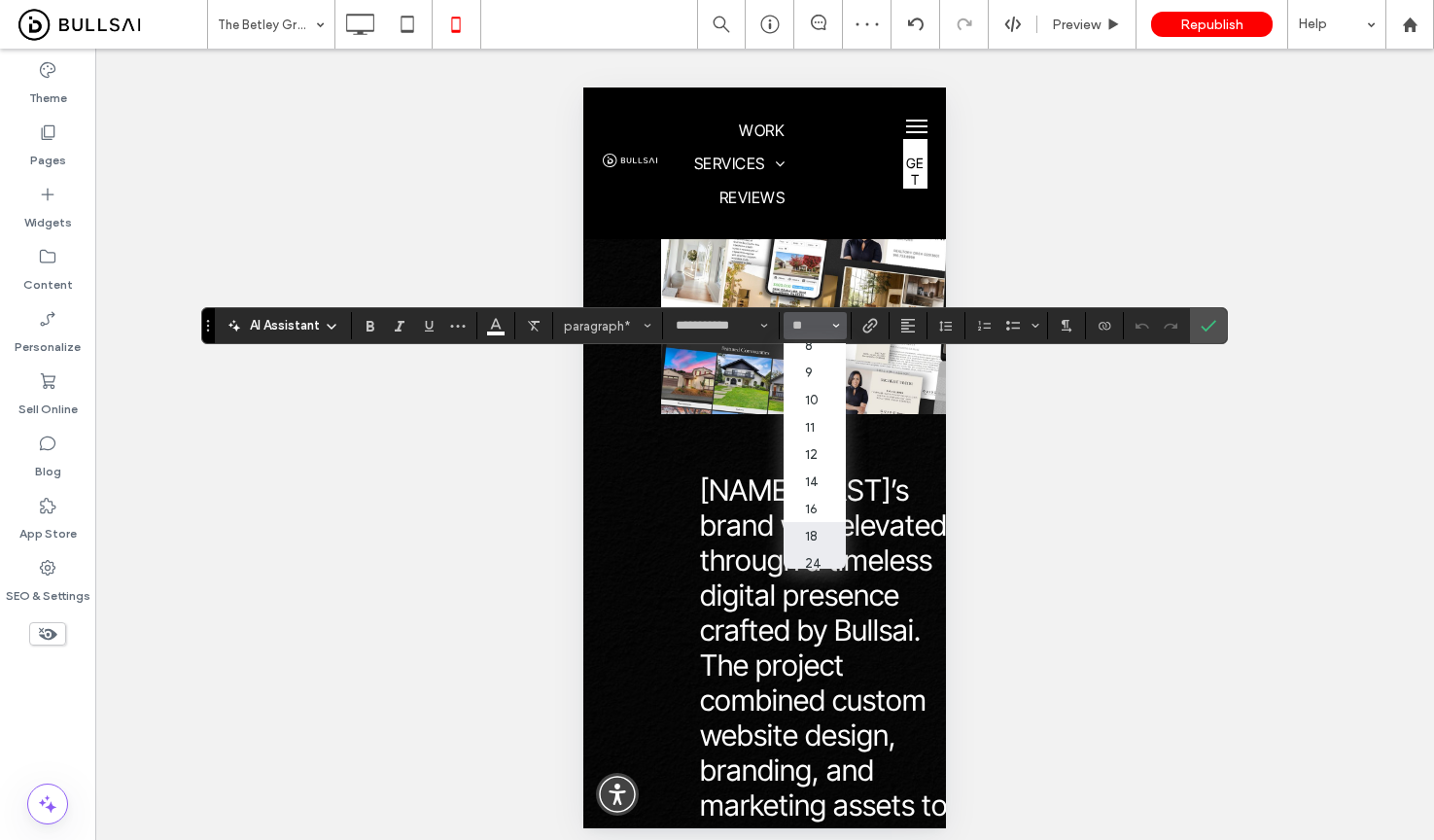 type on "**" 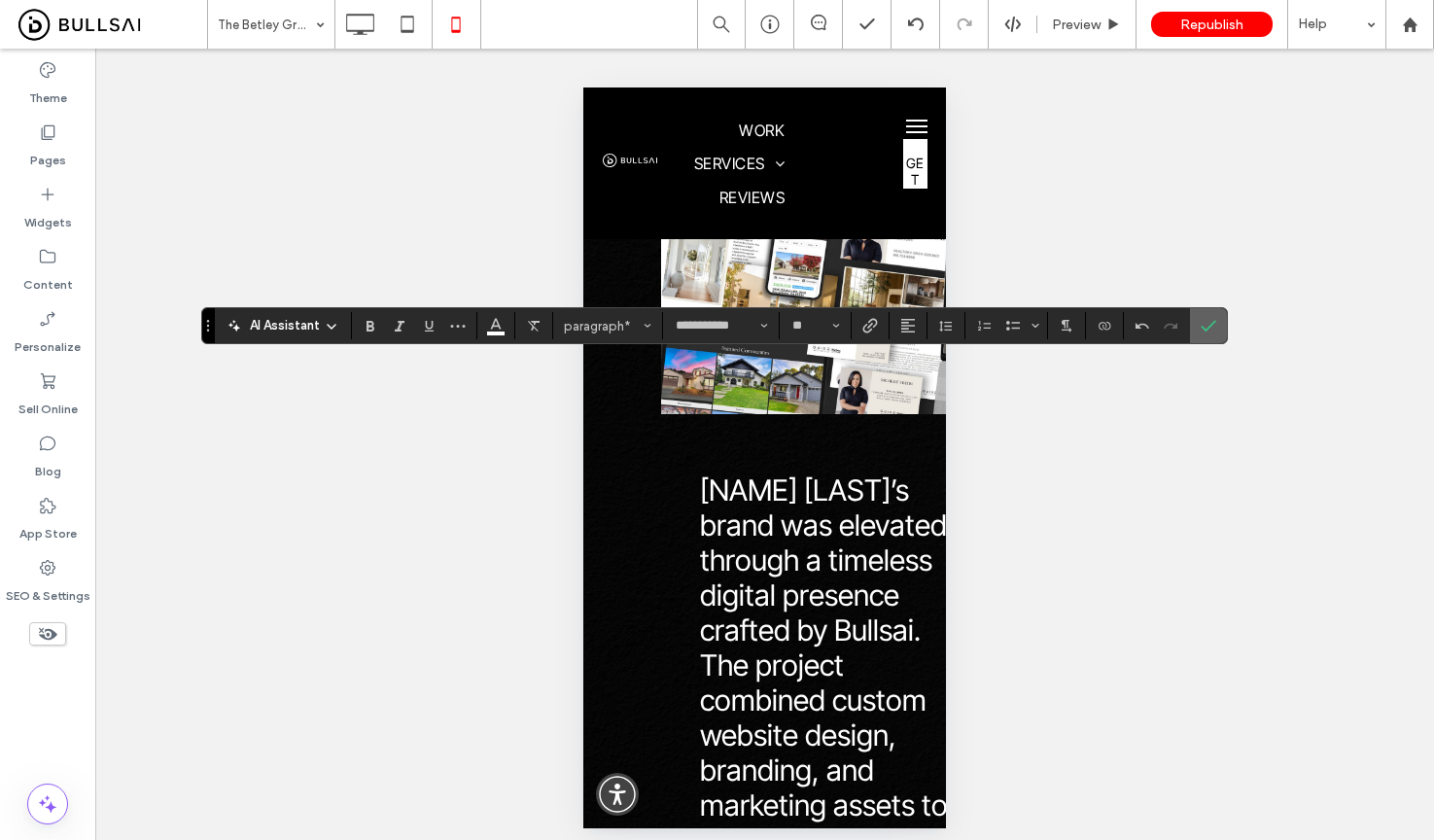 click 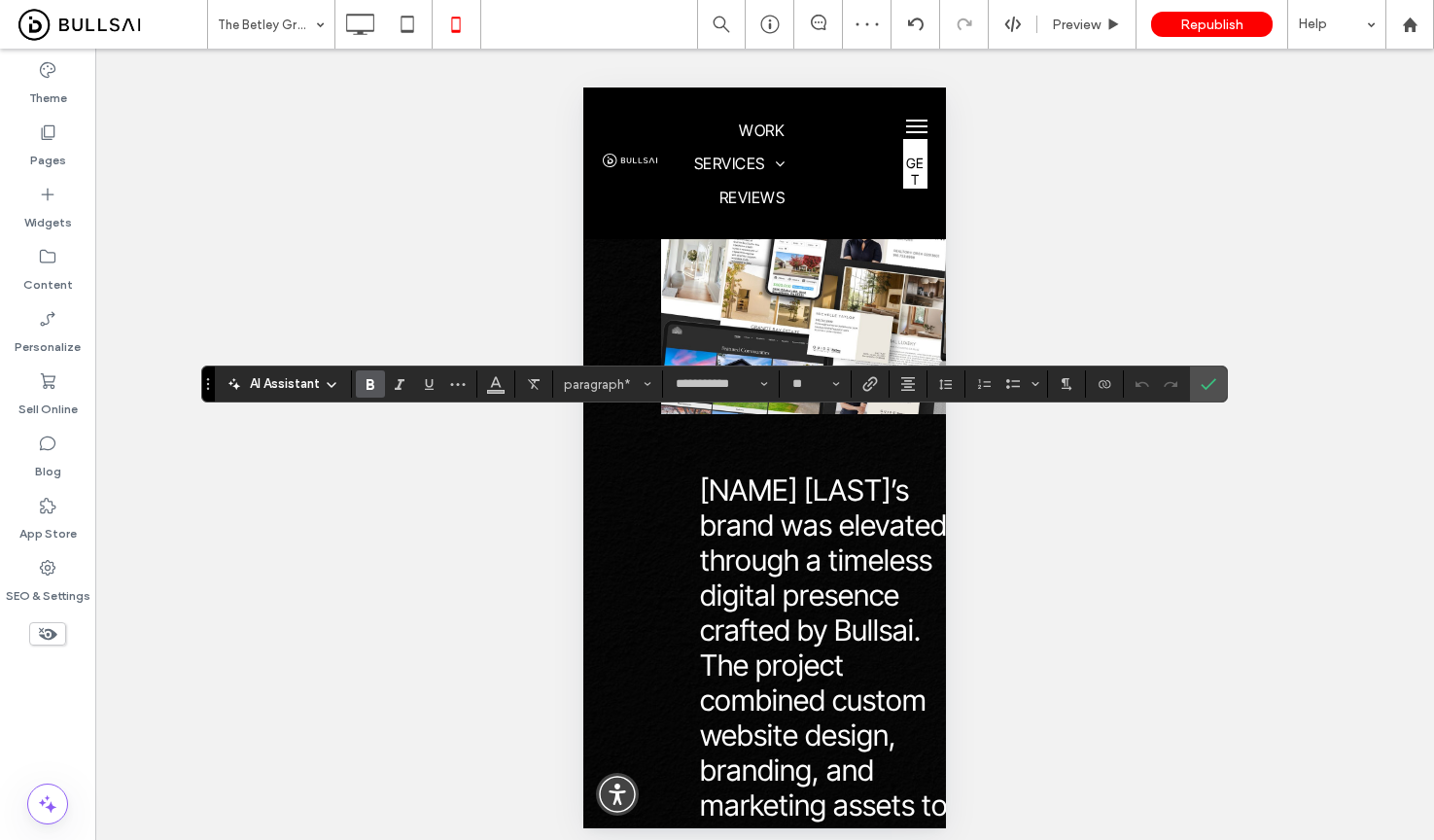 click at bounding box center [1208, 384] 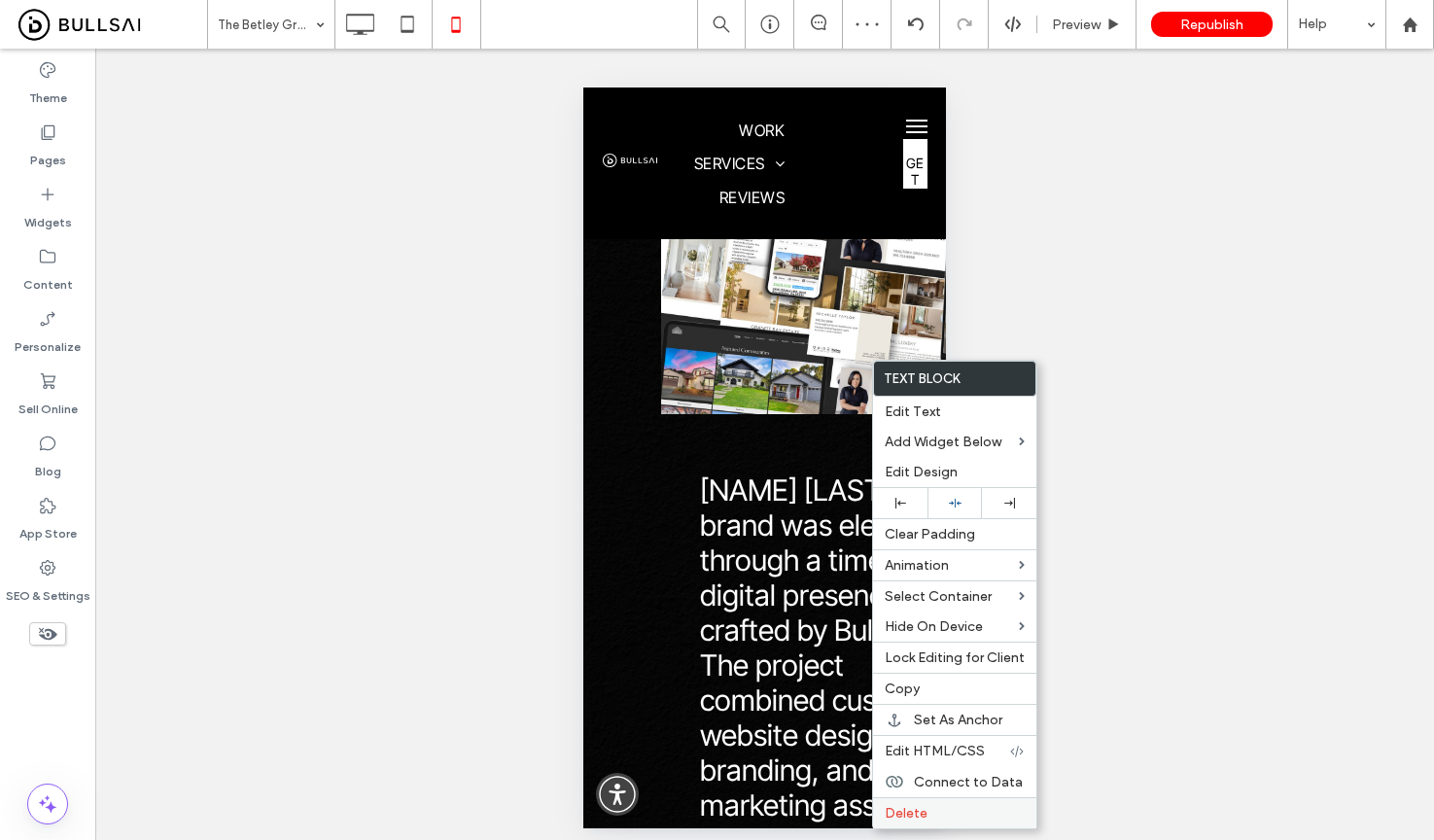 click on "Delete" at bounding box center [906, 813] 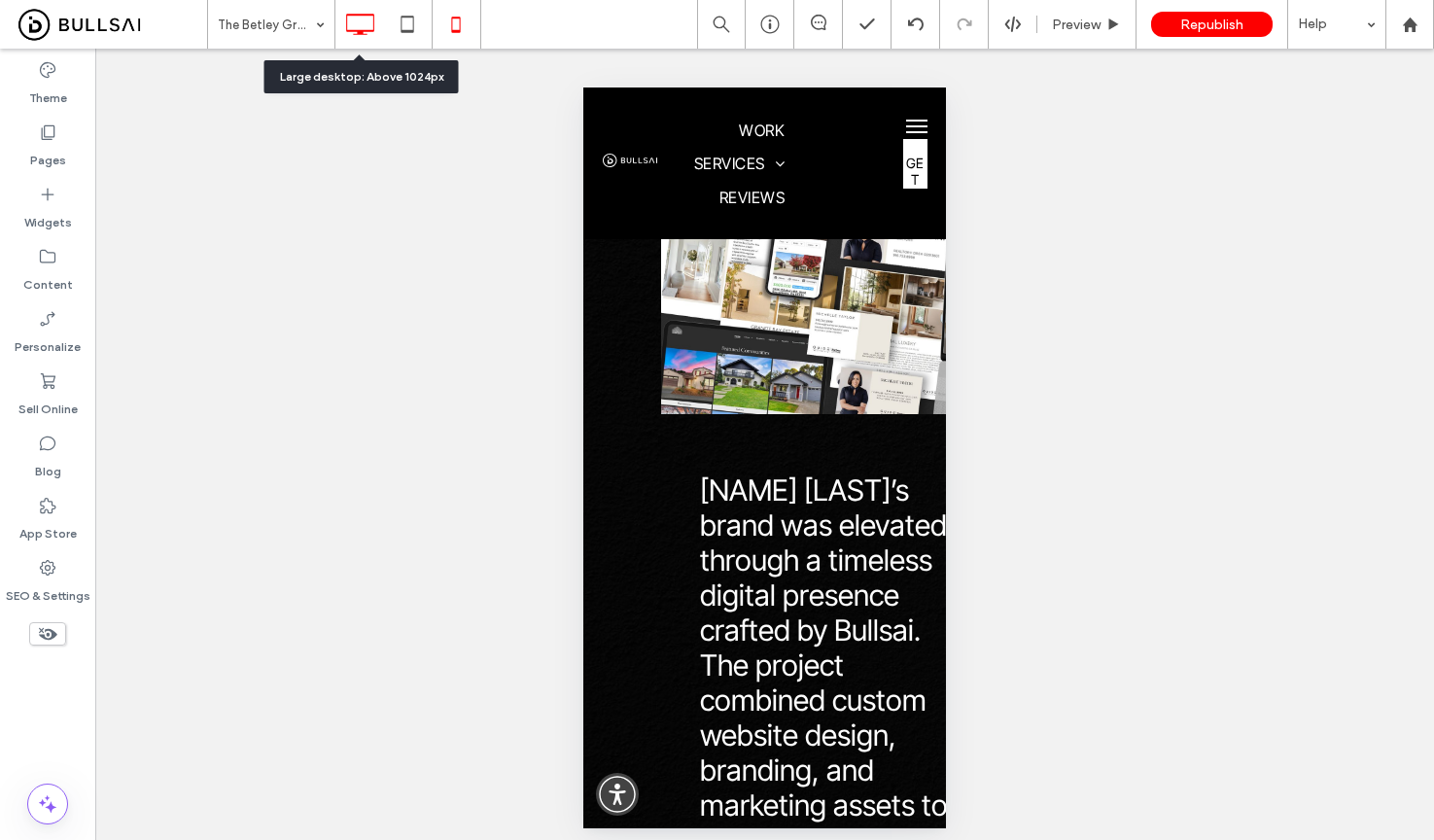 click 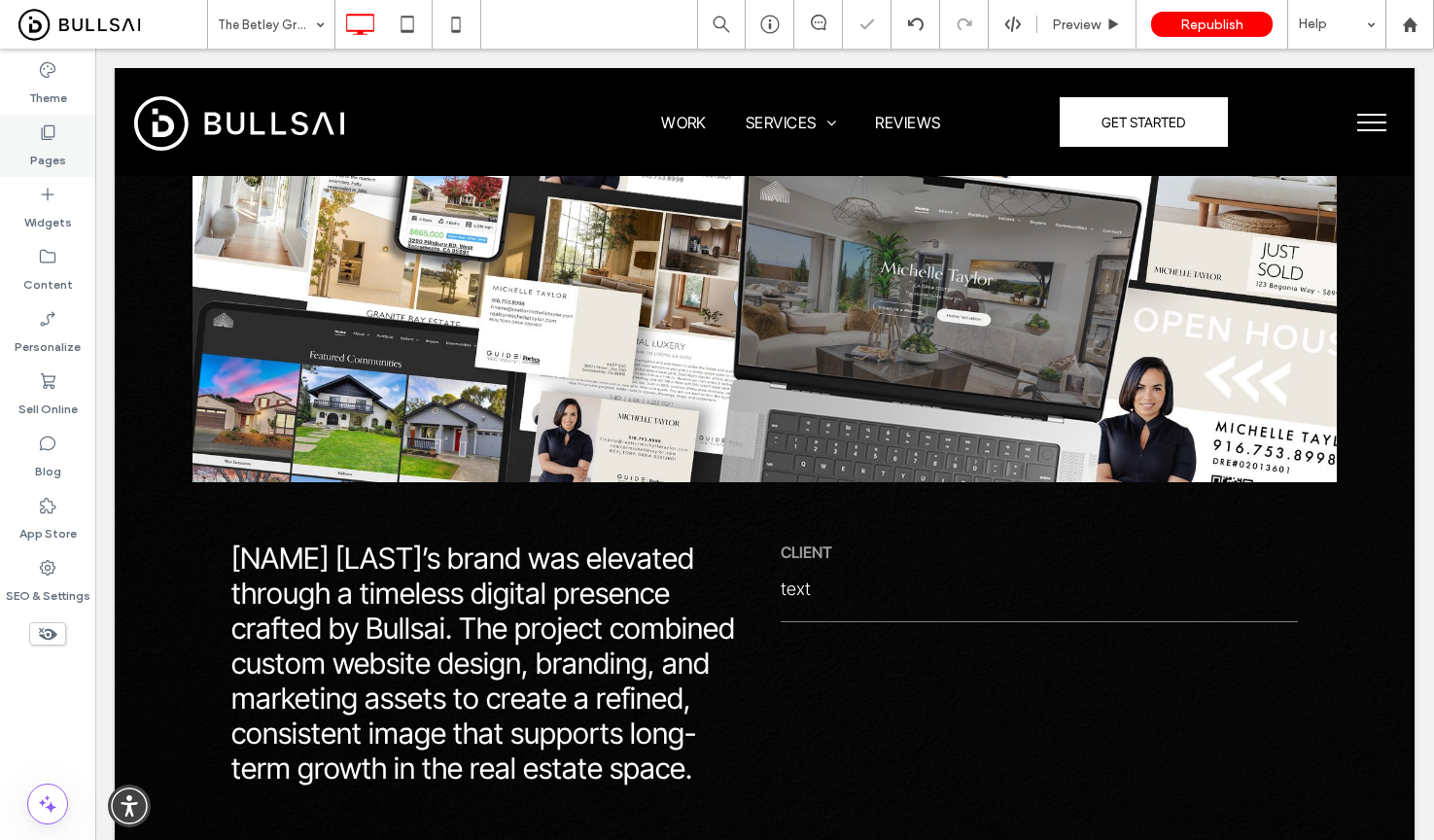 click on "Pages" at bounding box center (48, 156) 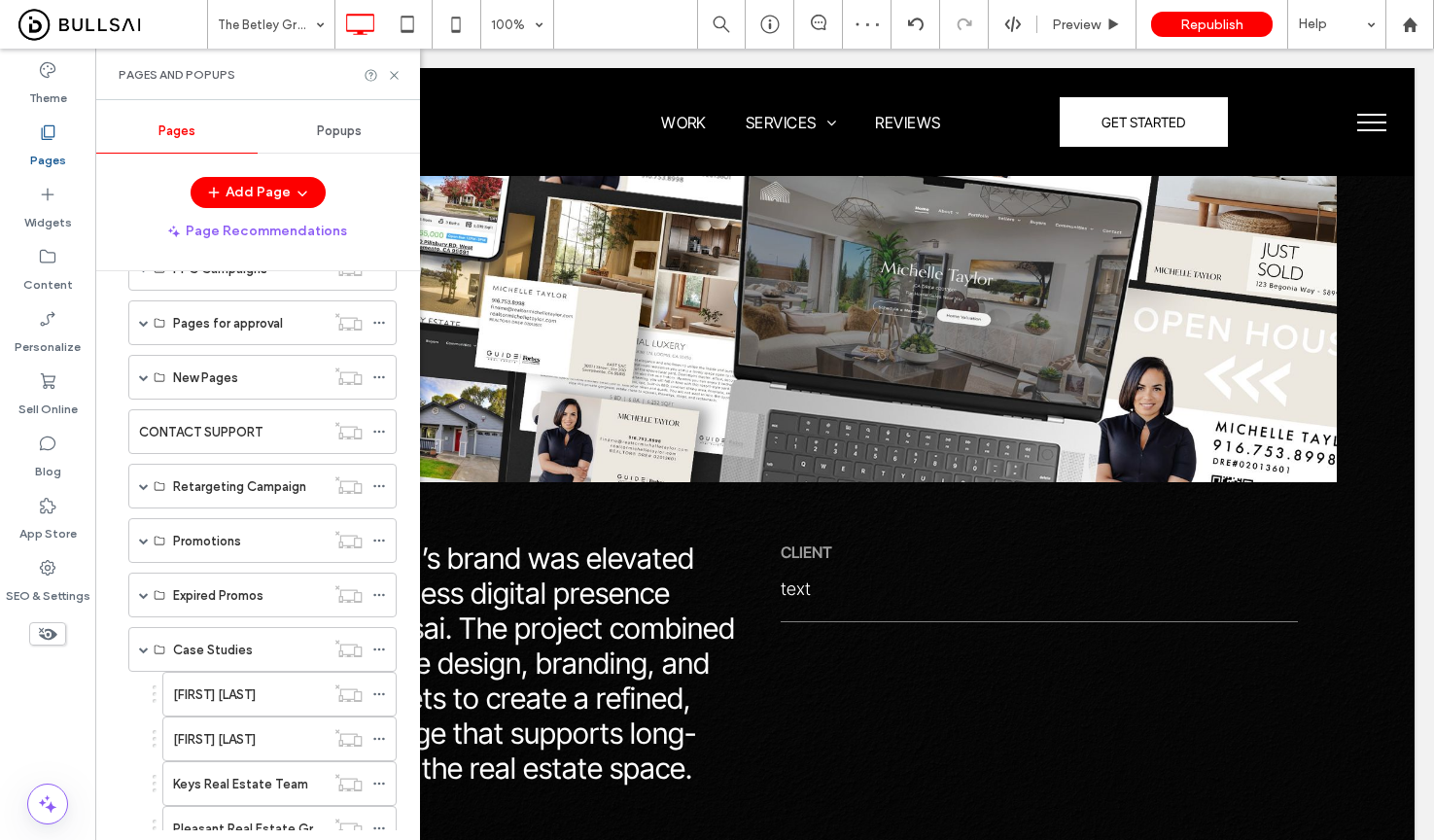 scroll, scrollTop: 896, scrollLeft: 0, axis: vertical 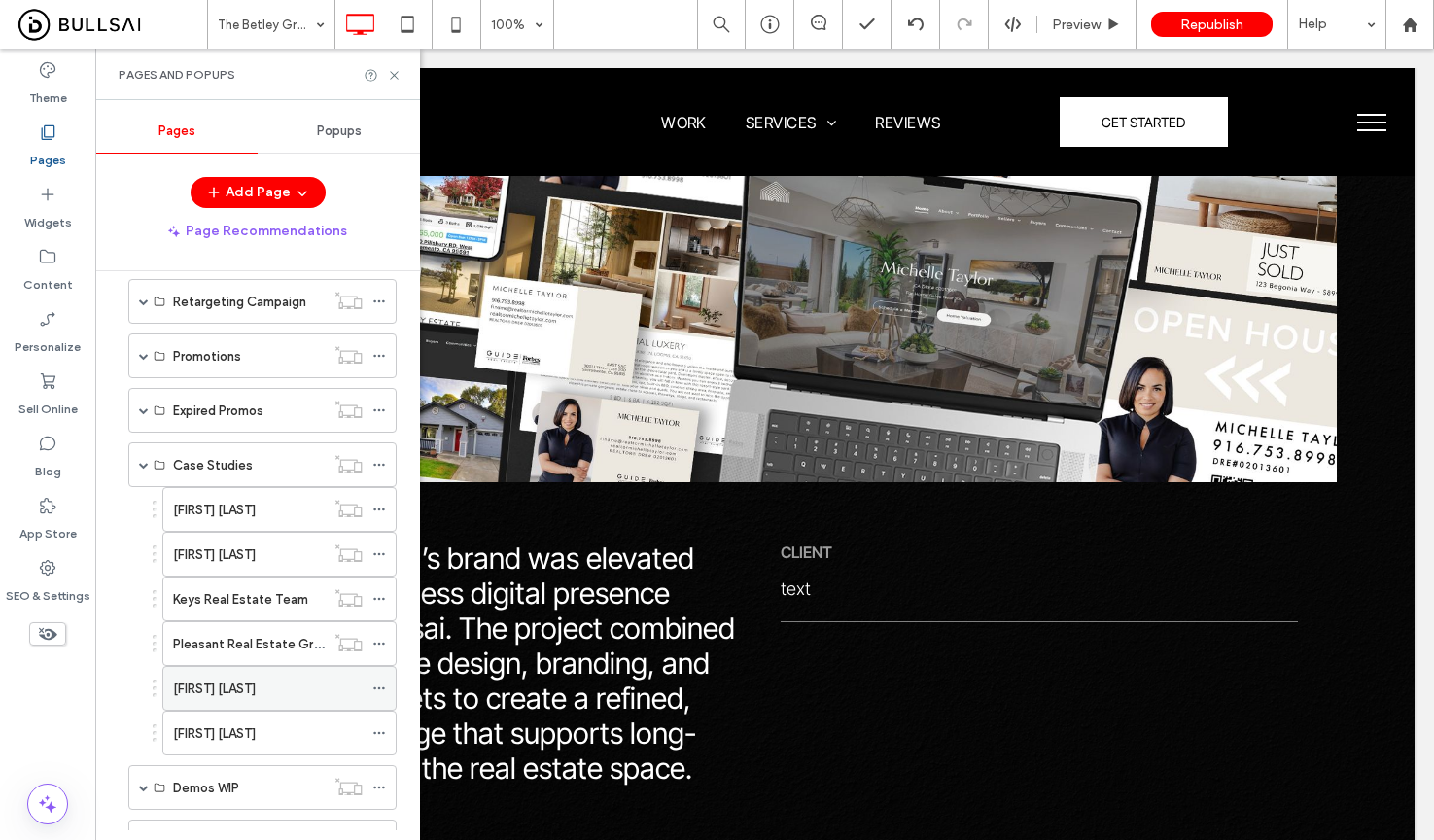 click on "Nicole Spencer" at bounding box center (214, 688) 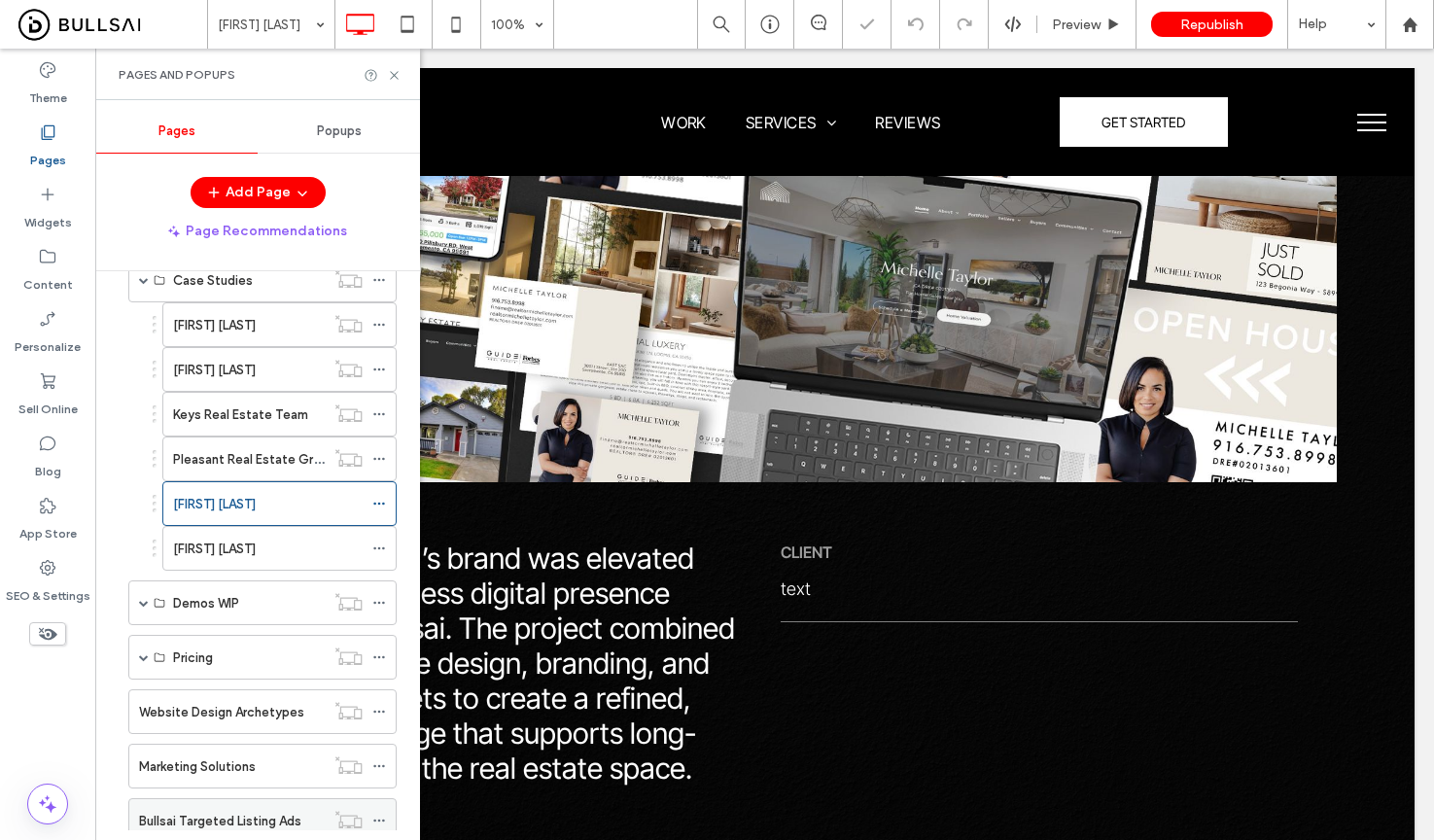 scroll, scrollTop: 1197, scrollLeft: 0, axis: vertical 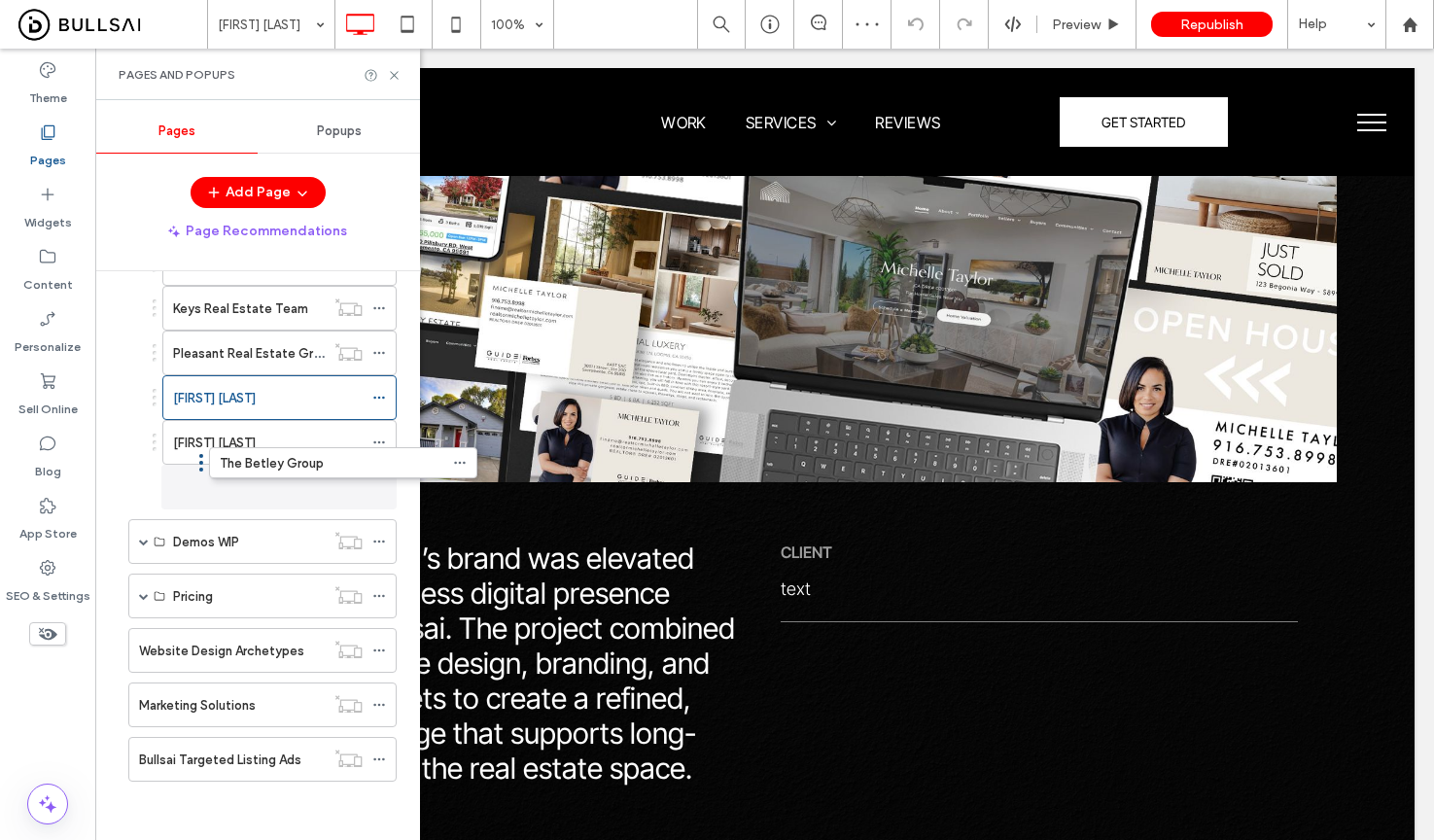 drag, startPoint x: 233, startPoint y: 770, endPoint x: 314, endPoint y: 480, distance: 301.09965 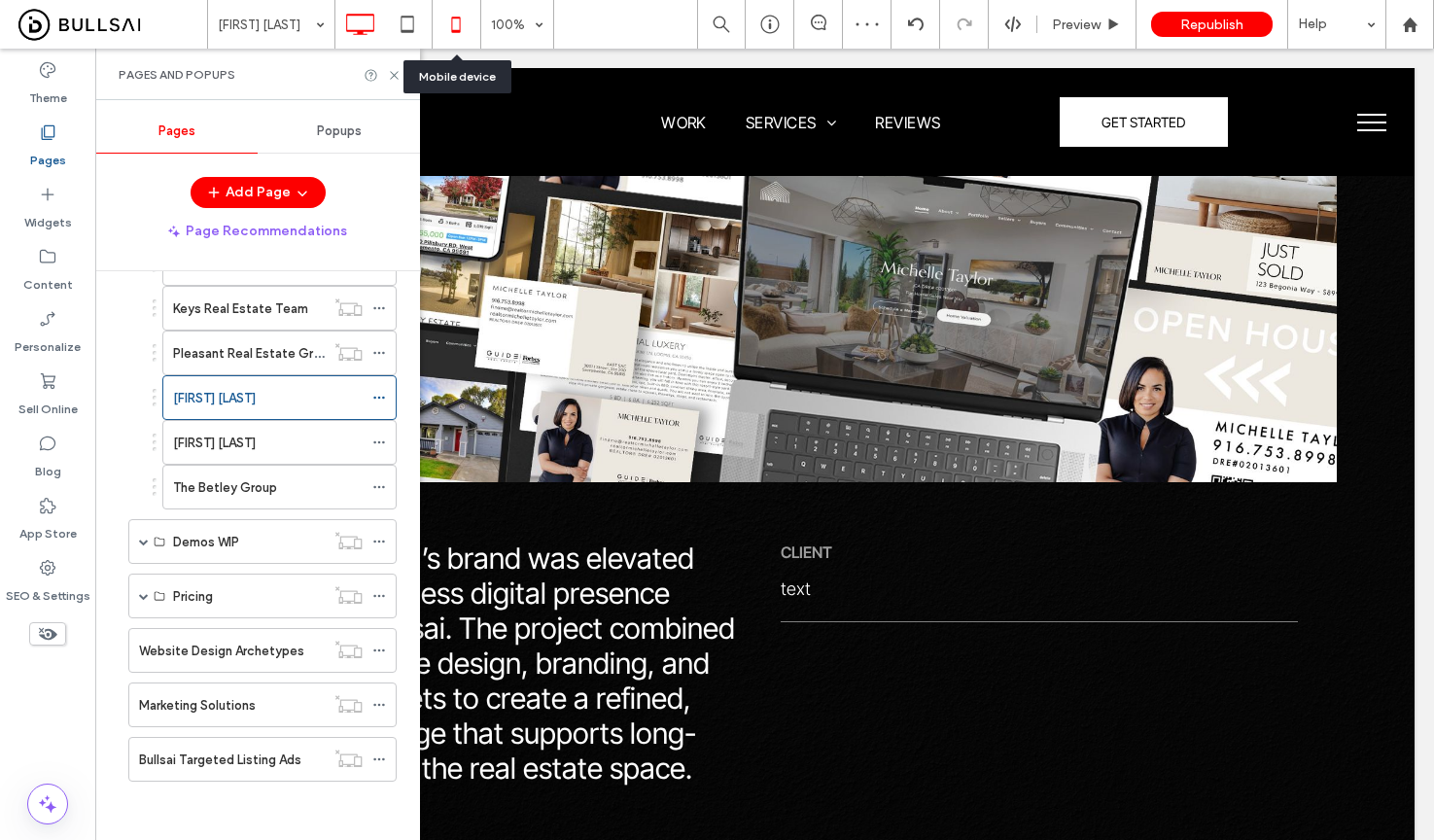 click 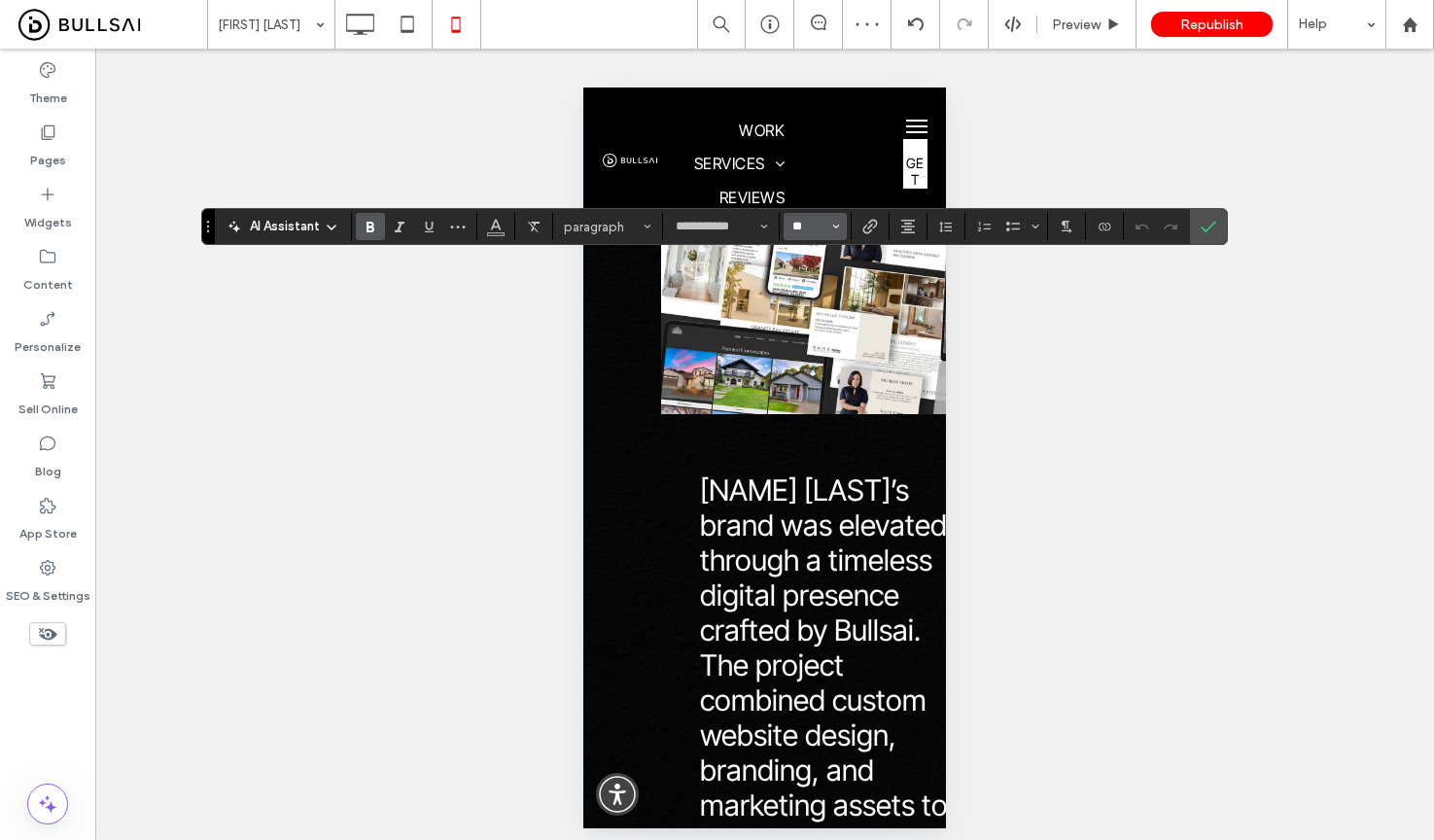 click on "**" at bounding box center (809, 227) 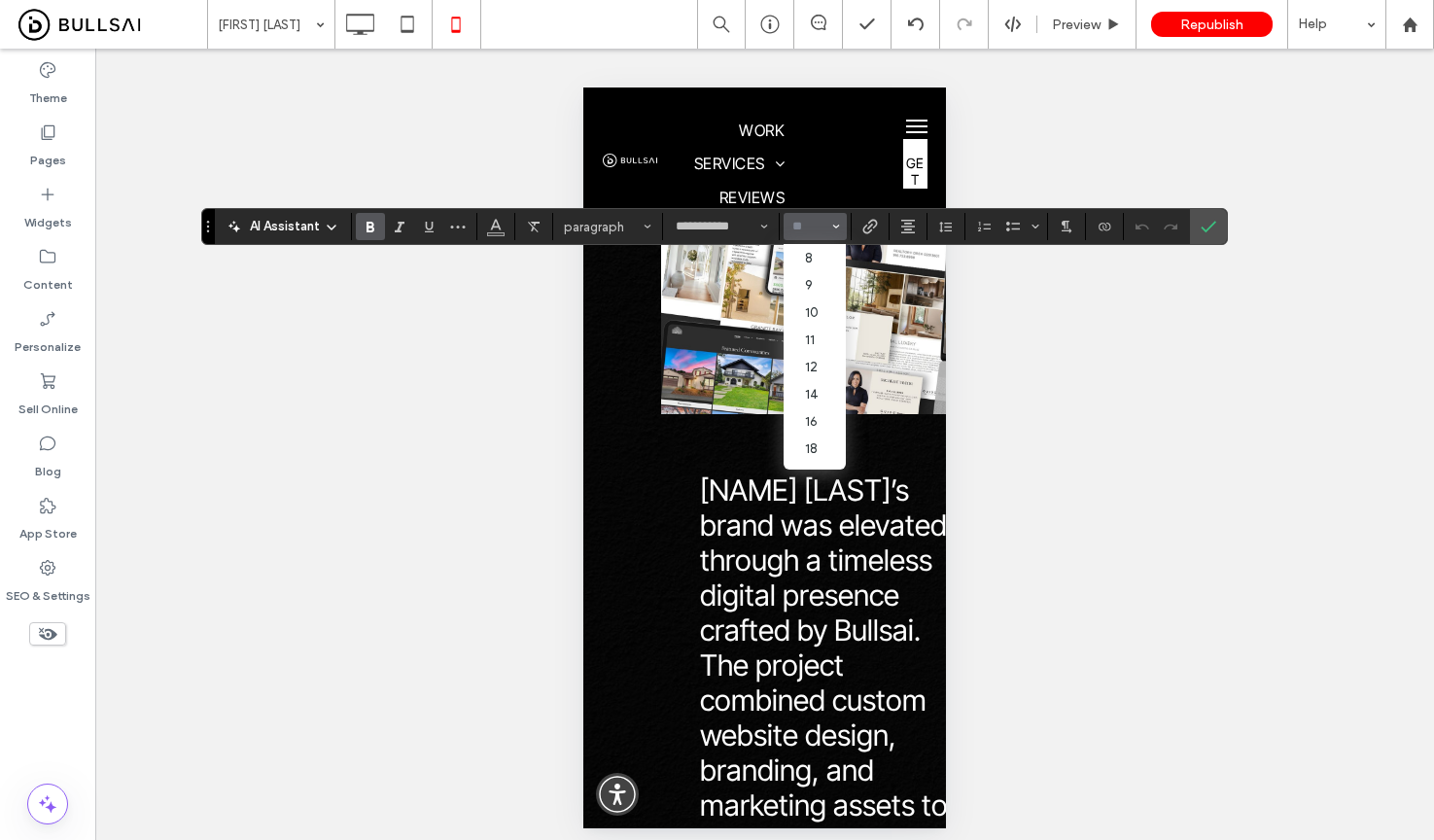 scroll, scrollTop: 117, scrollLeft: 0, axis: vertical 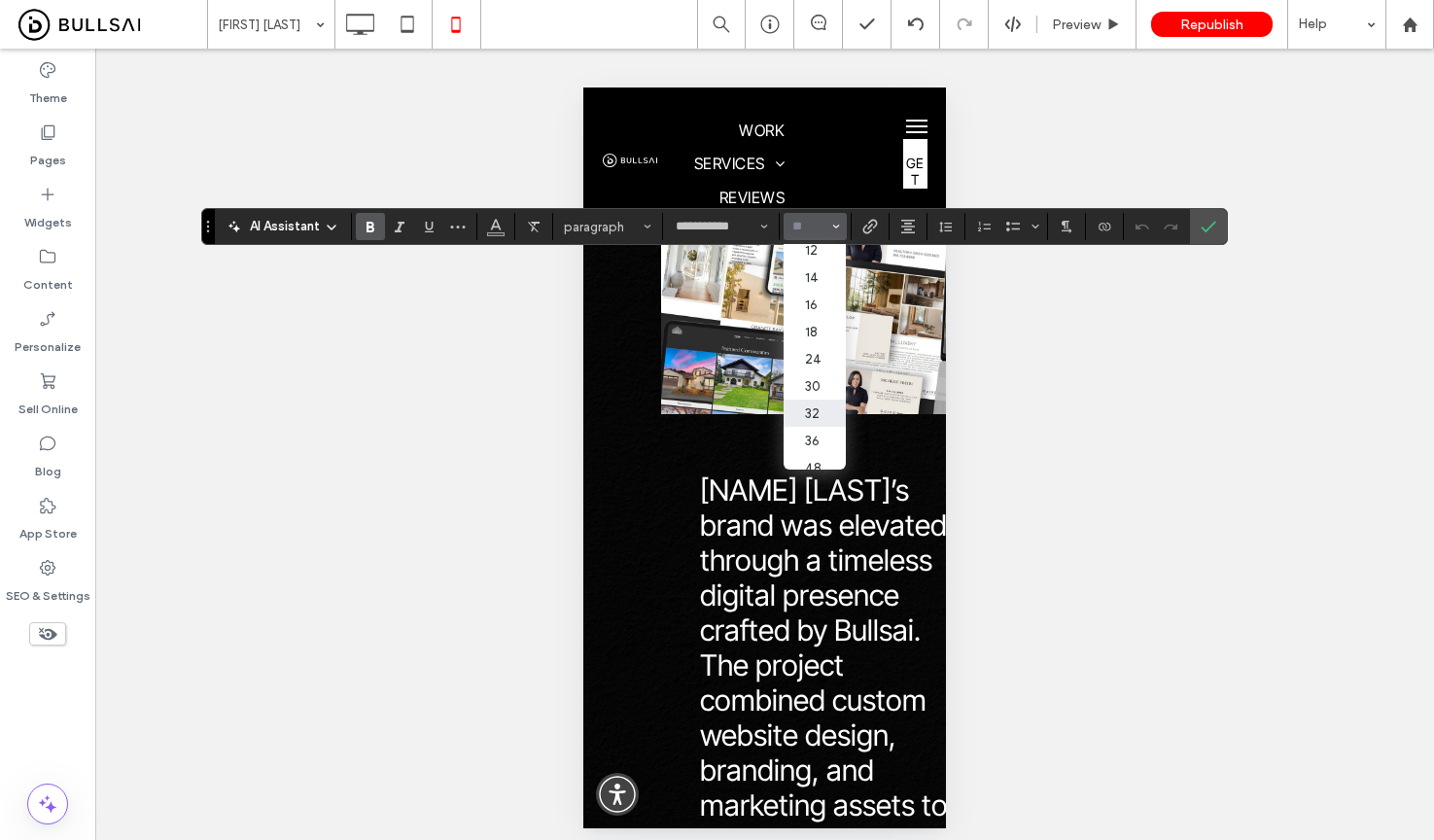 click on "32" at bounding box center (815, 413) 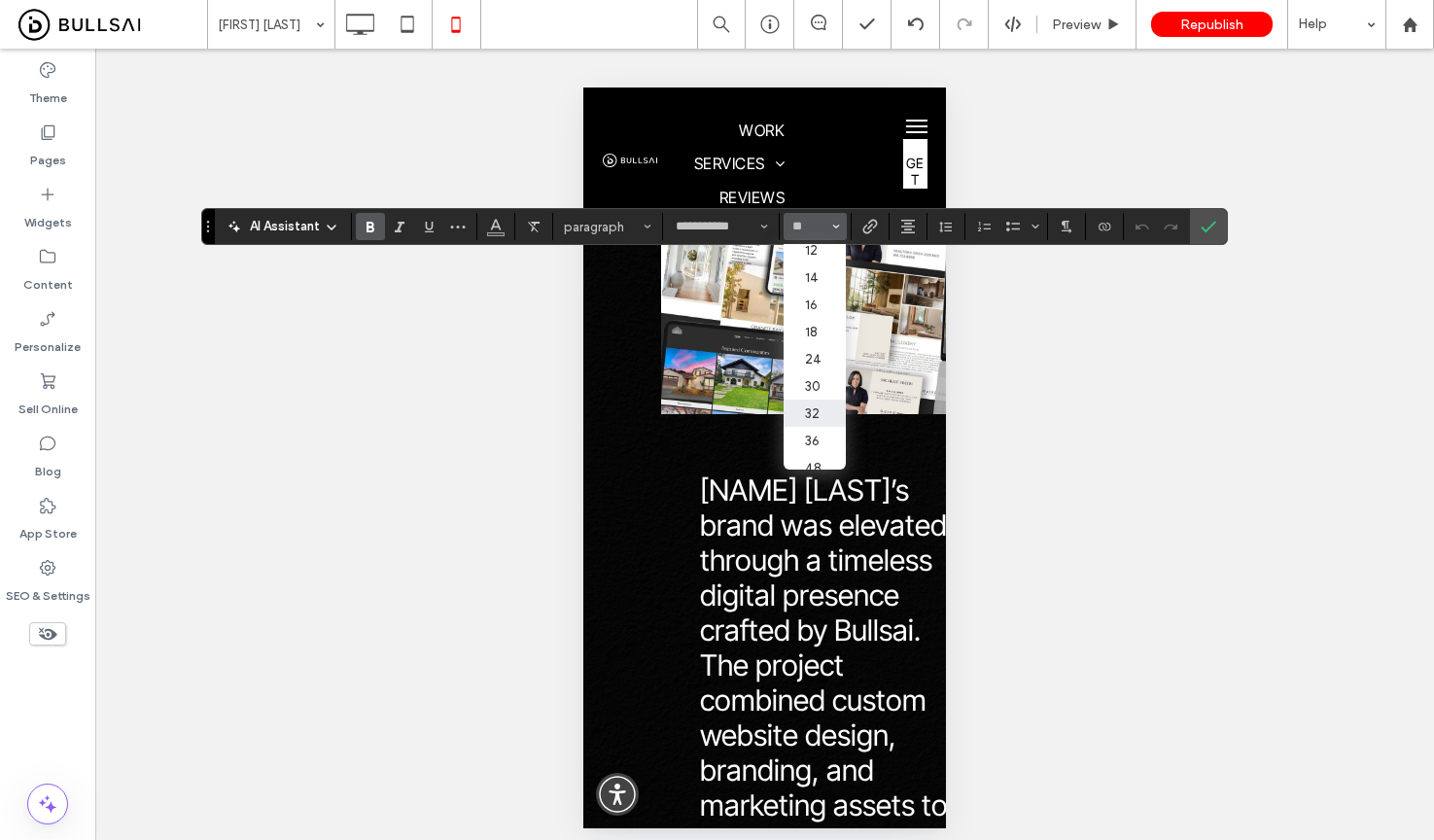 type on "**" 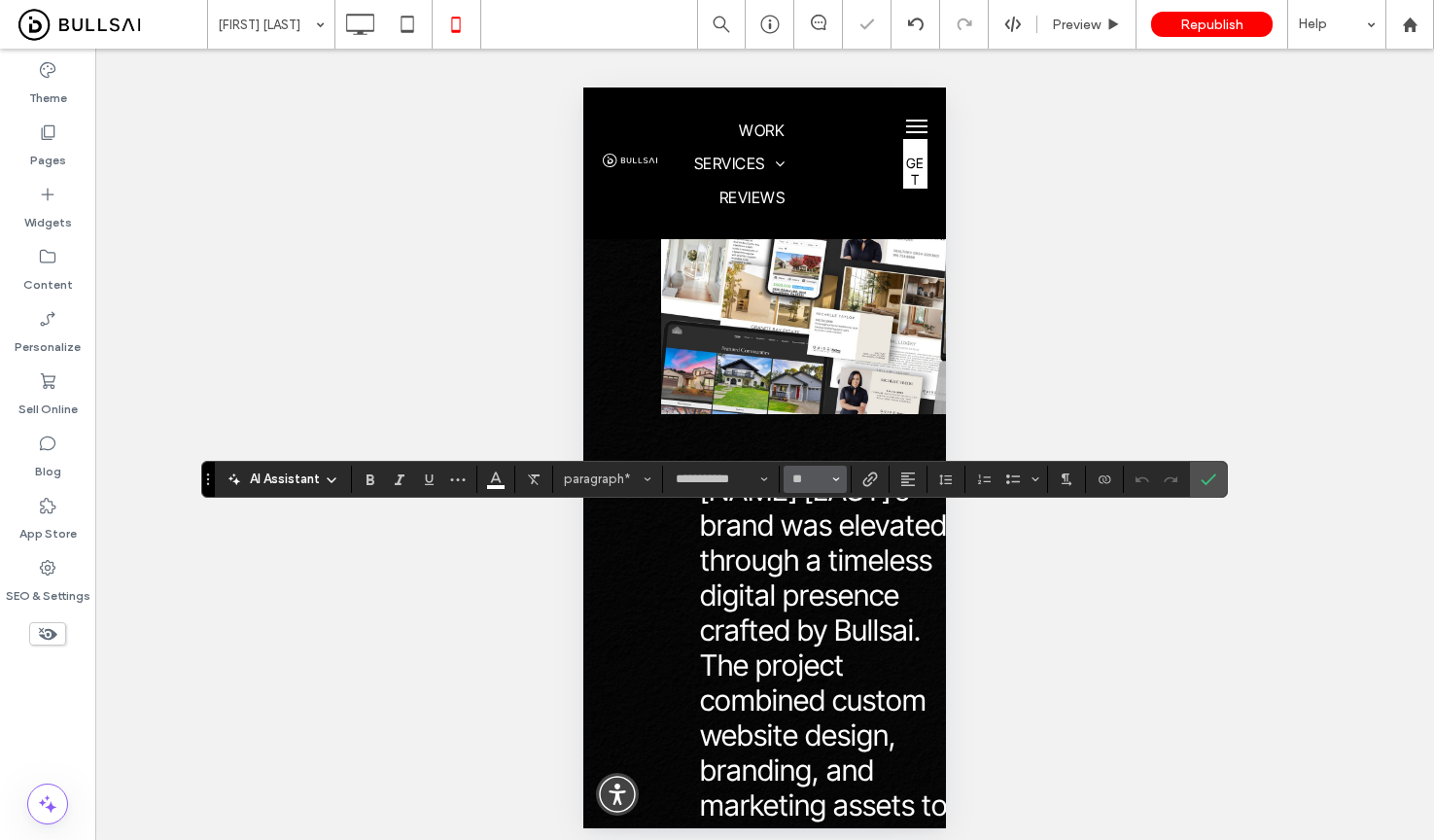 click 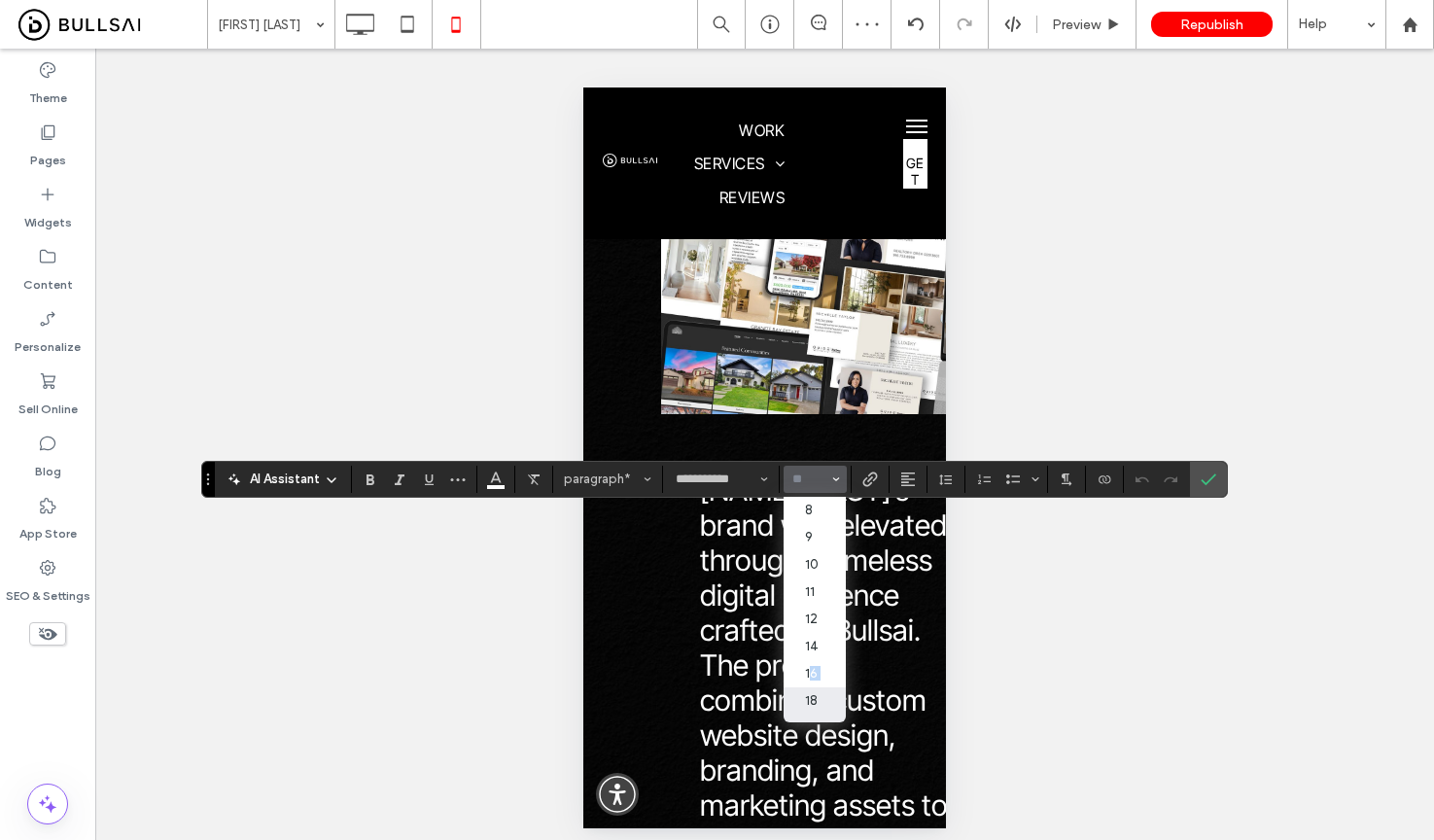 click on "8 9 10 11 12 14 16 18 24 30 32 36 48 60 72 96" at bounding box center (815, 610) 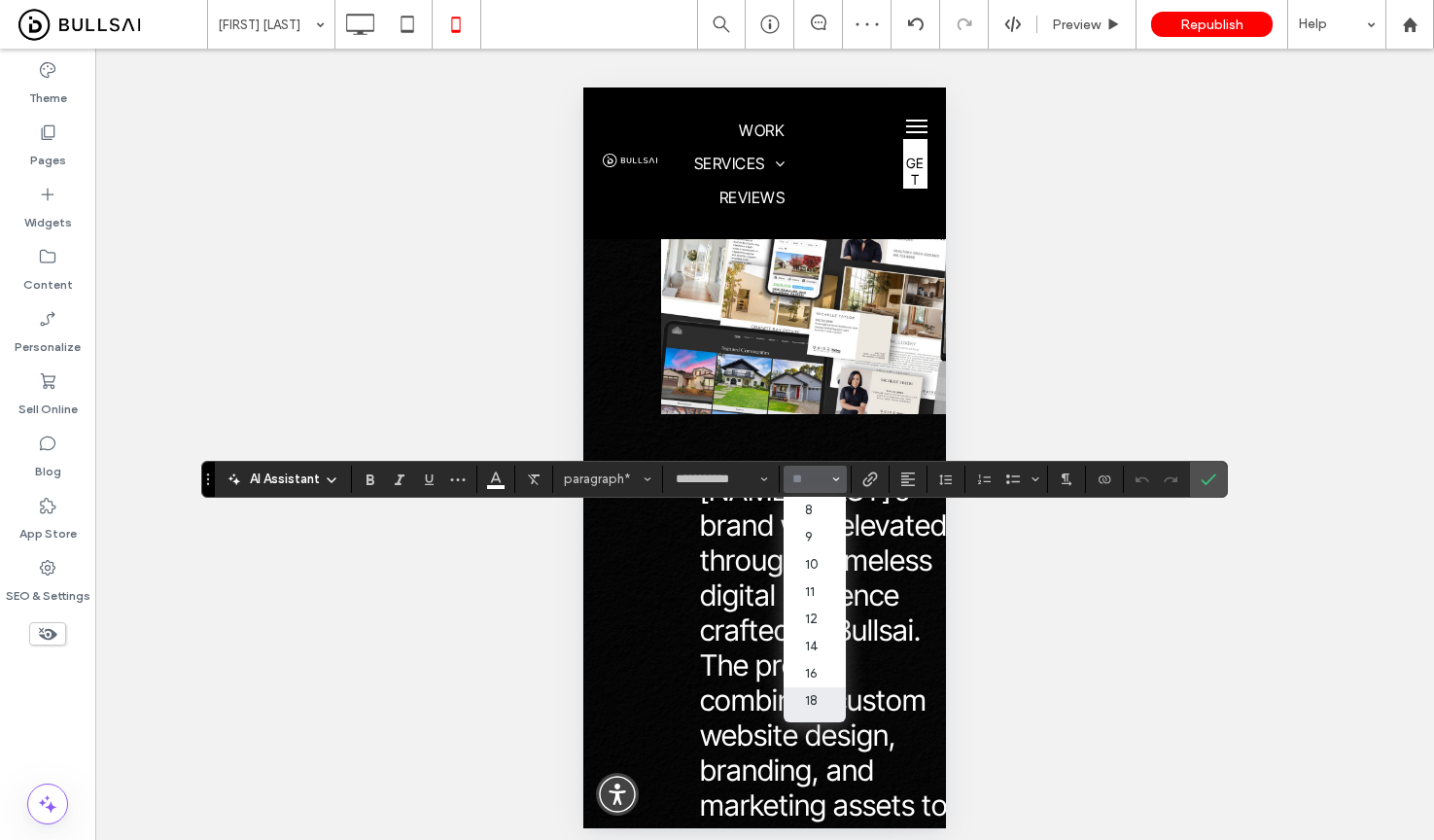 click on "18" at bounding box center (815, 701) 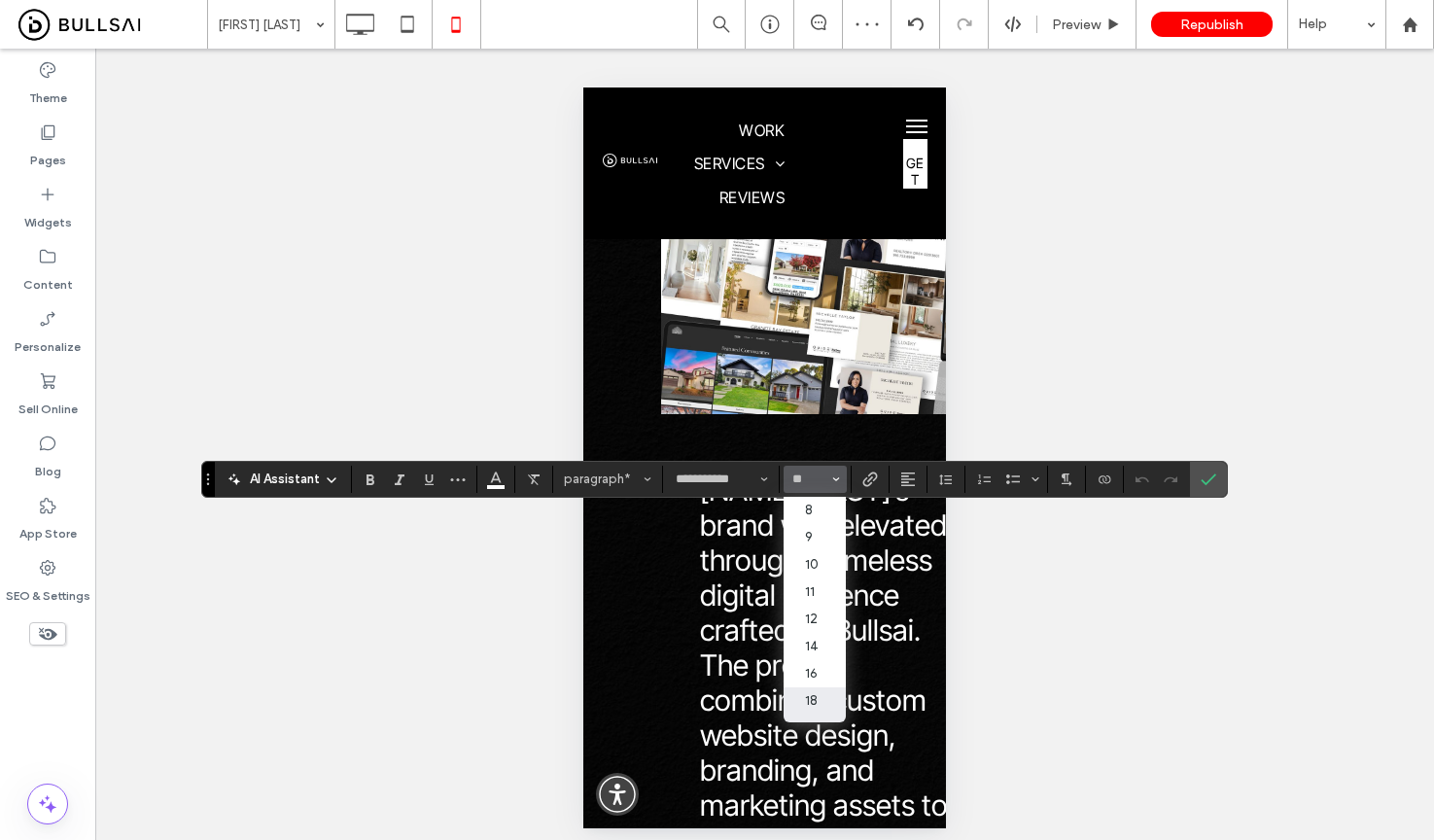 type on "**" 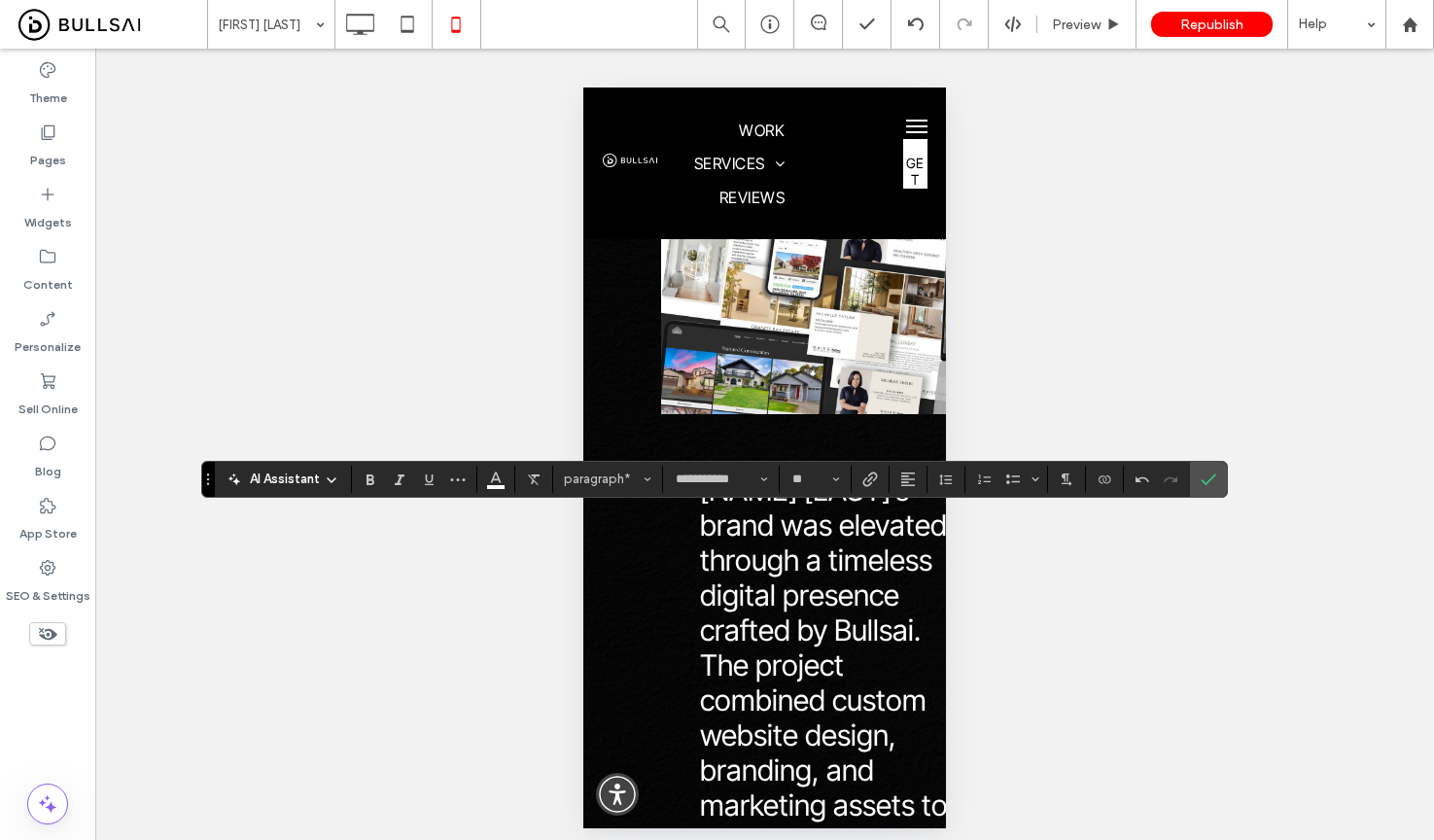 drag, startPoint x: 1197, startPoint y: 481, endPoint x: 1208, endPoint y: 479, distance: 11.18034 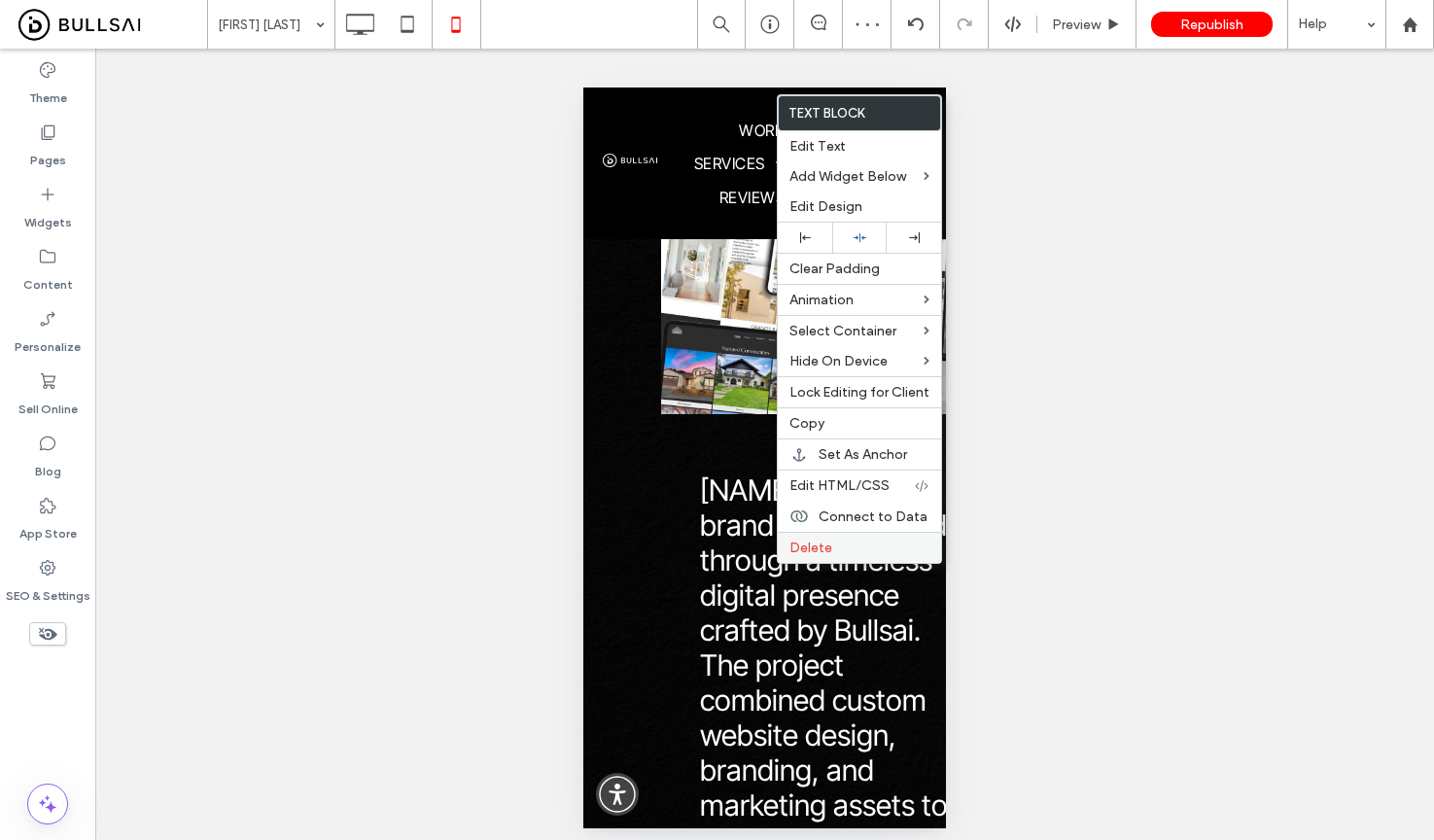 click on "Delete" at bounding box center (859, 547) 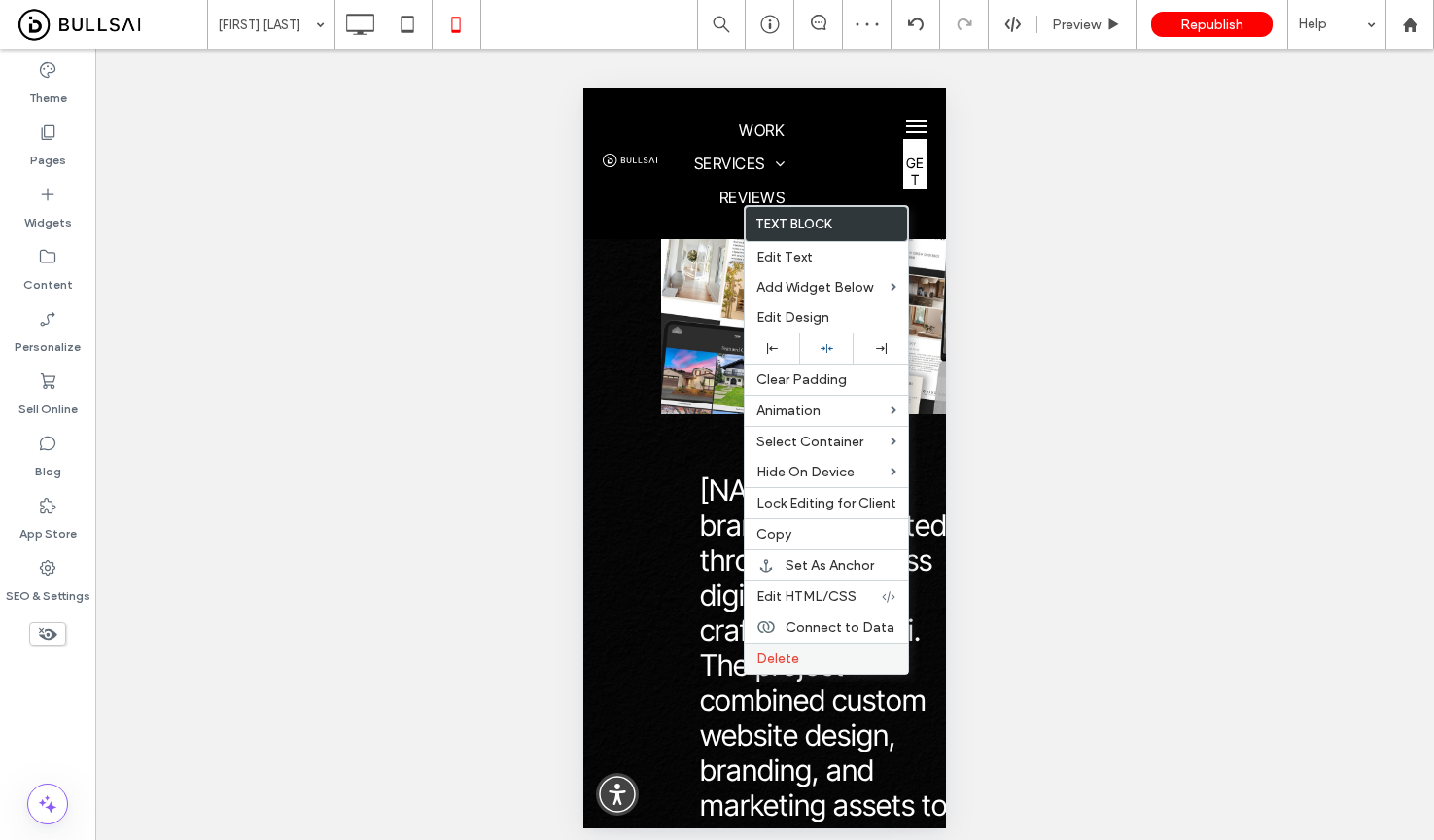 click on "Delete" at bounding box center (826, 658) 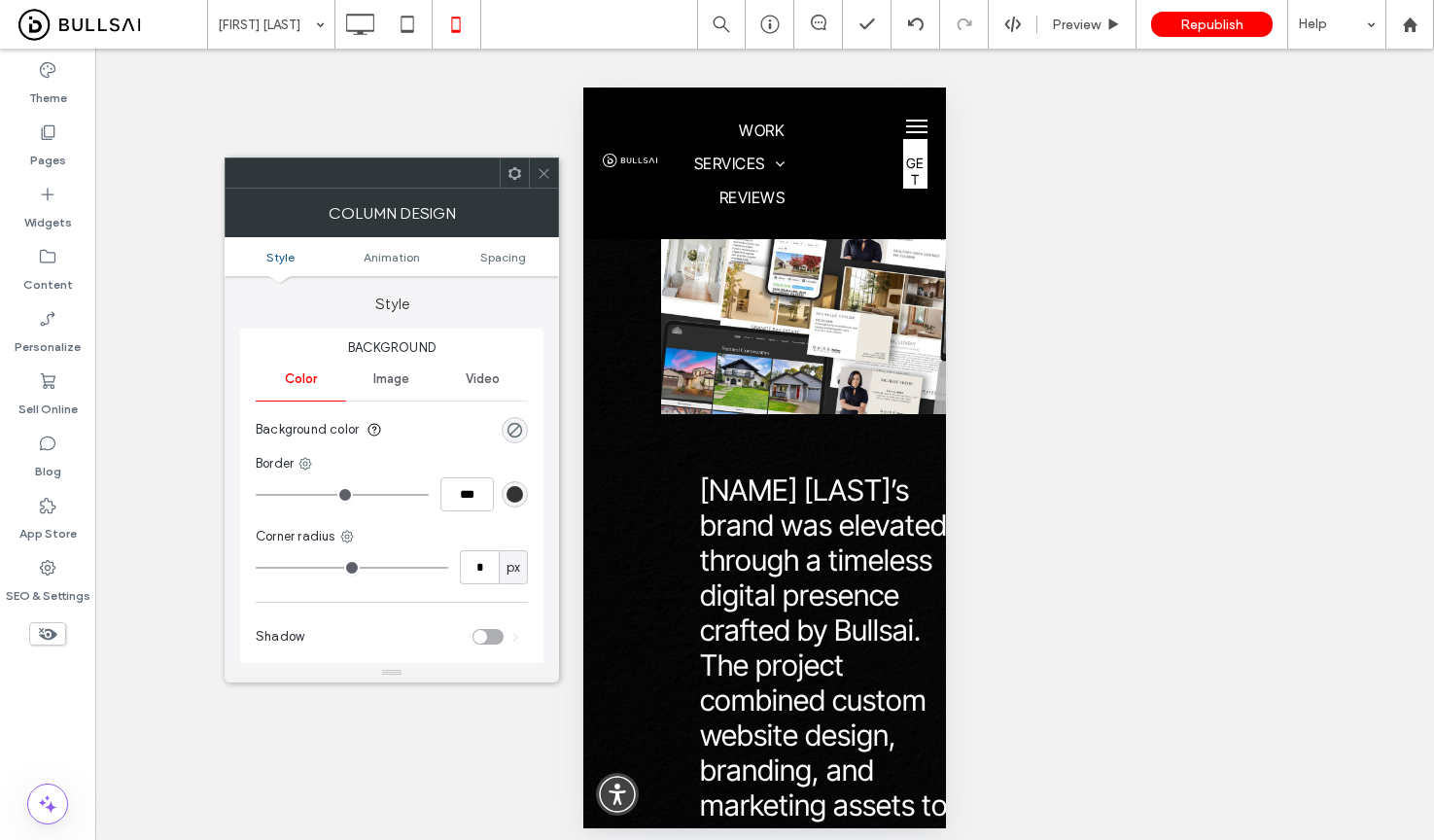 click 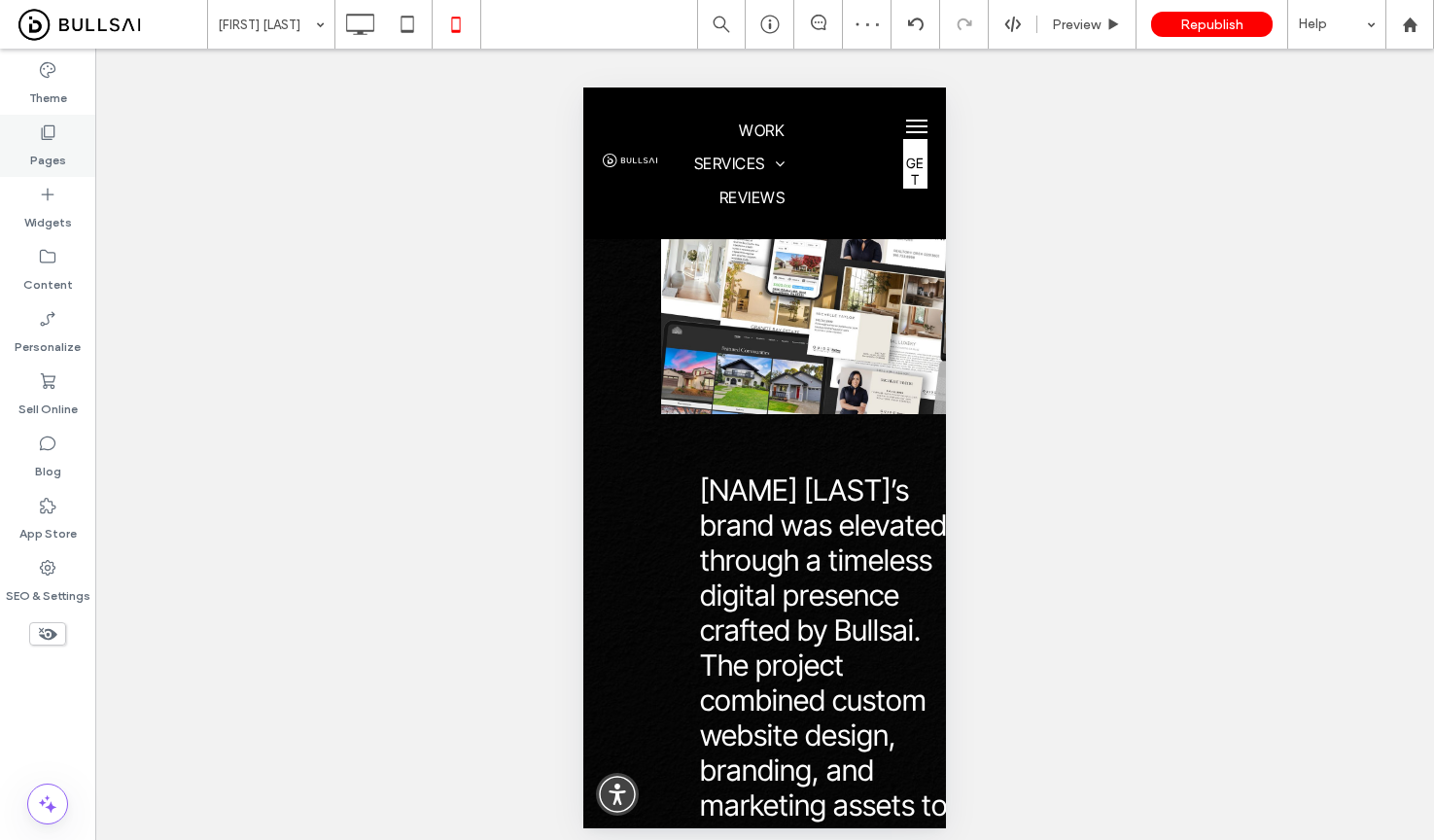 click on "Pages" at bounding box center [48, 146] 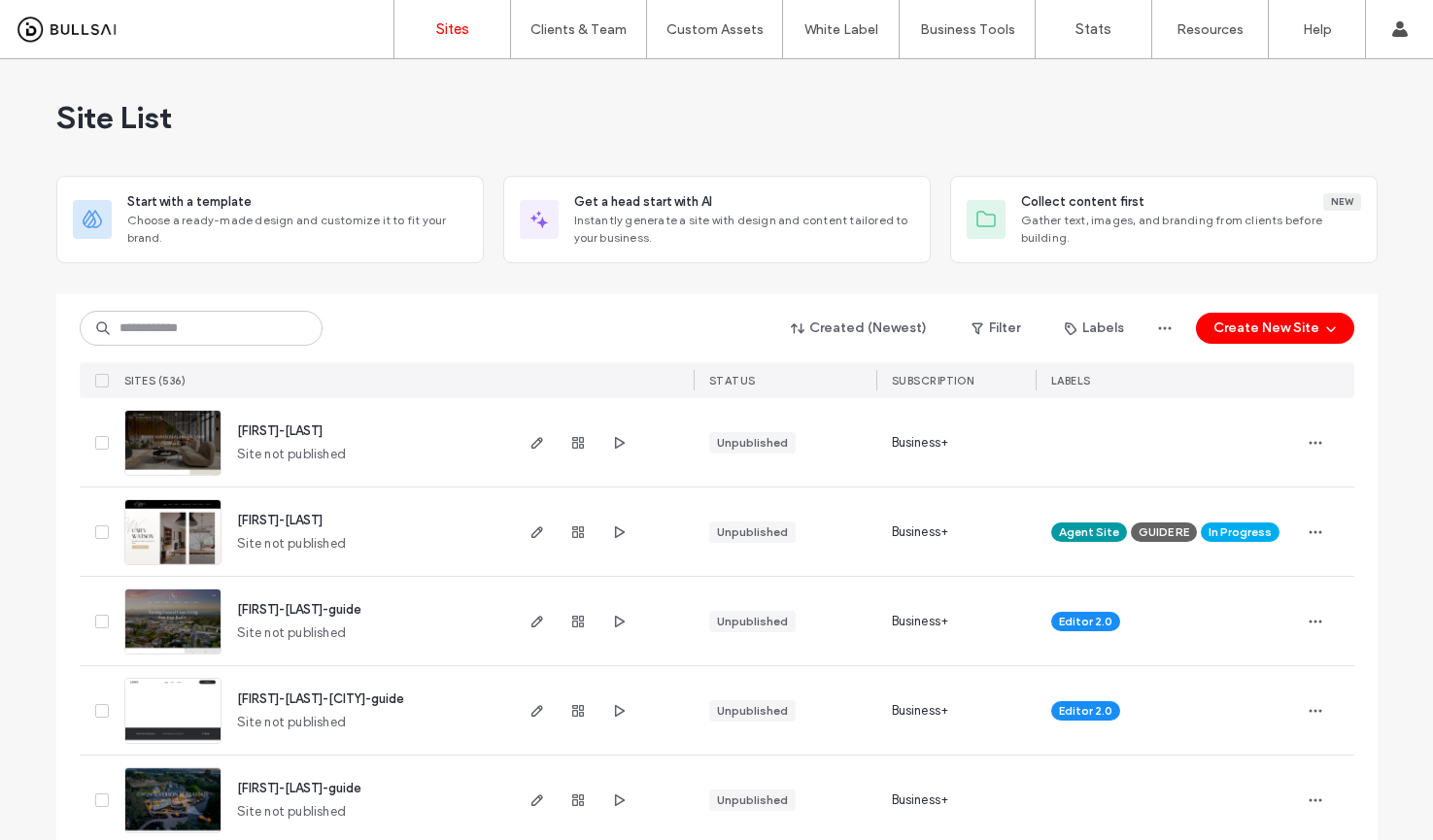 scroll, scrollTop: 0, scrollLeft: 0, axis: both 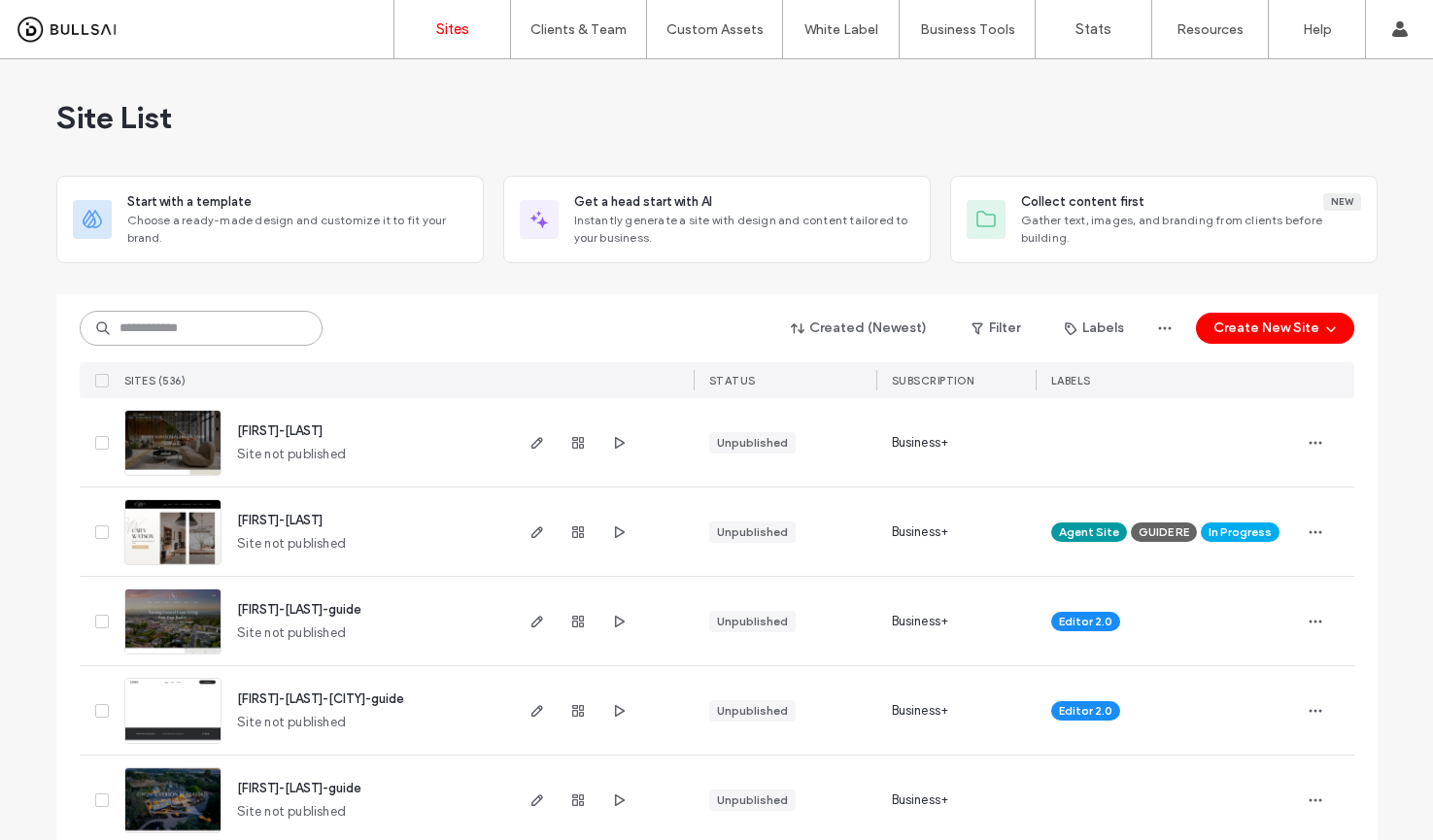 click at bounding box center (201, 328) 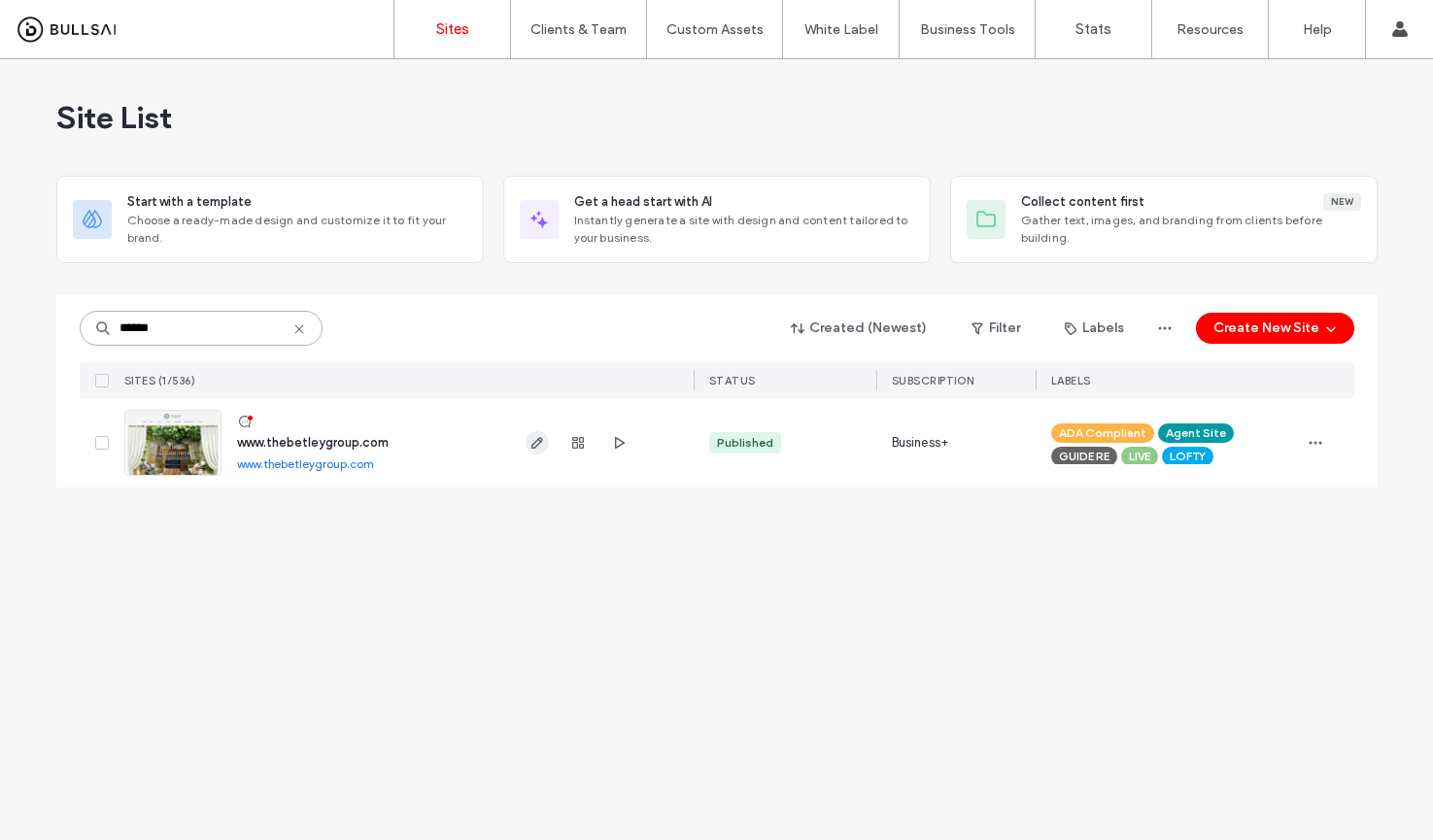 type on "******" 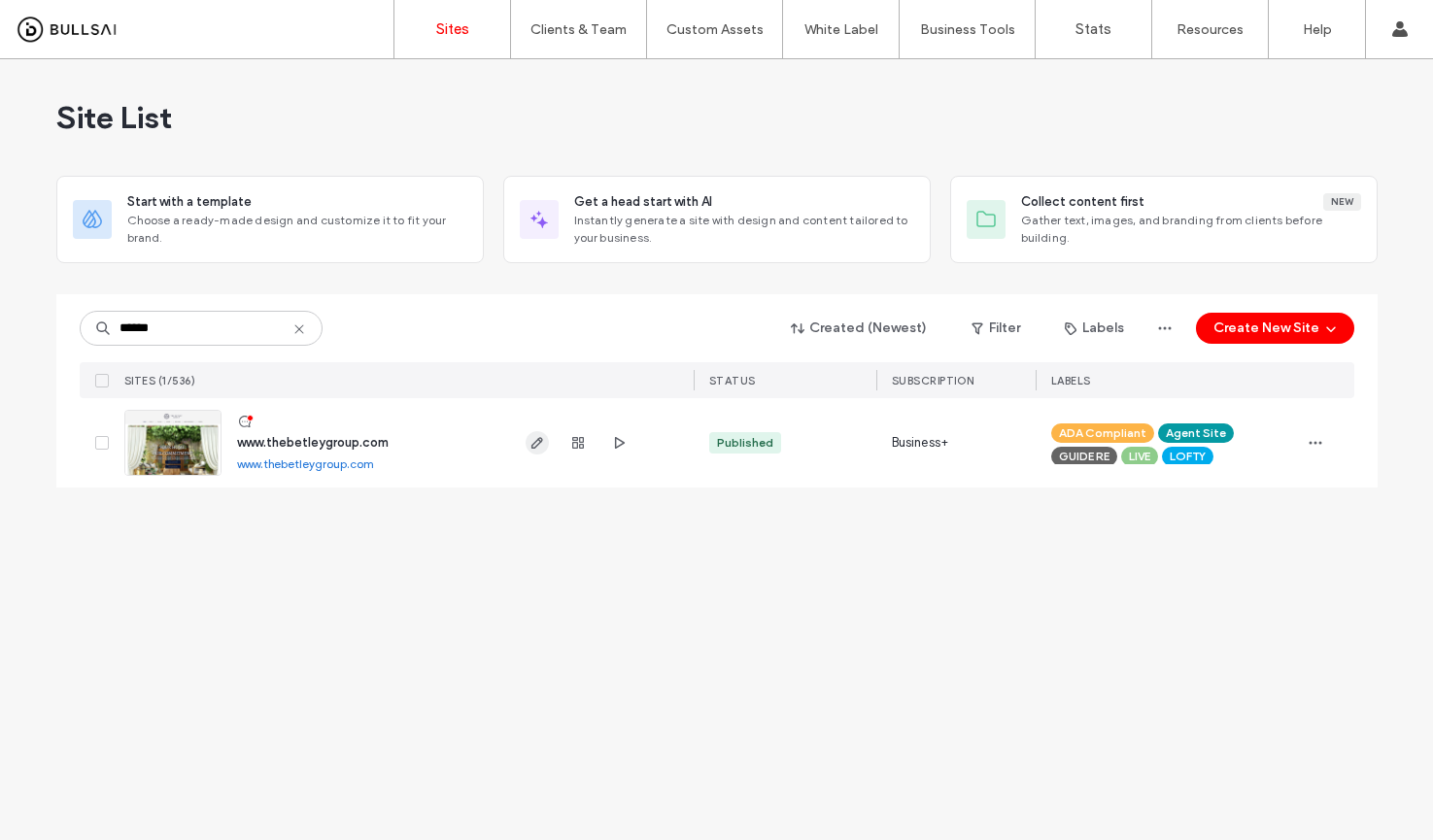 click 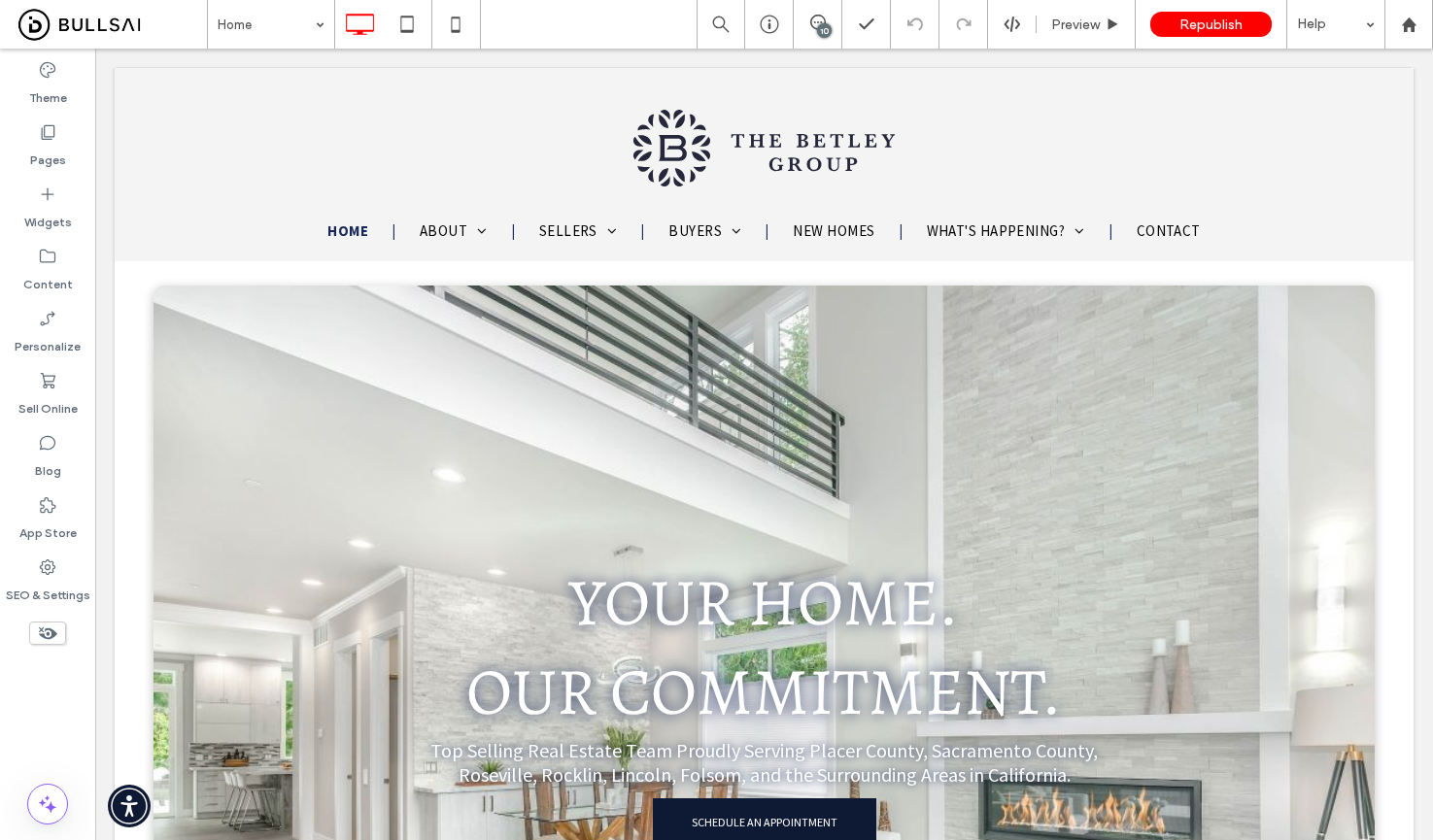 scroll, scrollTop: 0, scrollLeft: 0, axis: both 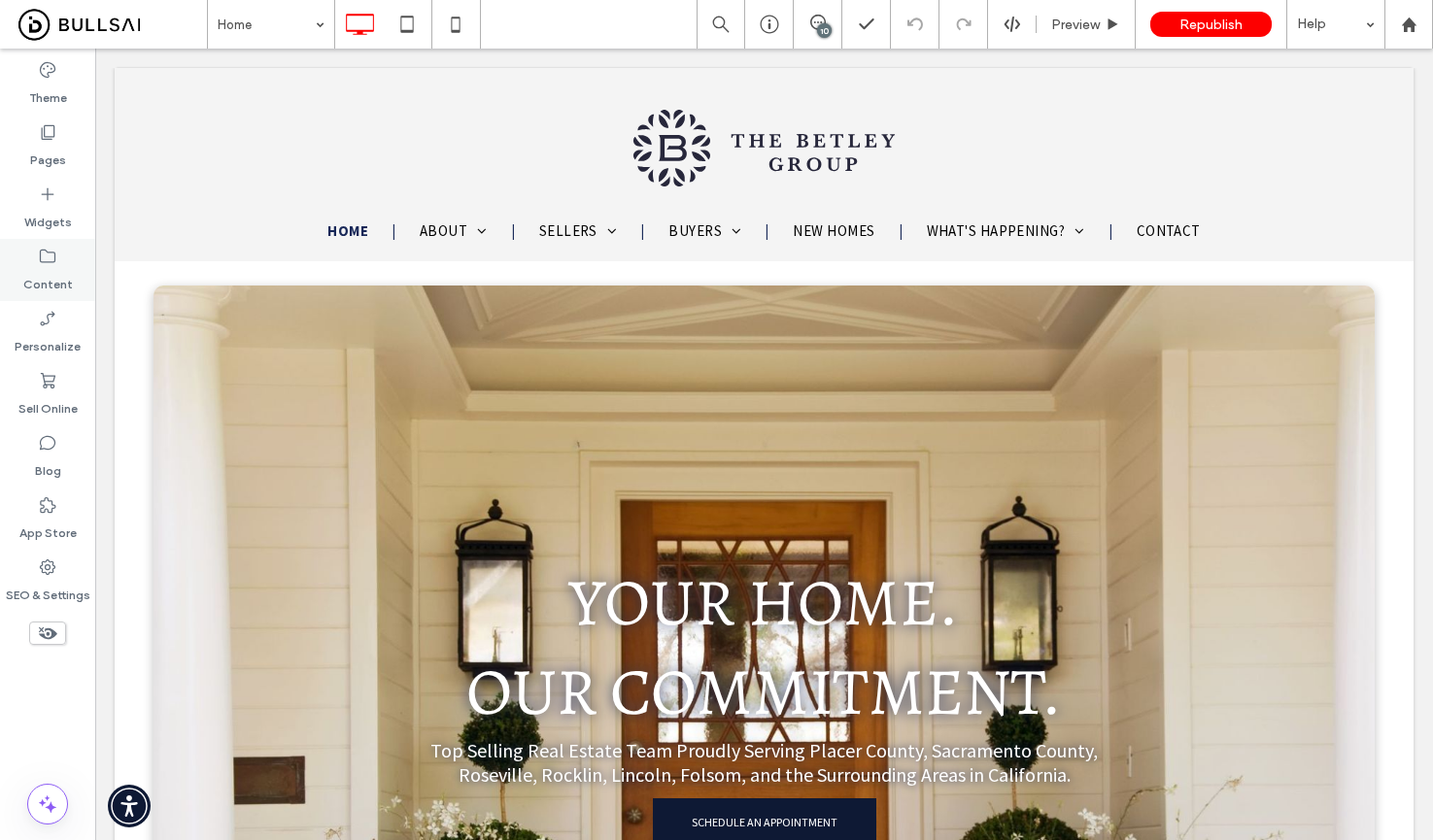 click on "Content" at bounding box center [48, 280] 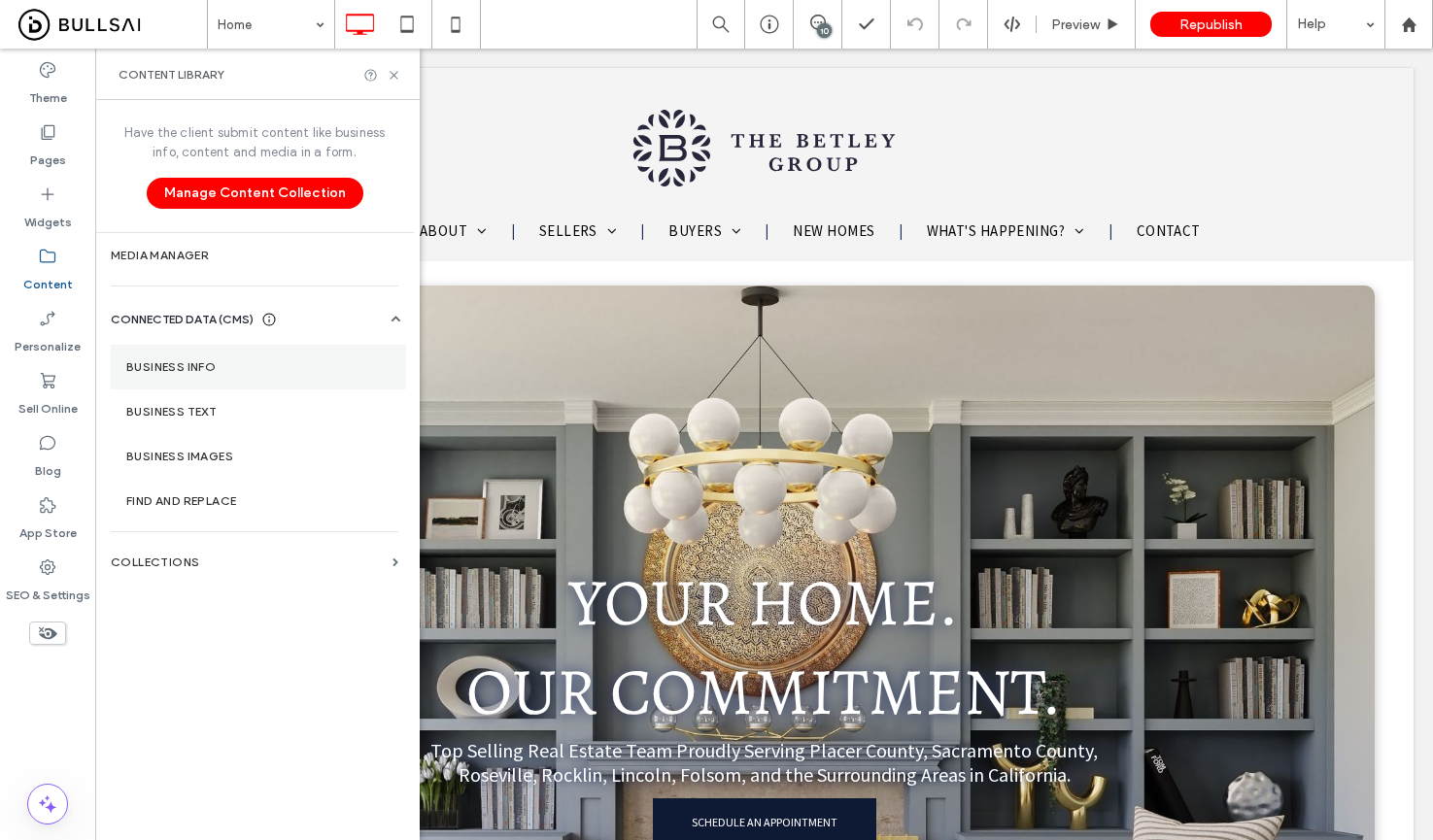 drag, startPoint x: 180, startPoint y: 365, endPoint x: 222, endPoint y: 375, distance: 43.17407 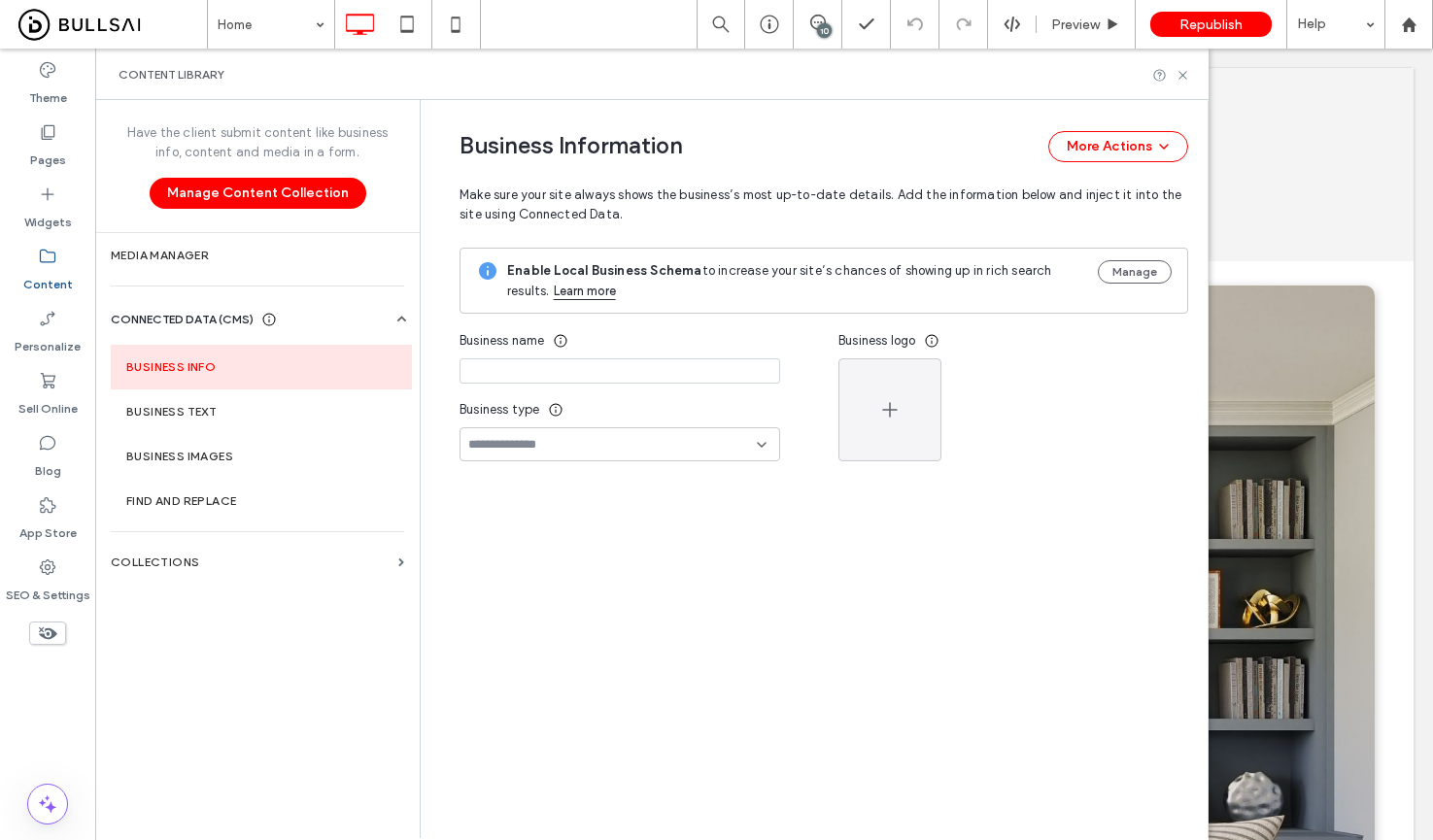 type on "**********" 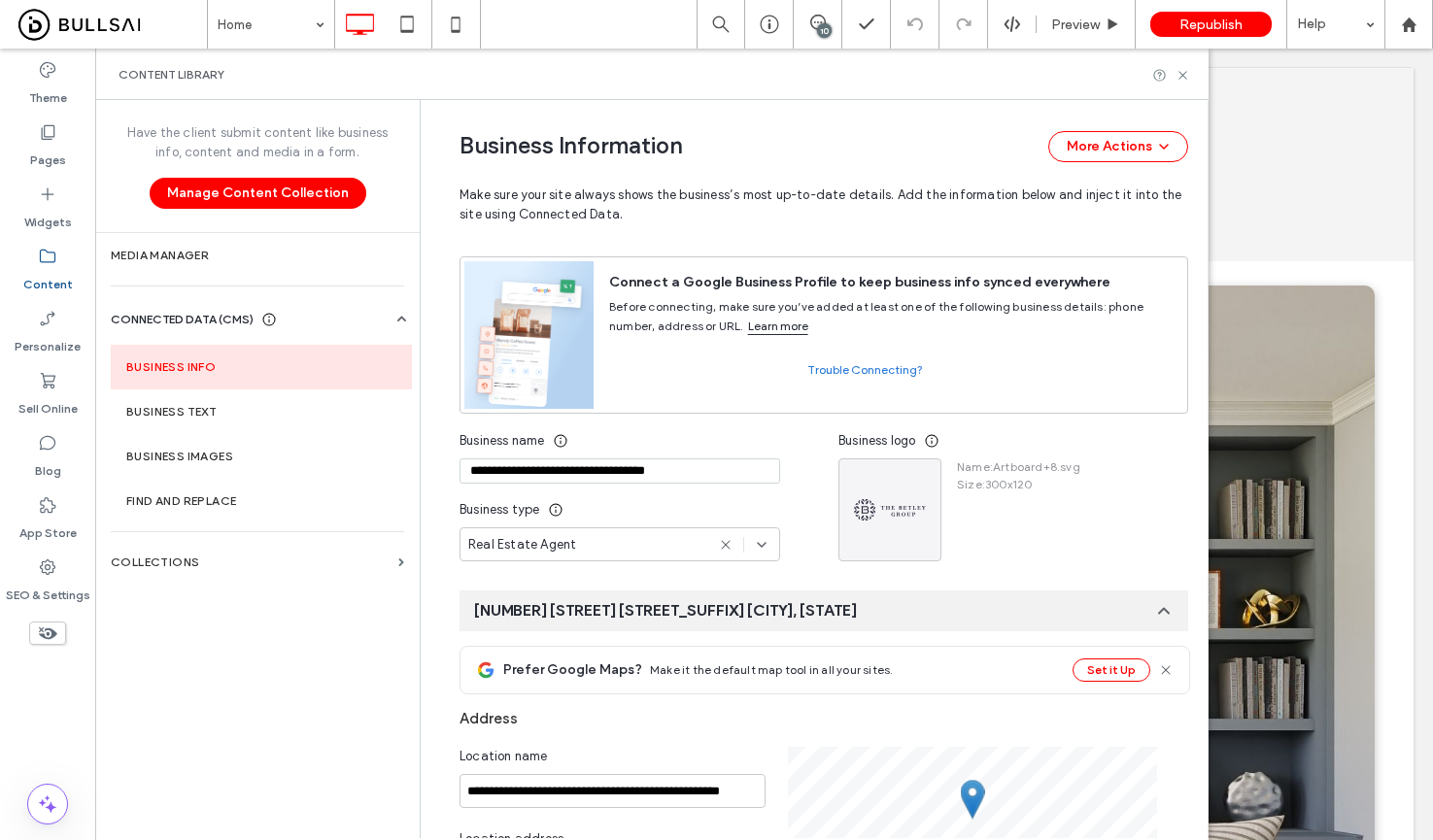 scroll, scrollTop: 199, scrollLeft: 0, axis: vertical 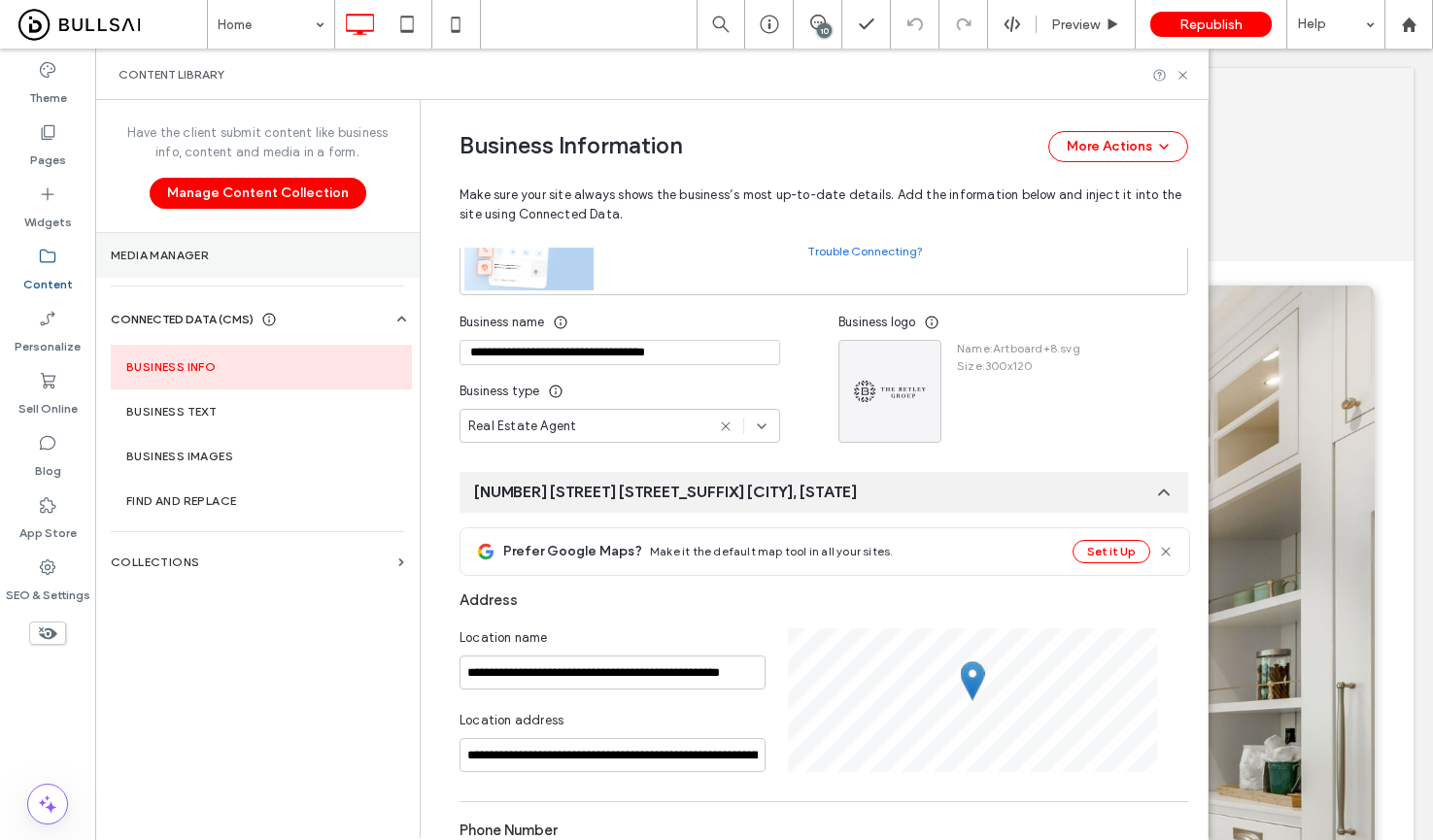 click on "Media Manager" at bounding box center (257, 255) 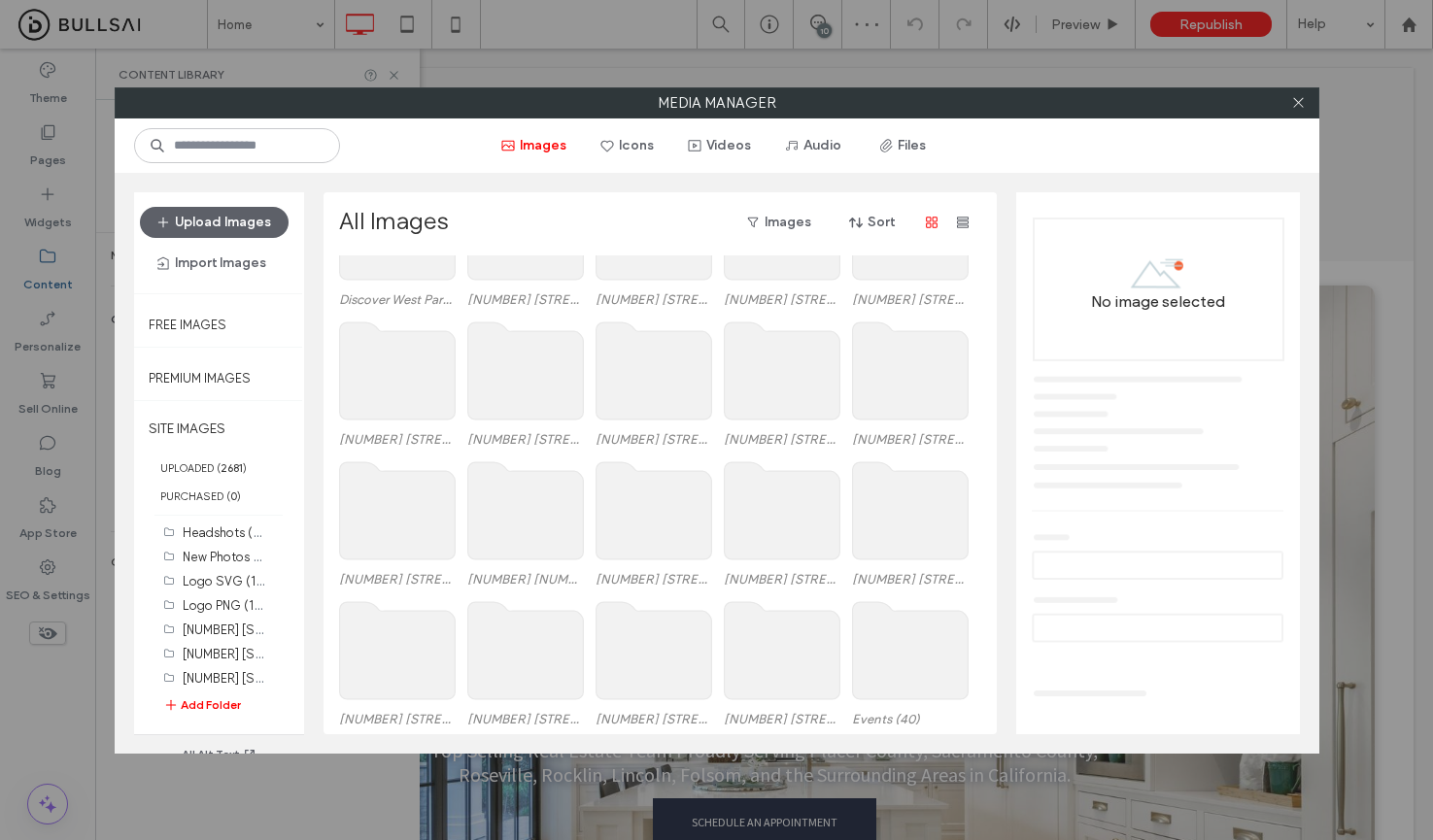 scroll, scrollTop: 114, scrollLeft: 0, axis: vertical 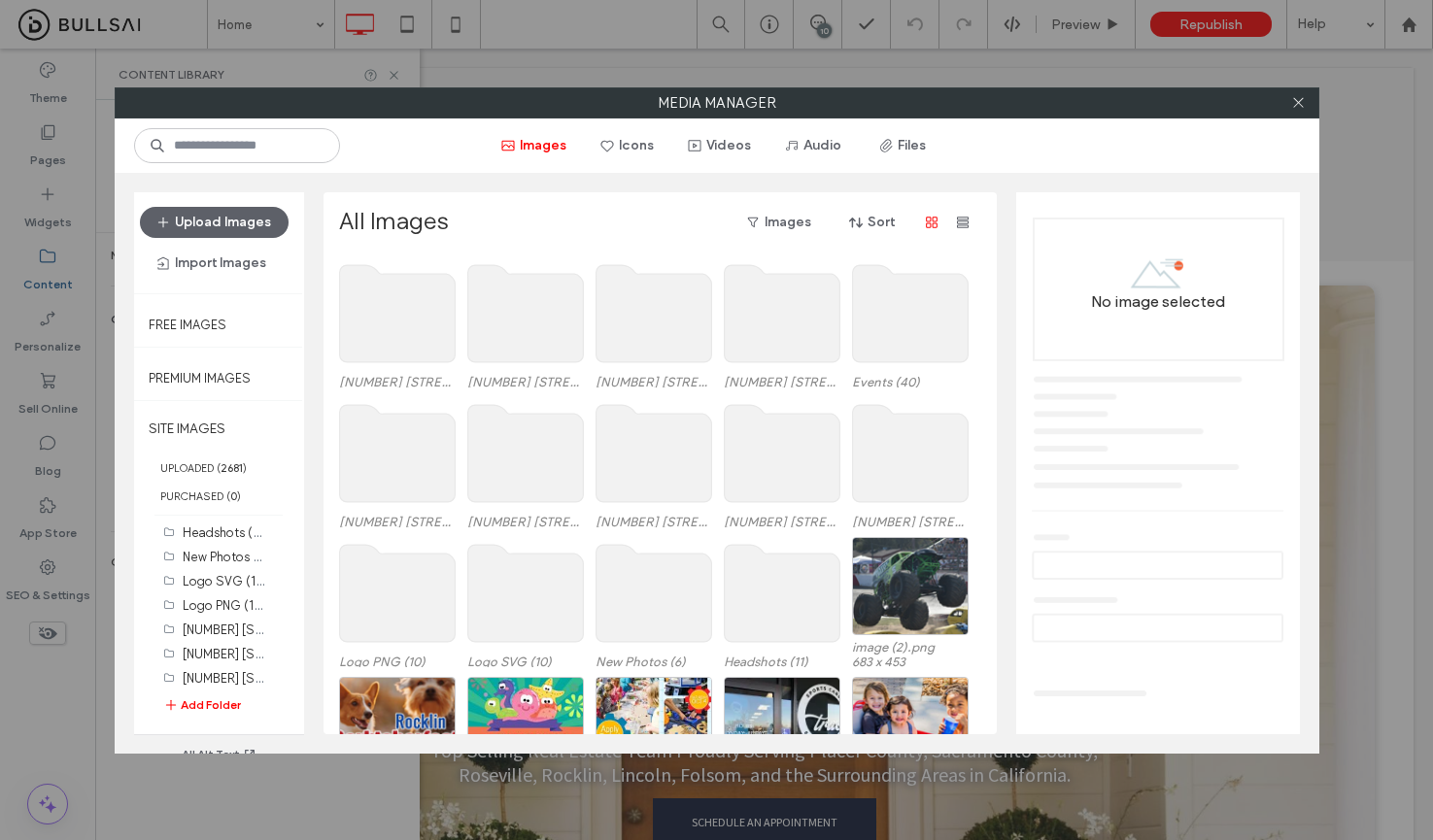 click 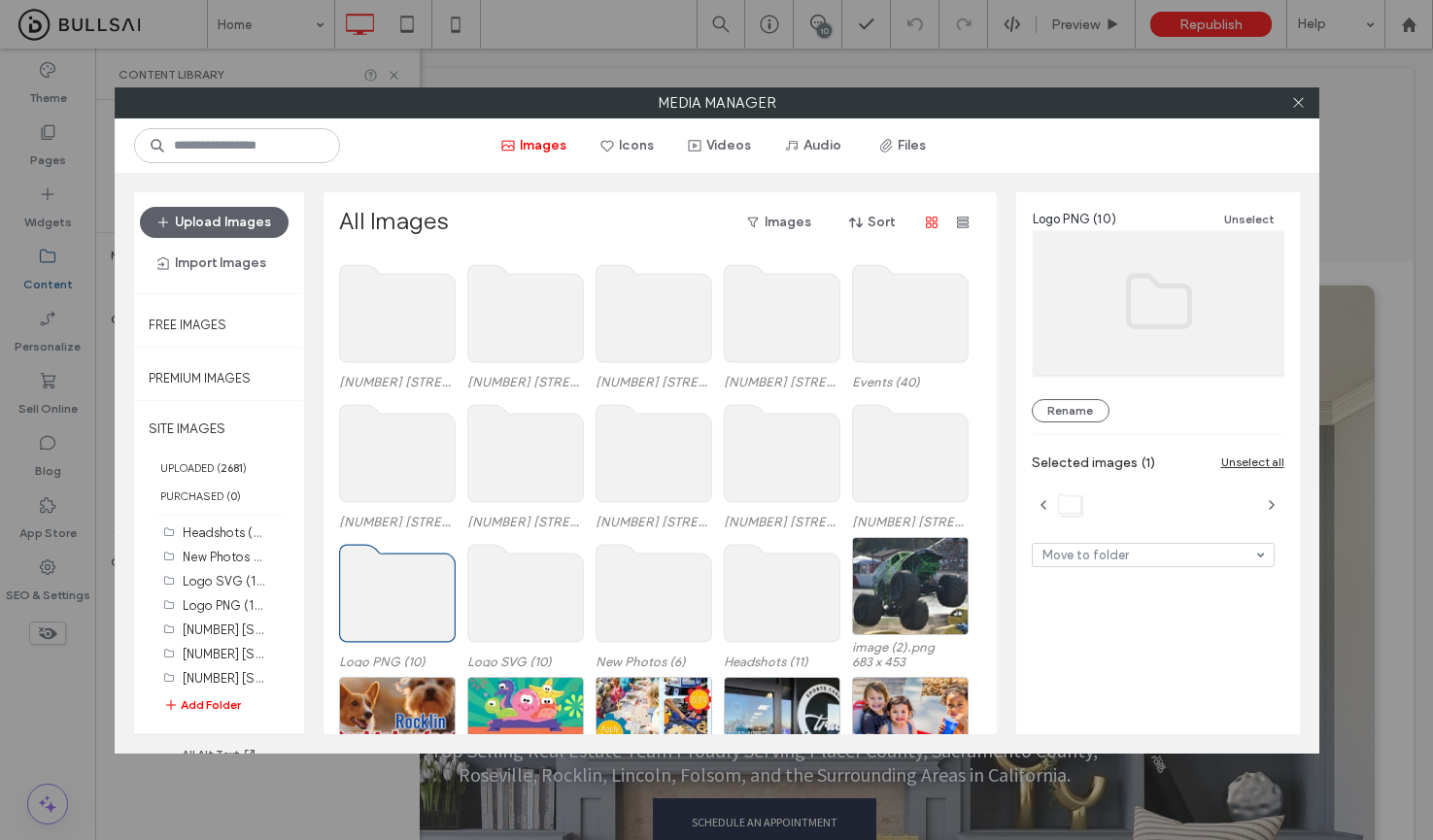 click 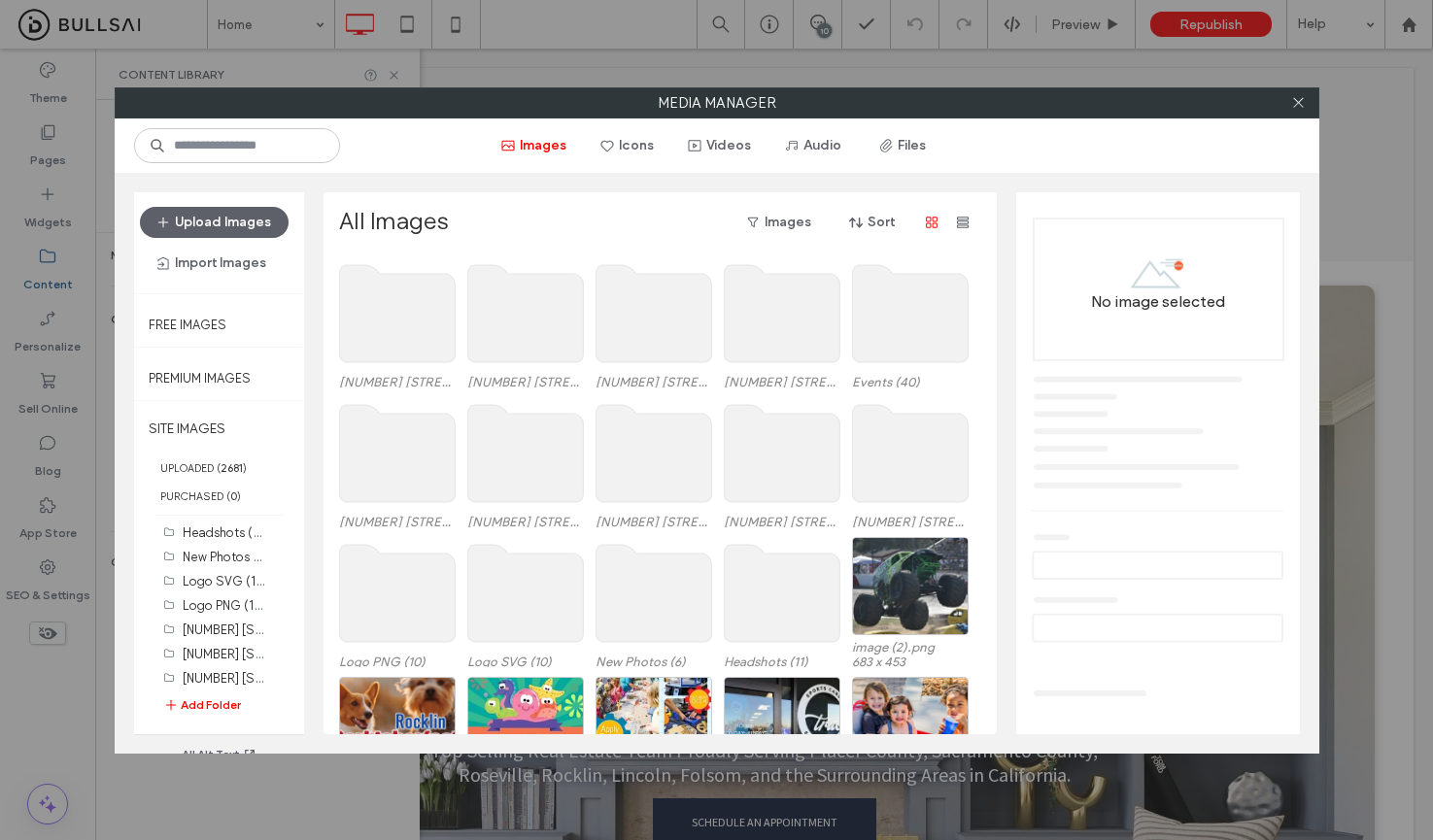 click 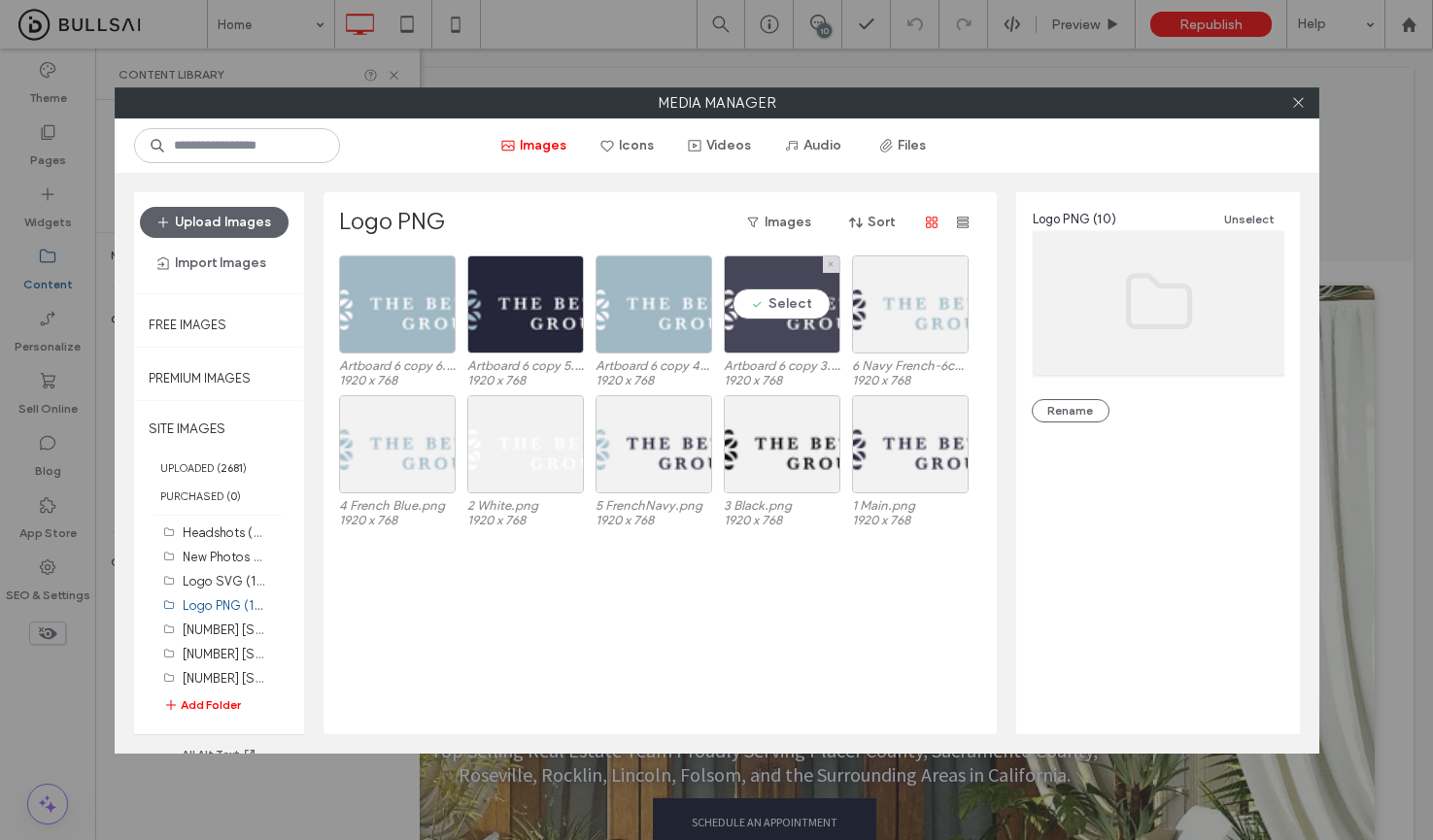 click on "Select" at bounding box center (782, 304) 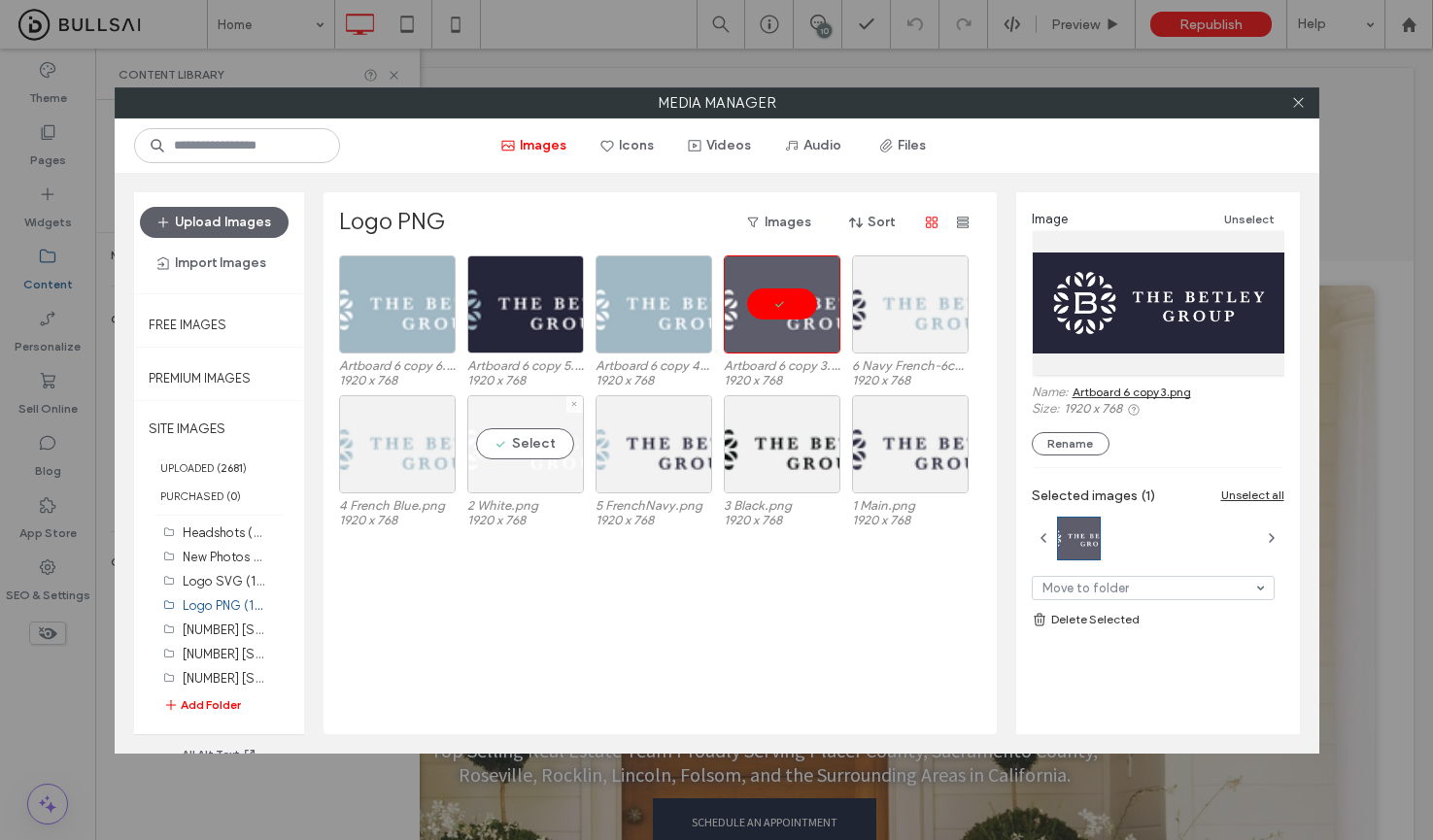click on "Select" at bounding box center (526, 444) 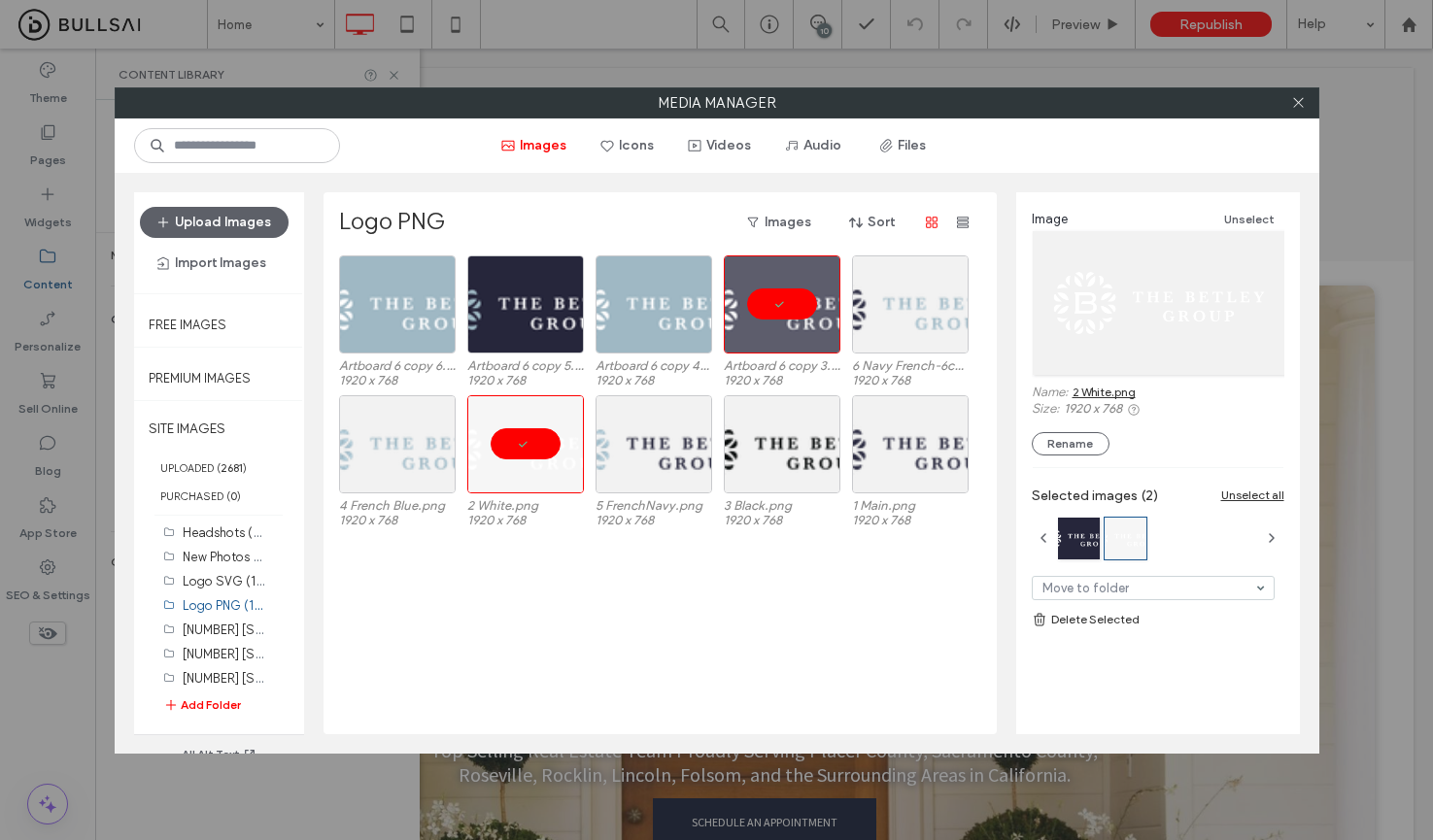 click on "2 White.png" at bounding box center [1104, 391] 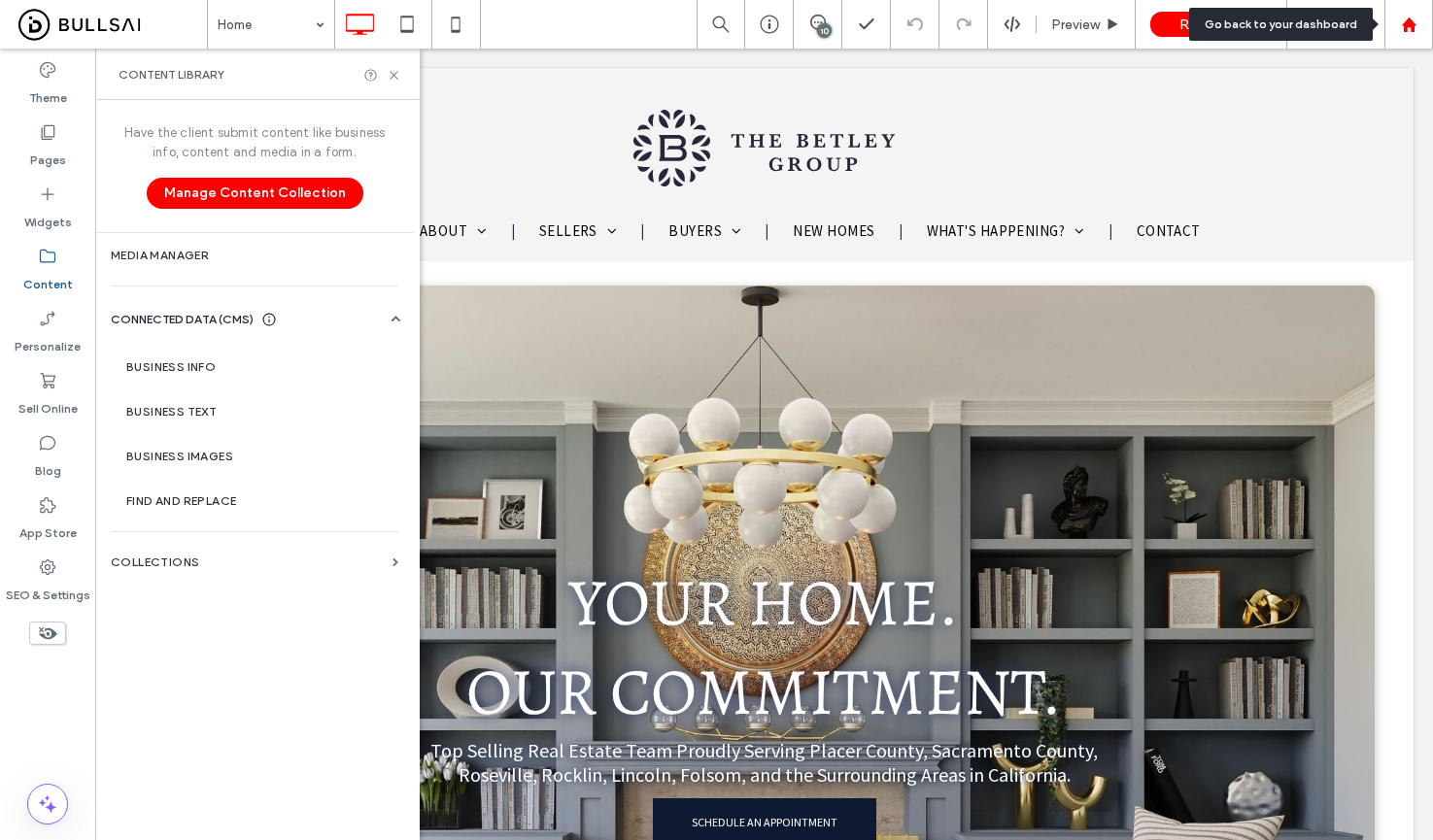 click 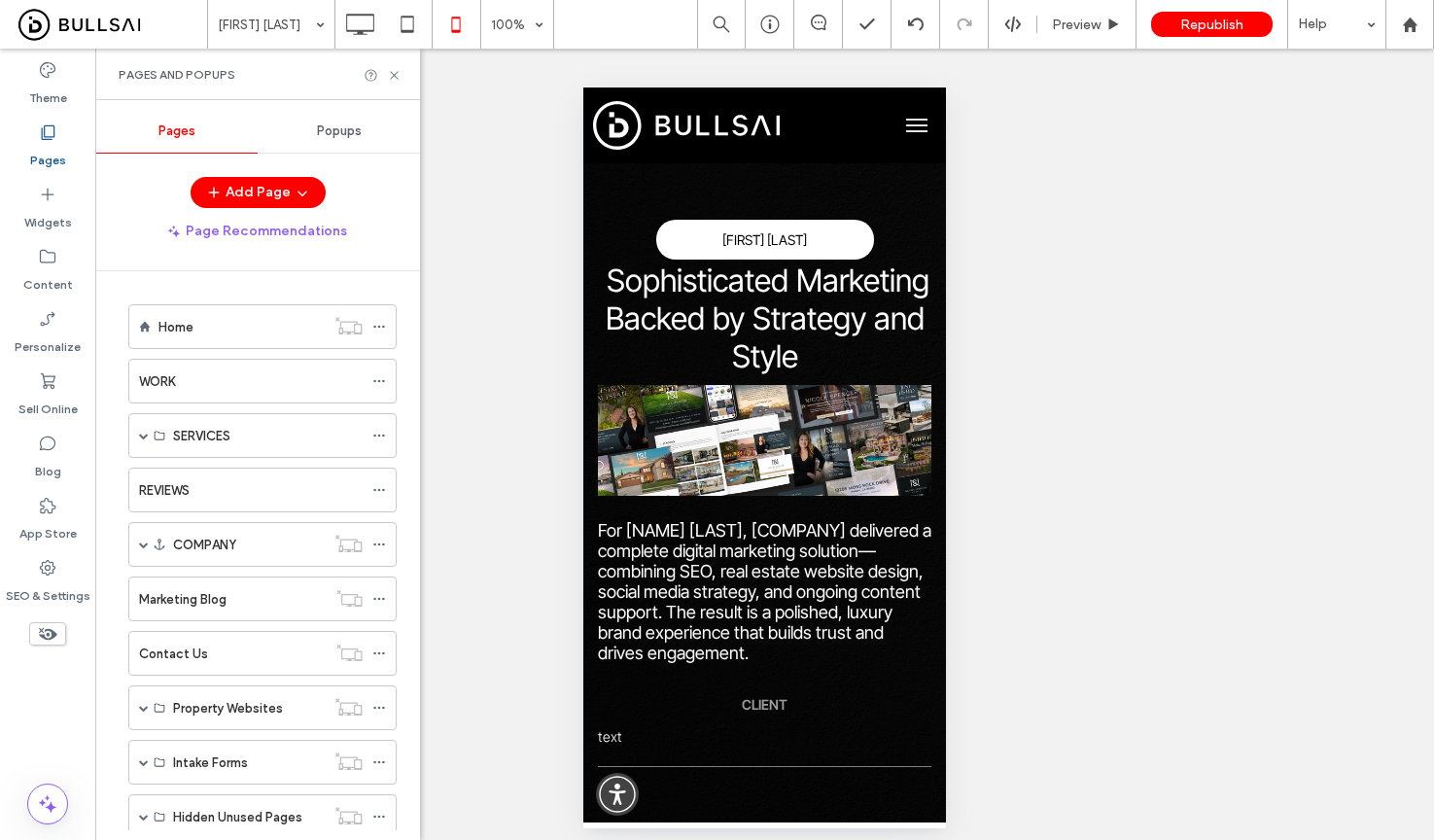 scroll, scrollTop: 0, scrollLeft: 0, axis: both 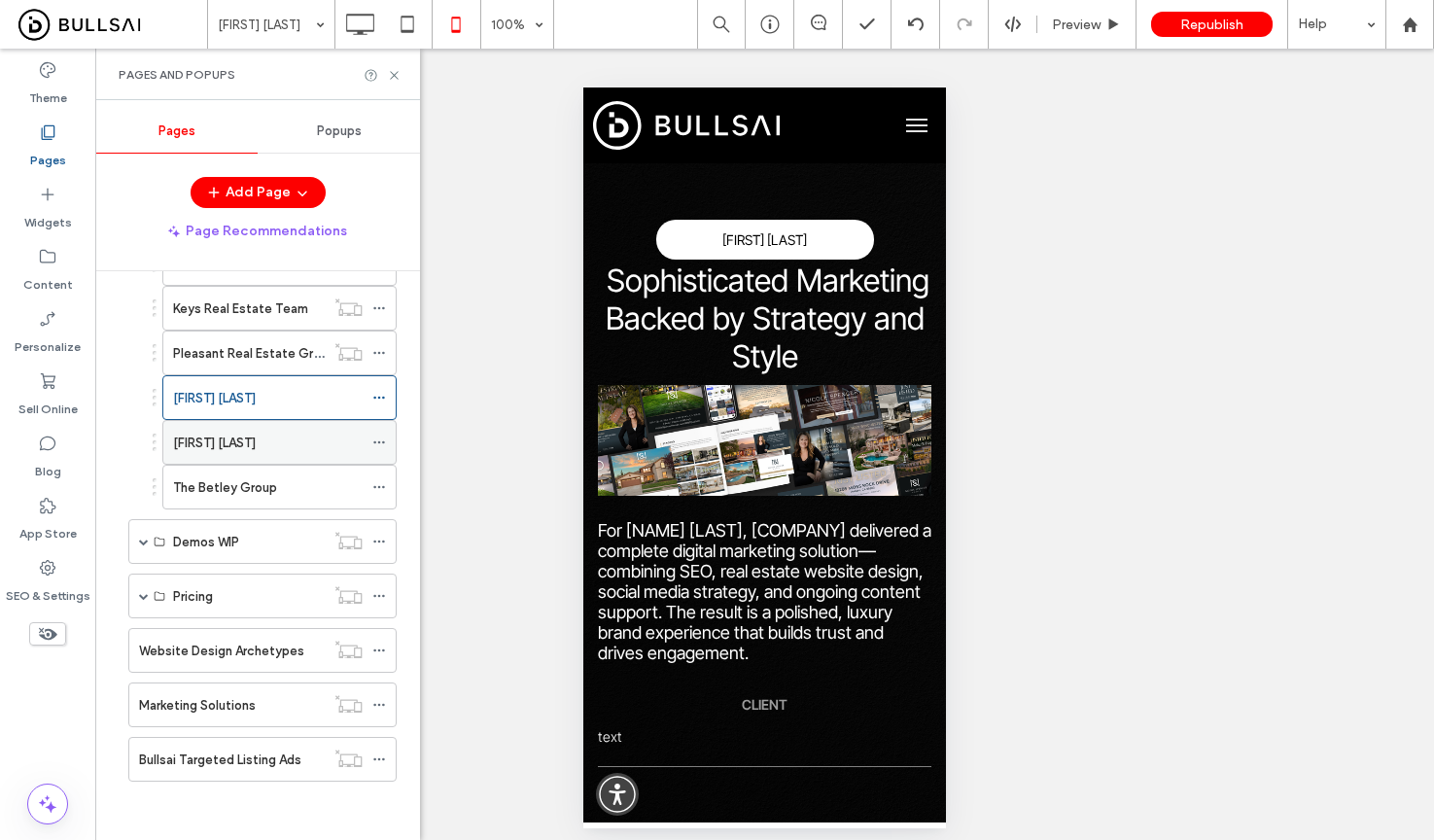 click on "[FIRST] [LAST]" at bounding box center [267, 442] 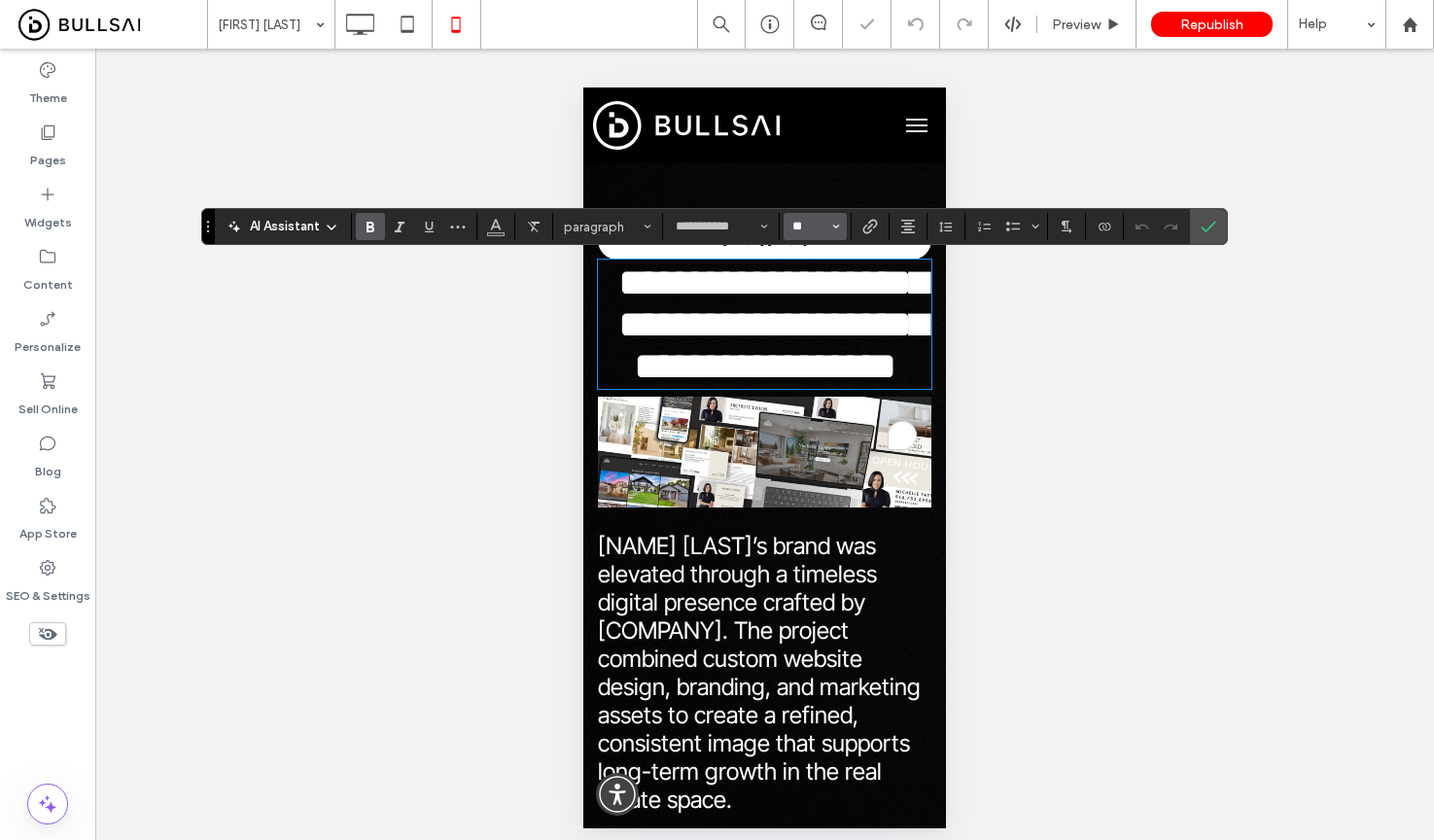 scroll, scrollTop: 0, scrollLeft: 0, axis: both 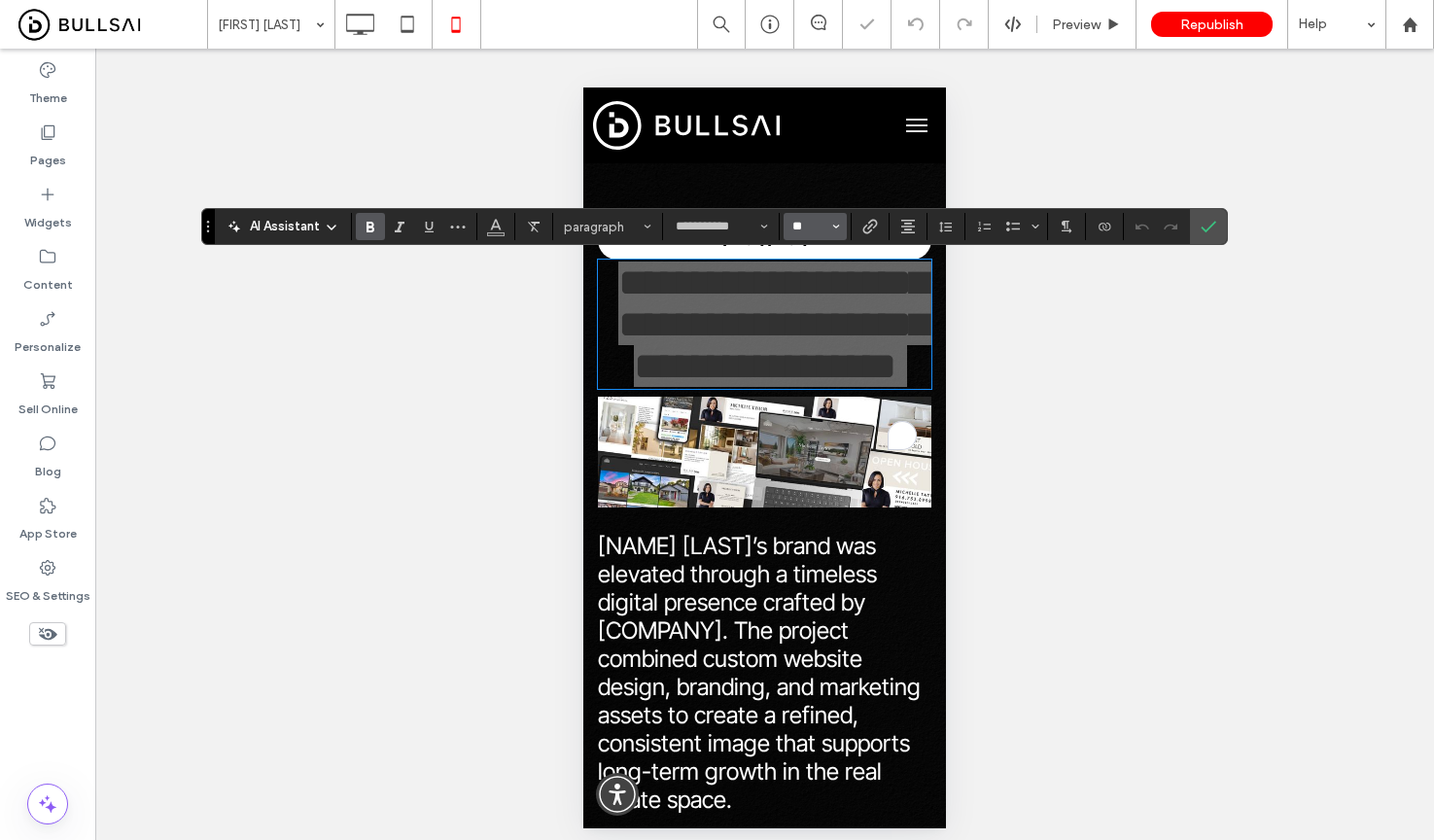 click on "**" at bounding box center [809, 227] 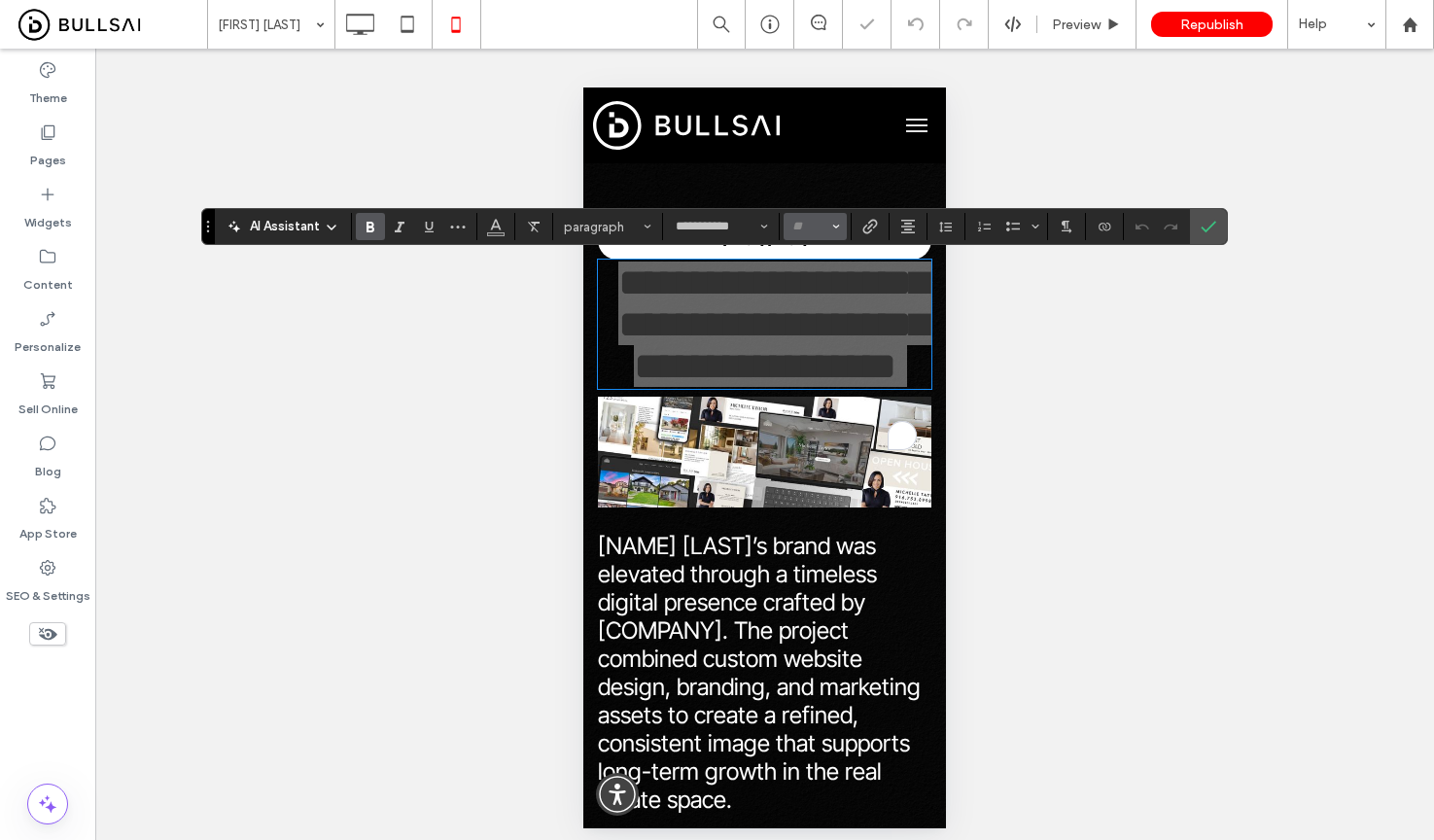 scroll, scrollTop: 0, scrollLeft: 0, axis: both 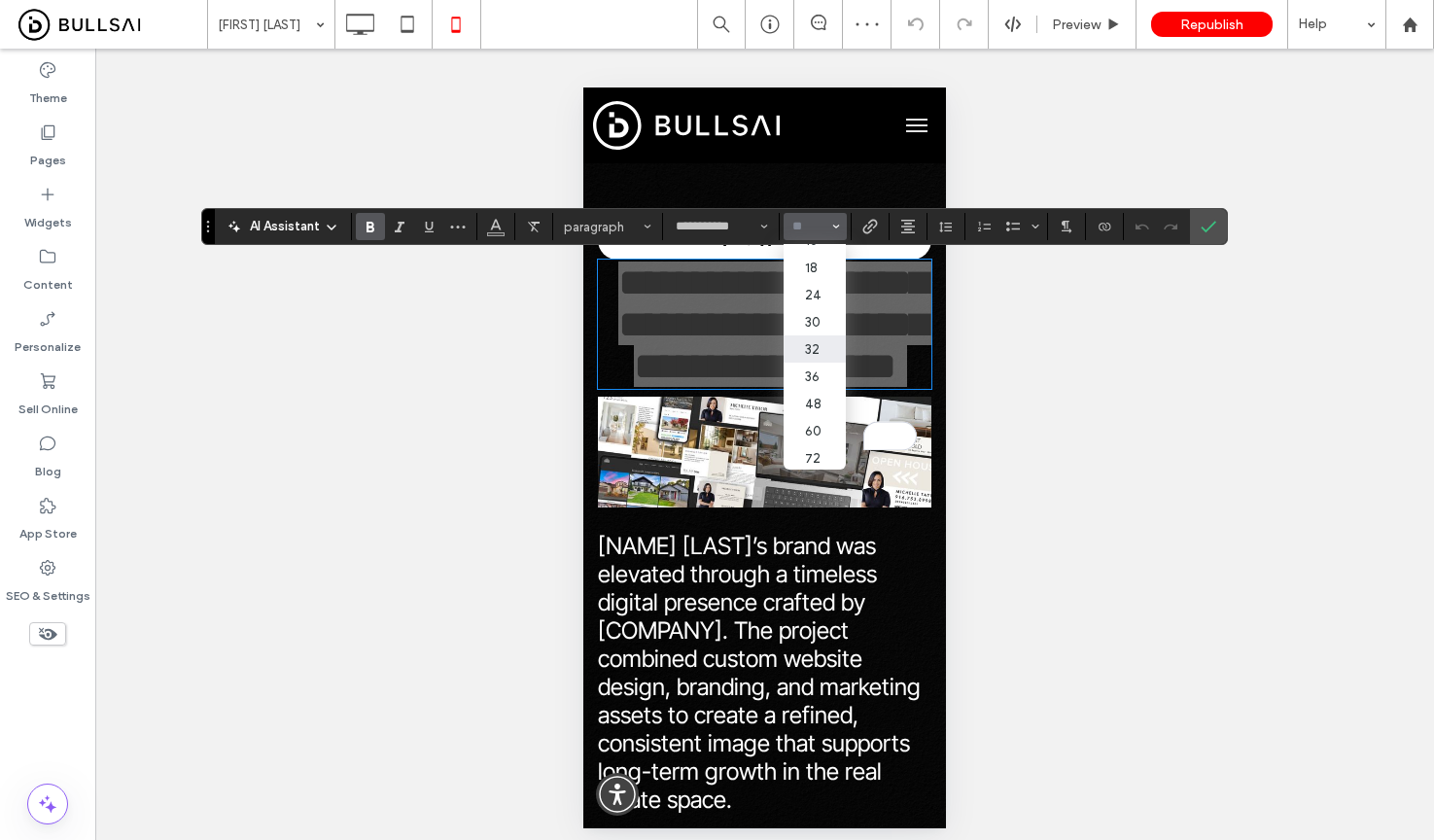 click on "32" at bounding box center (815, 349) 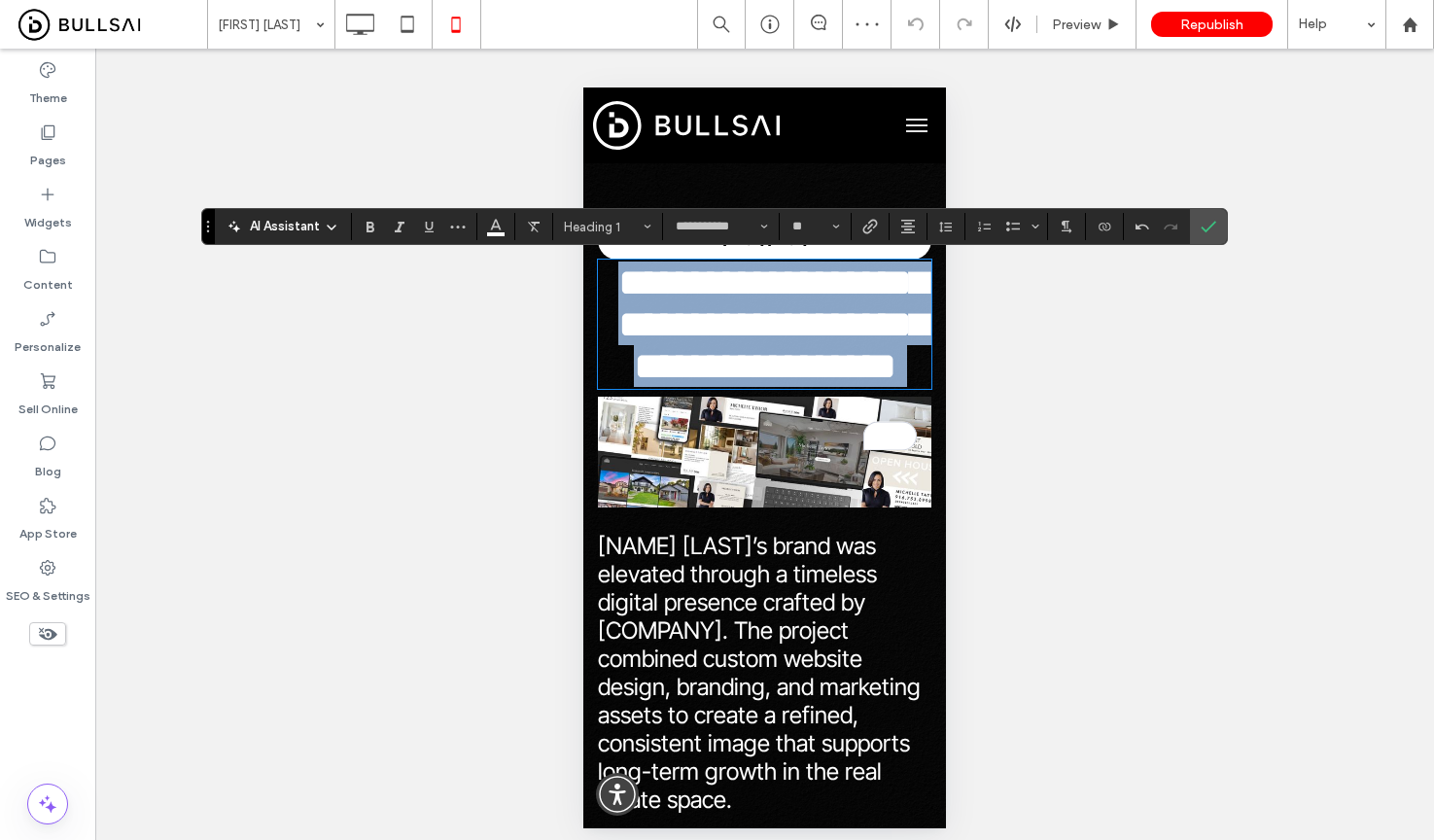 type on "**" 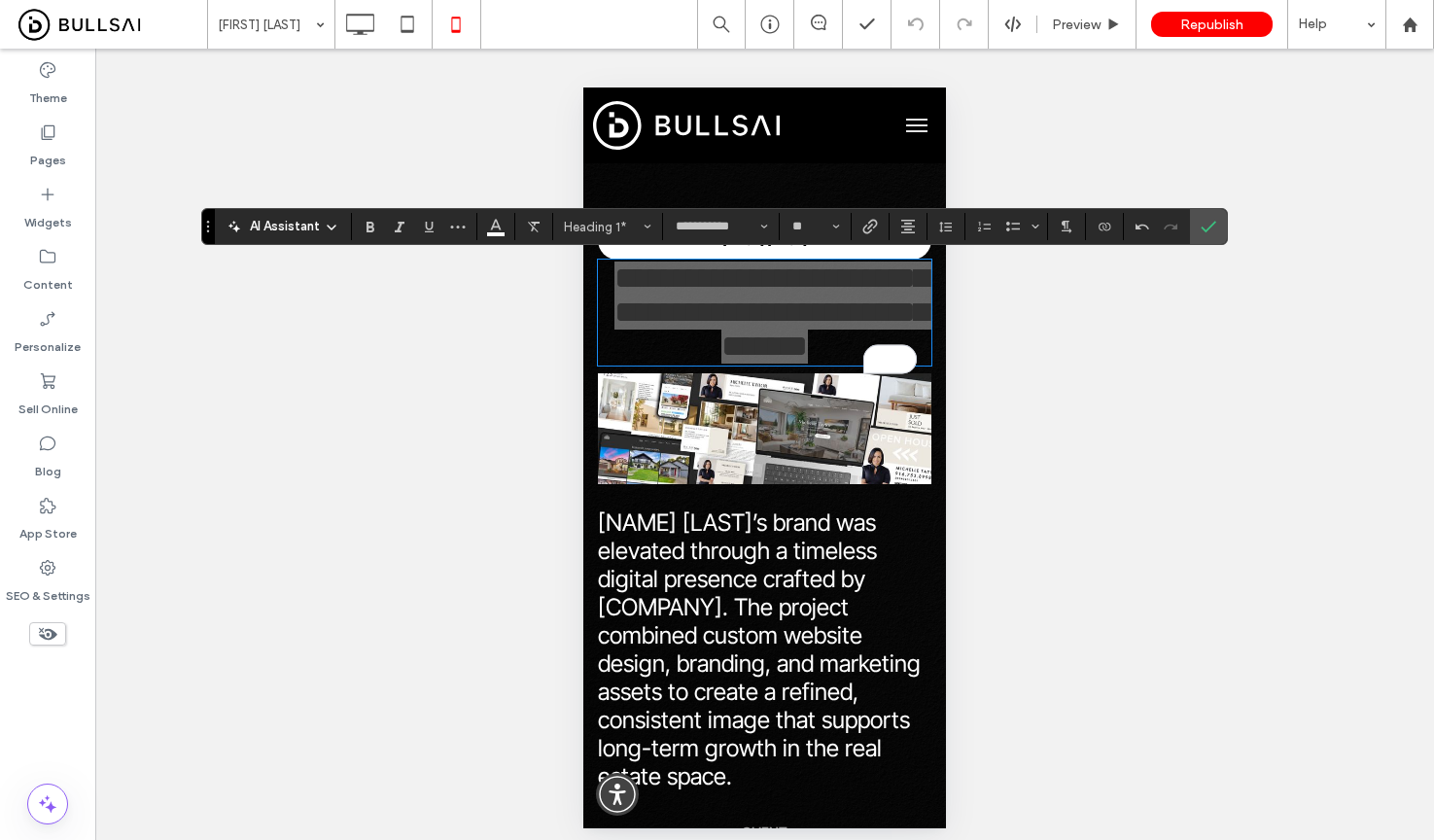 drag, startPoint x: 1208, startPoint y: 232, endPoint x: 1186, endPoint y: 236, distance: 22.36068 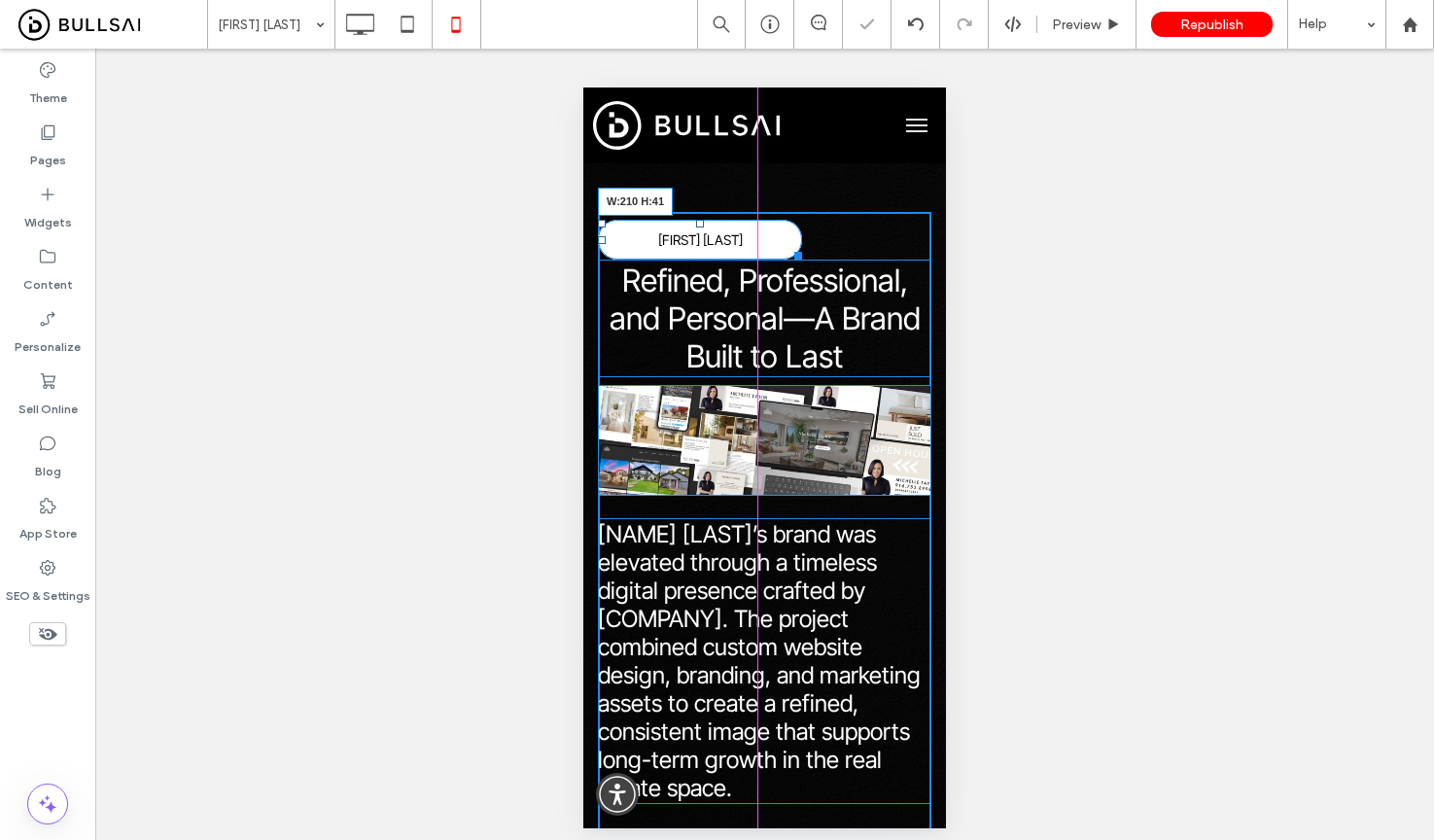 drag, startPoint x: 904, startPoint y: 254, endPoint x: 1418, endPoint y: 432, distance: 543.94853 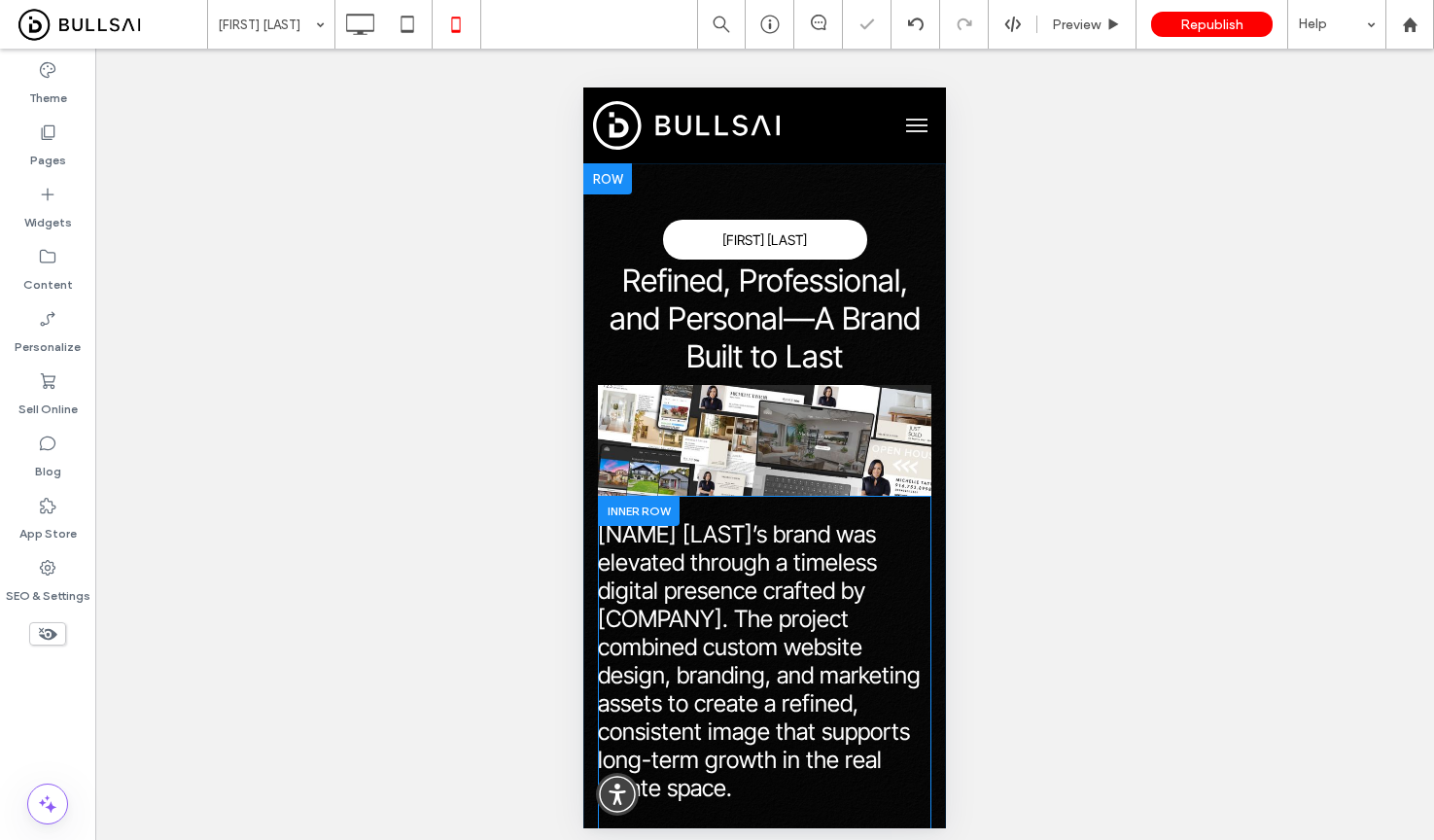 click on "[NAME] [LAST]’s brand was elevated through a timeless digital presence crafted by [COMPANY]. The project combined custom website design, branding, and marketing assets to create a refined, consistent image that supports long-term growth in the real estate space." at bounding box center [759, 661] 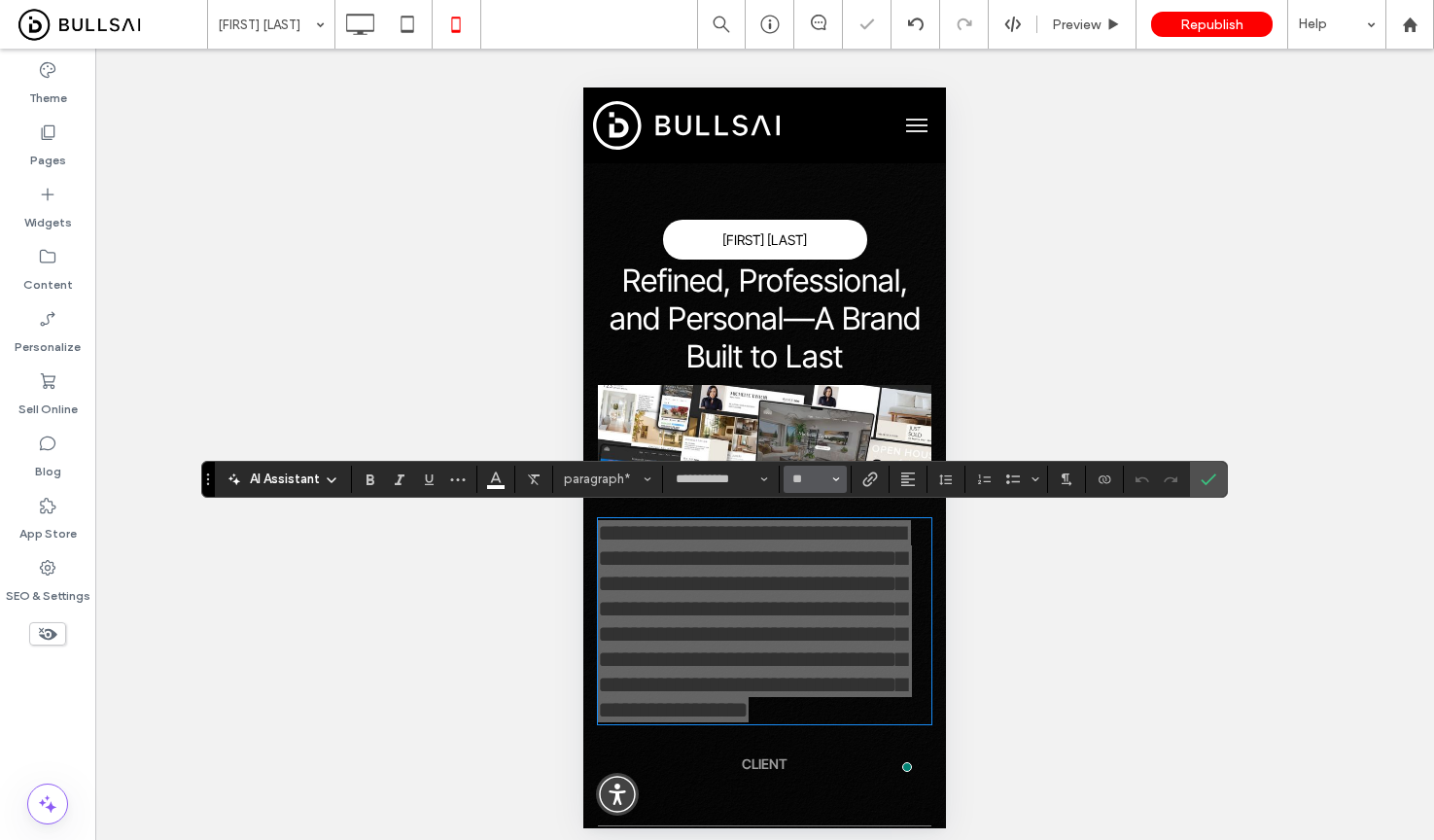 click on "**" at bounding box center [815, 479] 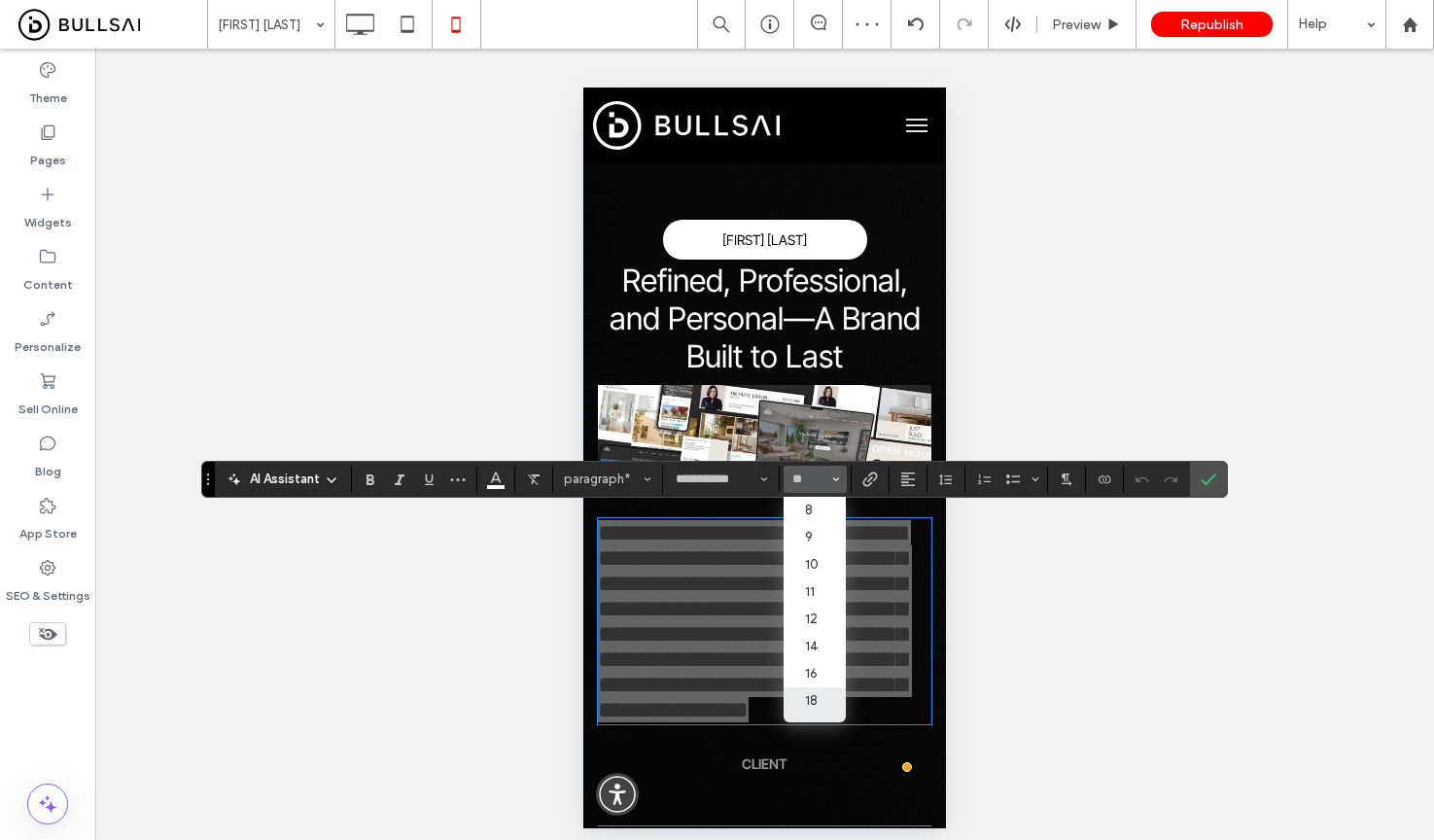 click on "18" at bounding box center (815, 701) 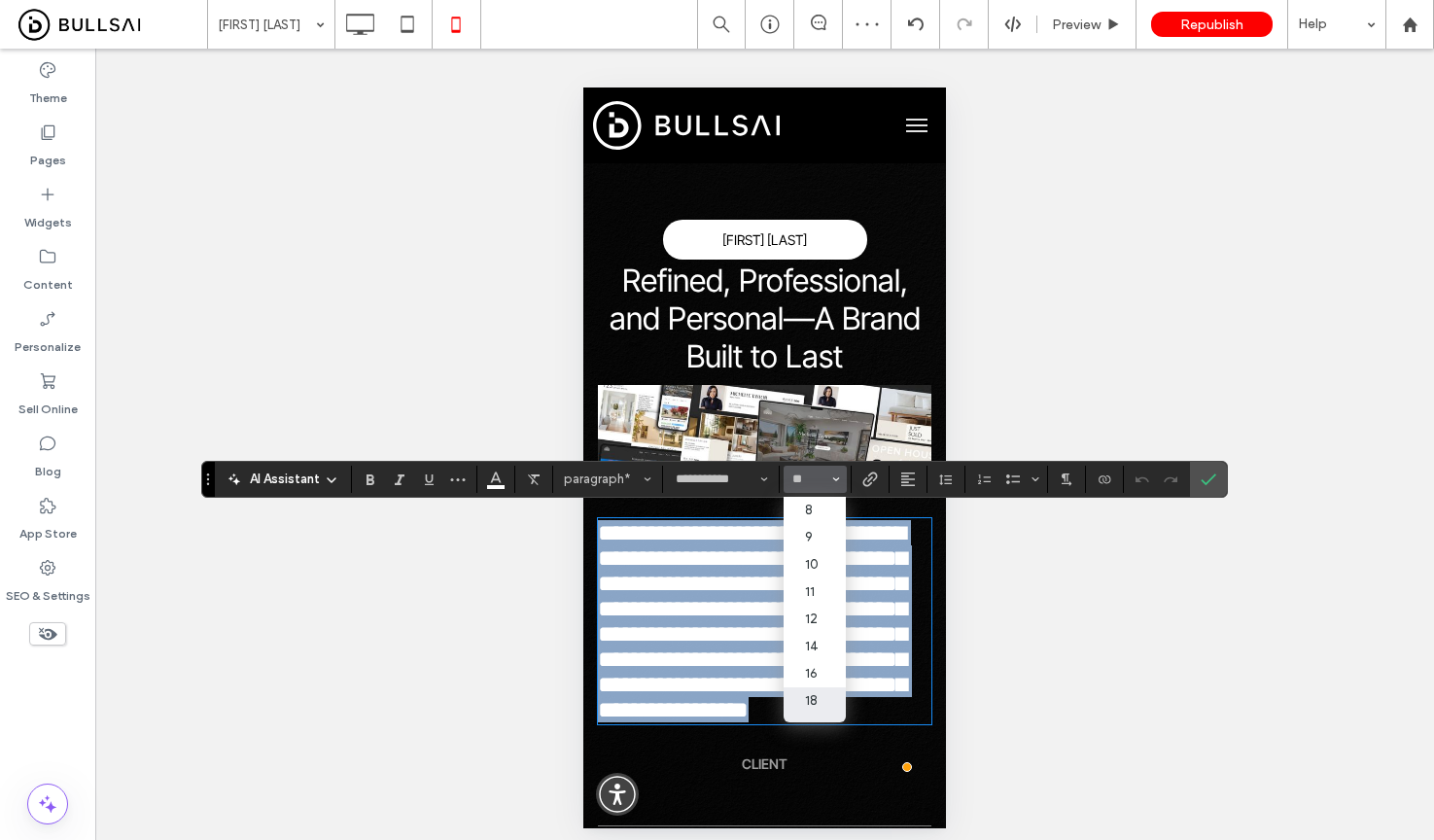 type on "**" 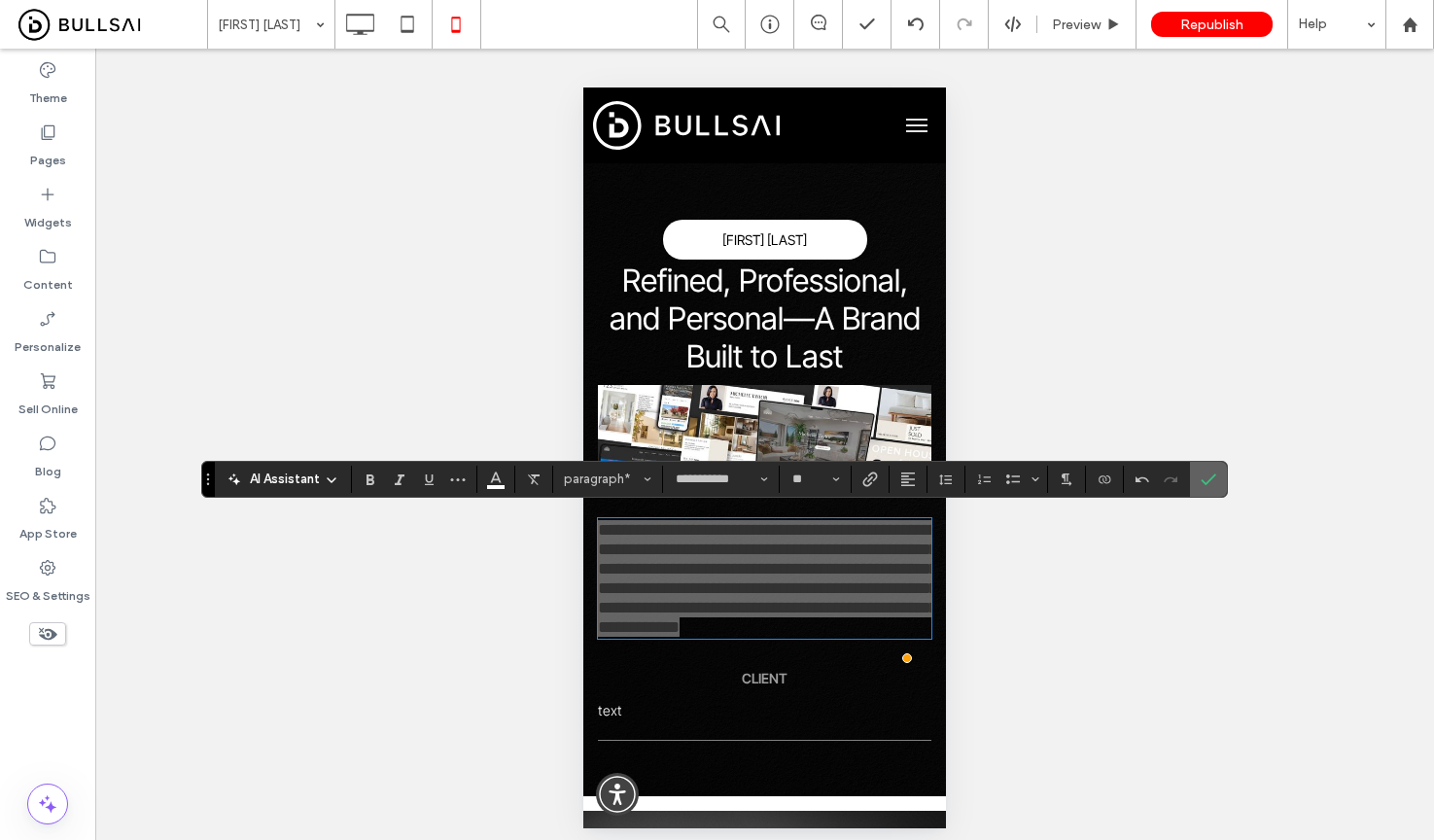 click 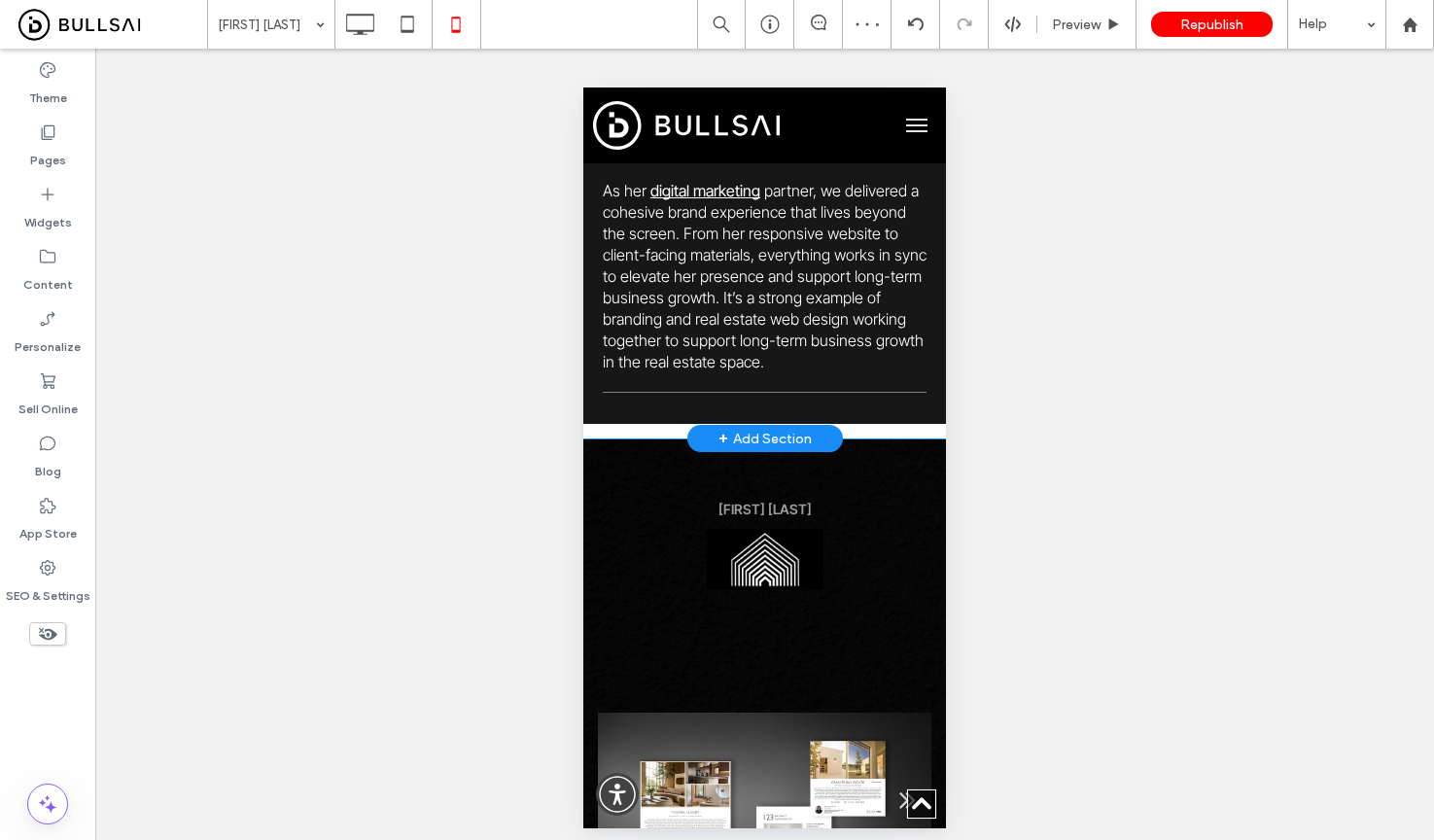 scroll, scrollTop: 1323, scrollLeft: 0, axis: vertical 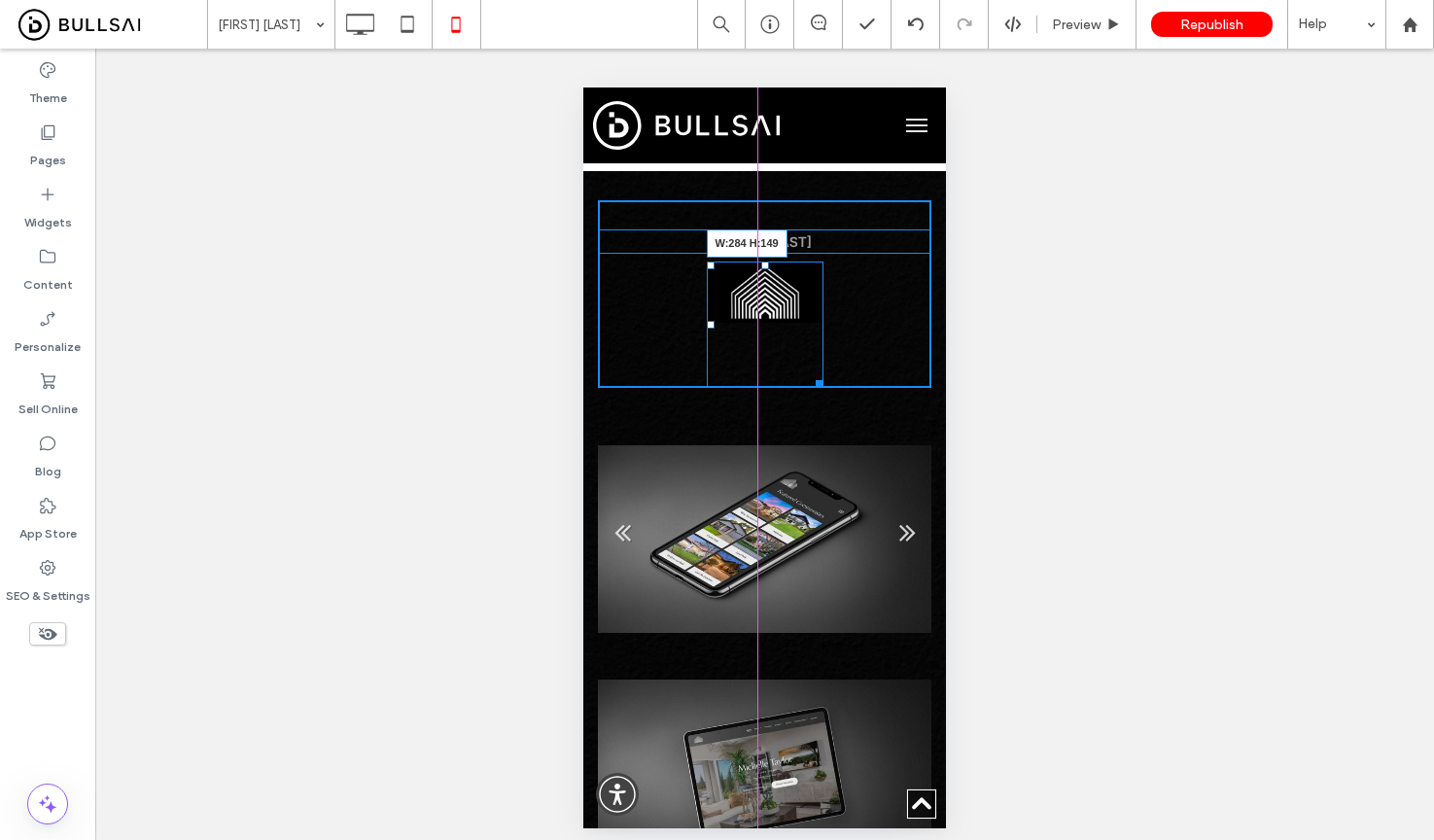drag, startPoint x: 807, startPoint y: 399, endPoint x: 1466, endPoint y: 504, distance: 667.3125 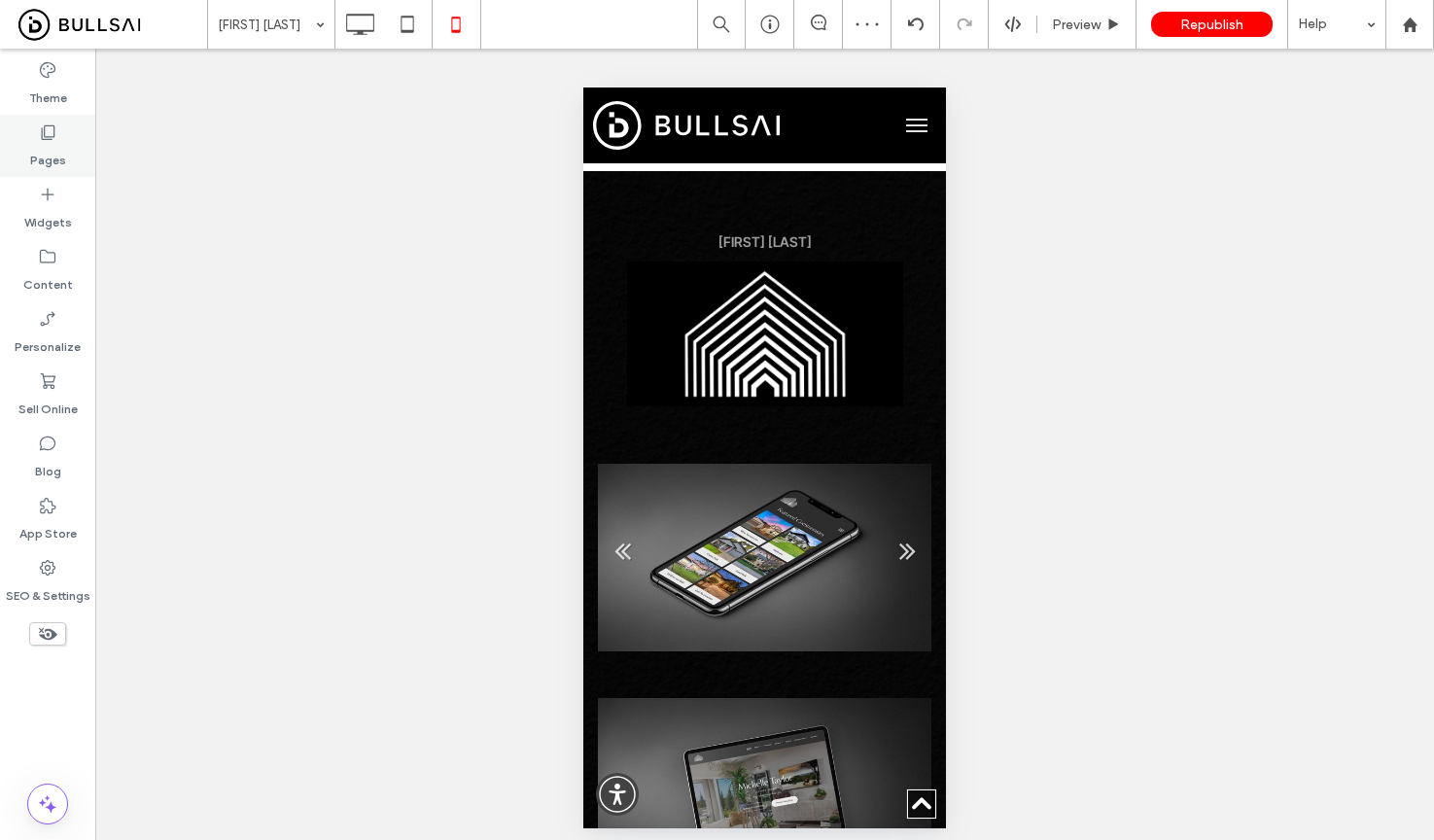 click on "Pages" at bounding box center [48, 156] 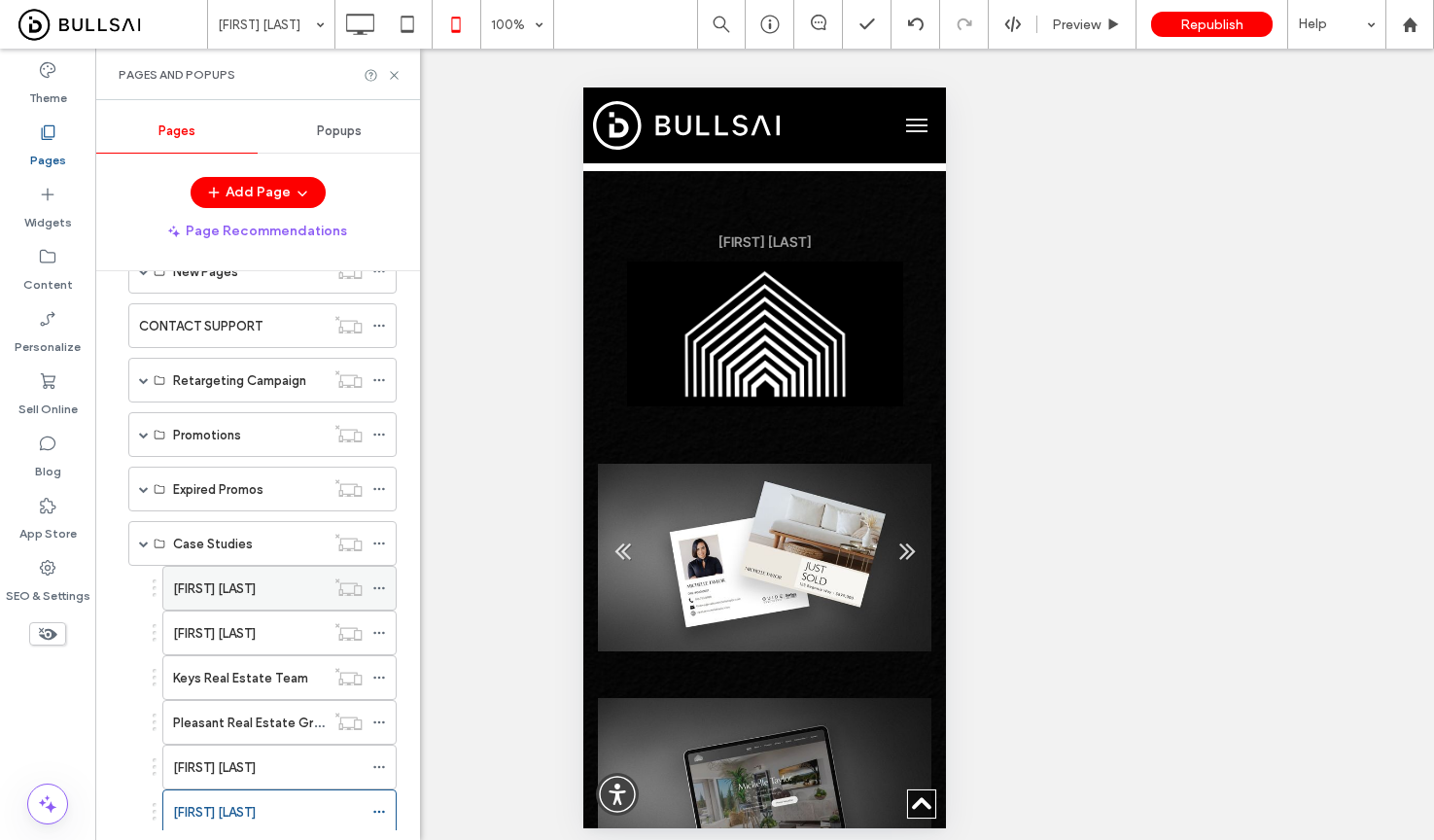 scroll, scrollTop: 857, scrollLeft: 0, axis: vertical 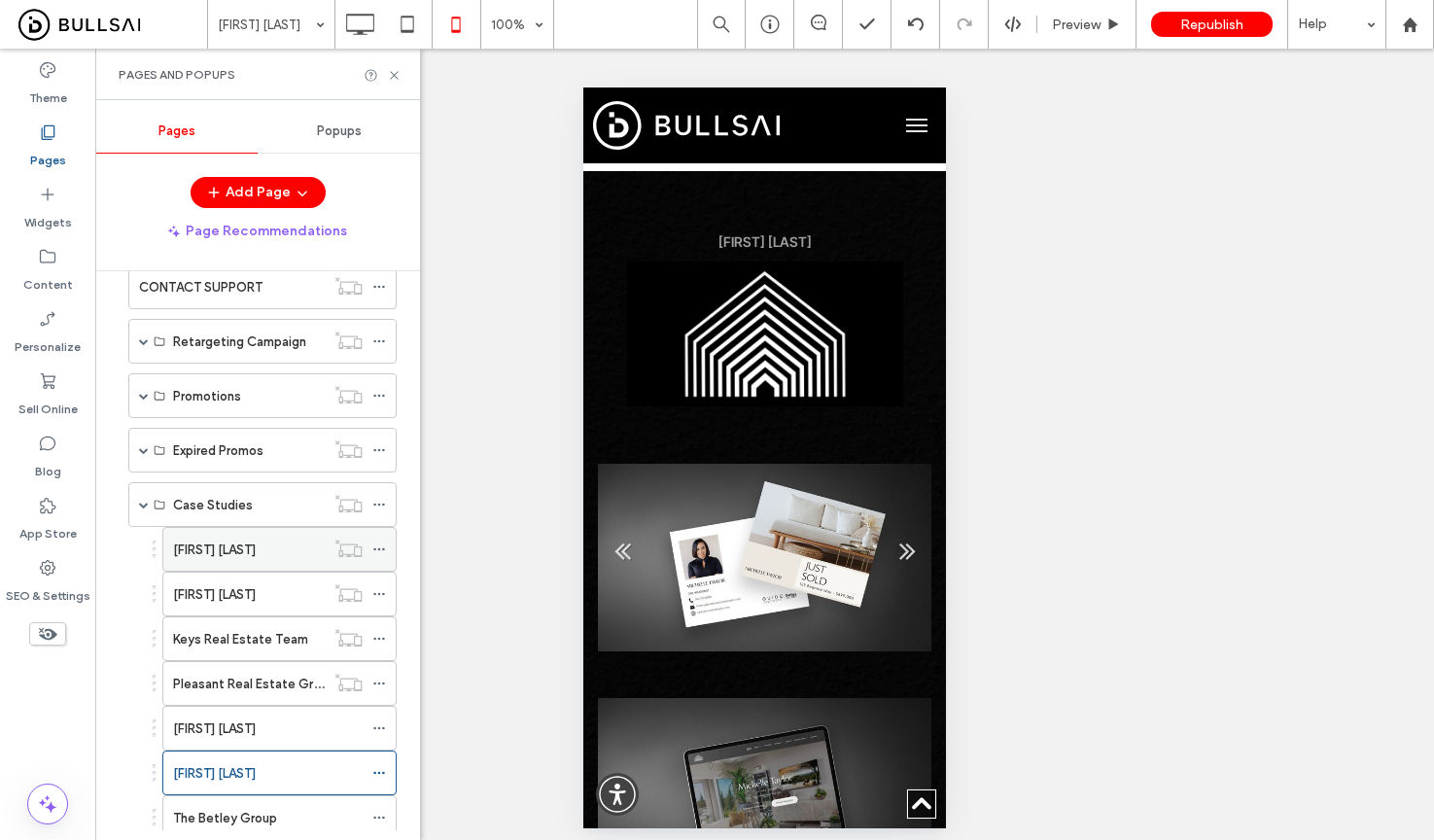 click on "[FIRST] [LAST]" at bounding box center [214, 549] 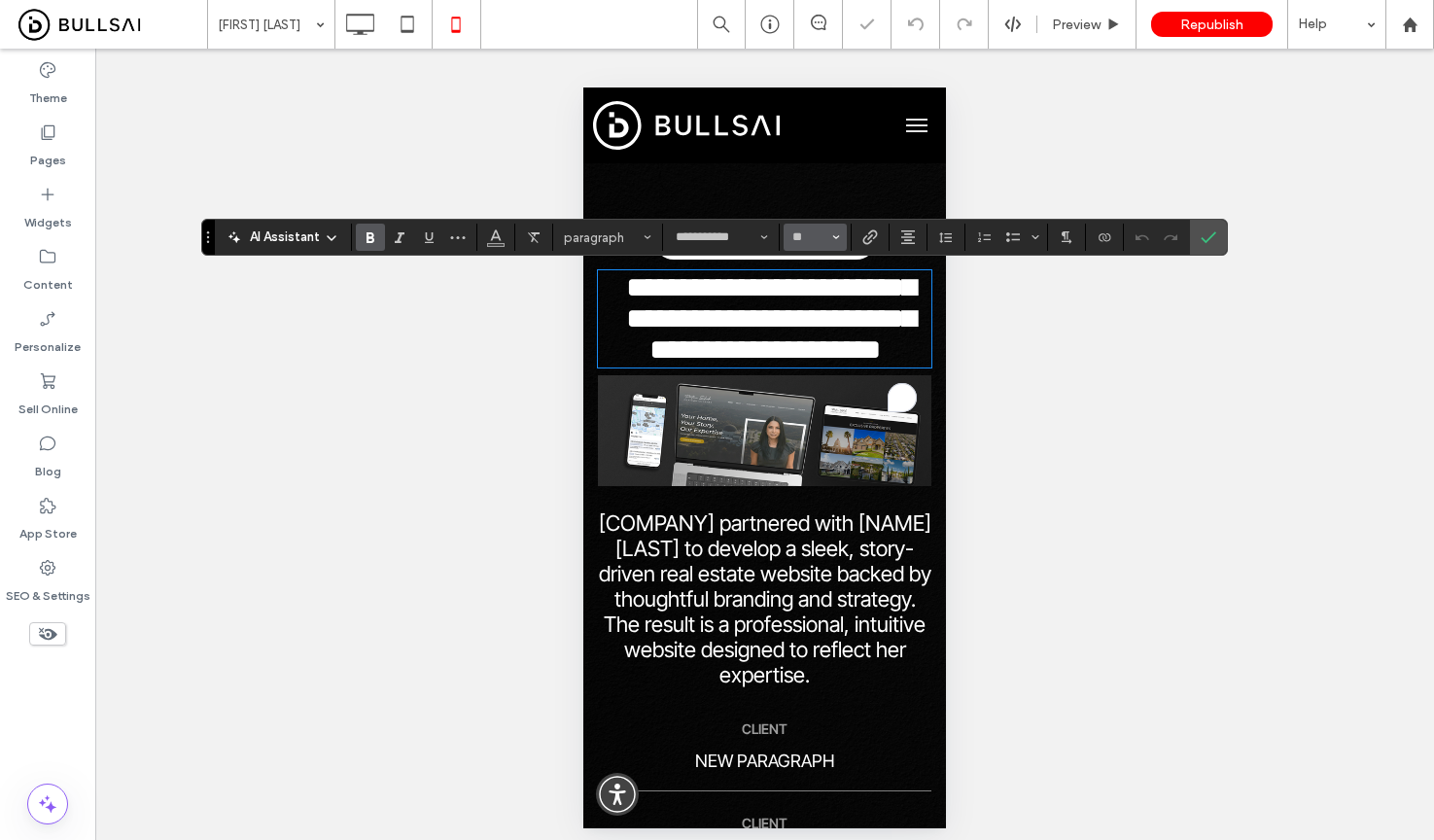 scroll, scrollTop: 0, scrollLeft: 0, axis: both 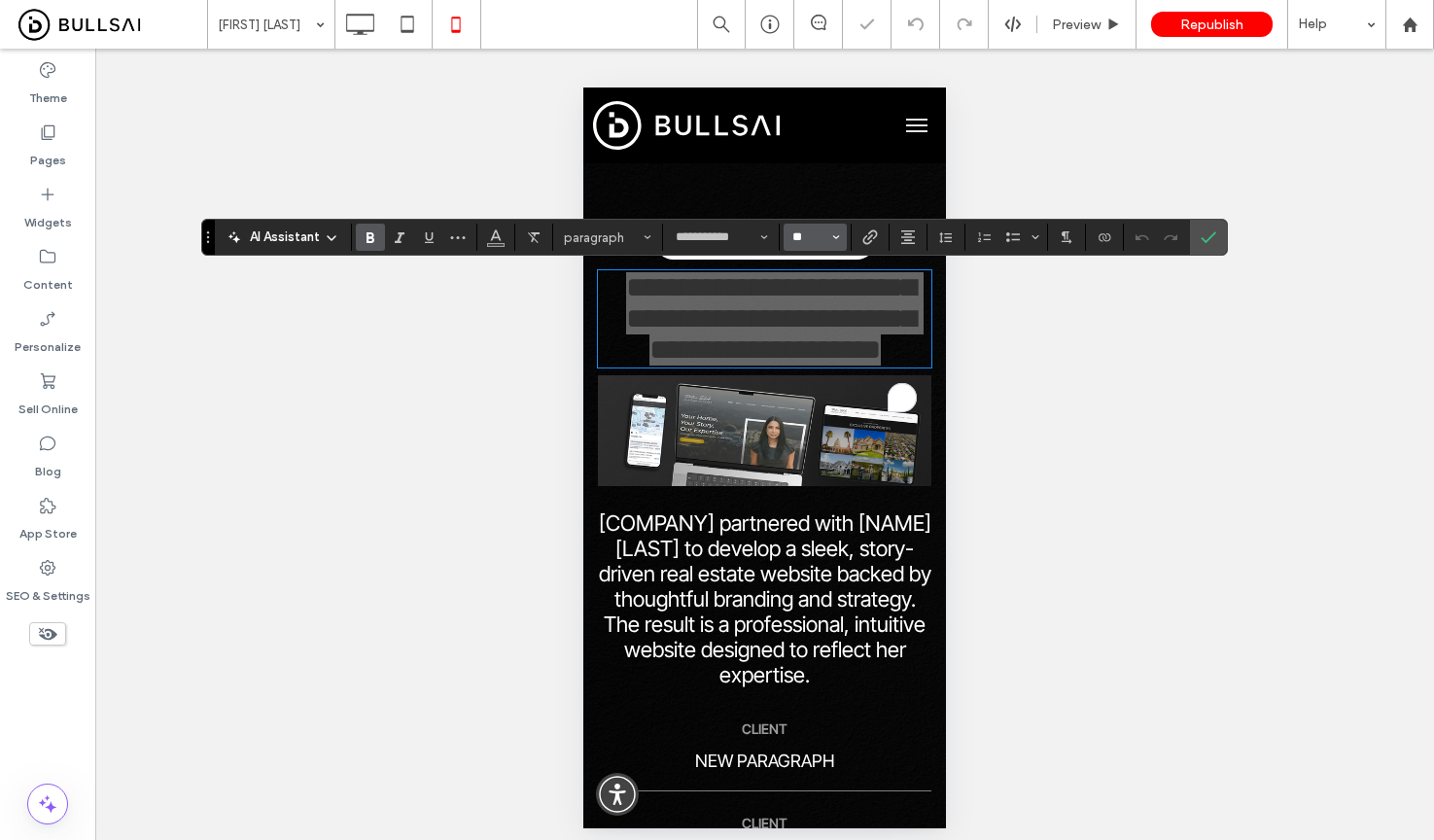 click on "**" at bounding box center (809, 237) 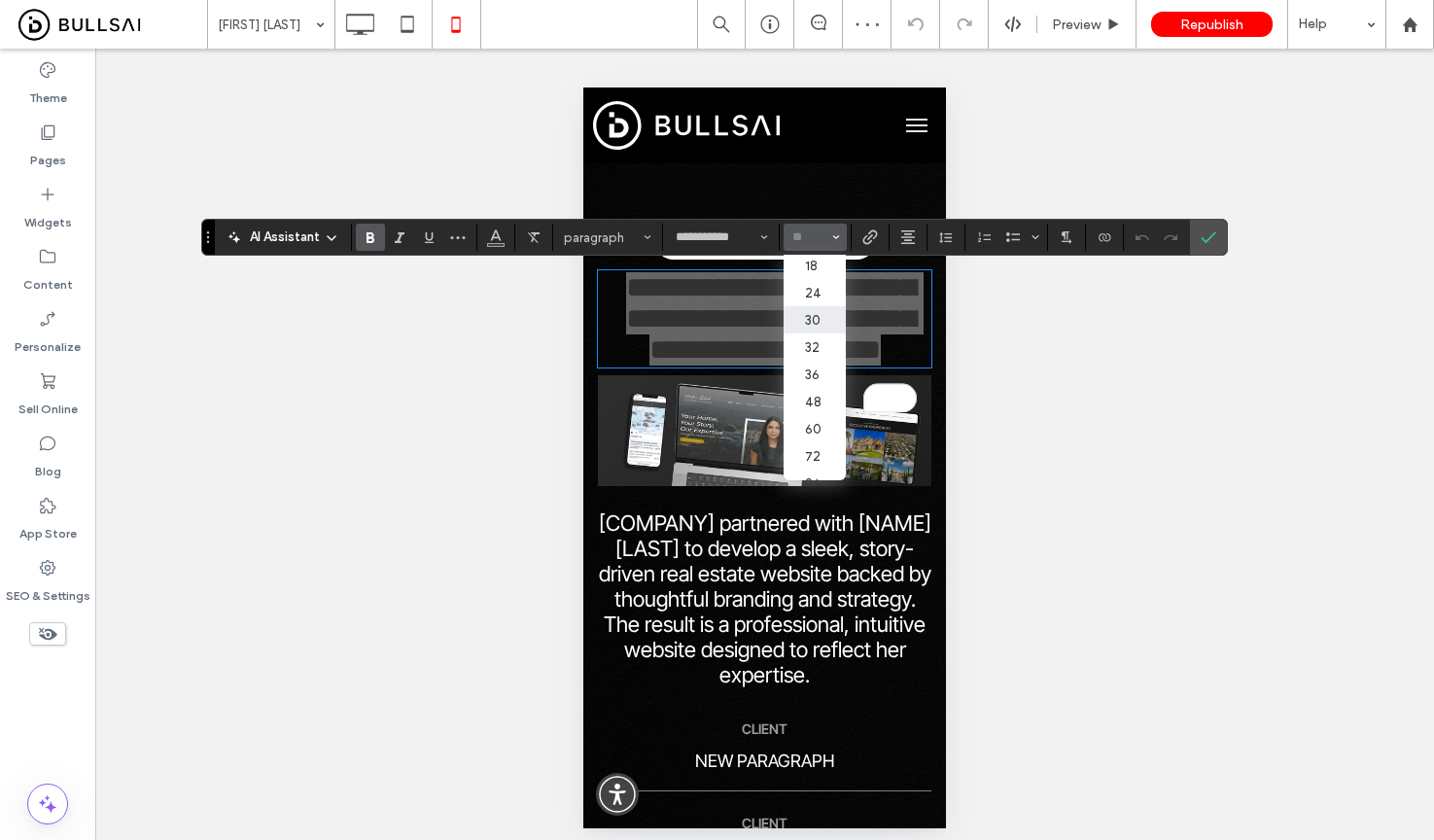 scroll, scrollTop: 209, scrollLeft: 0, axis: vertical 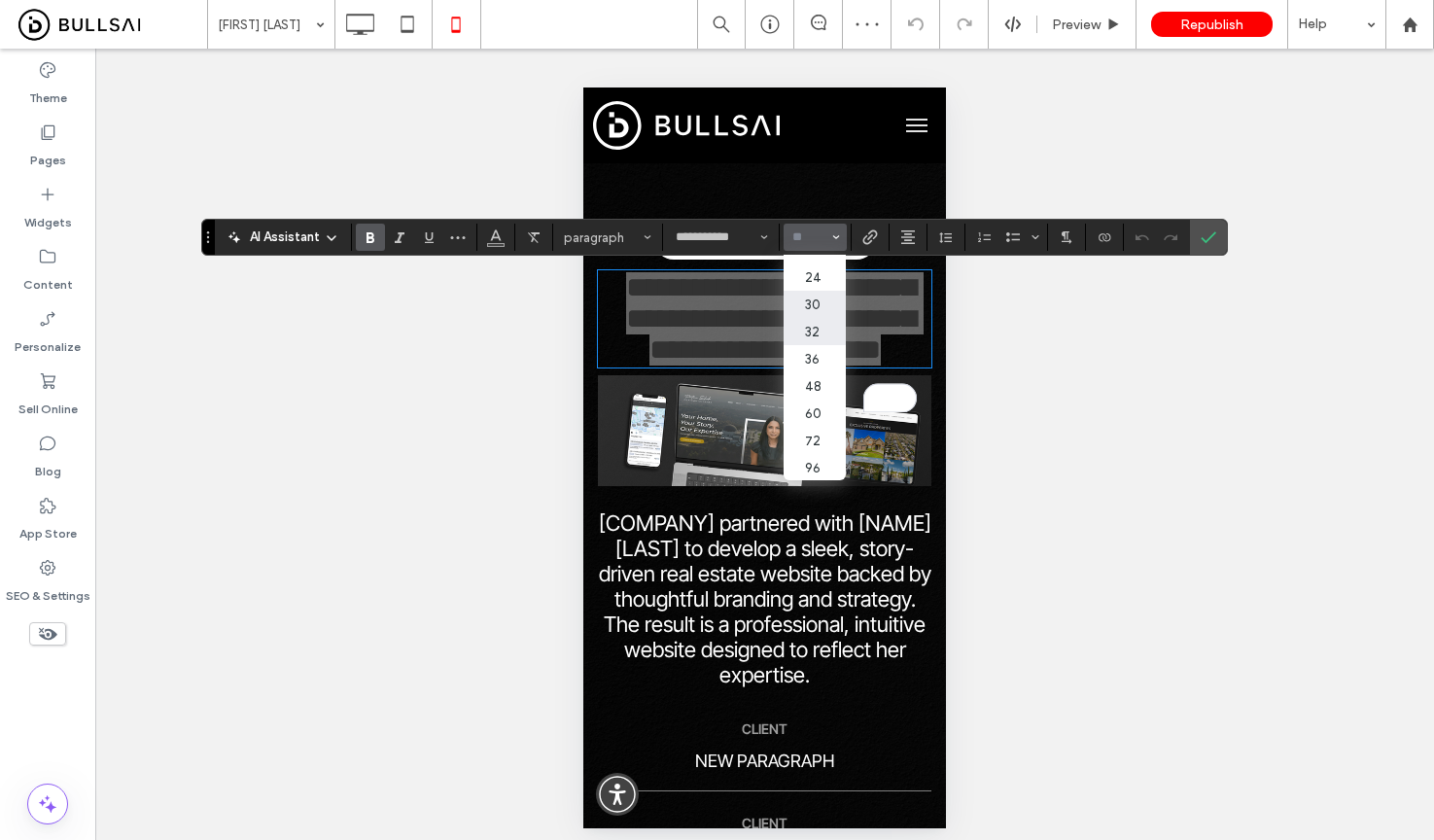 click on "32" at bounding box center (815, 332) 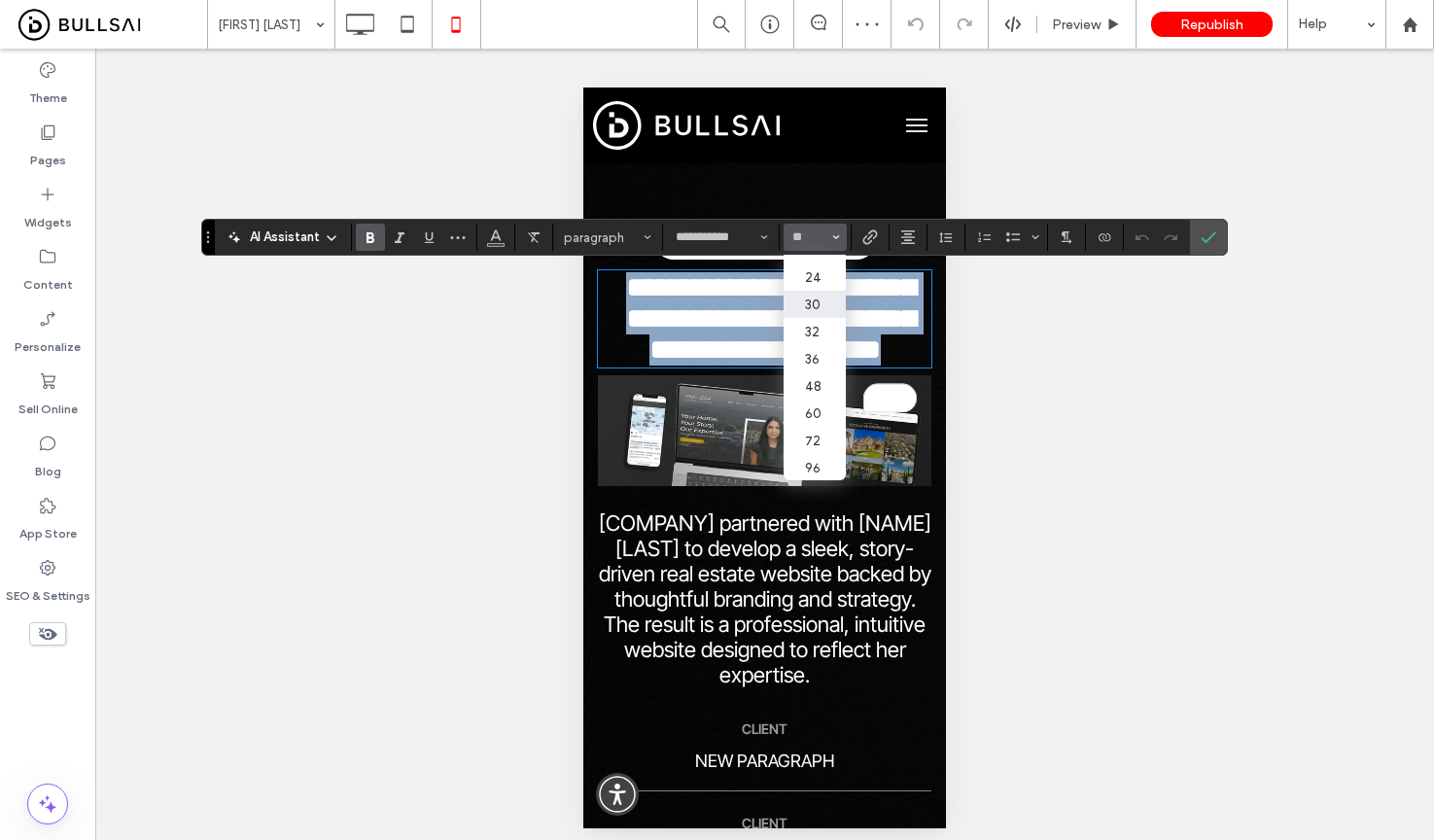 type on "**" 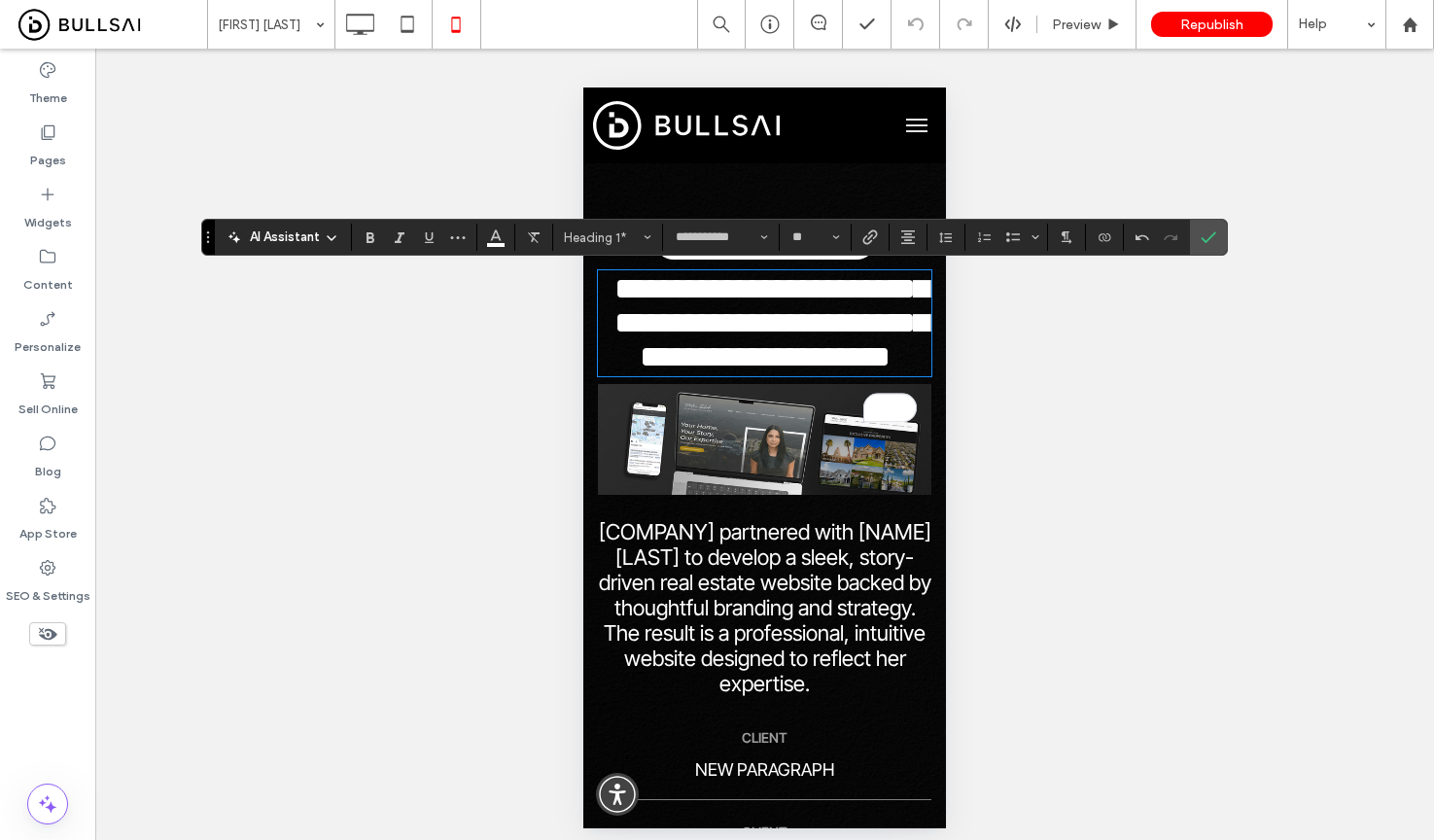 click on "Bullsai partnered with Pratima Solanki to develop a sleek, story-driven real estate website backed by thoughtful branding and strategy. The result is a professional, intuitive website designed to reflect her expertise." at bounding box center [765, 608] 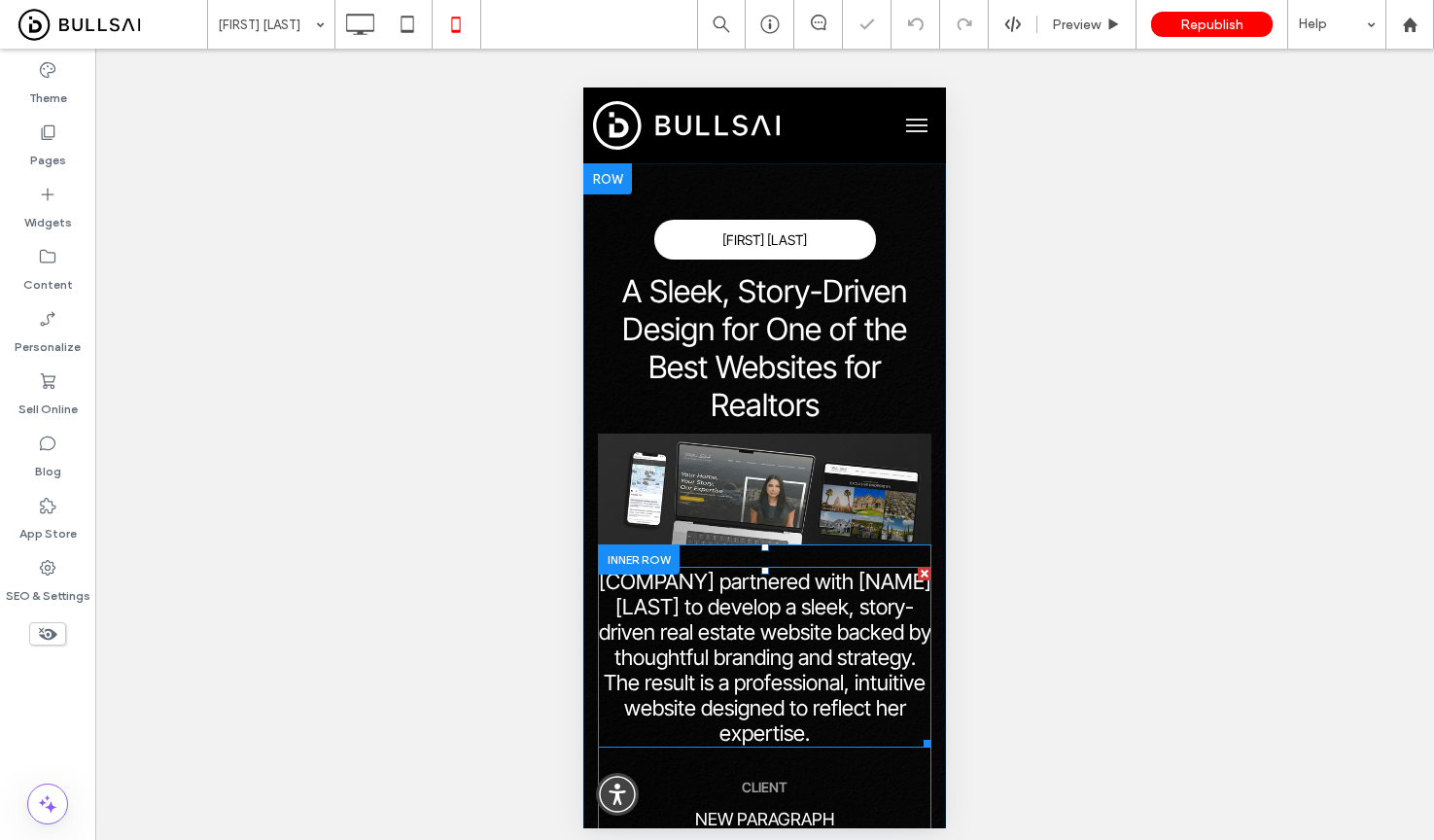 click on "Bullsai partnered with Pratima Solanki to develop a sleek, story-driven real estate website backed by thoughtful branding and strategy. The result is a professional, intuitive website designed to reflect her expertise." at bounding box center (765, 657) 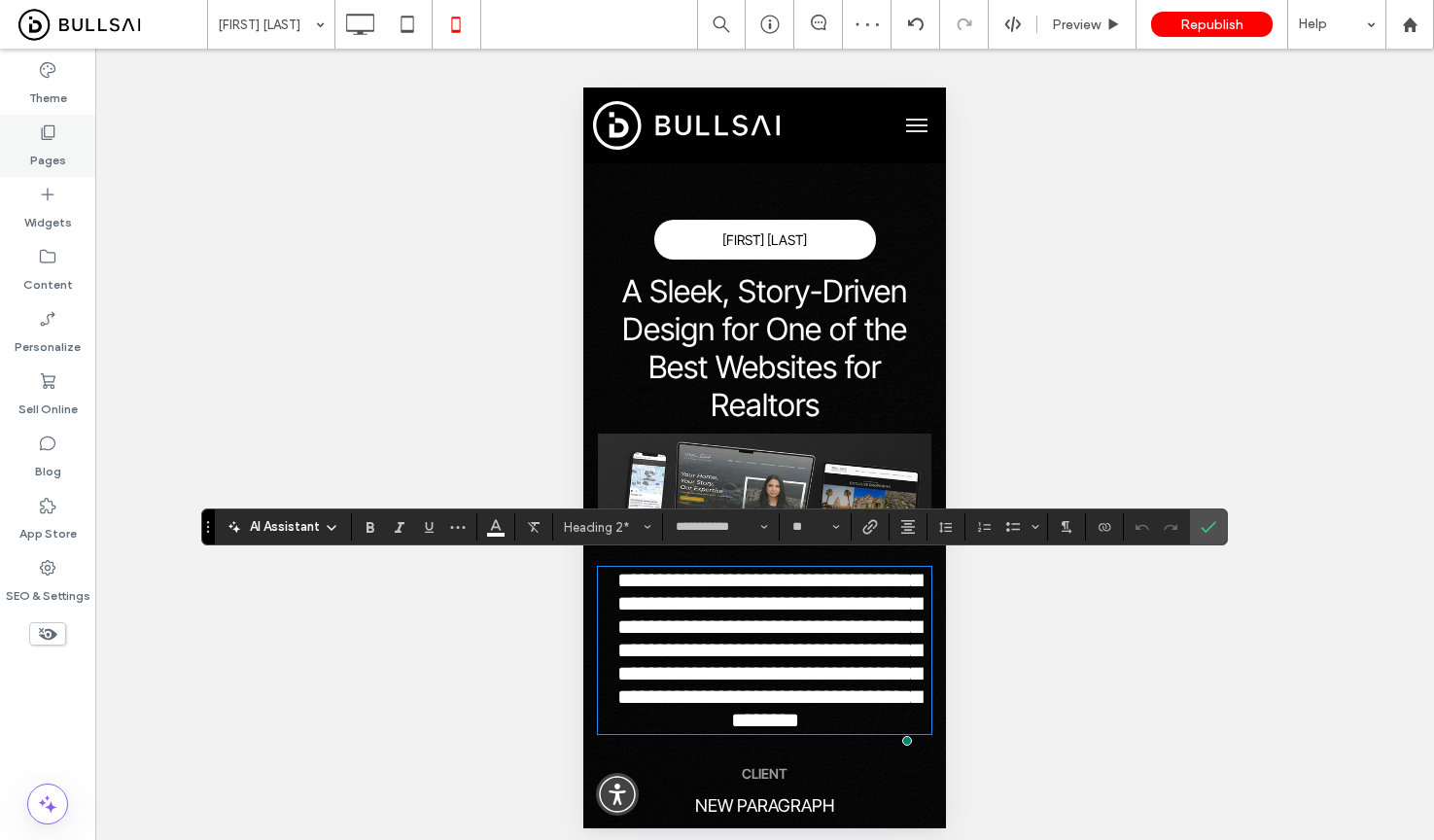 click on "Pages" at bounding box center [48, 146] 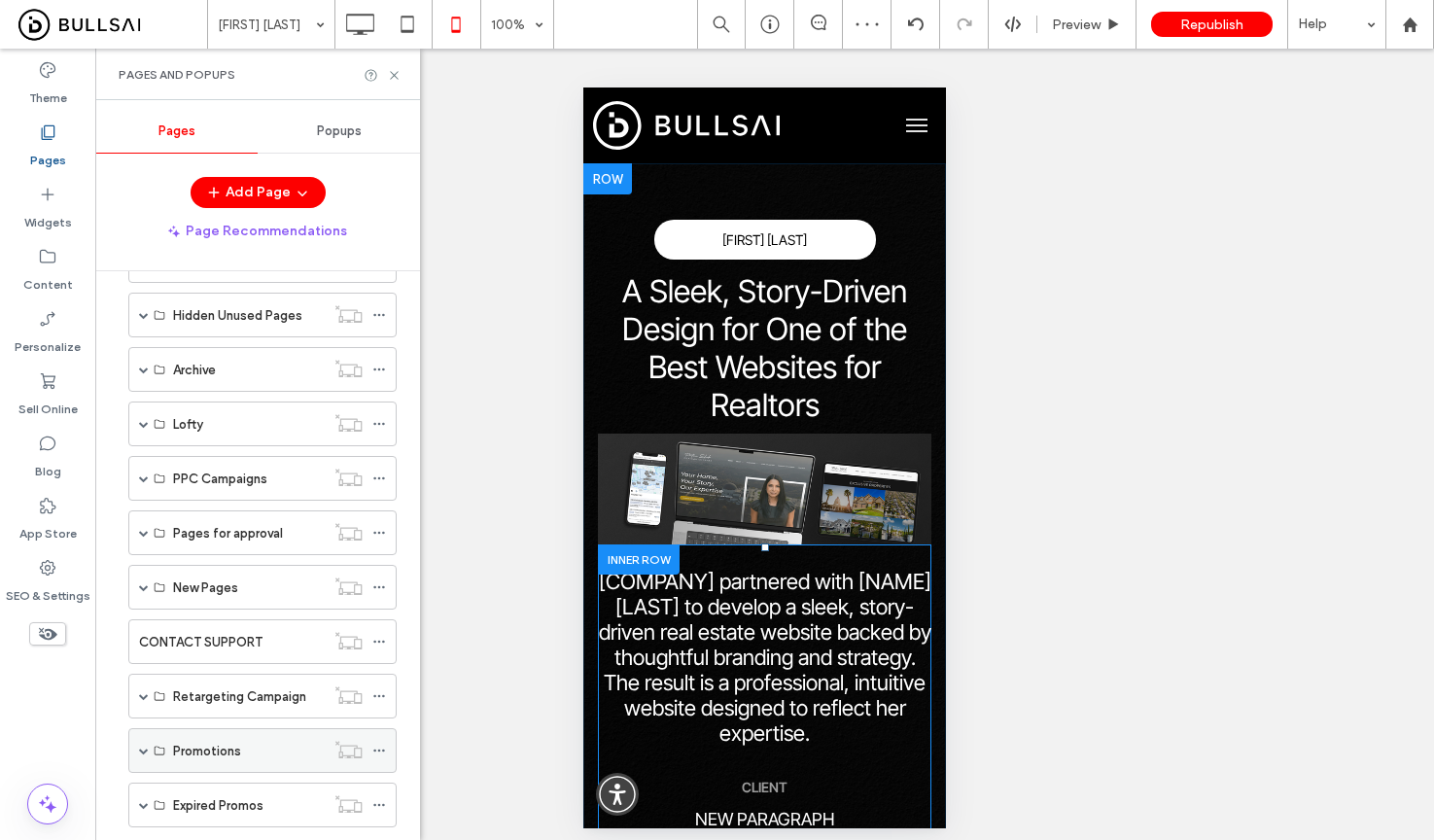 scroll, scrollTop: 681, scrollLeft: 0, axis: vertical 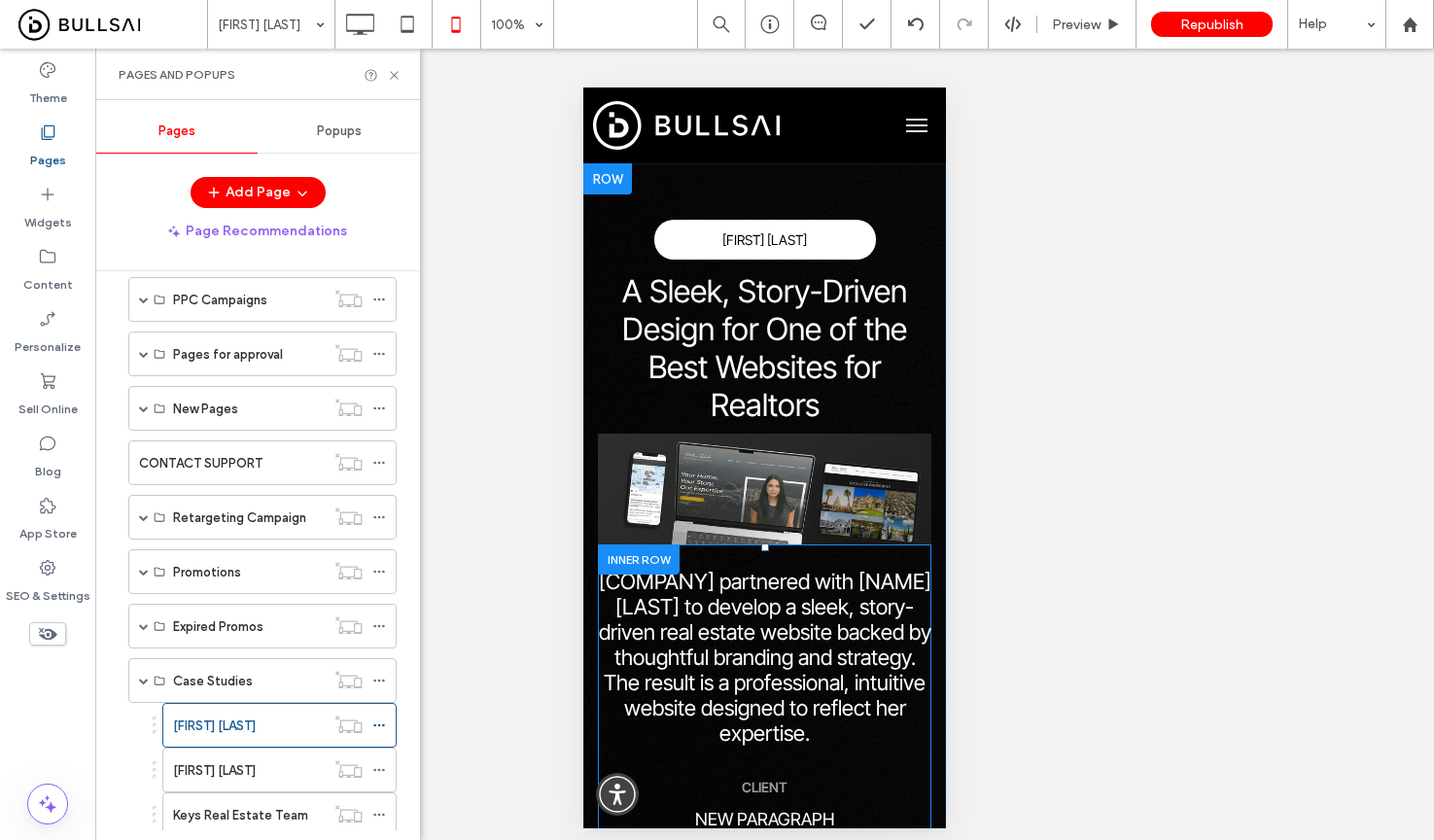 click on "Stephanie Barden" at bounding box center [214, 770] 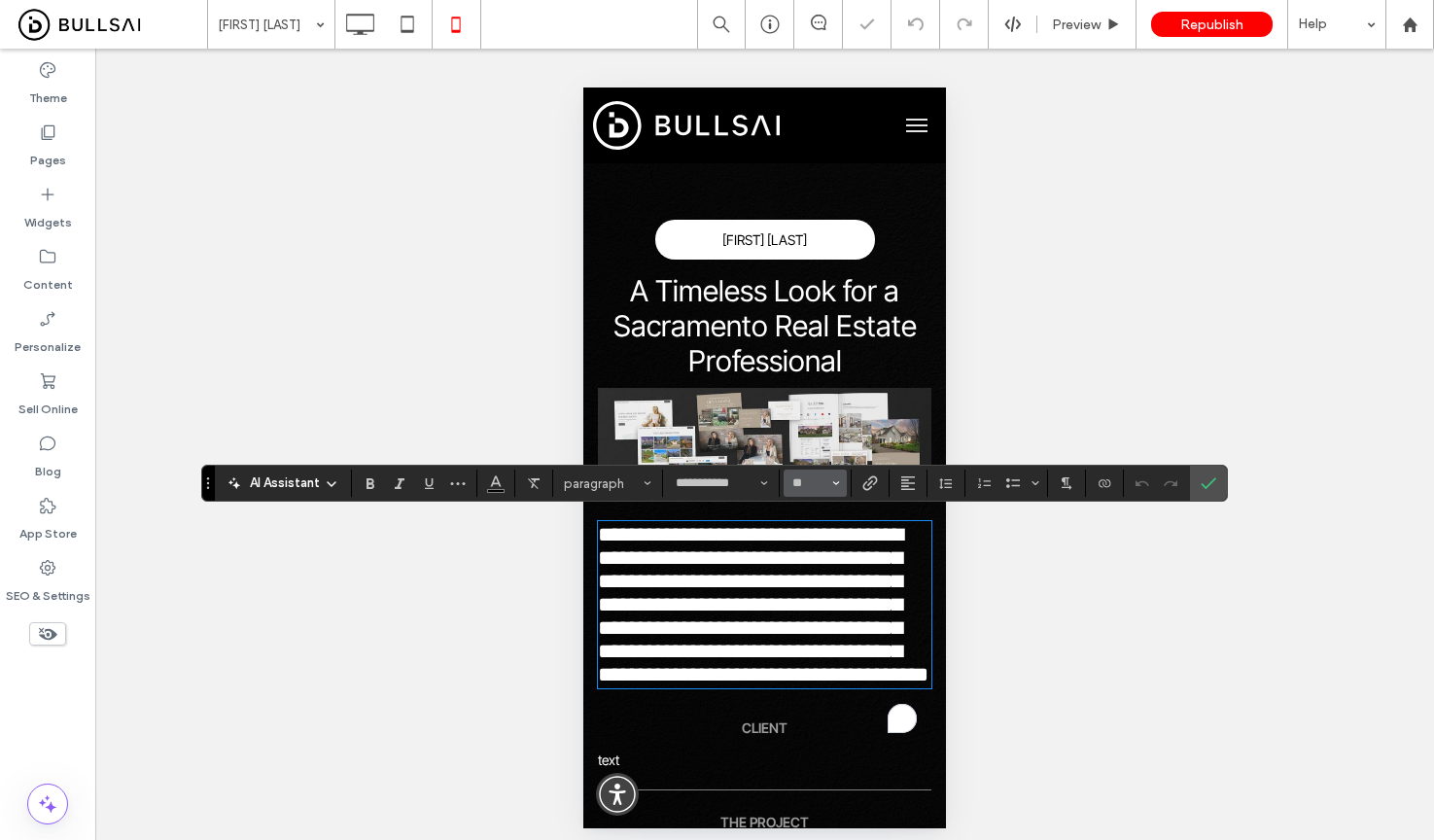 scroll, scrollTop: 0, scrollLeft: 0, axis: both 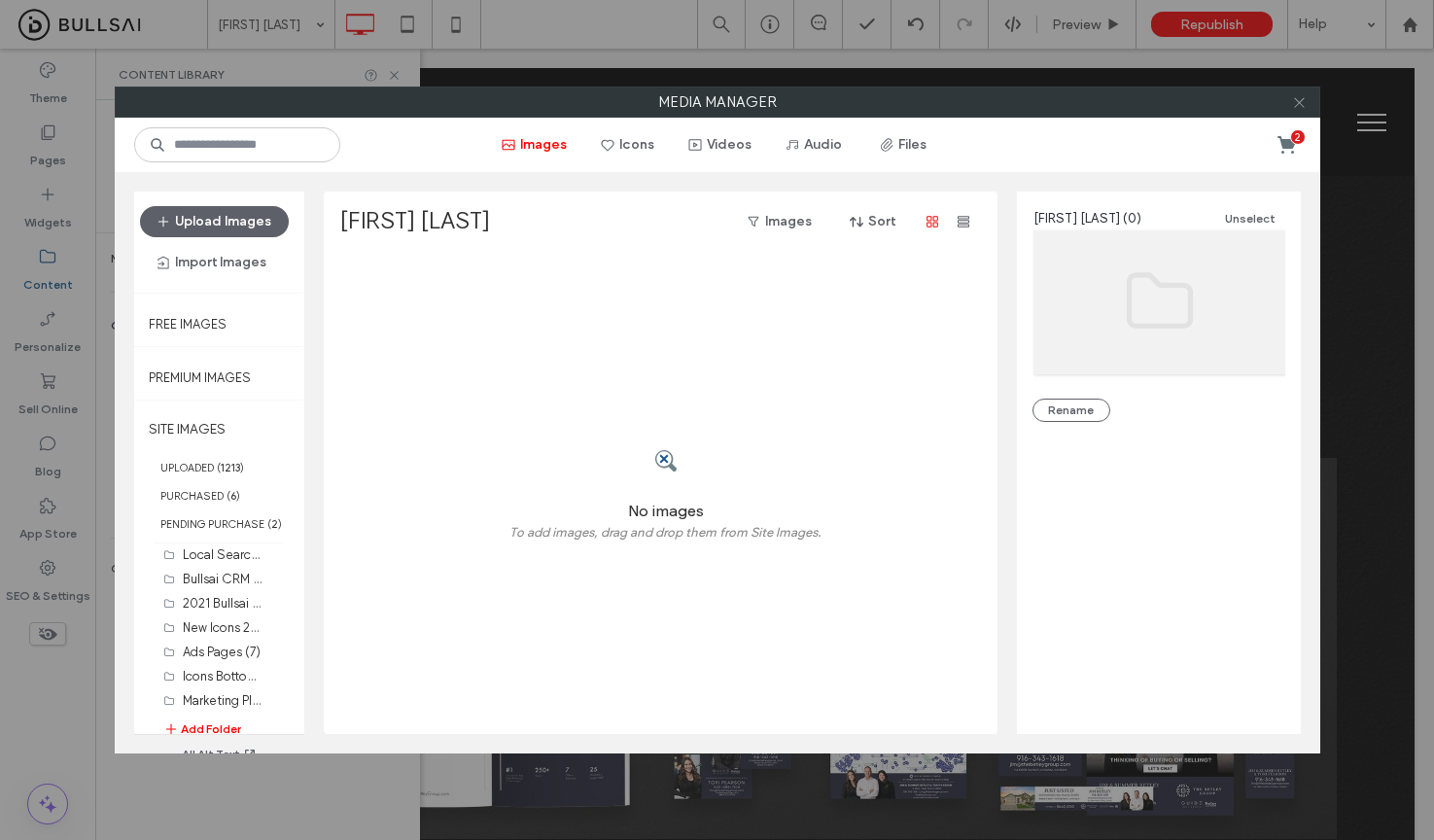 click 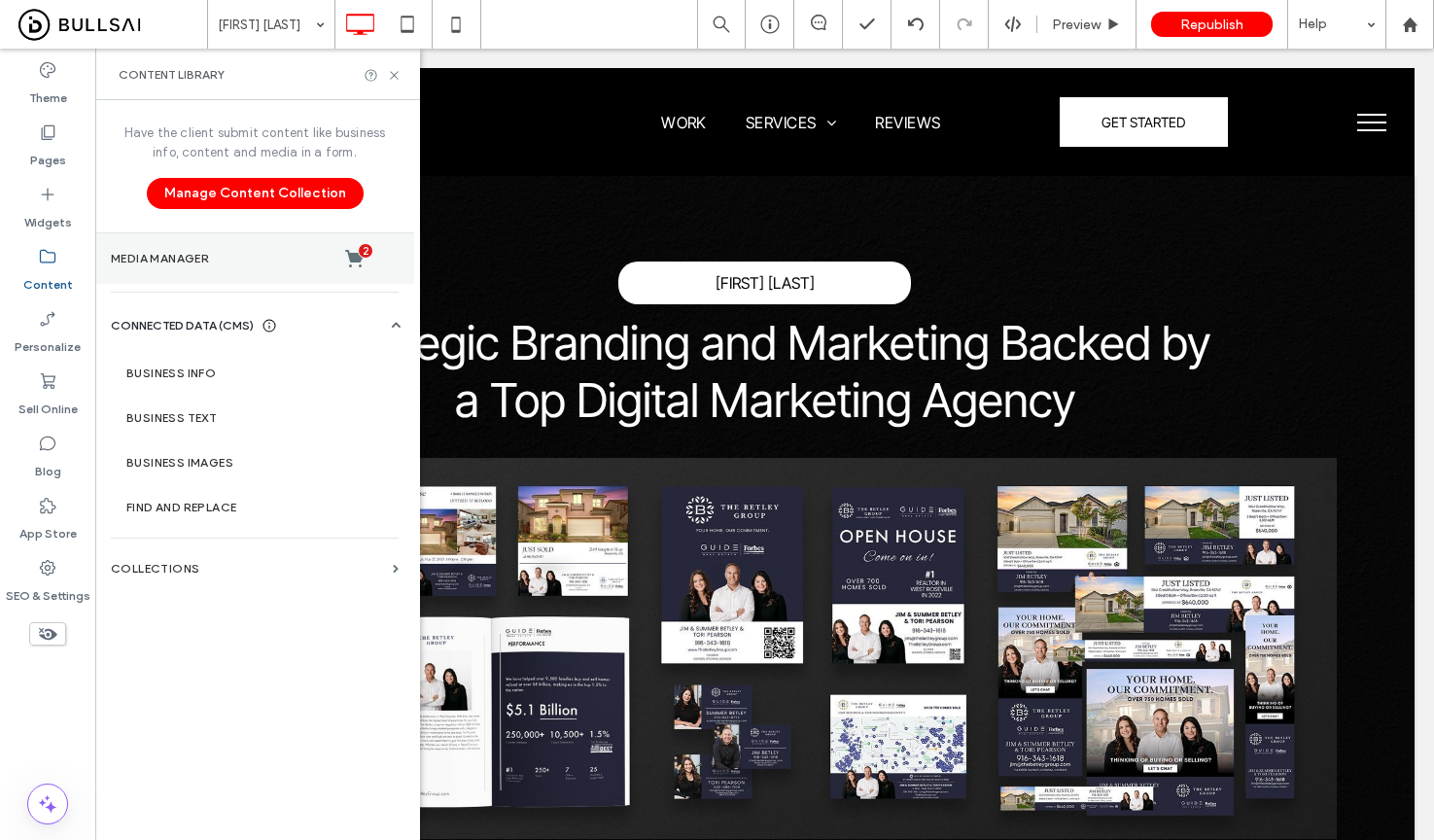 click on "Media Manager 2" at bounding box center [255, 259] 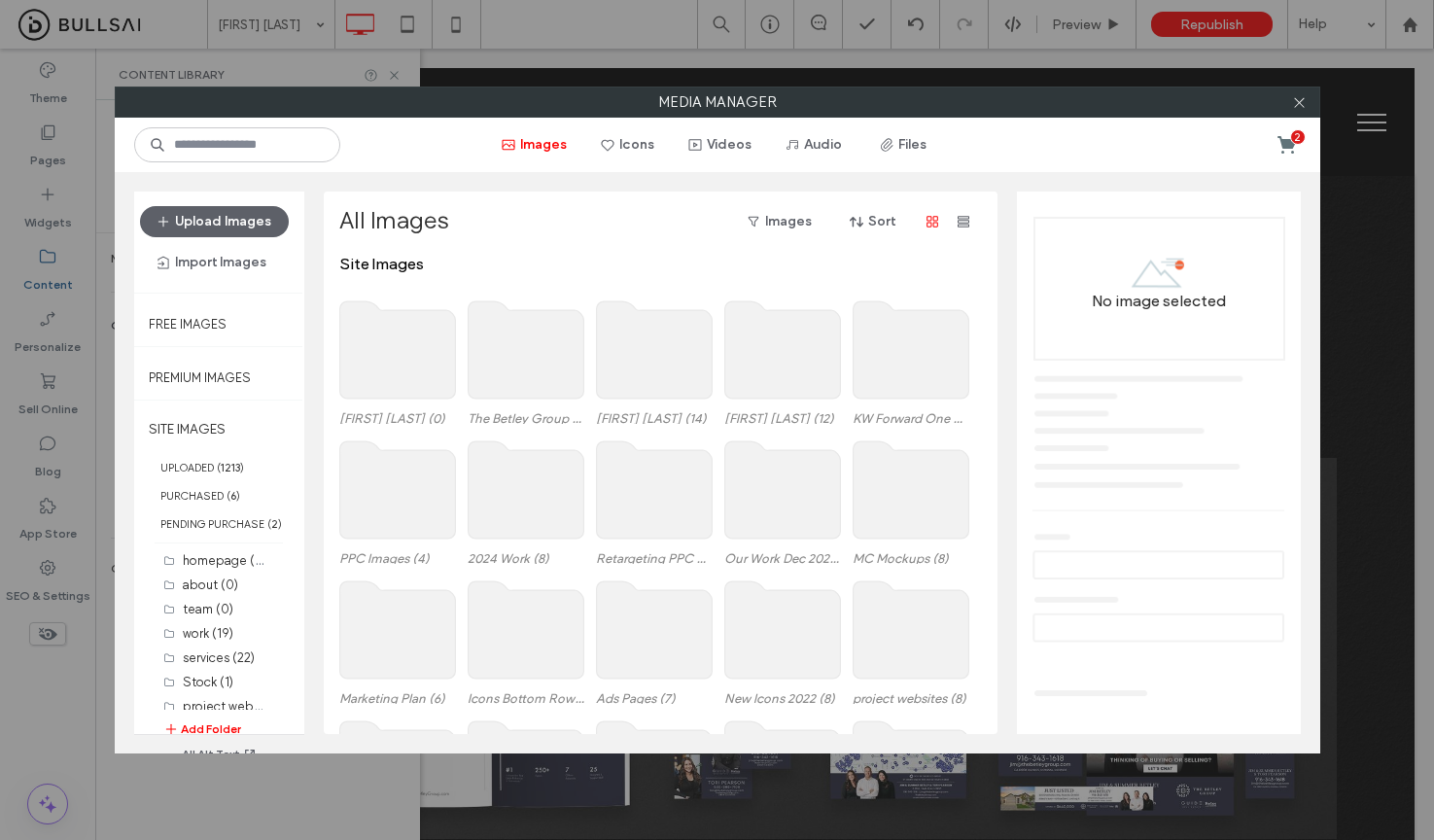 click 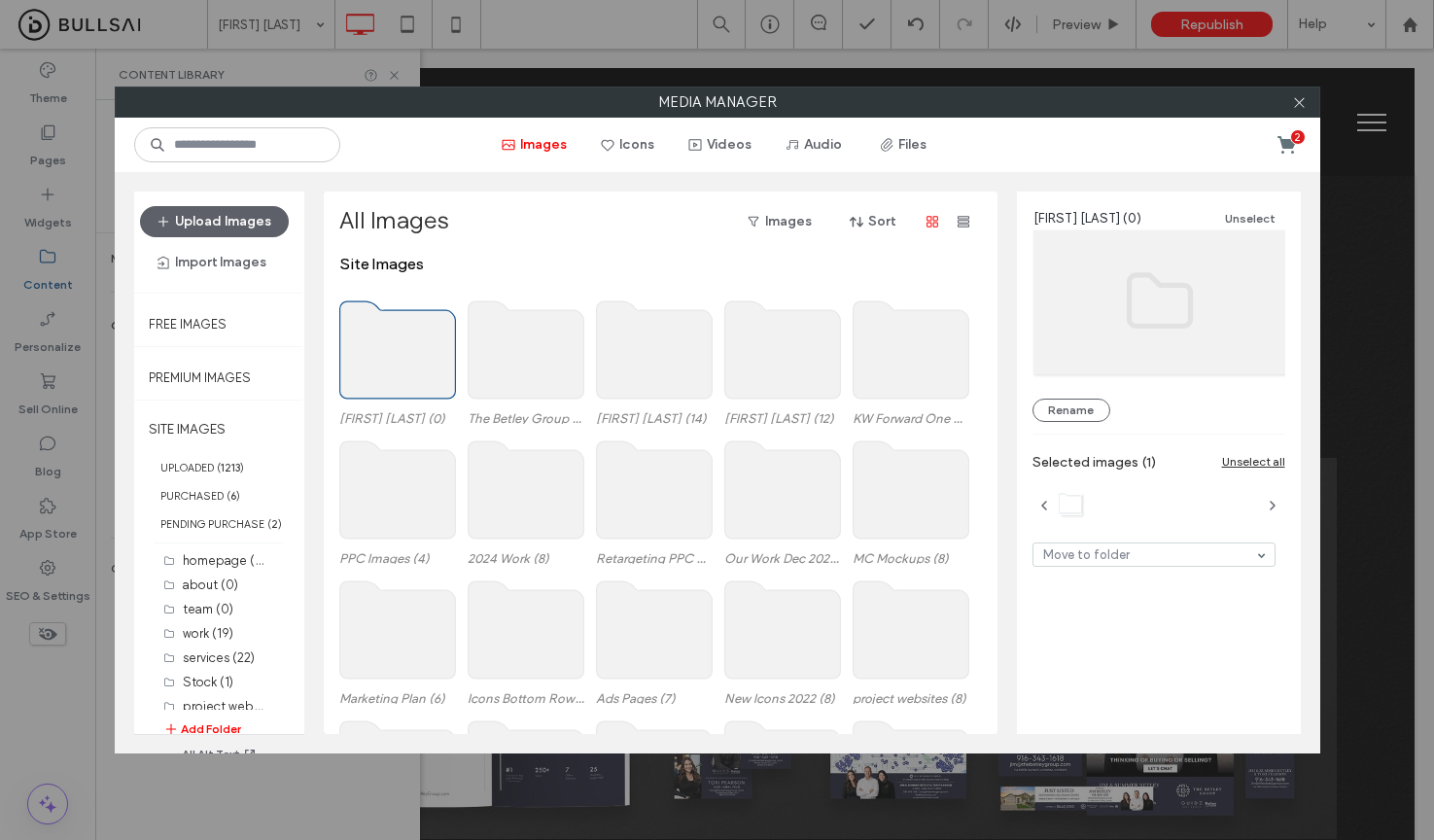 click 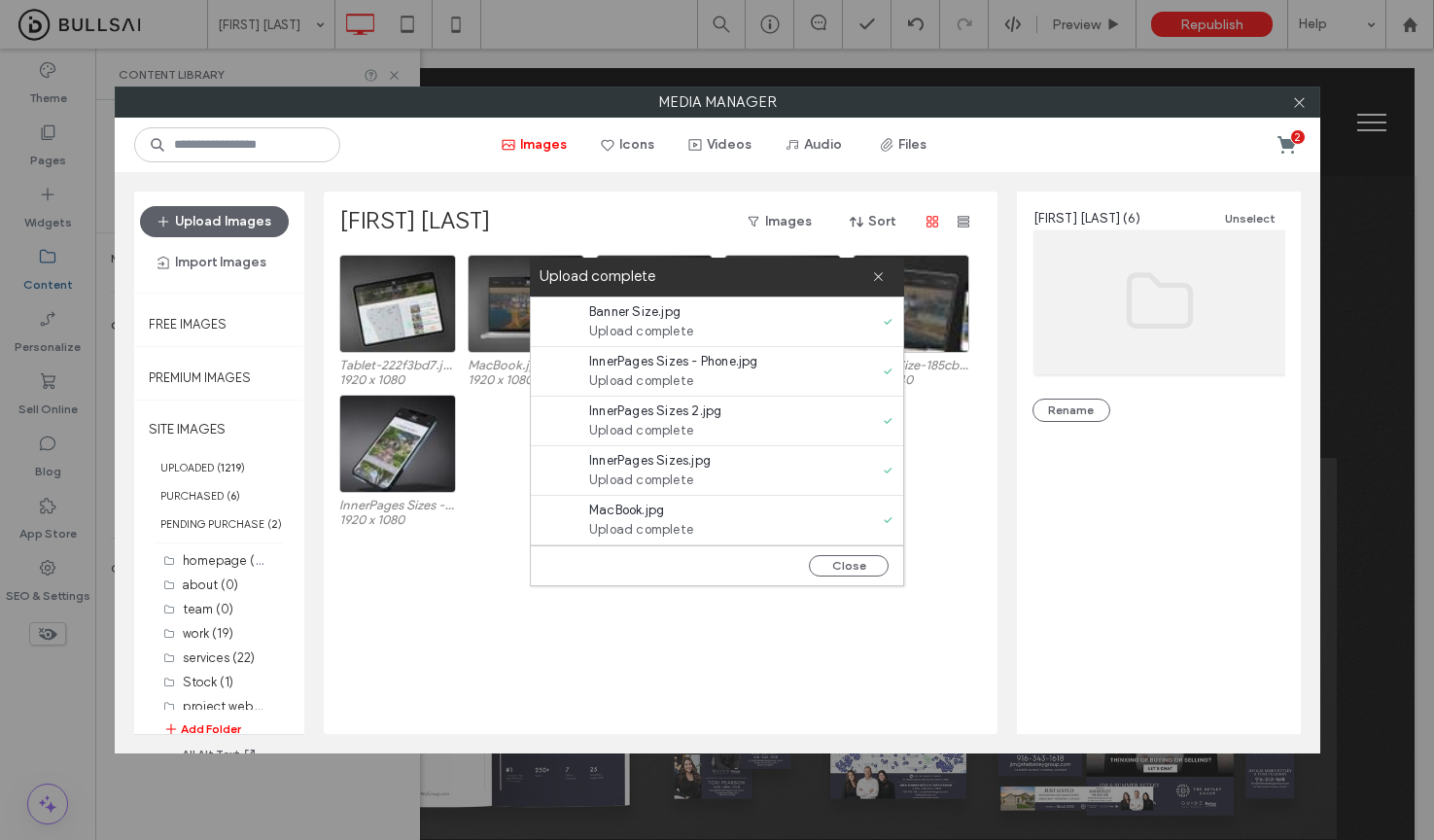click on "Close" at bounding box center (849, 566) 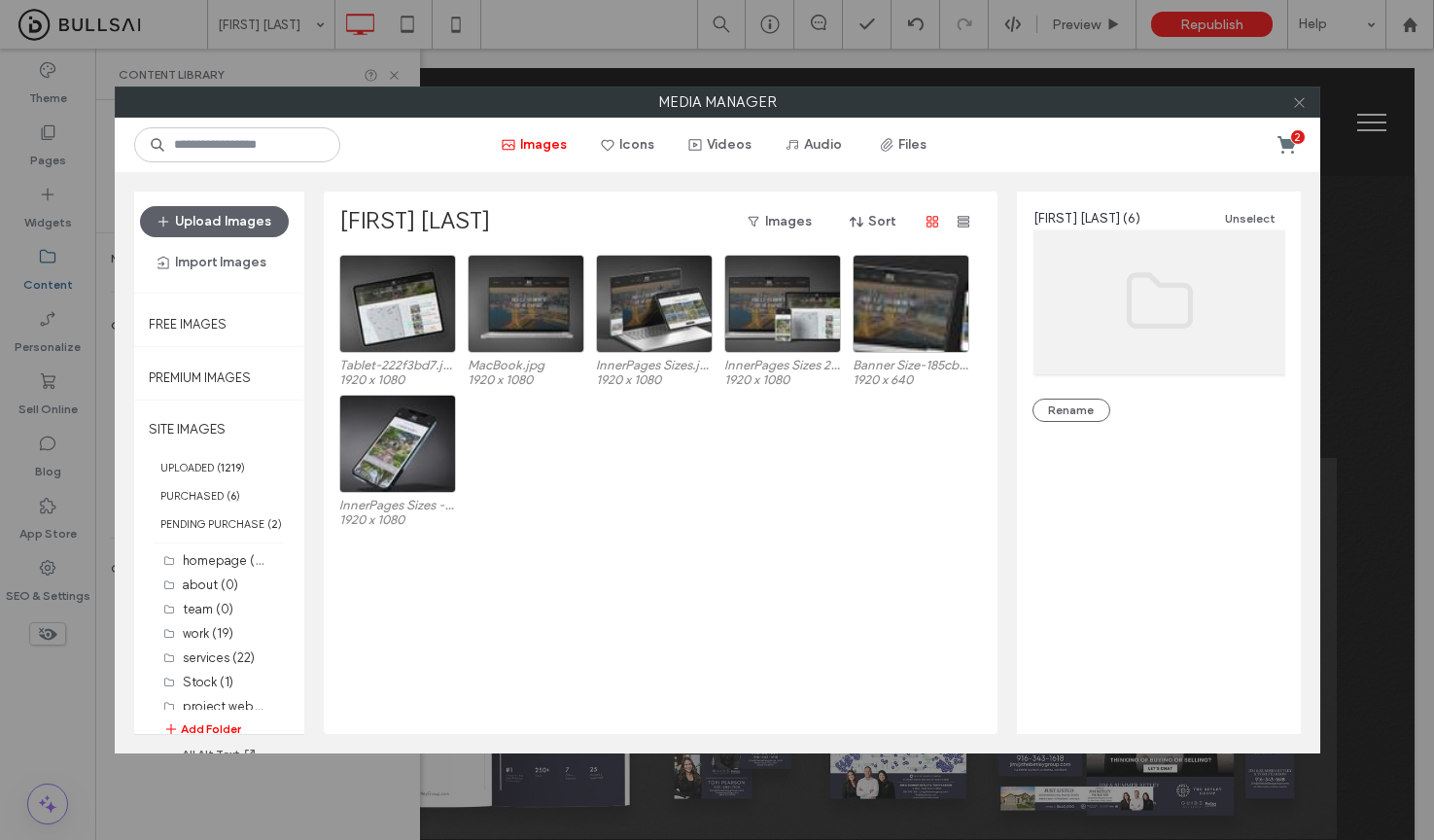 click 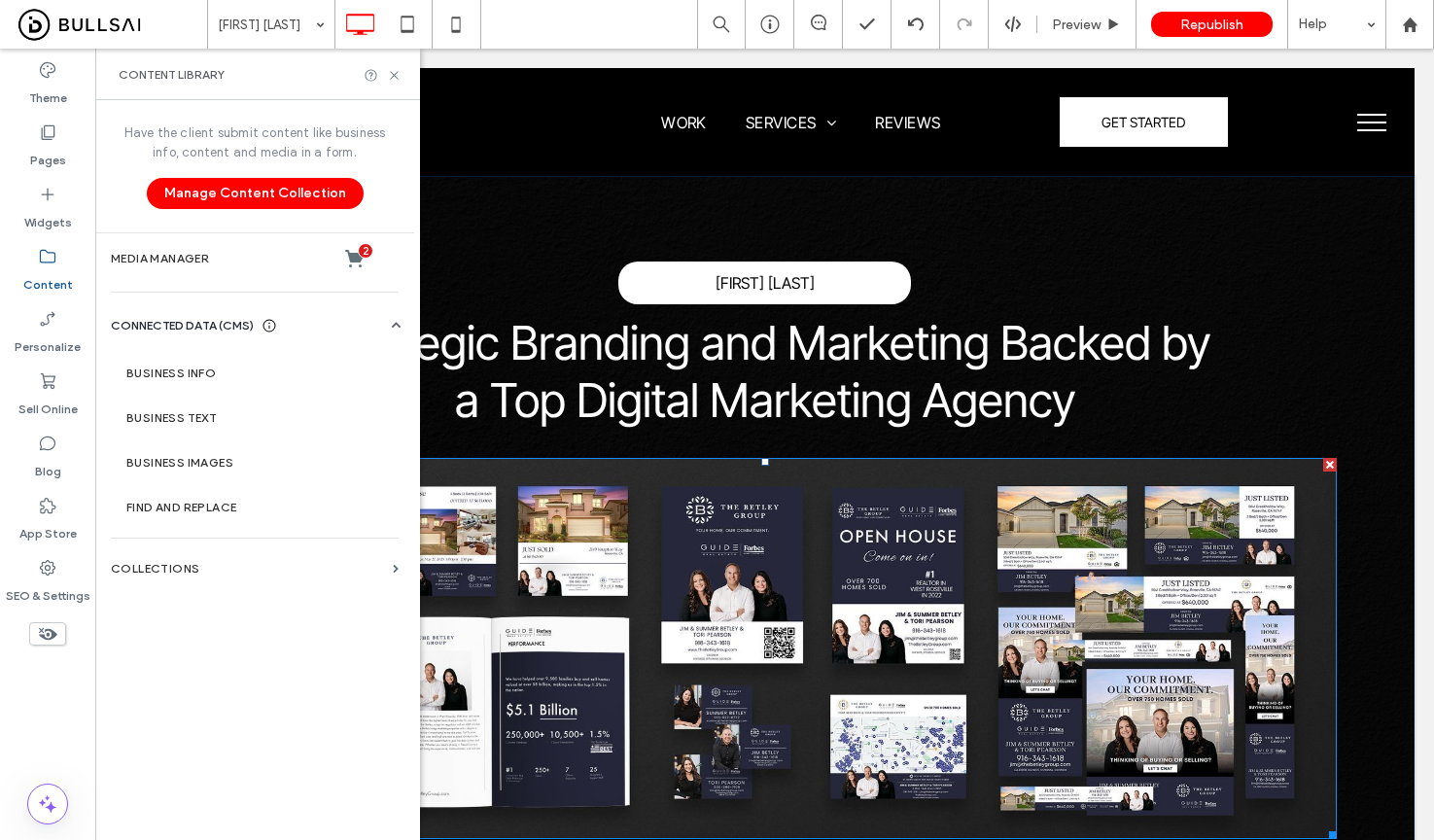 click at bounding box center [764, 648] 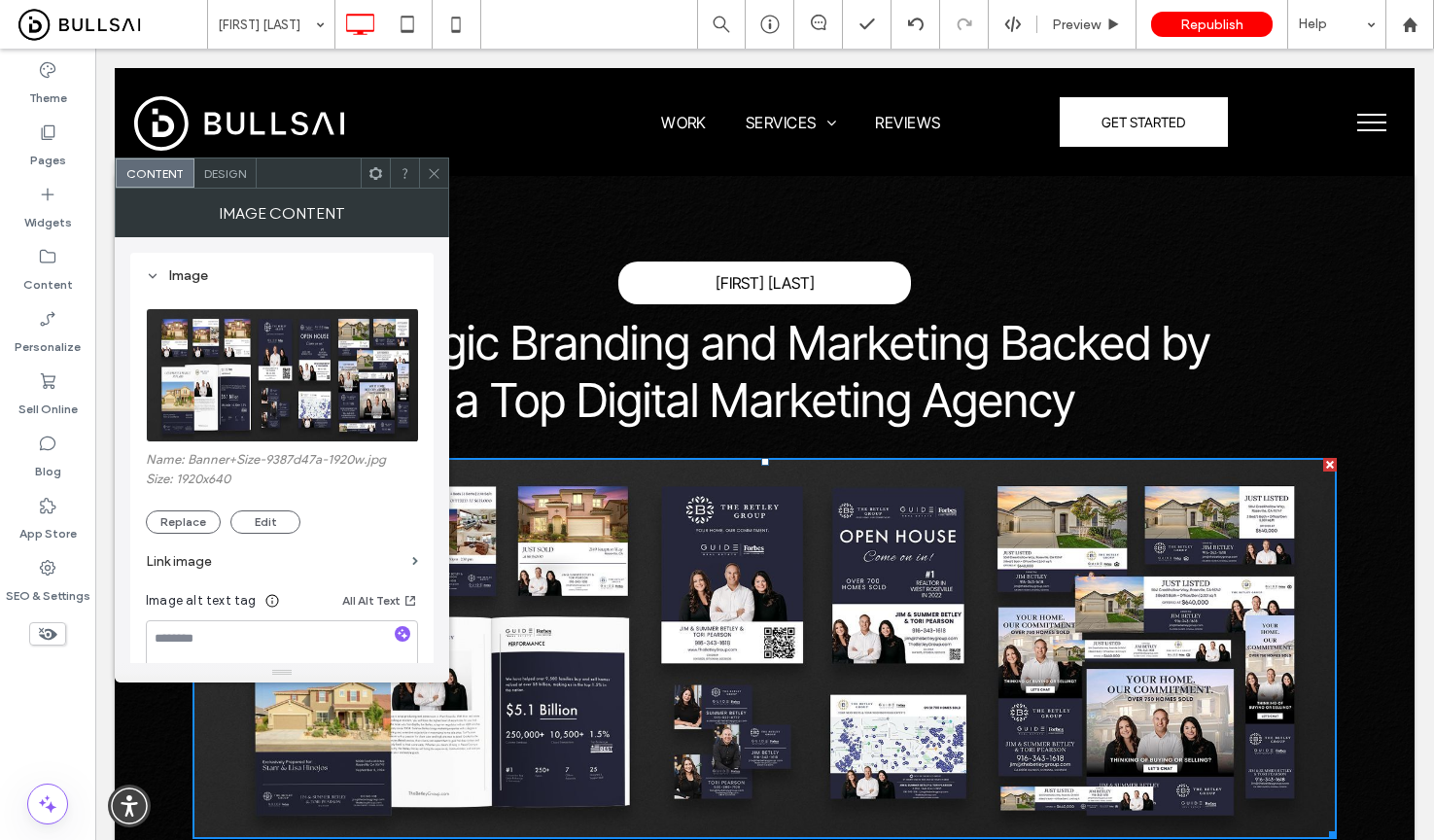 click at bounding box center (283, 375) 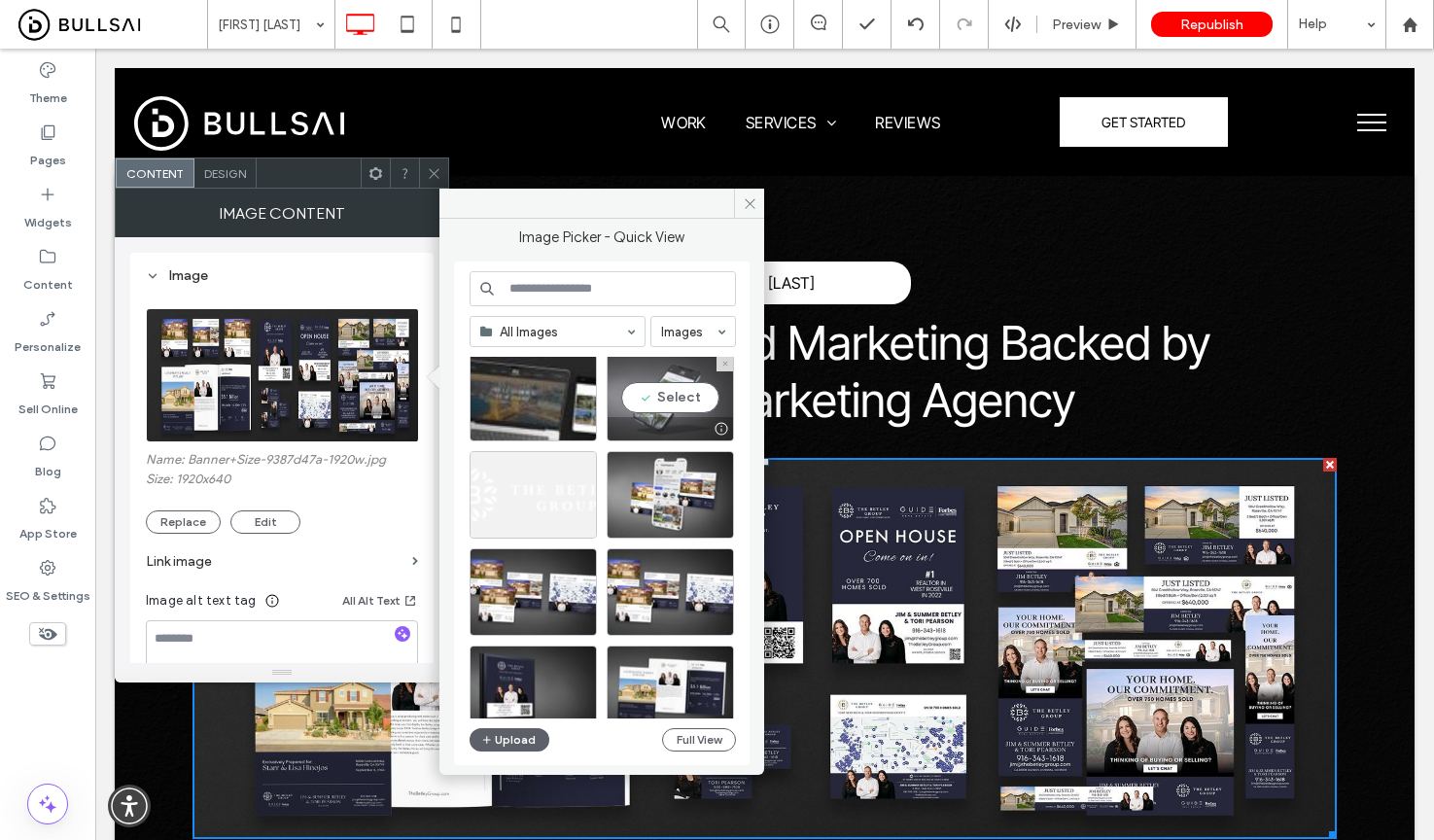 scroll, scrollTop: 272, scrollLeft: 0, axis: vertical 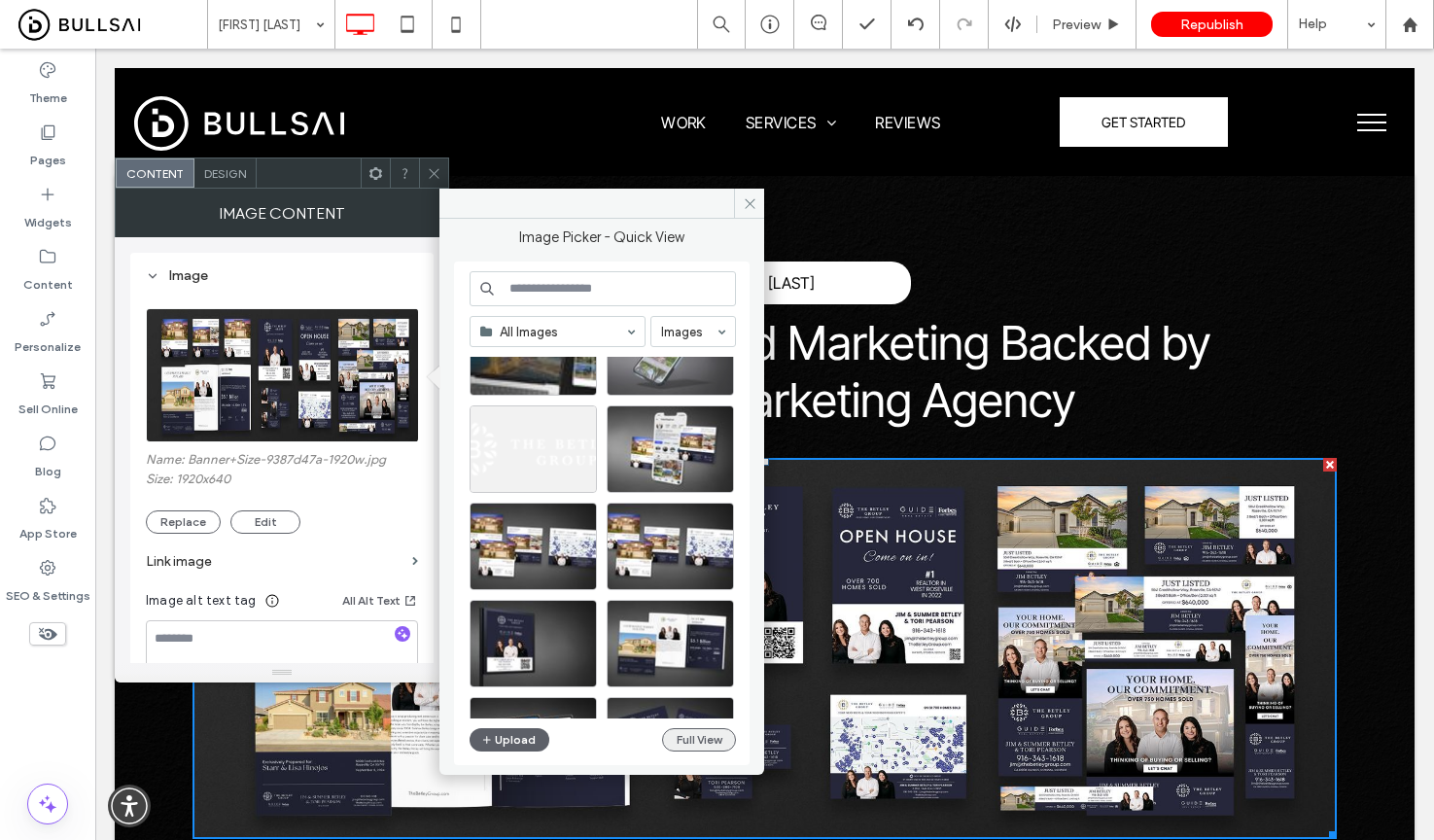 click on "Full View" at bounding box center (699, 740) 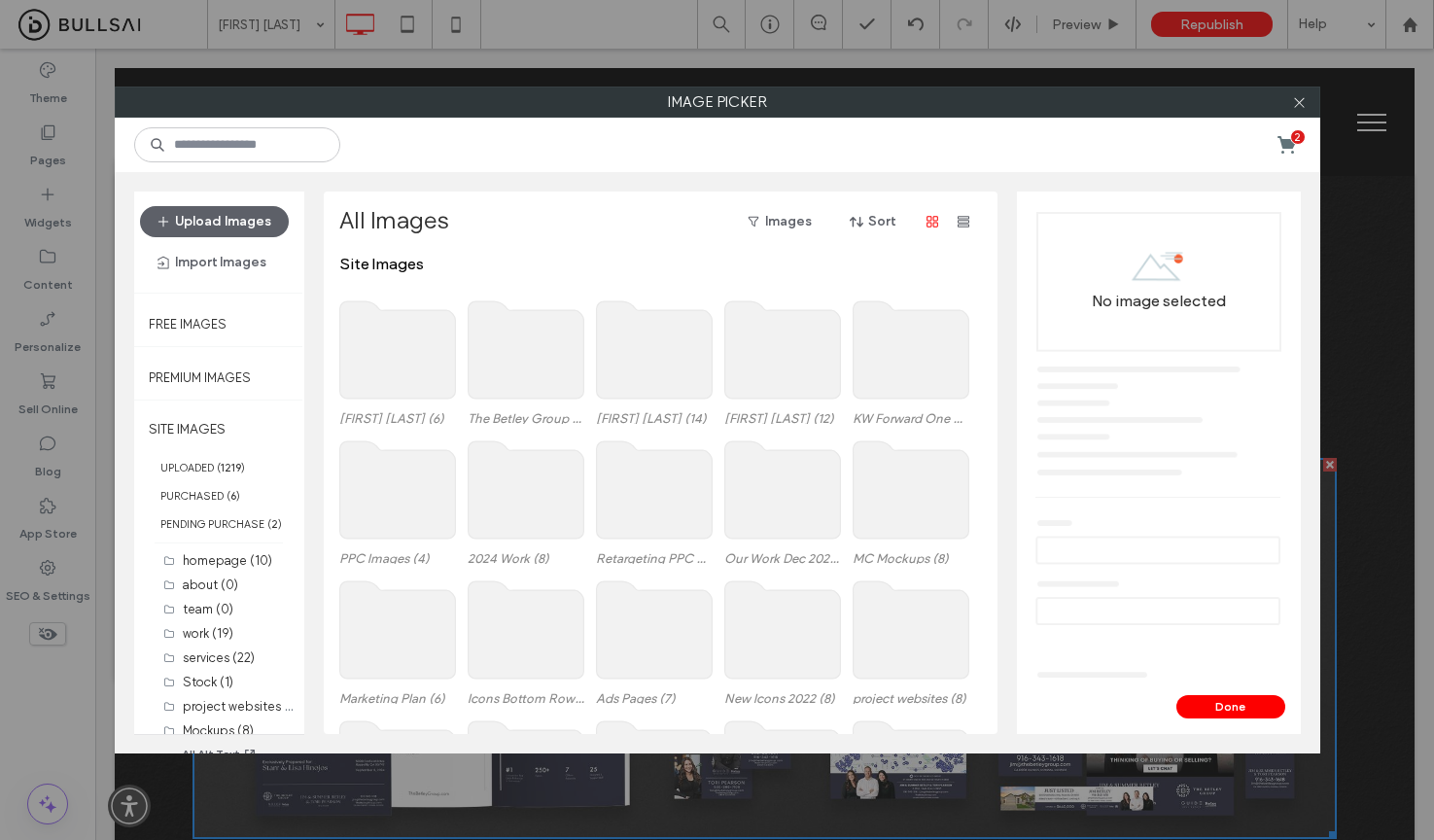 click on "All Images Images Sort Site Images Bruce Reddick (6) The Betley Group (10) Michelle Taylor (14) Nicole Spencer (12) KW Forward One Maps (10) PPC Images (4) 2024 Work (8) Retargeting PPC Campaign (6) Our Work Dec 2022 (11) MC Mockups (8) Marketing Plan (6) Icons Bottom Row New Homepage (6) Ads Pages (7) New Icons 2022 (8) project websites (8) 2021 Bullsai Logo (21) Bullsai CRM (5) Local Search (4) Big Clients (8) Digital Marketing for RE Agents (3)" at bounding box center (660, 463) 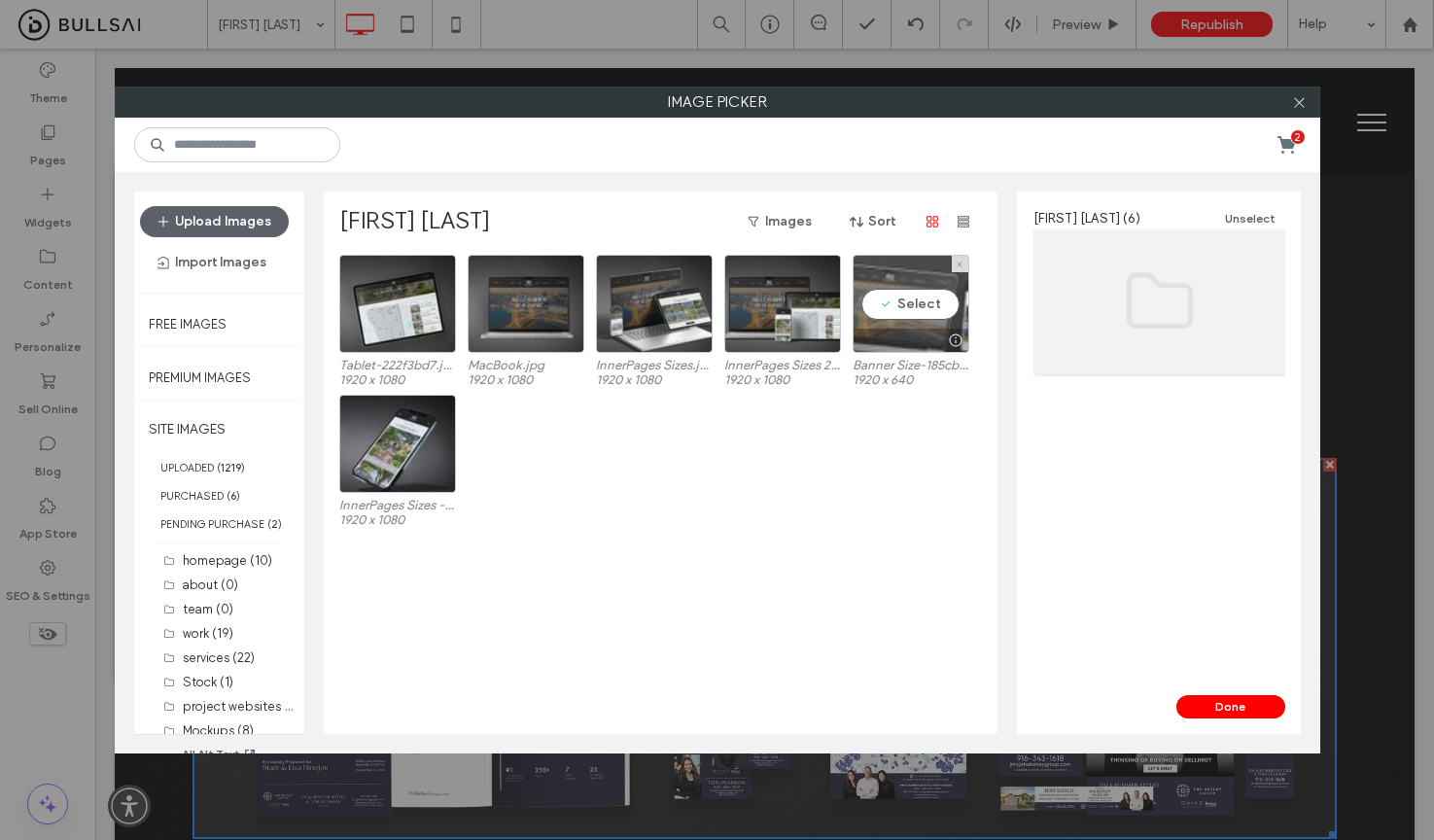 click on "Select" at bounding box center [911, 303] 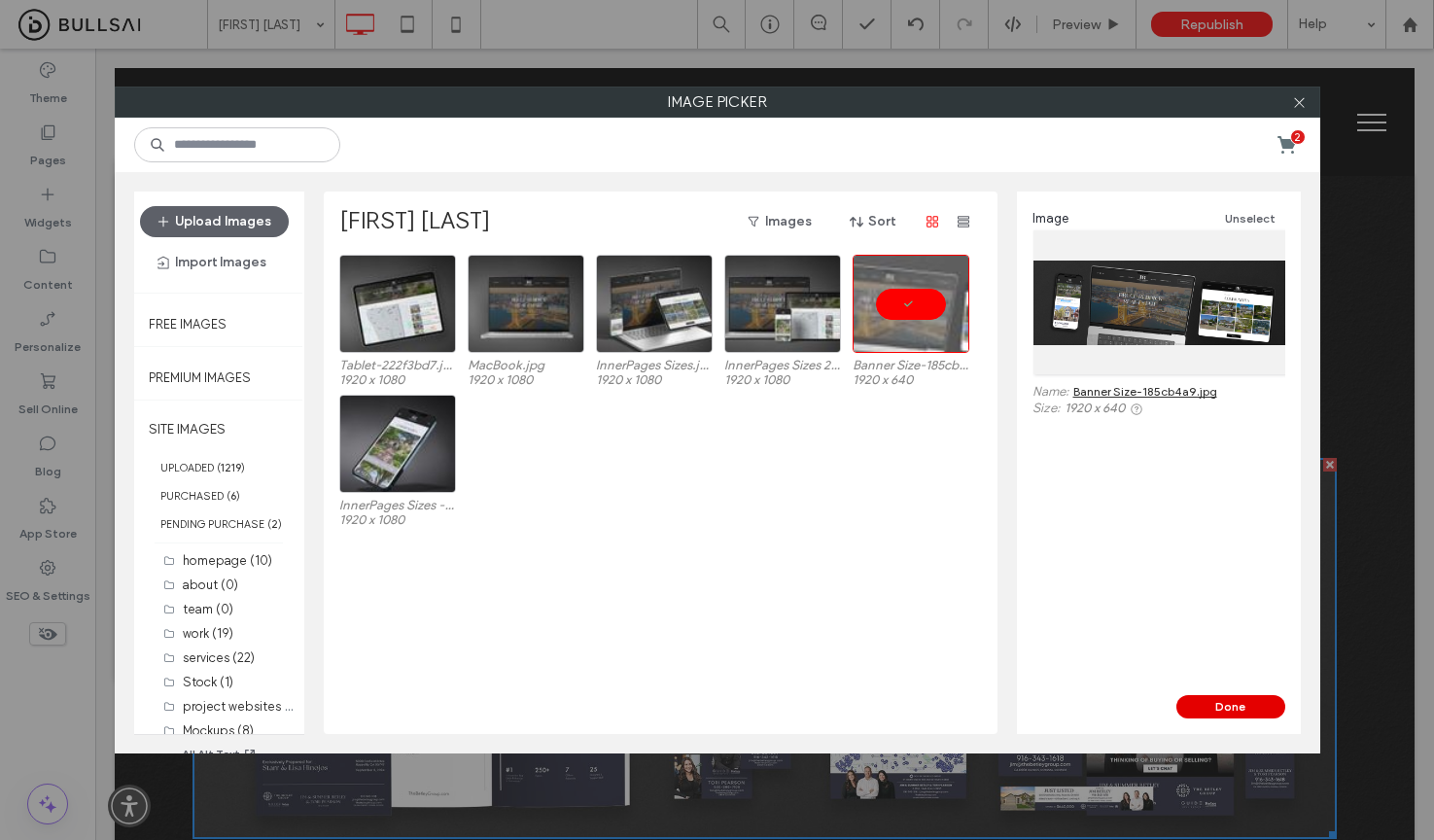 click on "Done" at bounding box center [1231, 707] 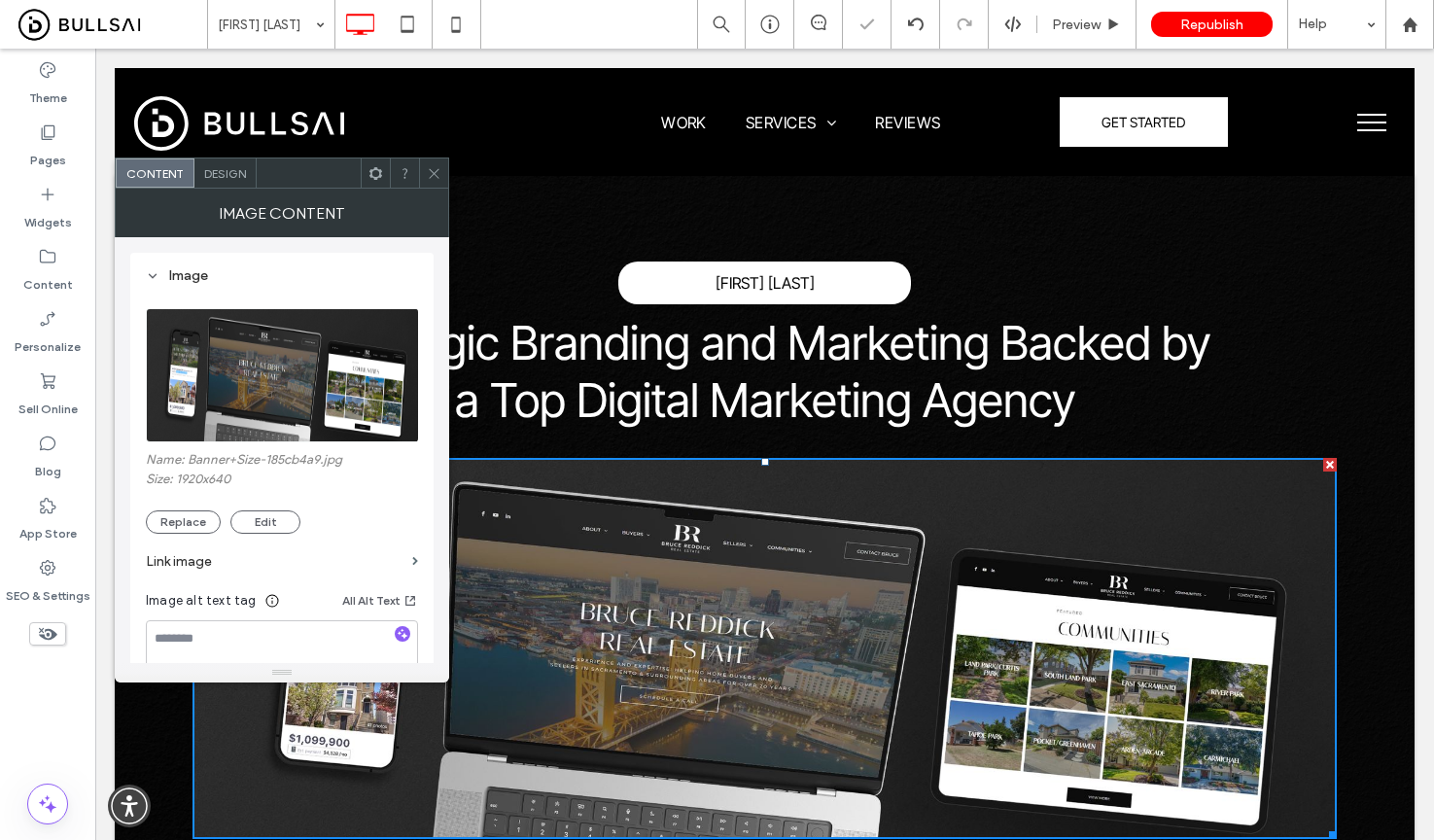 click 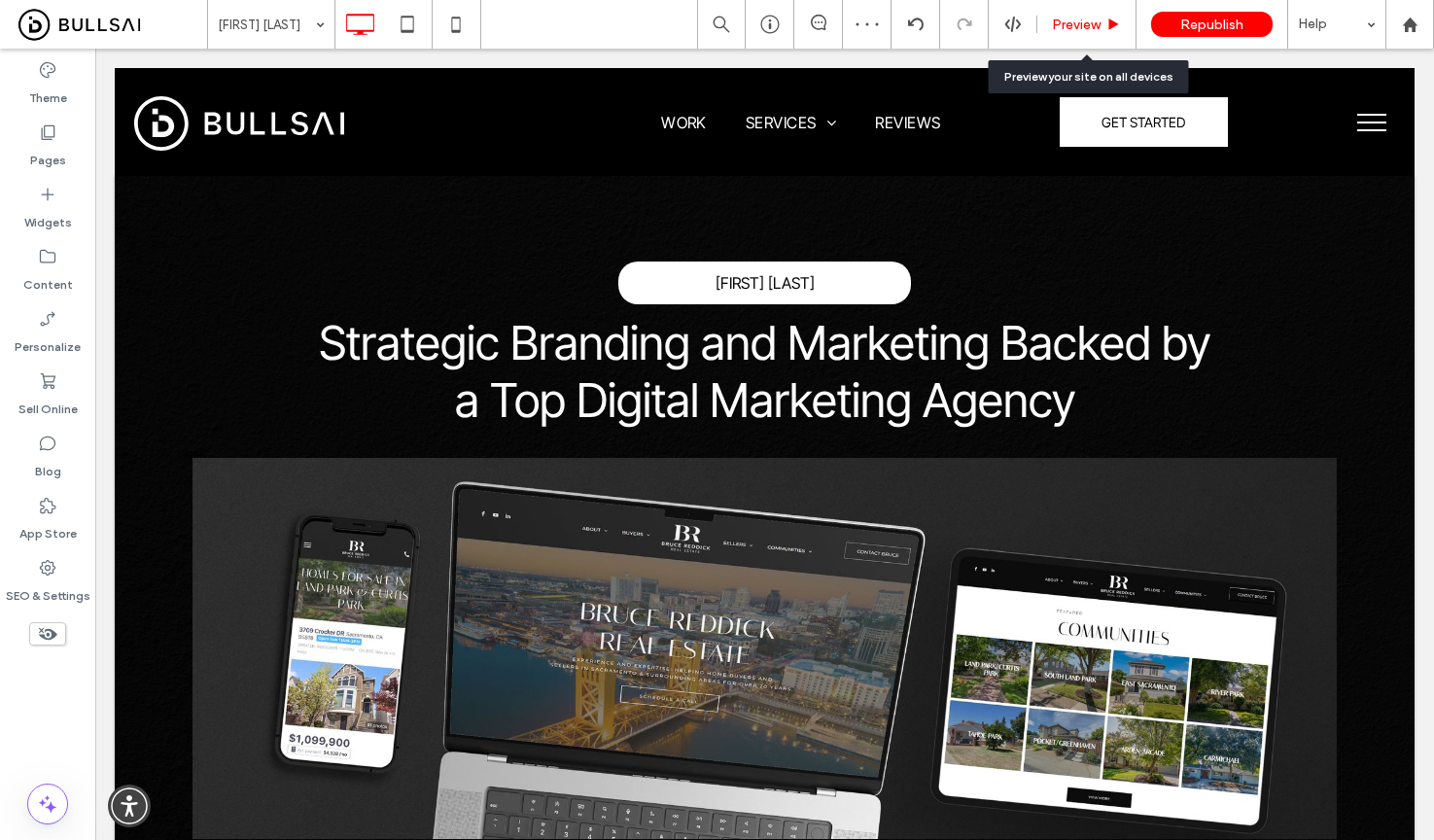 click on "Preview" at bounding box center (1076, 24) 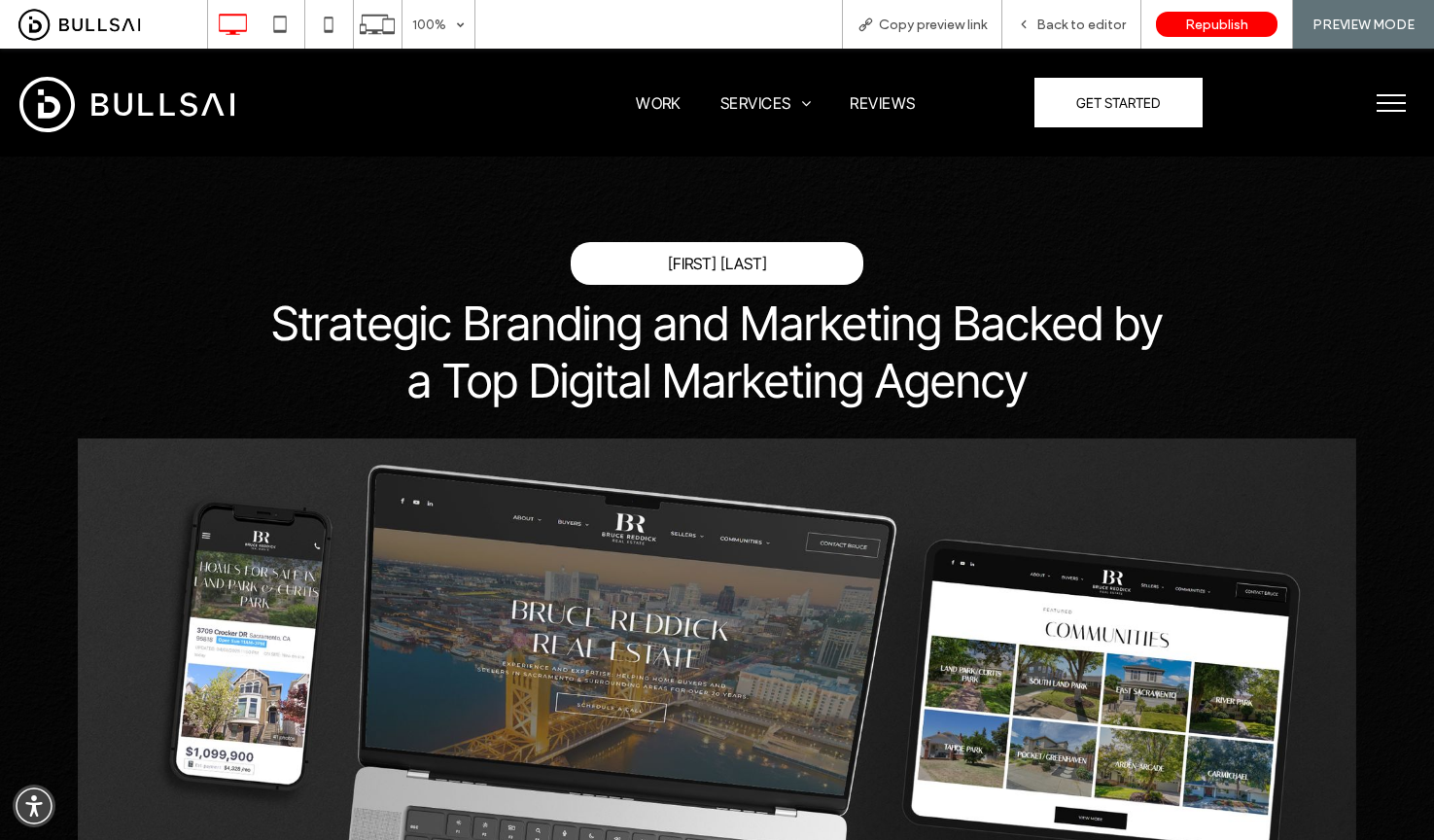 click on "Back to editor" at bounding box center (1081, 24) 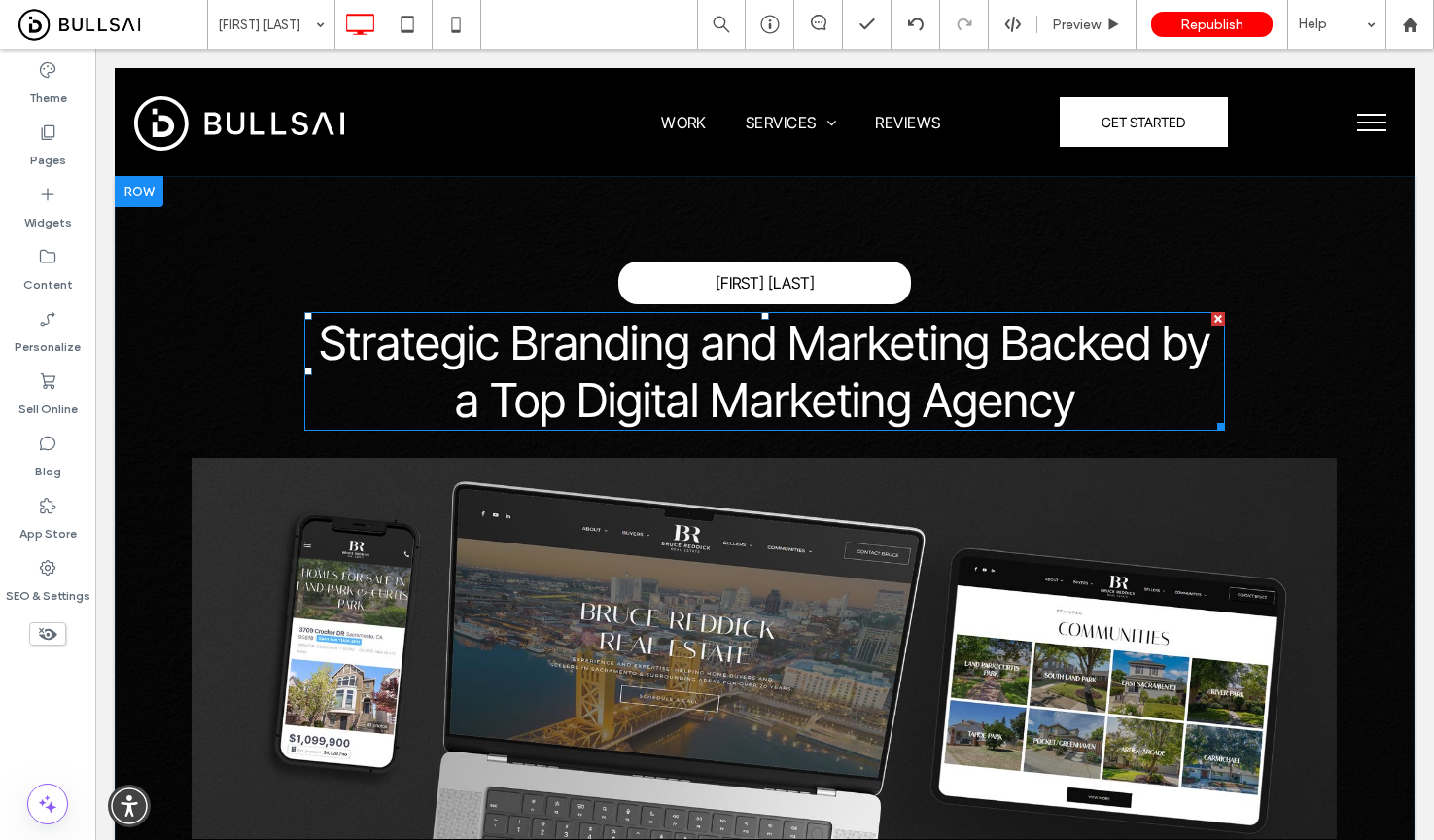 click on "Strategic Branding and Marketing Backed by a Top Digital Marketing Agency" at bounding box center (764, 371) 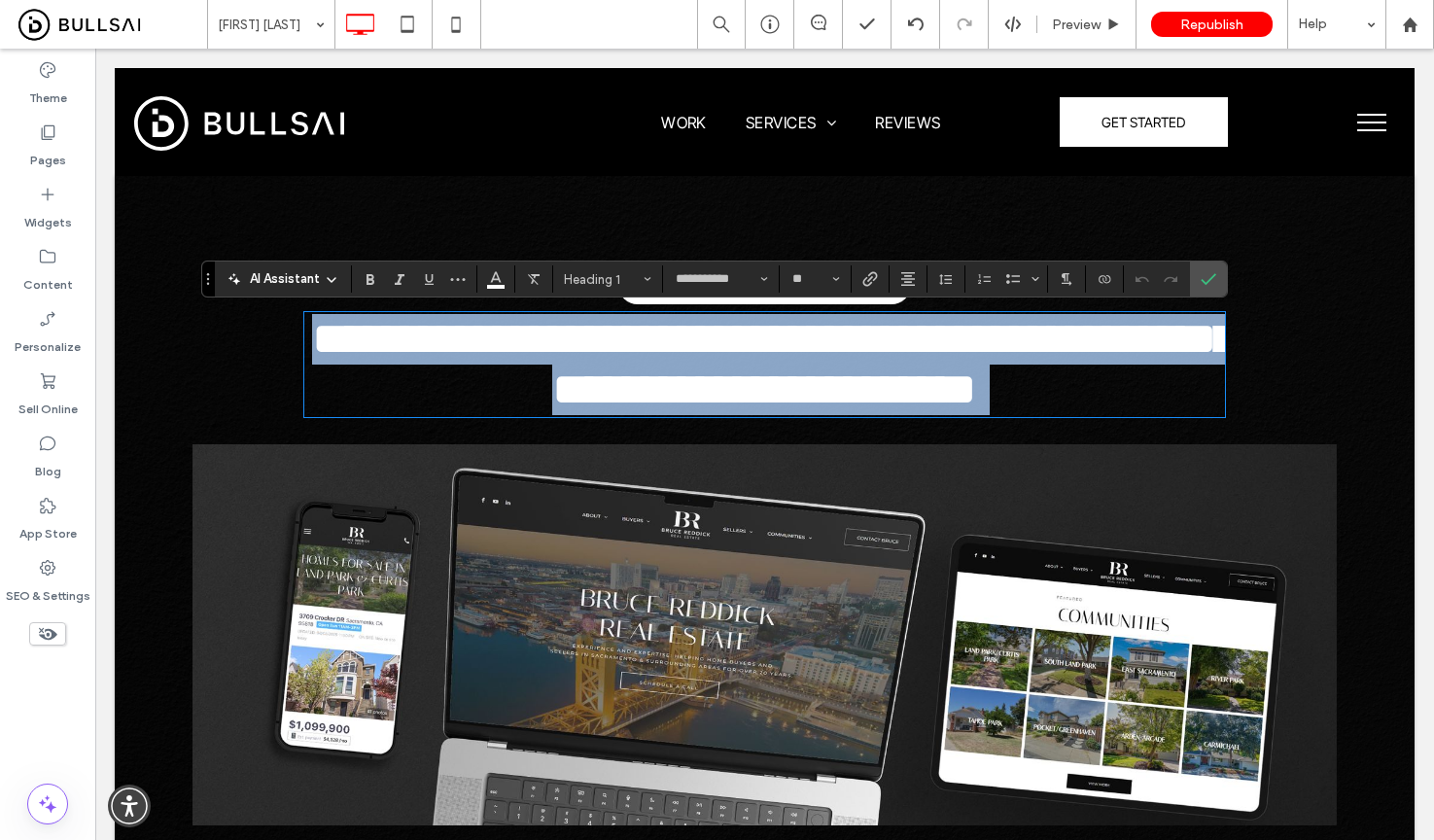 click on "**********" at bounding box center [774, 364] 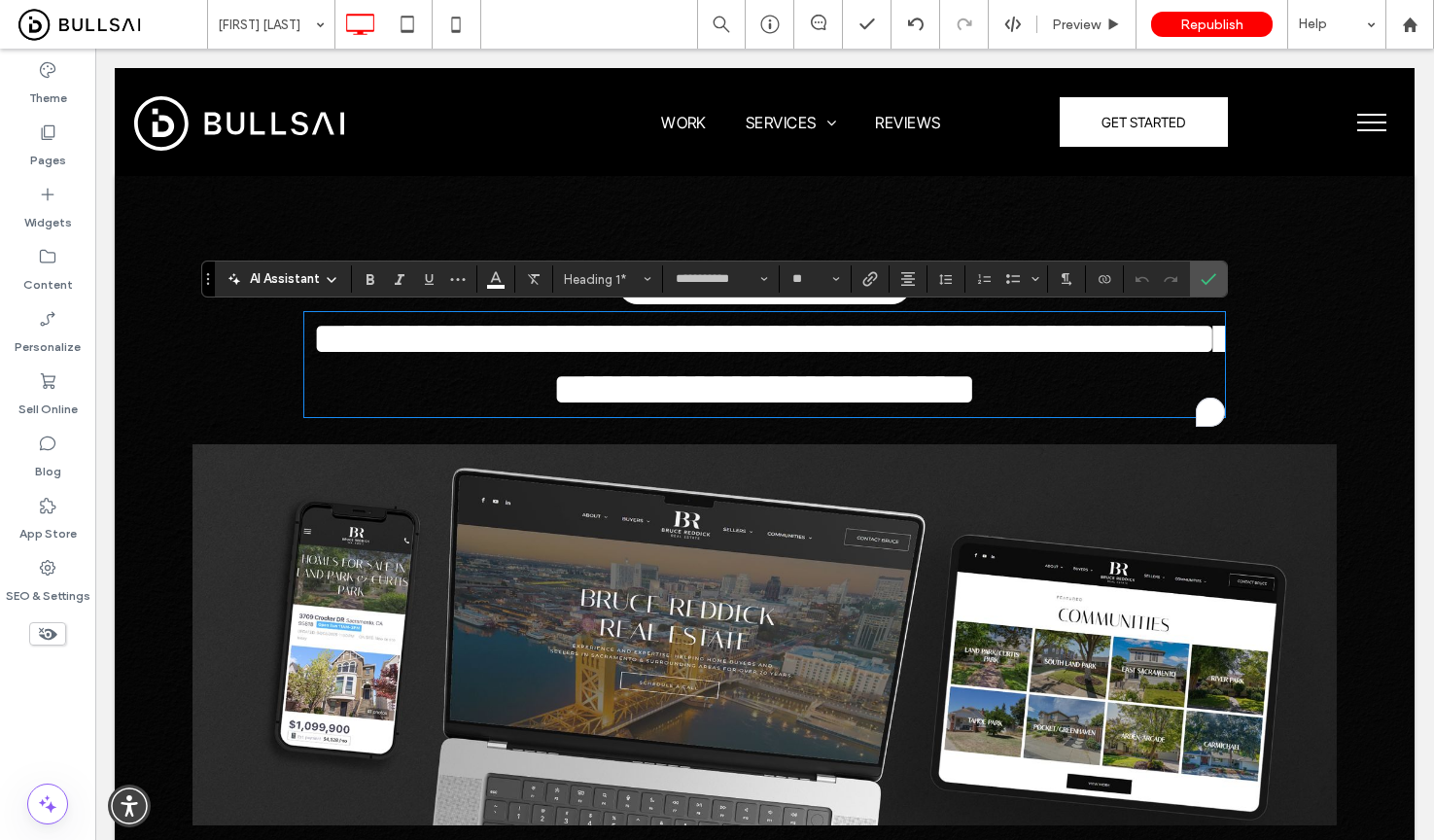 type on "*****" 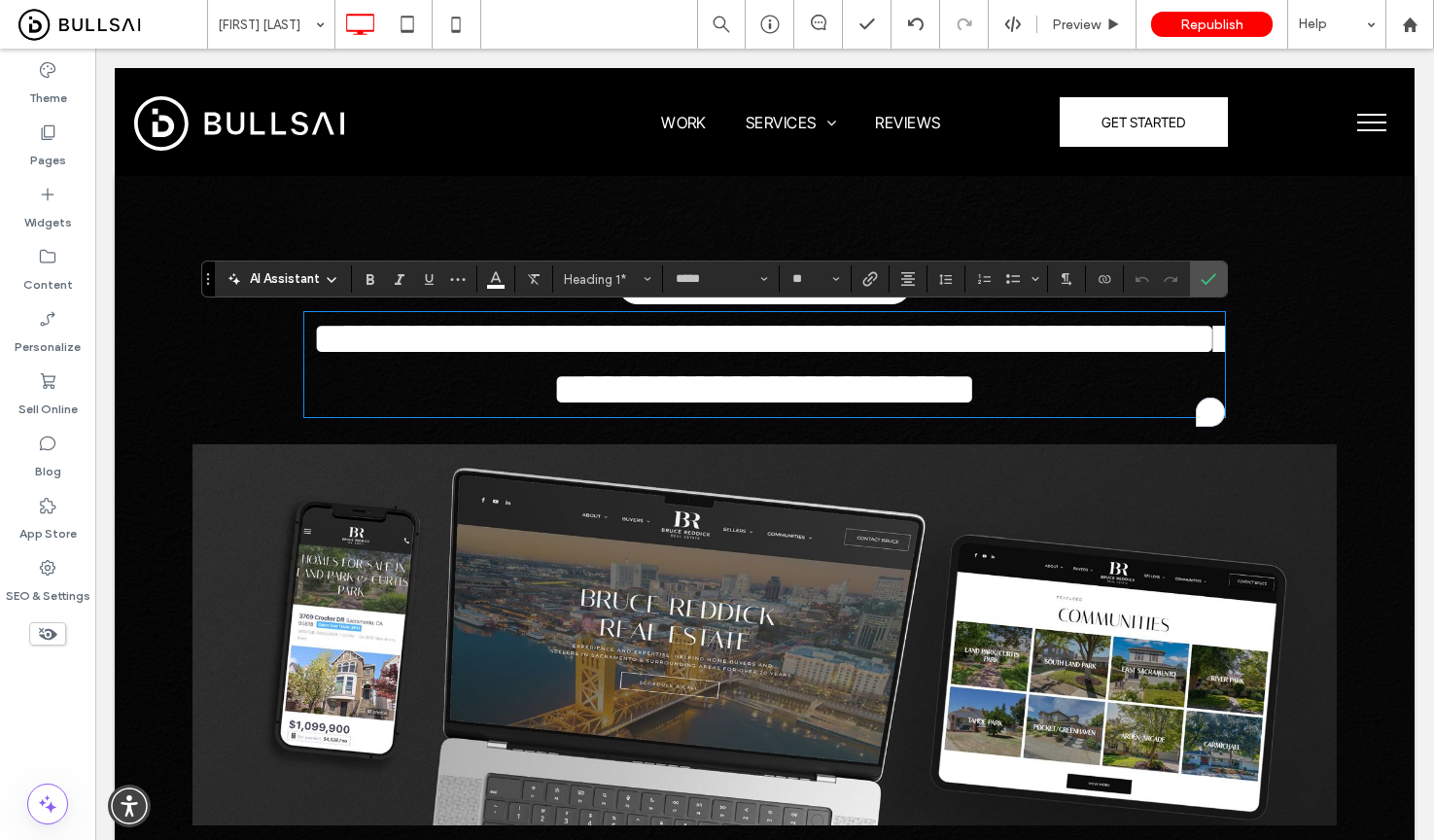 scroll, scrollTop: 0, scrollLeft: 0, axis: both 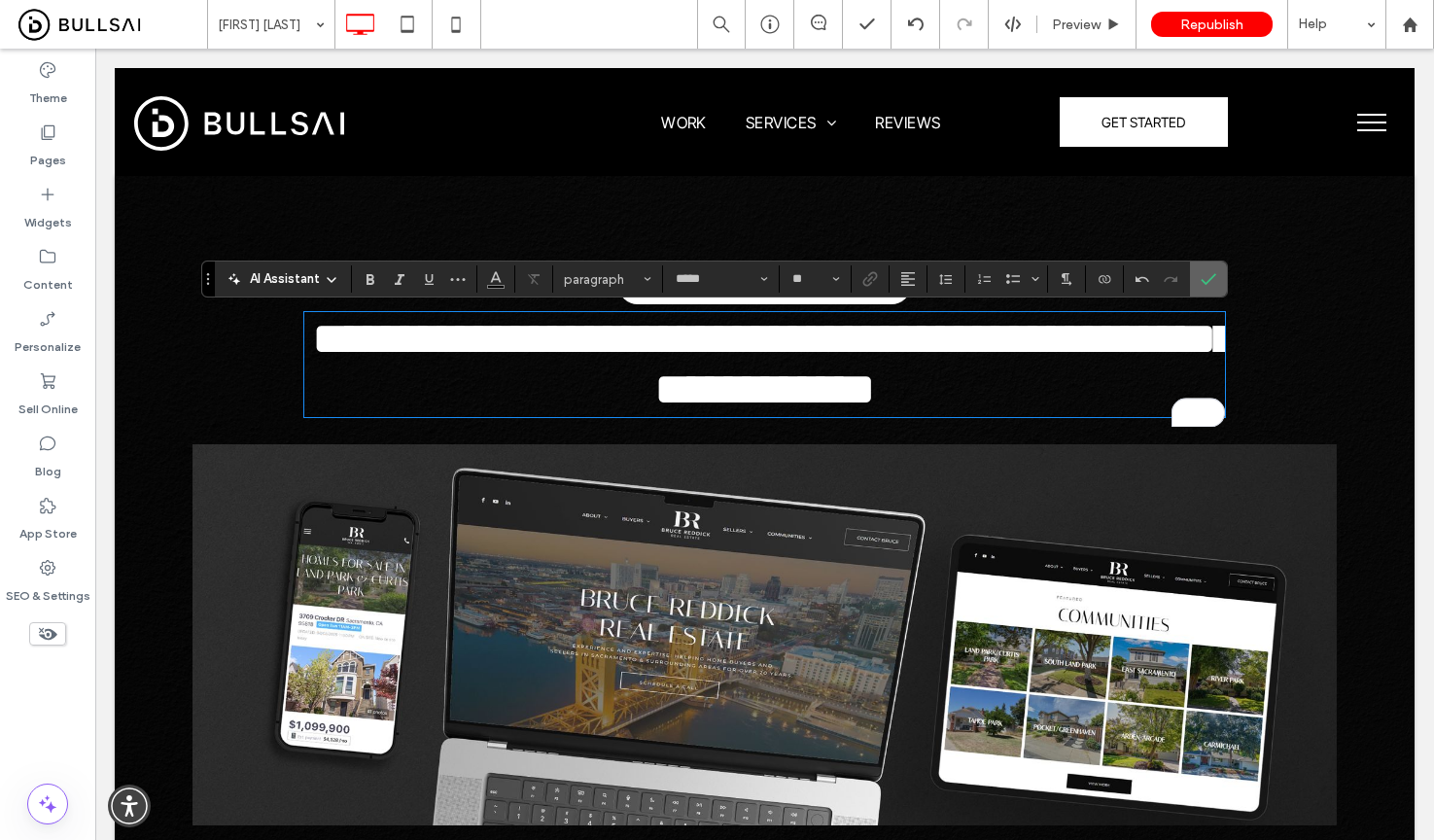 click 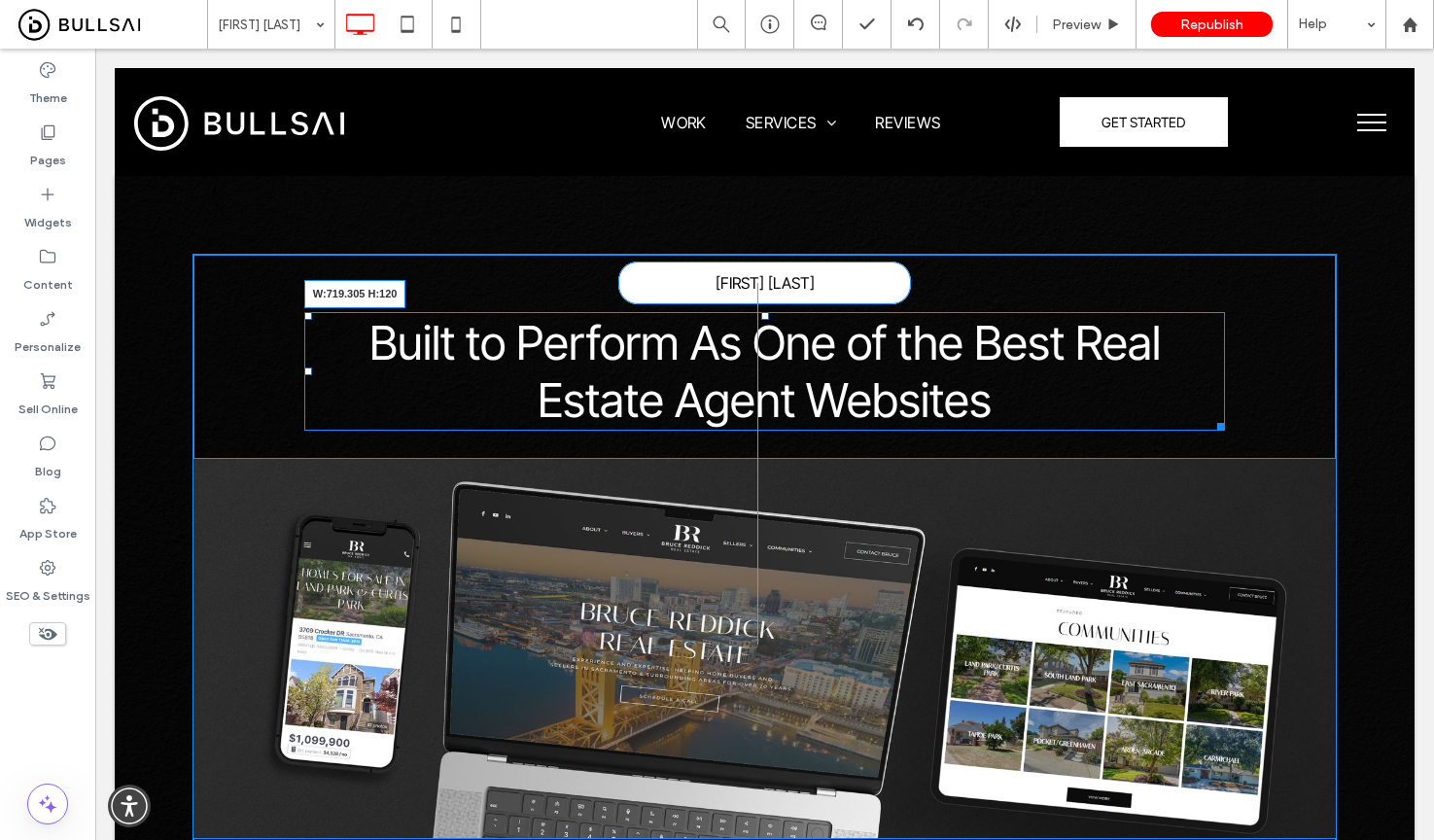 drag, startPoint x: 1189, startPoint y: 419, endPoint x: 1313, endPoint y: 404, distance: 124.90396 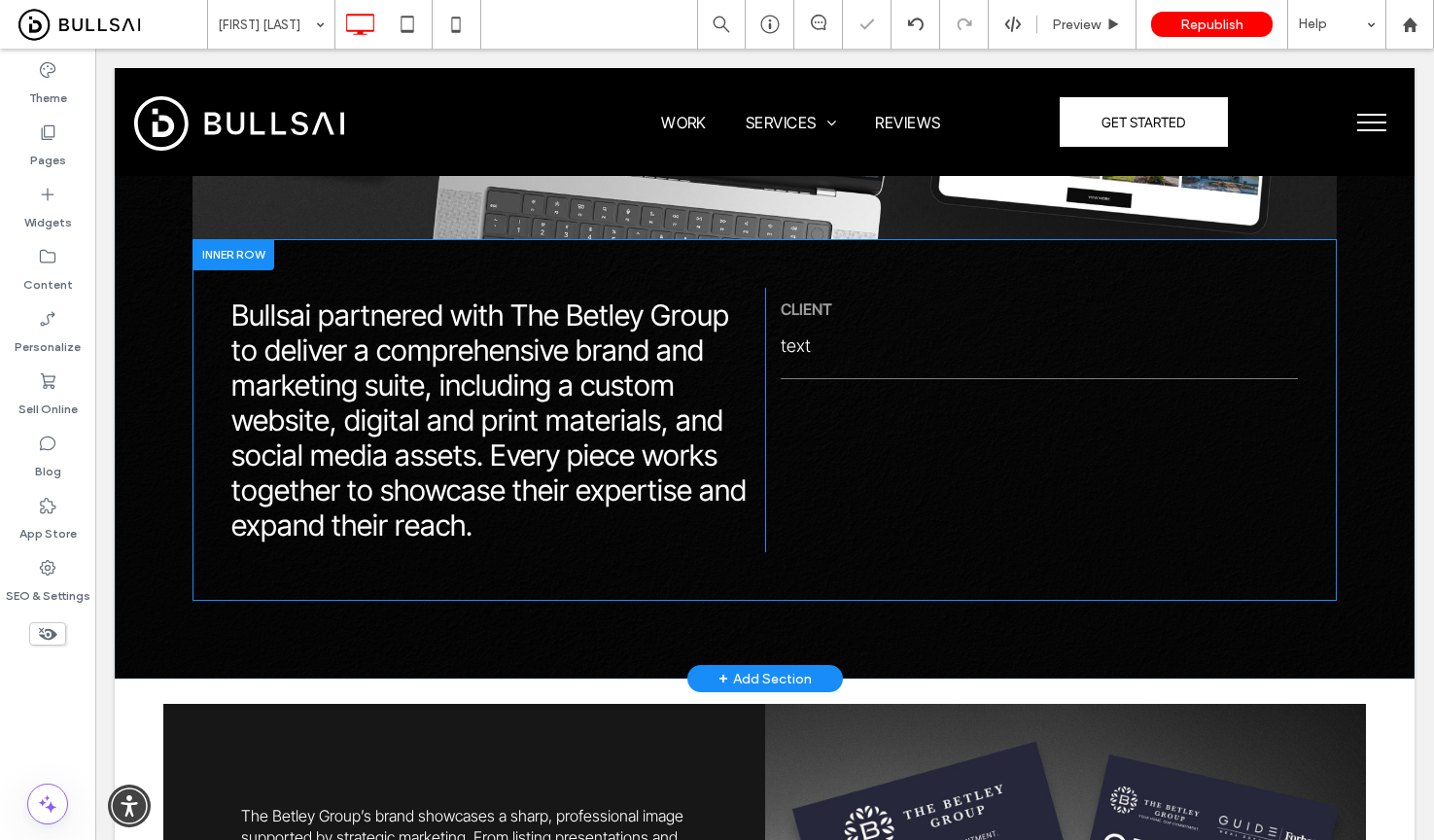 scroll, scrollTop: 762, scrollLeft: 0, axis: vertical 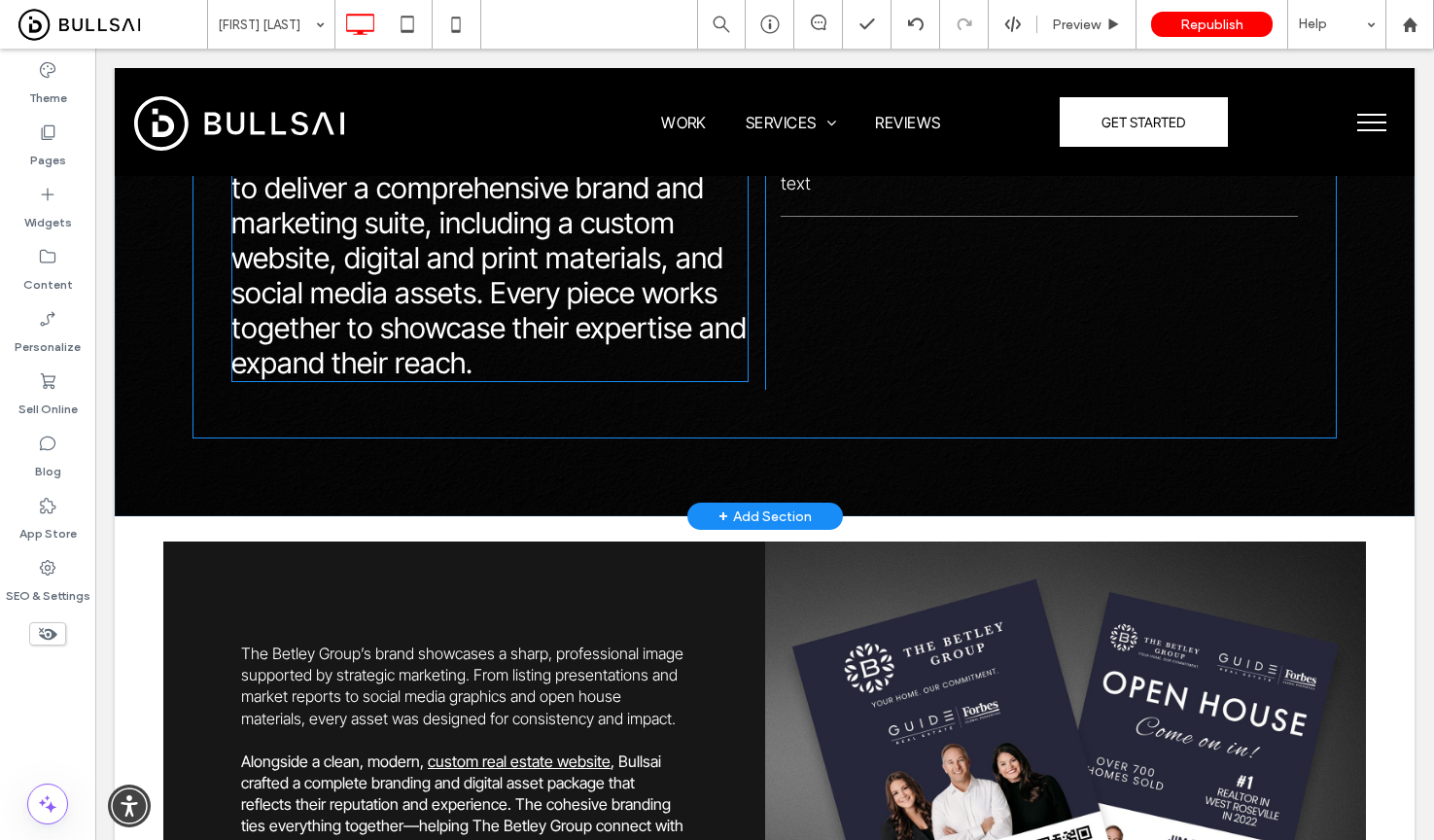 click on "Bullsai partnered with The Betley Group to deliver a comprehensive brand and marketing suite, including a custom website, digital and print materials, and social media assets. Every piece works together to showcase their expertise and expand their reach." at bounding box center (489, 258) 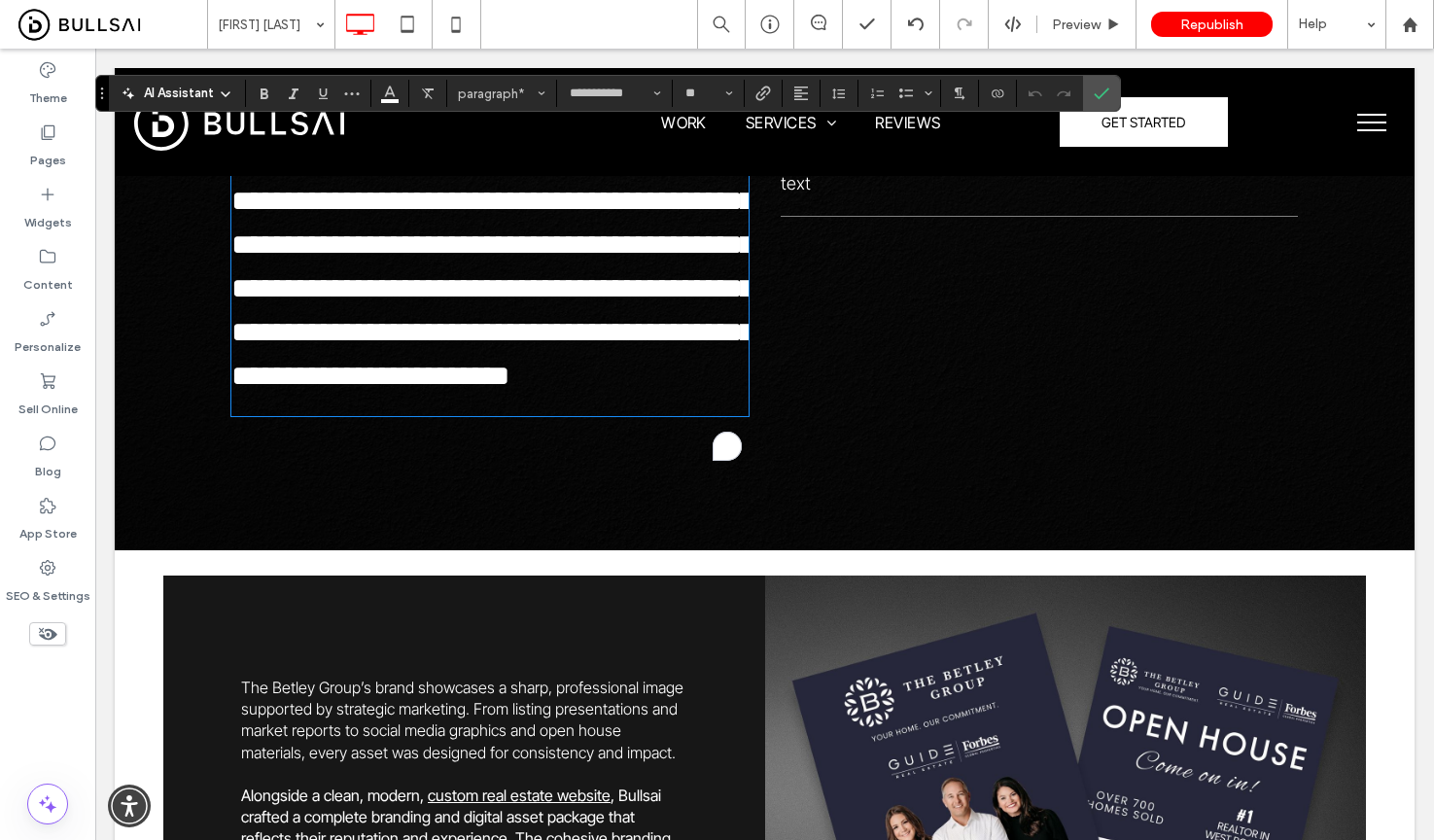 scroll, scrollTop: 0, scrollLeft: 0, axis: both 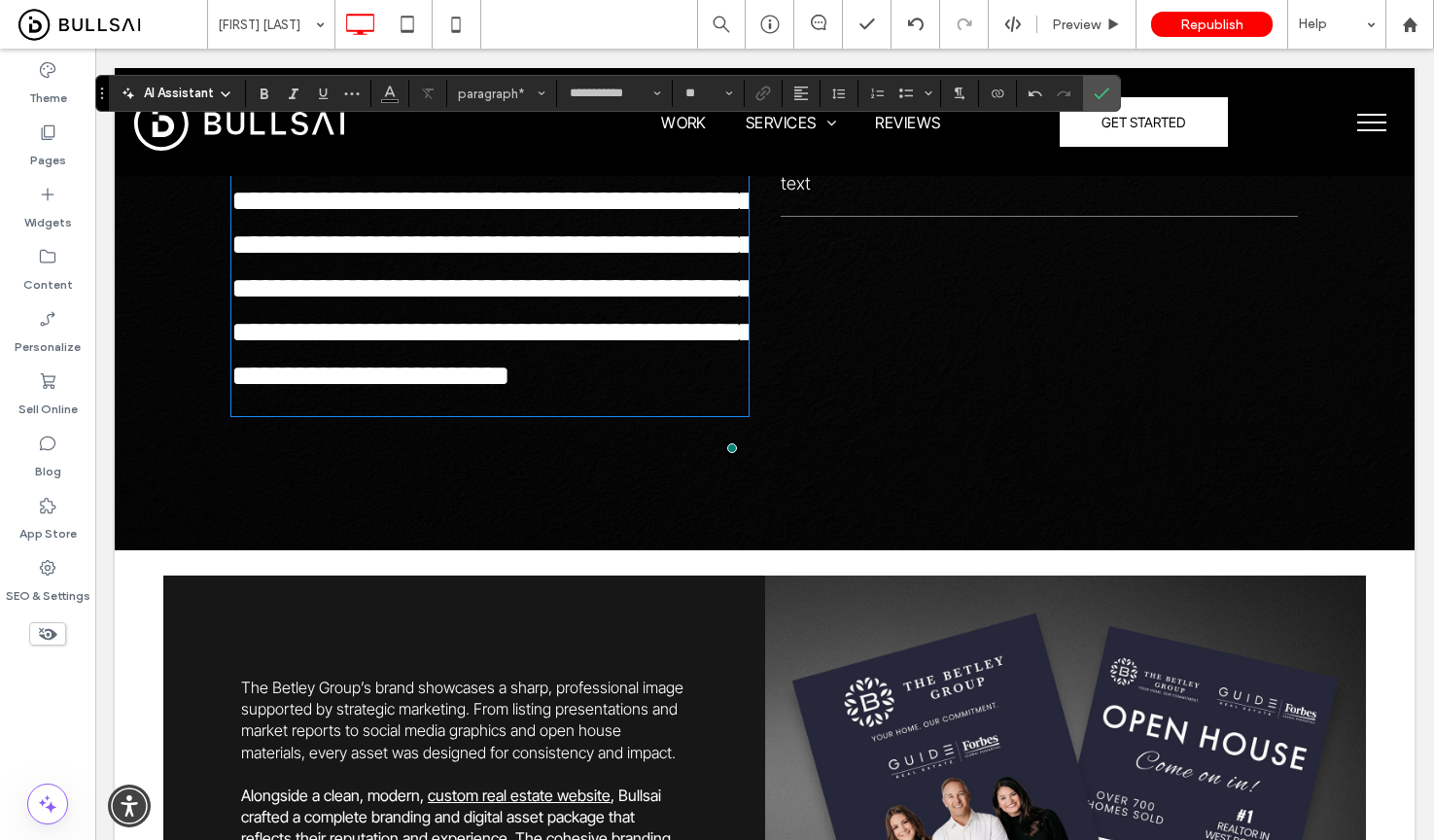 click at bounding box center (490, 405) 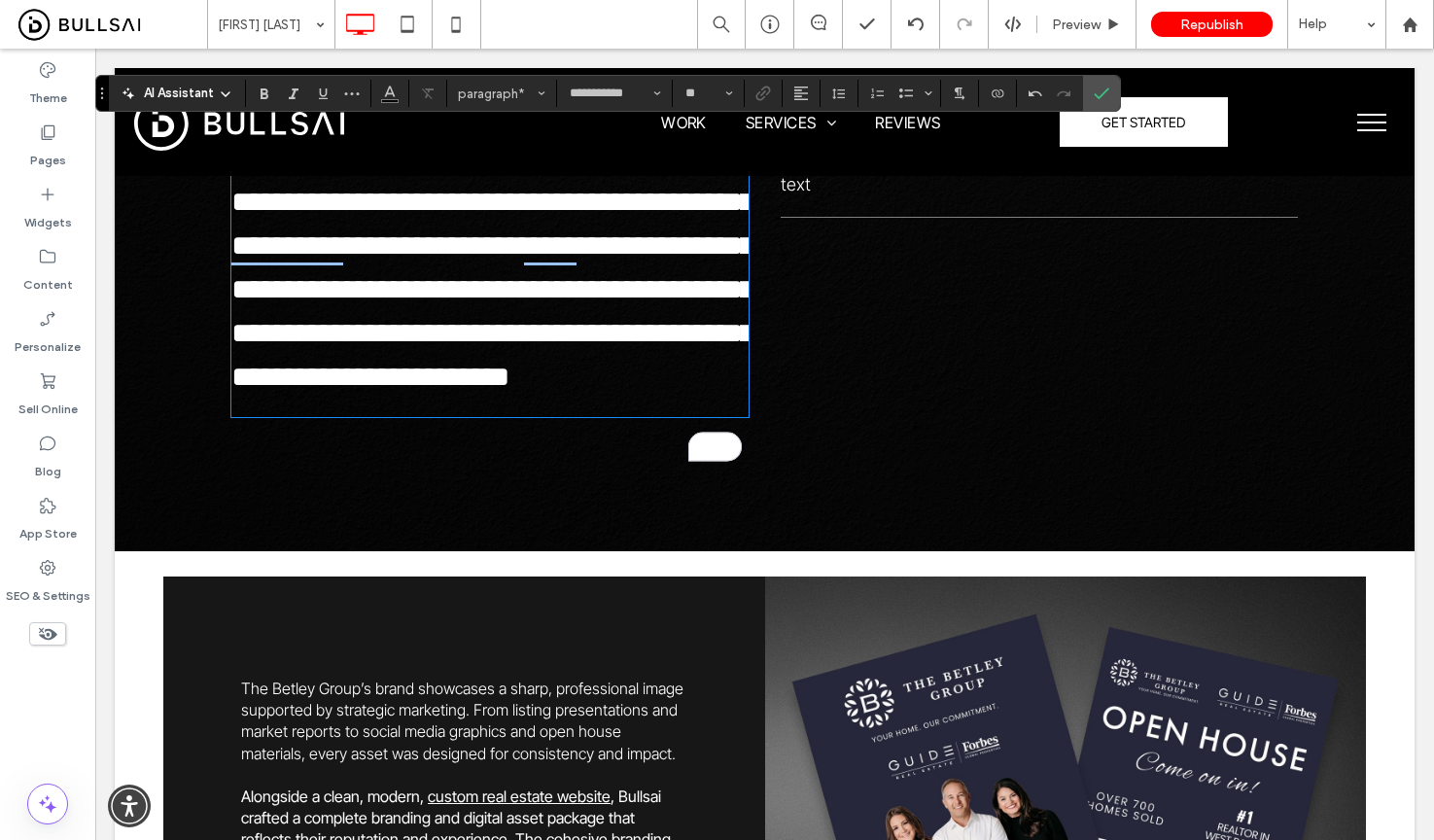 scroll, scrollTop: 586, scrollLeft: 0, axis: vertical 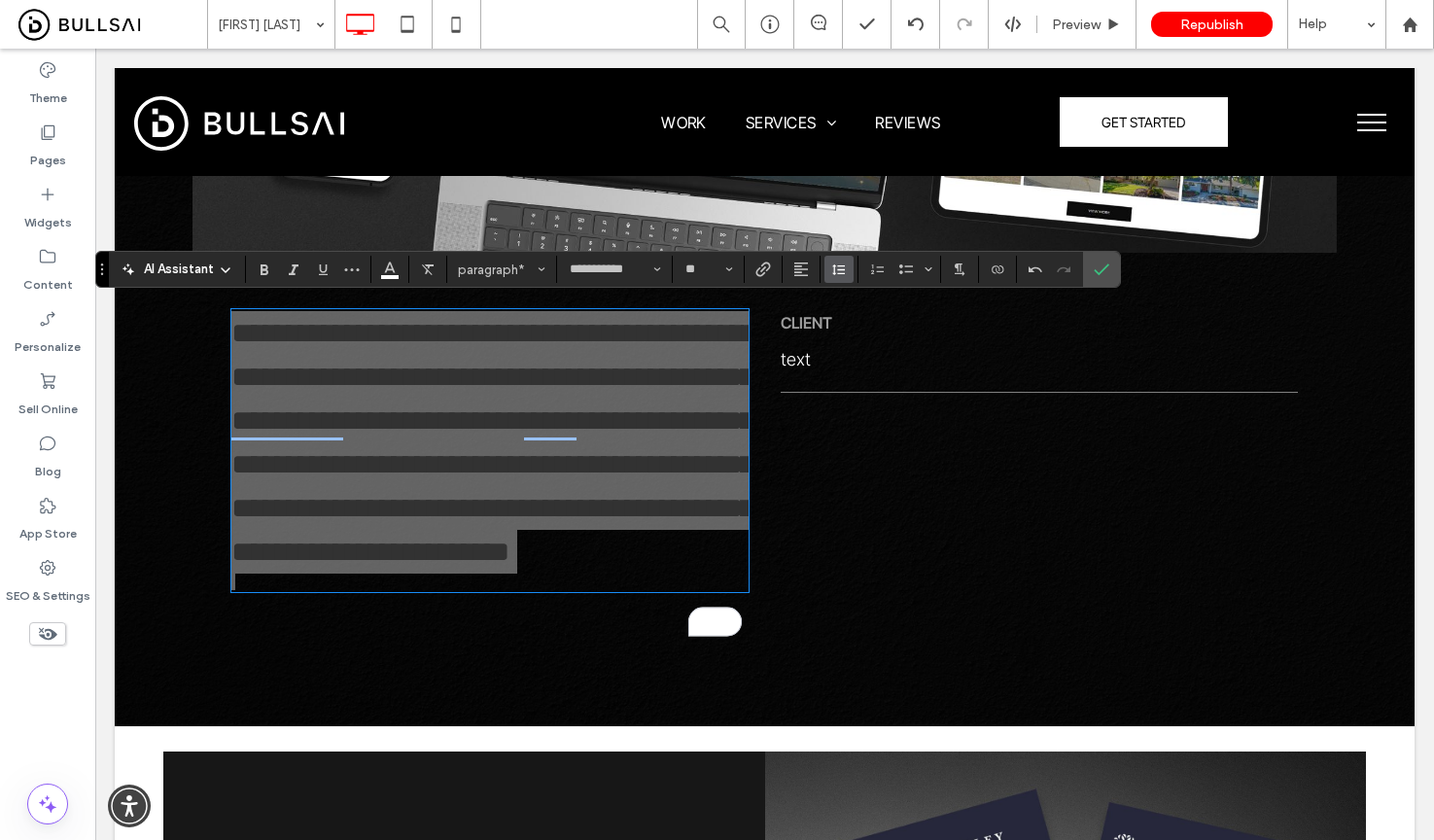 click 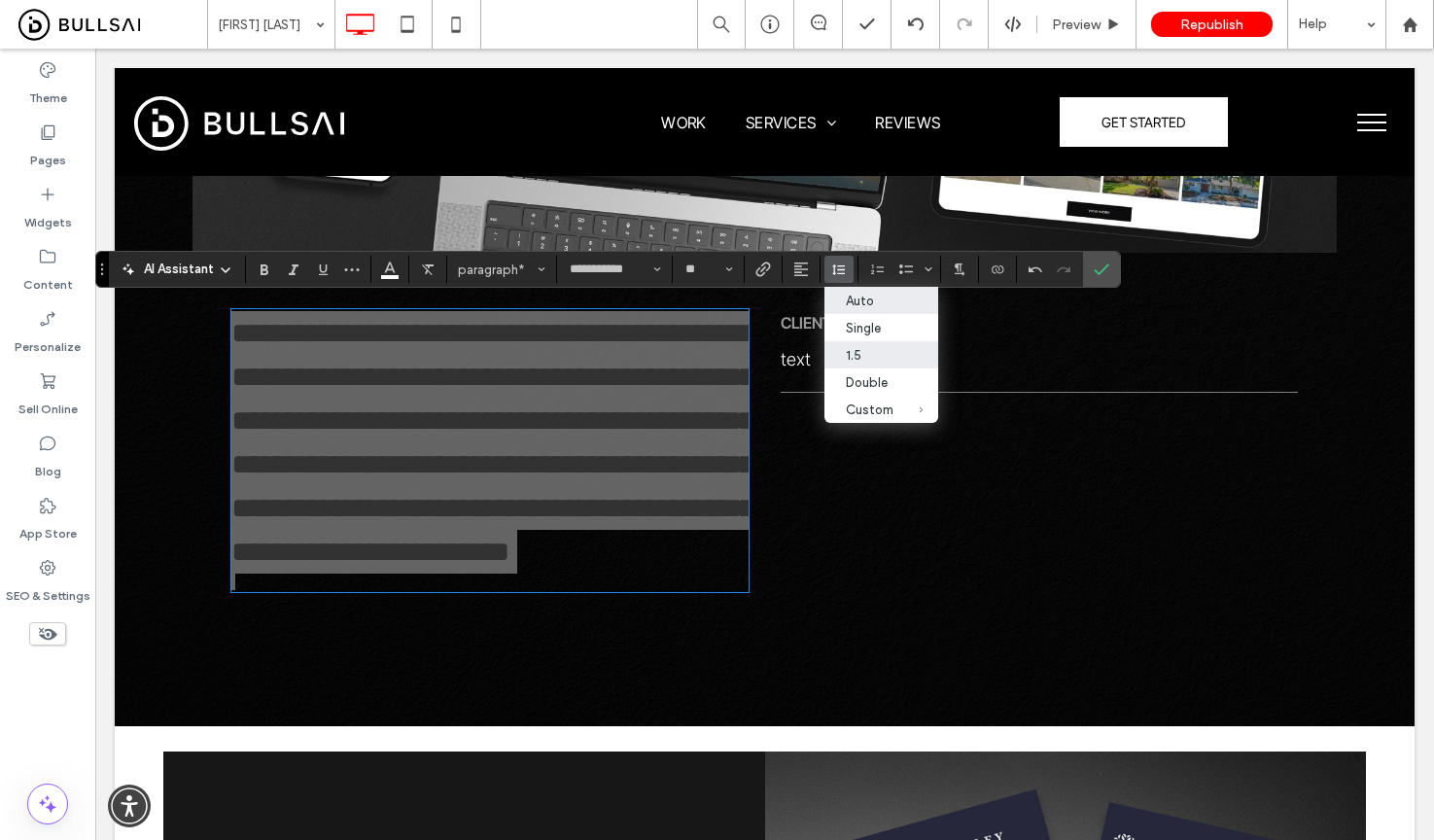 click on "Auto" at bounding box center [869, 300] 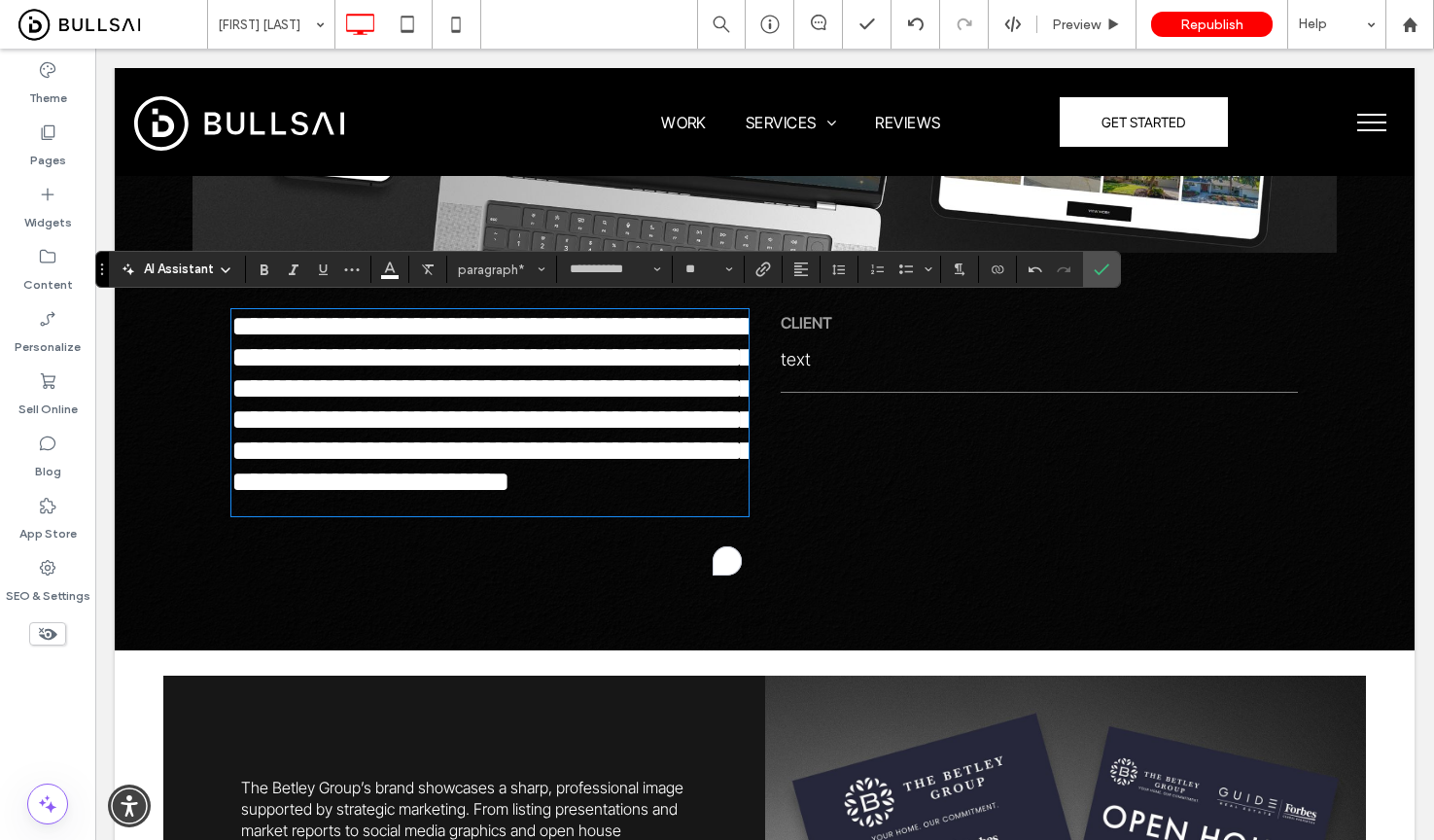 click on "**********" at bounding box center (493, 403) 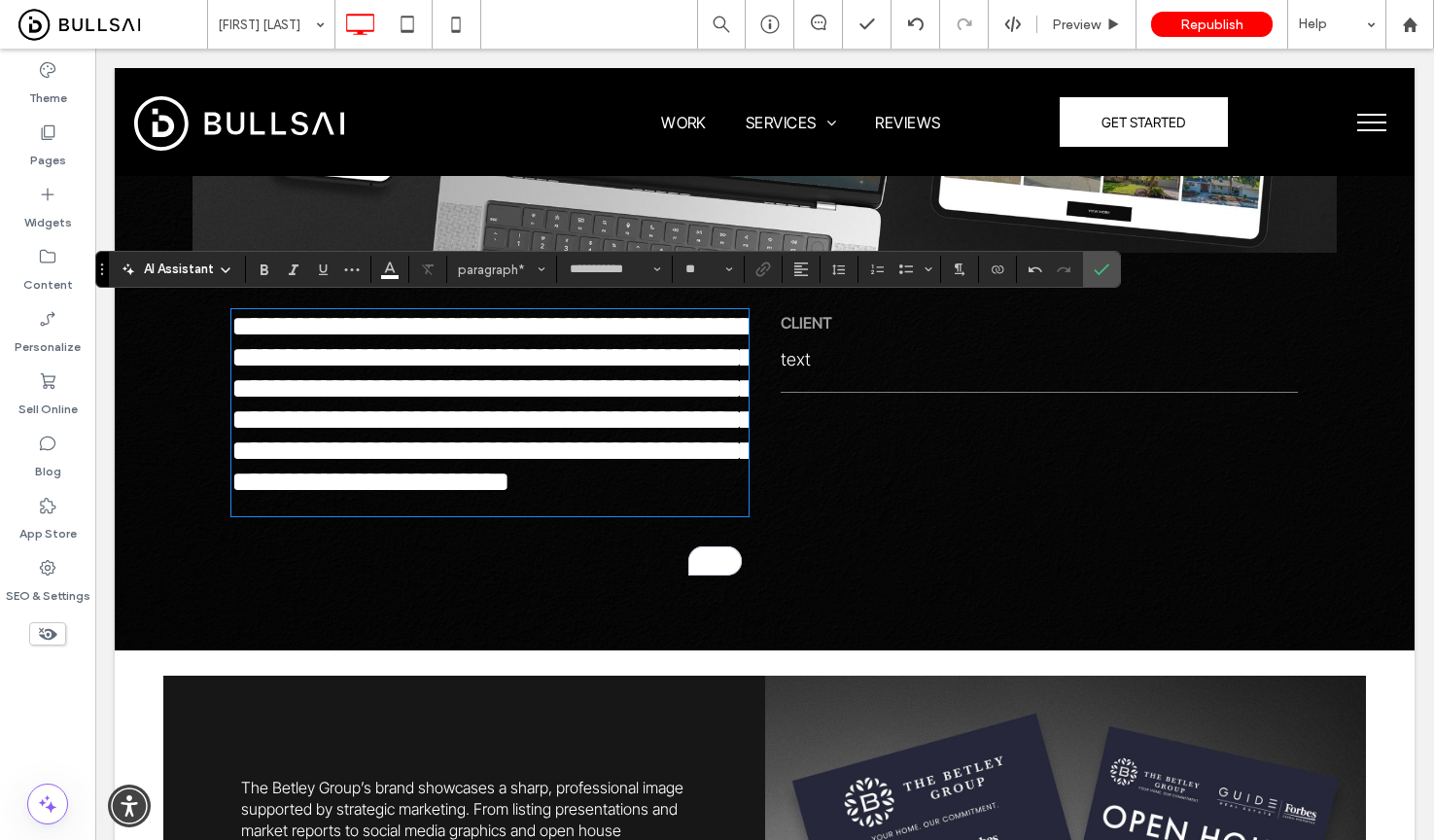 click at bounding box center (490, 506) 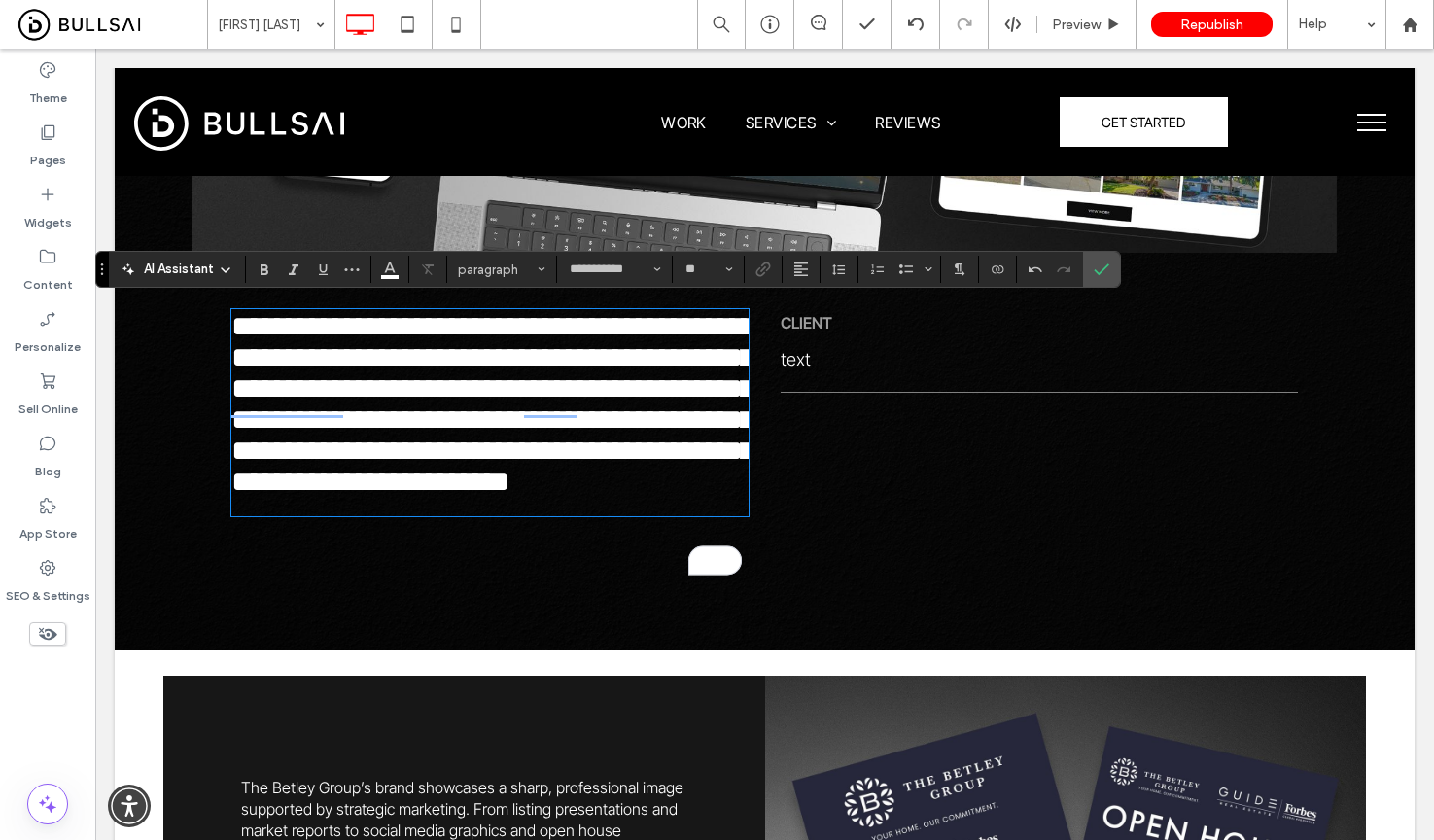 type on "**" 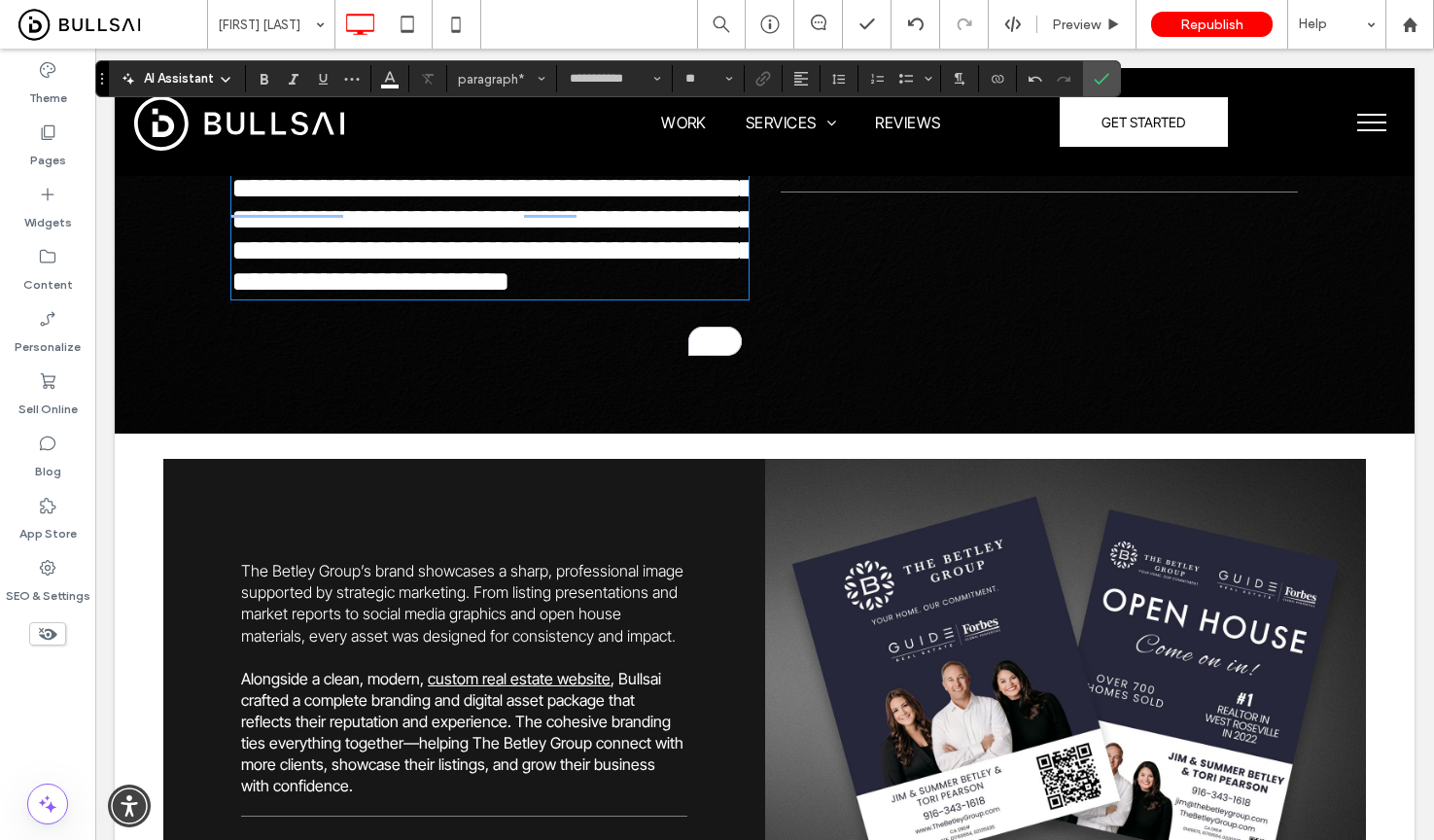 scroll, scrollTop: 1165, scrollLeft: 0, axis: vertical 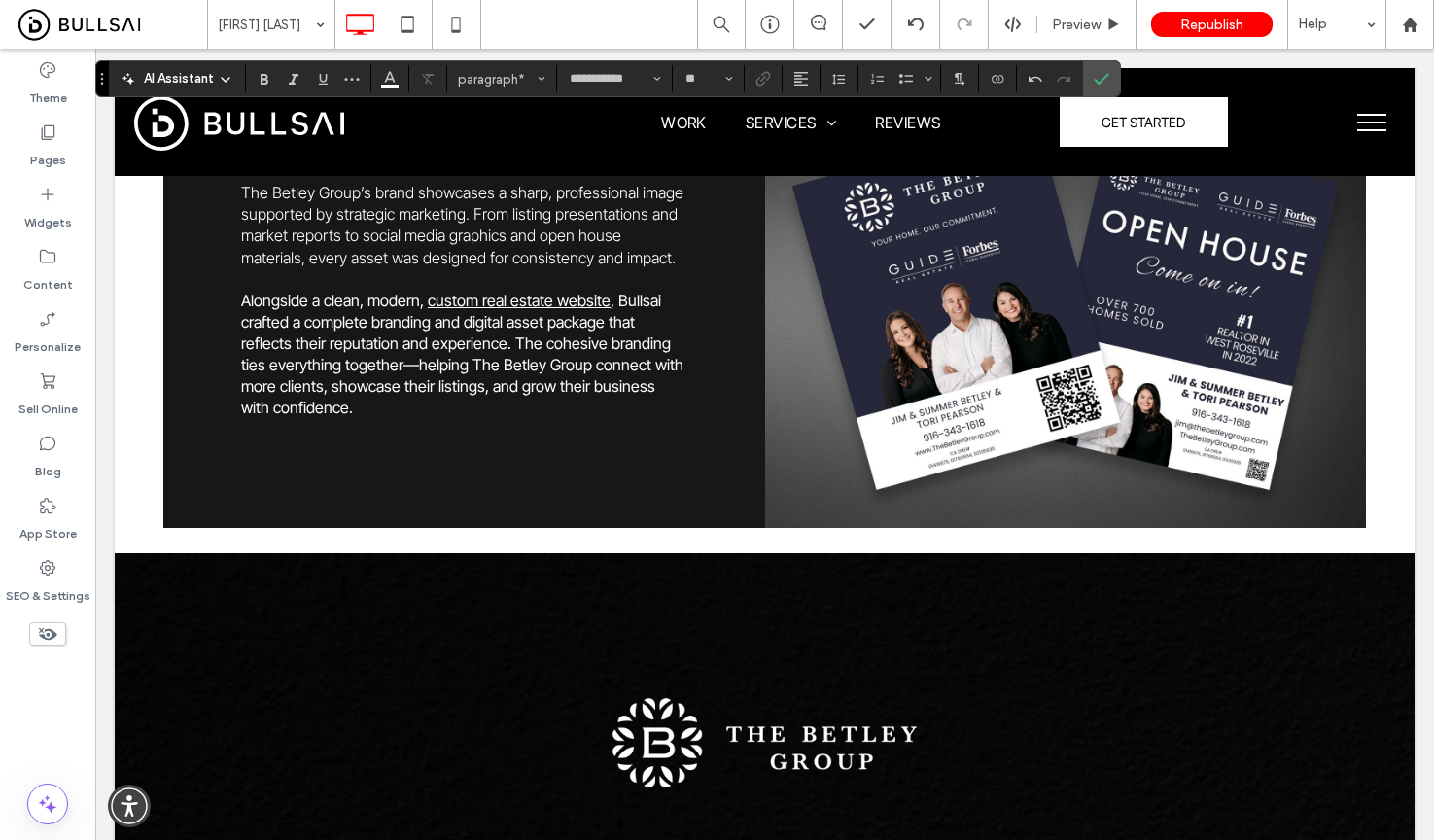 click on ", Bullsai crafted a complete branding and digital asset package that reflects their reputation and experience. The cohesive branding ties everything together—helping The Betley Group connect with more clients, showcase their listings, and grow their business with confidence." at bounding box center [462, 354] 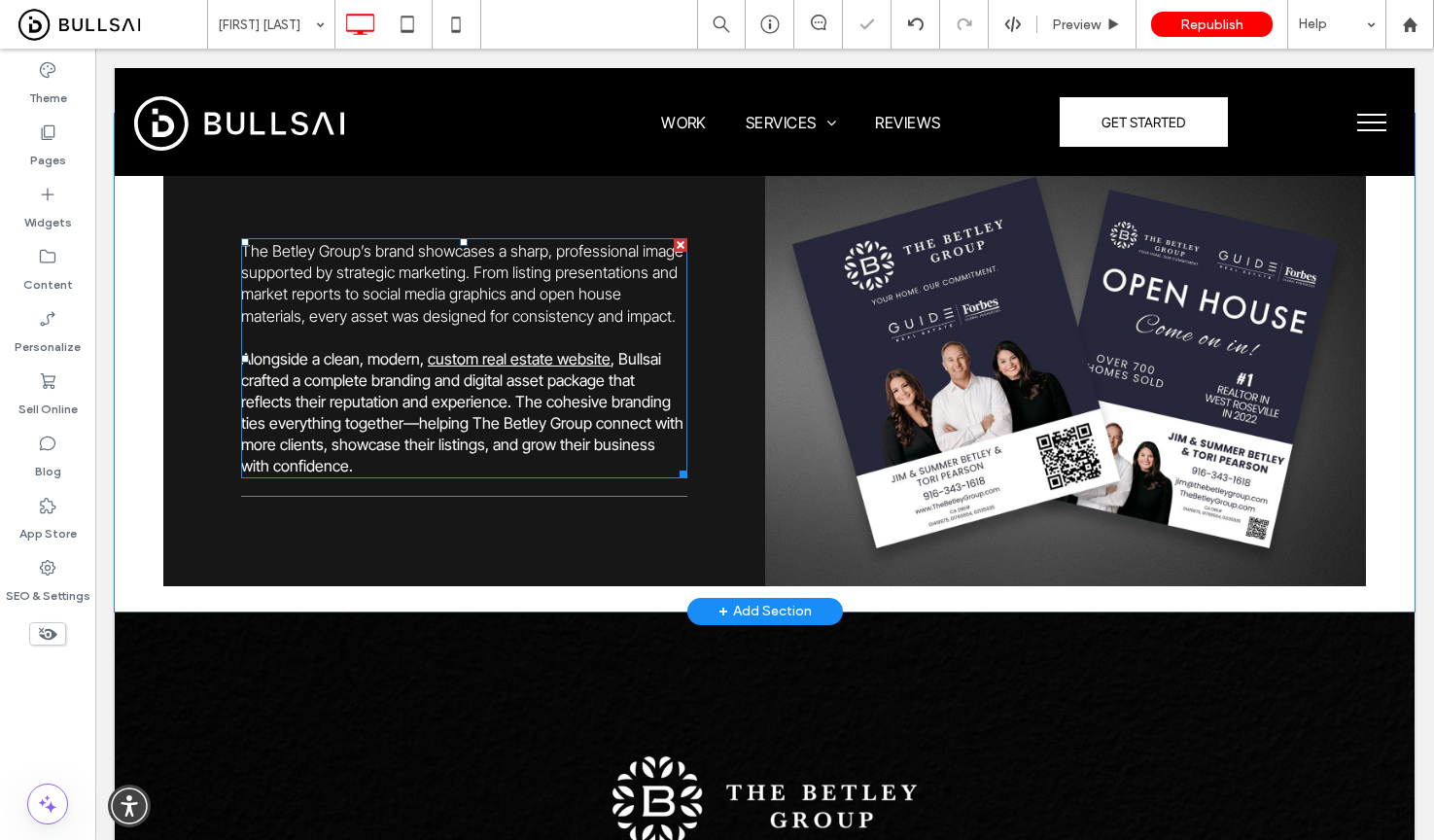 click on ", Bullsai crafted a complete branding and digital asset package that reflects their reputation and experience. The cohesive branding ties everything together—helping The Betley Group connect with more clients, showcase their listings, and grow their business with confidence." at bounding box center [462, 412] 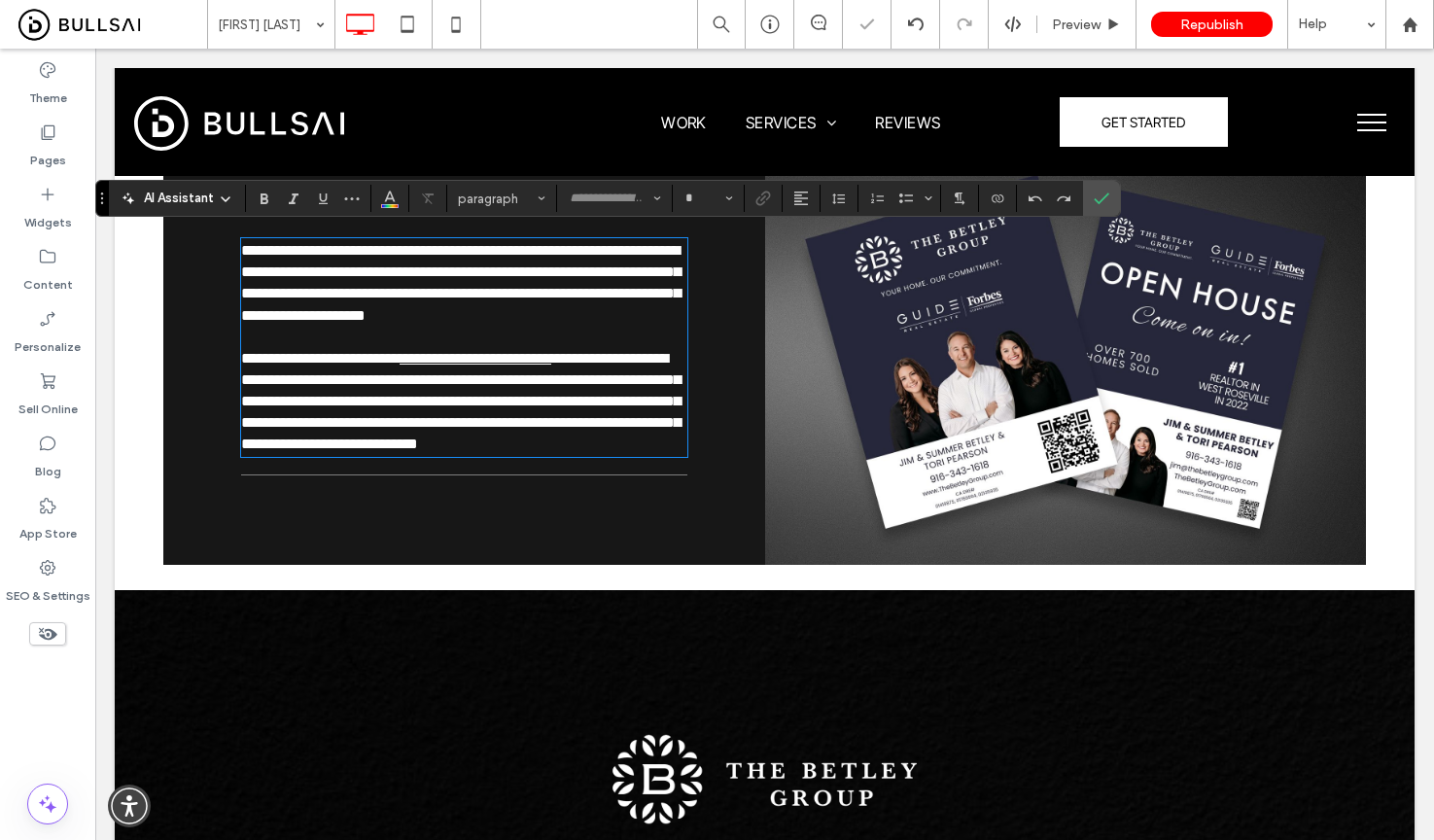 type on "**********" 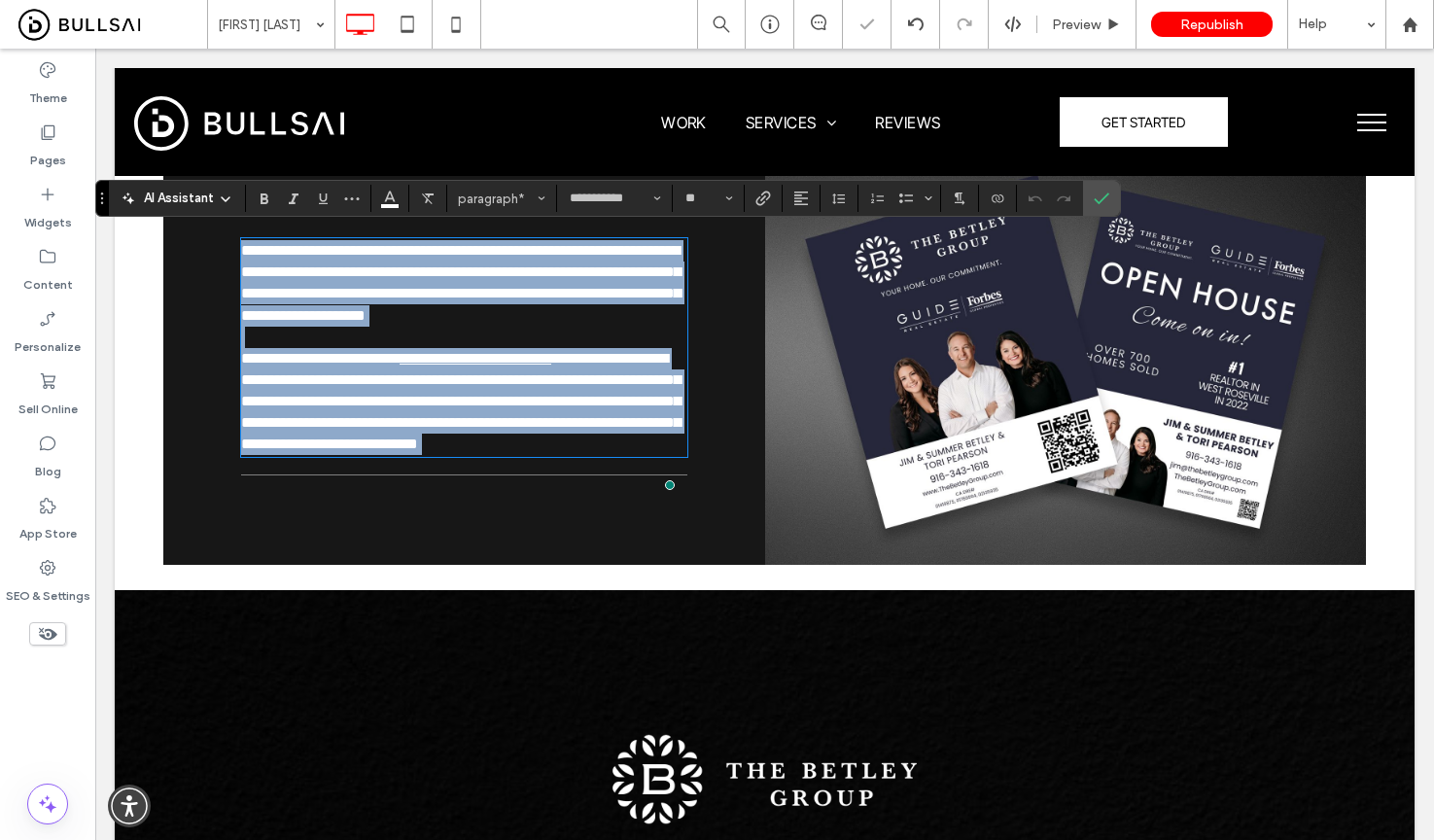 paste 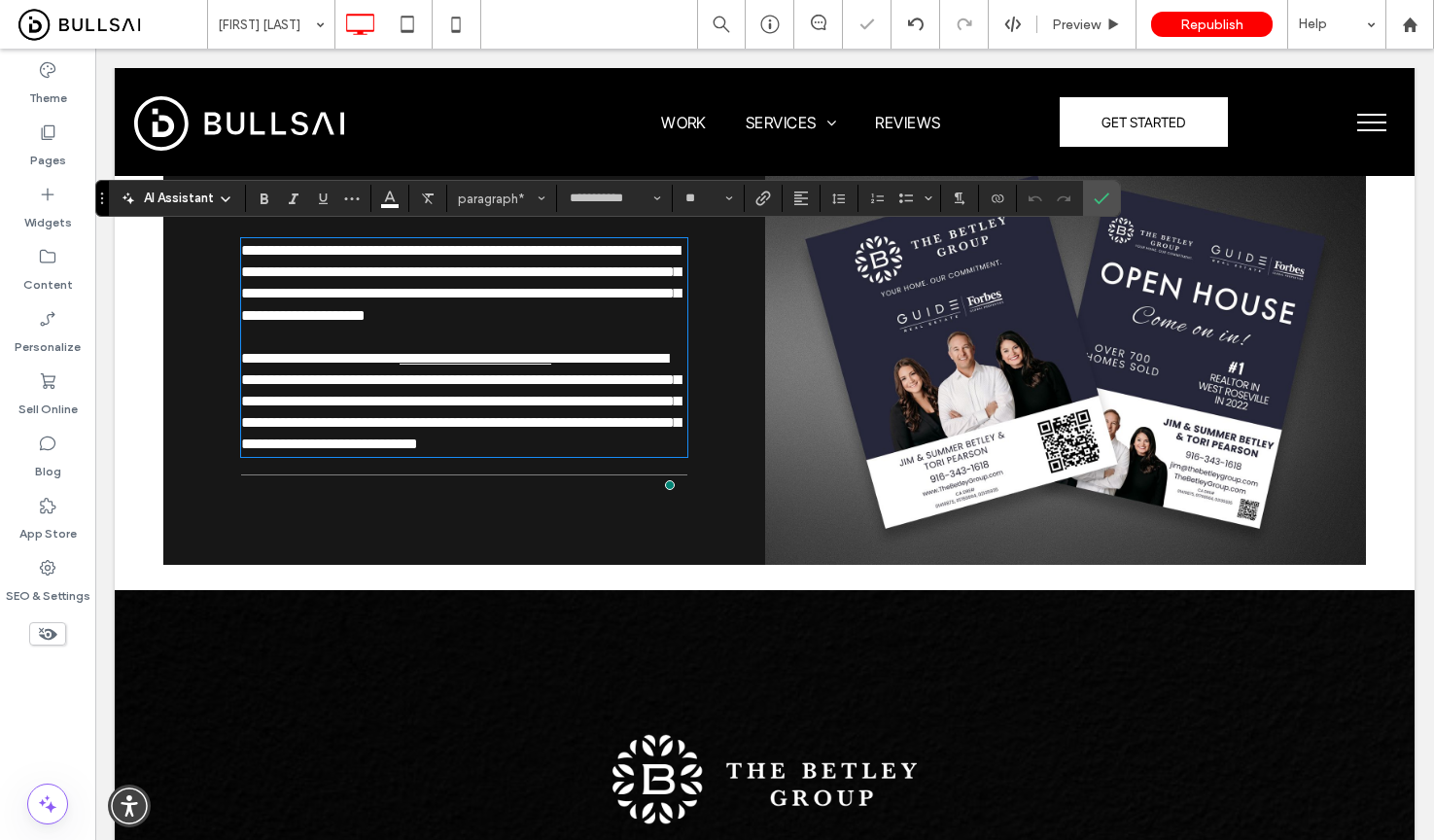 scroll, scrollTop: 0, scrollLeft: 0, axis: both 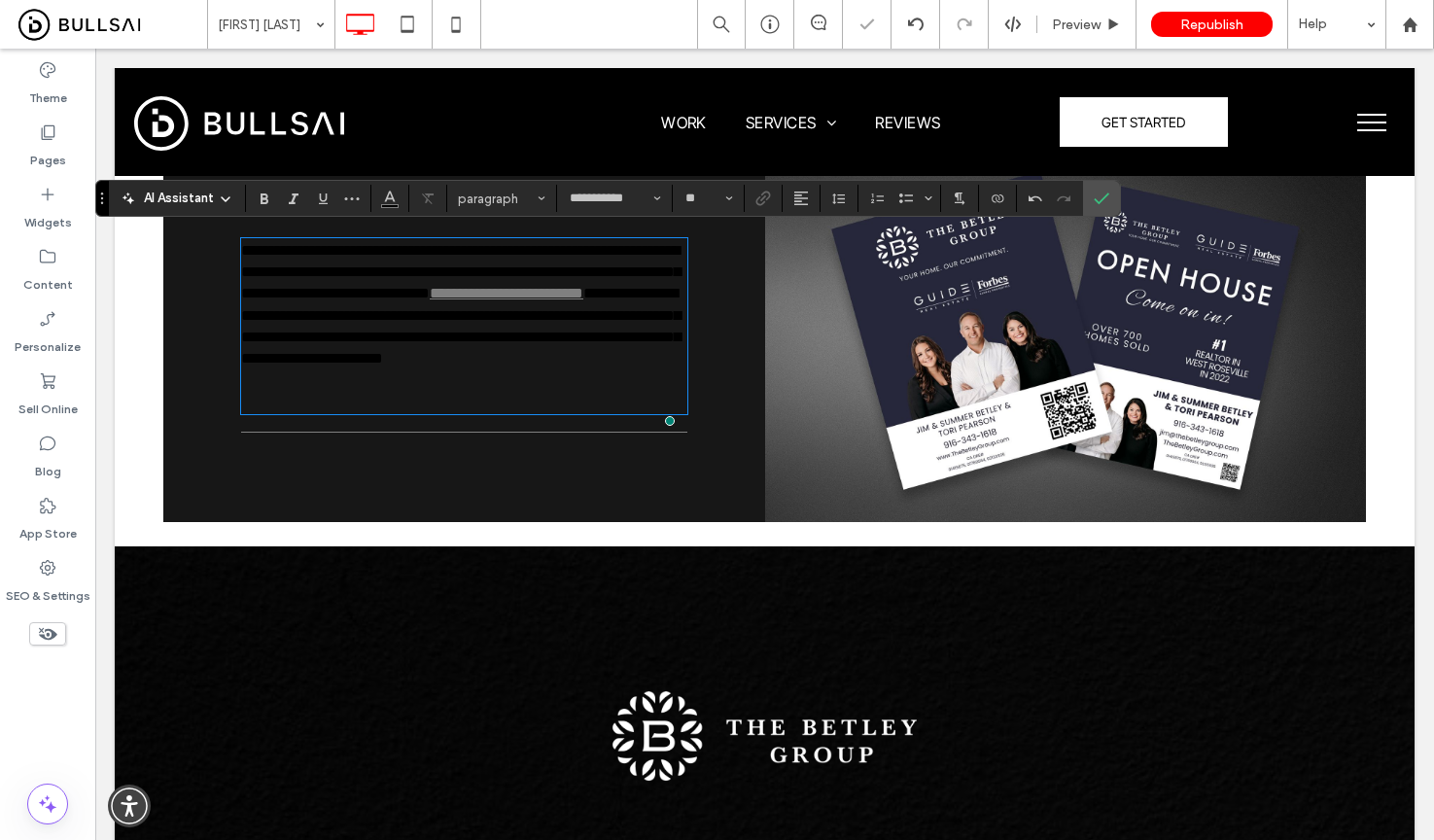 click at bounding box center [464, 391] 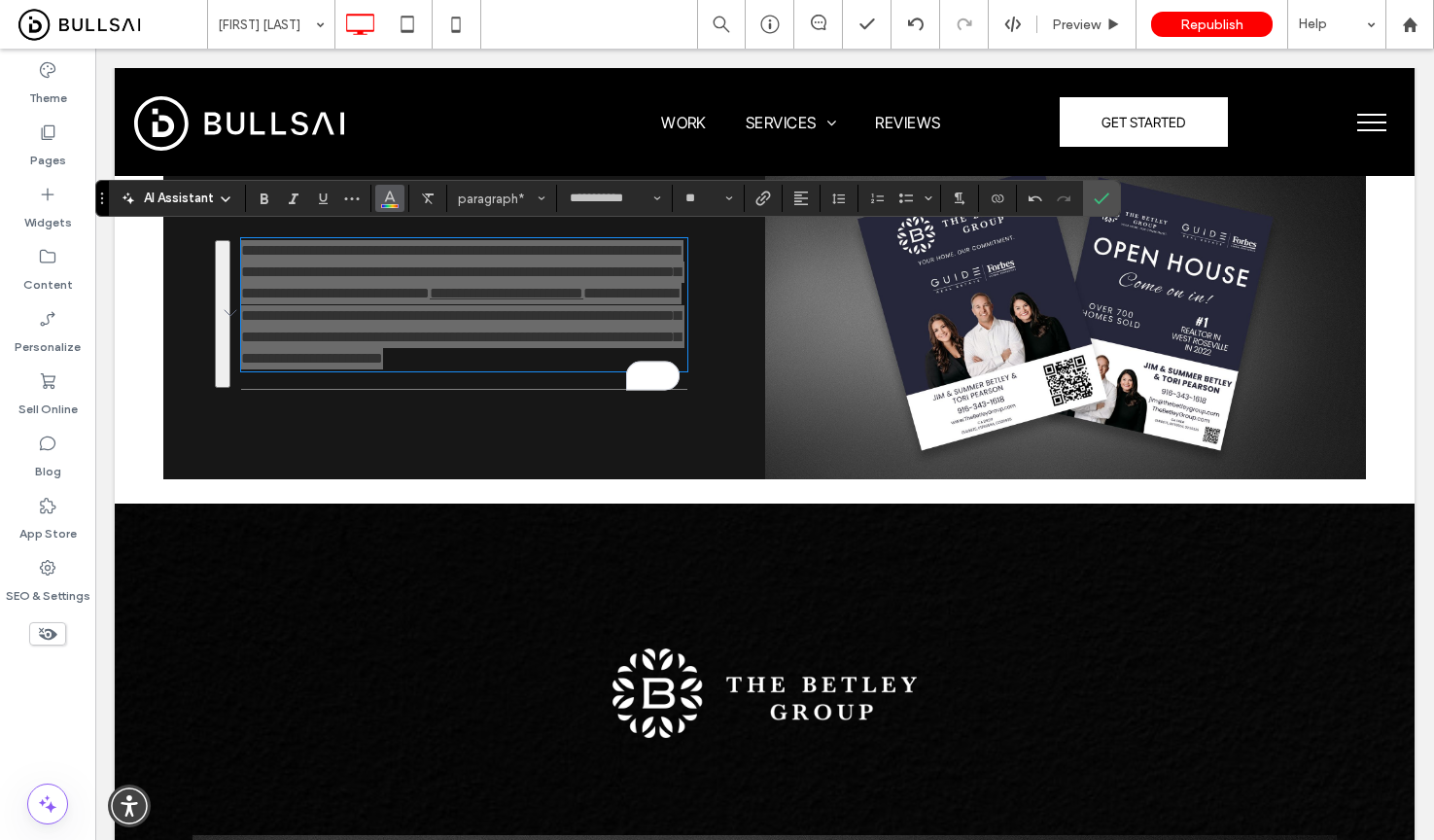click at bounding box center [390, 198] 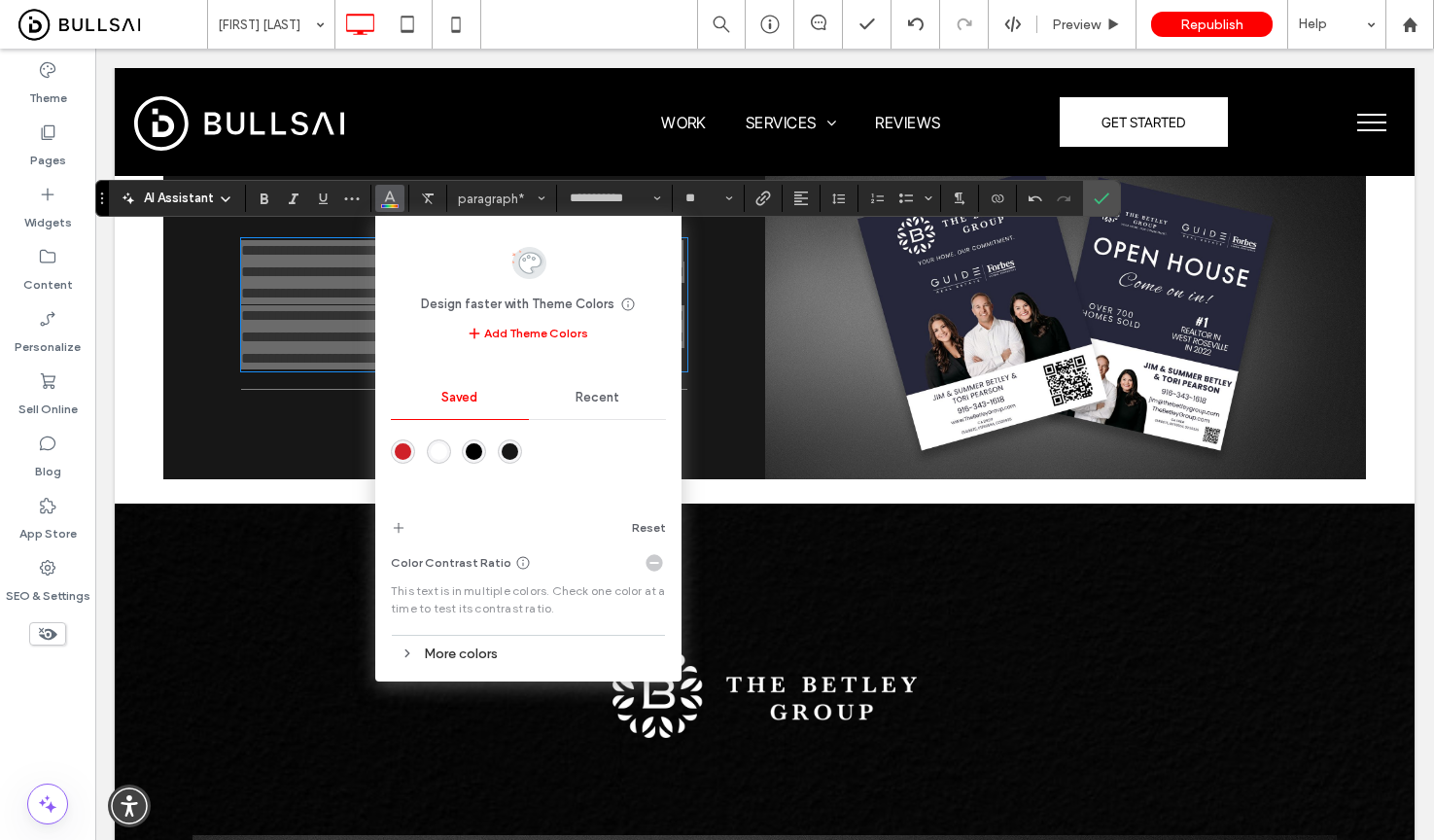 click at bounding box center (438, 451) 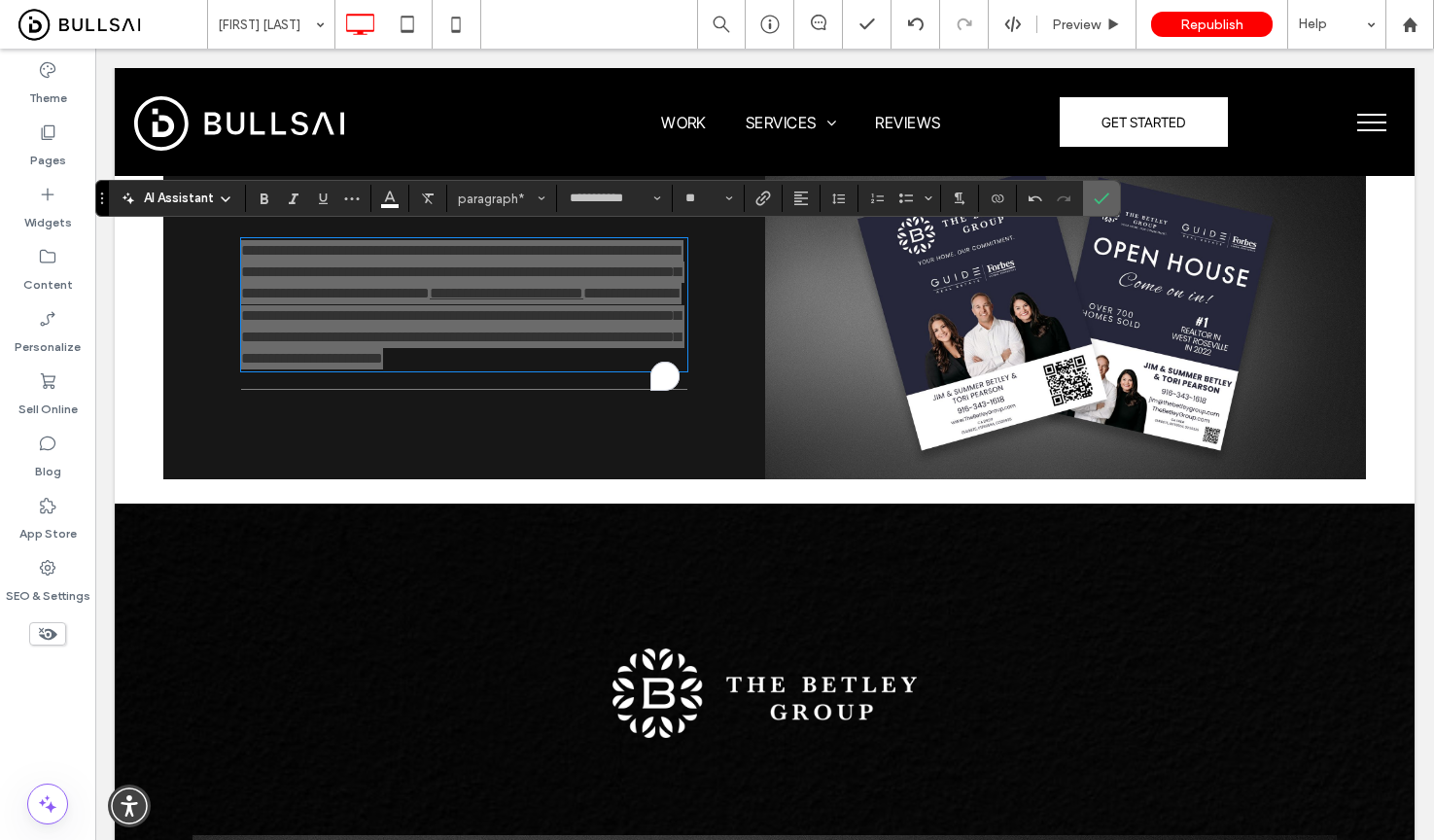click 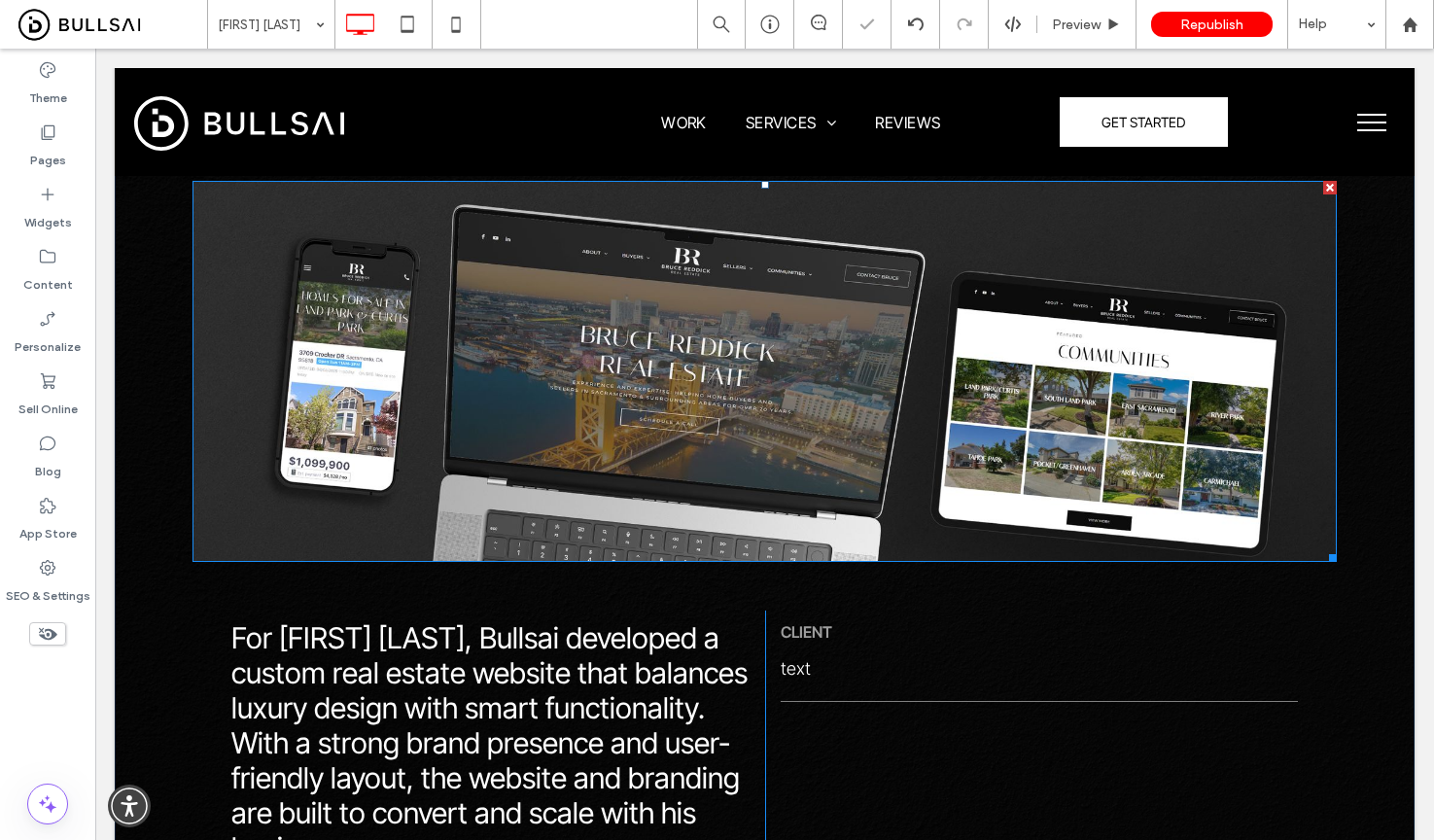 scroll, scrollTop: 548, scrollLeft: 0, axis: vertical 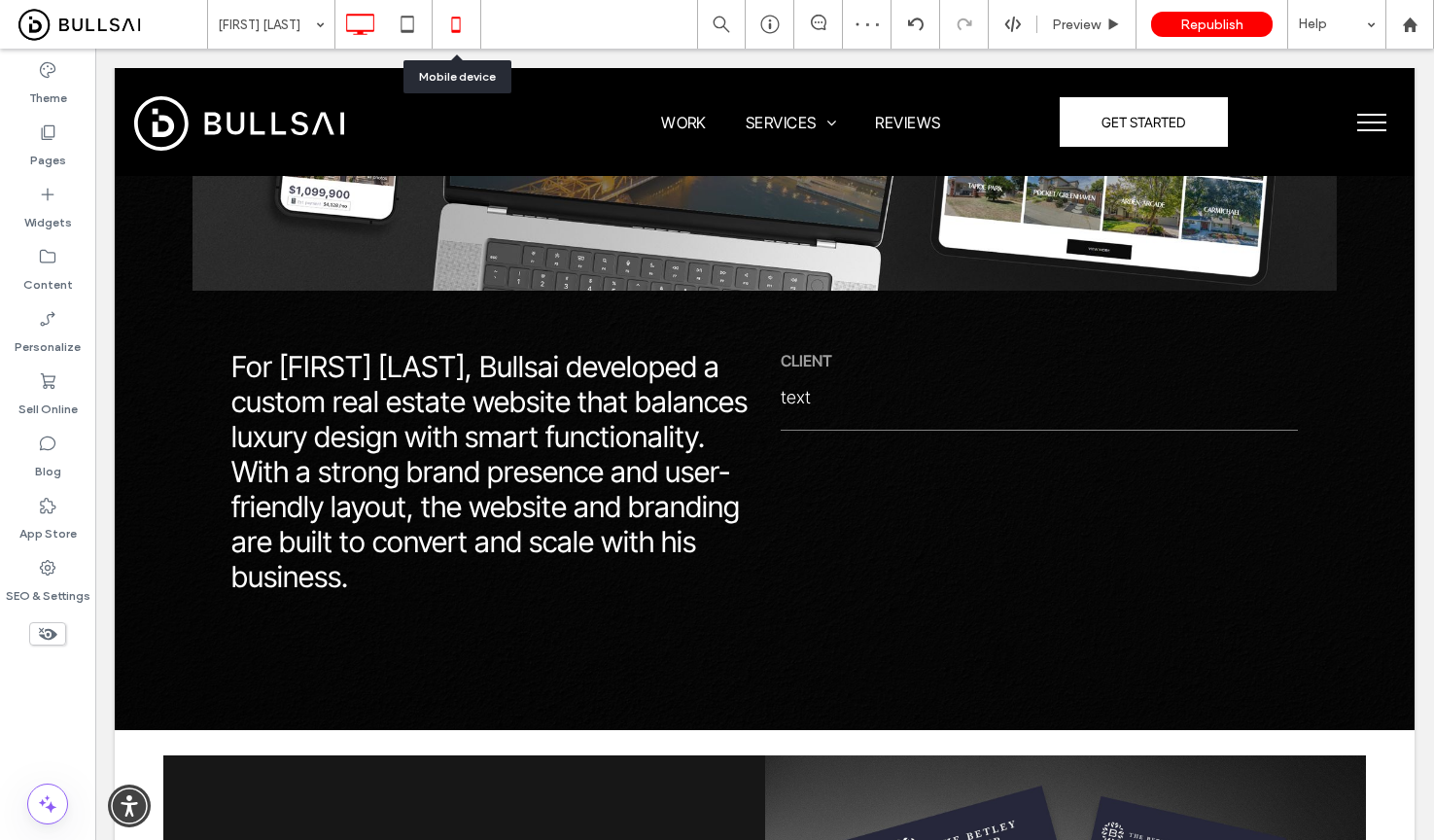 click 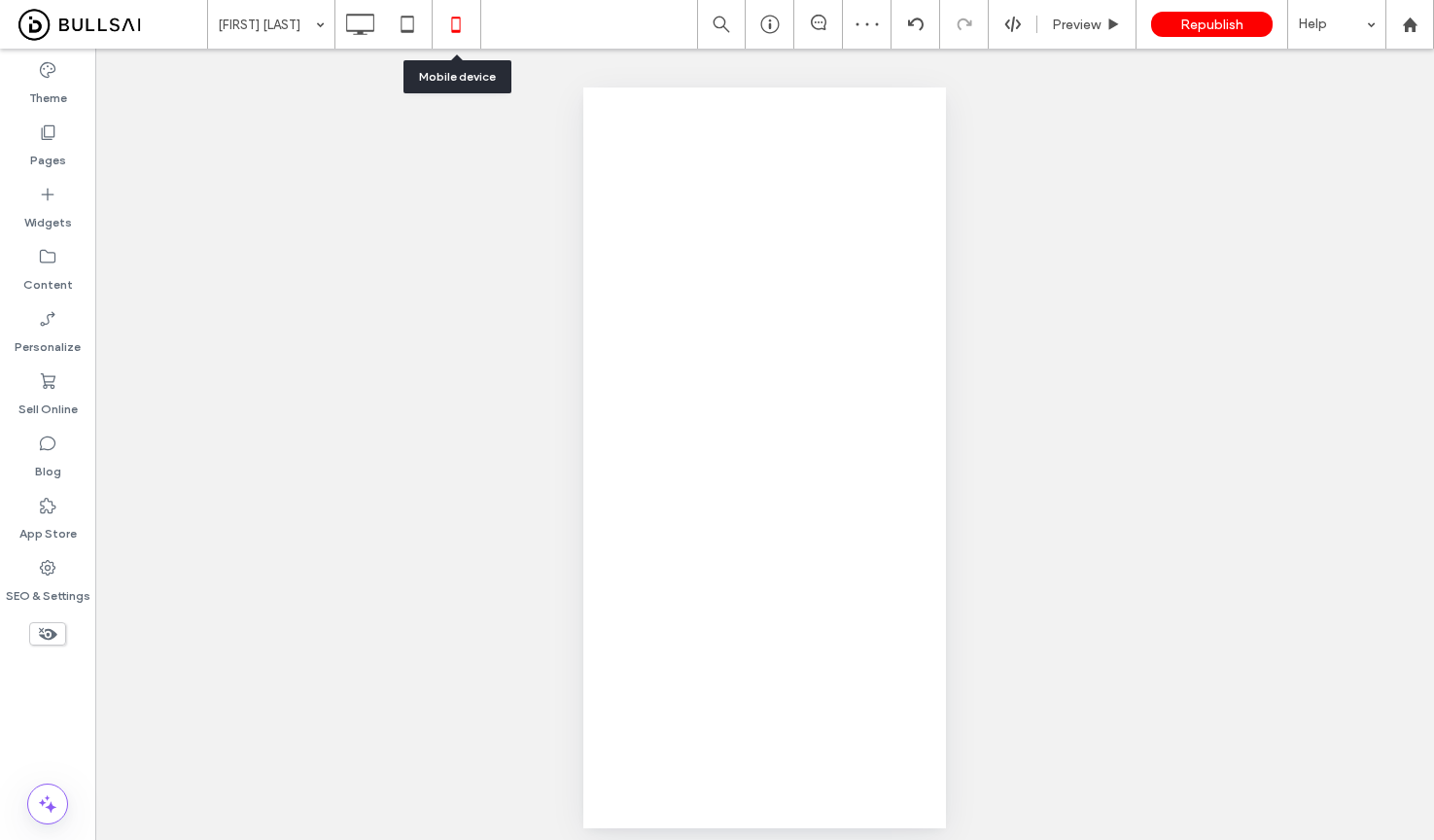 scroll, scrollTop: 0, scrollLeft: 0, axis: both 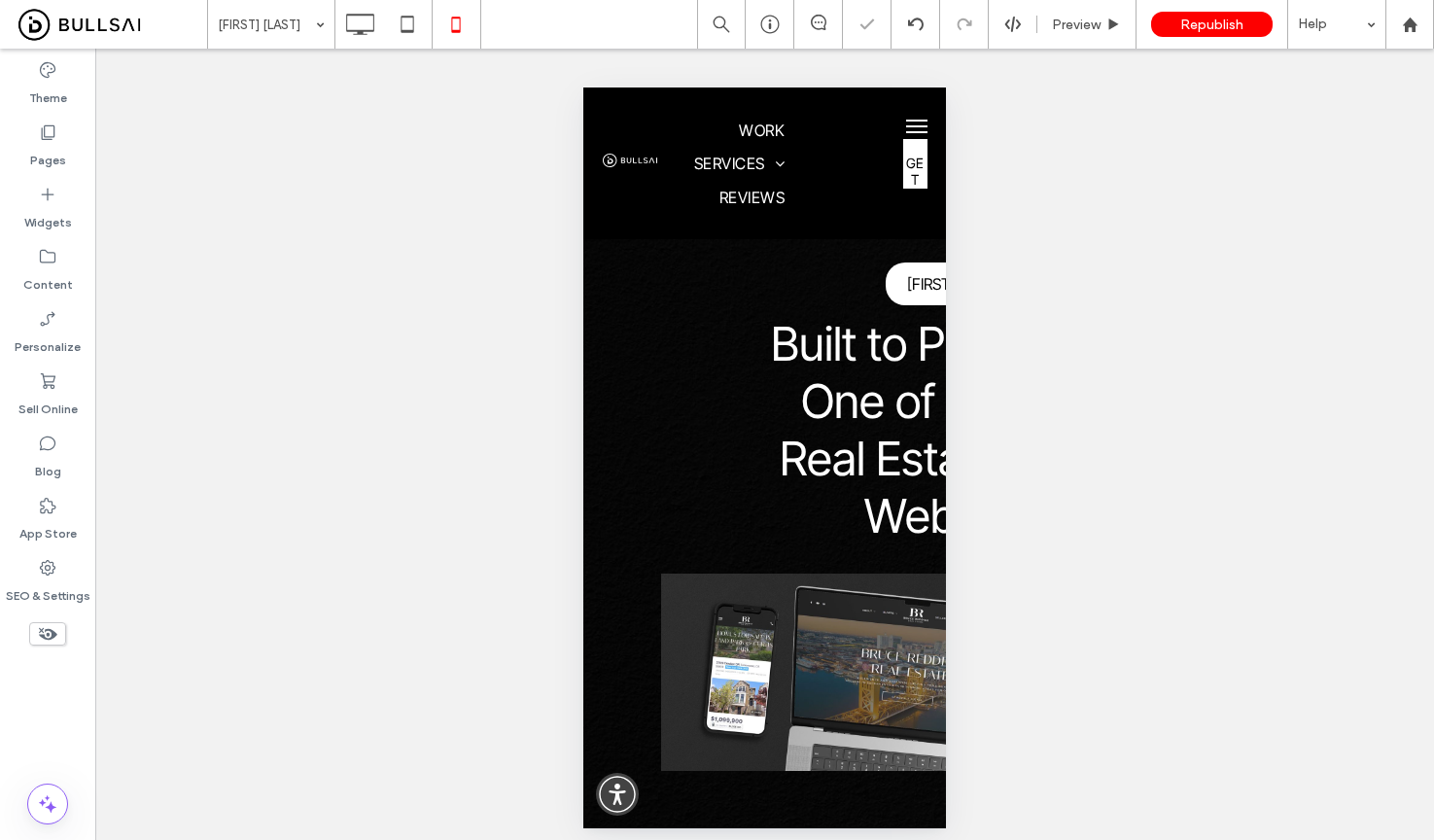 type on "**********" 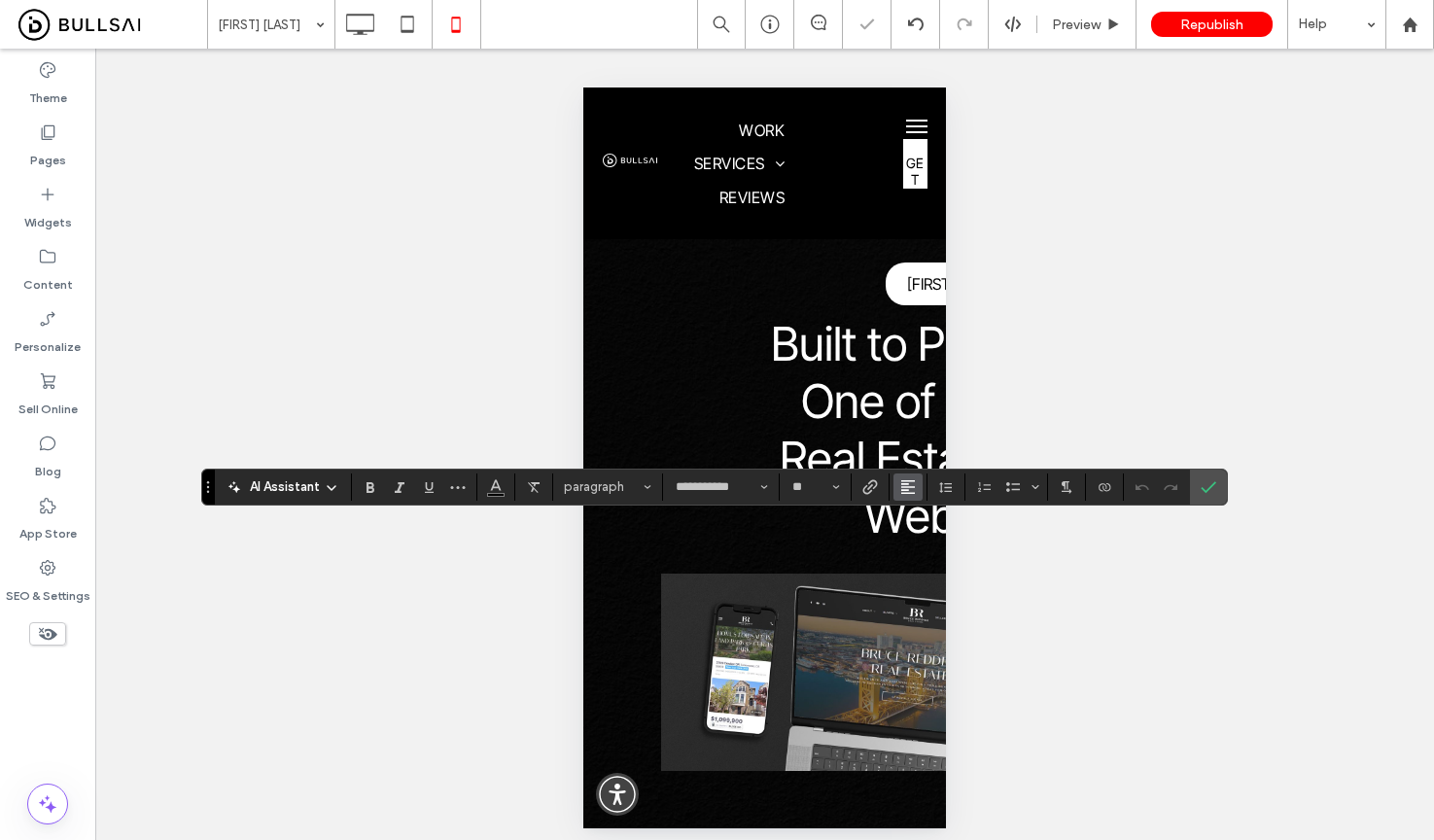 click 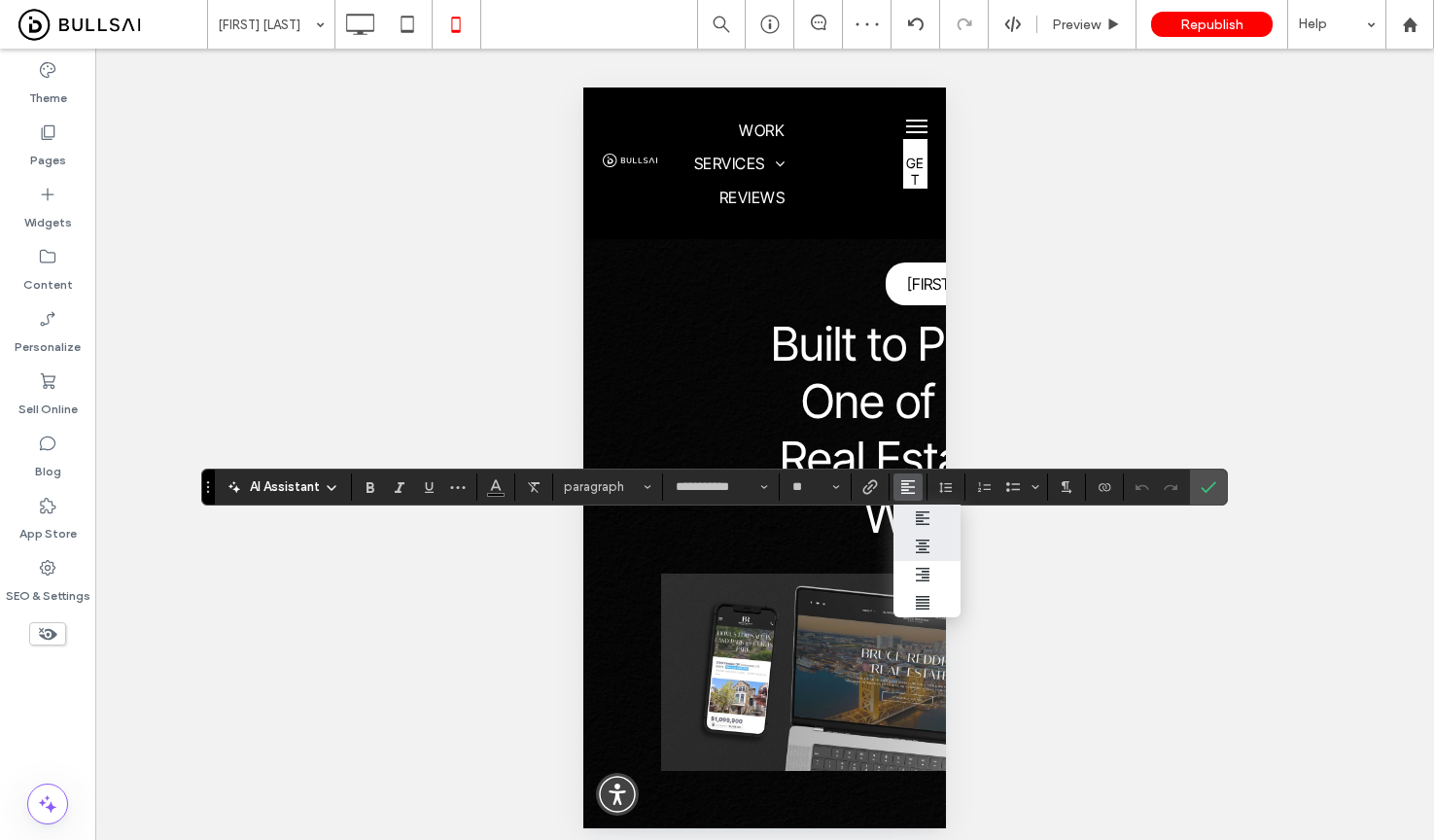 click at bounding box center [927, 546] 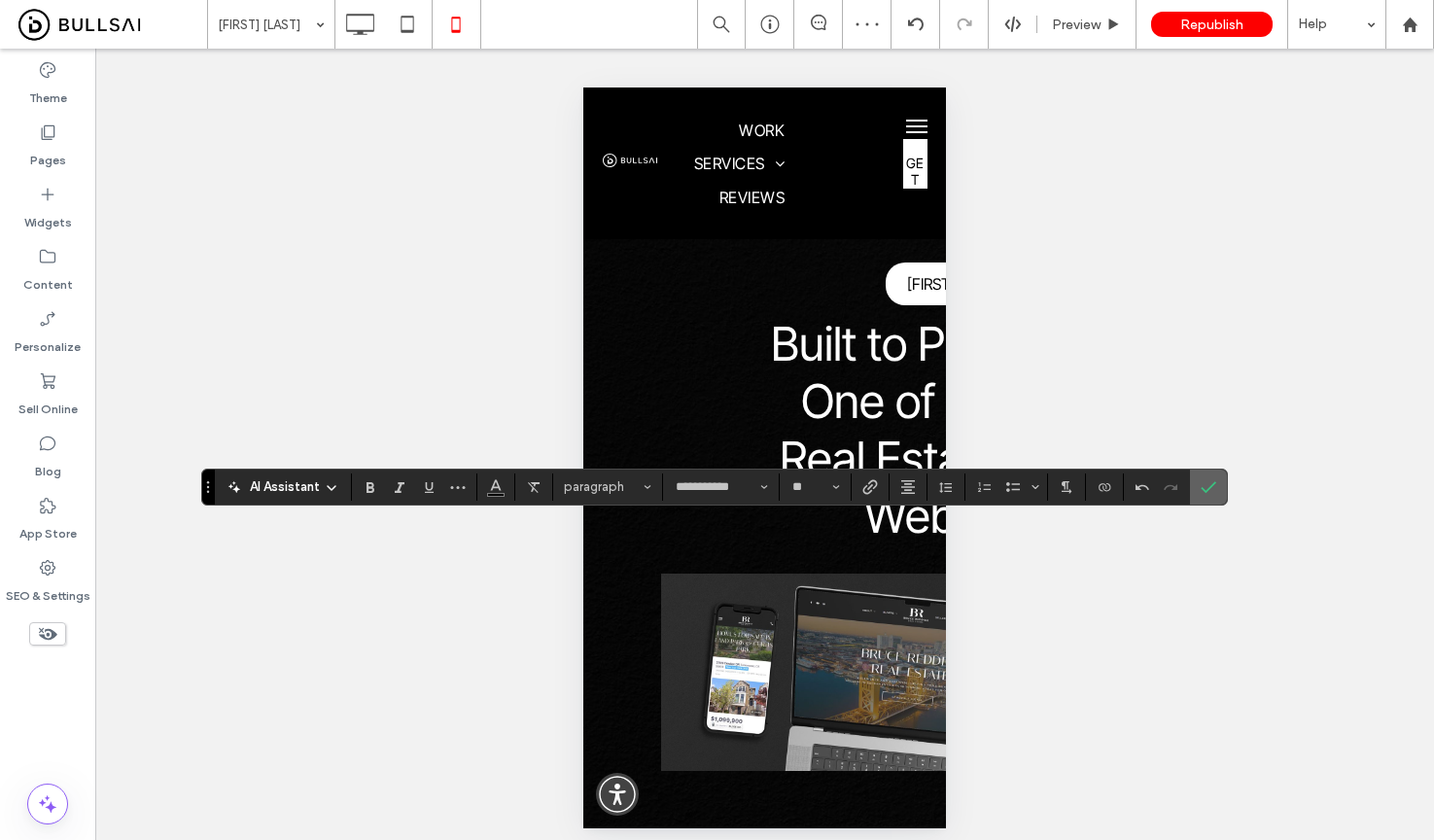 click 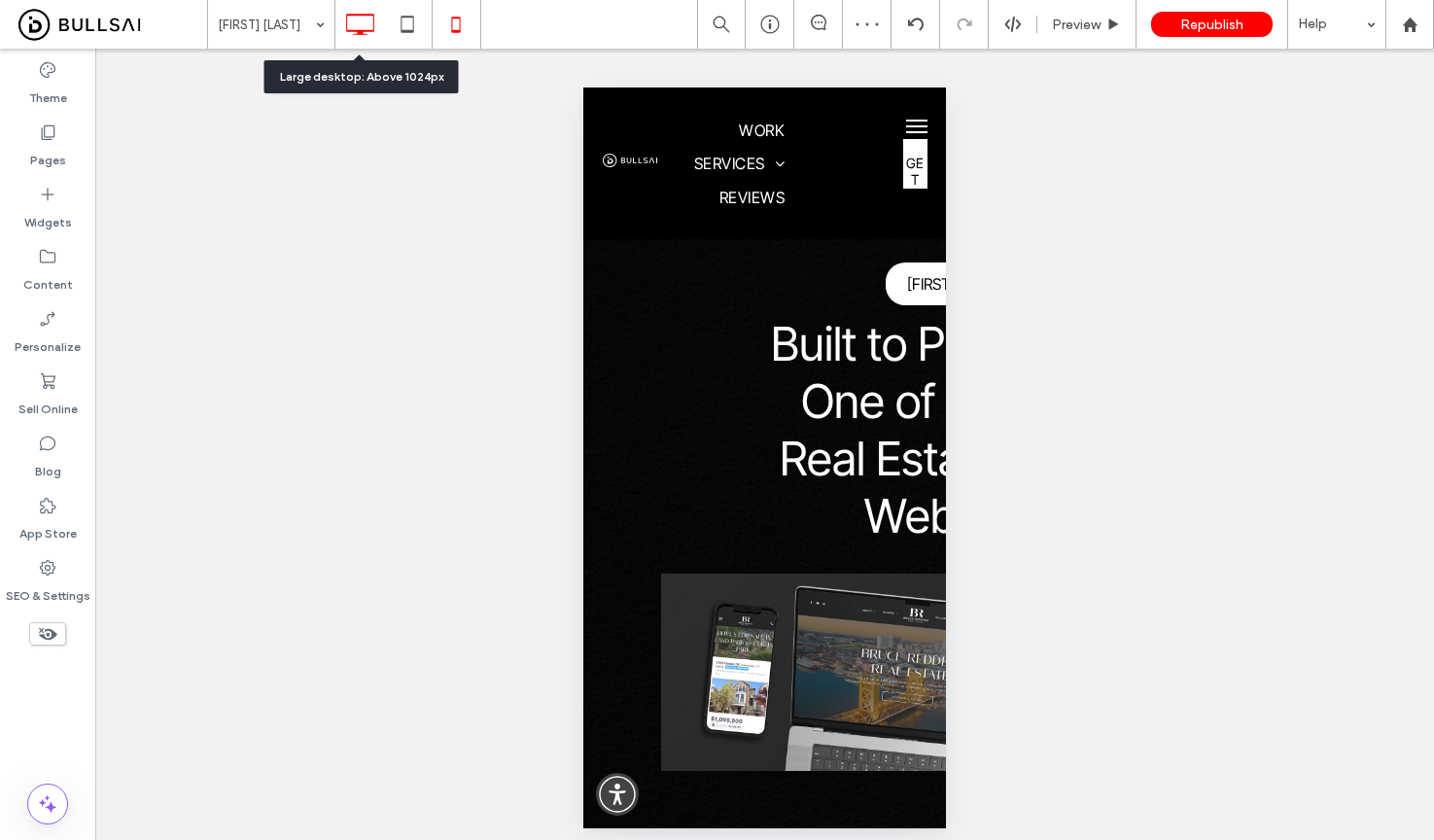 click 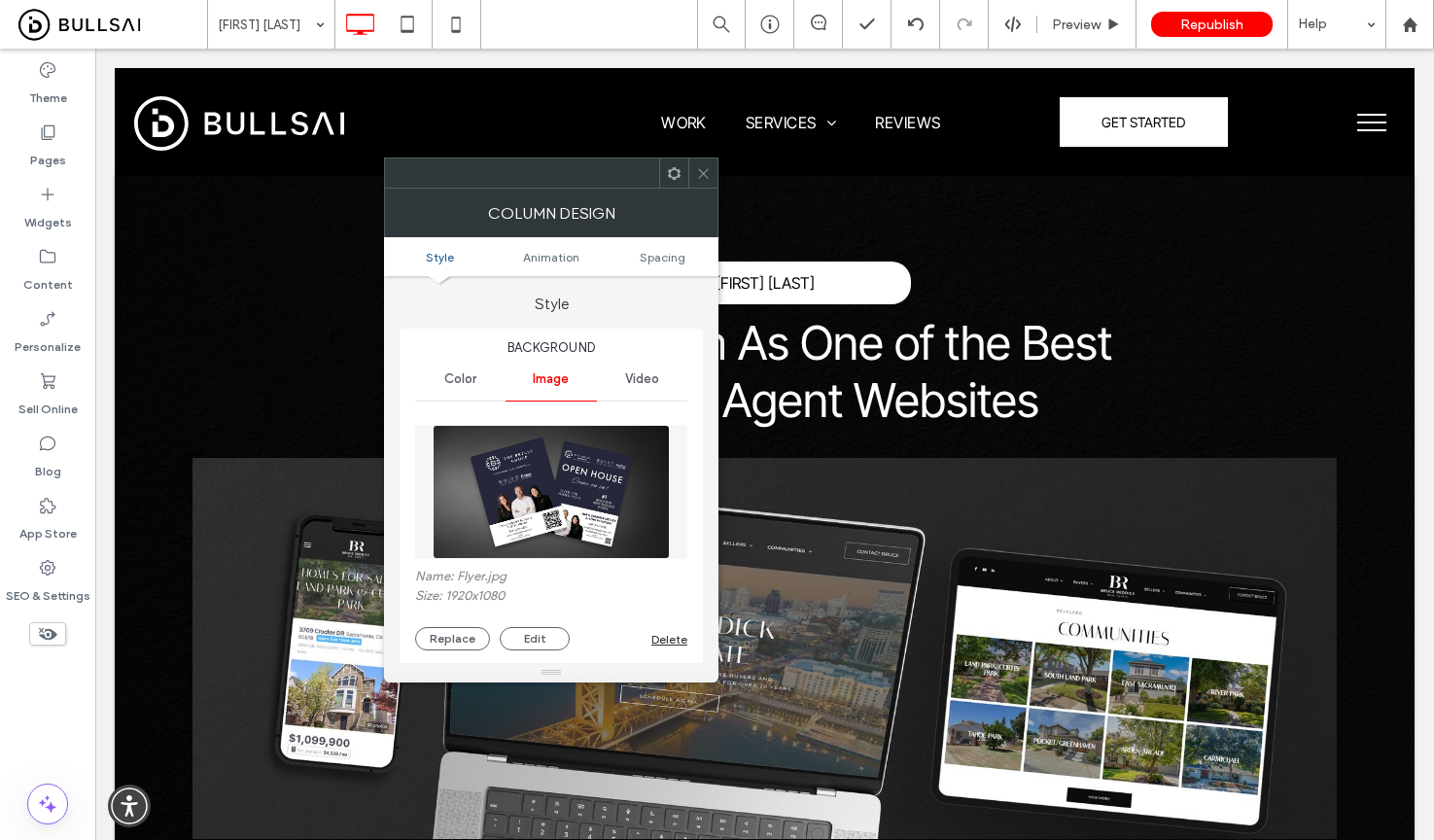 click on "Background Color Image Video Name: Flyer.jpg Size: 1920x1080 Replace Edit Delete Create background slider Cover Full image Tile No repeat Position Keep image position static Do not optimize this image Background overlay Border *** Corner radius * px Shadow" at bounding box center [551, 793] 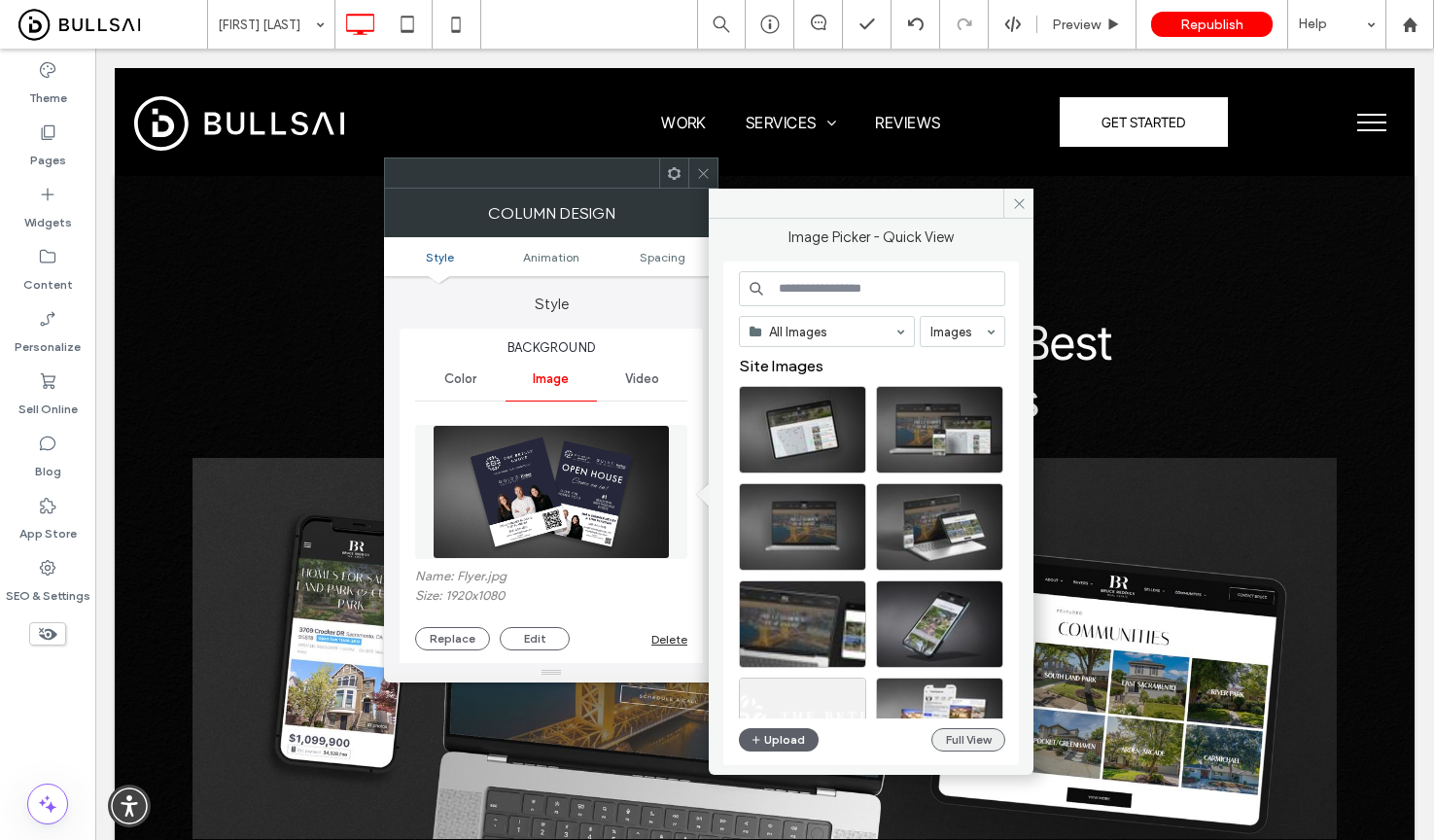 click on "Full View" at bounding box center [968, 740] 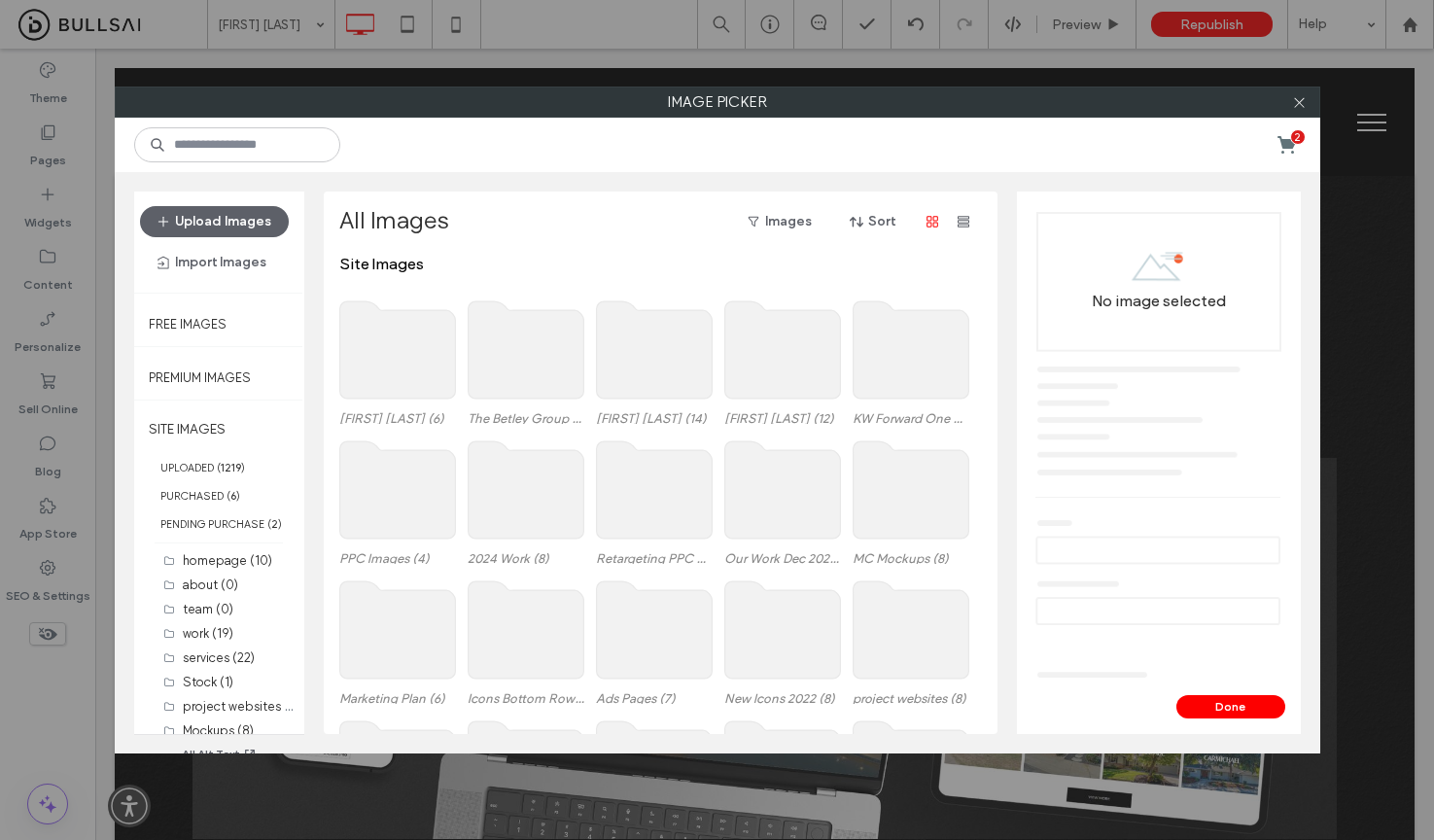 click 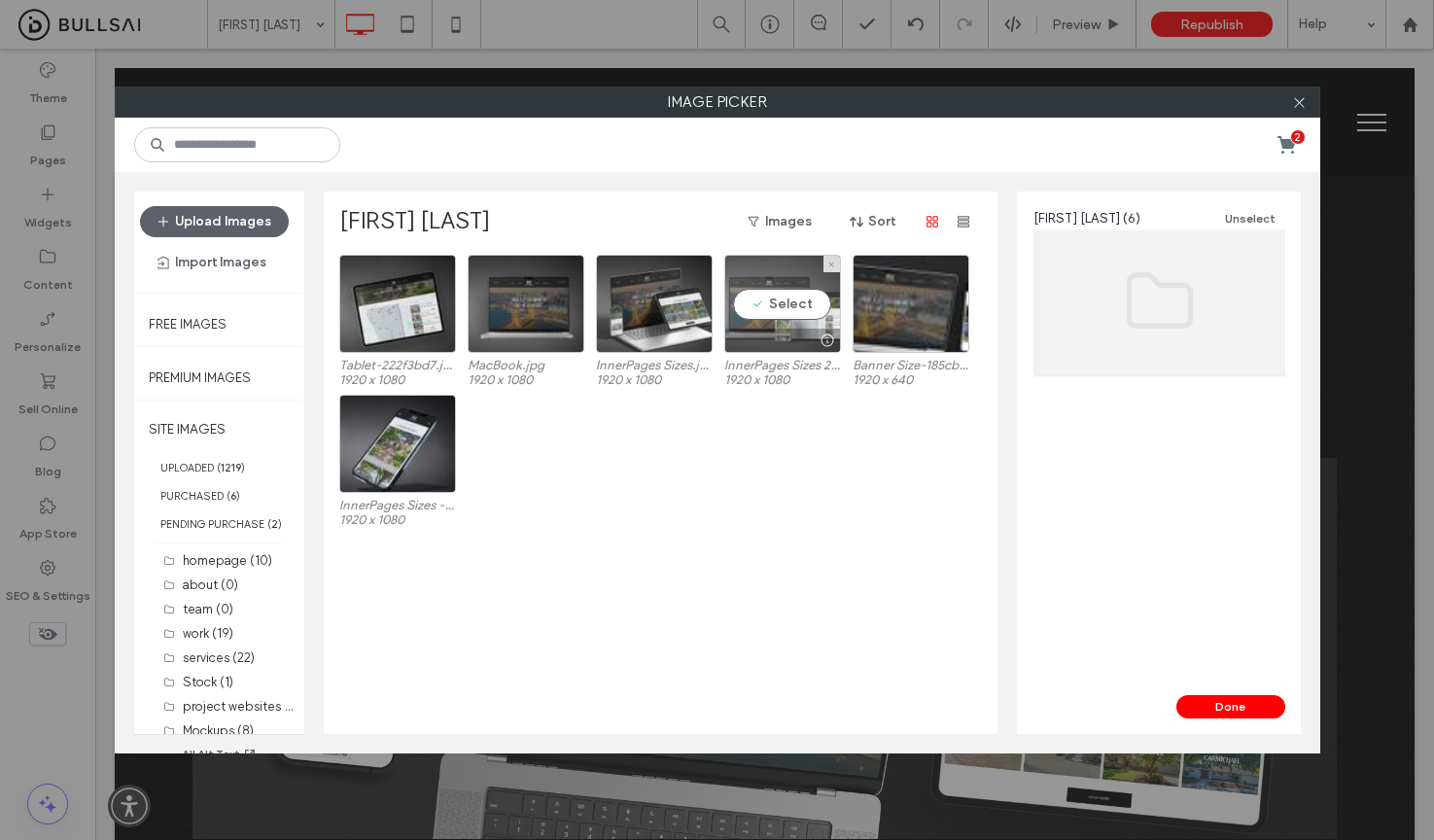 click on "Select" at bounding box center (783, 303) 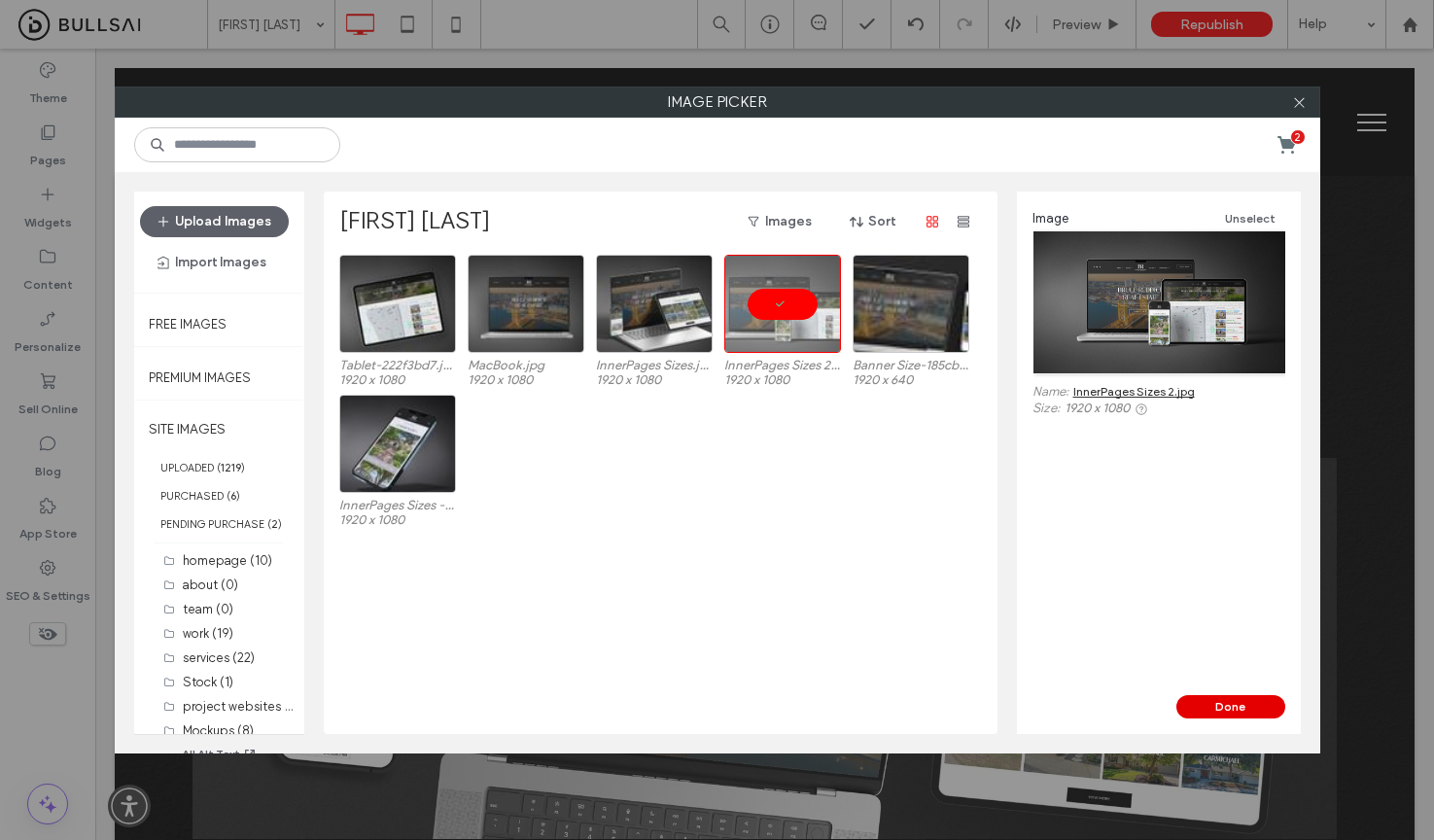 click on "Done" at bounding box center (1231, 707) 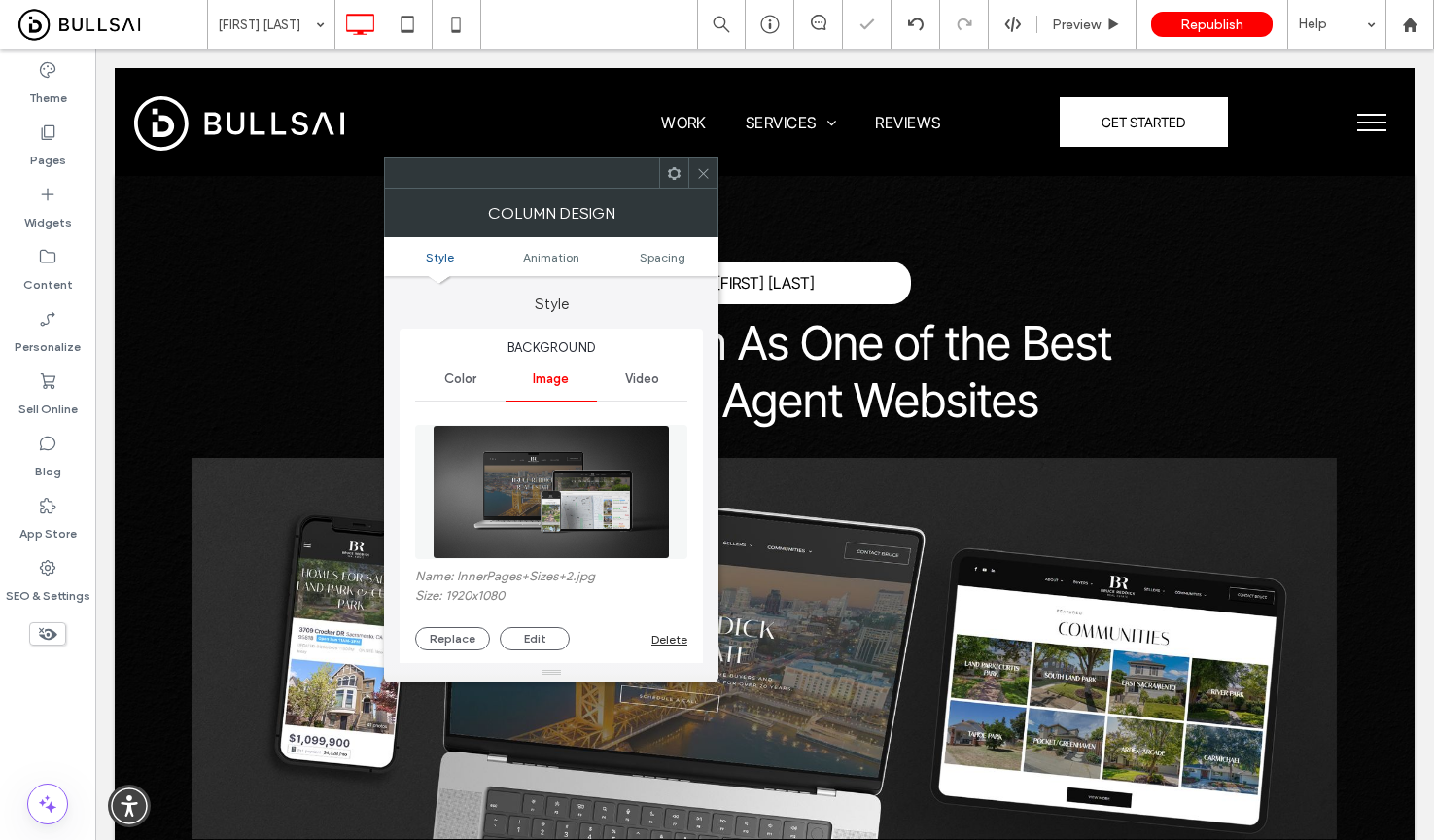 click at bounding box center (703, 173) 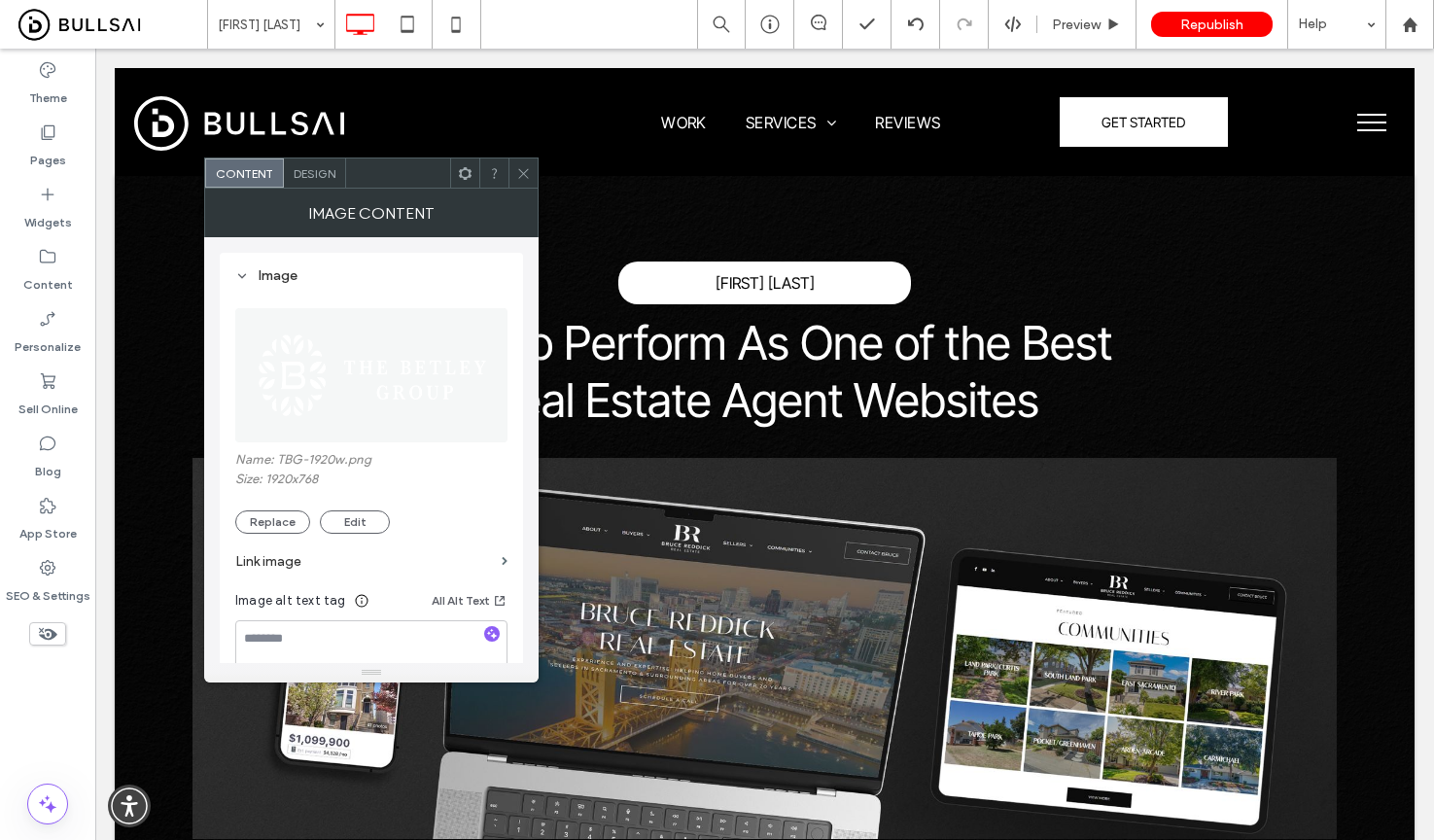 click at bounding box center (372, 375) 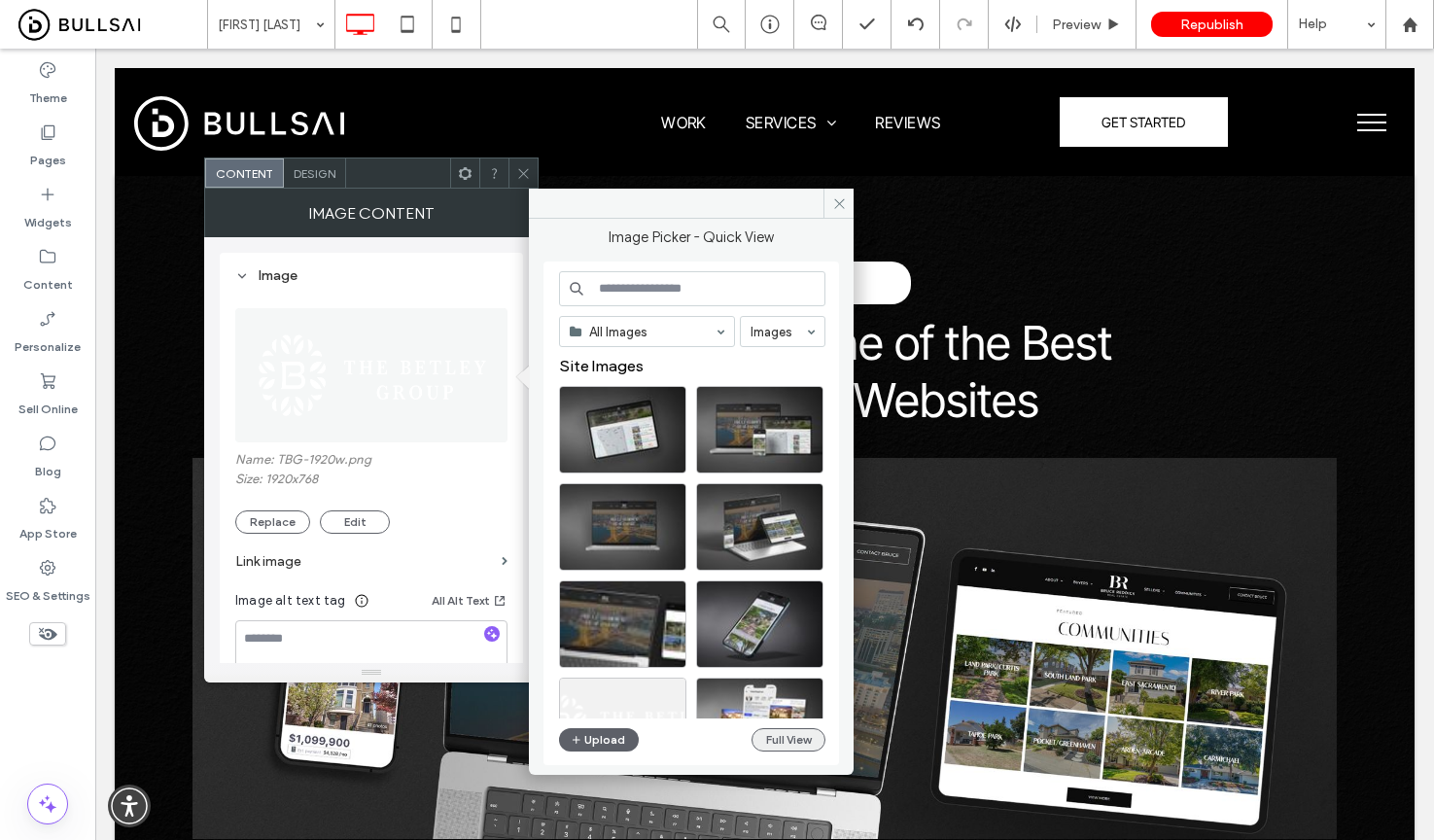click on "Full View" at bounding box center (788, 740) 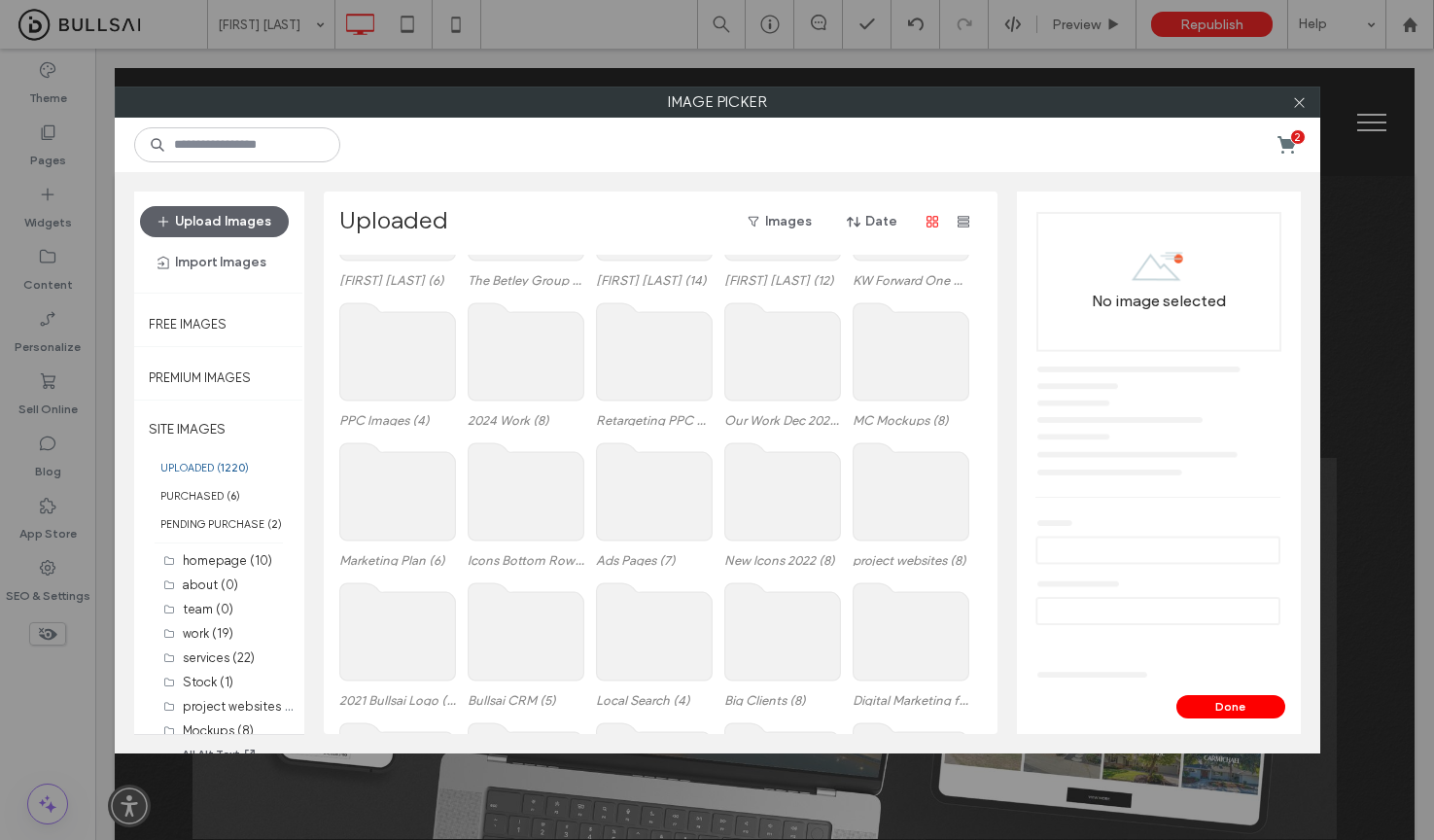 scroll, scrollTop: 655, scrollLeft: 0, axis: vertical 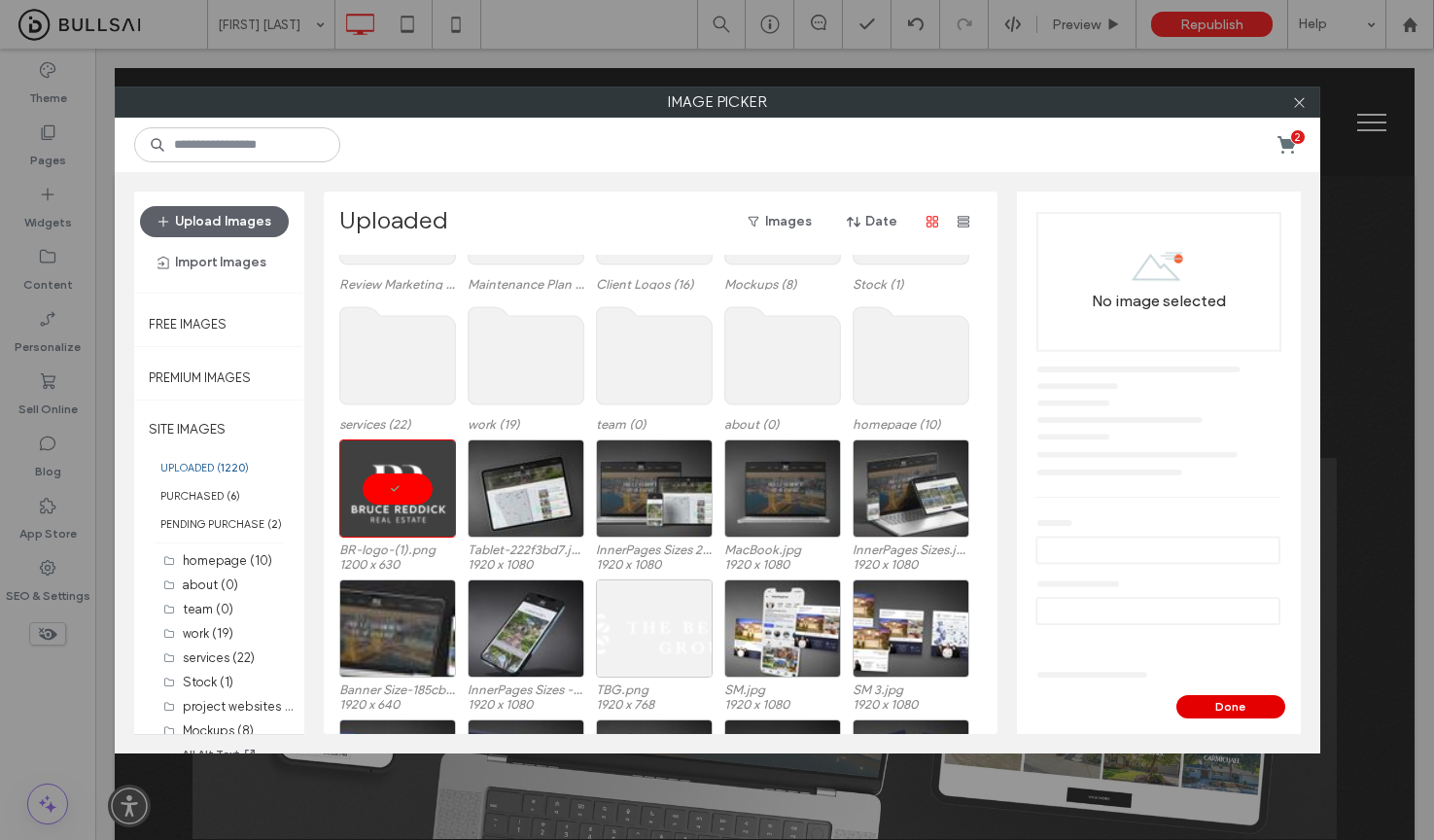 click on "Done" at bounding box center (1231, 707) 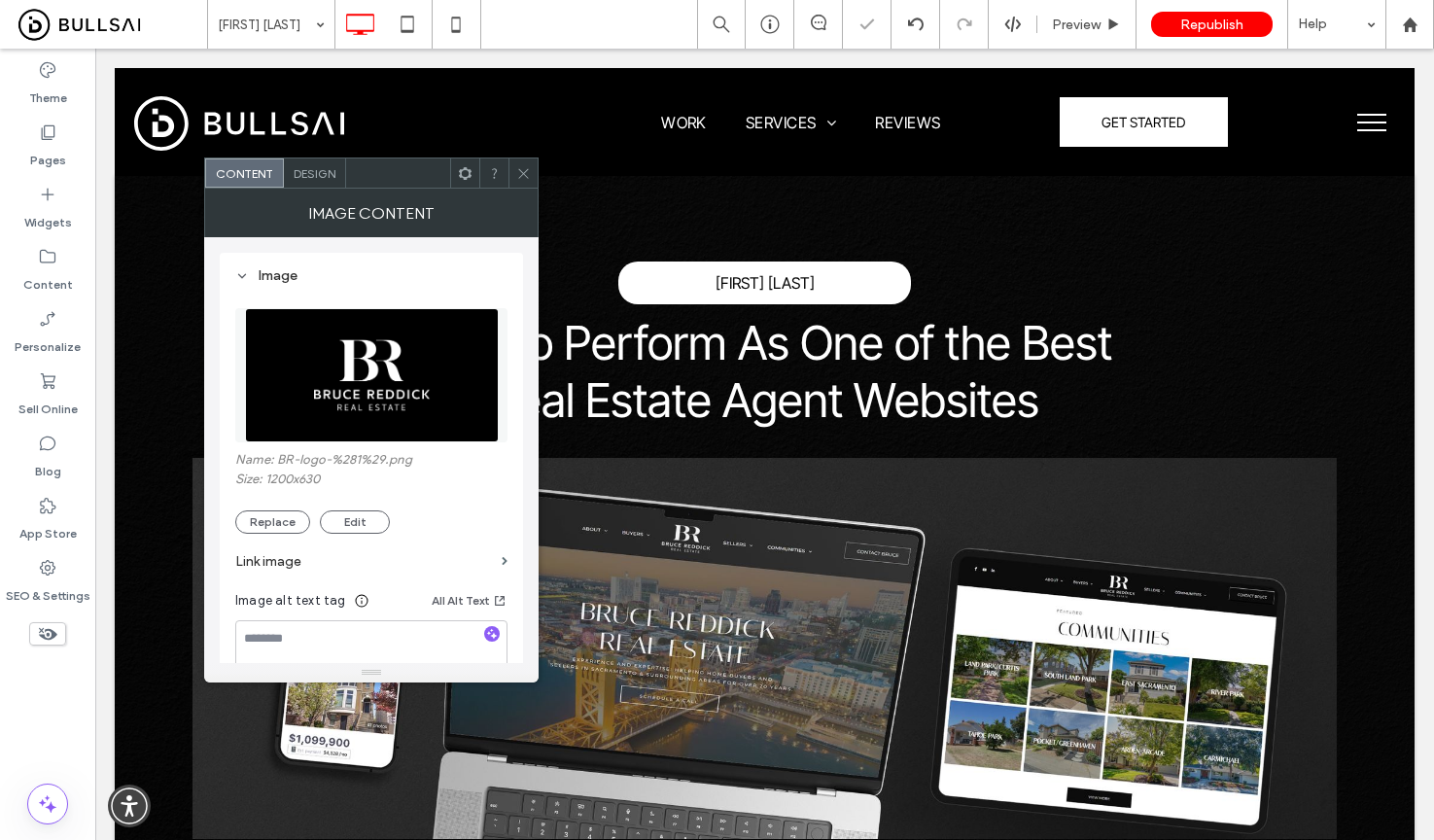 click at bounding box center (523, 173) 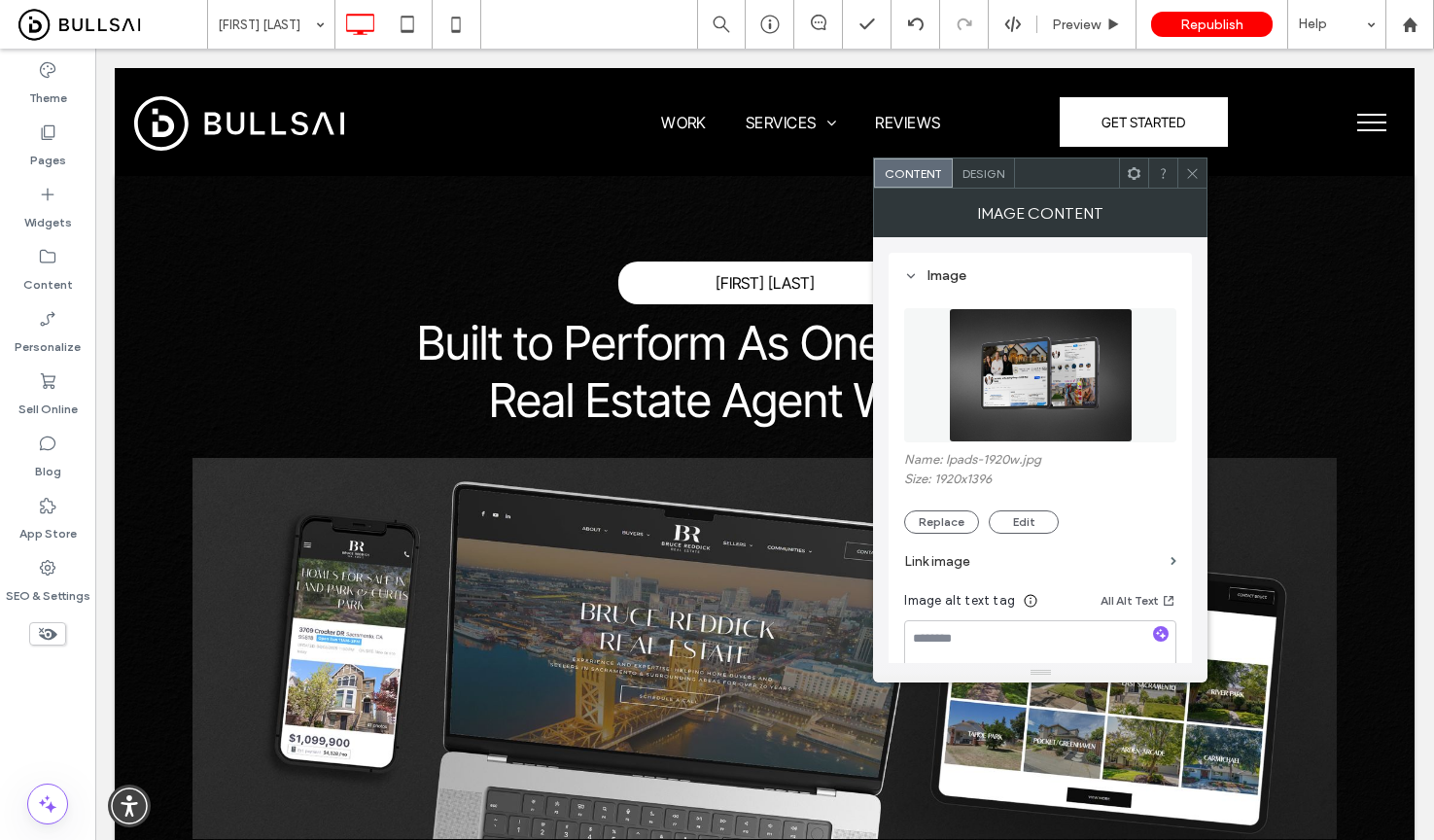 click 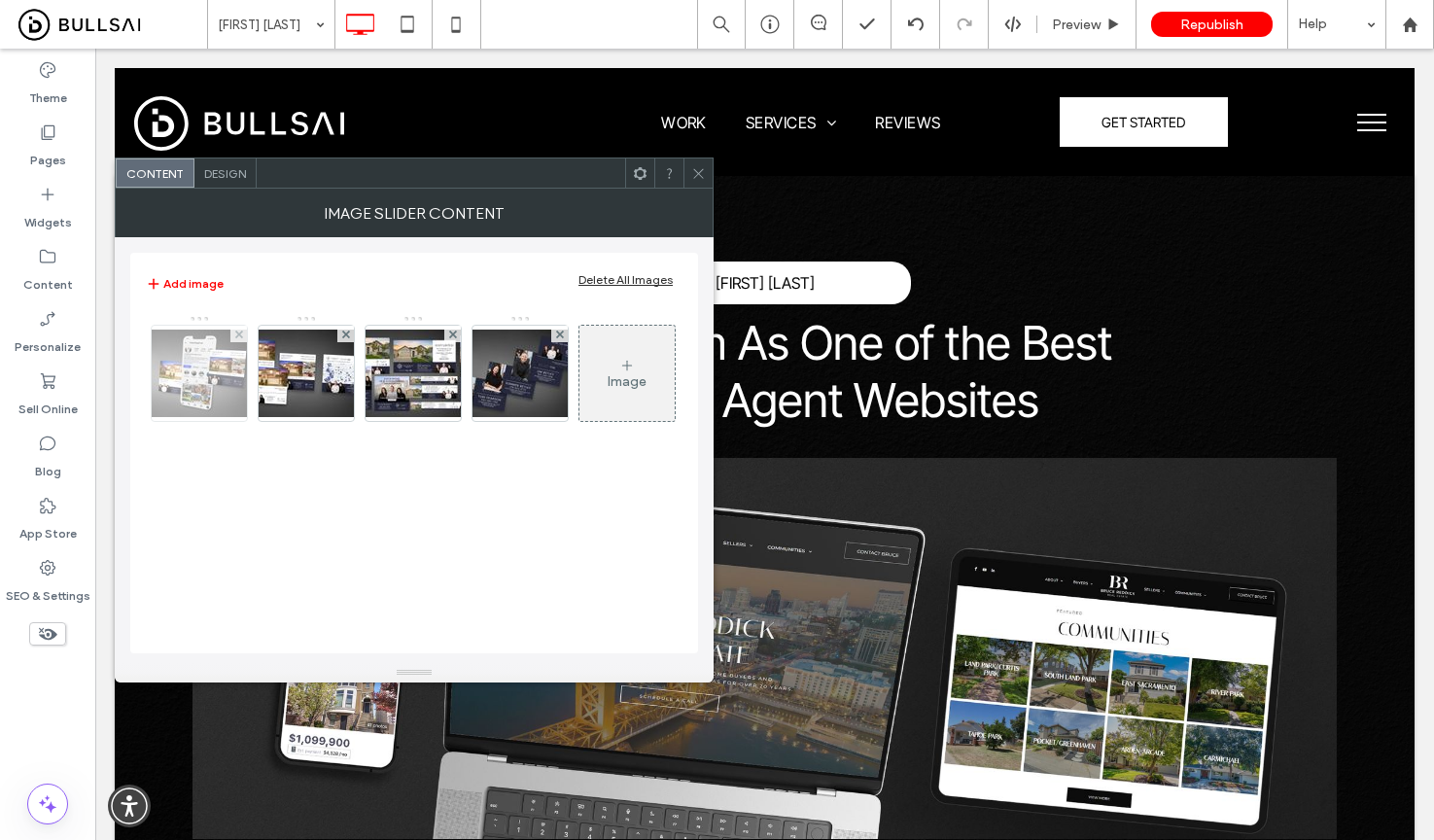 click at bounding box center [199, 373] 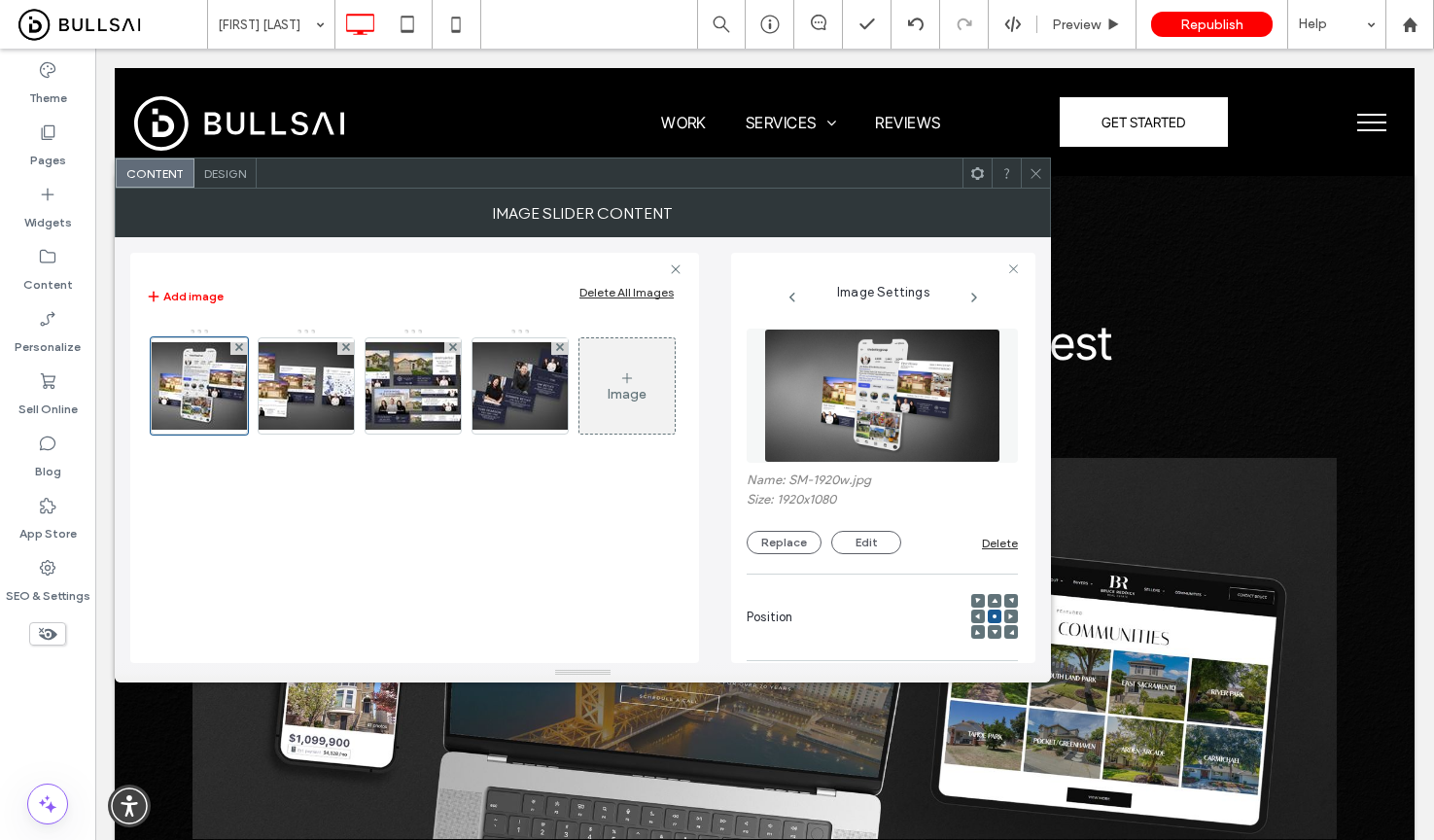click at bounding box center [883, 396] 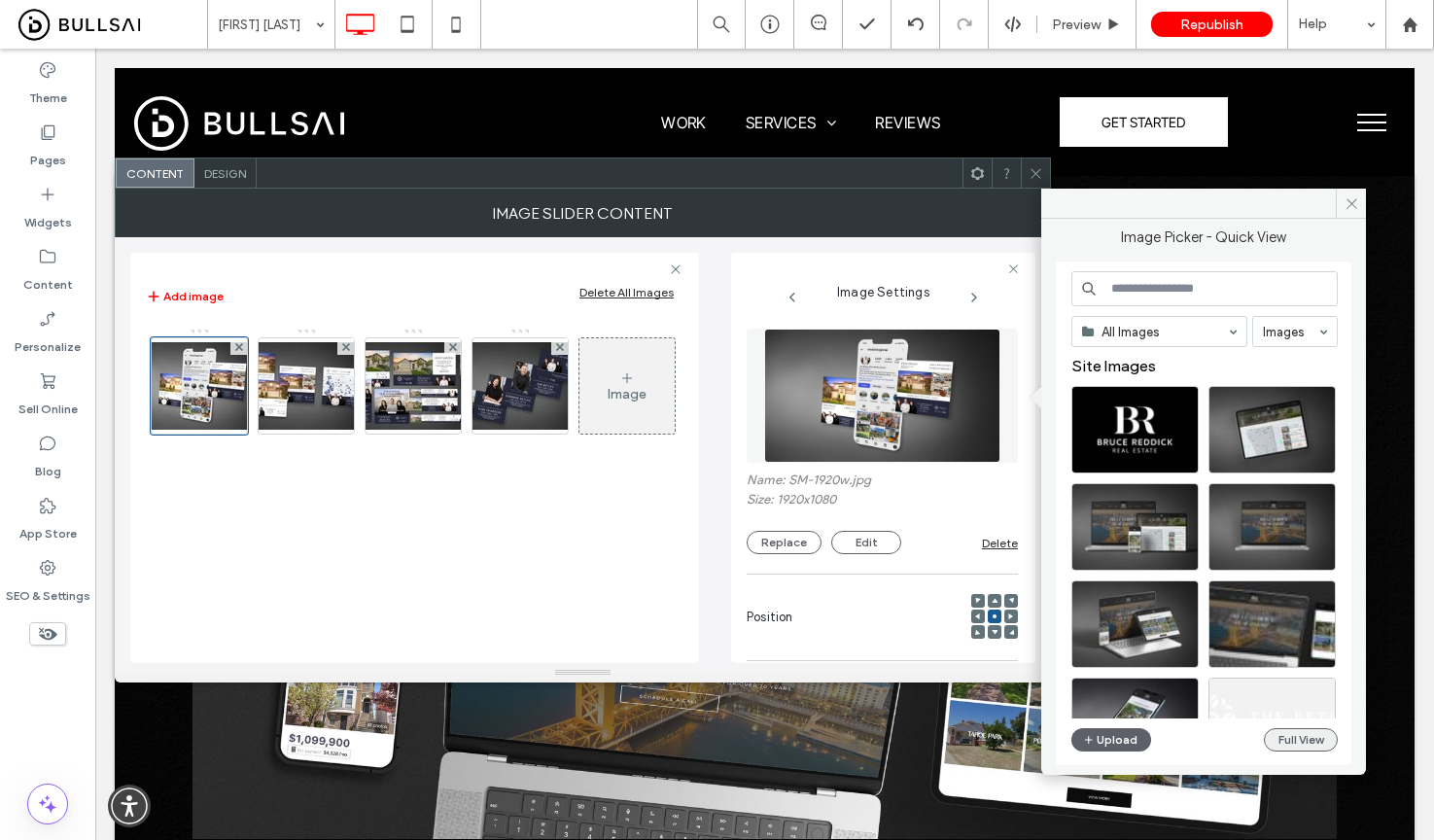 click on "Full View" at bounding box center [1301, 740] 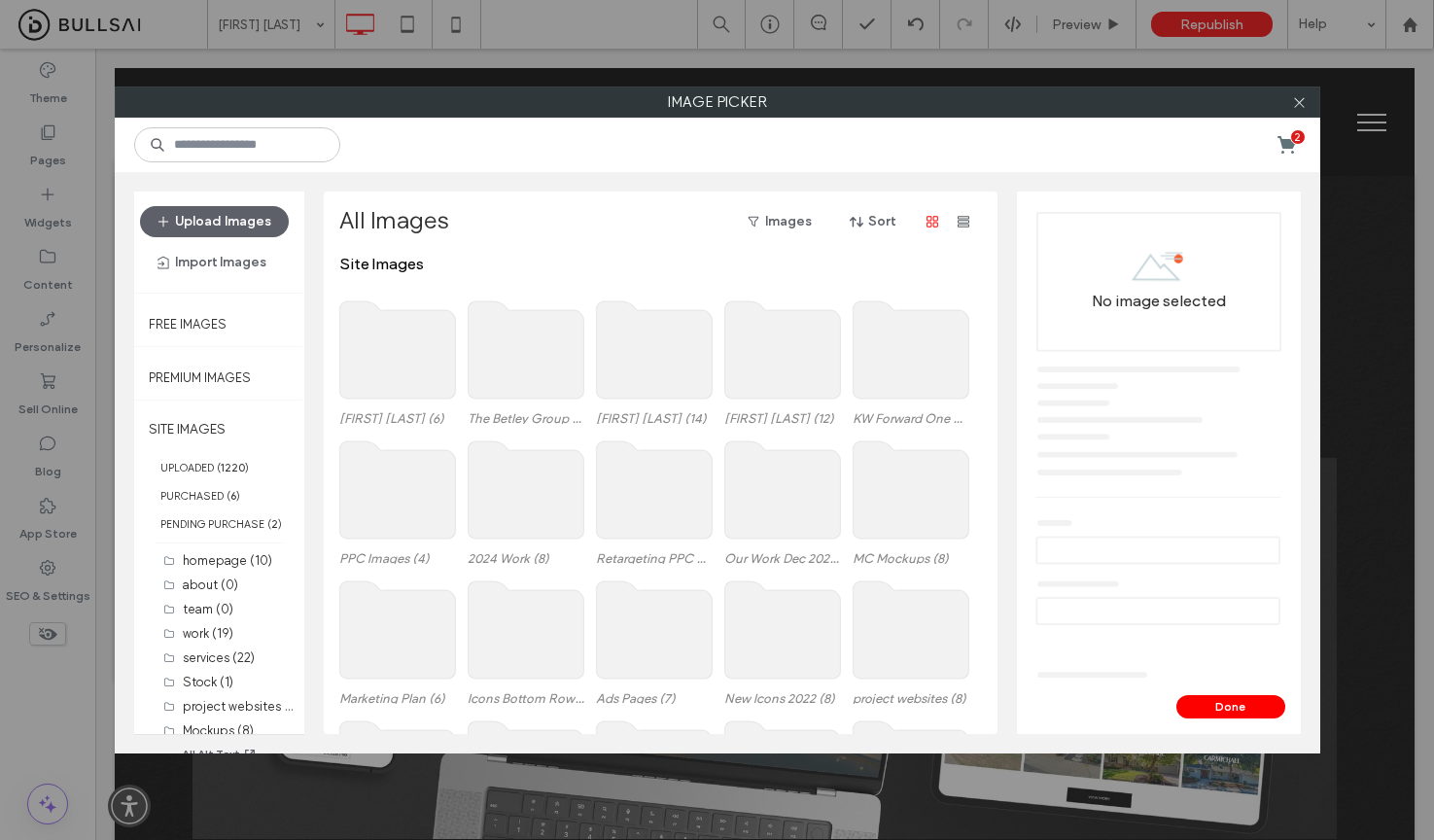 click 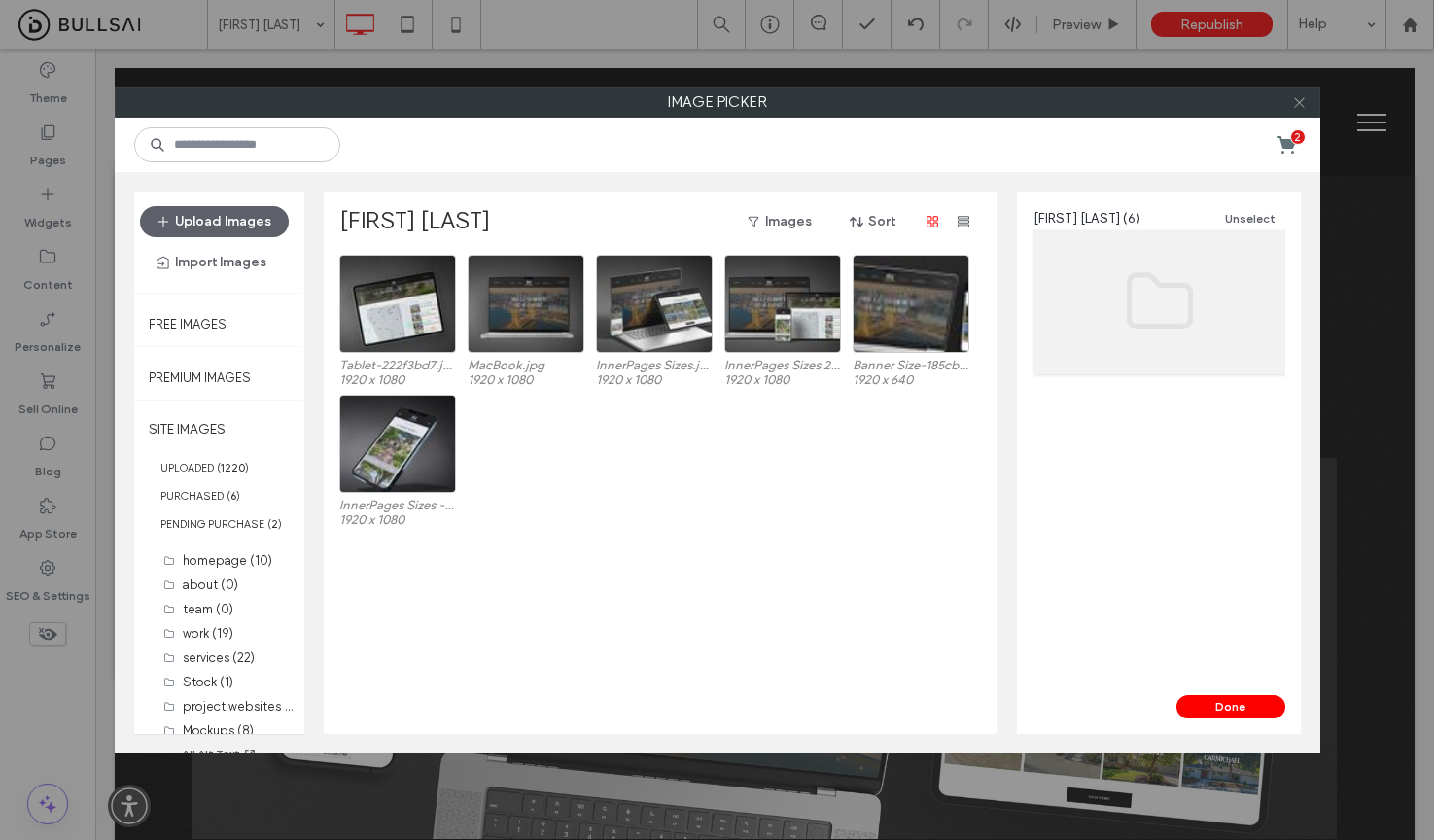 click 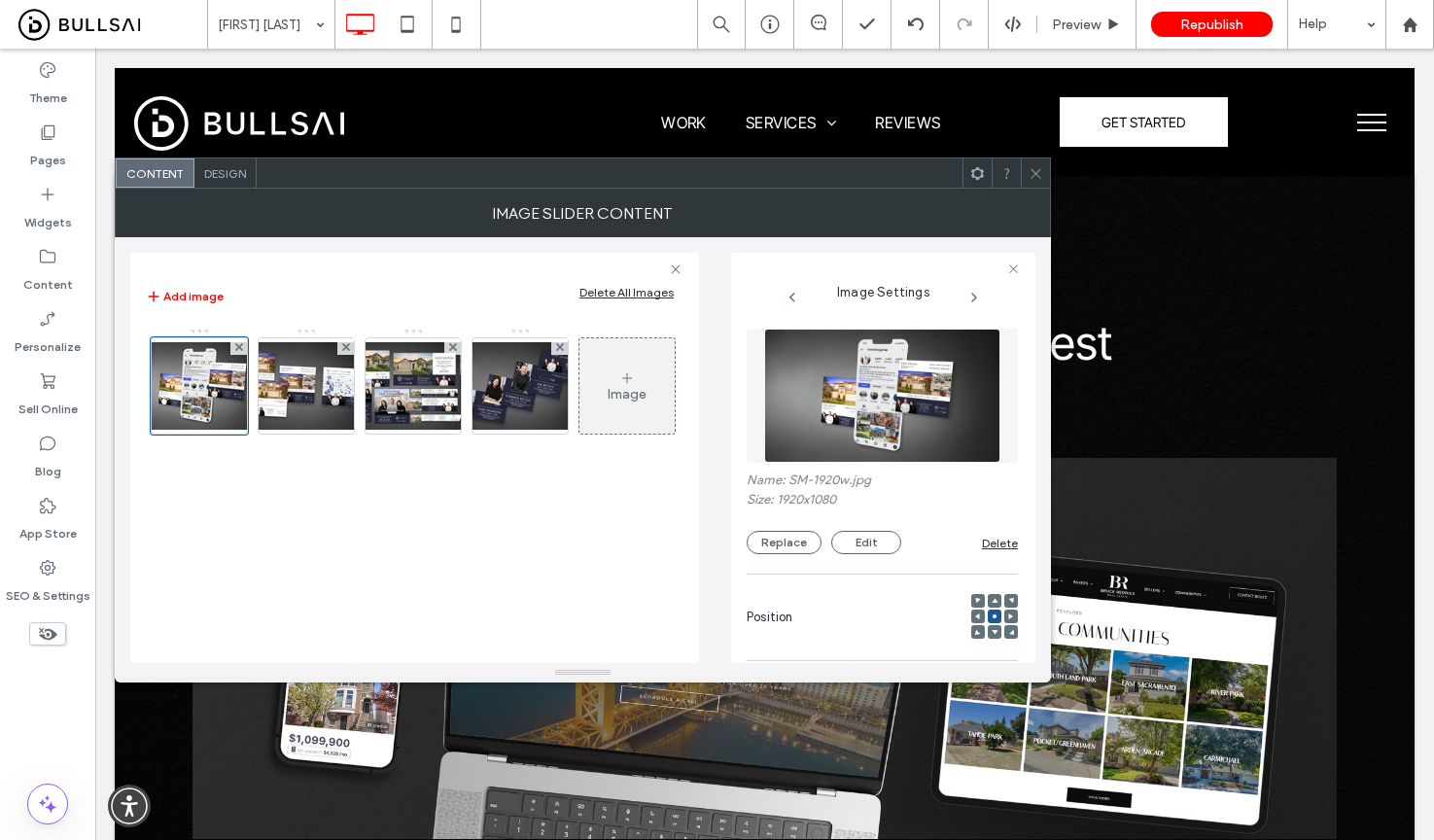 drag, startPoint x: 1040, startPoint y: 183, endPoint x: 1050, endPoint y: 193, distance: 14.142136 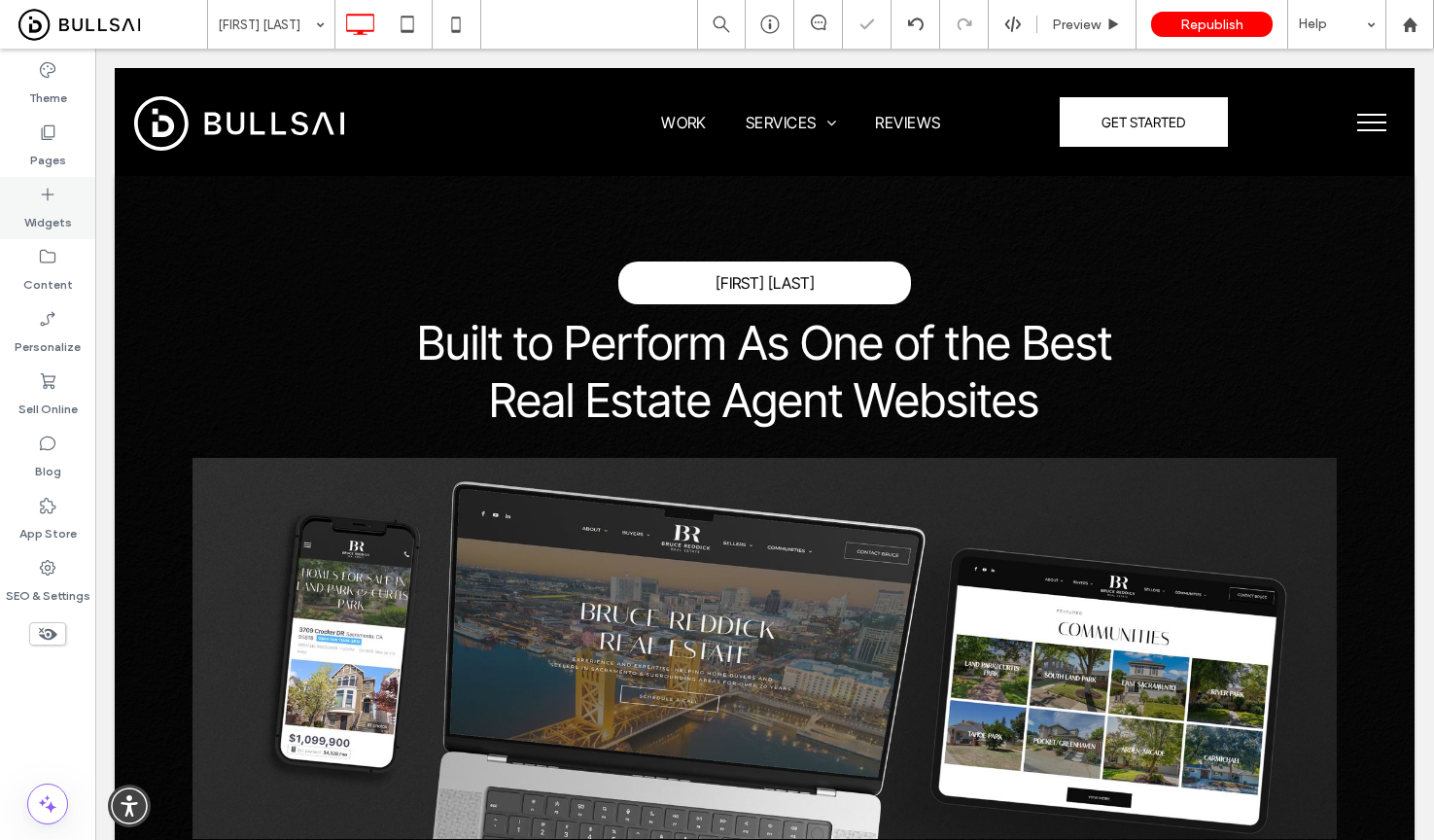 click on "Widgets" at bounding box center (48, 208) 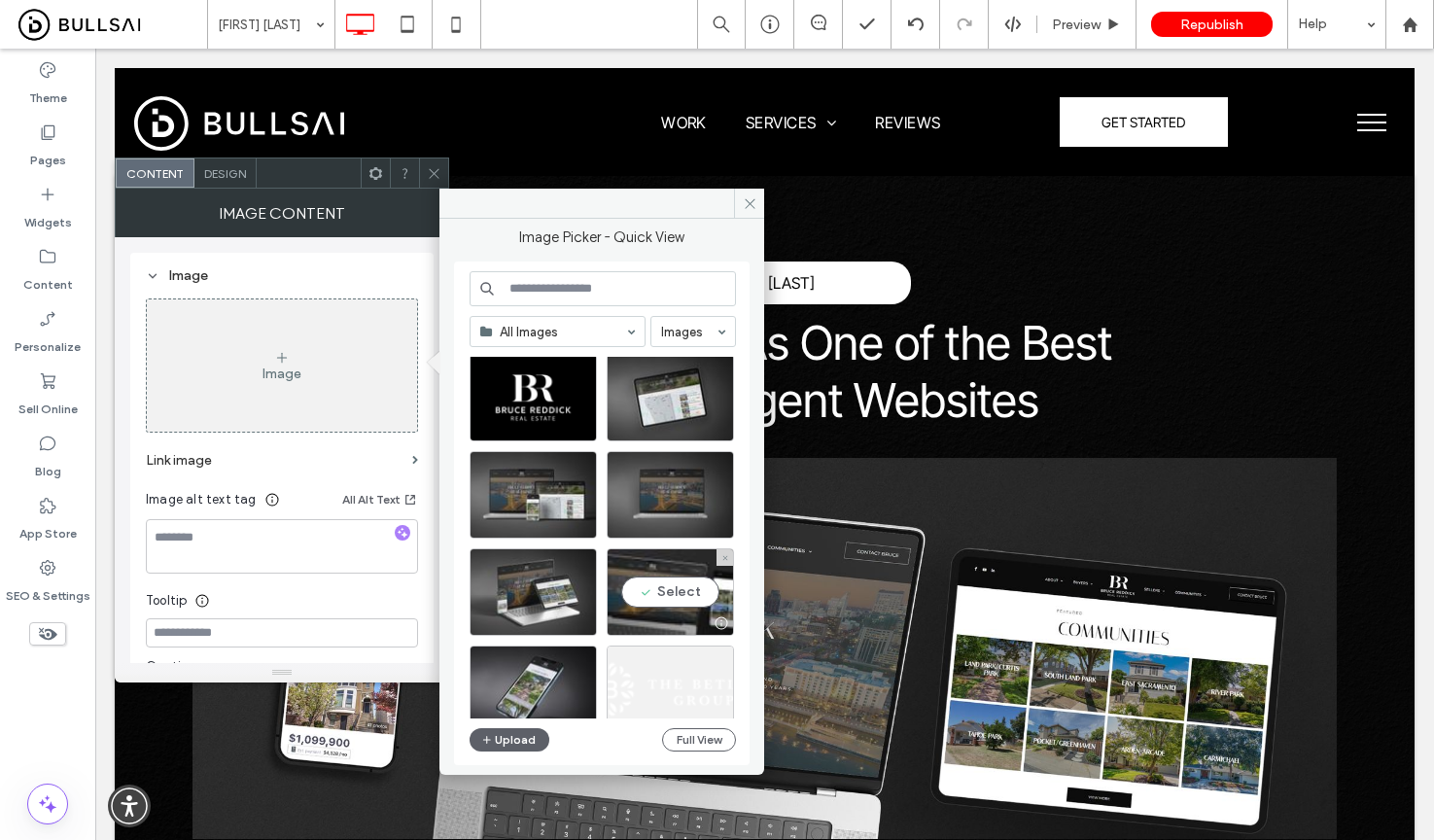 scroll, scrollTop: 33, scrollLeft: 0, axis: vertical 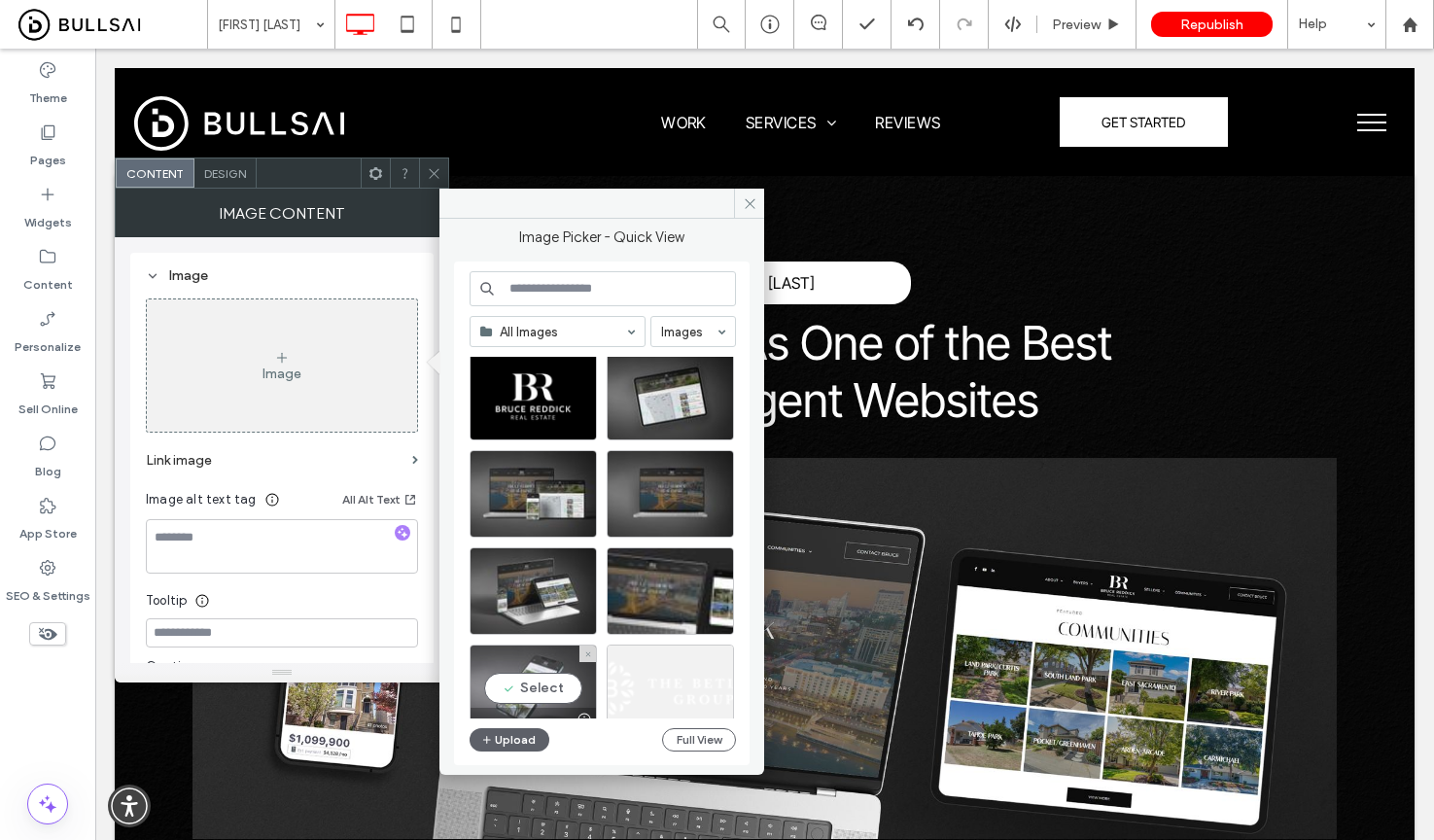 click on "Select" at bounding box center [533, 688] 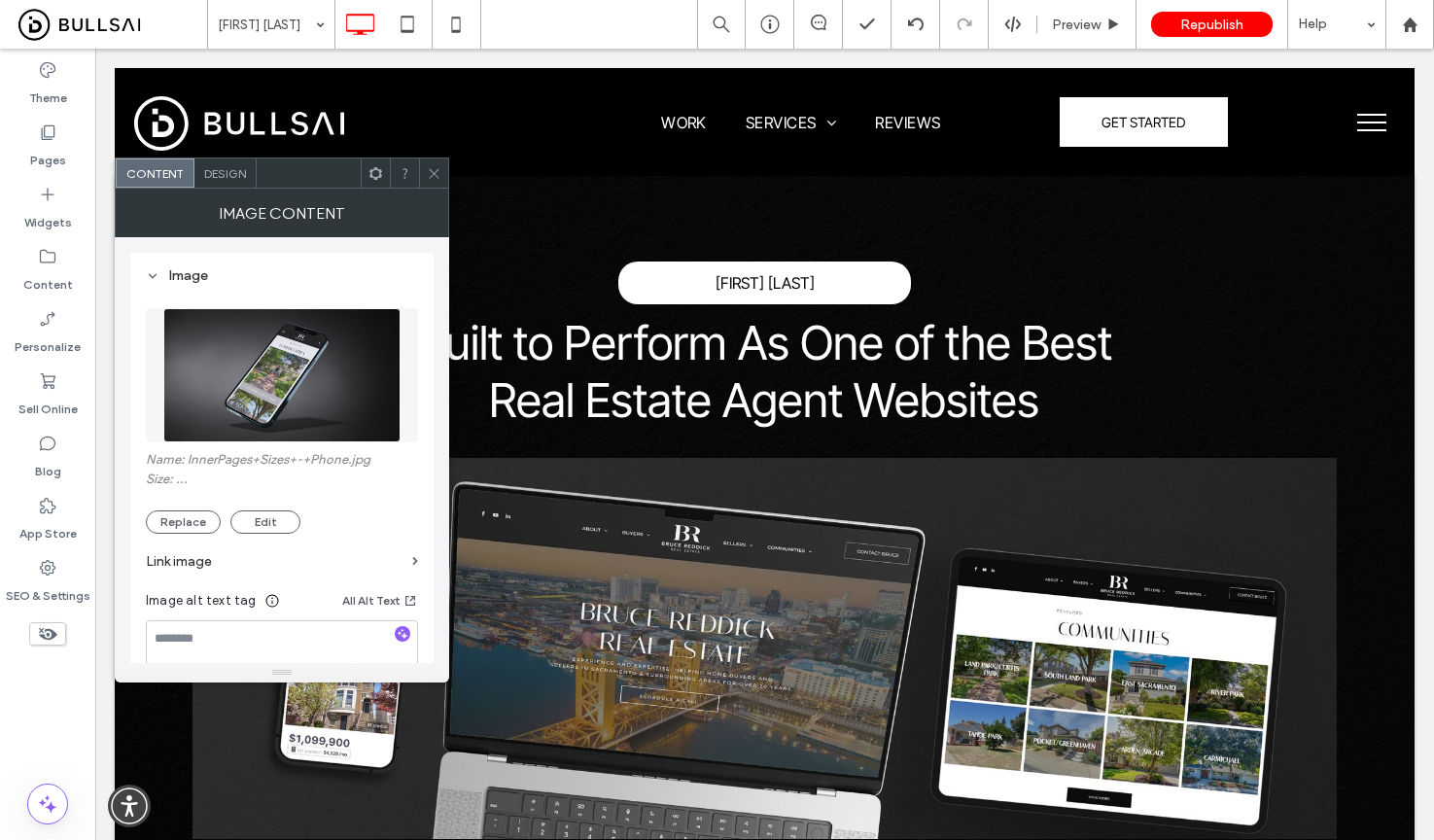 click 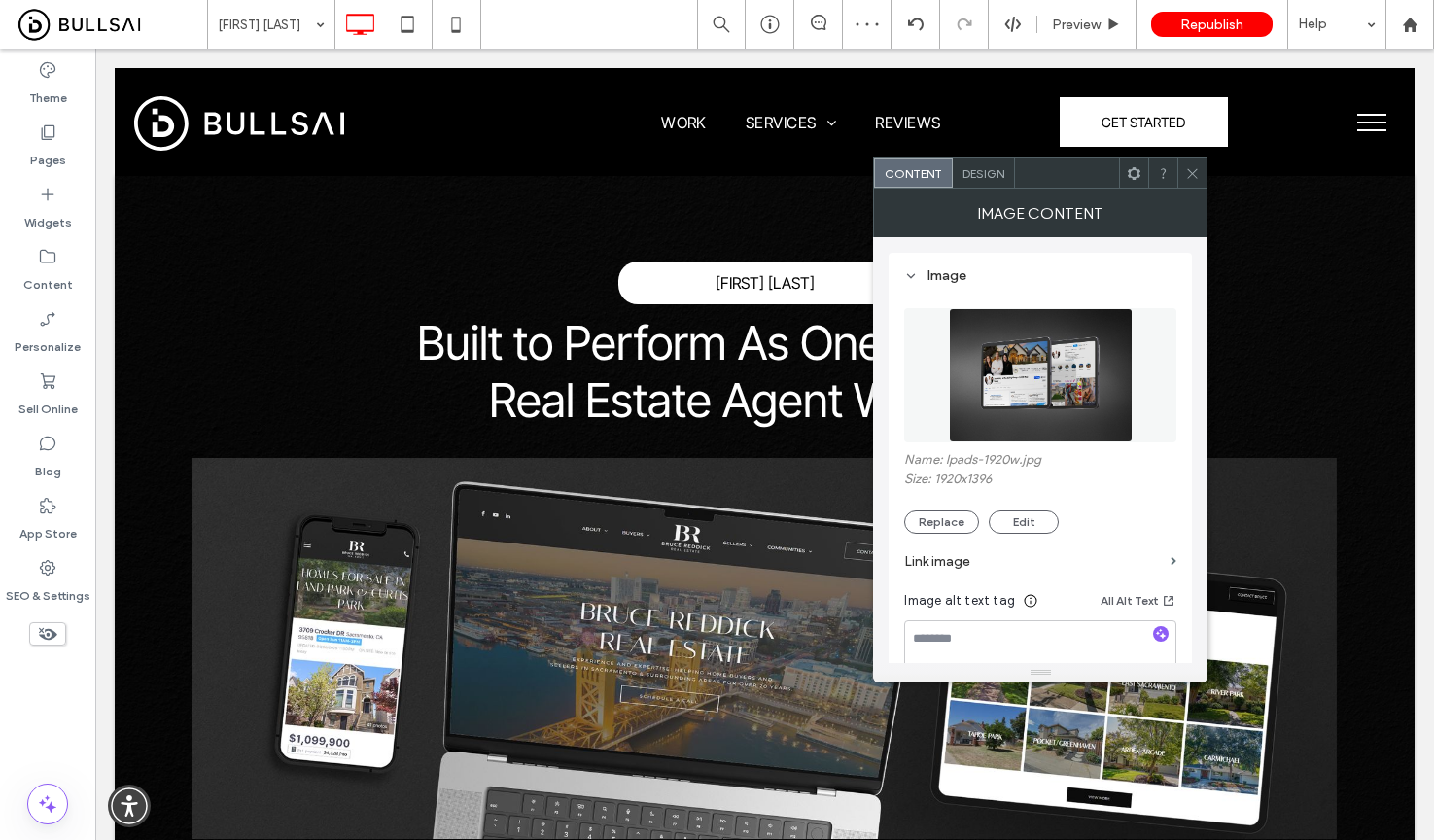 click at bounding box center (1040, 375) 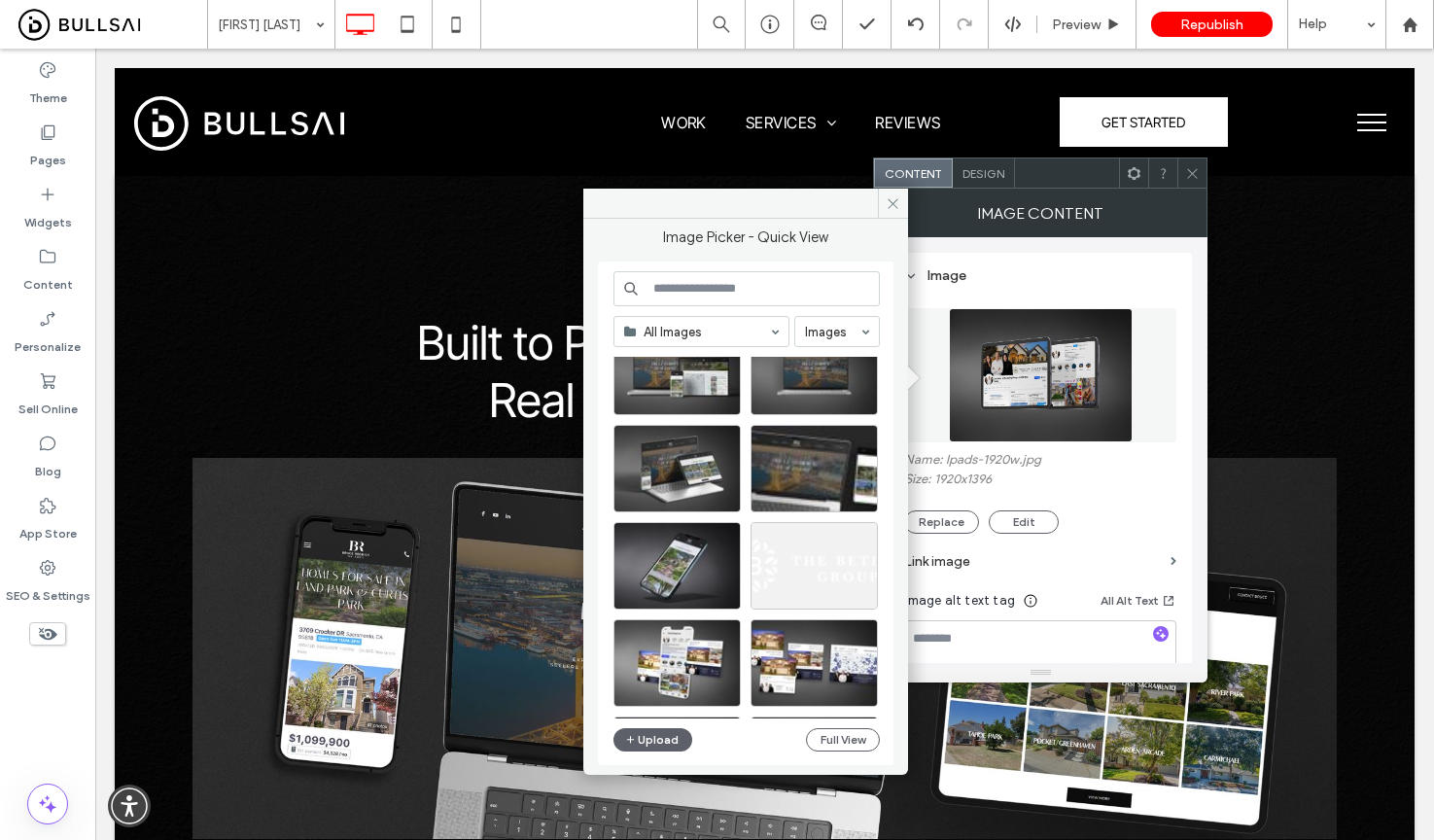 scroll, scrollTop: 184, scrollLeft: 0, axis: vertical 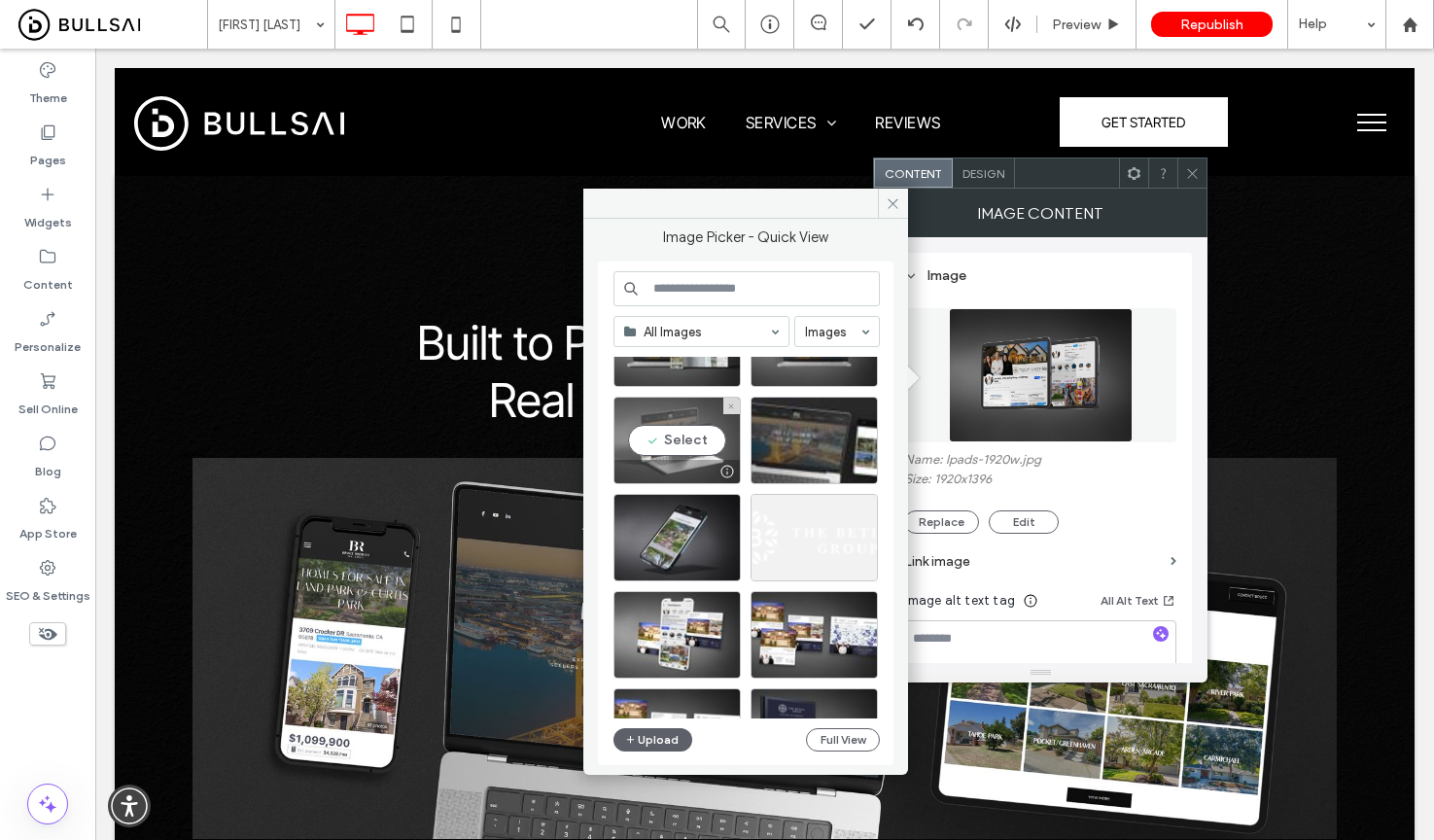 click on "Select" at bounding box center (677, 440) 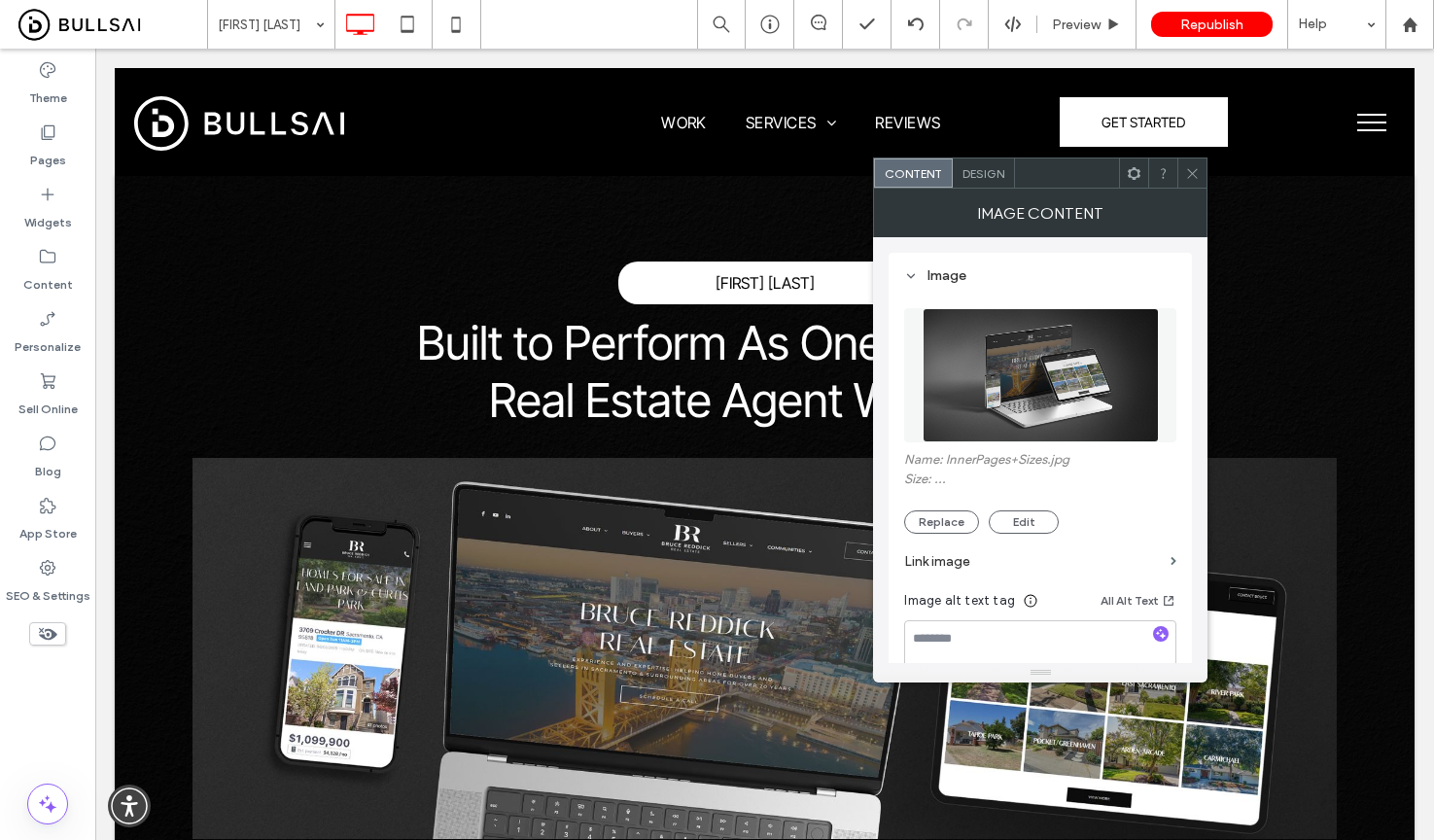 click 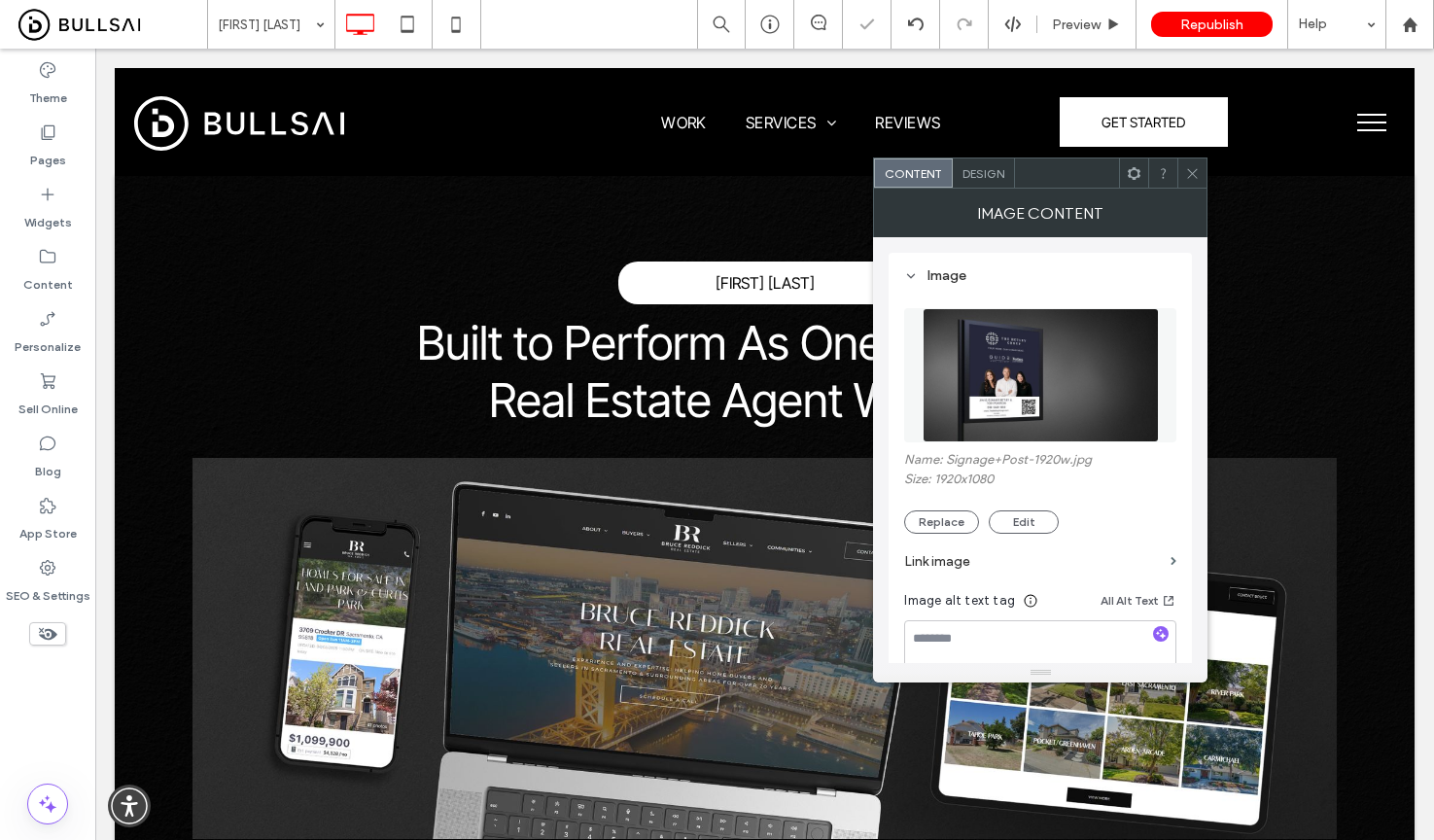 click at bounding box center (1041, 375) 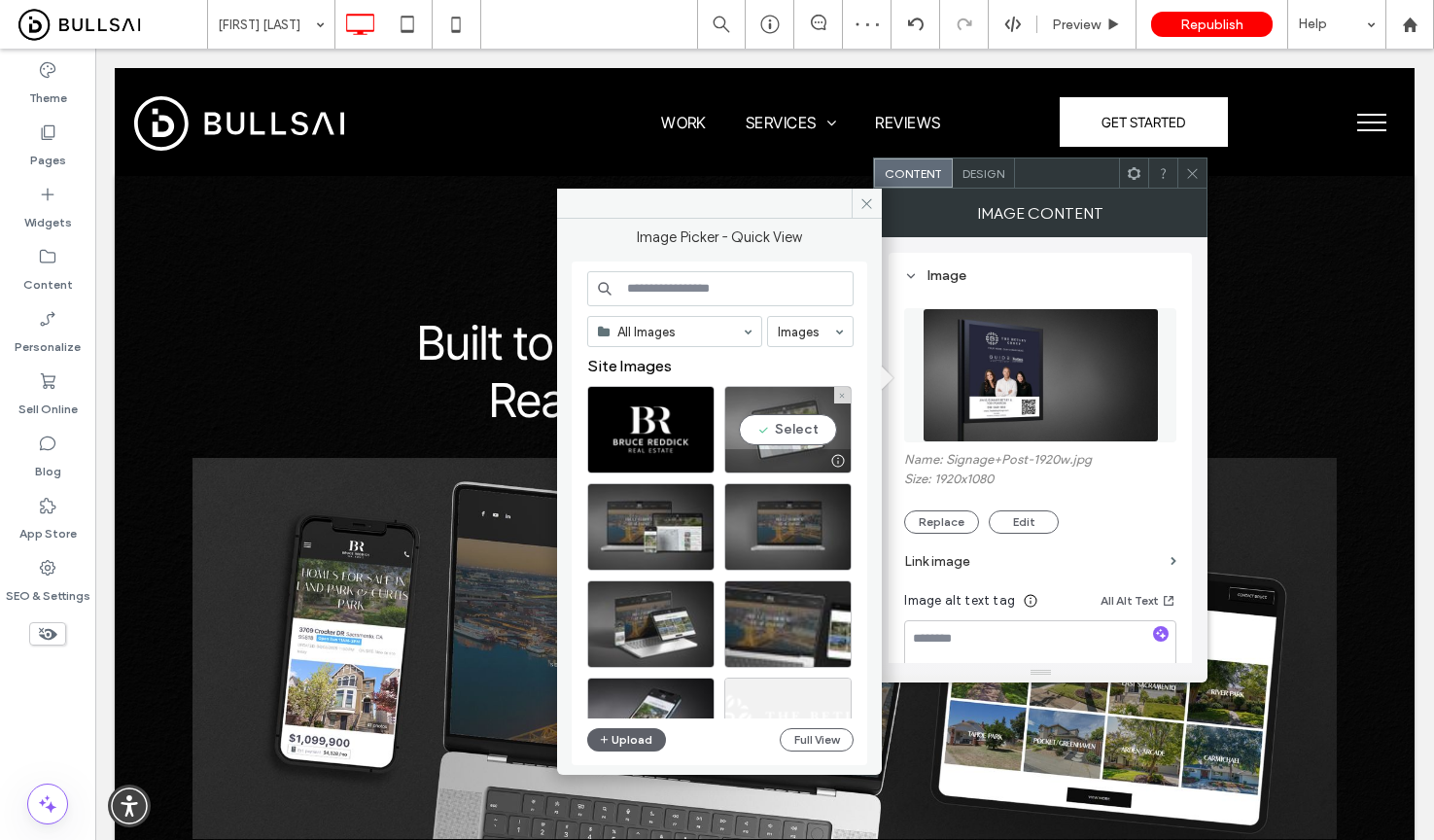 click on "Select" at bounding box center [787, 430] 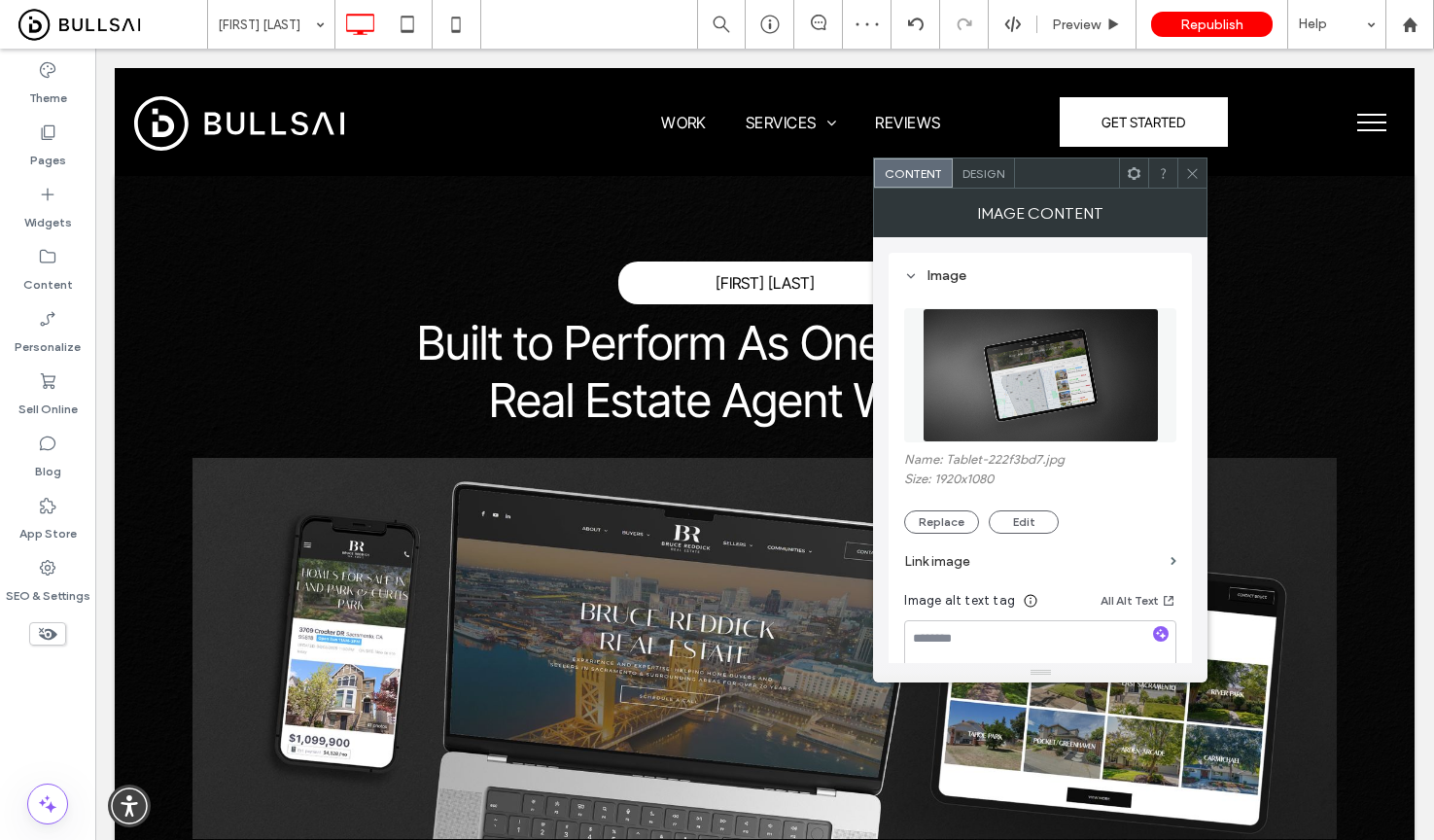 click at bounding box center (1192, 173) 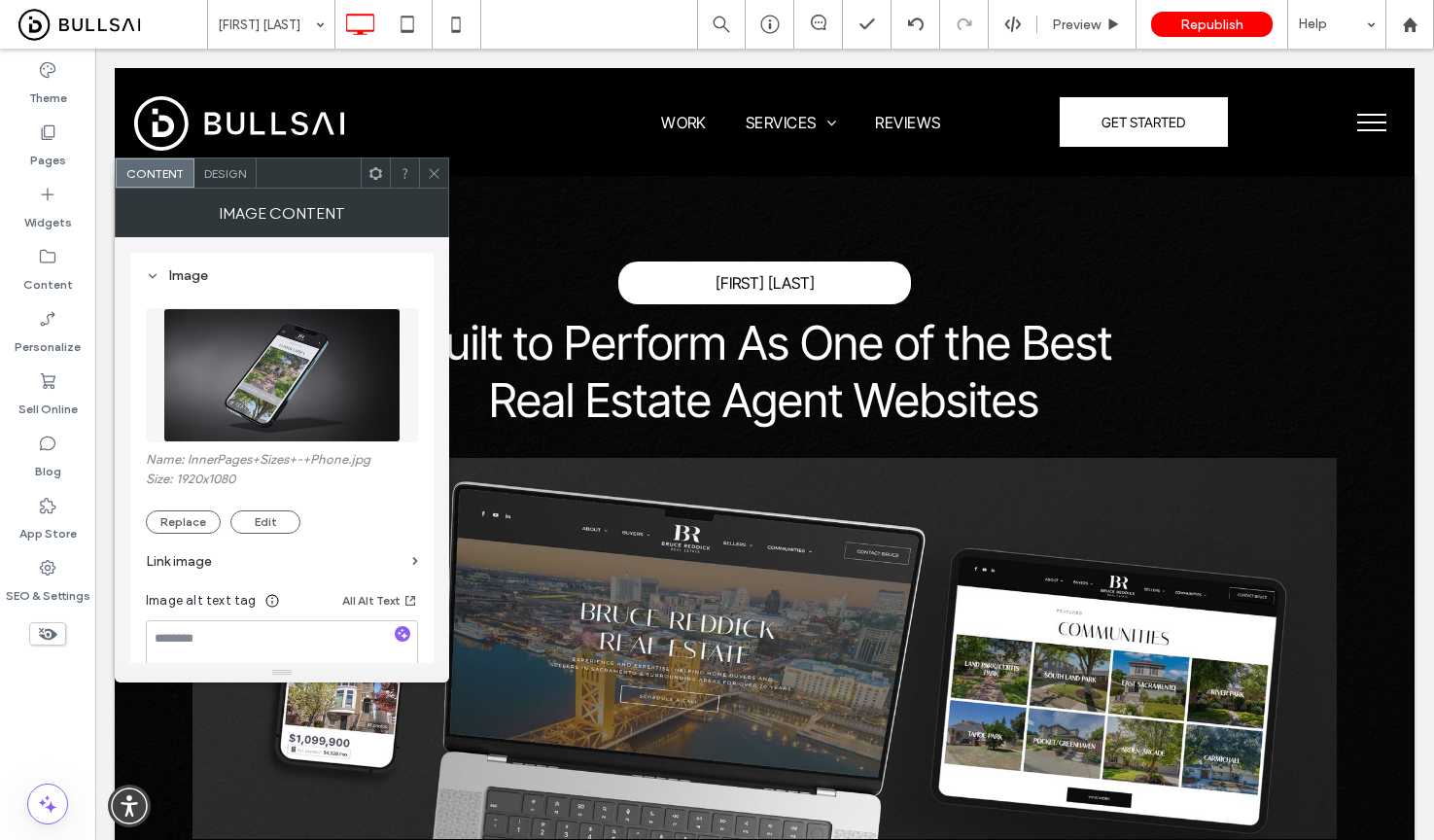 click at bounding box center [282, 375] 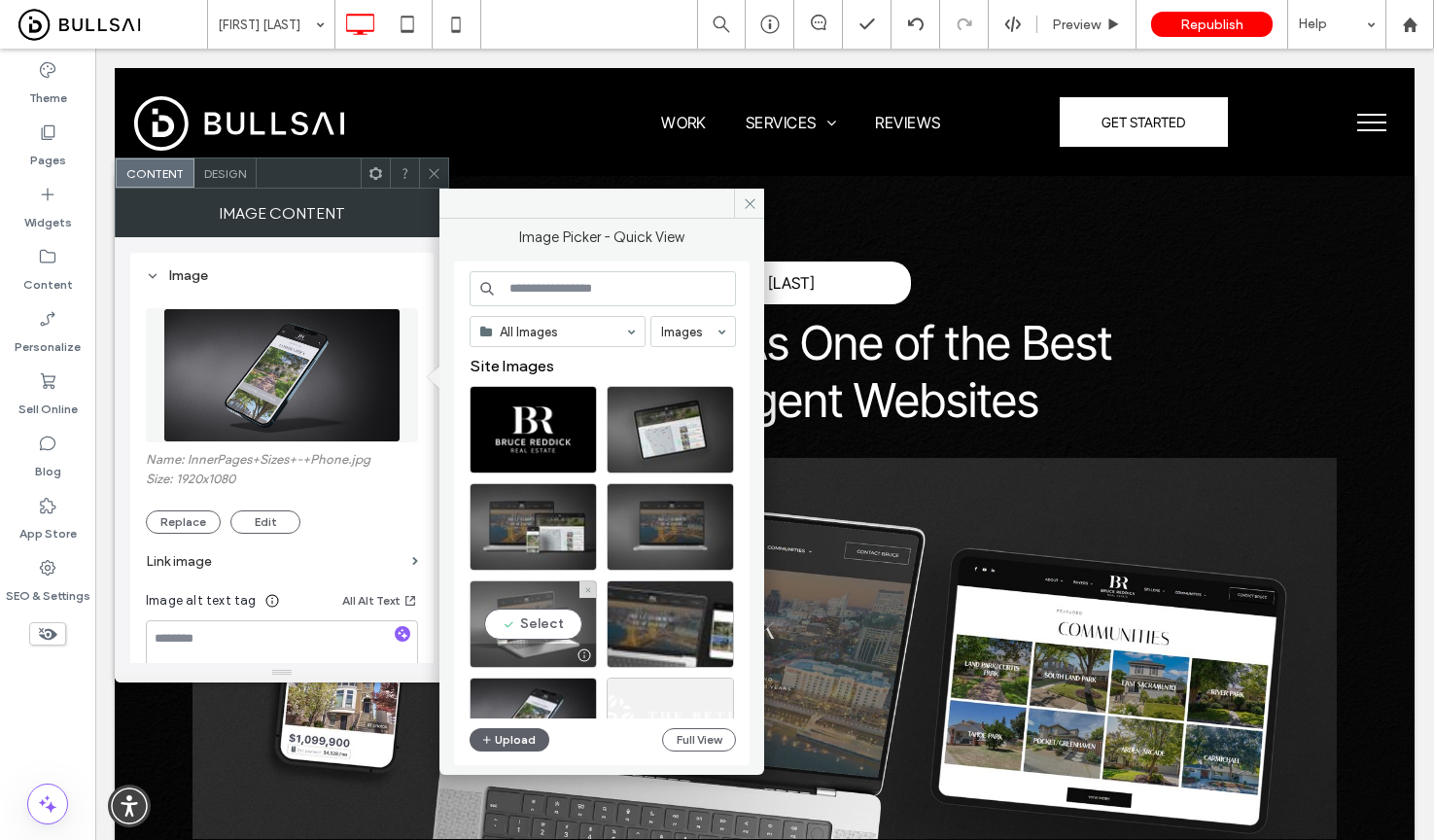 click on "Select" at bounding box center (533, 624) 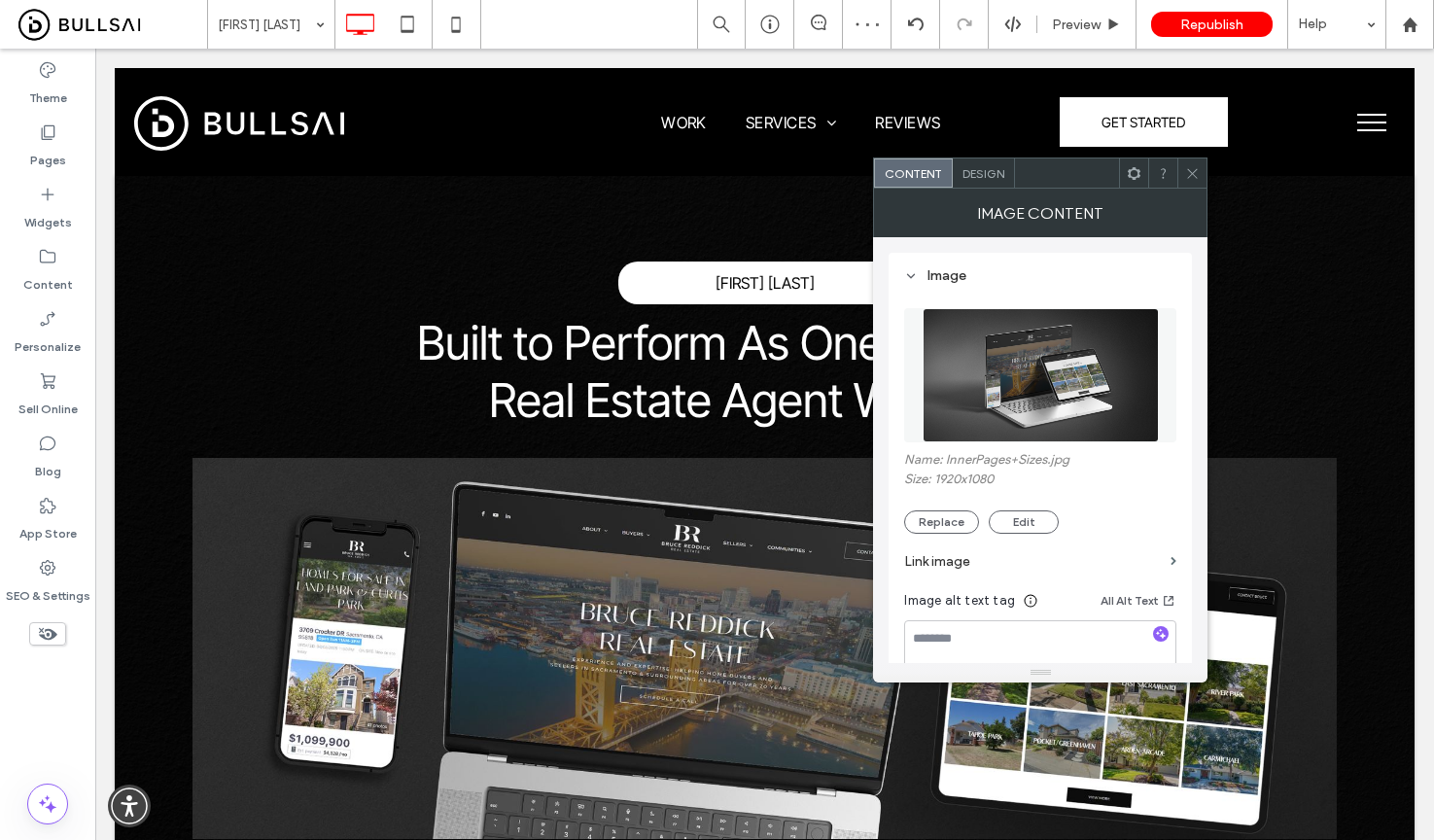 click at bounding box center (1041, 375) 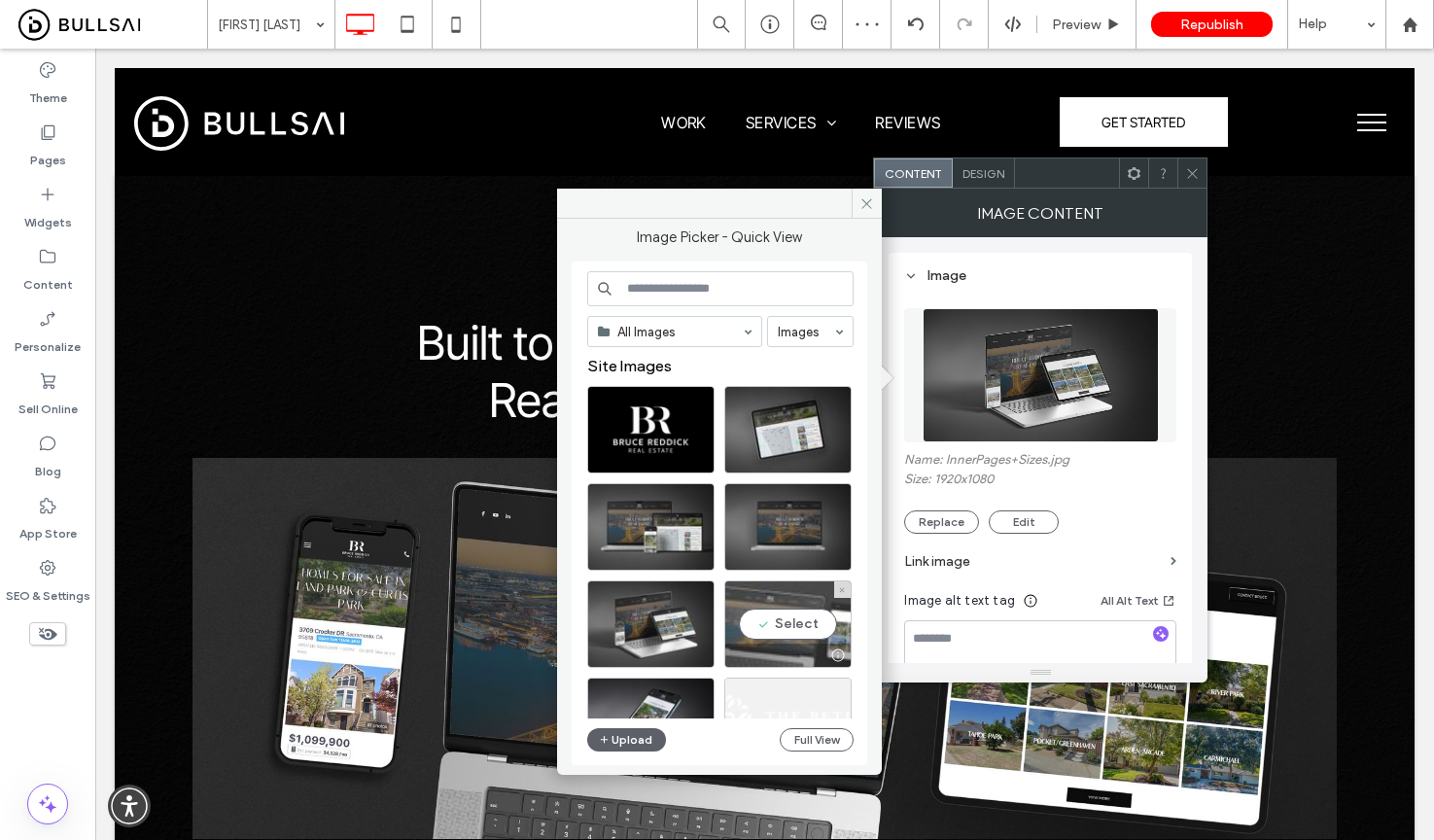 scroll, scrollTop: 172, scrollLeft: 0, axis: vertical 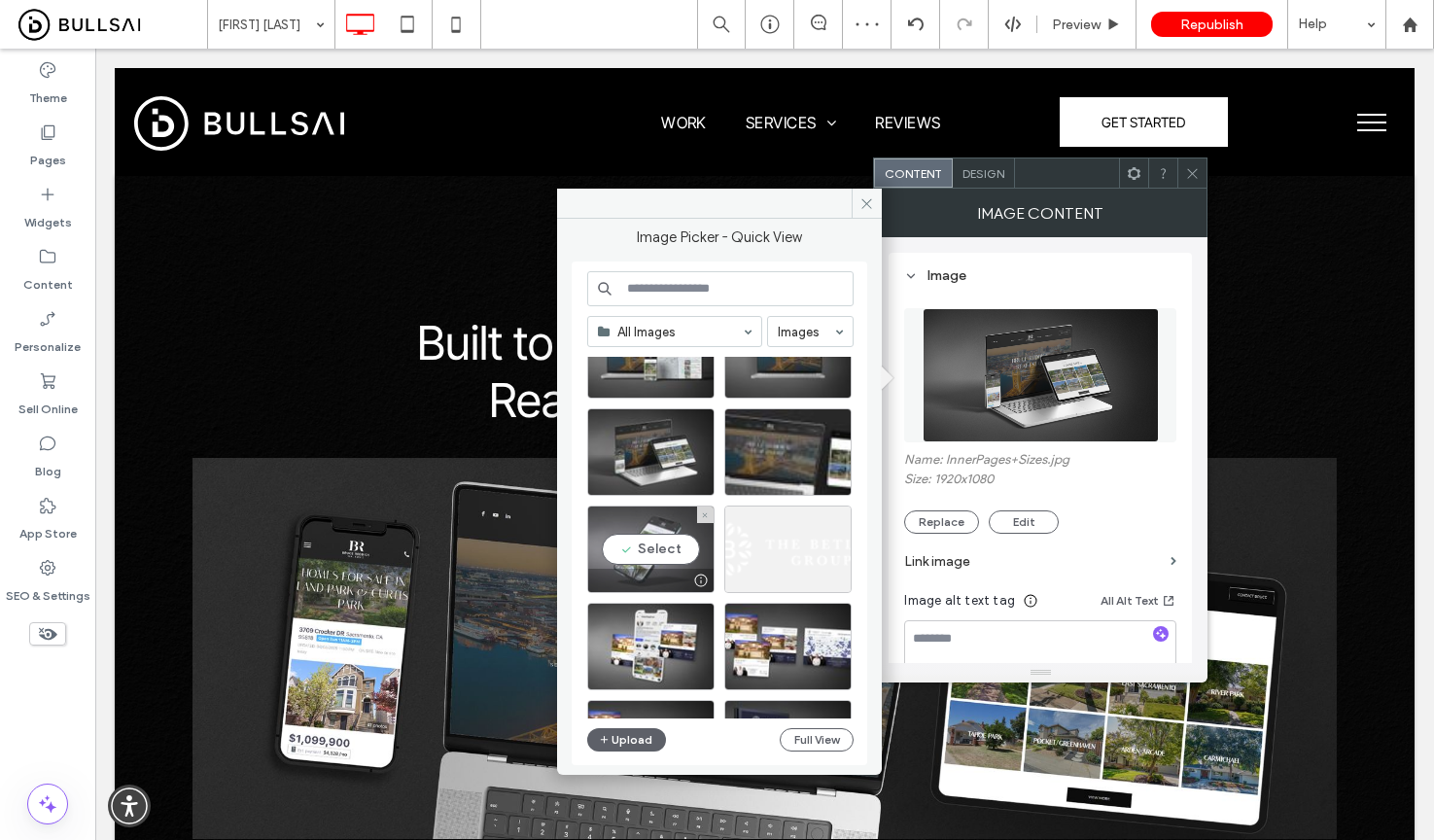click on "Select" at bounding box center (650, 549) 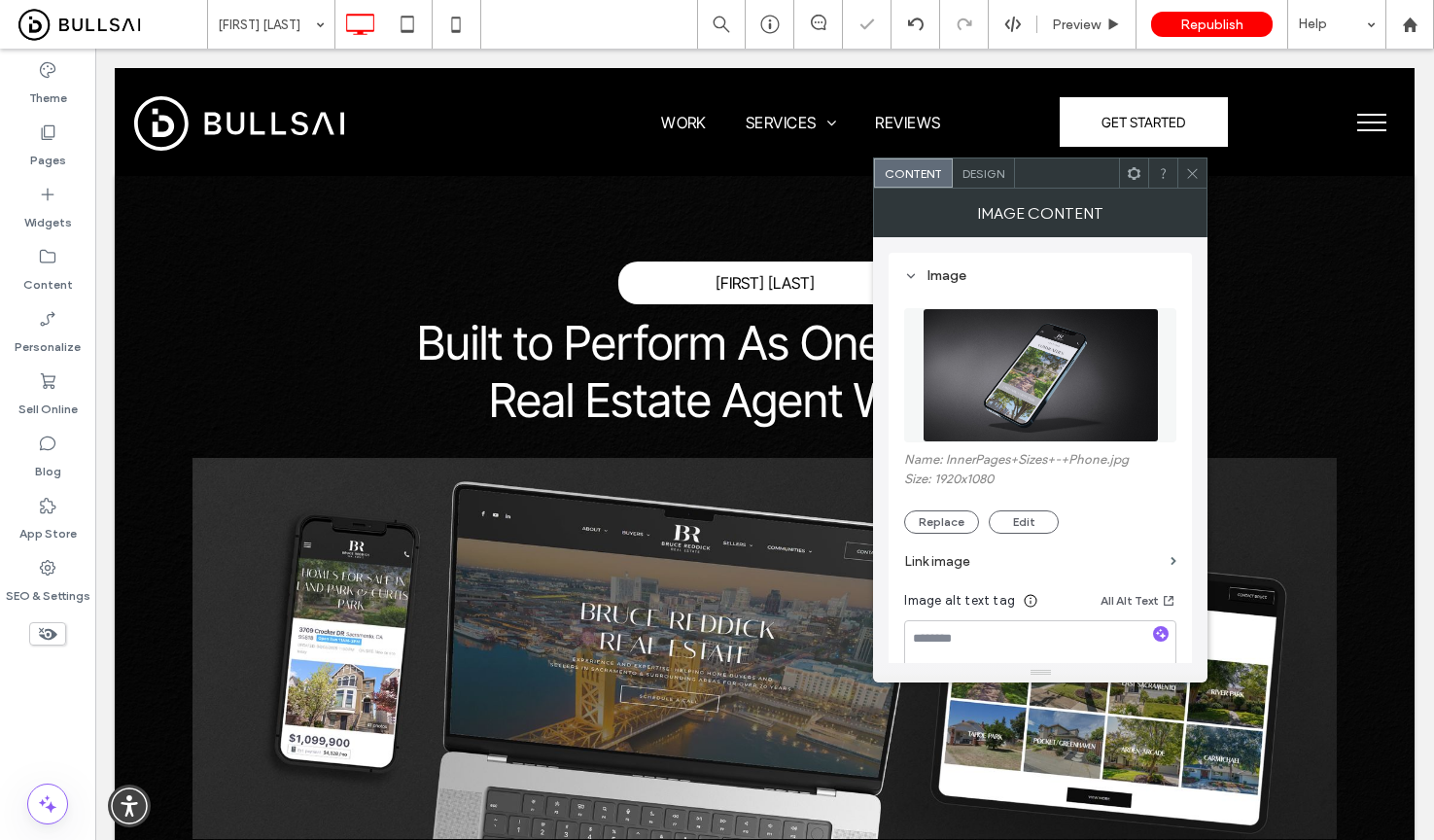 drag, startPoint x: 1194, startPoint y: 168, endPoint x: 913, endPoint y: 536, distance: 463.01728 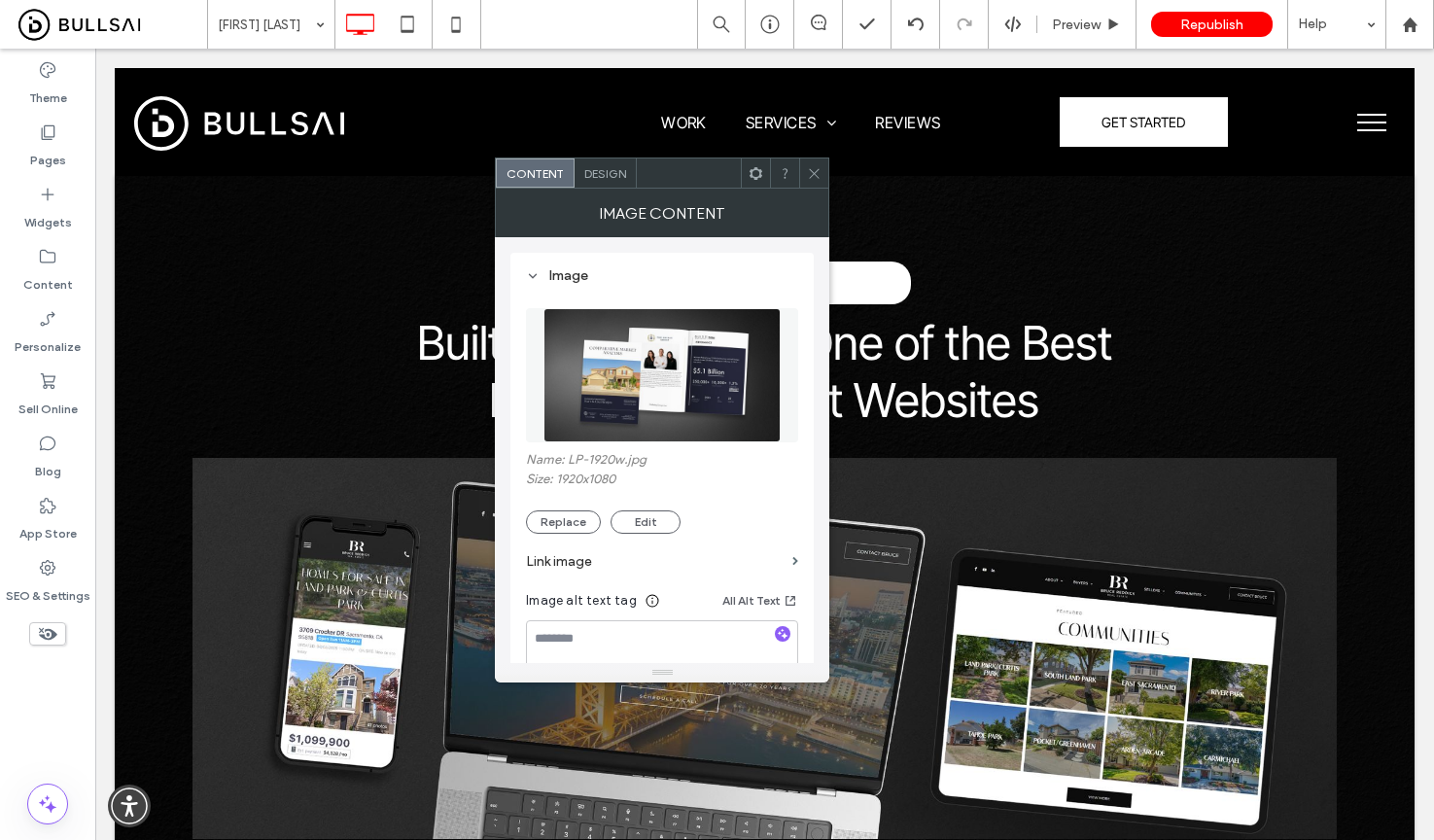 click at bounding box center [662, 375] 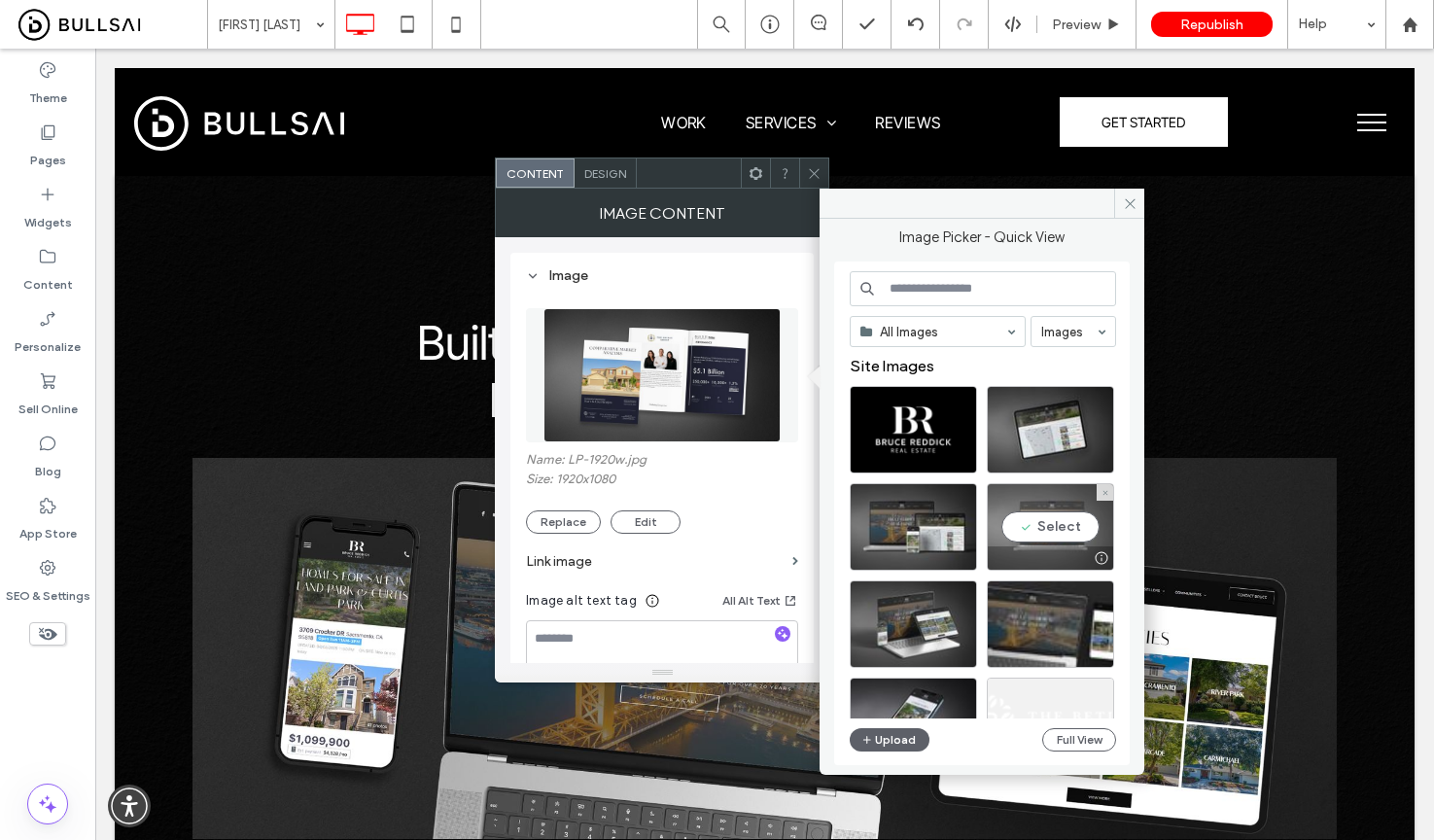 click on "Select" at bounding box center (1050, 527) 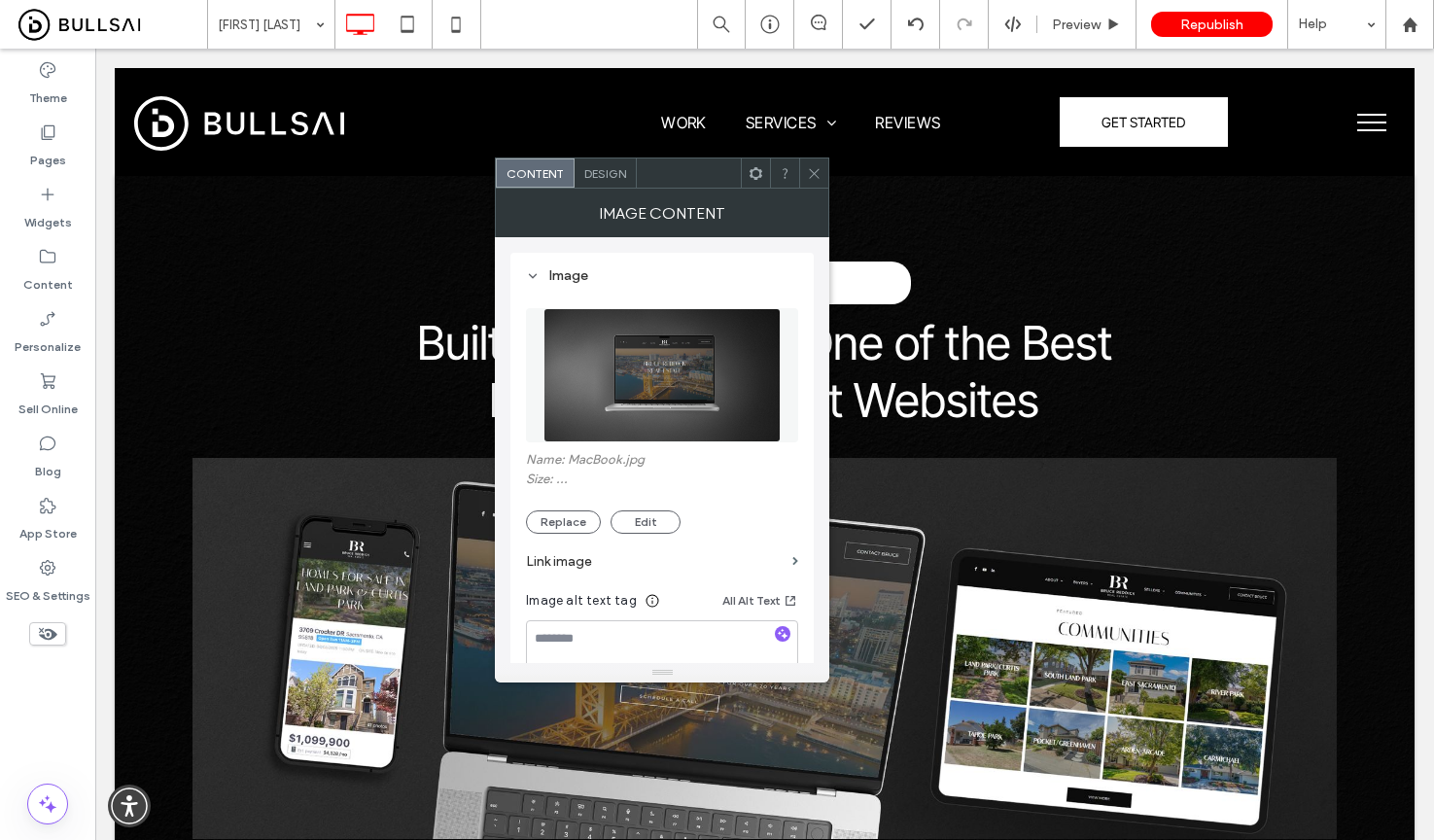 click 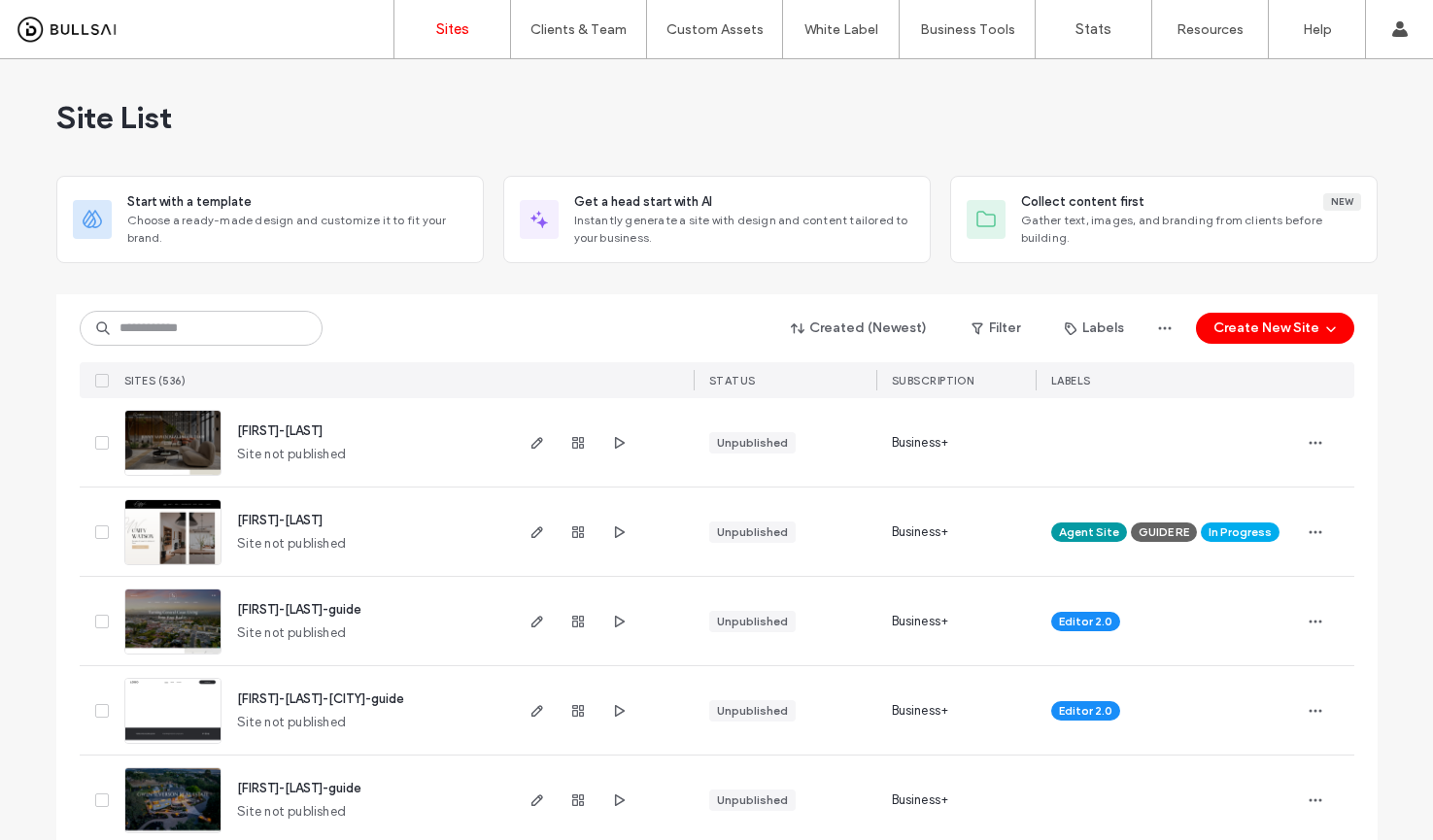 scroll, scrollTop: 0, scrollLeft: 0, axis: both 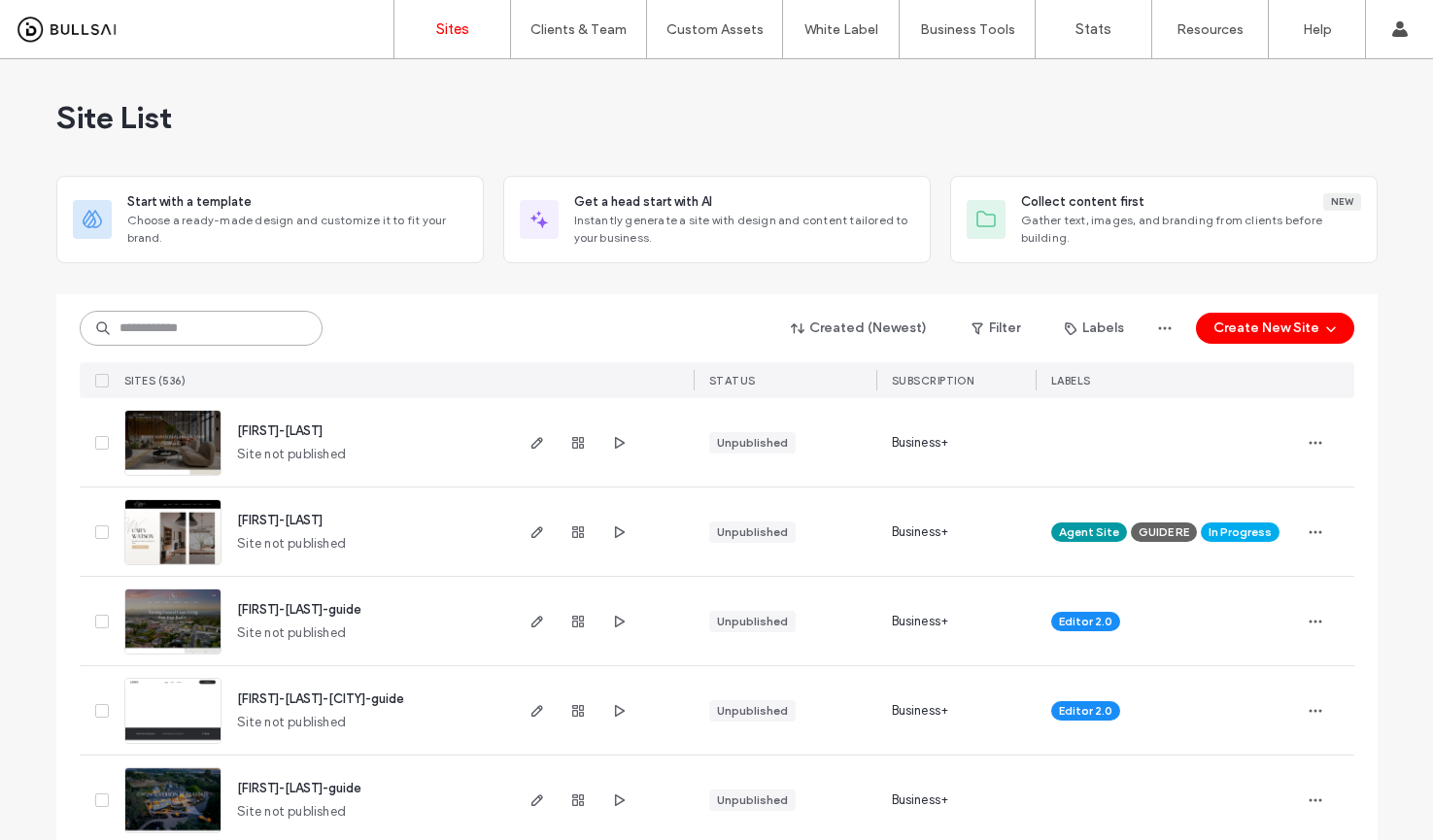 click at bounding box center [201, 328] 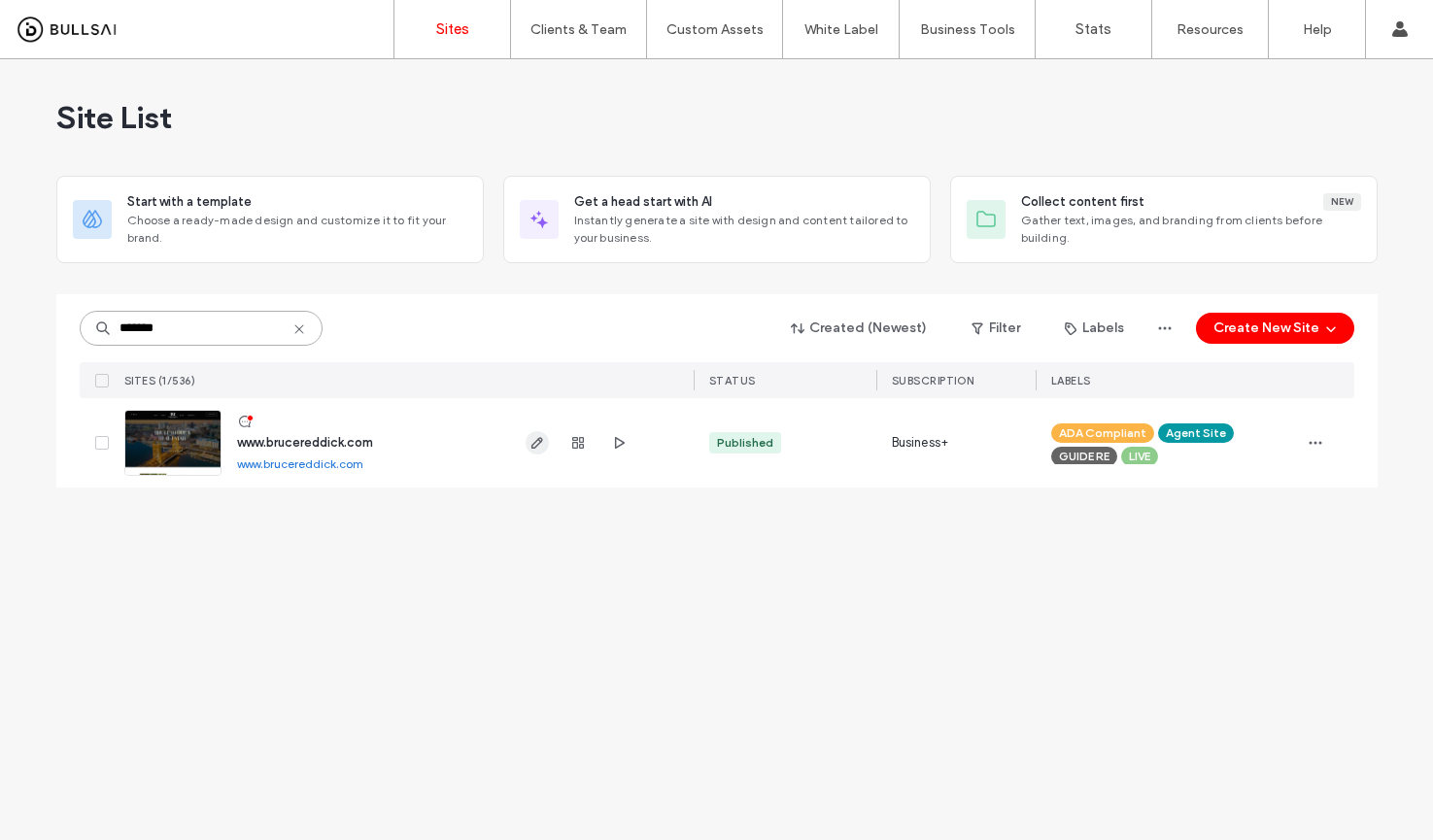 type on "*******" 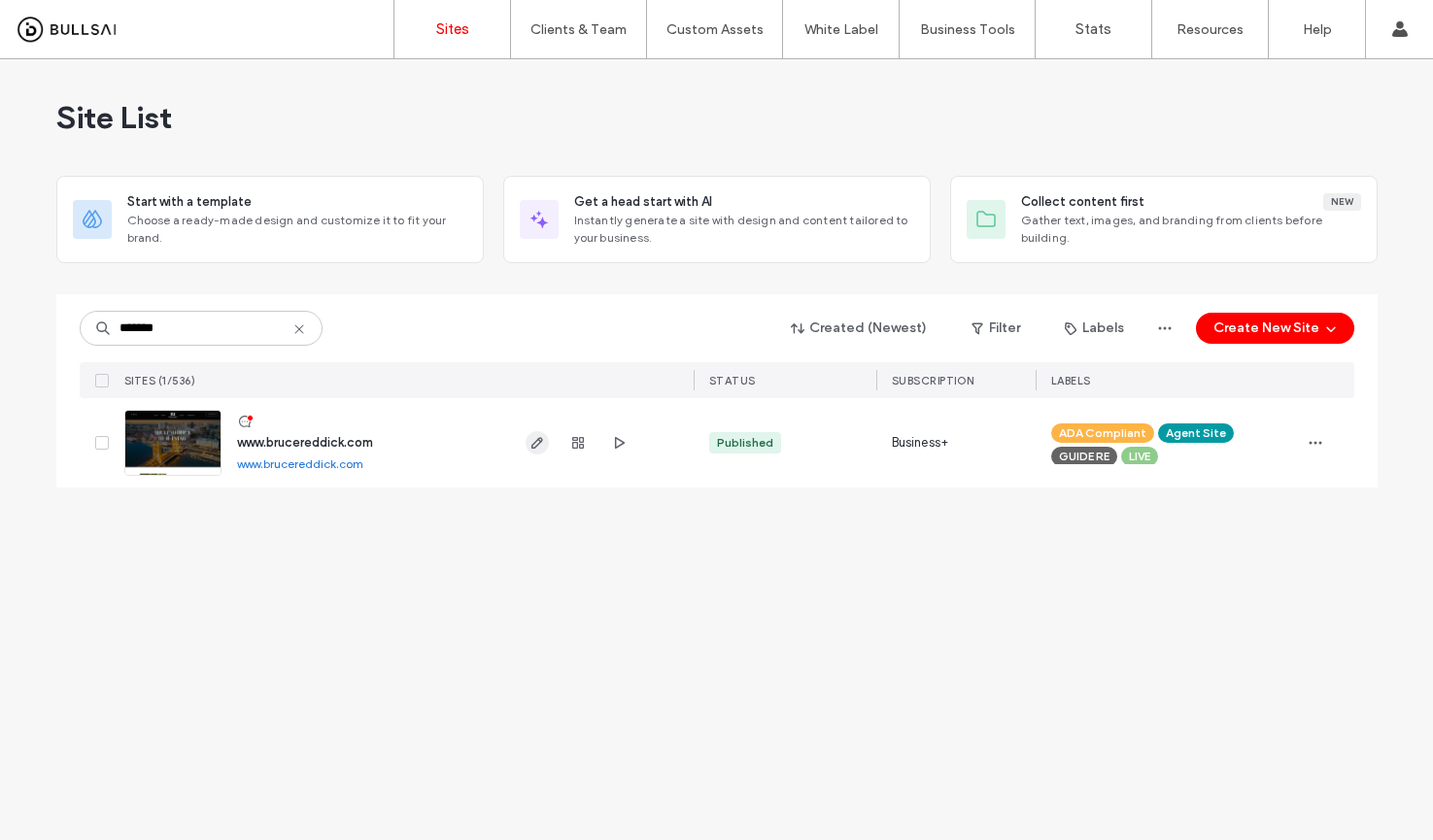 click at bounding box center (537, 443) 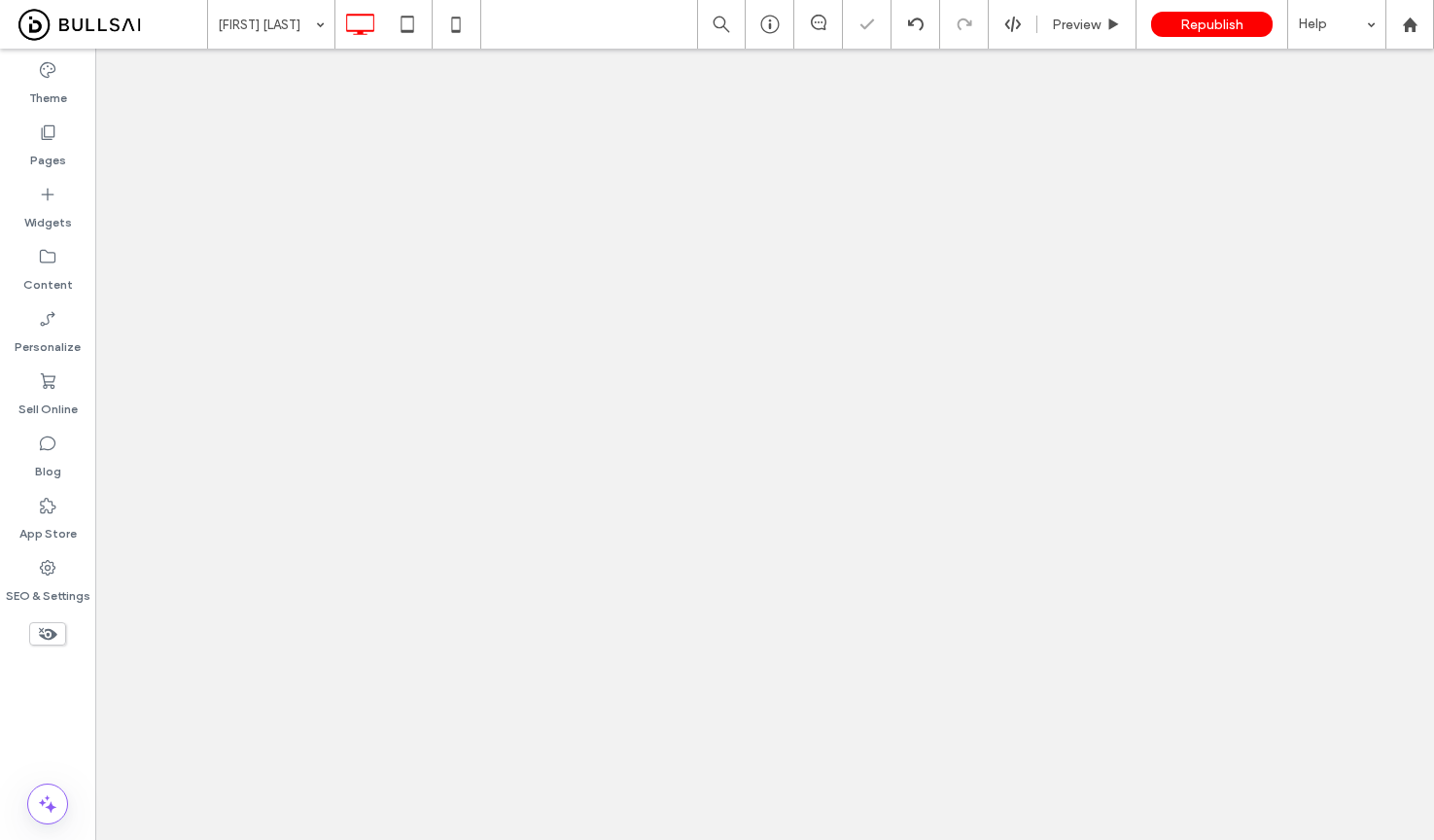 scroll, scrollTop: 0, scrollLeft: 0, axis: both 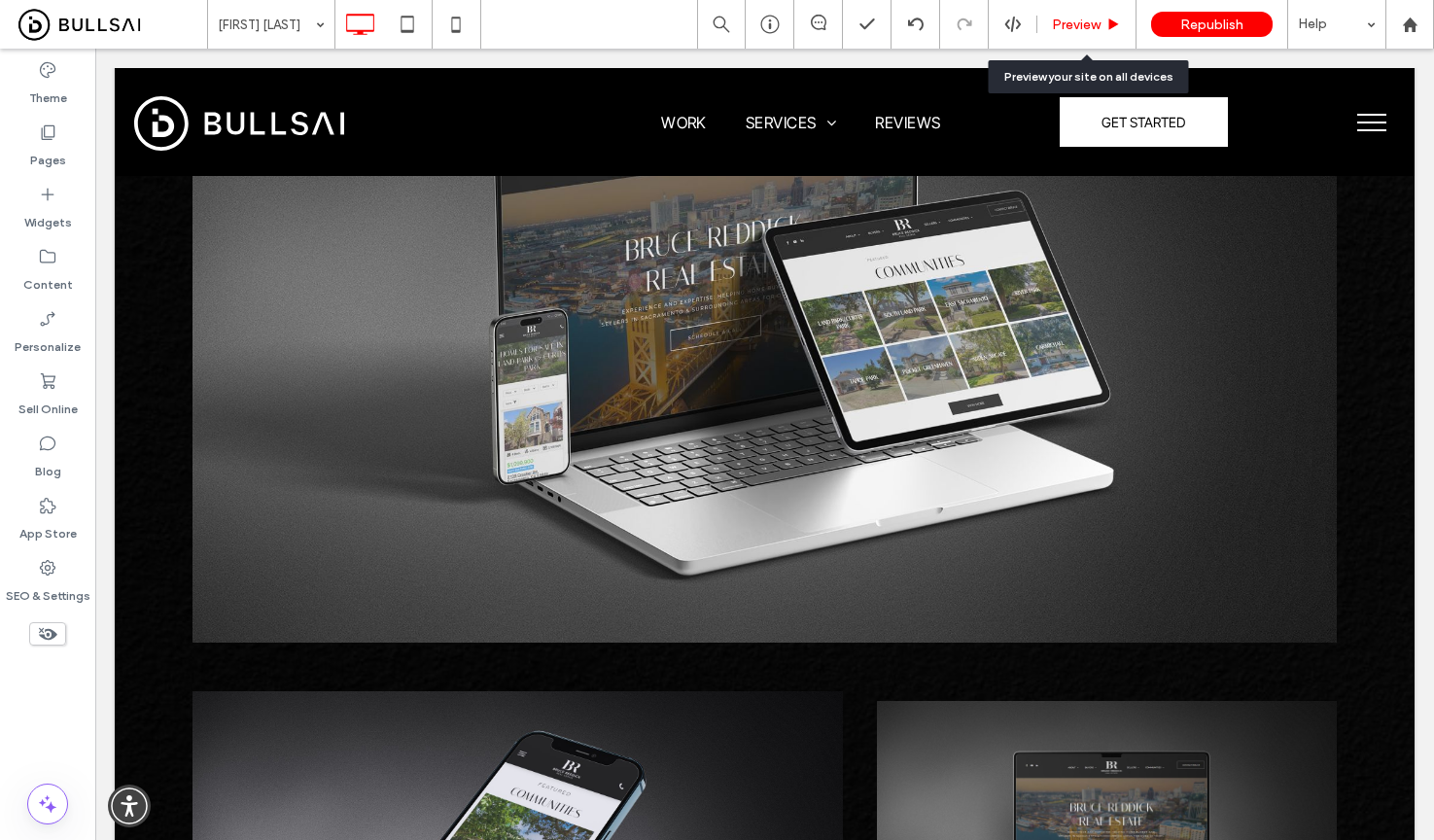click on "Preview" at bounding box center (1076, 24) 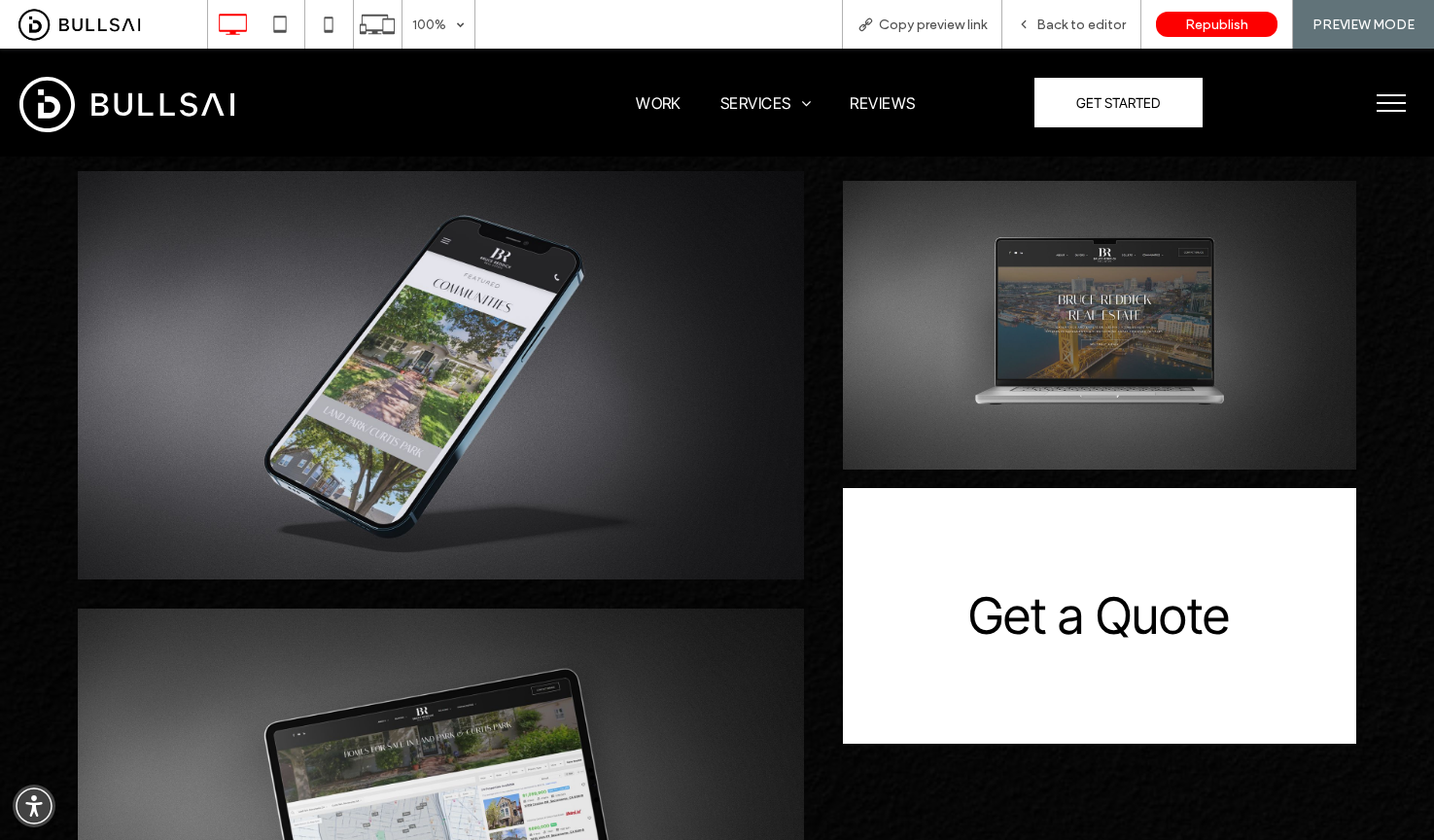scroll, scrollTop: 2854, scrollLeft: 0, axis: vertical 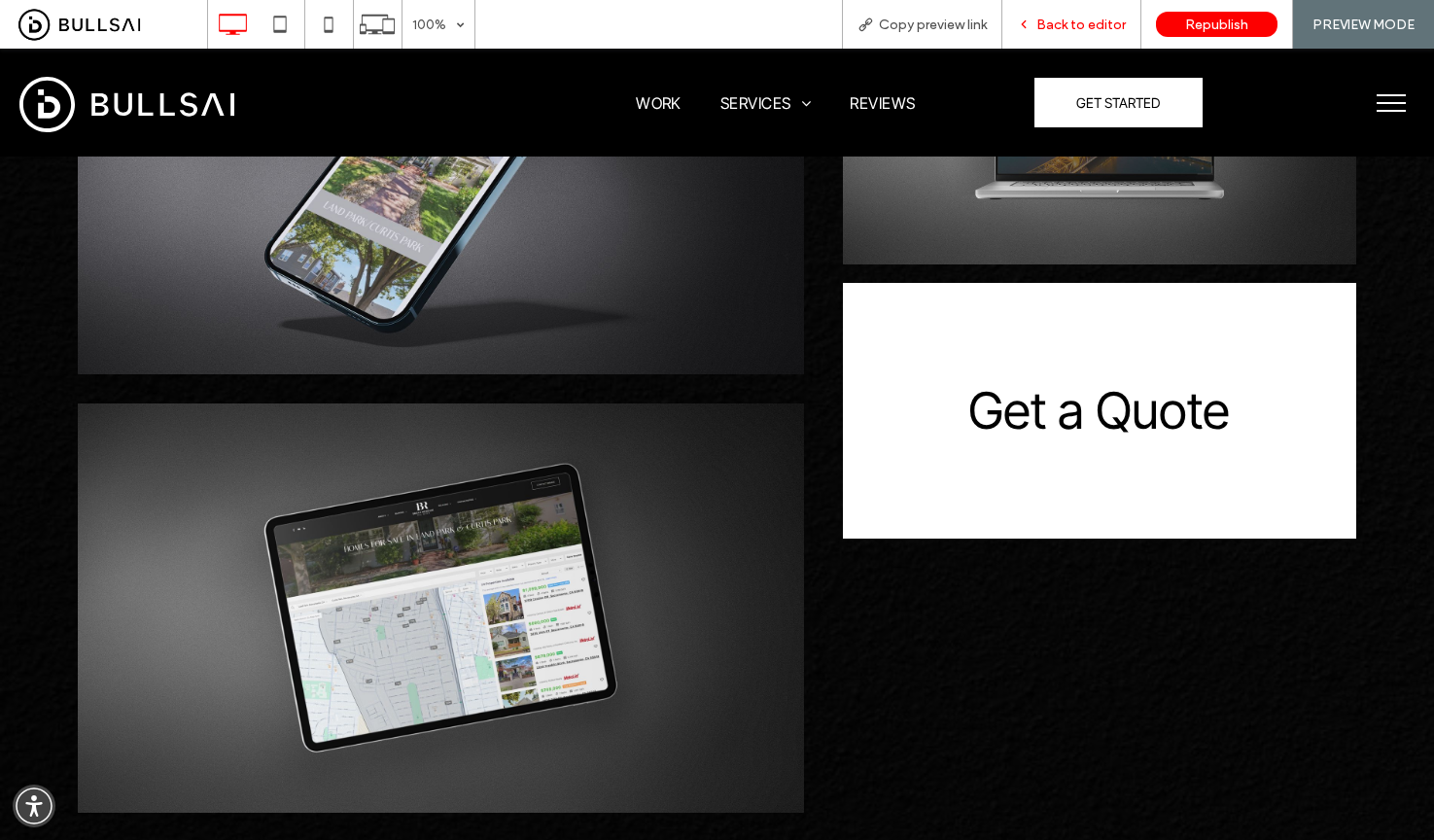 click on "Back to editor" at bounding box center [1081, 24] 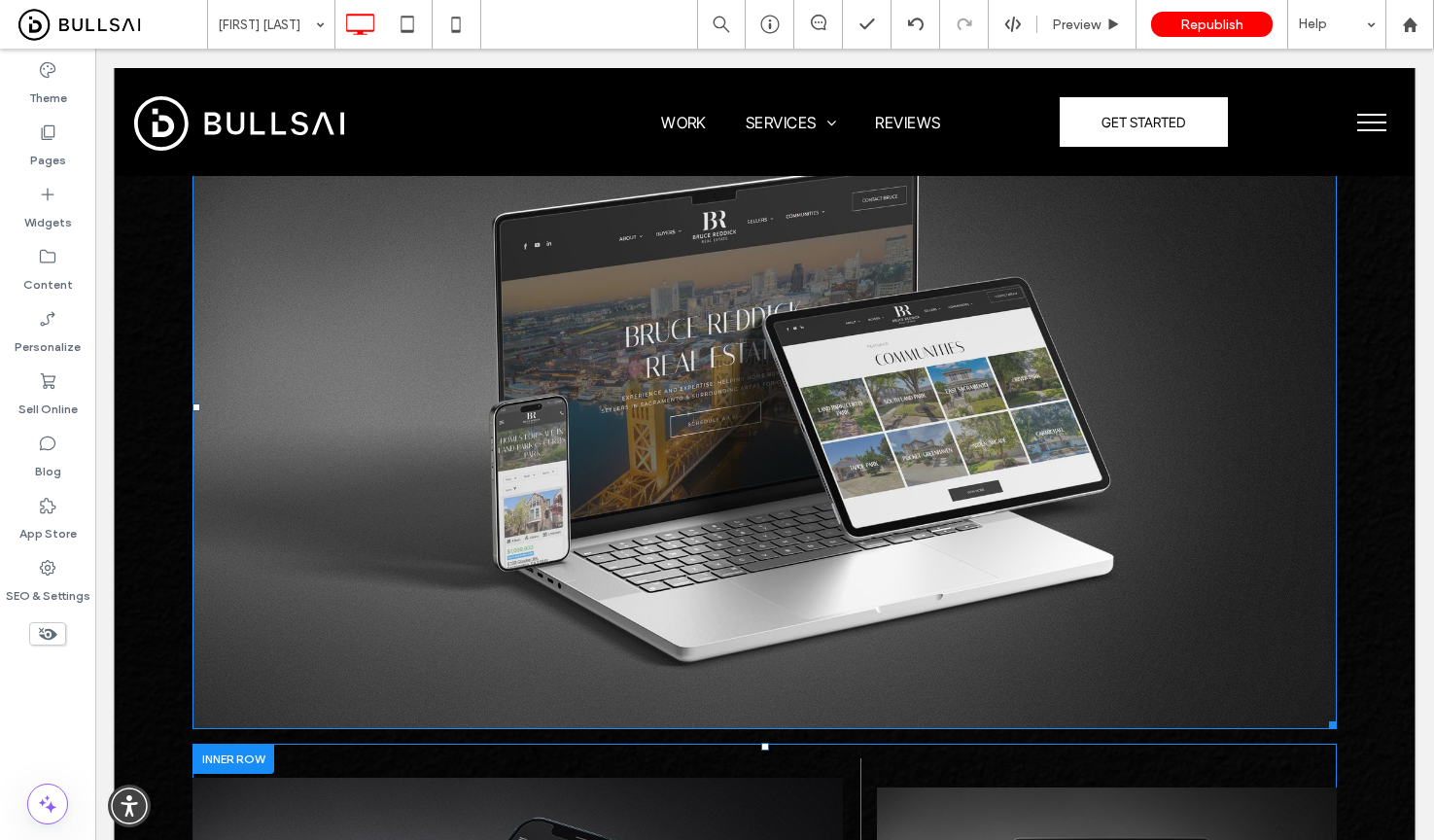 scroll, scrollTop: 2077, scrollLeft: 0, axis: vertical 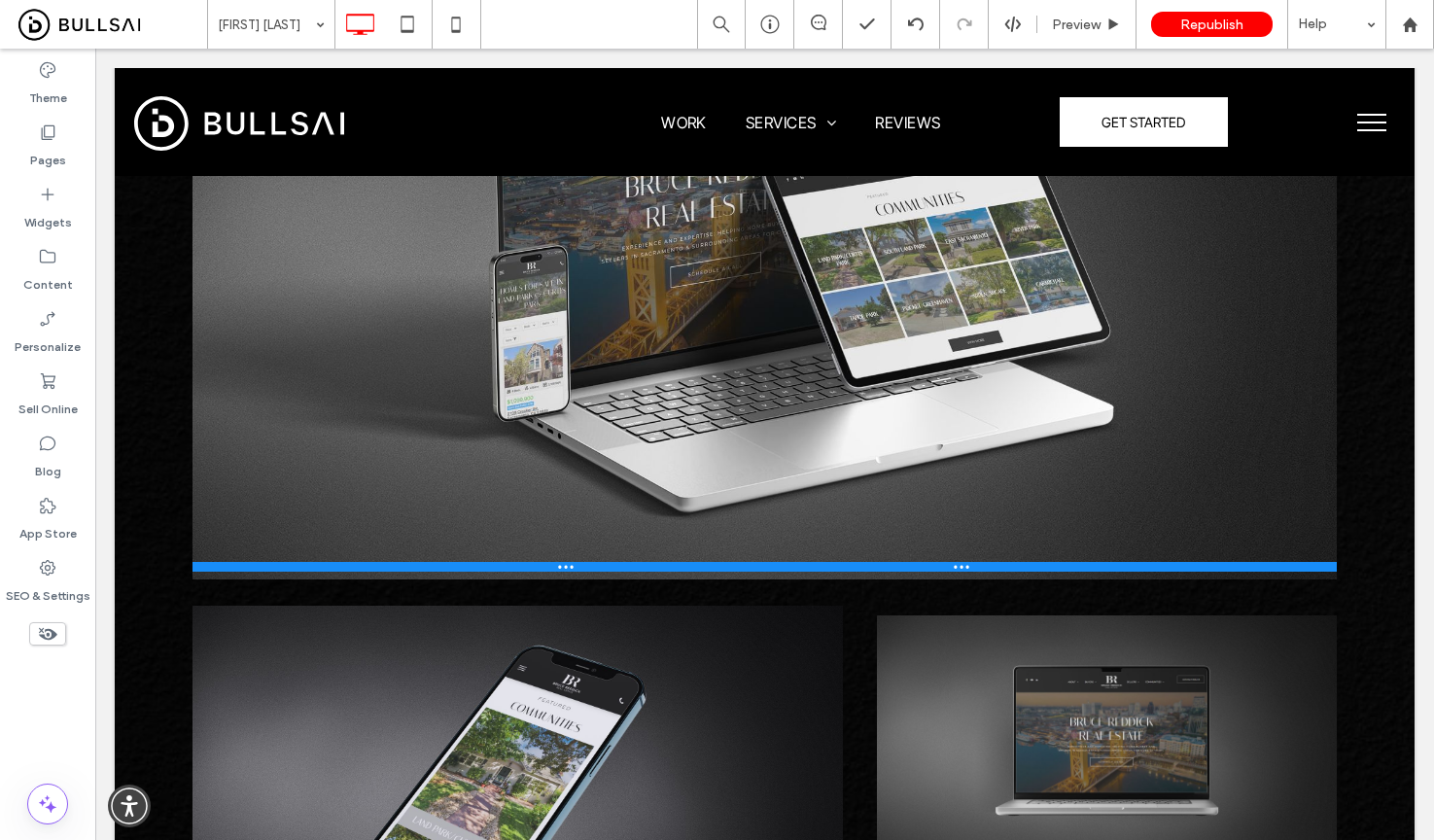 drag, startPoint x: 811, startPoint y: 621, endPoint x: 834, endPoint y: 522, distance: 101.63661 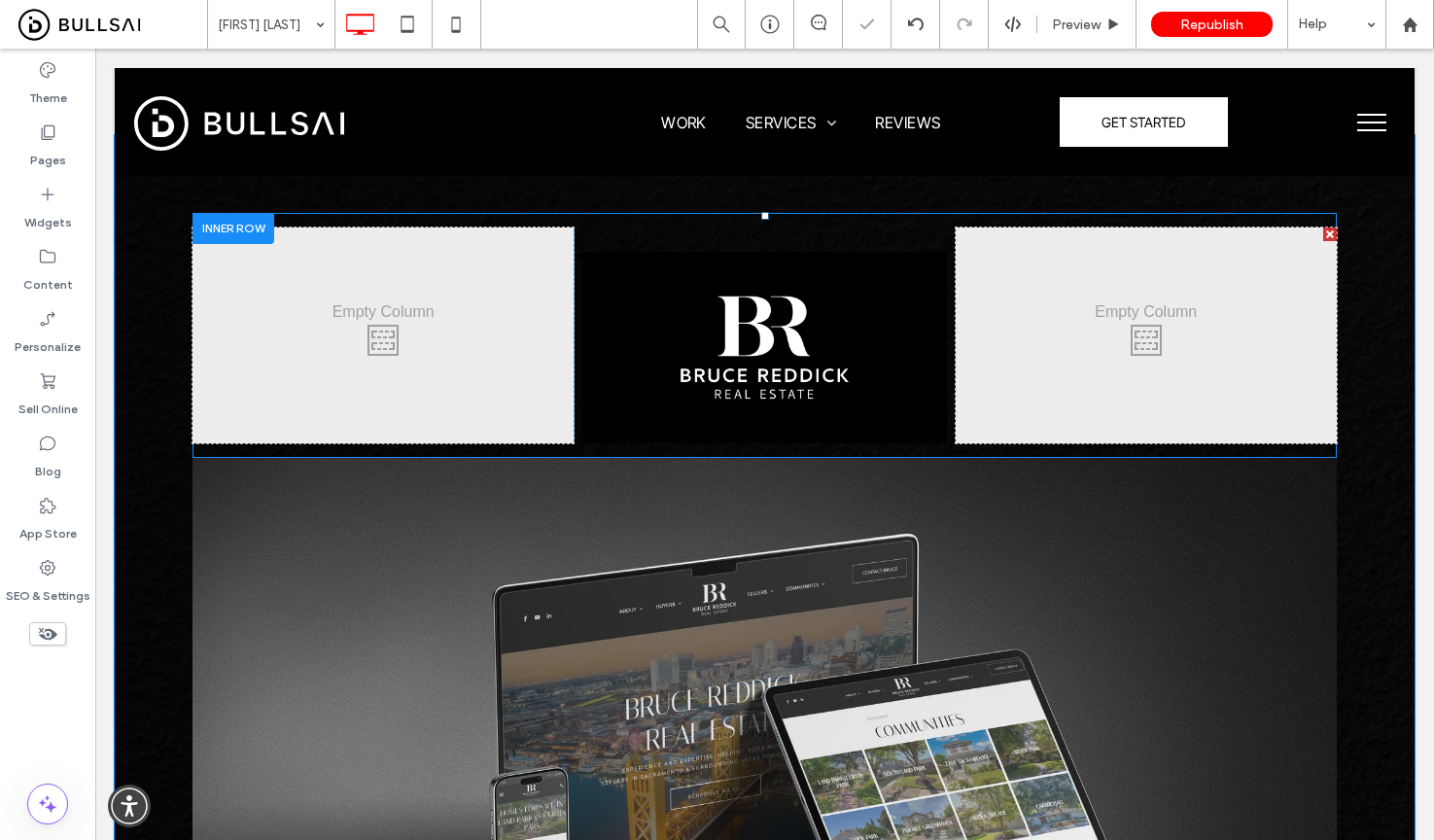 scroll, scrollTop: 1516, scrollLeft: 0, axis: vertical 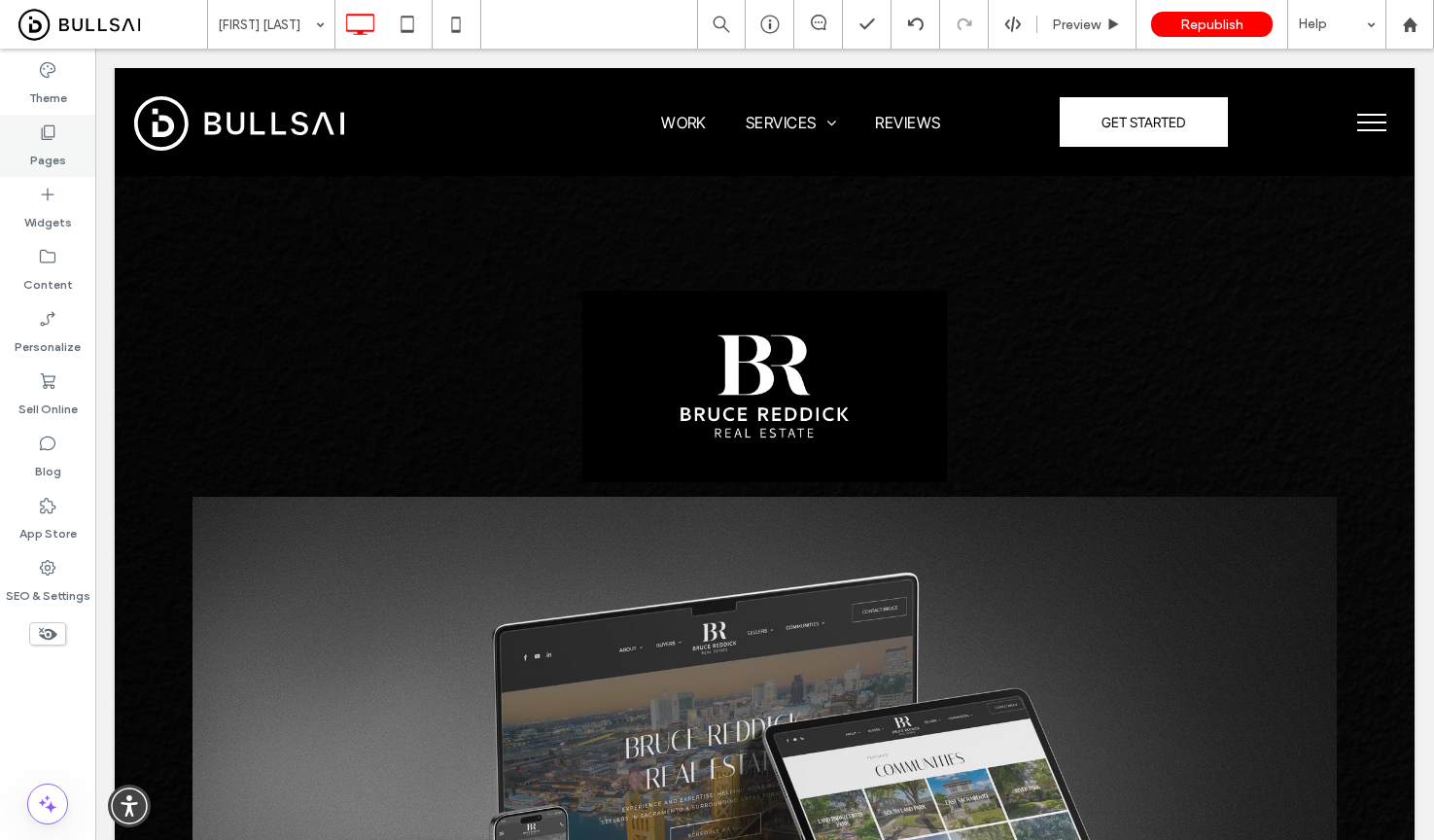 click 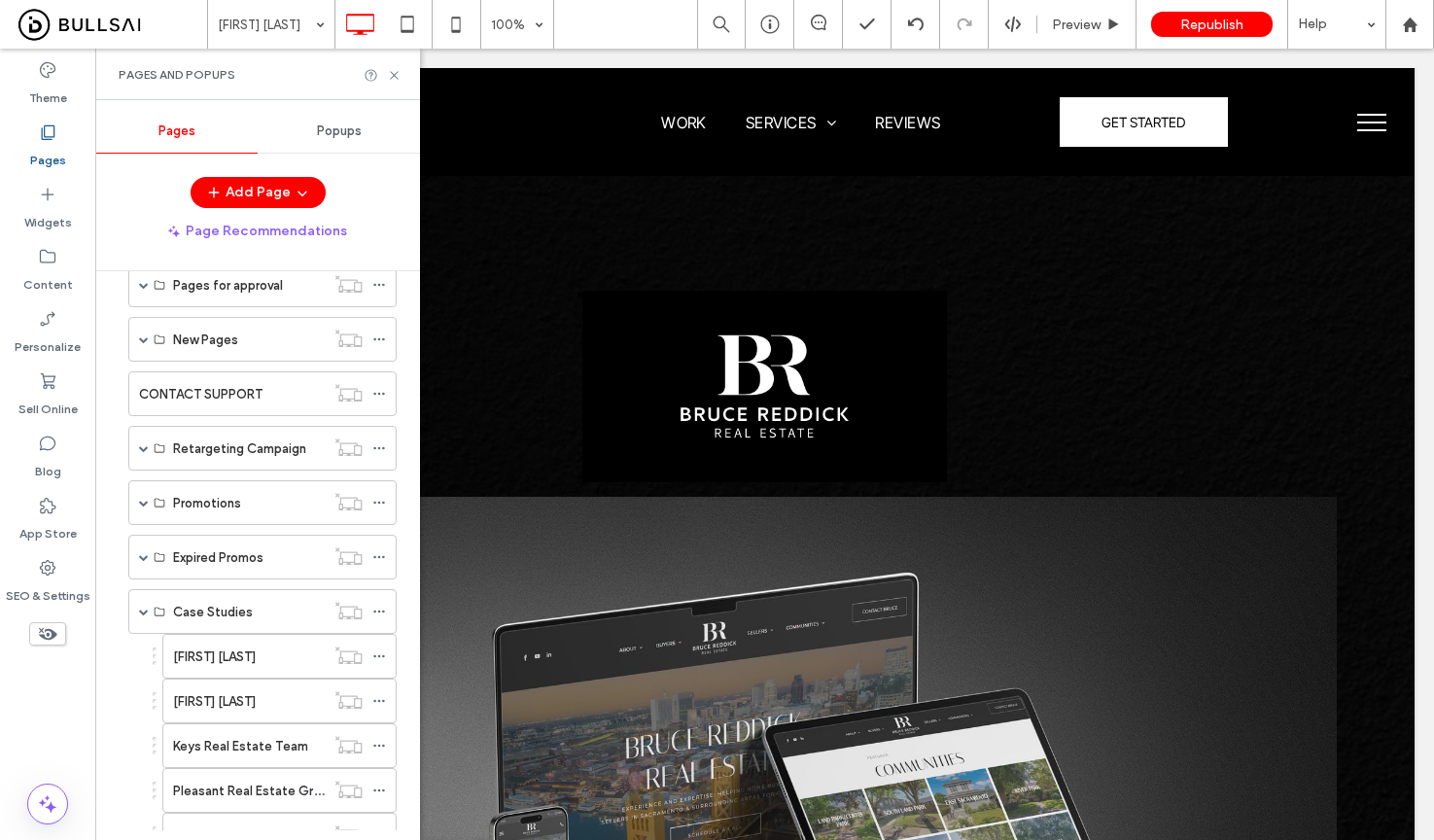 scroll, scrollTop: 1074, scrollLeft: 0, axis: vertical 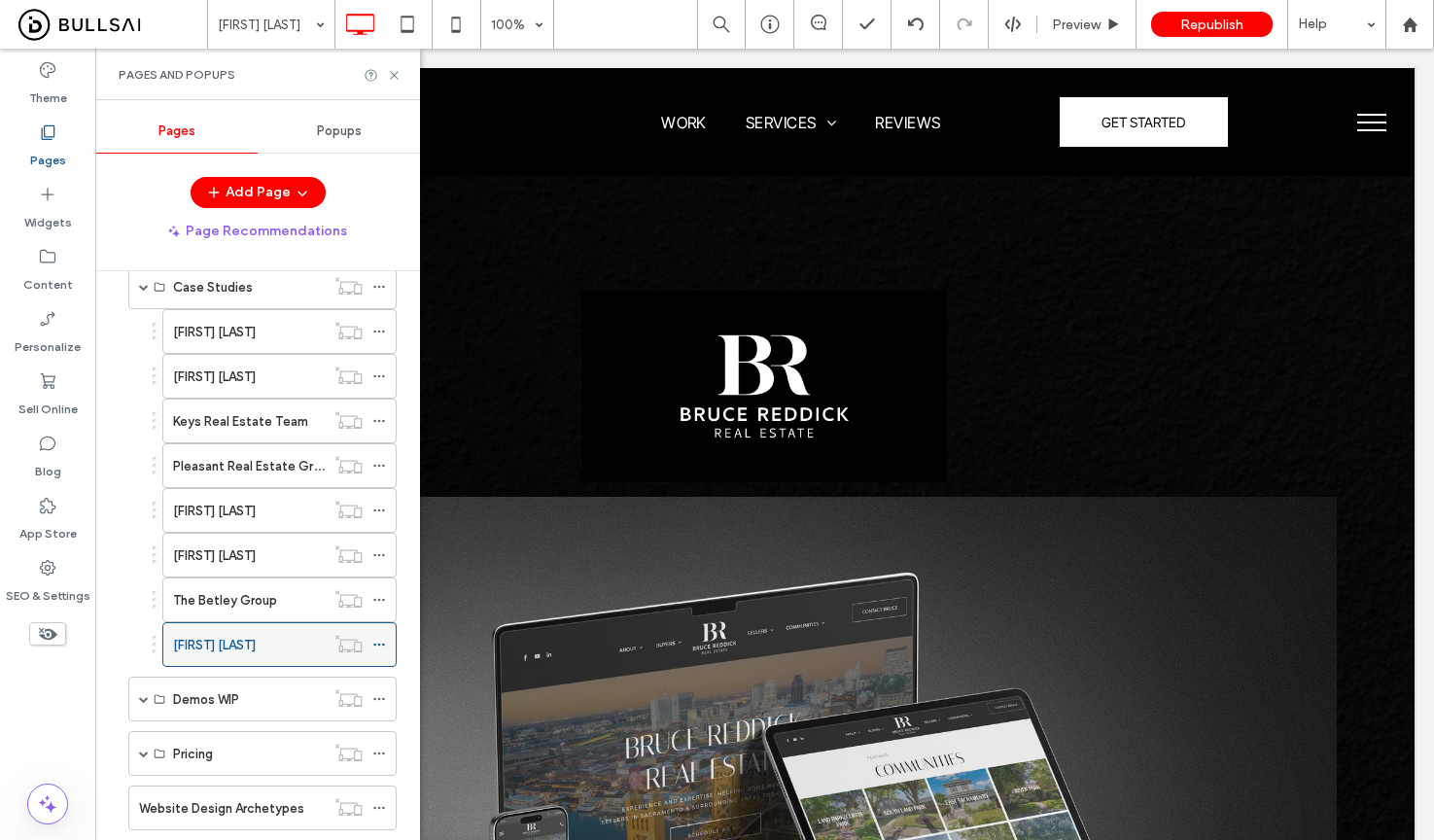 click 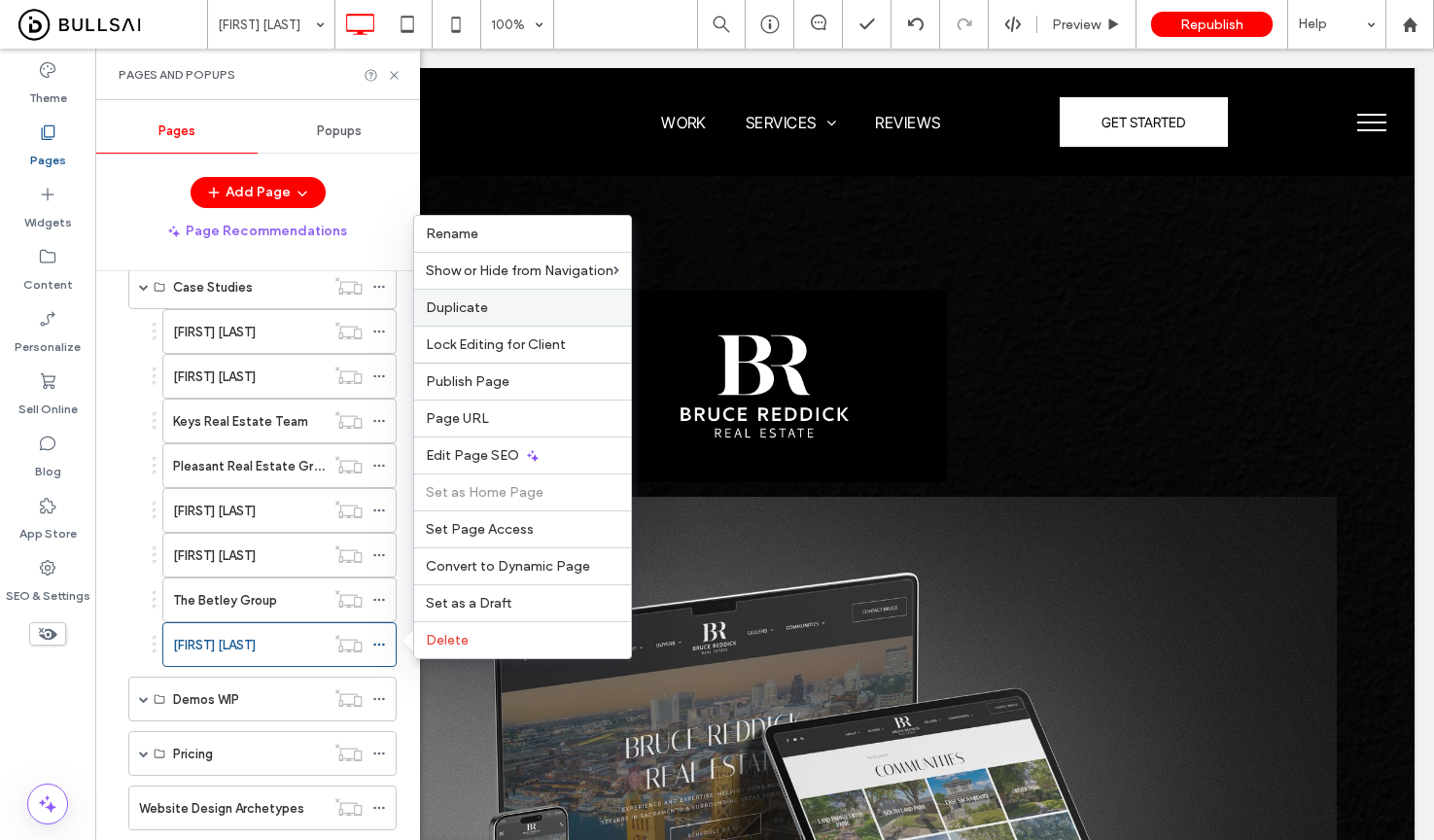 click on "Duplicate" at bounding box center (522, 307) 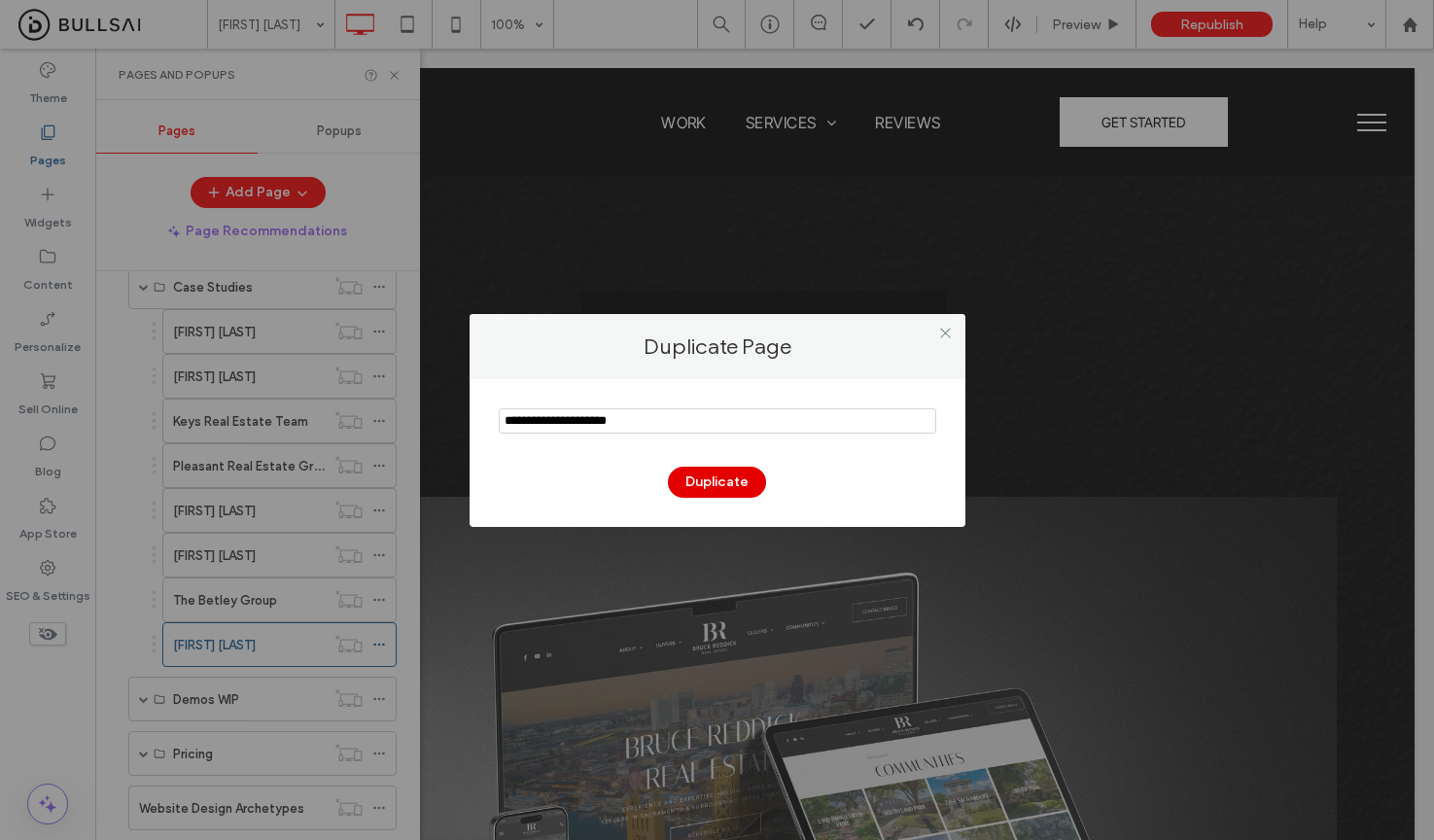 type on "**********" 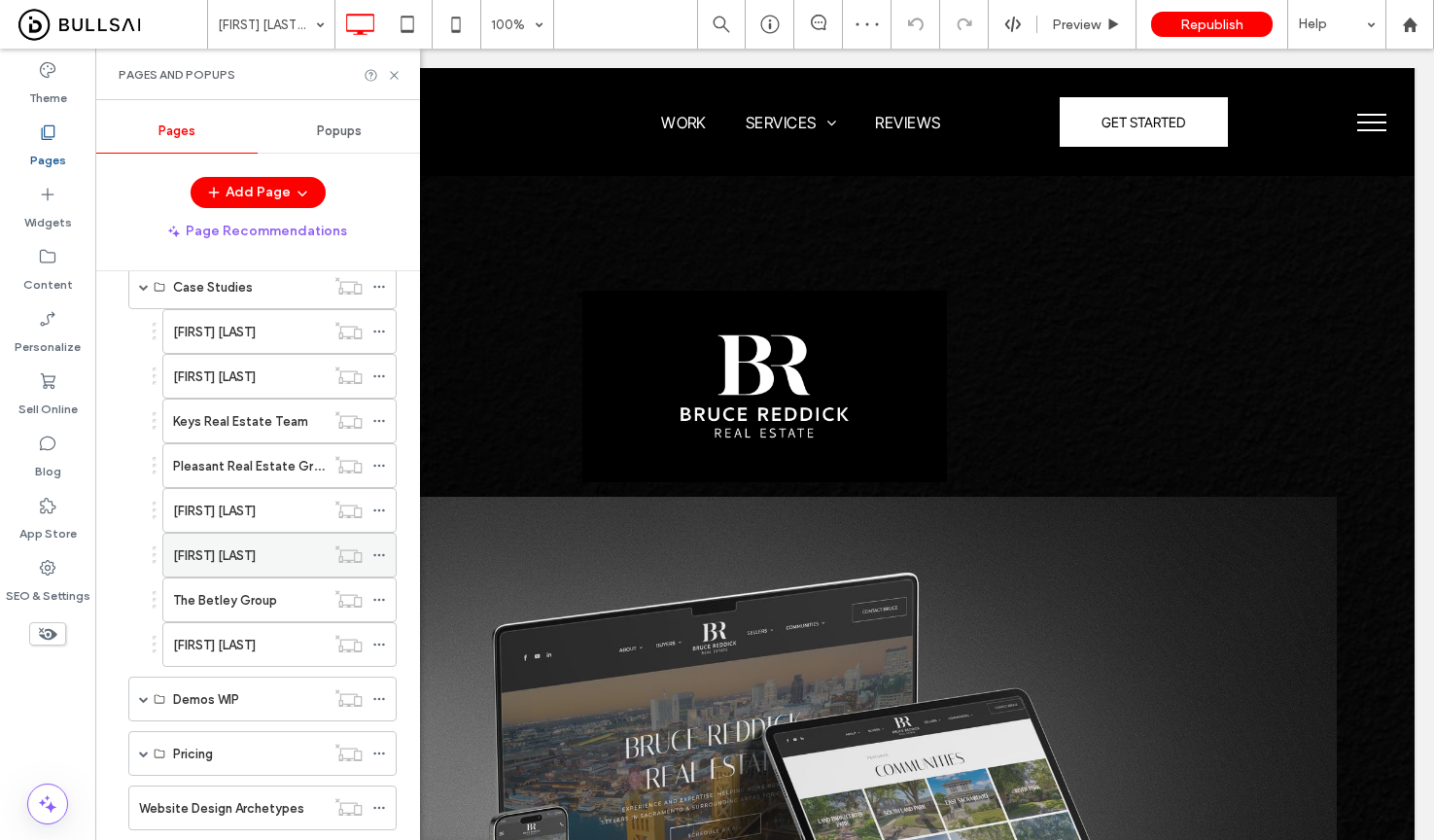 scroll, scrollTop: 1286, scrollLeft: 0, axis: vertical 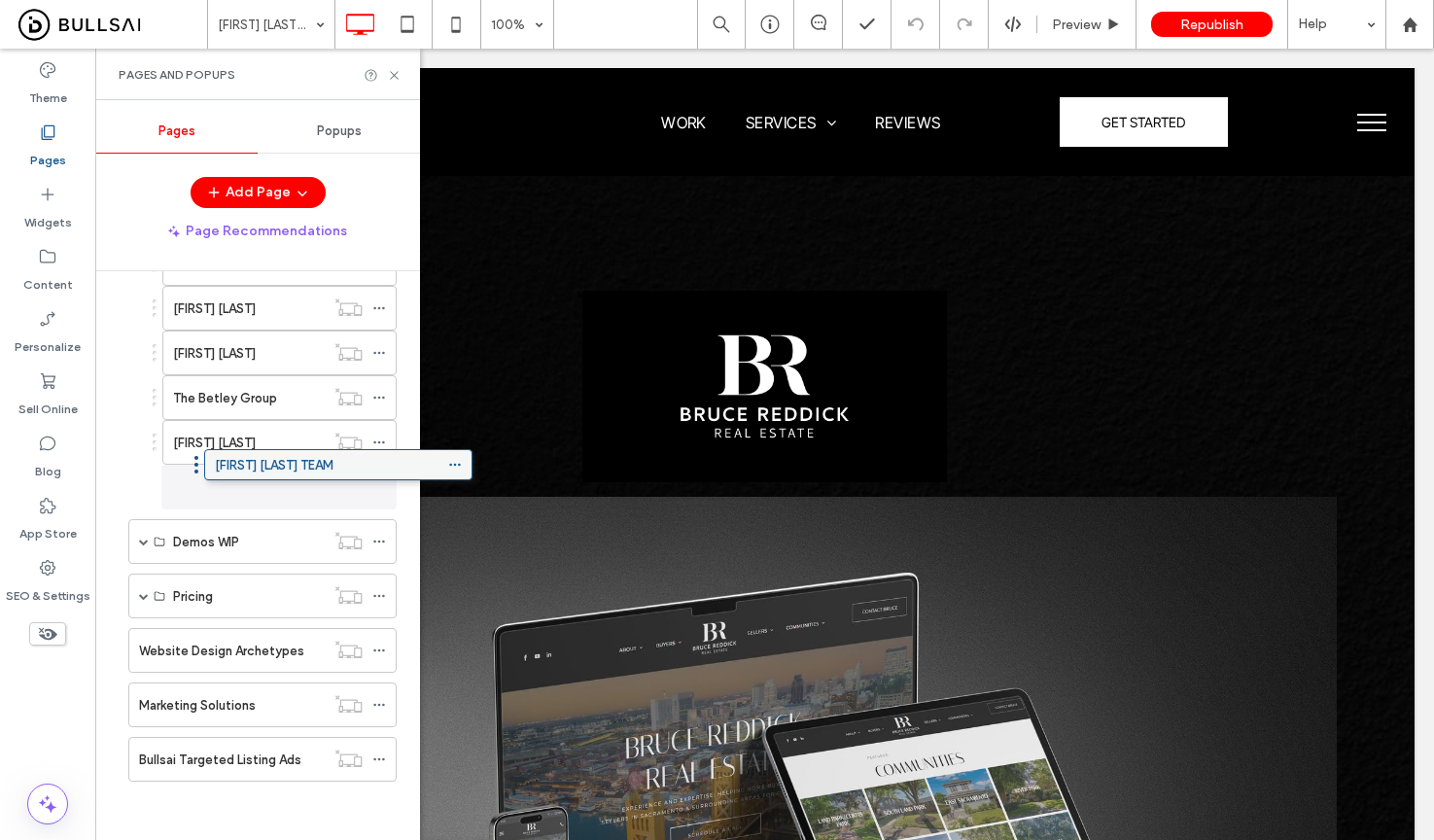 drag, startPoint x: 252, startPoint y: 749, endPoint x: 326, endPoint y: 465, distance: 293.48254 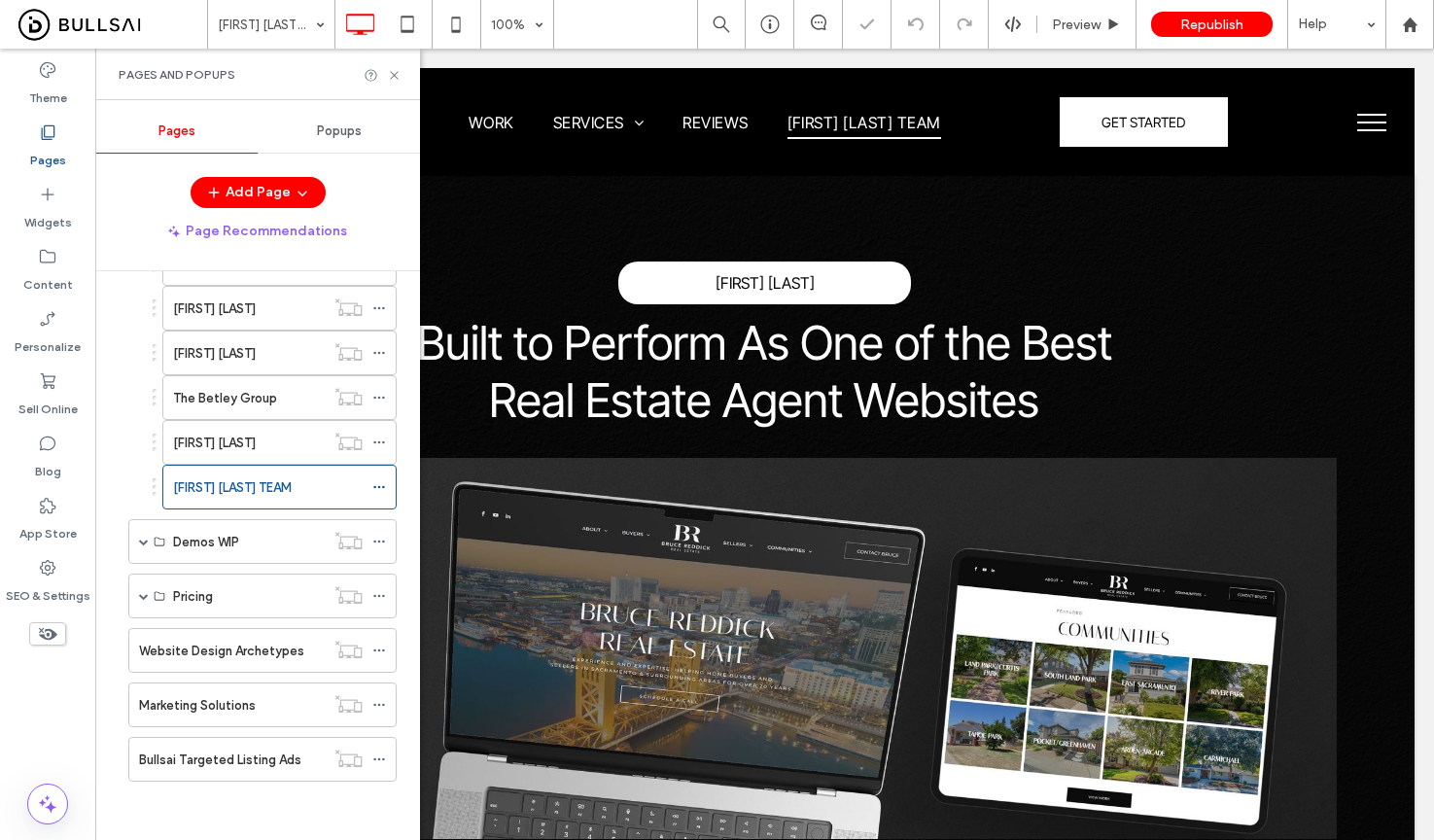 scroll, scrollTop: 45, scrollLeft: 0, axis: vertical 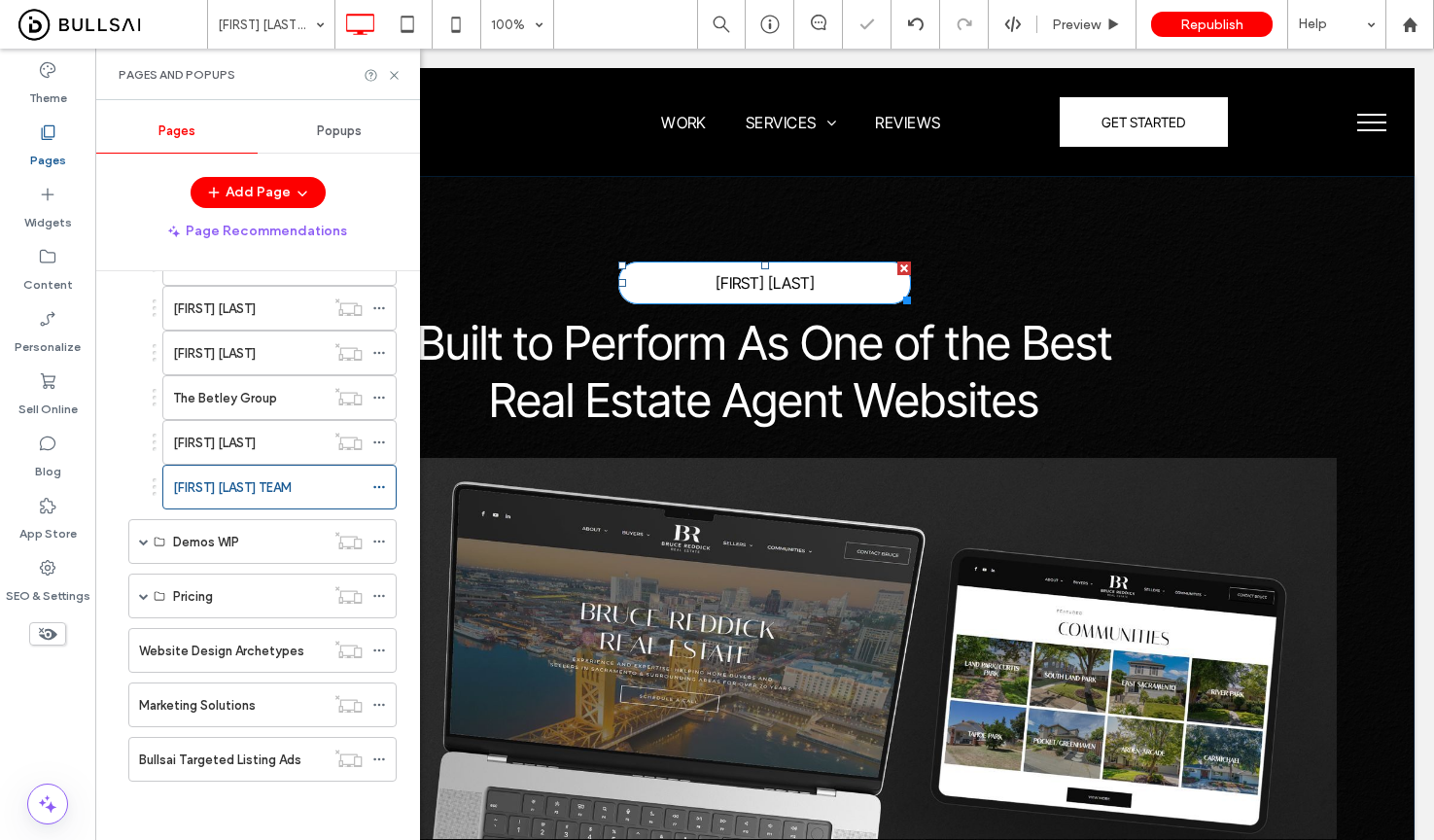 click on "BRUCE REDDICK" at bounding box center [764, 283] 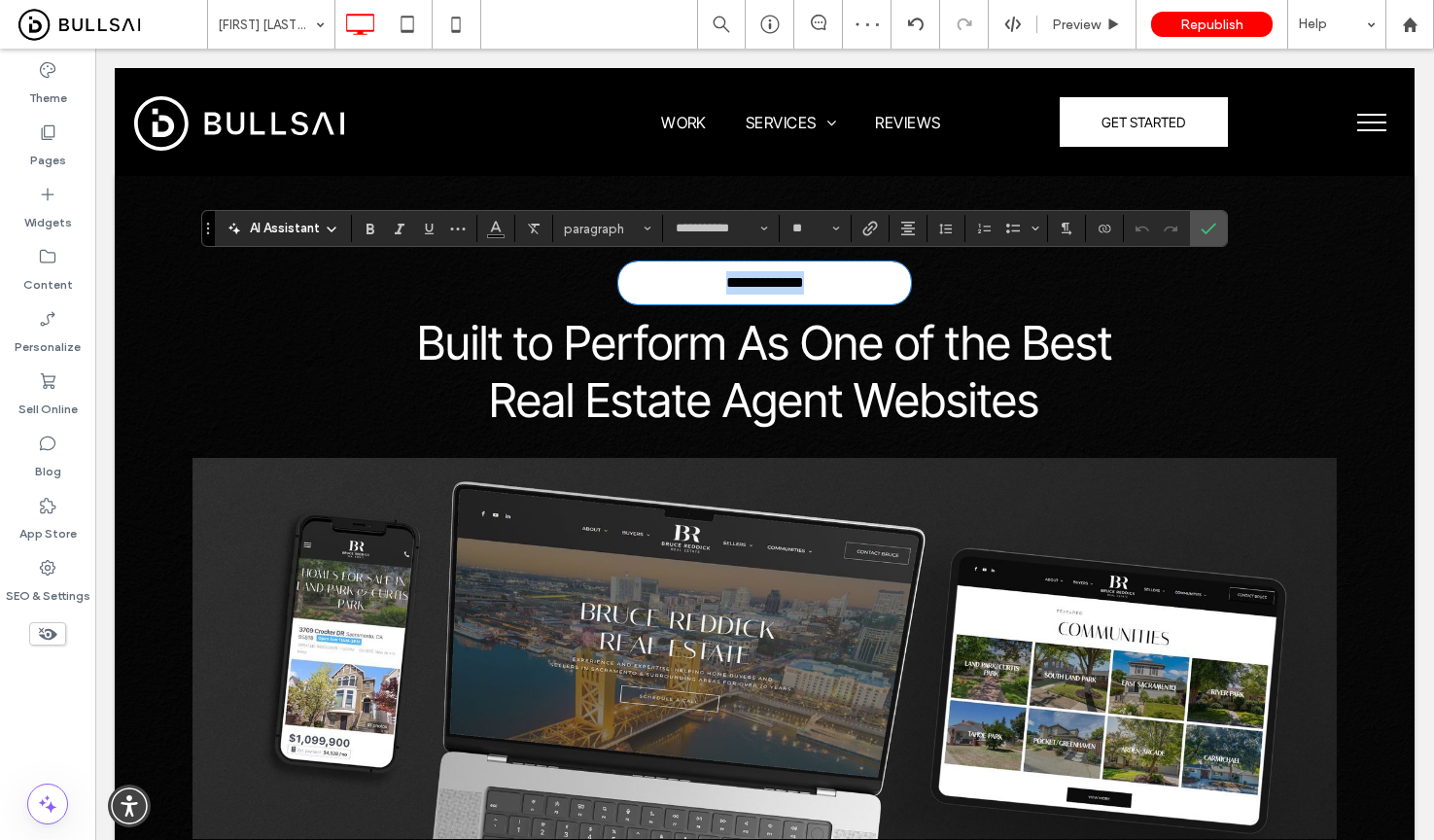 type 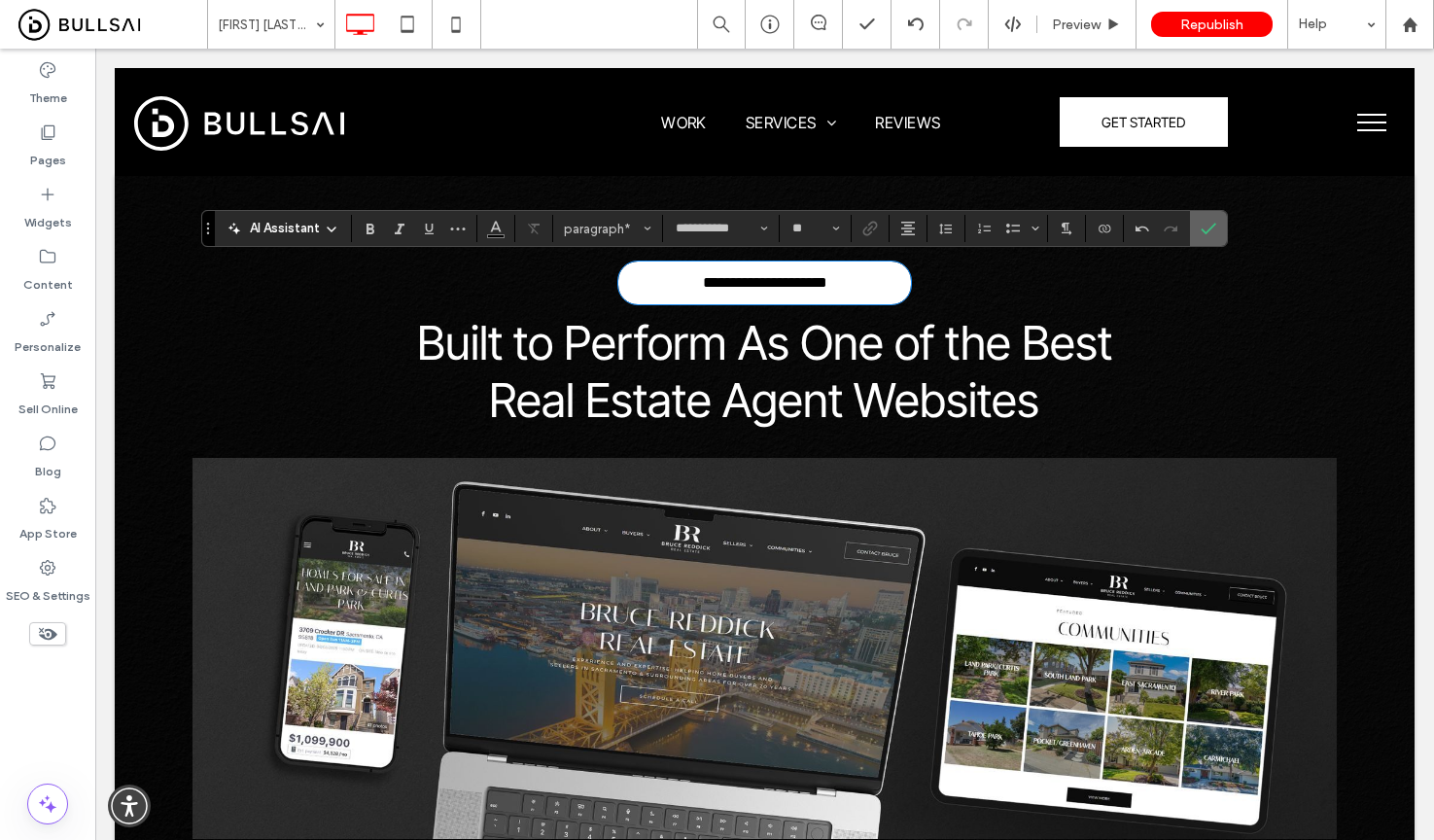 click at bounding box center [1208, 228] 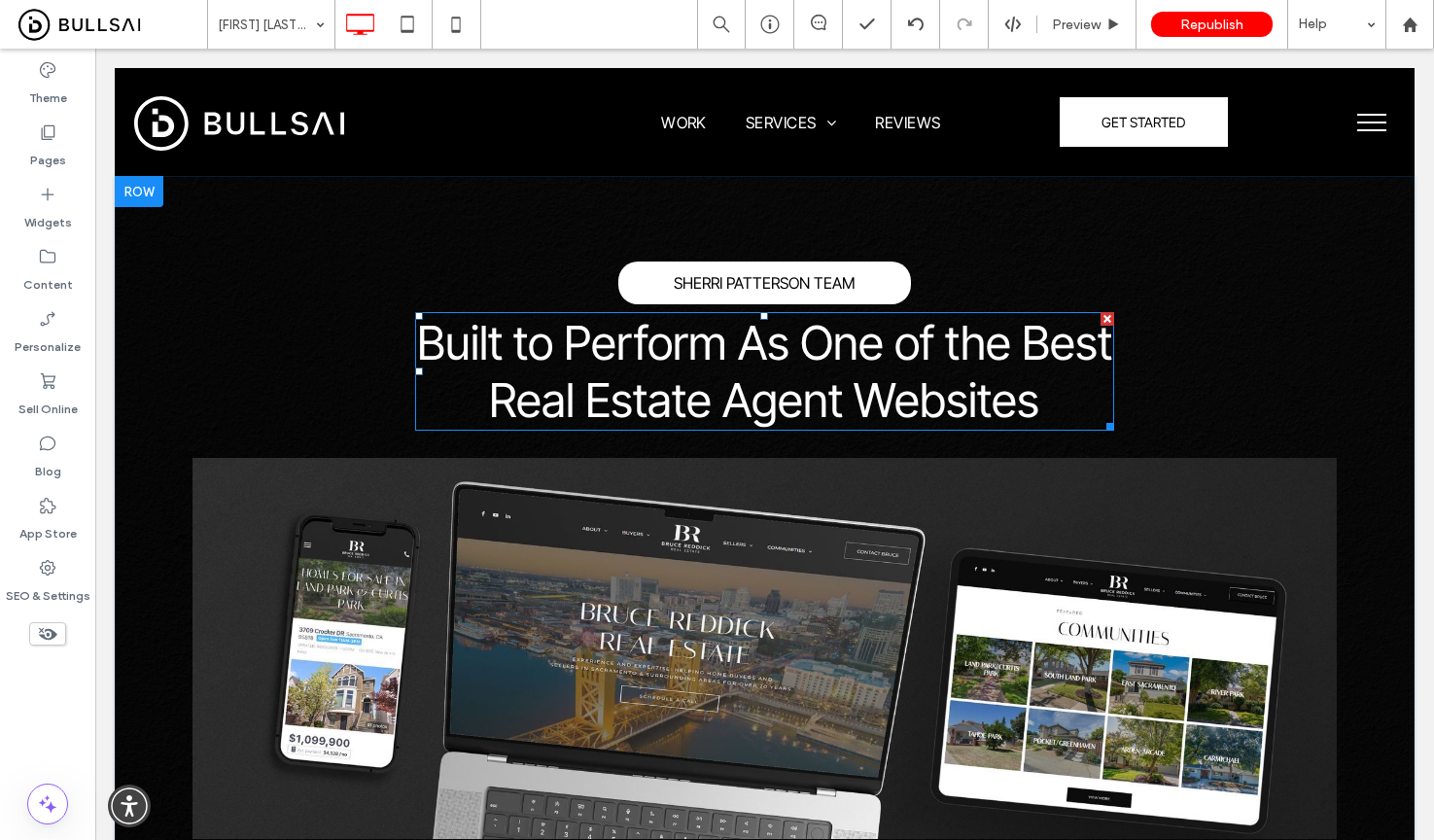 click on "Built to Perform As One of the Best Real Estate Agent Websites" at bounding box center [764, 371] 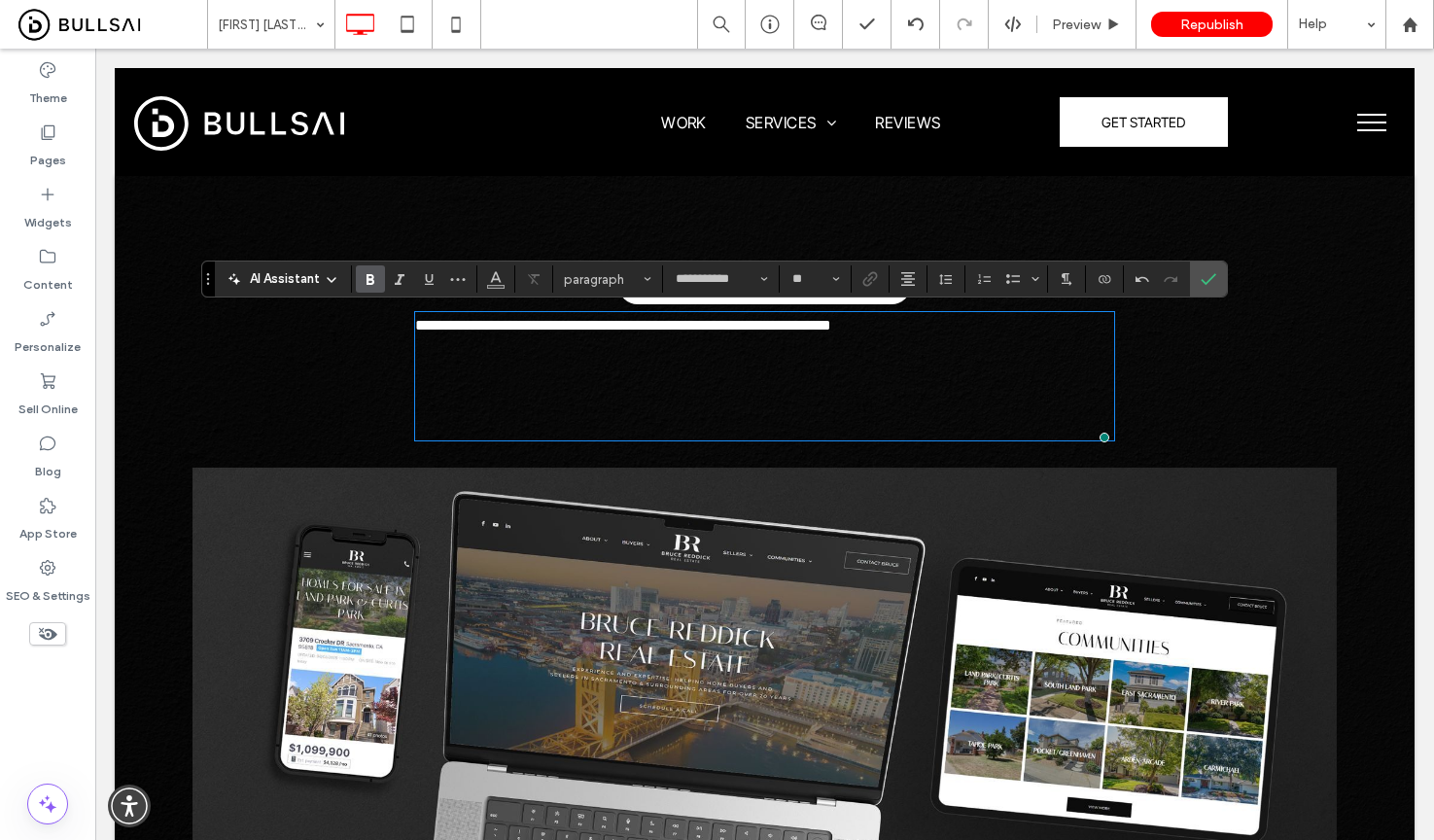 scroll, scrollTop: 0, scrollLeft: 0, axis: both 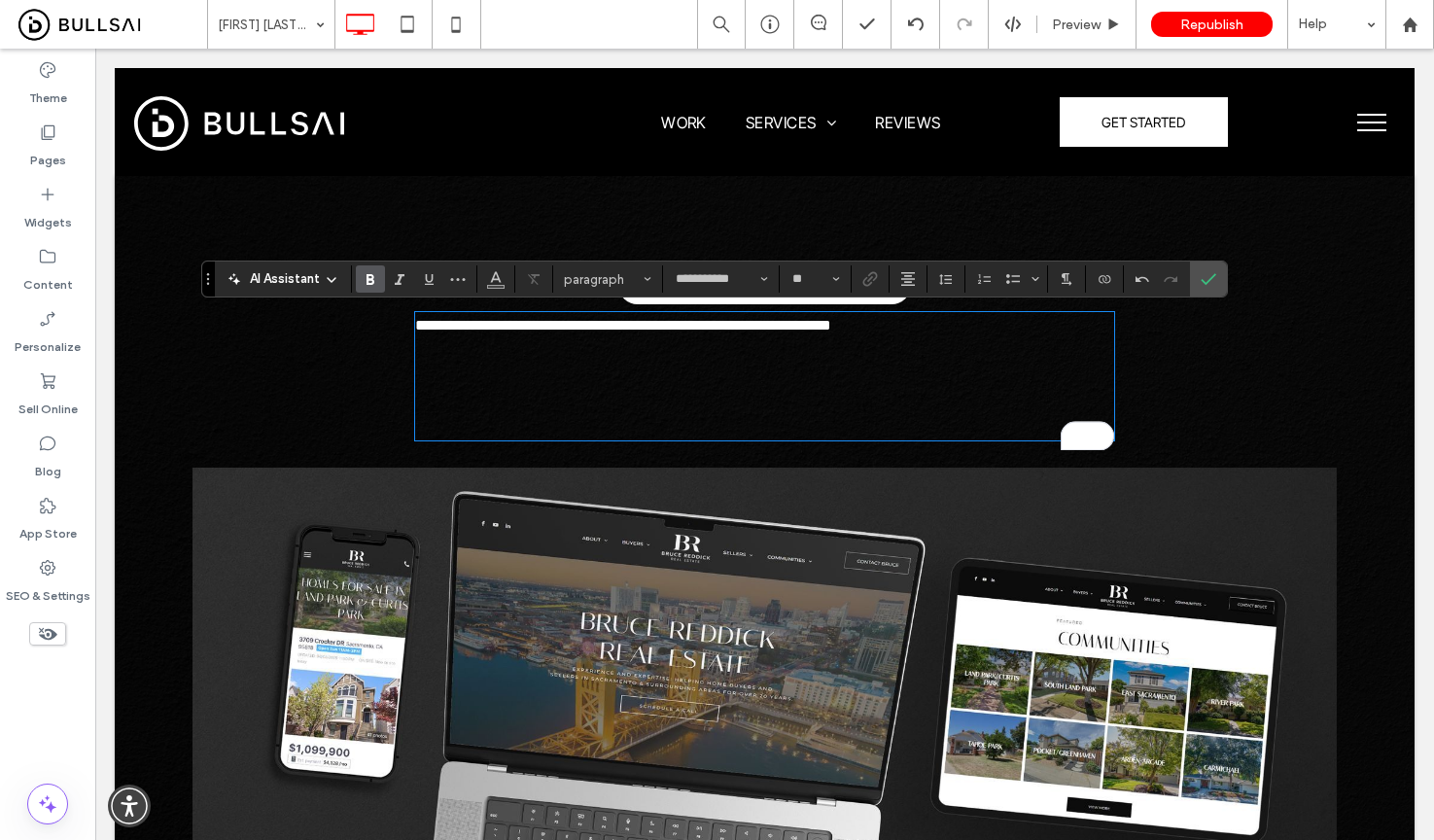 type on "**" 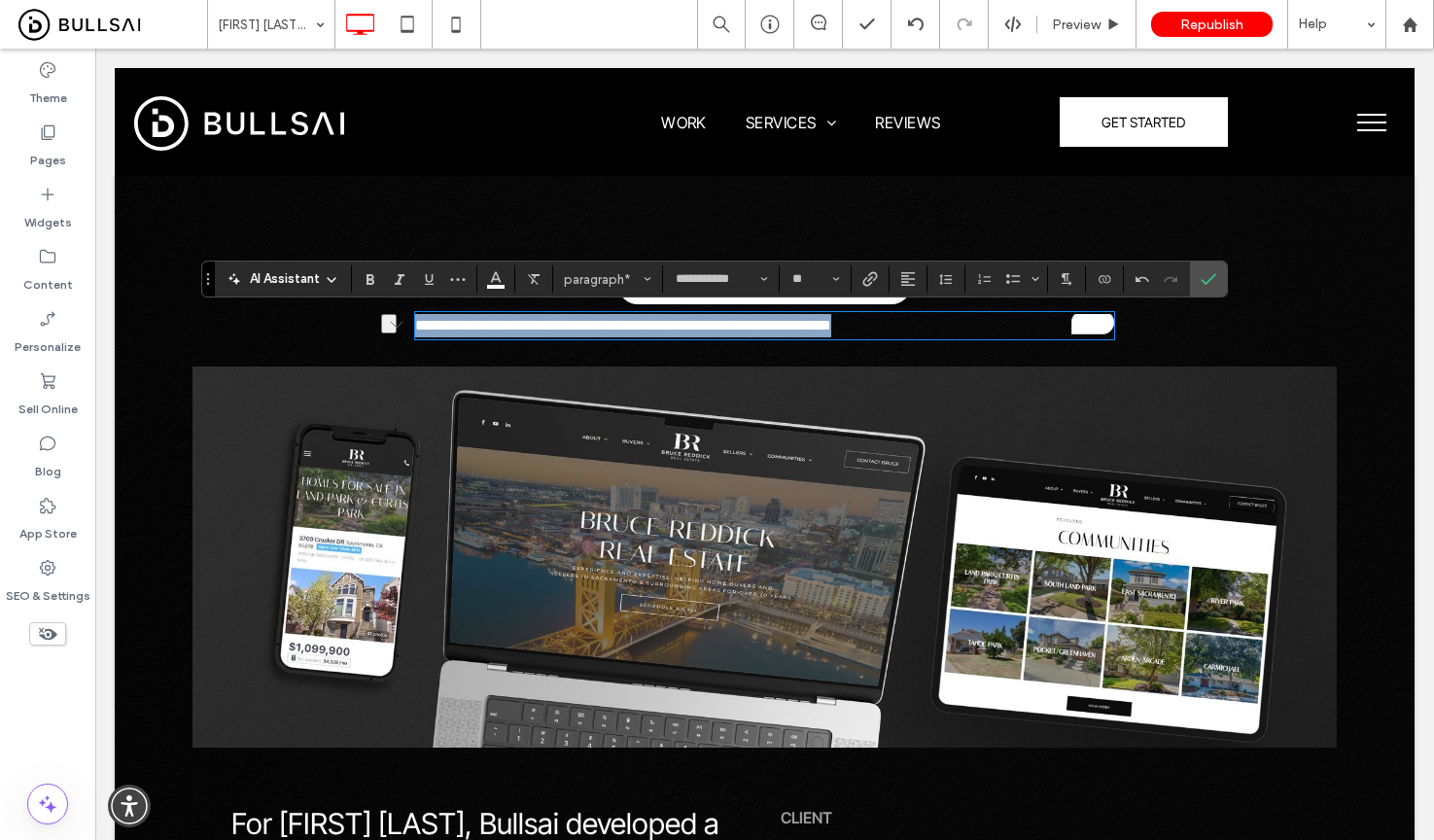 type 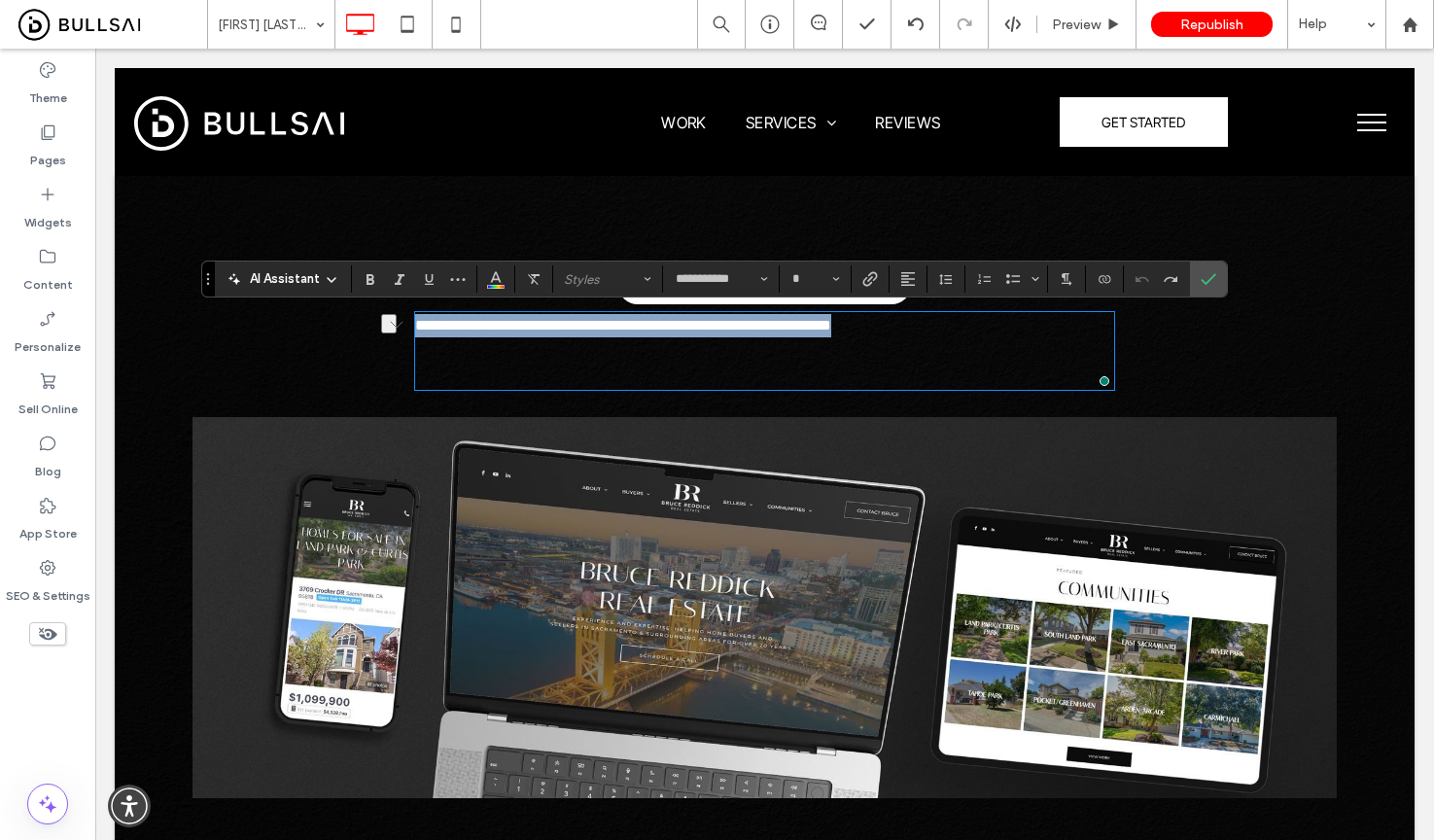 scroll, scrollTop: 0, scrollLeft: 0, axis: both 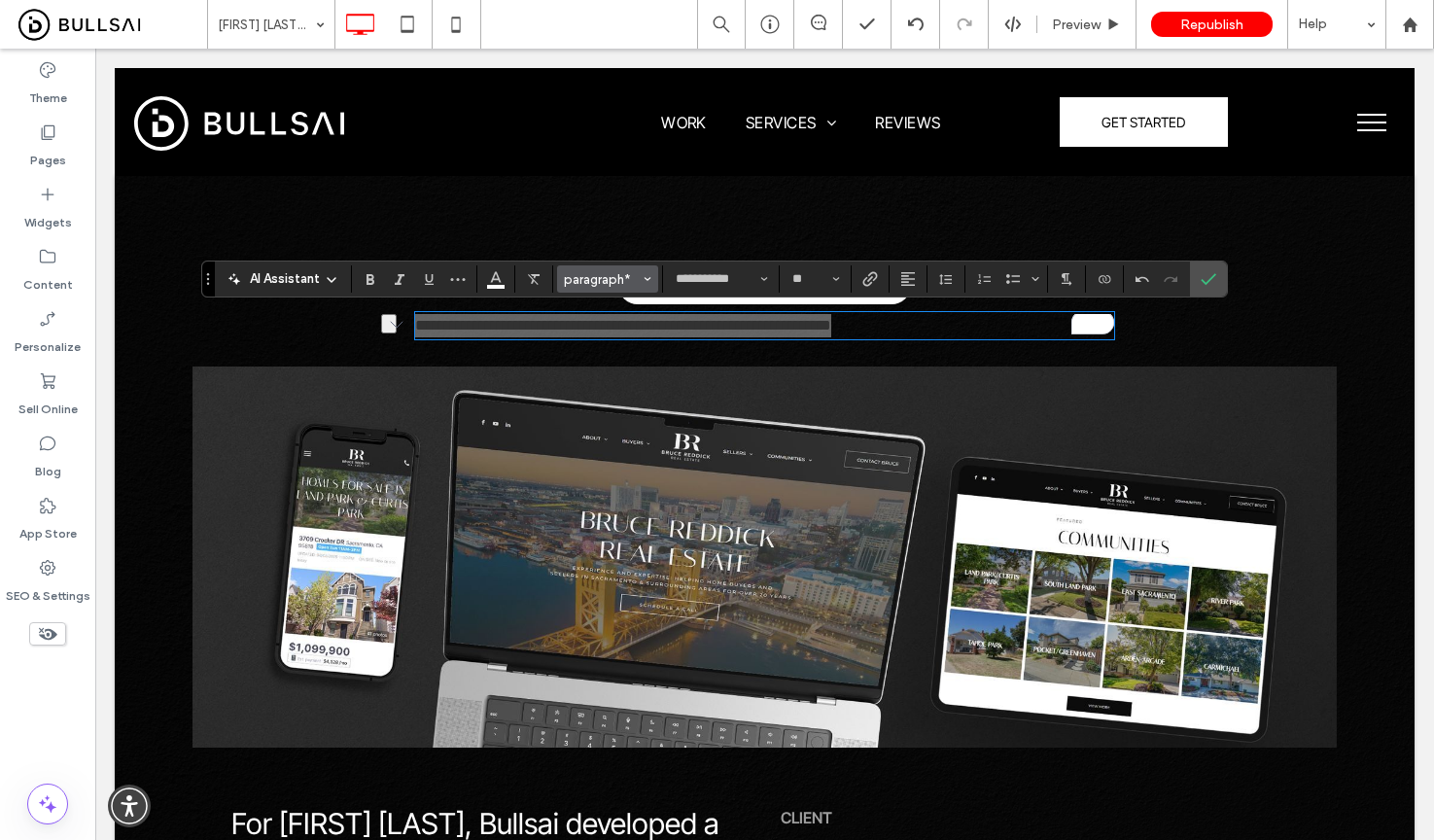 click on "paragraph*" at bounding box center [602, 279] 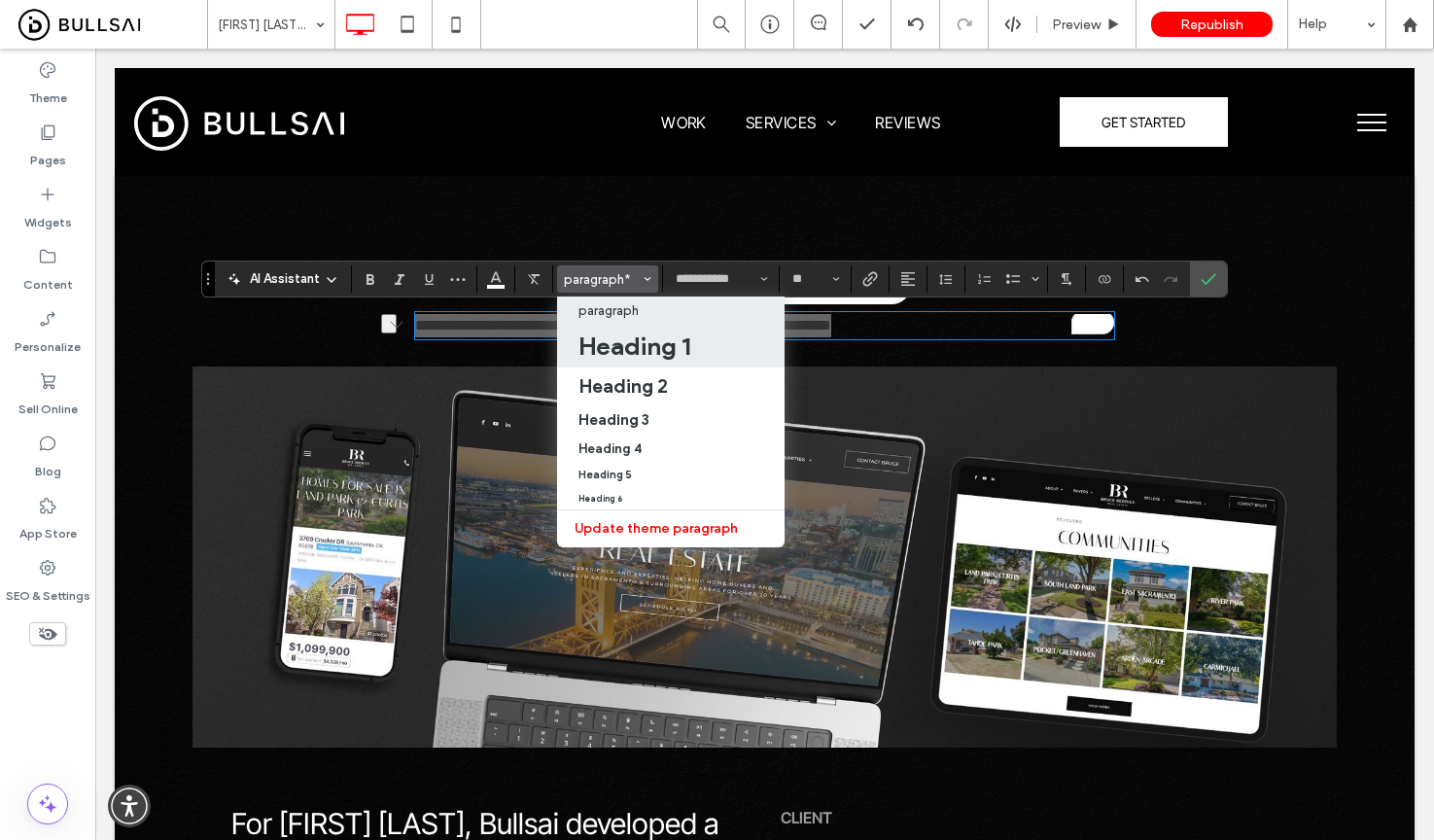 click on "Heading 1" at bounding box center (634, 346) 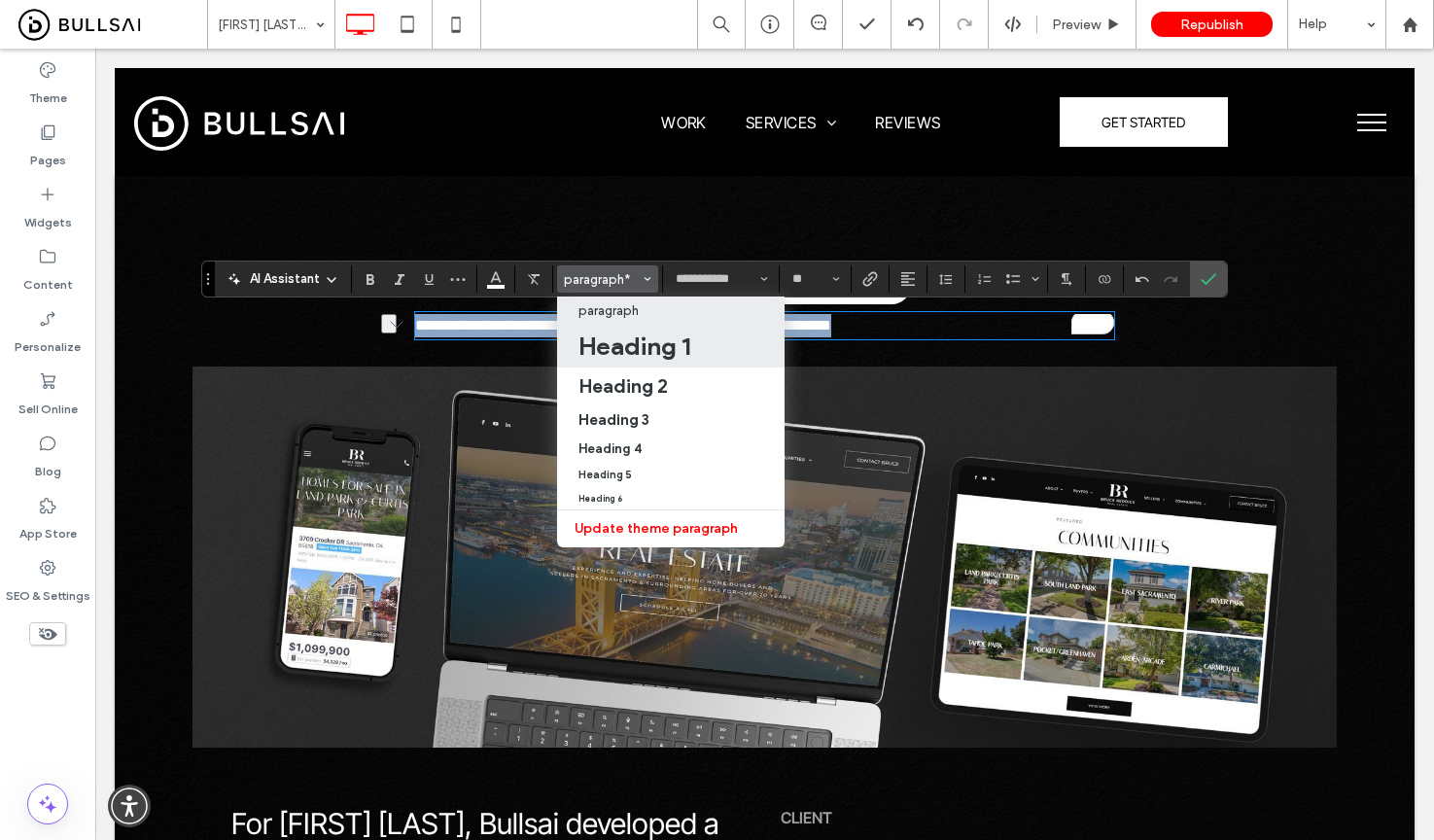 type on "**" 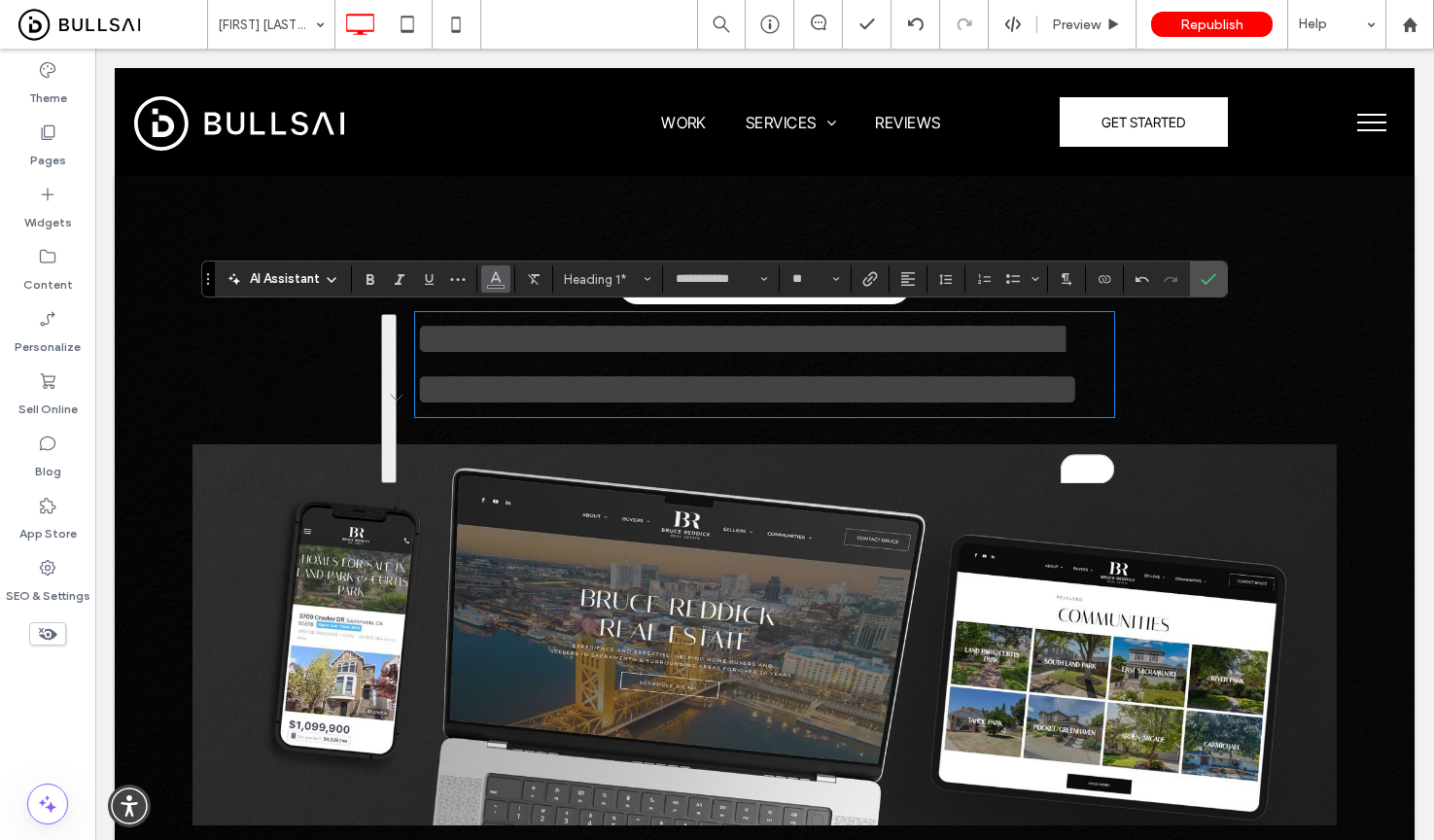 click 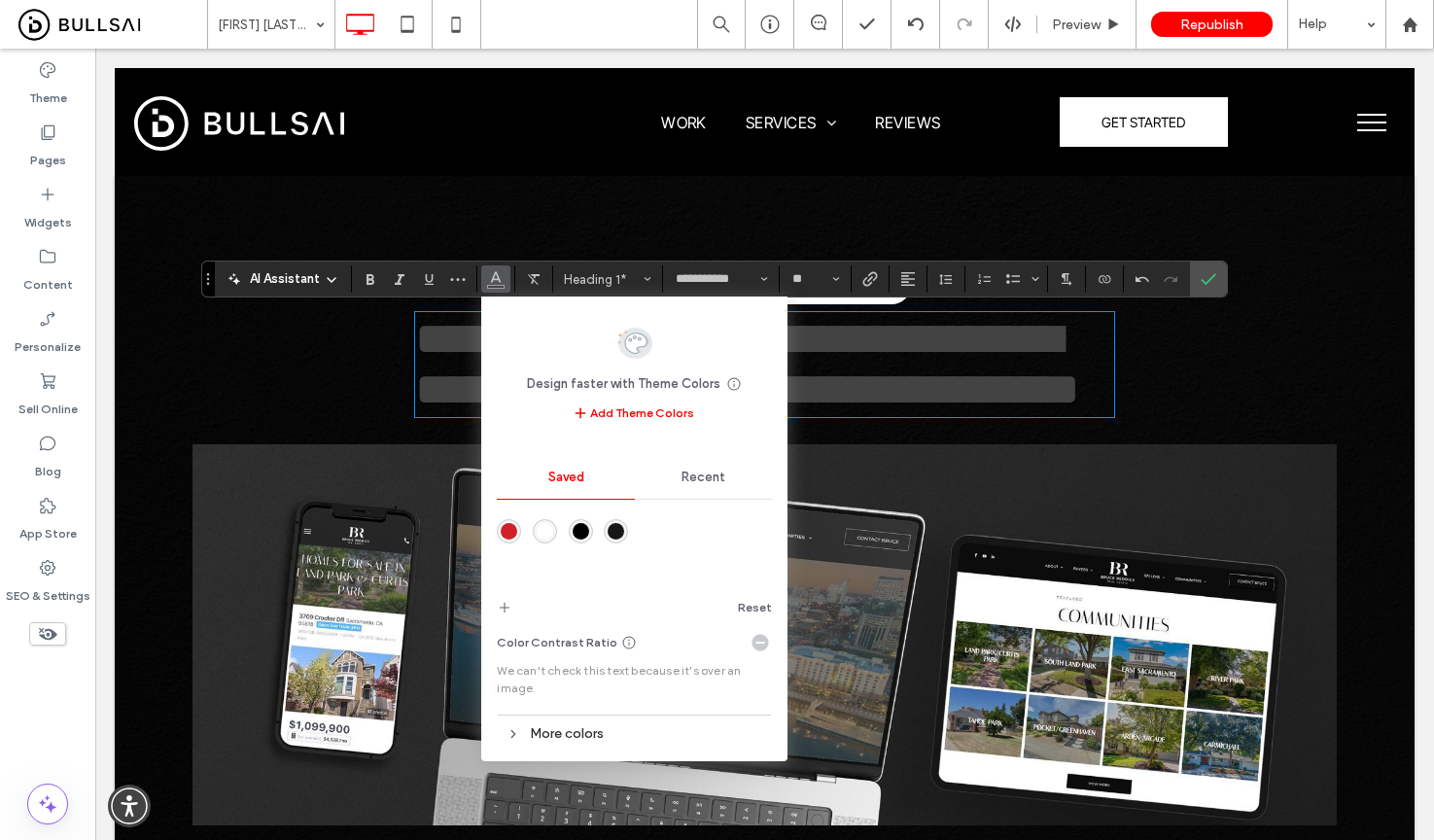drag, startPoint x: 551, startPoint y: 537, endPoint x: 612, endPoint y: 405, distance: 145.4132 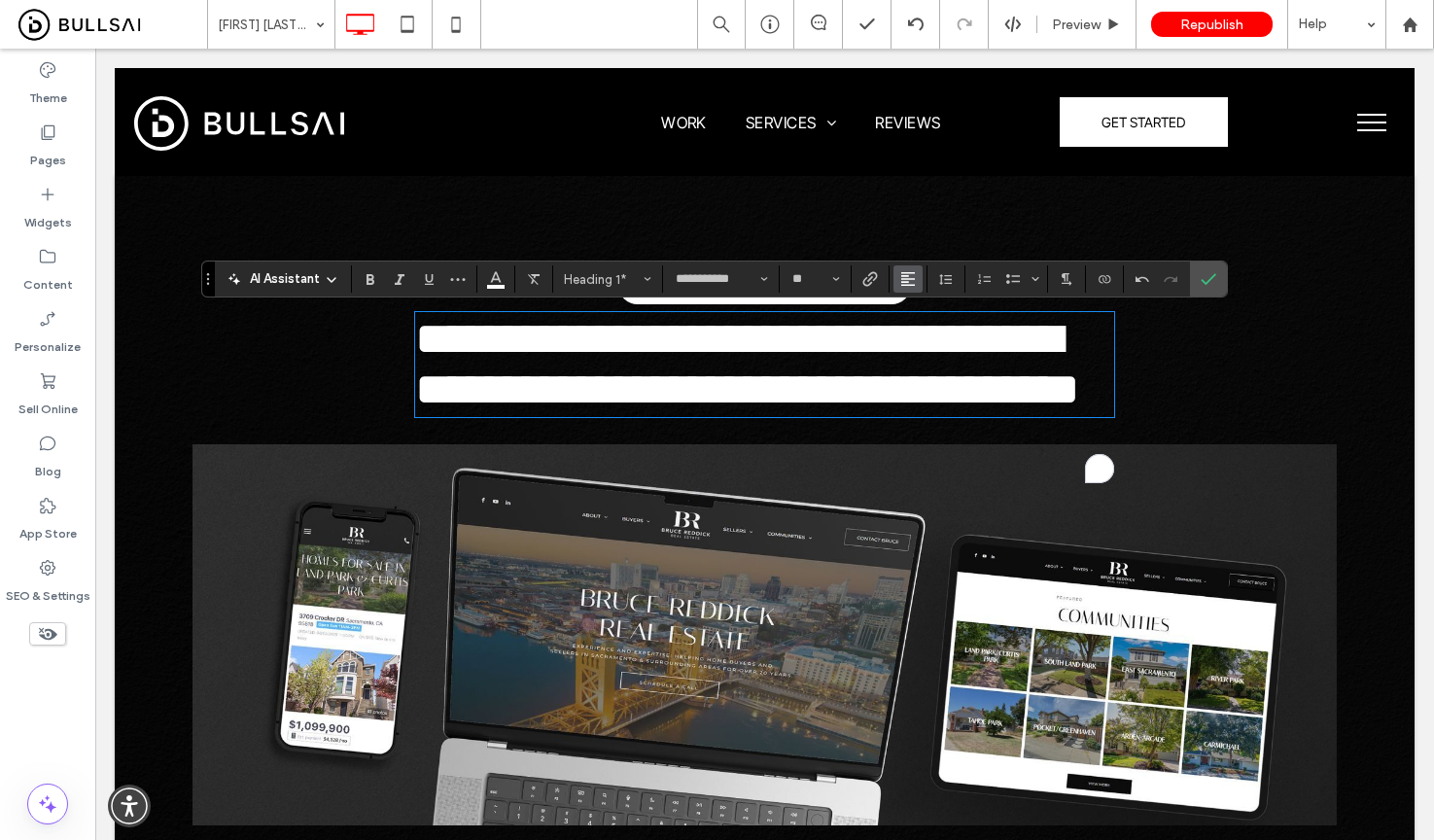 click at bounding box center (908, 279) 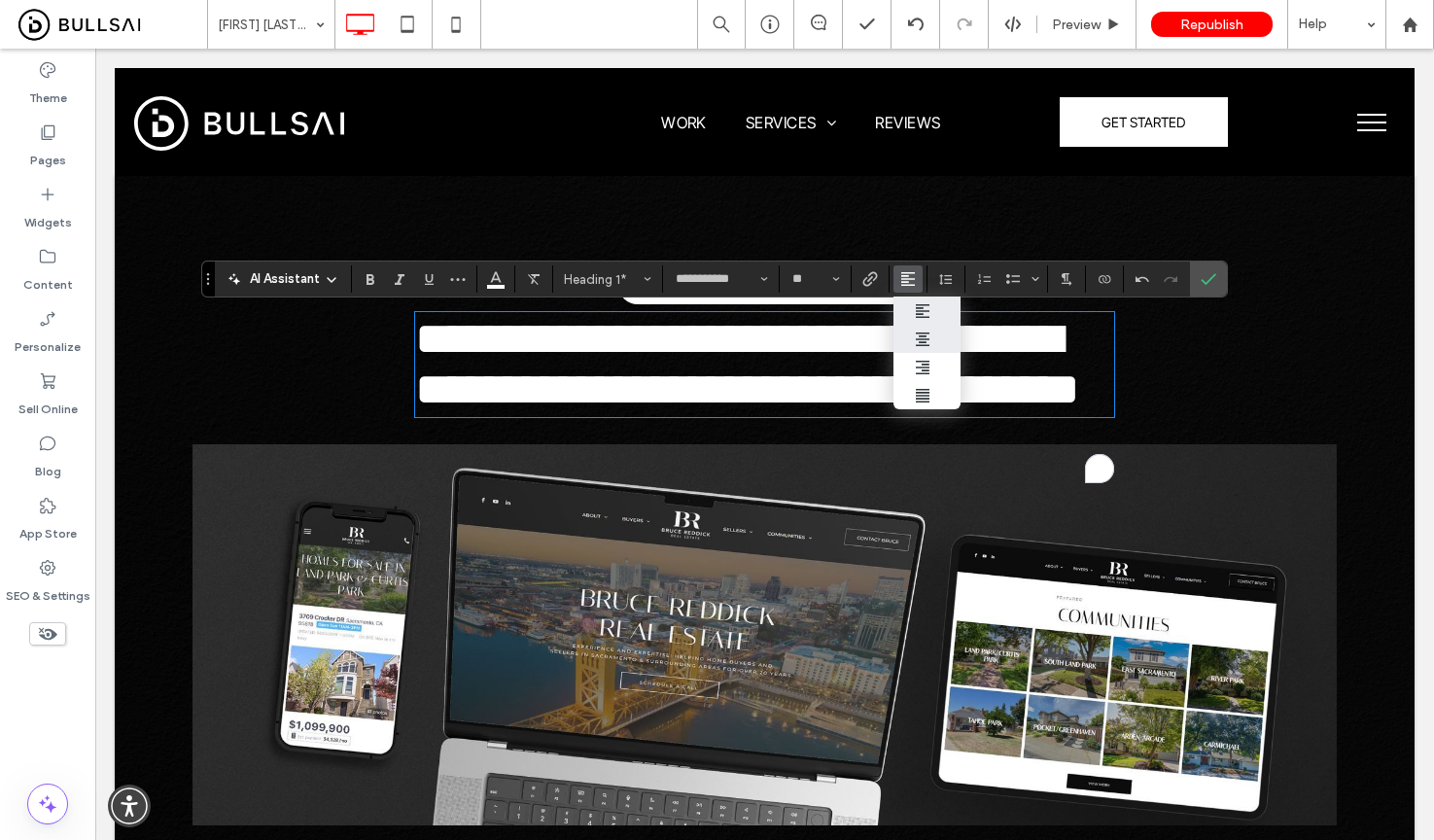 click 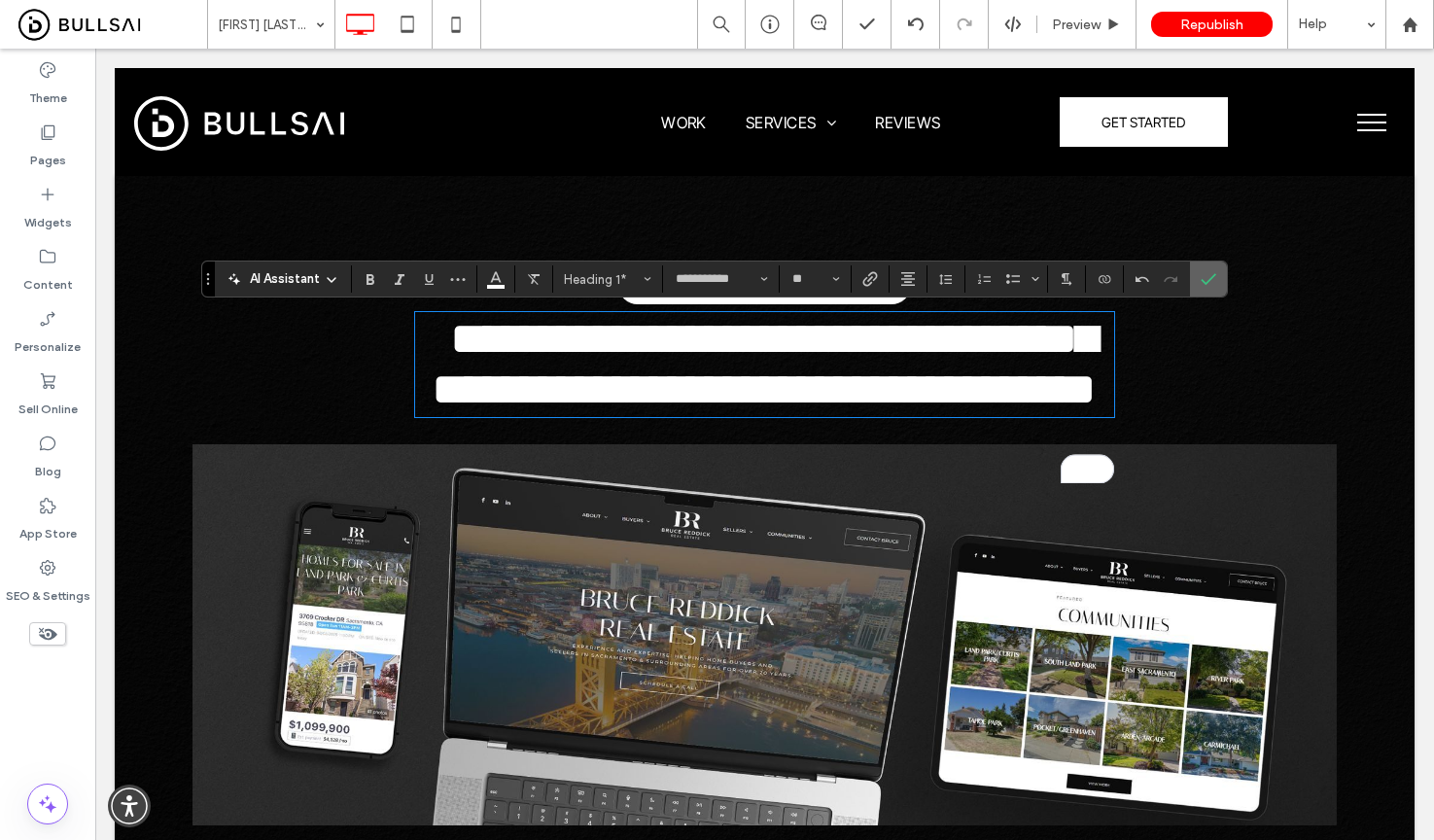 click 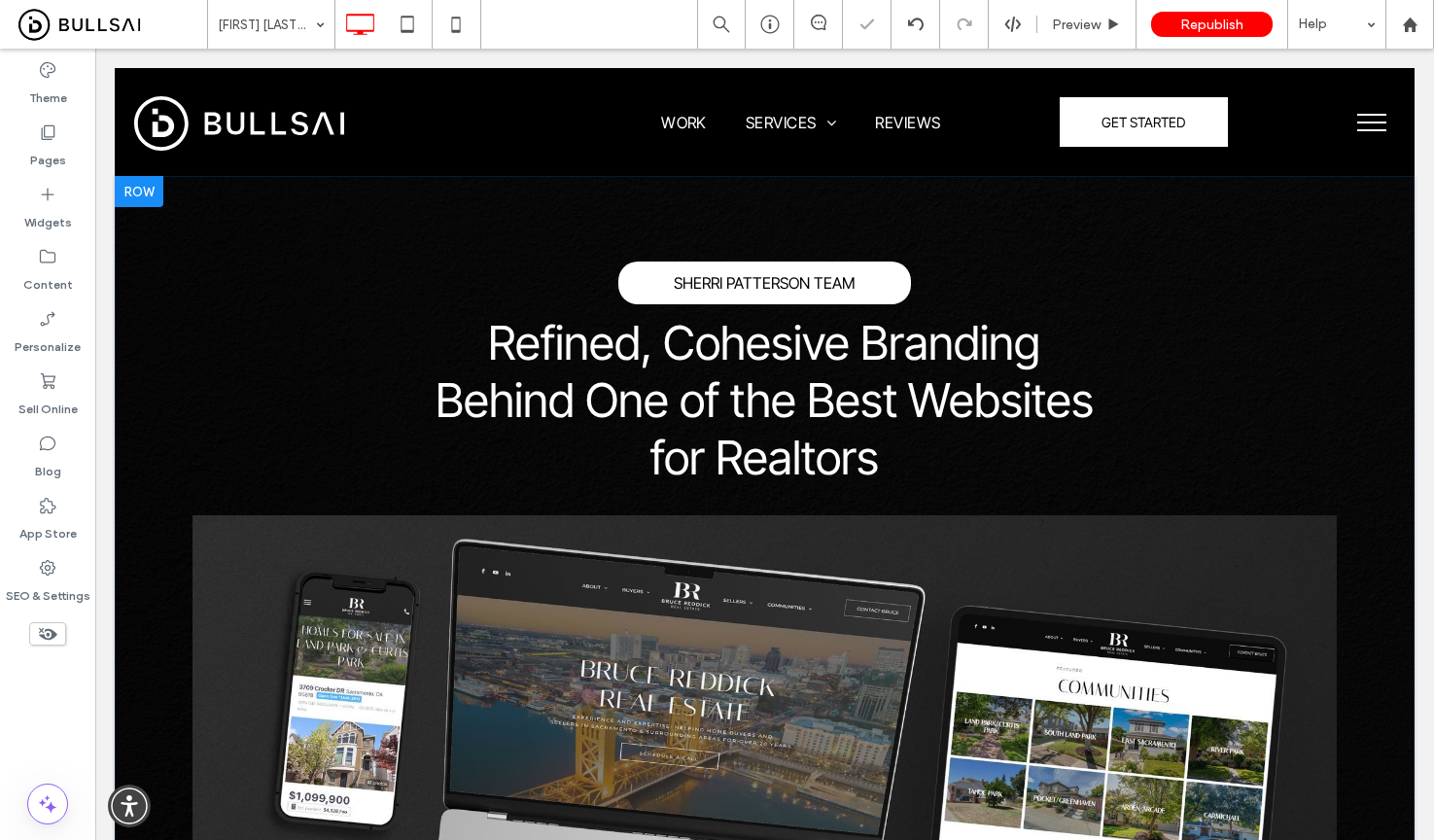 drag, startPoint x: 1099, startPoint y: 485, endPoint x: 1150, endPoint y: 475, distance: 51.971146 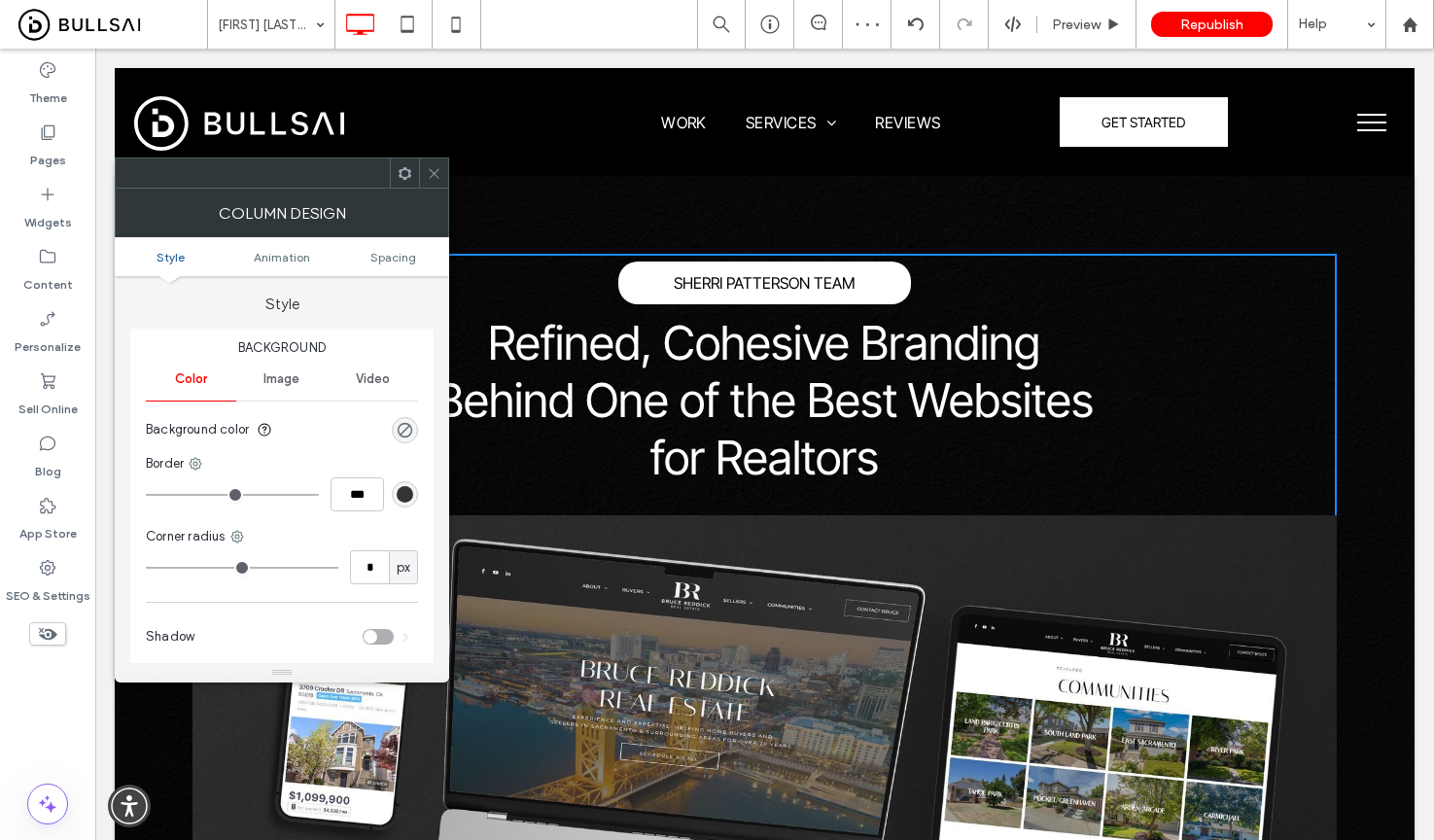 click 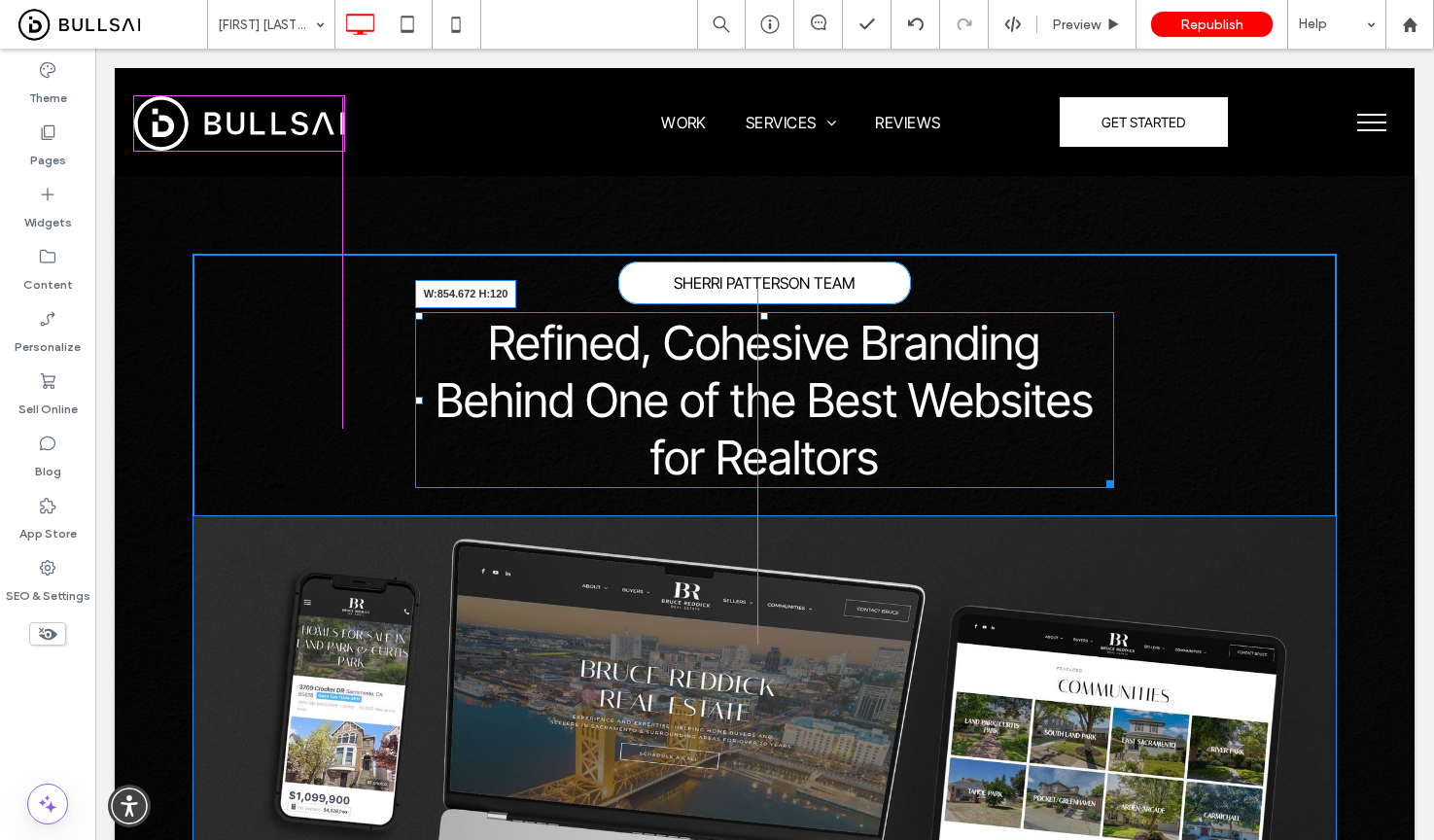 drag, startPoint x: 1103, startPoint y: 481, endPoint x: 1168, endPoint y: 456, distance: 69.64194 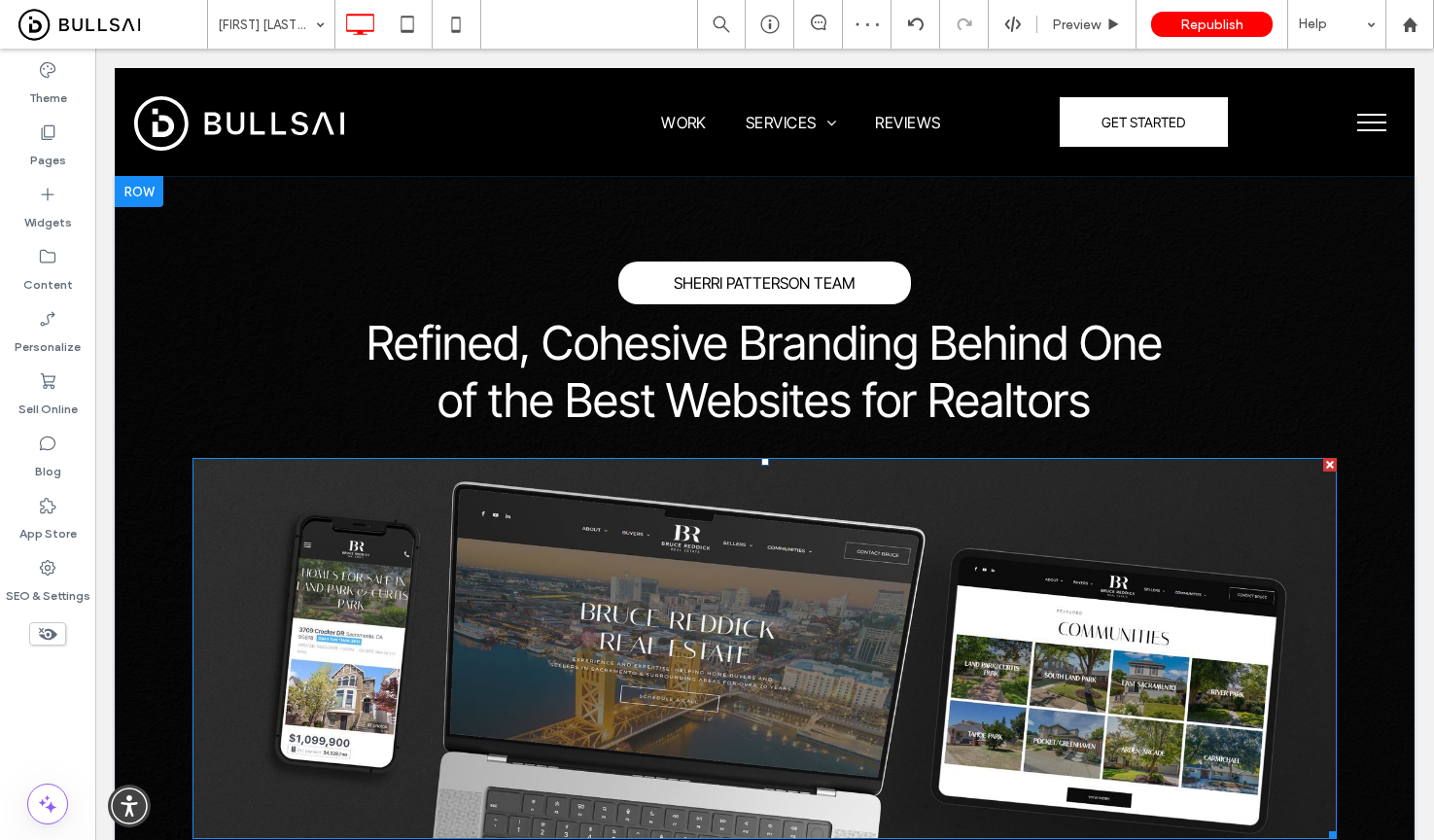 scroll, scrollTop: 158, scrollLeft: 0, axis: vertical 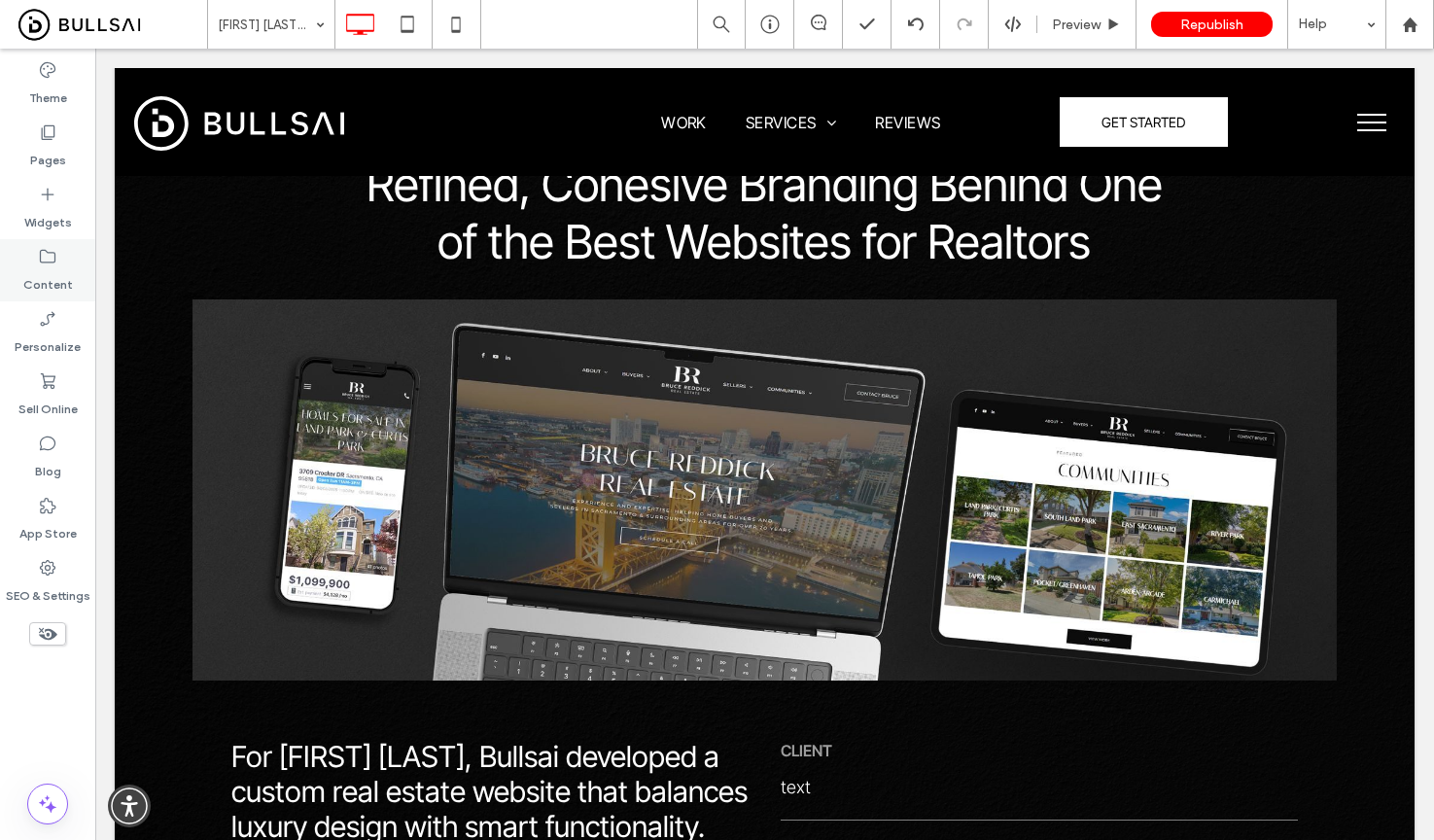 click on "Content" at bounding box center (48, 270) 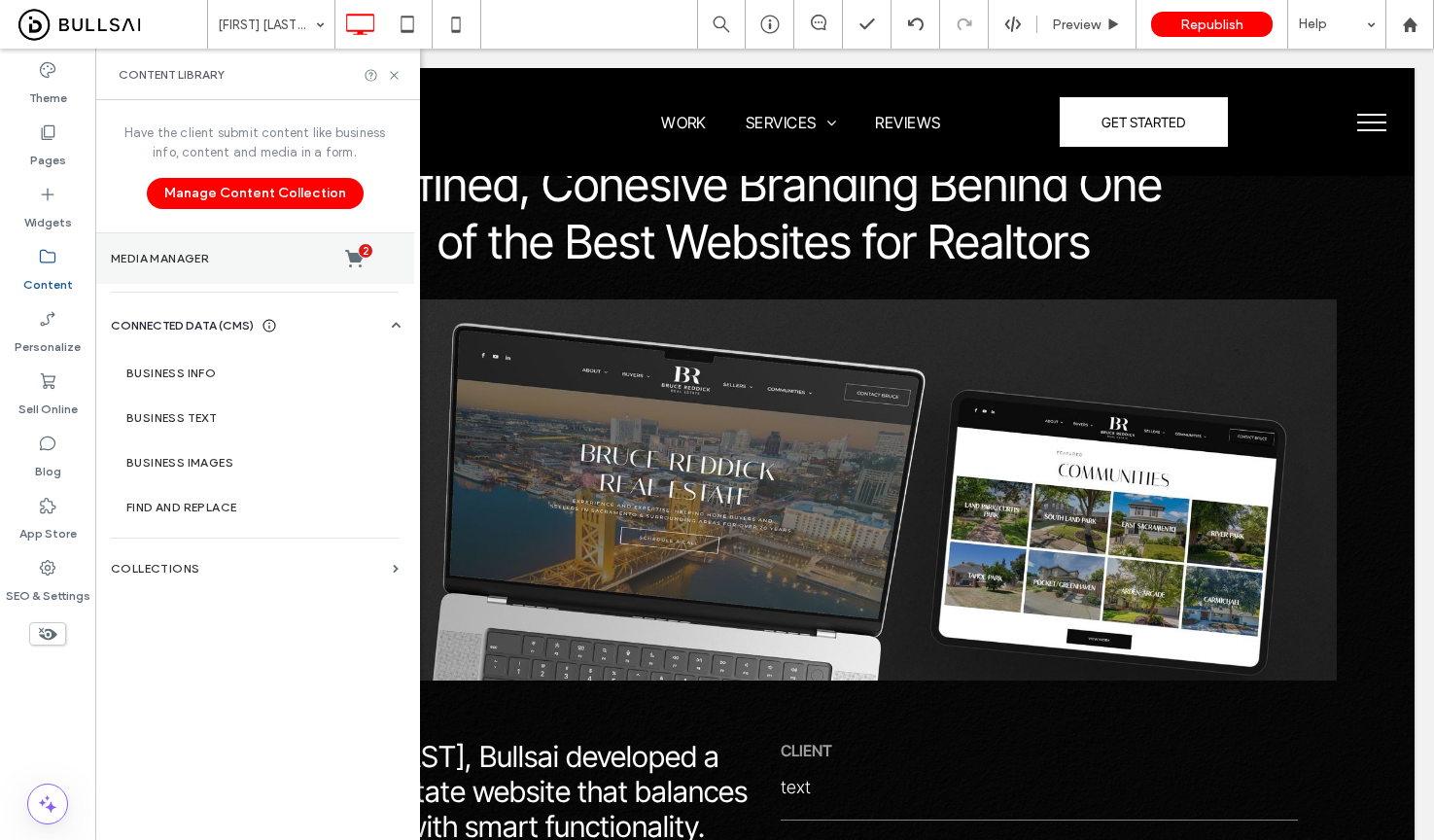 click on "Media Manager 2" at bounding box center [255, 259] 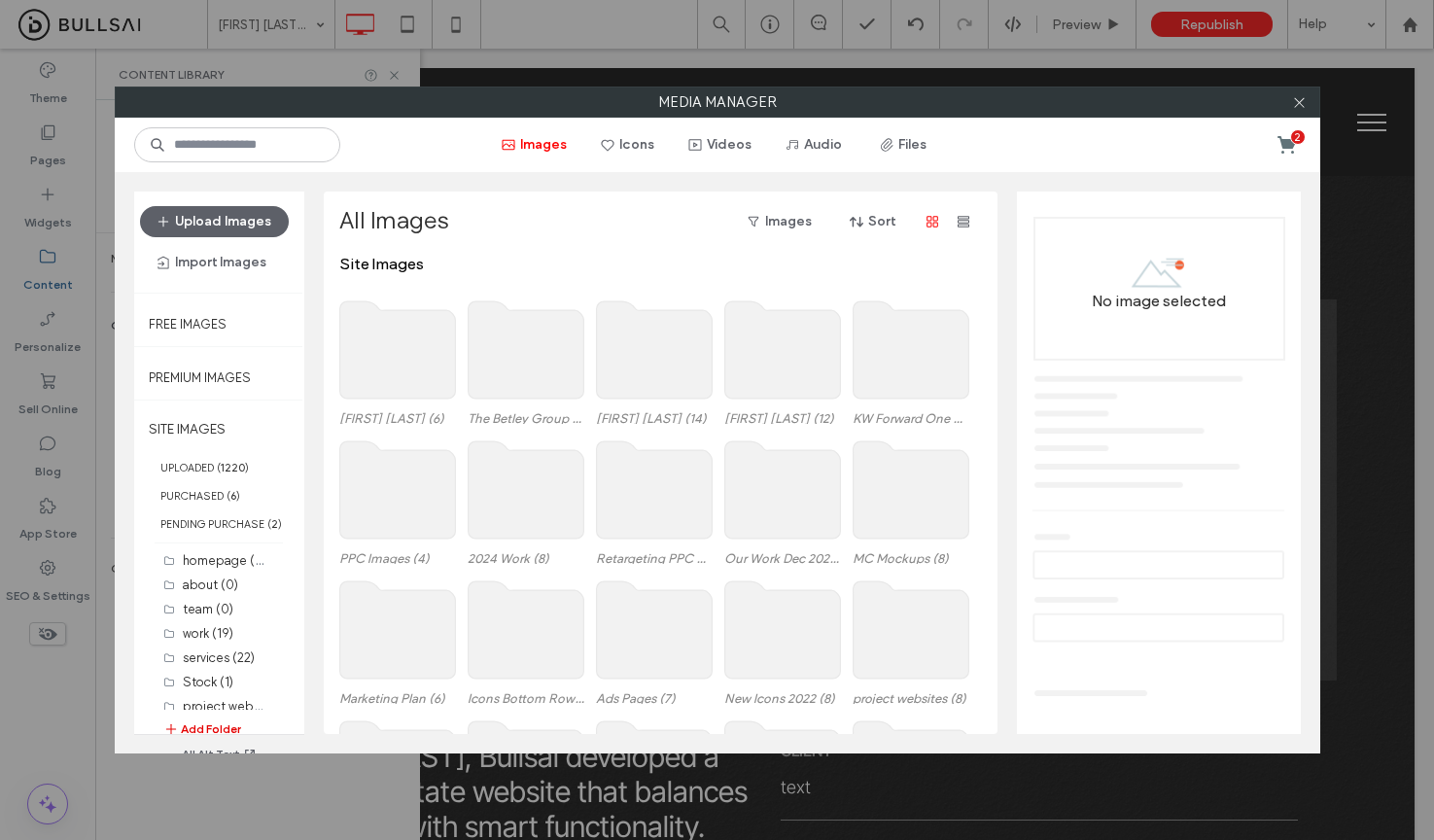 click on "Add Folder" at bounding box center (202, 729) 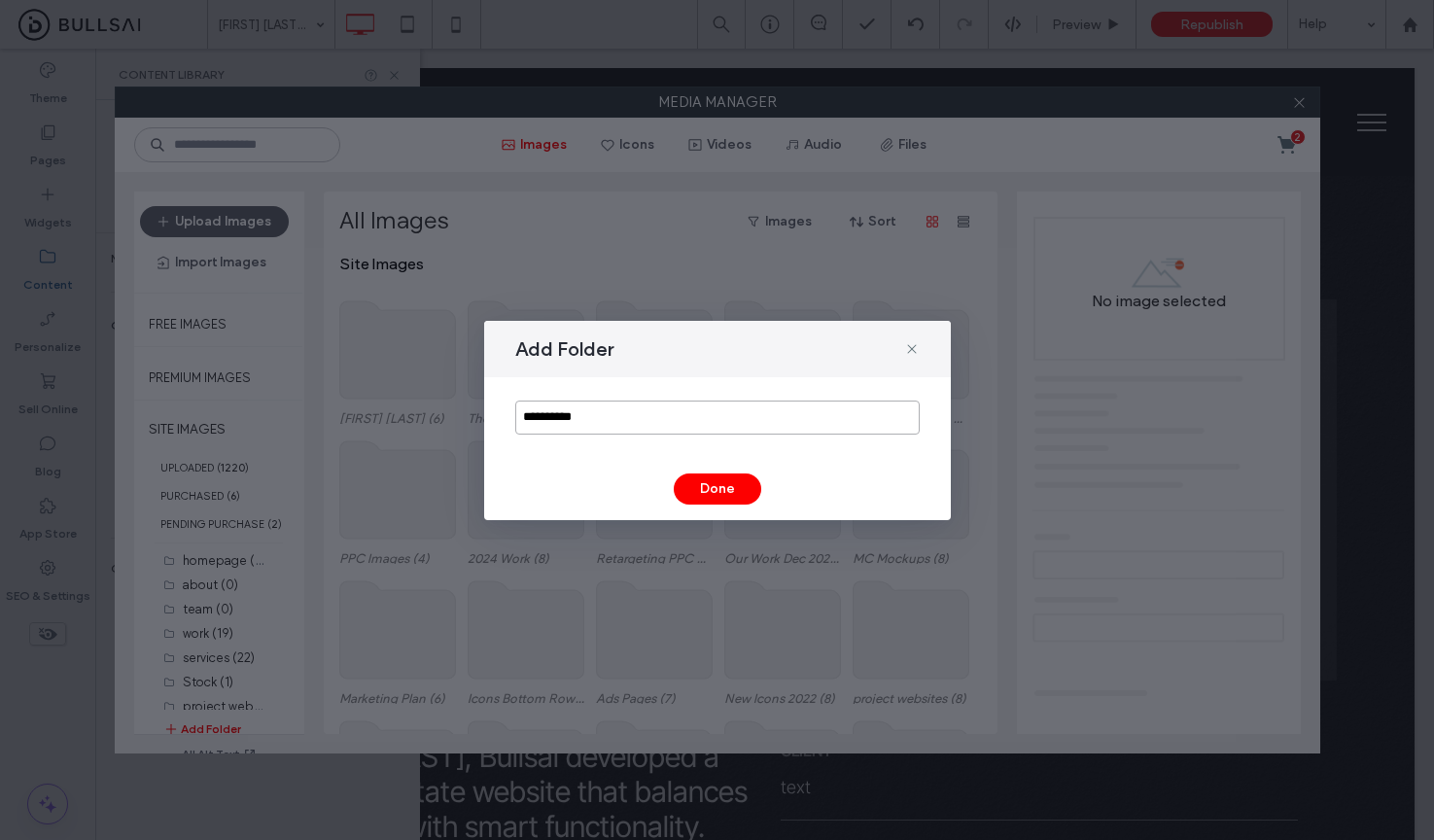 click on "**********" at bounding box center (717, 417) 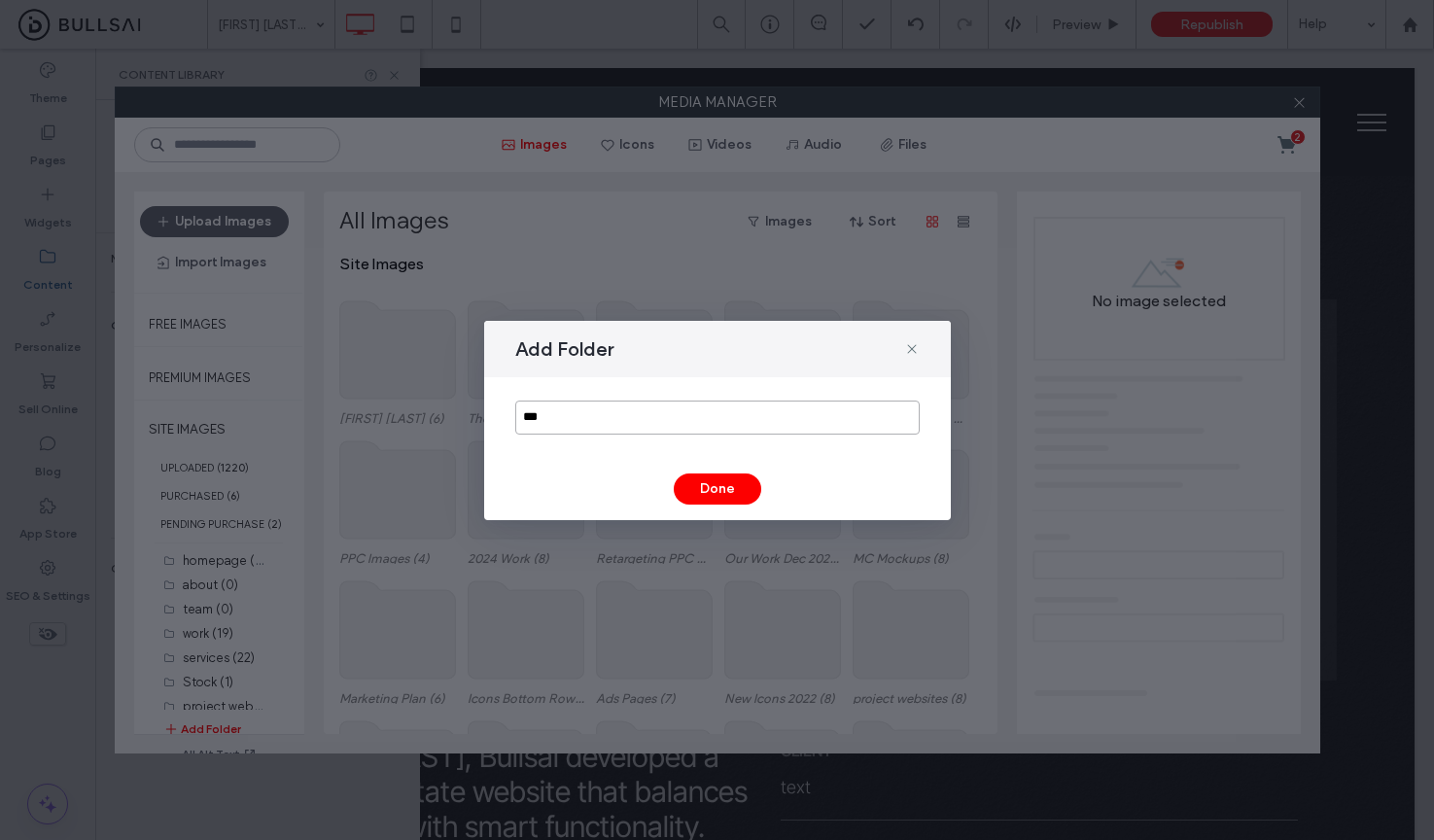 type on "***" 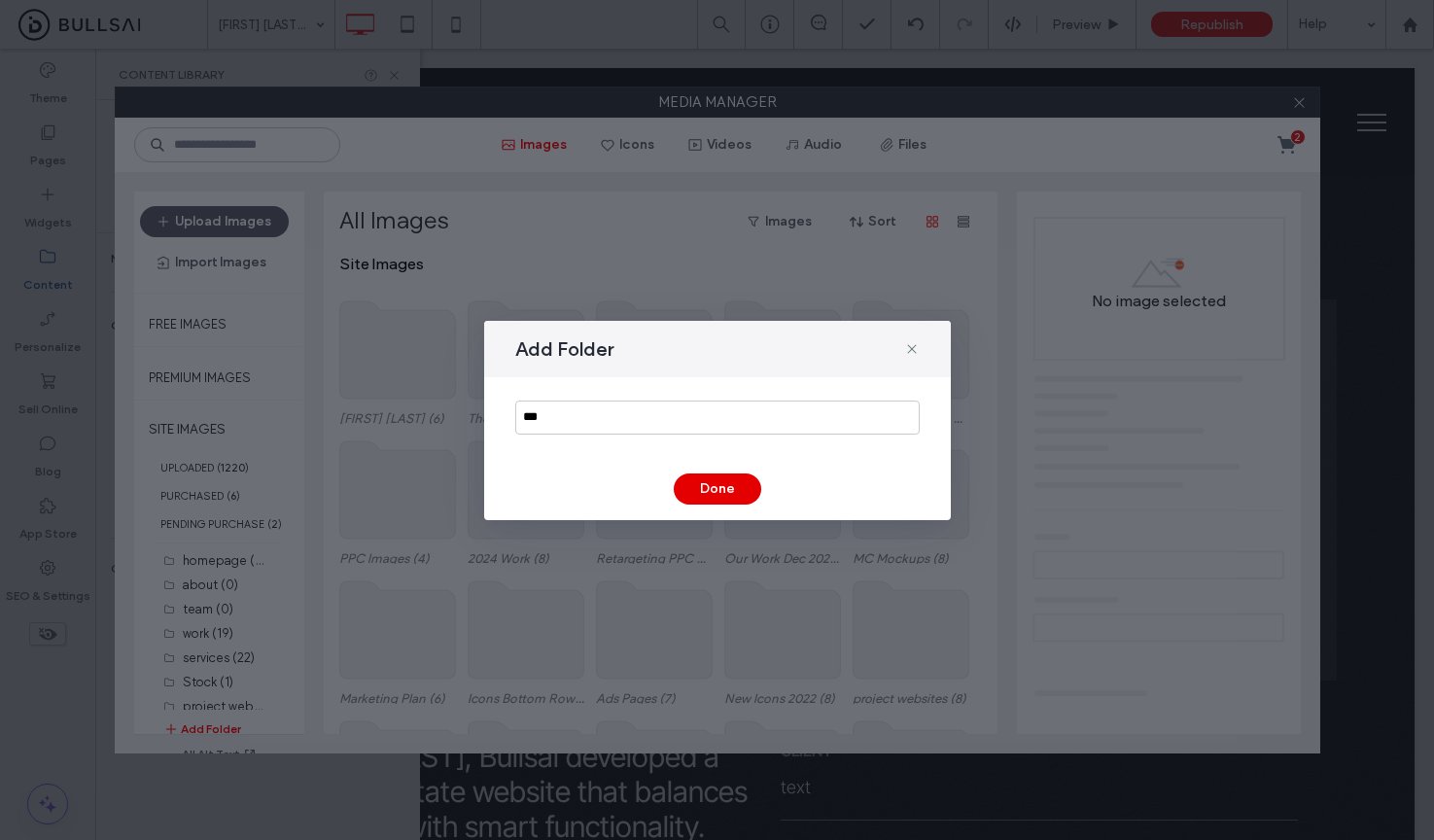 click on "Done" at bounding box center (717, 489) 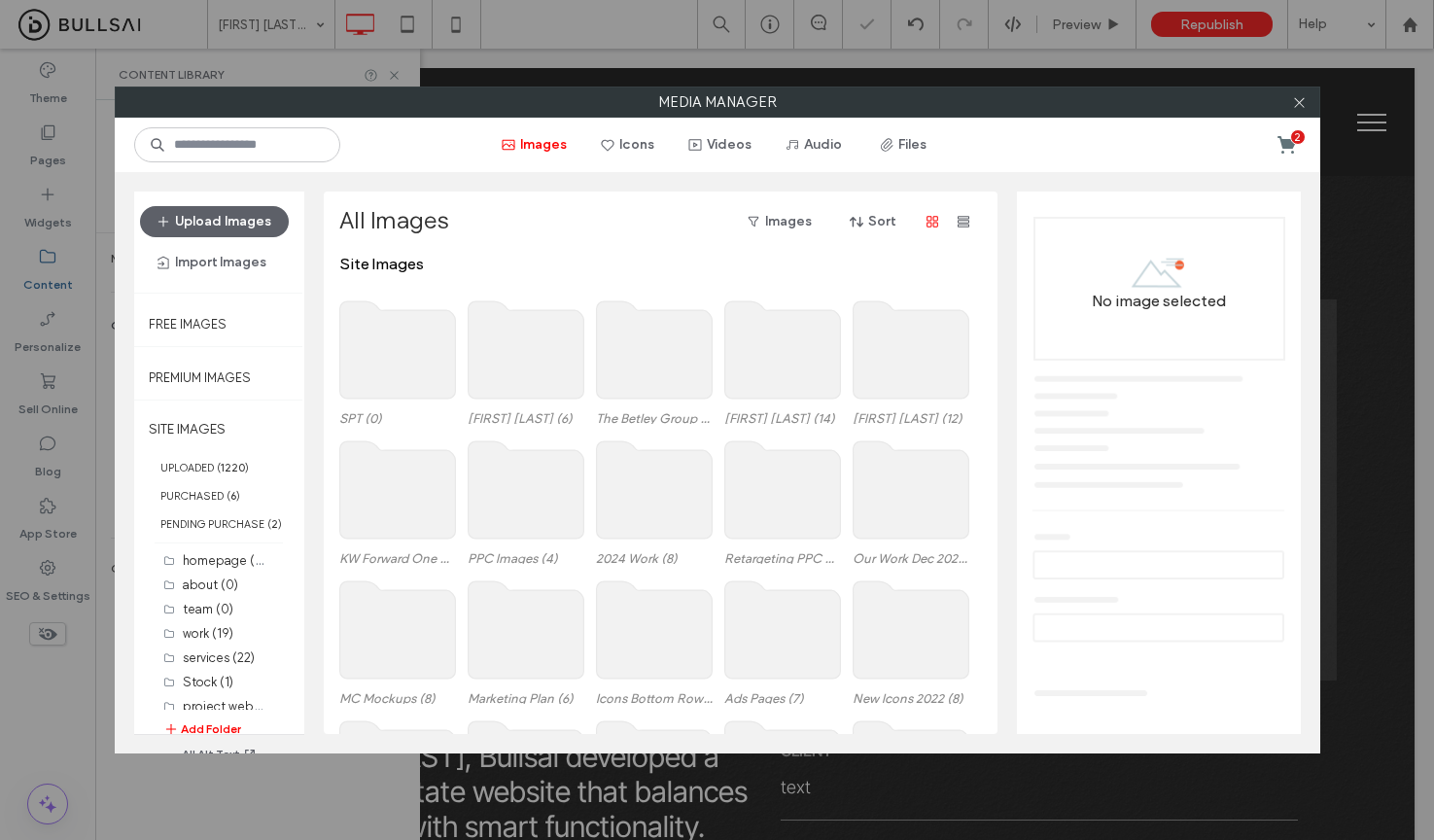 click 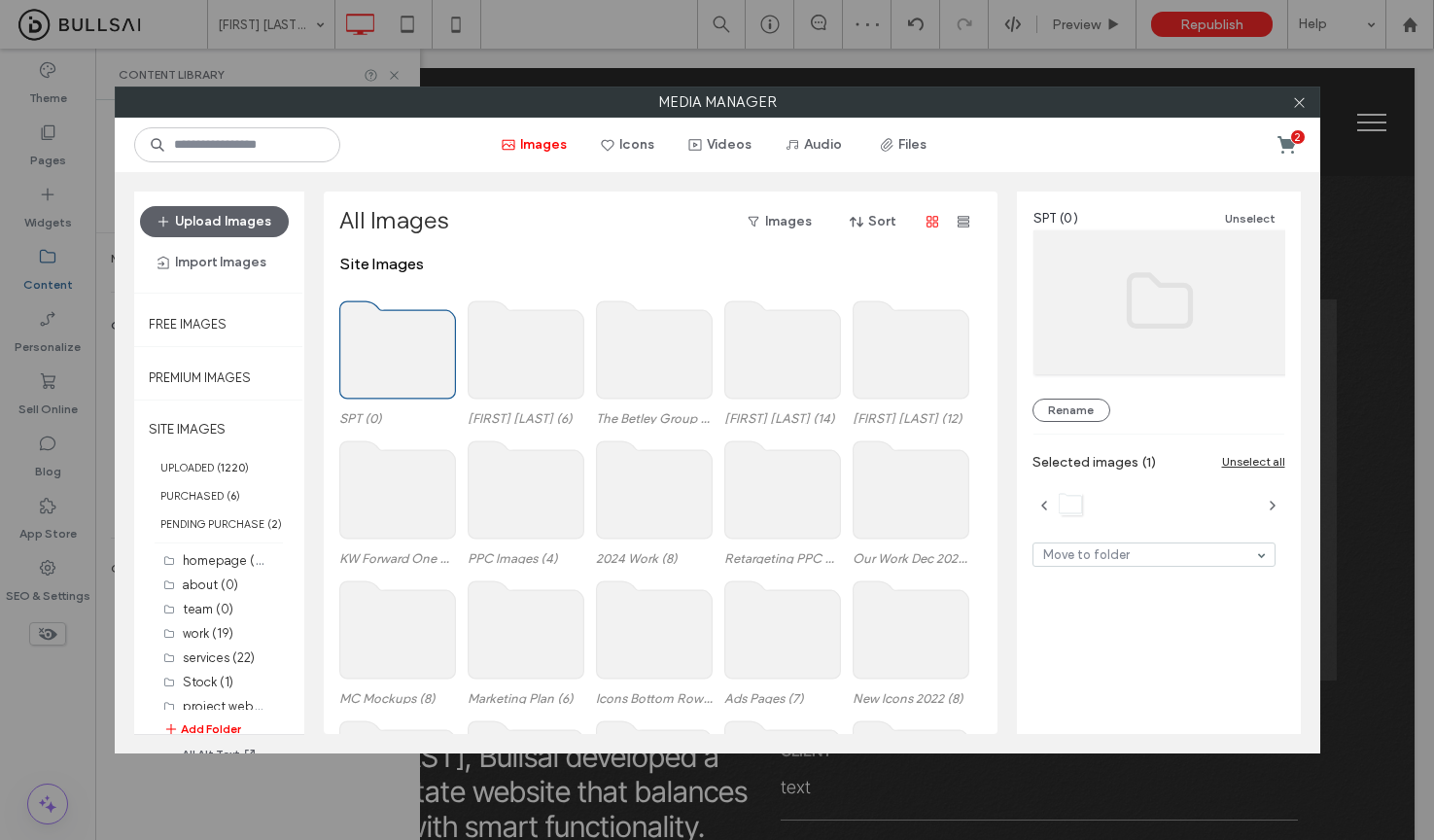 click 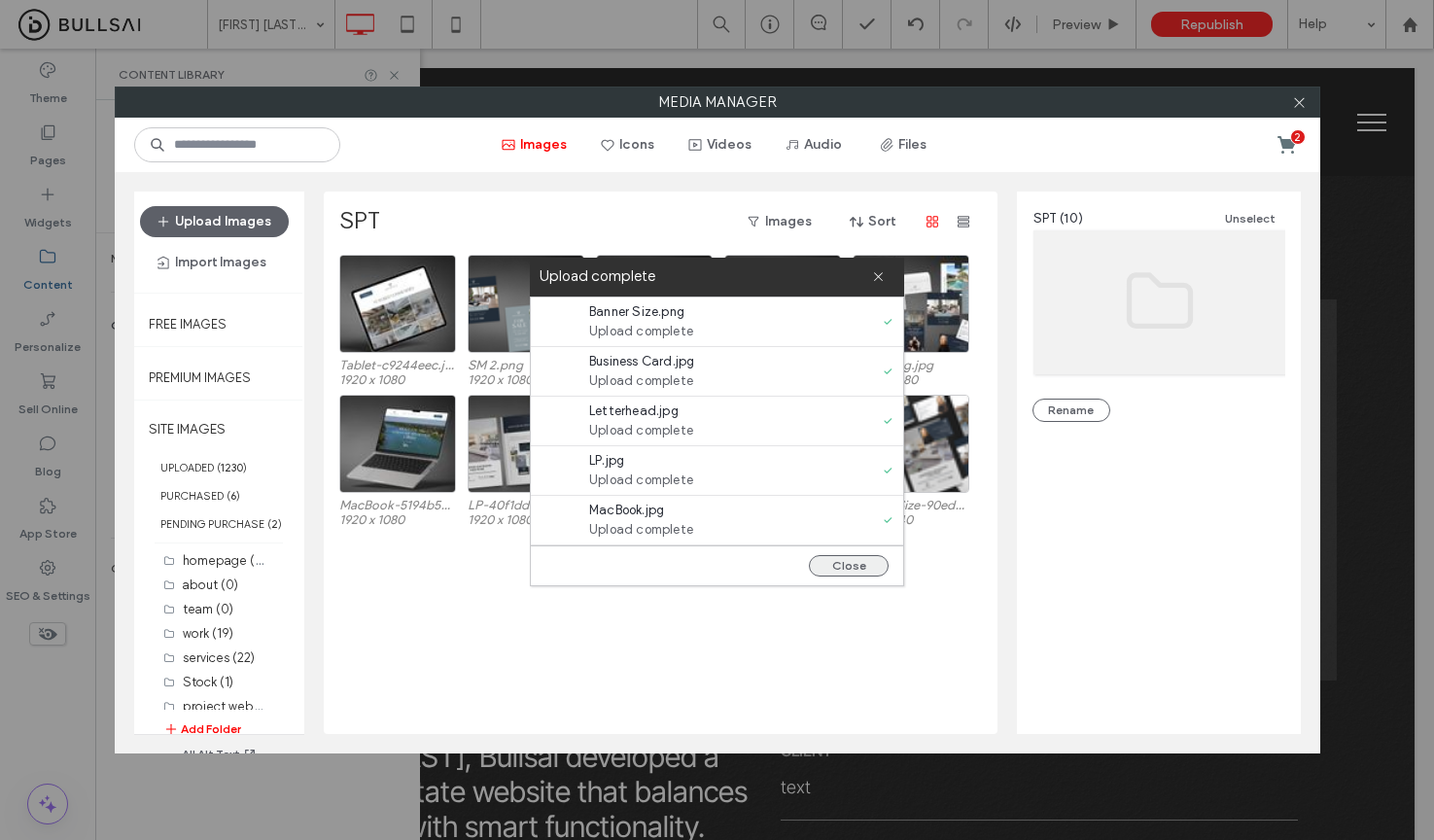 click on "Close" at bounding box center (849, 566) 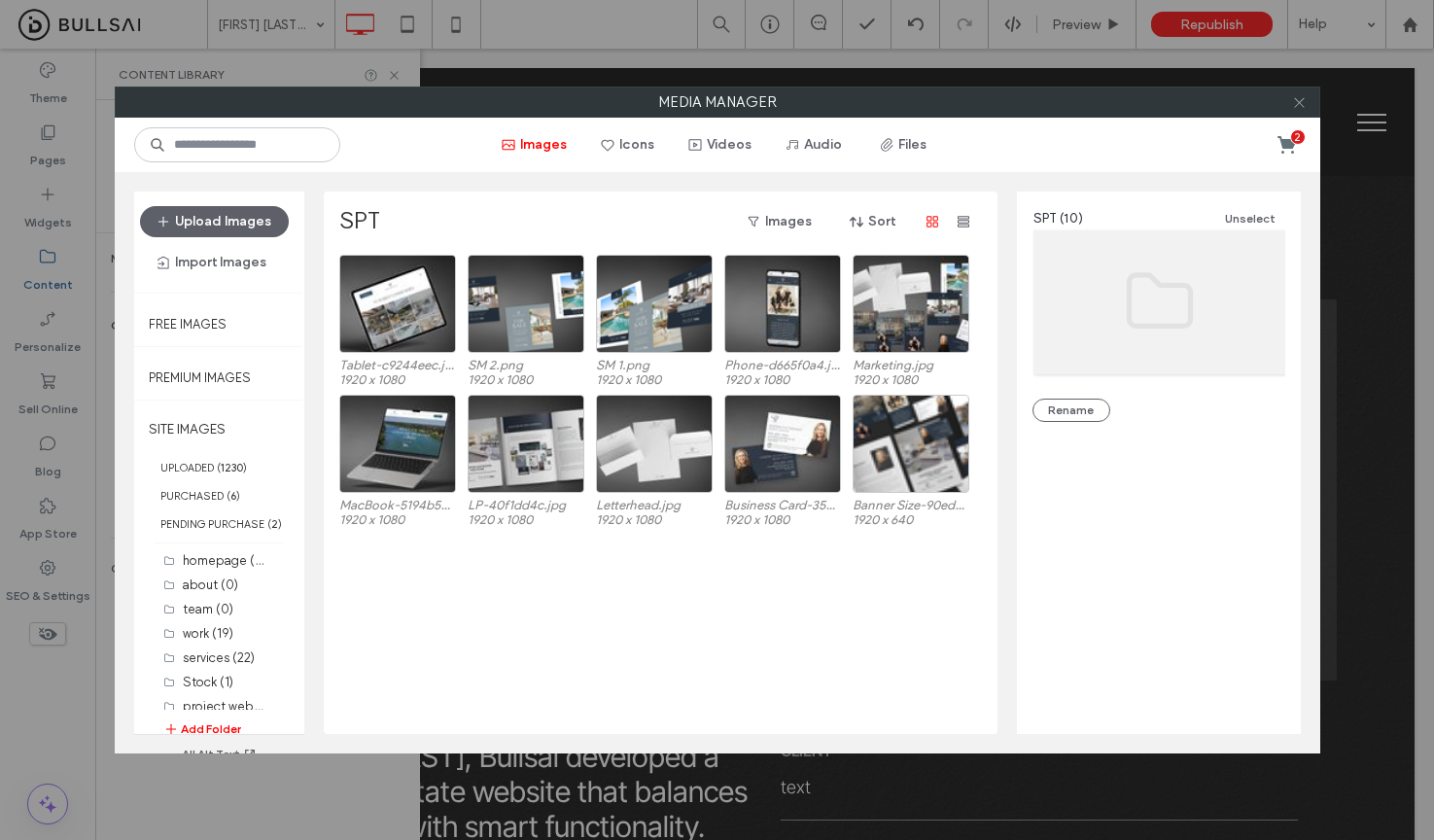 click 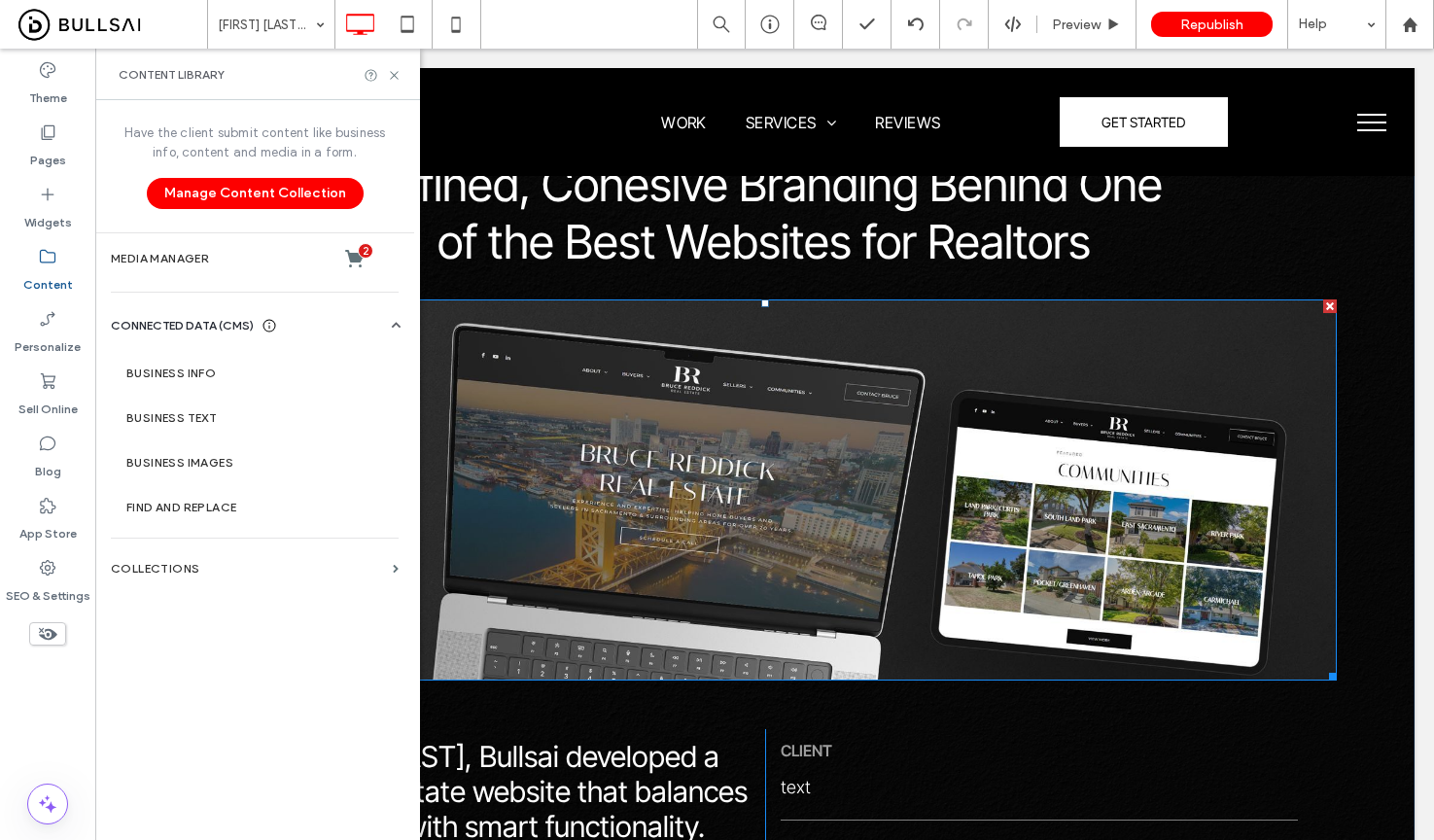 click at bounding box center (764, 490) 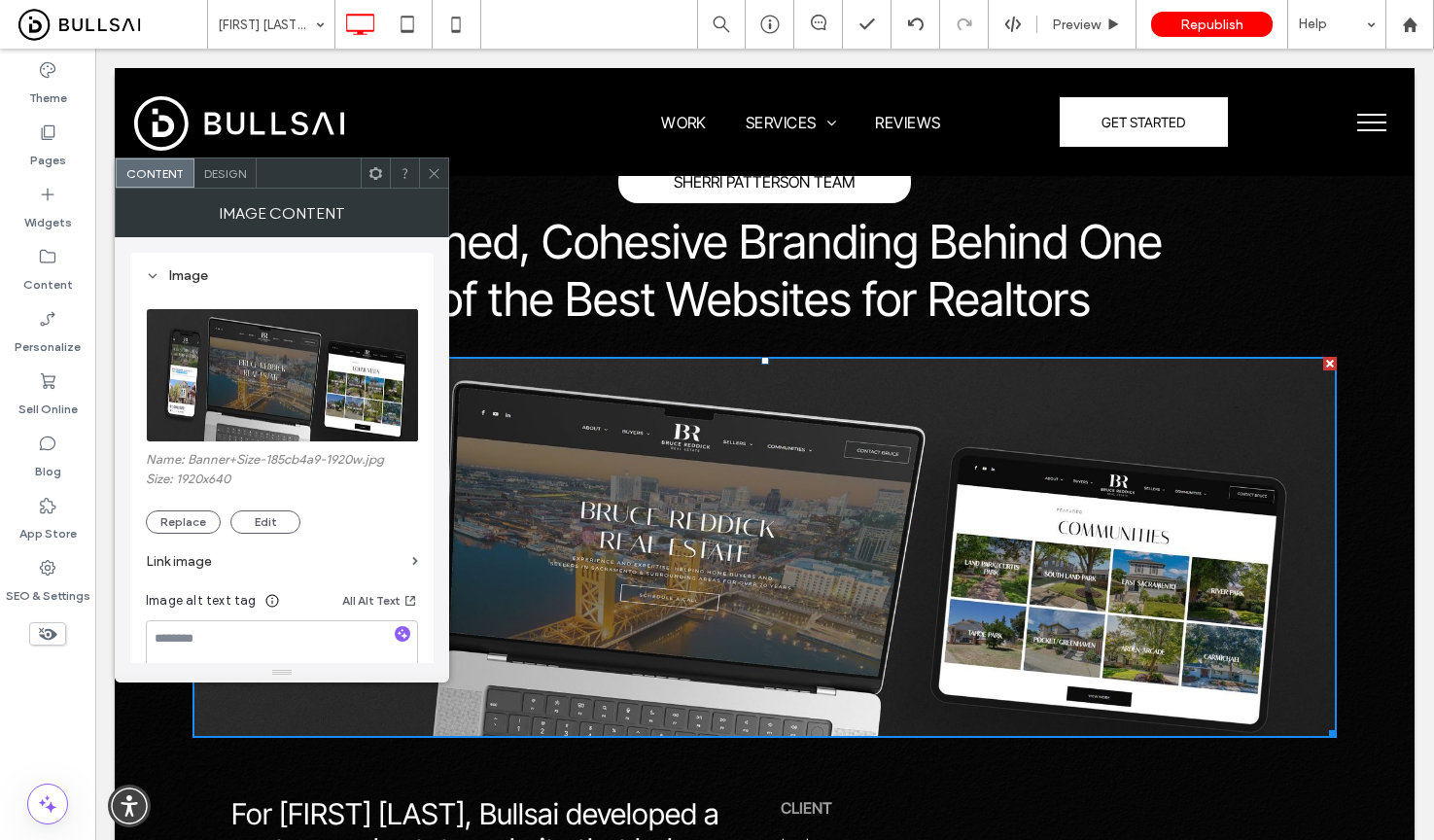 scroll, scrollTop: 0, scrollLeft: 0, axis: both 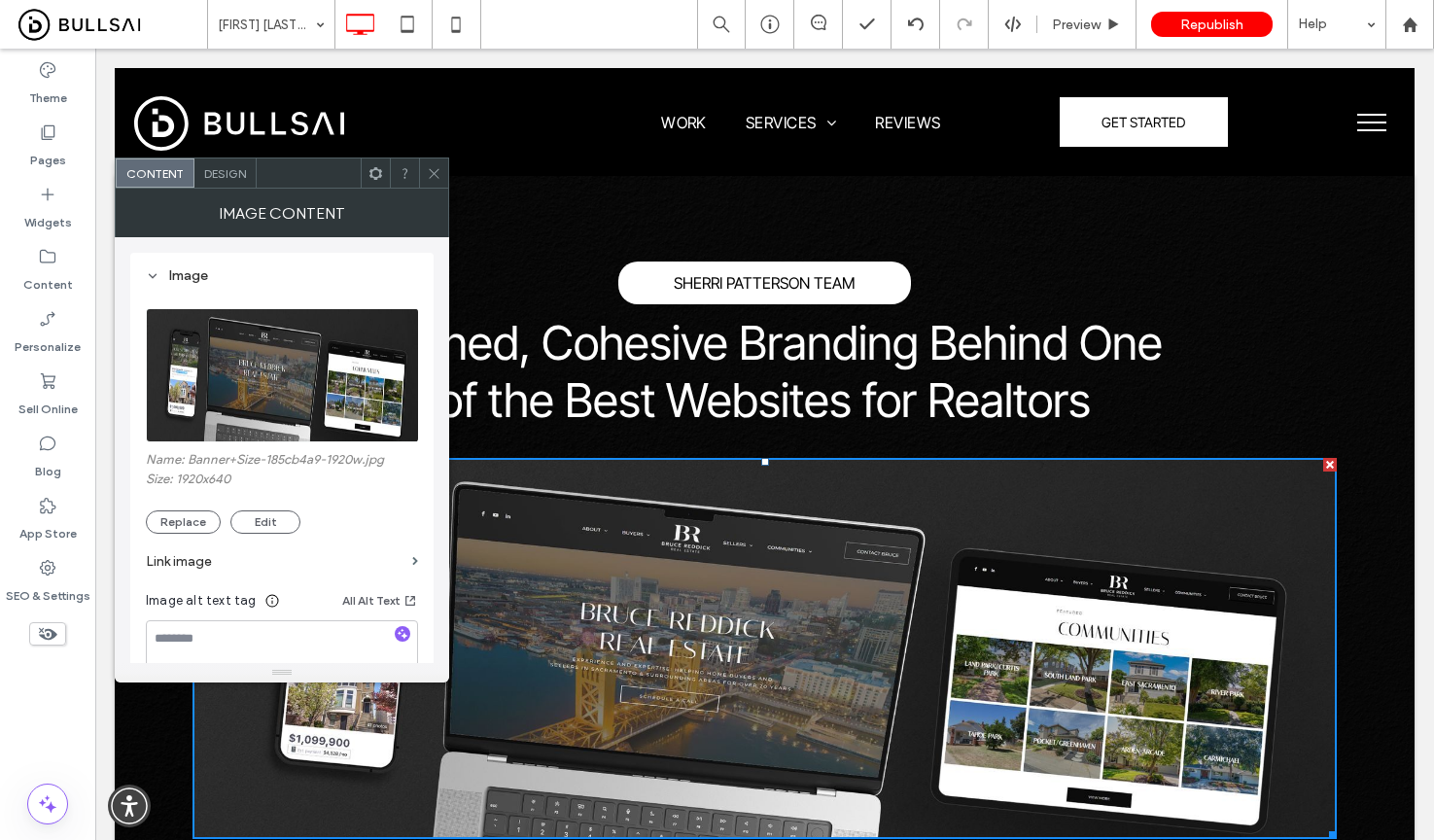 click at bounding box center [283, 375] 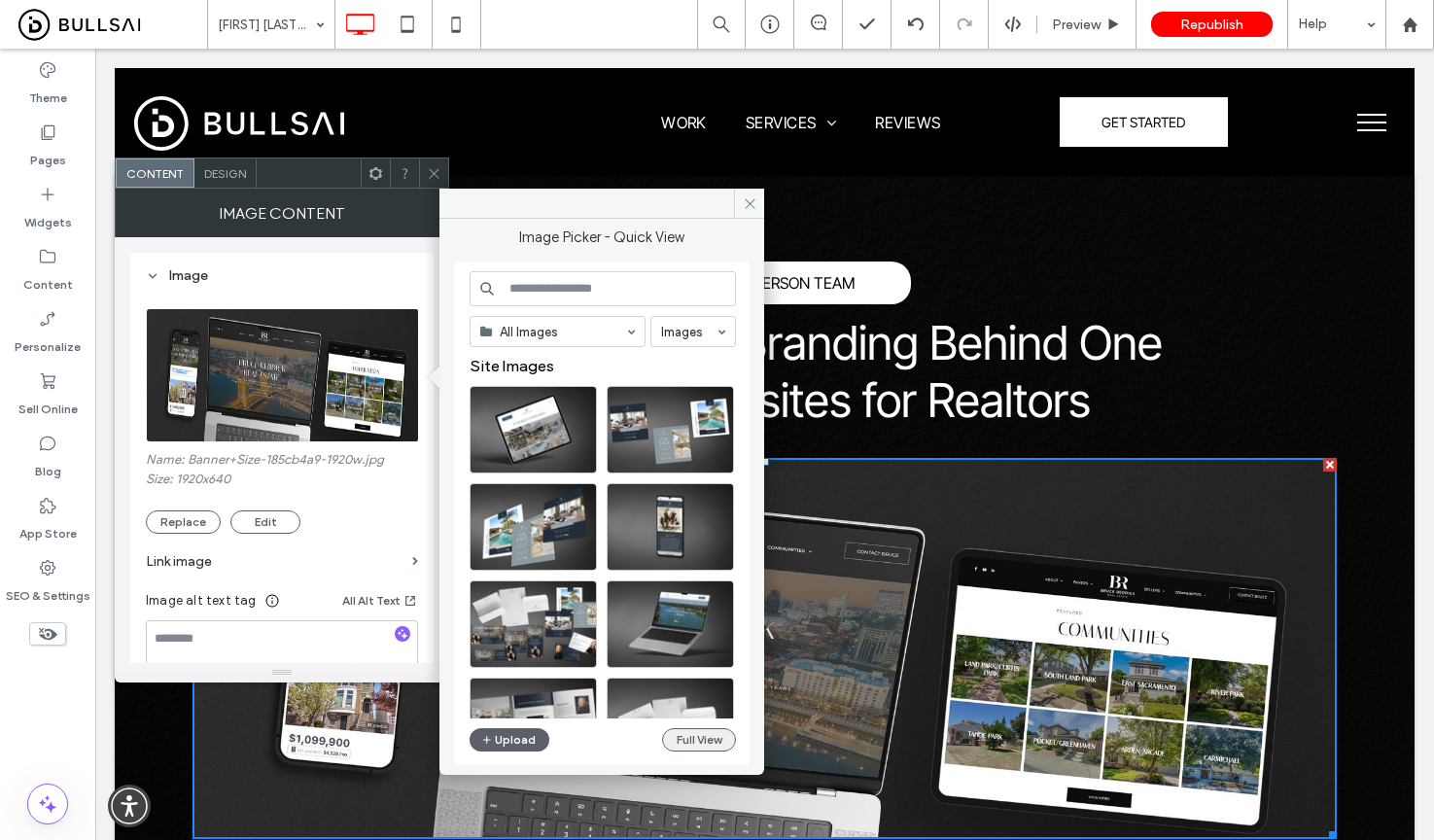 click on "Full View" at bounding box center [699, 740] 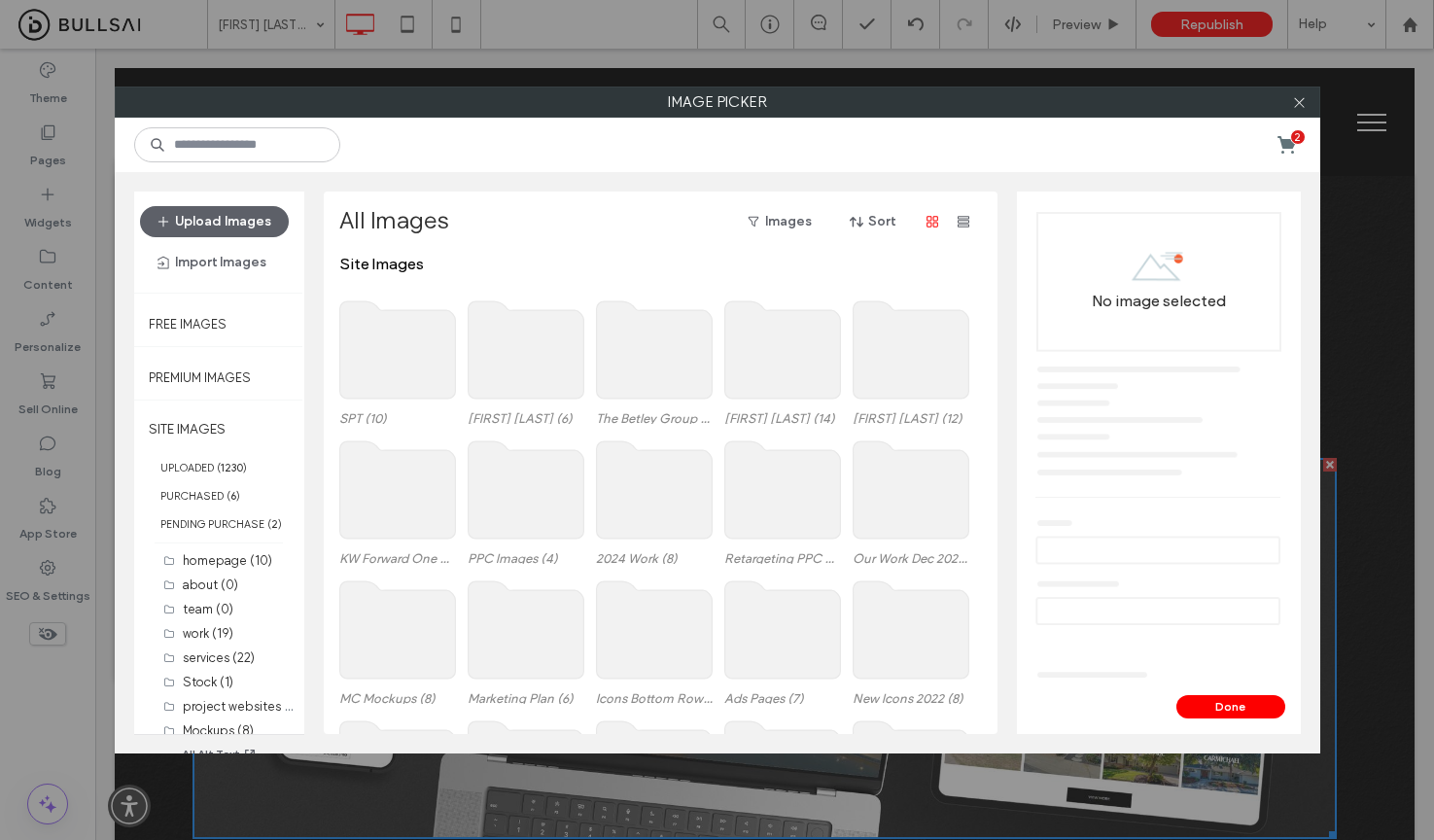 click at bounding box center (398, 350) 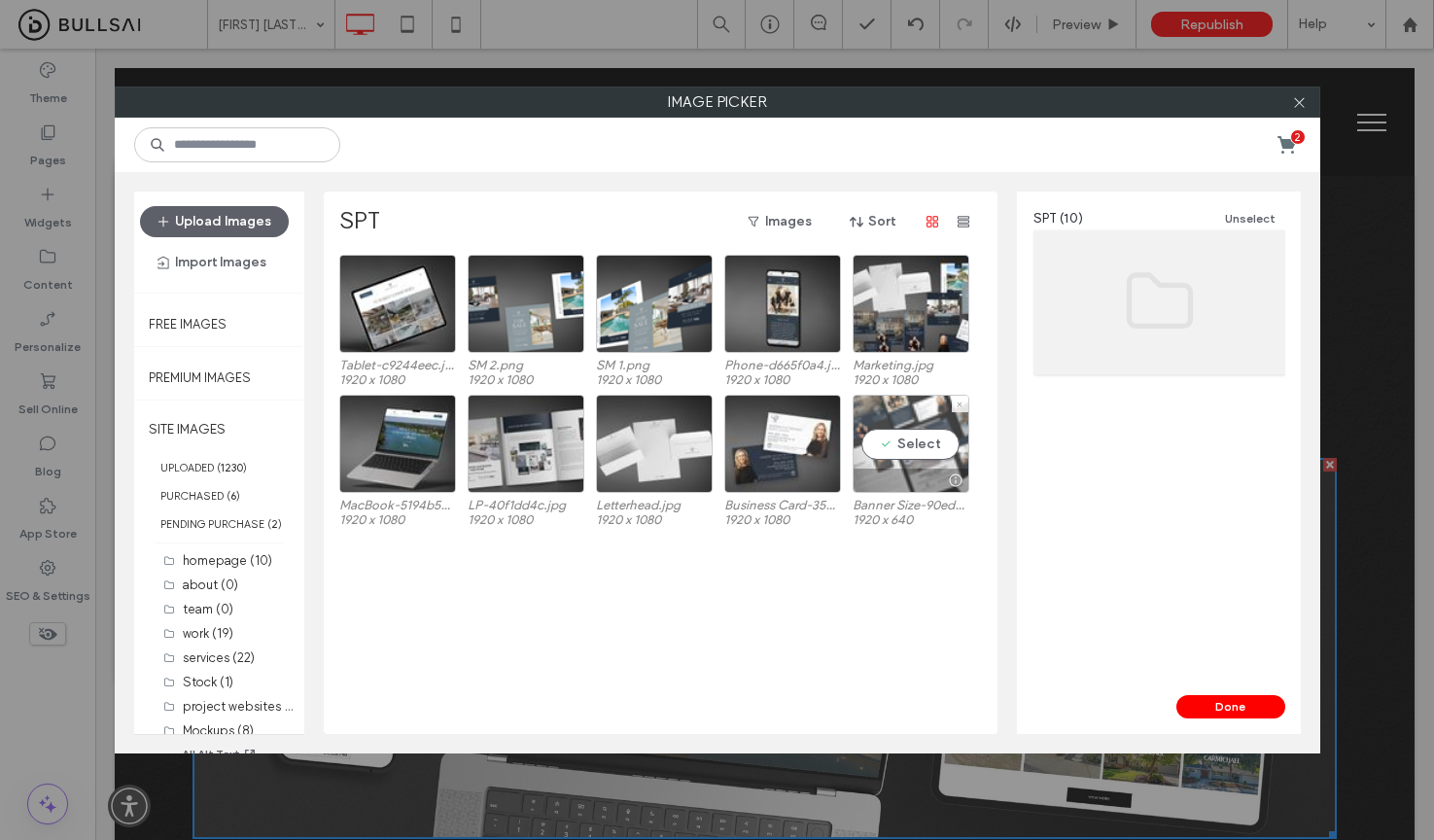click on "Select" at bounding box center [911, 443] 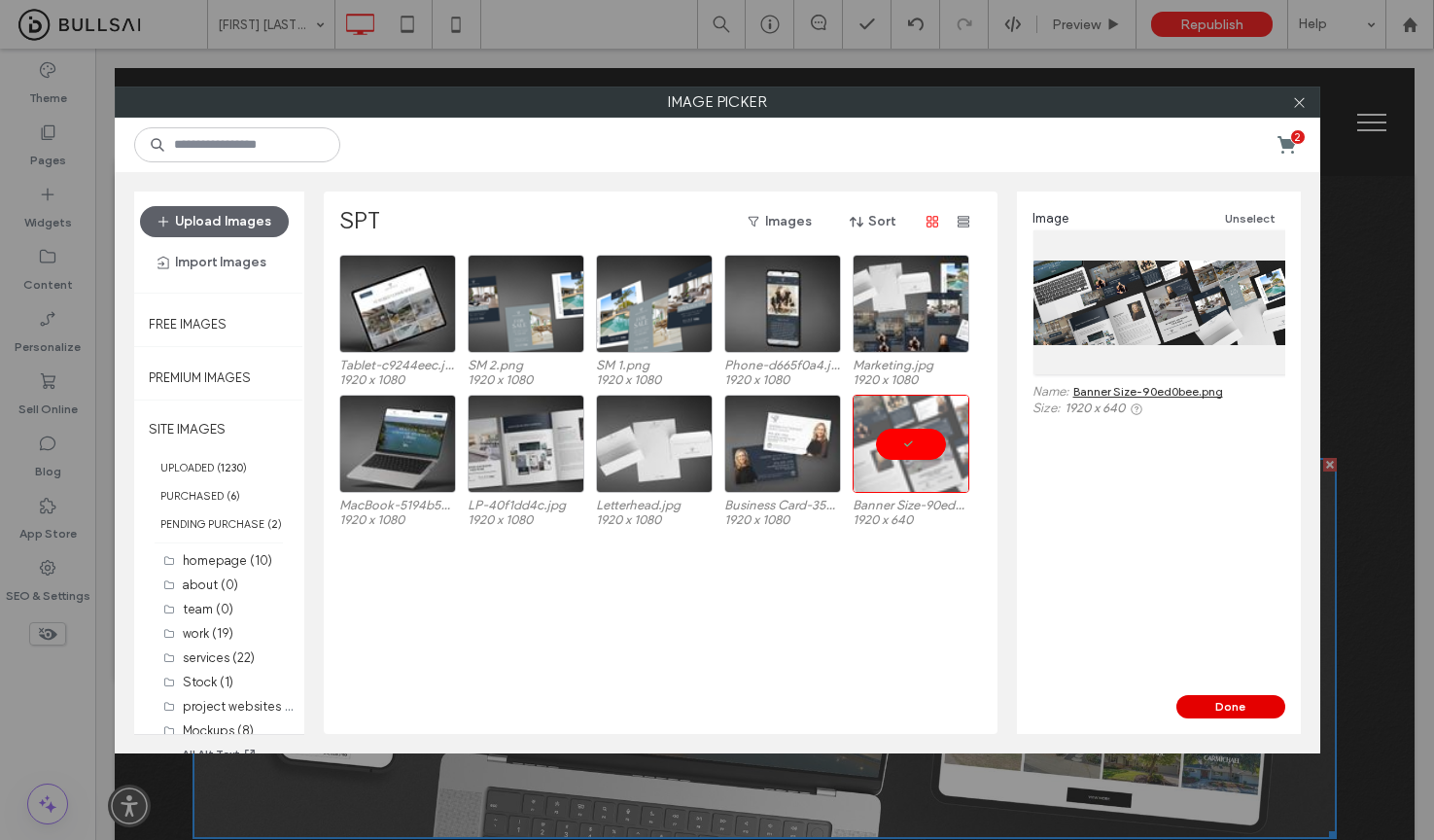 click on "Done" at bounding box center [1231, 707] 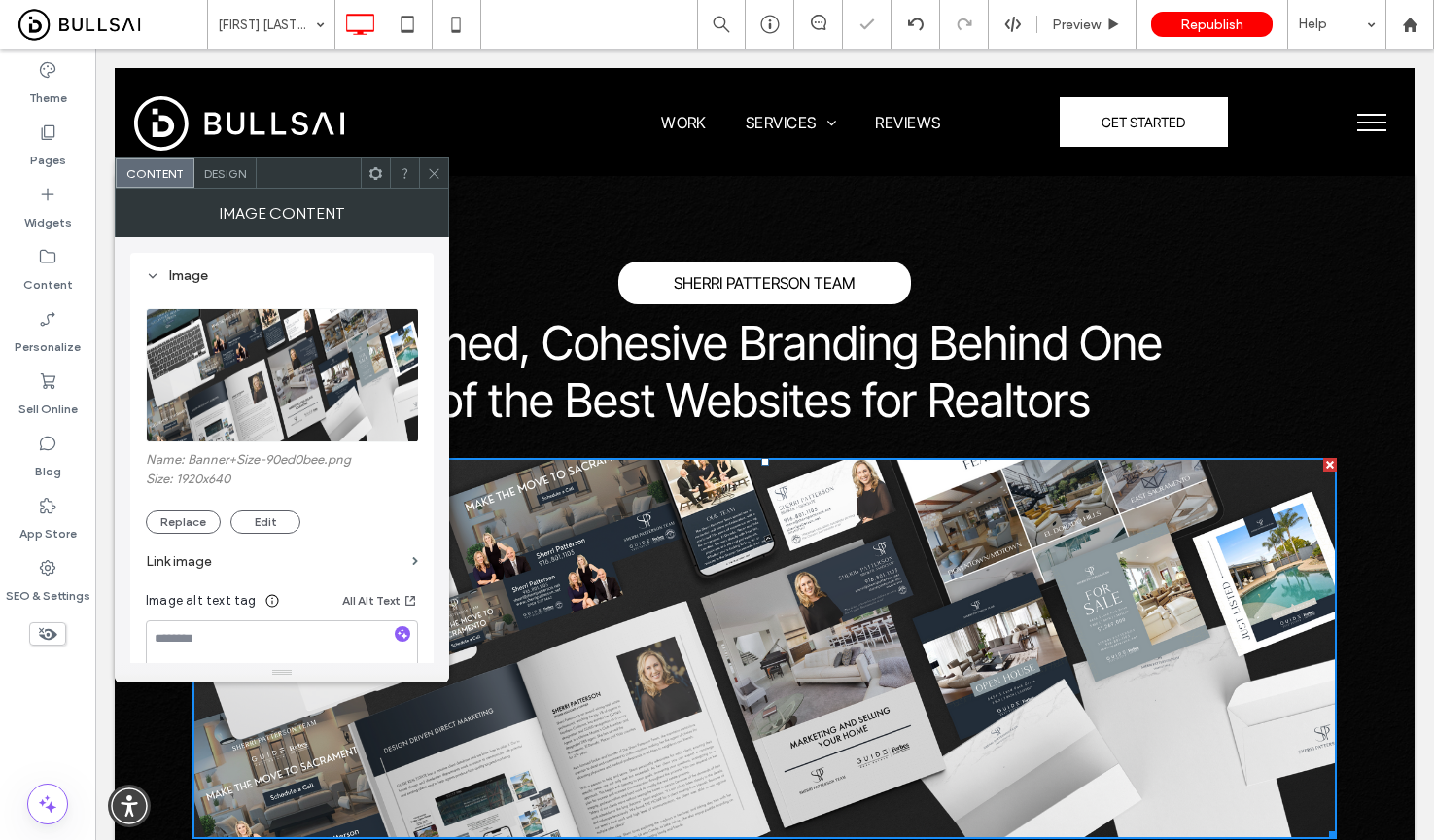 click 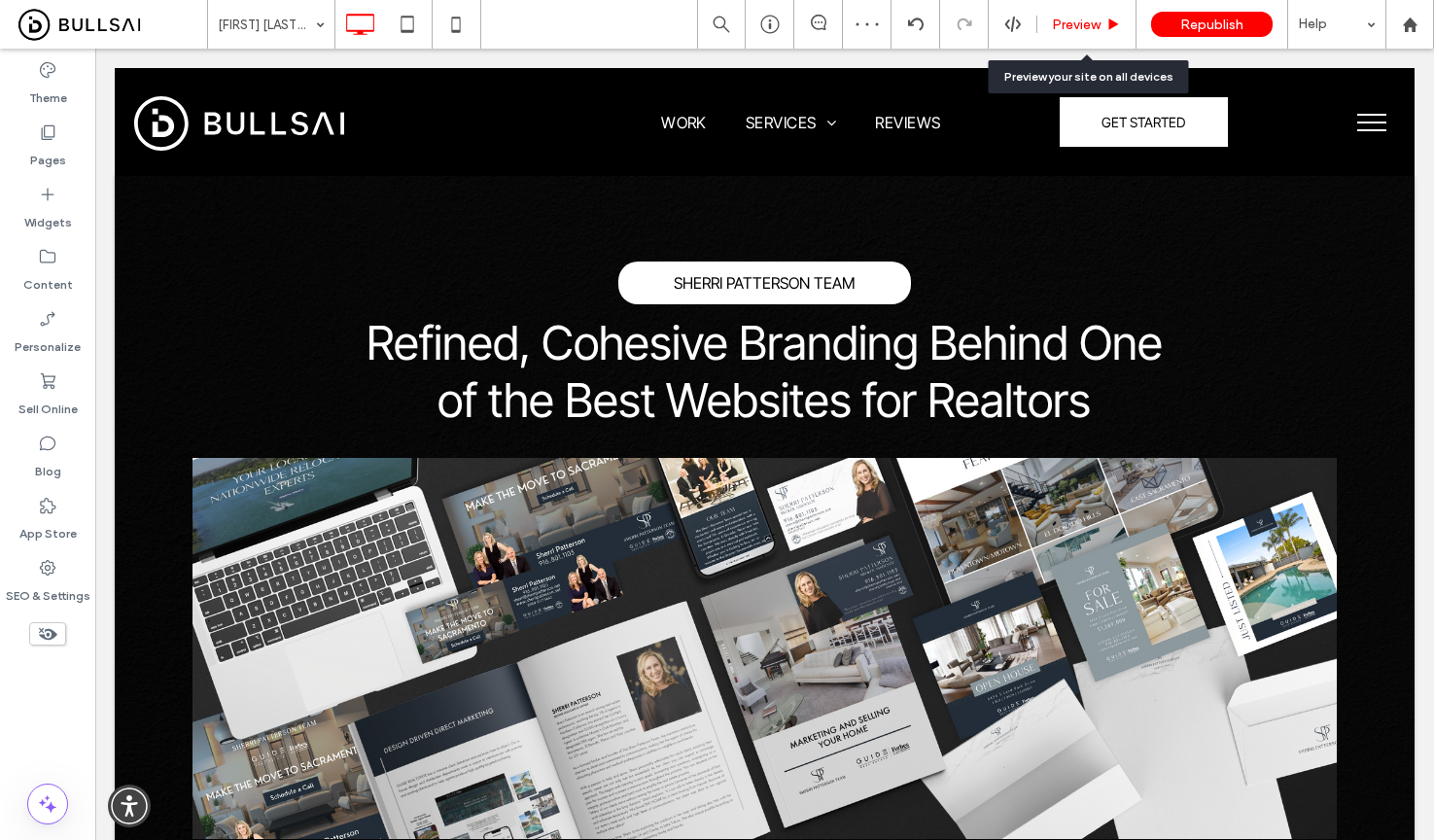 click on "Preview" at bounding box center [1076, 24] 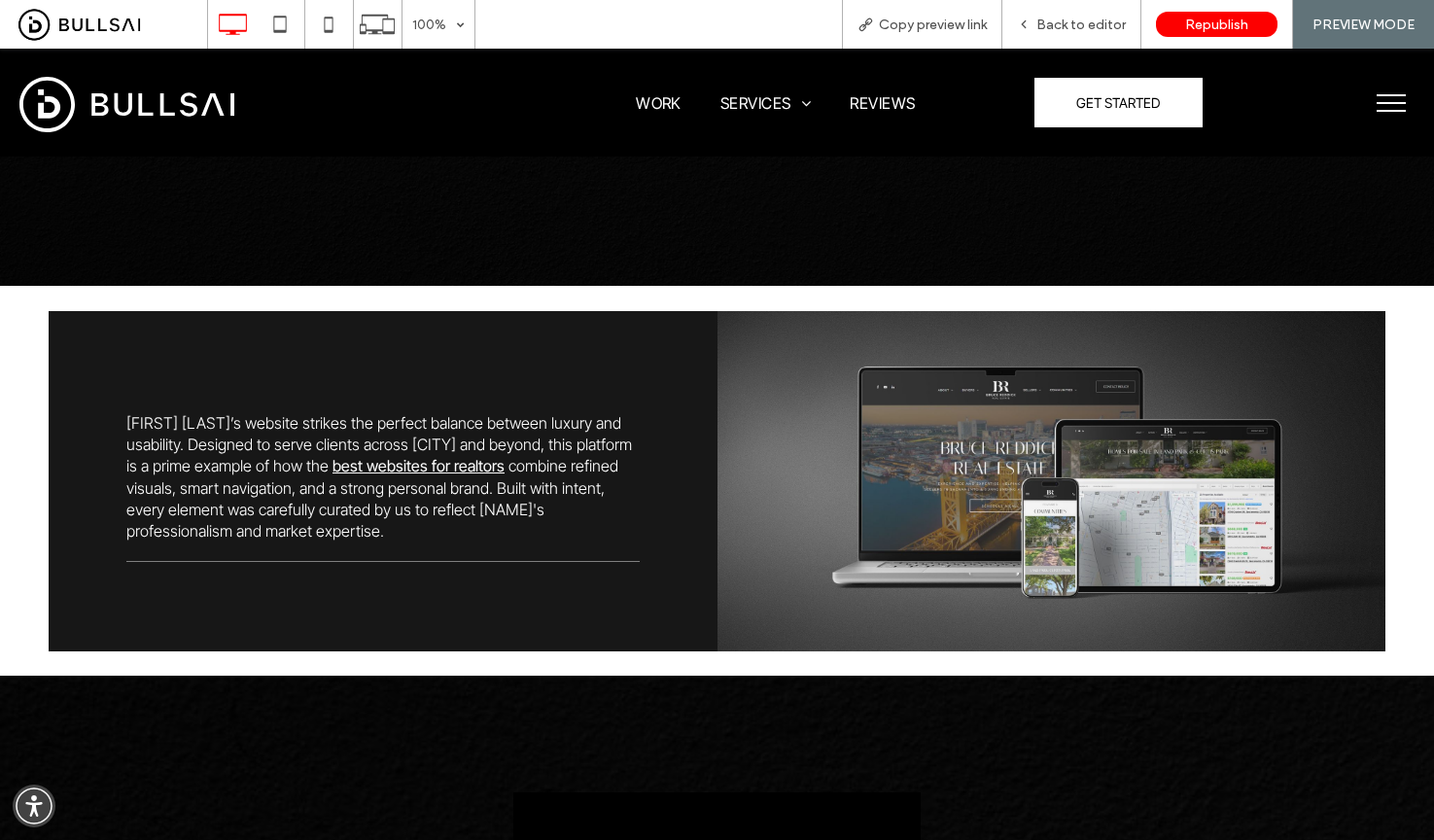 scroll, scrollTop: 813, scrollLeft: 0, axis: vertical 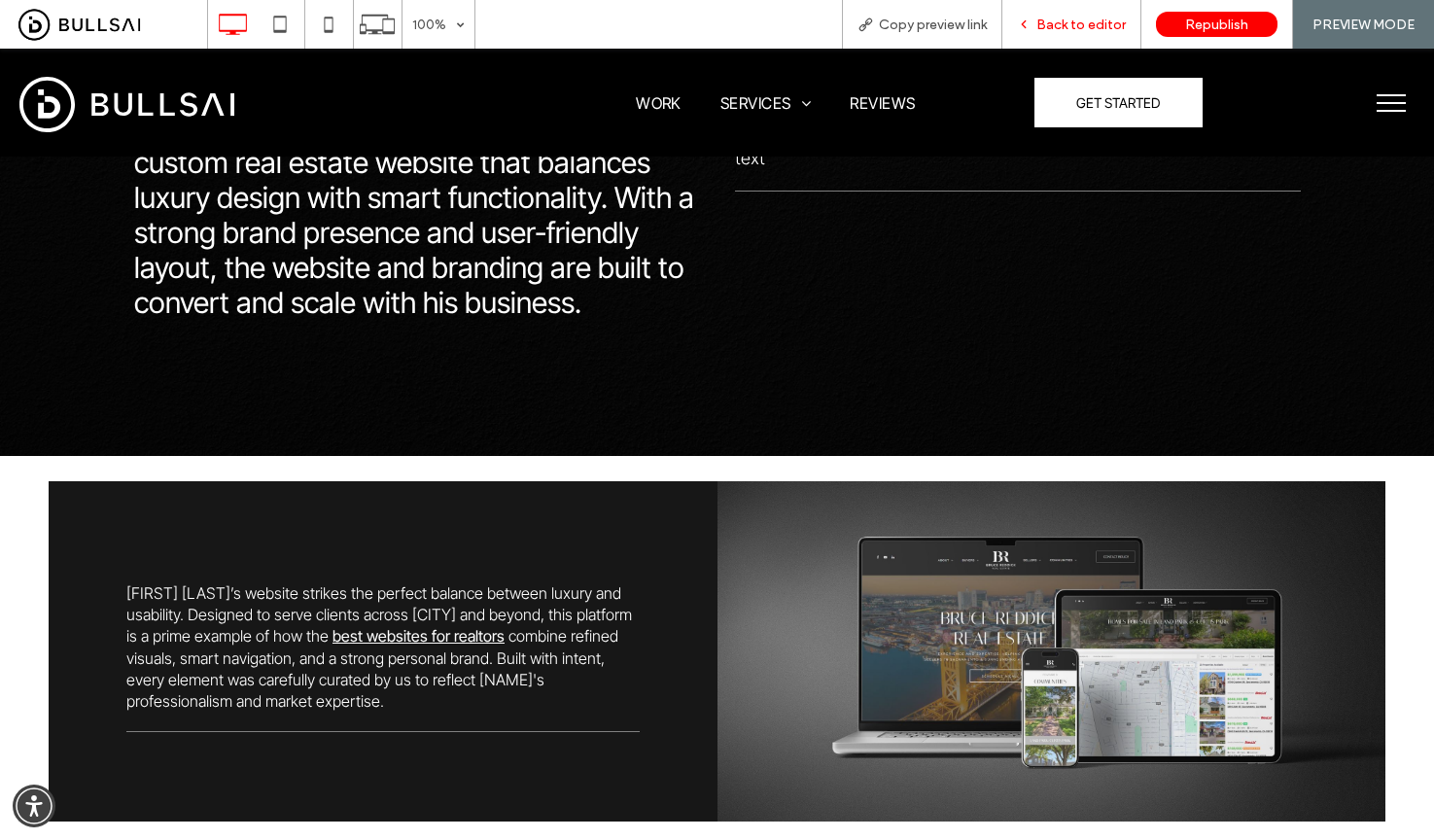 click on "Back to editor" at bounding box center (1071, 24) 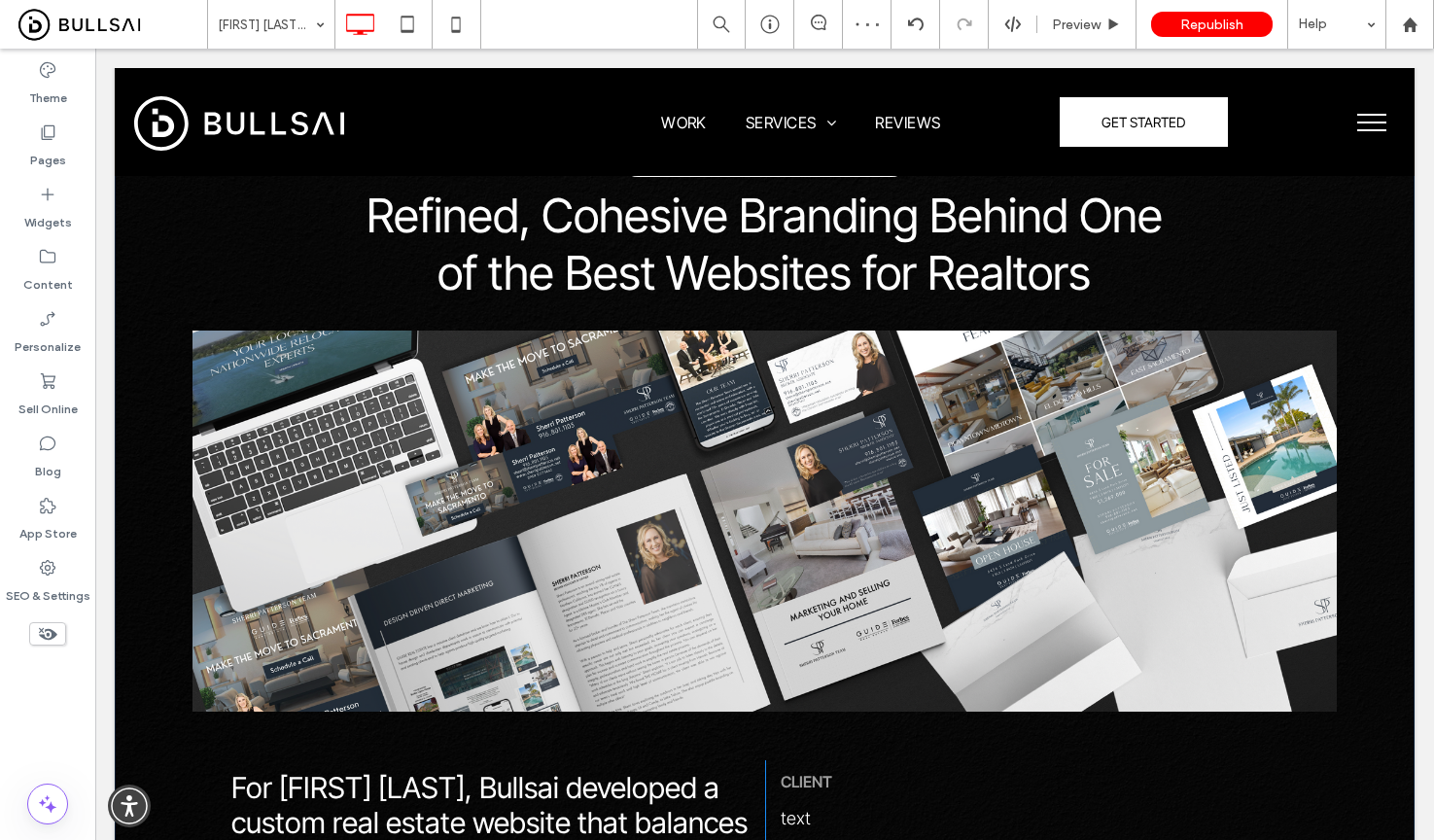 scroll, scrollTop: 166, scrollLeft: 0, axis: vertical 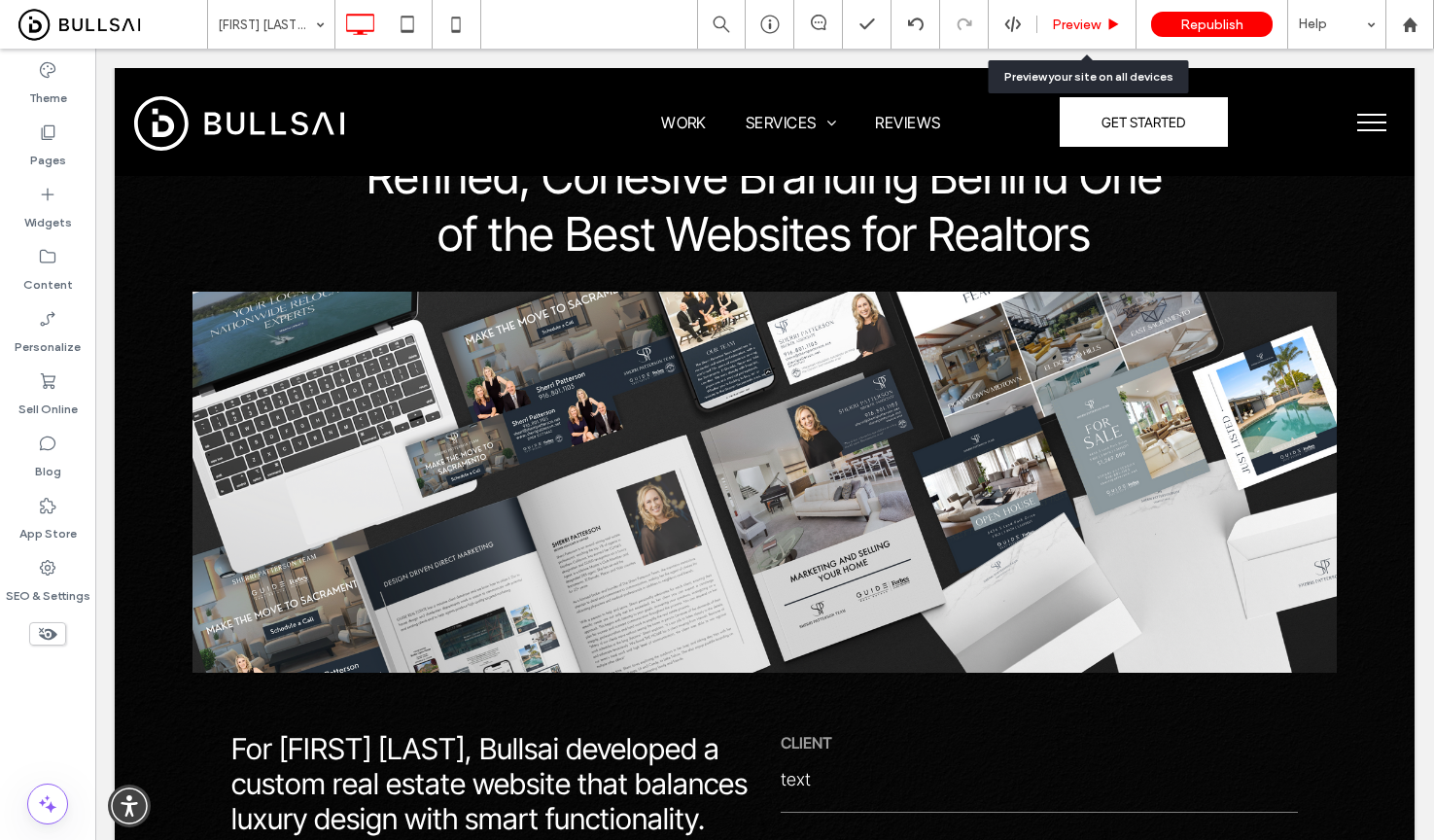 click on "Preview" at bounding box center [1076, 24] 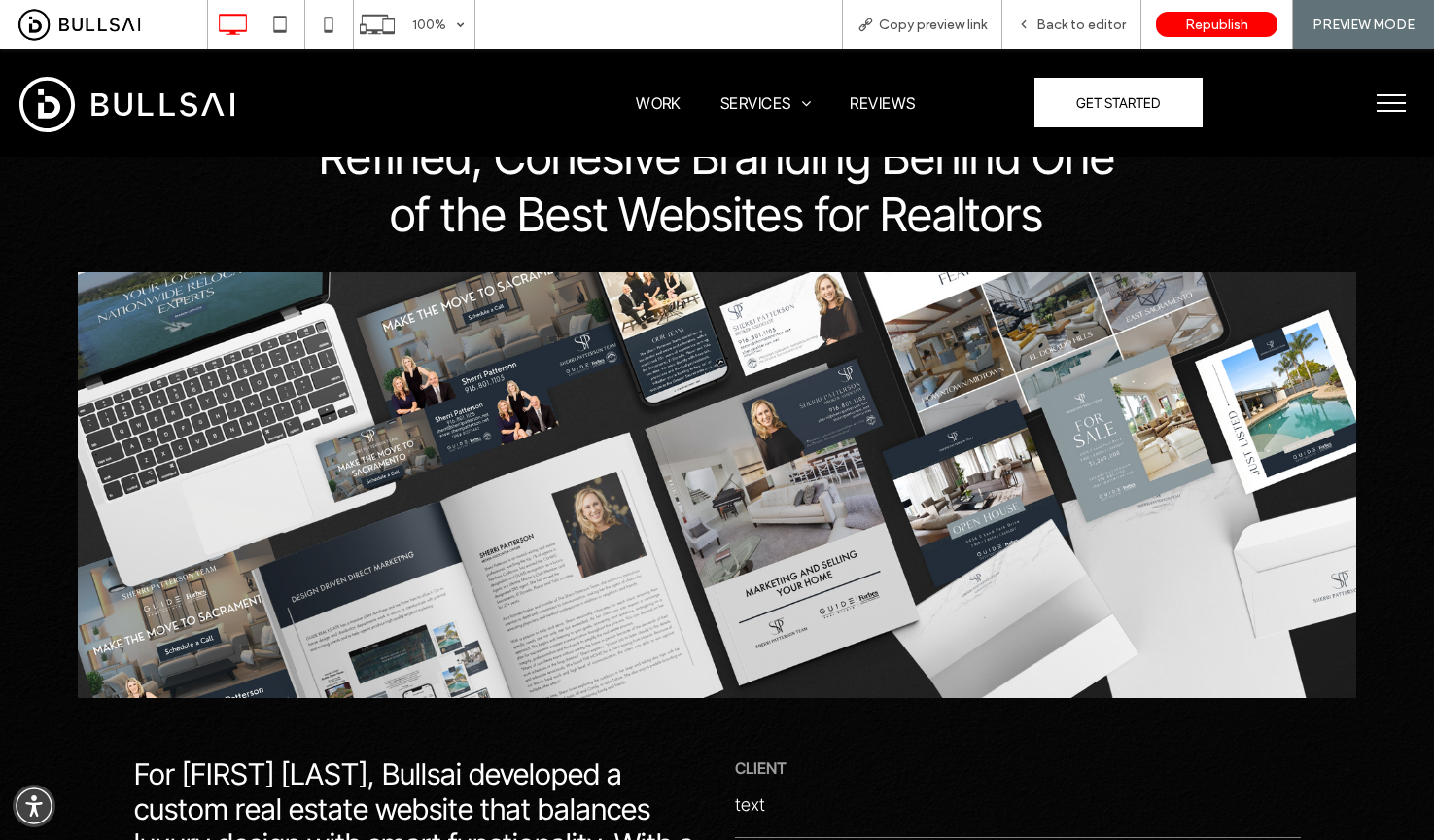 scroll, scrollTop: 694, scrollLeft: 0, axis: vertical 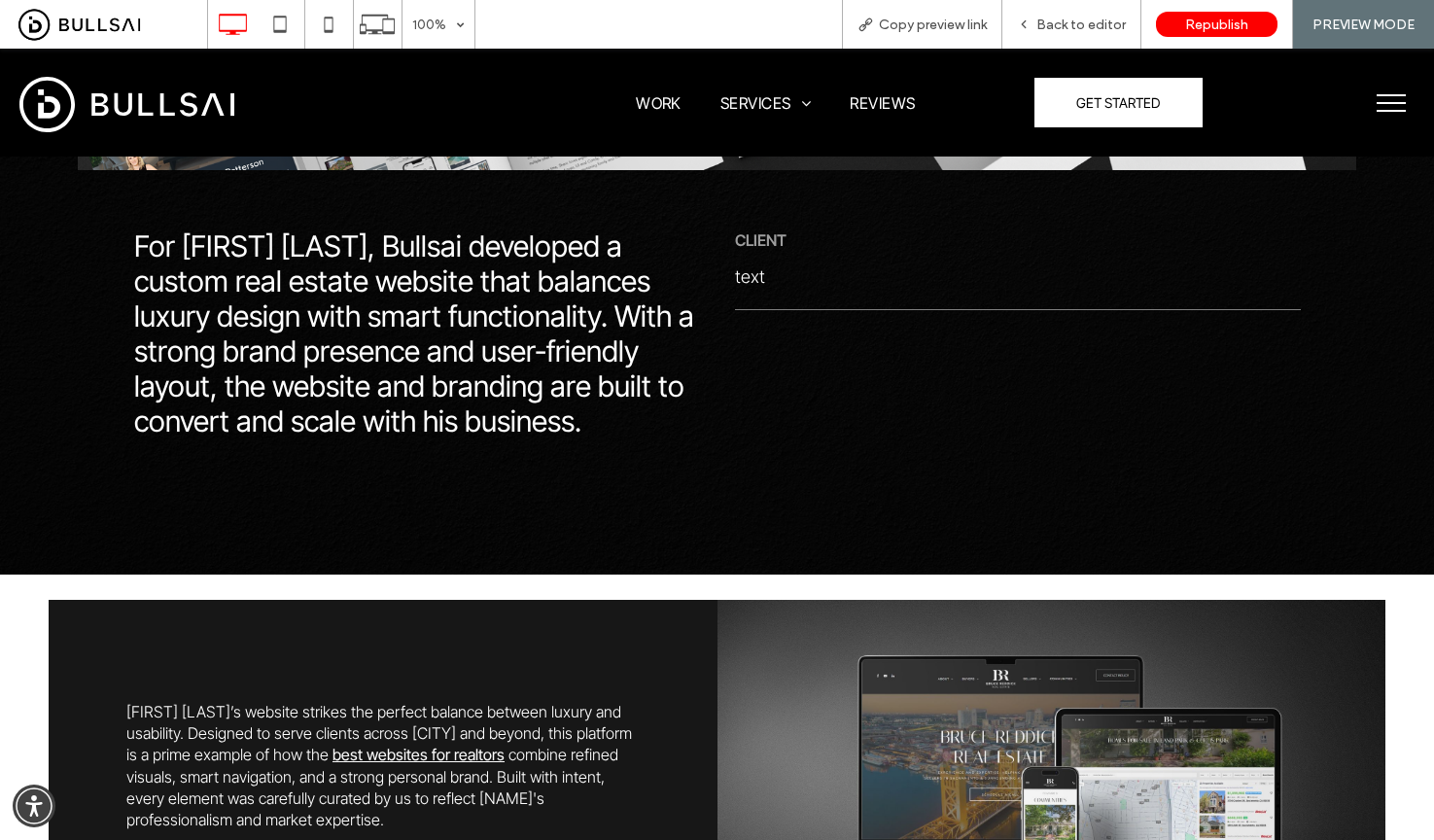 click on "For Bruce Reddick, Bullsai developed a custom real estate website that balances luxury design with smart functionality. With a strong brand presence and user-friendly layout, the website and branding are built to convert and scale with his business." at bounding box center [414, 333] 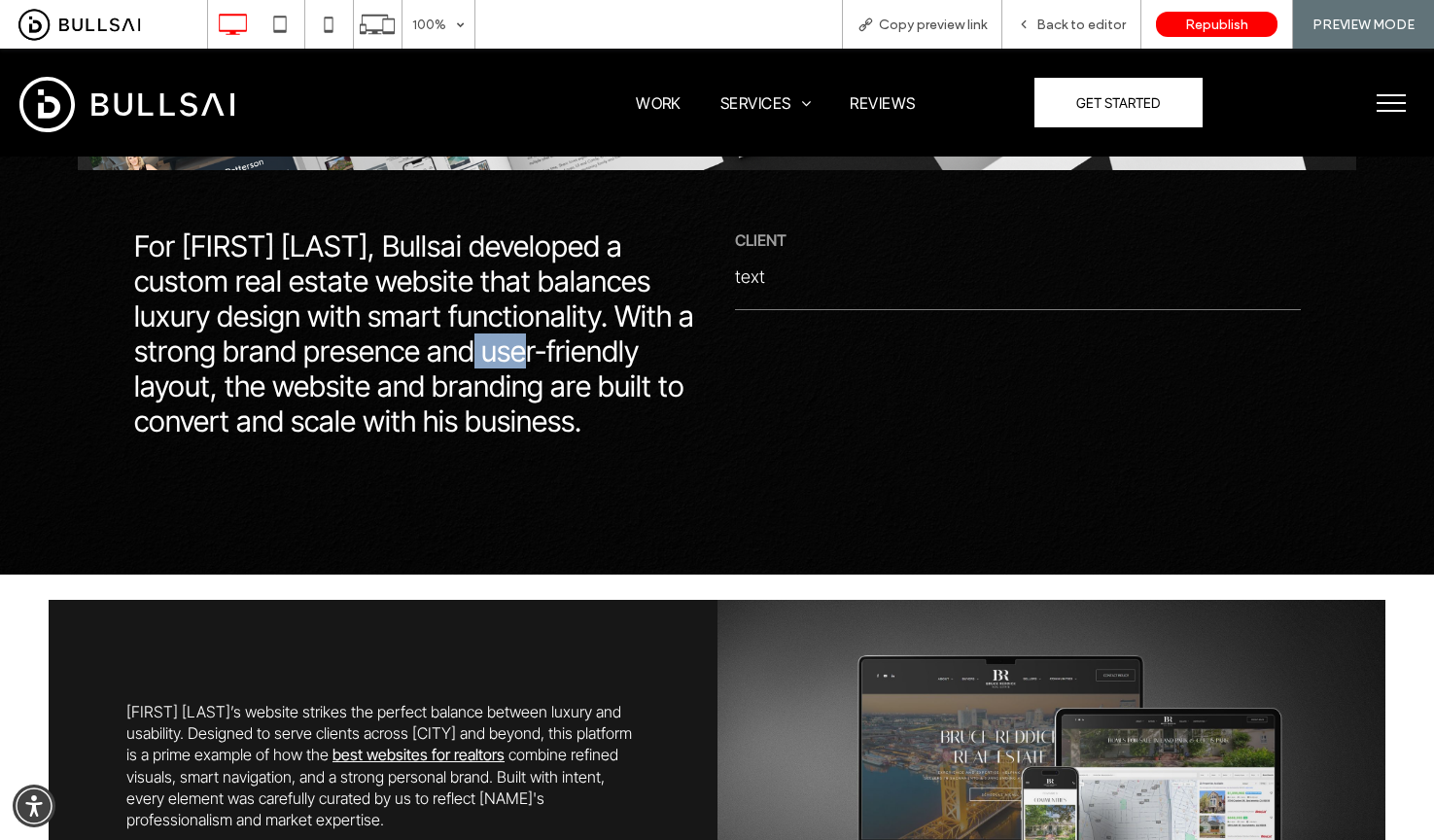 click on "For Bruce Reddick, Bullsai developed a custom real estate website that balances luxury design with smart functionality. With a strong brand presence and user-friendly layout, the website and branding are built to convert and scale with his business." at bounding box center [414, 333] 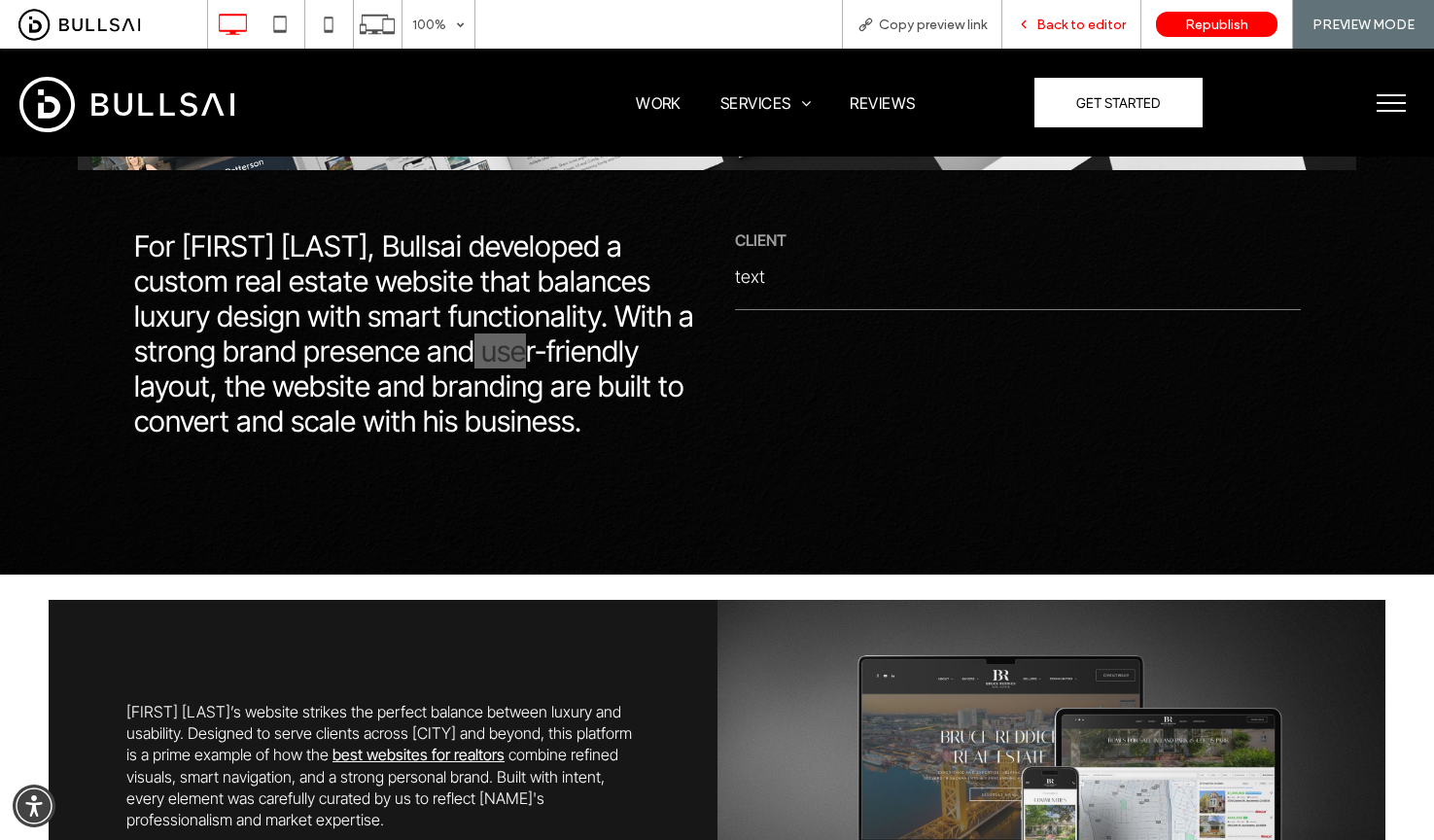 click on "Back to editor" at bounding box center [1081, 24] 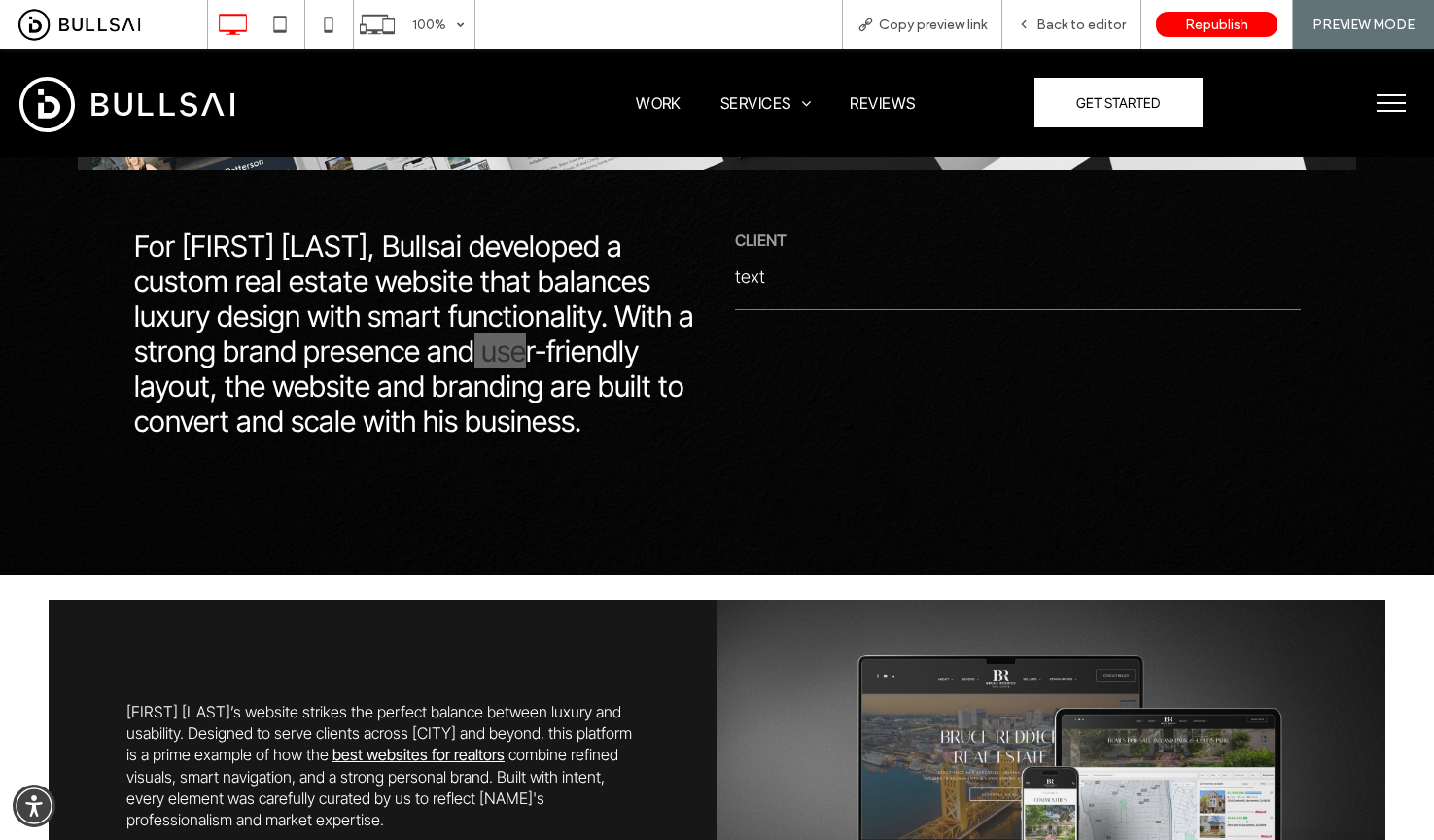 click on "For Bruce Reddick, Bullsai developed a custom real estate website that balances luxury design with smart functionality. With a strong brand presence and user-friendly layout, the website and branding are built to convert and scale with his business." at bounding box center (414, 333) 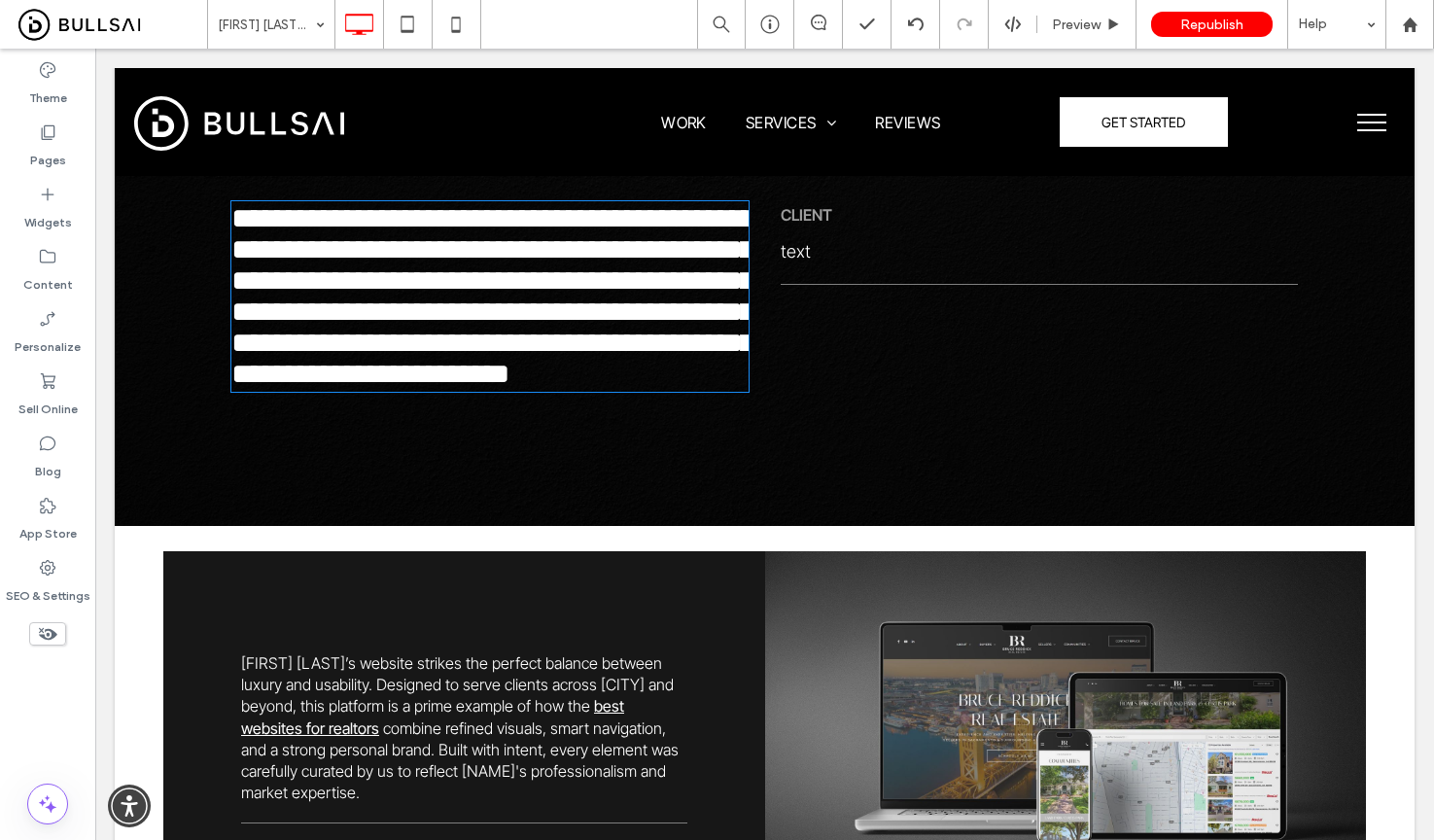 type on "**********" 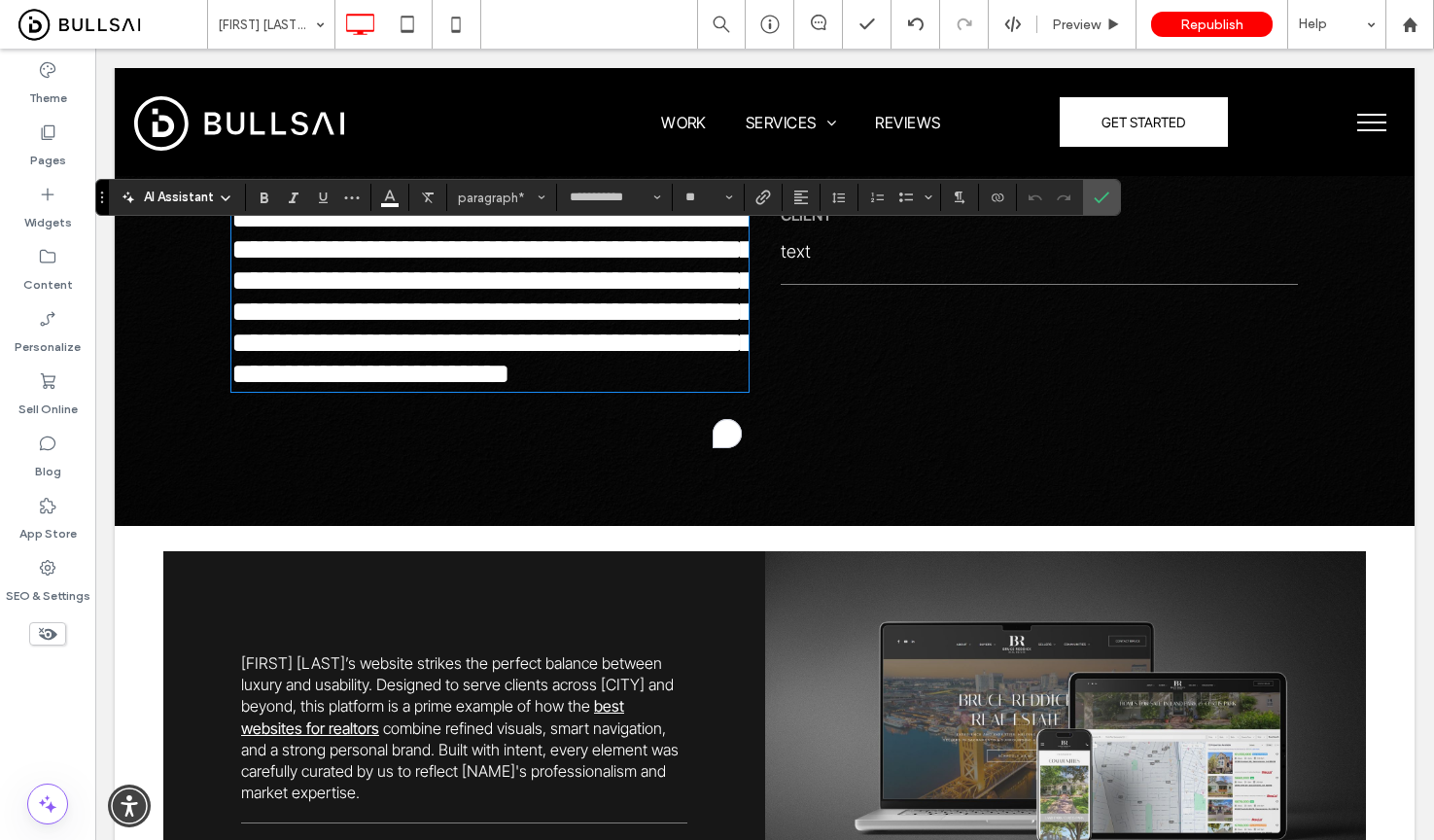 scroll, scrollTop: 676, scrollLeft: 0, axis: vertical 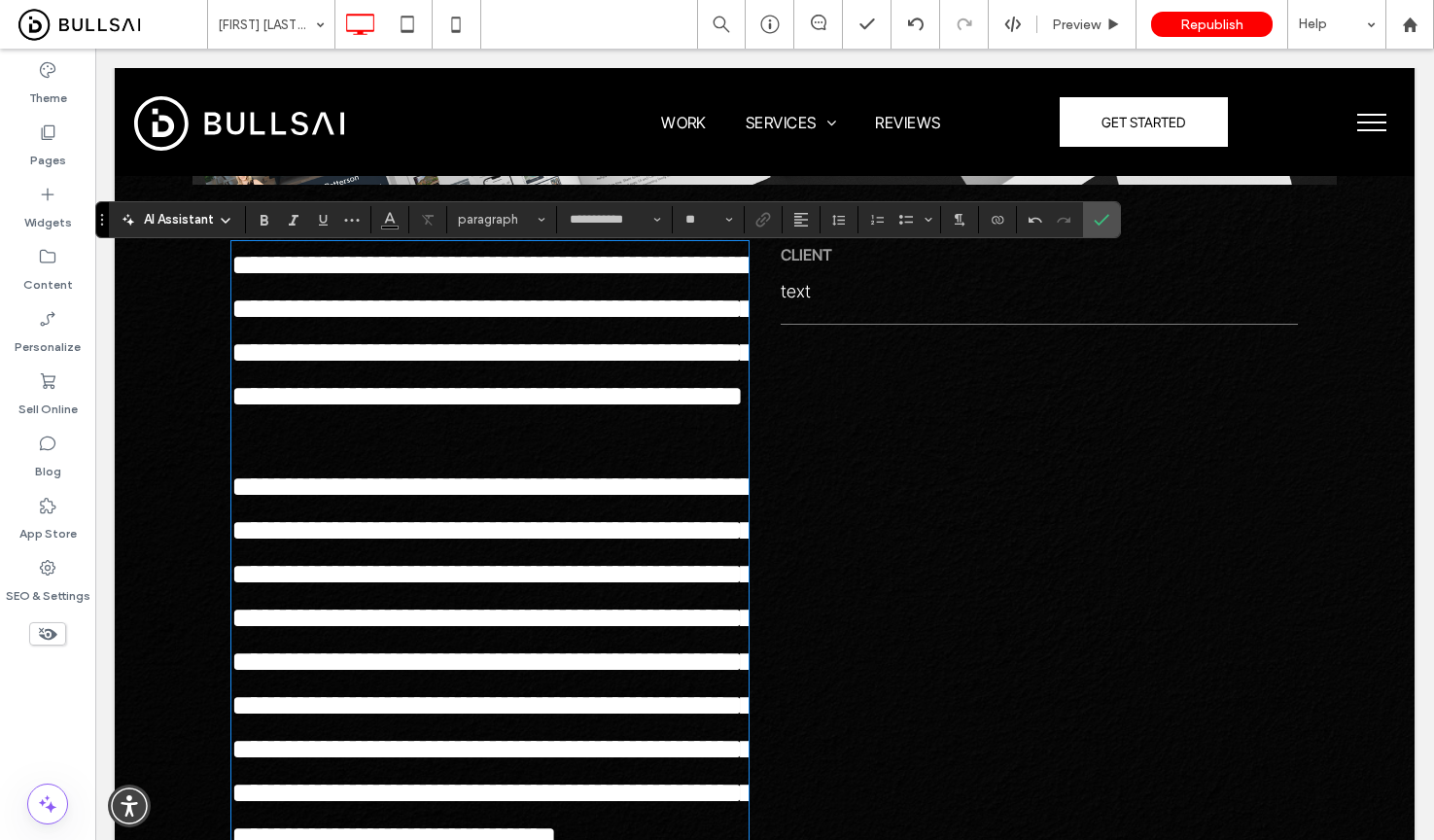 click on "﻿" at bounding box center [490, 430] 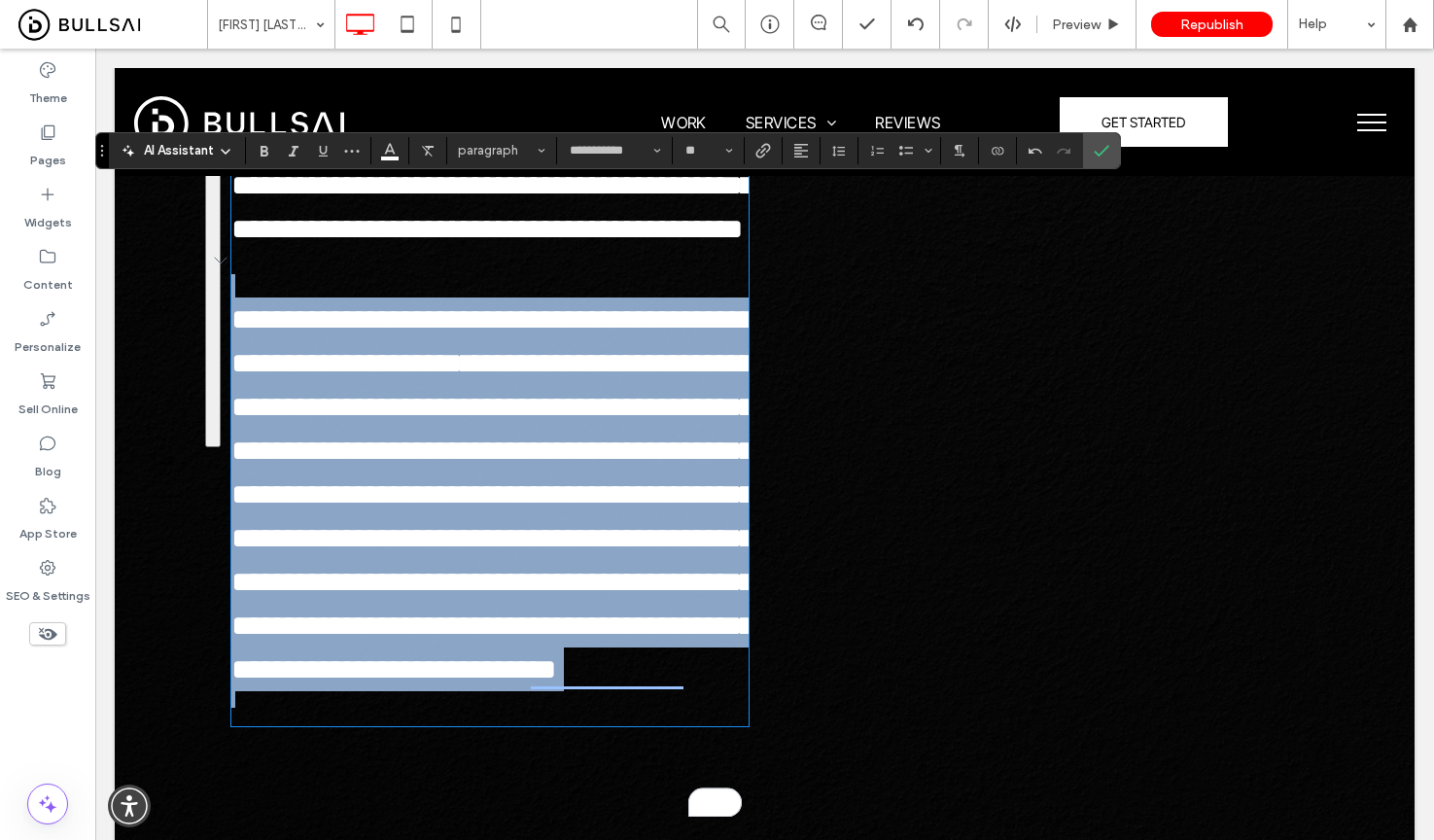 scroll, scrollTop: 891, scrollLeft: 0, axis: vertical 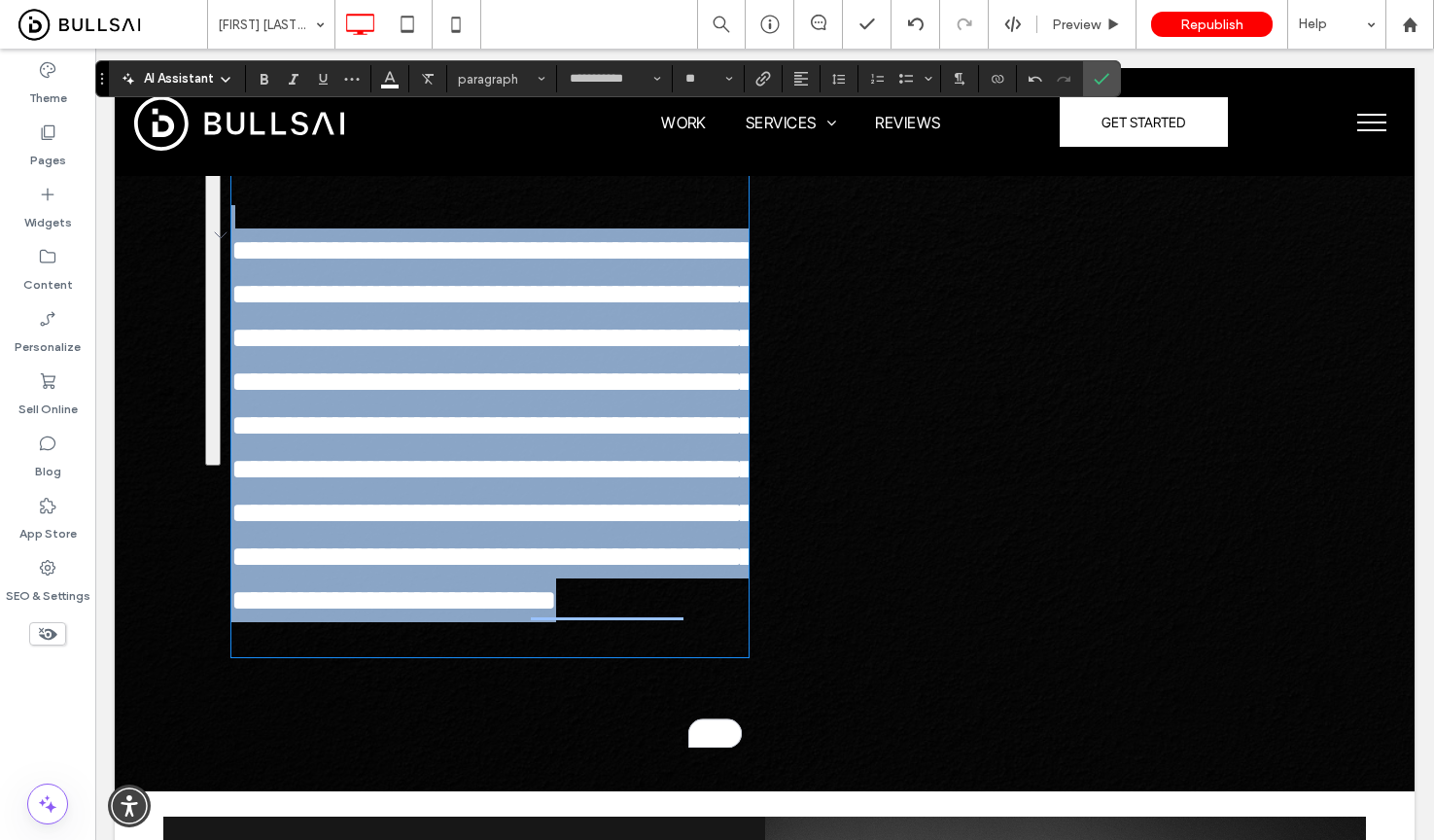 drag, startPoint x: 410, startPoint y: 458, endPoint x: 667, endPoint y: 702, distance: 354.38 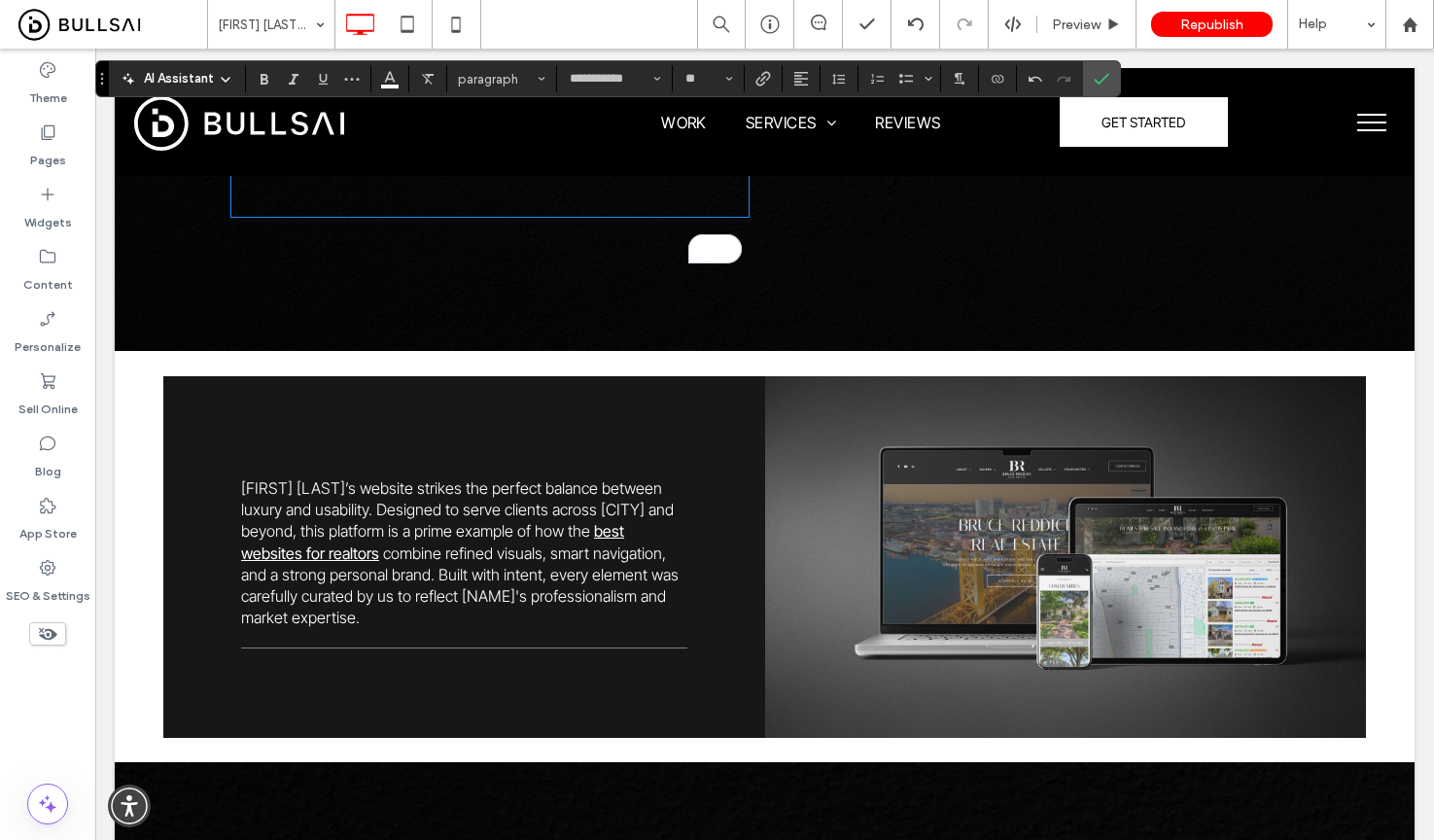 type on "**" 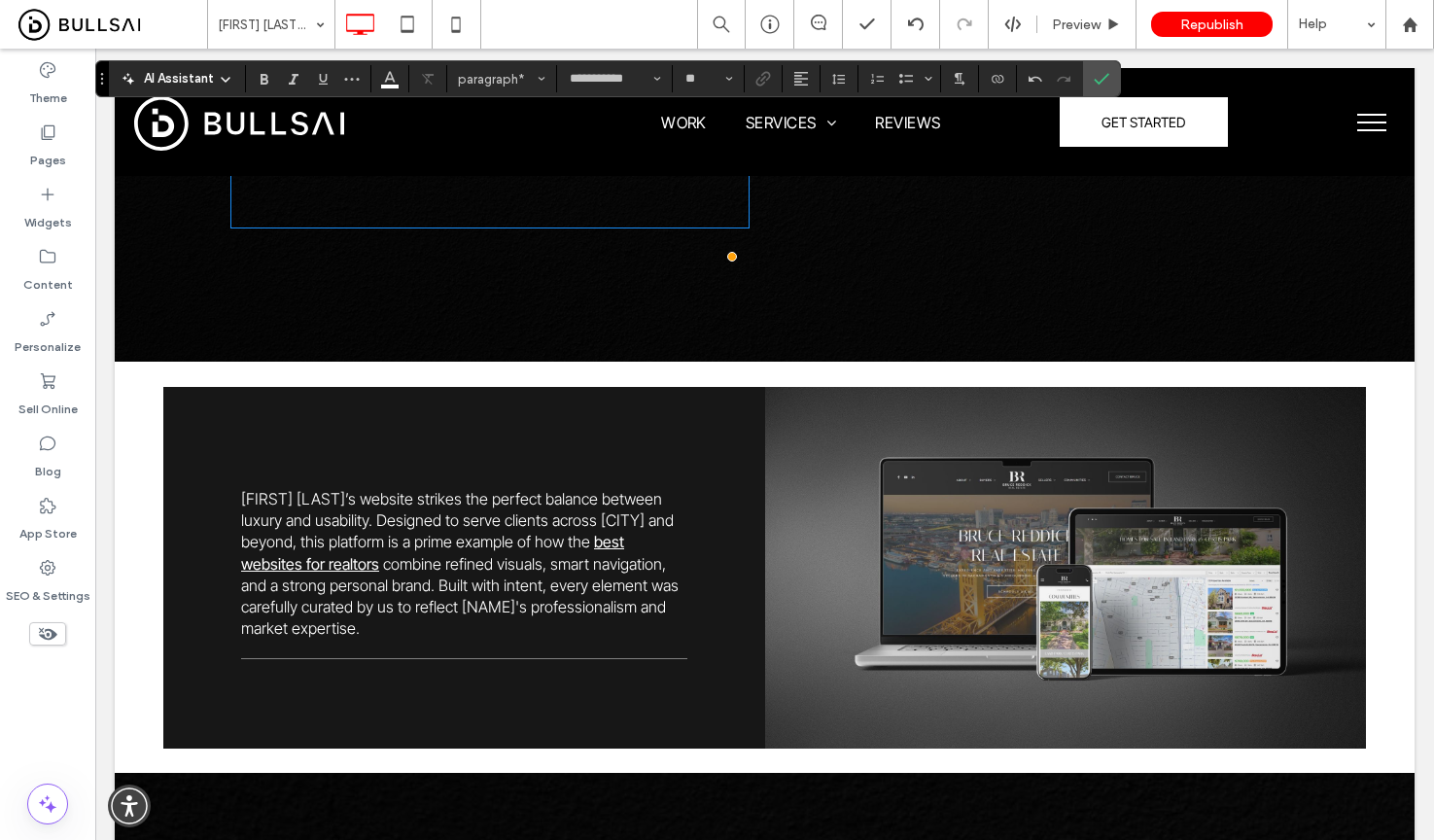 type 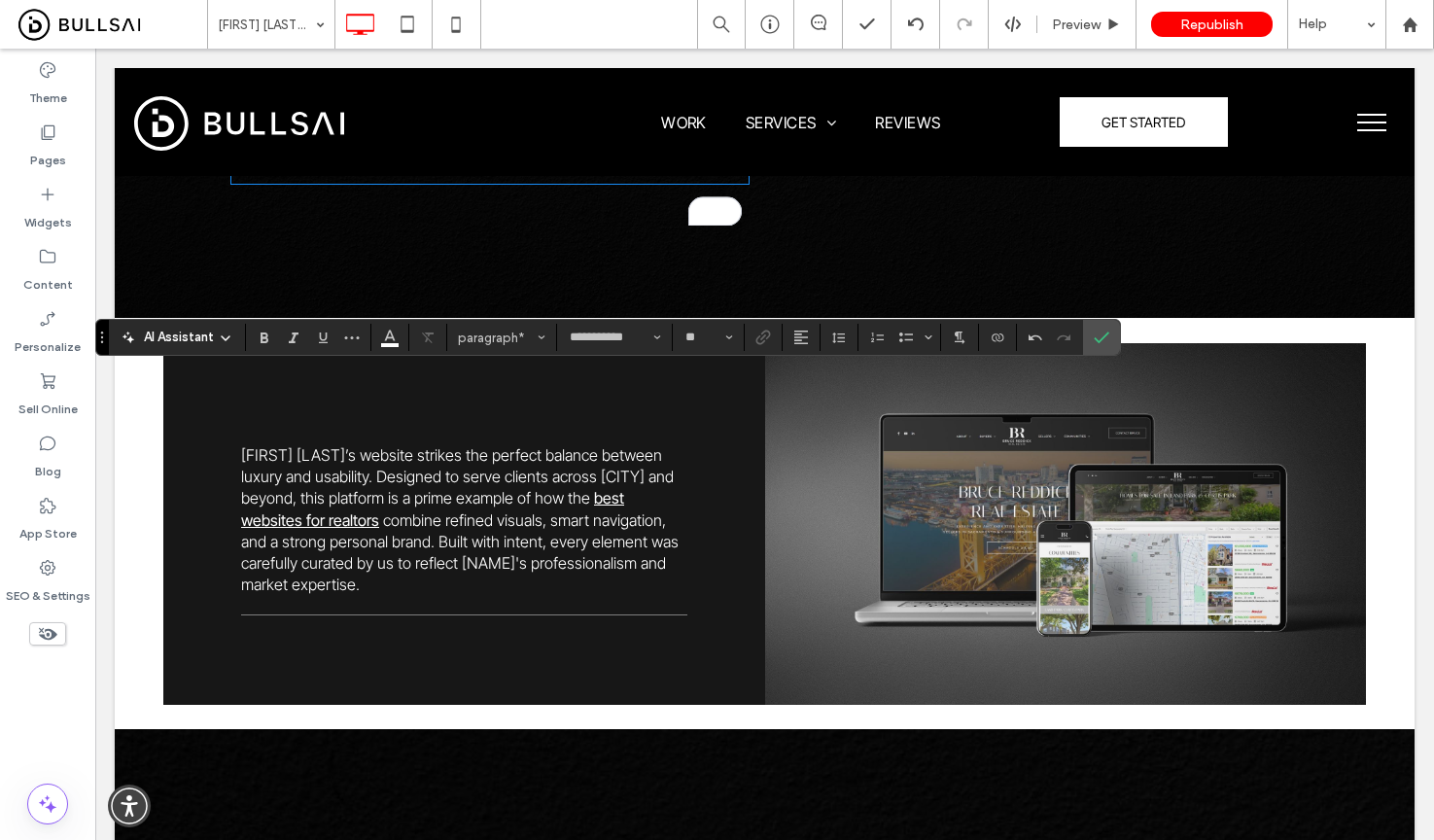 scroll, scrollTop: 536, scrollLeft: 0, axis: vertical 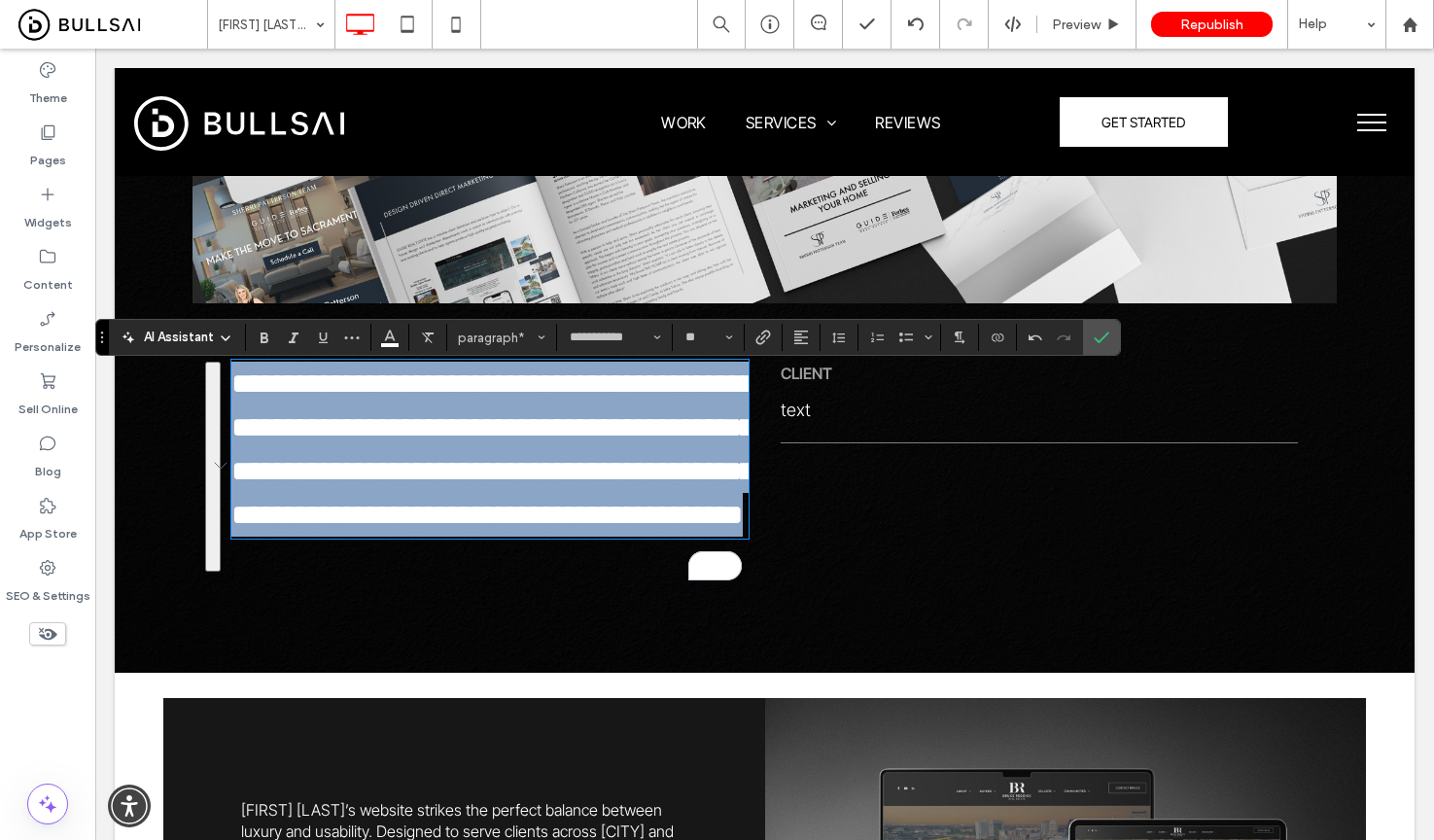 drag, startPoint x: 618, startPoint y: 559, endPoint x: 235, endPoint y: 380, distance: 422.7647 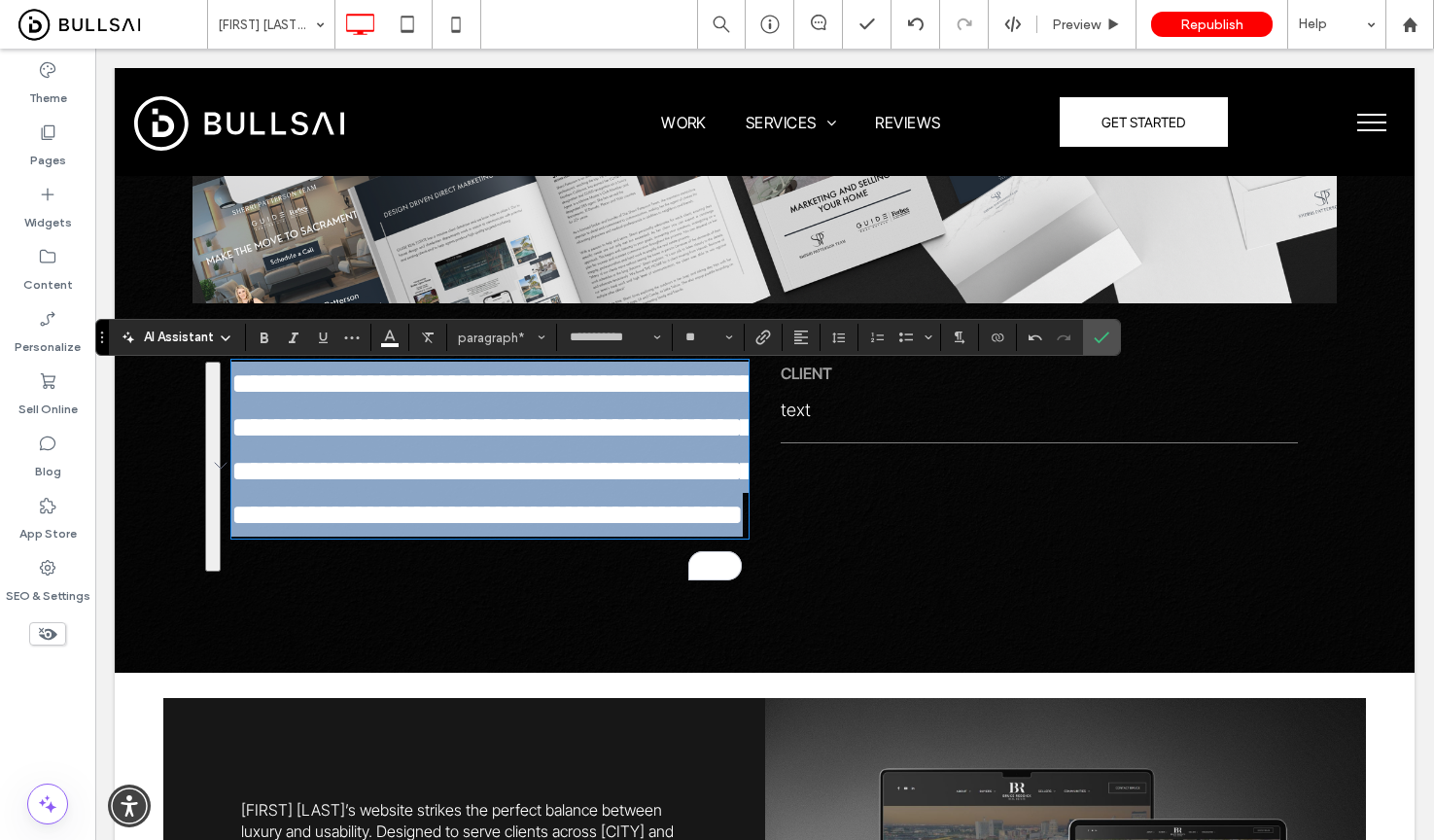 click on "**********" at bounding box center [490, 449] 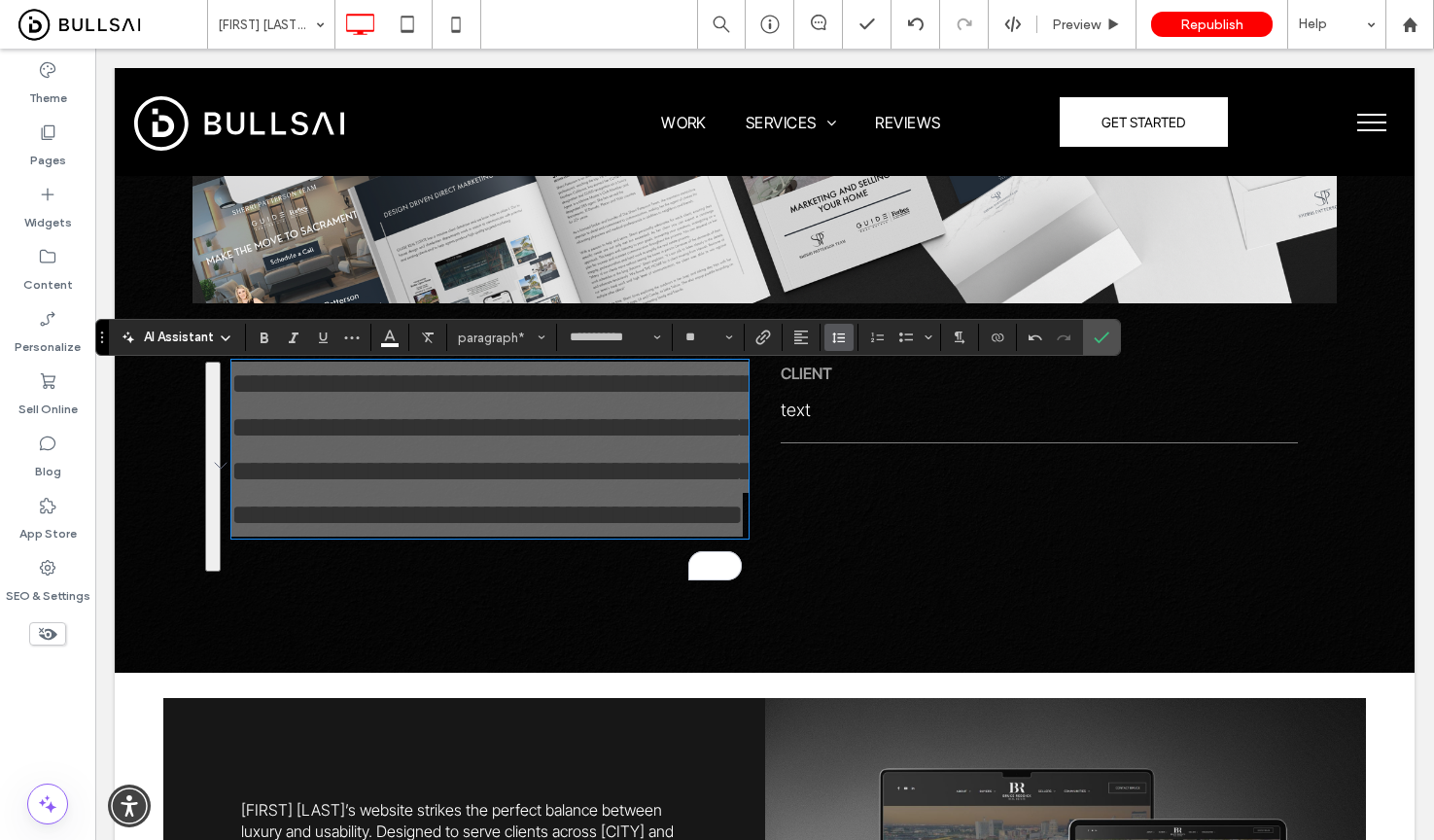 click 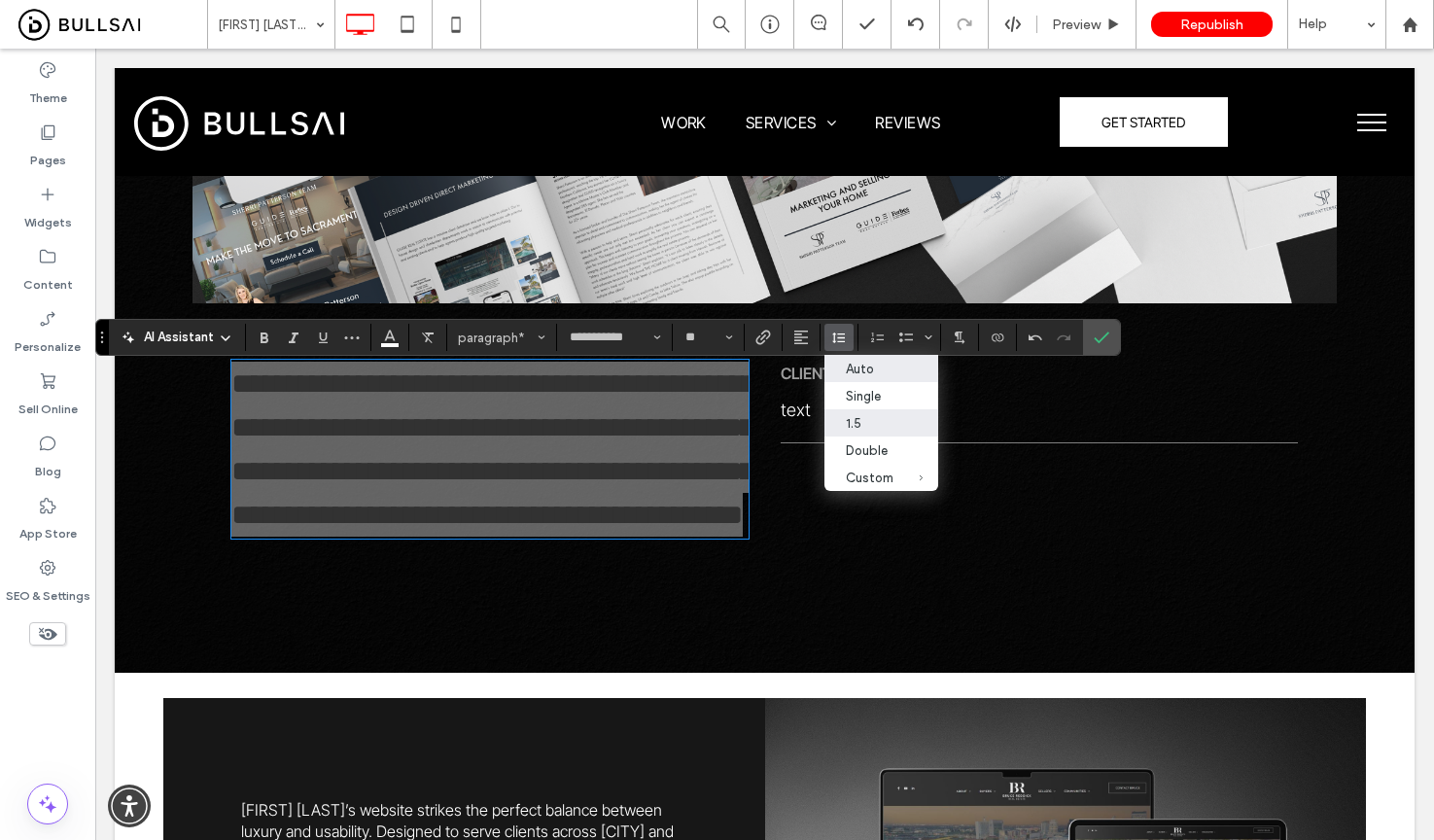 click on "Auto" at bounding box center (881, 368) 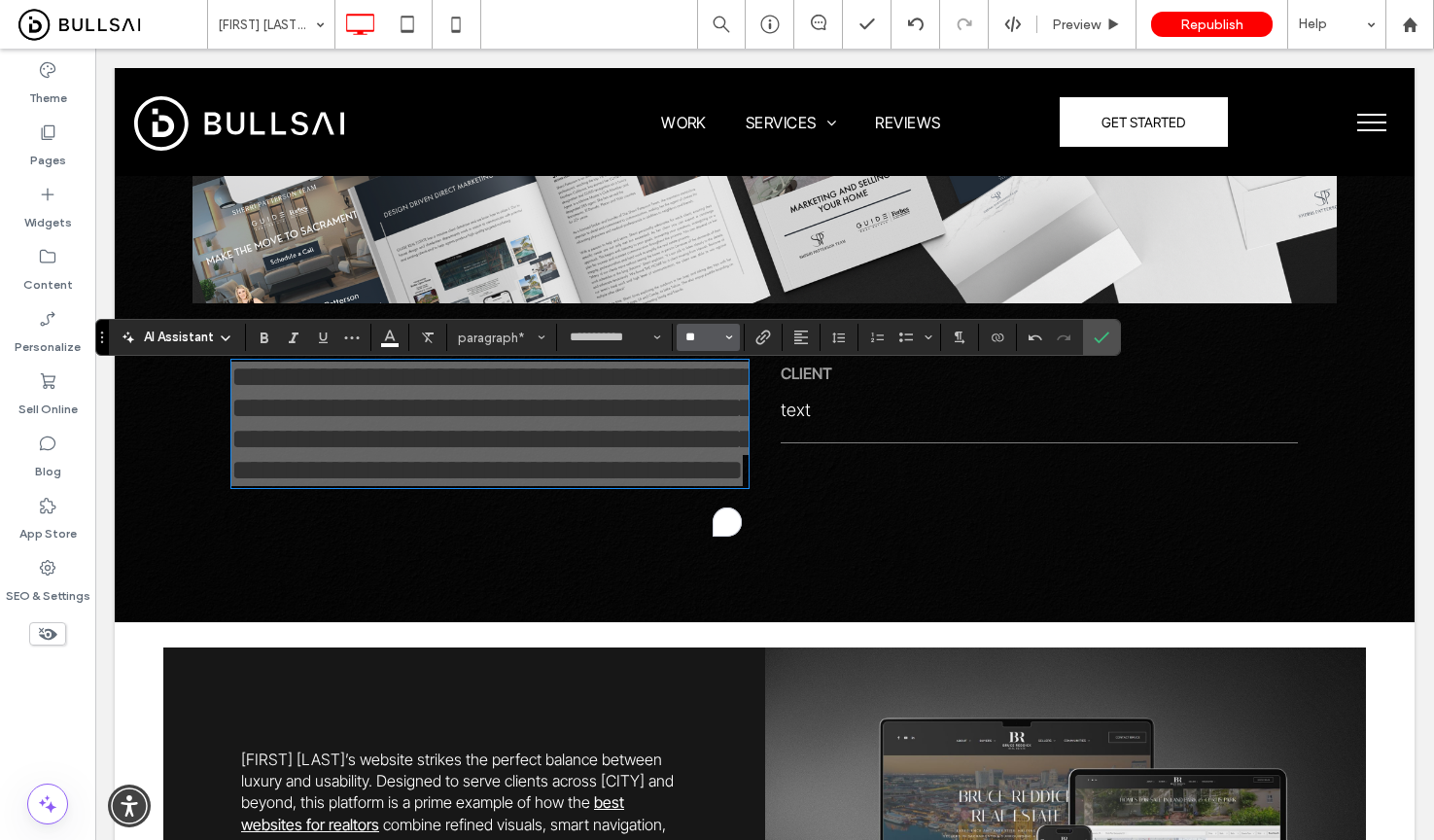 click on "**" at bounding box center [702, 337] 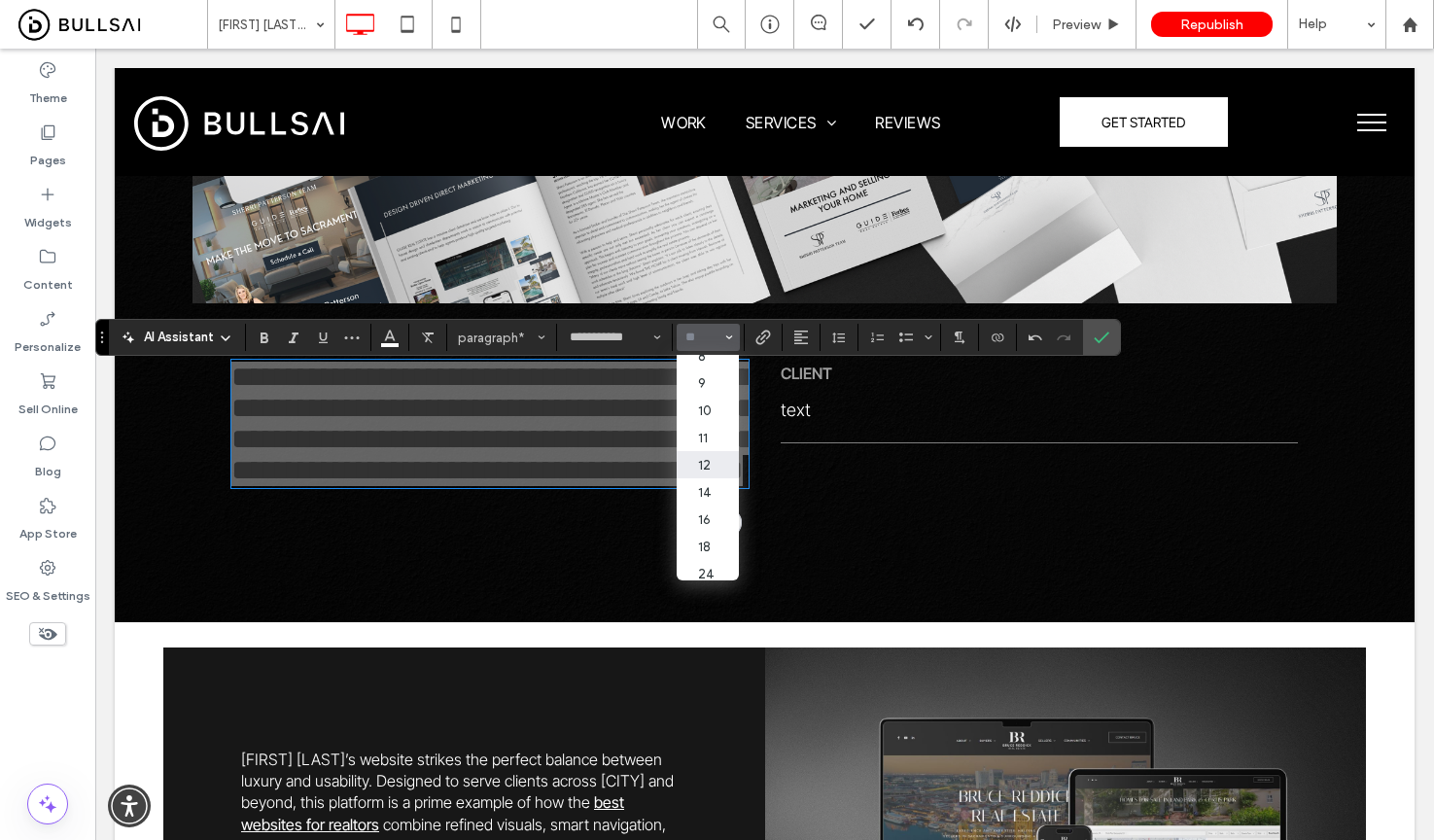 scroll, scrollTop: 67, scrollLeft: 0, axis: vertical 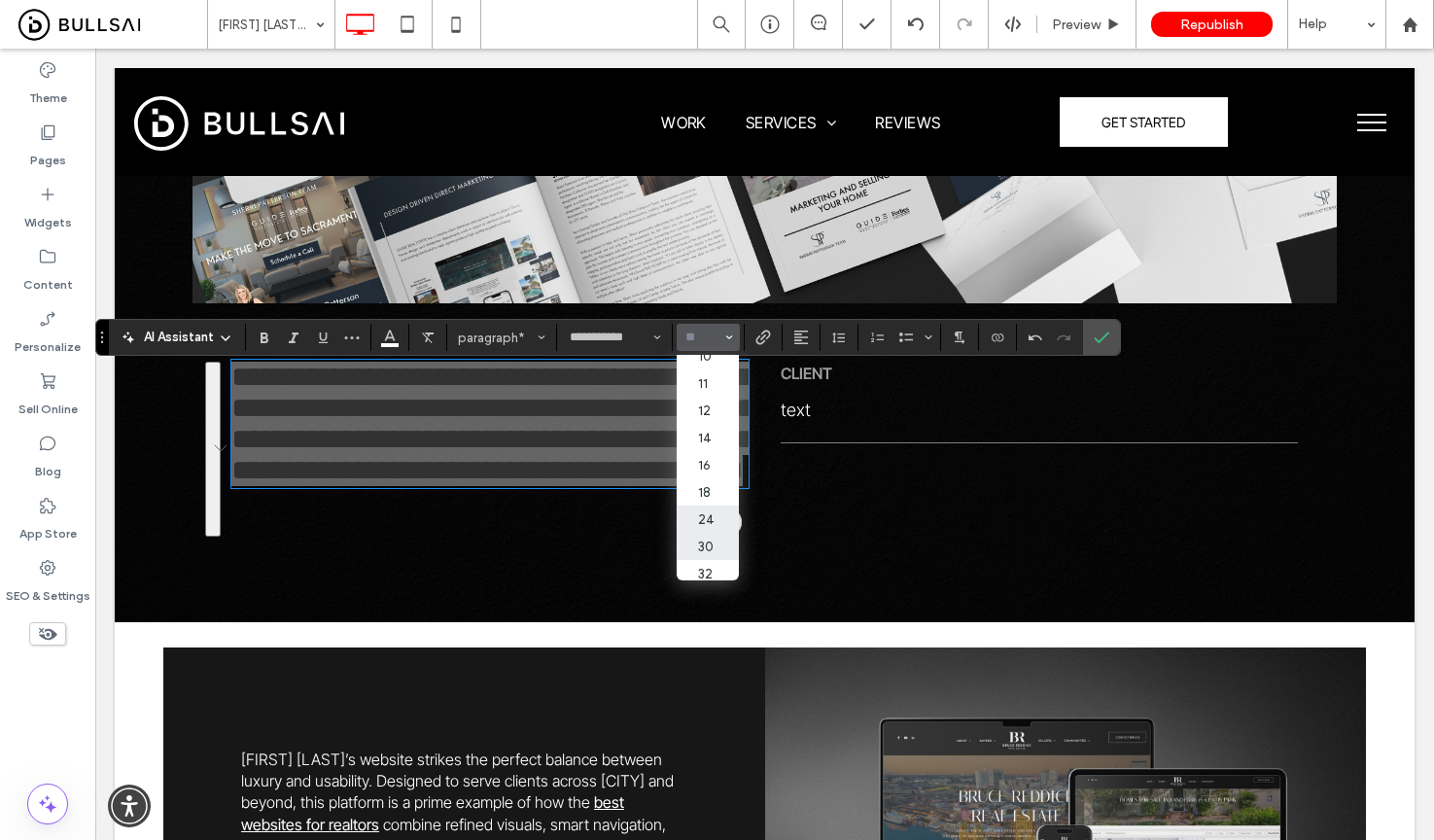 click on "24" at bounding box center [708, 519] 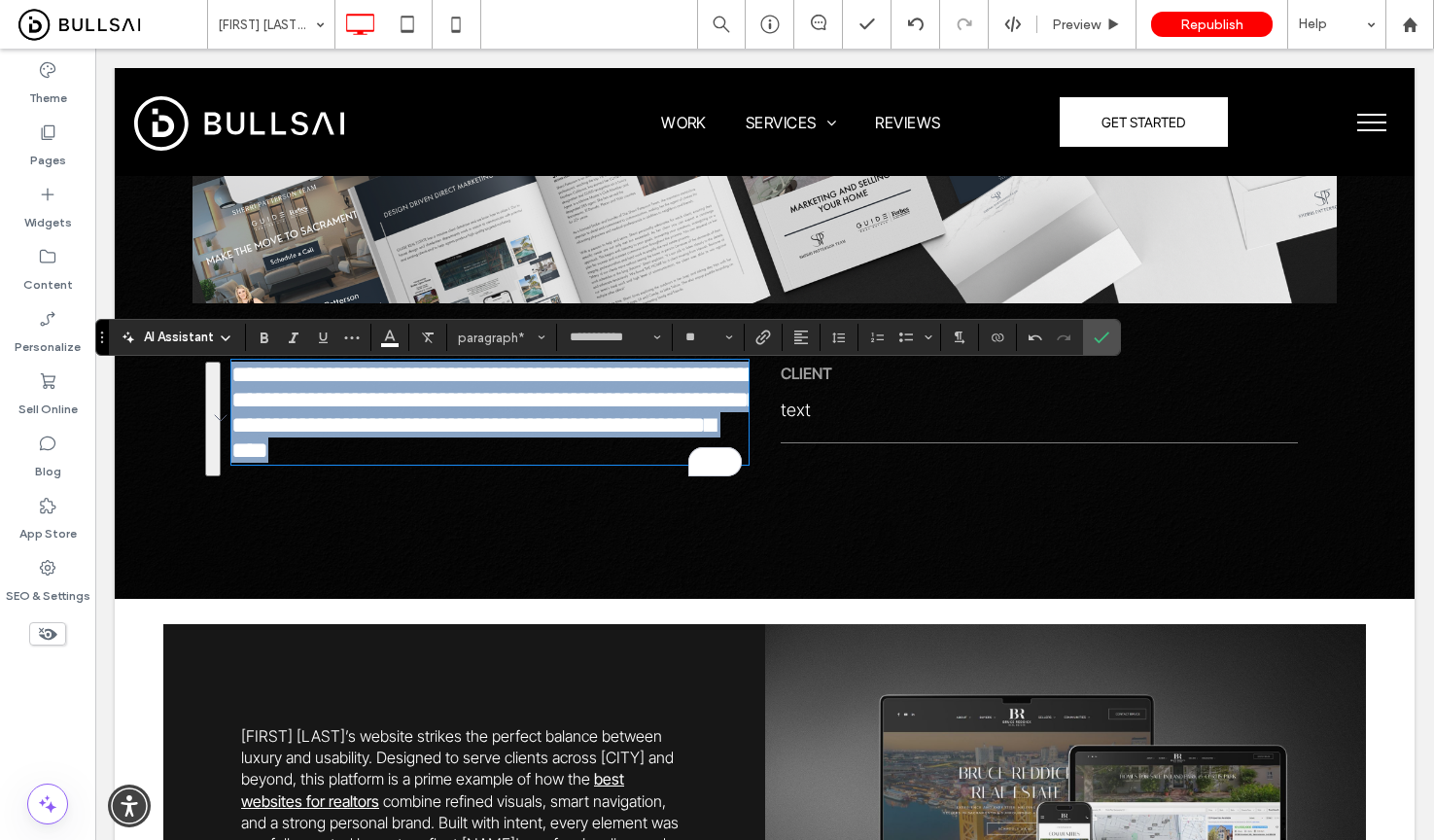 click on "**********" at bounding box center [490, 412] 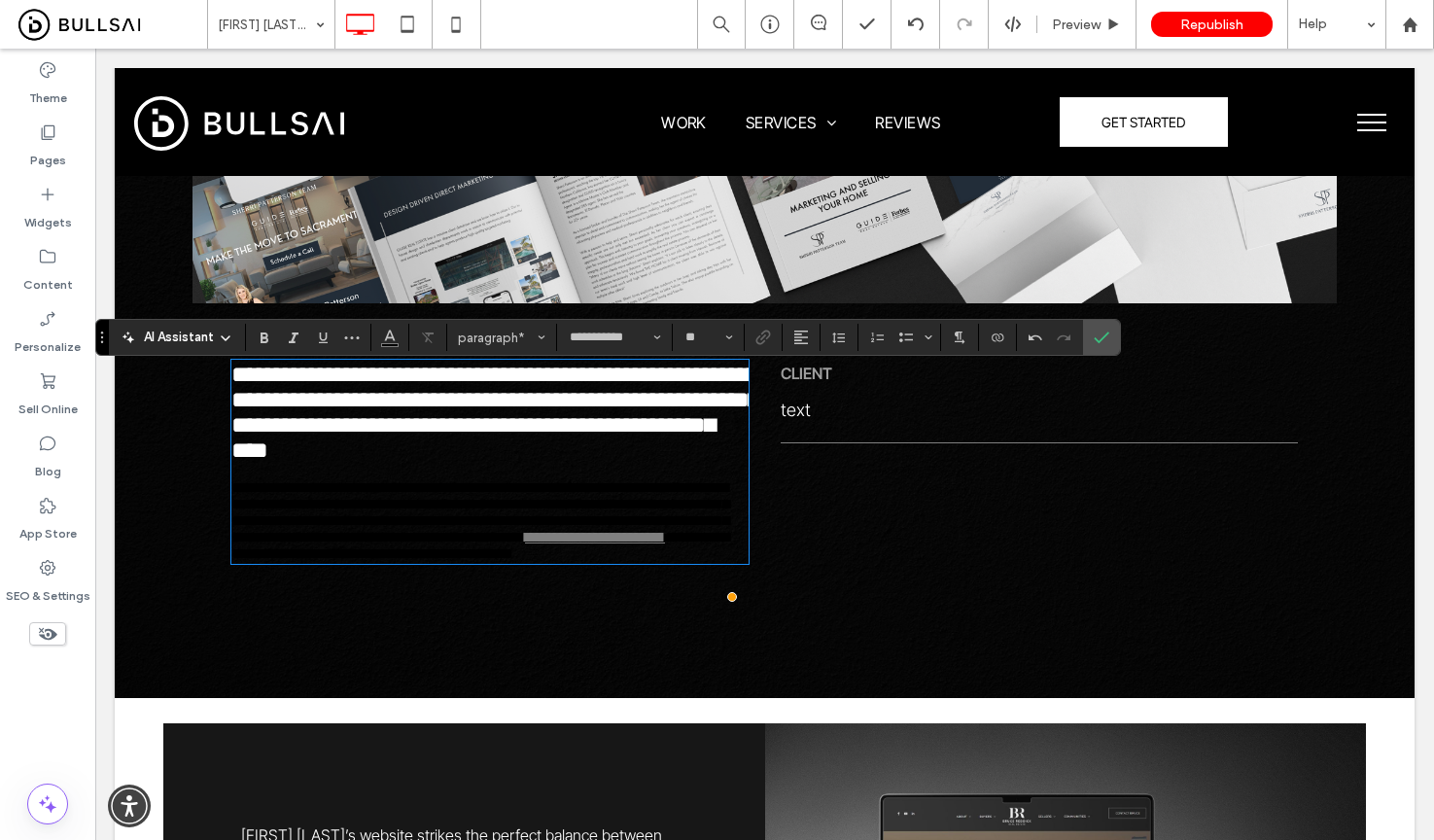 scroll, scrollTop: 0, scrollLeft: 0, axis: both 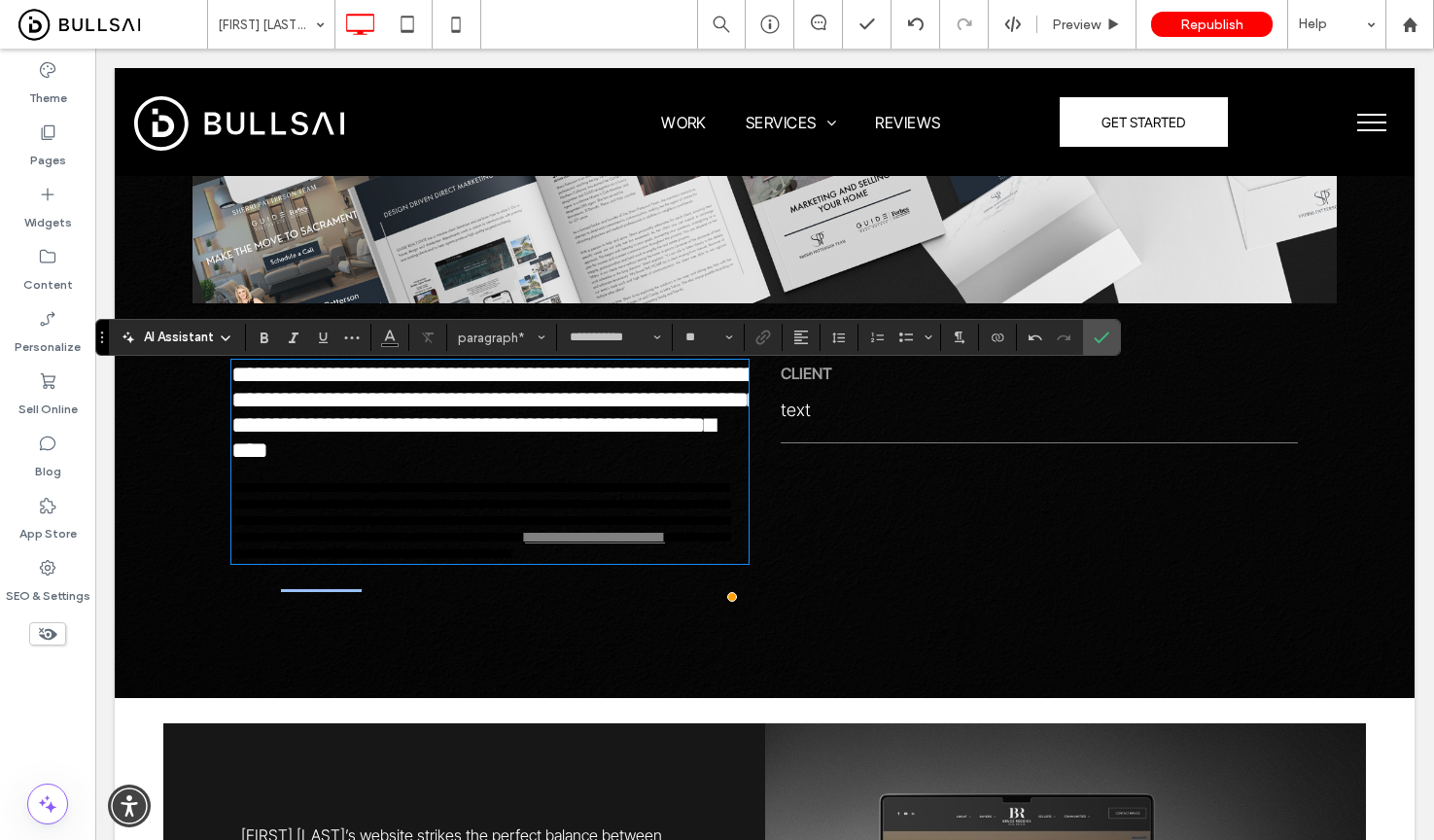 click on "﻿" at bounding box center [490, 471] 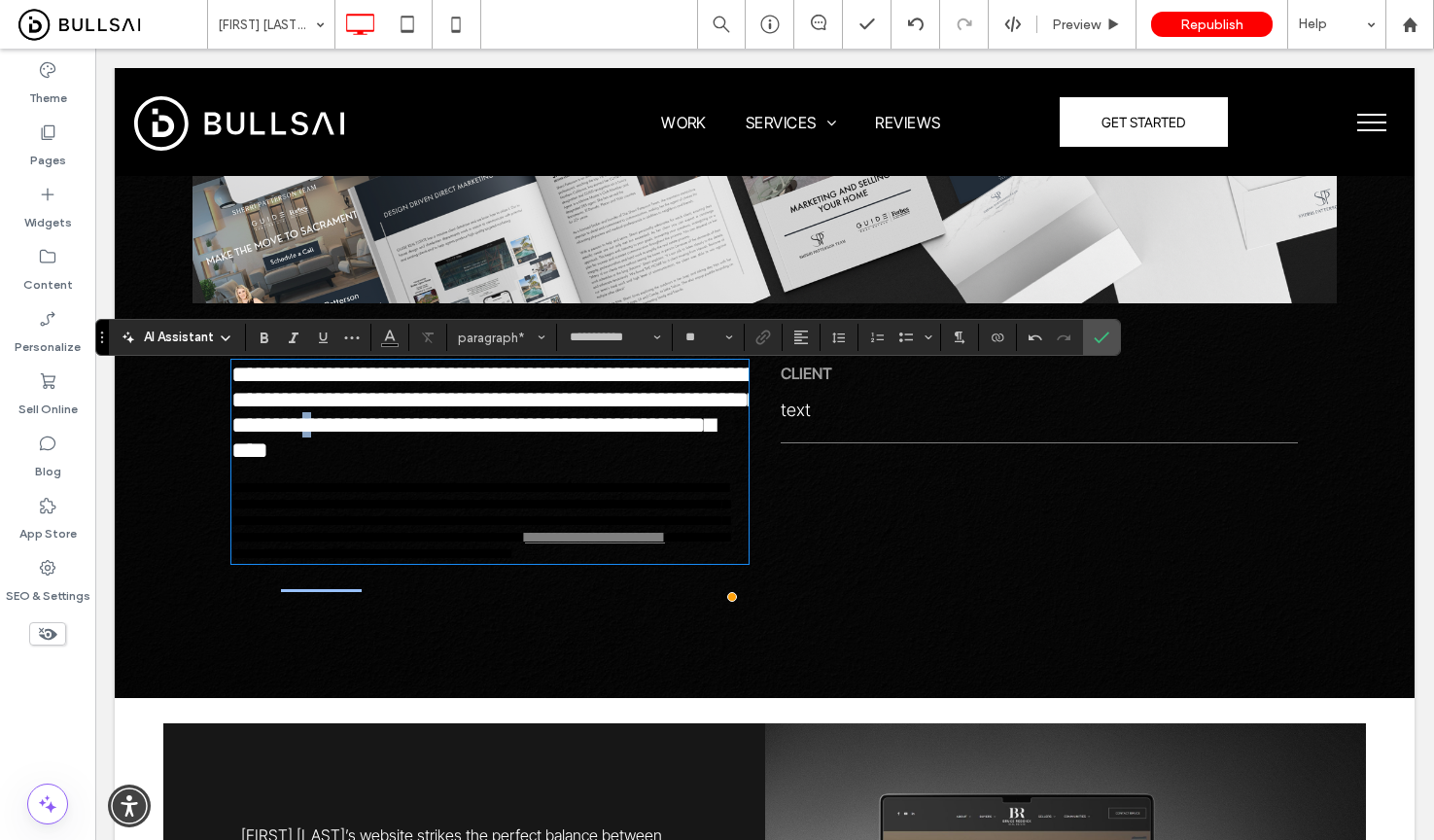 drag, startPoint x: 437, startPoint y: 380, endPoint x: 369, endPoint y: 383, distance: 68.066144 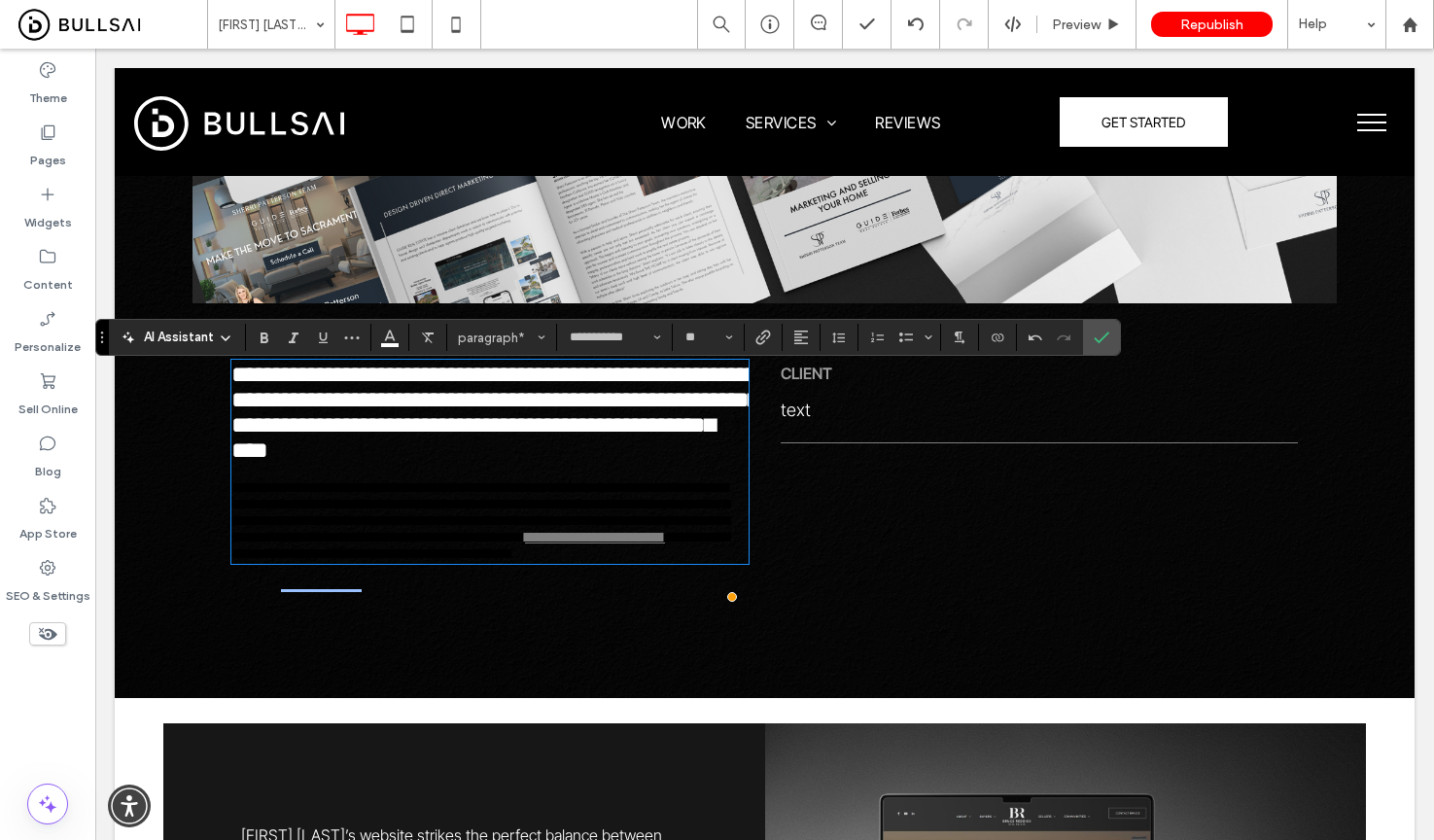 click on "**********" 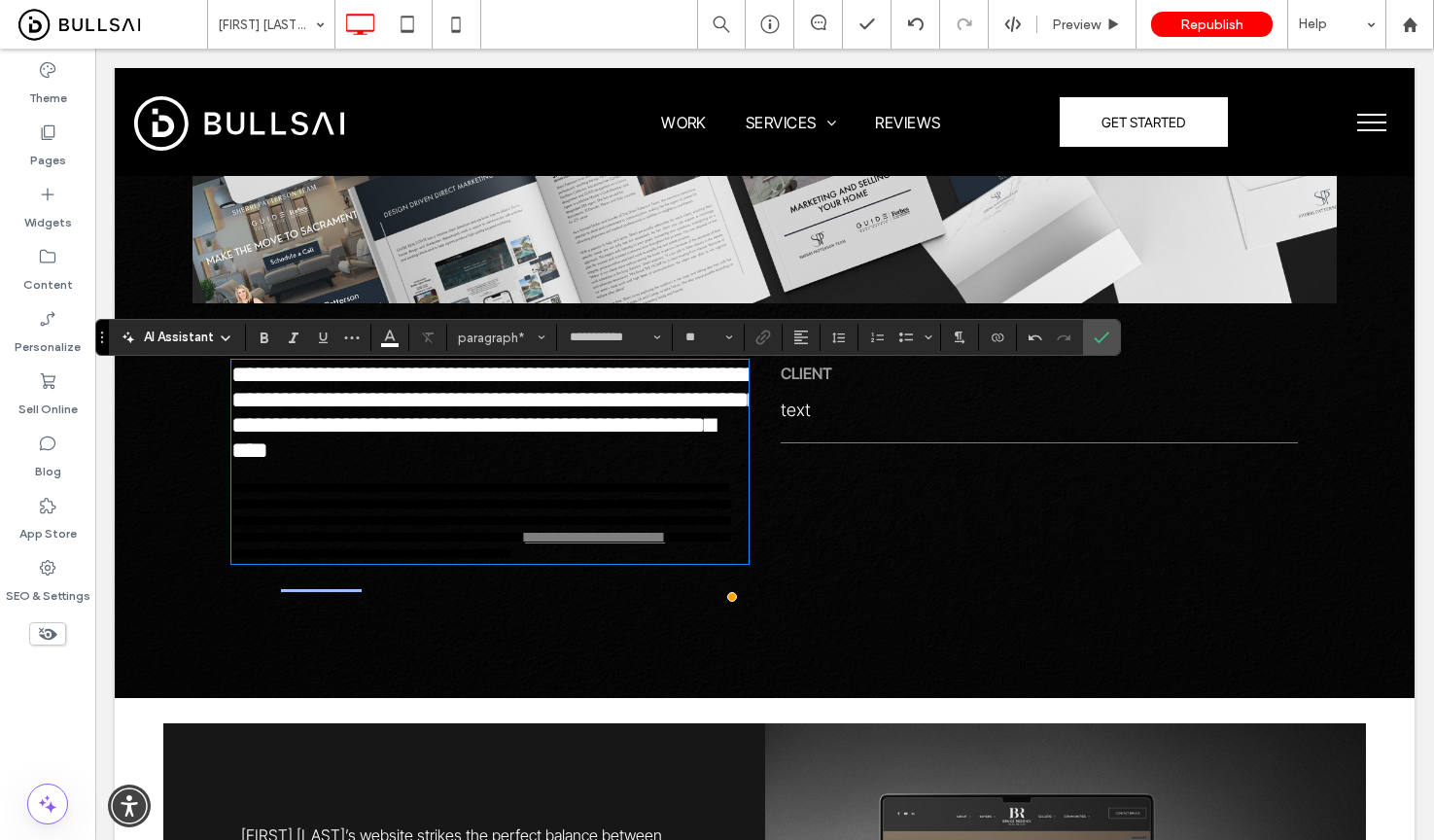 type on "*" 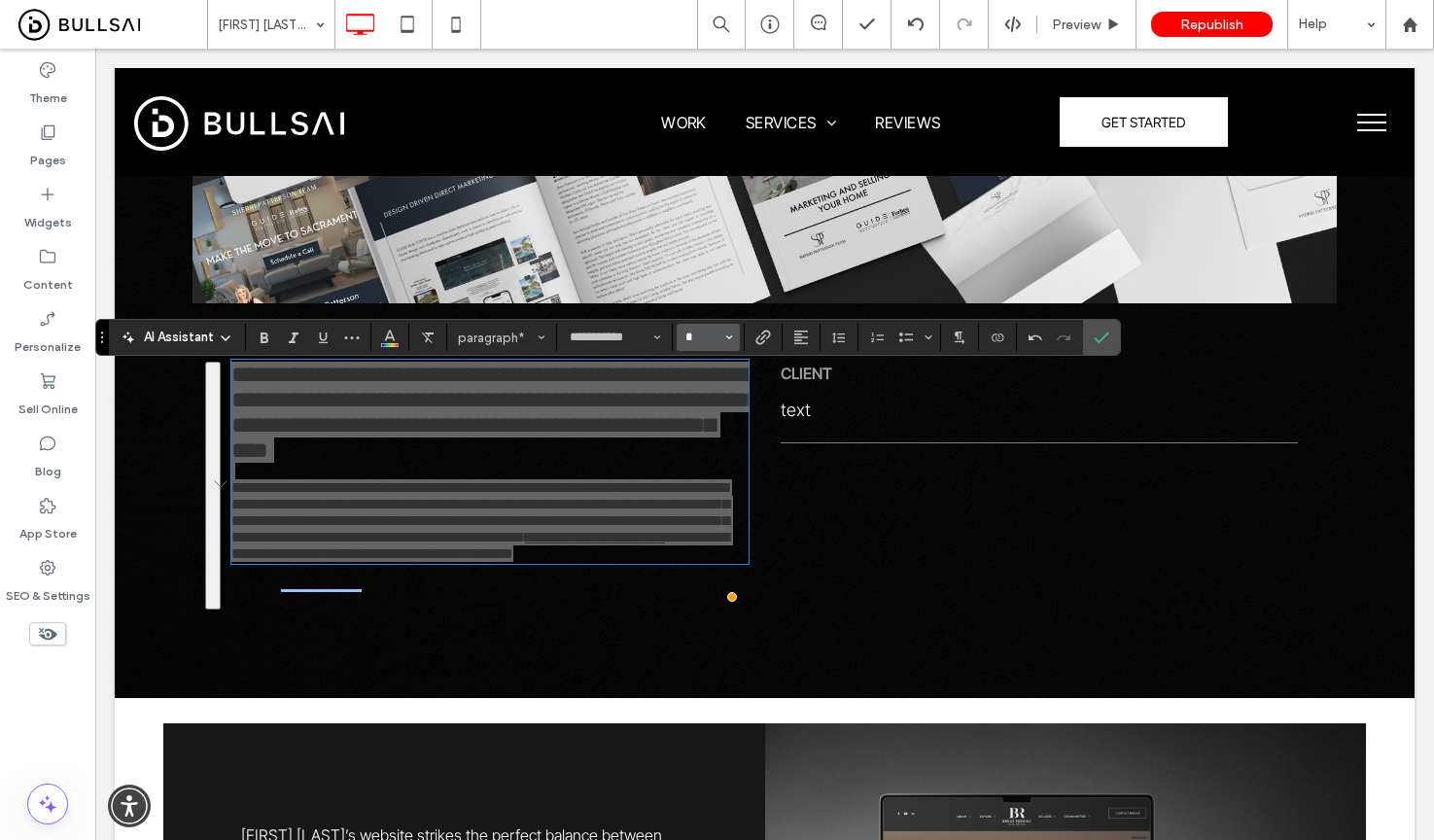 click on "*" 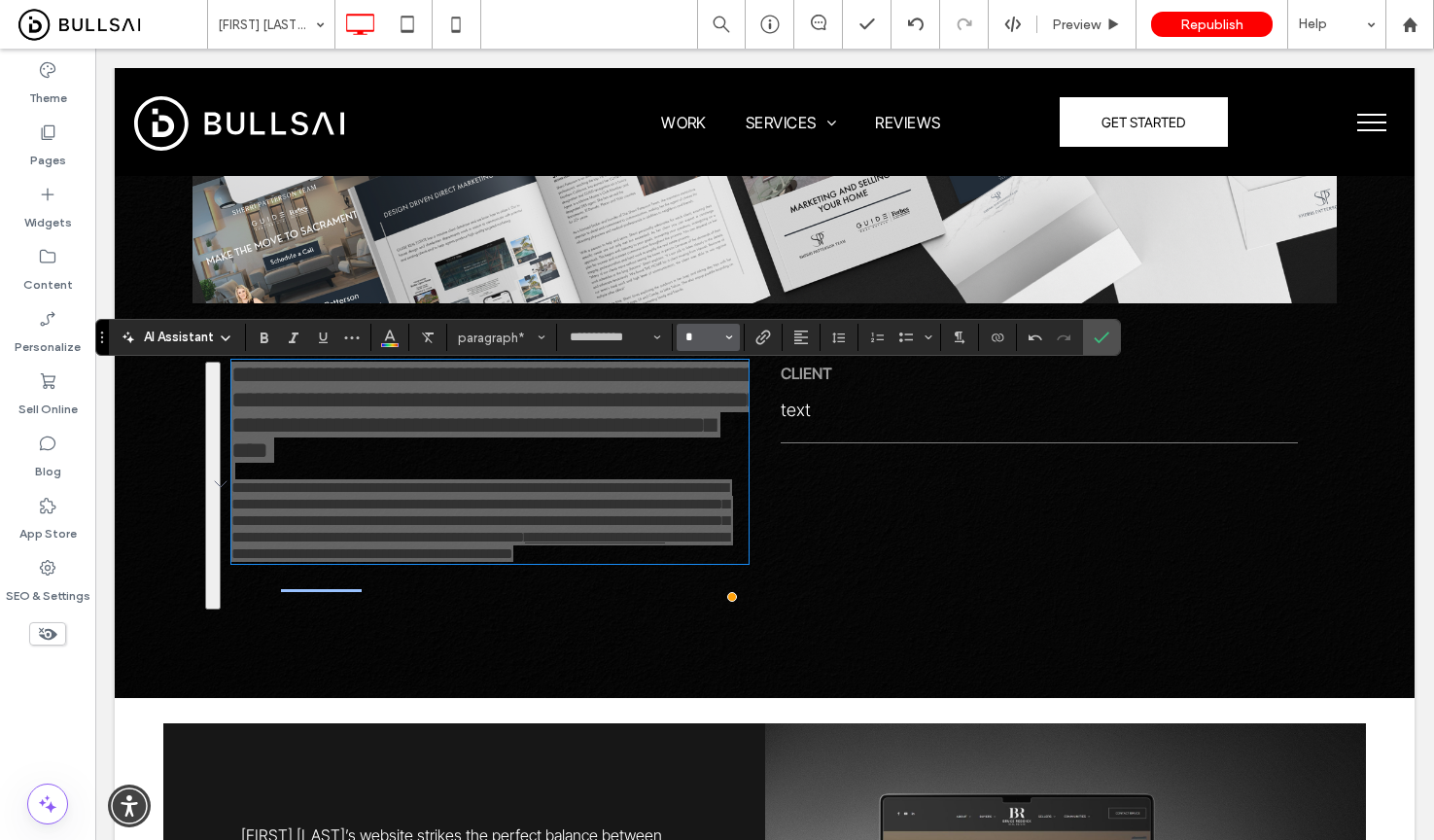 type 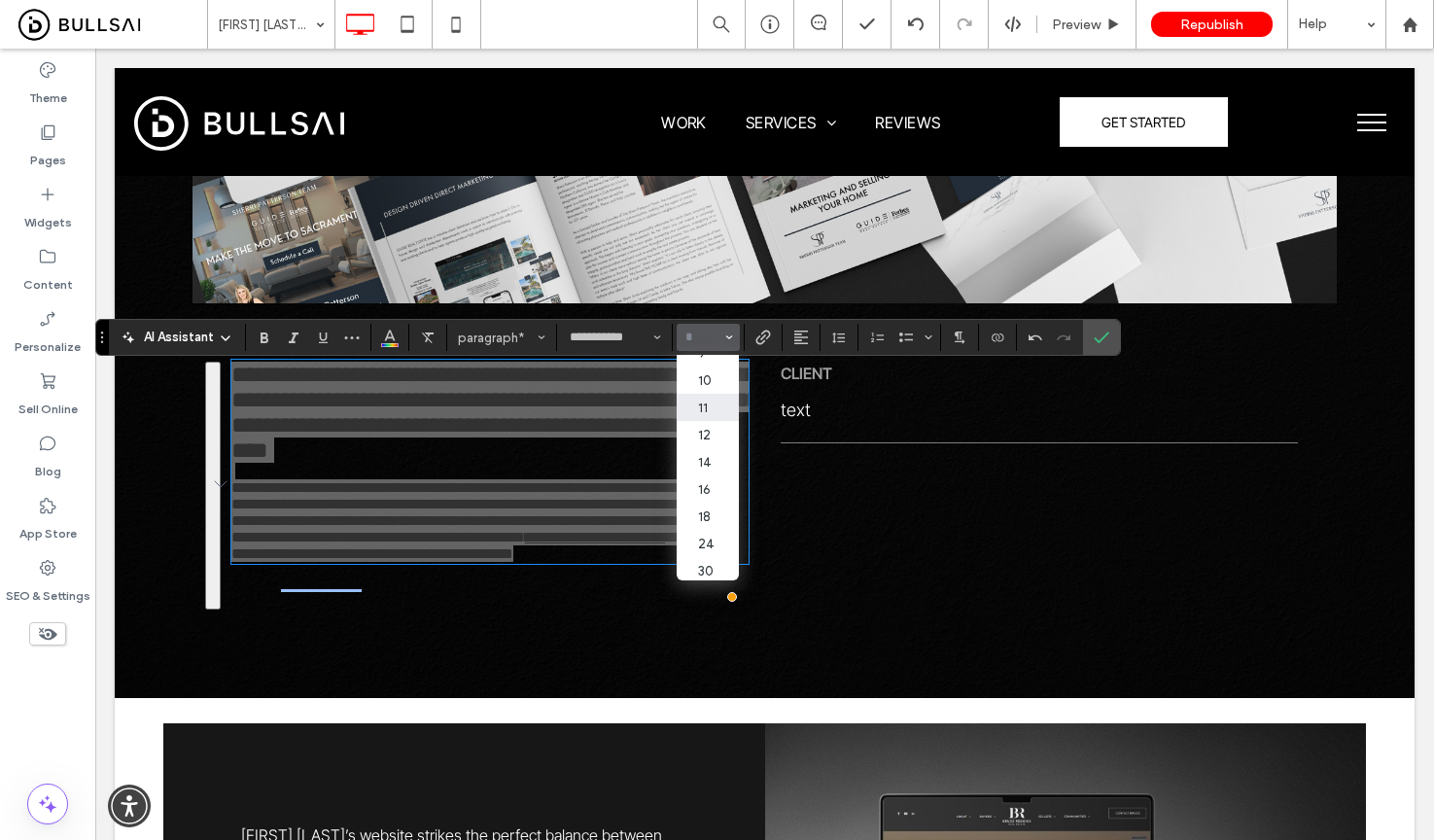 scroll, scrollTop: 72, scrollLeft: 0, axis: vertical 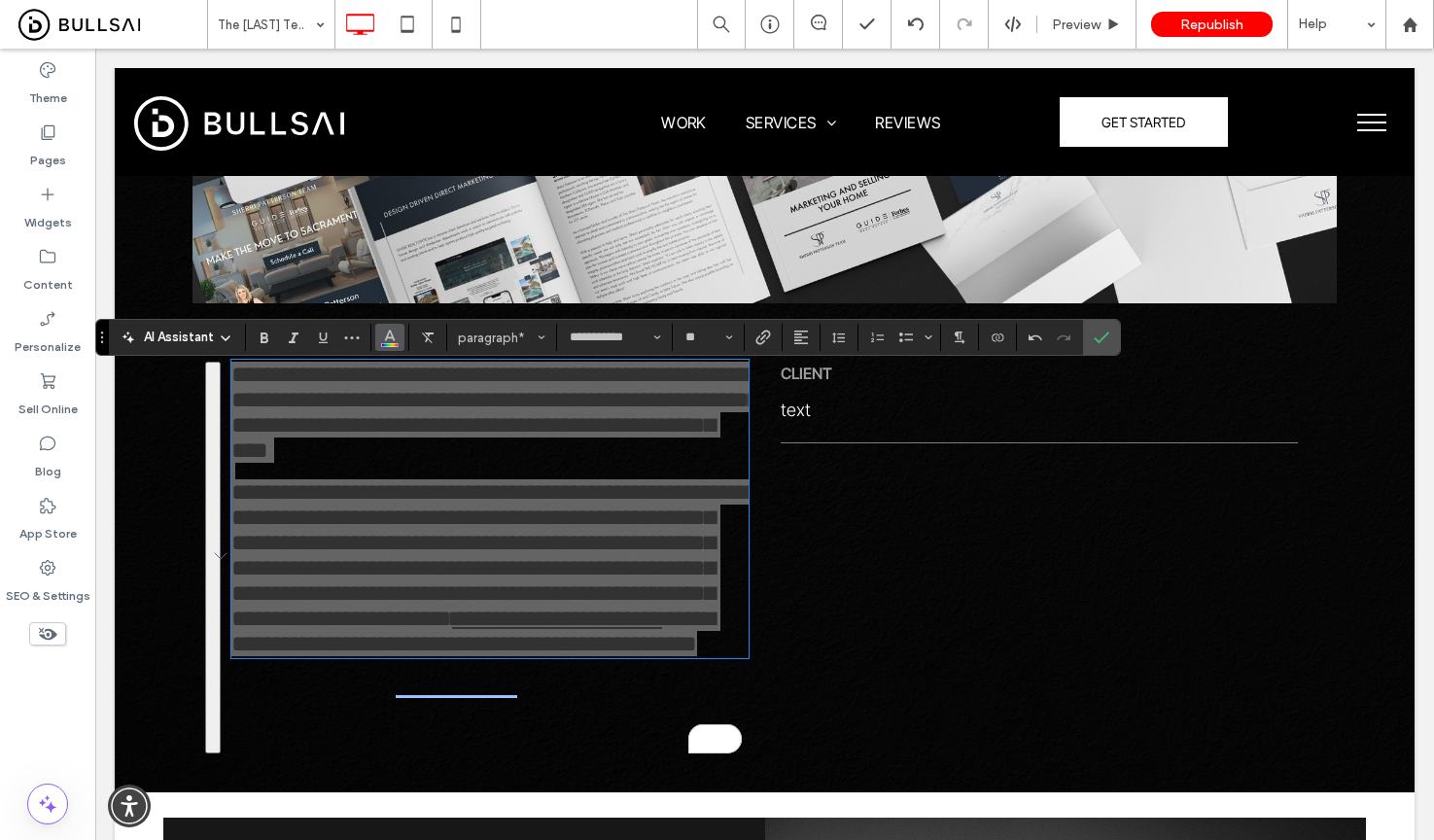 click at bounding box center (390, 337) 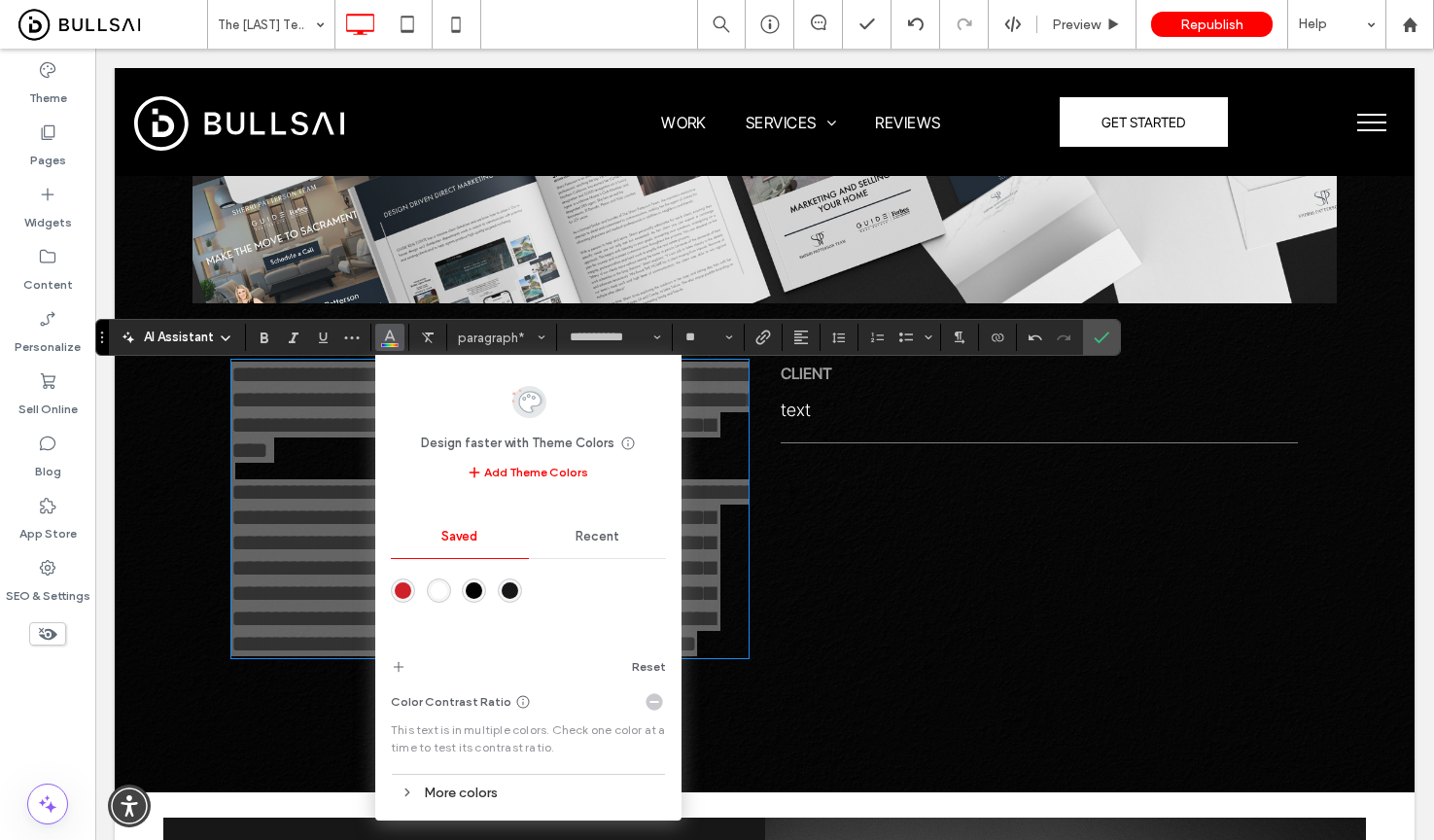 click at bounding box center [438, 590] 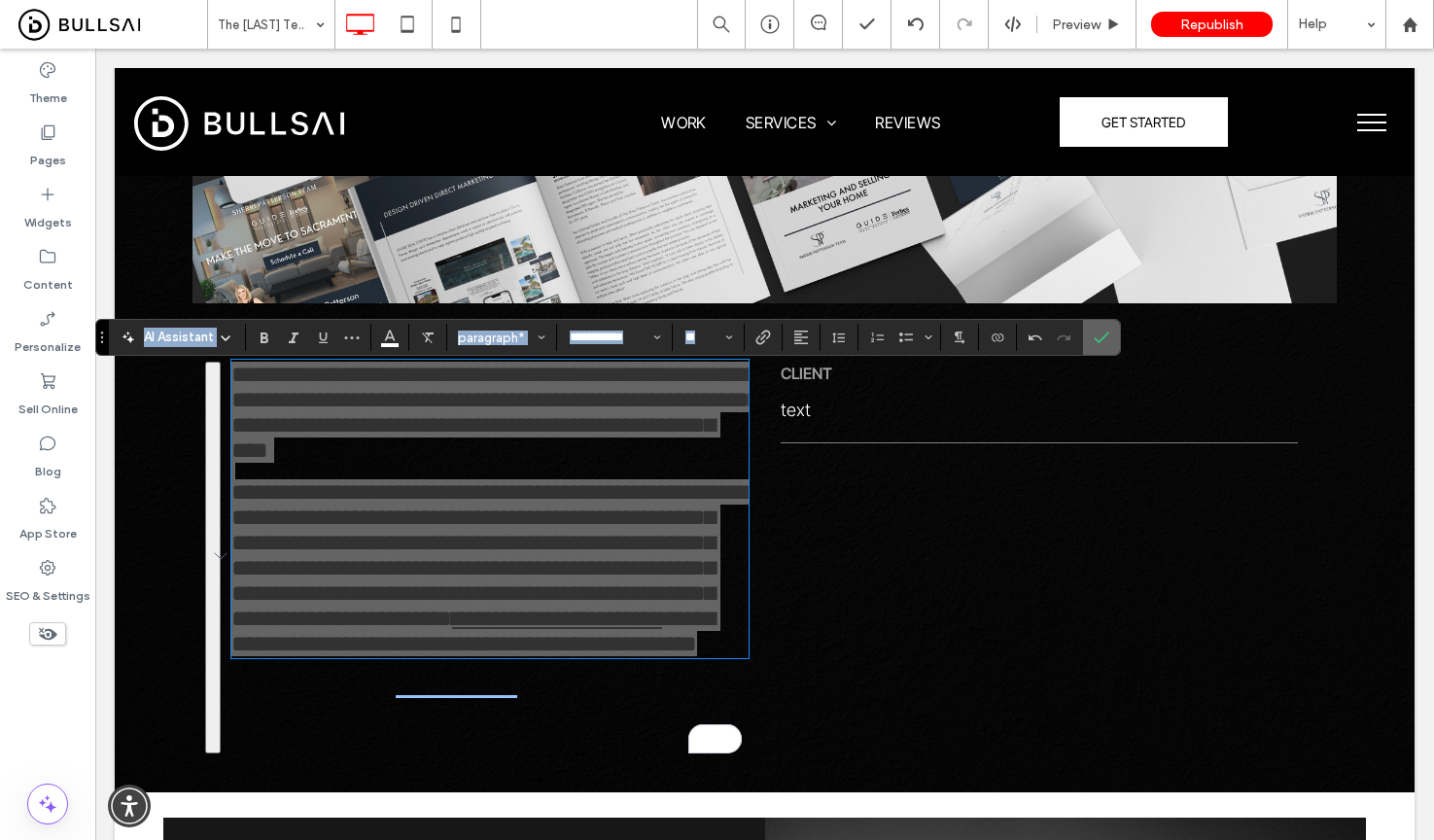 click 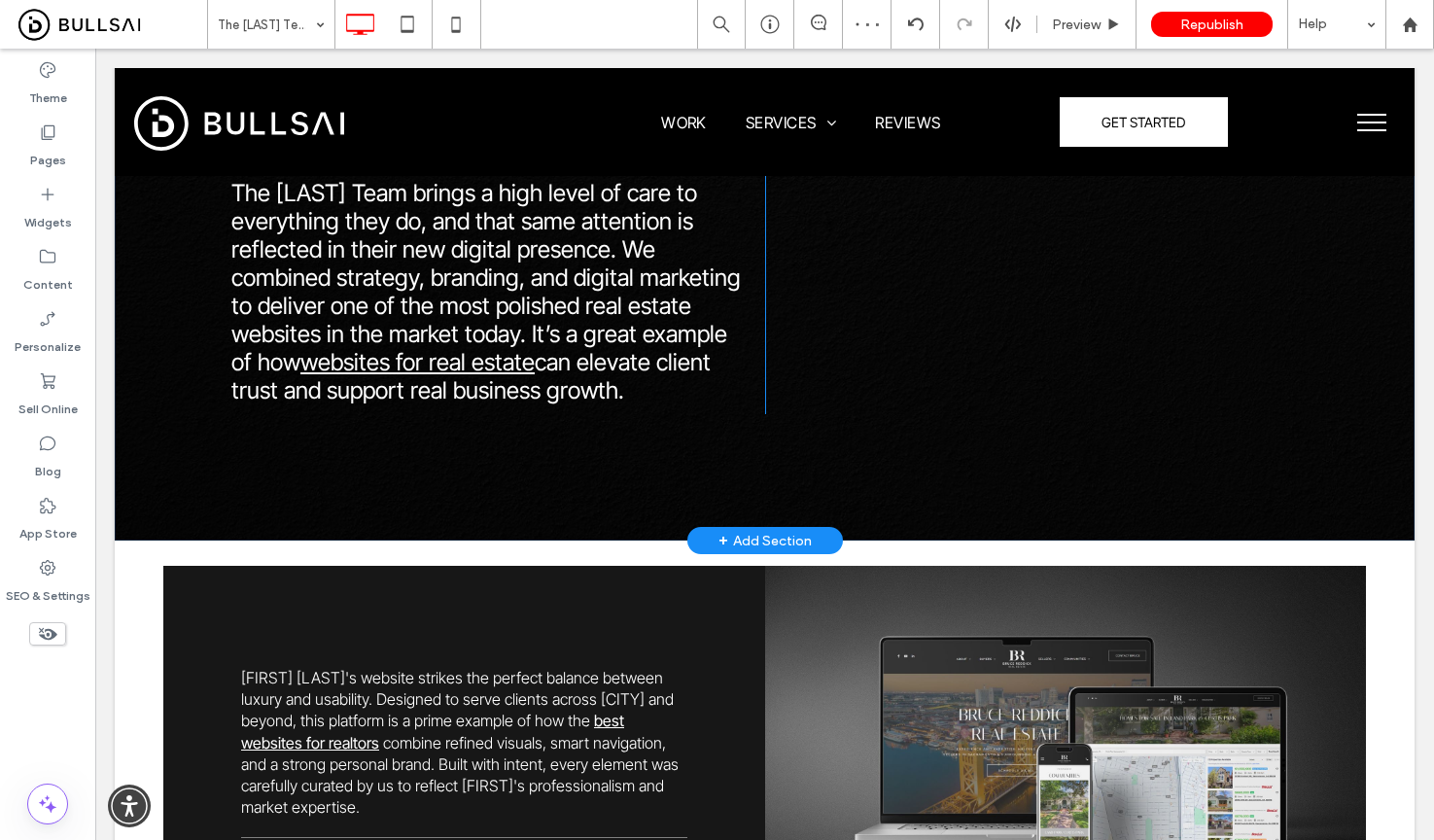 scroll, scrollTop: 1023, scrollLeft: 0, axis: vertical 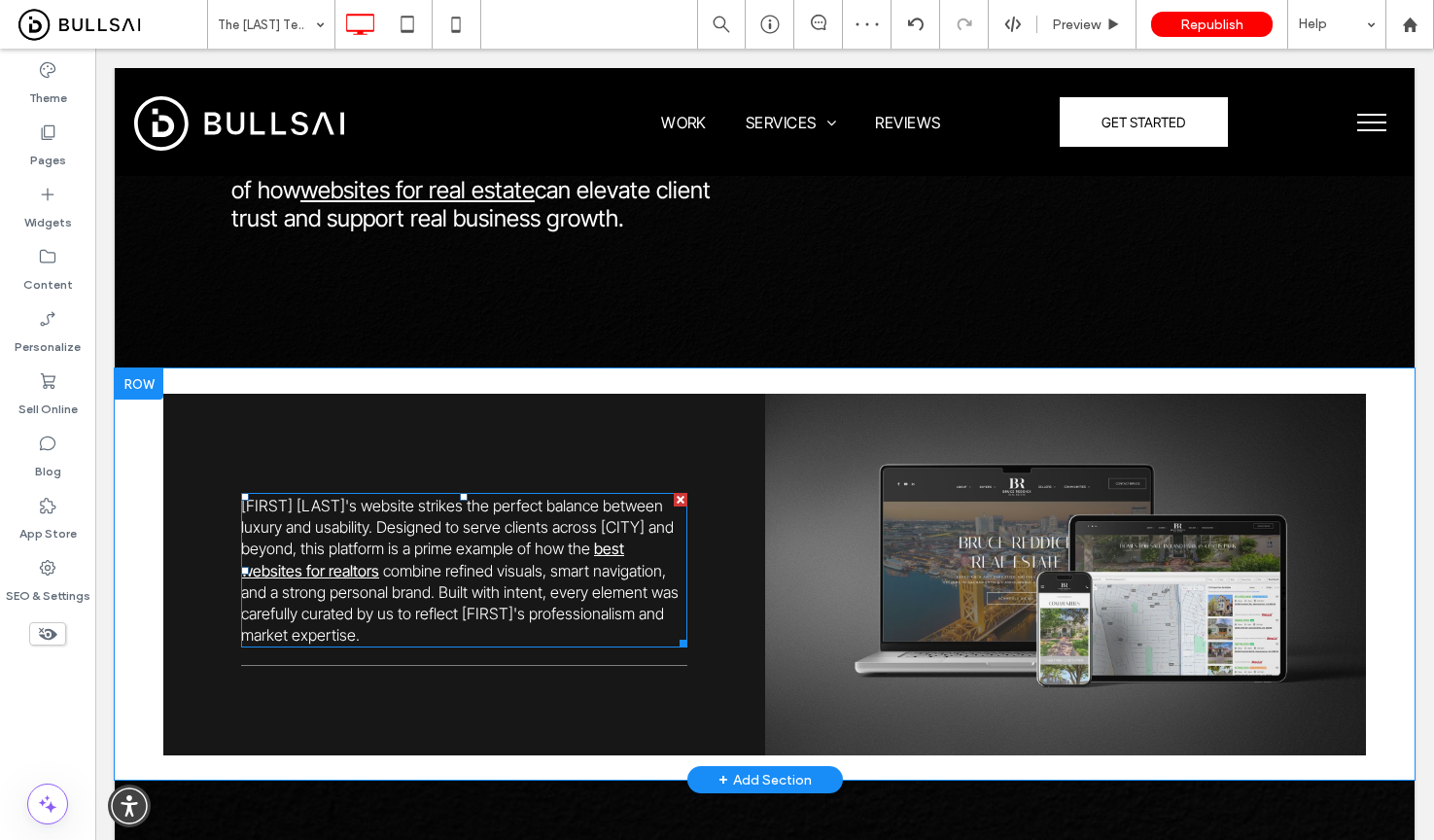 click on "[FIRST] [LAST]'s website strikes the perfect balance between luxury and usability. Designed to serve clients across [CITY] and beyond, this platform is a prime example of how the" at bounding box center (457, 527) 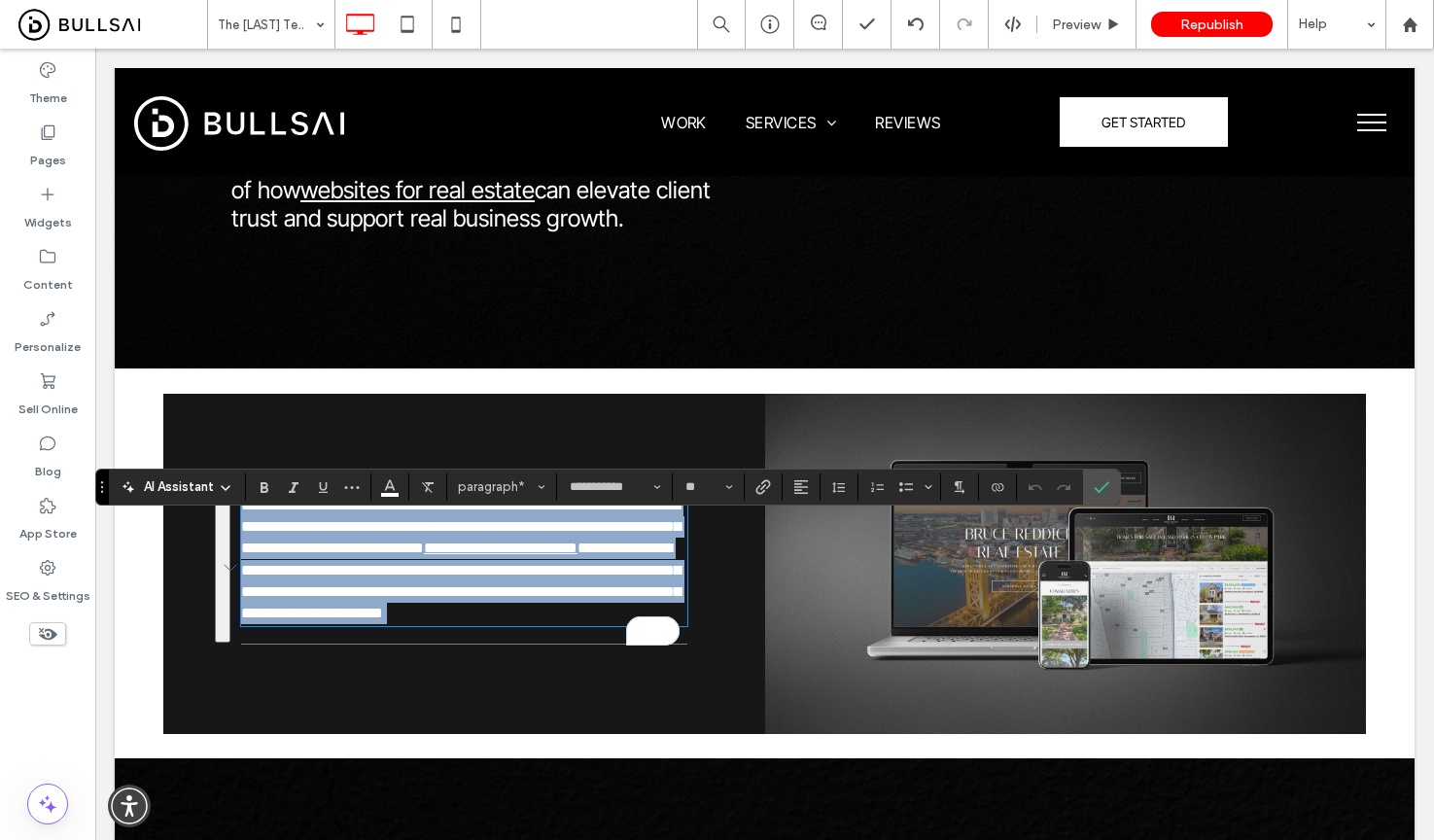 click on "**********" at bounding box center [461, 579] 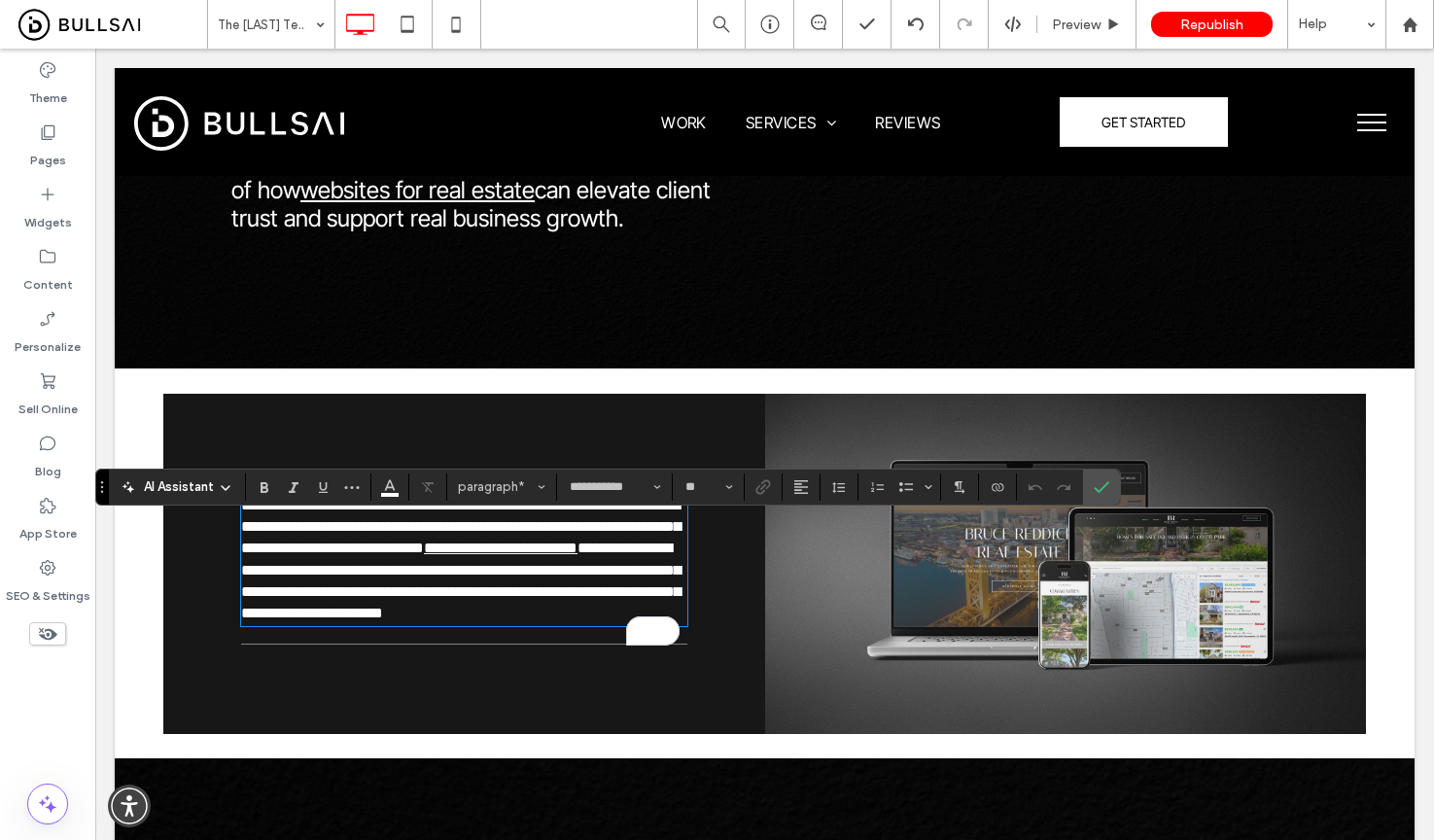 click on "**********" at bounding box center [461, 579] 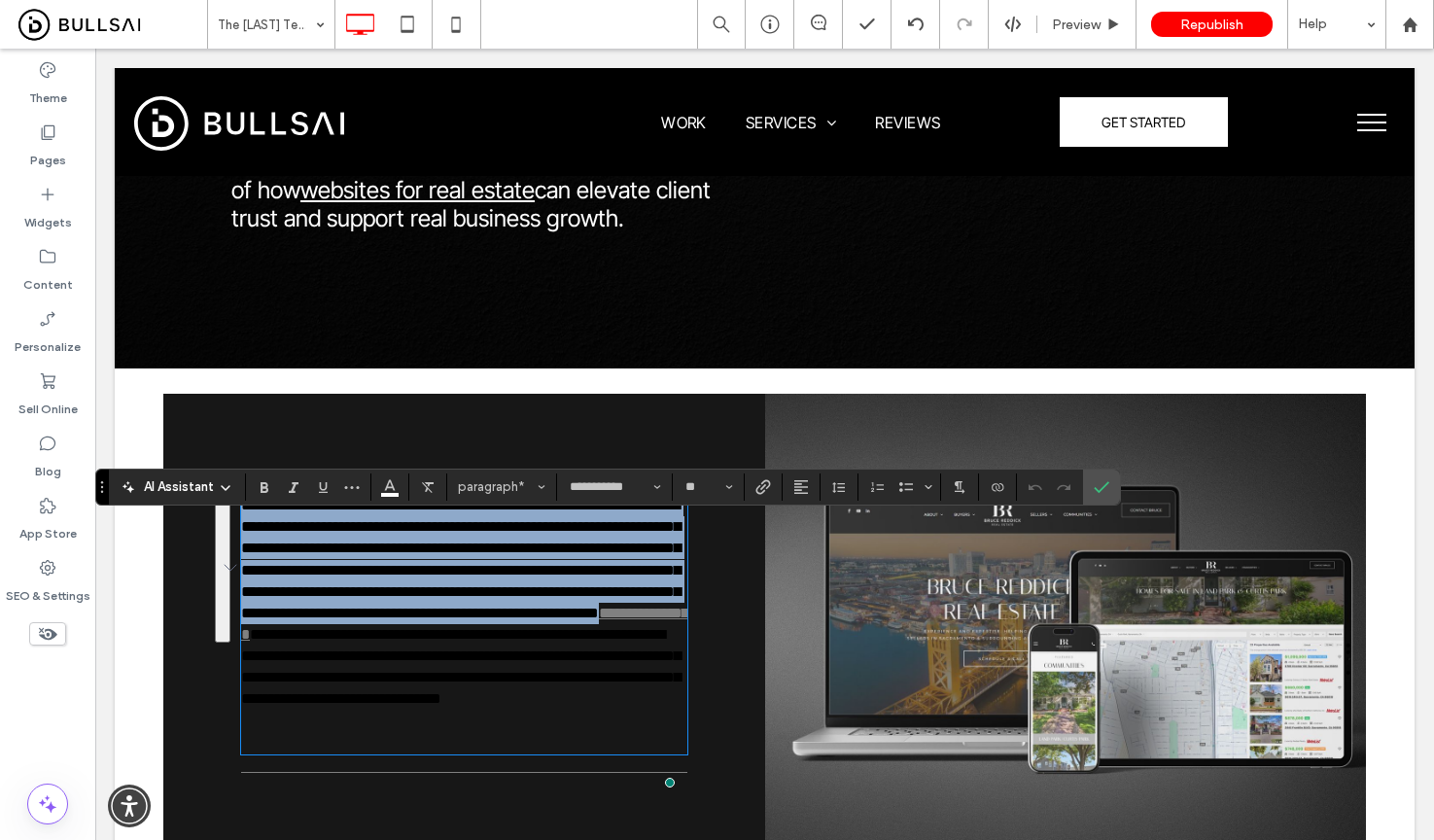 scroll, scrollTop: 0, scrollLeft: 0, axis: both 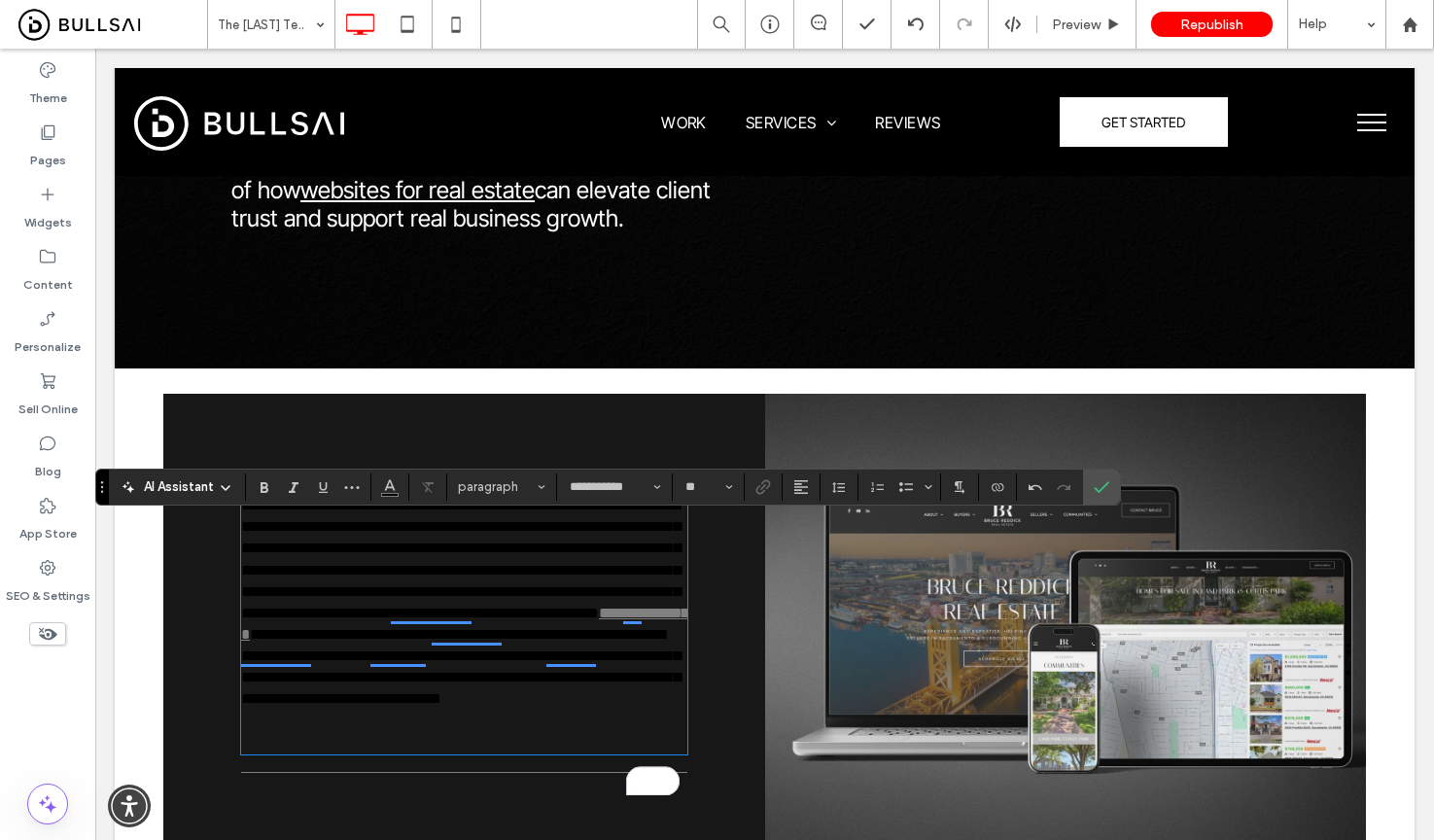 click at bounding box center (464, 731) 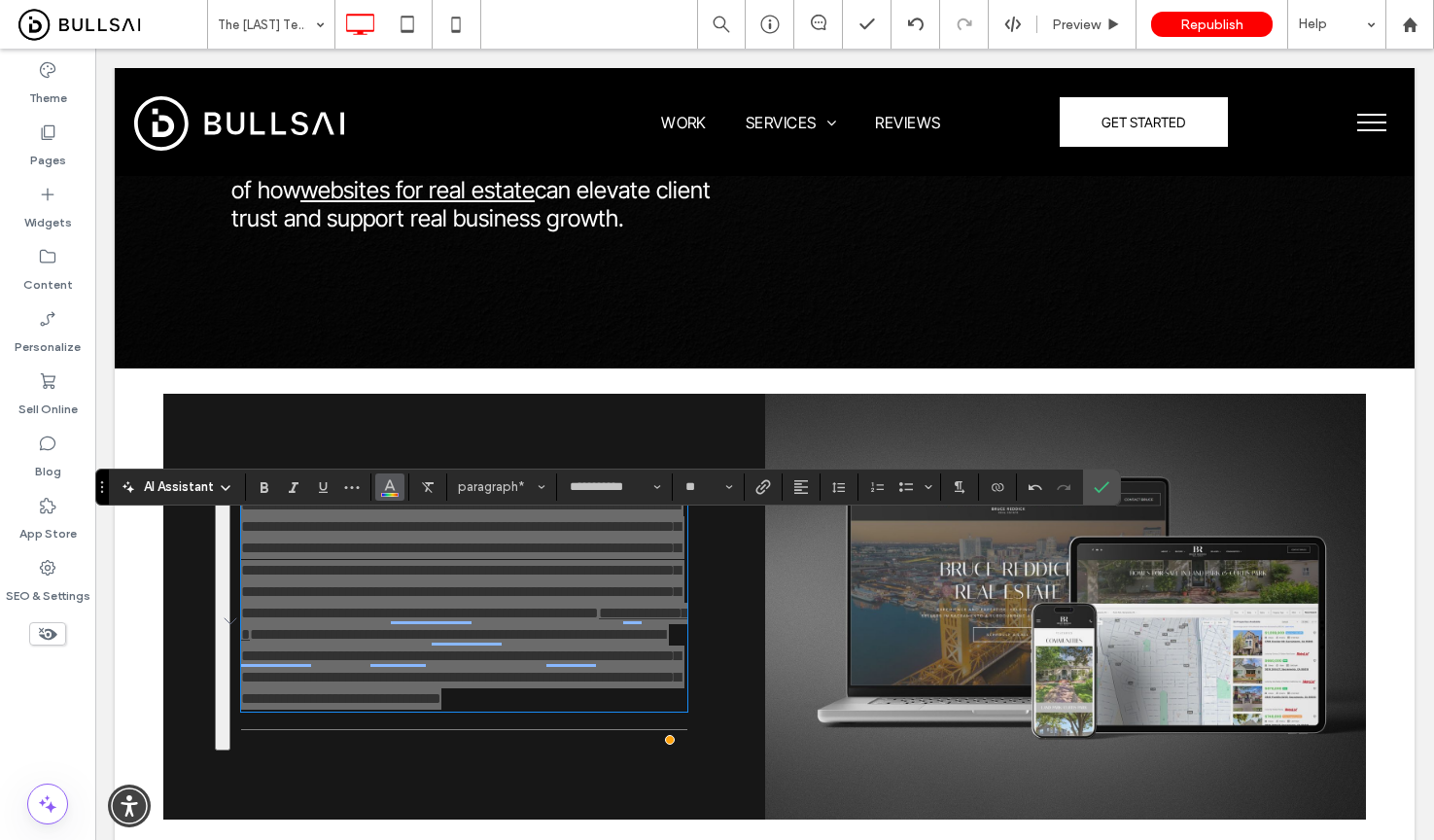 click 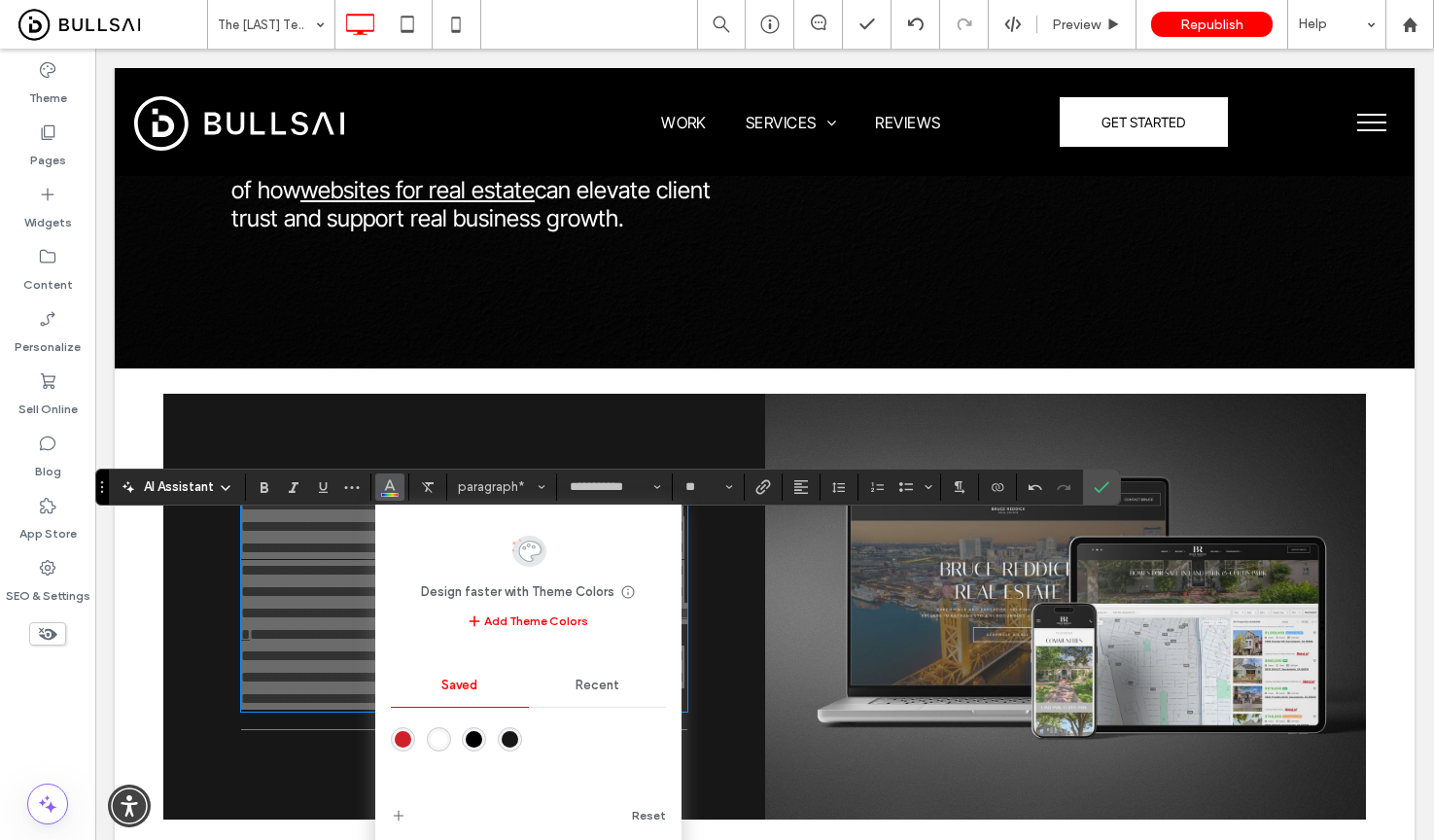 click at bounding box center (438, 739) 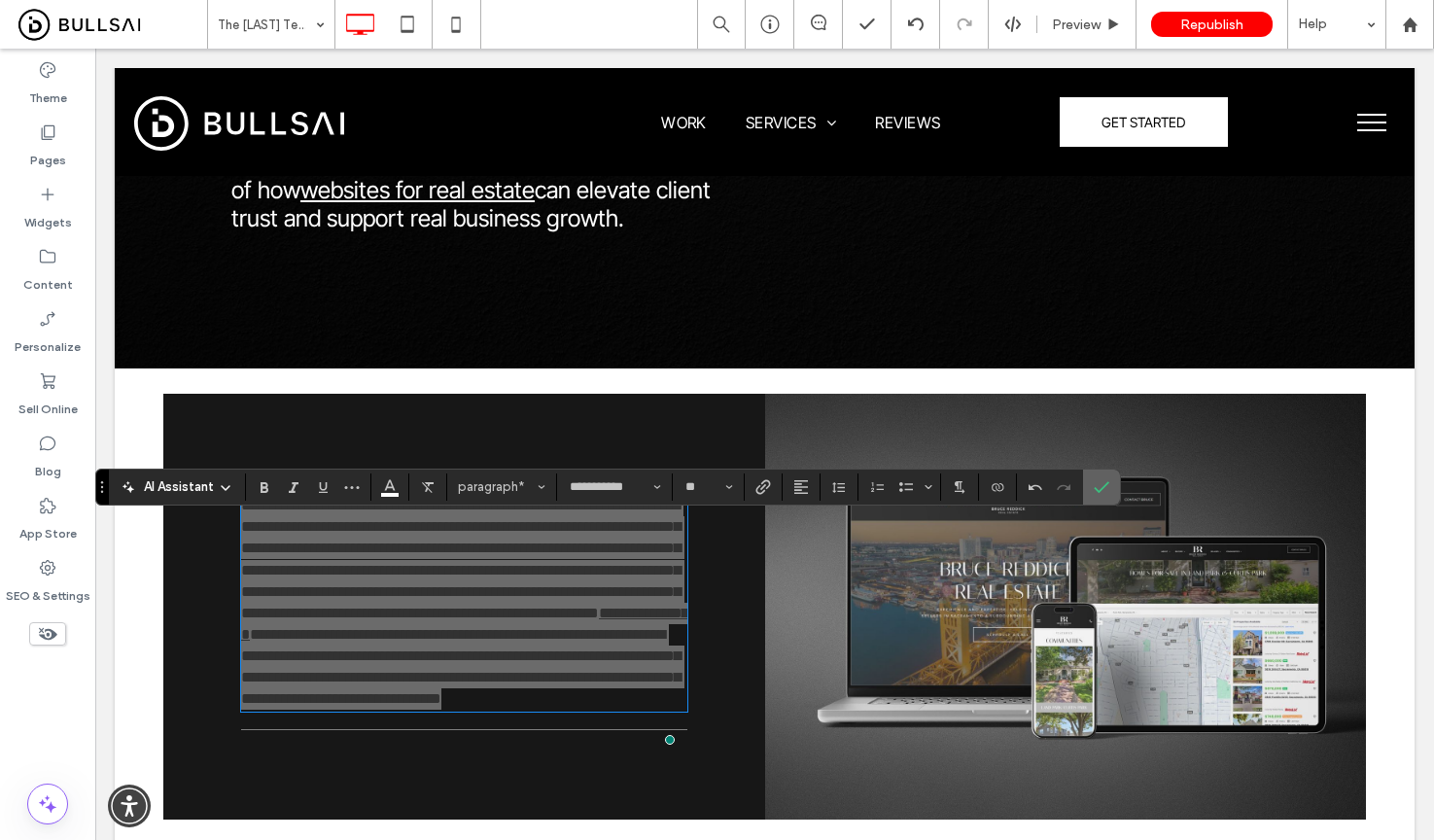 click at bounding box center [1102, 487] 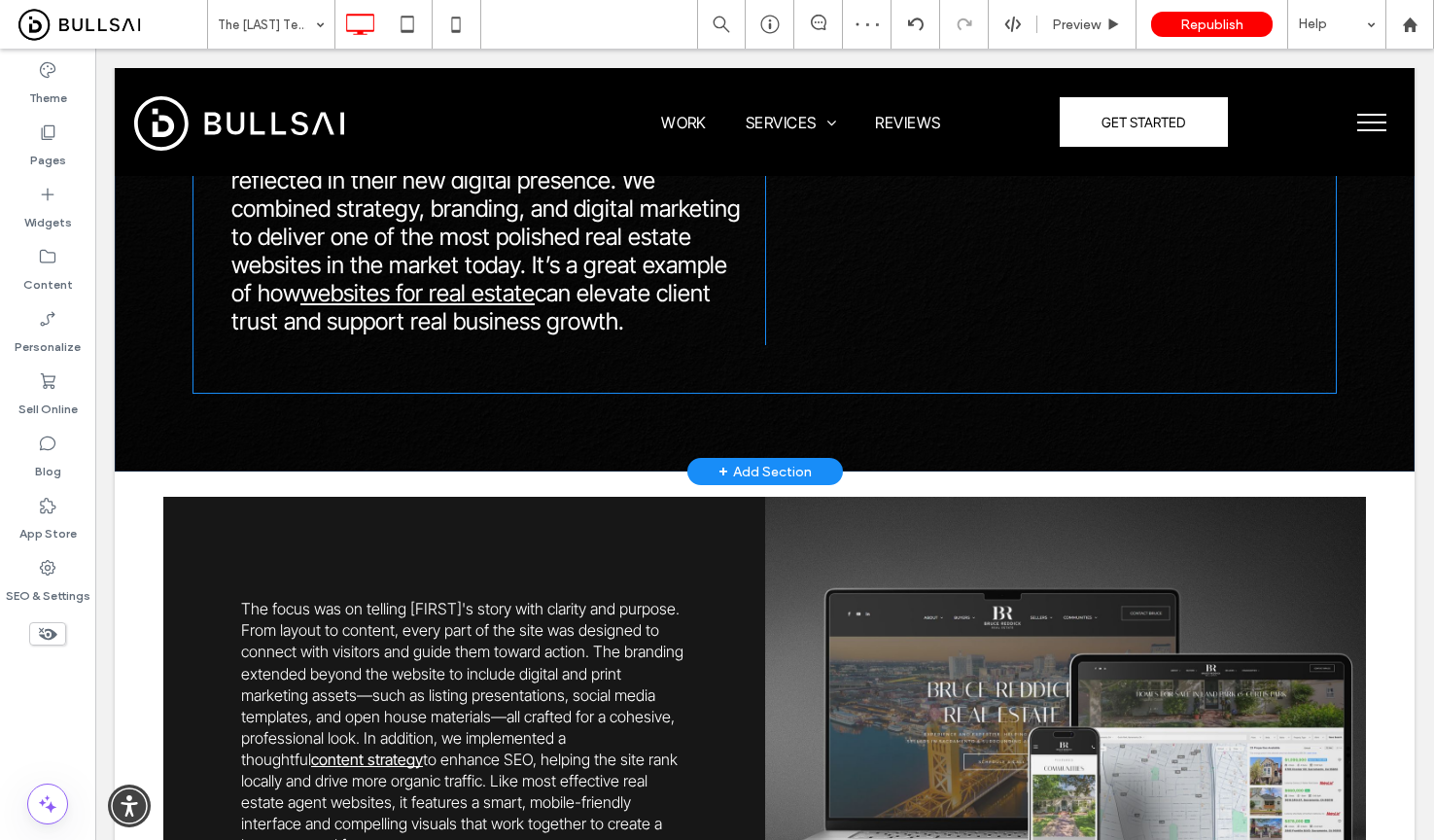 scroll, scrollTop: 1033, scrollLeft: 0, axis: vertical 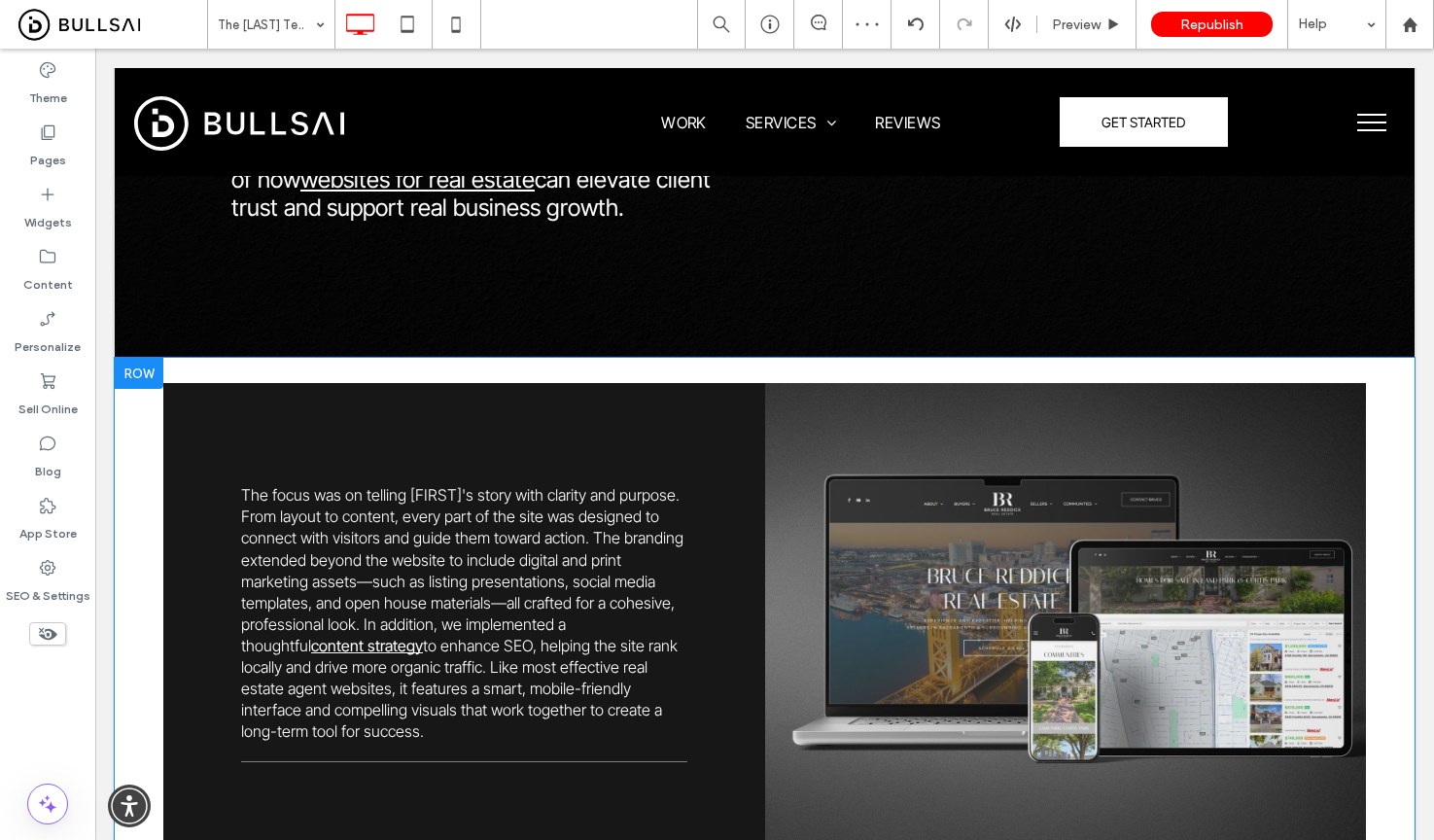 click on "Click To Paste" at bounding box center (1066, 617) 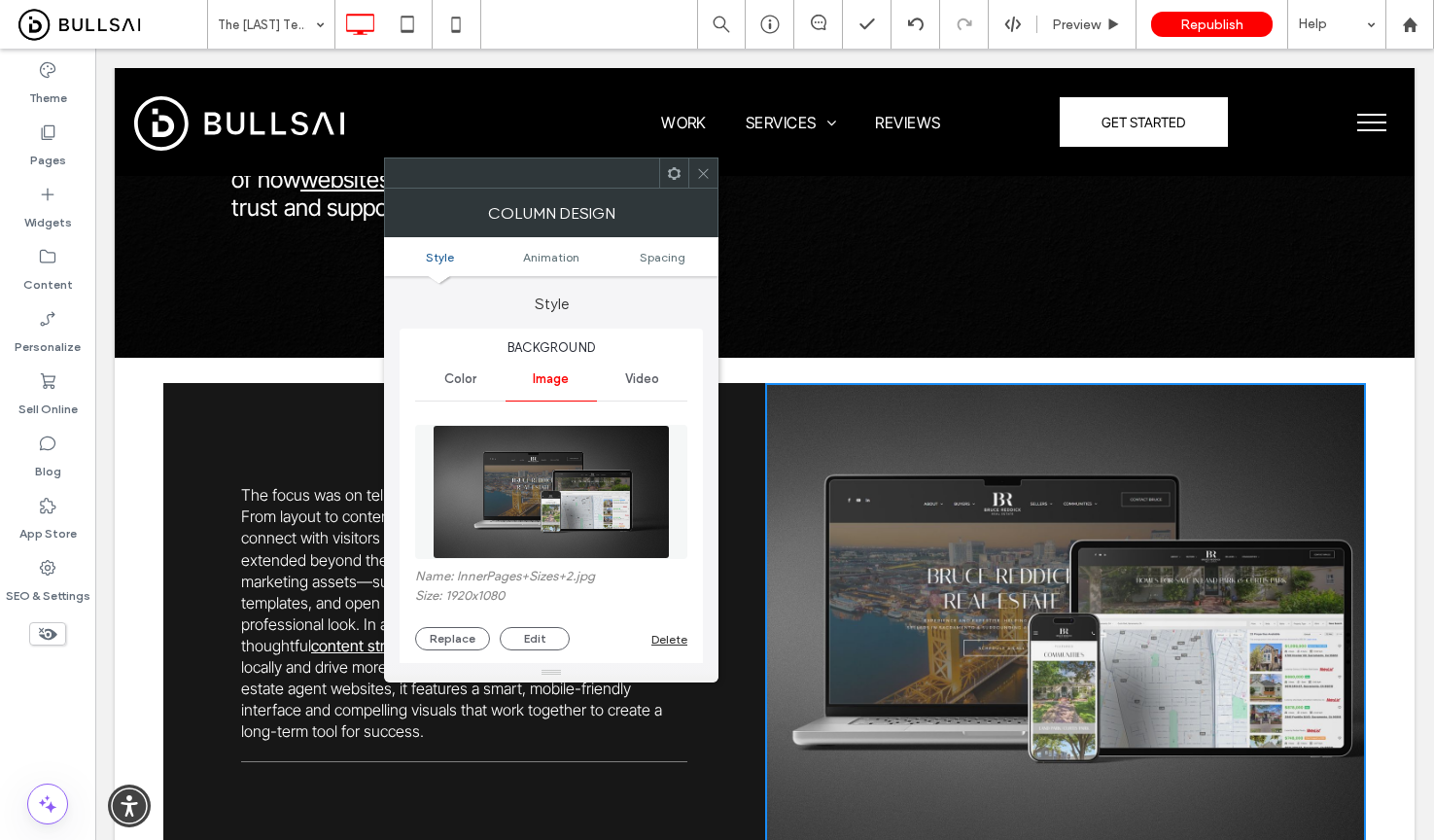 click at bounding box center (551, 492) 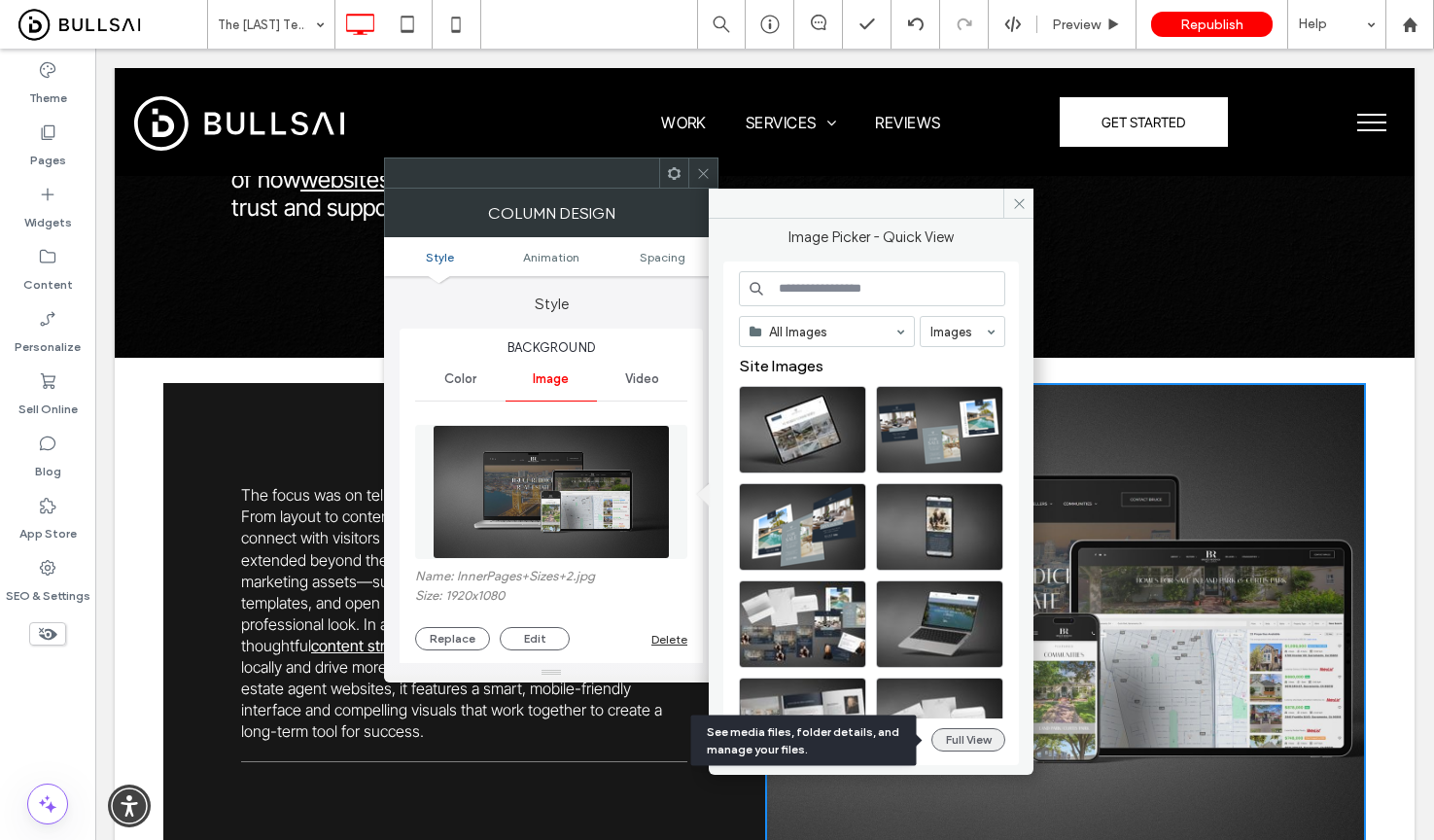 click on "Full View" at bounding box center (968, 740) 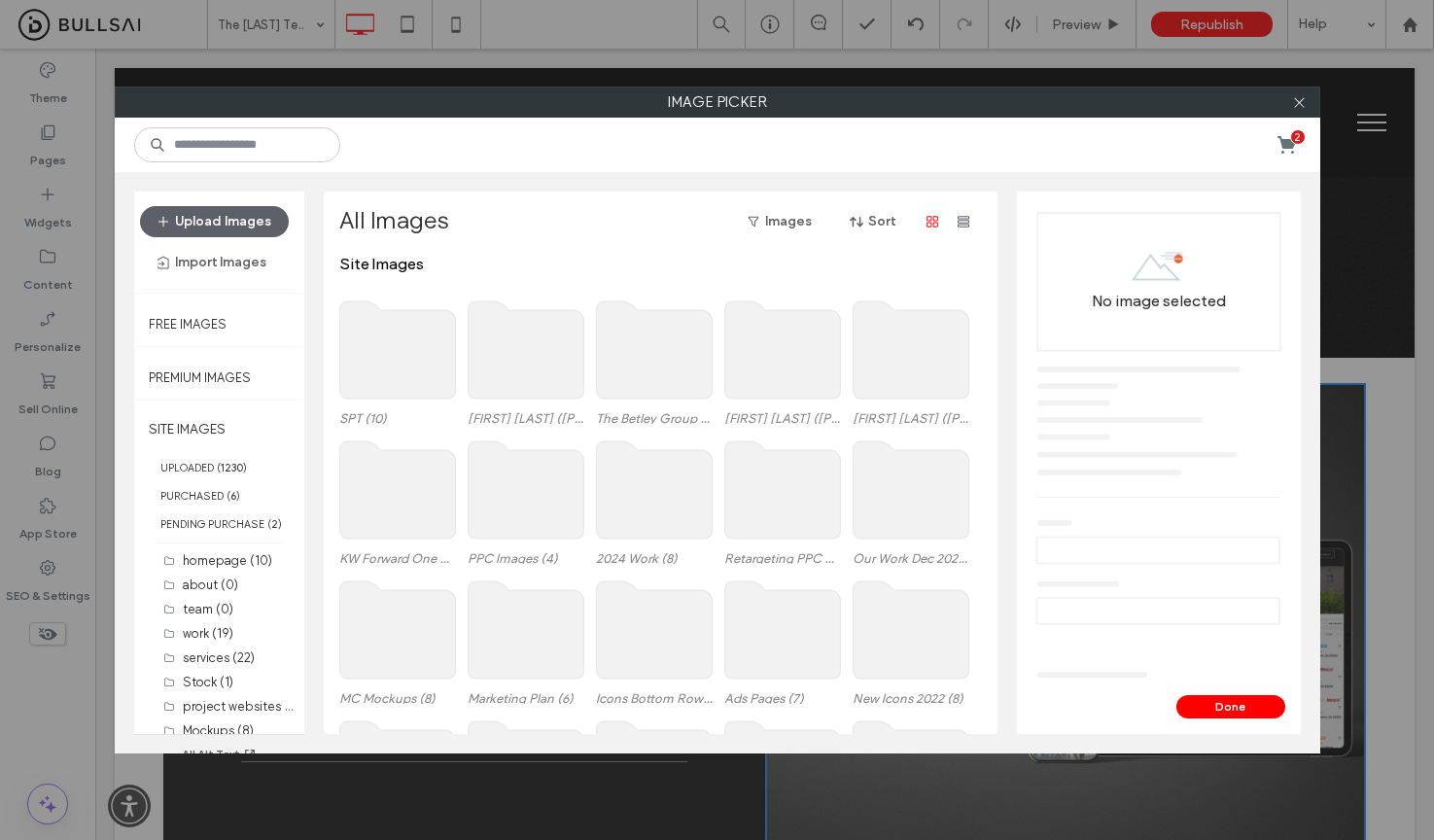 click 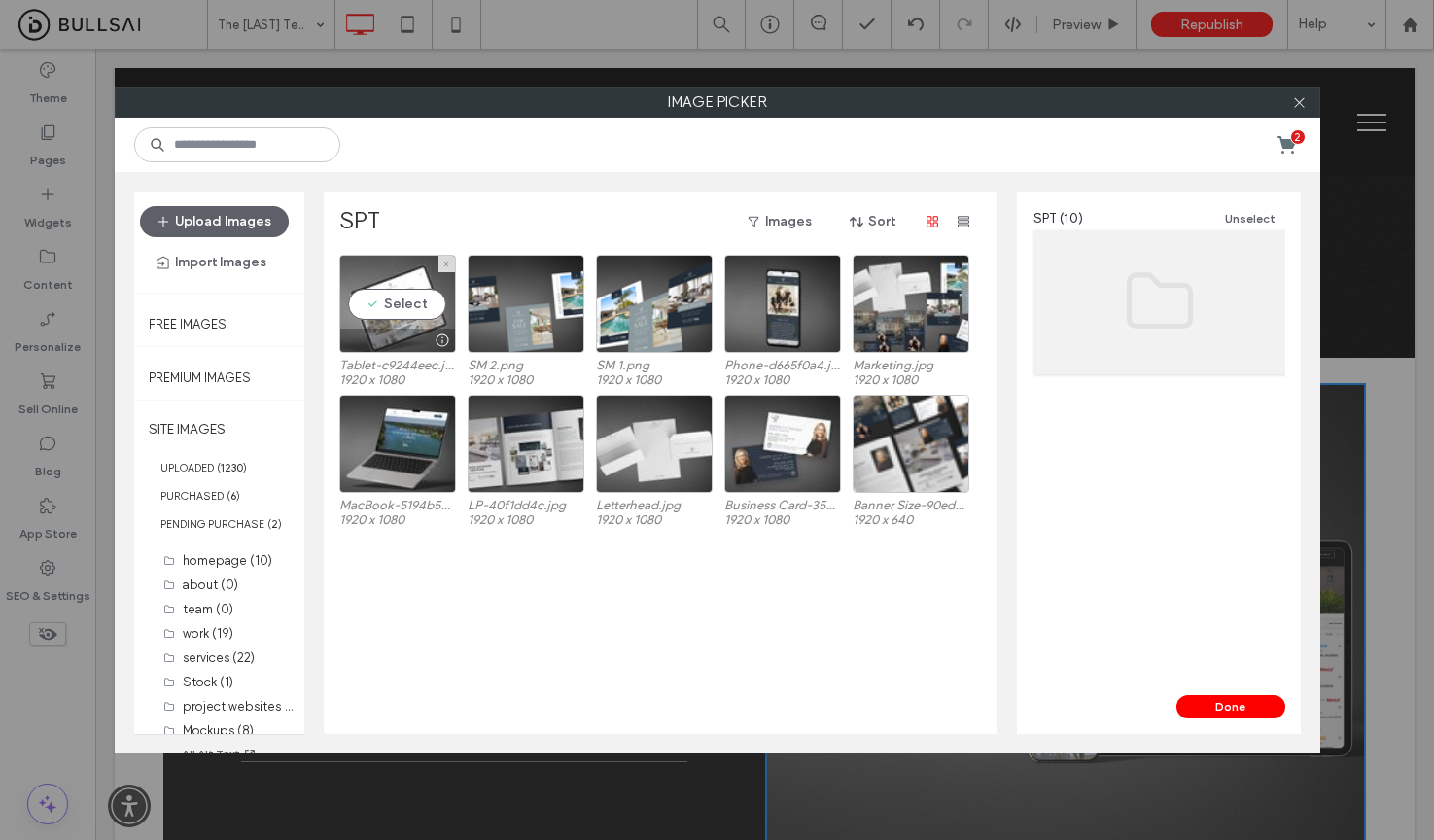 click at bounding box center [398, 340] 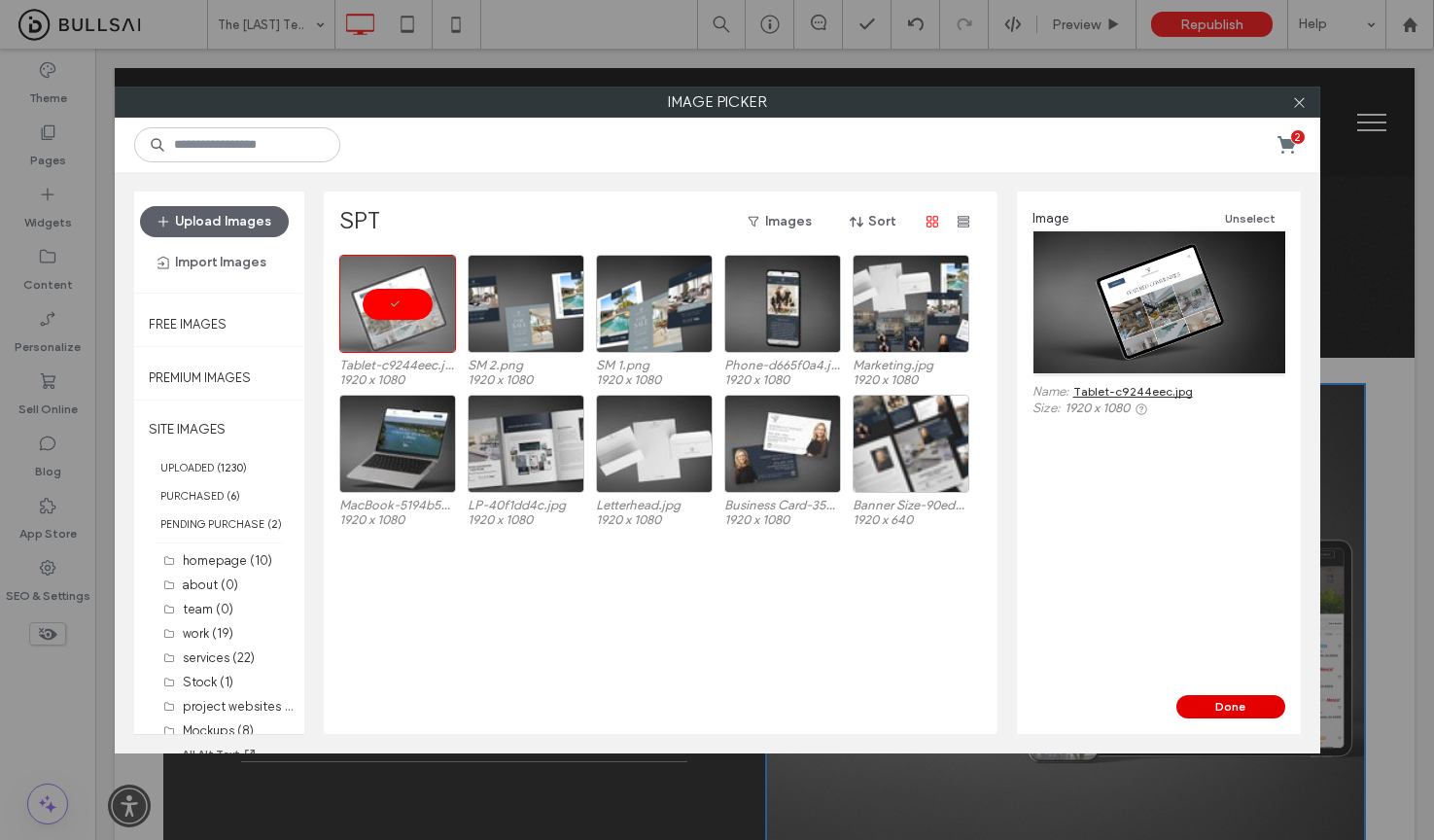 click on "Done" at bounding box center [1231, 707] 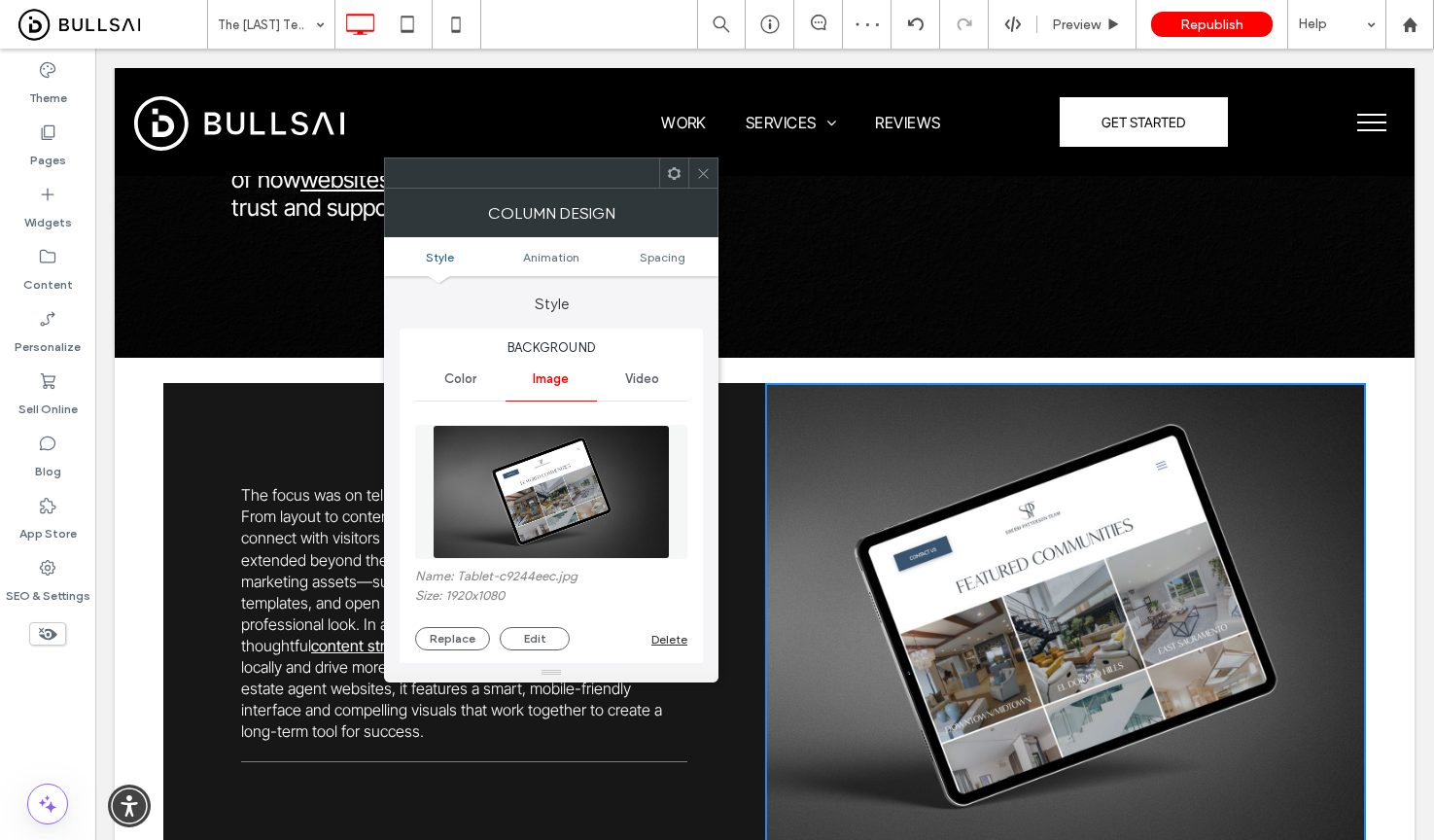 click at bounding box center [551, 492] 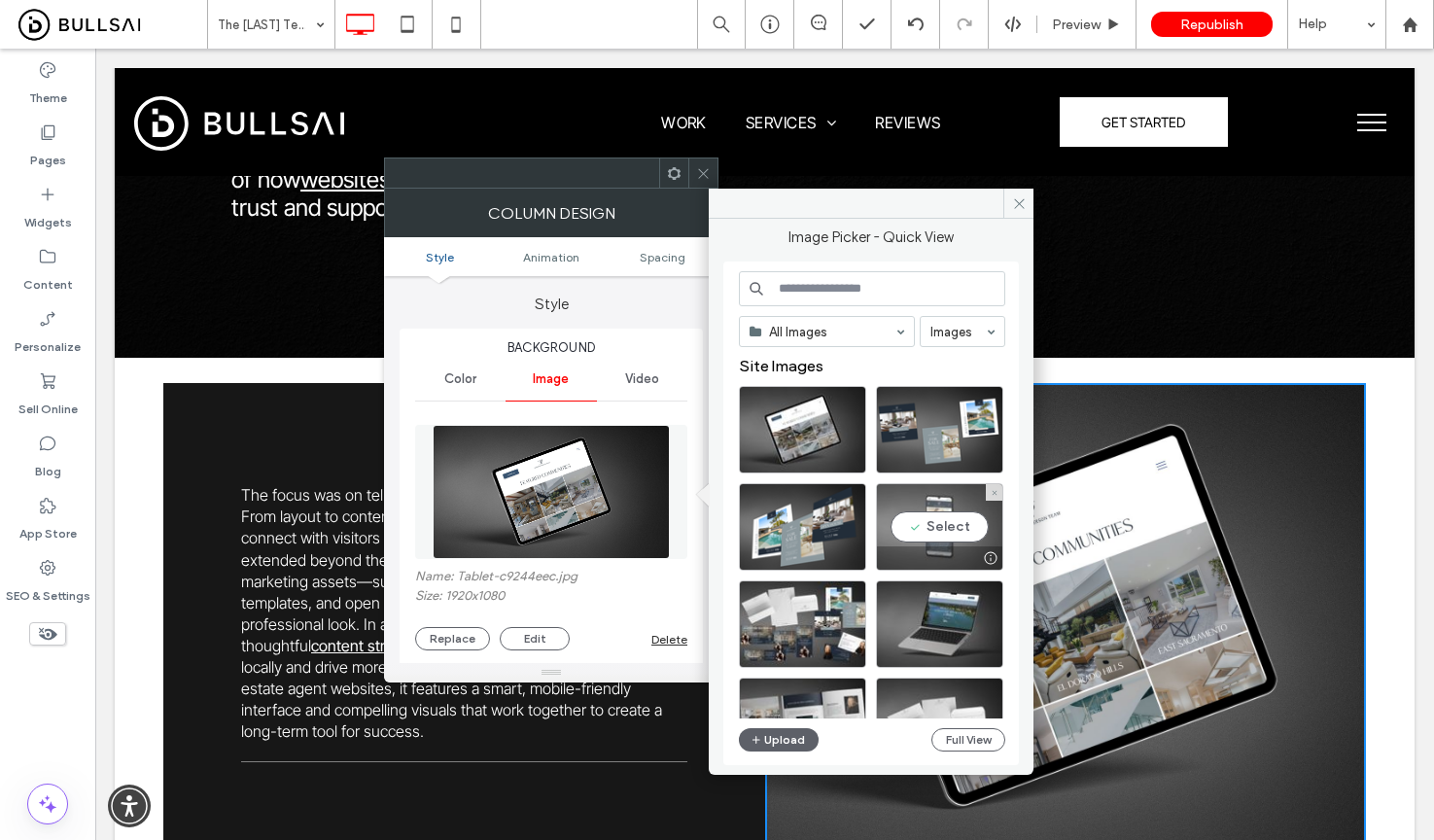 scroll, scrollTop: 1, scrollLeft: 0, axis: vertical 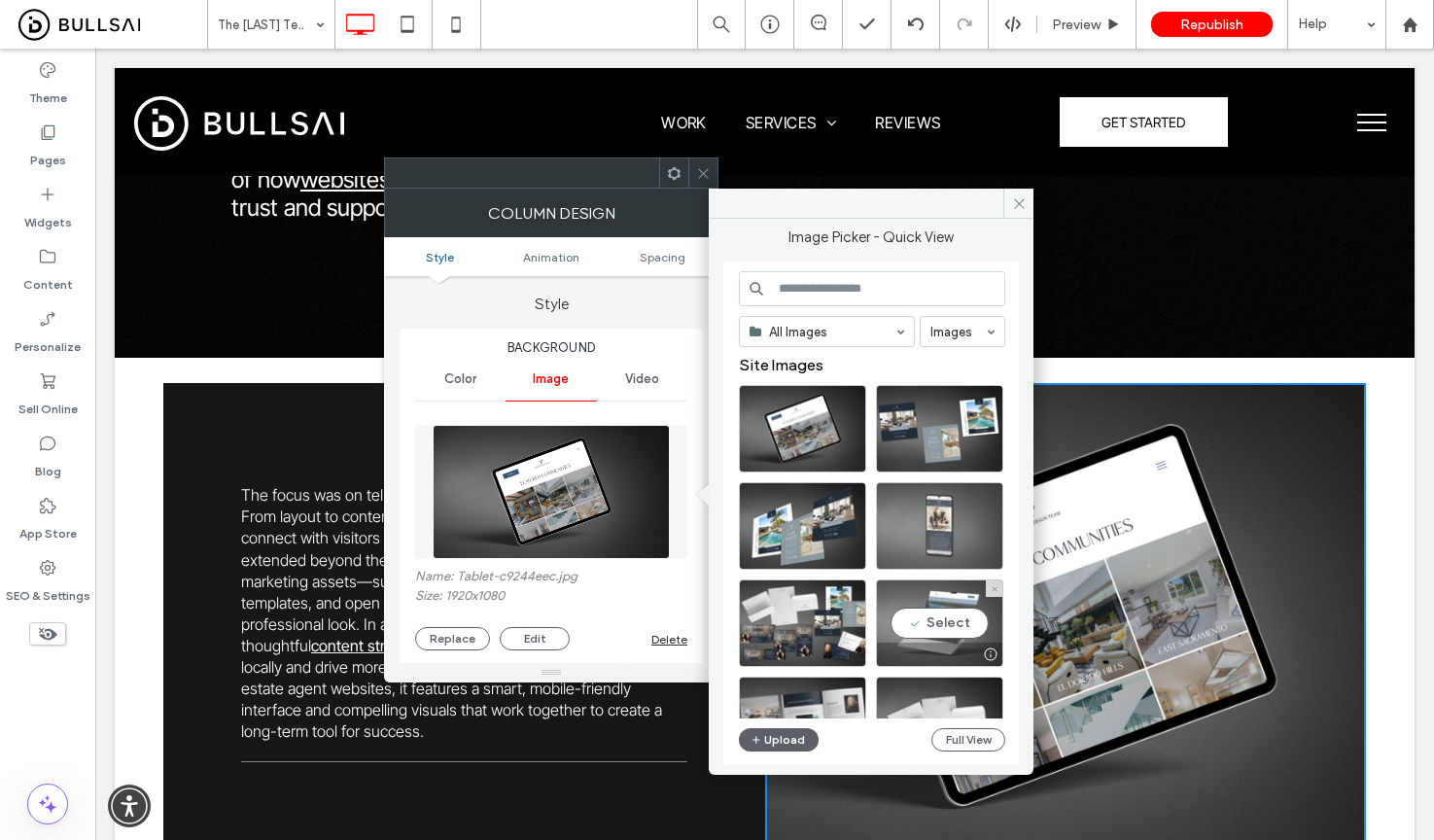 drag, startPoint x: 952, startPoint y: 632, endPoint x: 857, endPoint y: 583, distance: 106.89247 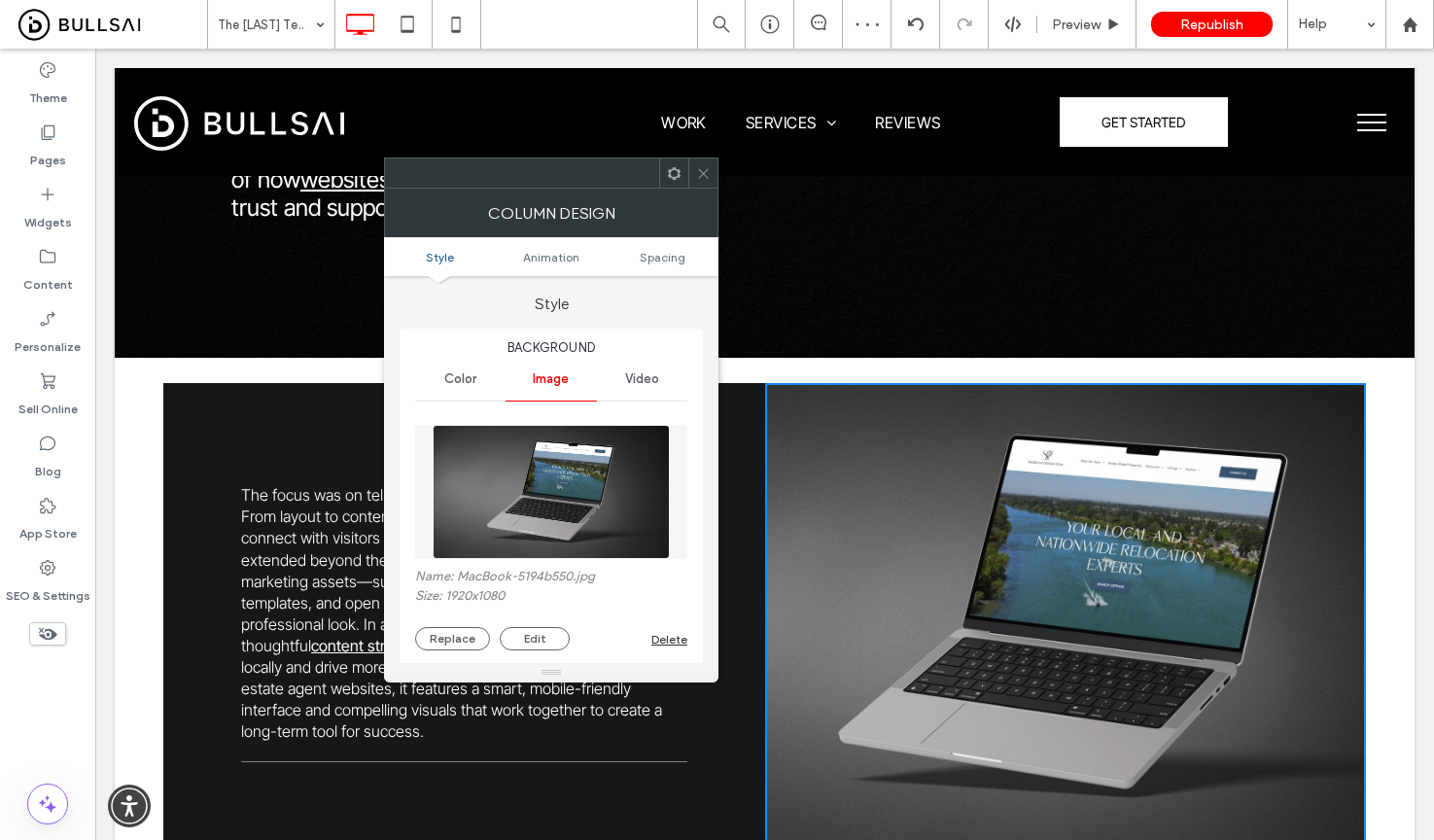 click 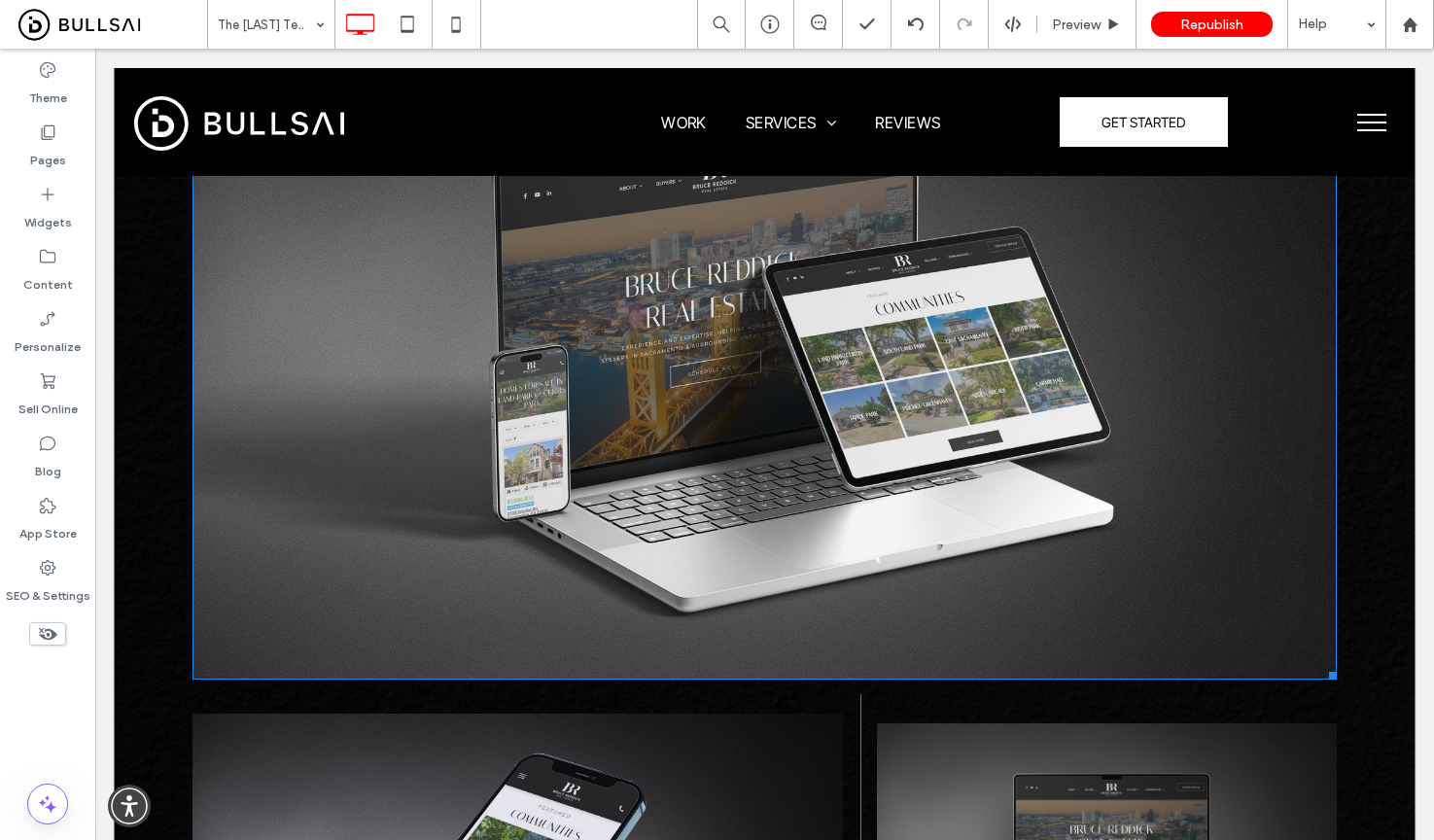 scroll, scrollTop: 2251, scrollLeft: 0, axis: vertical 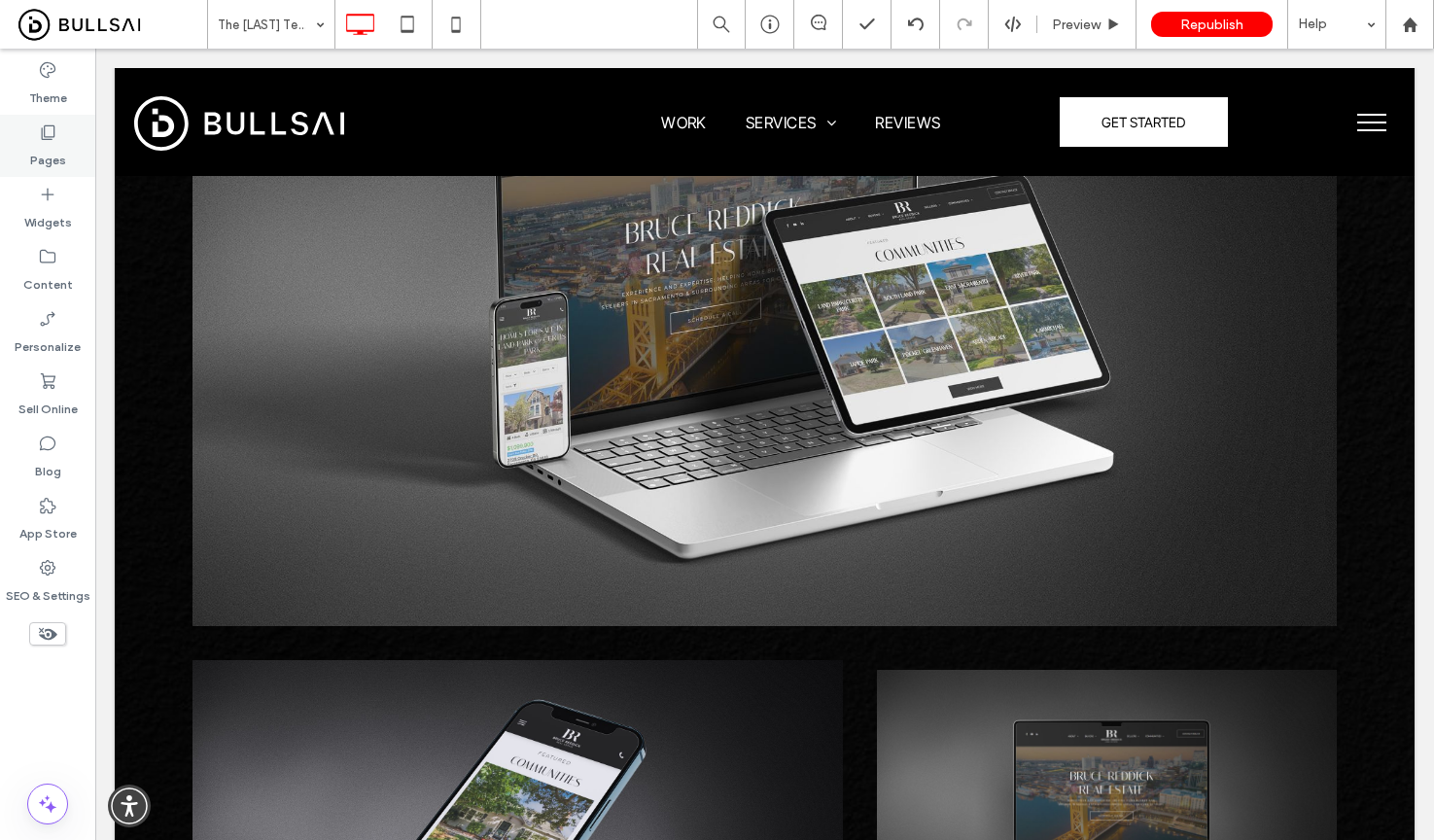 click on "Pages" at bounding box center (48, 146) 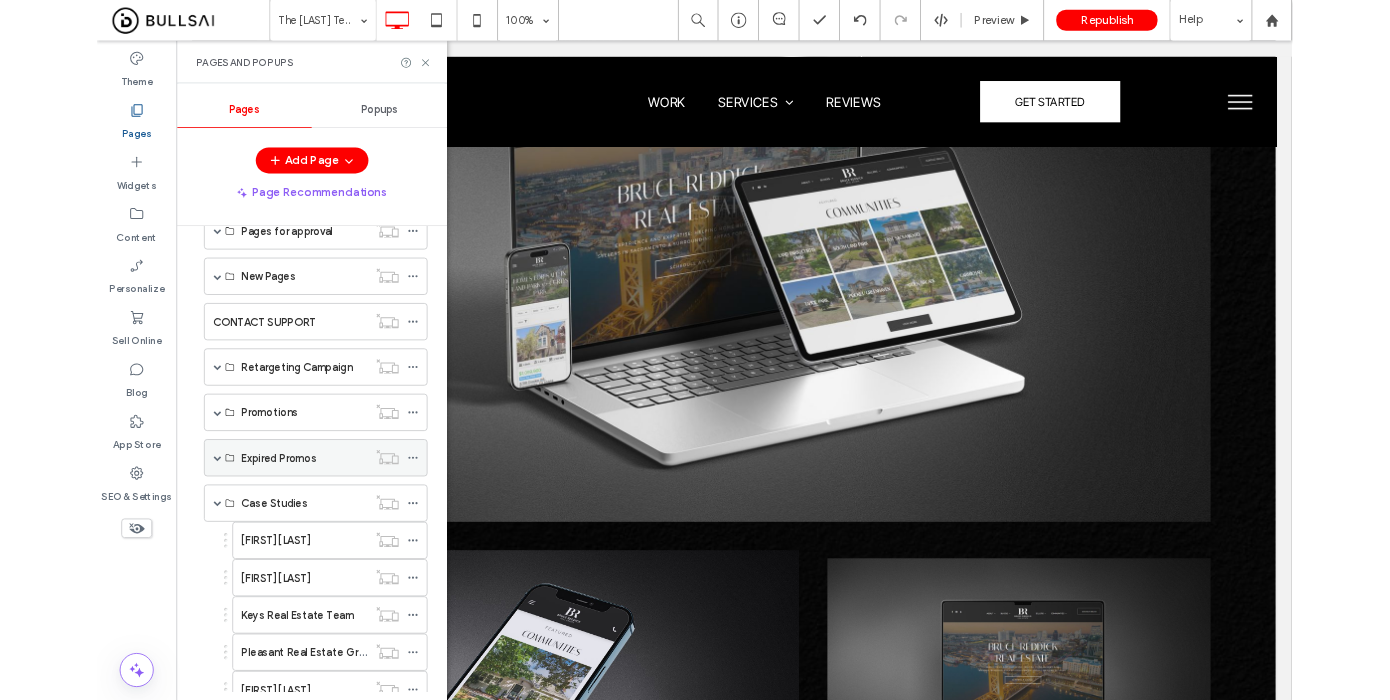 scroll, scrollTop: 1177, scrollLeft: 0, axis: vertical 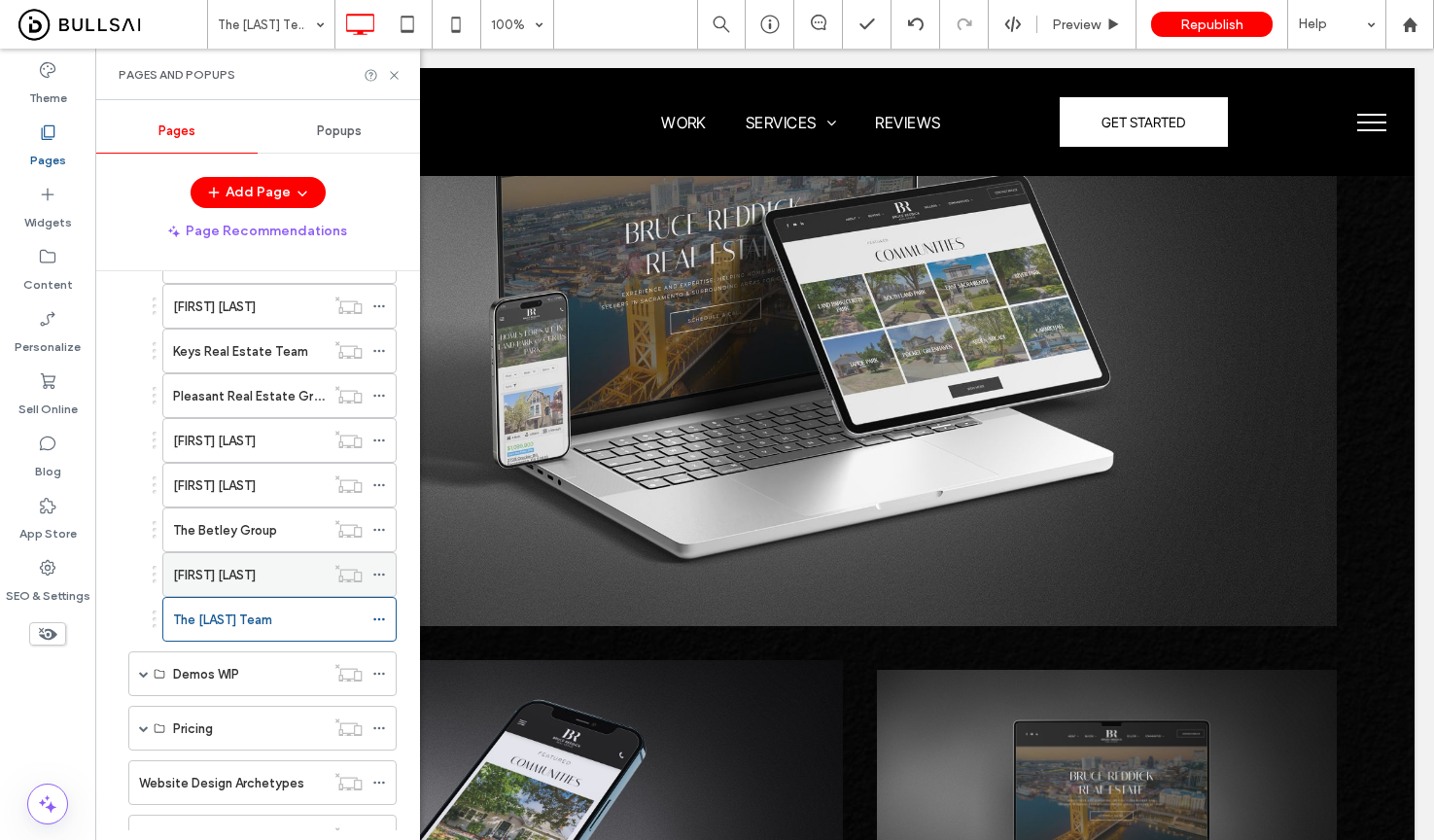 click on "[FIRST] [LAST]" at bounding box center (249, 575) 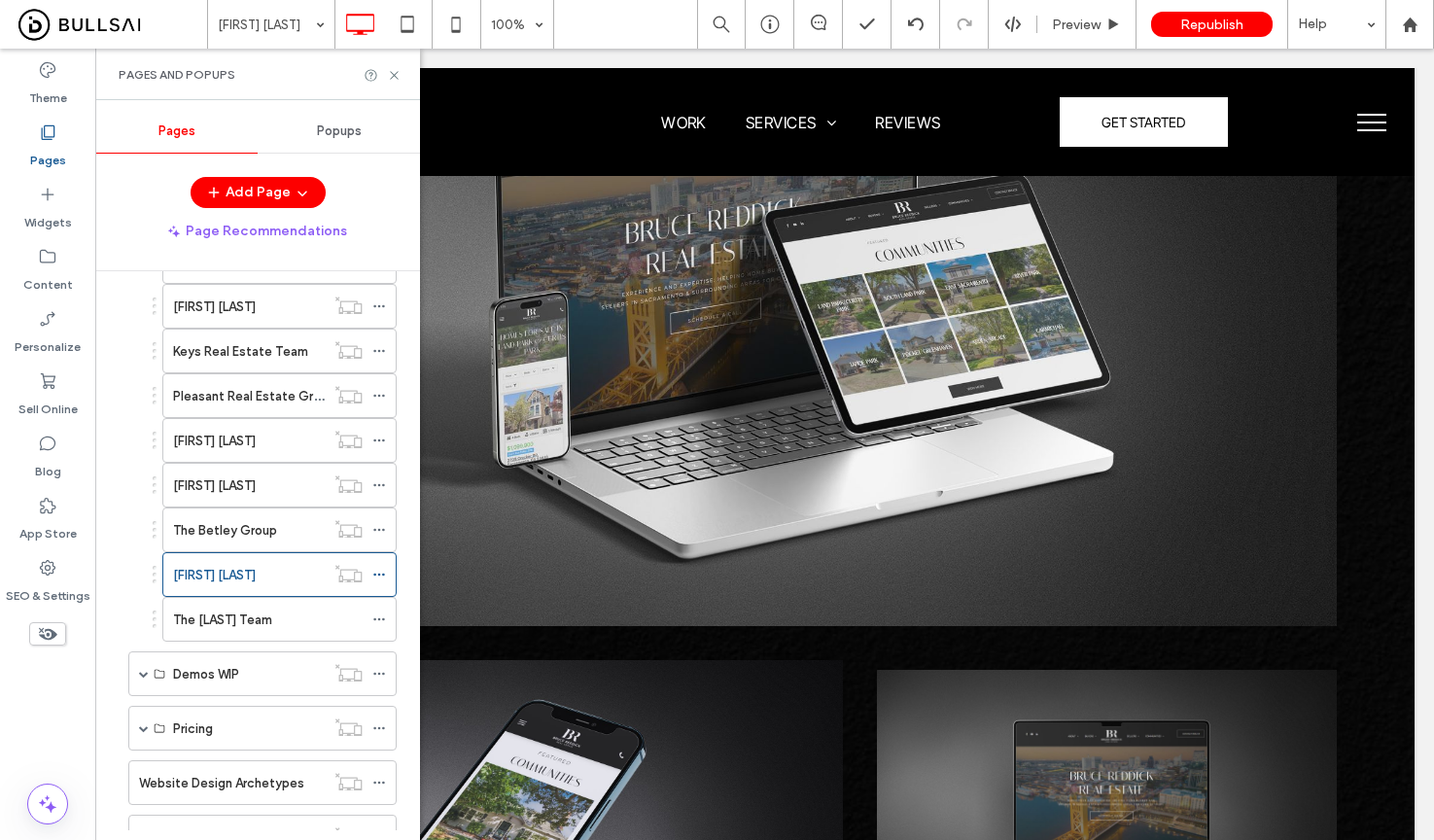 click at bounding box center (717, 420) 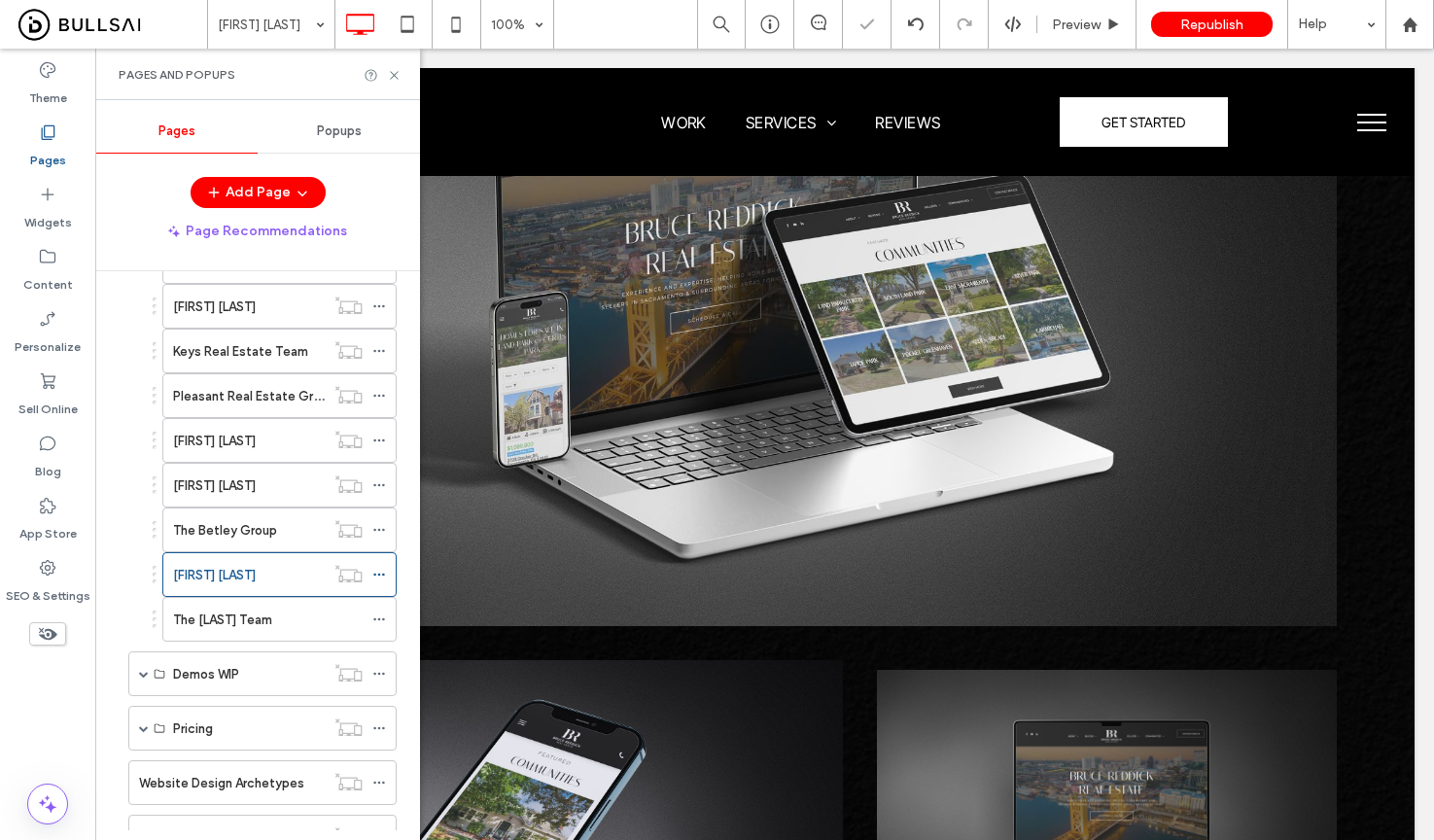 click on "The Betley Group" at bounding box center [225, 530] 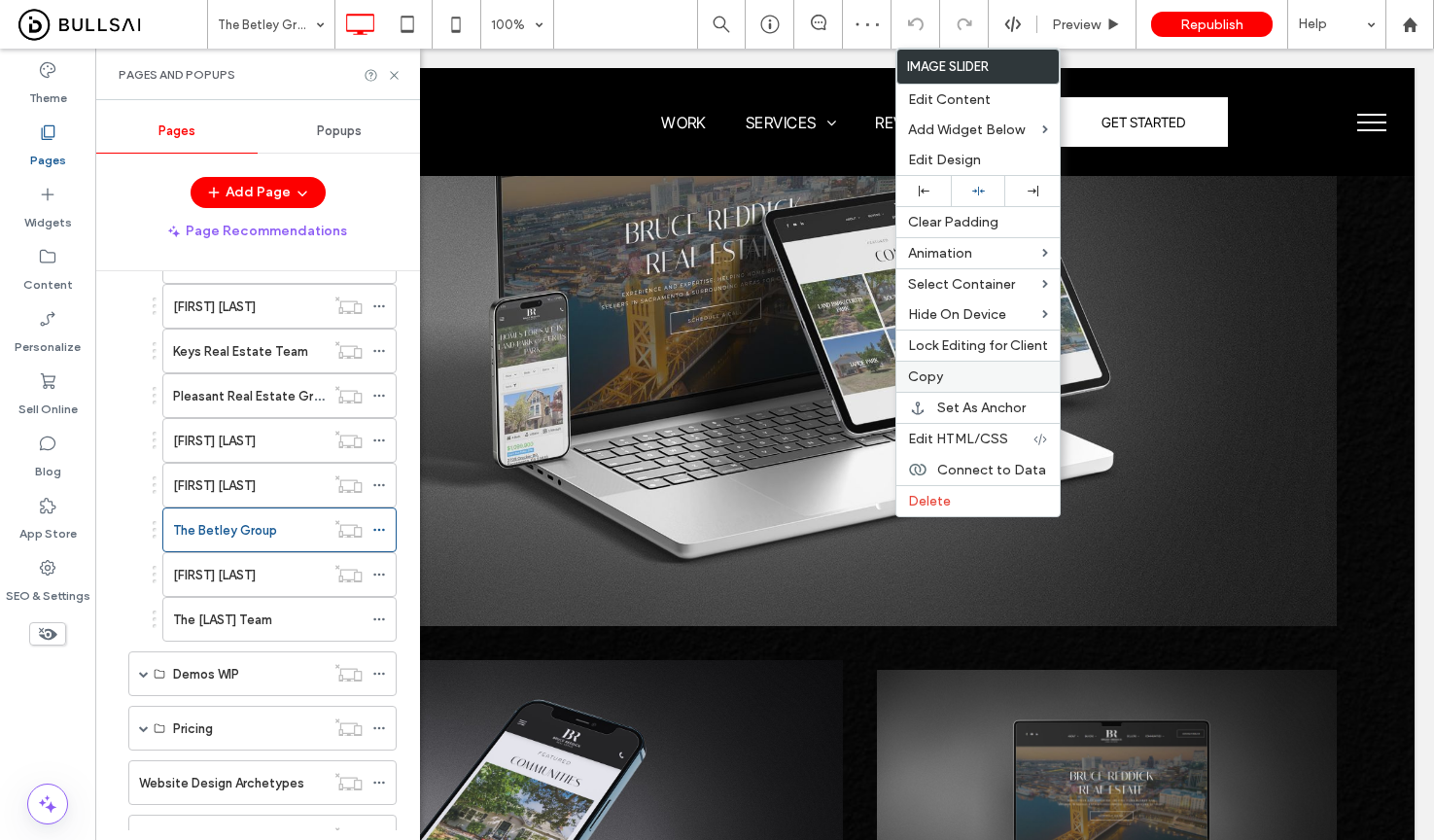 click on "Copy" at bounding box center [926, 376] 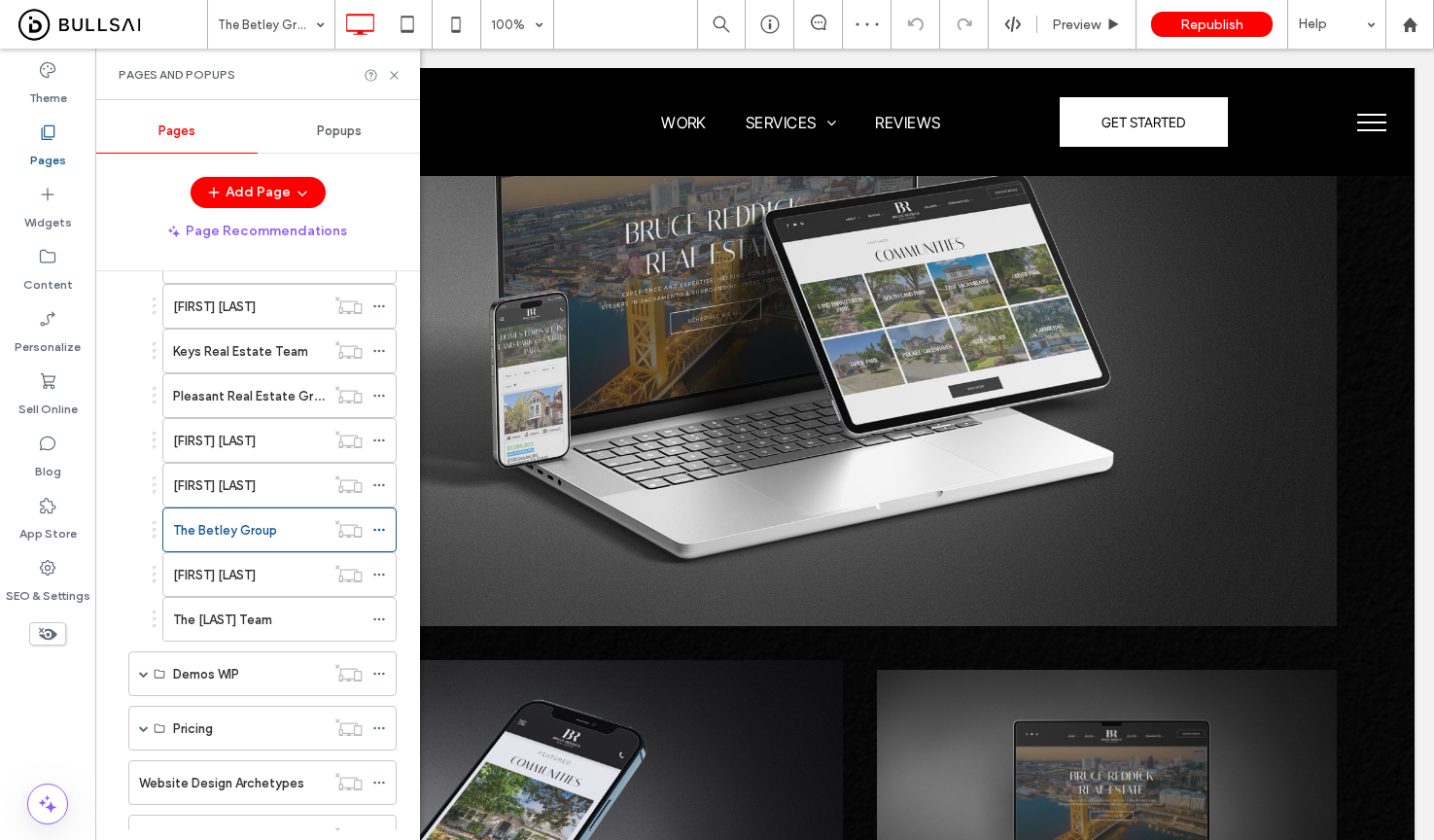 click on "The [LAST] Team" at bounding box center (223, 619) 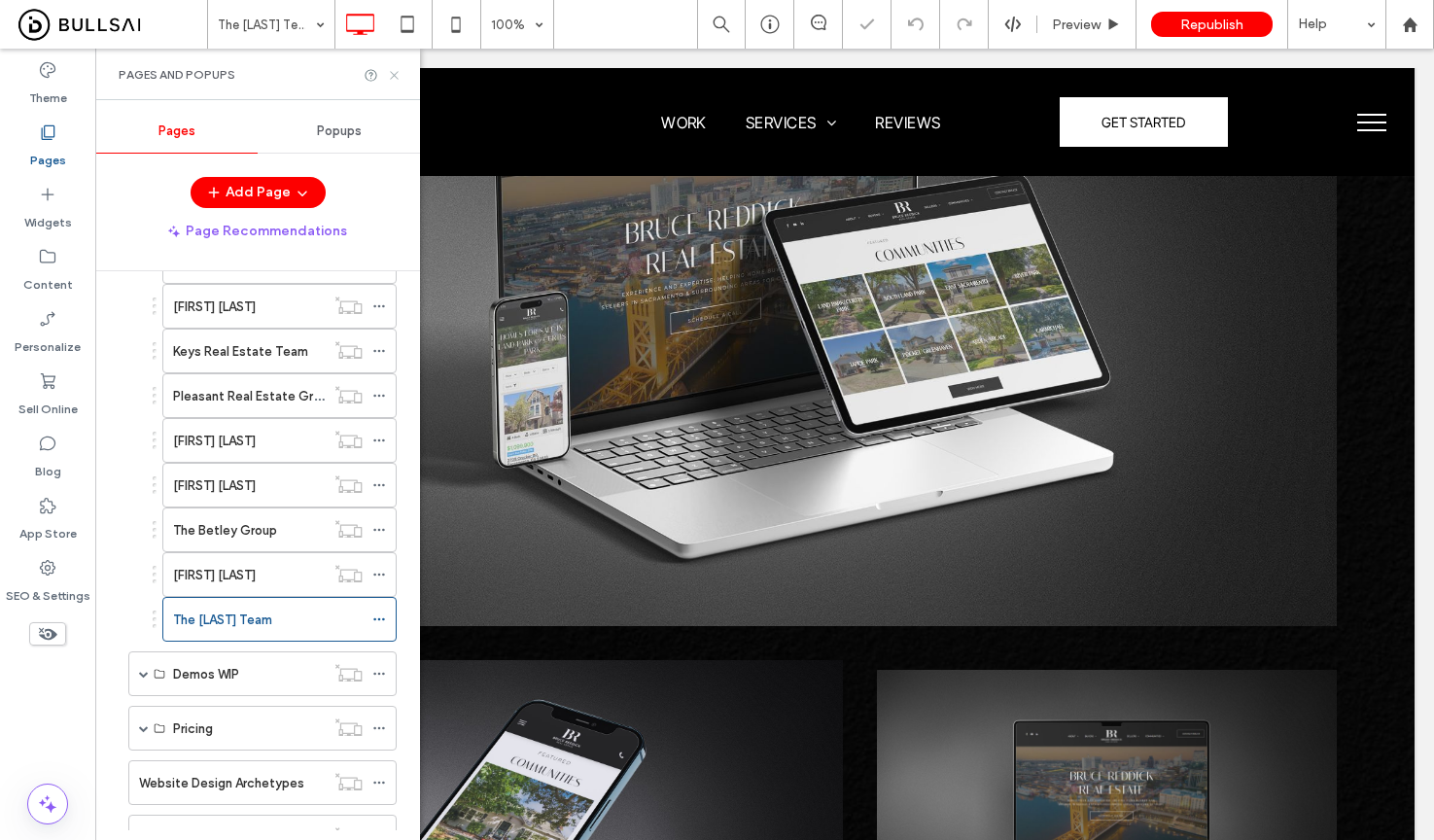 click 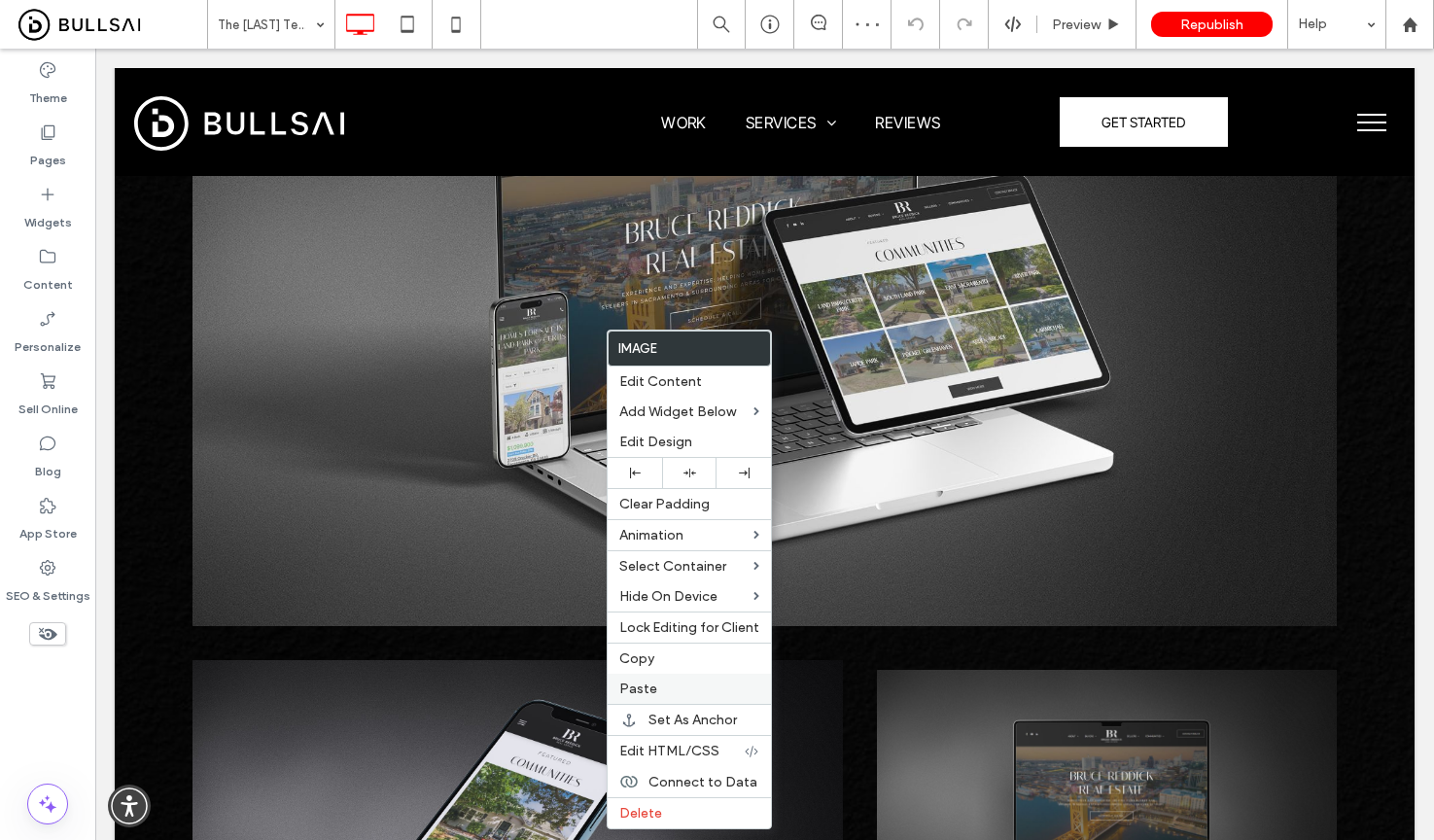 click on "Paste" at bounding box center (689, 688) 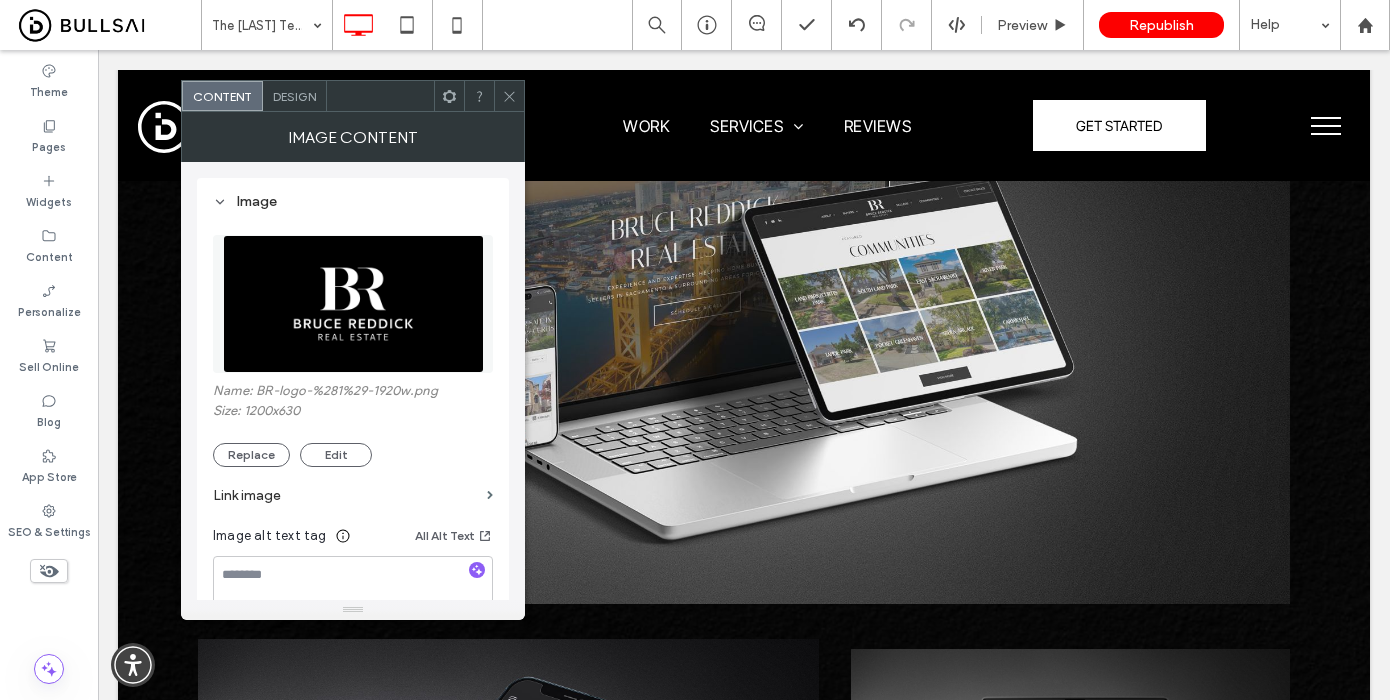 drag, startPoint x: 339, startPoint y: 285, endPoint x: 399, endPoint y: 320, distance: 69.46222 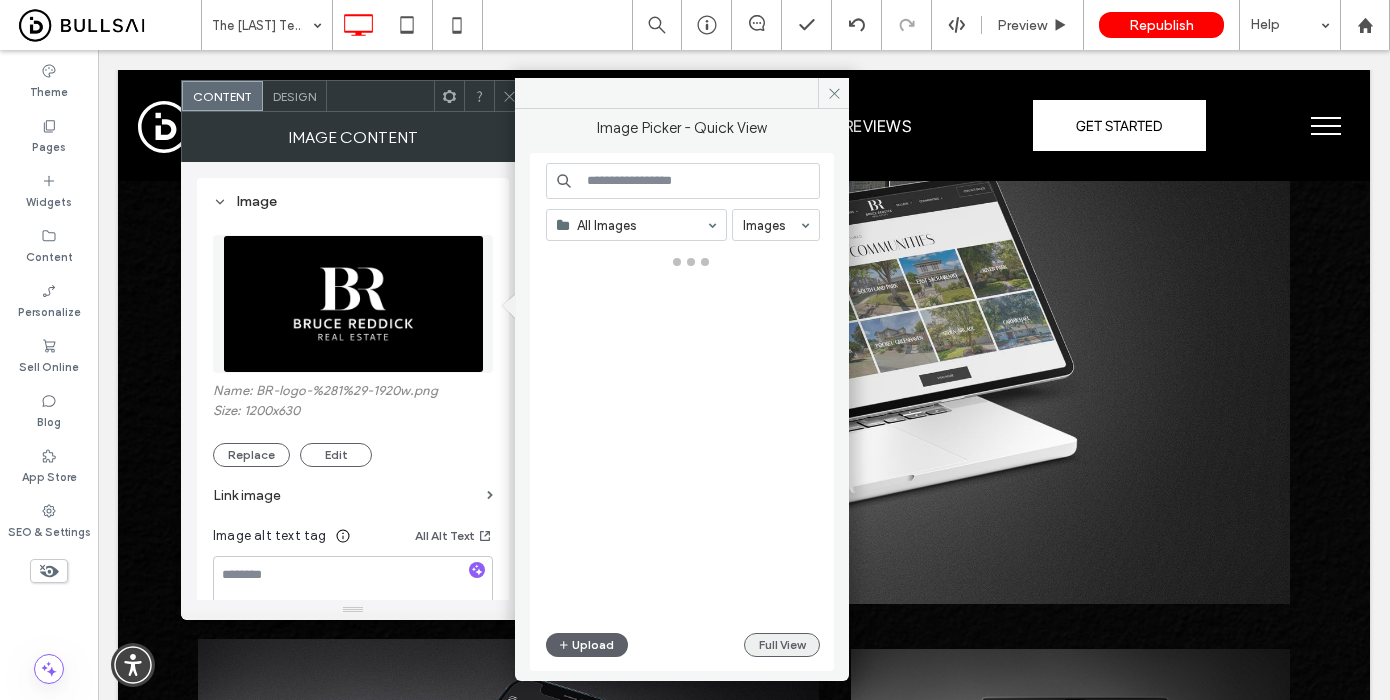 click on "Full View" at bounding box center (782, 645) 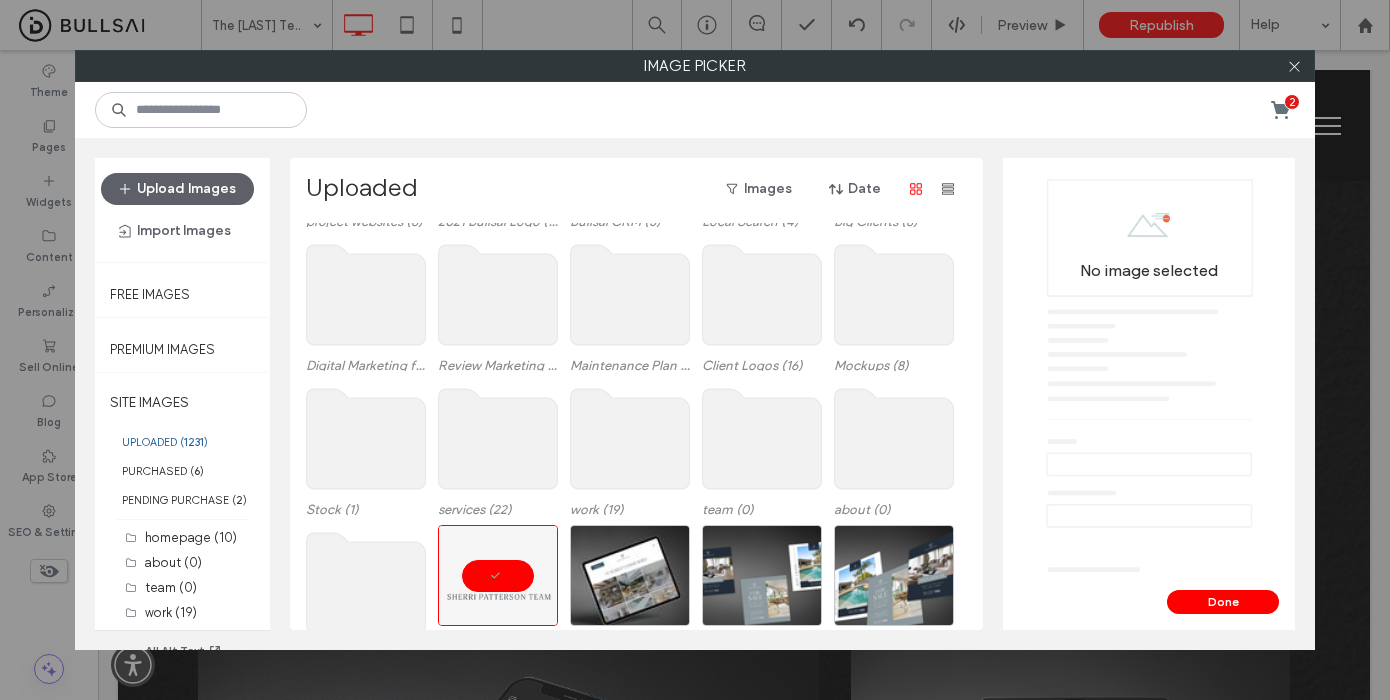 scroll, scrollTop: 820, scrollLeft: 0, axis: vertical 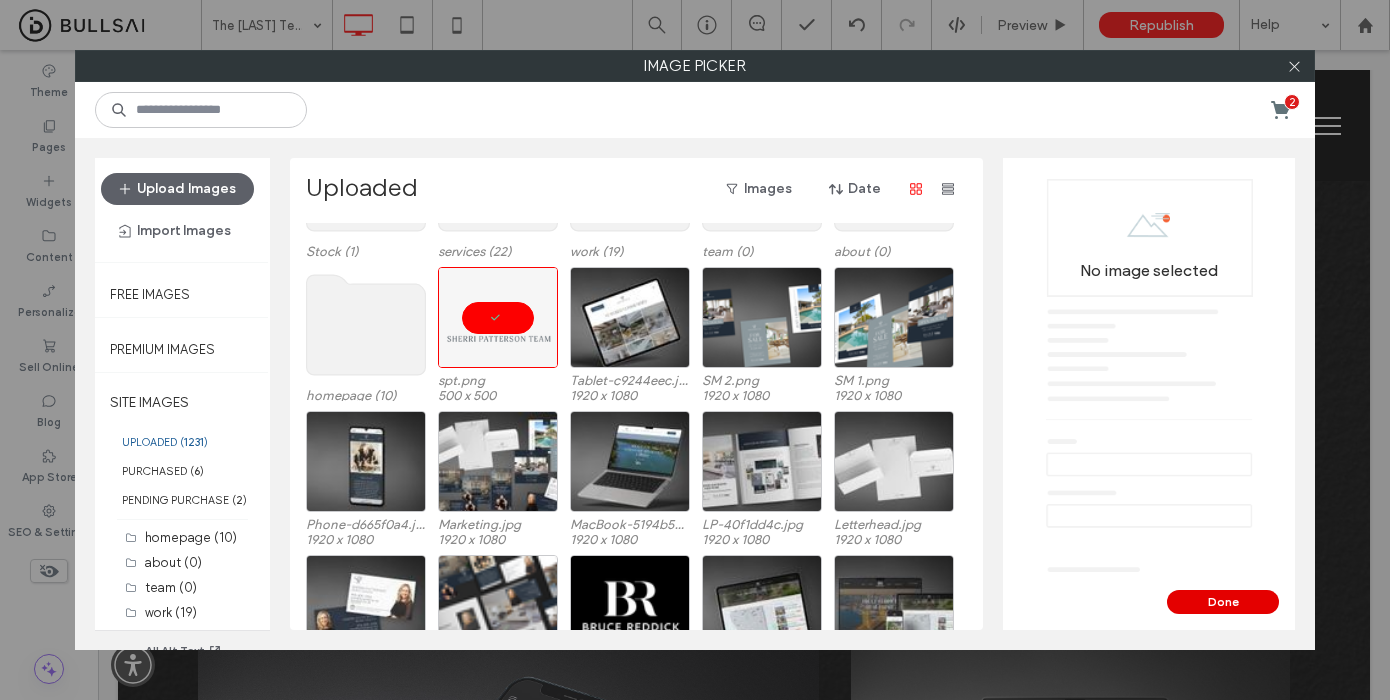 click on "Done" at bounding box center (1223, 602) 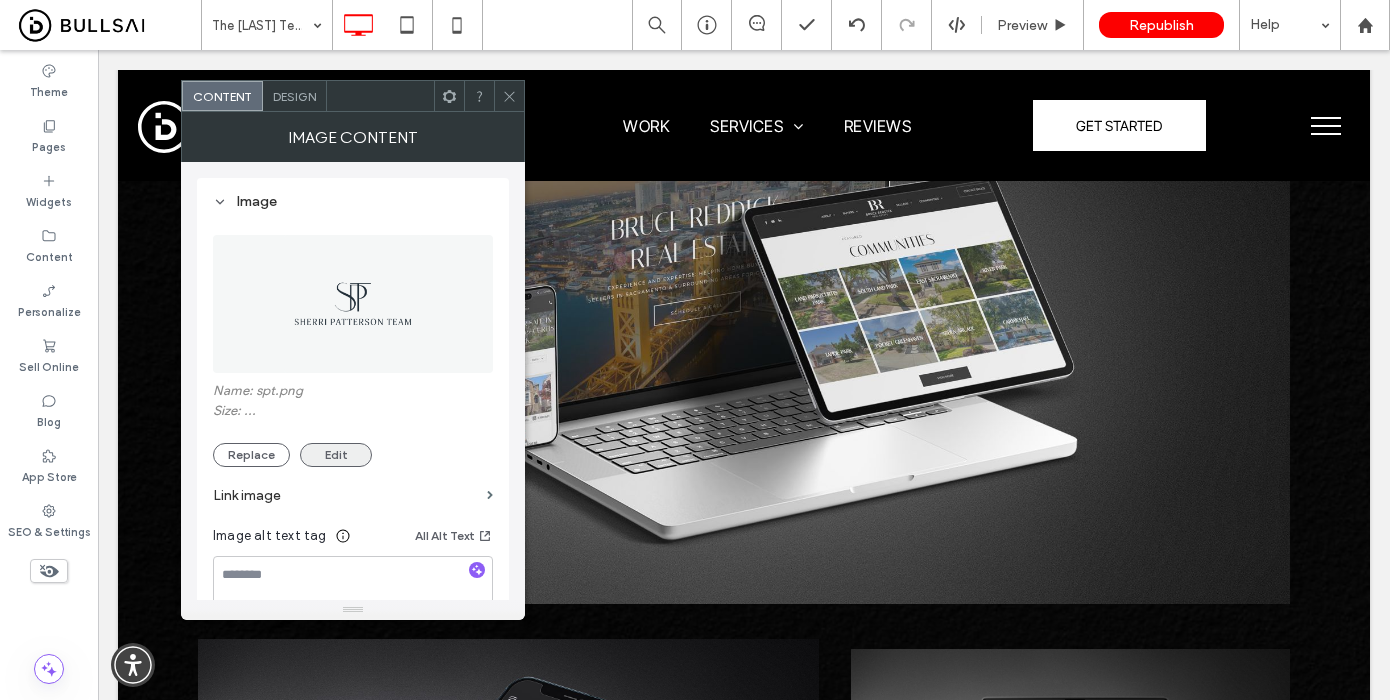 click on "Edit" at bounding box center (336, 455) 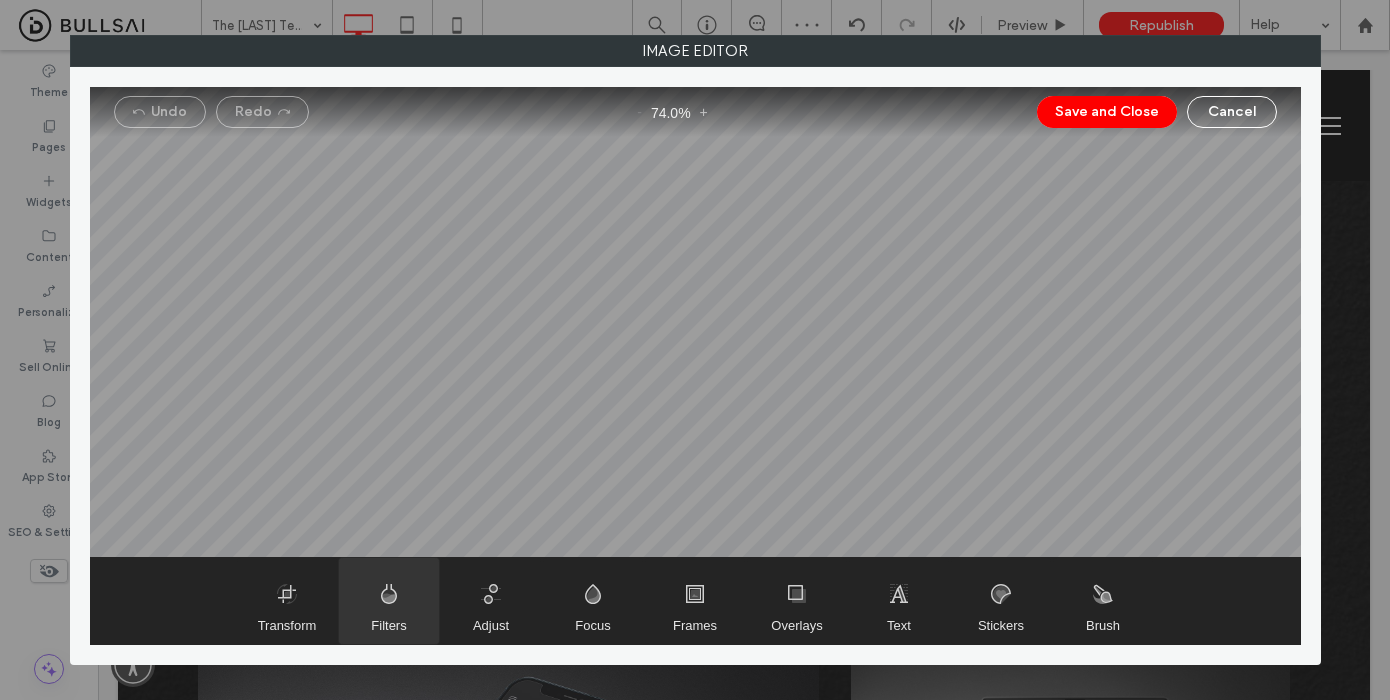 click at bounding box center (389, 601) 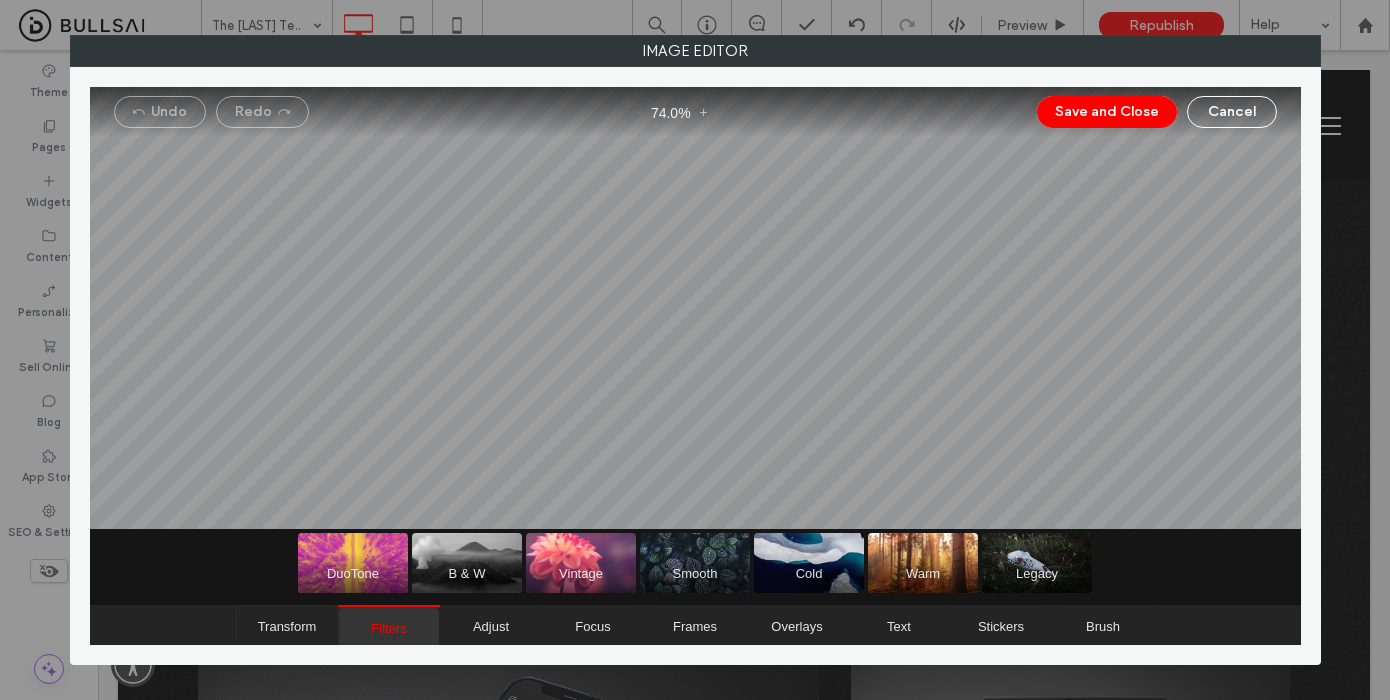 drag, startPoint x: 300, startPoint y: 613, endPoint x: 345, endPoint y: 615, distance: 45.044422 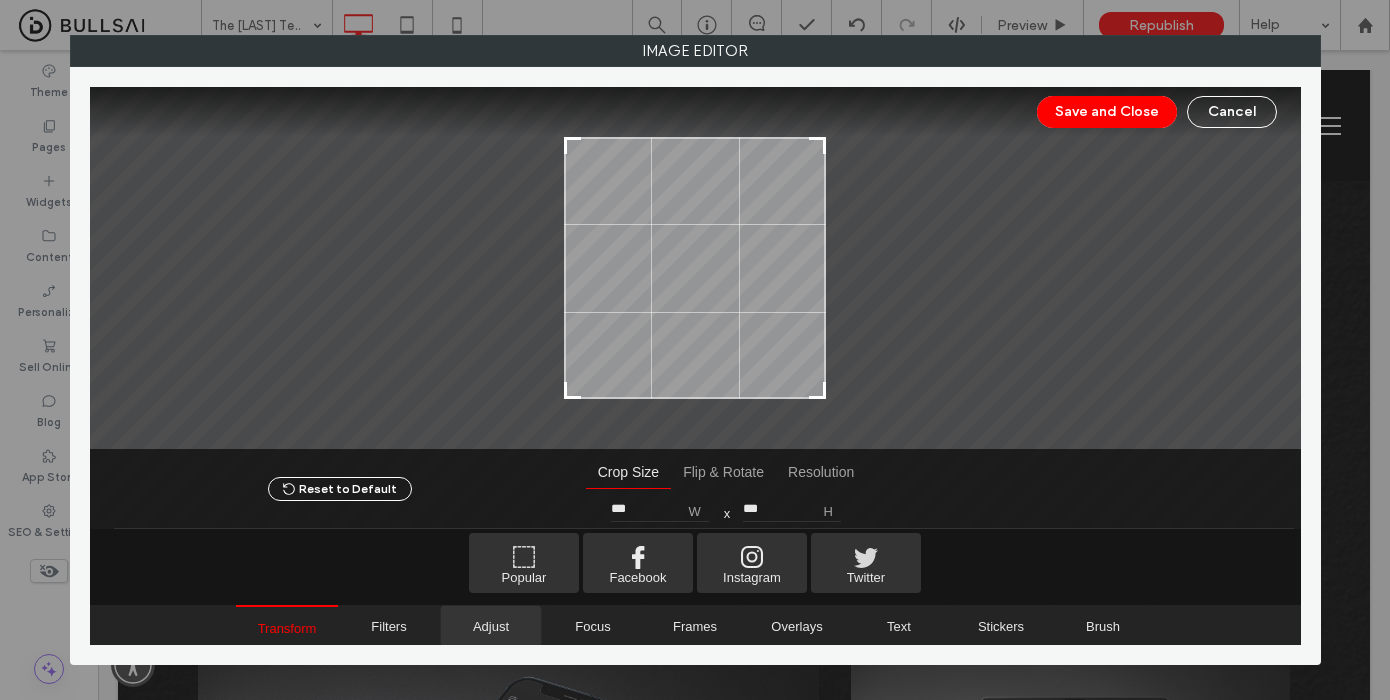 click on "Adjust" at bounding box center (491, 626) 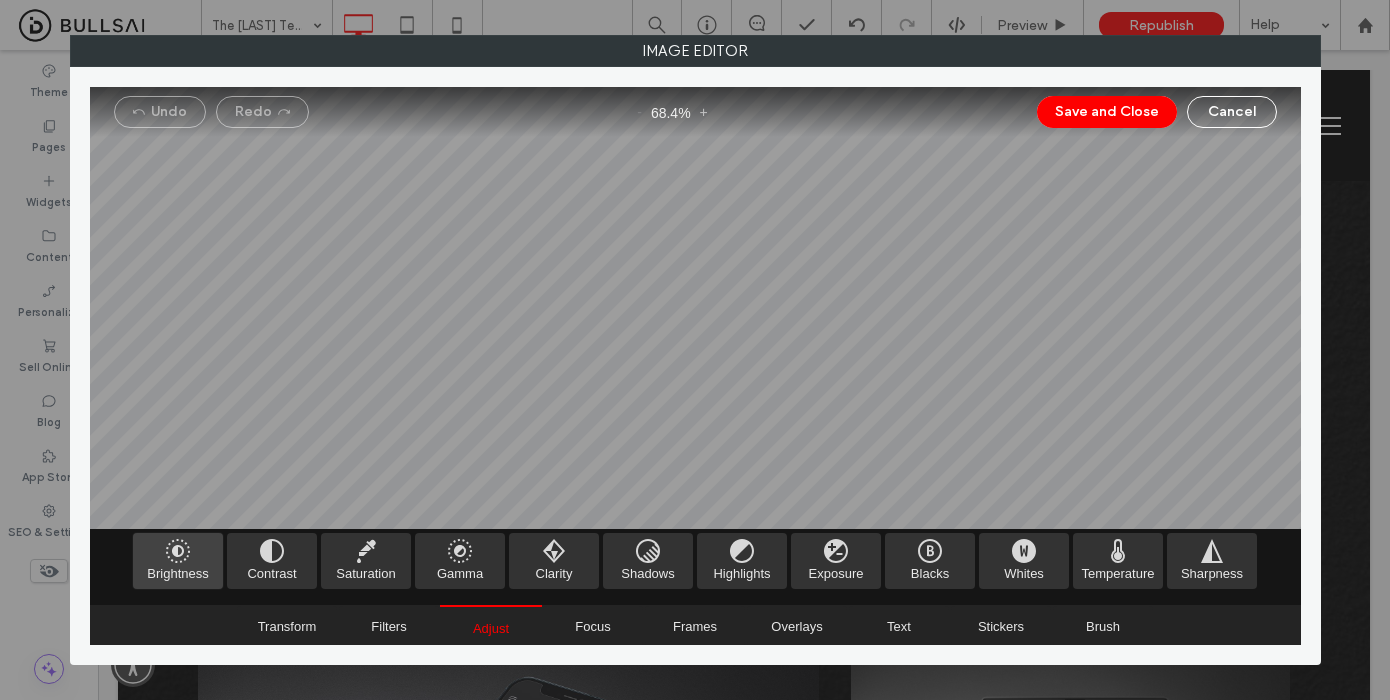 click at bounding box center [178, 561] 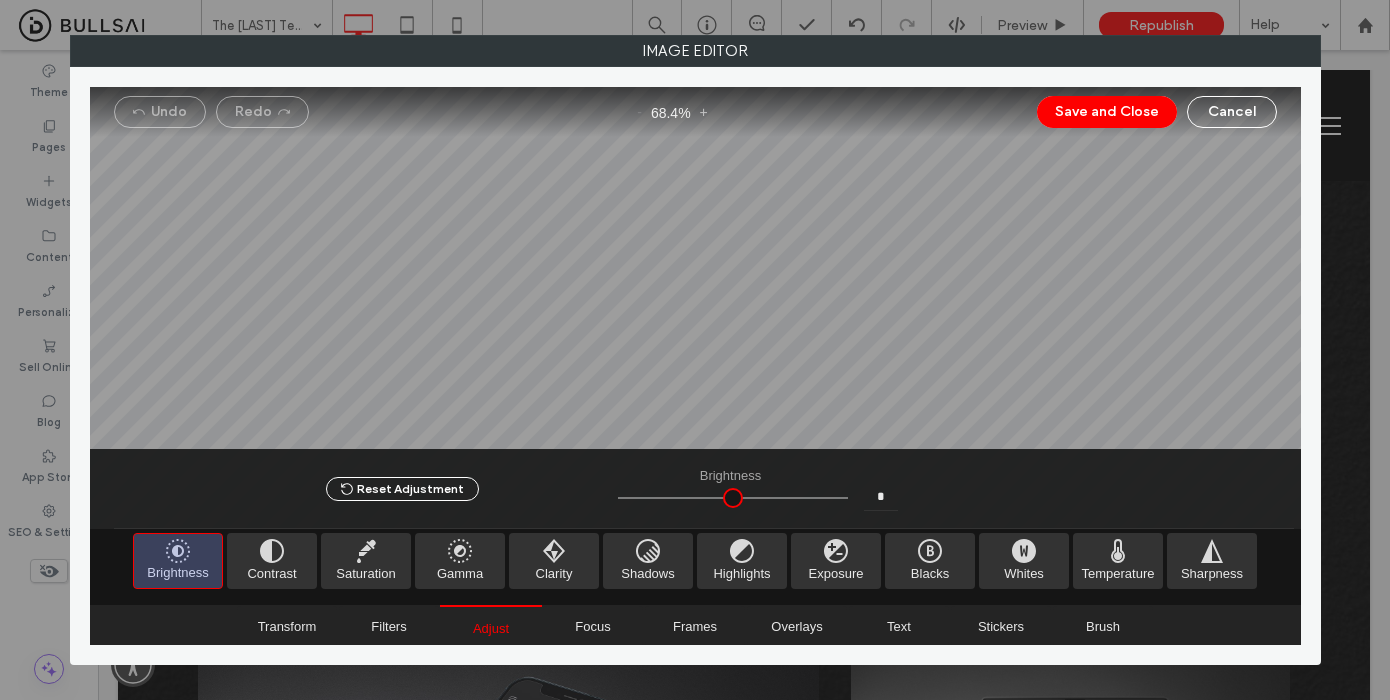 drag, startPoint x: 739, startPoint y: 485, endPoint x: 935, endPoint y: 512, distance: 197.85095 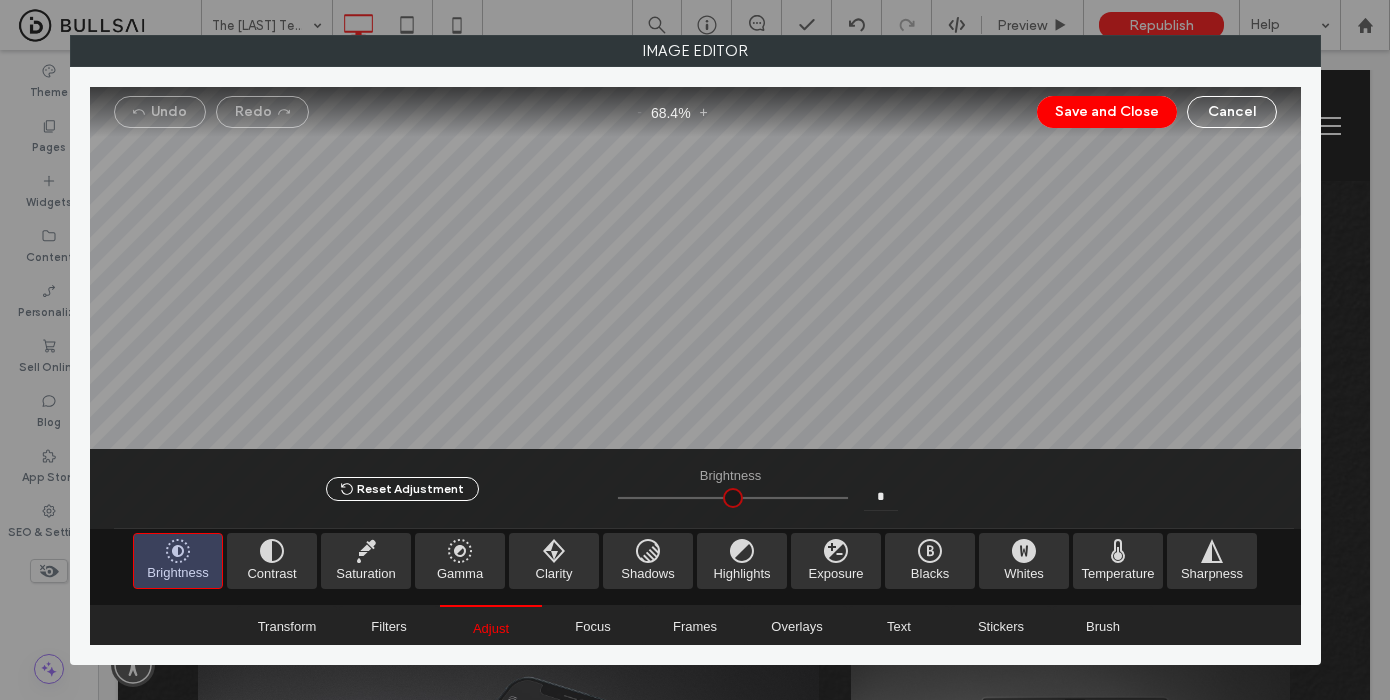 type on "****" 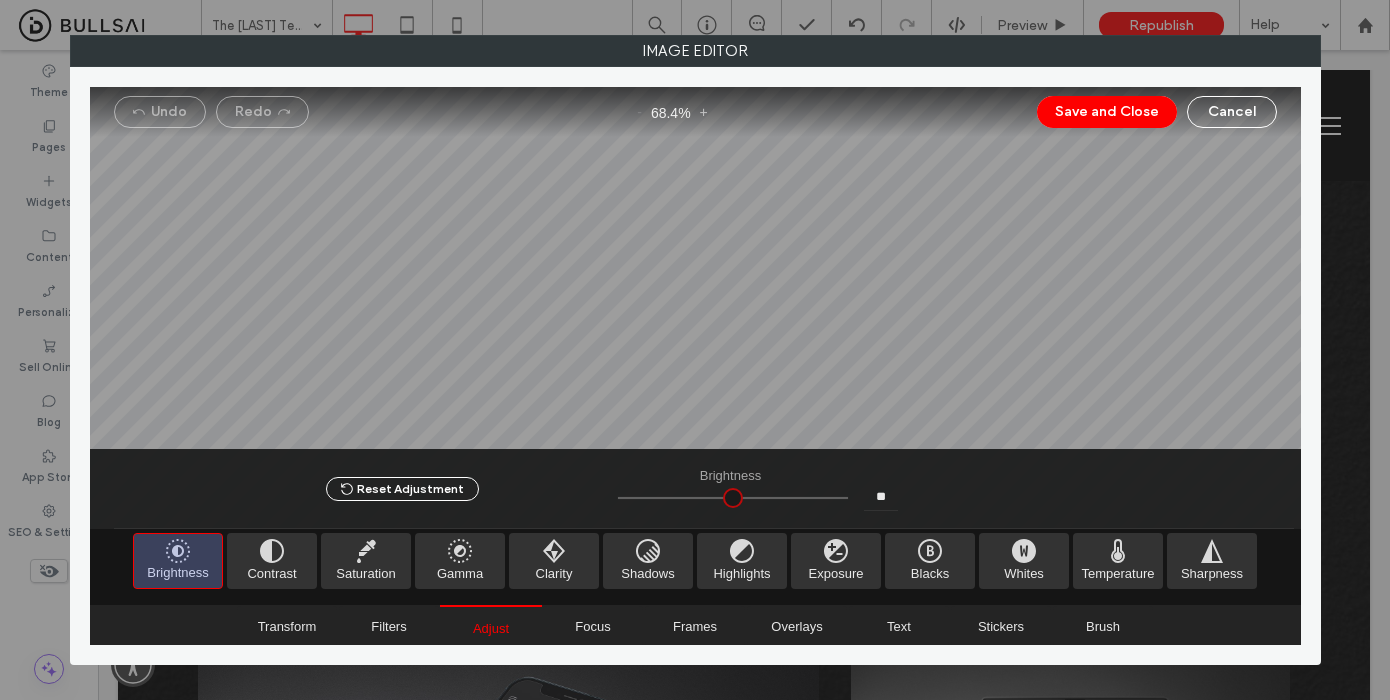 type on "****" 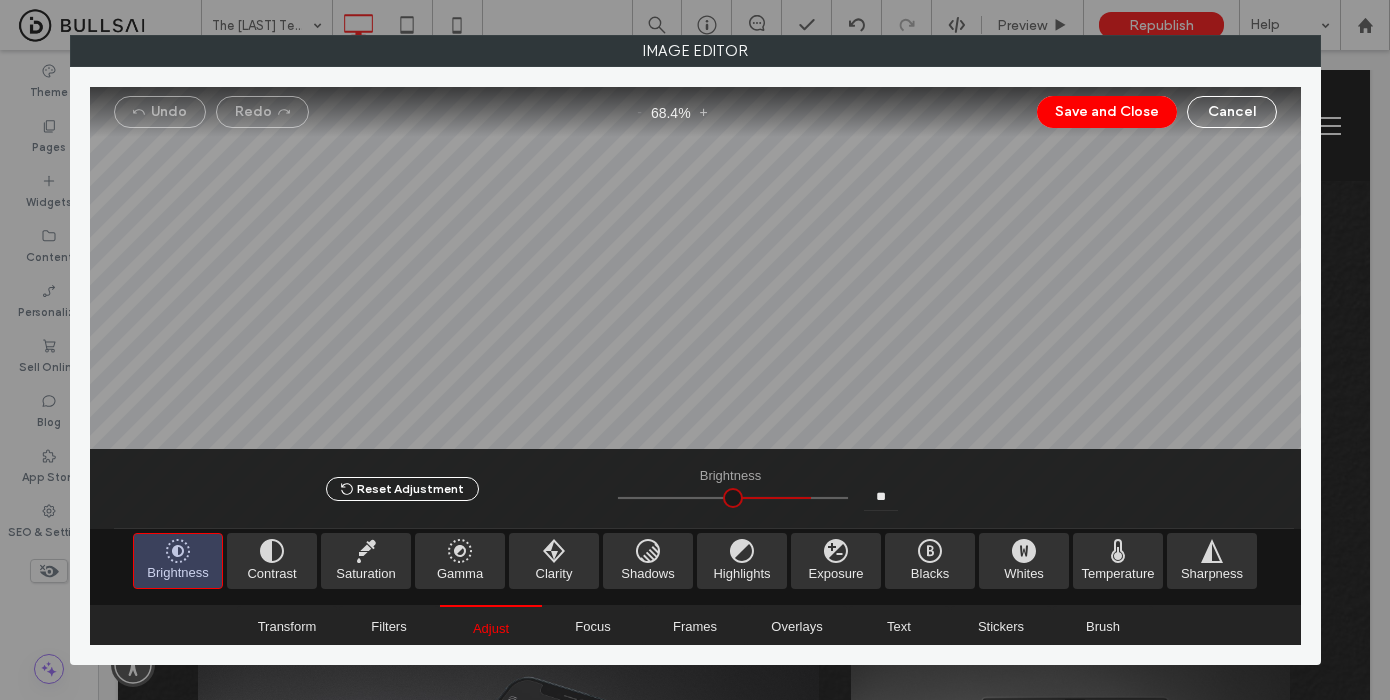 type on "****" 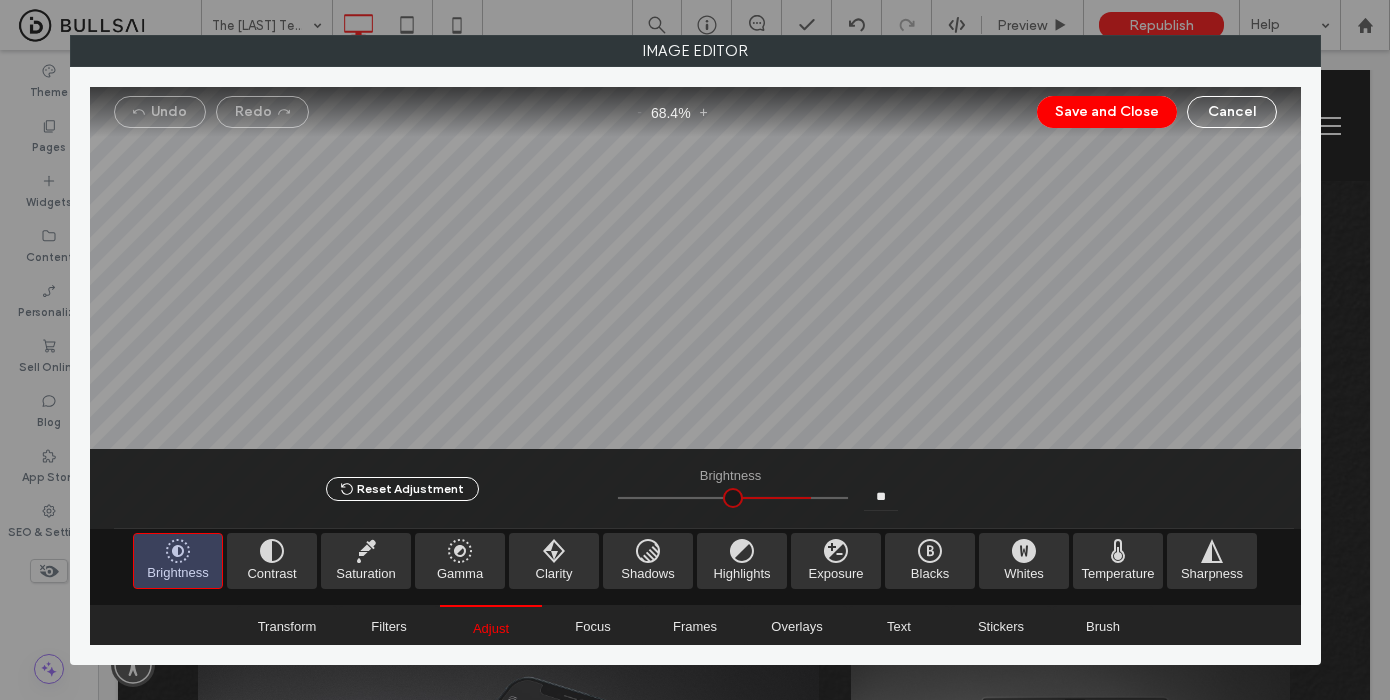 type on "**" 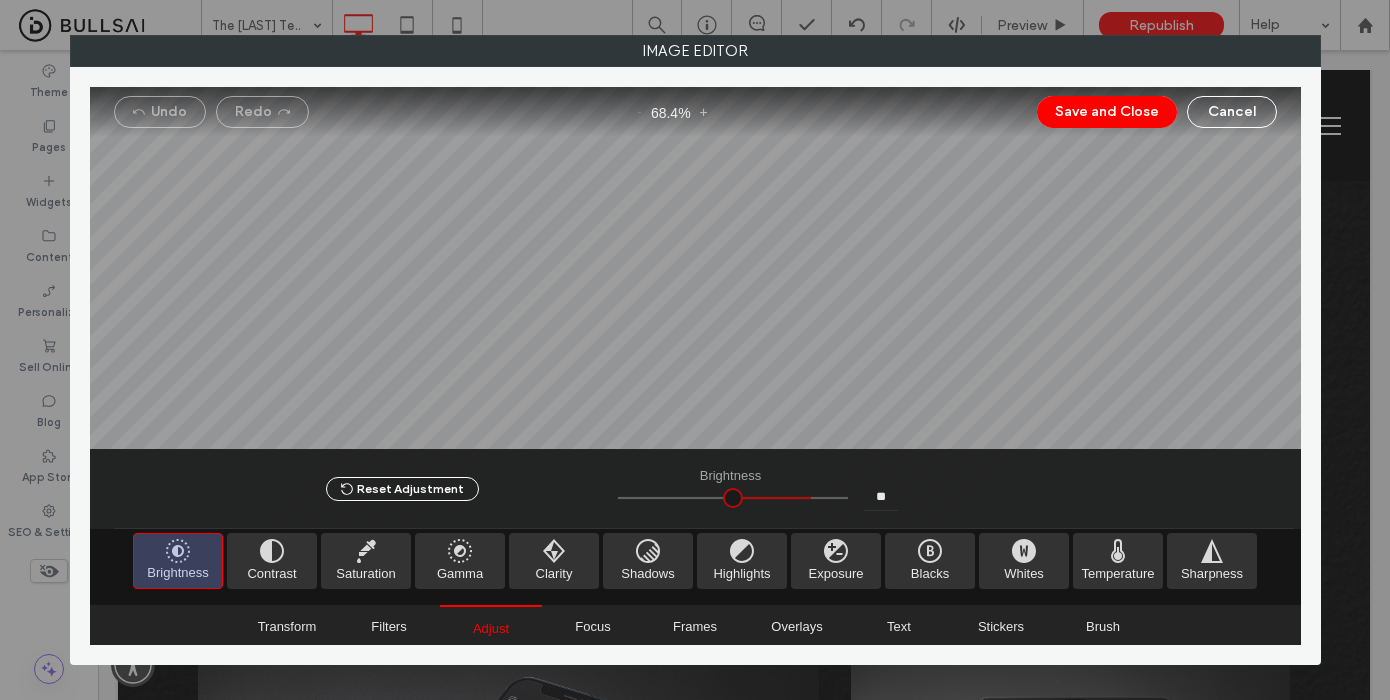 type on "*" 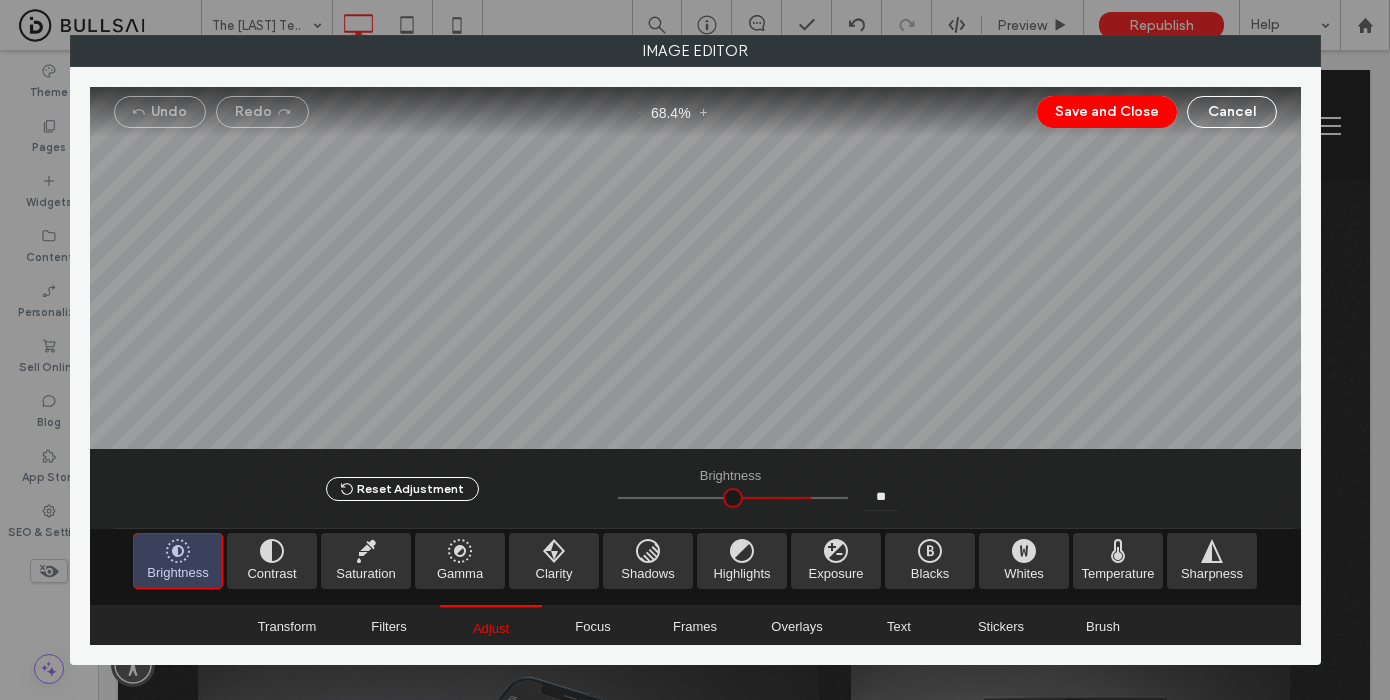 type on "***" 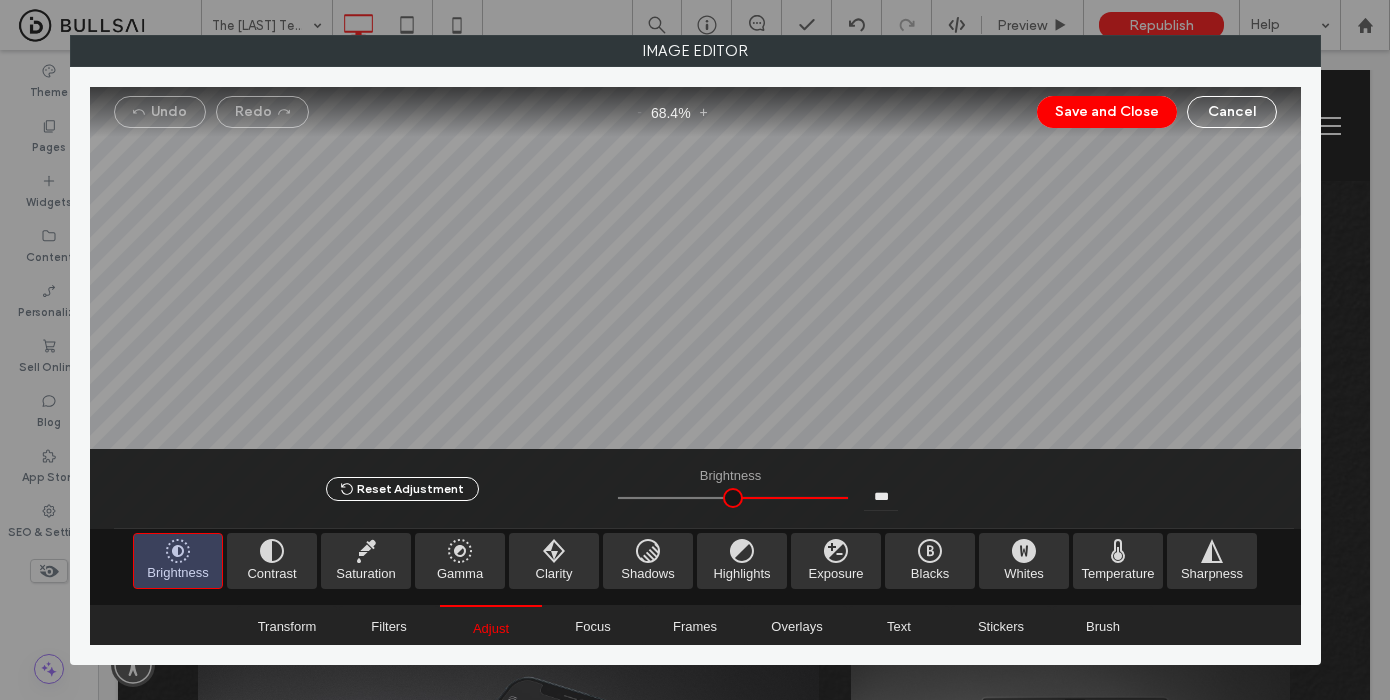 drag, startPoint x: 734, startPoint y: 504, endPoint x: 985, endPoint y: 526, distance: 251.9623 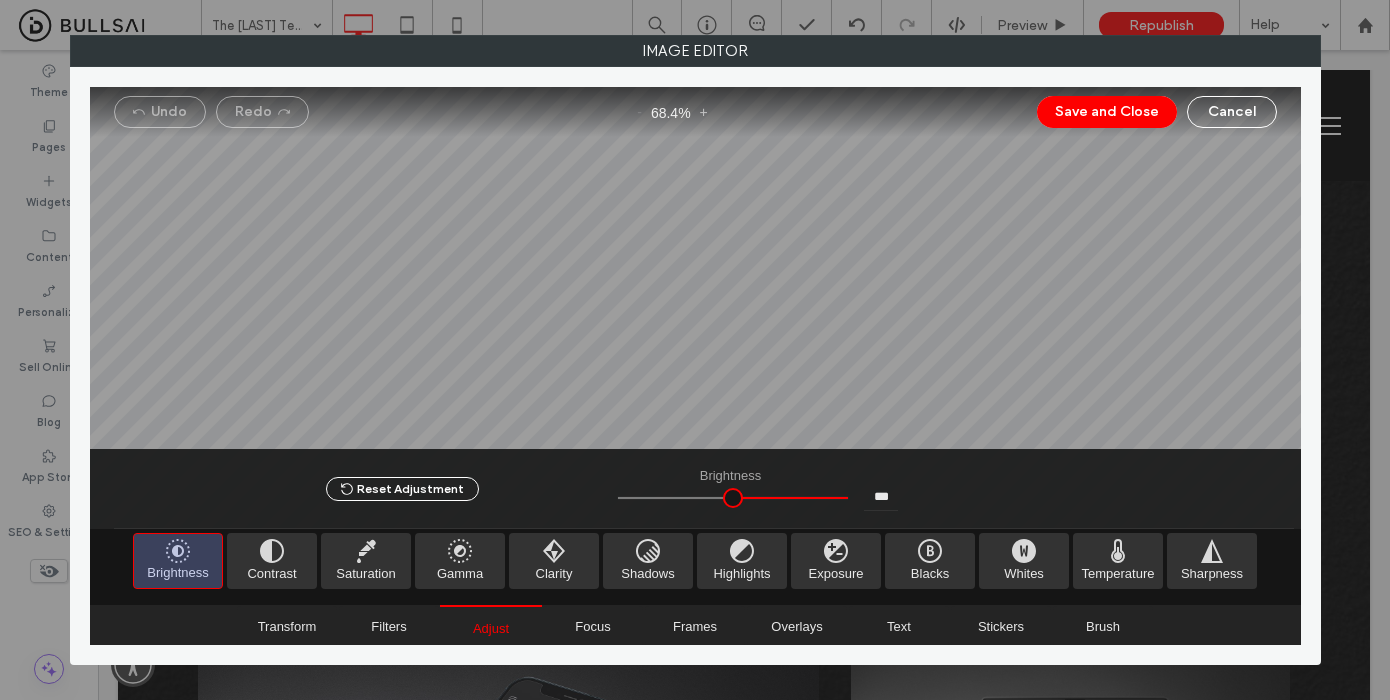 type on "*" 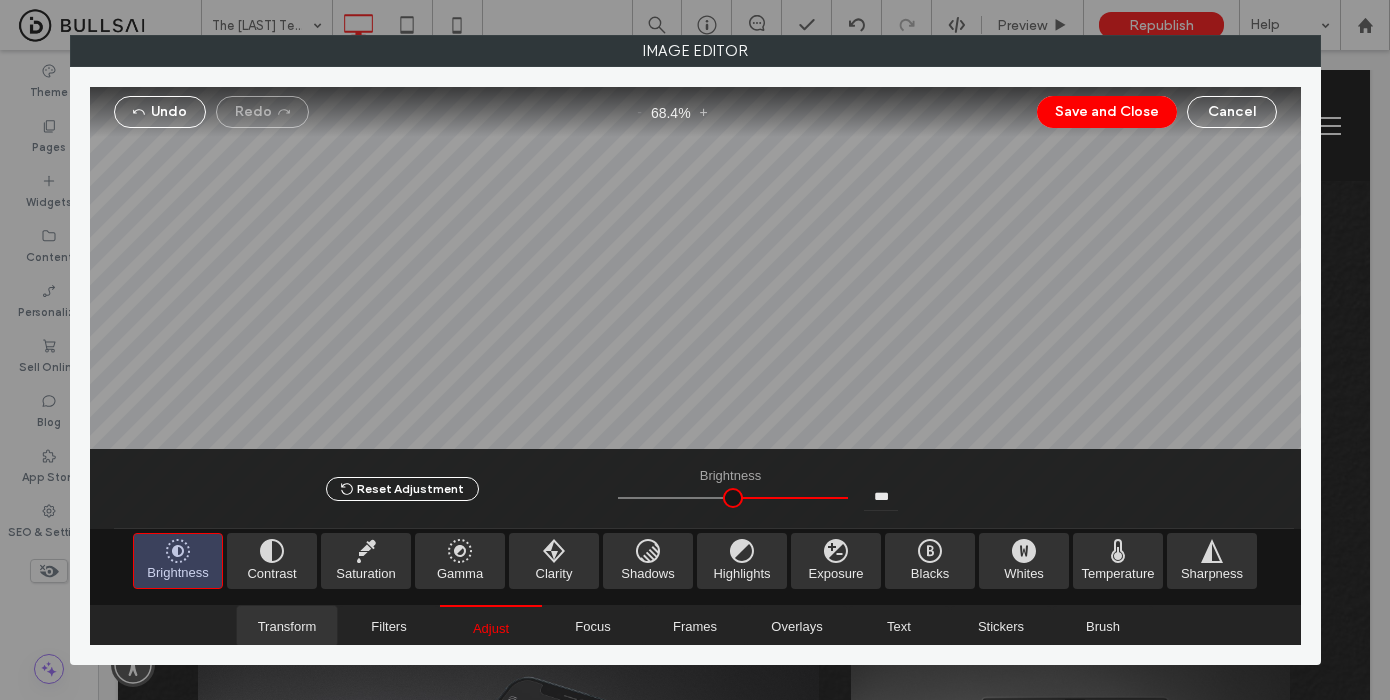 click on "Transform" at bounding box center [287, 626] 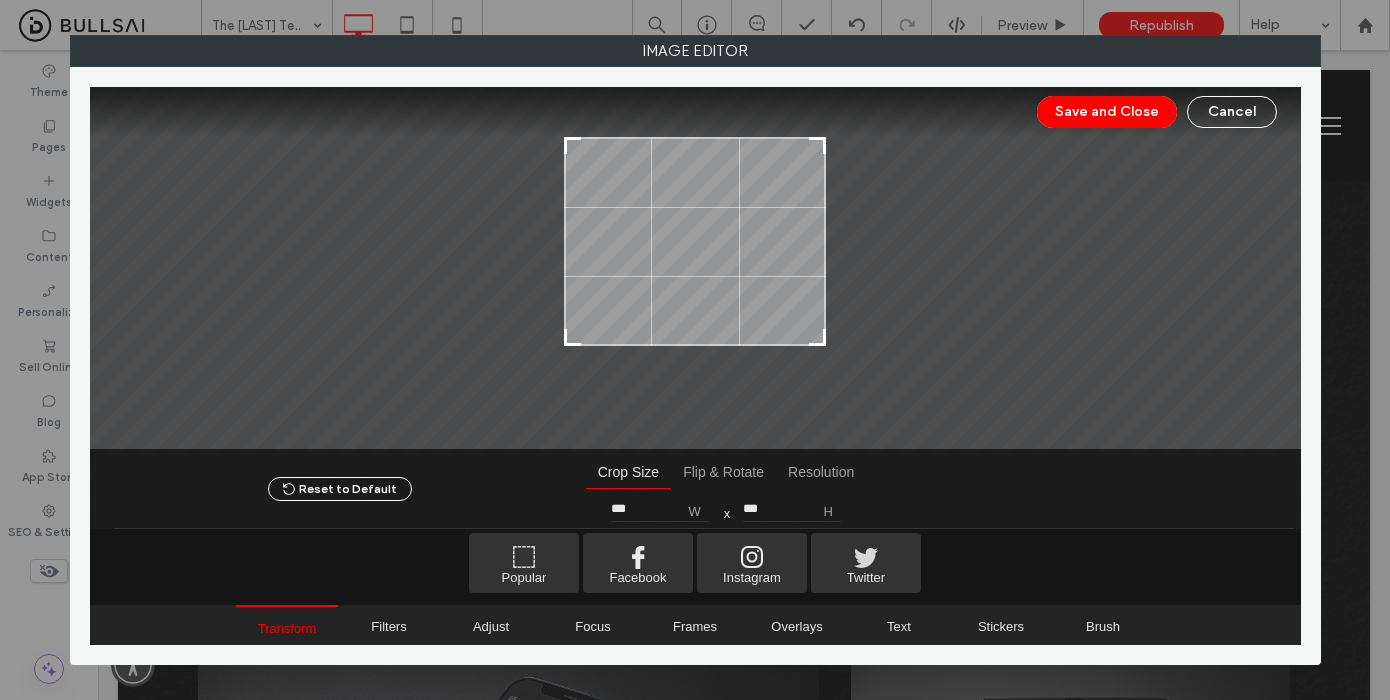 drag, startPoint x: 820, startPoint y: 393, endPoint x: 857, endPoint y: 340, distance: 64.63745 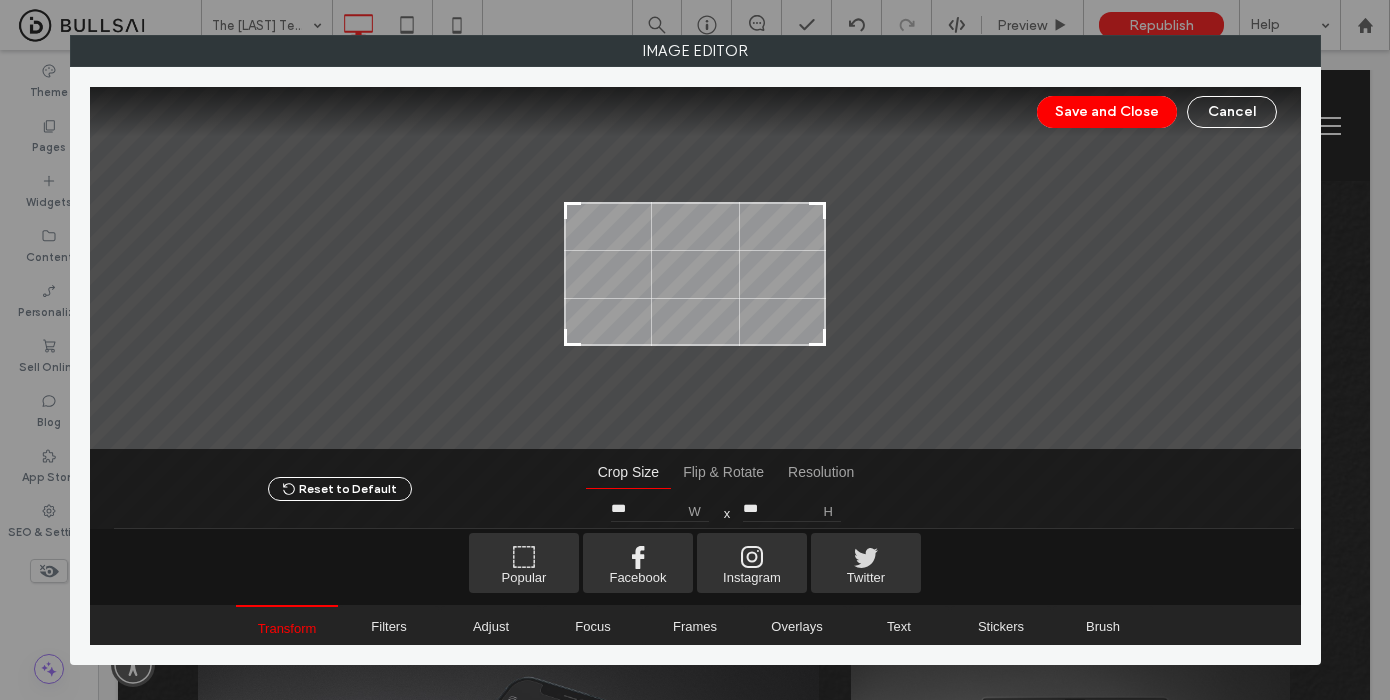 drag, startPoint x: 824, startPoint y: 139, endPoint x: 865, endPoint y: 204, distance: 76.8505 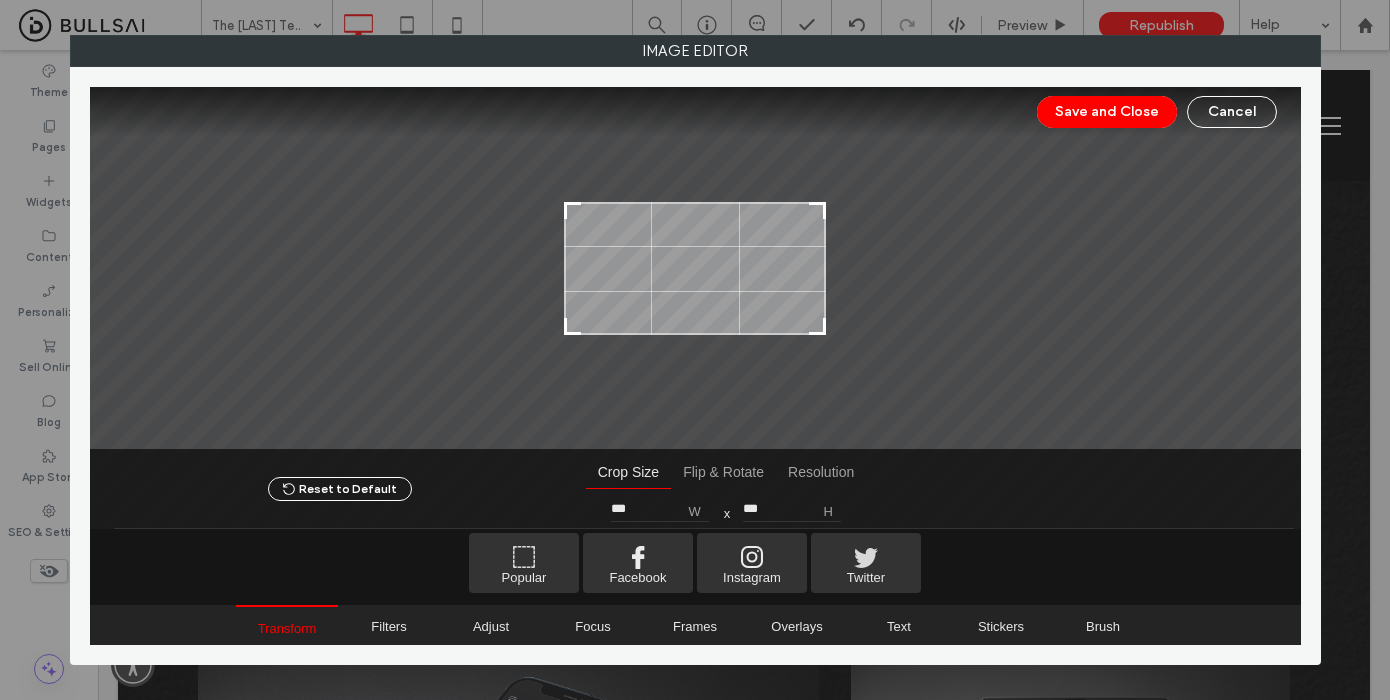 drag, startPoint x: 817, startPoint y: 342, endPoint x: 825, endPoint y: 331, distance: 13.601471 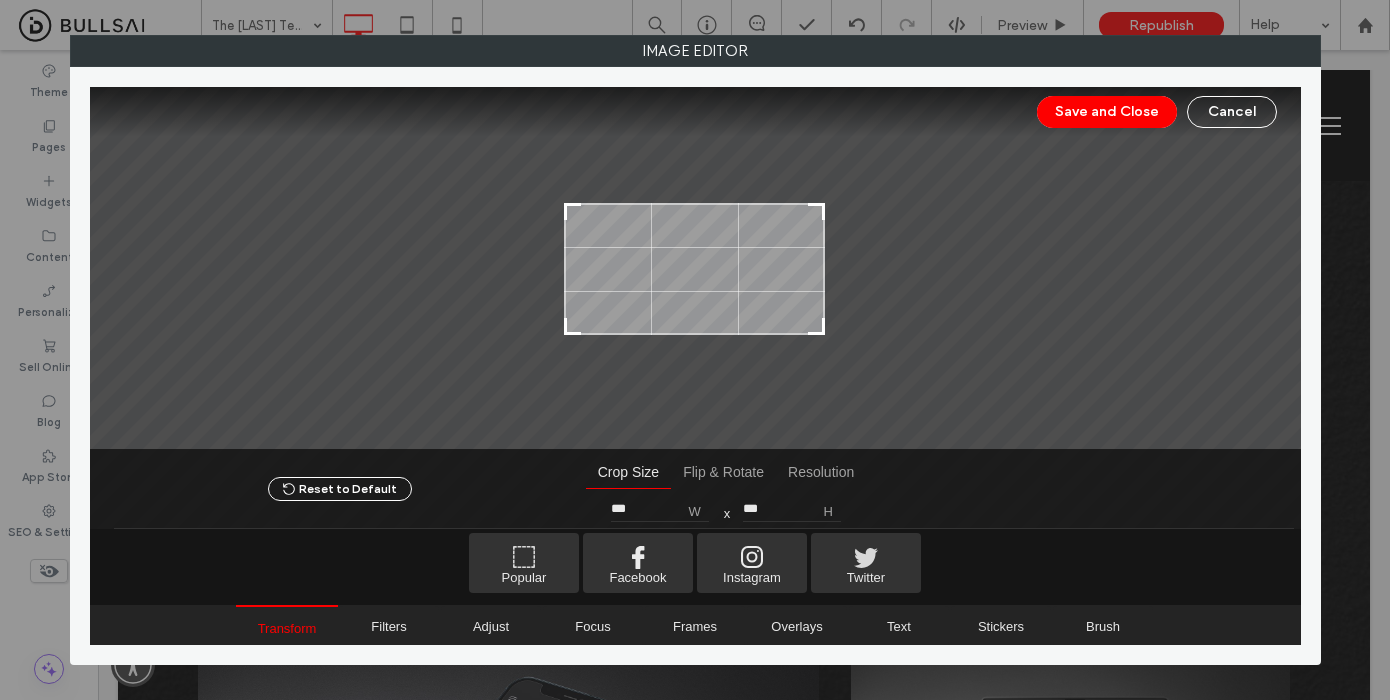 type on "***" 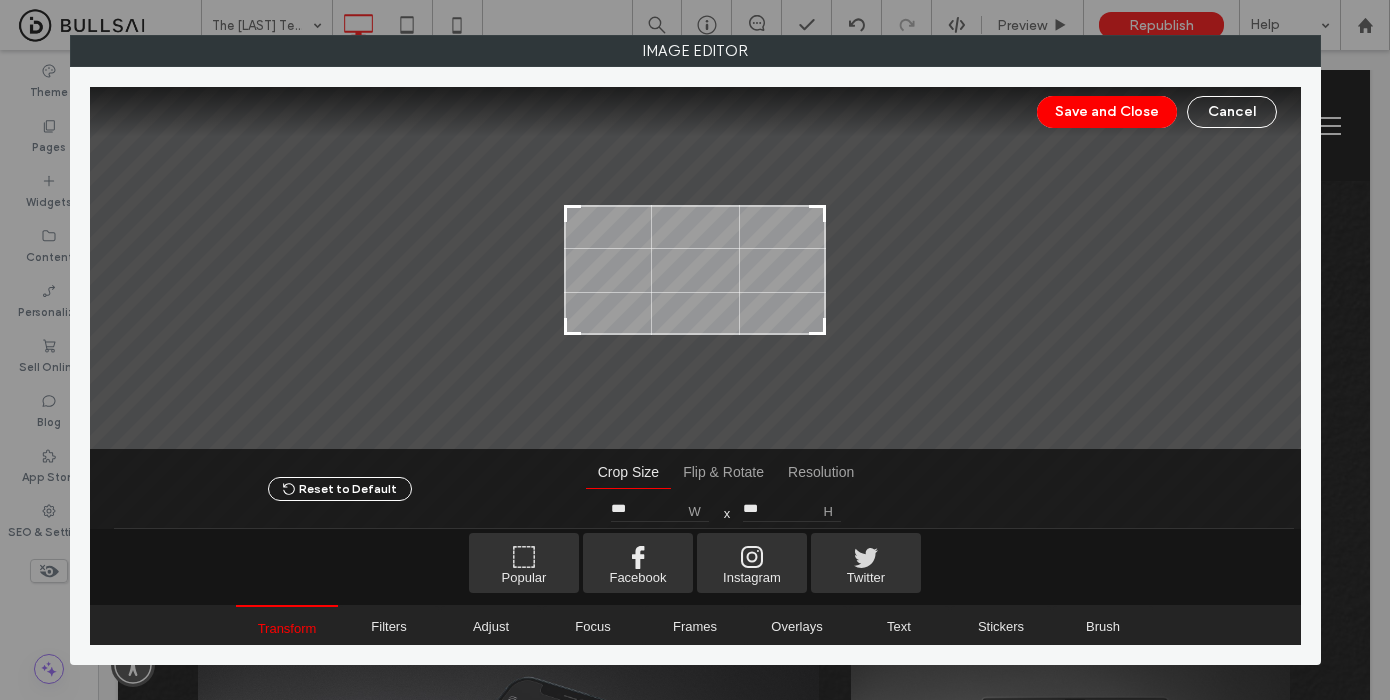 type on "***" 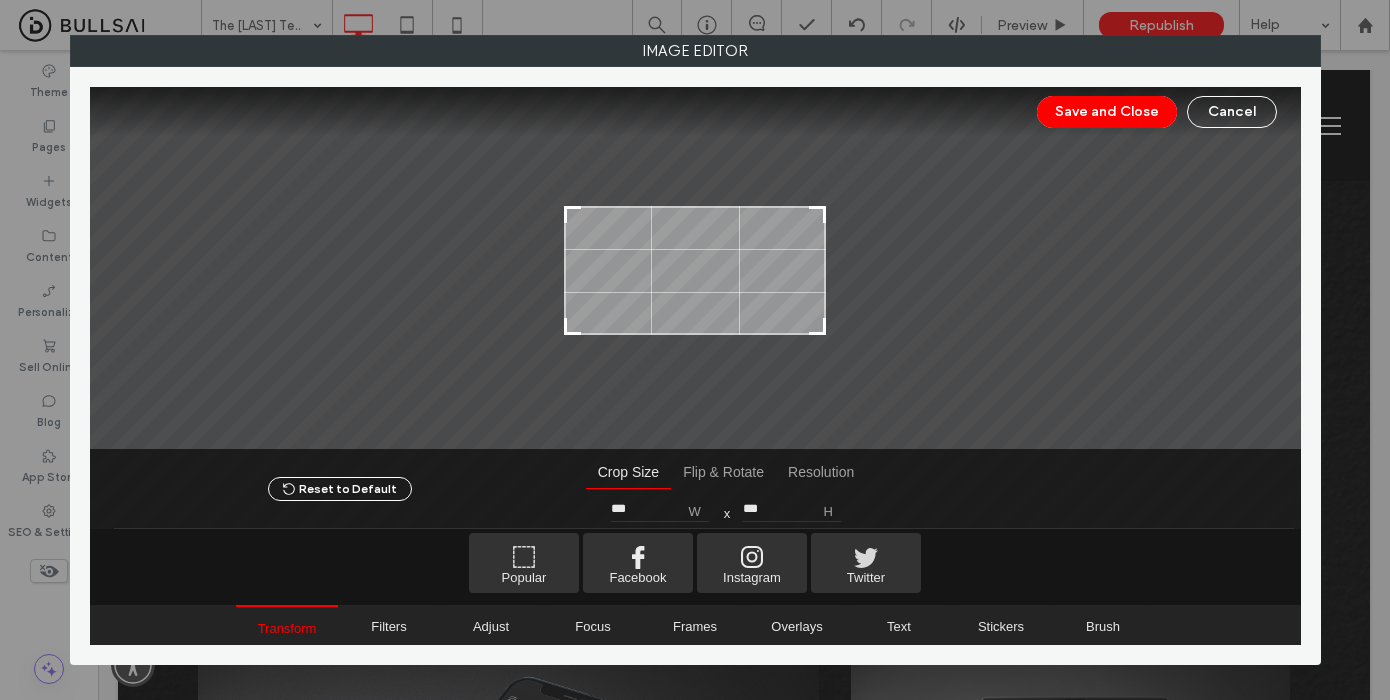 drag, startPoint x: 823, startPoint y: 207, endPoint x: 833, endPoint y: 211, distance: 10.770329 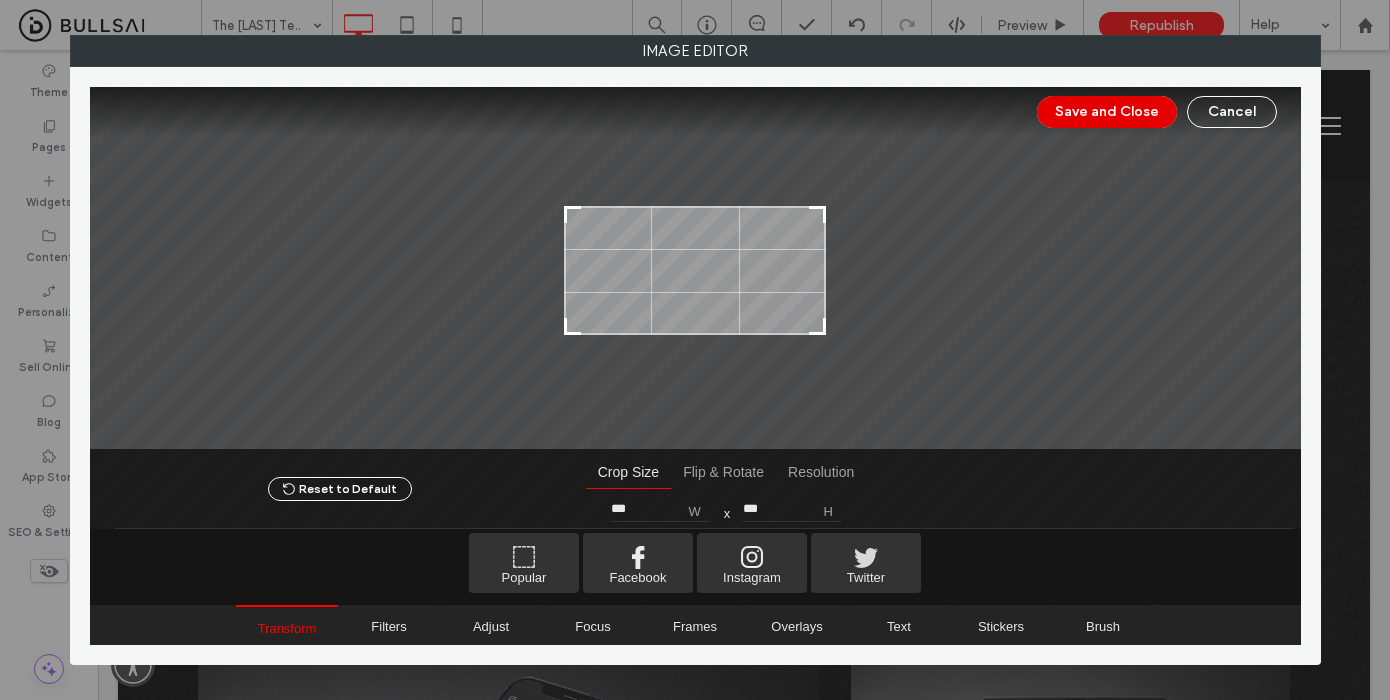 click on "Save and Close" at bounding box center [1107, 112] 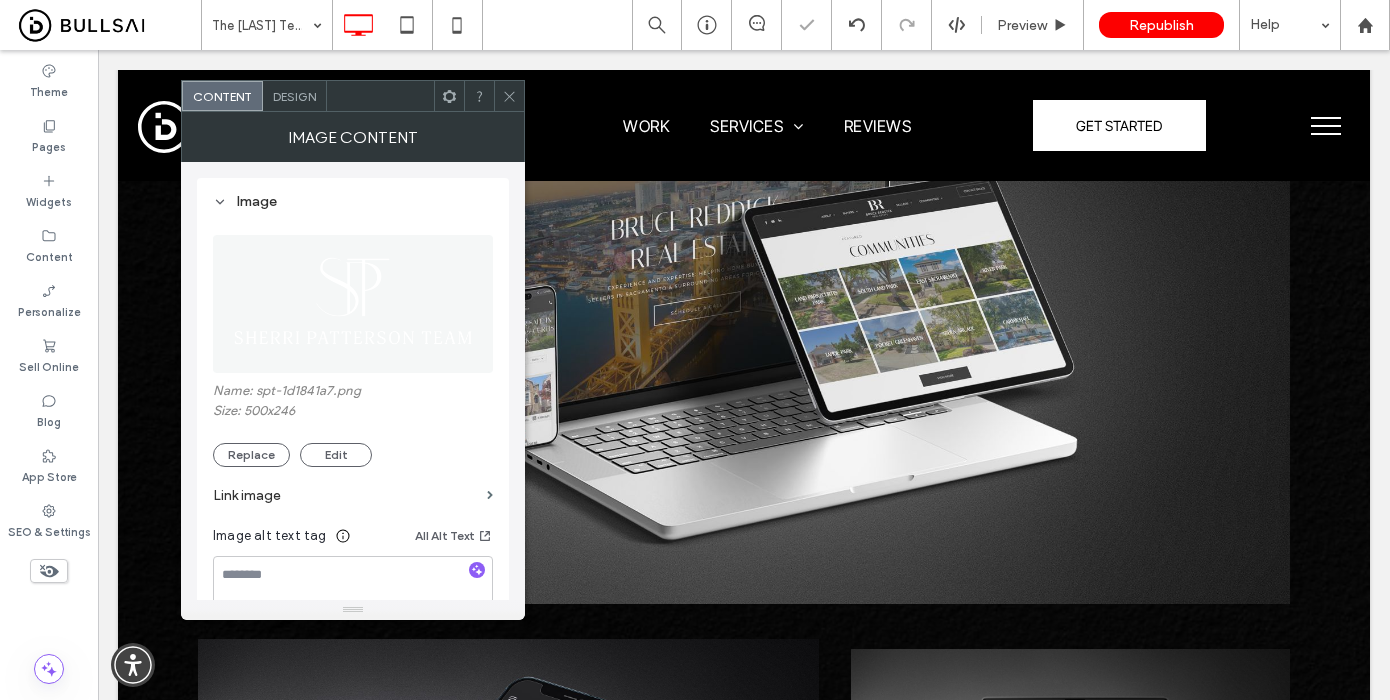 click 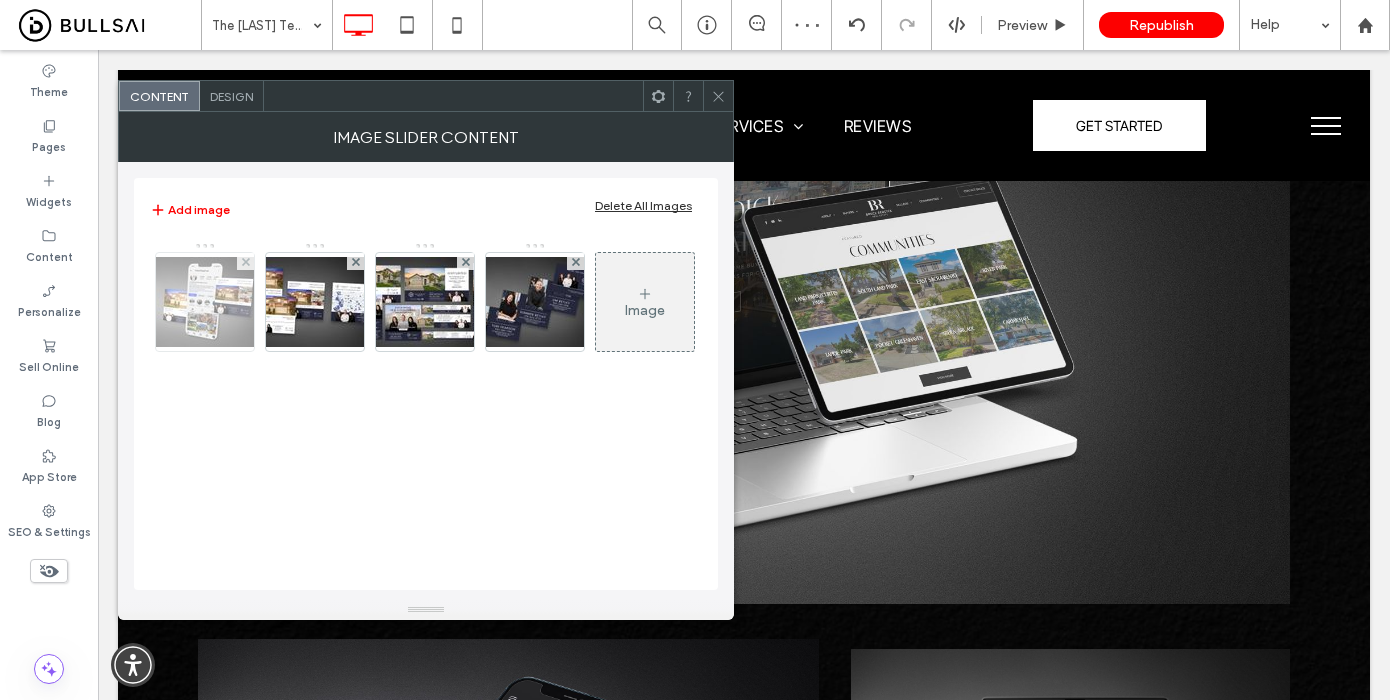 click at bounding box center [205, 302] 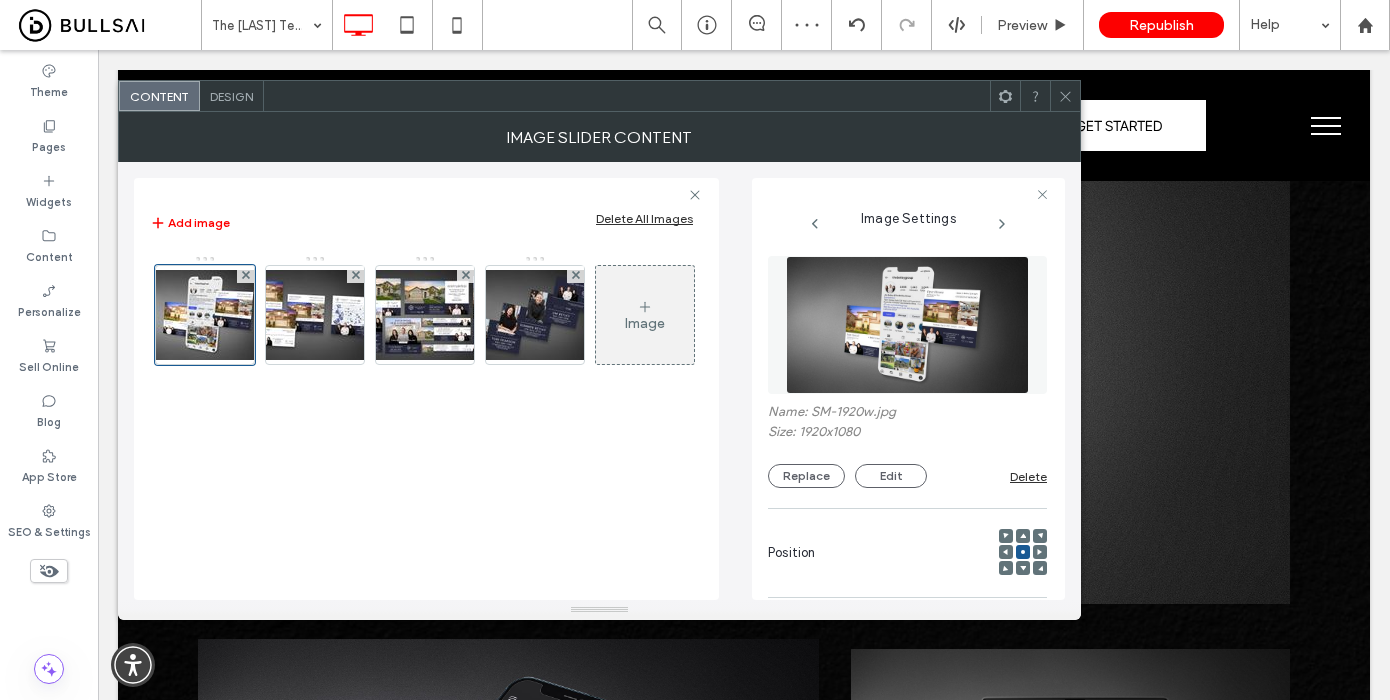 scroll, scrollTop: 170, scrollLeft: 0, axis: vertical 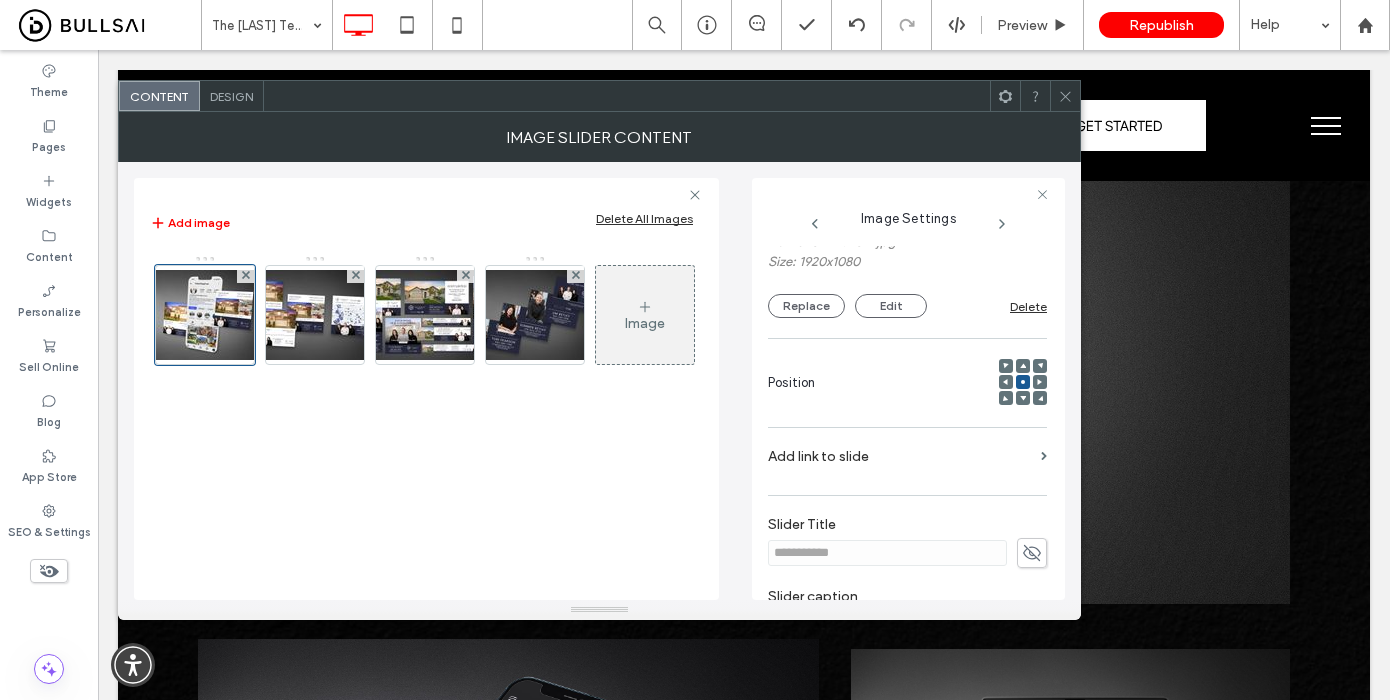click on "Delete All Images" at bounding box center (644, 218) 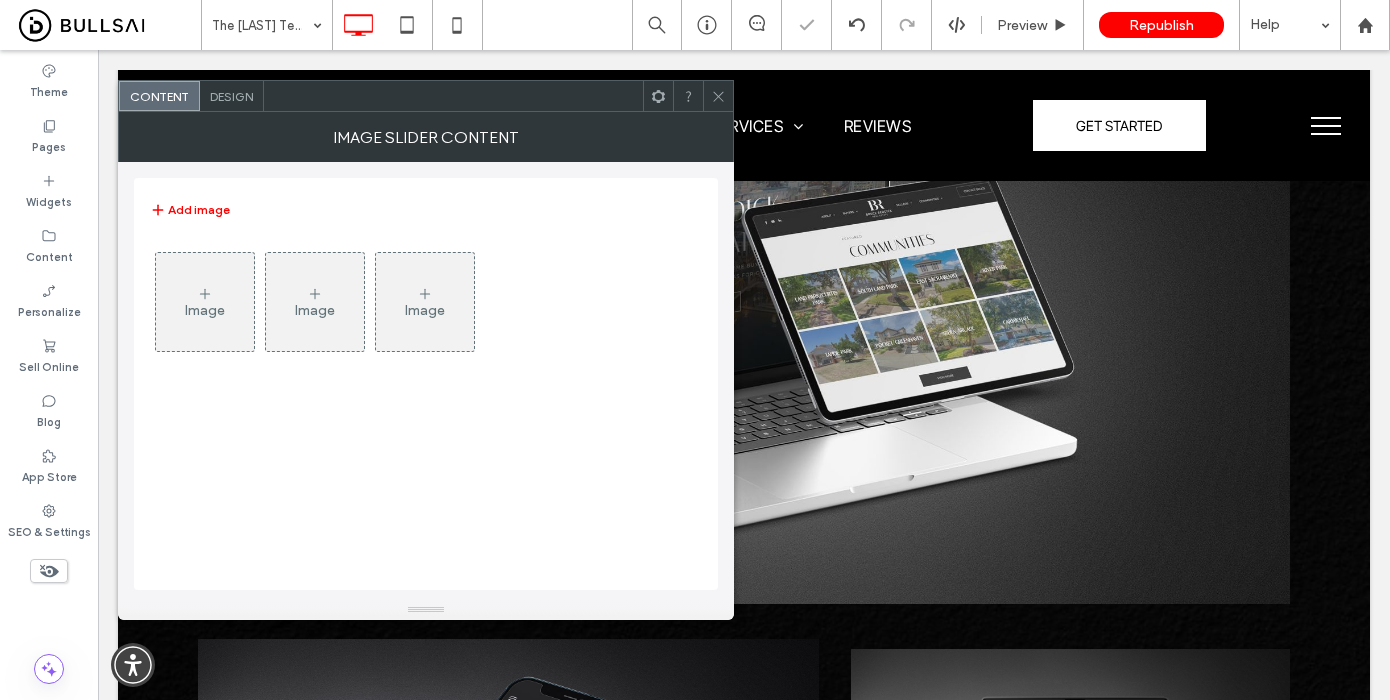 click on "Image" at bounding box center (425, 302) 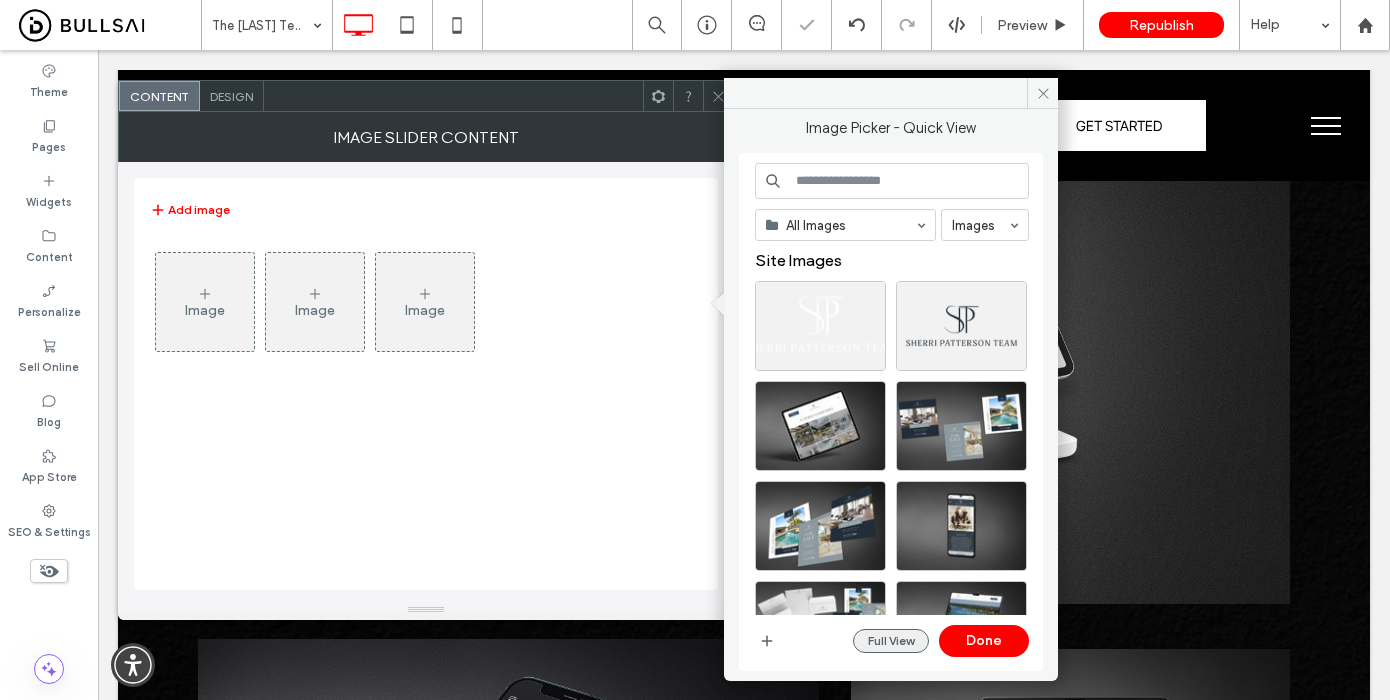 click on "Full View" at bounding box center [891, 641] 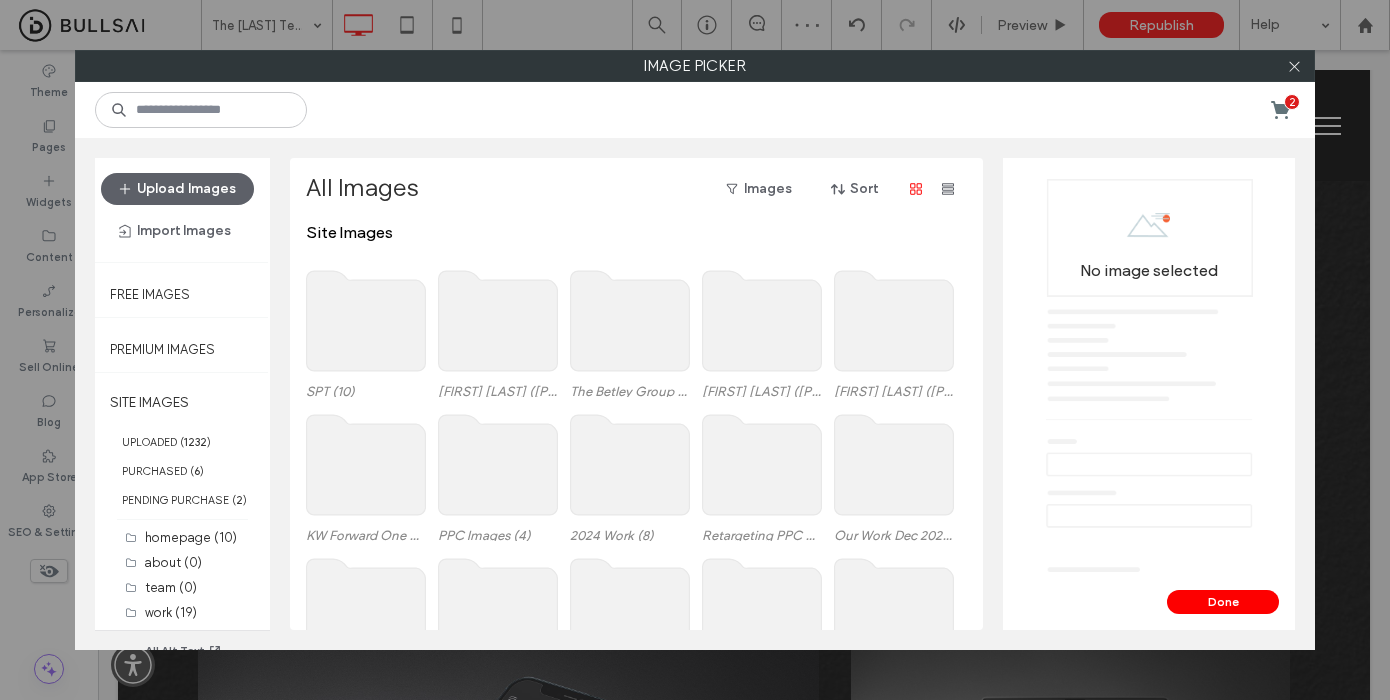 click 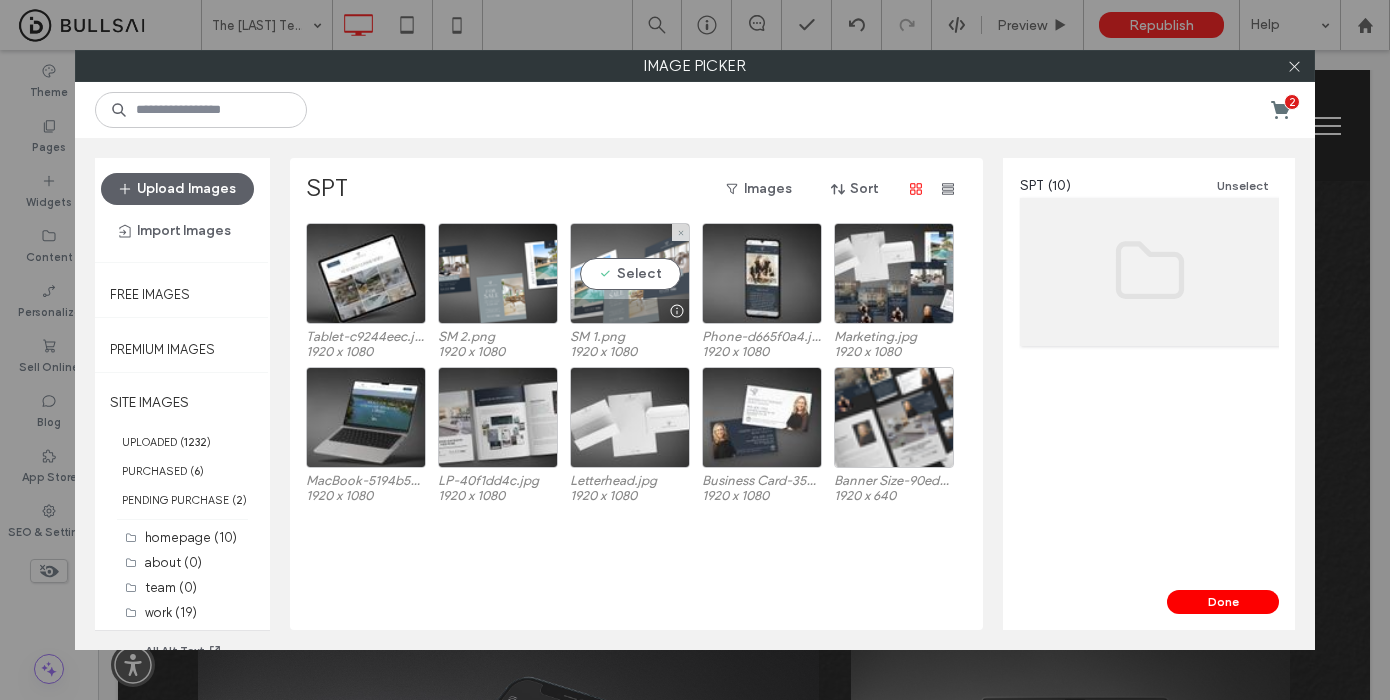 click on "Select" at bounding box center [630, 273] 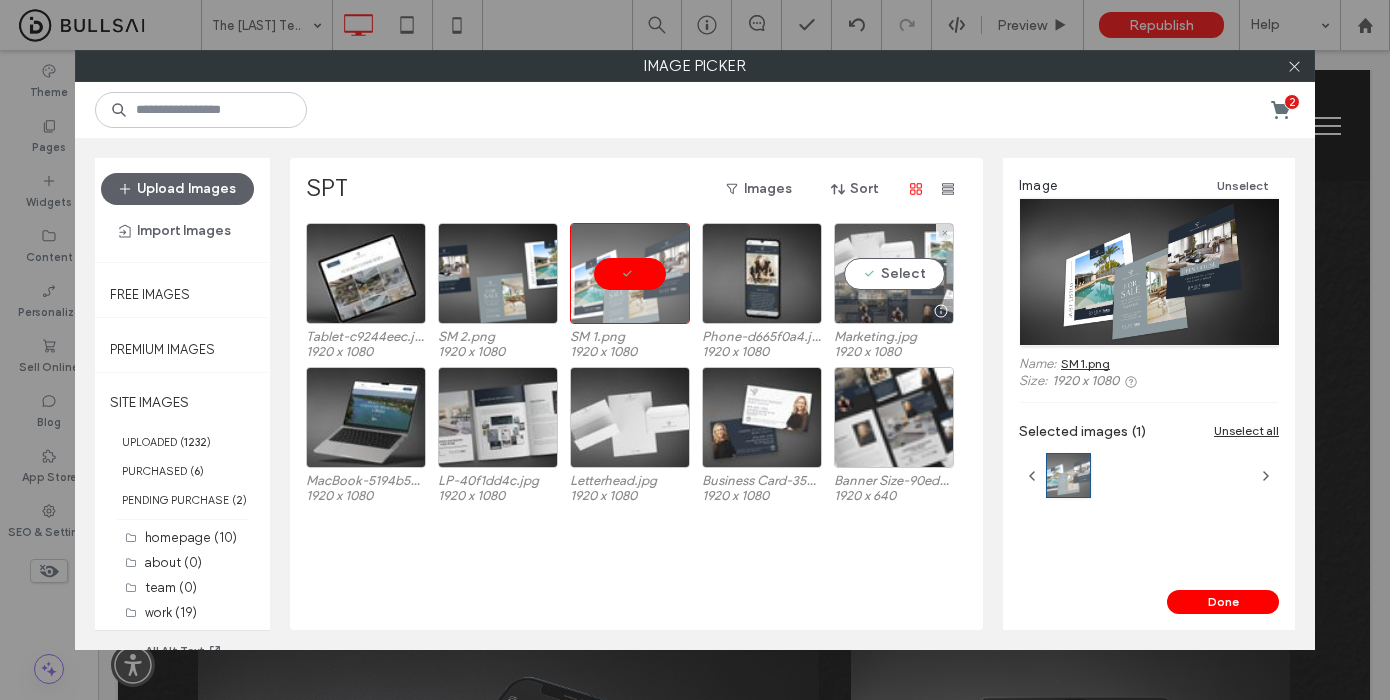 click on "Select" at bounding box center [894, 273] 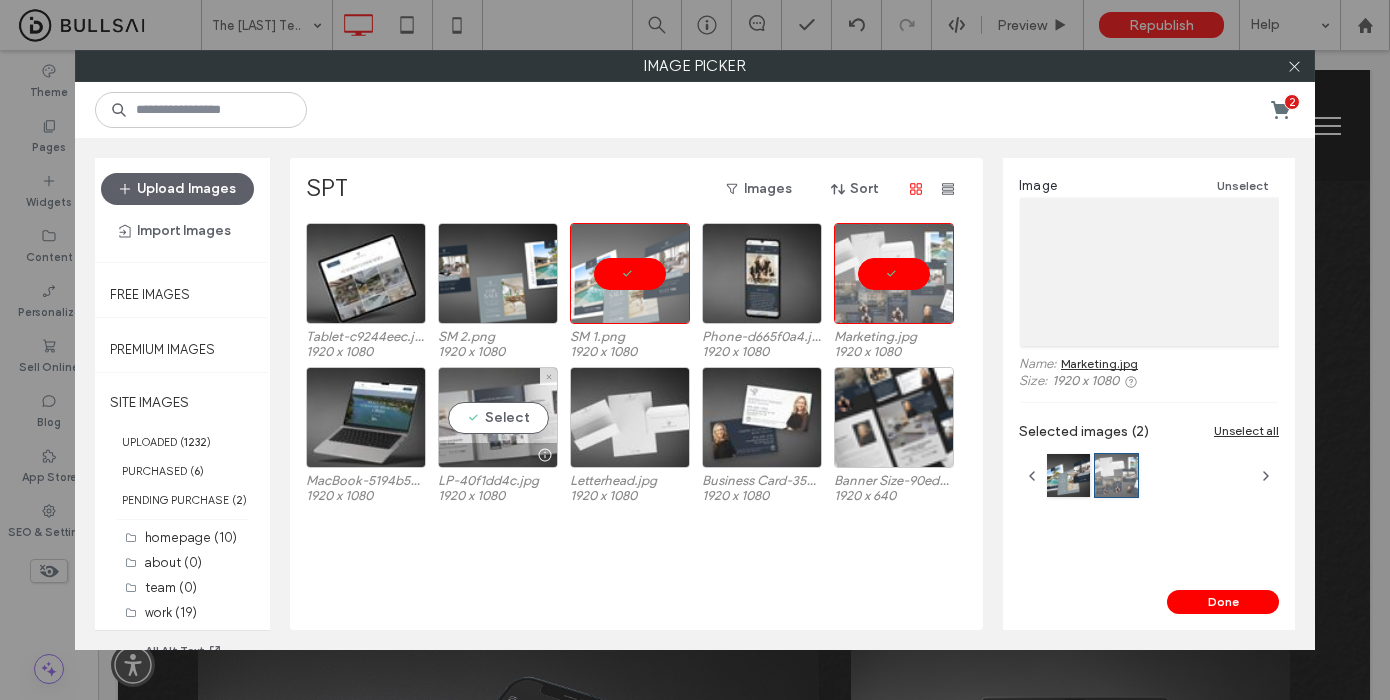 click on "Select" at bounding box center [498, 417] 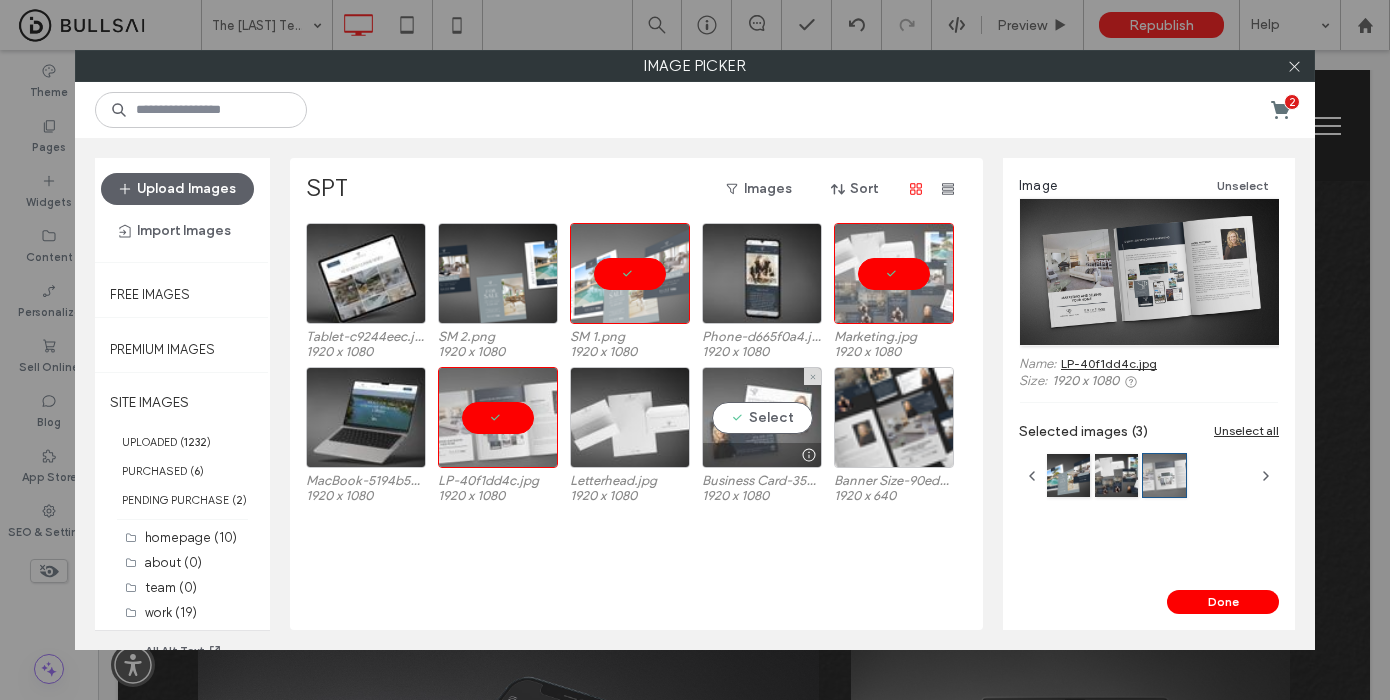 click on "Select" at bounding box center [762, 417] 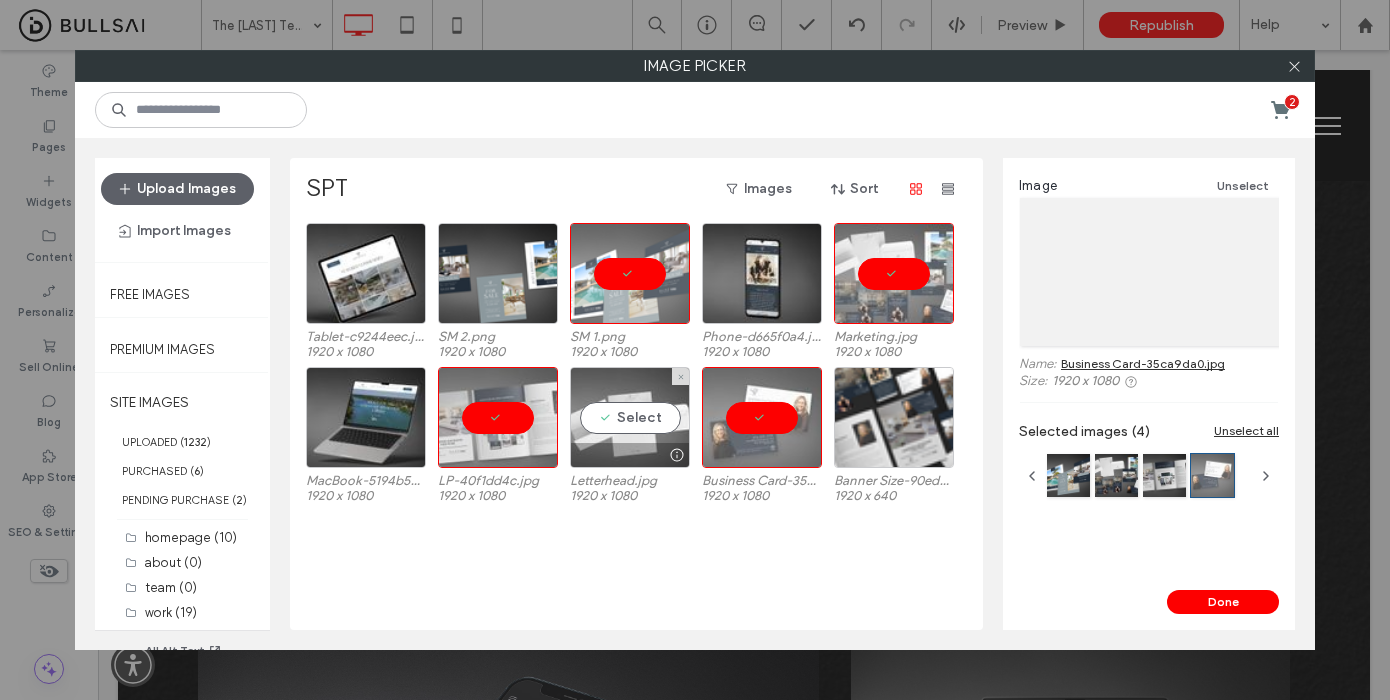 click on "Select" at bounding box center [630, 417] 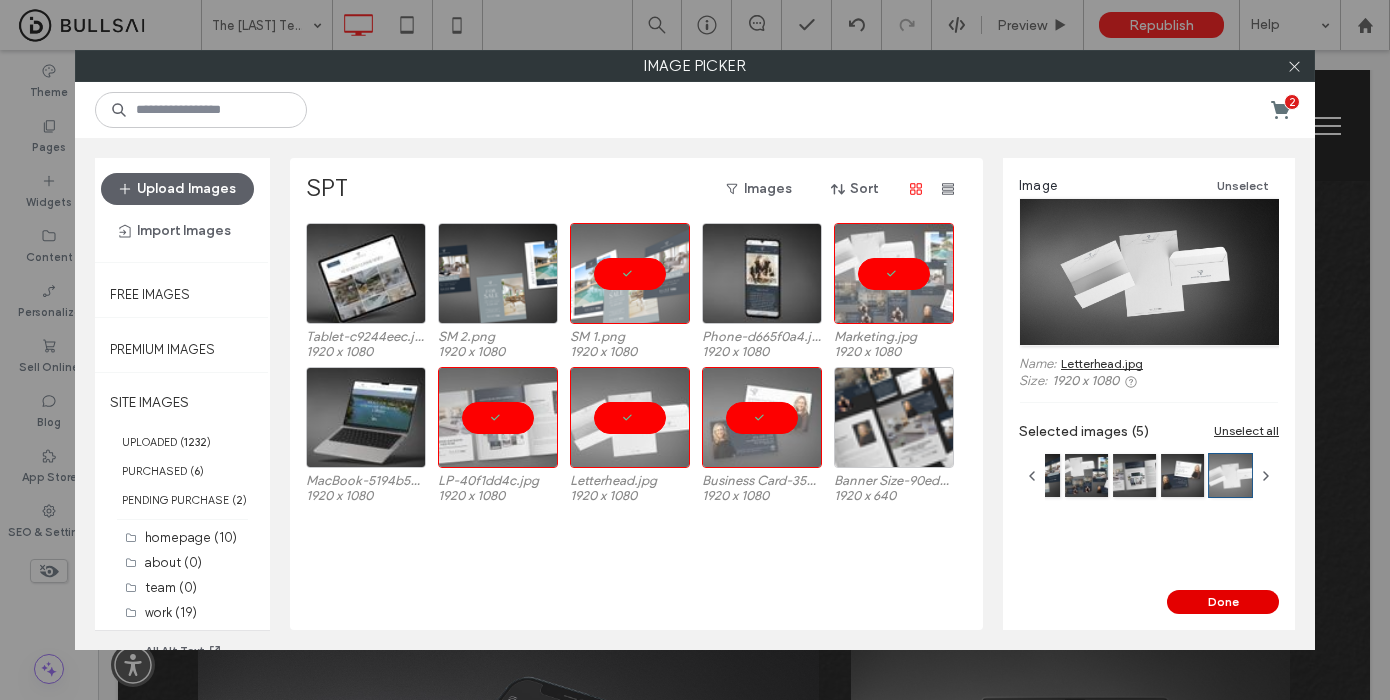 click on "Done" at bounding box center (1223, 602) 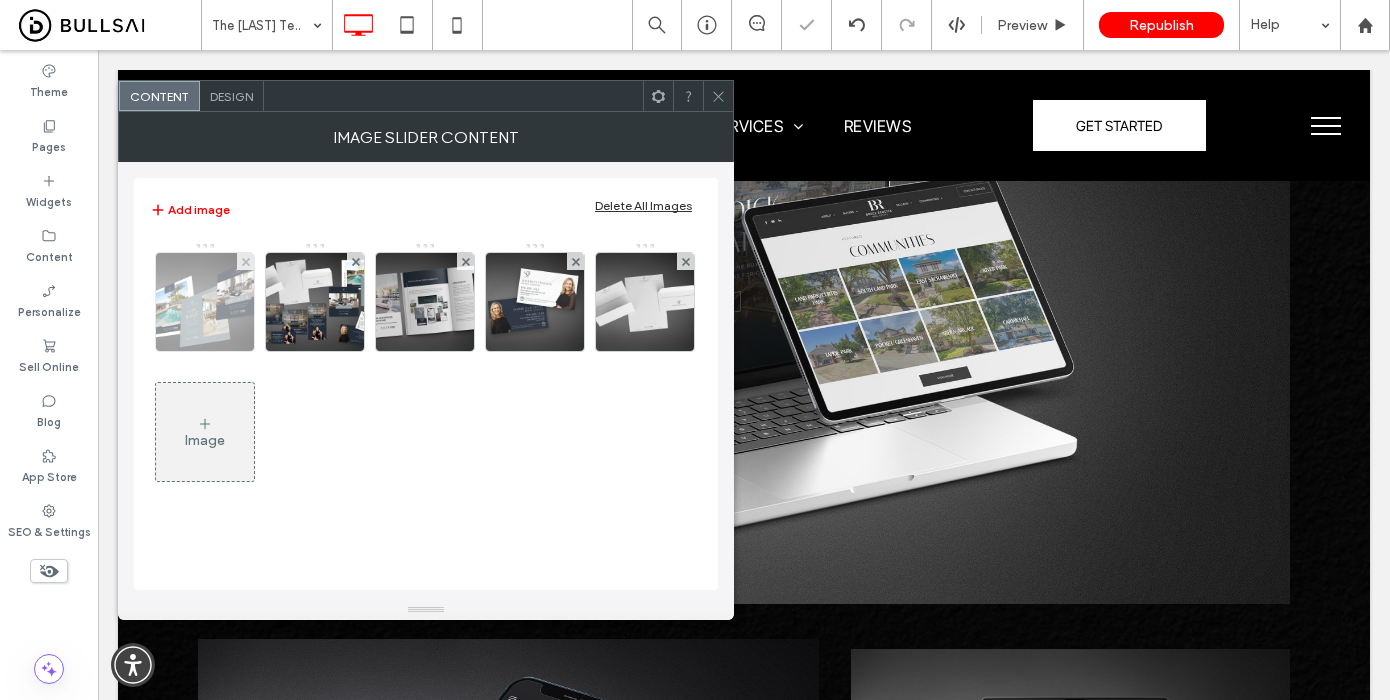 click at bounding box center (205, 302) 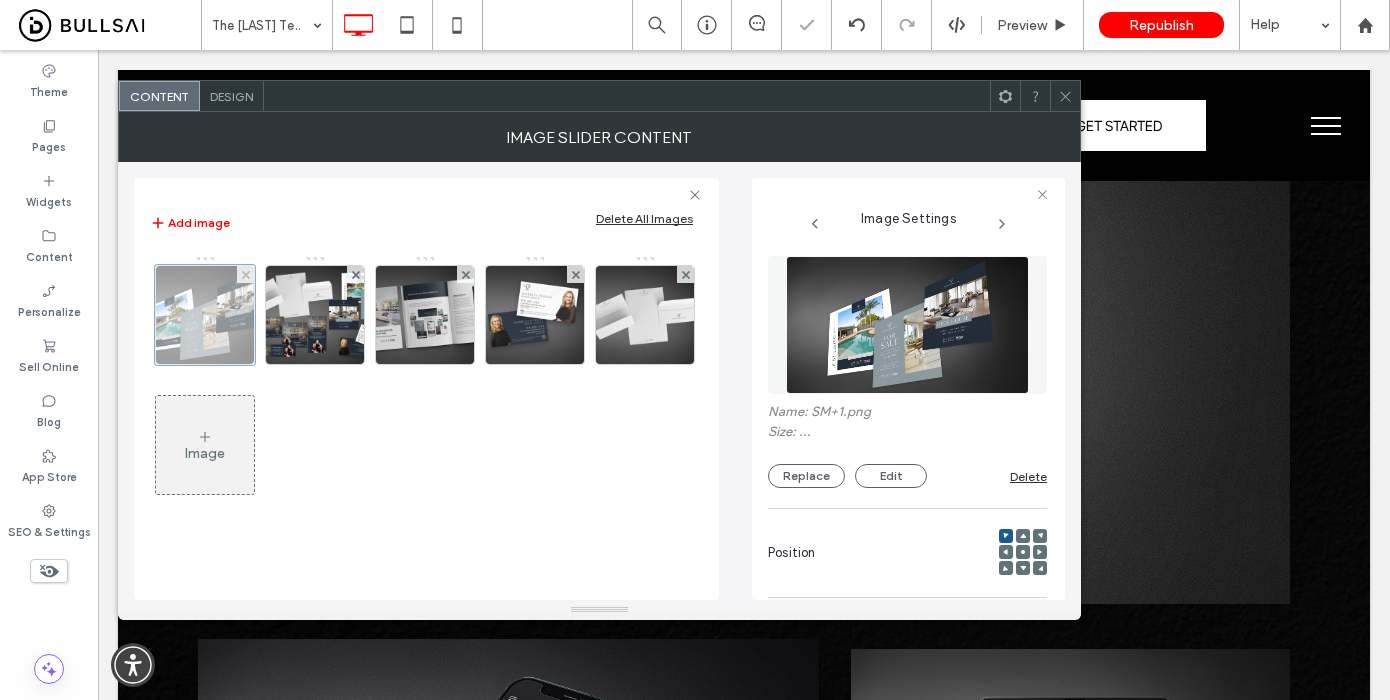 scroll, scrollTop: 0, scrollLeft: 89, axis: horizontal 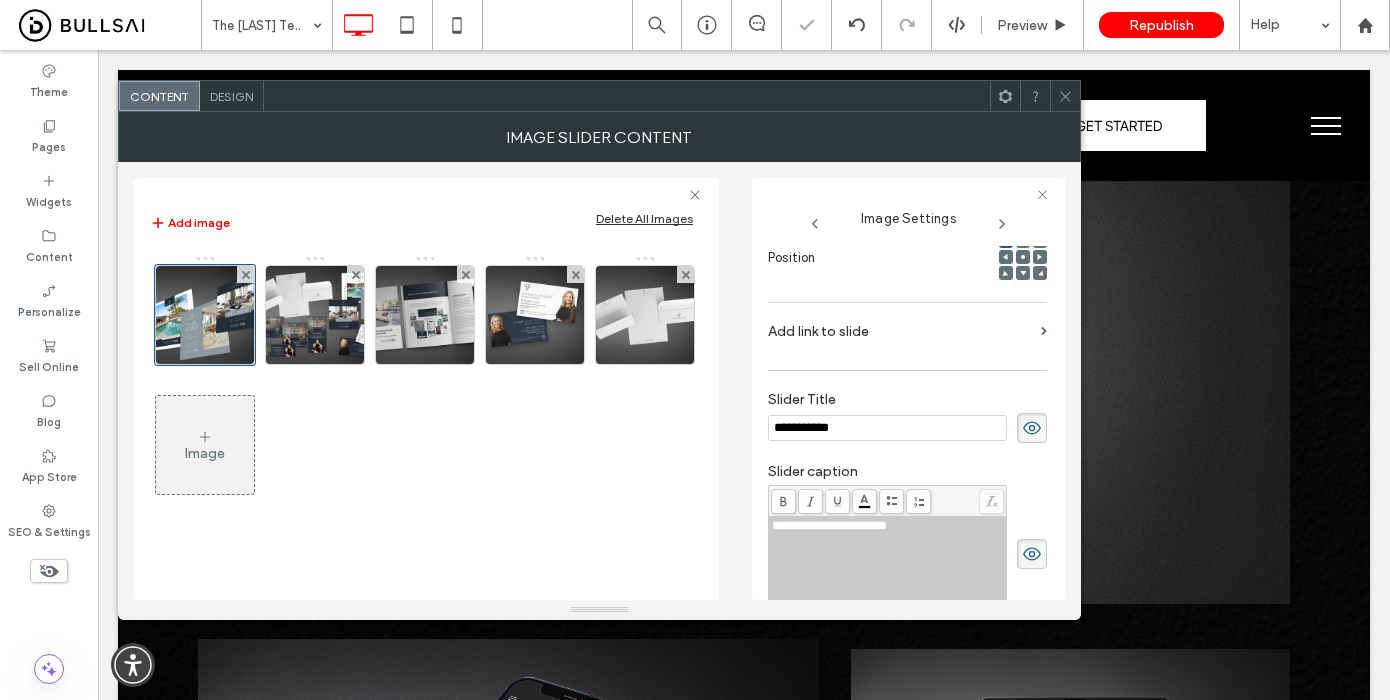 click 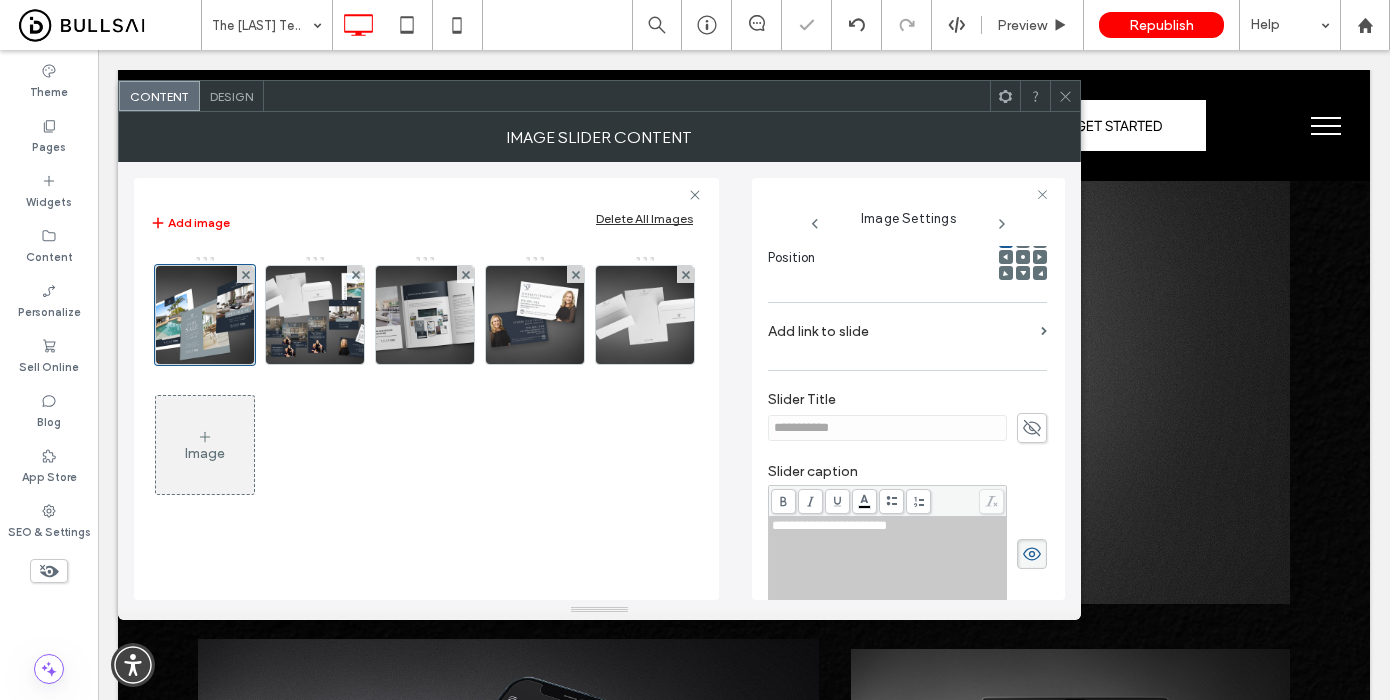 click at bounding box center (1032, 554) 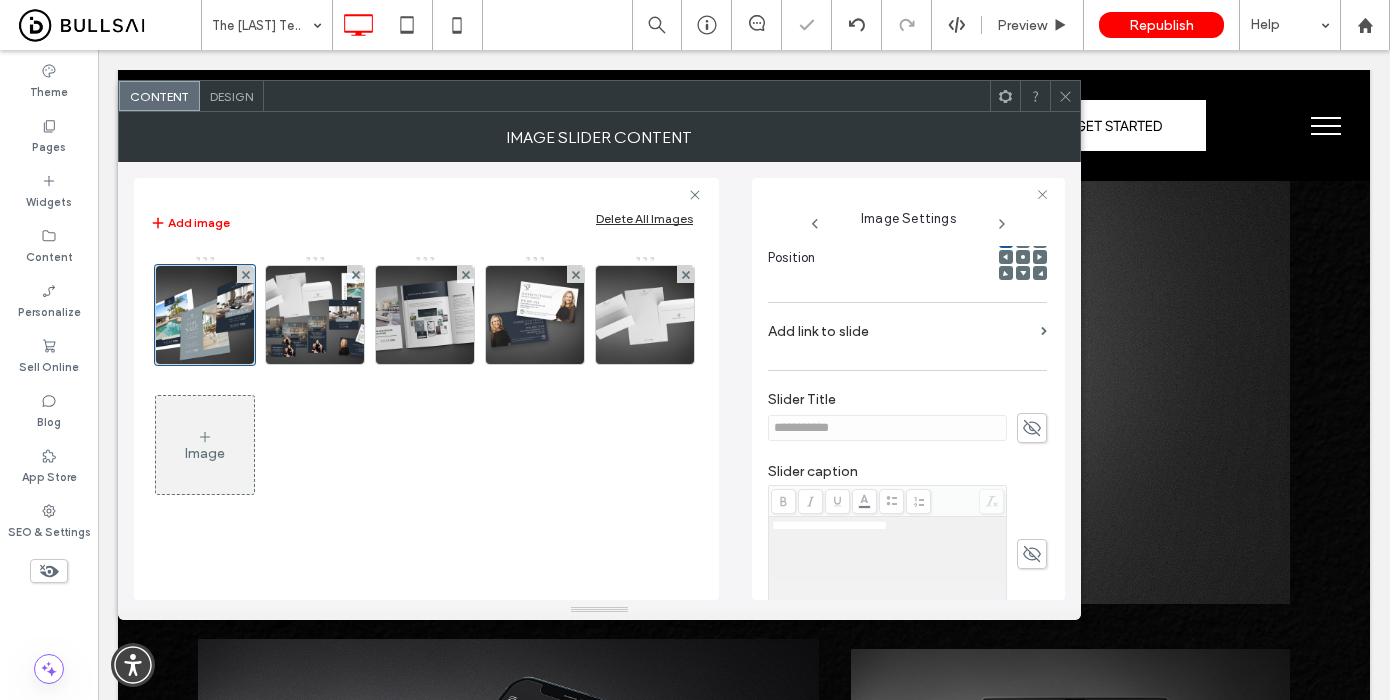 scroll, scrollTop: 470, scrollLeft: 0, axis: vertical 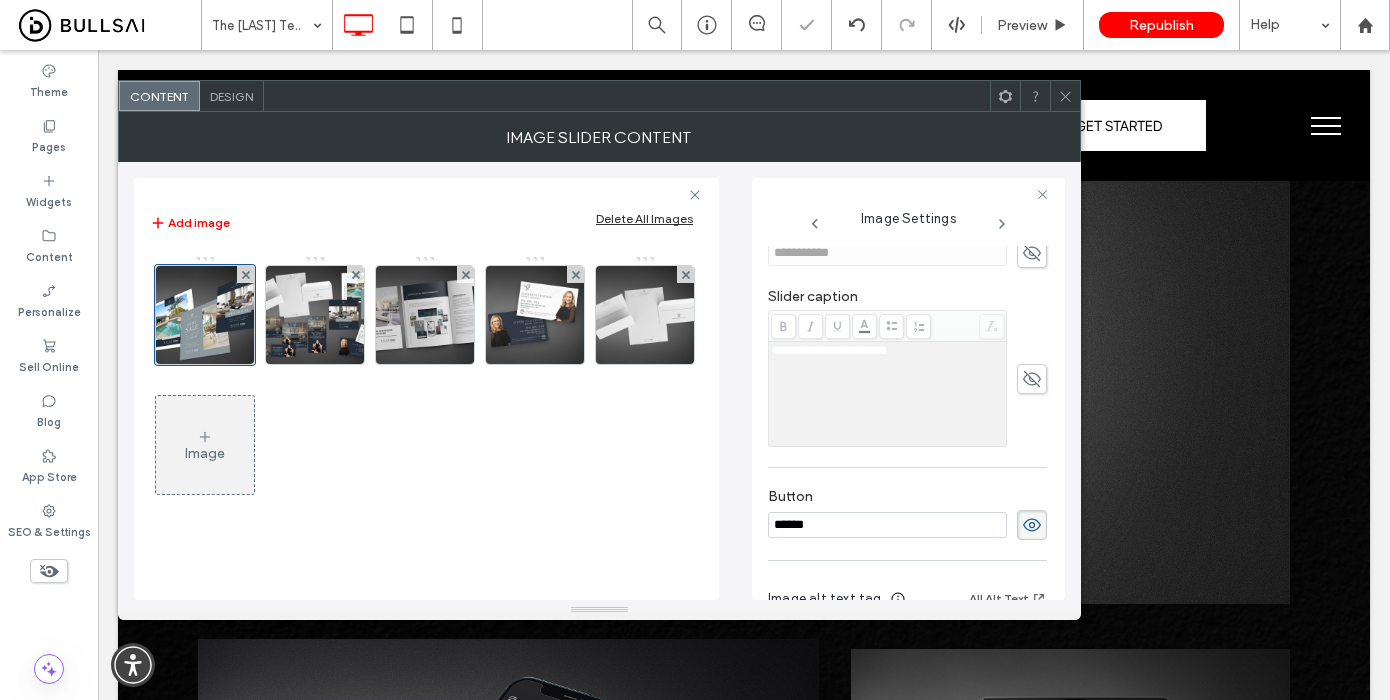 drag, startPoint x: 1031, startPoint y: 522, endPoint x: 982, endPoint y: 520, distance: 49.0408 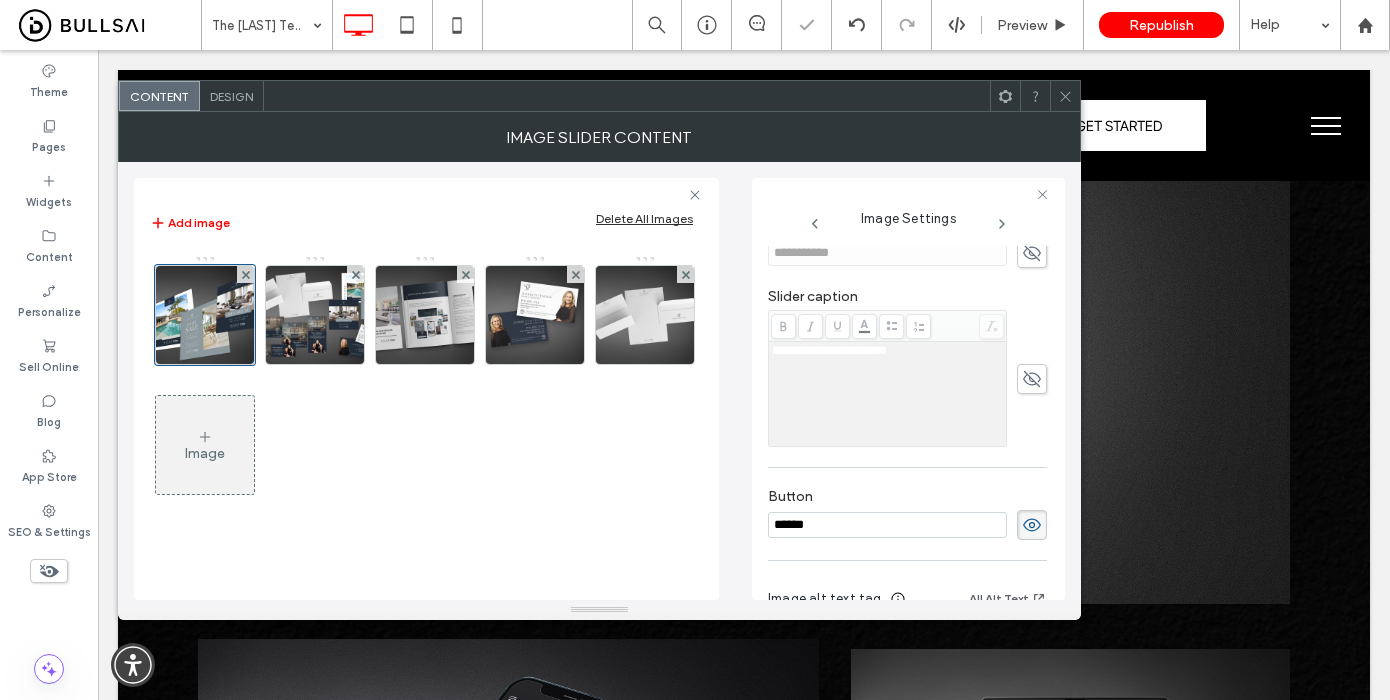 click at bounding box center (1032, 525) 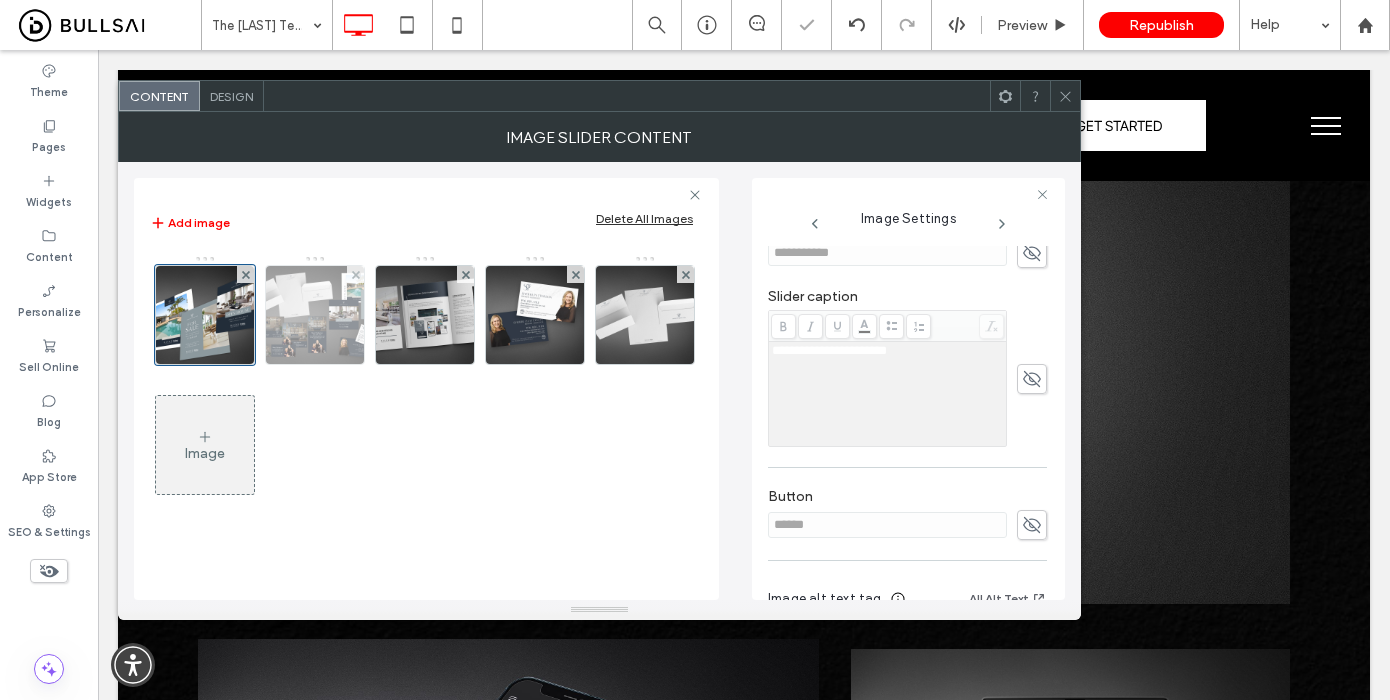 click at bounding box center (315, 315) 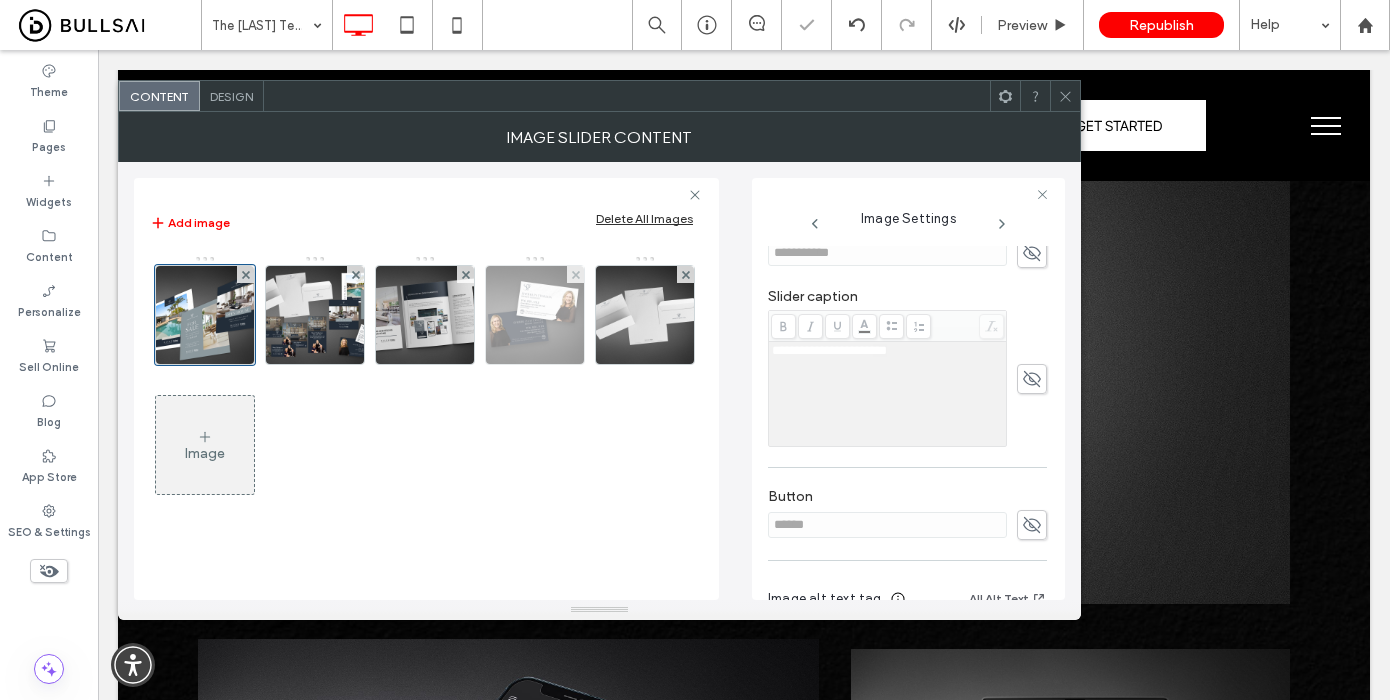 scroll, scrollTop: 465, scrollLeft: 0, axis: vertical 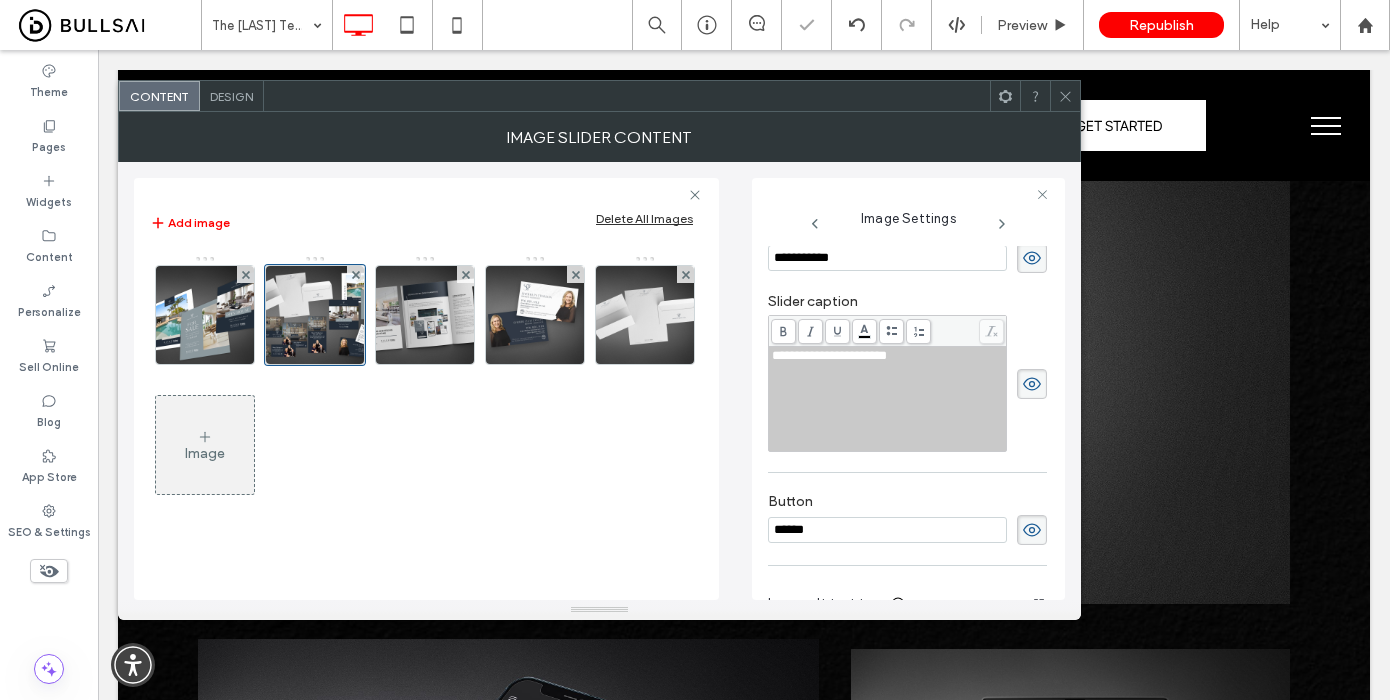 click at bounding box center [1032, 384] 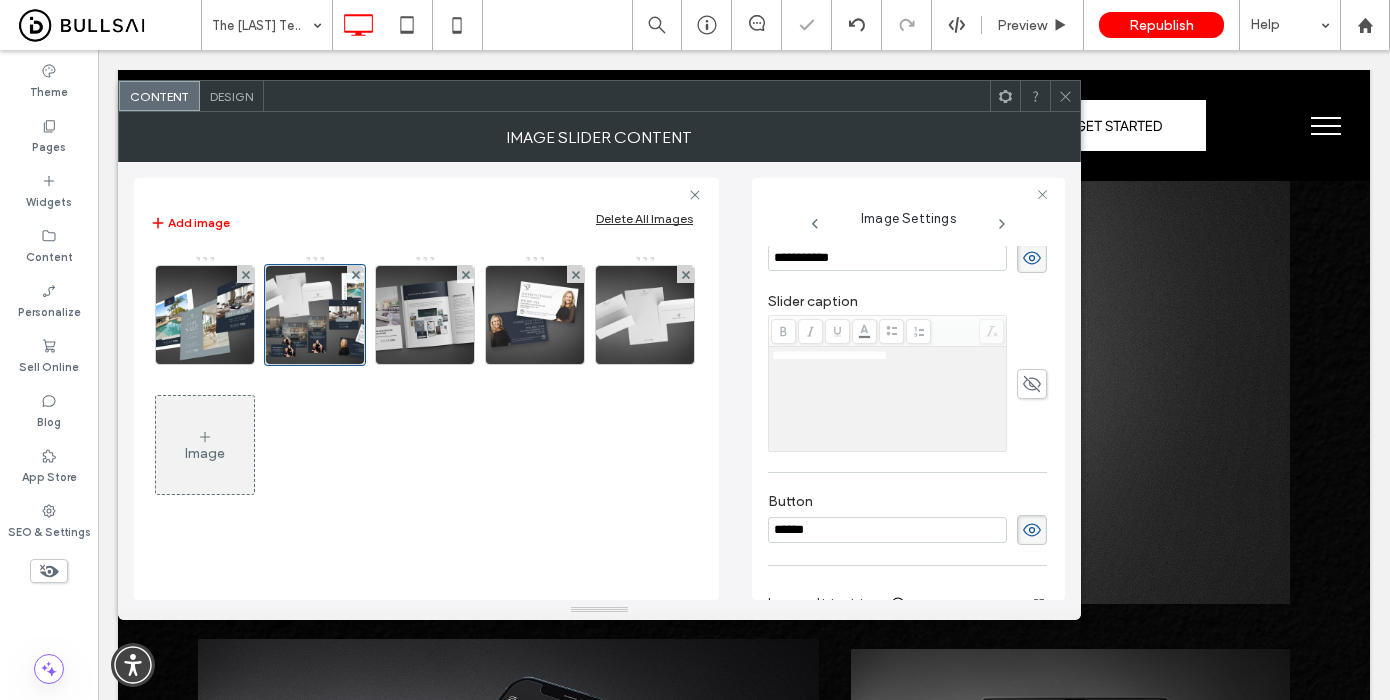 drag, startPoint x: 1021, startPoint y: 257, endPoint x: 1019, endPoint y: 358, distance: 101.0198 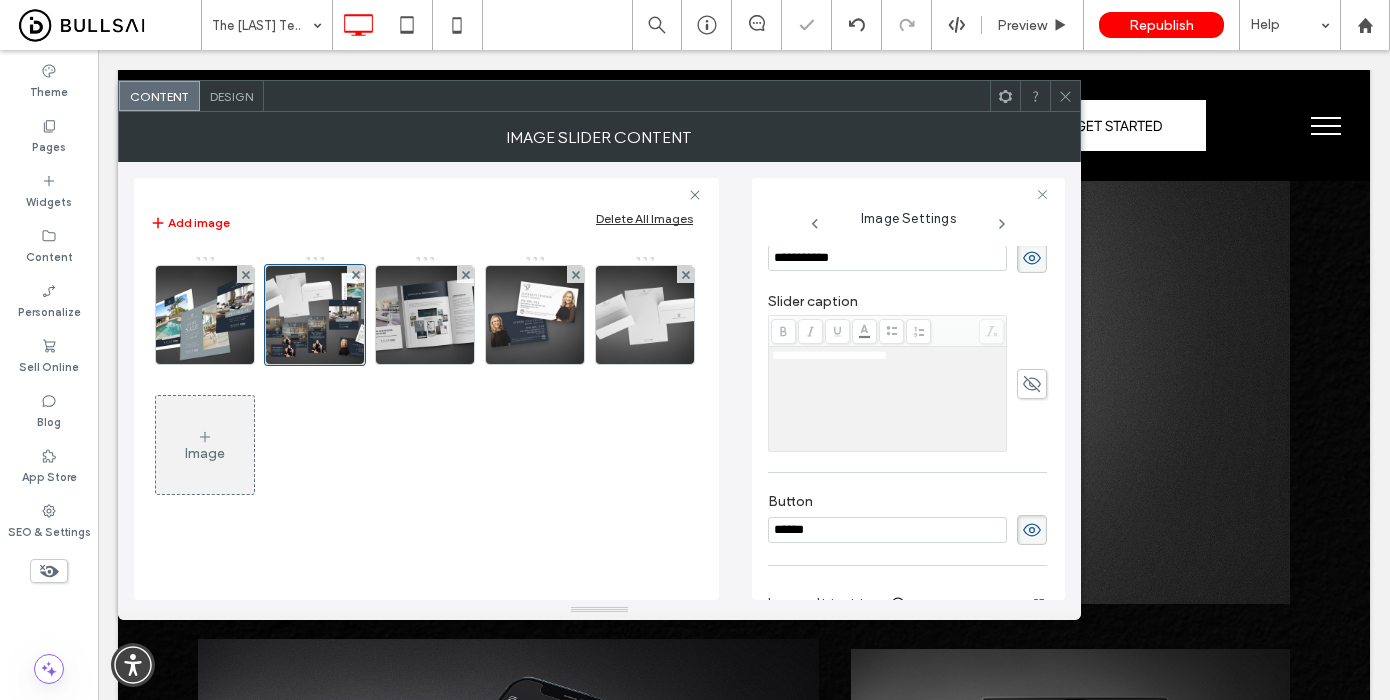 click 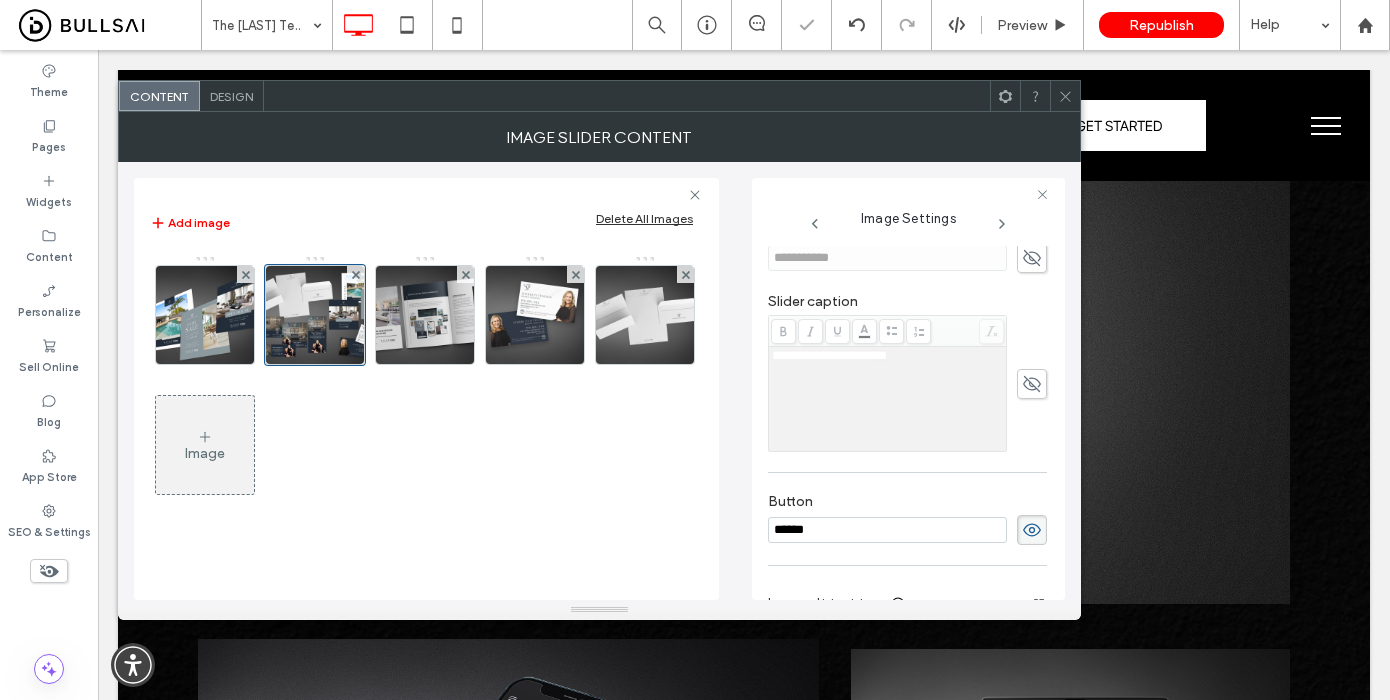click at bounding box center [1032, 530] 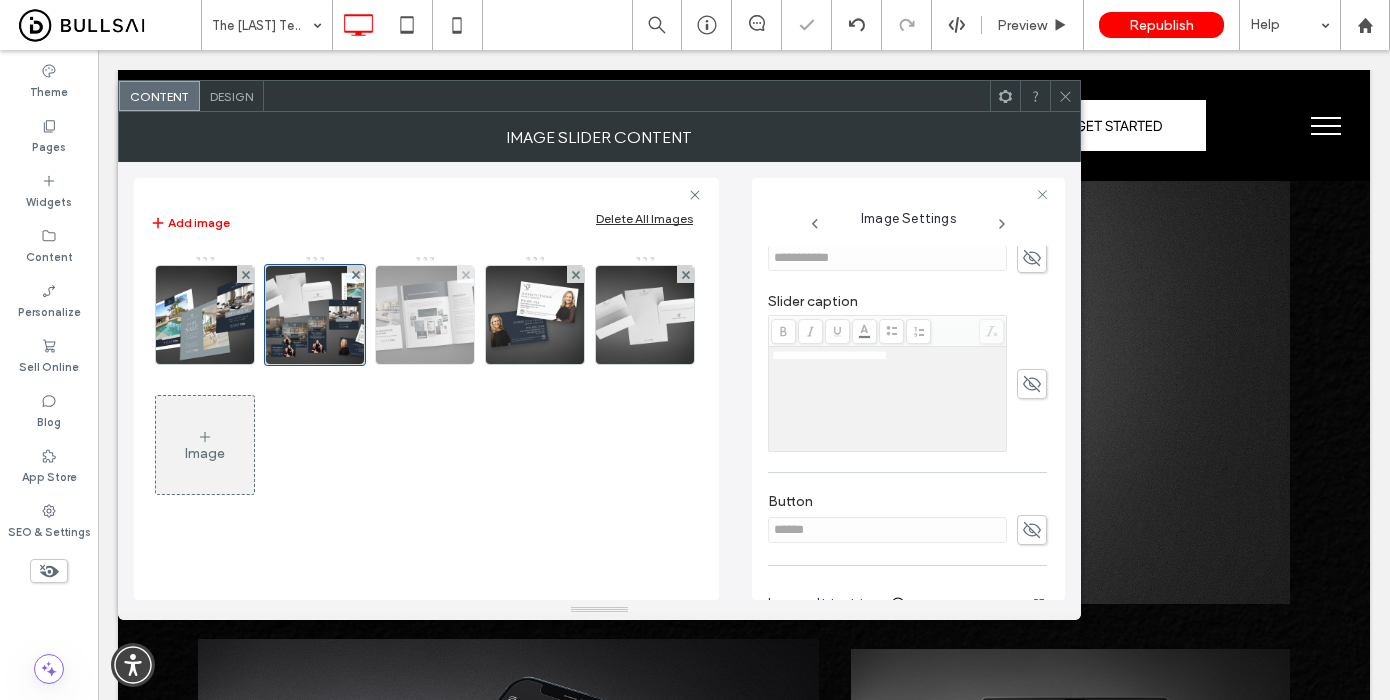 click at bounding box center (425, 315) 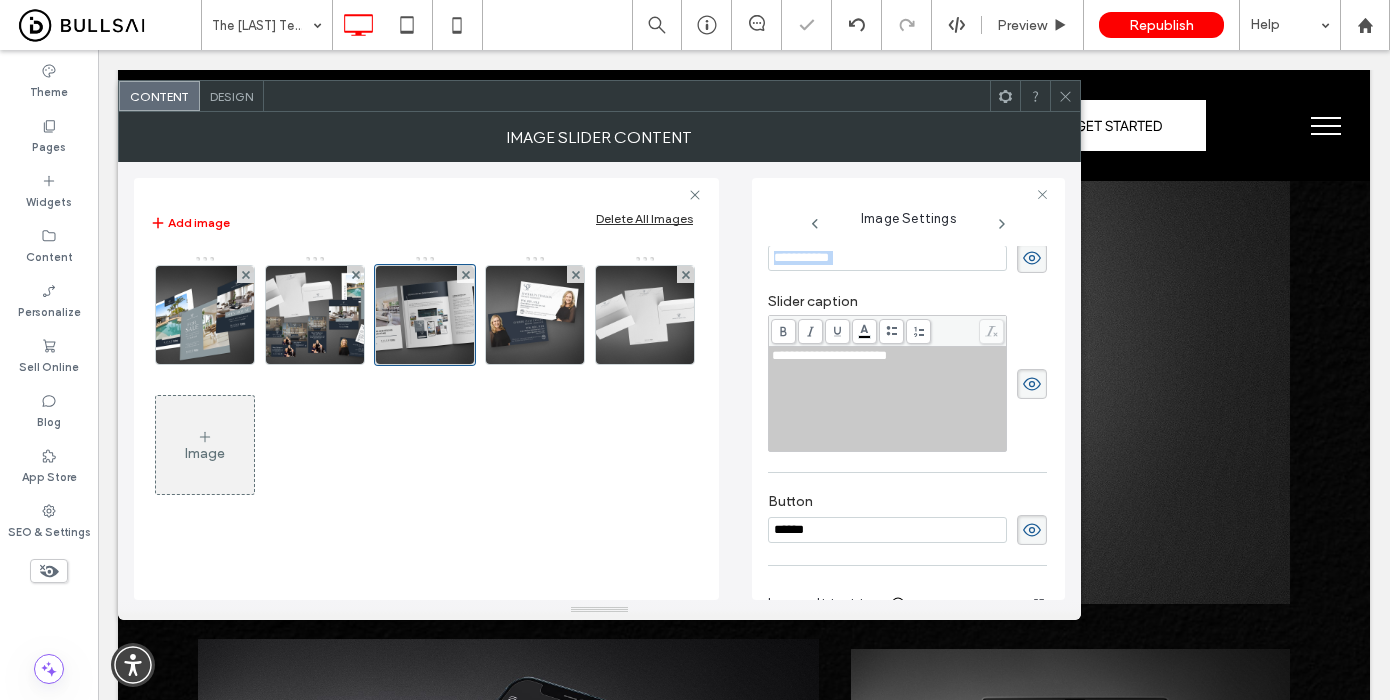 click on "**********" at bounding box center (908, 418) 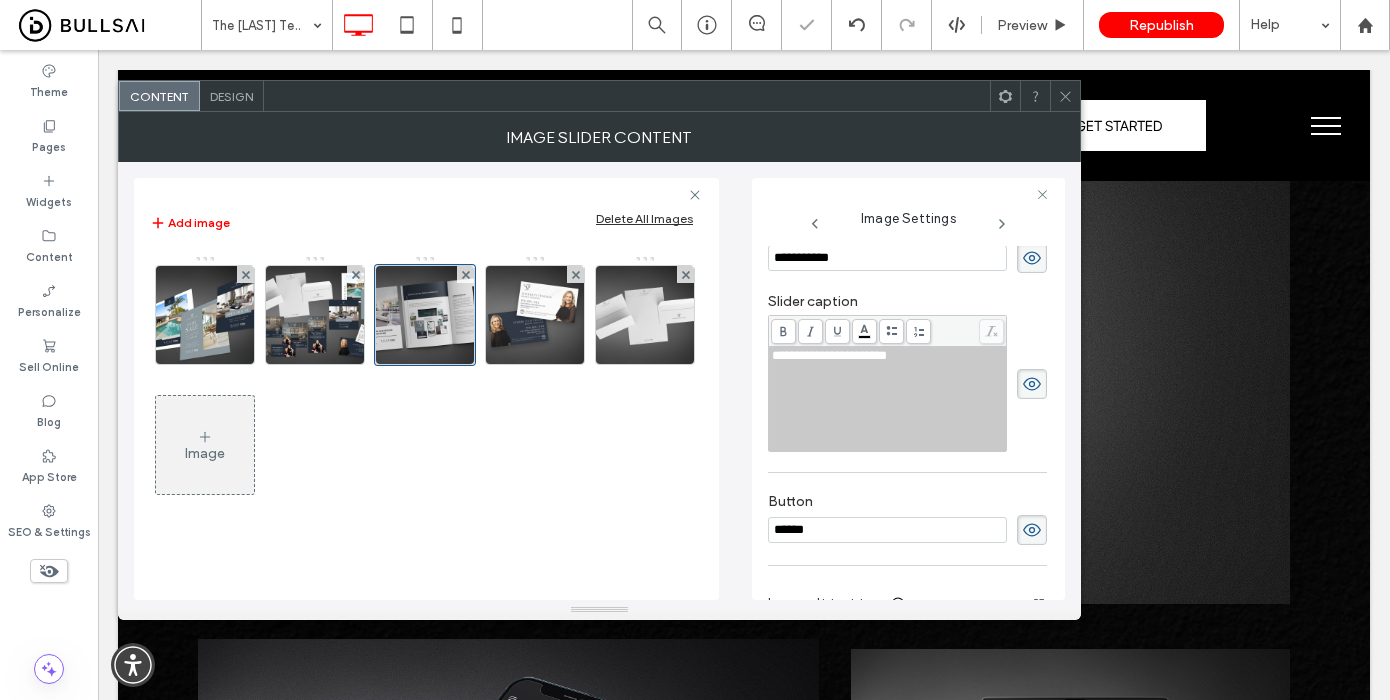 click 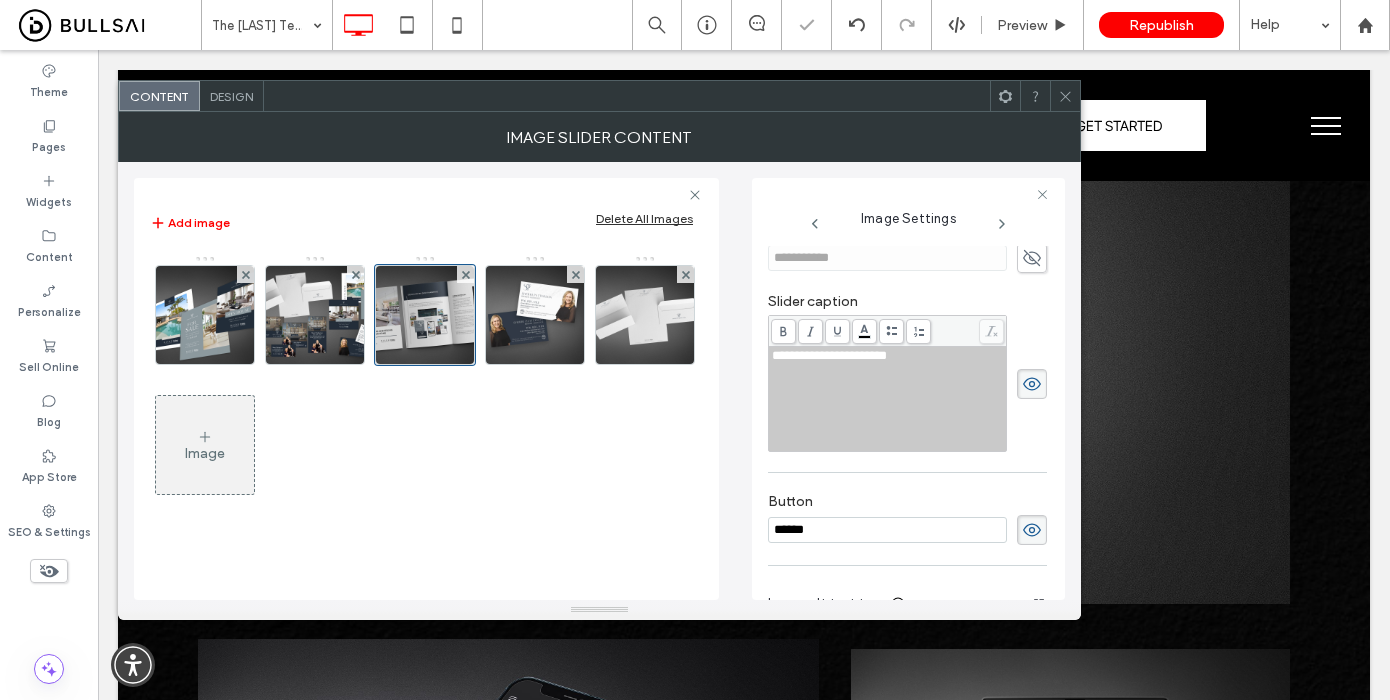 click on "**********" at bounding box center [907, 383] 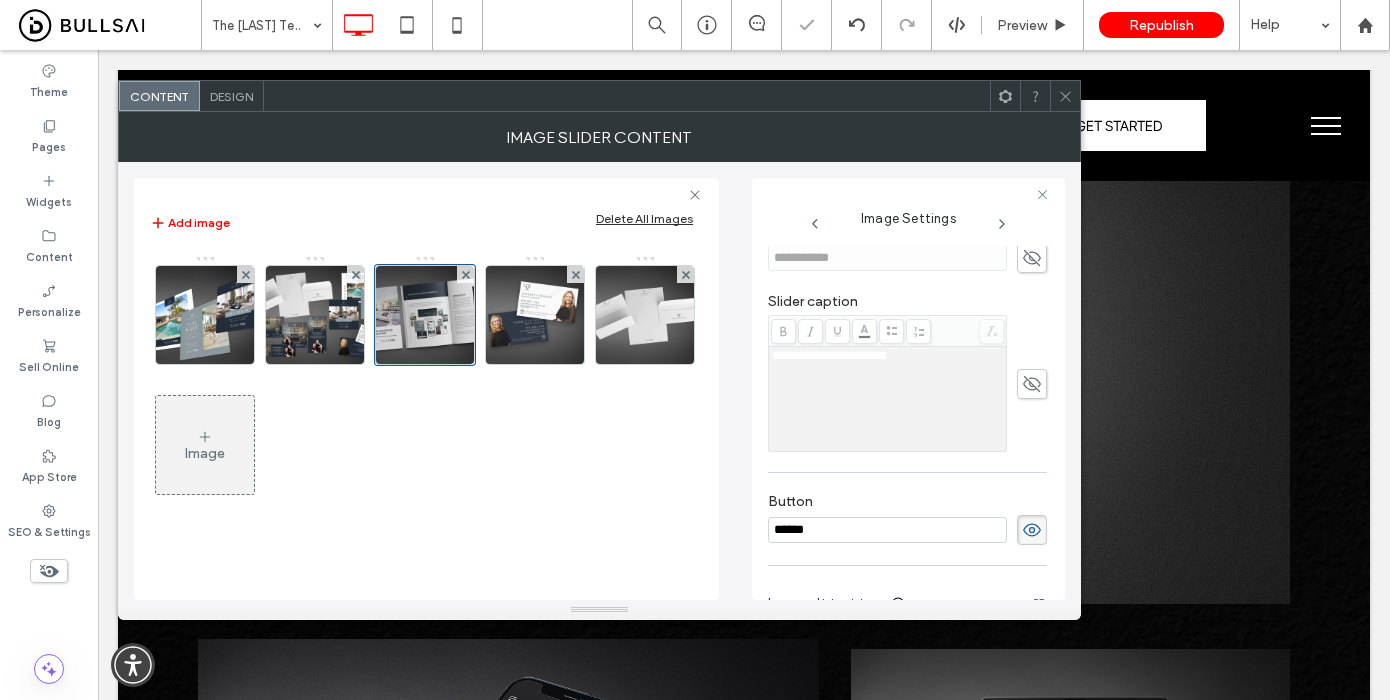click 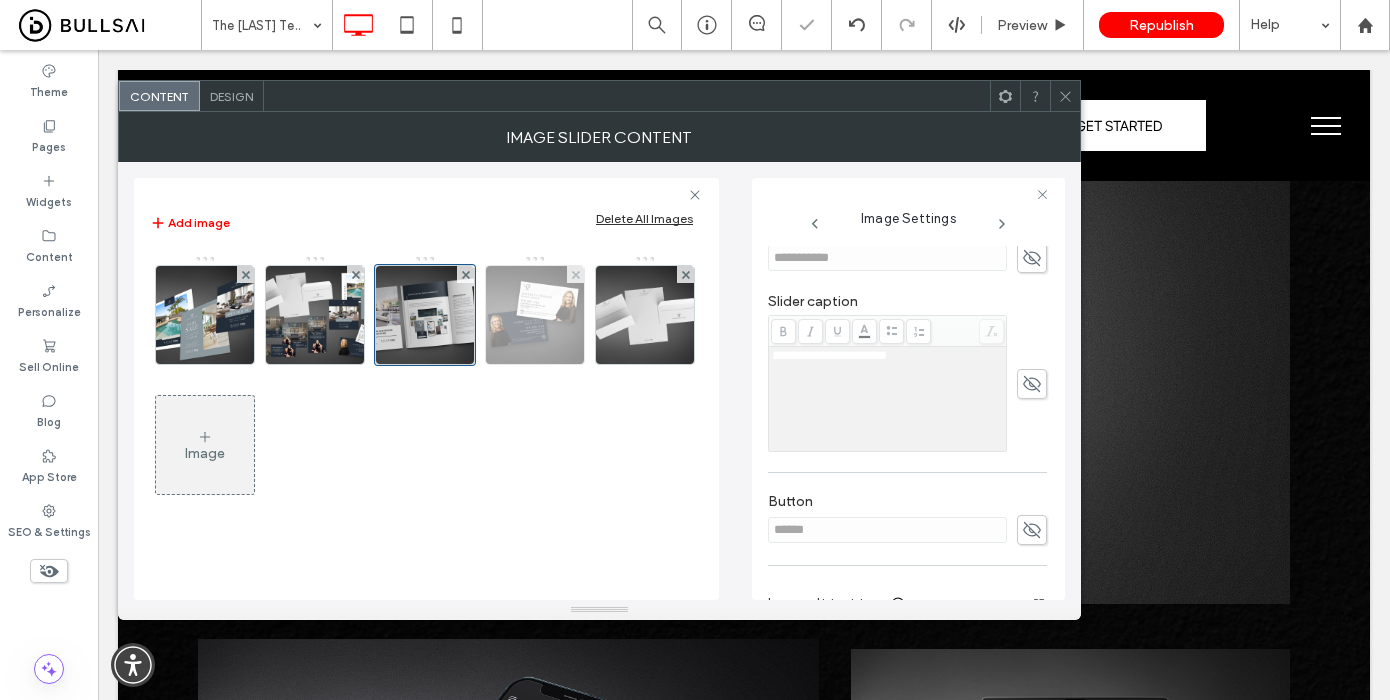 click at bounding box center [535, 315] 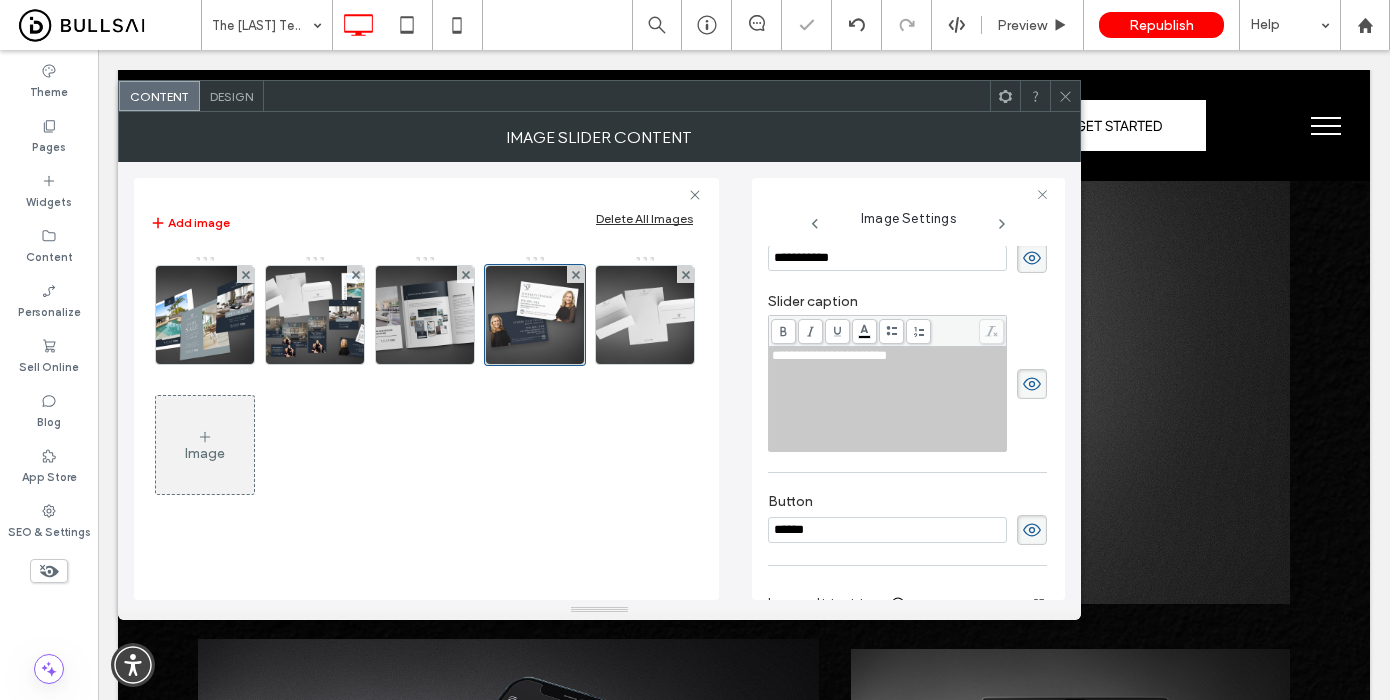 drag, startPoint x: 1024, startPoint y: 533, endPoint x: 1025, endPoint y: 502, distance: 31.016125 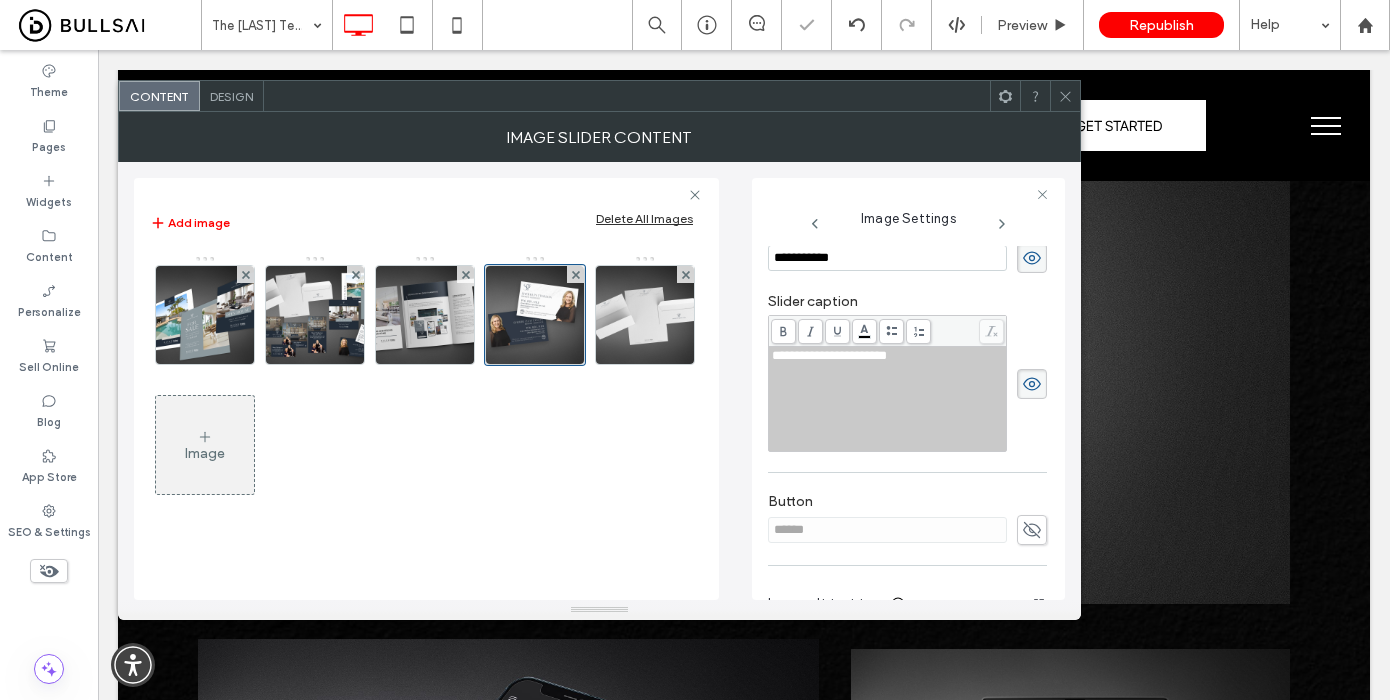 click 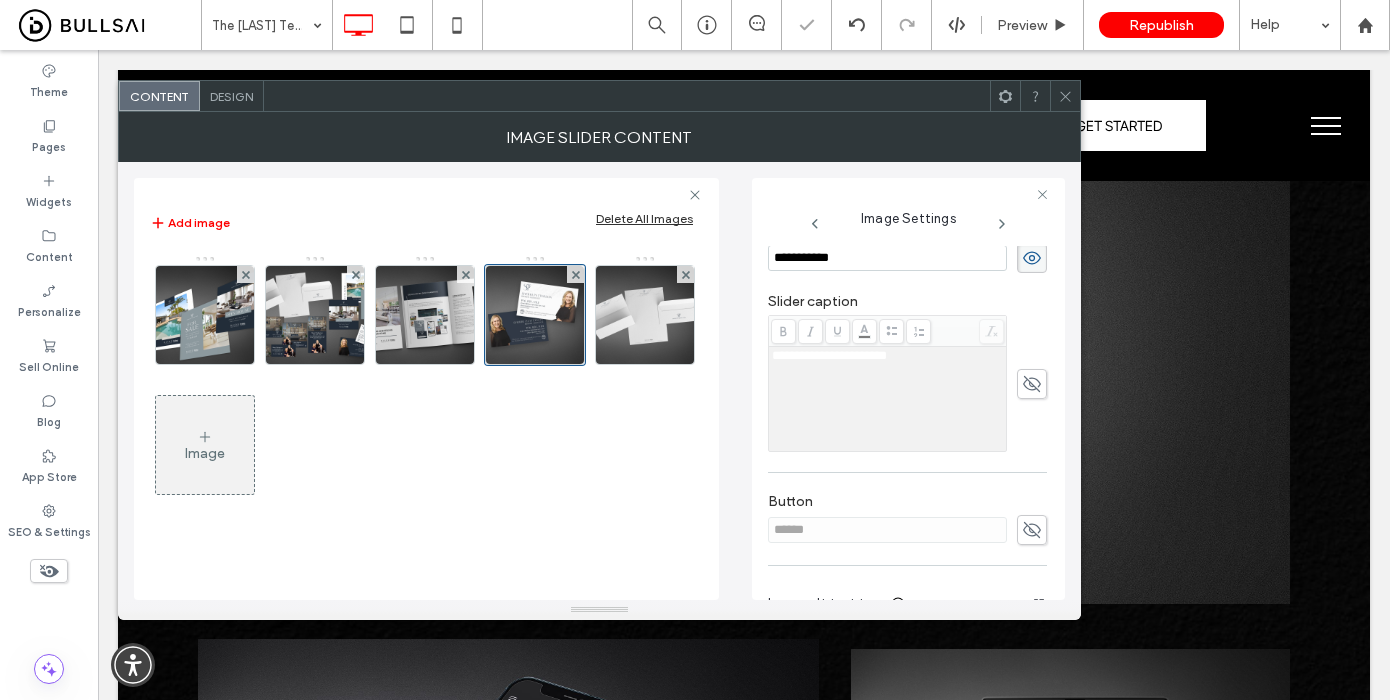 click 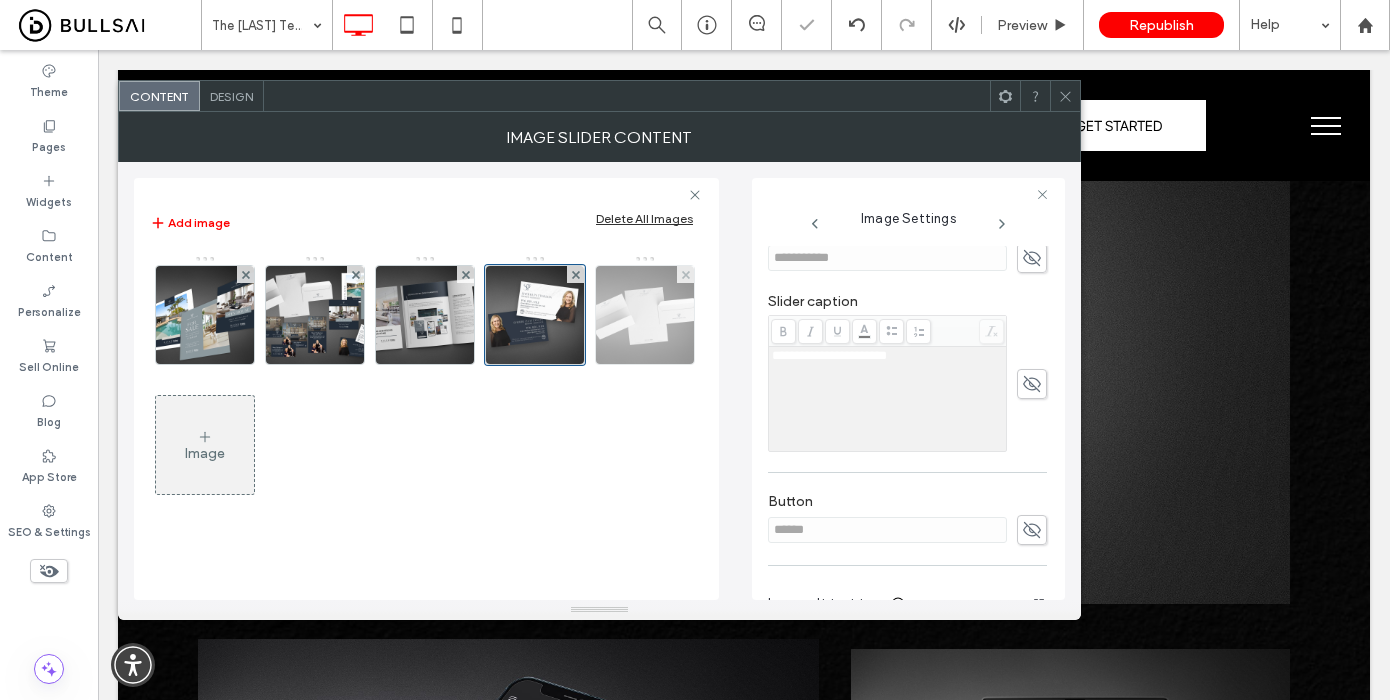 click at bounding box center (645, 315) 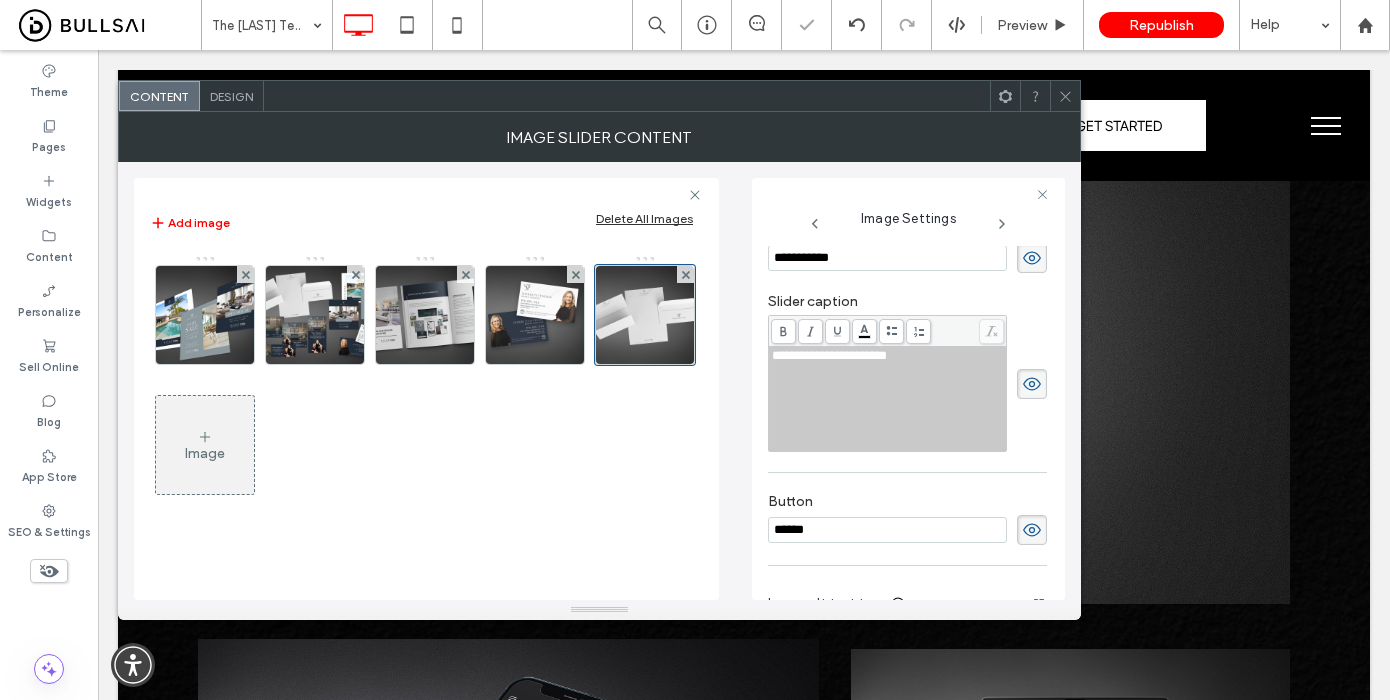 click 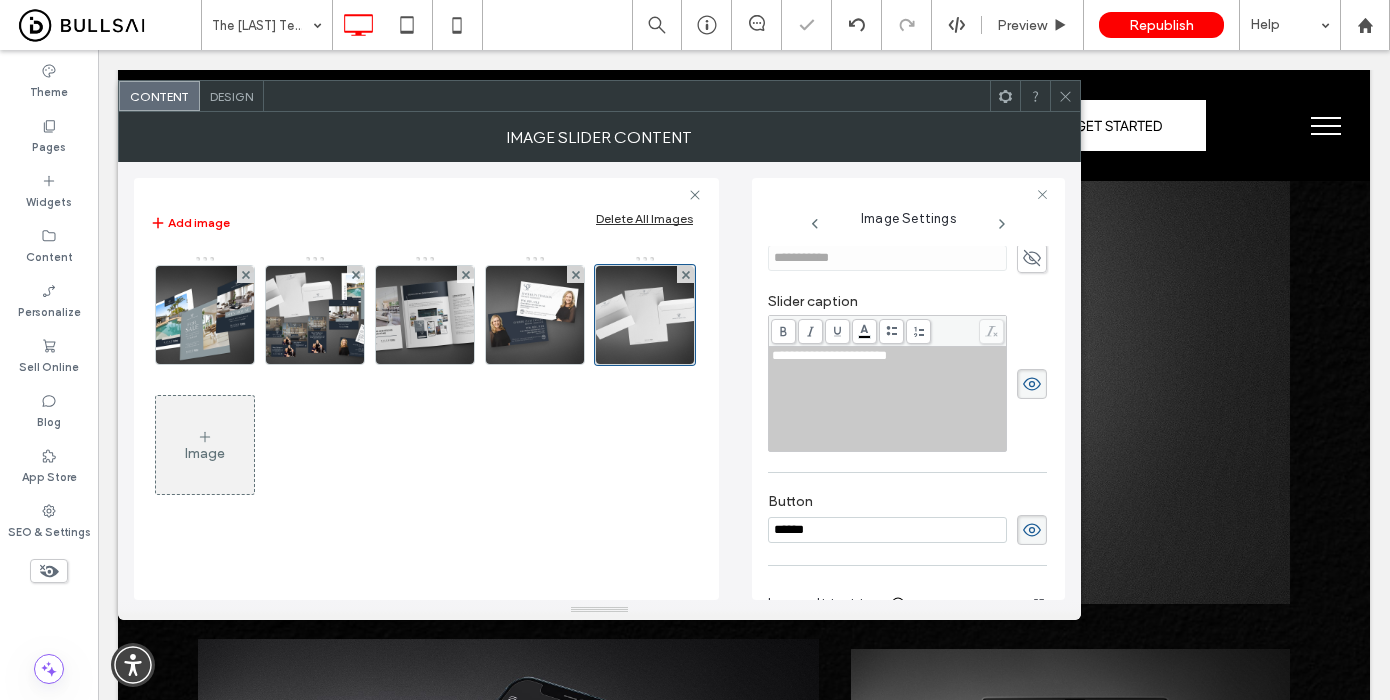 click 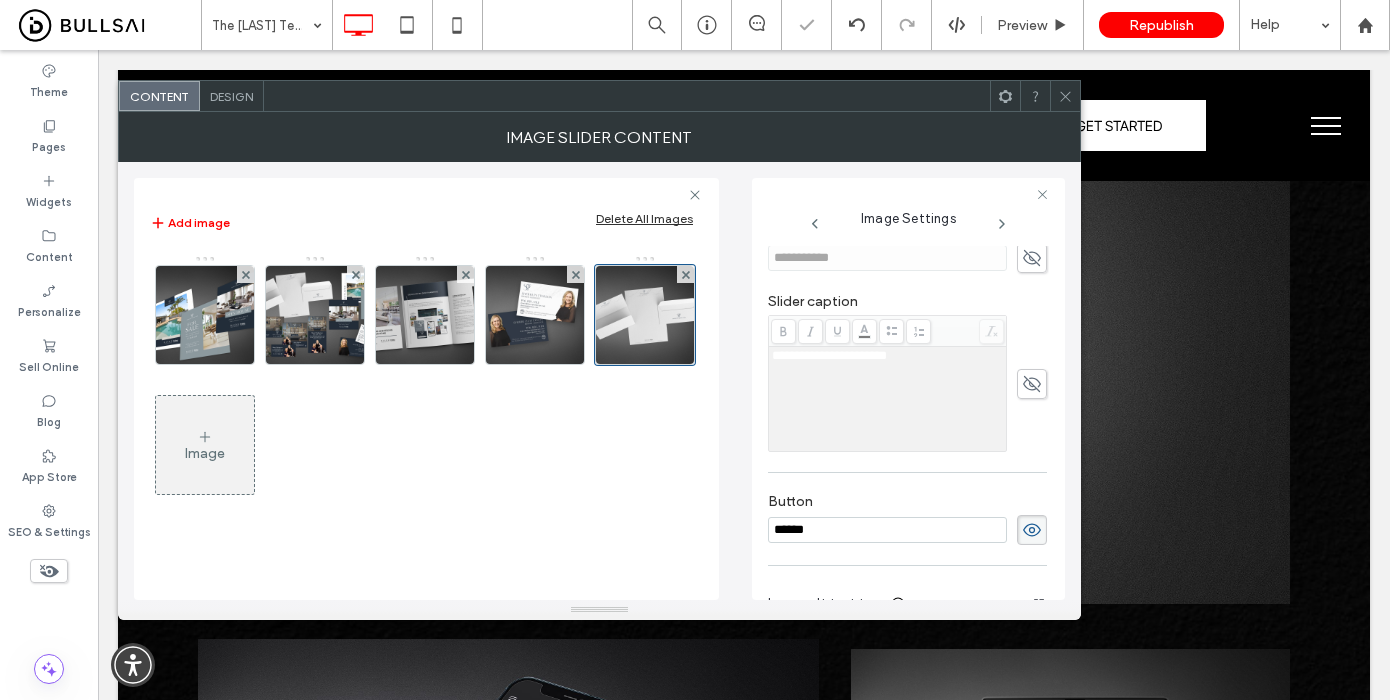 click 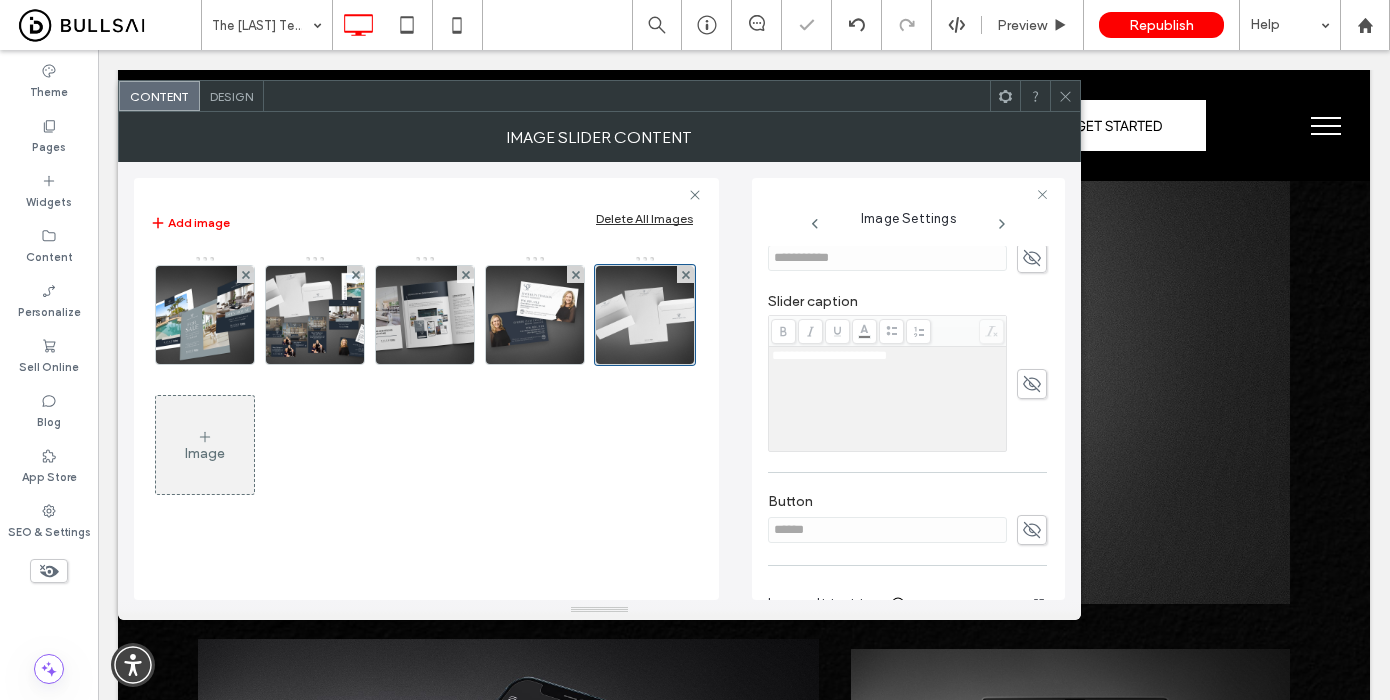 click 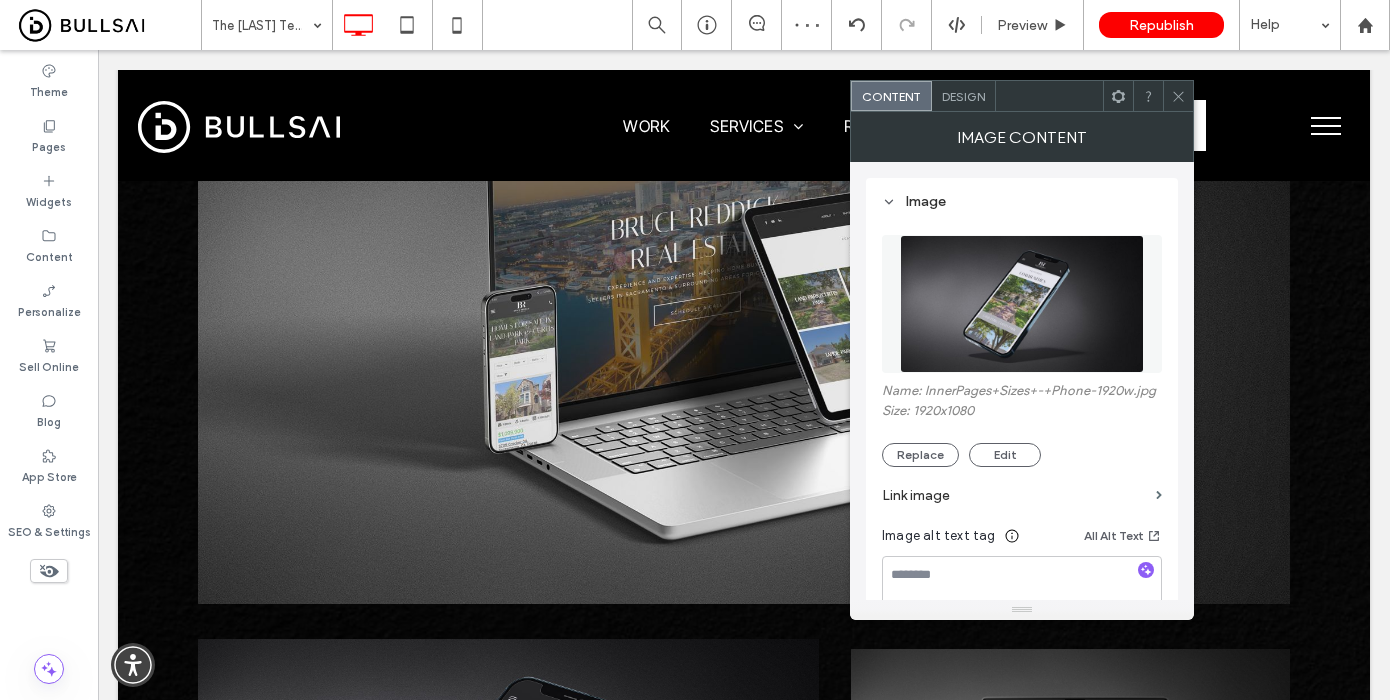 click at bounding box center (1022, 304) 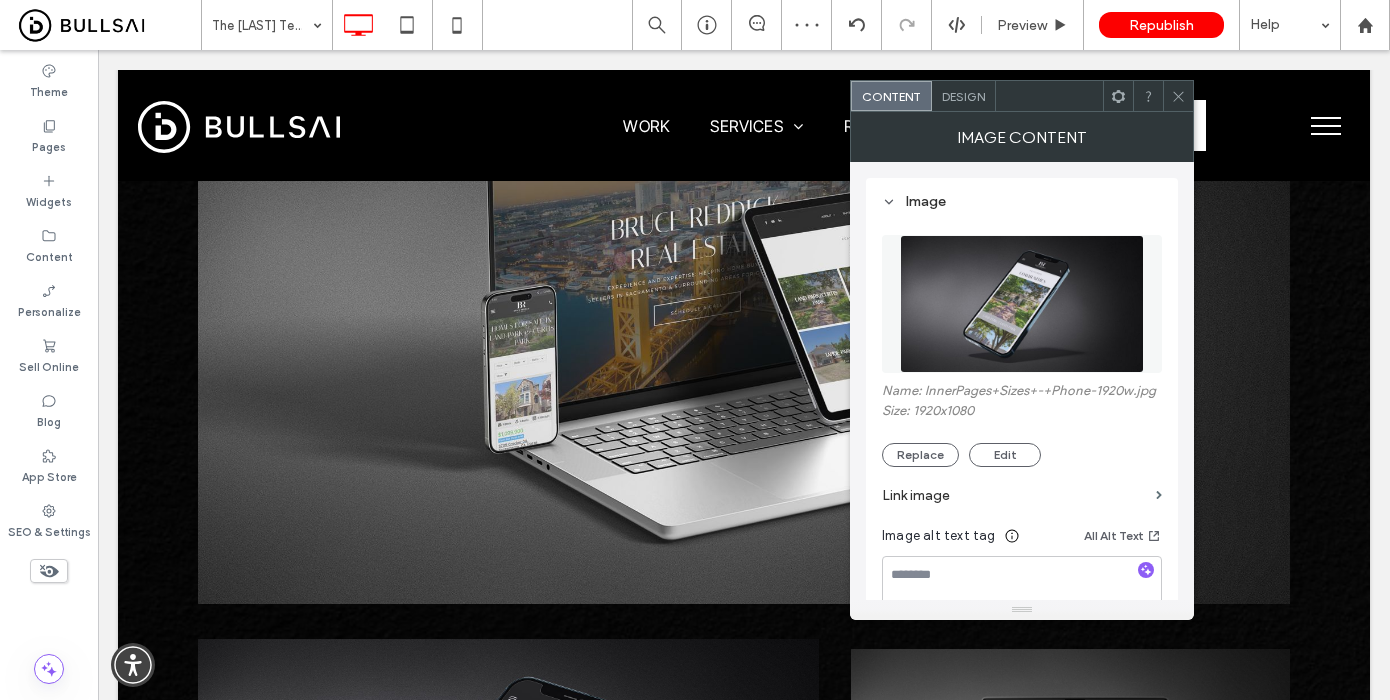 click at bounding box center (1022, 304) 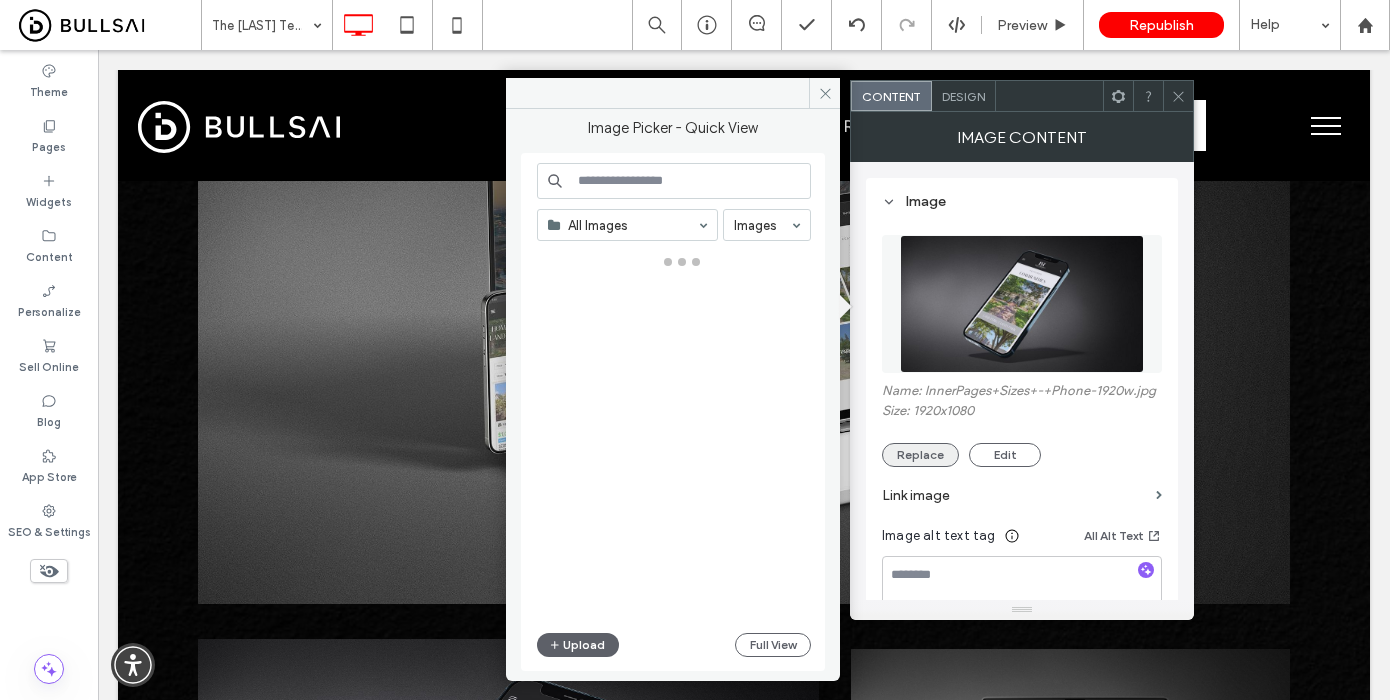 click on "Replace" at bounding box center [920, 455] 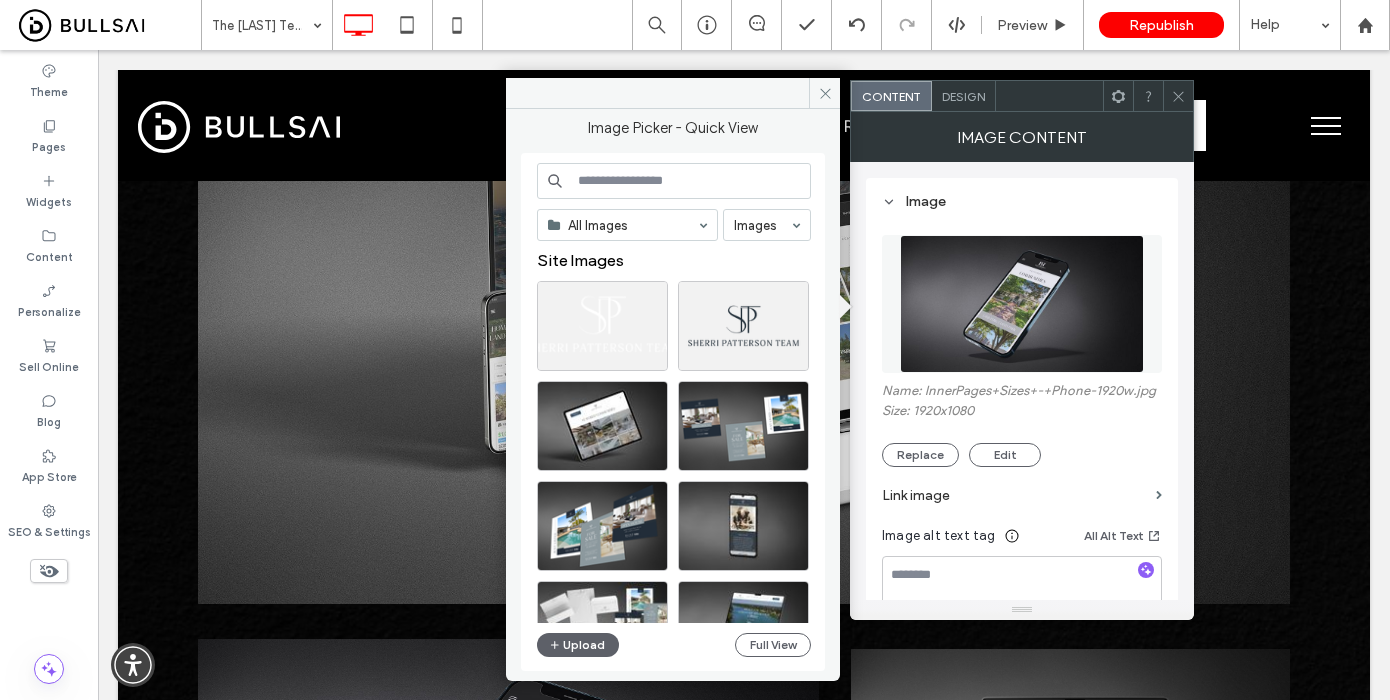 scroll, scrollTop: 37, scrollLeft: 0, axis: vertical 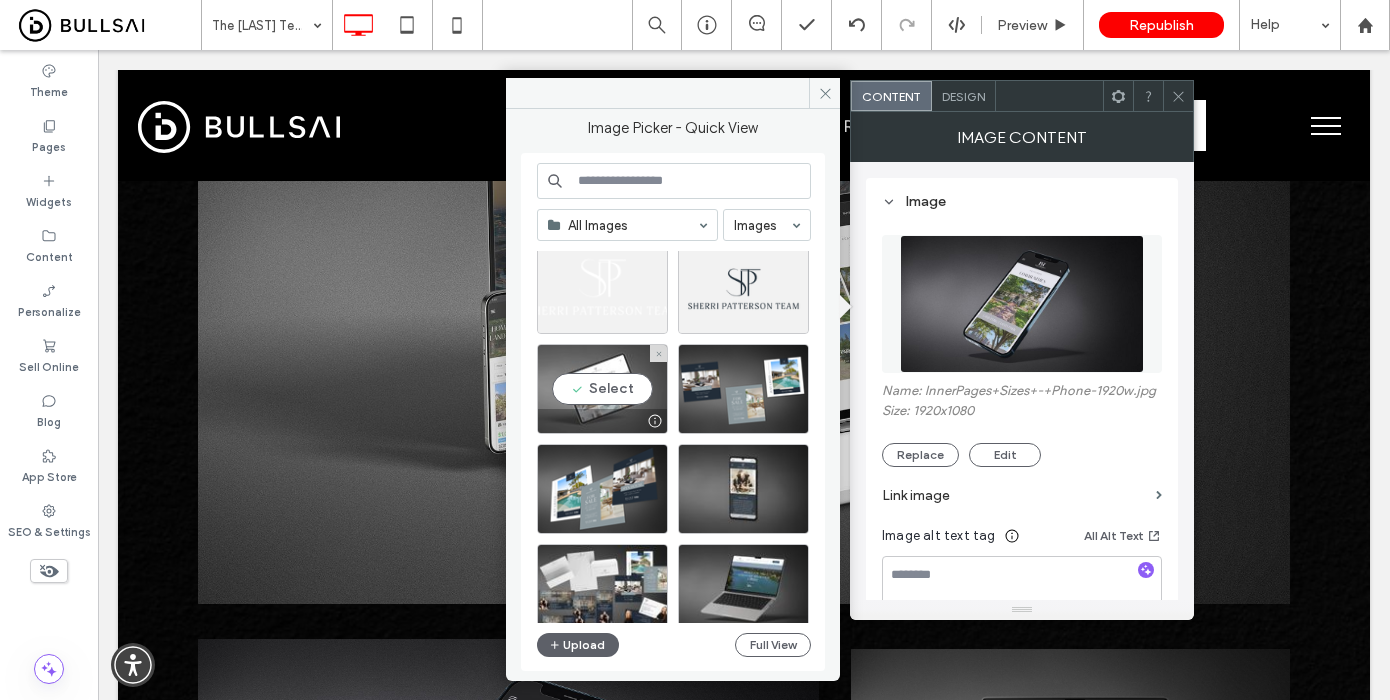 click on "Select" at bounding box center [602, 389] 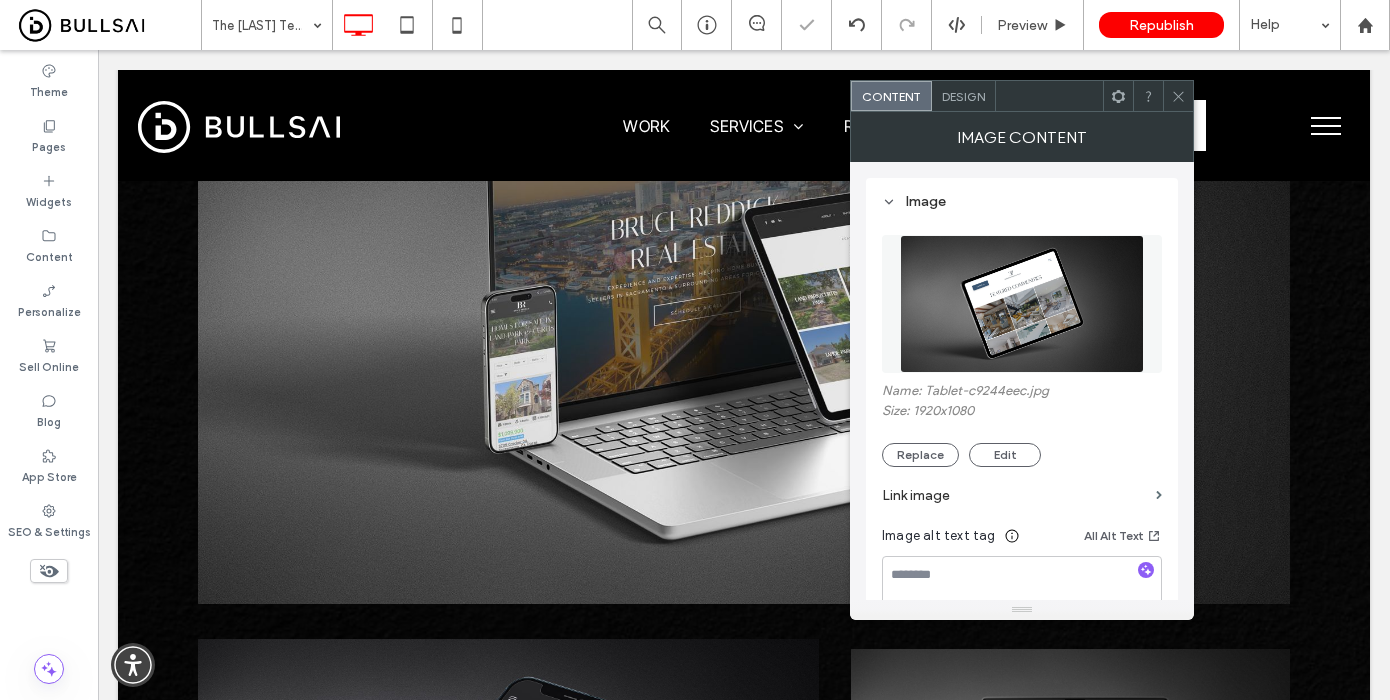 scroll, scrollTop: 234, scrollLeft: 0, axis: vertical 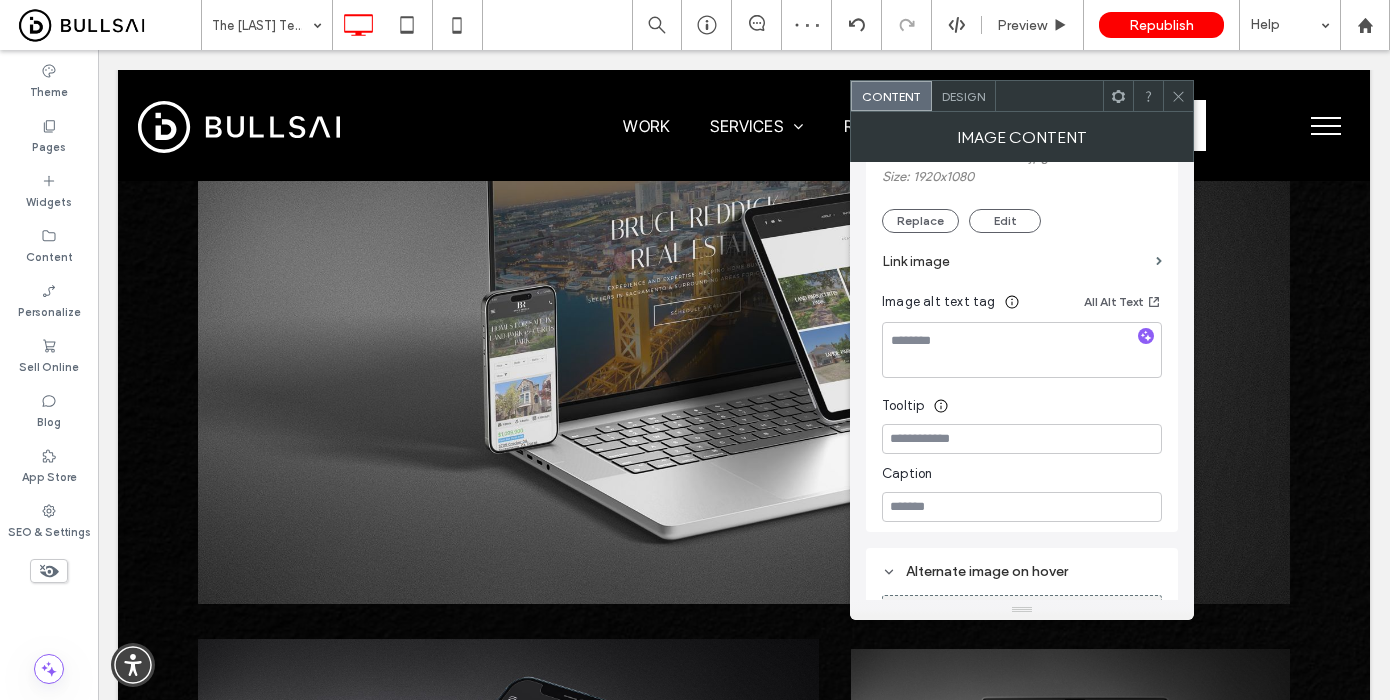 drag, startPoint x: 1171, startPoint y: 97, endPoint x: 1132, endPoint y: 325, distance: 231.31148 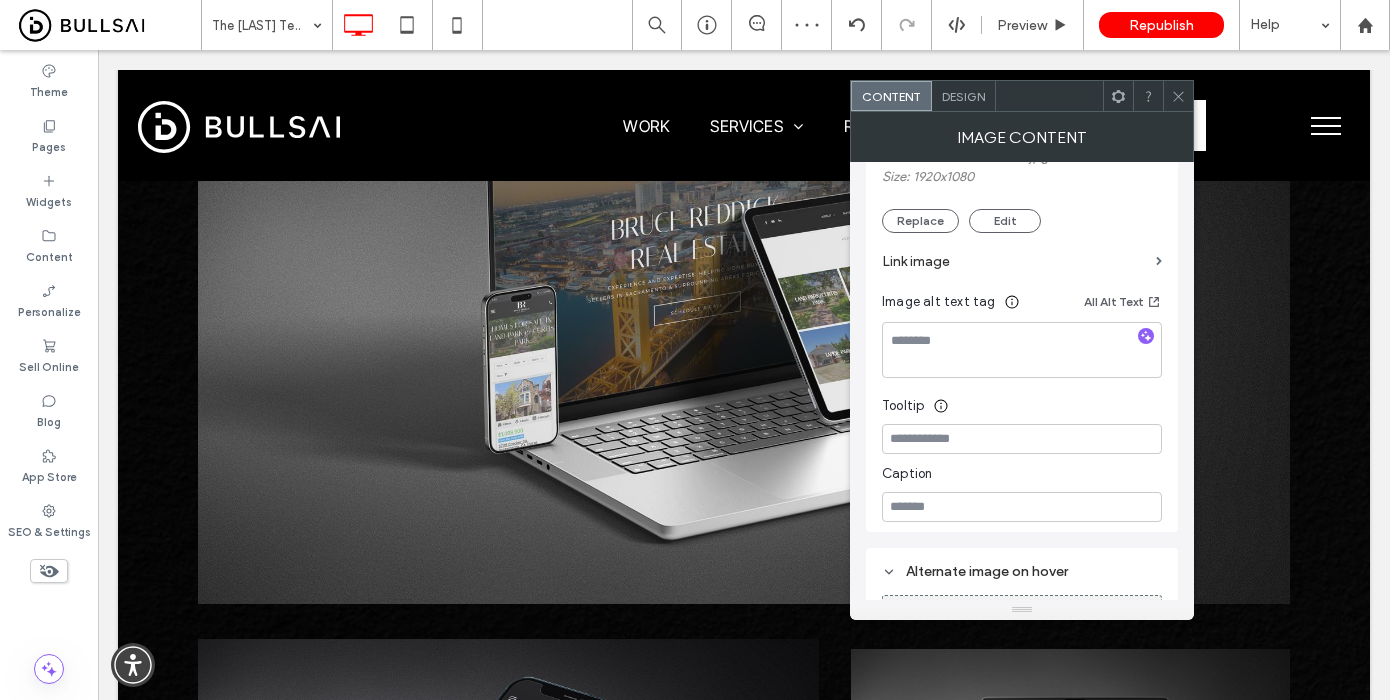 click 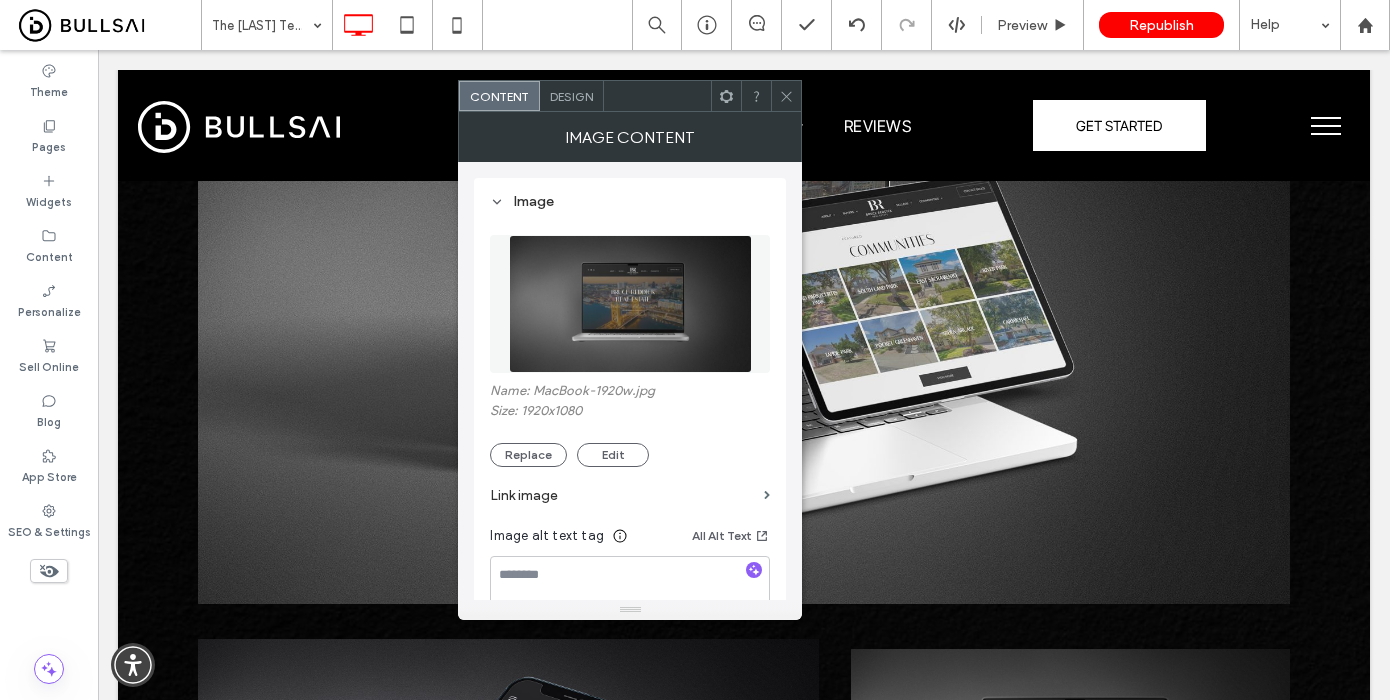 click at bounding box center [630, 304] 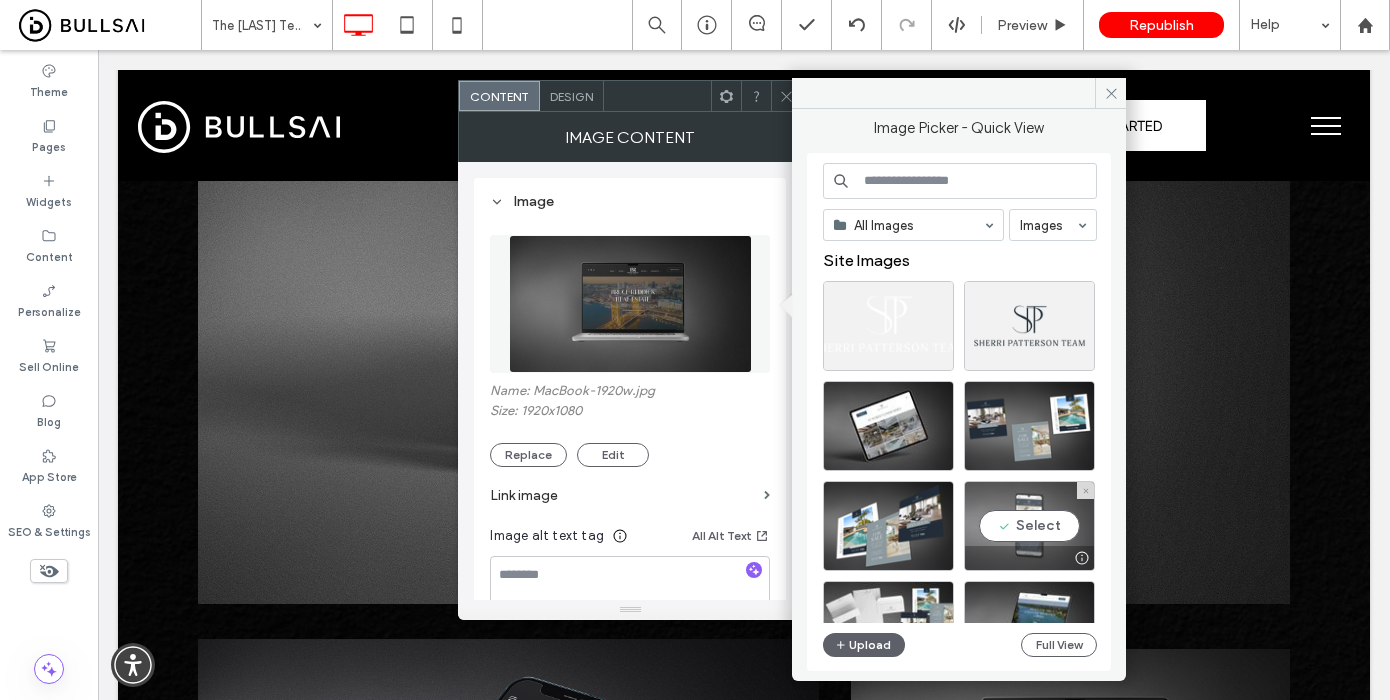 click on "Select" at bounding box center [1029, 526] 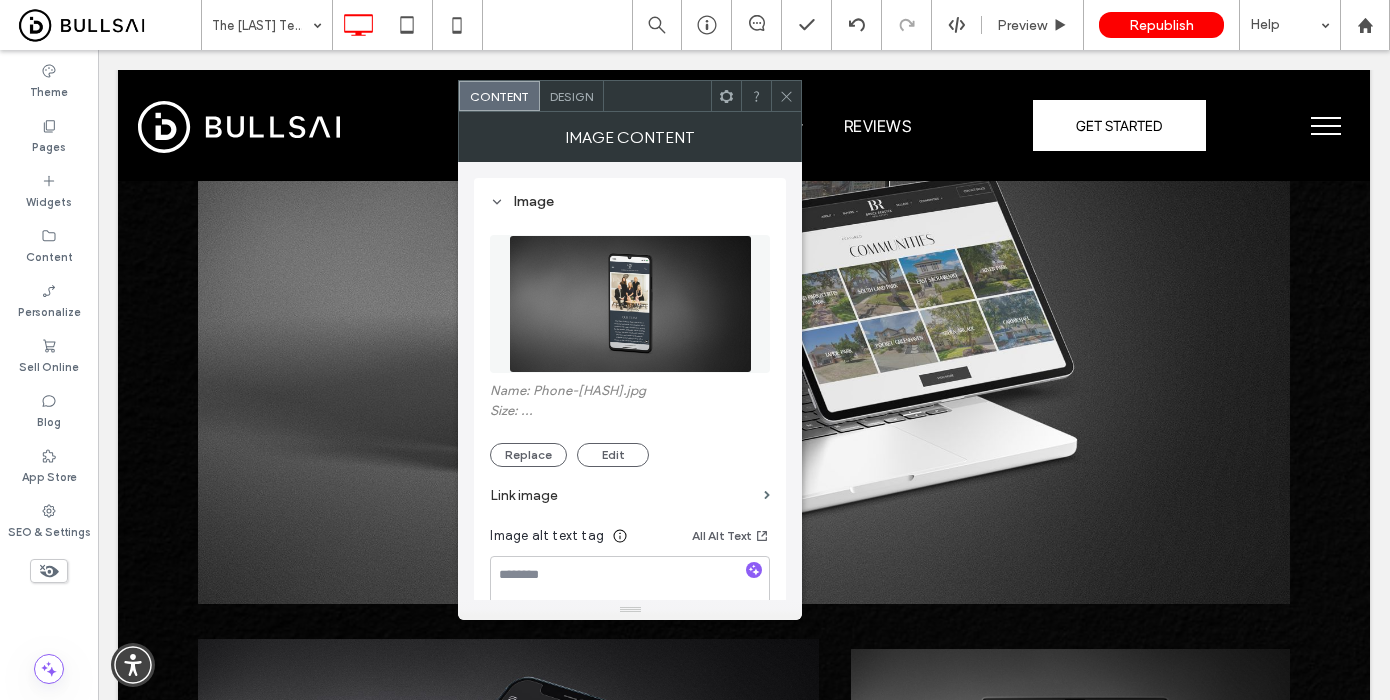 click at bounding box center [786, 96] 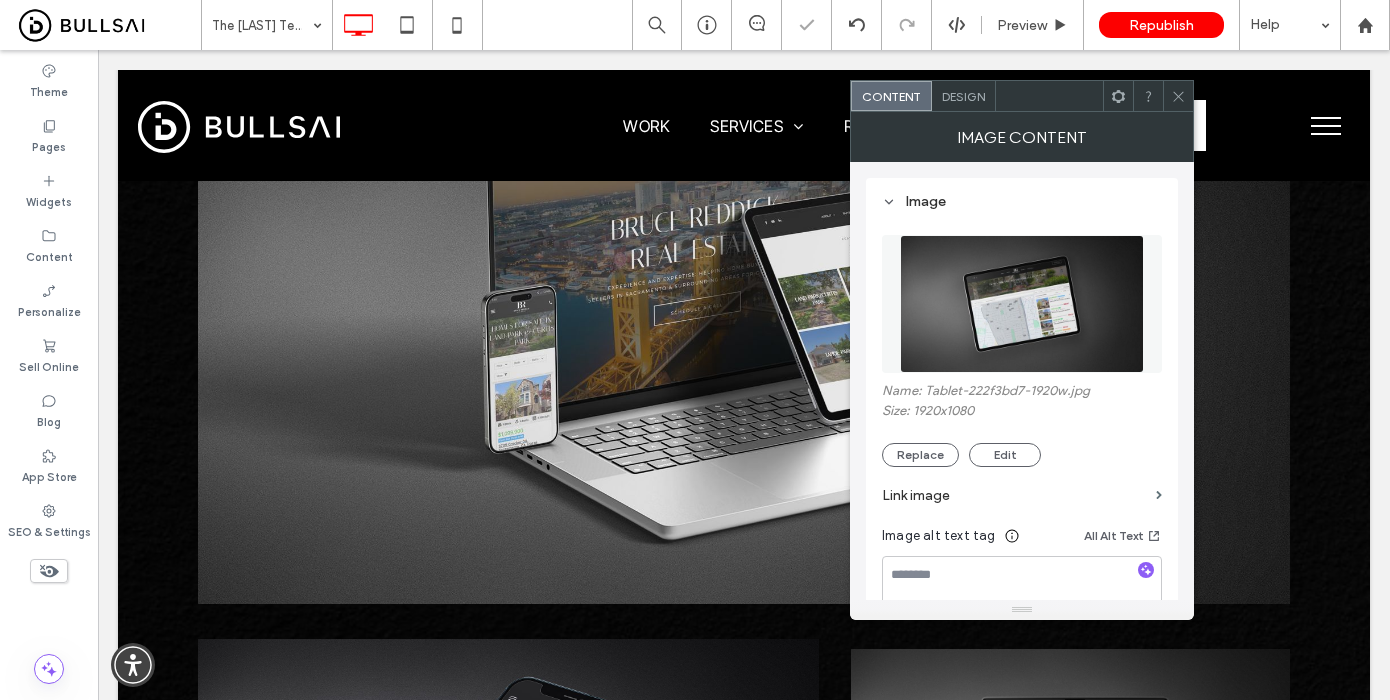drag, startPoint x: 1069, startPoint y: 299, endPoint x: 1009, endPoint y: 355, distance: 82.073135 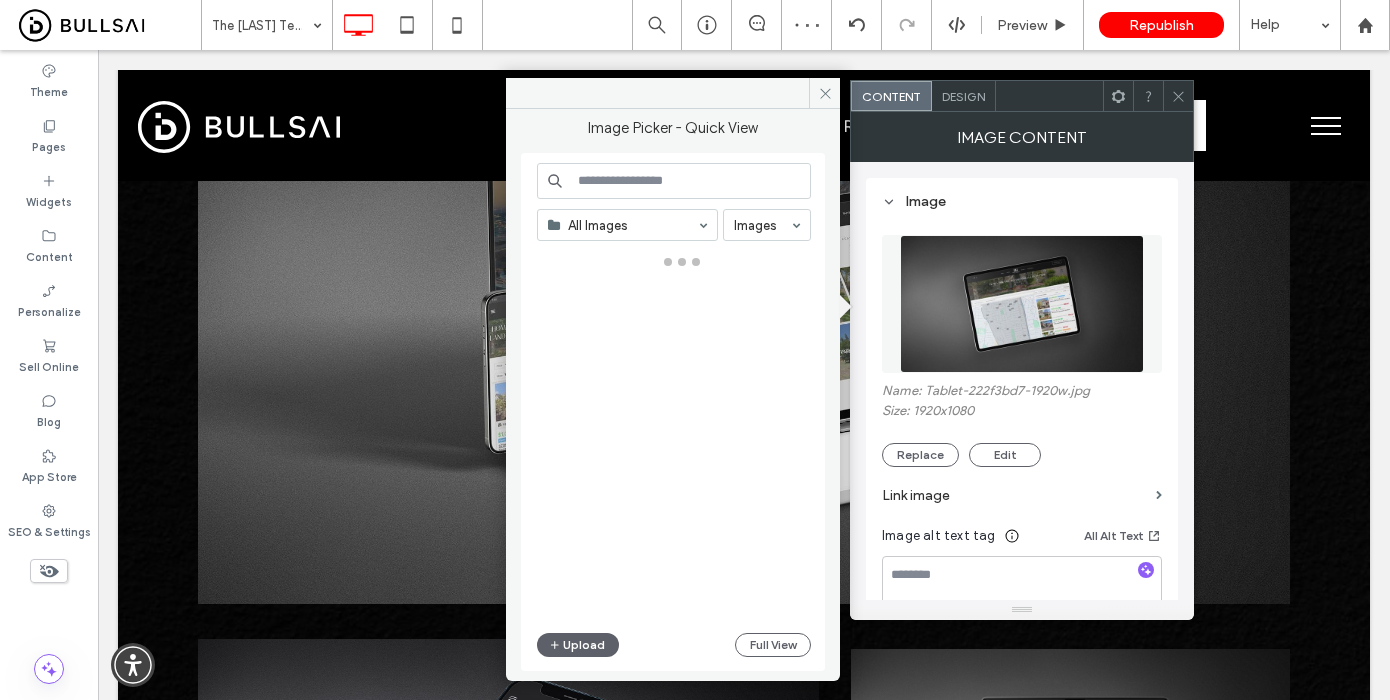click at bounding box center (1022, 304) 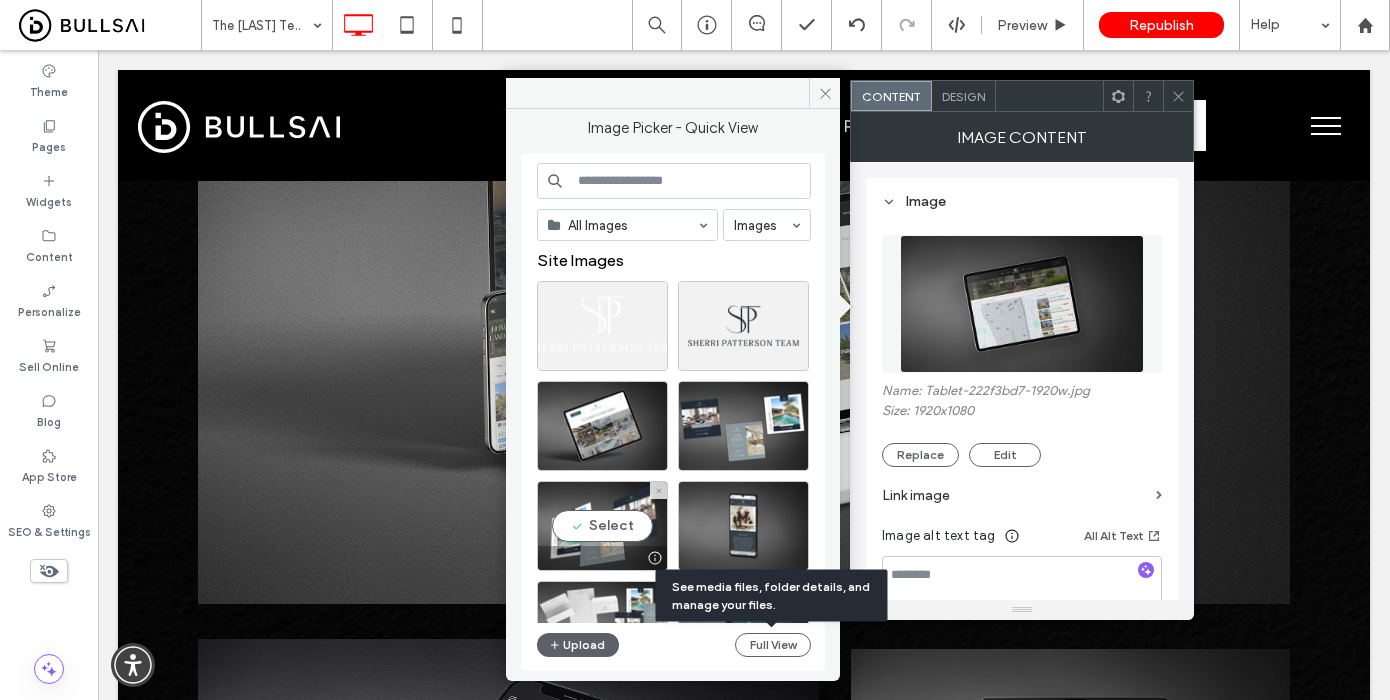 drag, startPoint x: 574, startPoint y: 537, endPoint x: 918, endPoint y: 527, distance: 344.14532 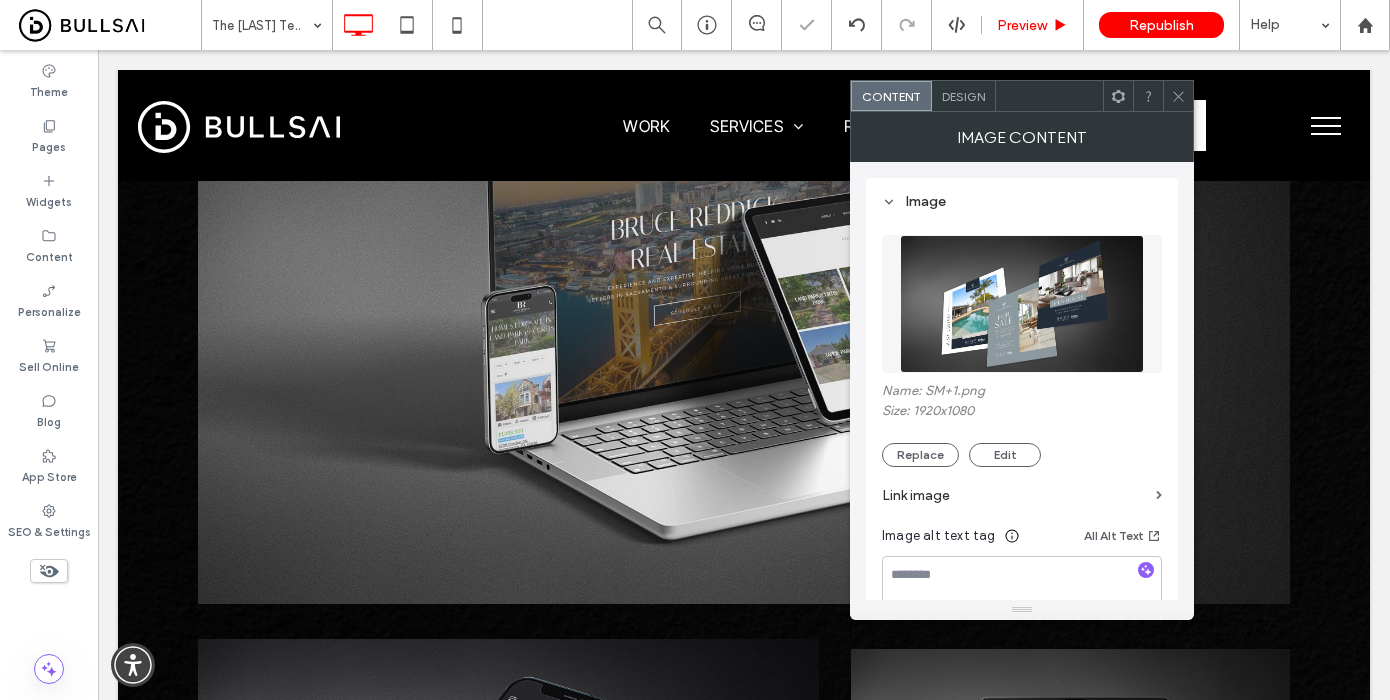 click 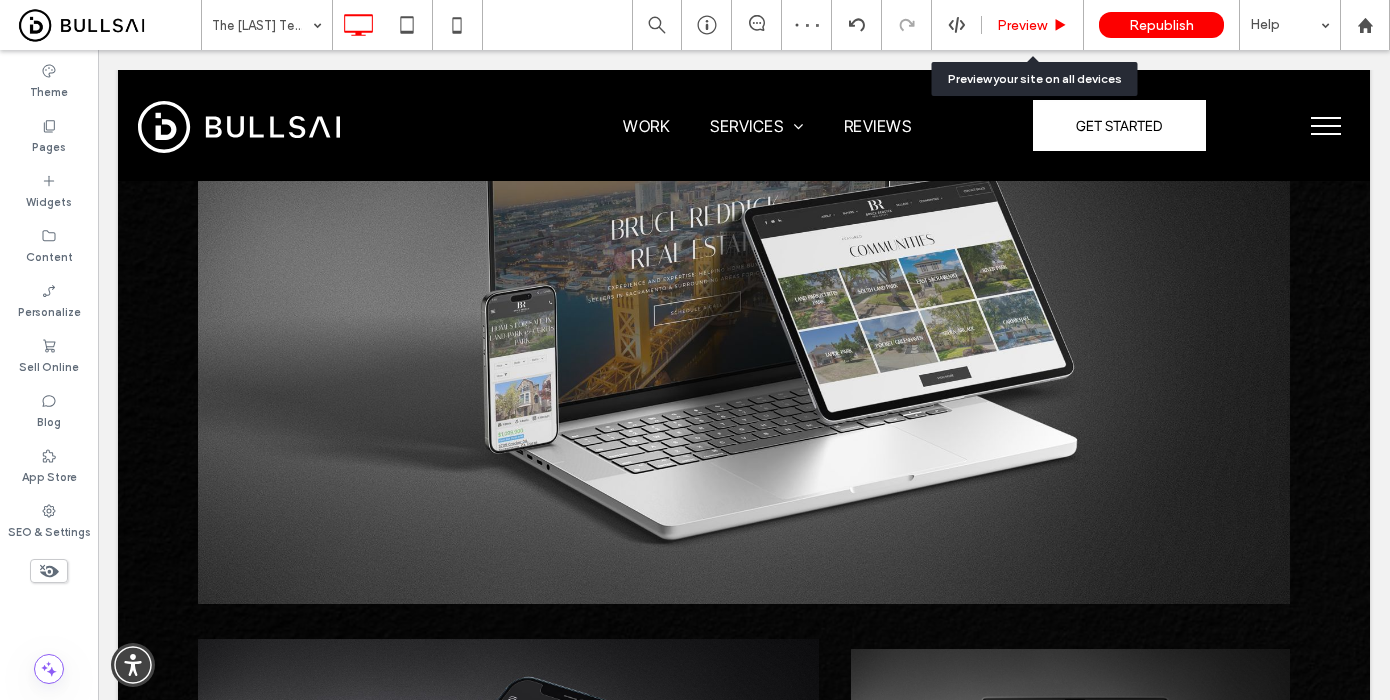 click on "Preview" at bounding box center [1022, 25] 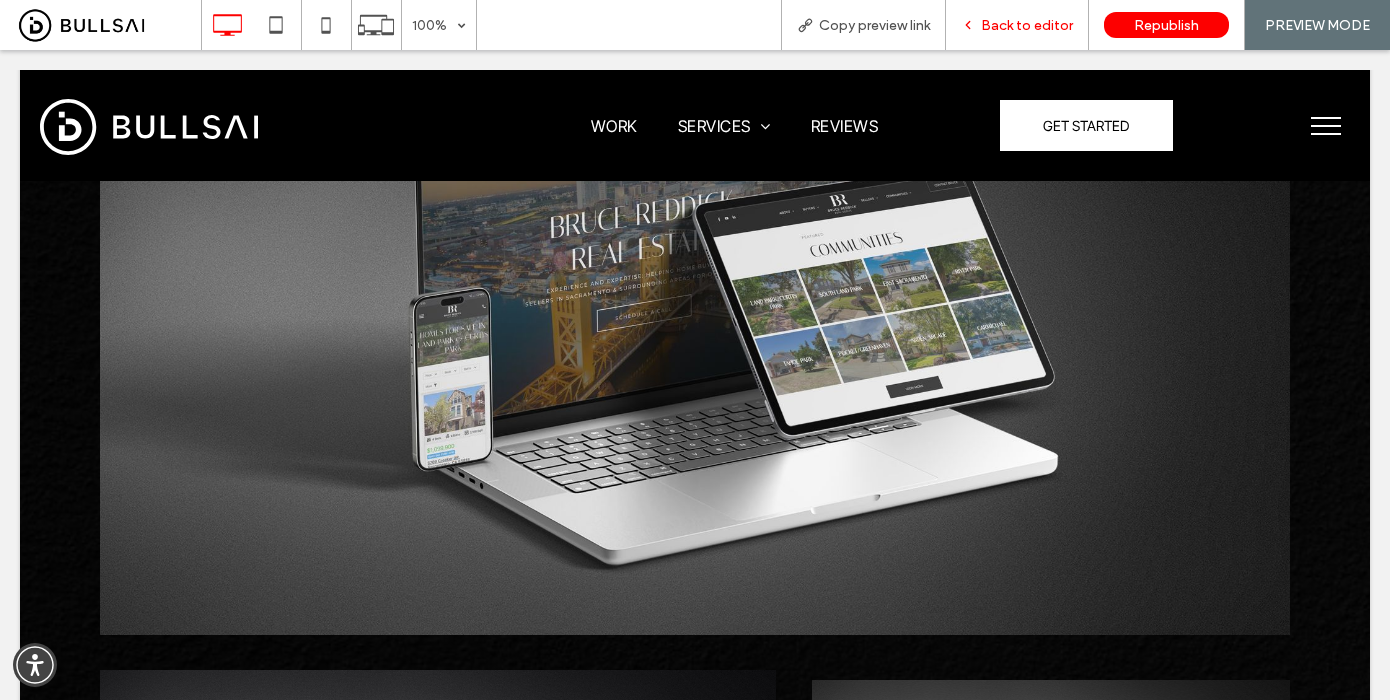 click on "Back to editor" at bounding box center [1027, 25] 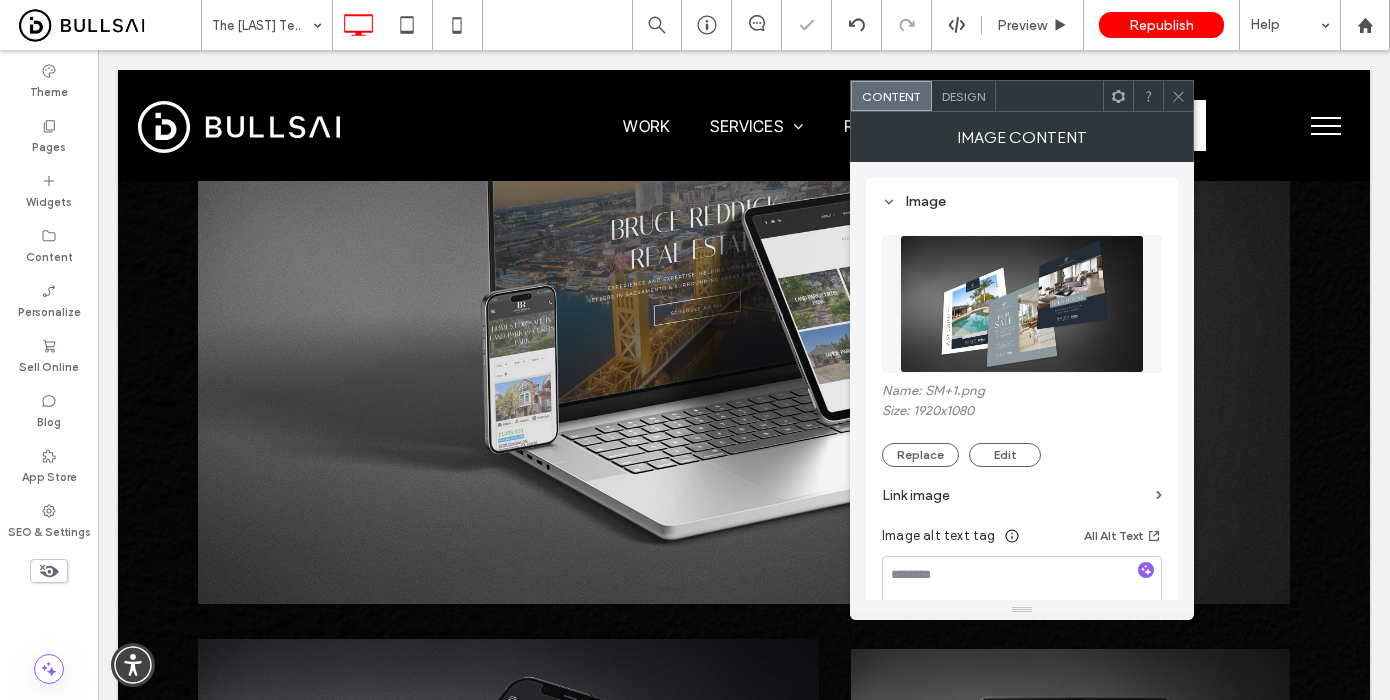 click at bounding box center [1022, 304] 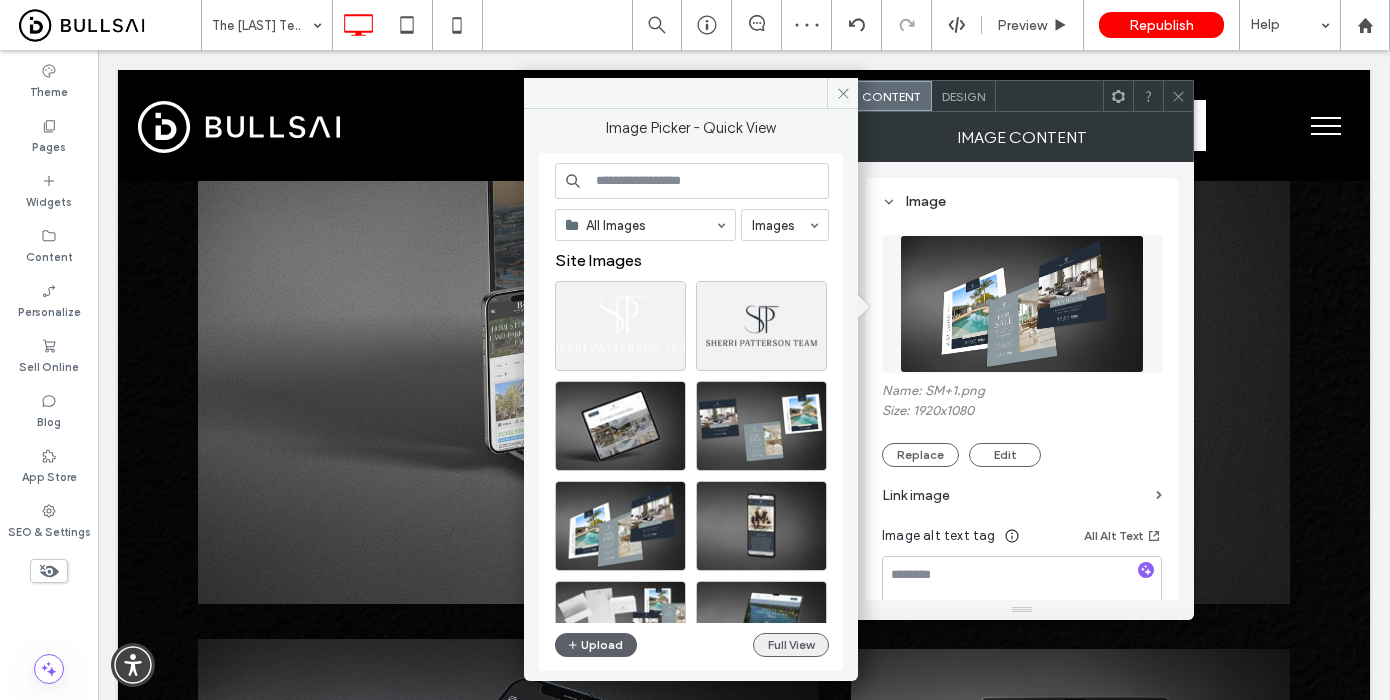 click on "Full View" at bounding box center [791, 645] 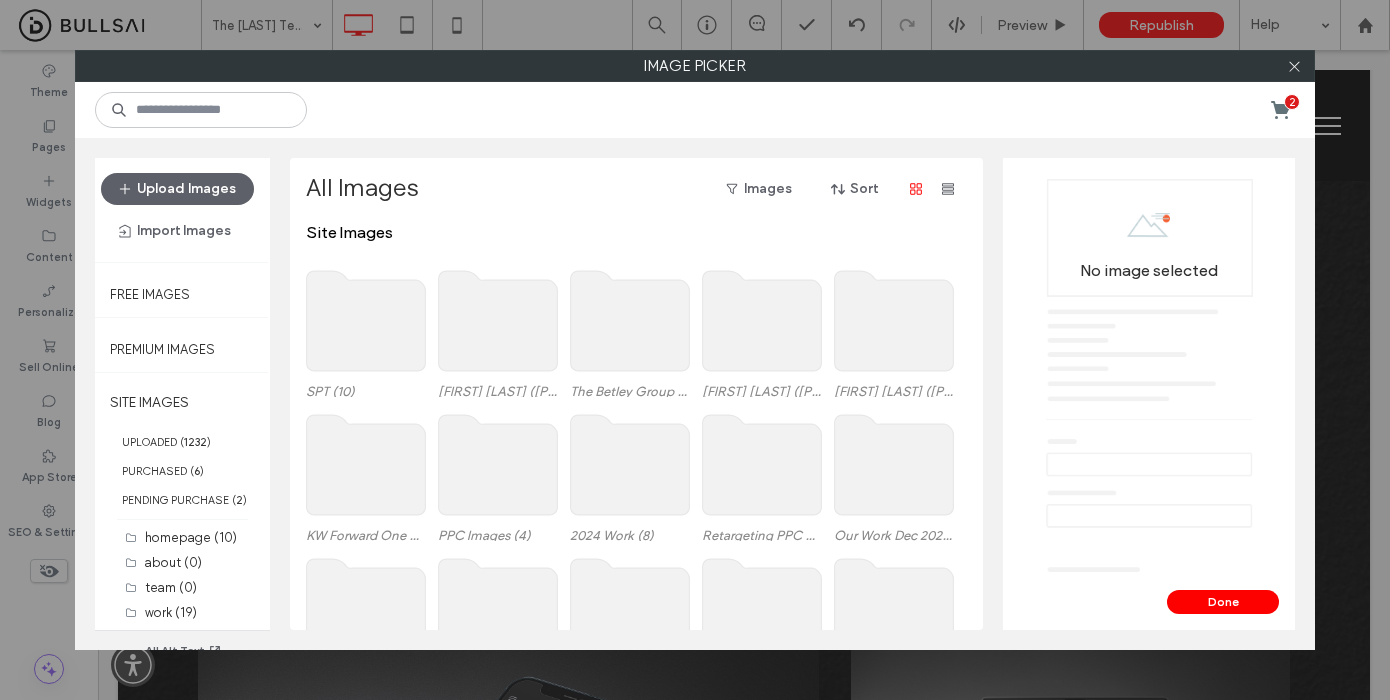 click on "SPT ([PHONE]) [FIRST] [LAST] ([PHONE]) The Betley Group ([PHONE]) [FIRST] [LAST] ([PHONE]) [FIRST] [LAST] ([PHONE])" at bounding box center [642, 335] 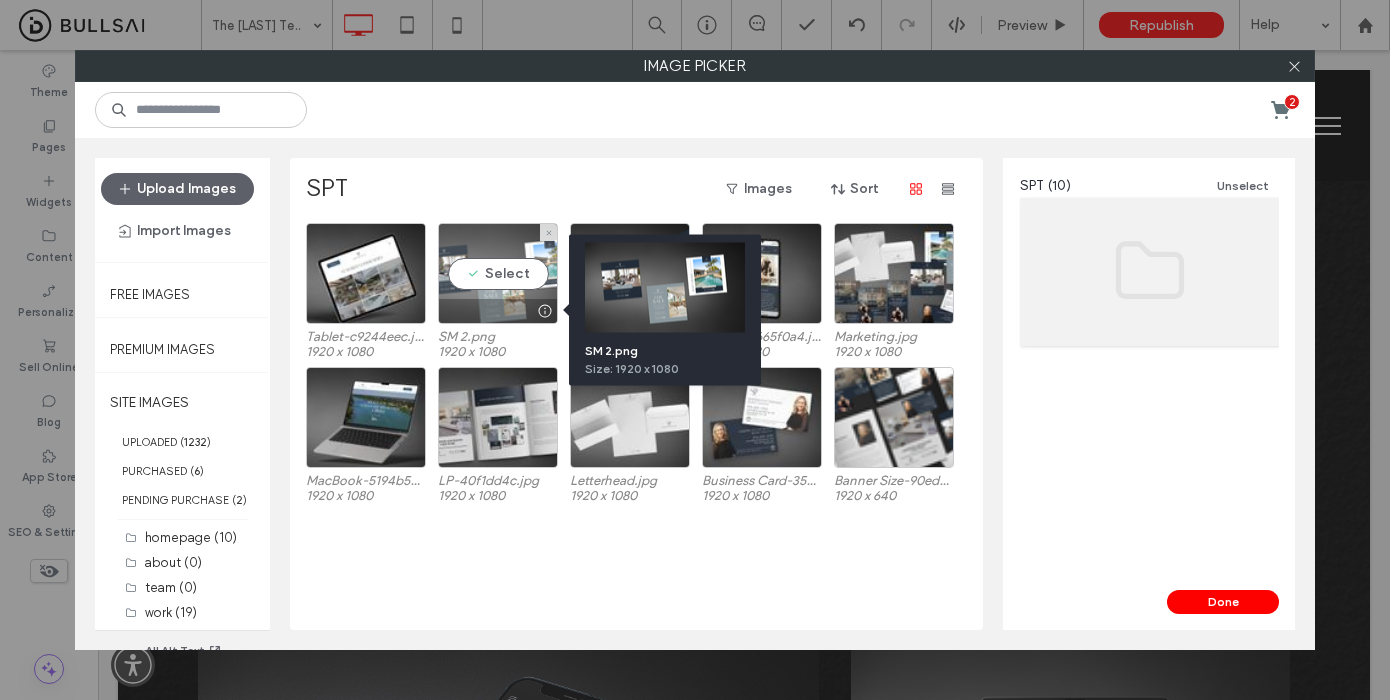 click at bounding box center [544, 311] 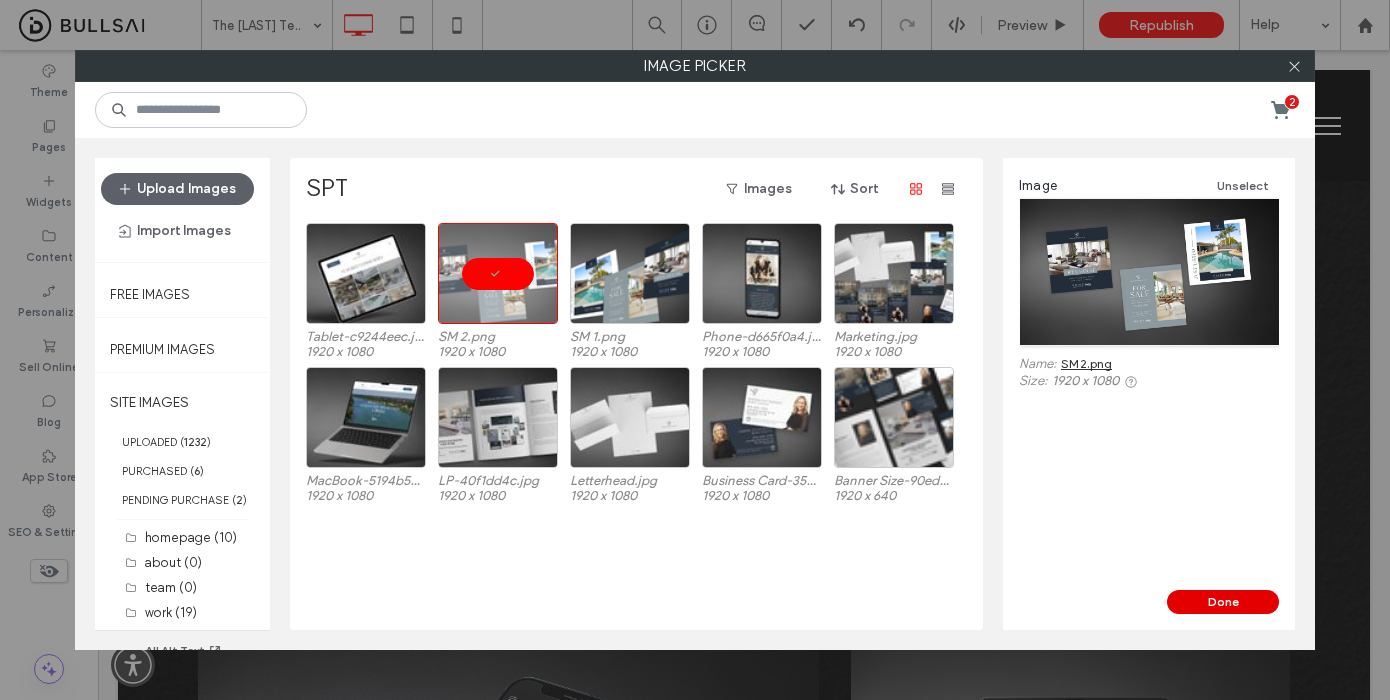 click on "Done" at bounding box center [1223, 602] 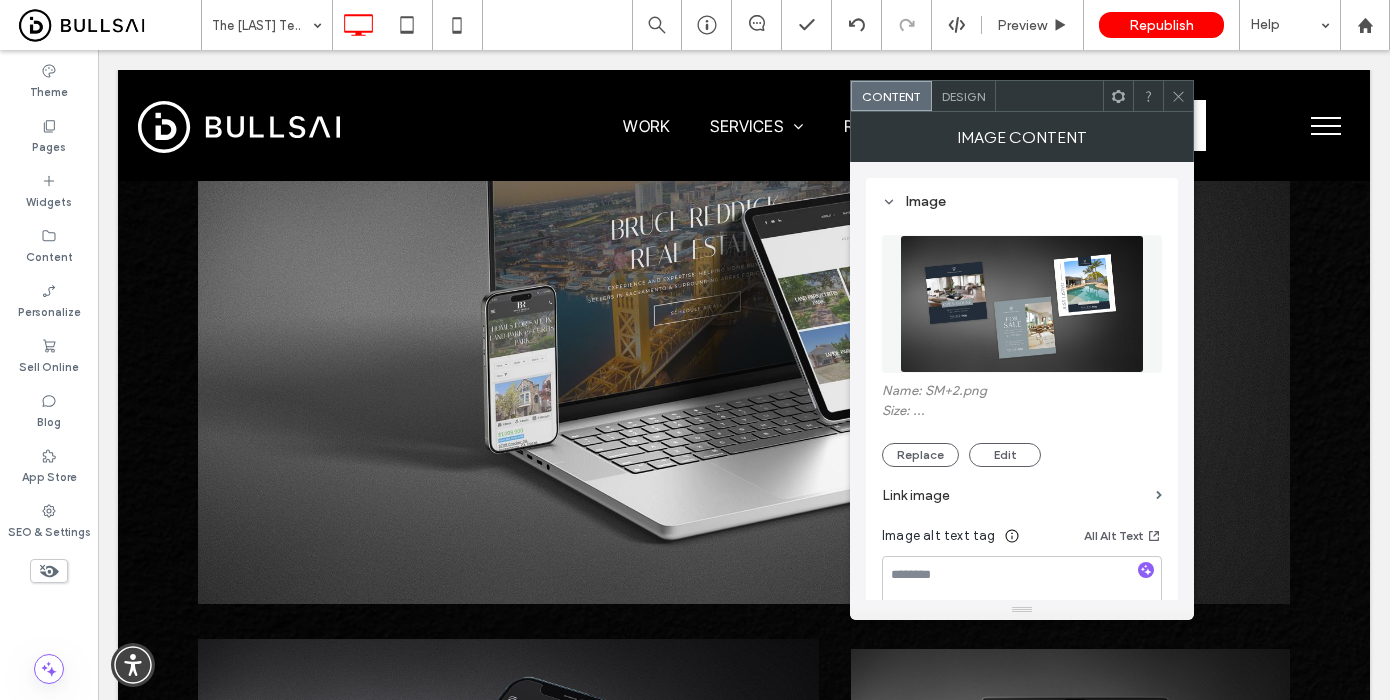 click 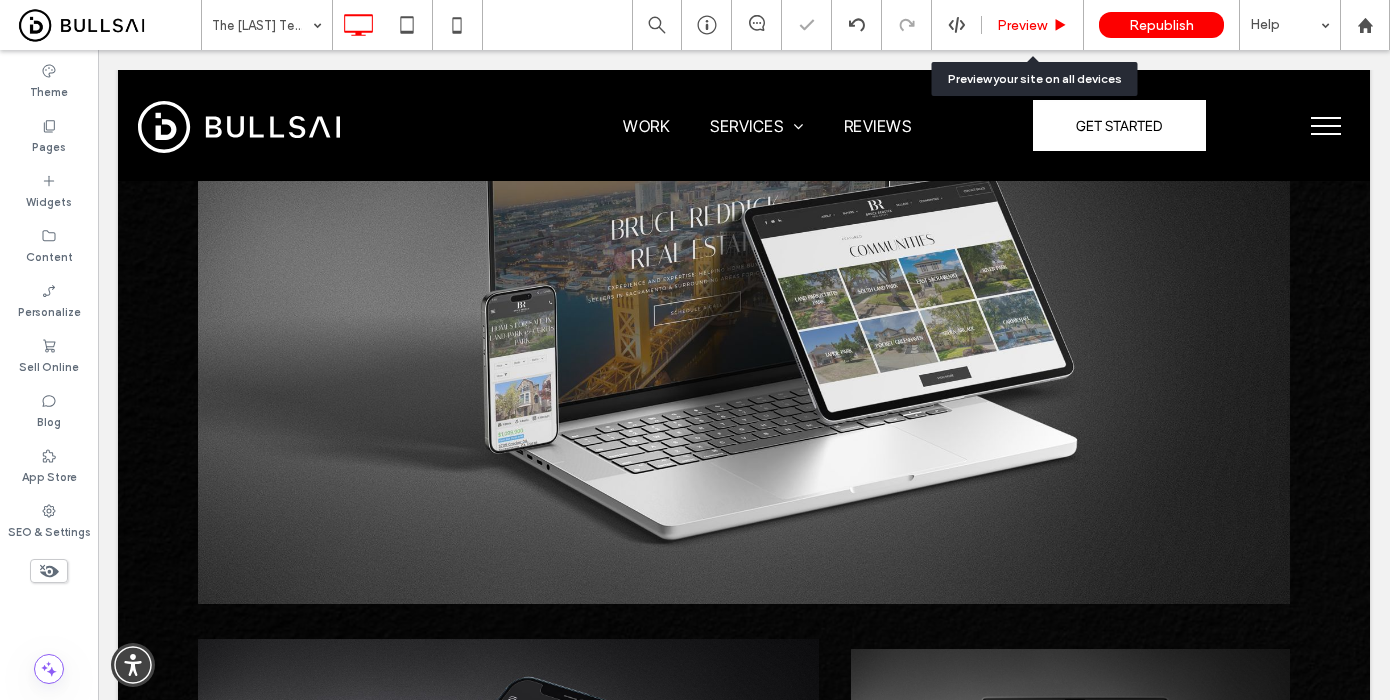 click on "Preview" at bounding box center (1022, 25) 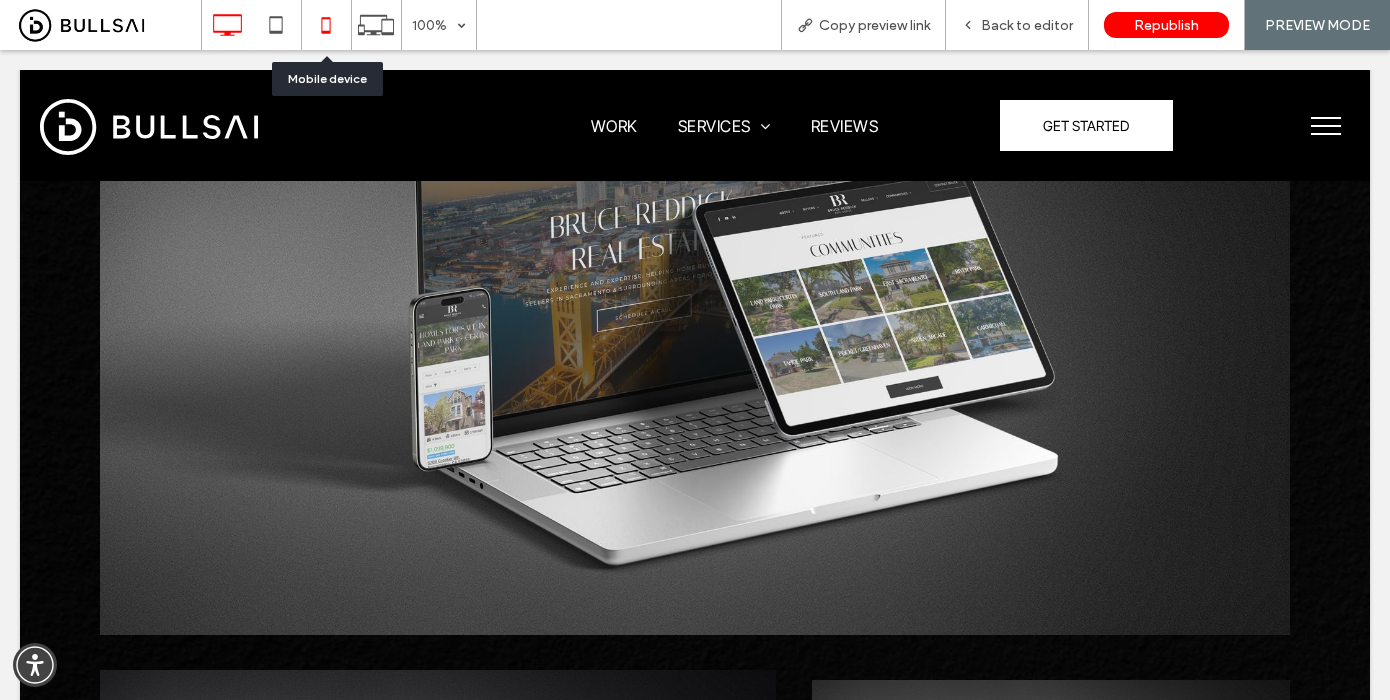 click 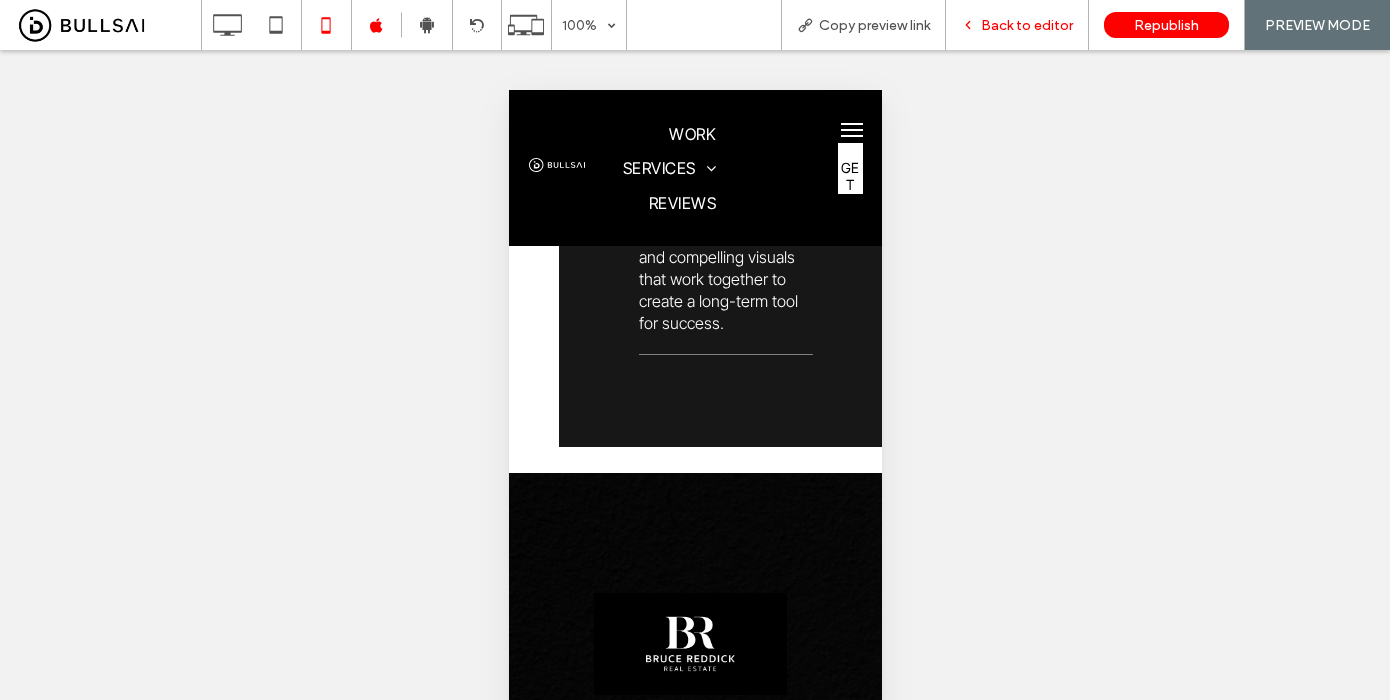 click on "Back to editor" at bounding box center (1027, 25) 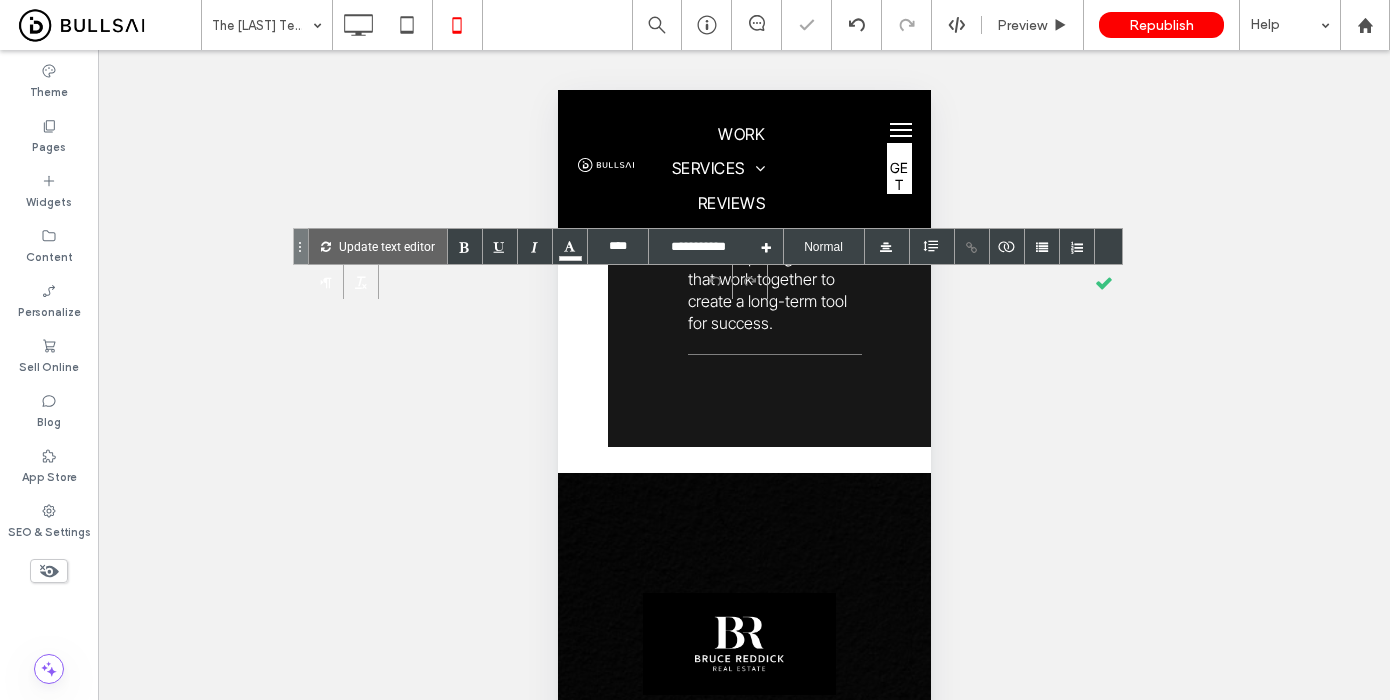 click on "Update text editor" at bounding box center [387, 246] 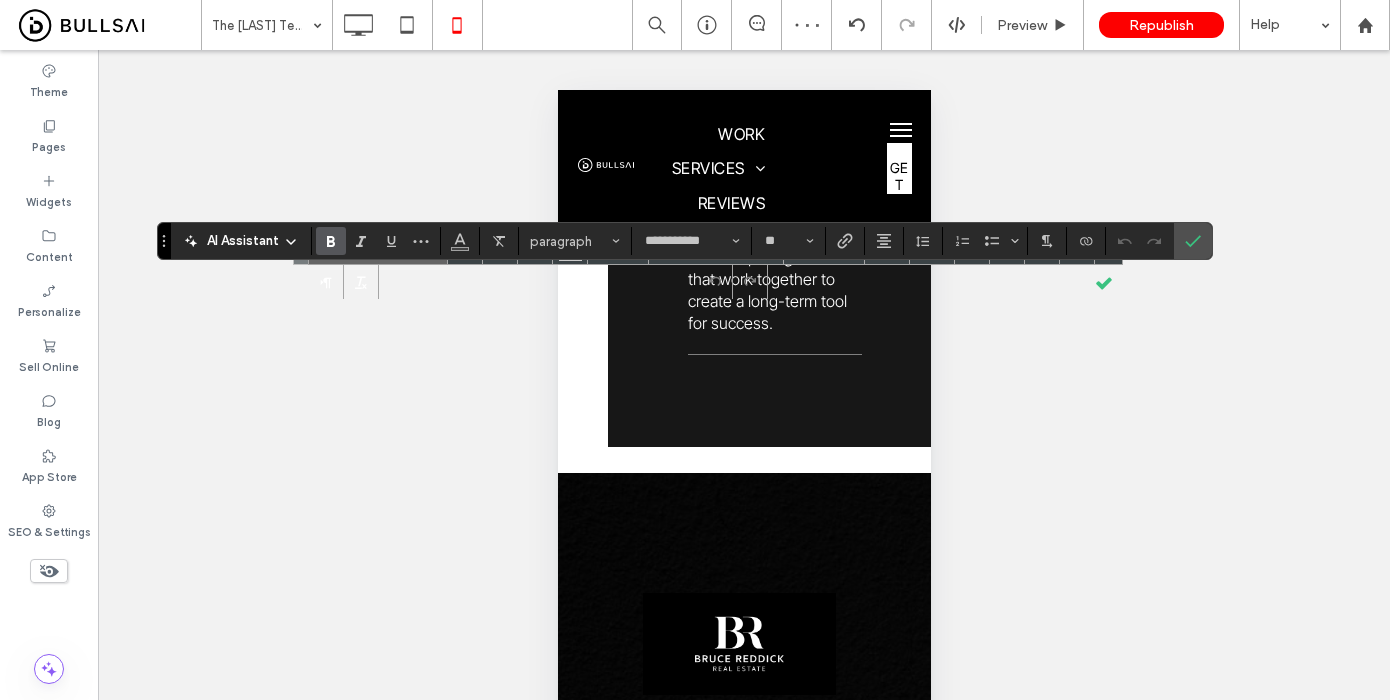 type on "**********" 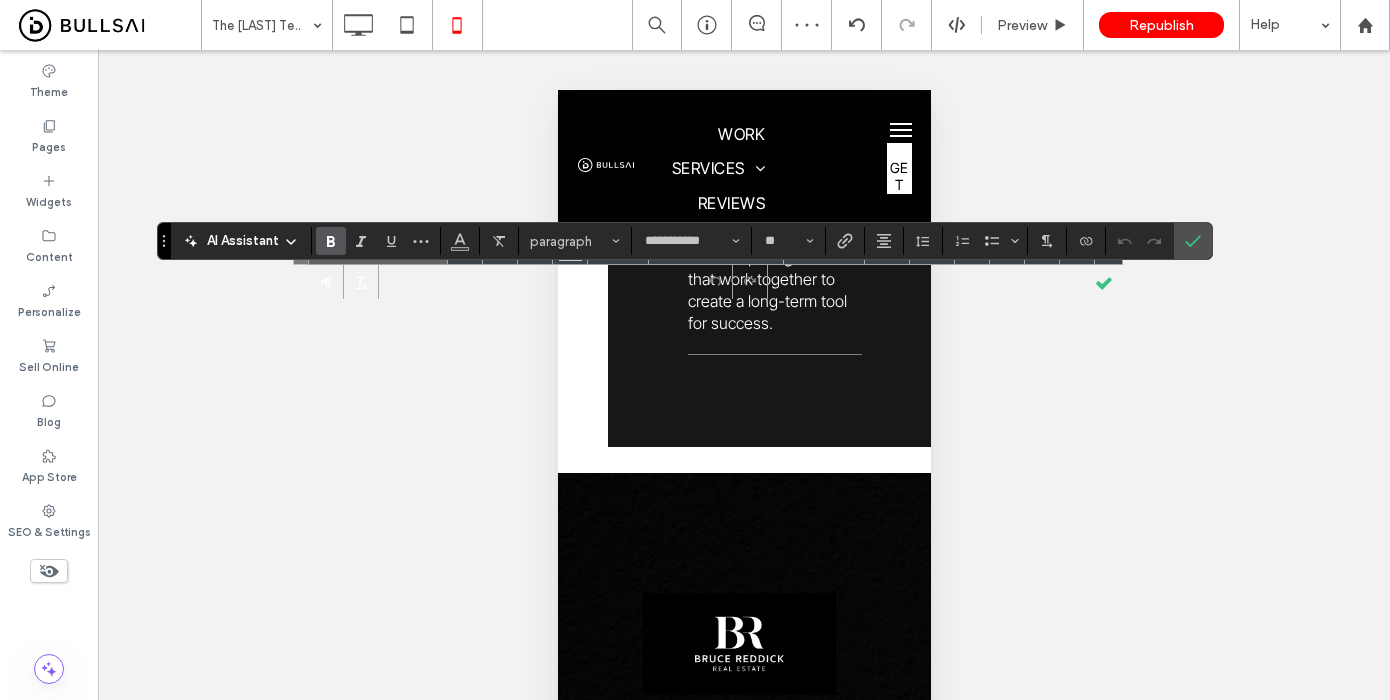 type on "**" 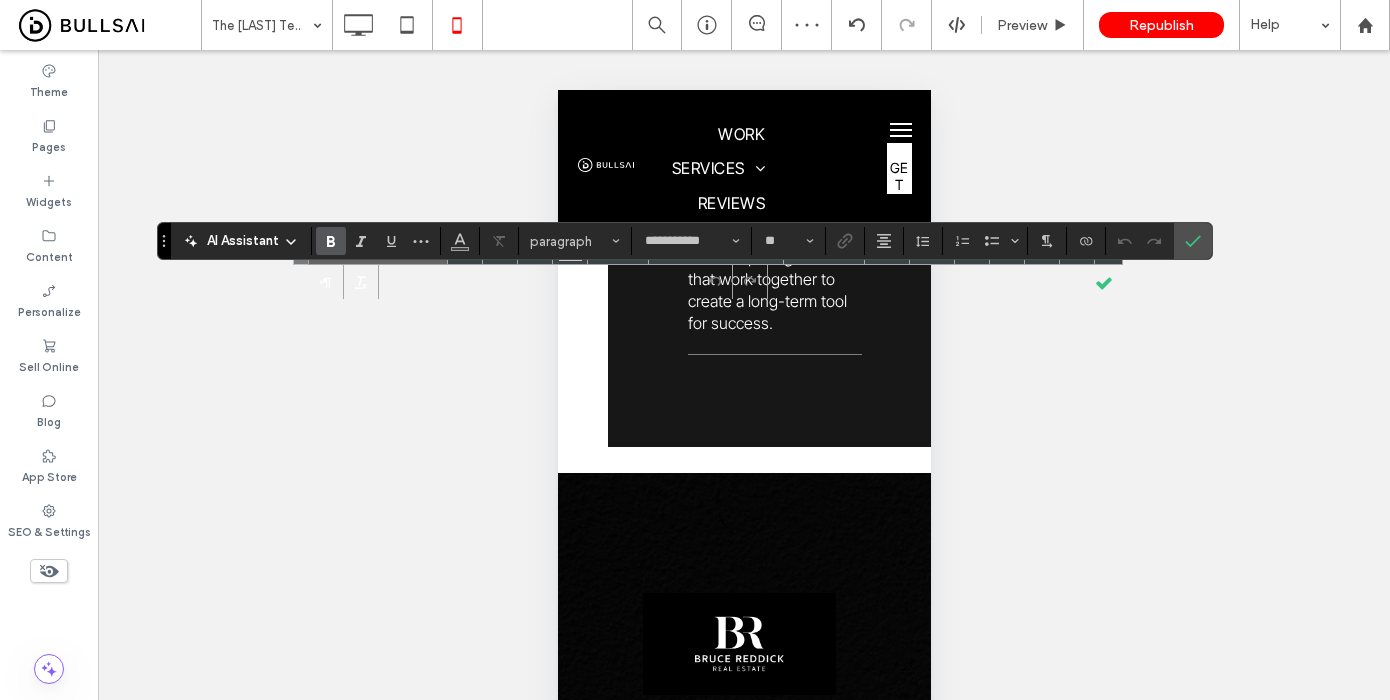 type on "****" 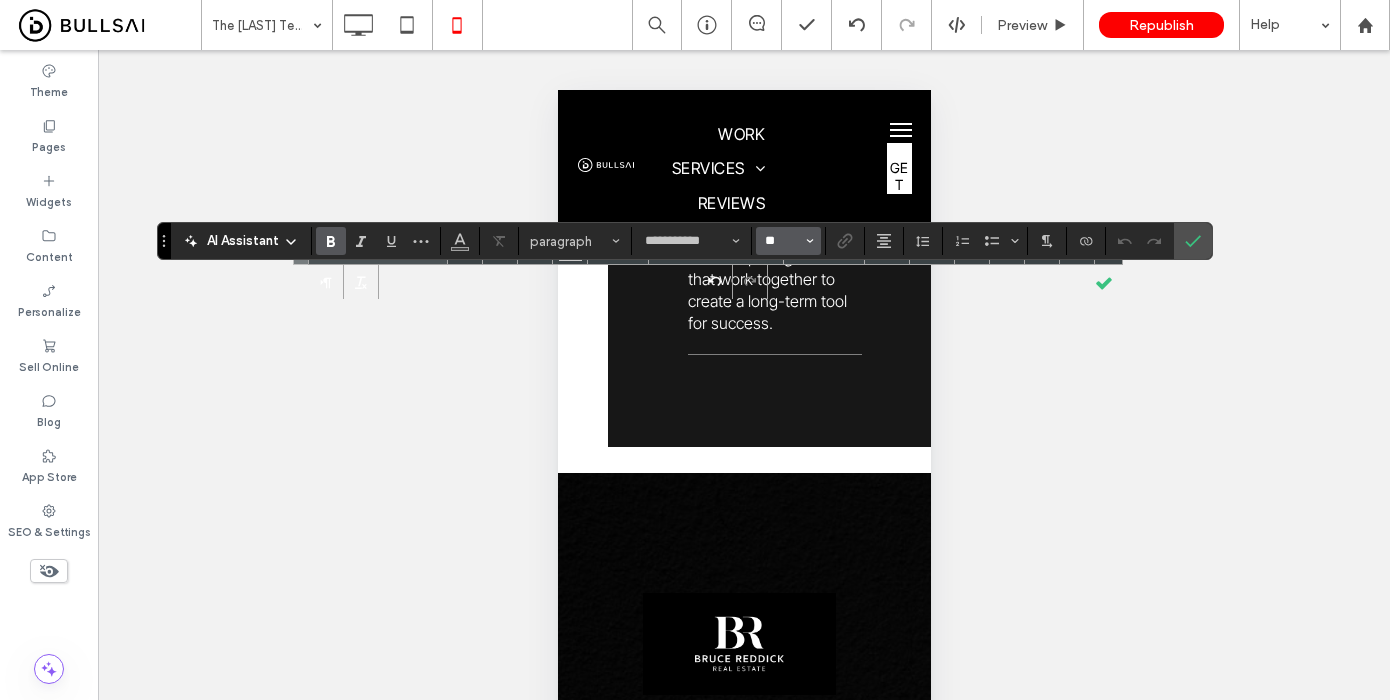 click on "**" at bounding box center [782, 241] 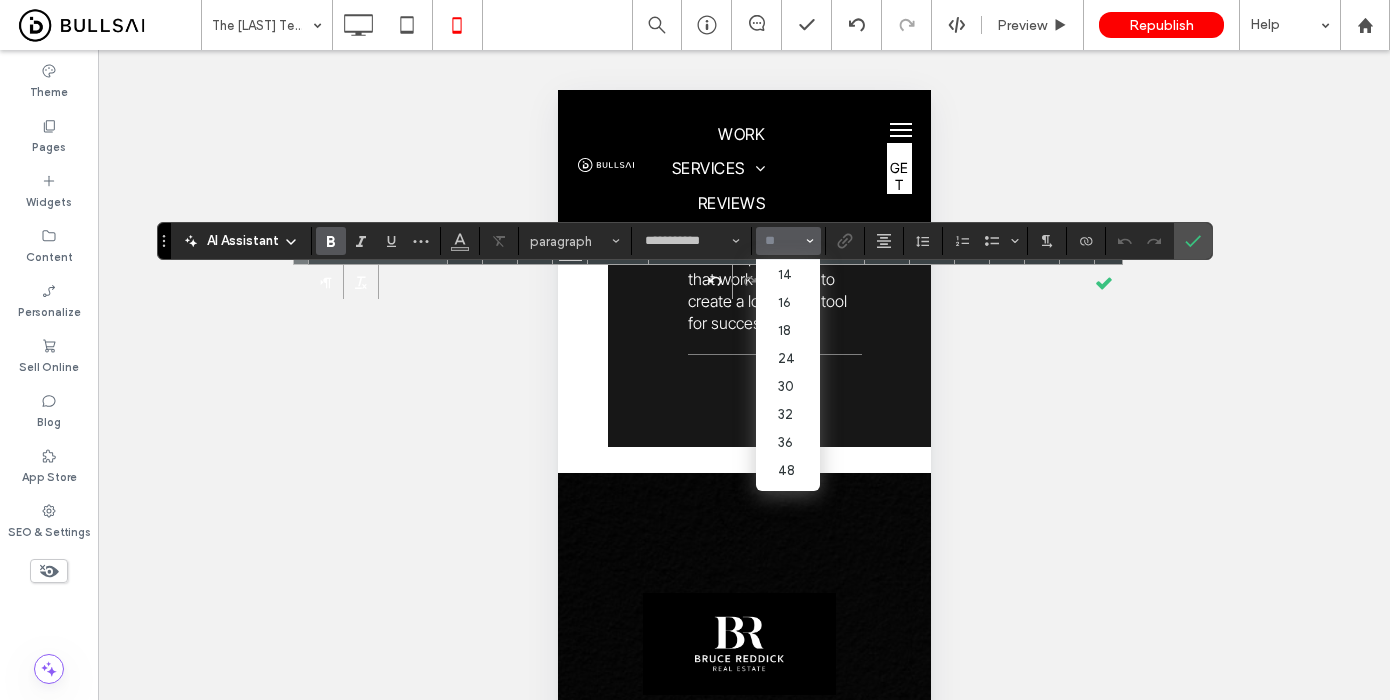 scroll, scrollTop: 195, scrollLeft: 0, axis: vertical 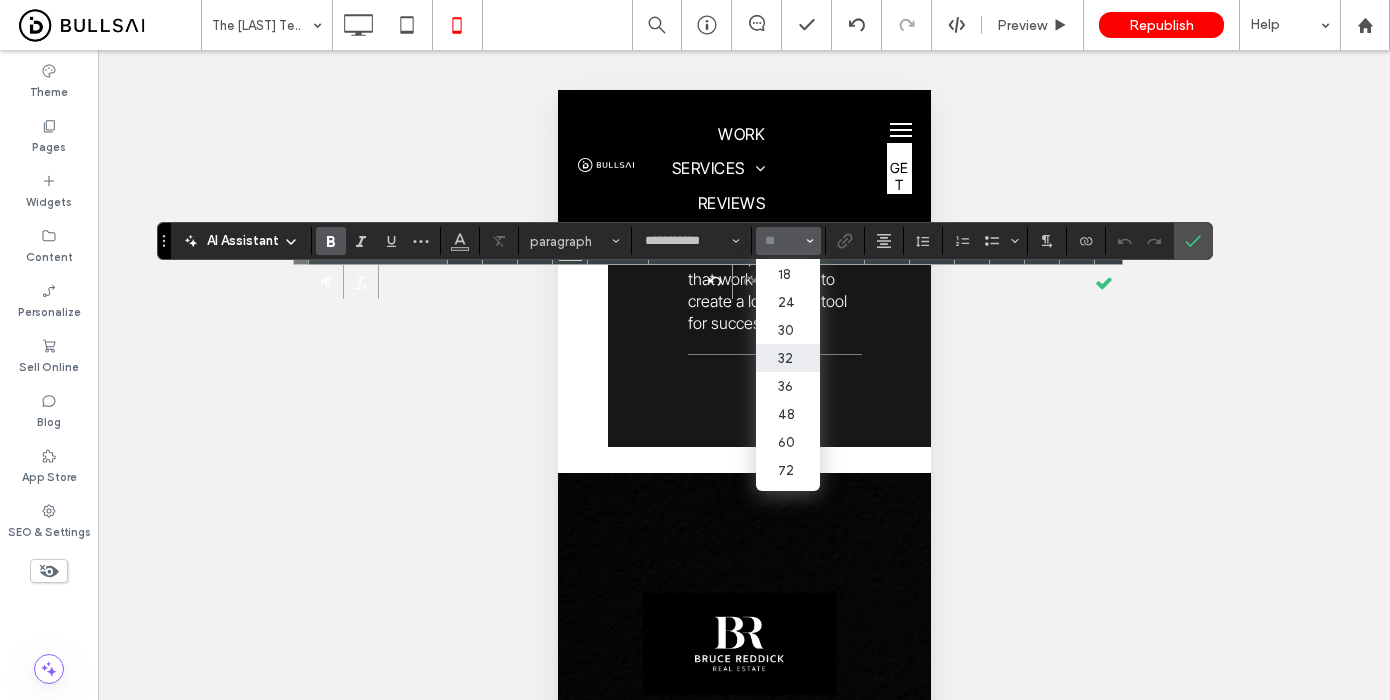 click on "32" at bounding box center [788, 358] 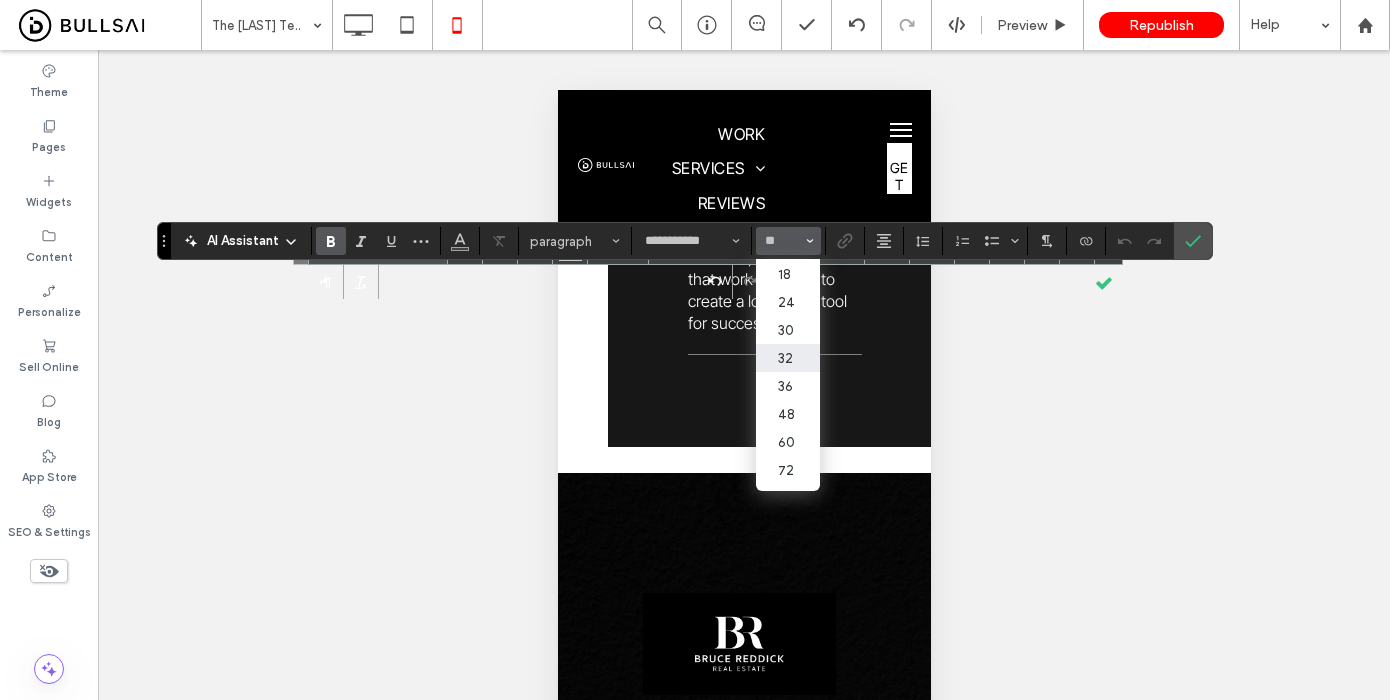 type on "**" 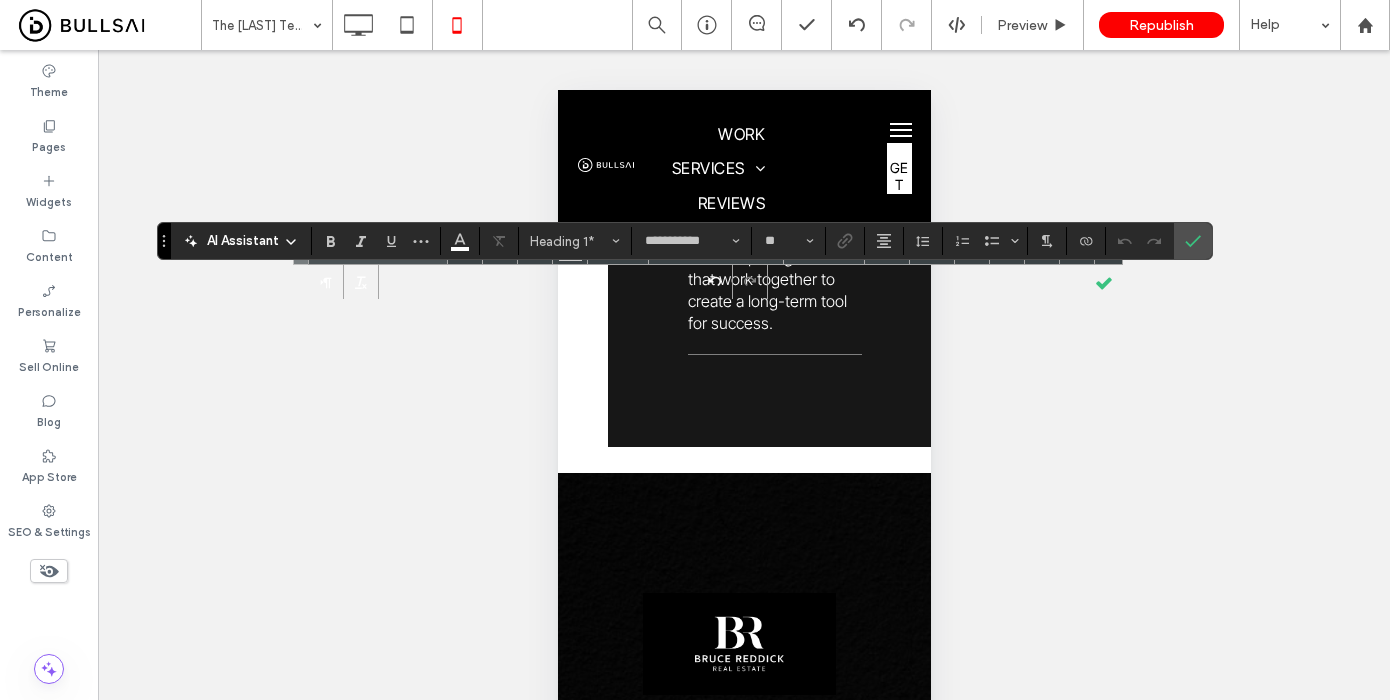 type on "****" 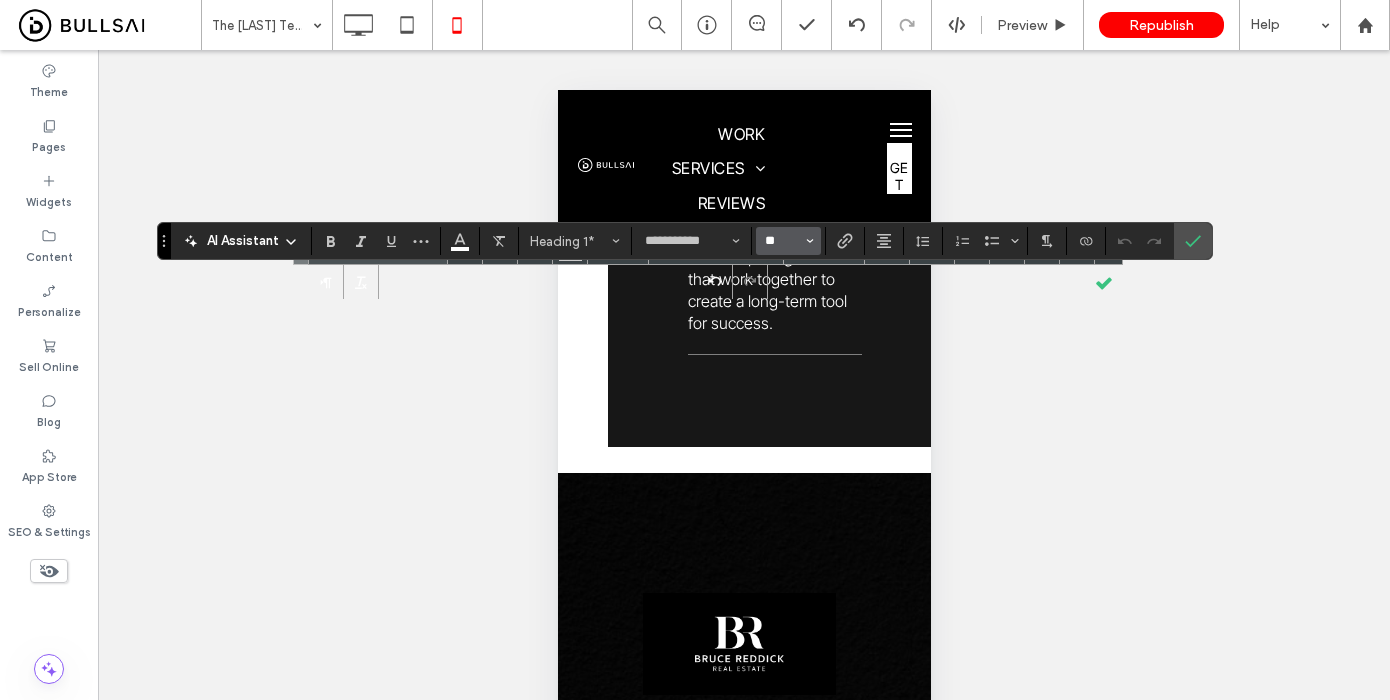 click on "**" at bounding box center [782, 241] 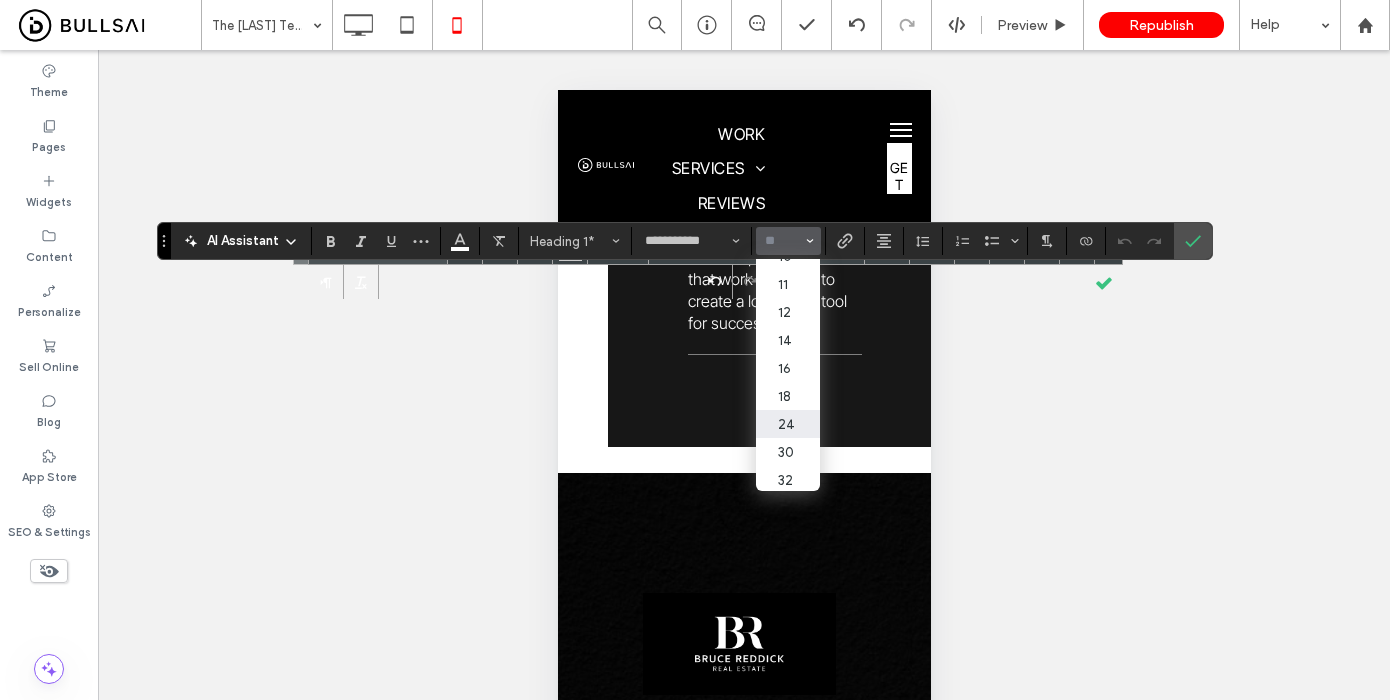 scroll, scrollTop: 94, scrollLeft: 0, axis: vertical 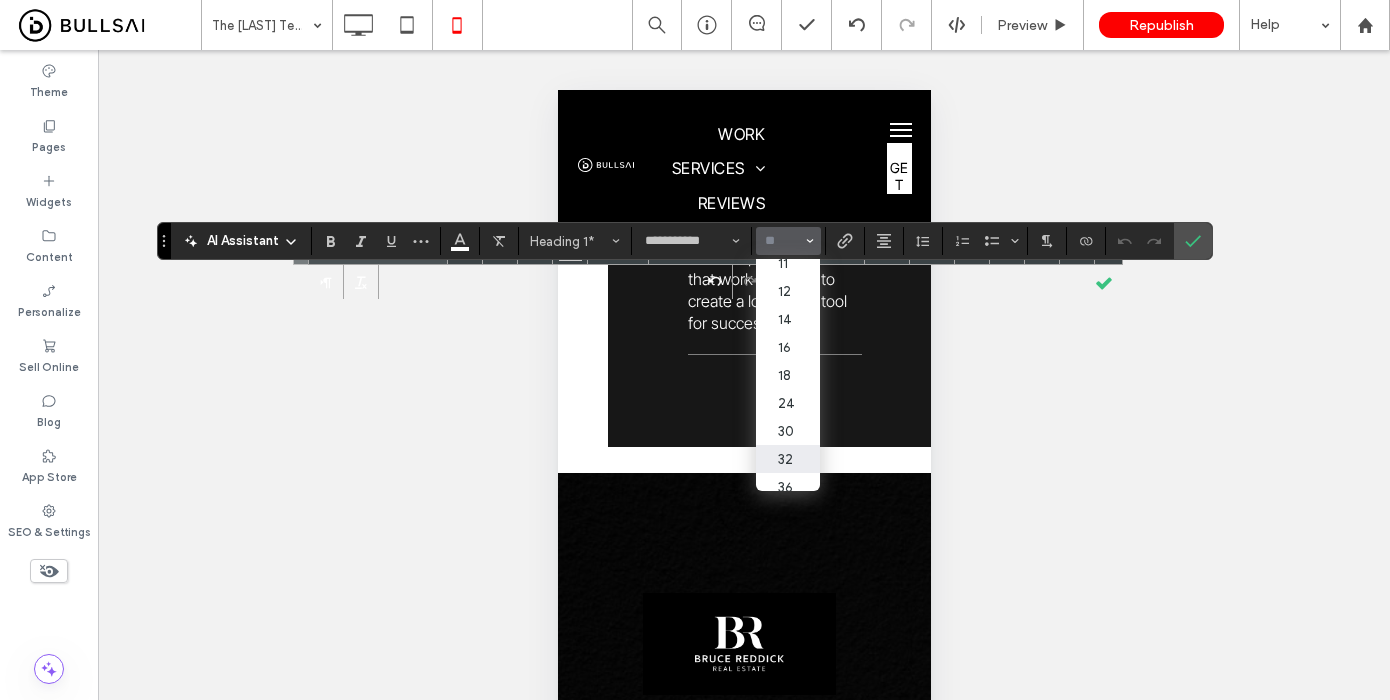 click on "32" at bounding box center (788, 459) 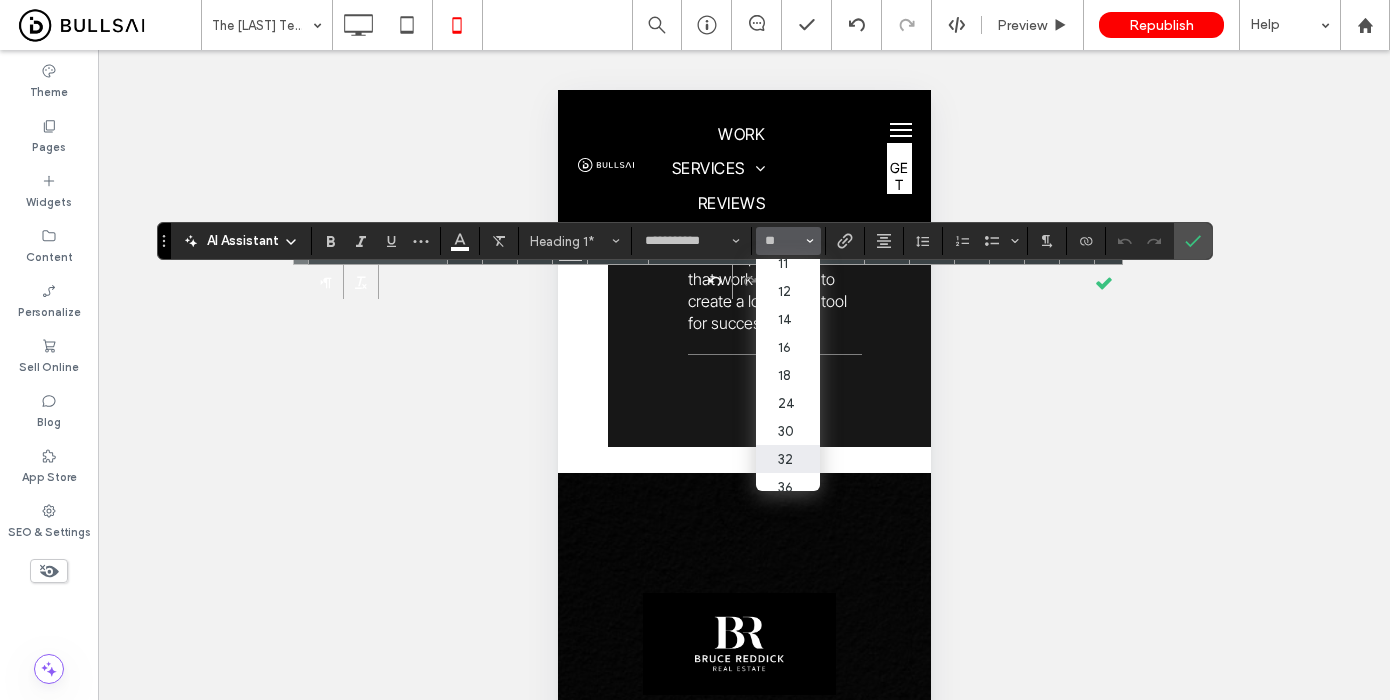 type on "**" 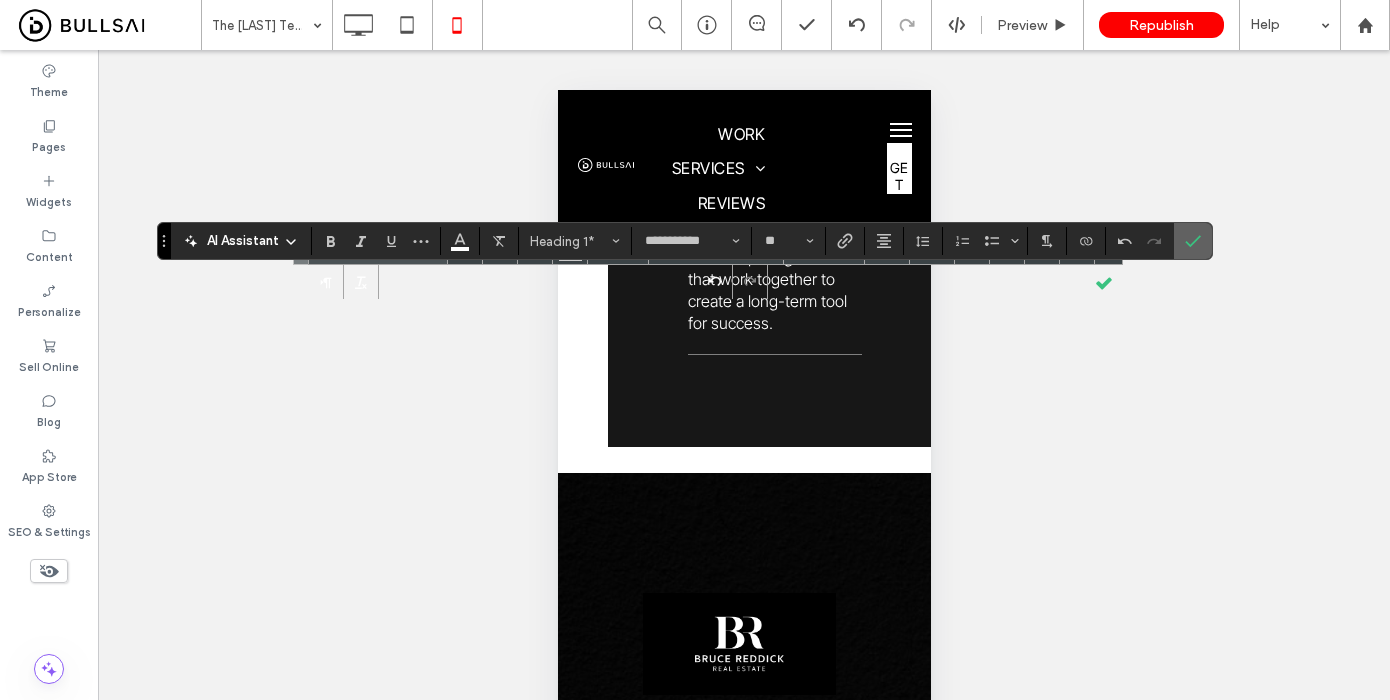 click 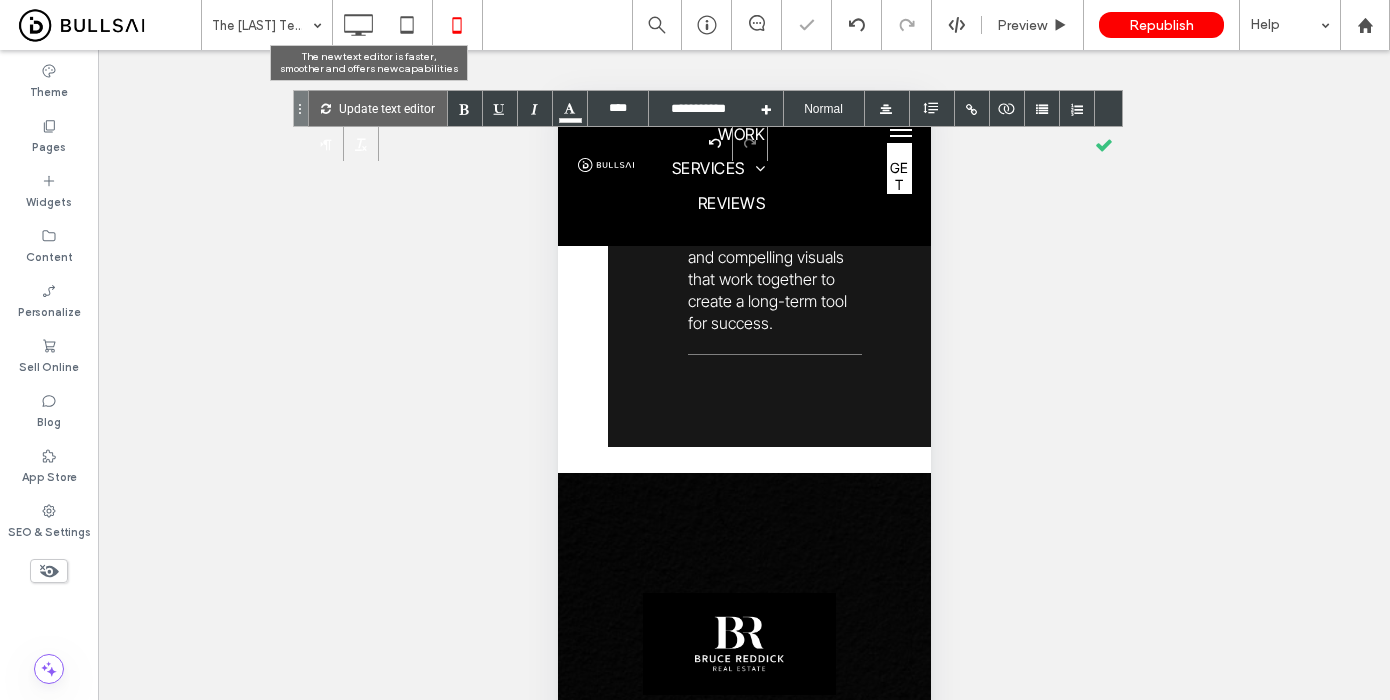 click on "Update text editor" at bounding box center (387, 108) 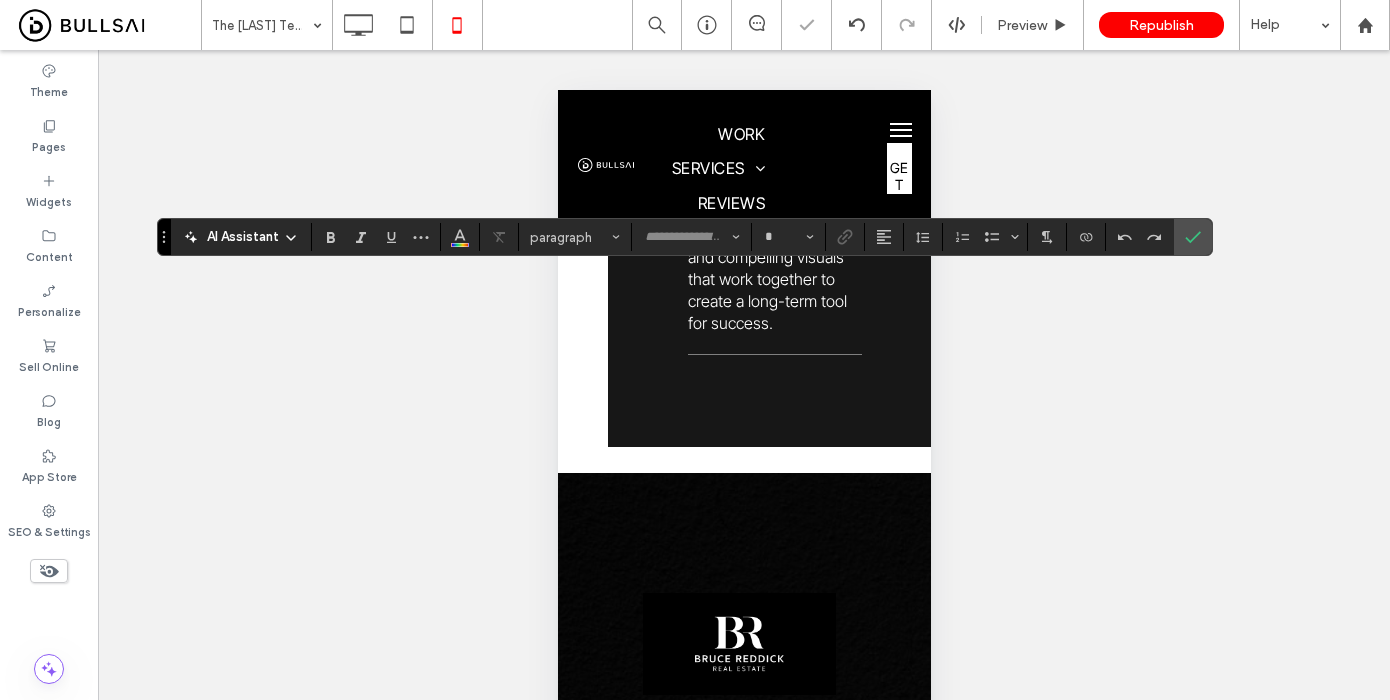 type on "**********" 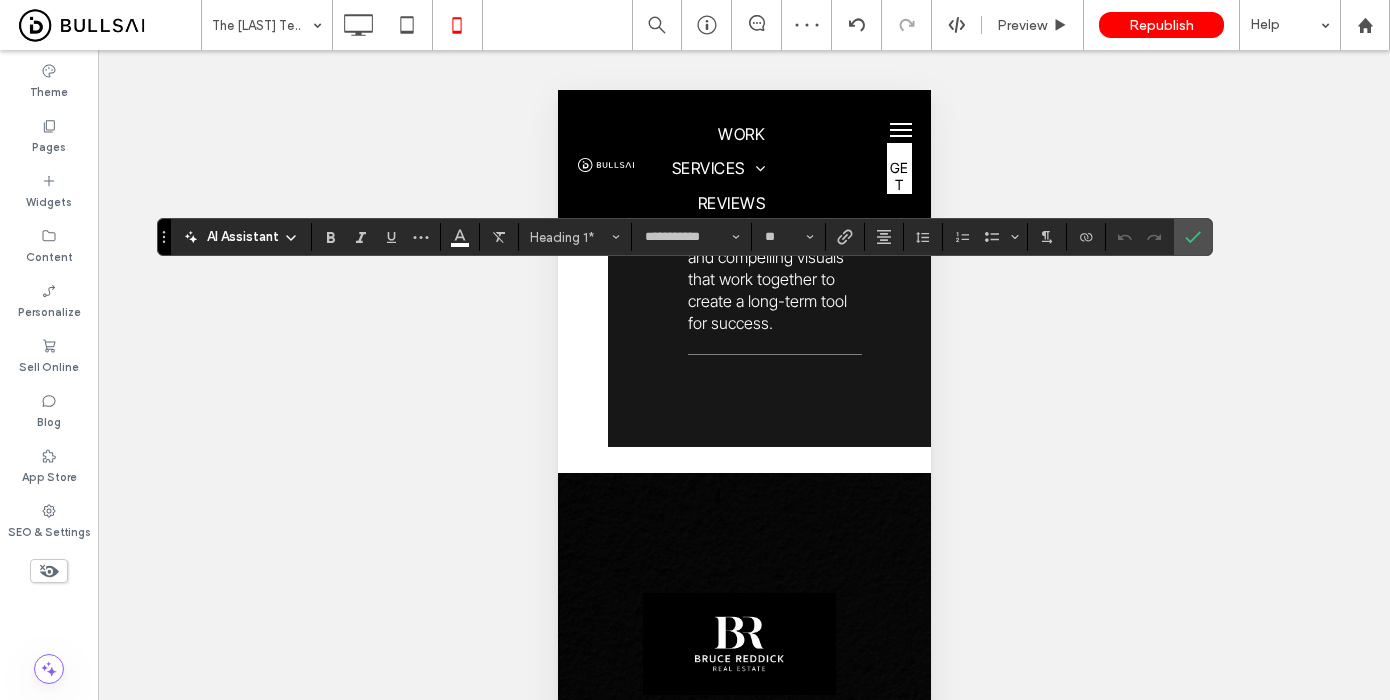 drag, startPoint x: 1193, startPoint y: 239, endPoint x: 987, endPoint y: 389, distance: 254.82542 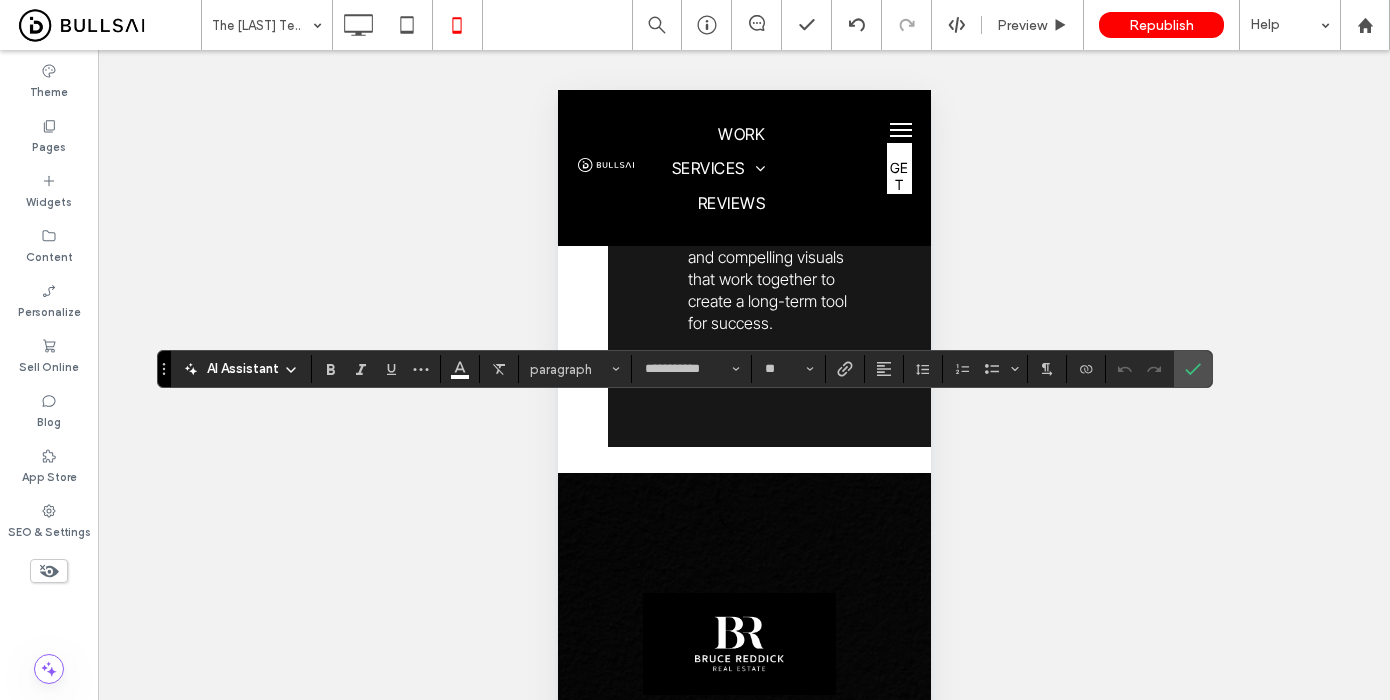 type on "**********" 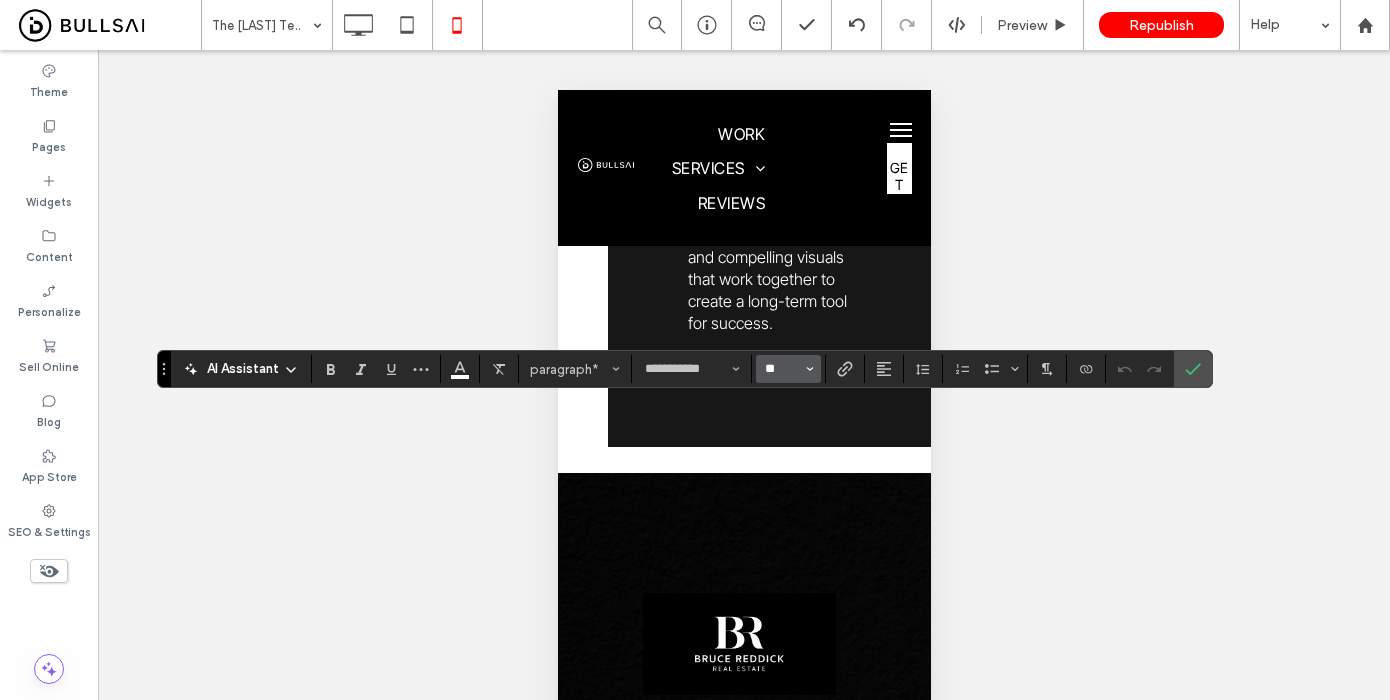 click on "**" at bounding box center (782, 369) 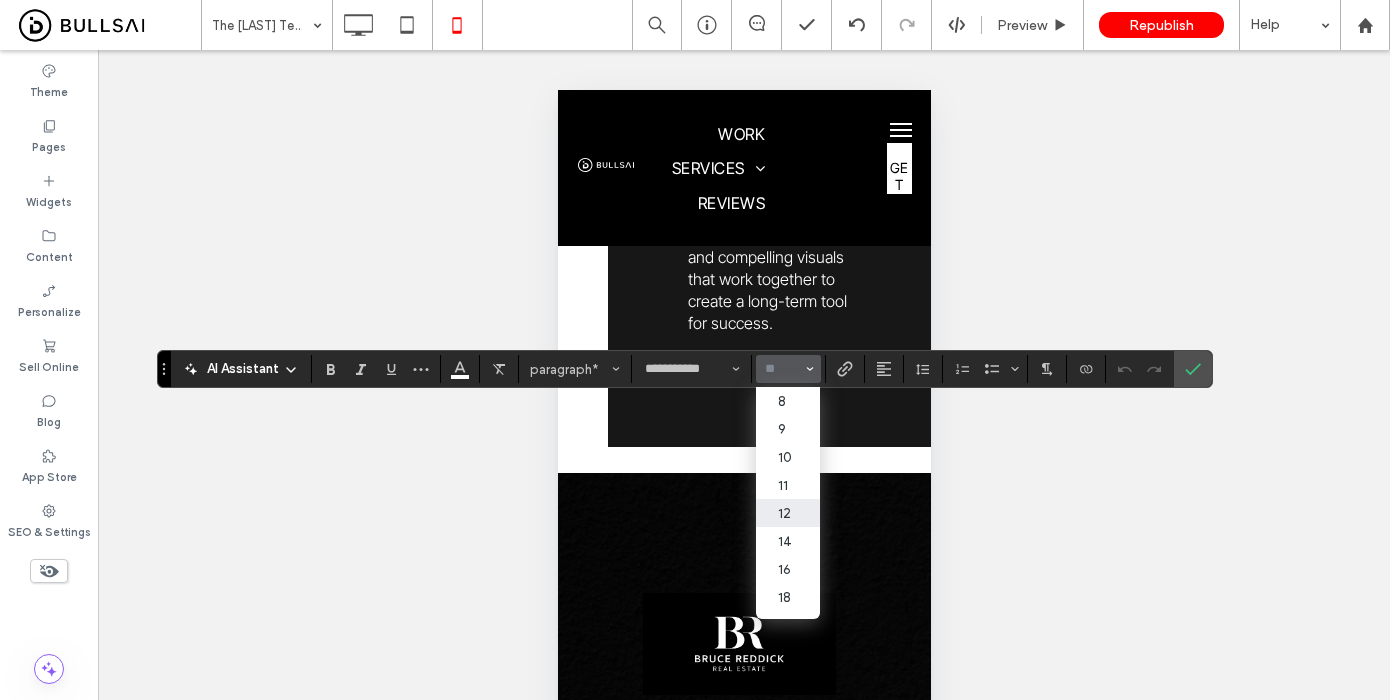scroll, scrollTop: 53, scrollLeft: 0, axis: vertical 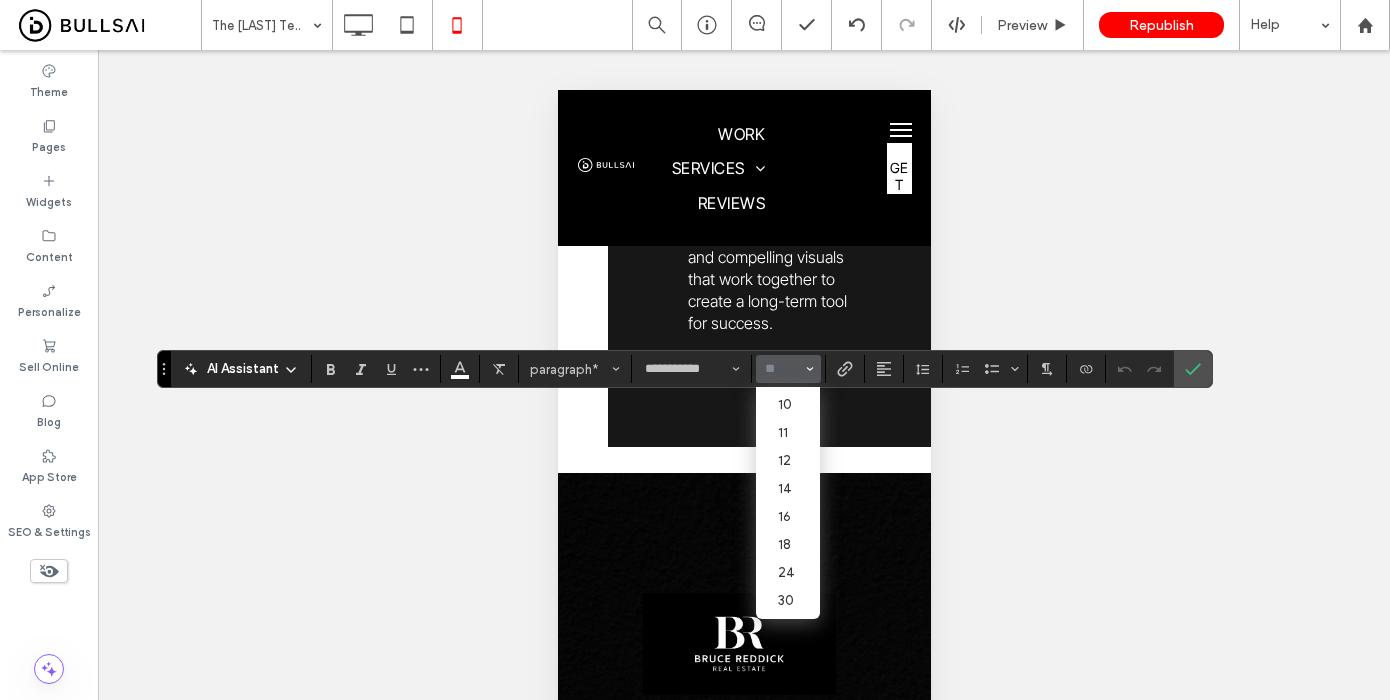 drag, startPoint x: 783, startPoint y: 551, endPoint x: 930, endPoint y: 561, distance: 147.33974 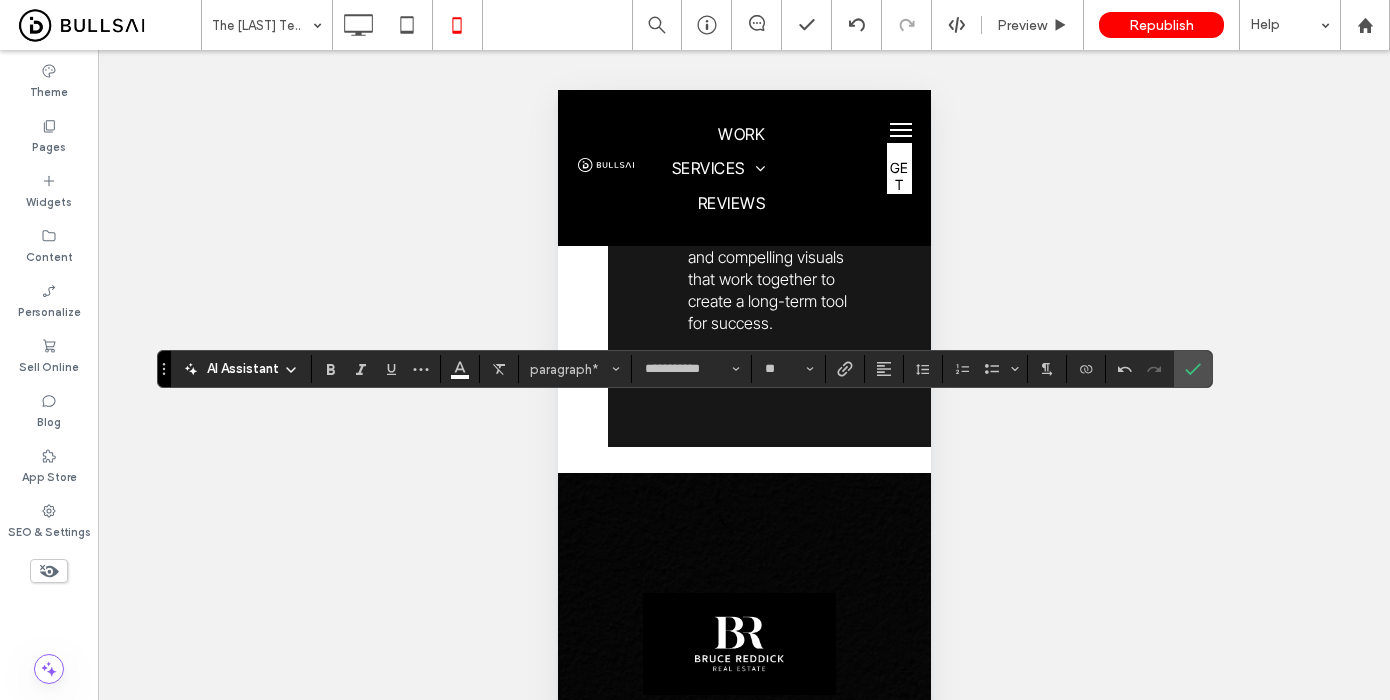 type on "**" 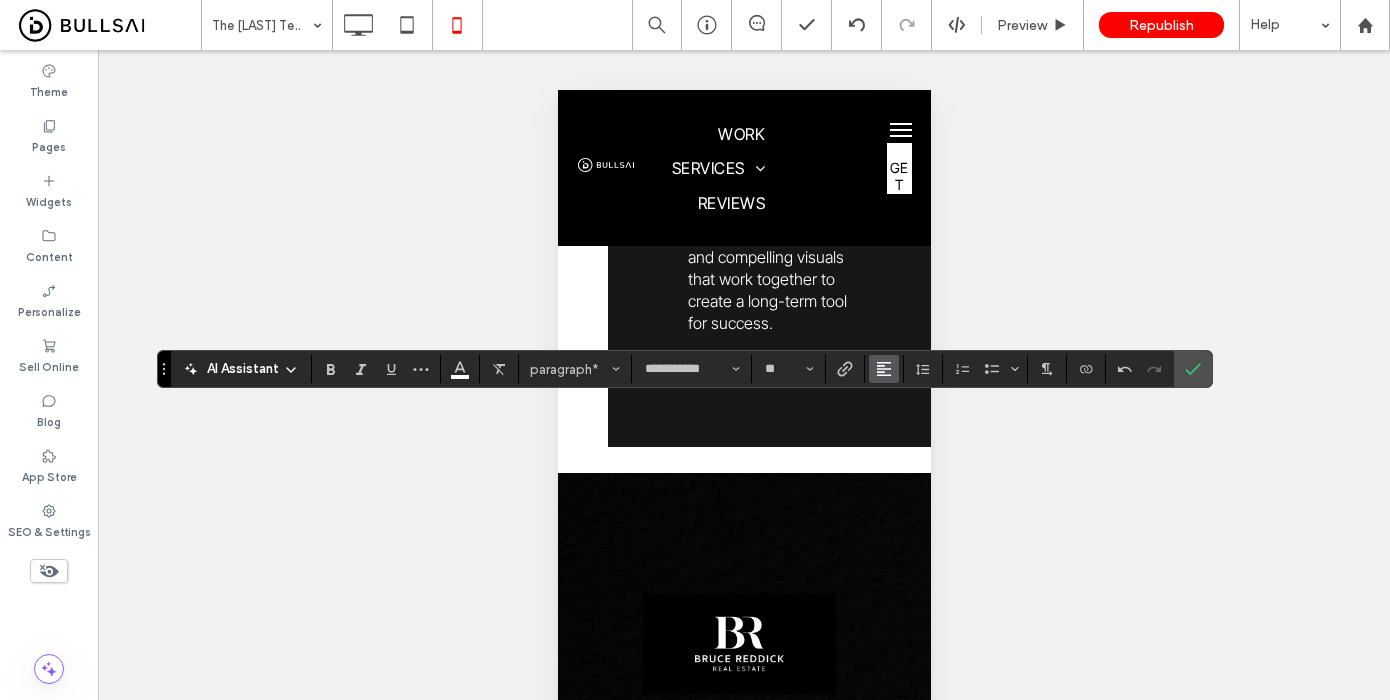 click 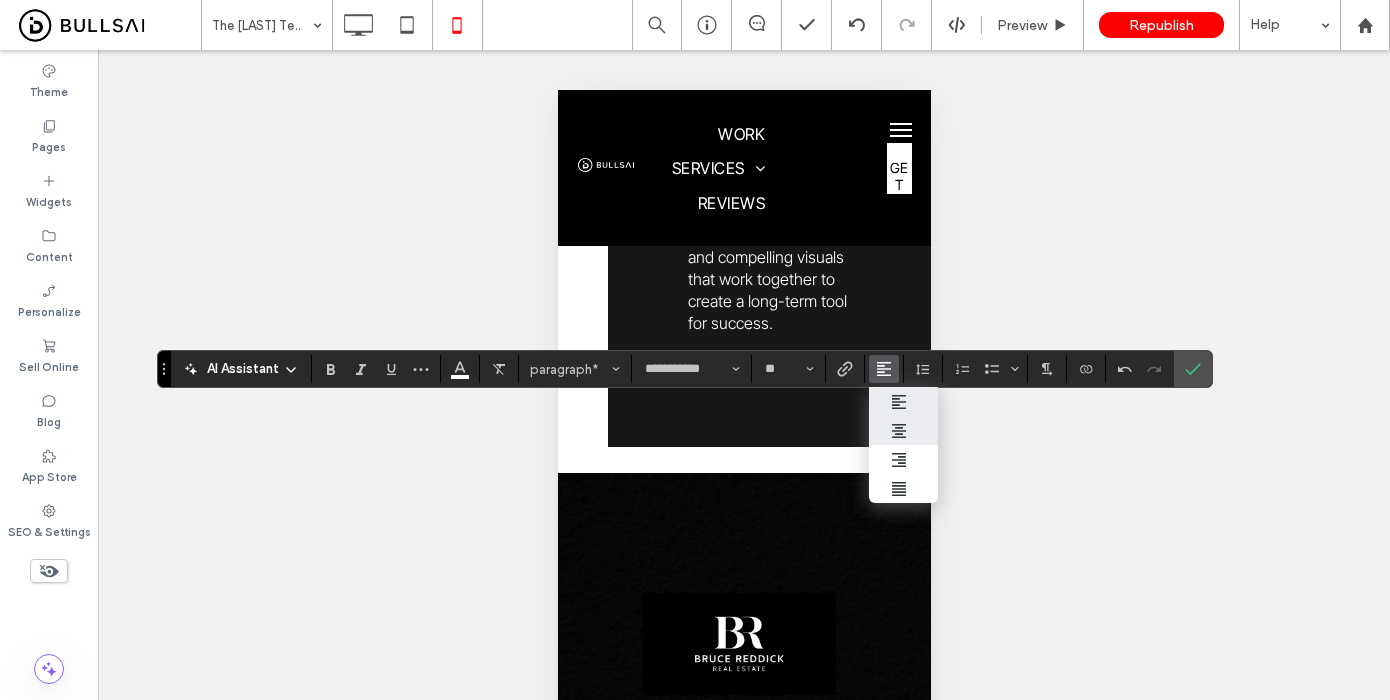 click at bounding box center (904, 431) 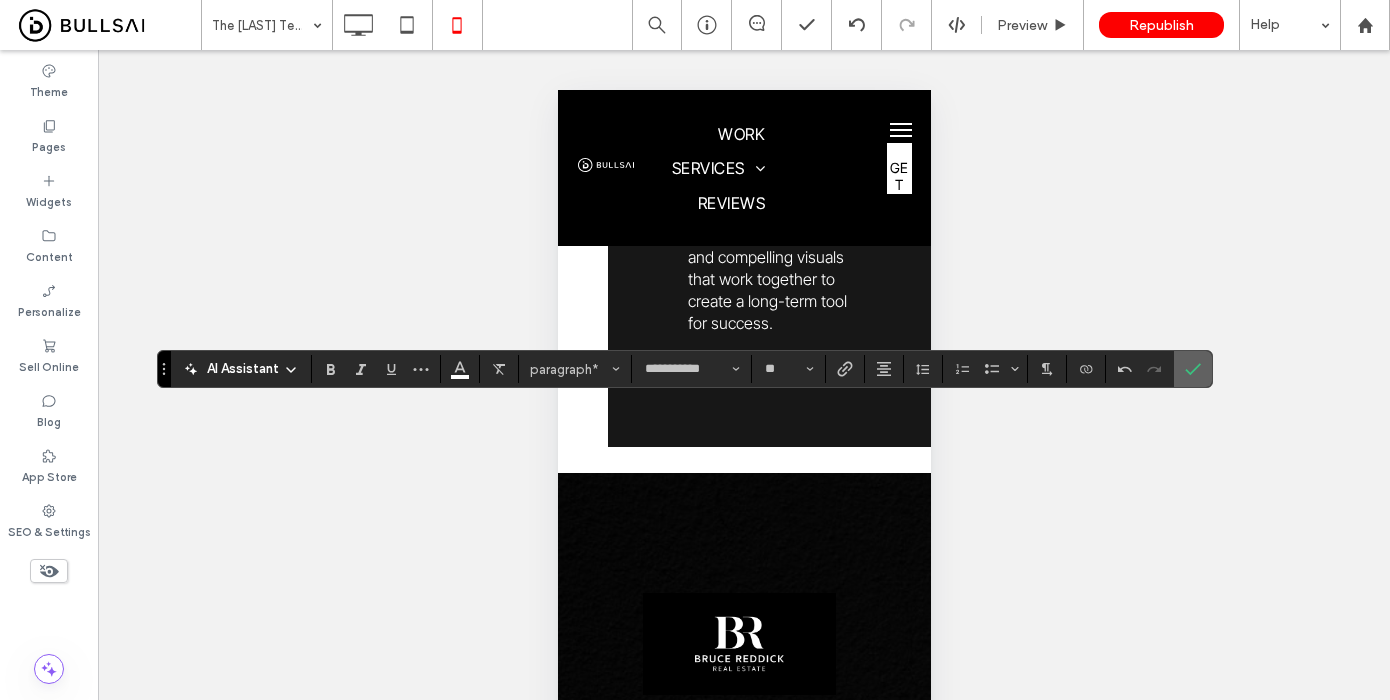 click at bounding box center [1193, 369] 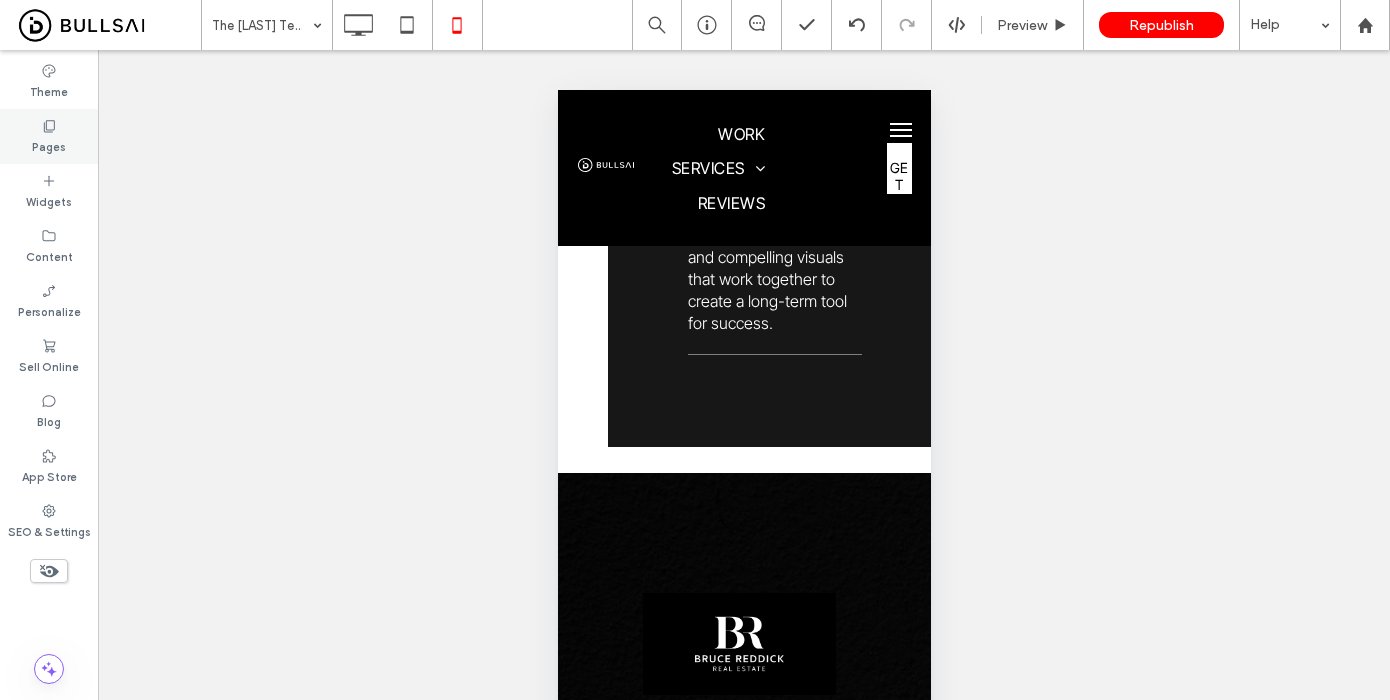 click on "Pages" at bounding box center [49, 136] 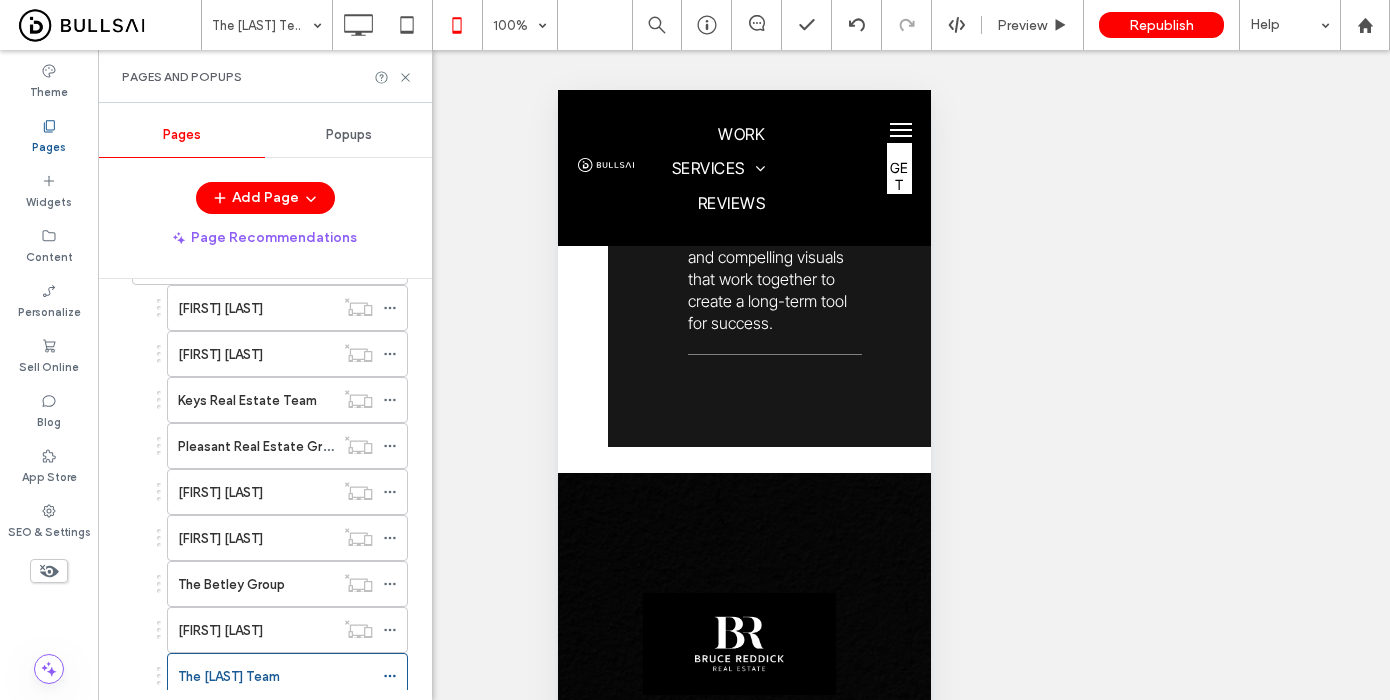 scroll, scrollTop: 1448, scrollLeft: 0, axis: vertical 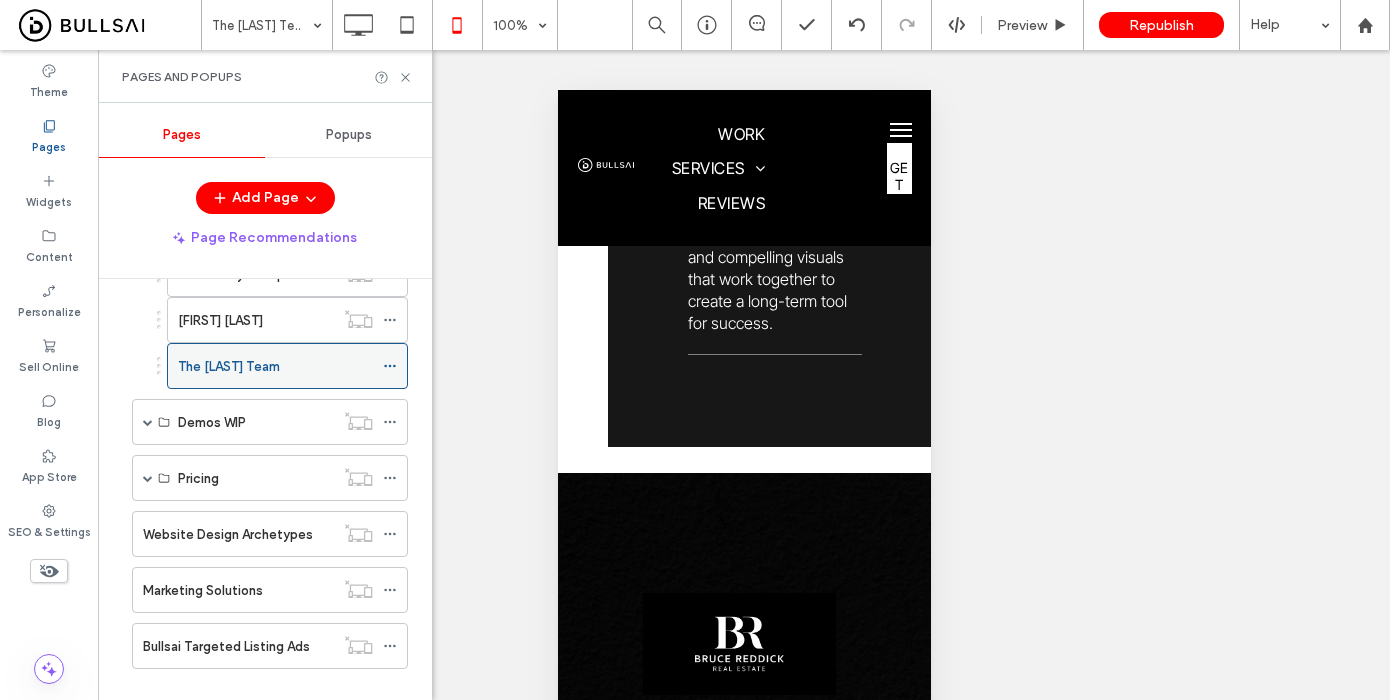 click 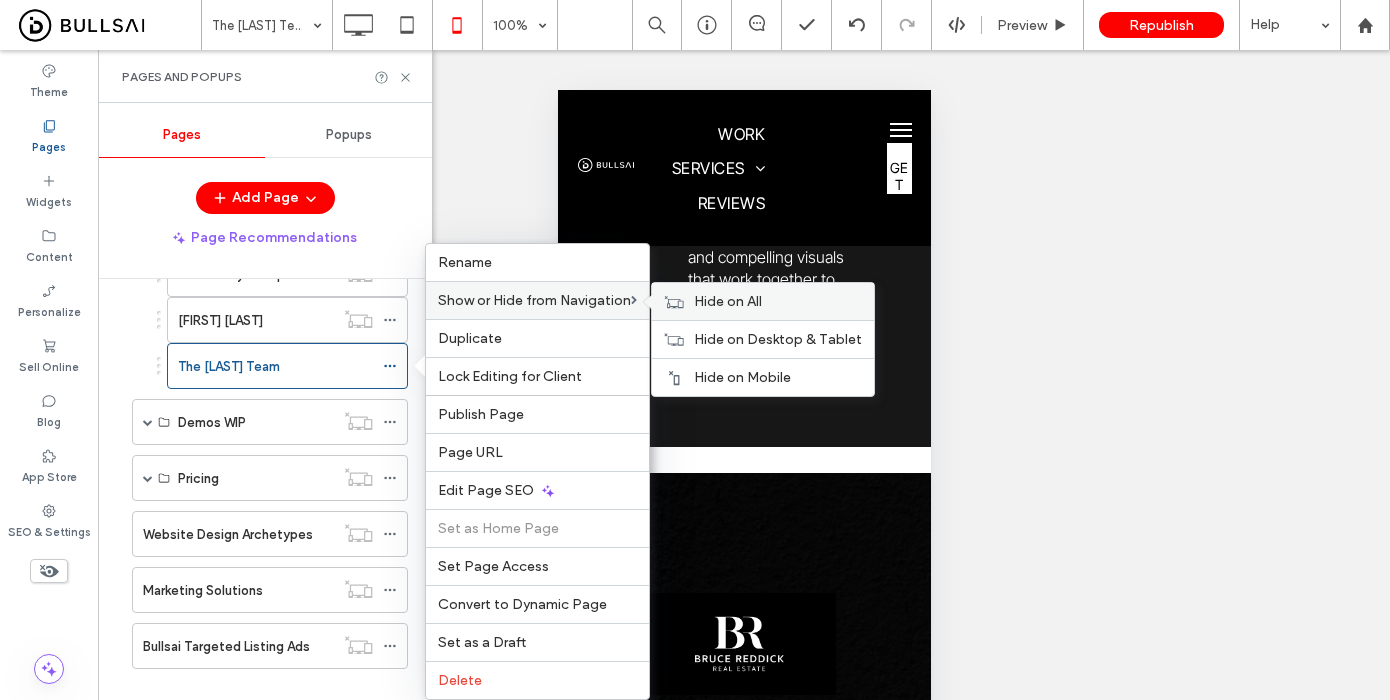 click on "Hide on All" at bounding box center (728, 301) 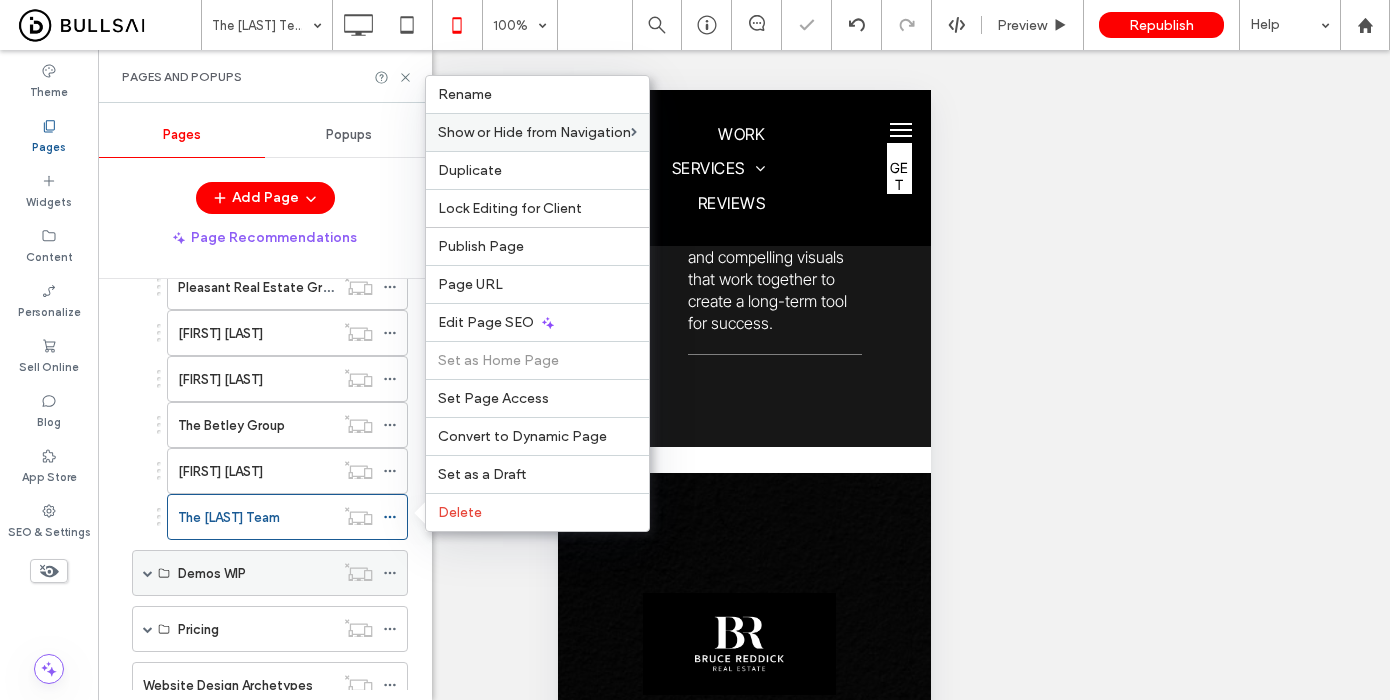 scroll, scrollTop: 1236, scrollLeft: 0, axis: vertical 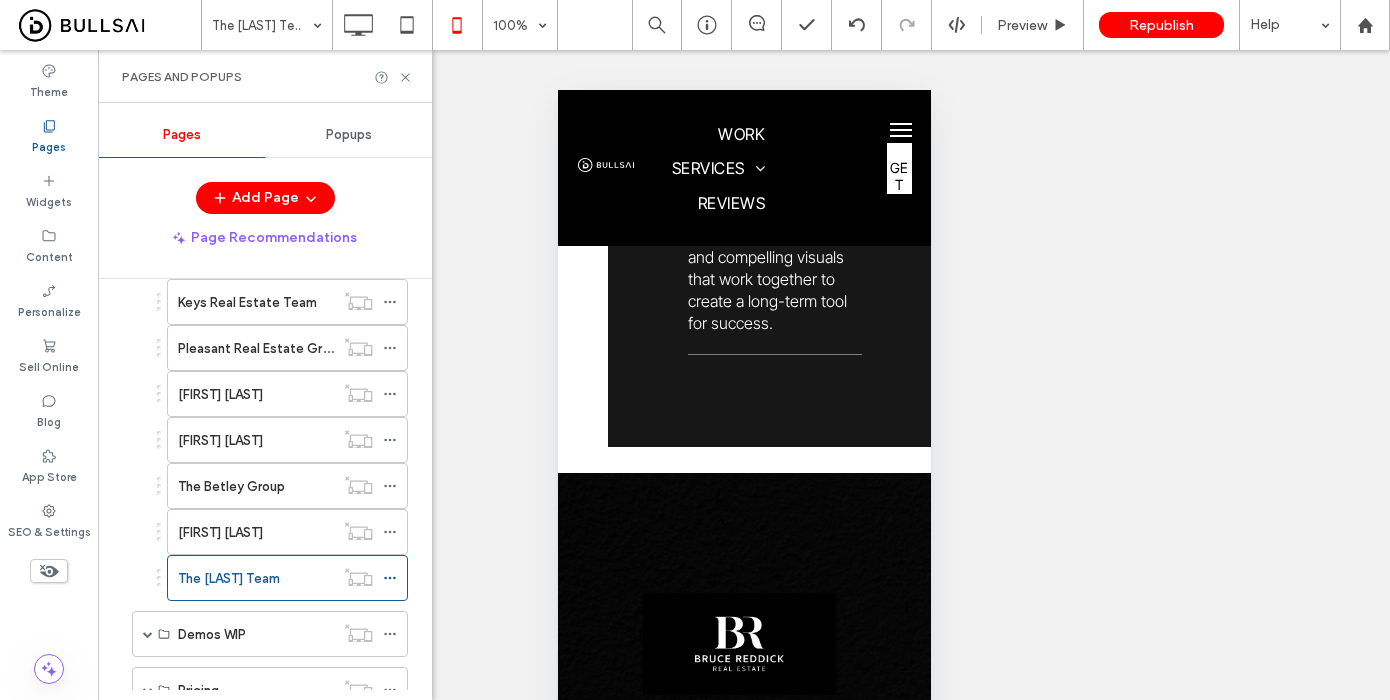 click on "Pages" at bounding box center (49, 145) 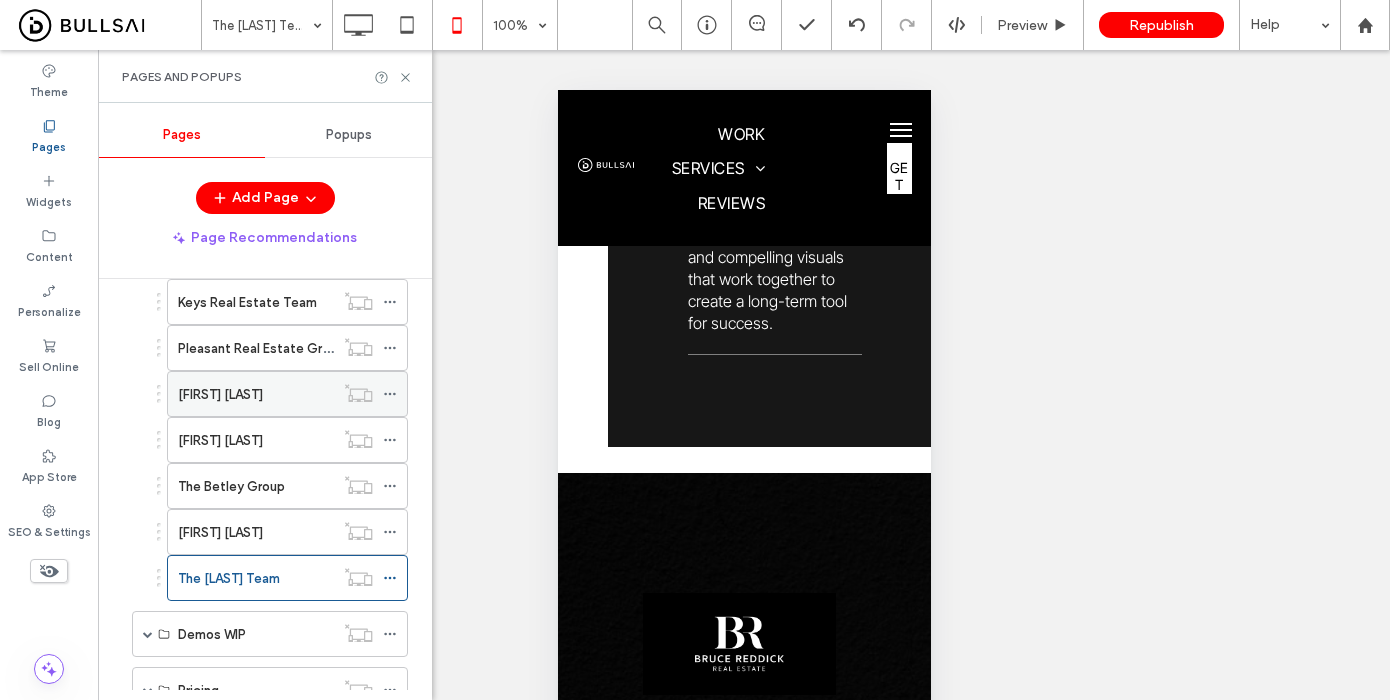 click on "Nicole Spencer" at bounding box center (256, 394) 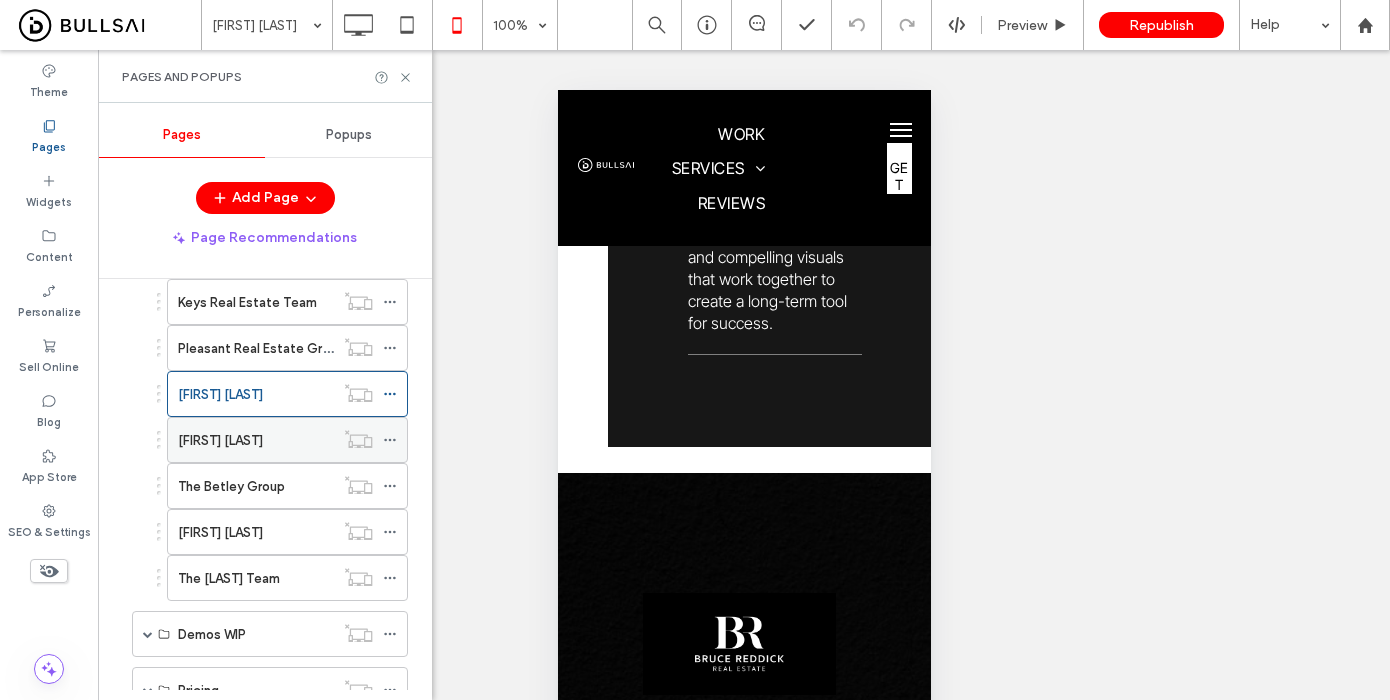 click on "Michelle Taylor" at bounding box center [220, 440] 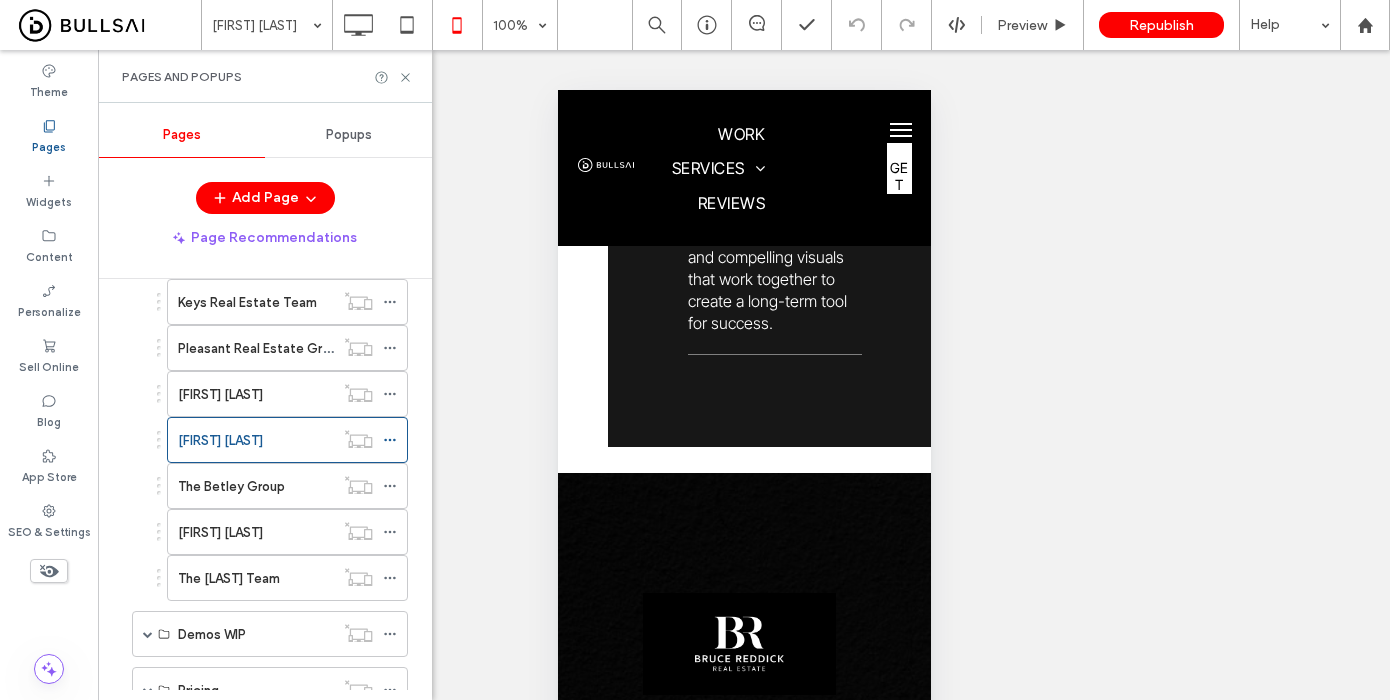 click on "The Betley Group" at bounding box center [256, 486] 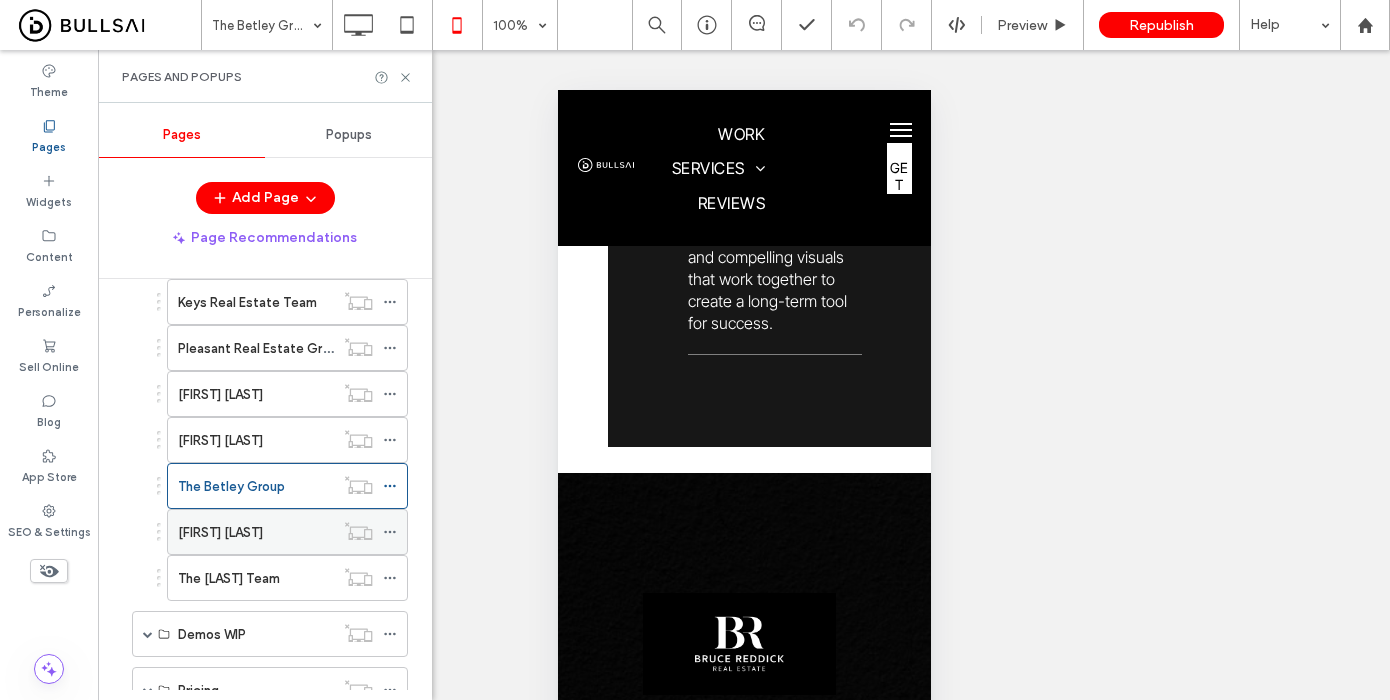 click on "Bruce Reddick" at bounding box center (220, 532) 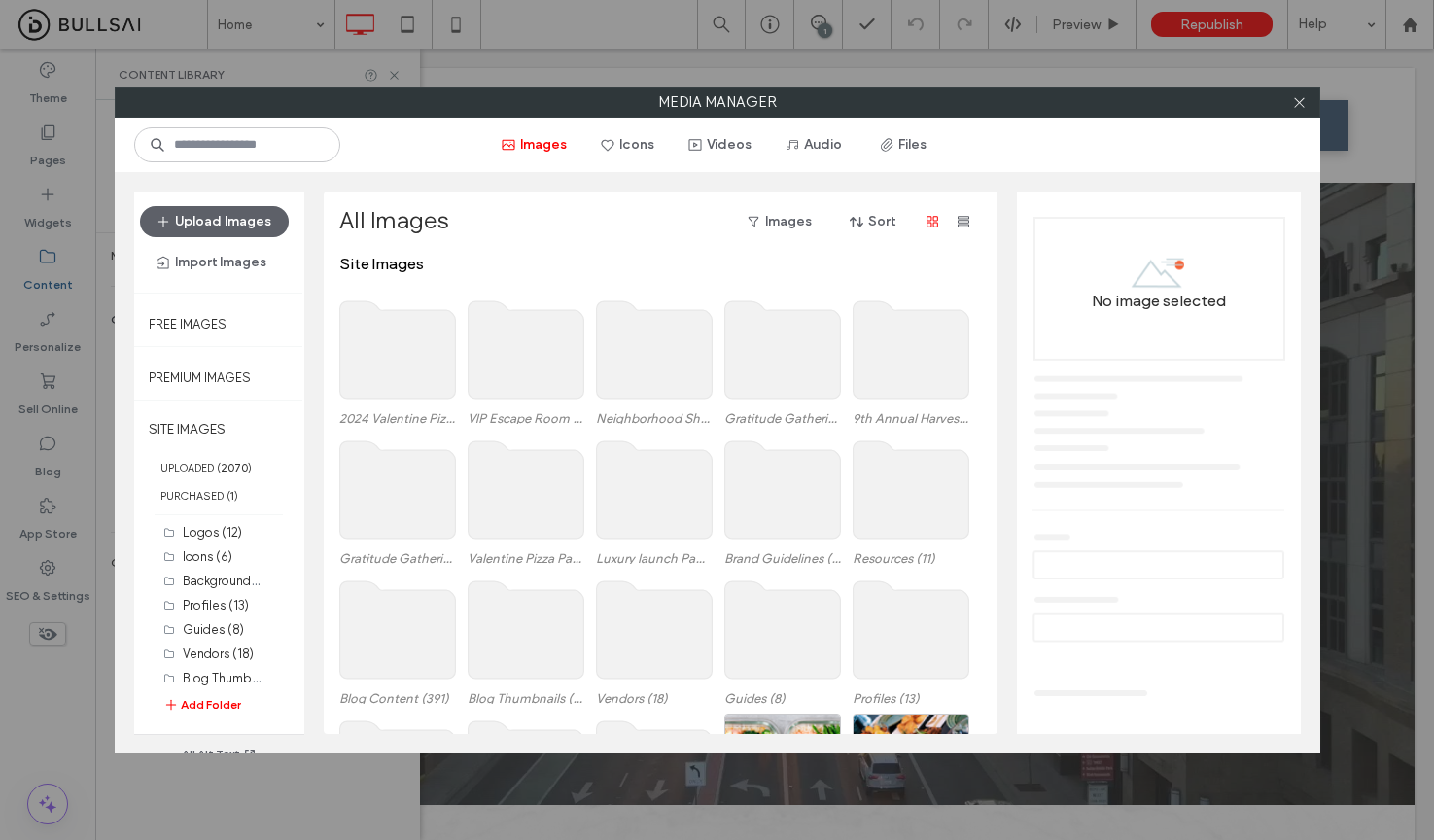 scroll, scrollTop: 0, scrollLeft: 0, axis: both 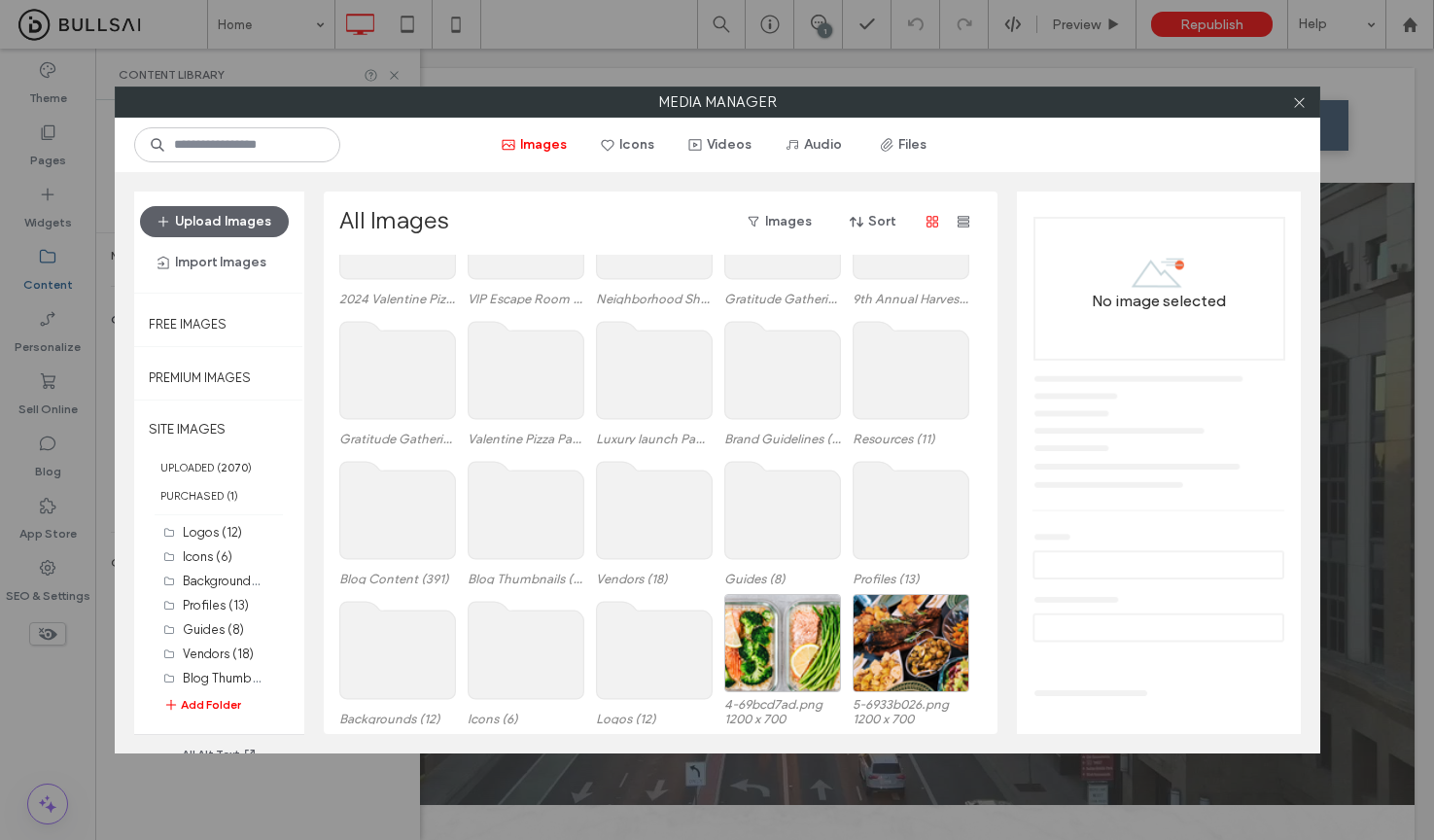 click 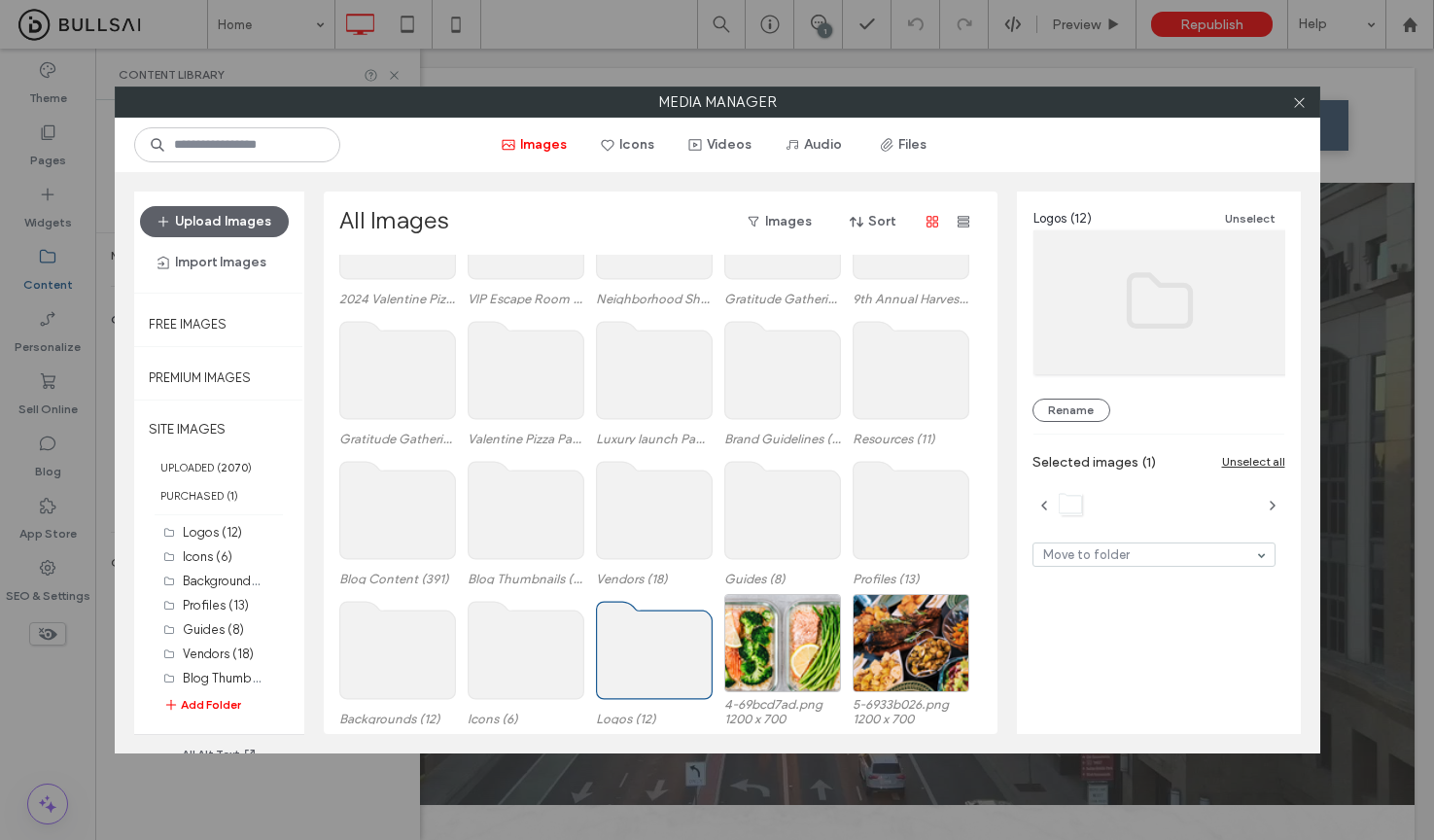 click 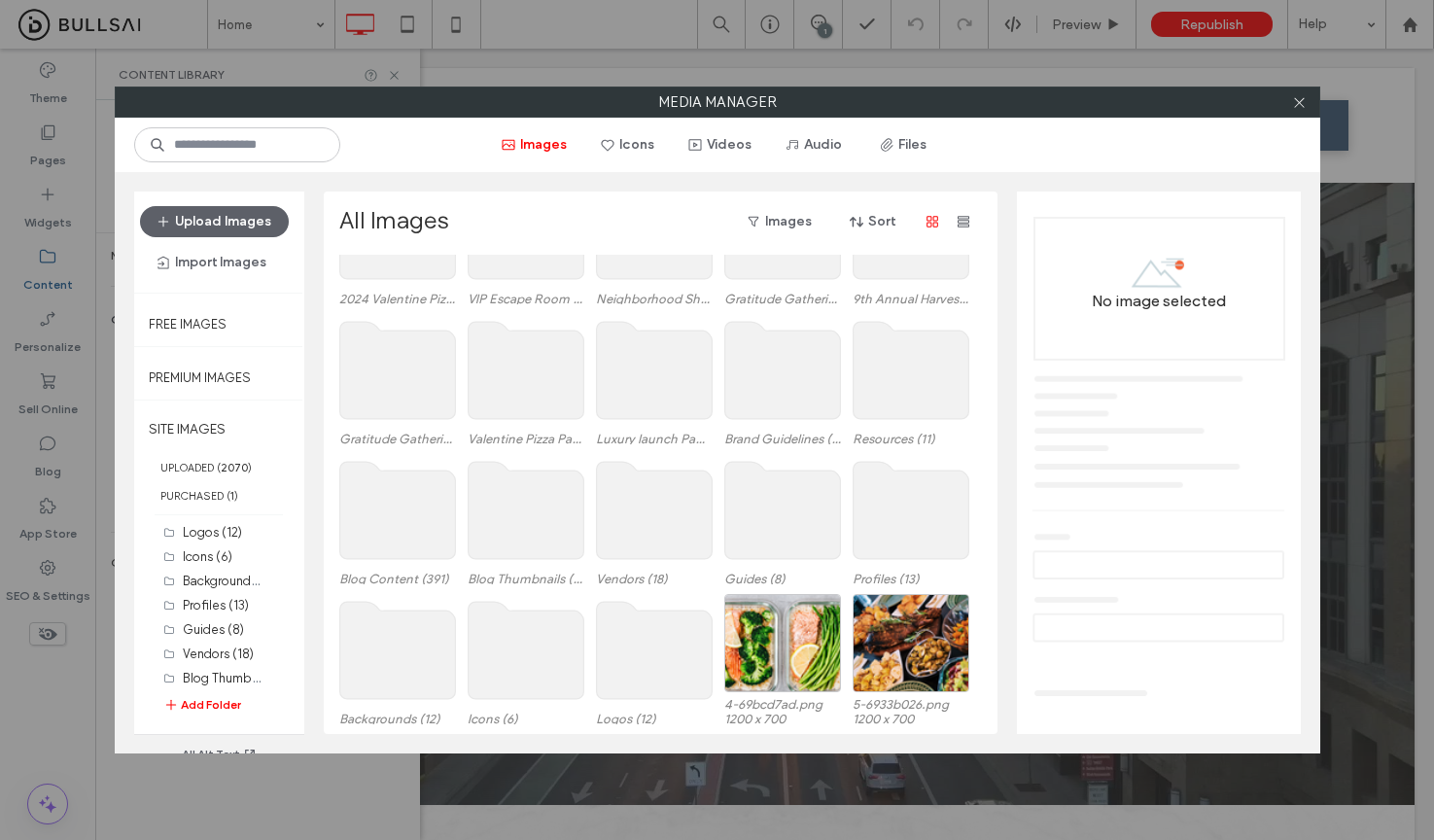 click 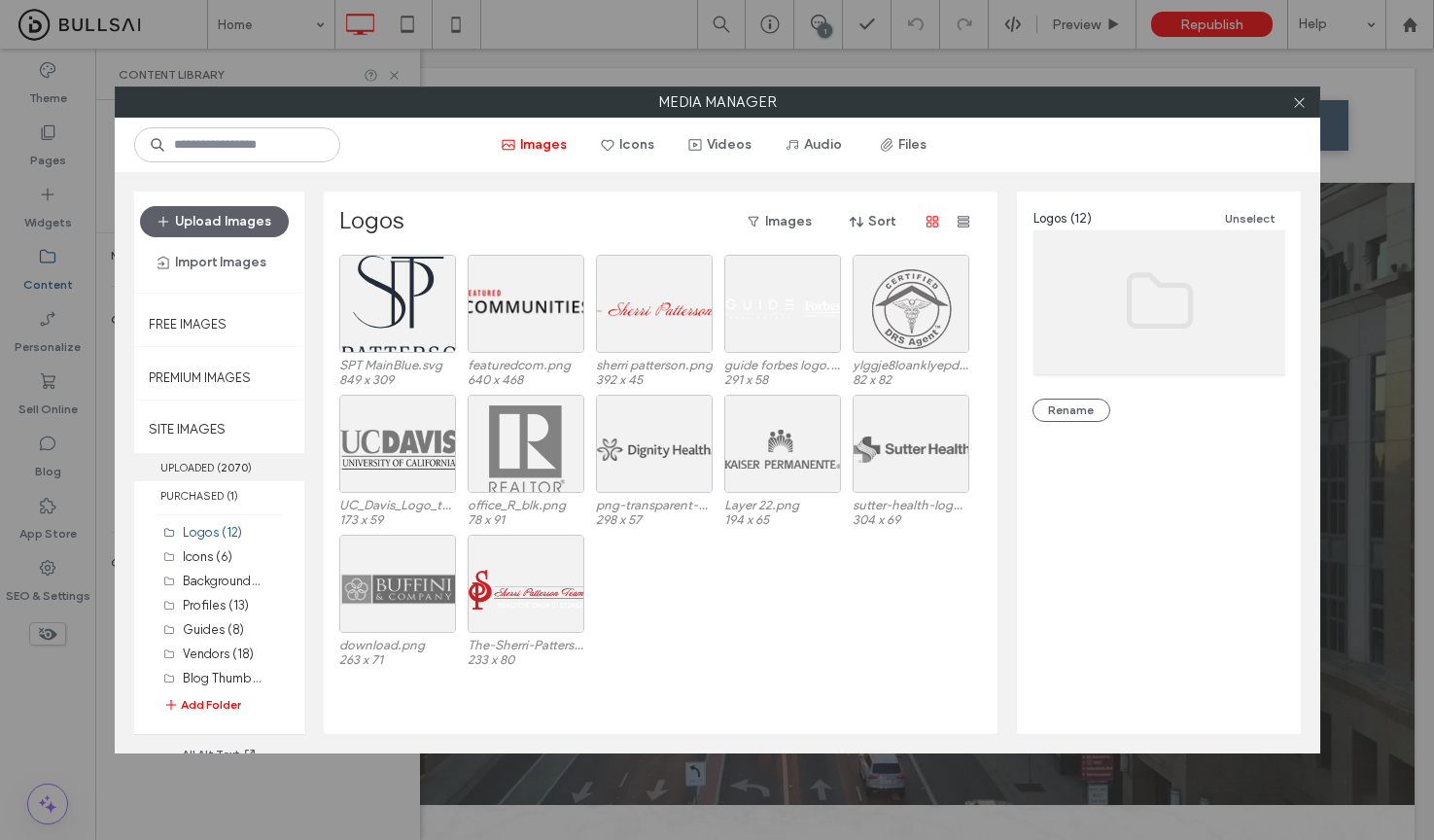 click on "UPLOADED ( 2070 )" at bounding box center [219, 467] 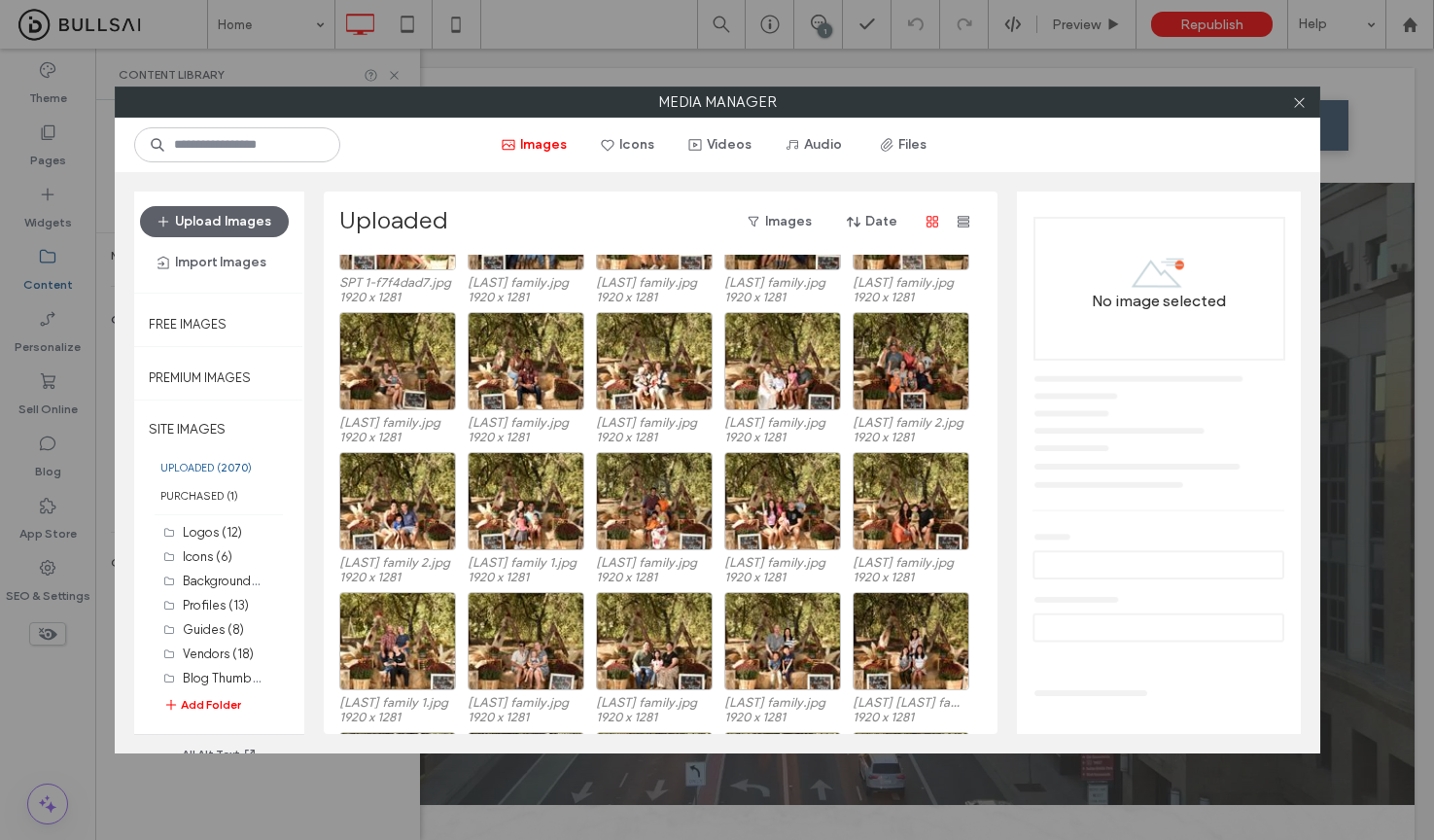 scroll, scrollTop: 8898, scrollLeft: 0, axis: vertical 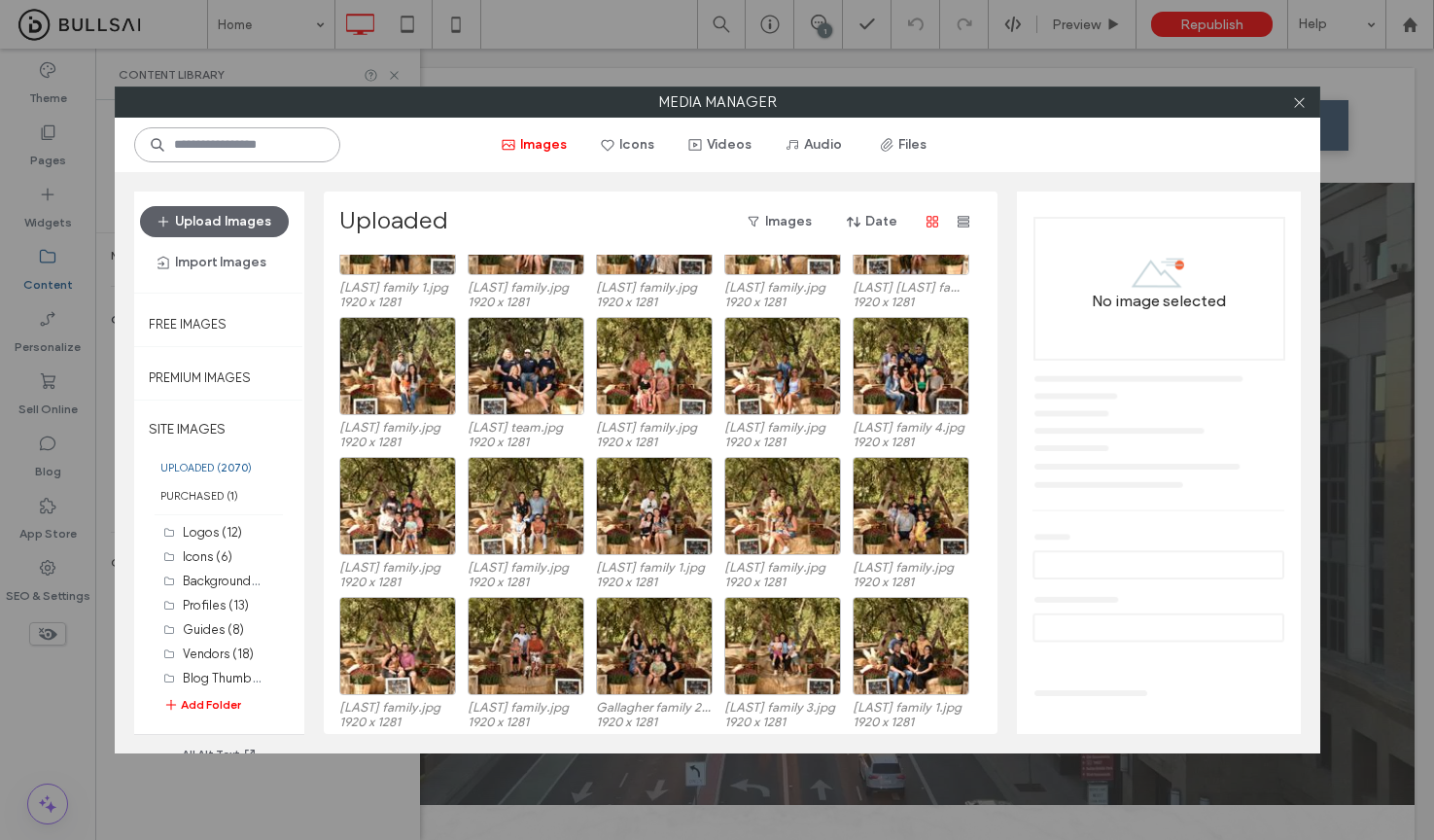 click at bounding box center [237, 145] 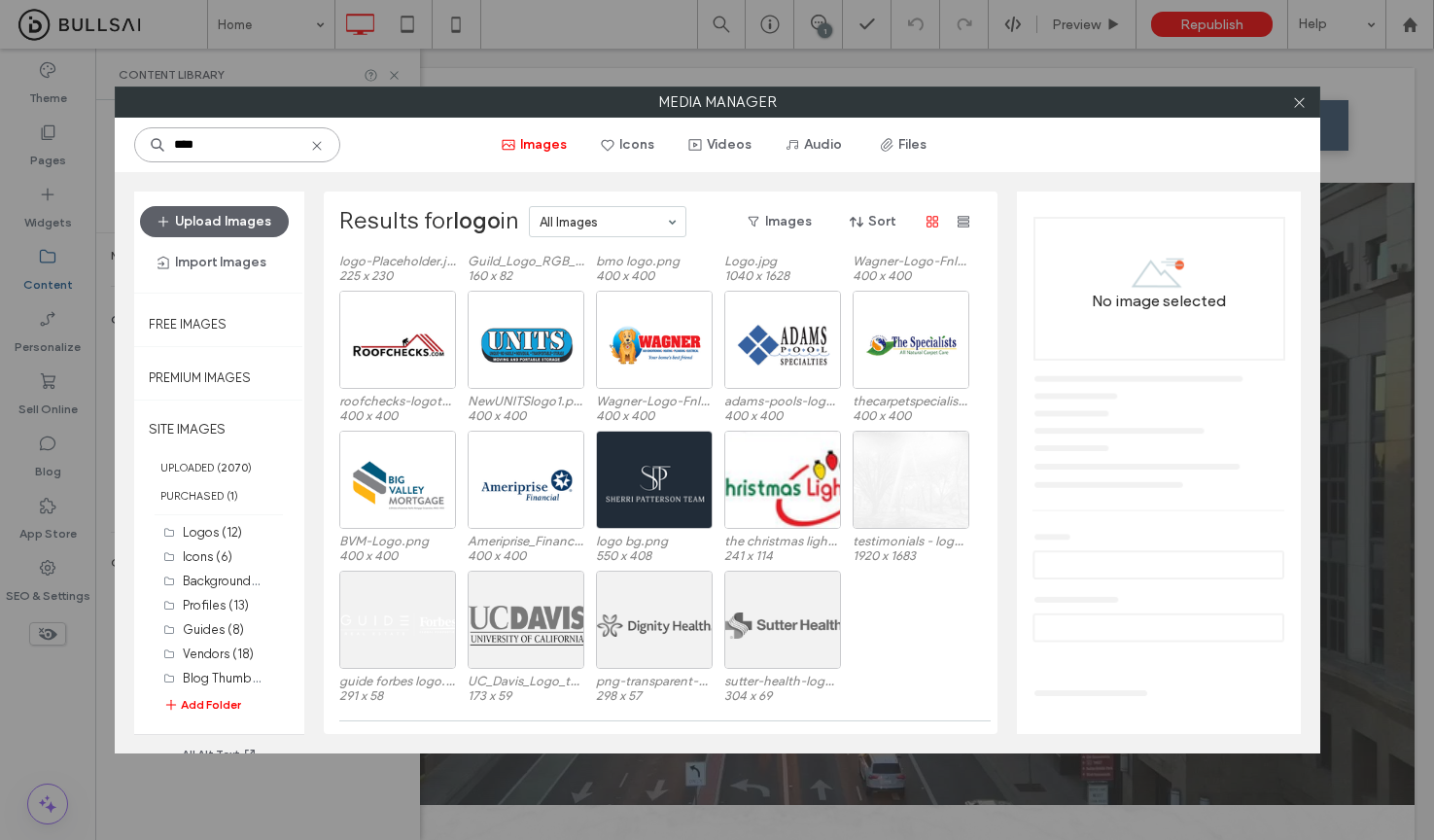 scroll, scrollTop: 0, scrollLeft: 0, axis: both 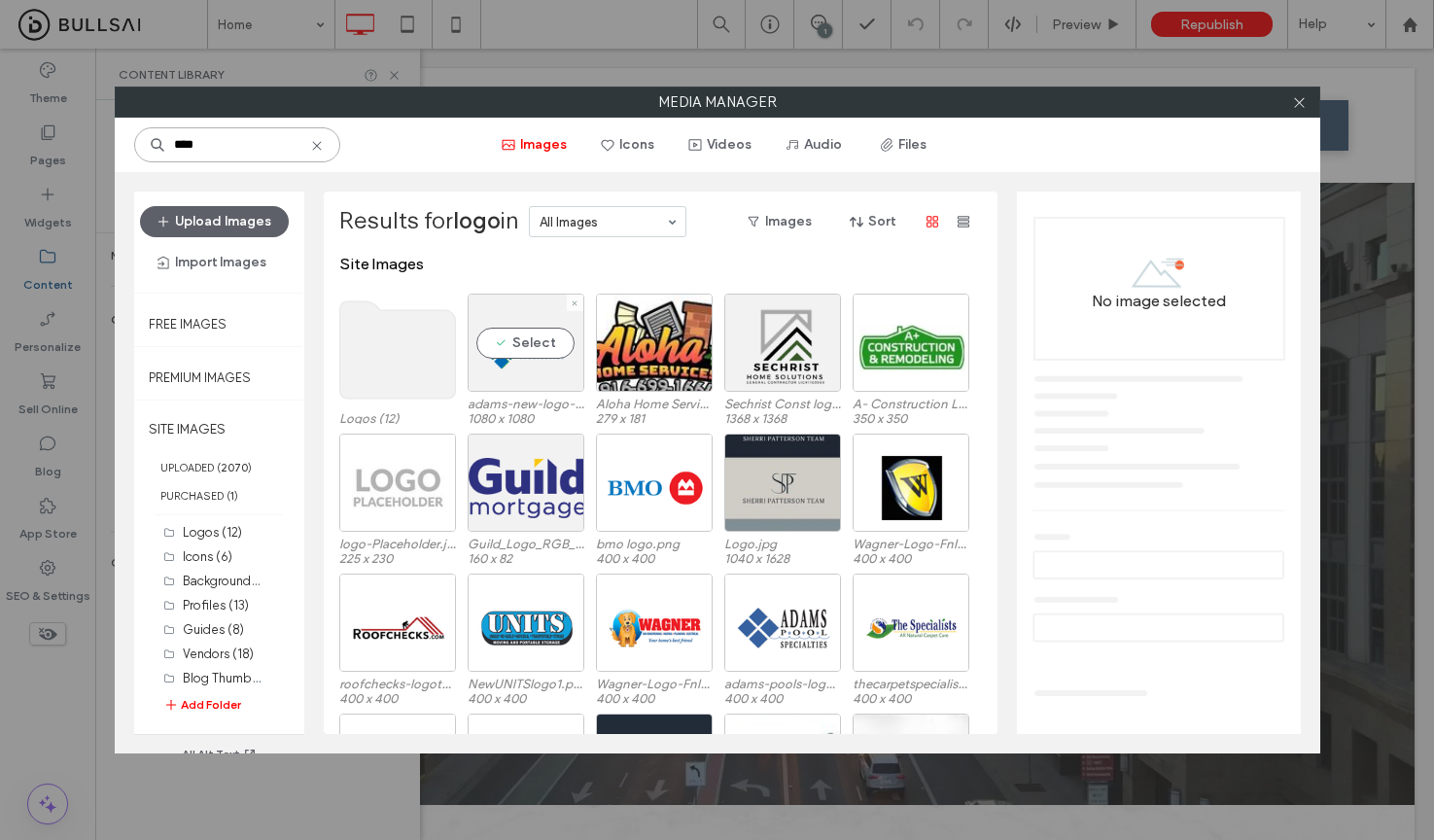 type on "****" 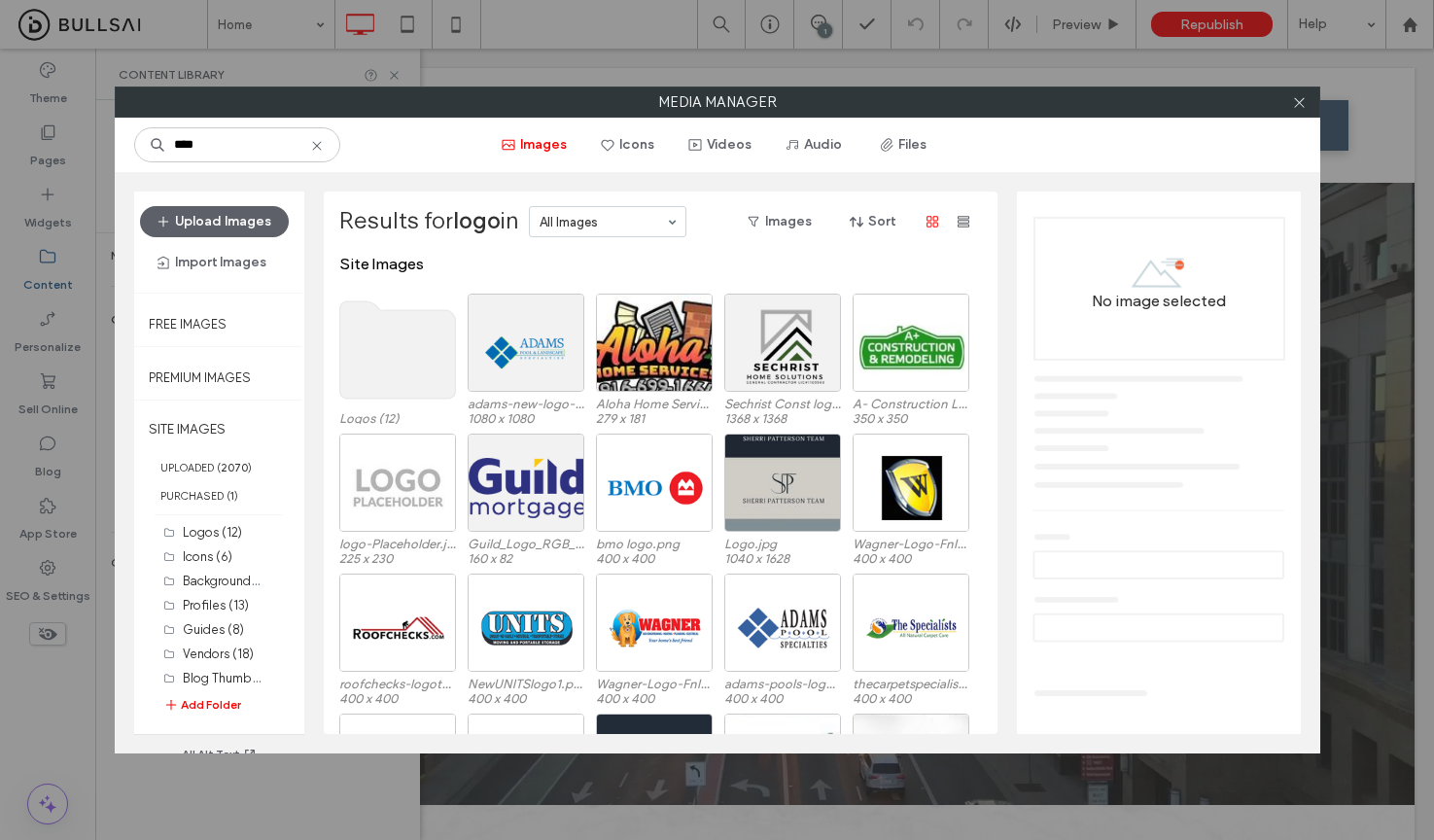 click 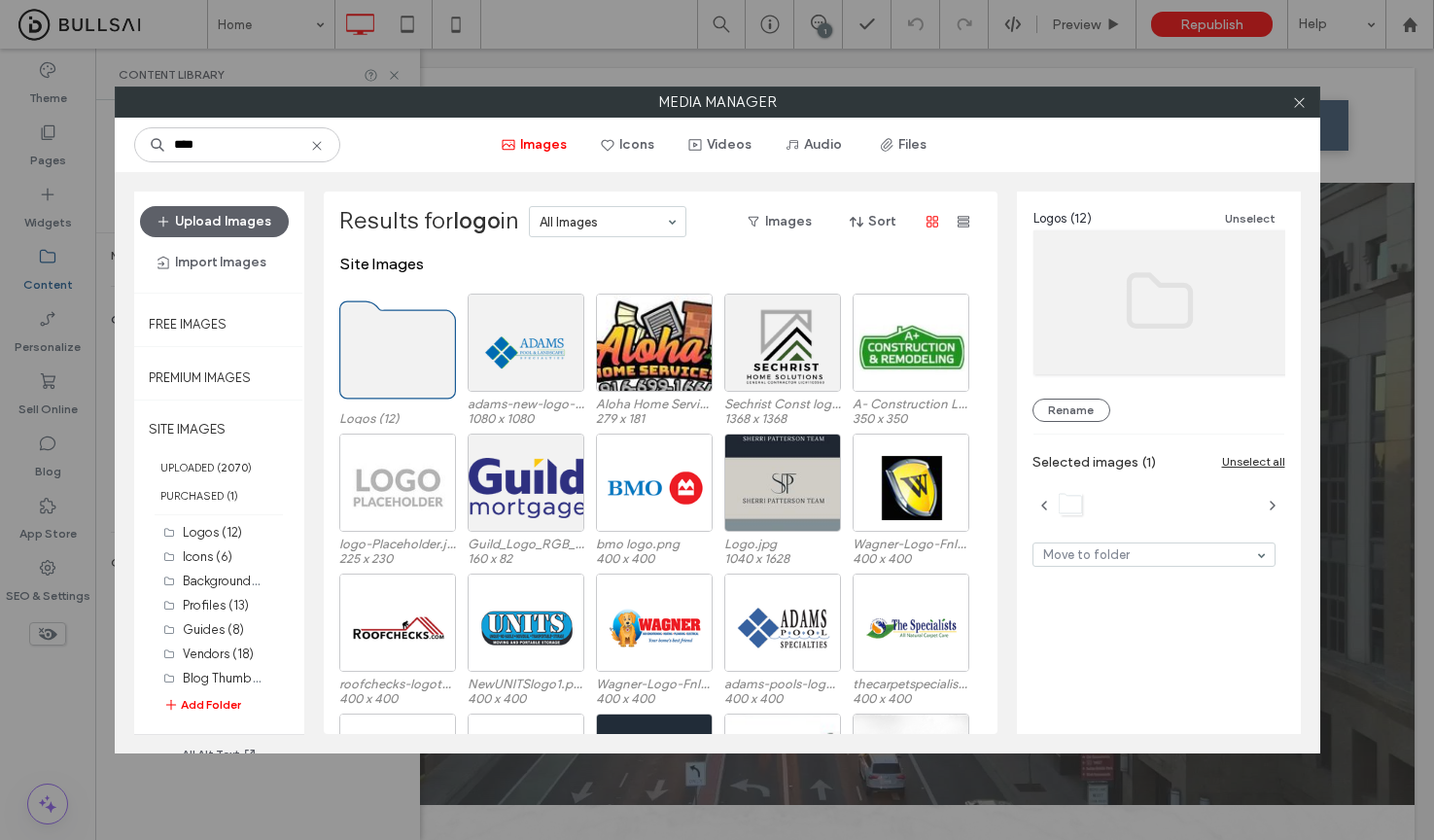 click 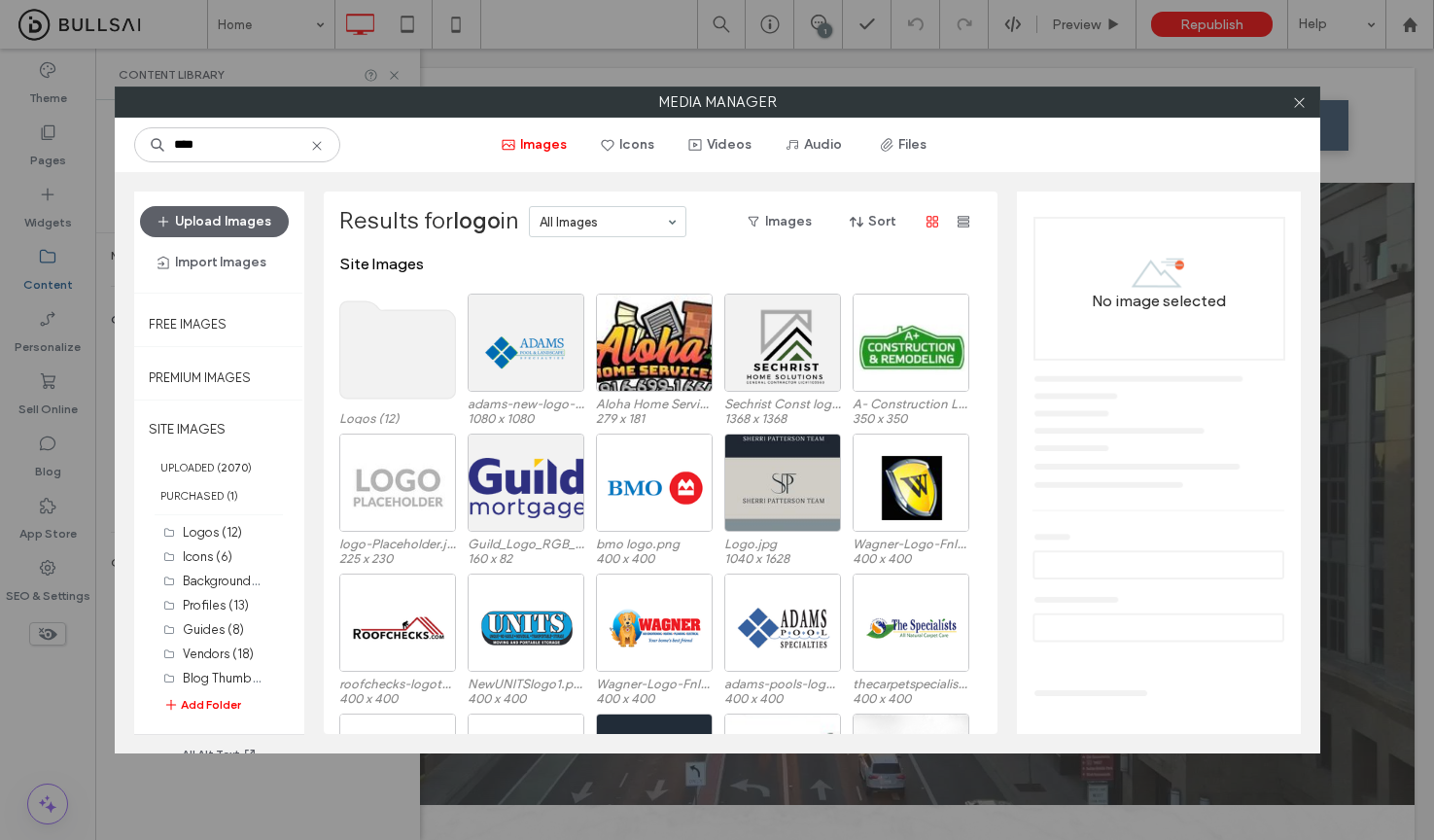 click 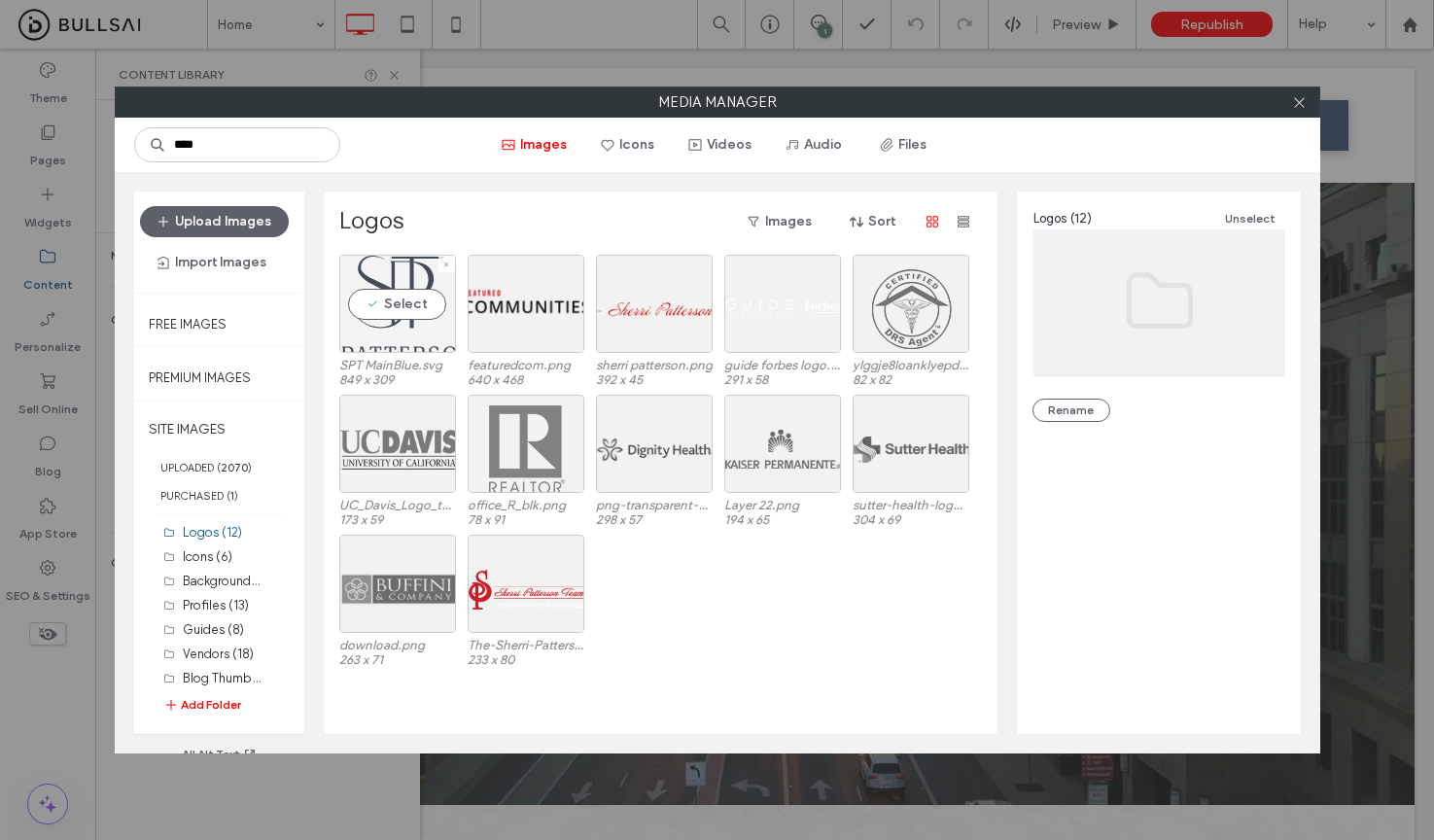 click on "Select" at bounding box center (398, 303) 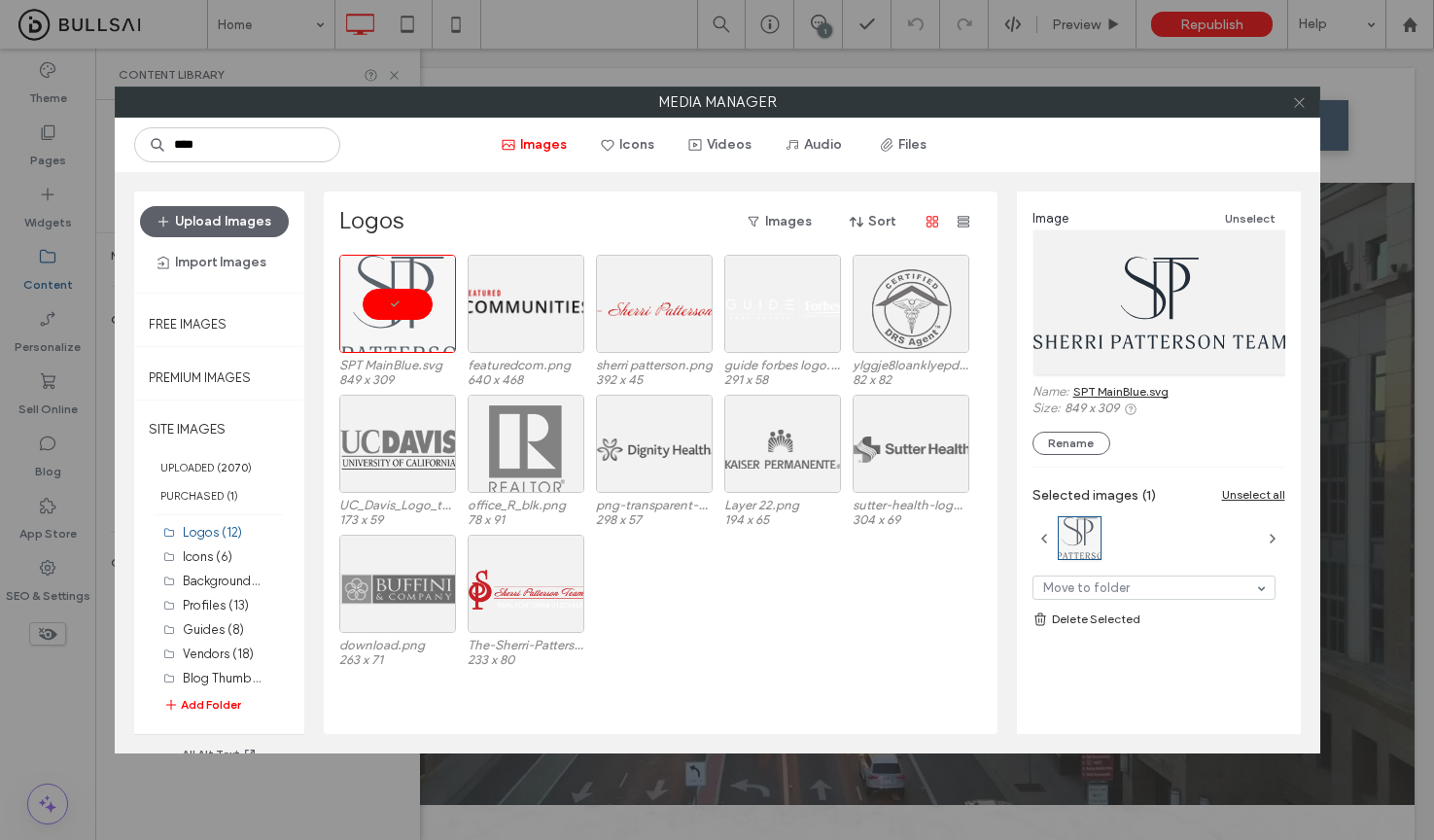 click 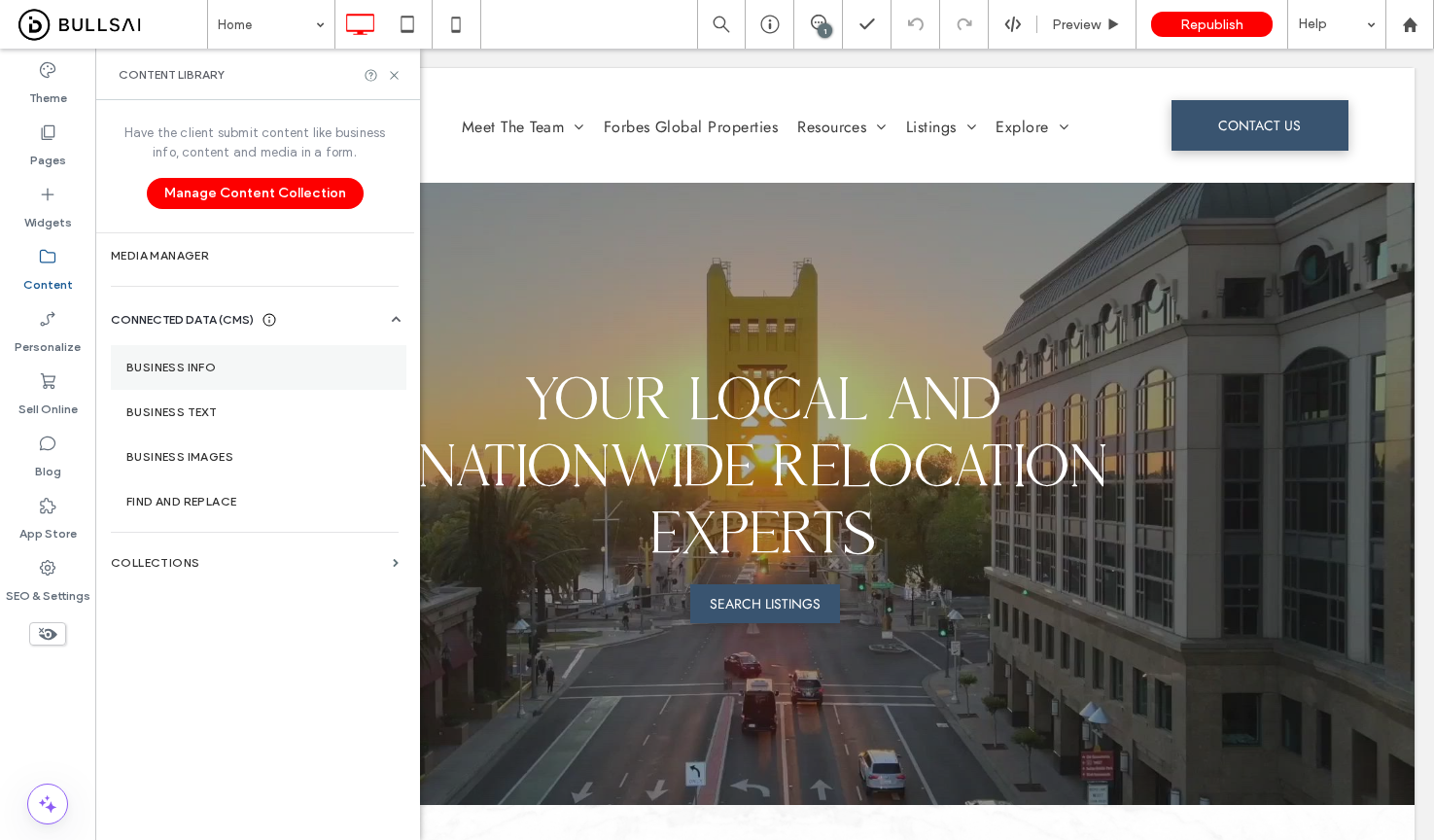 click on "Business Info" at bounding box center [259, 368] 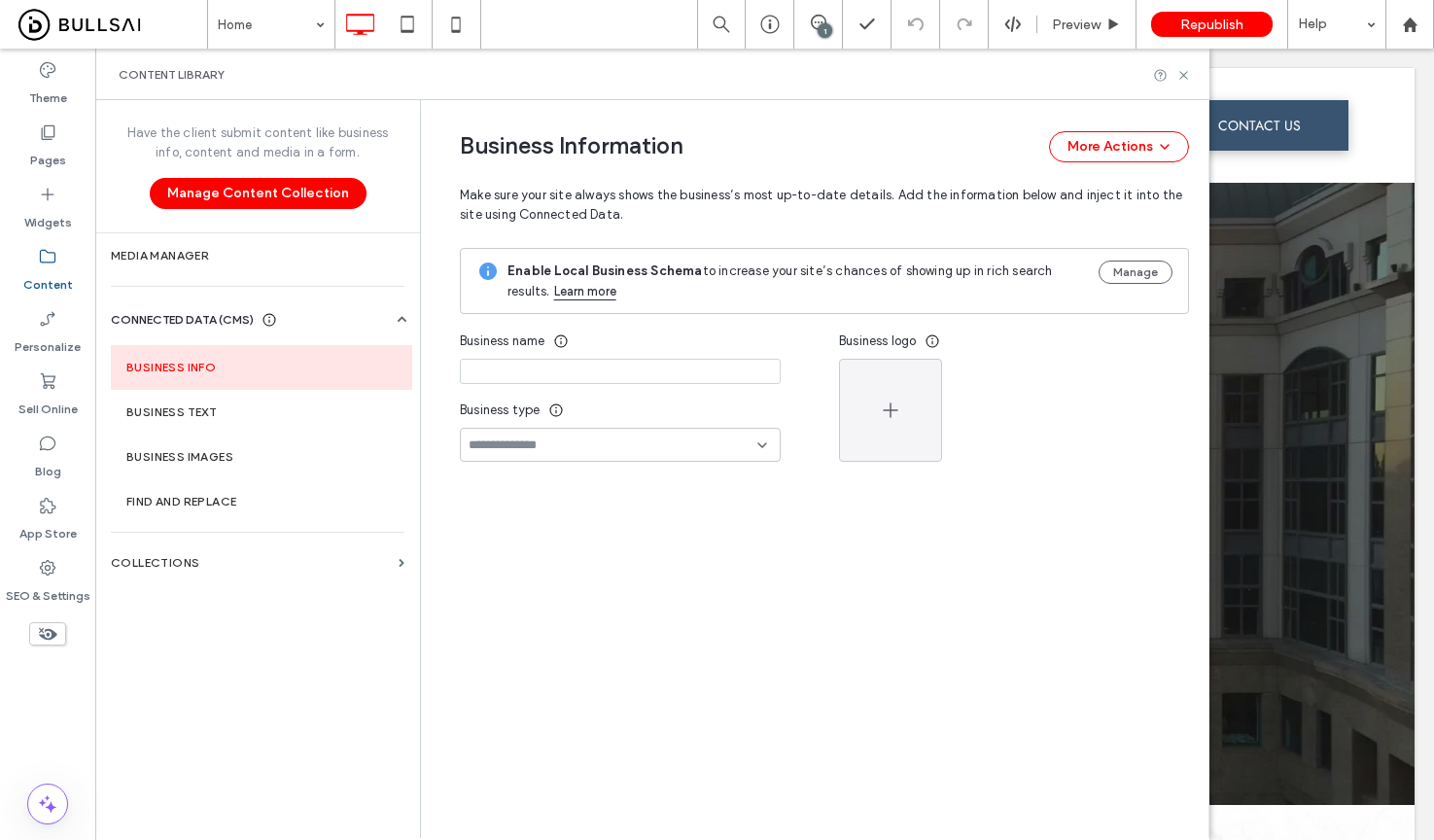type on "**********" 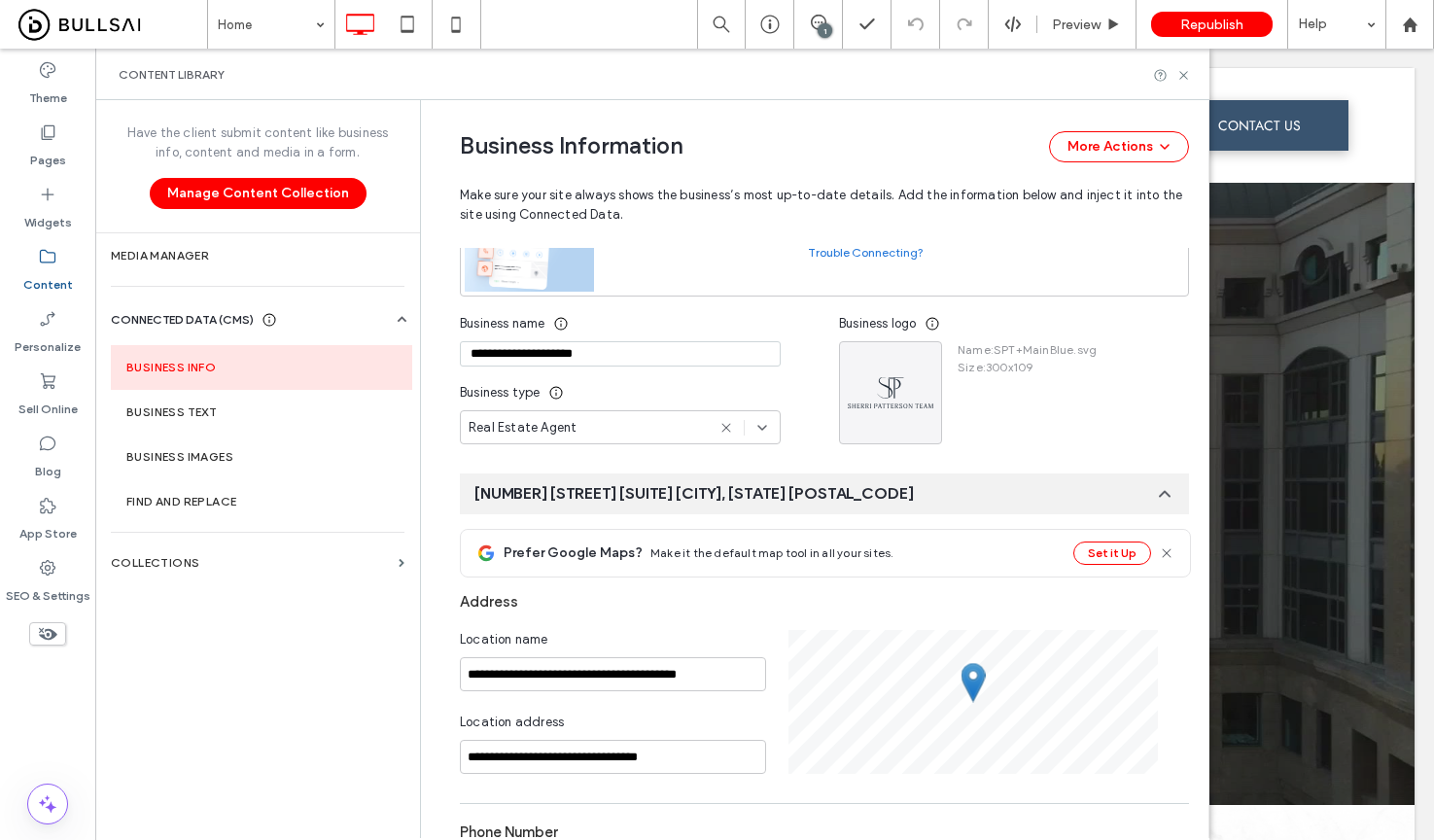 scroll, scrollTop: 200, scrollLeft: 0, axis: vertical 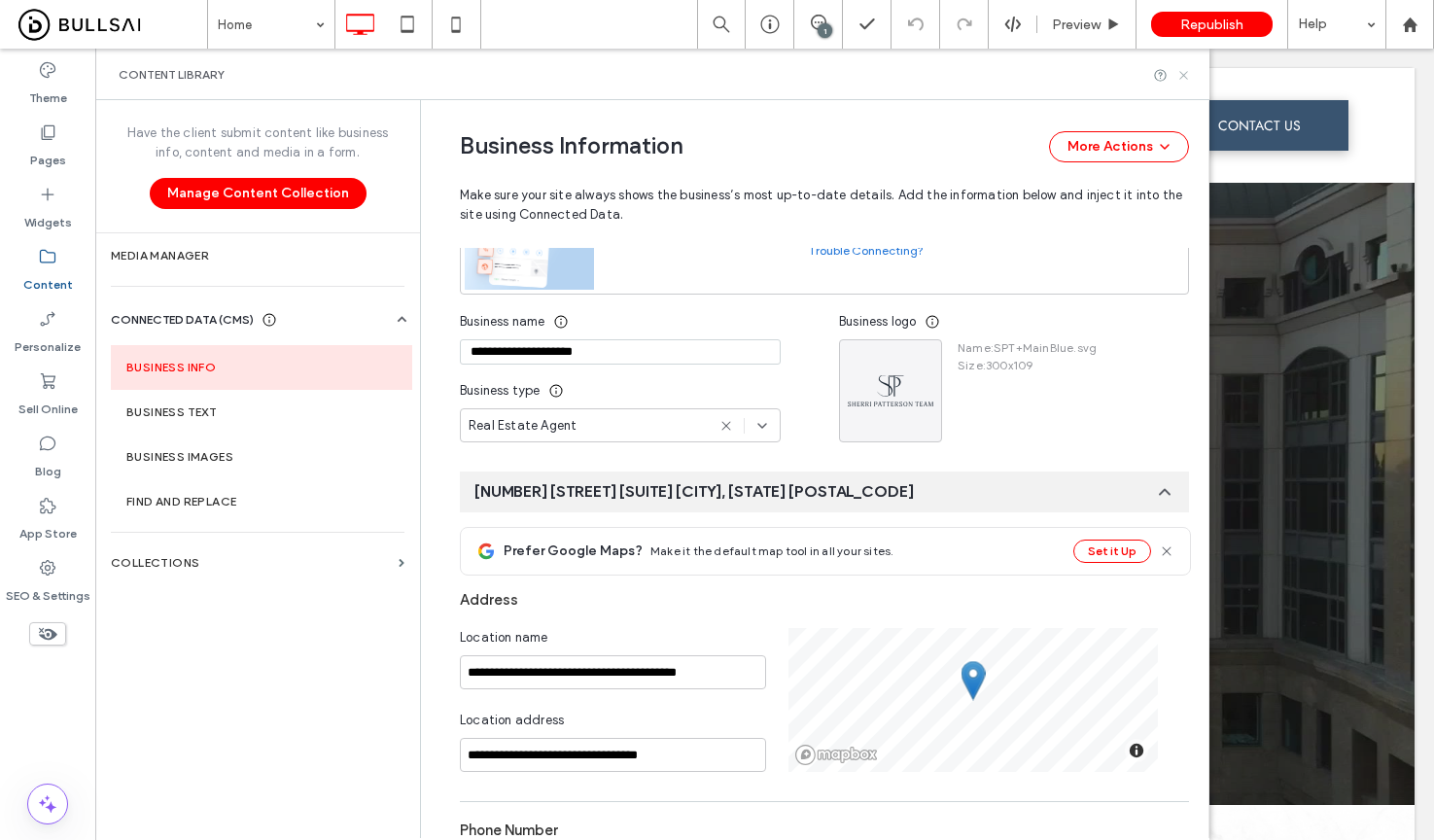 click 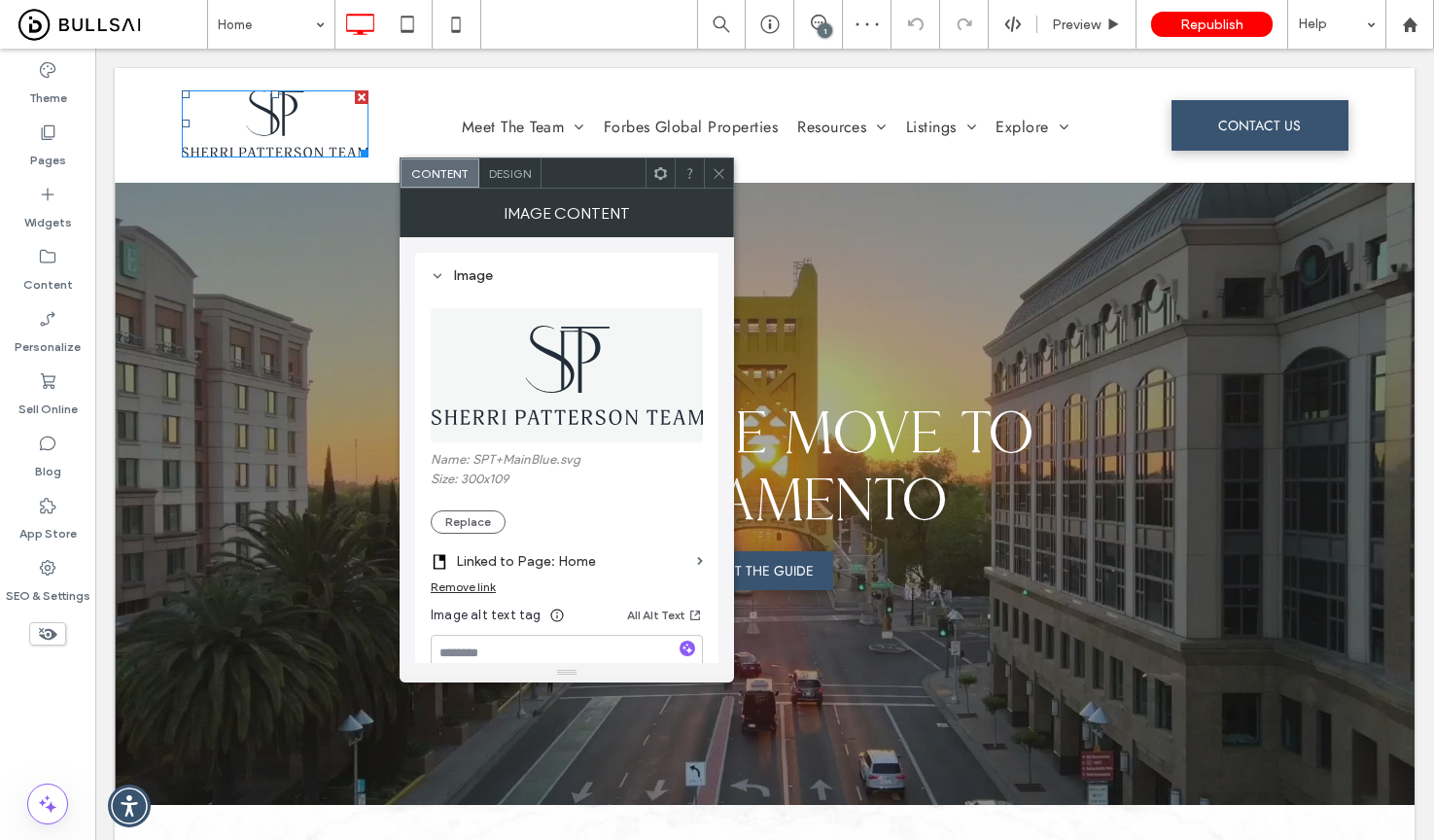 click at bounding box center (568, 375) 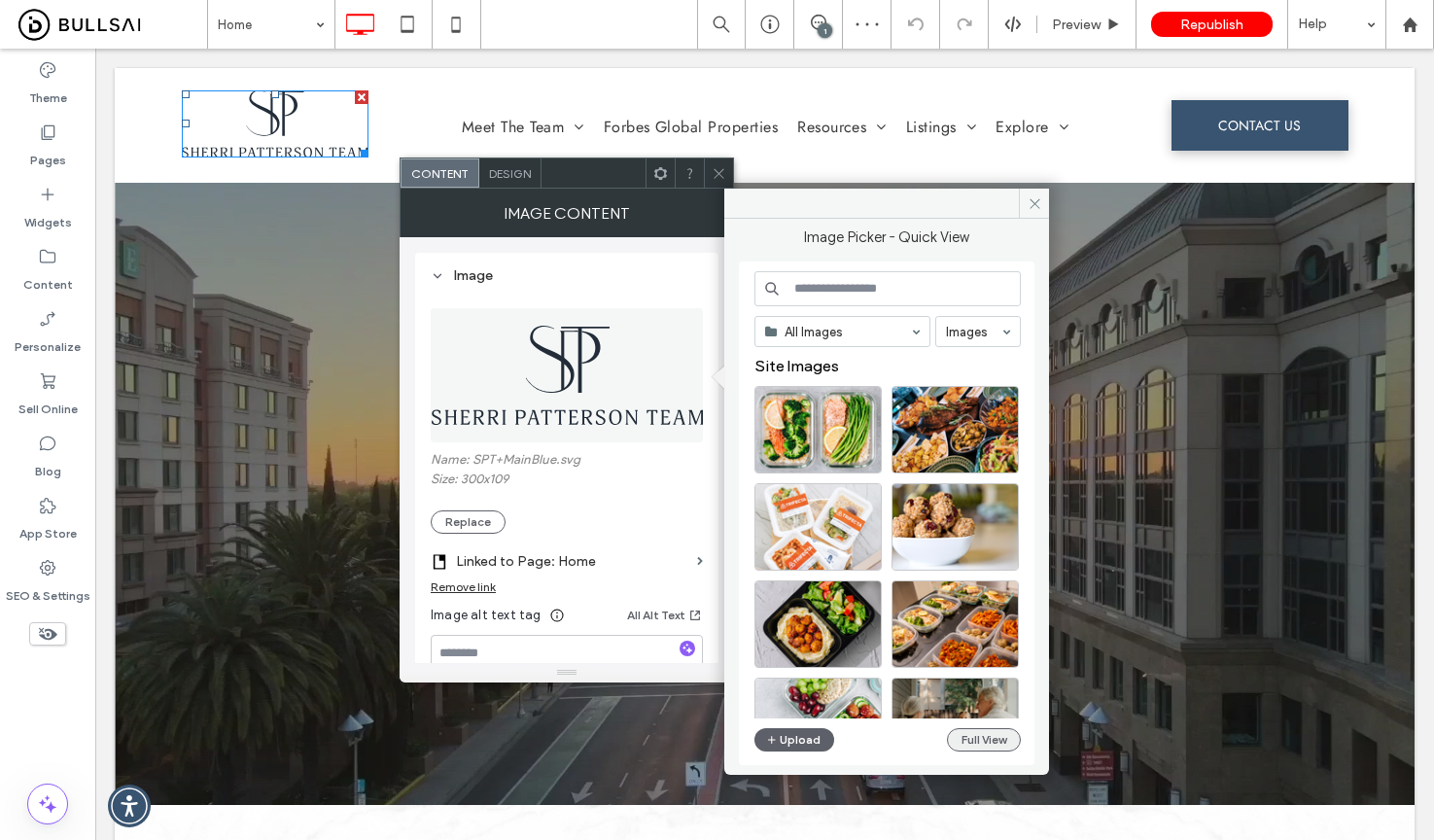 click on "Full View" at bounding box center (984, 740) 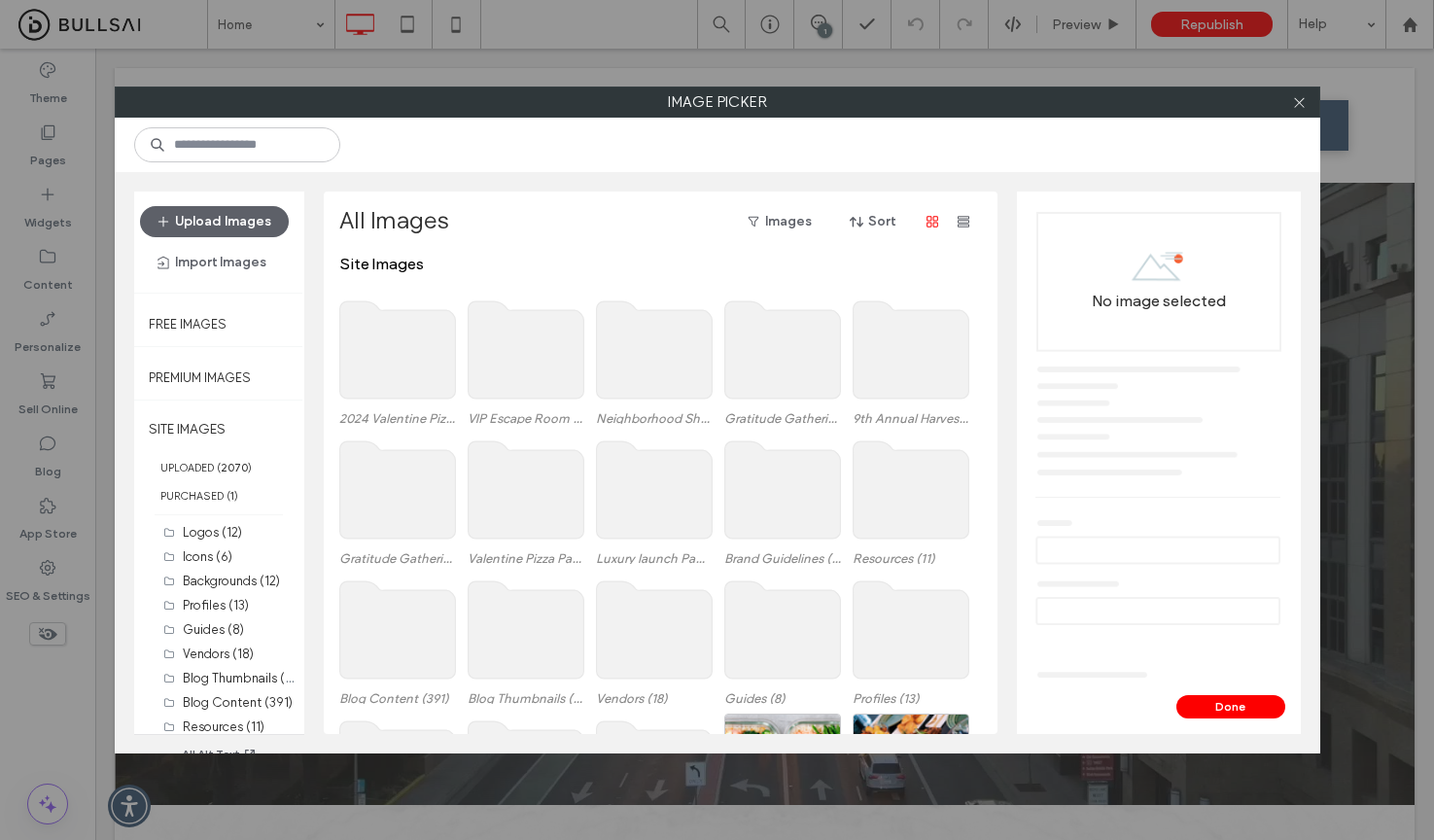 scroll, scrollTop: 0, scrollLeft: 0, axis: both 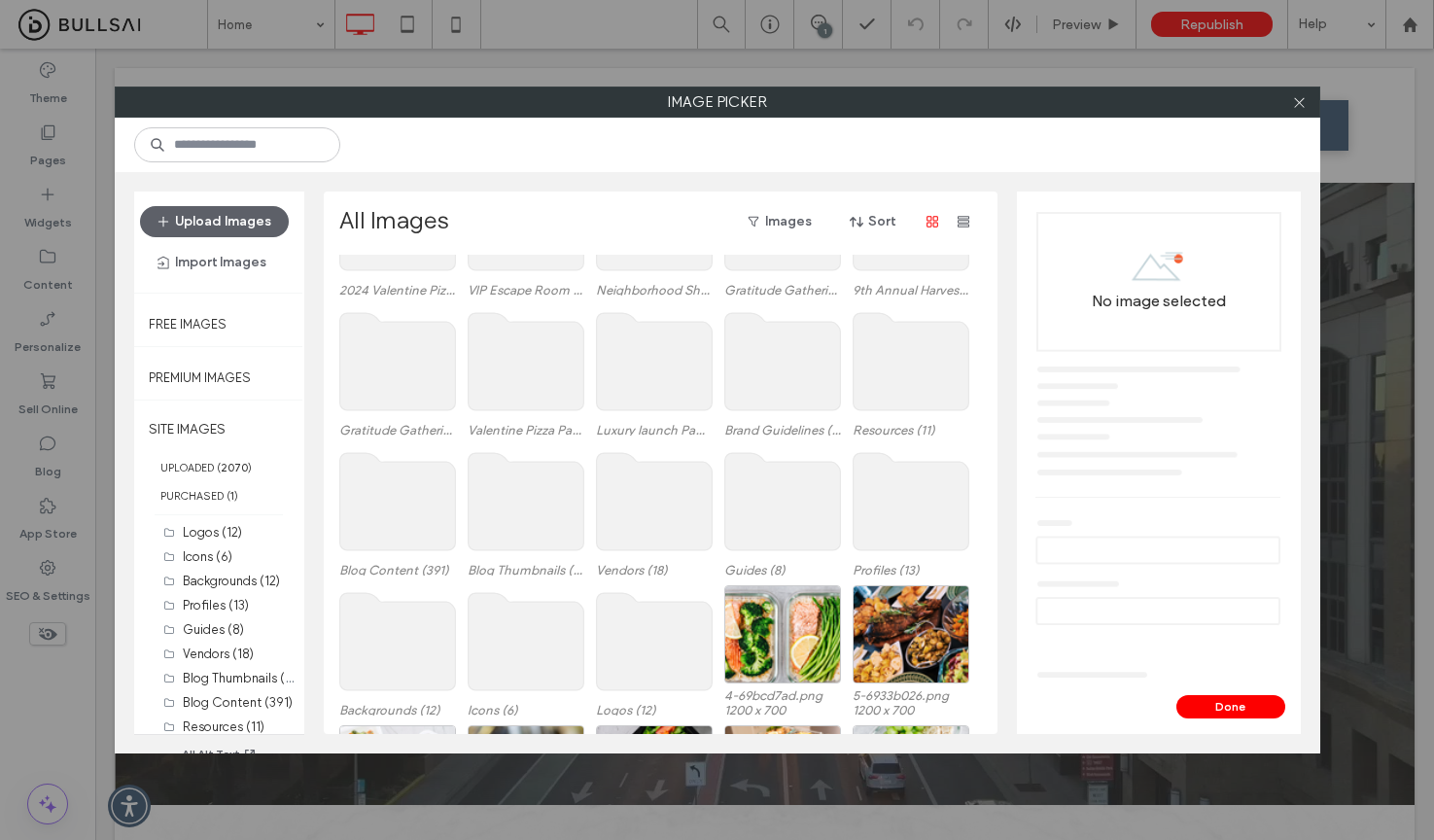 click 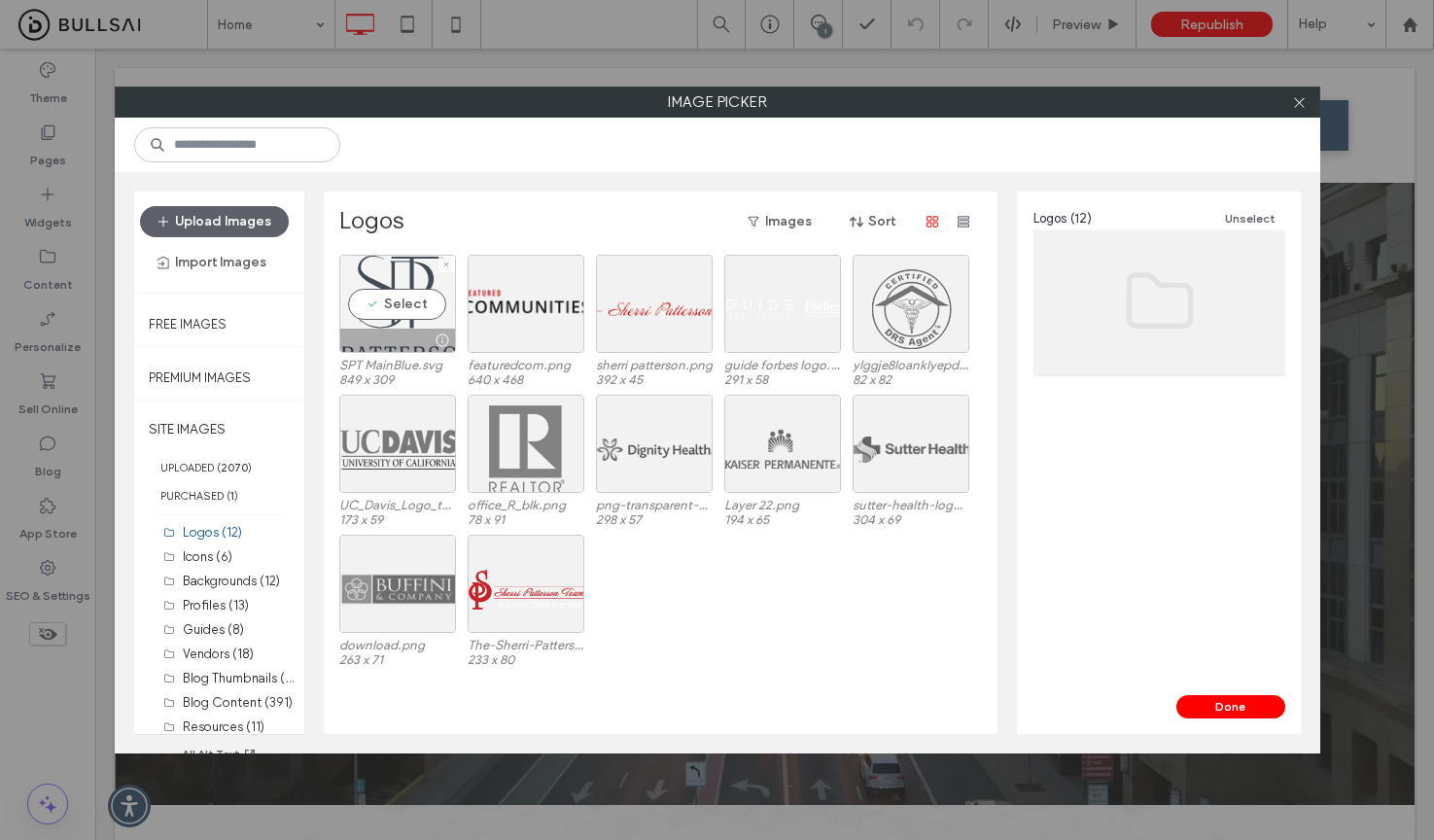 click on "Select" at bounding box center (398, 303) 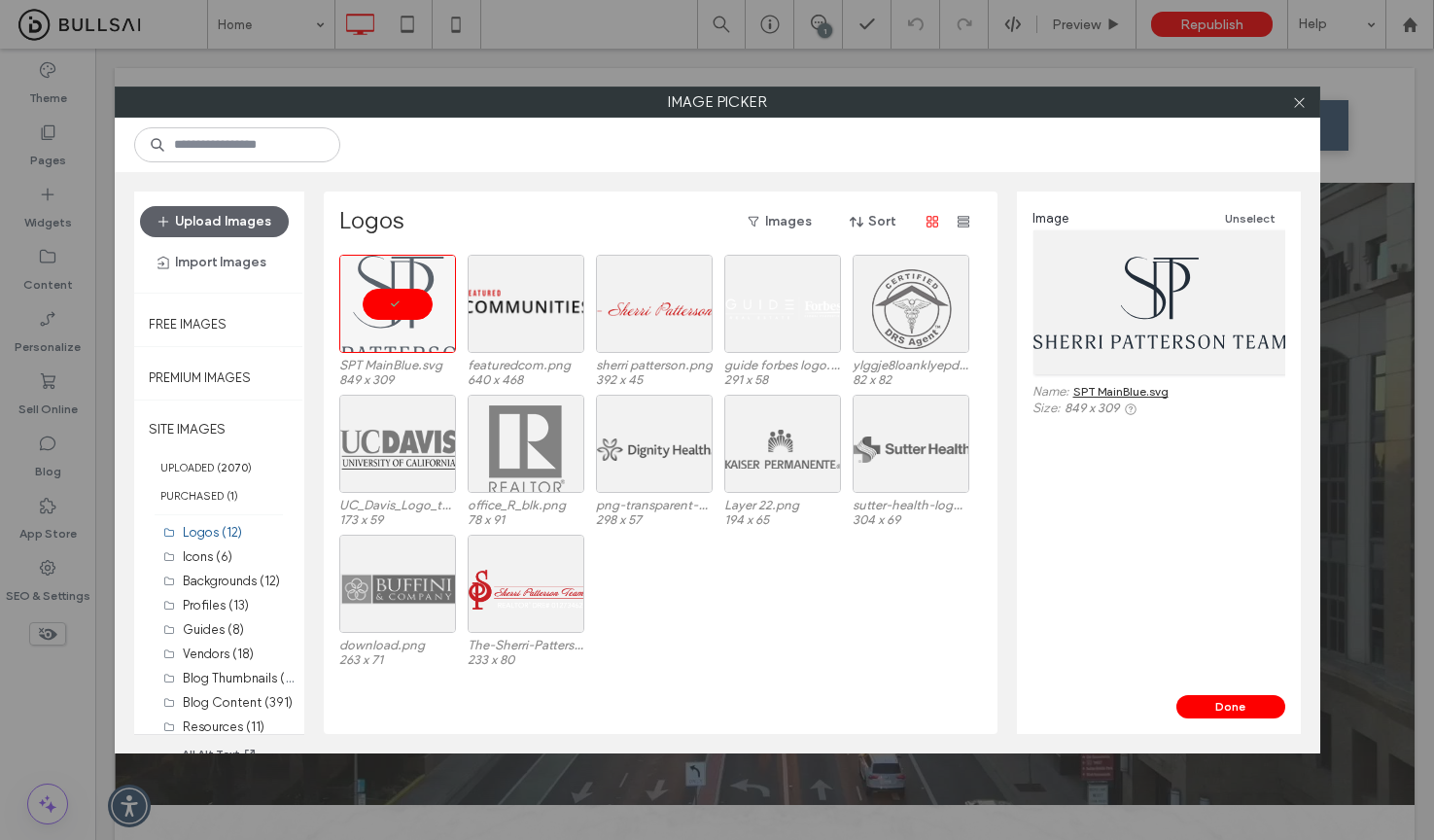 click on "SPT MainBlue.svg" at bounding box center [1121, 391] 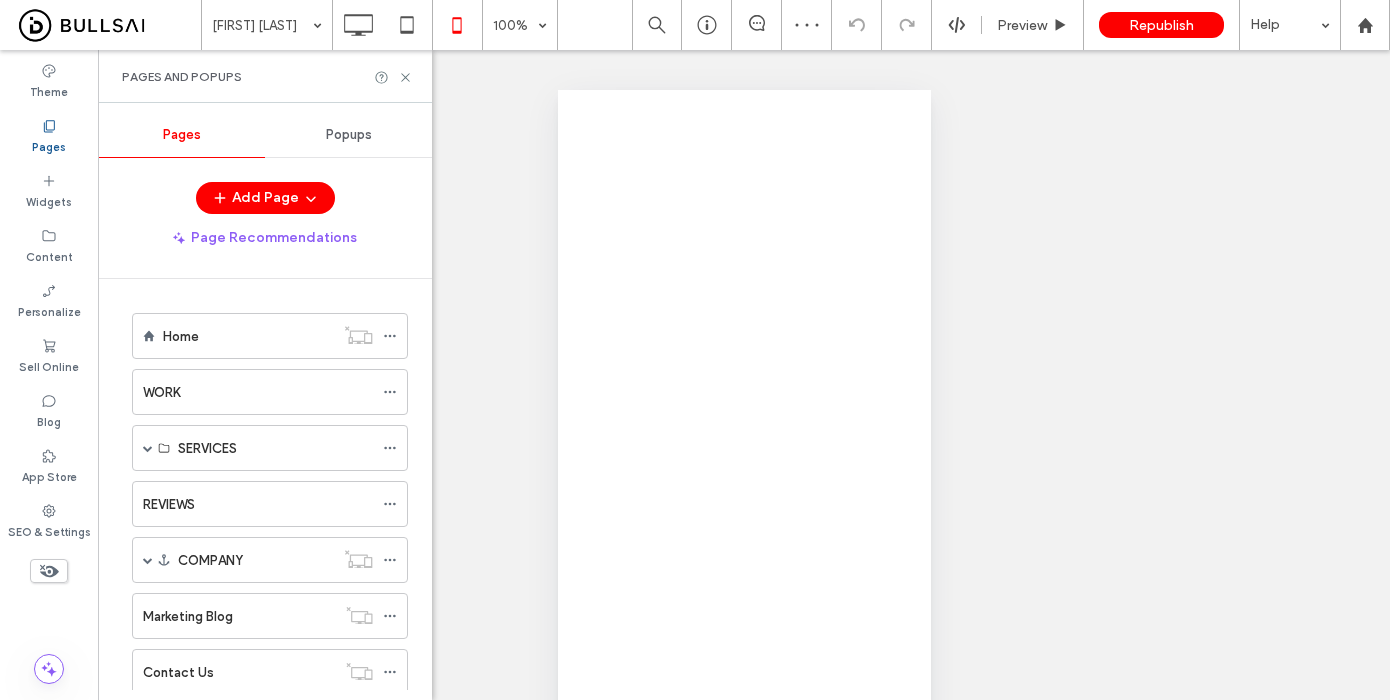 scroll, scrollTop: 0, scrollLeft: 0, axis: both 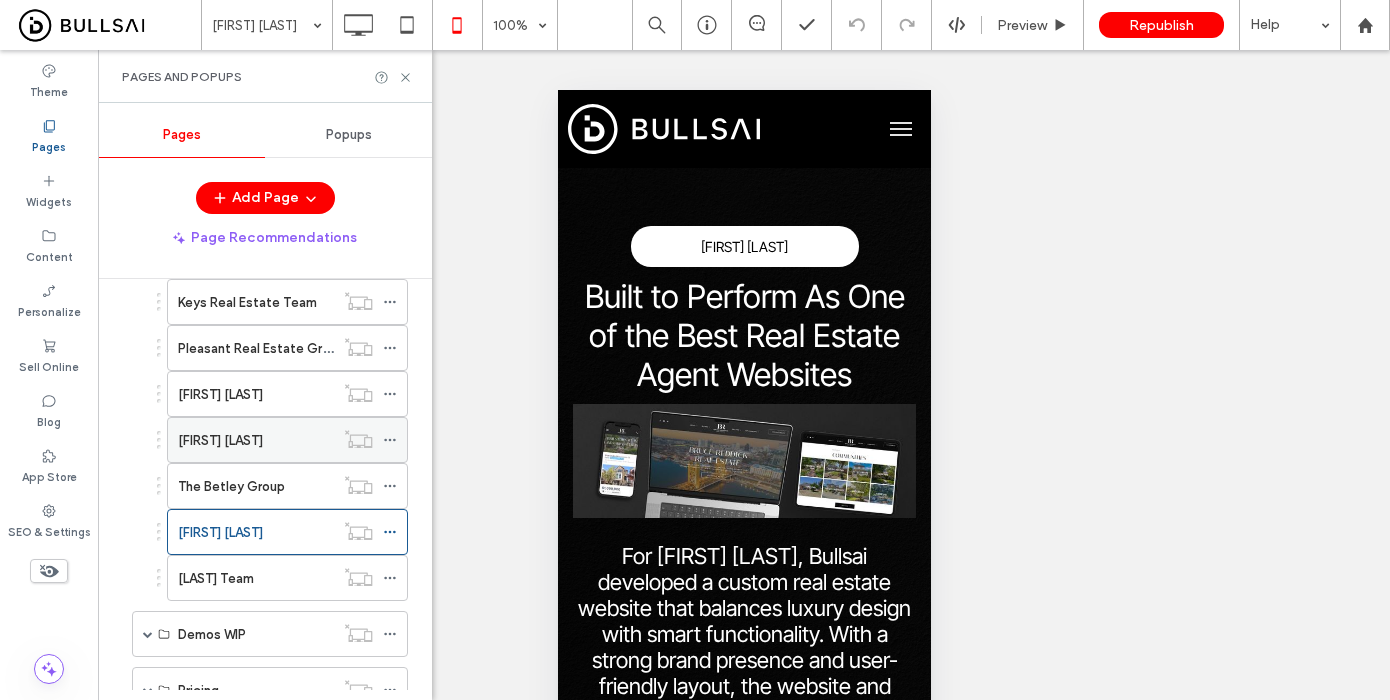 click on "Michelle Taylor" at bounding box center [220, 440] 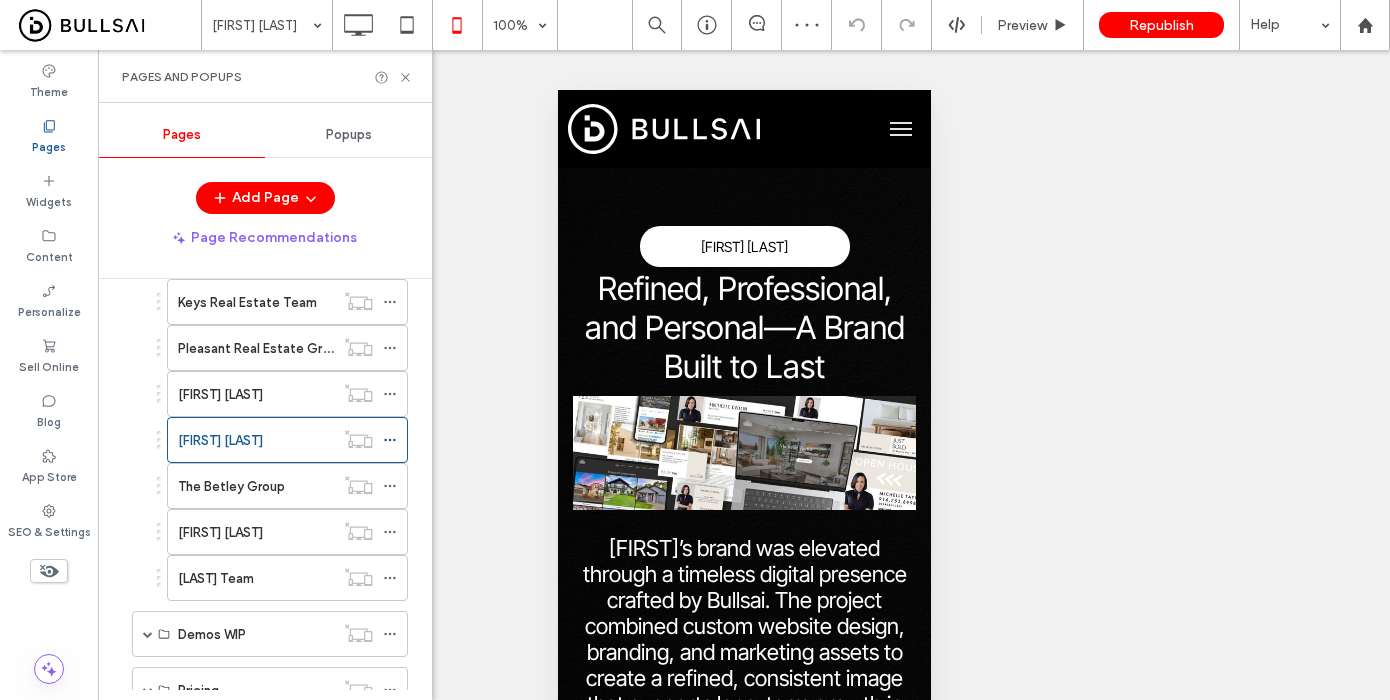 click on "The Betley Group" at bounding box center (256, 486) 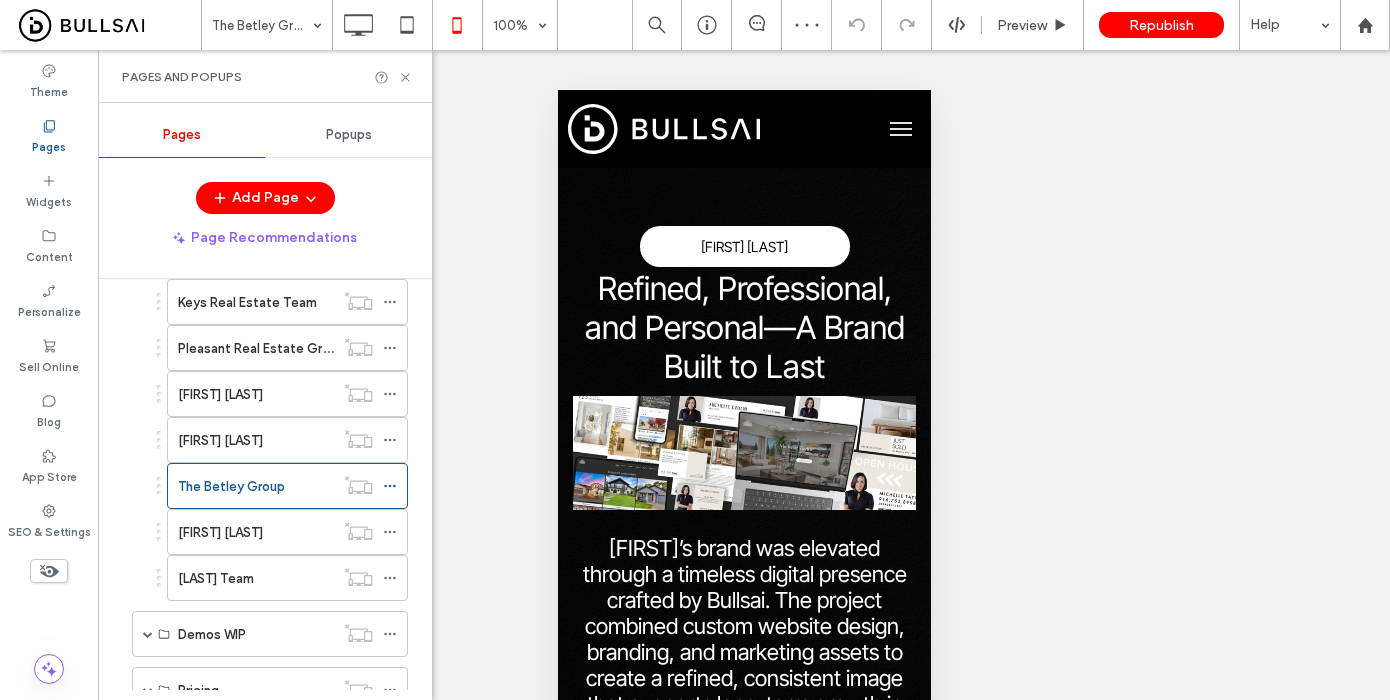 click at bounding box center (695, 350) 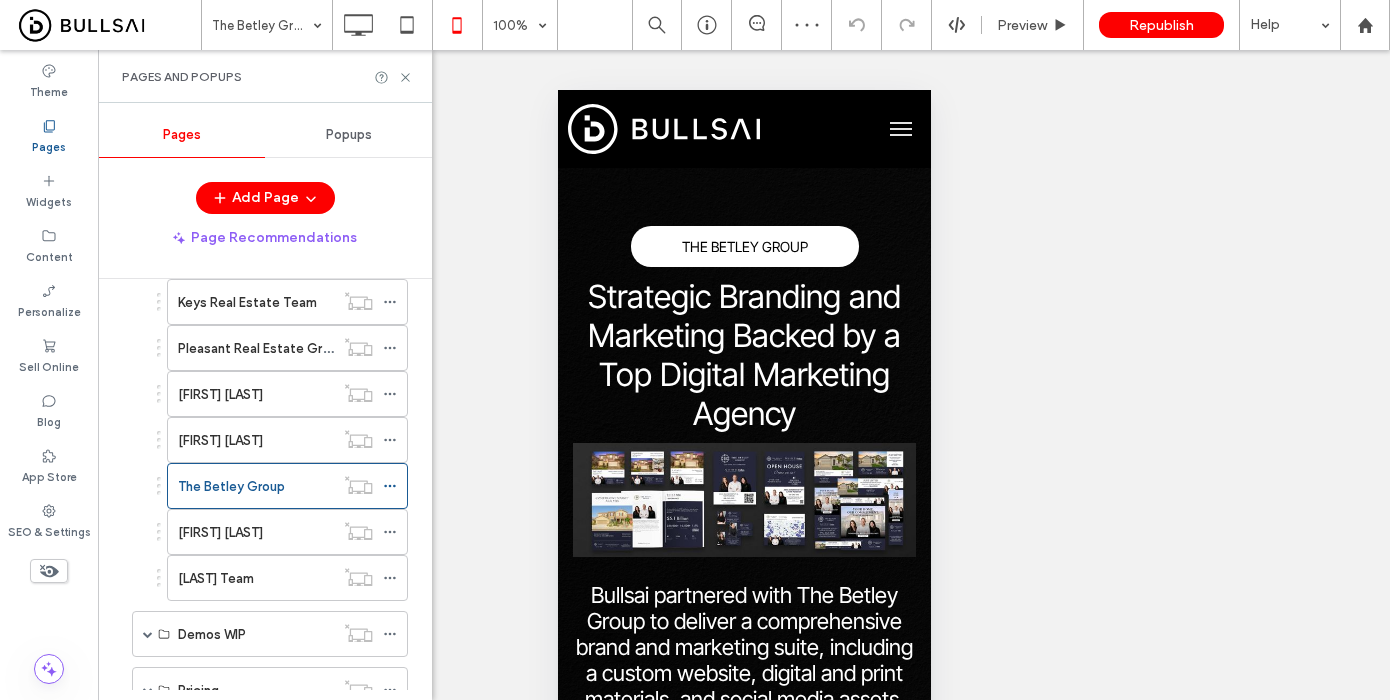 scroll, scrollTop: 0, scrollLeft: 0, axis: both 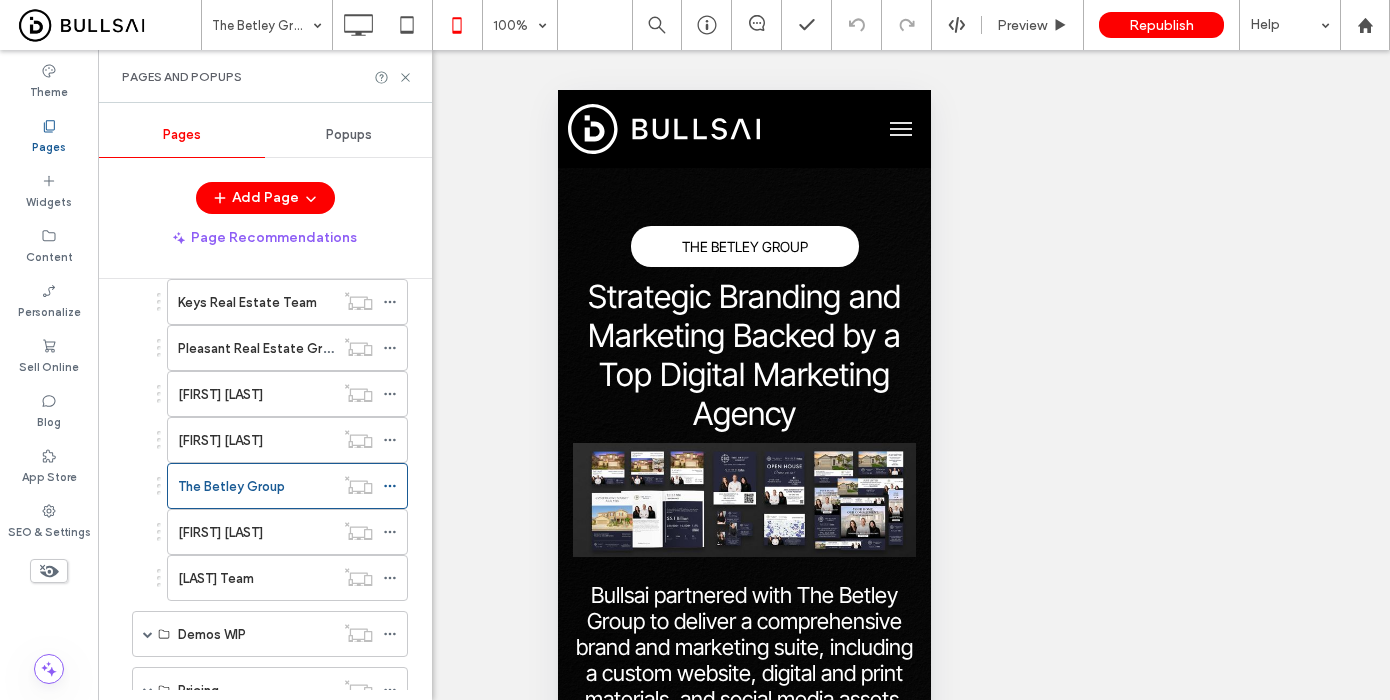 drag, startPoint x: 230, startPoint y: 523, endPoint x: 218, endPoint y: 538, distance: 19.209373 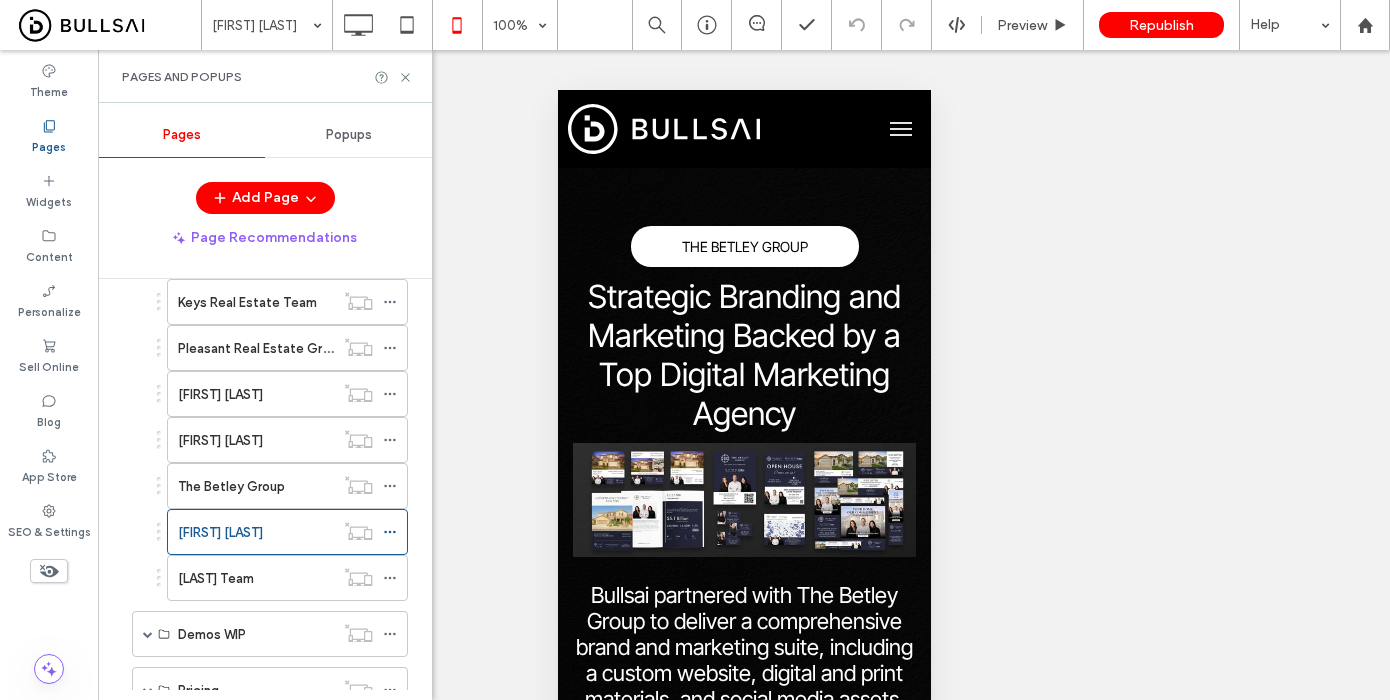 click at bounding box center [695, 350] 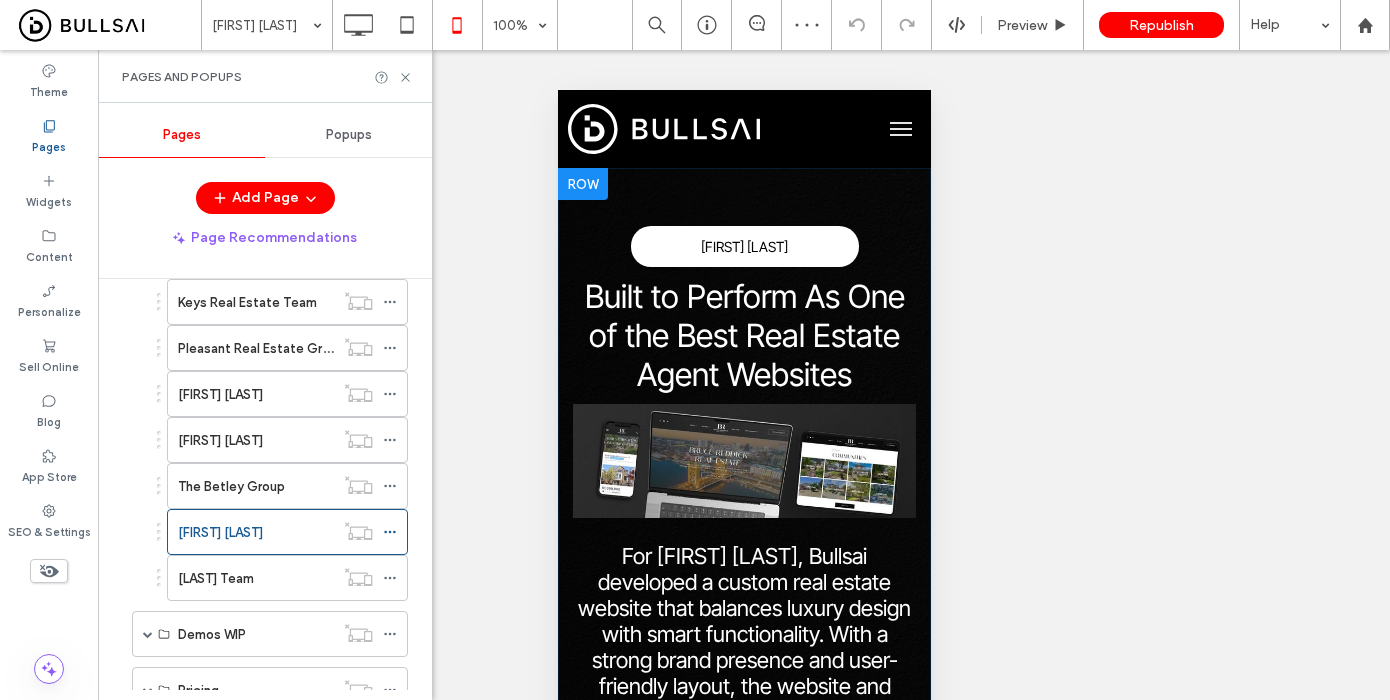 scroll, scrollTop: 0, scrollLeft: 0, axis: both 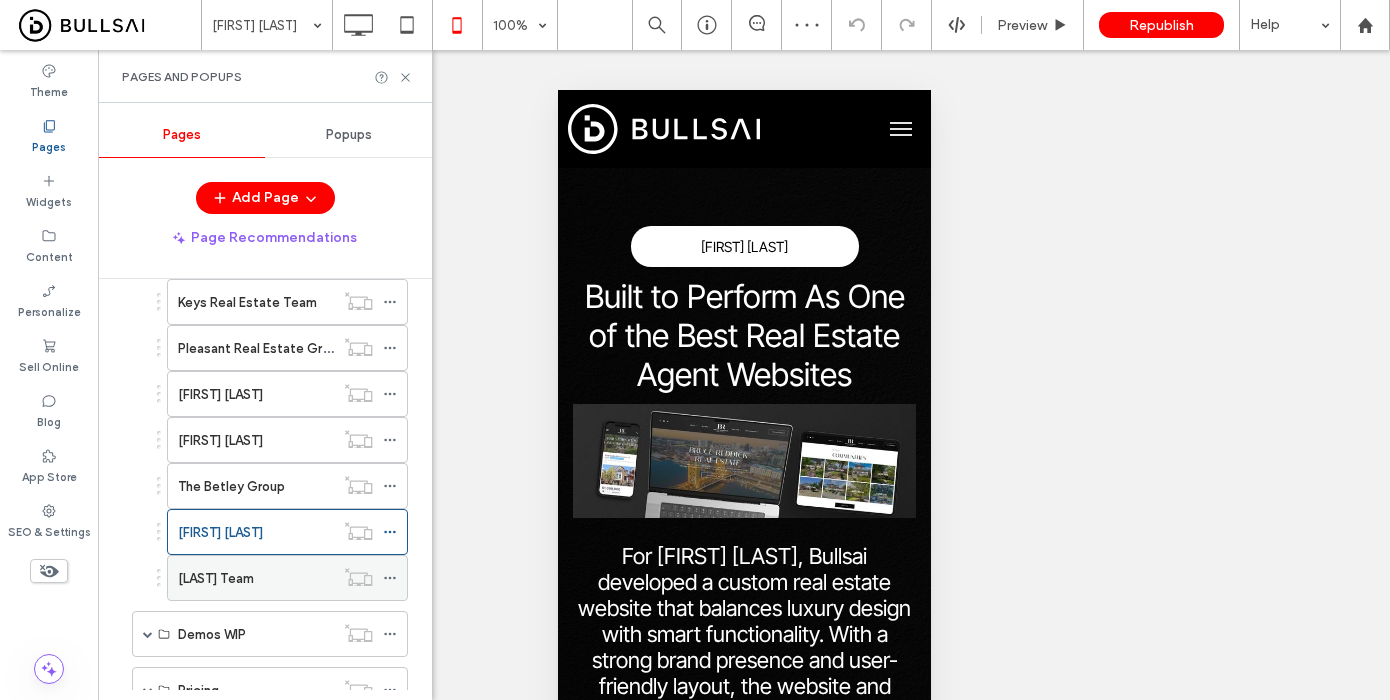 click on "Sherri Patterson Team" at bounding box center [216, 578] 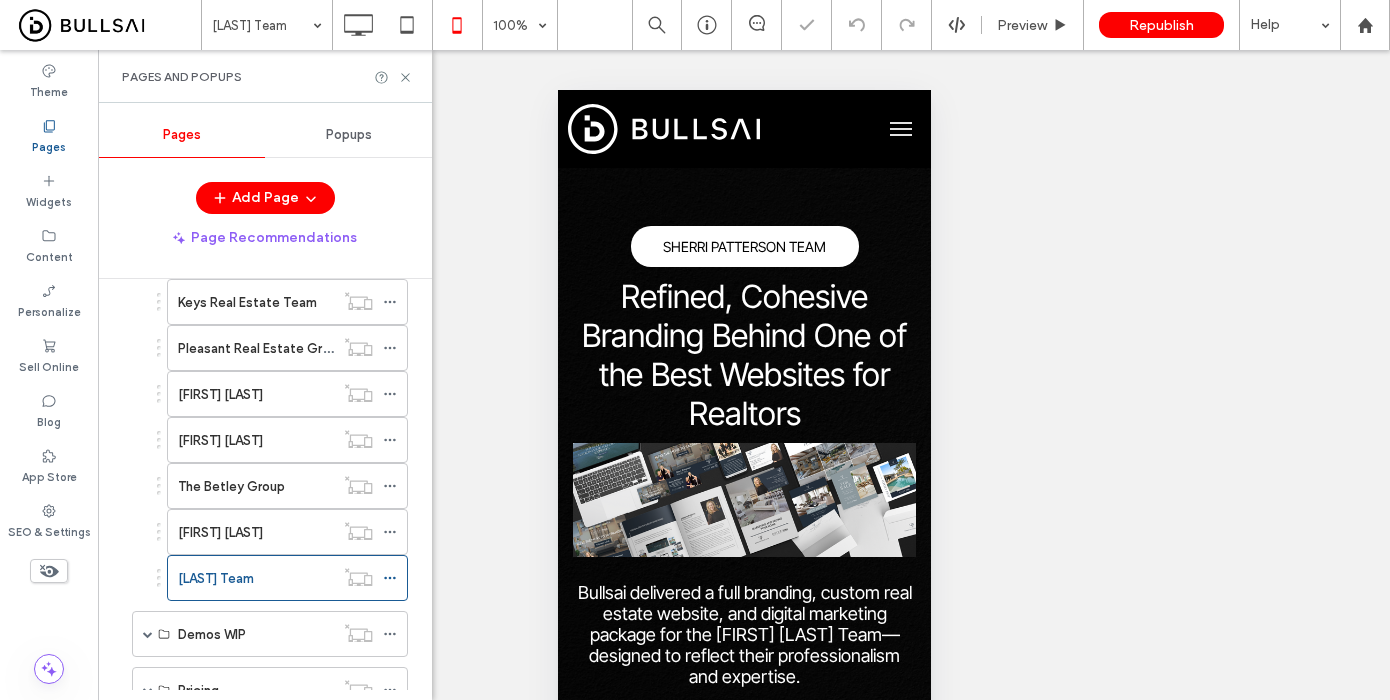 scroll, scrollTop: 0, scrollLeft: 0, axis: both 